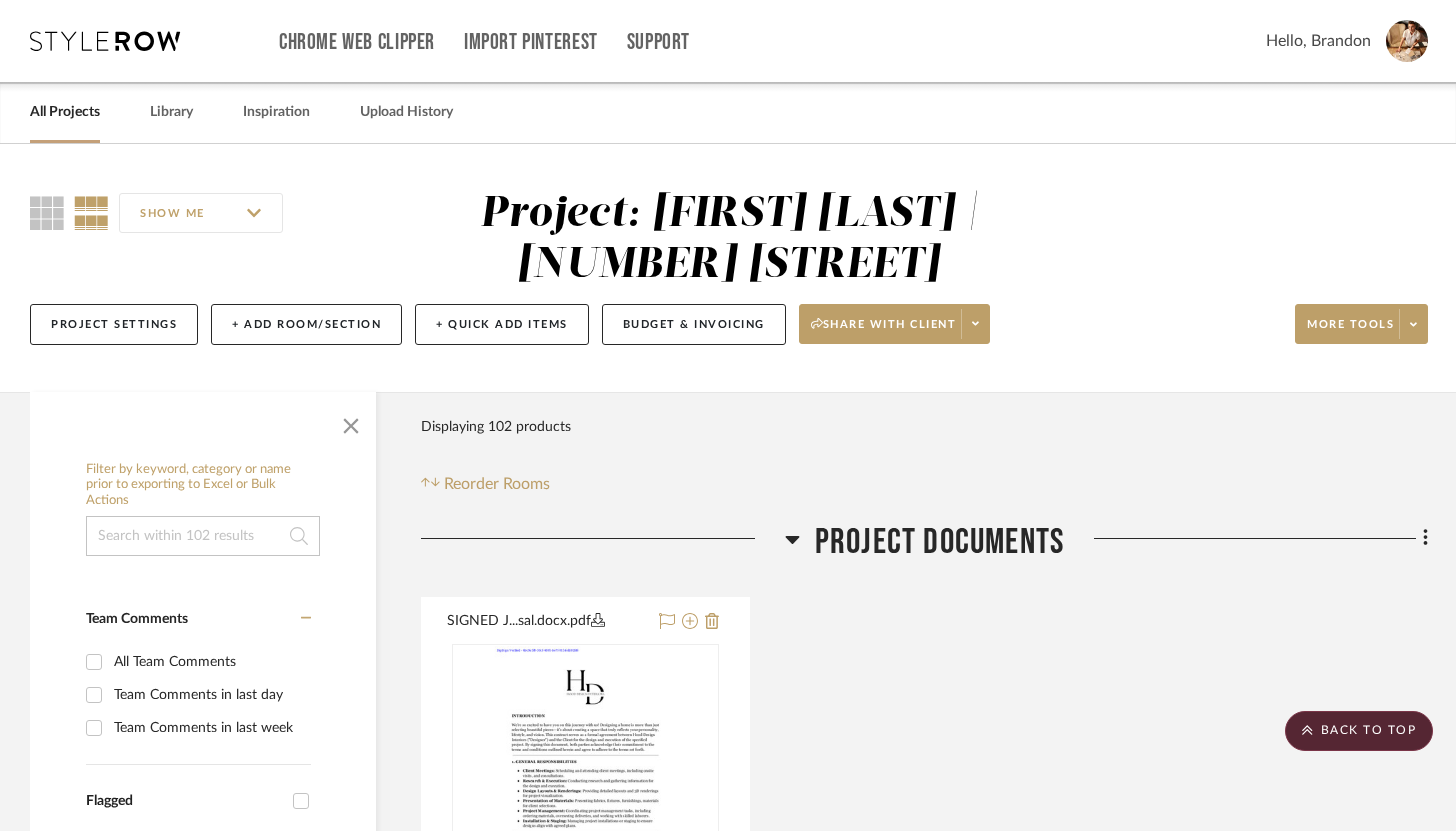 scroll, scrollTop: 1725, scrollLeft: 0, axis: vertical 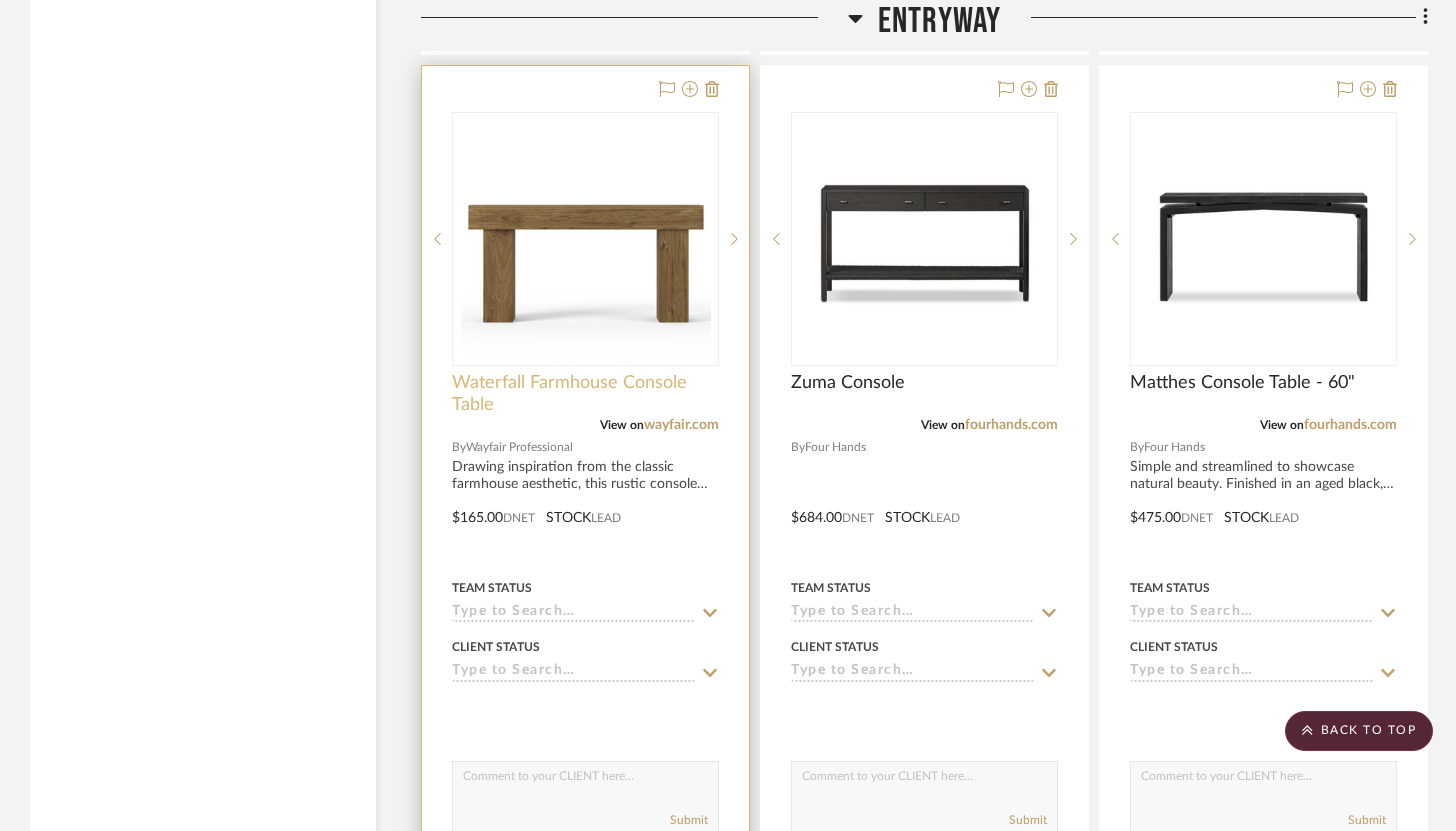 click on "Waterfall Farmhouse Console Table" at bounding box center (585, 394) 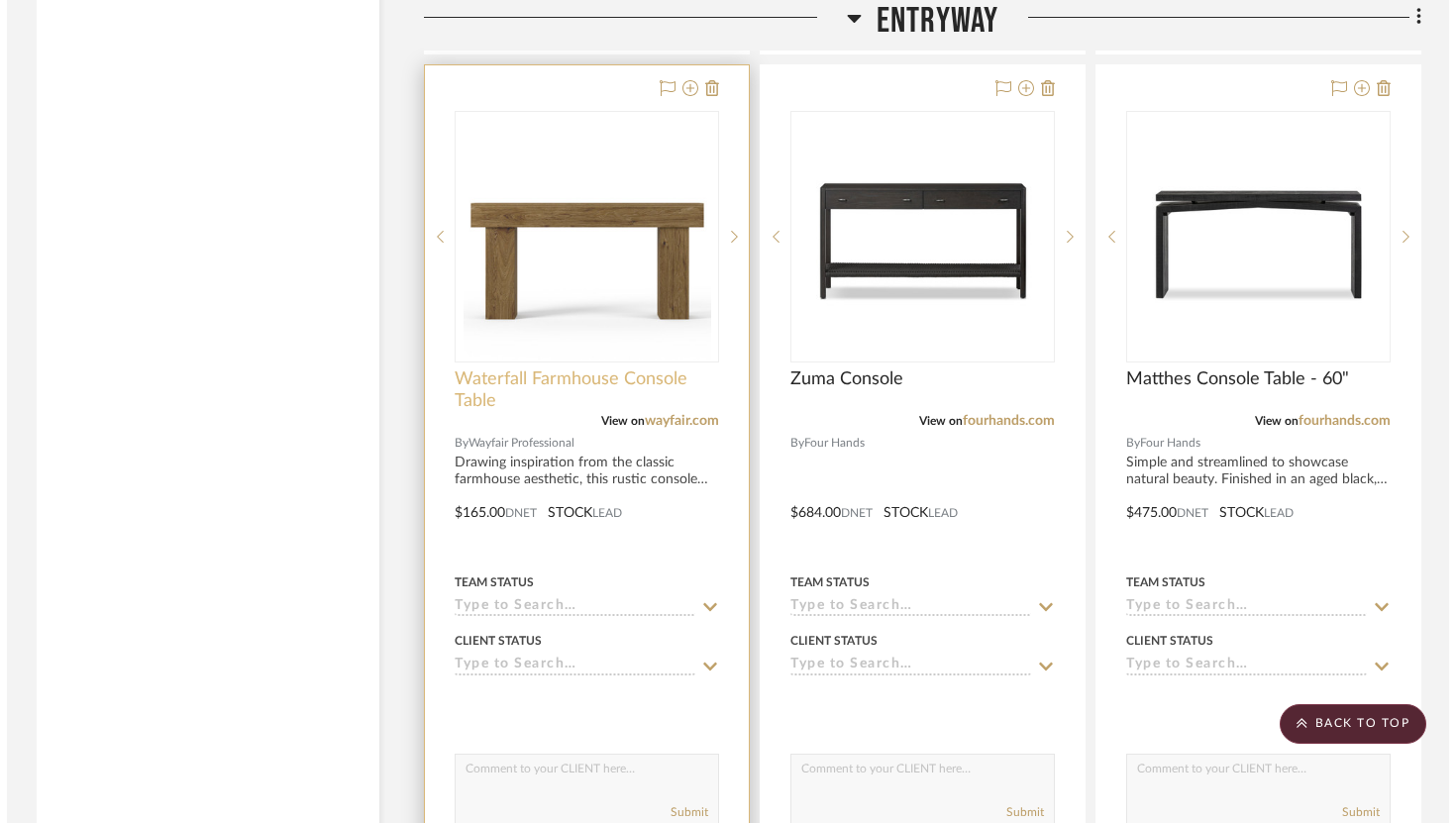 scroll, scrollTop: 0, scrollLeft: 0, axis: both 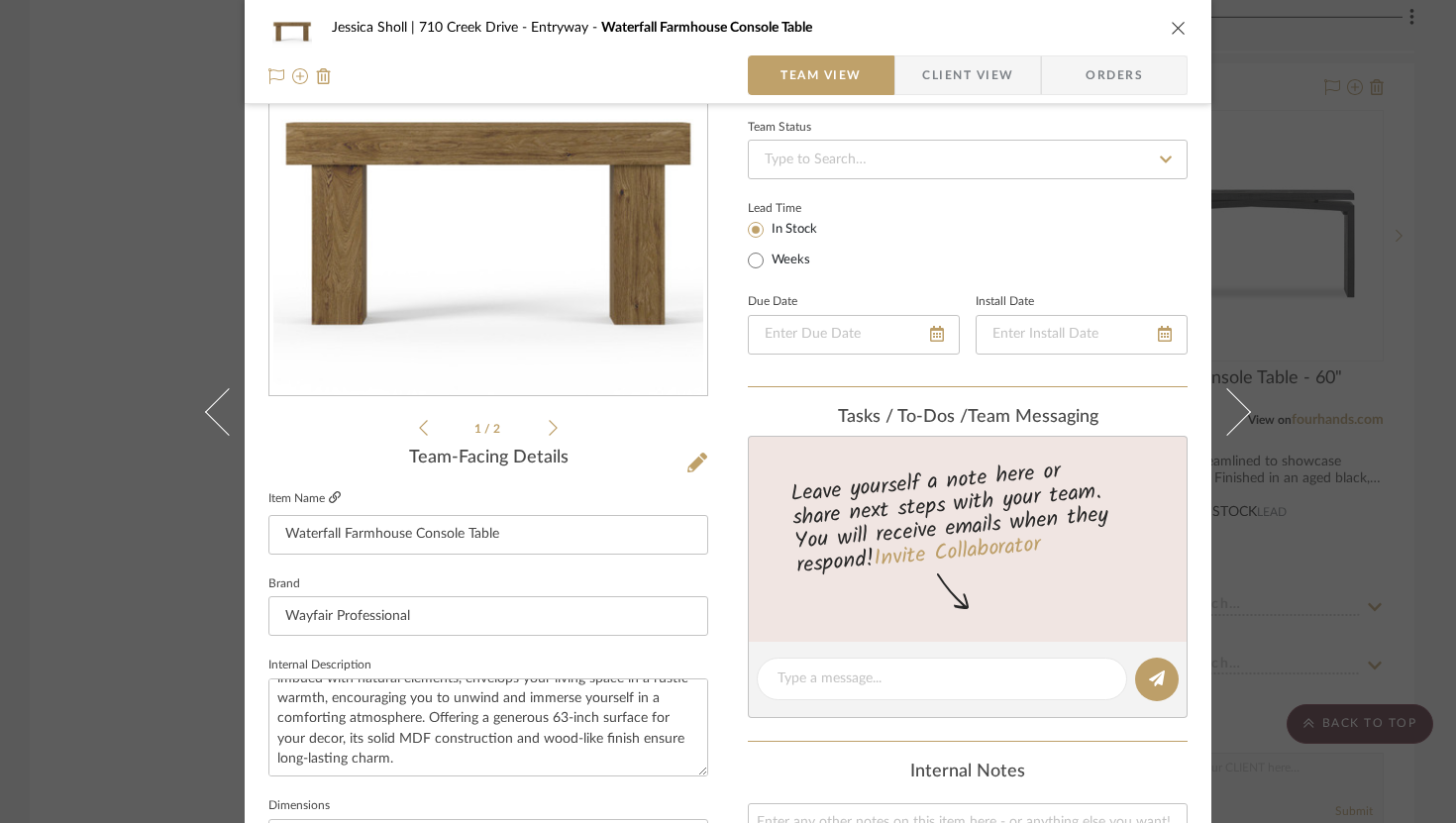 click 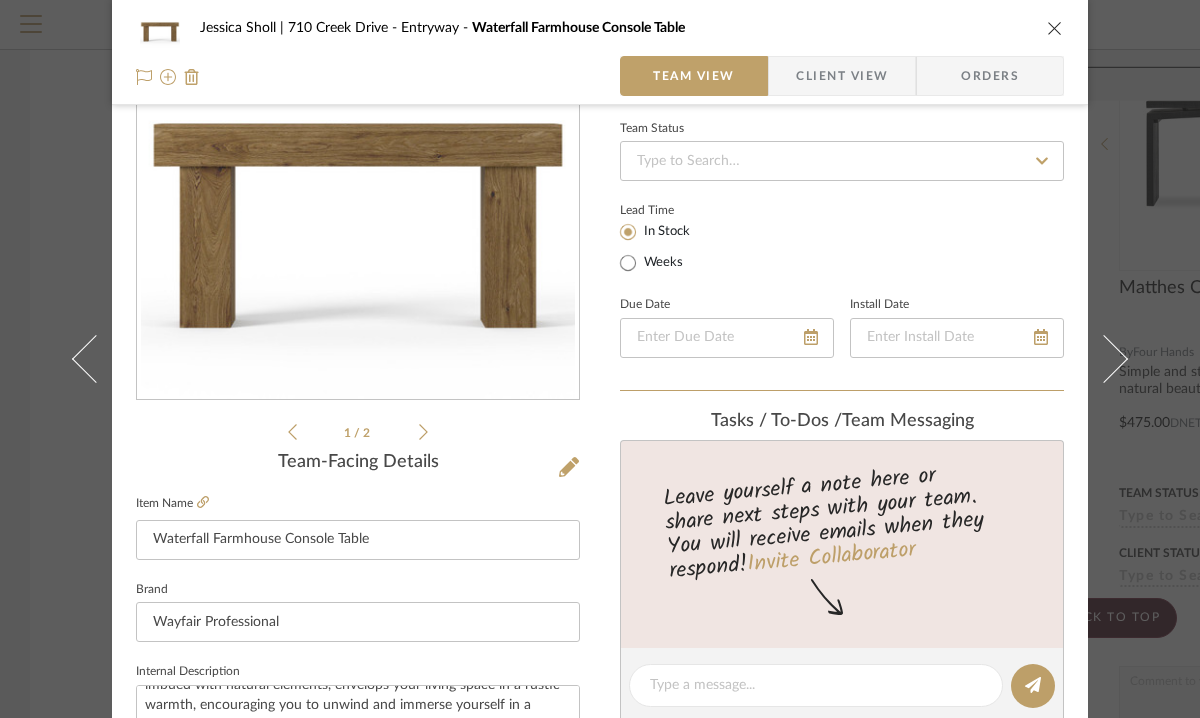 click at bounding box center (1055, 28) 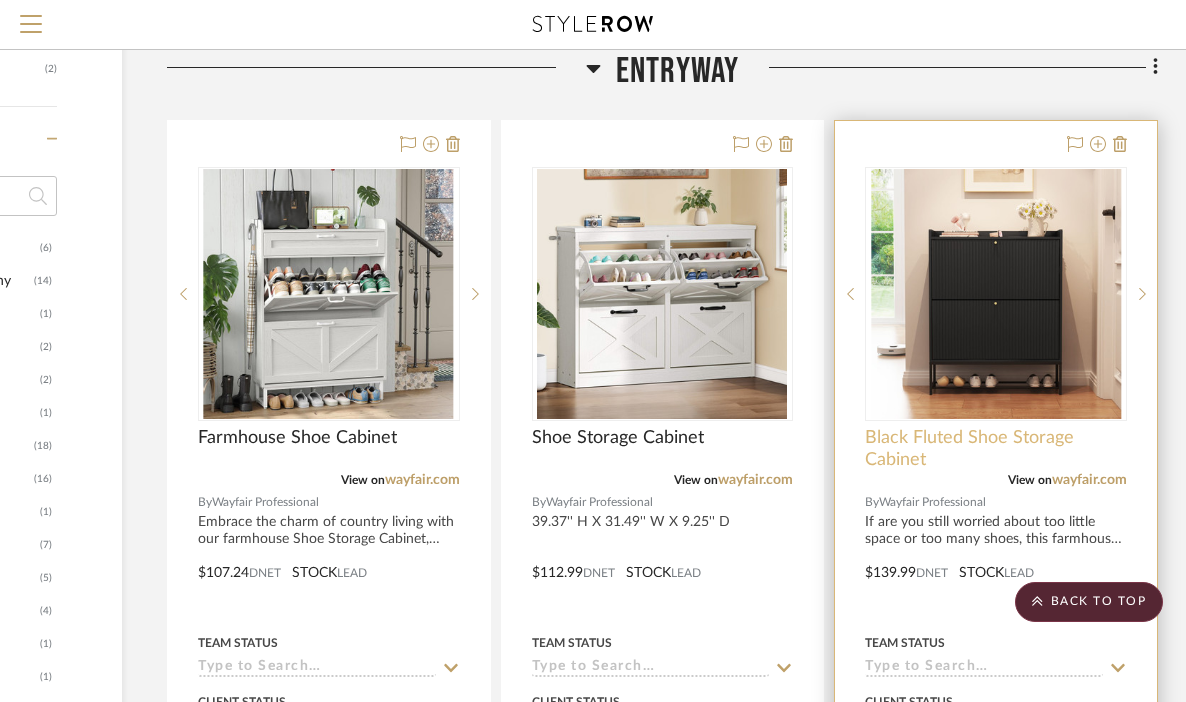 scroll, scrollTop: 1368, scrollLeft: 254, axis: both 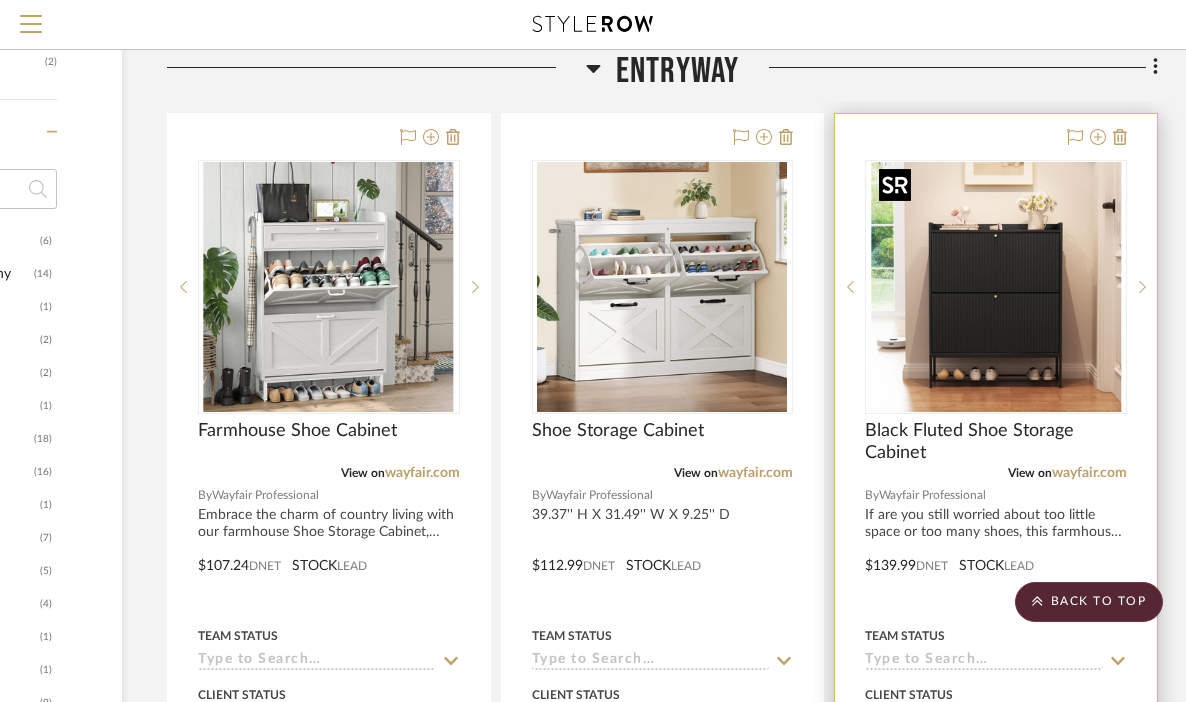 click at bounding box center (996, 287) 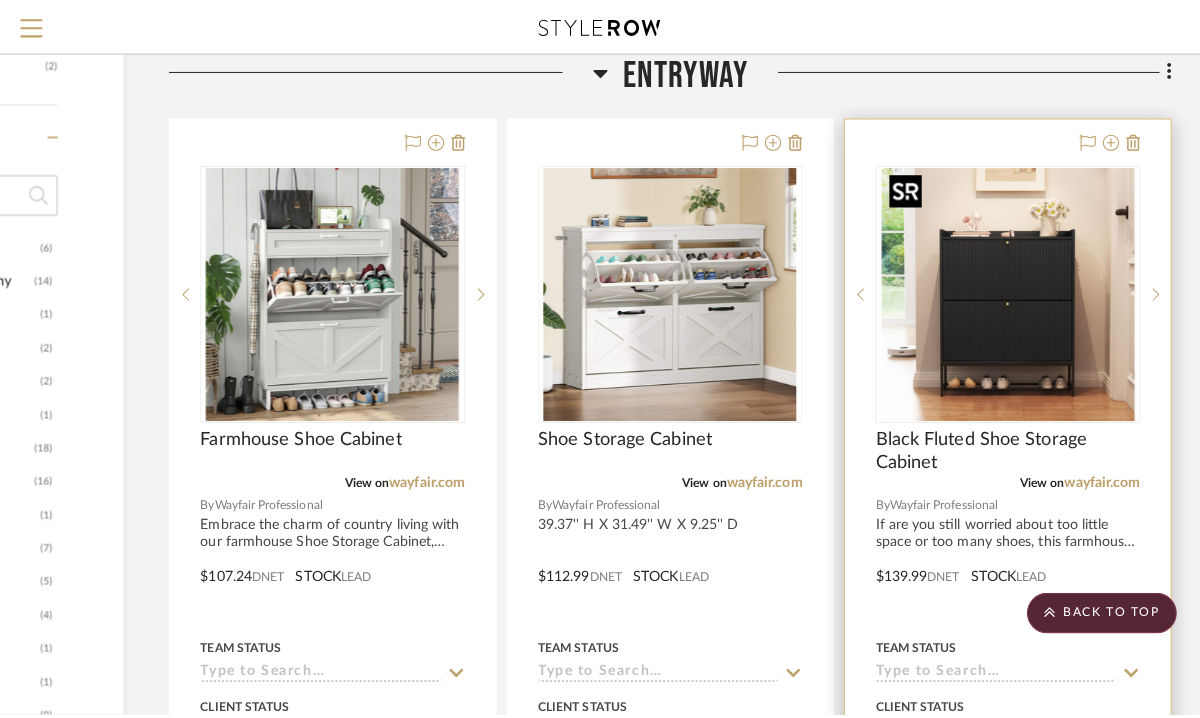 scroll, scrollTop: 0, scrollLeft: 0, axis: both 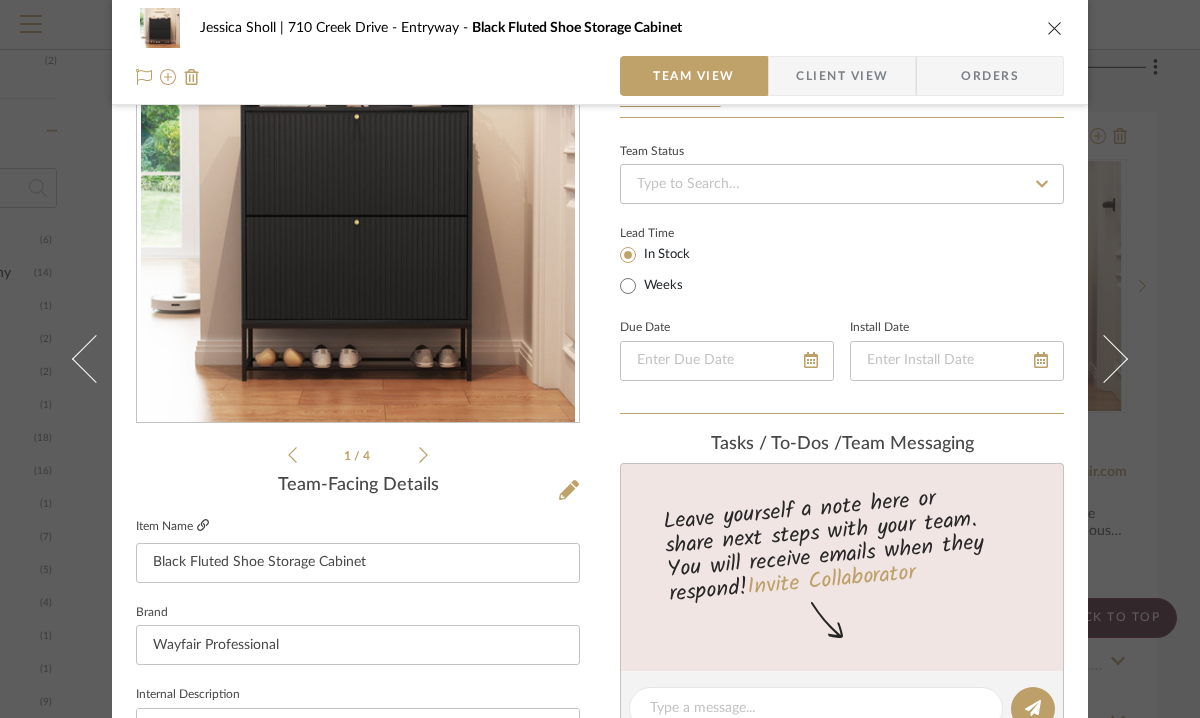 click 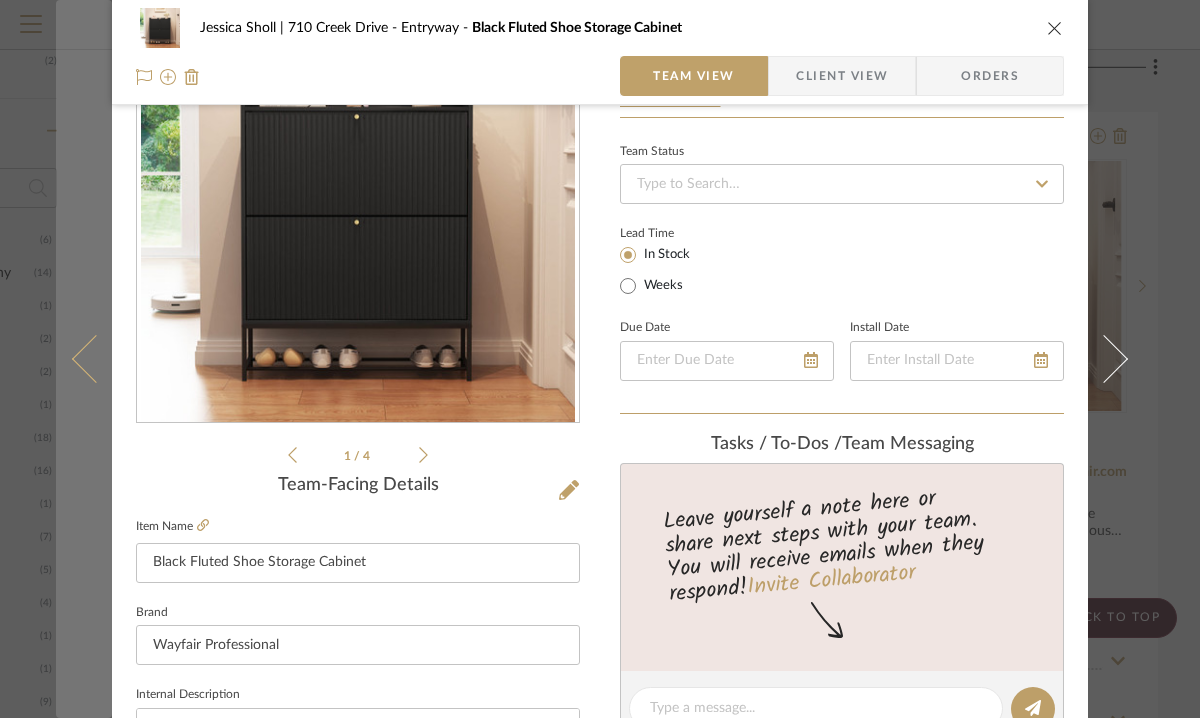 click at bounding box center [96, 359] 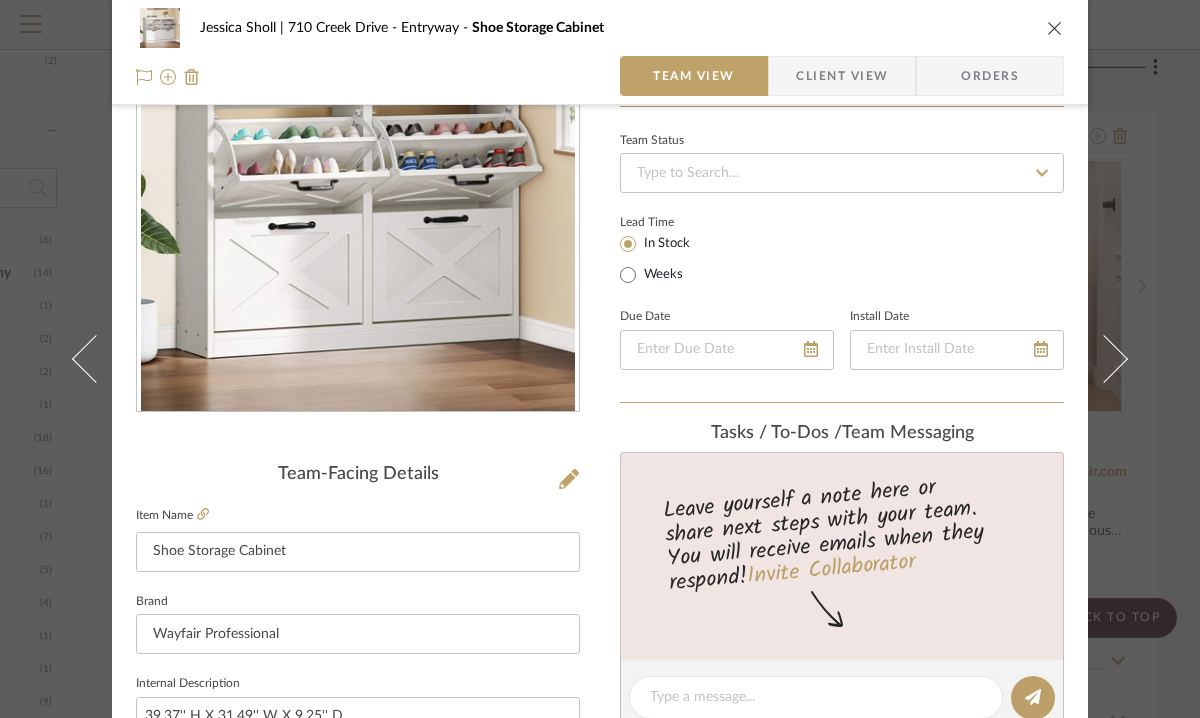 scroll, scrollTop: 0, scrollLeft: 0, axis: both 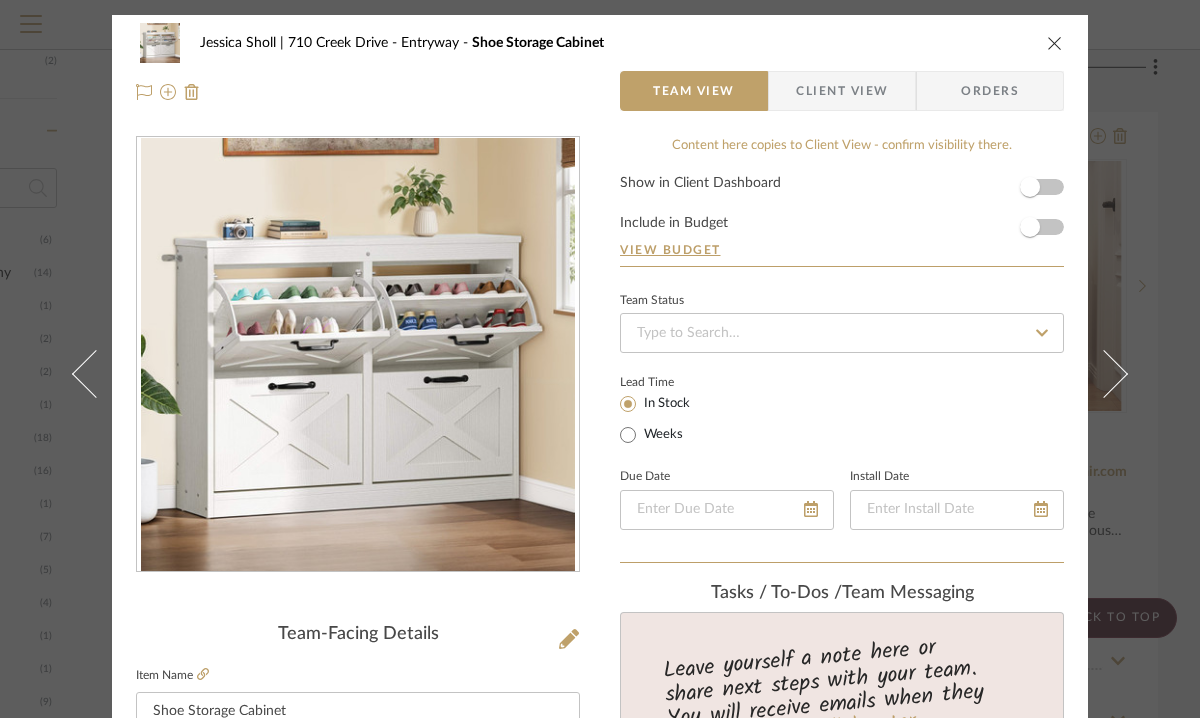 click at bounding box center (1055, 43) 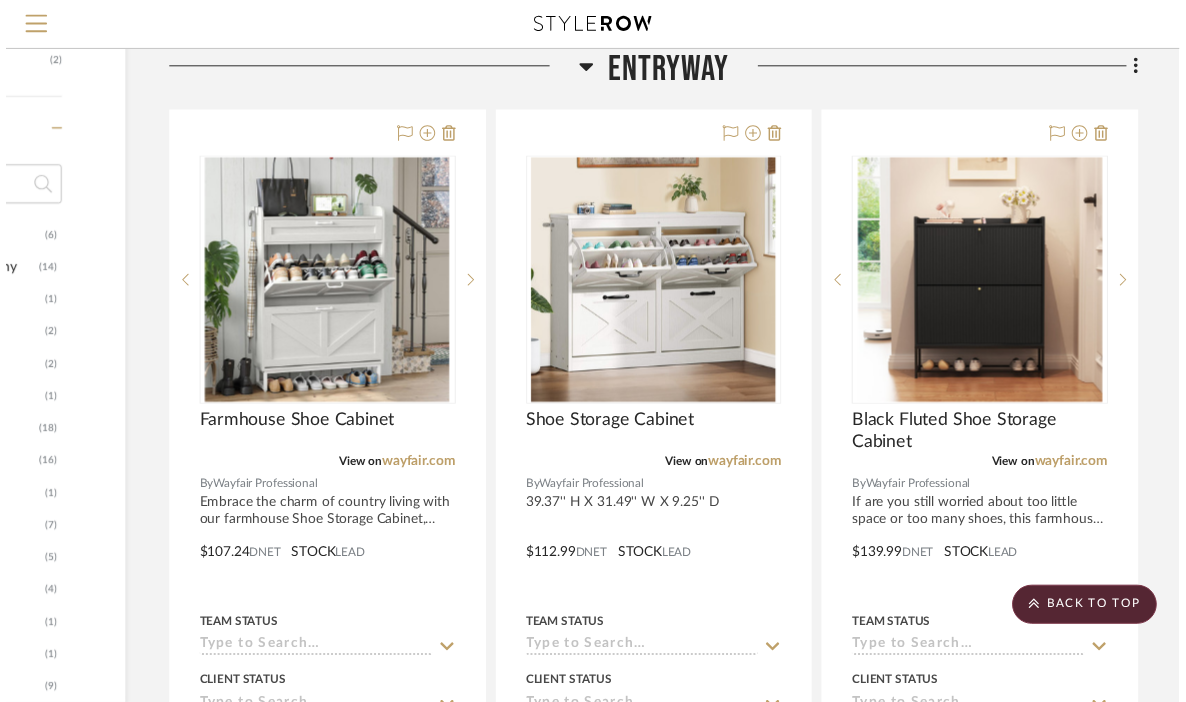 scroll, scrollTop: 1368, scrollLeft: 254, axis: both 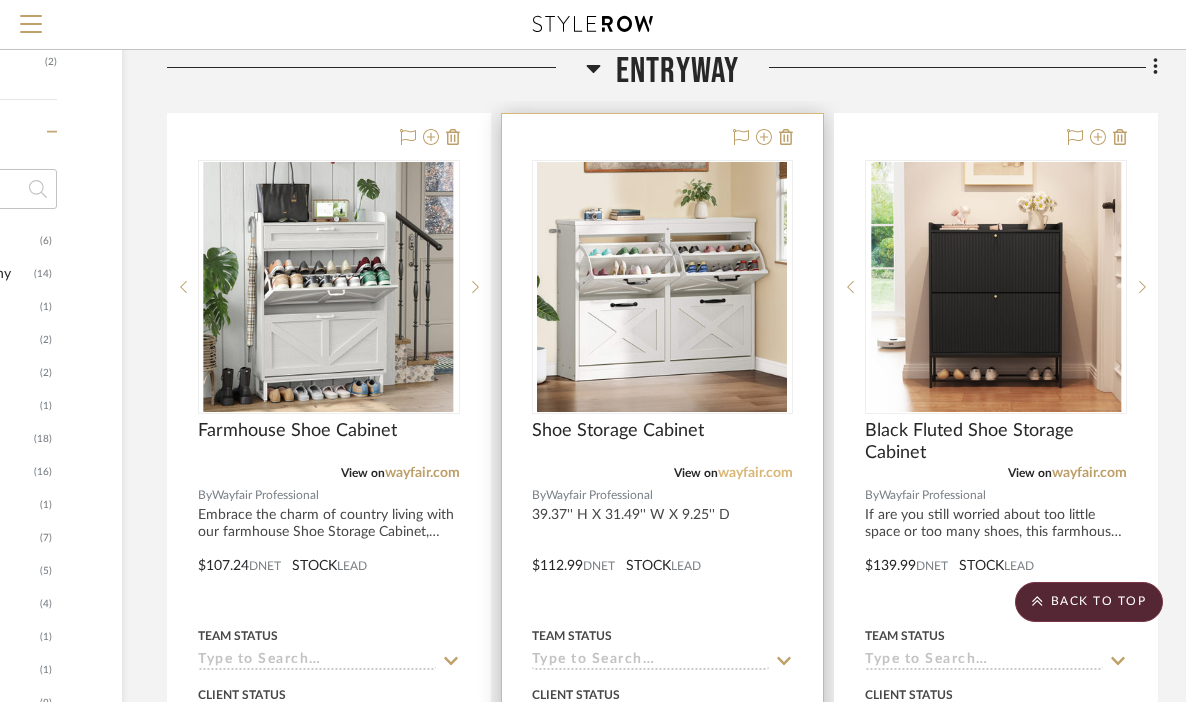 click on "wayfair.com" at bounding box center [755, 473] 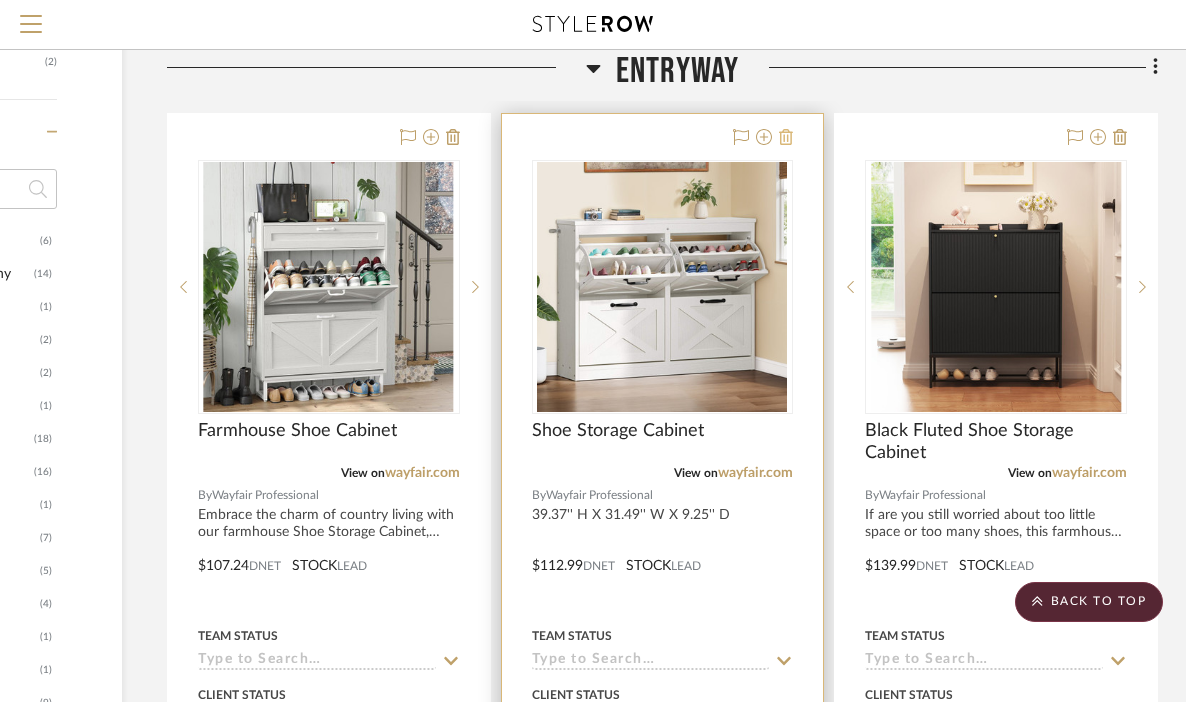 click 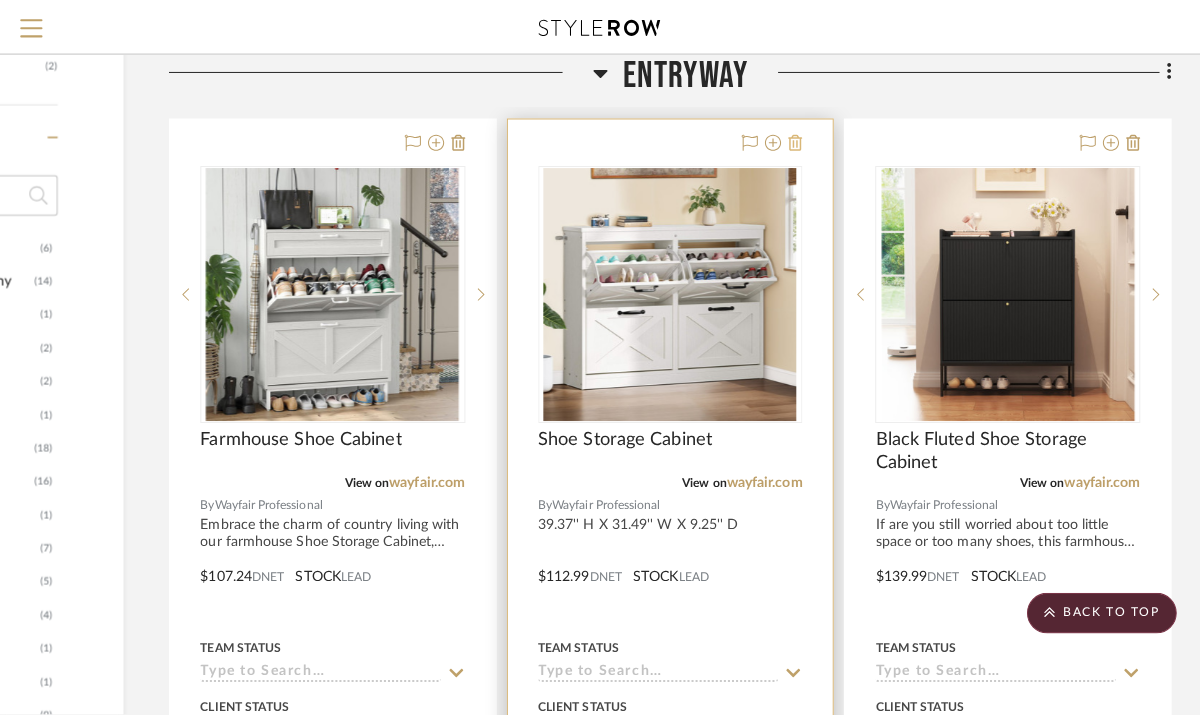 scroll, scrollTop: 0, scrollLeft: 0, axis: both 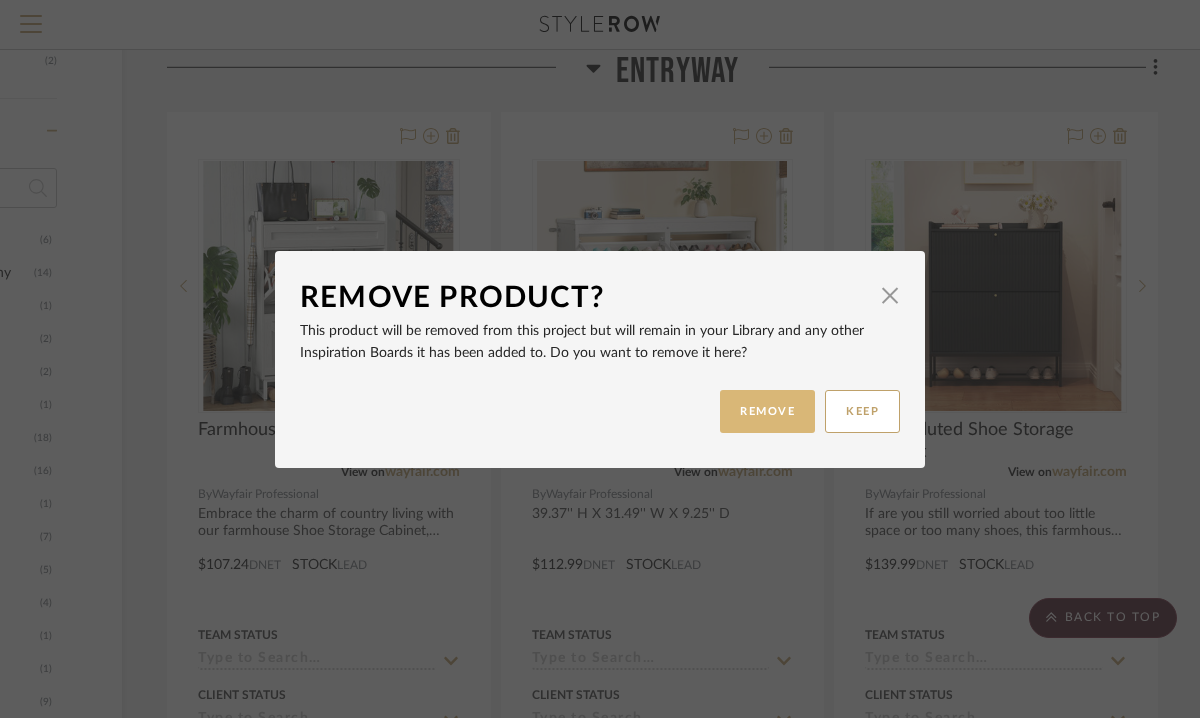 click on "REMOVE" at bounding box center [767, 411] 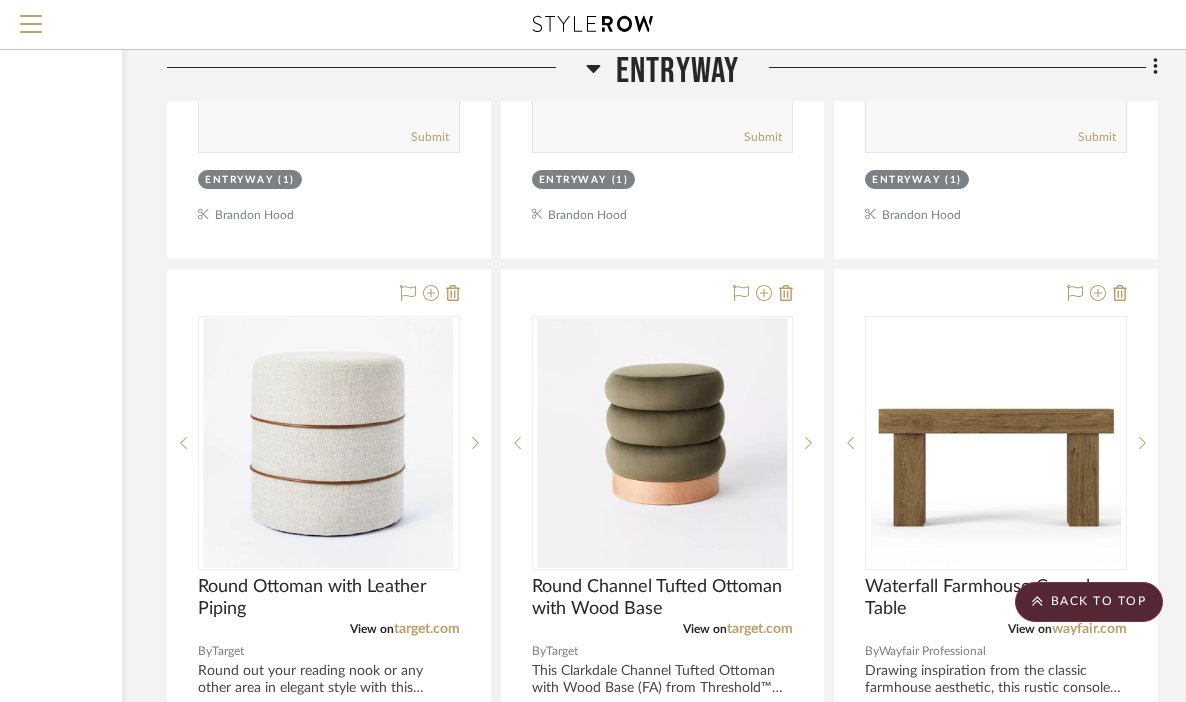 scroll, scrollTop: 4045, scrollLeft: 254, axis: both 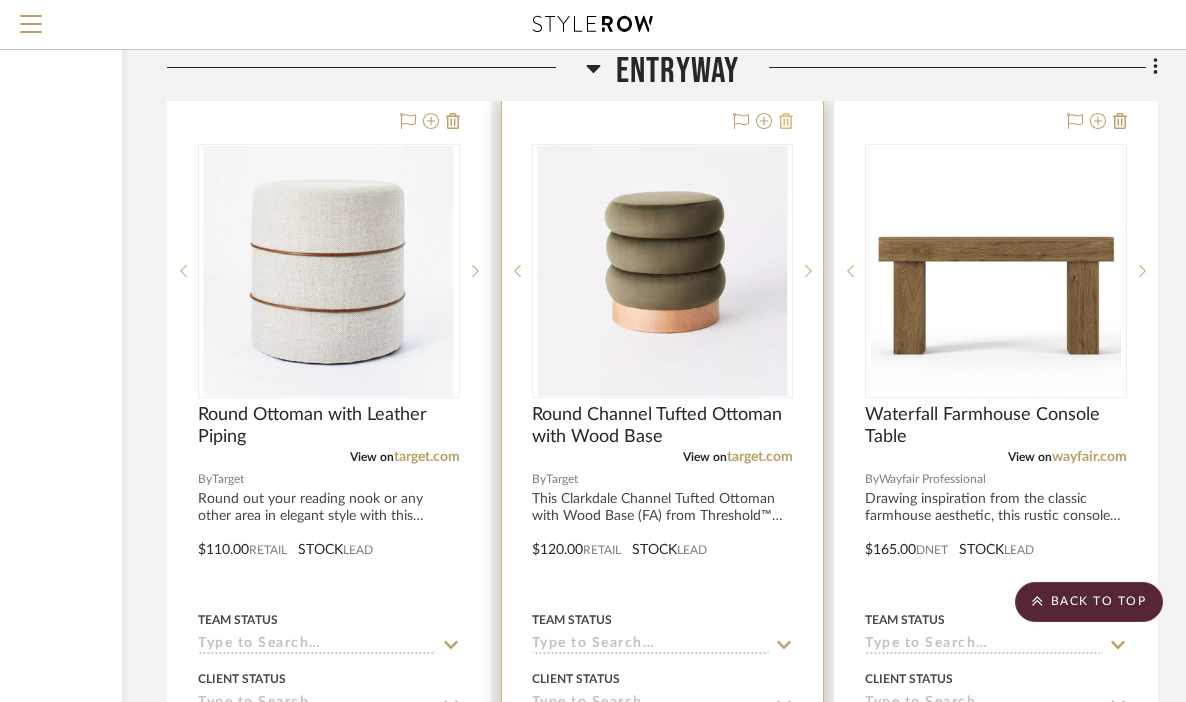 click 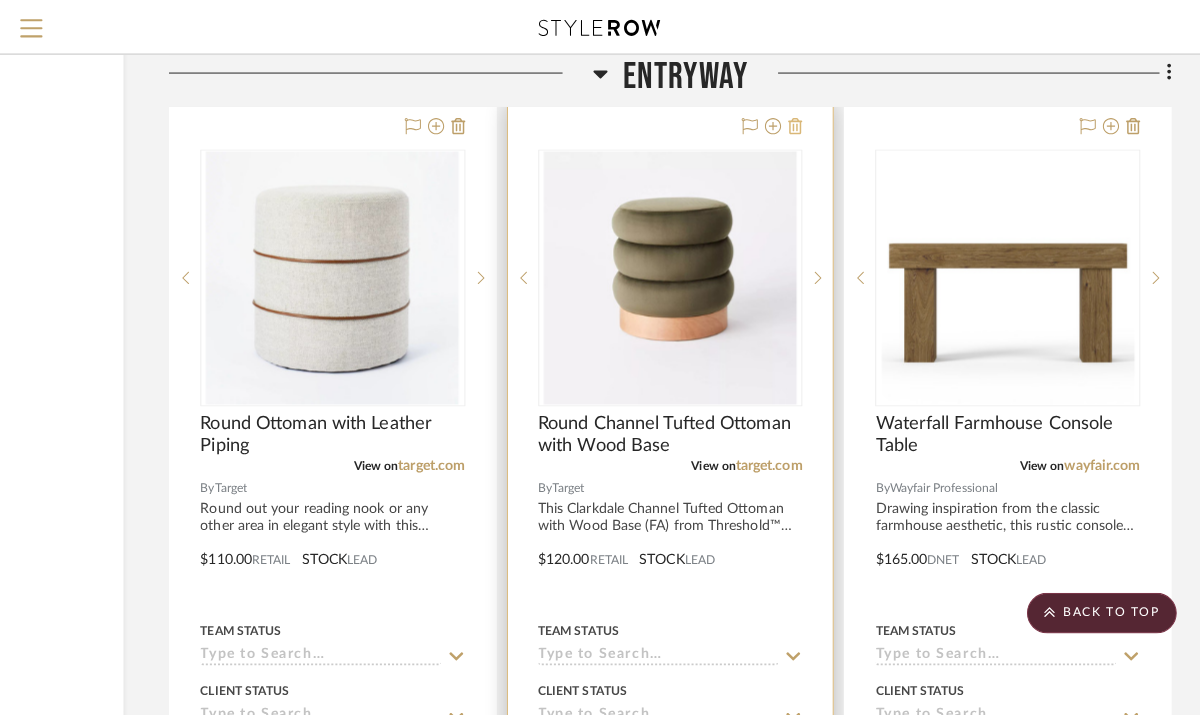 scroll, scrollTop: 0, scrollLeft: 0, axis: both 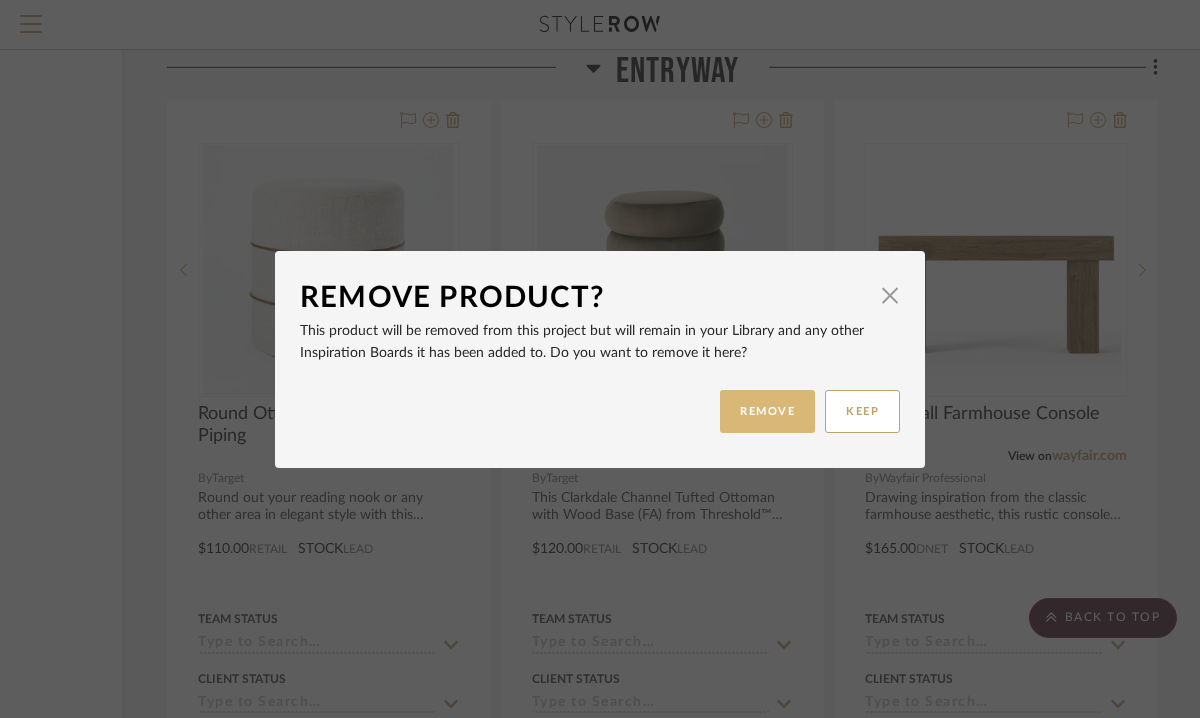 click on "REMOVE" at bounding box center (767, 411) 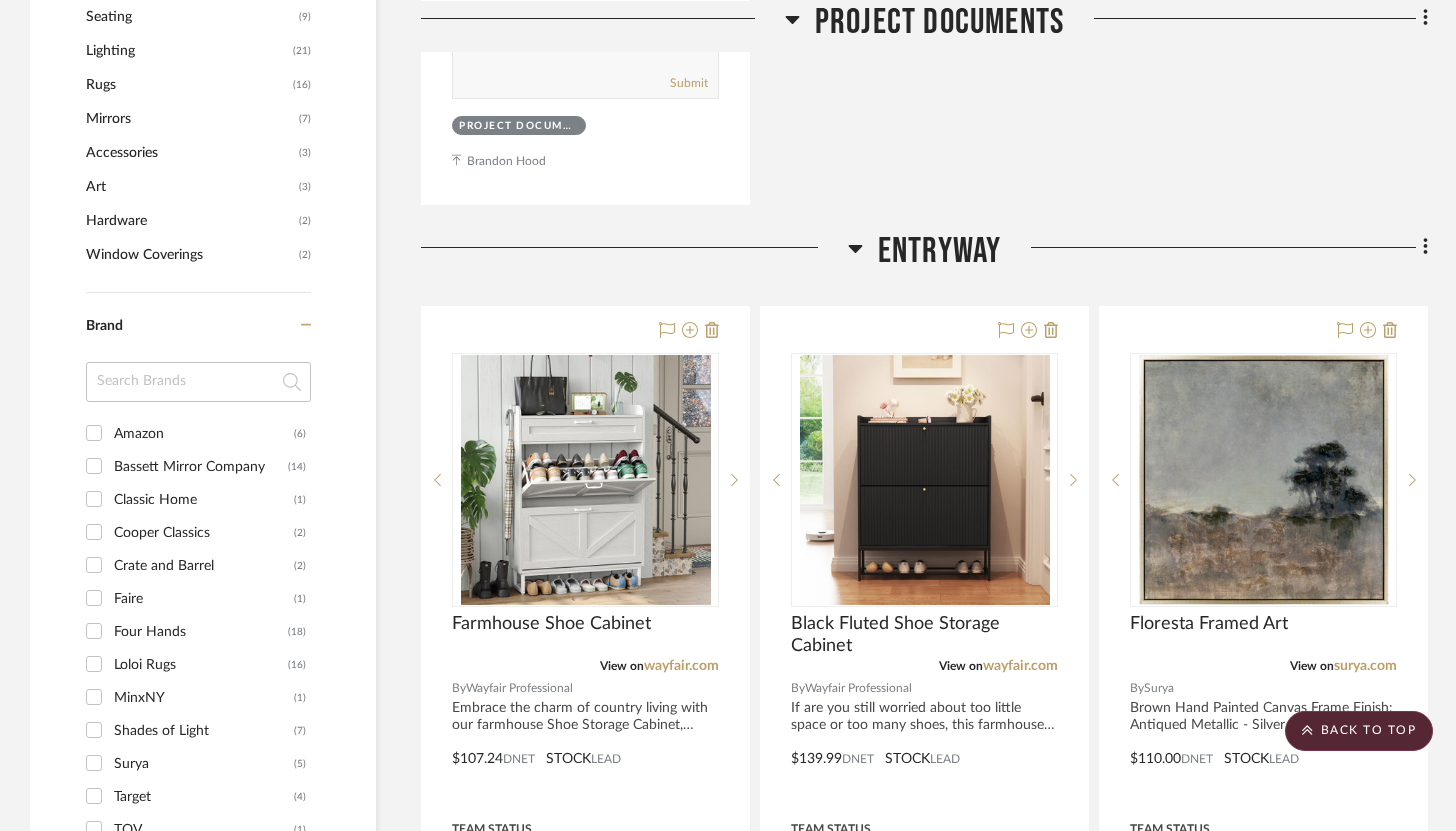 scroll, scrollTop: 1265, scrollLeft: 0, axis: vertical 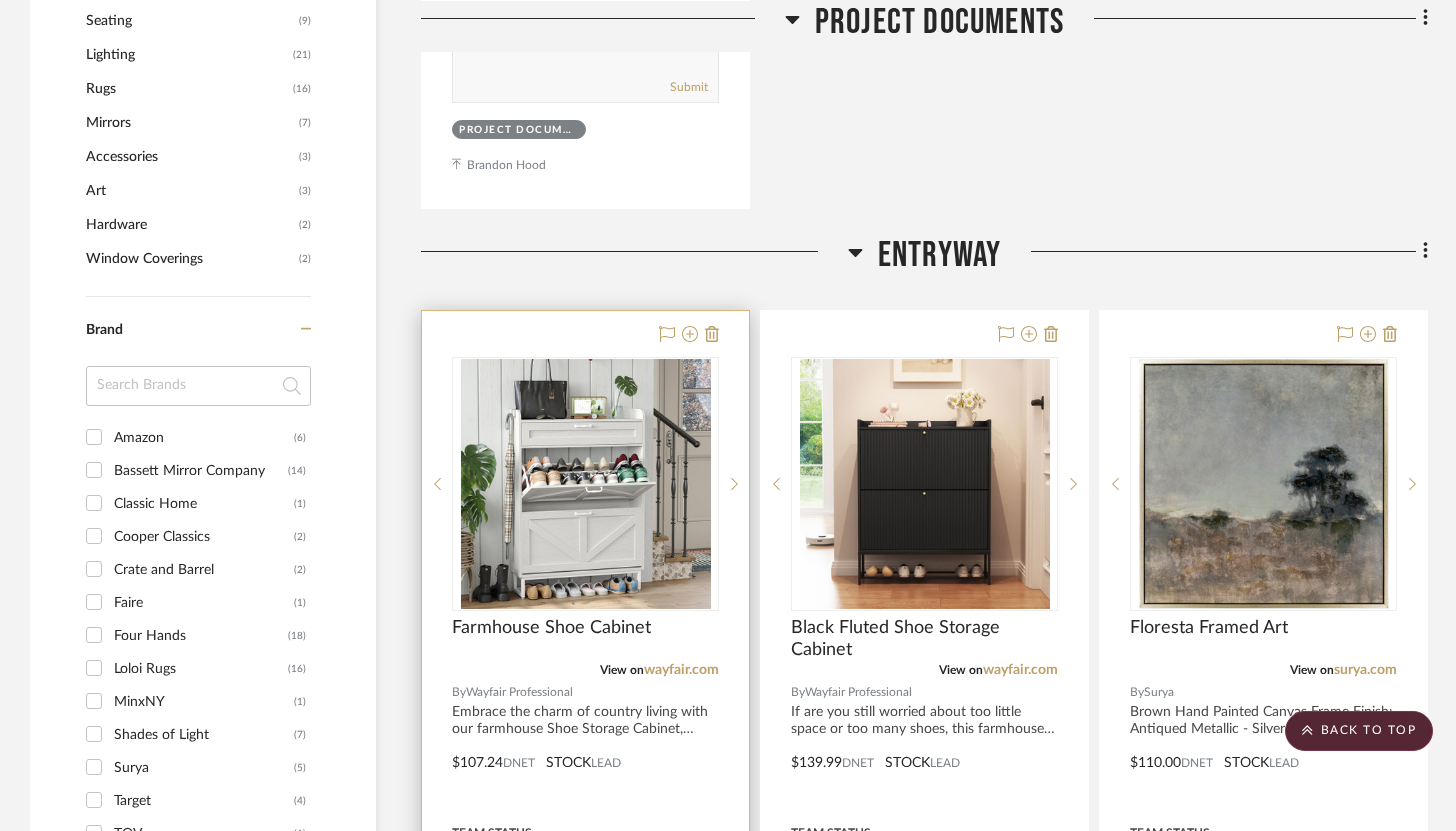 click at bounding box center [585, 748] 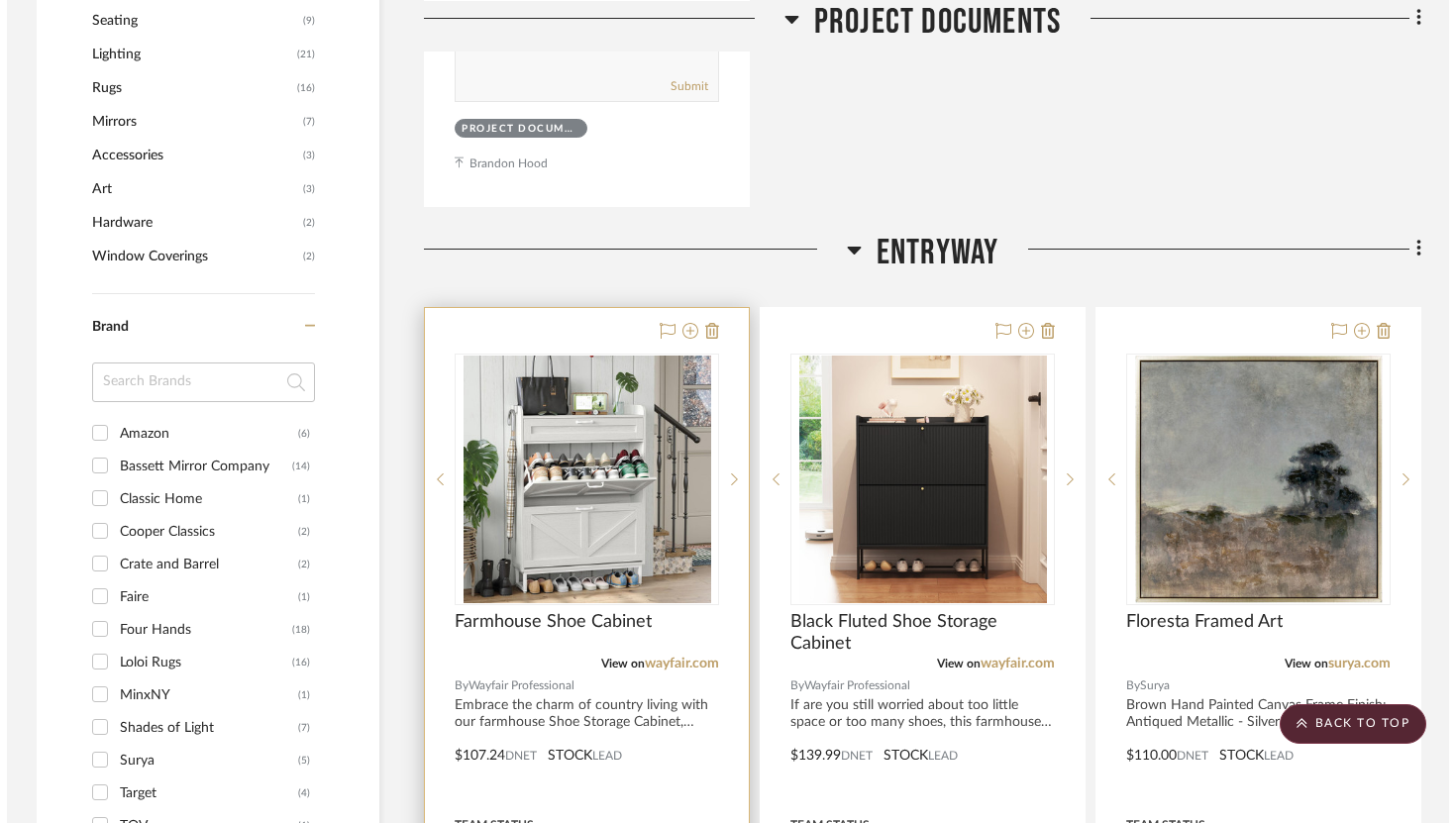 scroll, scrollTop: 0, scrollLeft: 0, axis: both 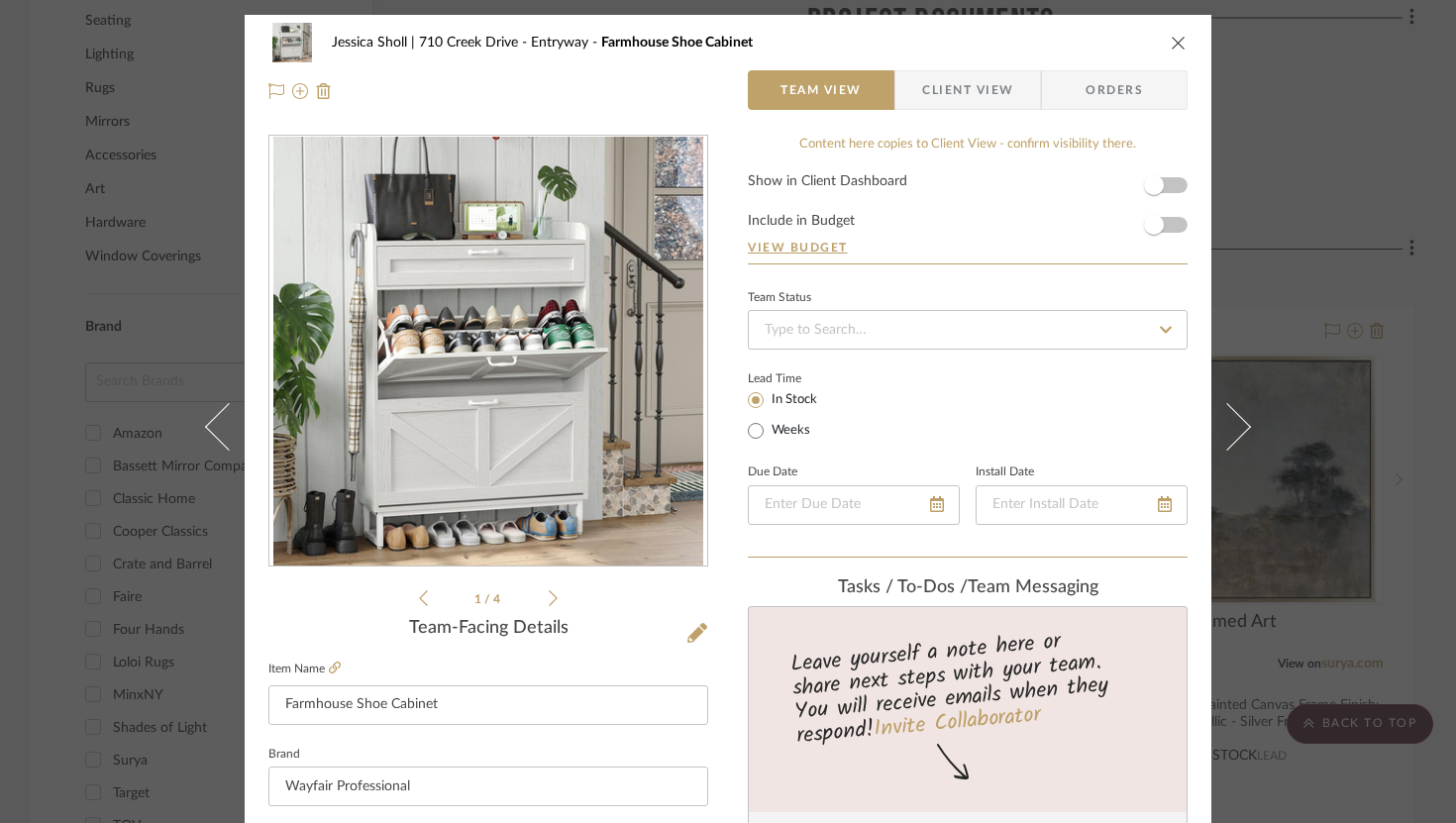 click at bounding box center [1179, 43] 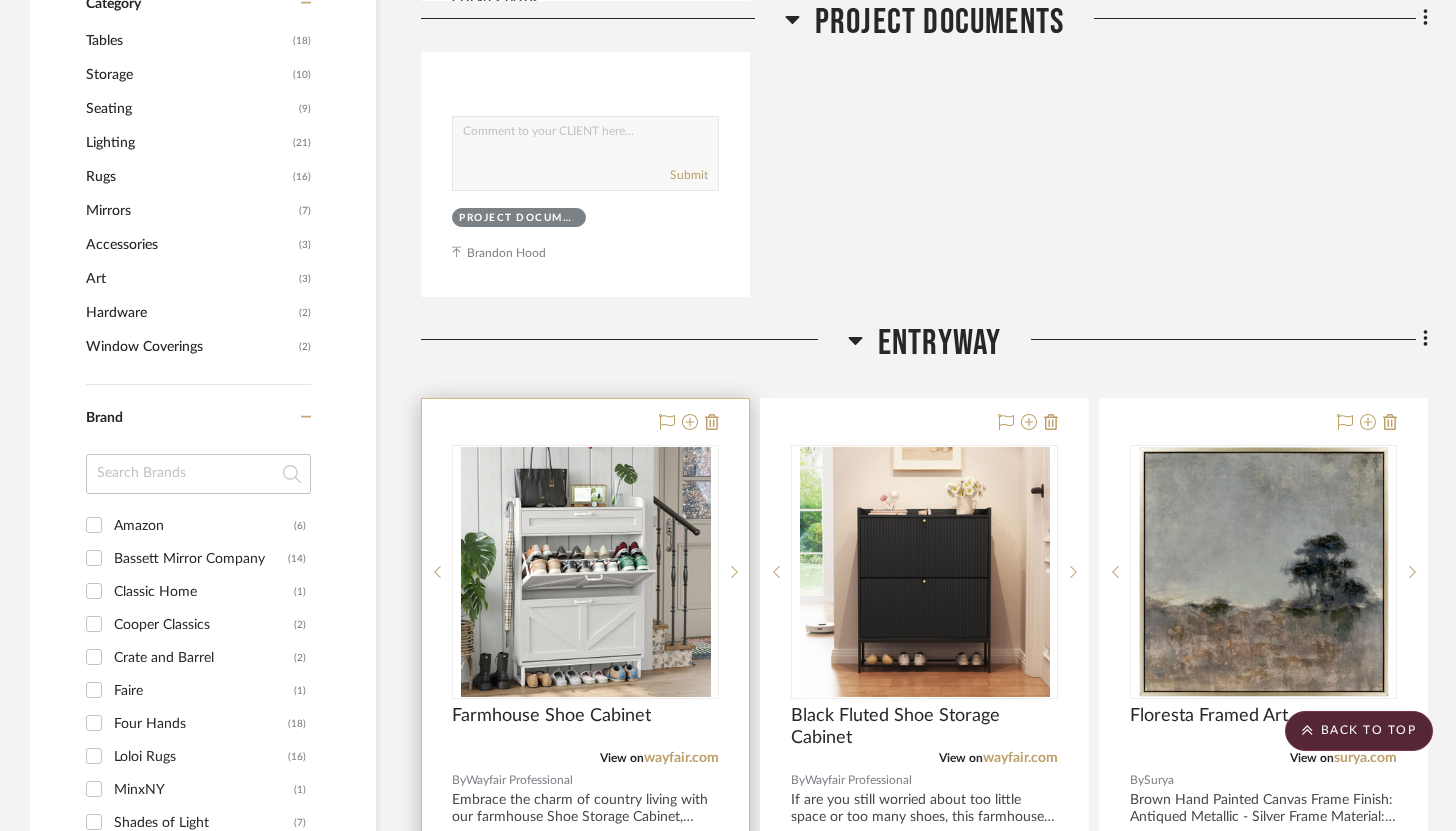 scroll, scrollTop: 1191, scrollLeft: 0, axis: vertical 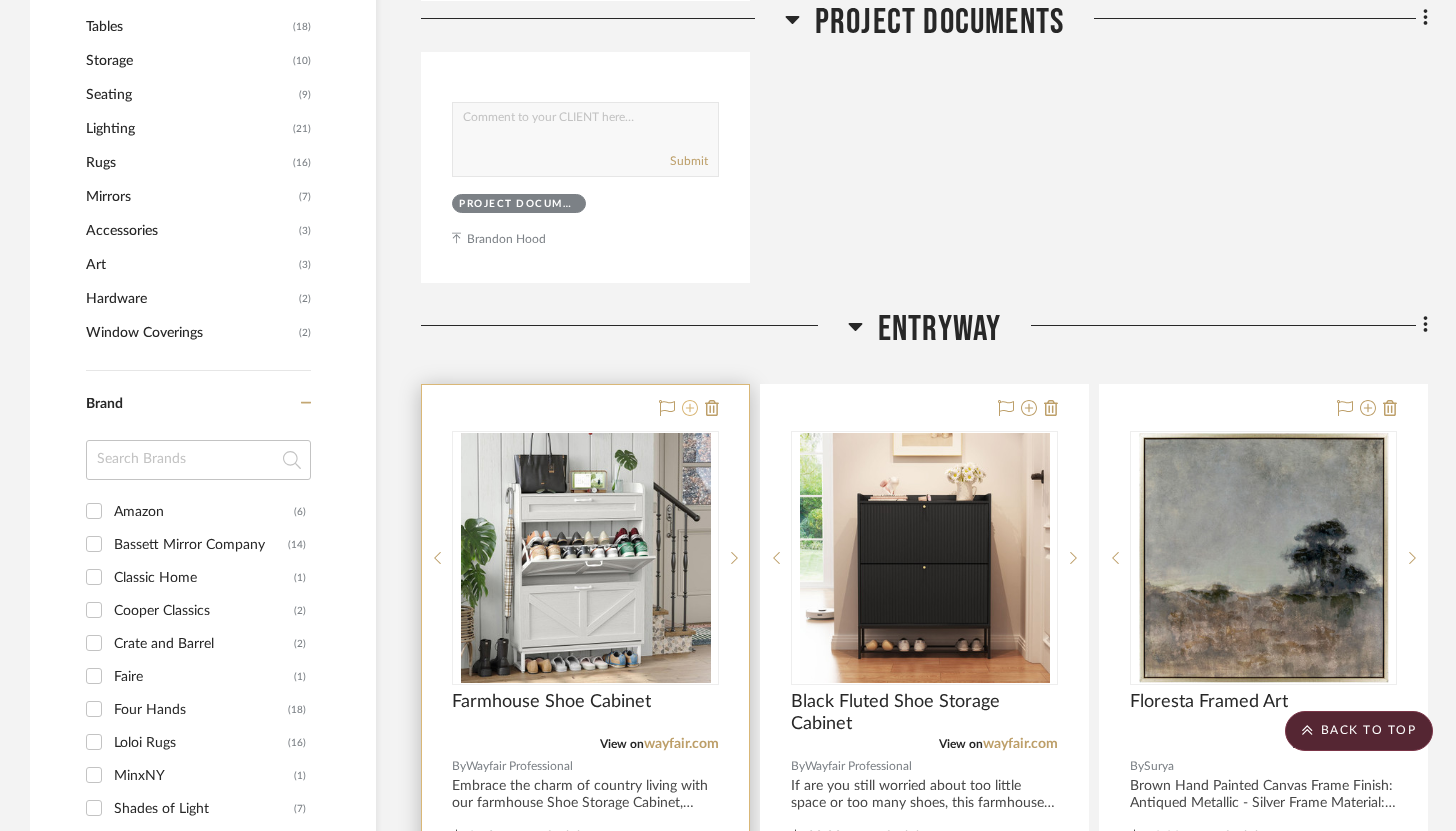 click 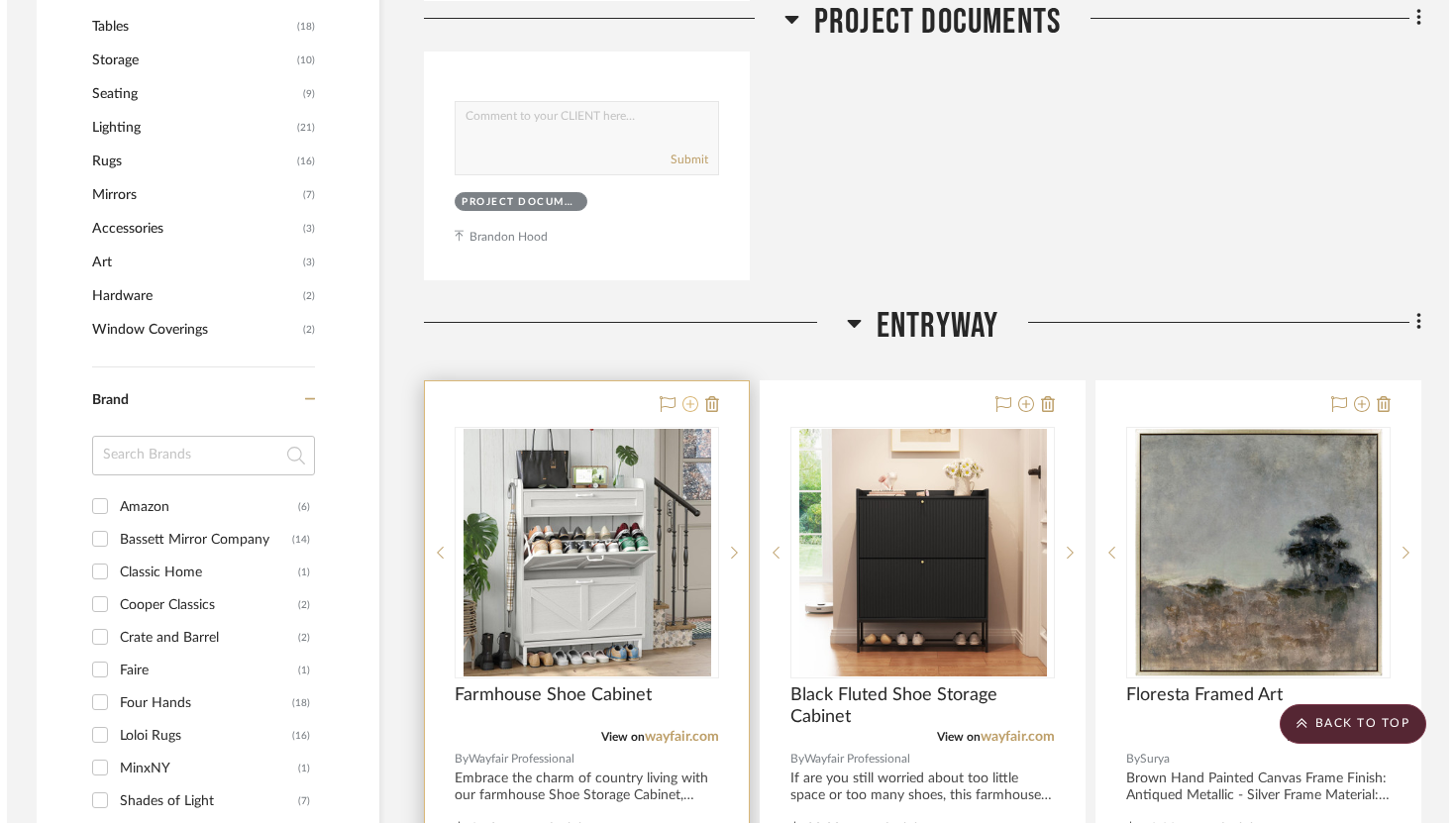 scroll, scrollTop: 0, scrollLeft: 0, axis: both 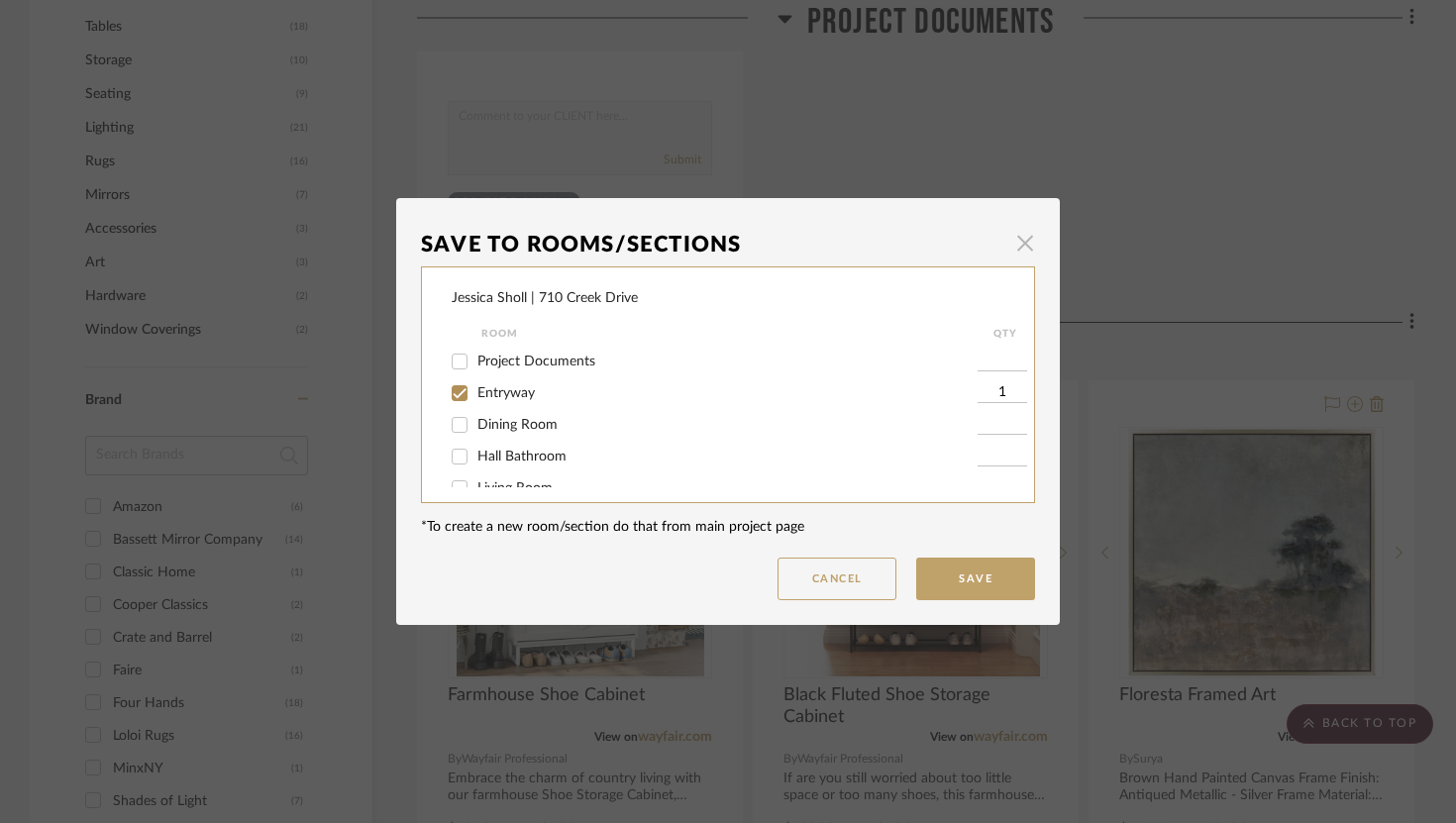 click at bounding box center (1025, 243) 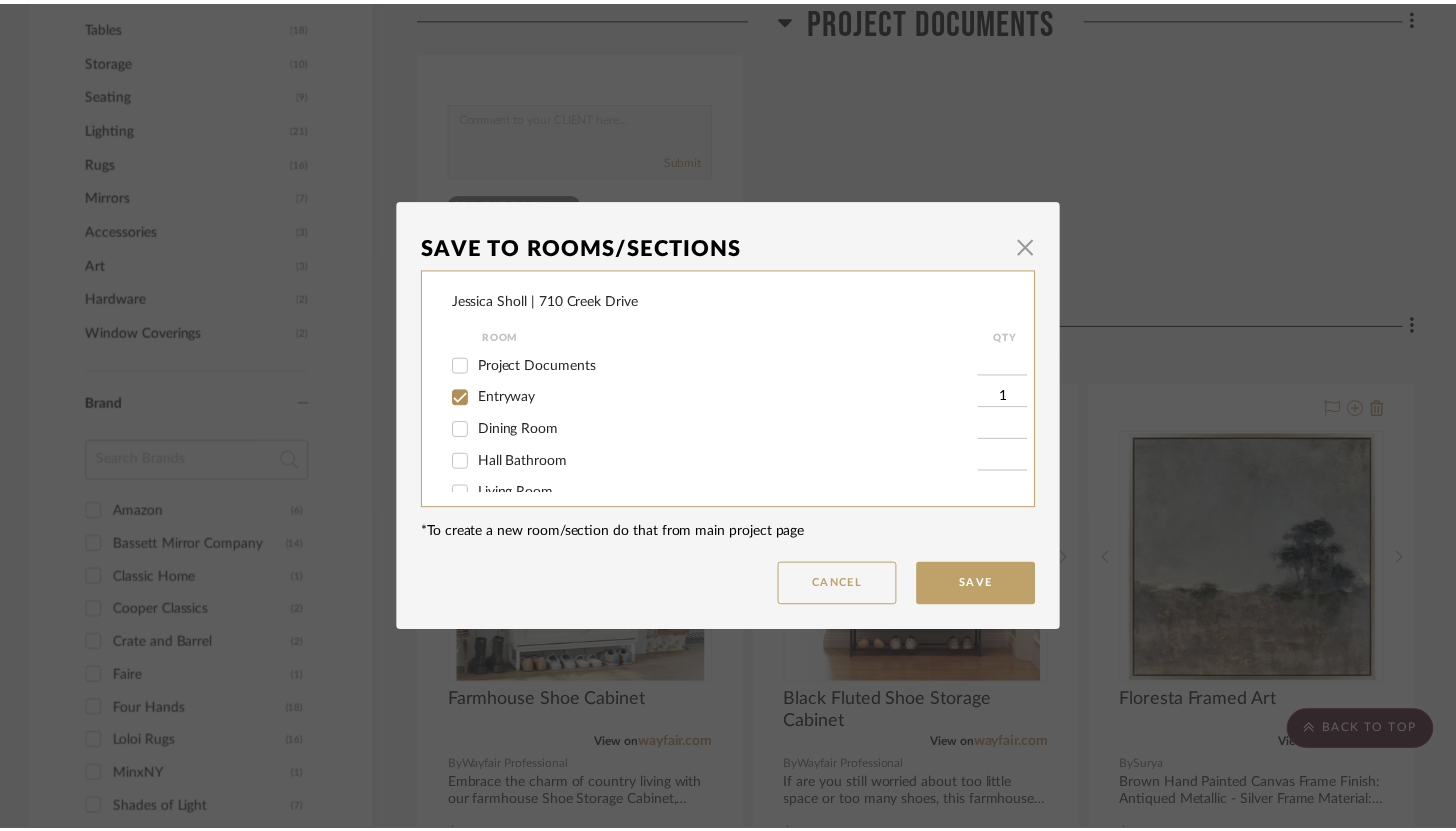 scroll, scrollTop: 1191, scrollLeft: 0, axis: vertical 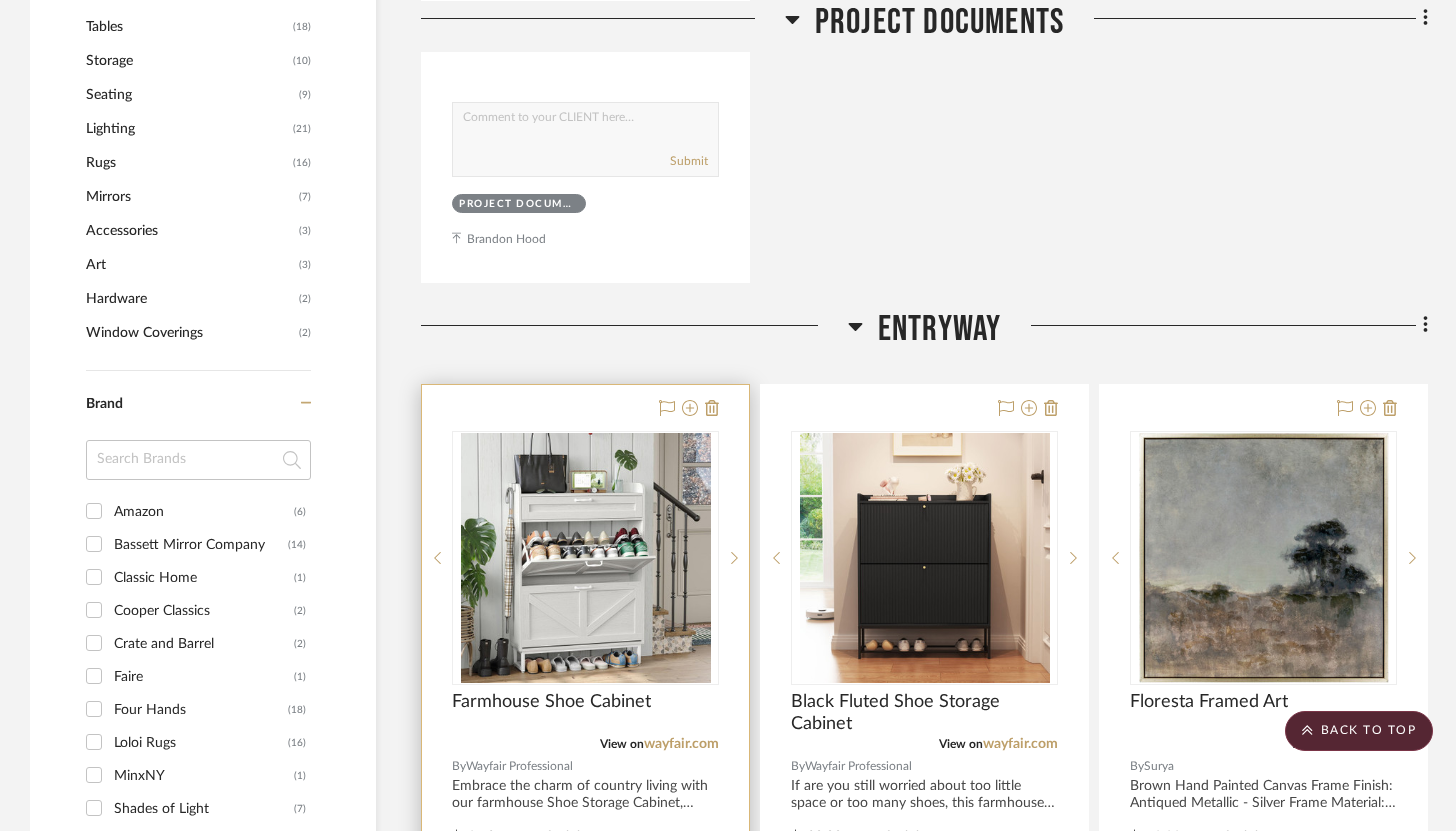 click at bounding box center (585, 822) 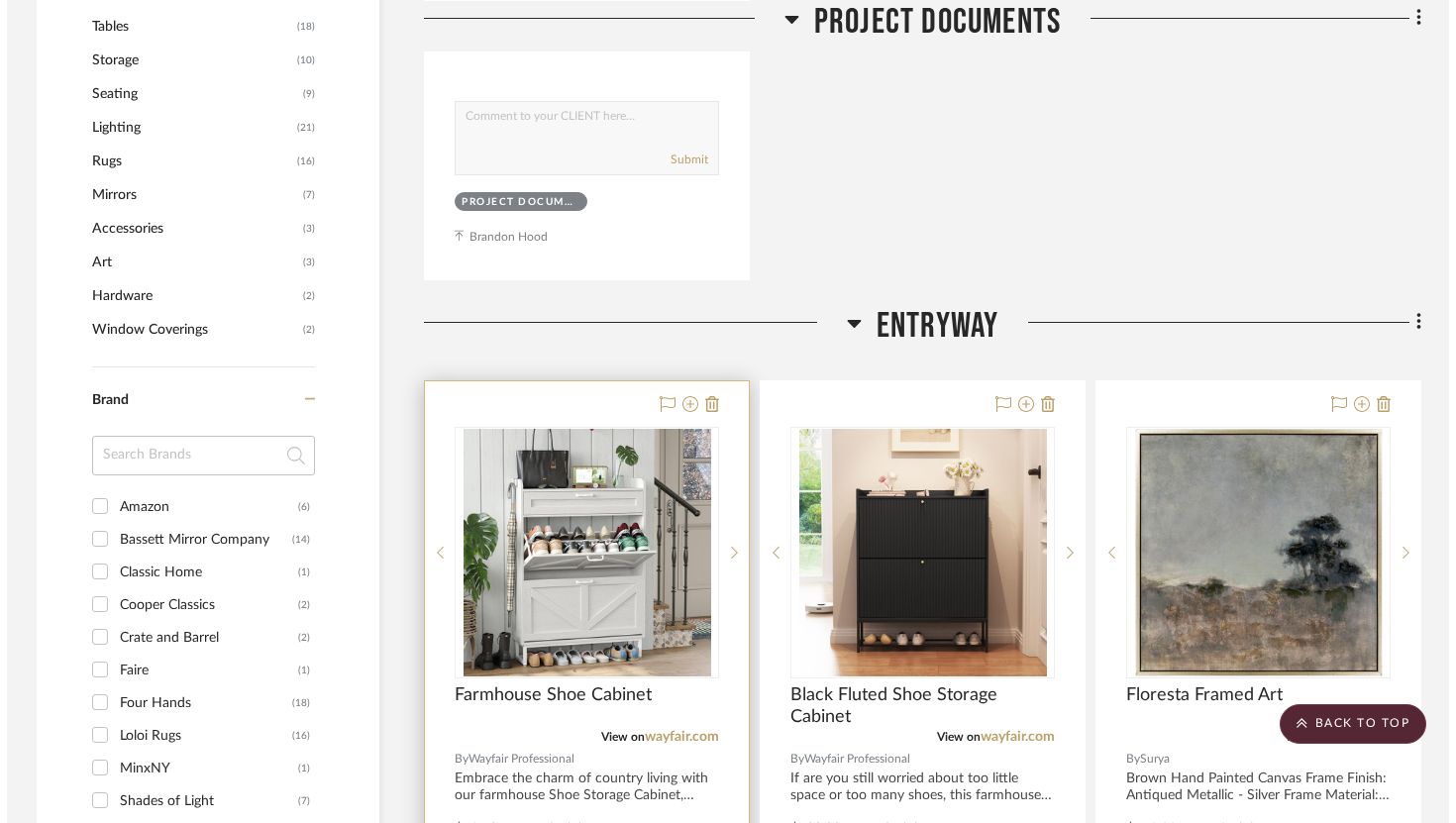 scroll, scrollTop: 0, scrollLeft: 0, axis: both 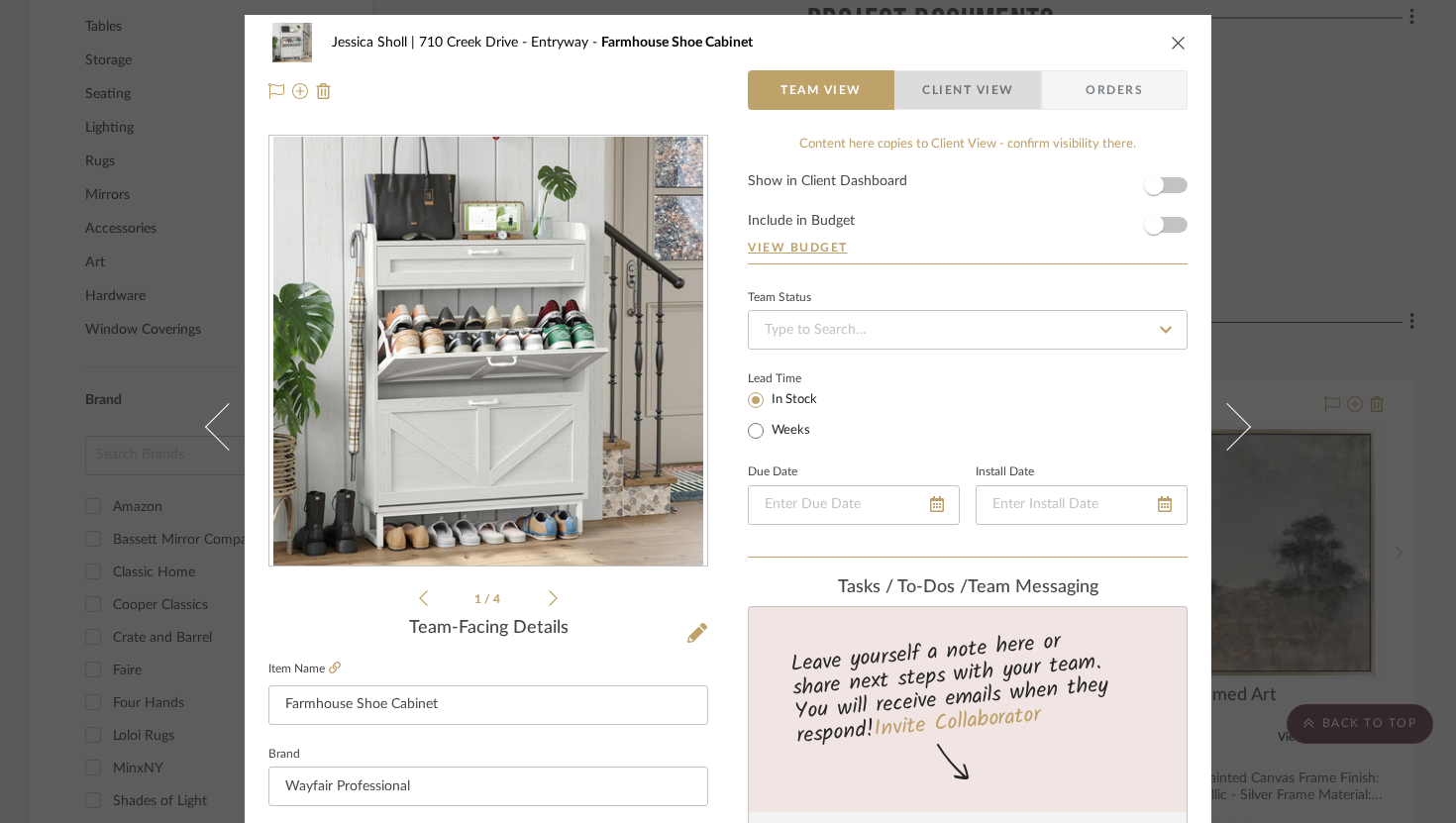 click on "Client View" at bounding box center [968, 90] 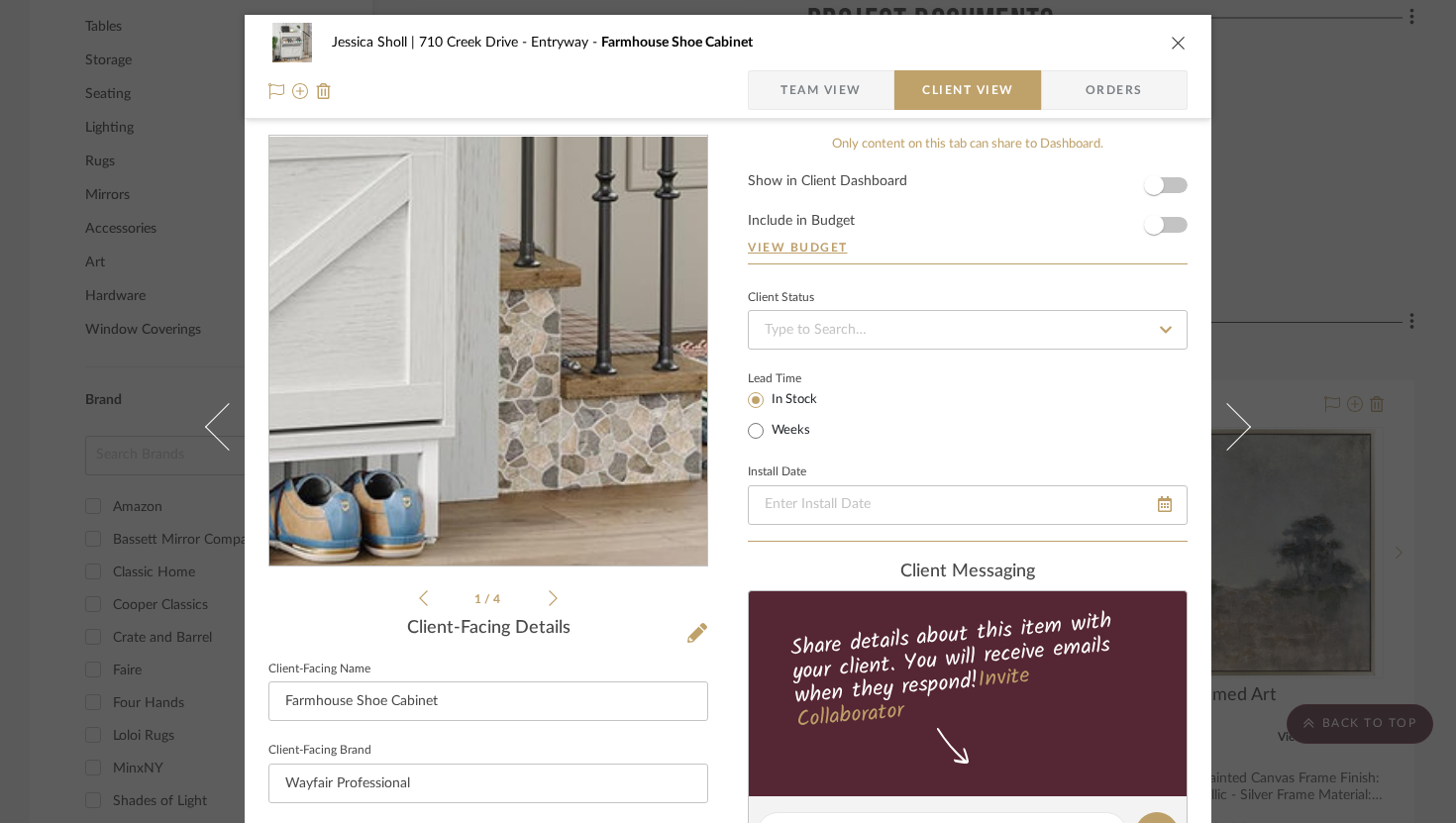 scroll, scrollTop: 378, scrollLeft: 0, axis: vertical 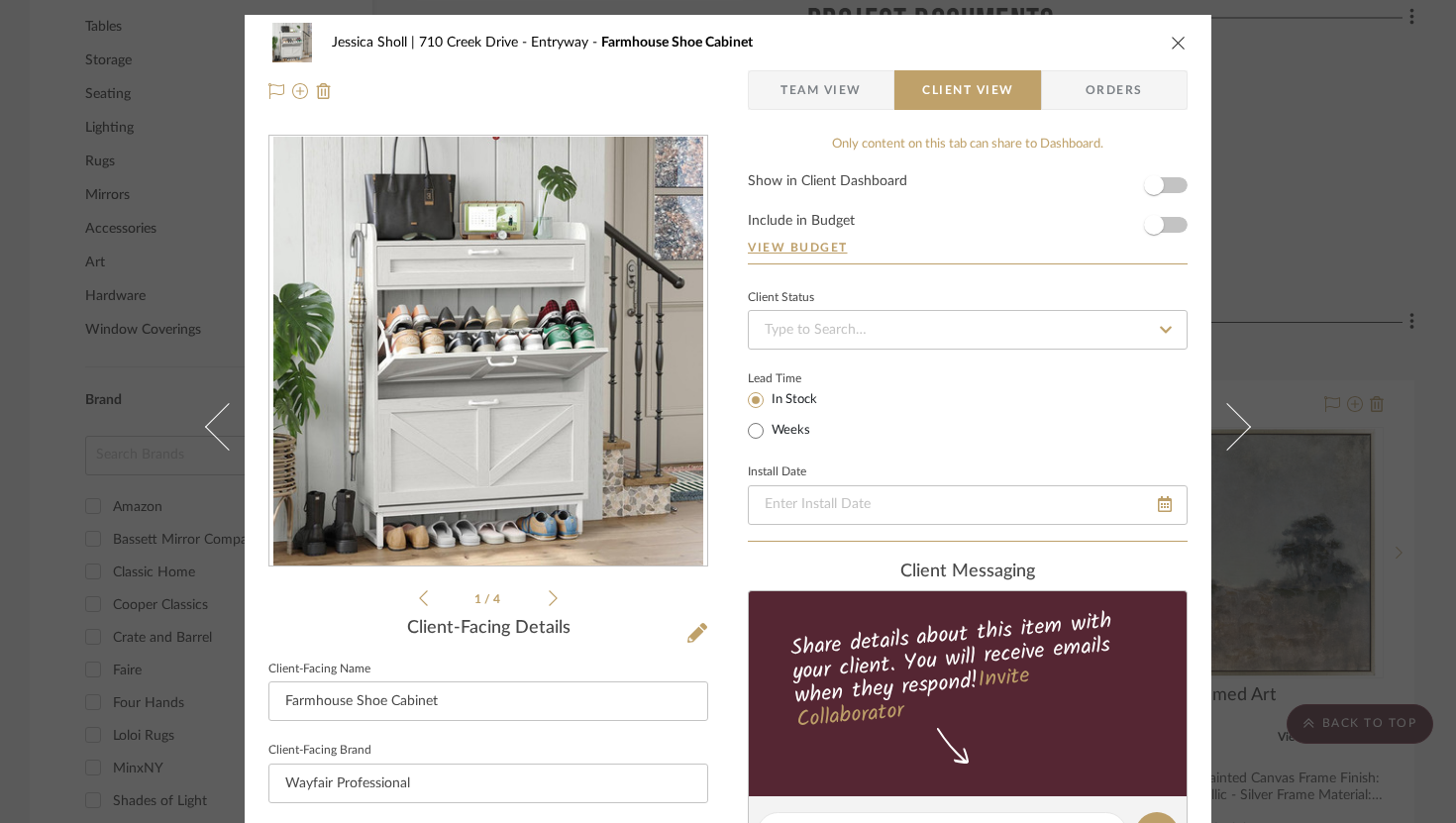 click at bounding box center [1179, 43] 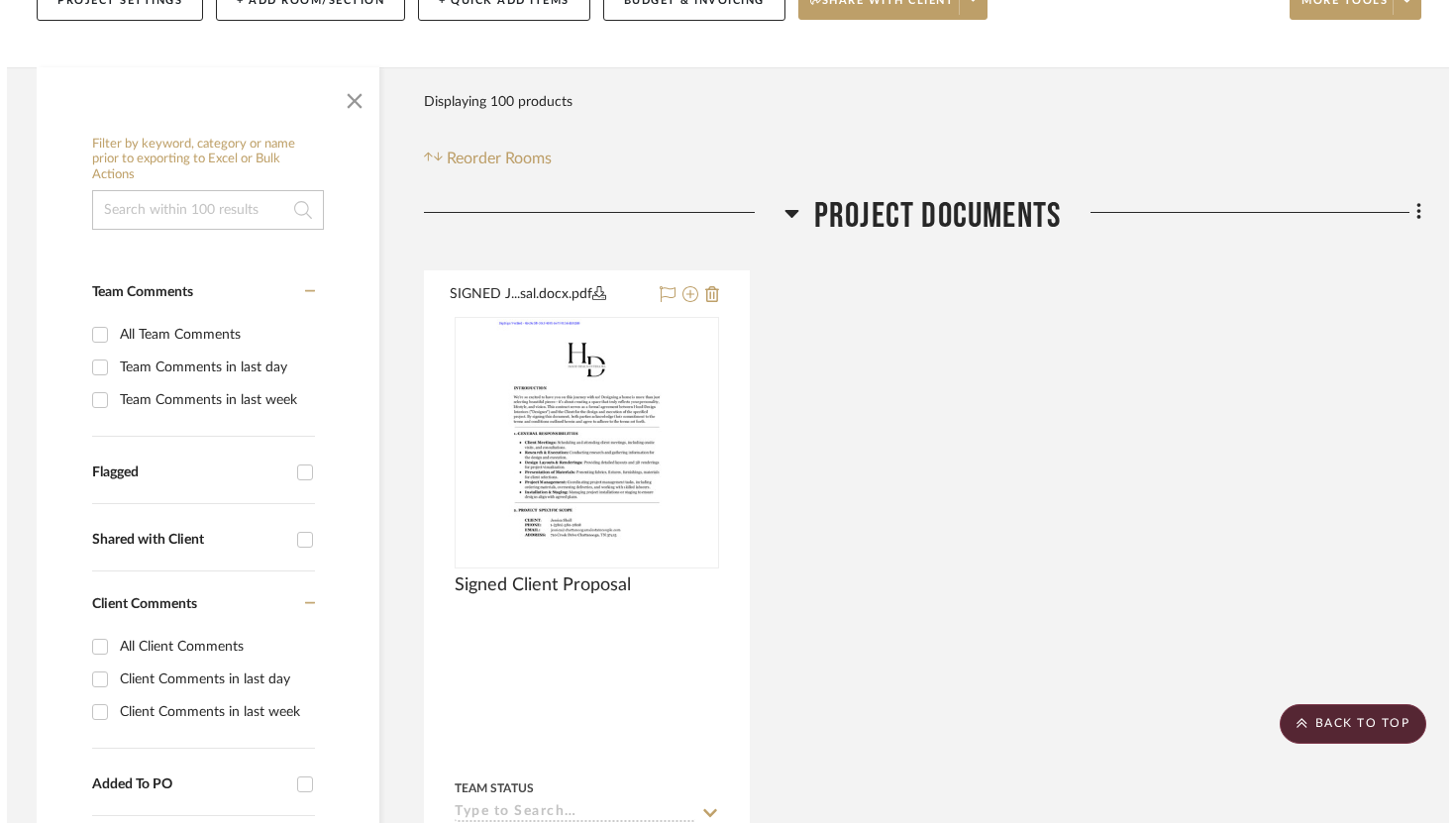 scroll, scrollTop: 0, scrollLeft: 0, axis: both 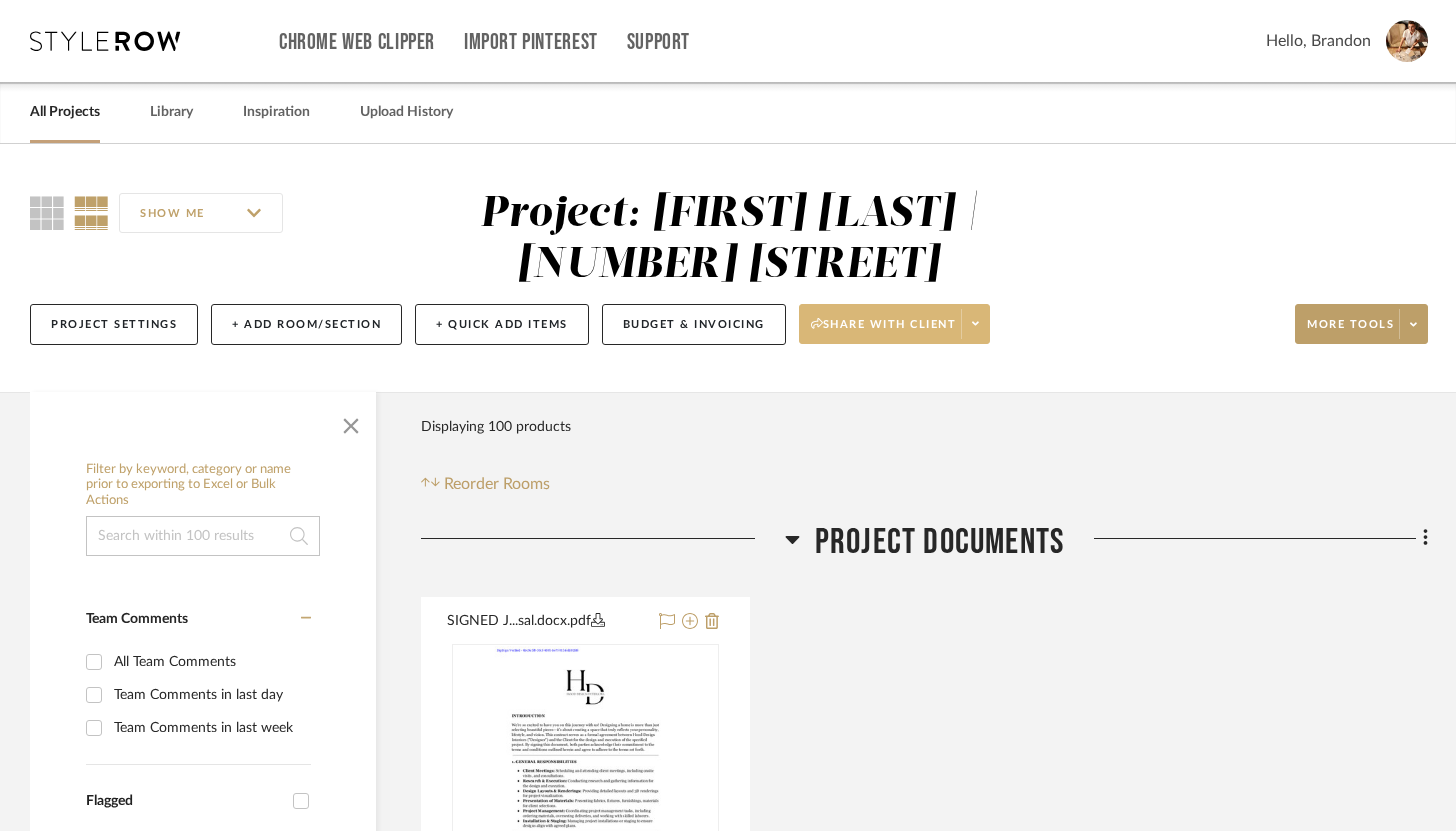 click on "Share with client" 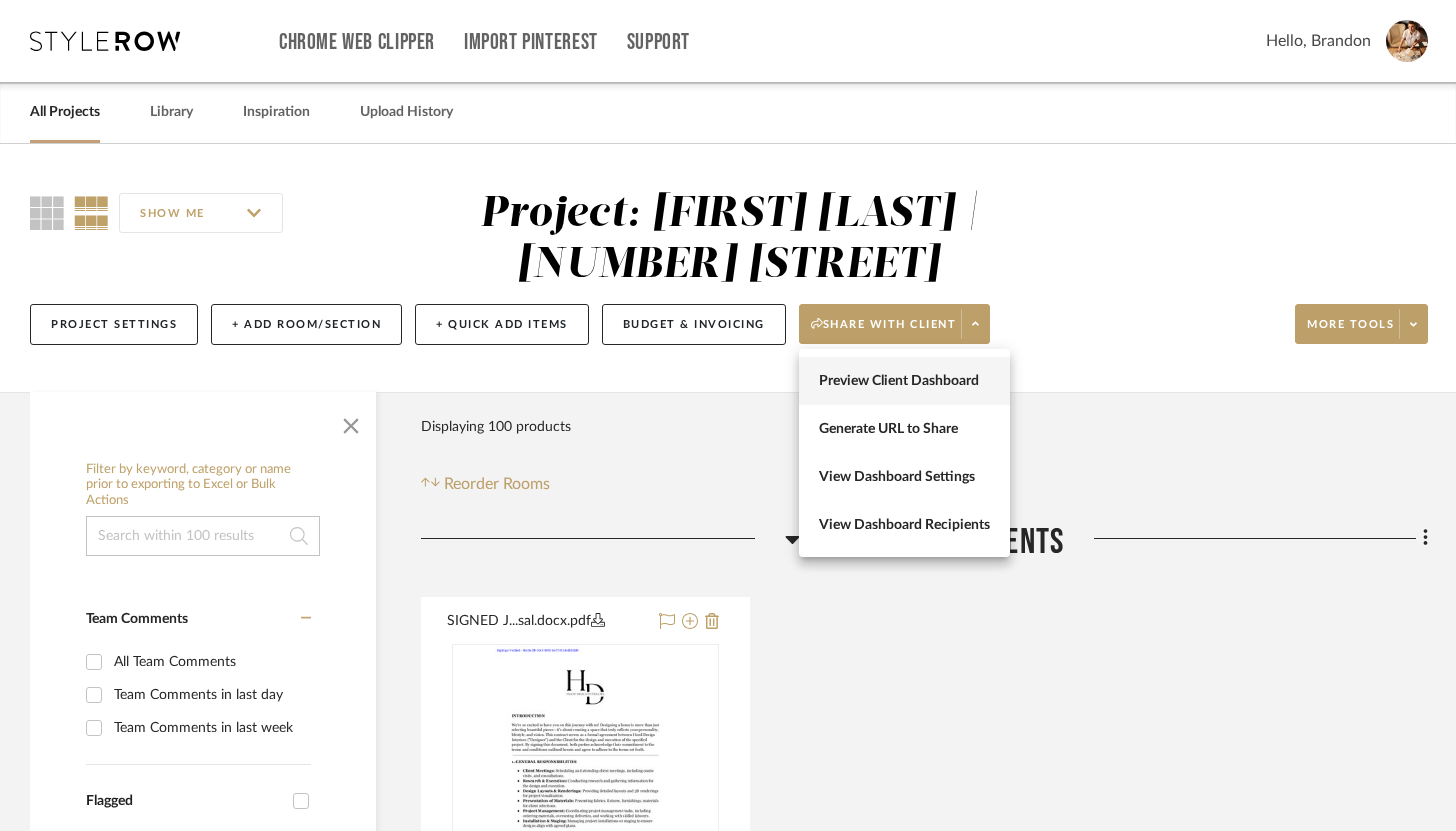 click on "Preview Client Dashboard" at bounding box center (904, 381) 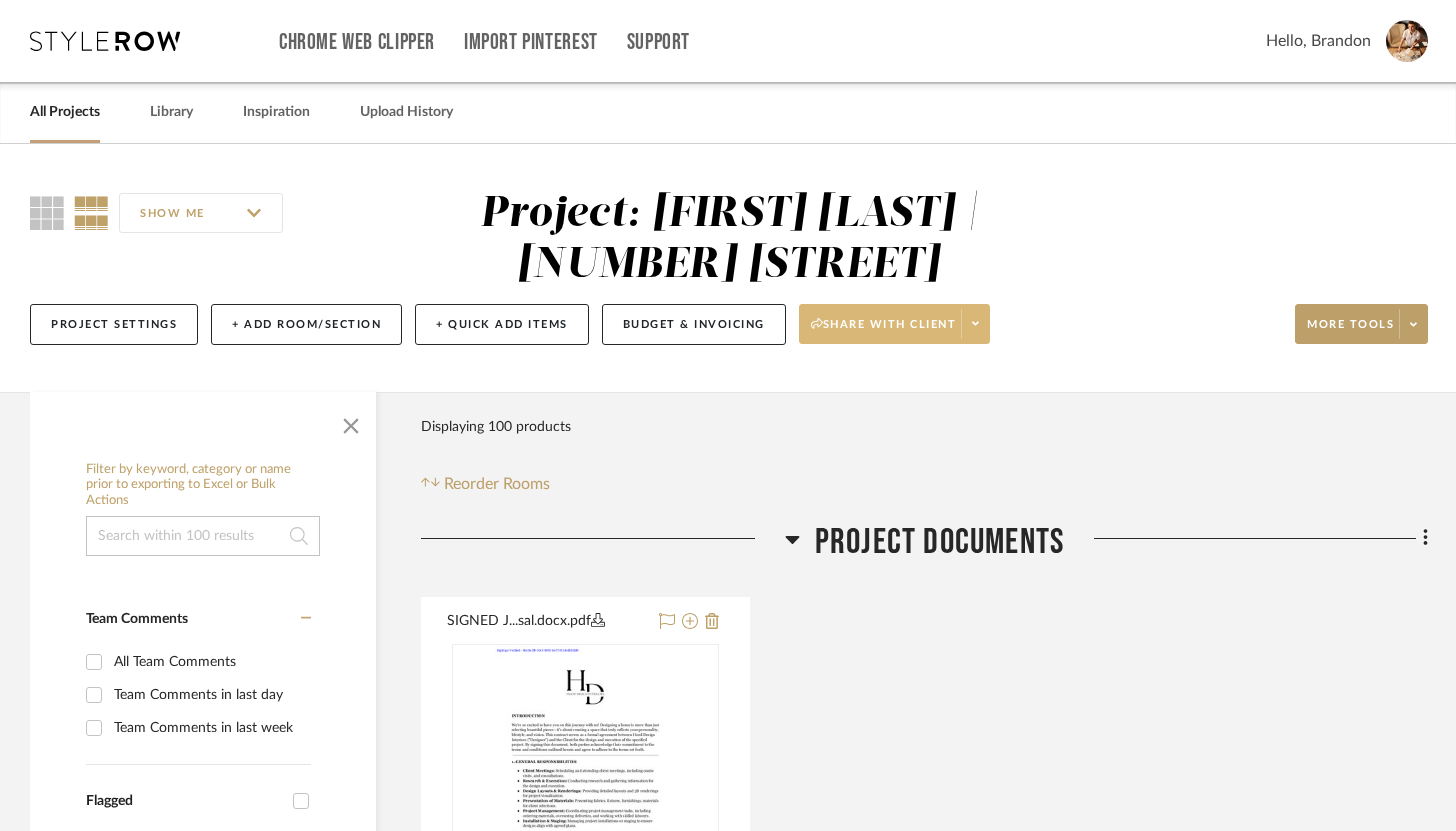 click 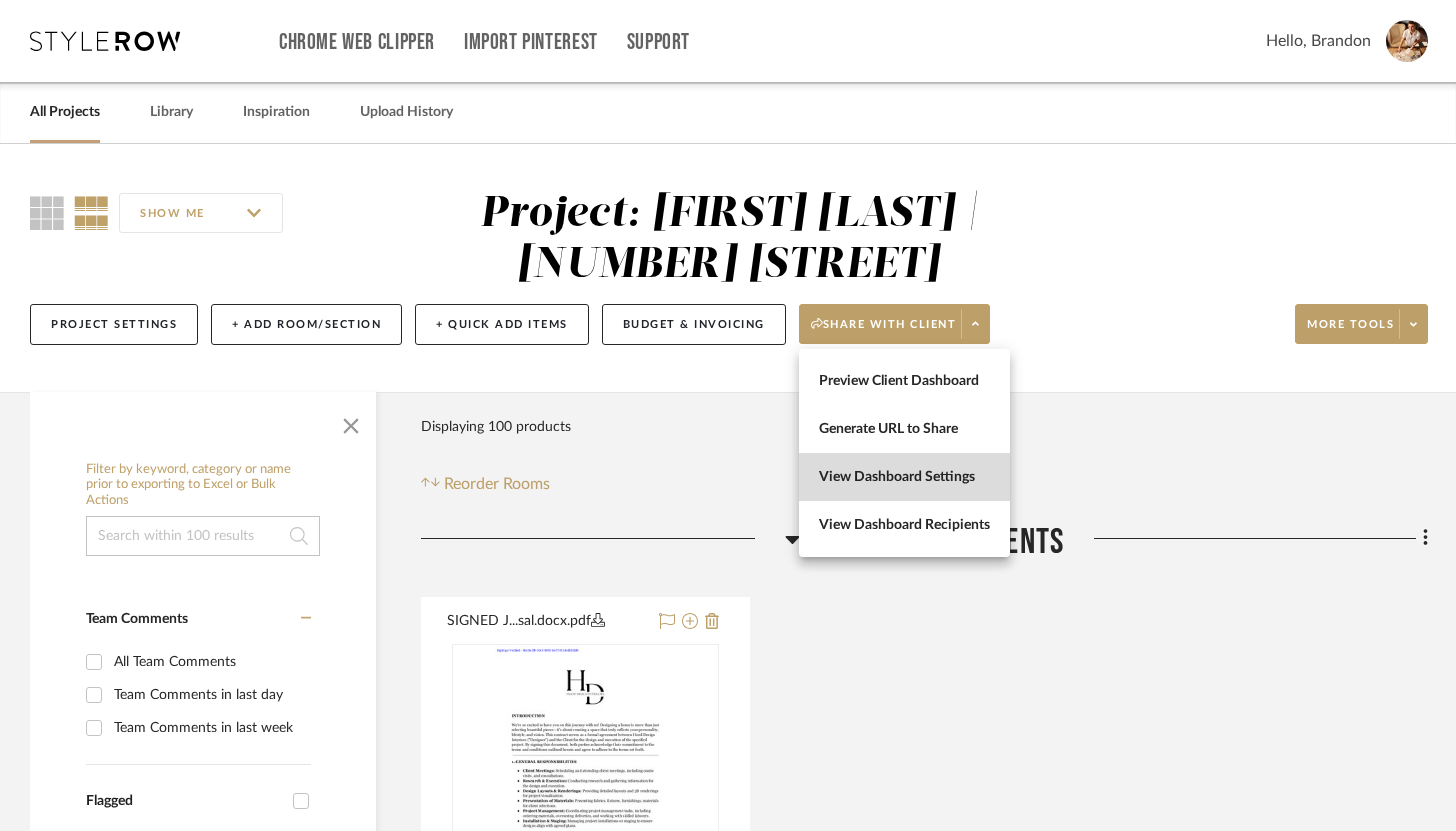 click on "View Dashboard Settings" at bounding box center [904, 477] 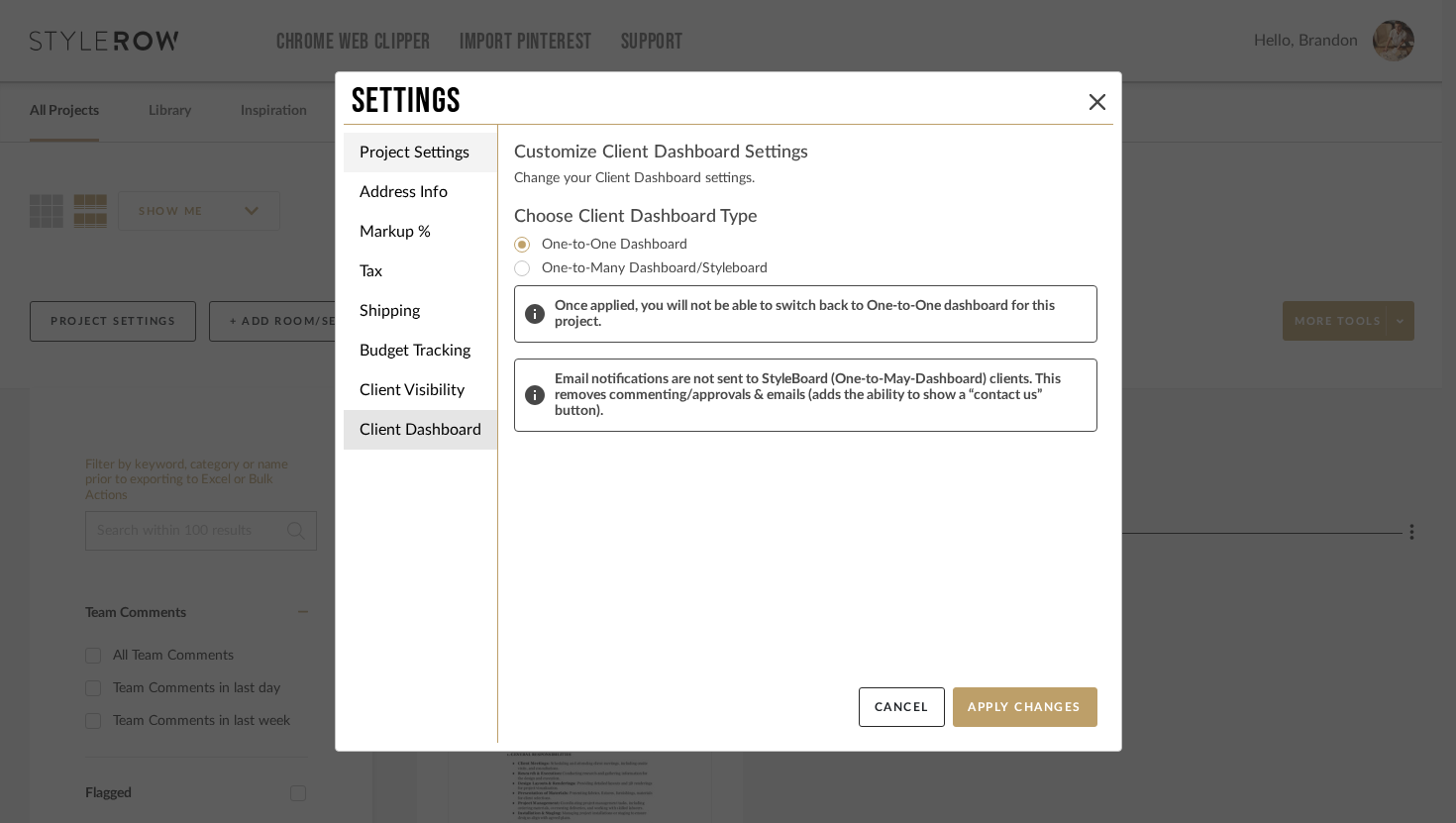 click on "Project Settings" at bounding box center (420, 153) 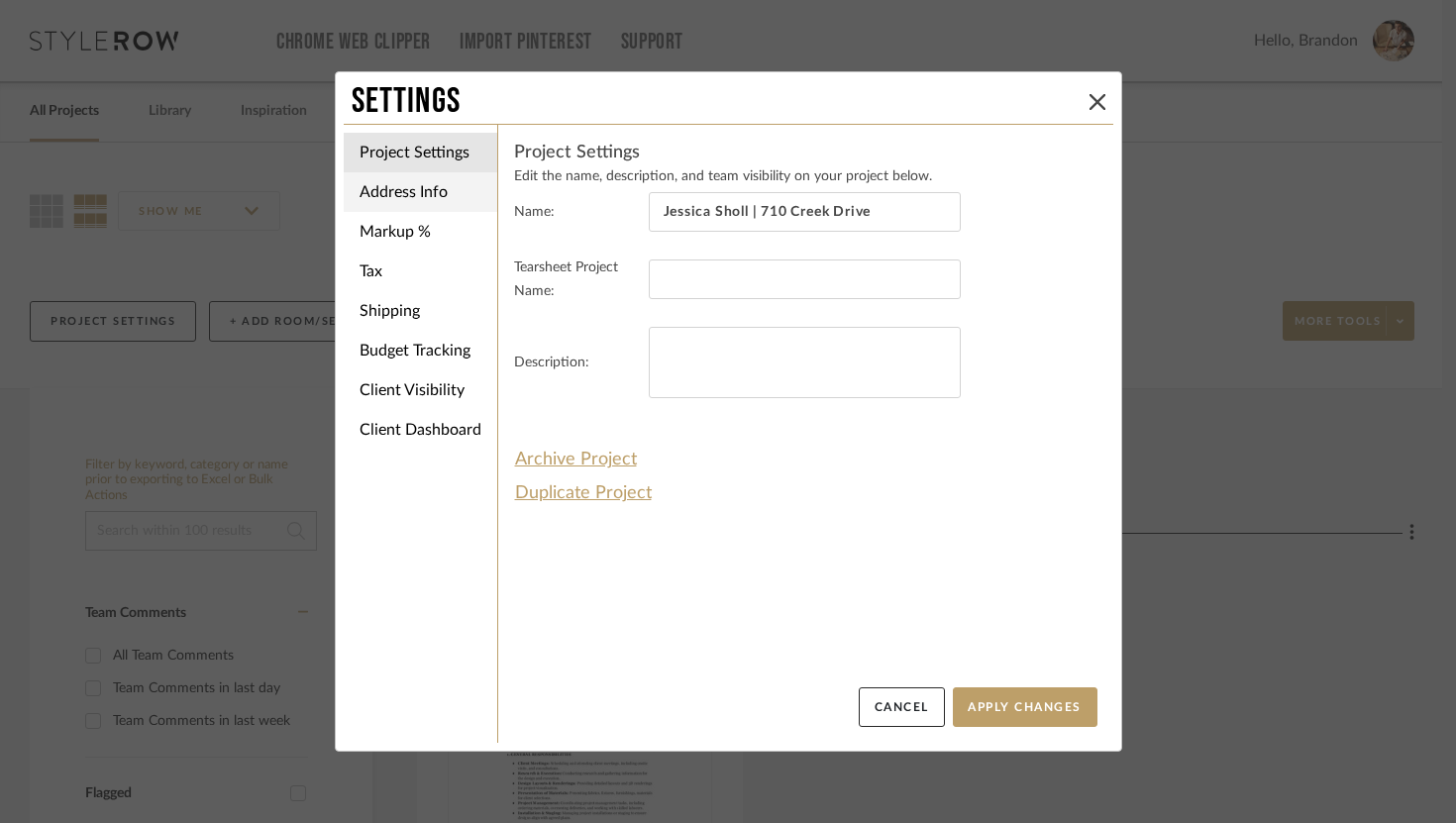 click on "Address Info" at bounding box center [420, 192] 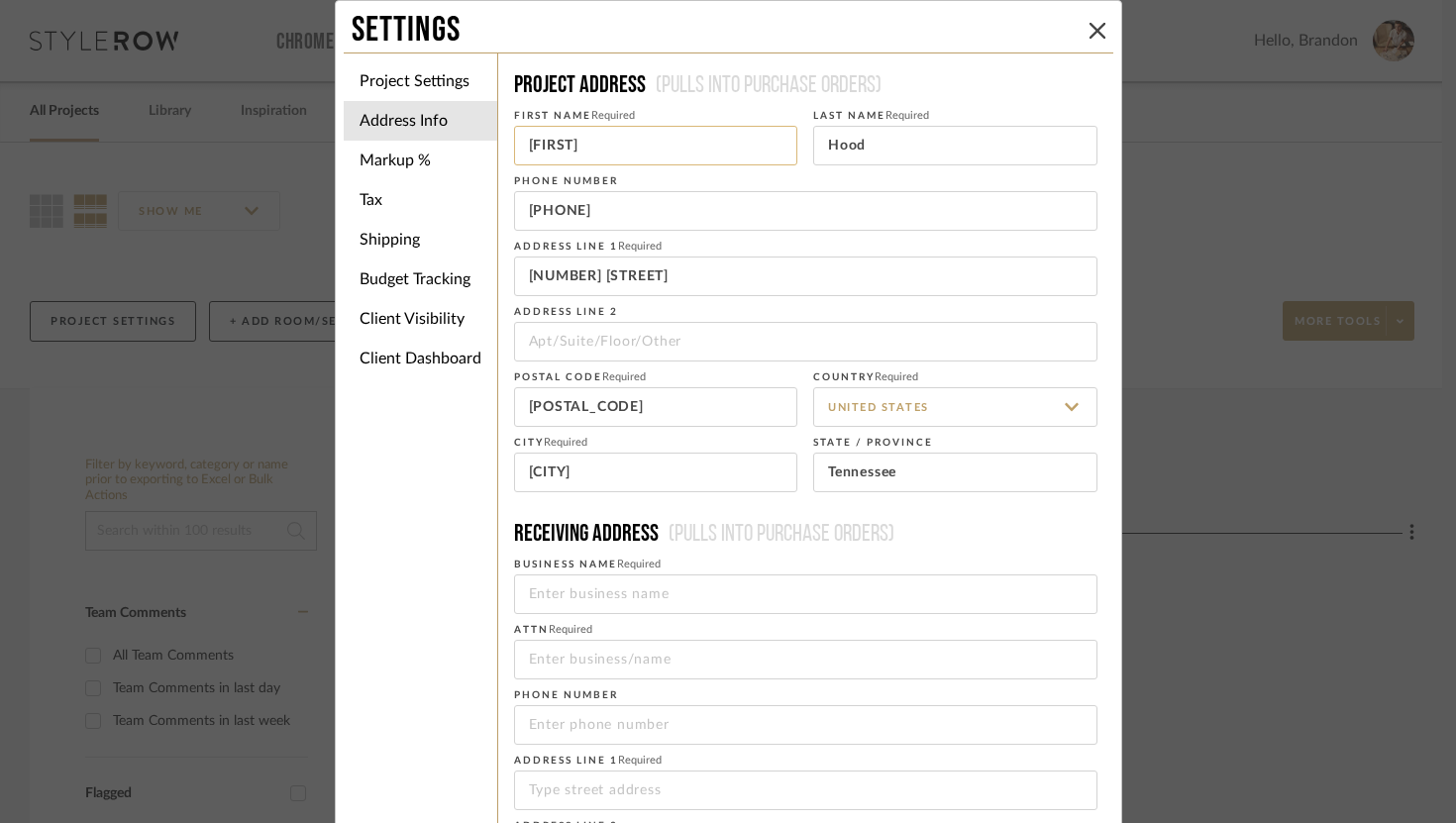 drag, startPoint x: 618, startPoint y: 153, endPoint x: 515, endPoint y: 143, distance: 103.4843 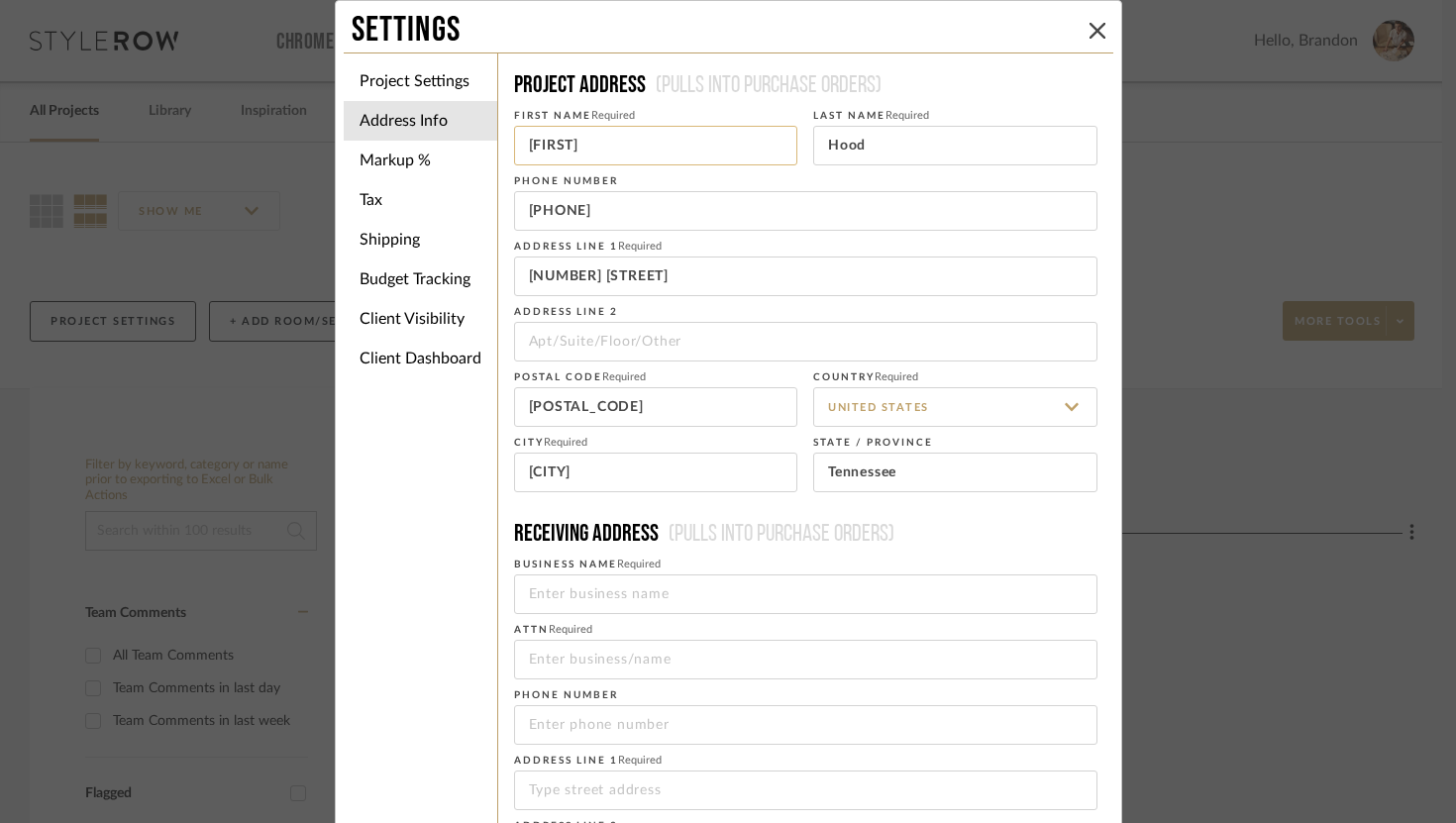 type on "Jessica" 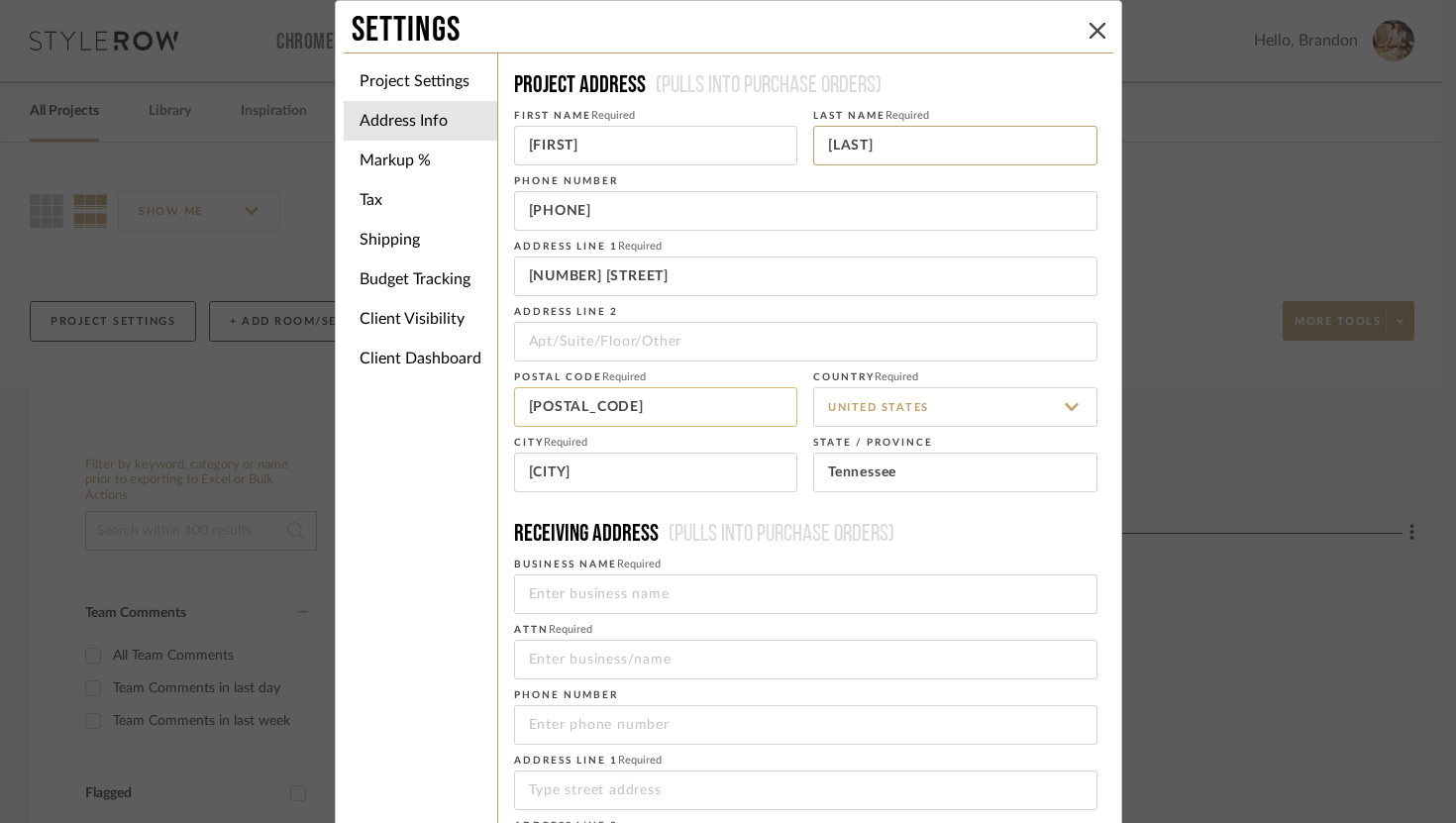 scroll, scrollTop: 261, scrollLeft: 0, axis: vertical 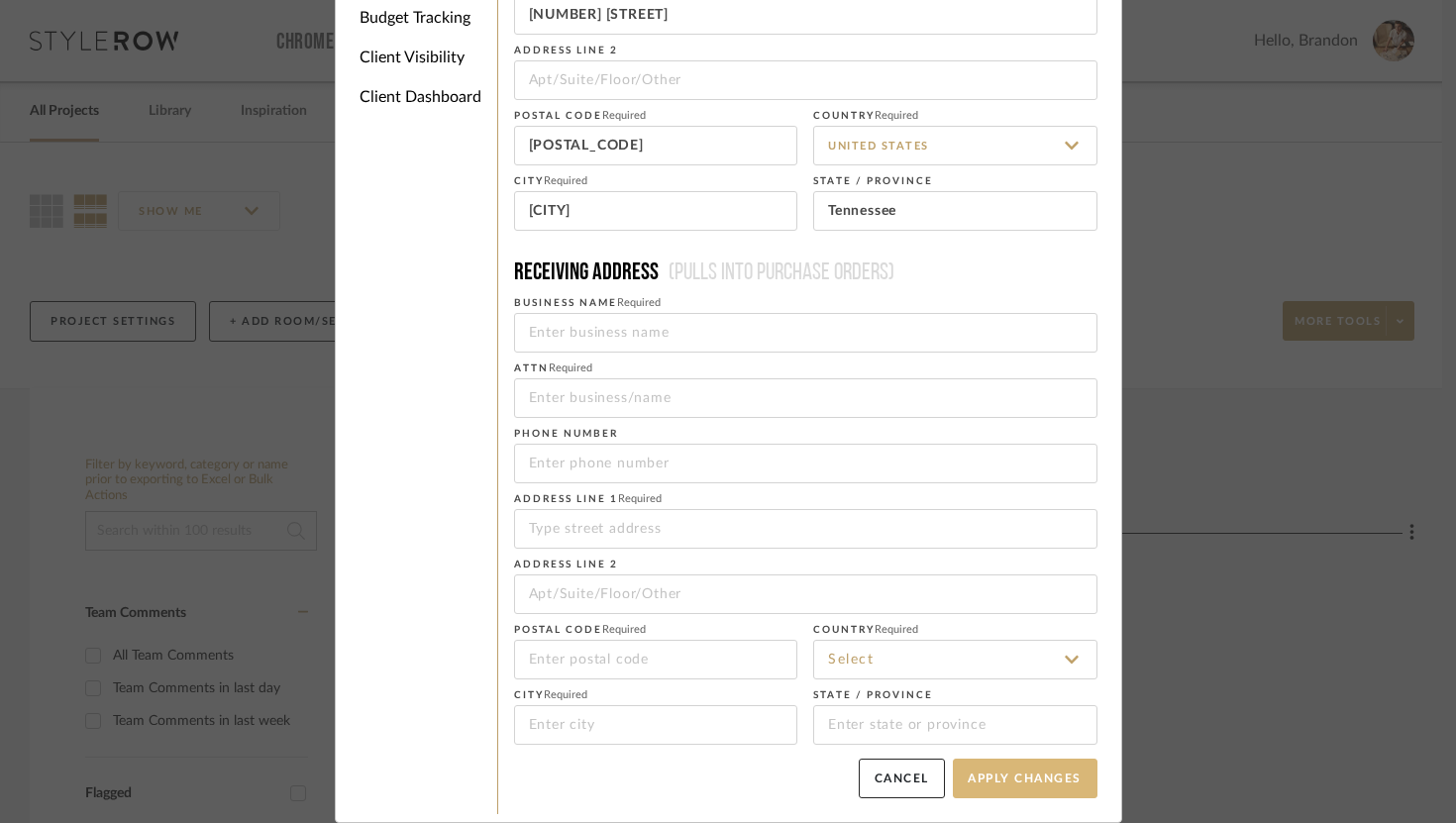 type on "Sholl" 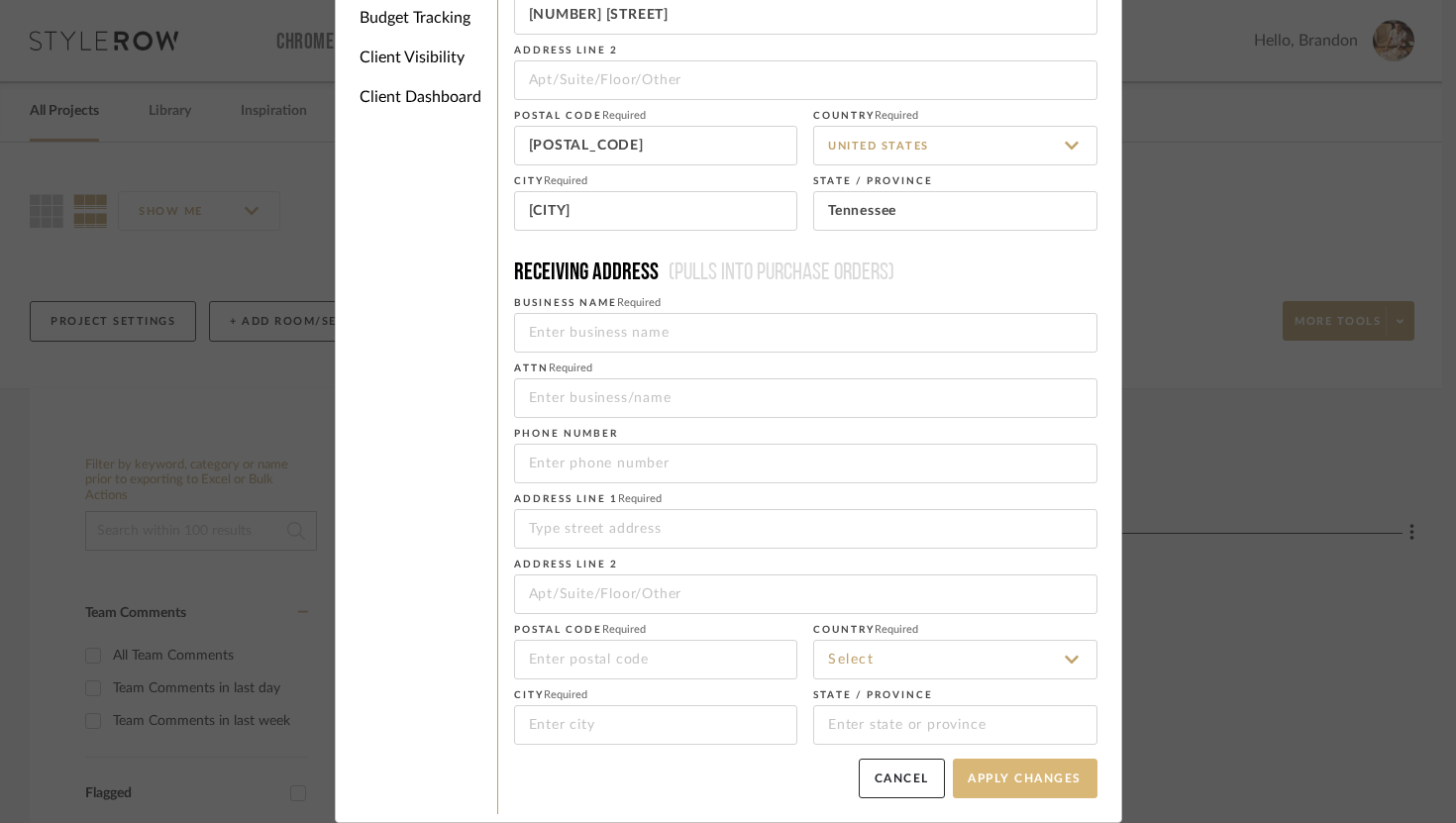 click on "Apply Changes" at bounding box center (1025, 778) 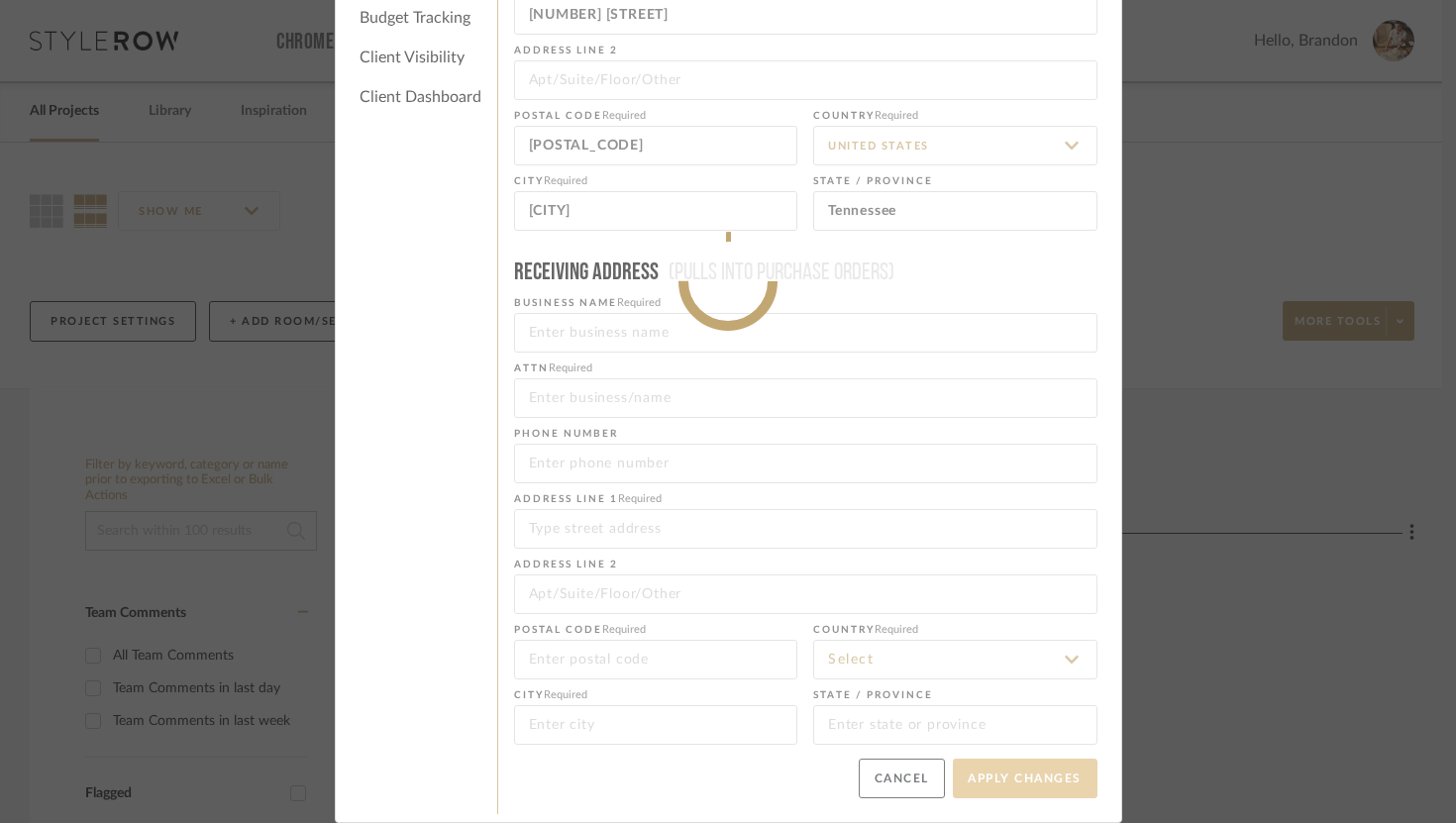 type on "14237856973" 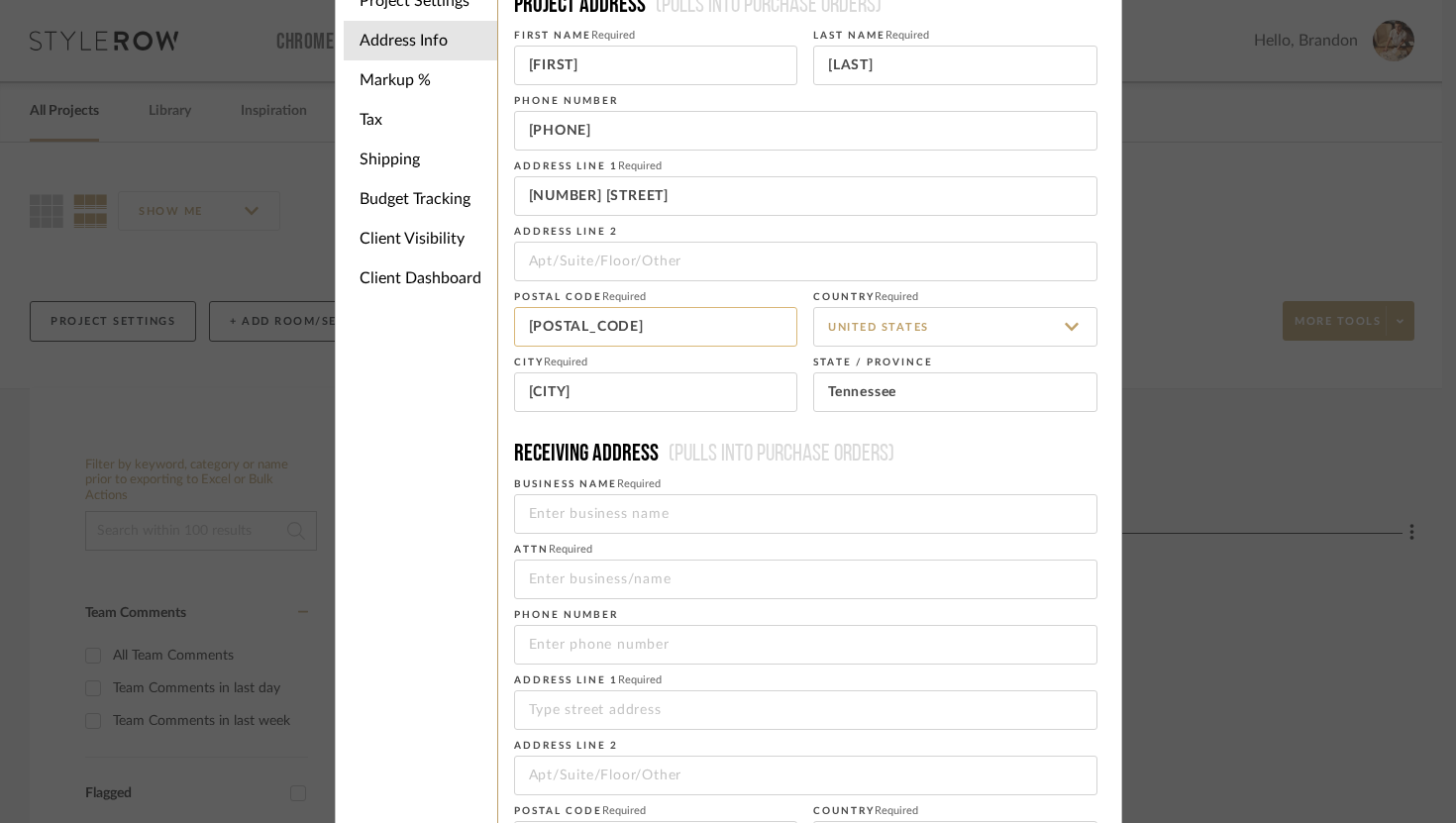 scroll, scrollTop: 51, scrollLeft: 0, axis: vertical 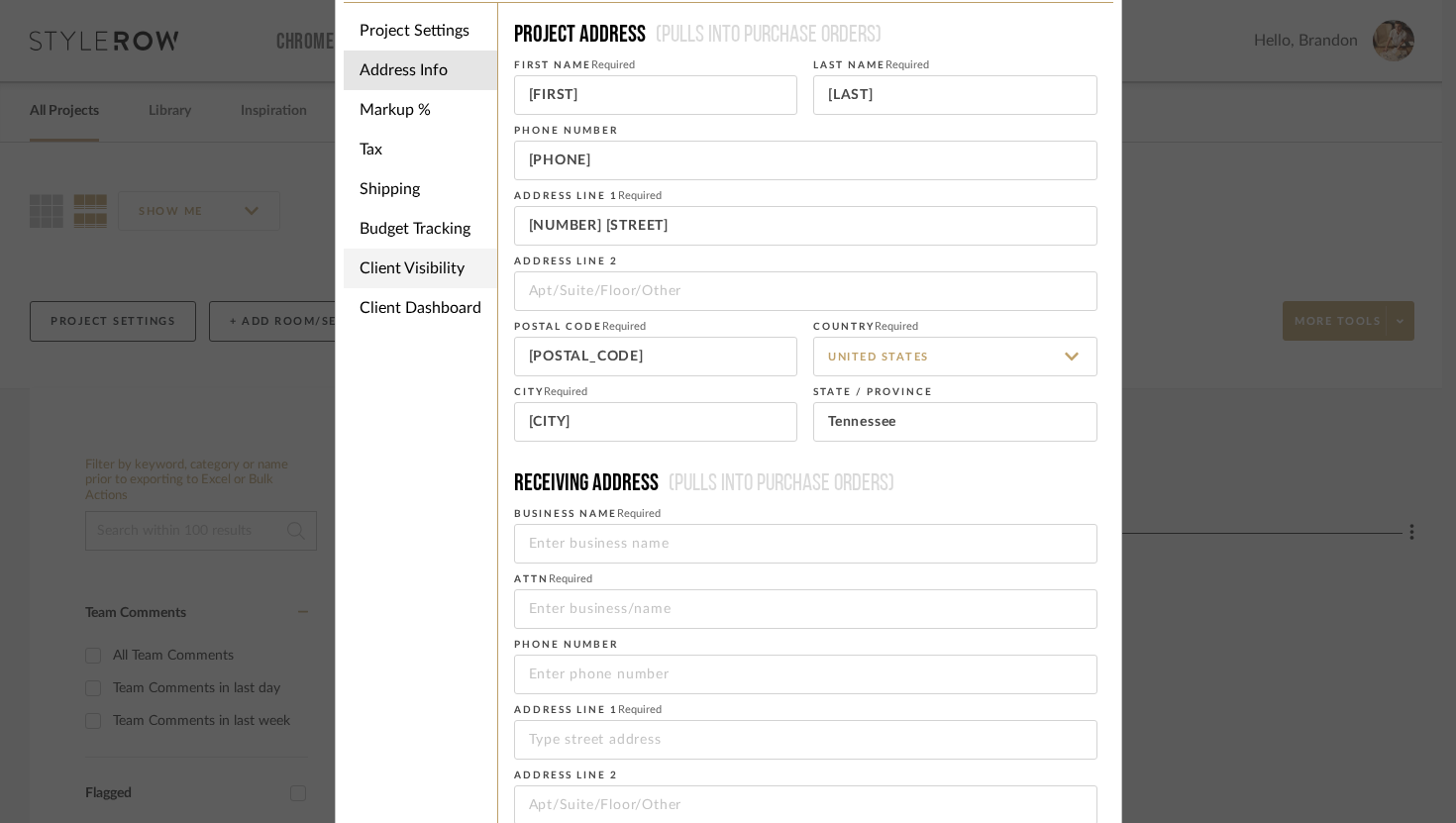 click on "Client Visibility" at bounding box center (420, 268) 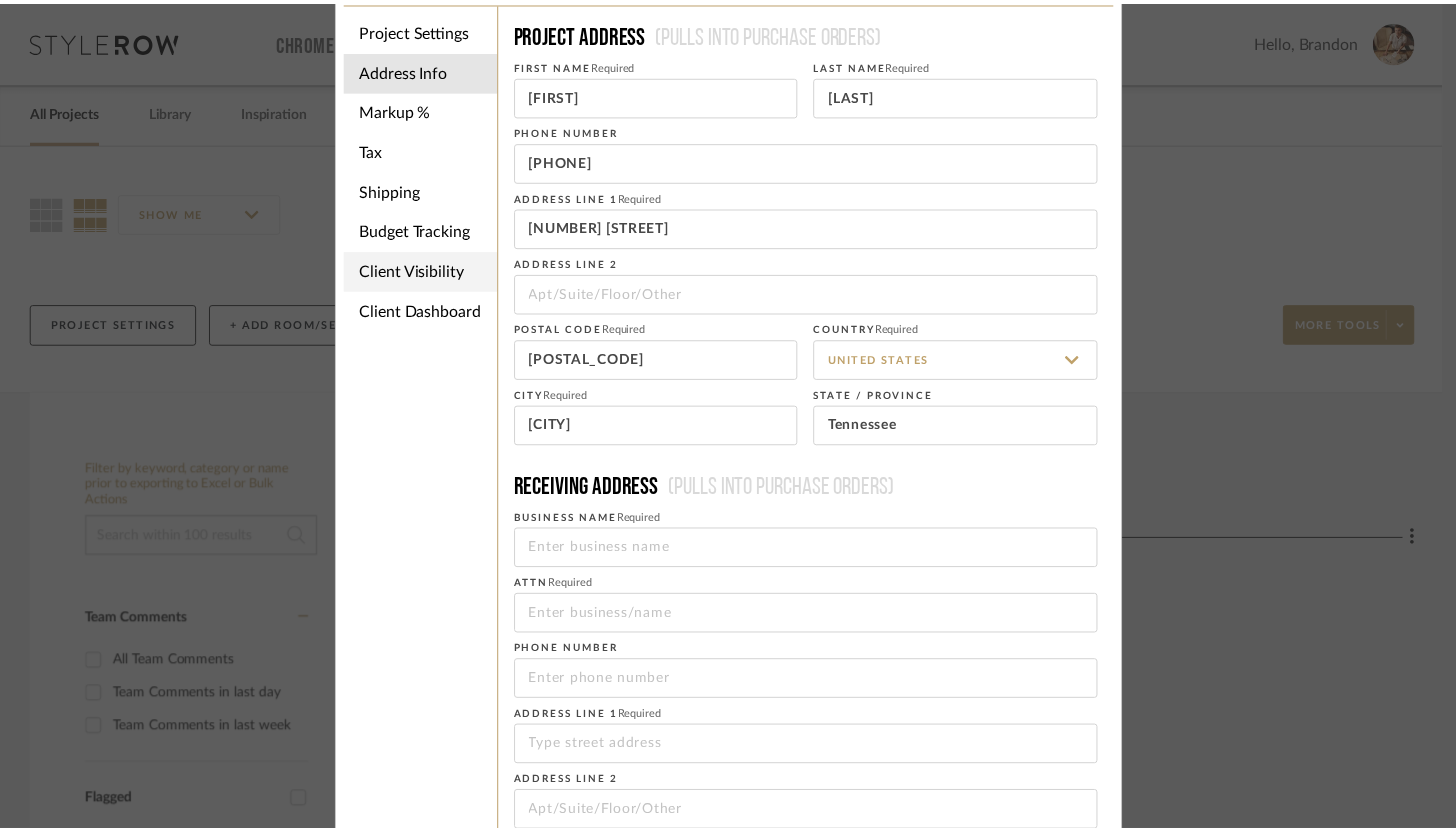scroll, scrollTop: 0, scrollLeft: 0, axis: both 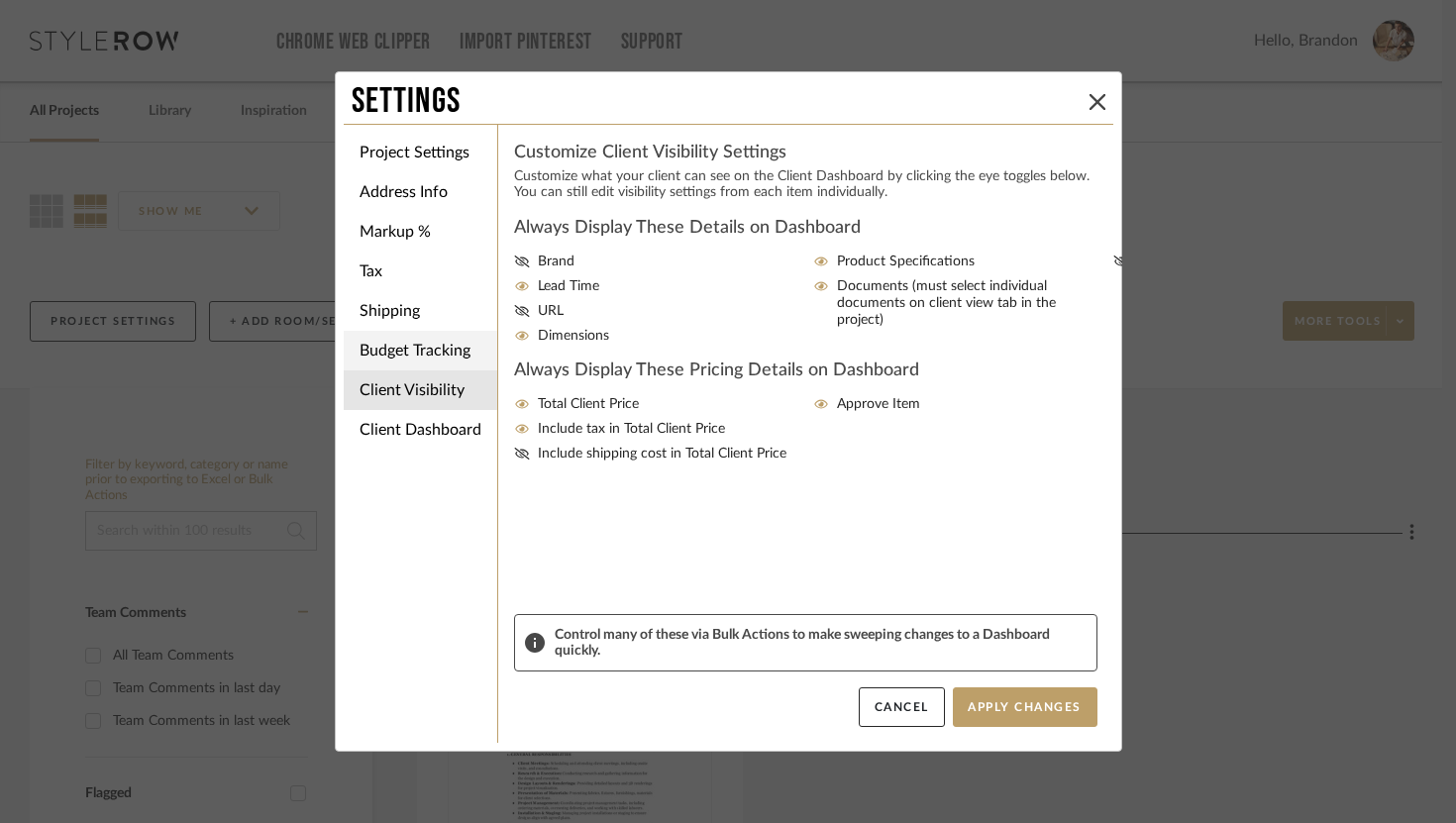 click on "Budget Tracking" at bounding box center [420, 351] 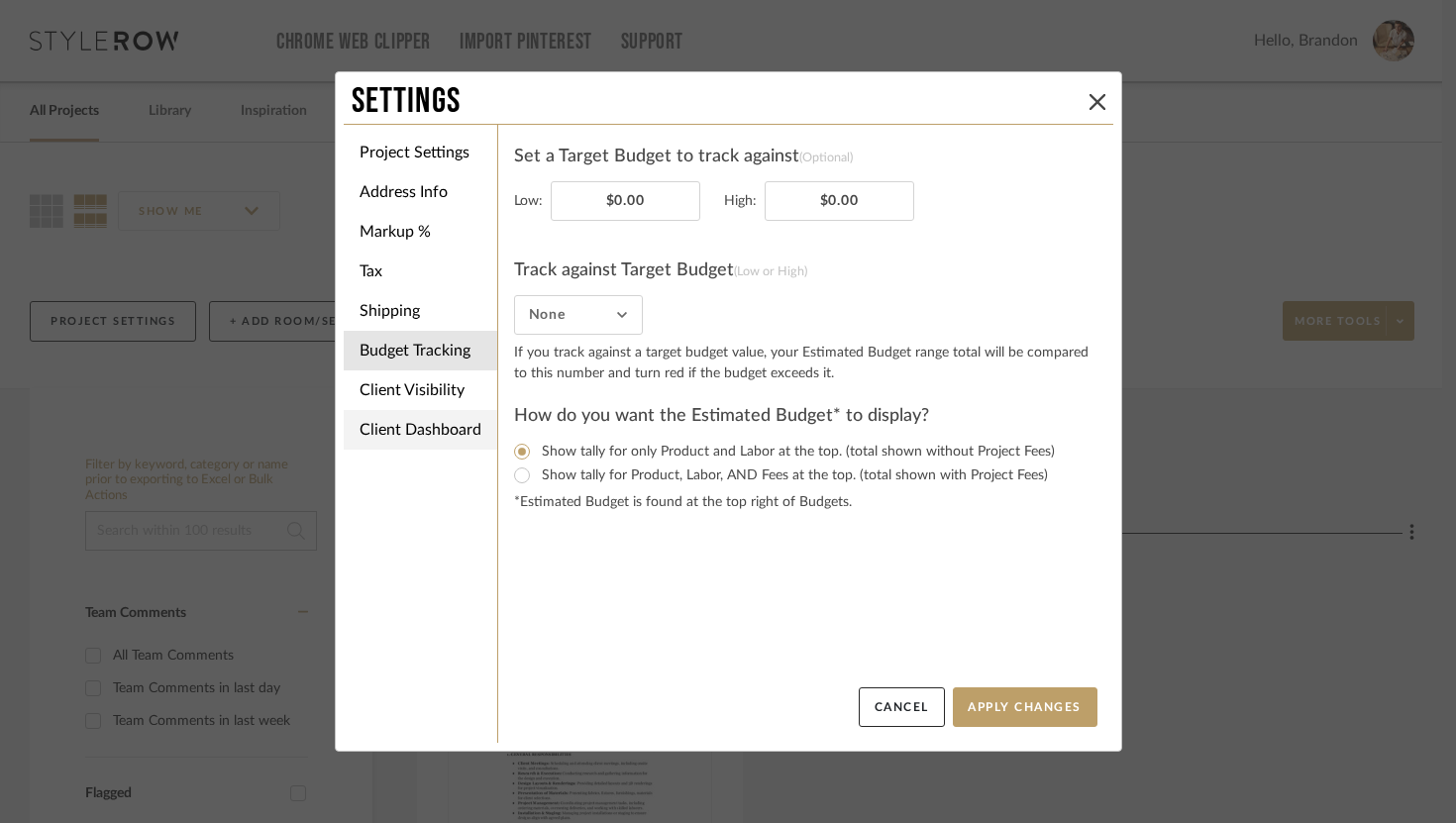 click on "Client Dashboard" at bounding box center [420, 430] 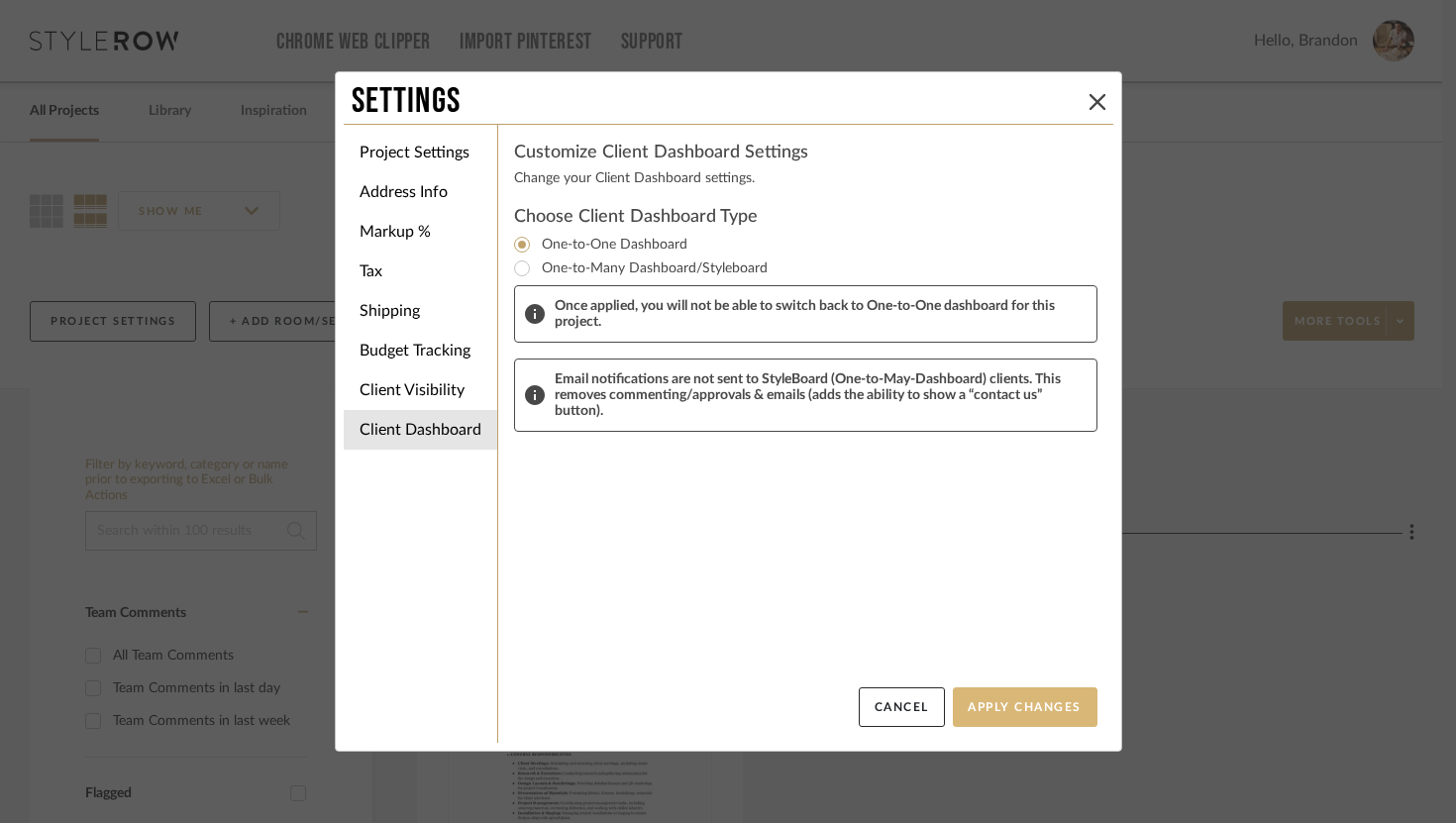 click on "Apply Changes" at bounding box center [1025, 707] 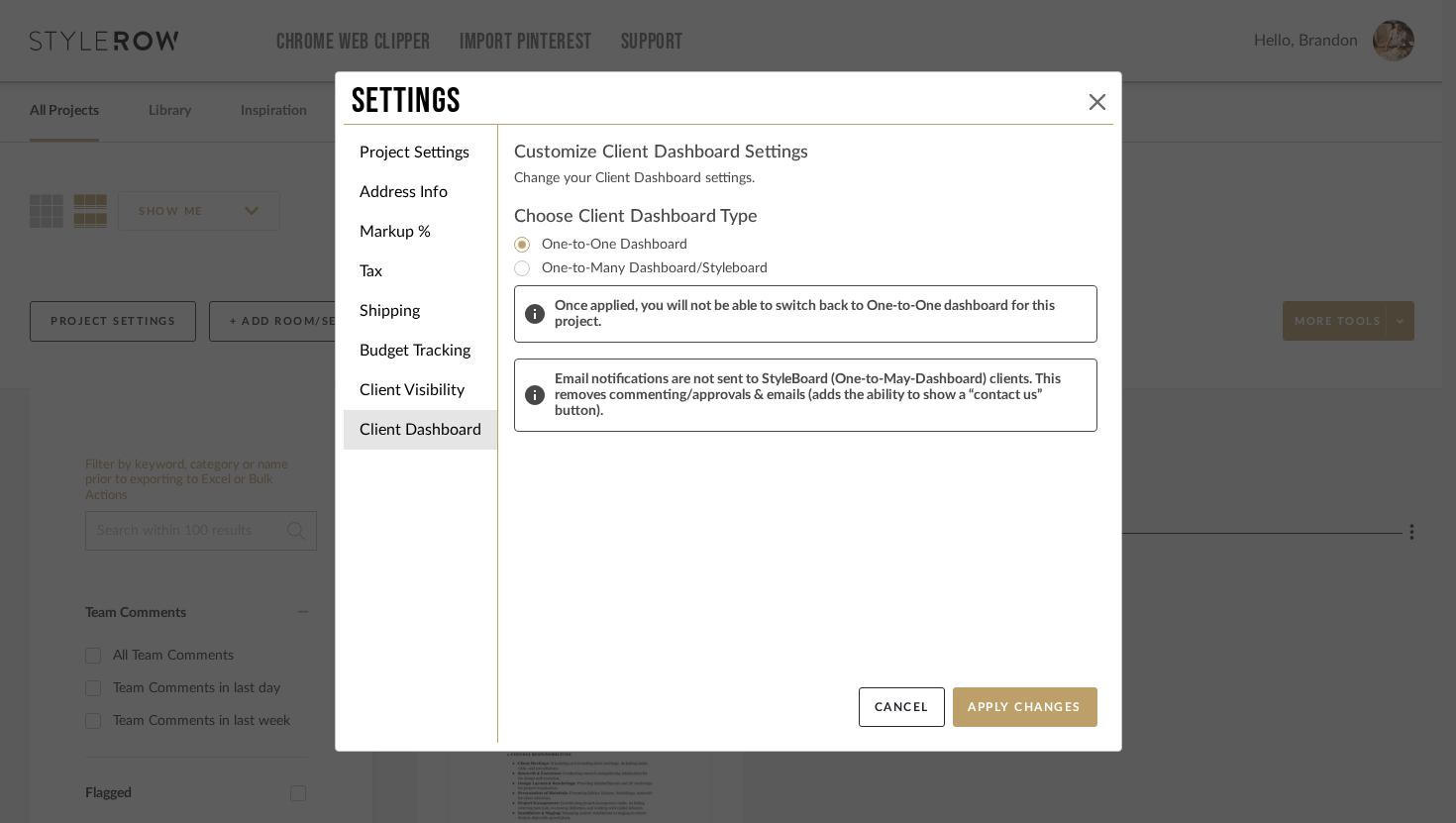 click 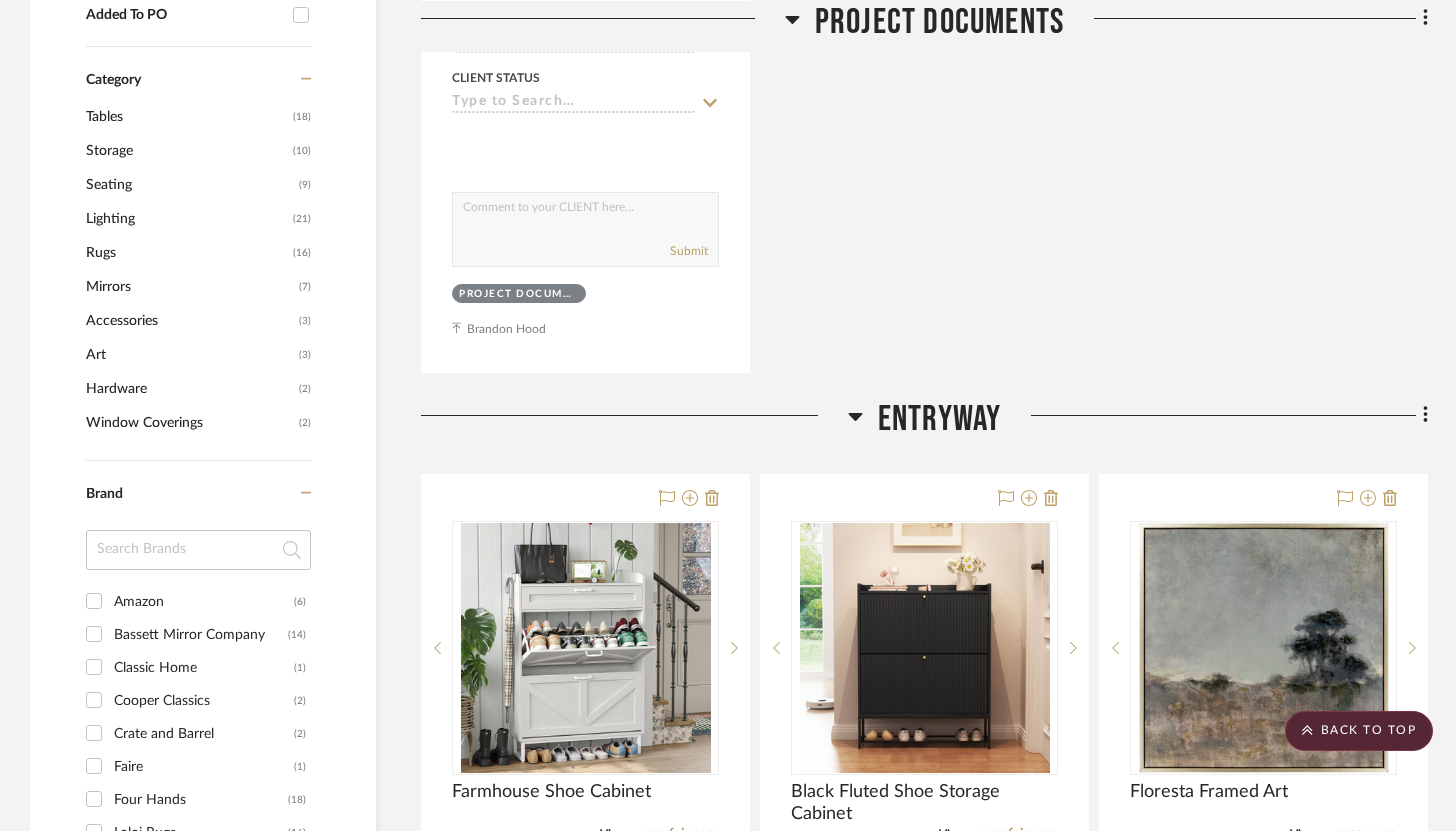 scroll, scrollTop: 1103, scrollLeft: 0, axis: vertical 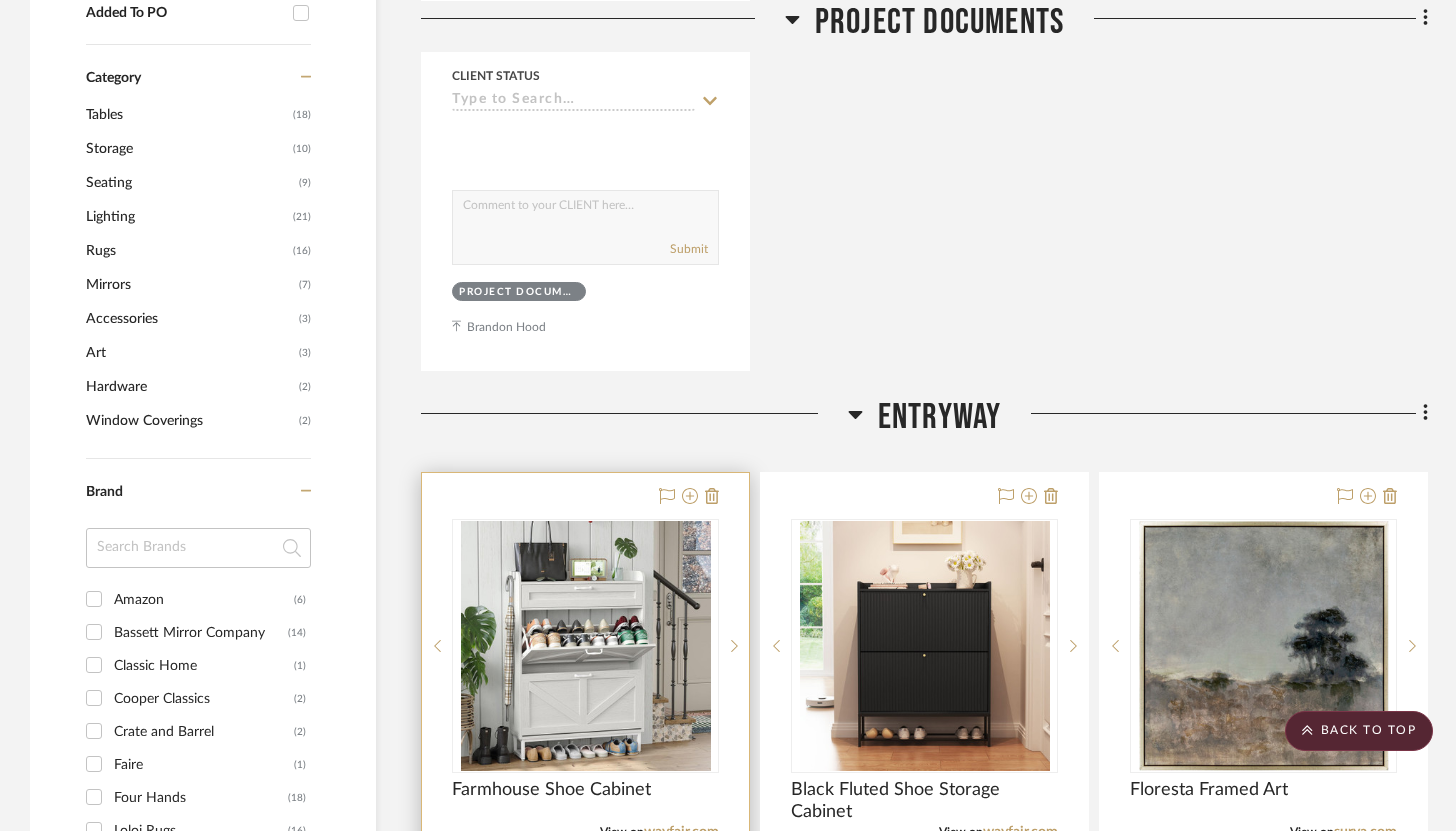 click at bounding box center (585, 910) 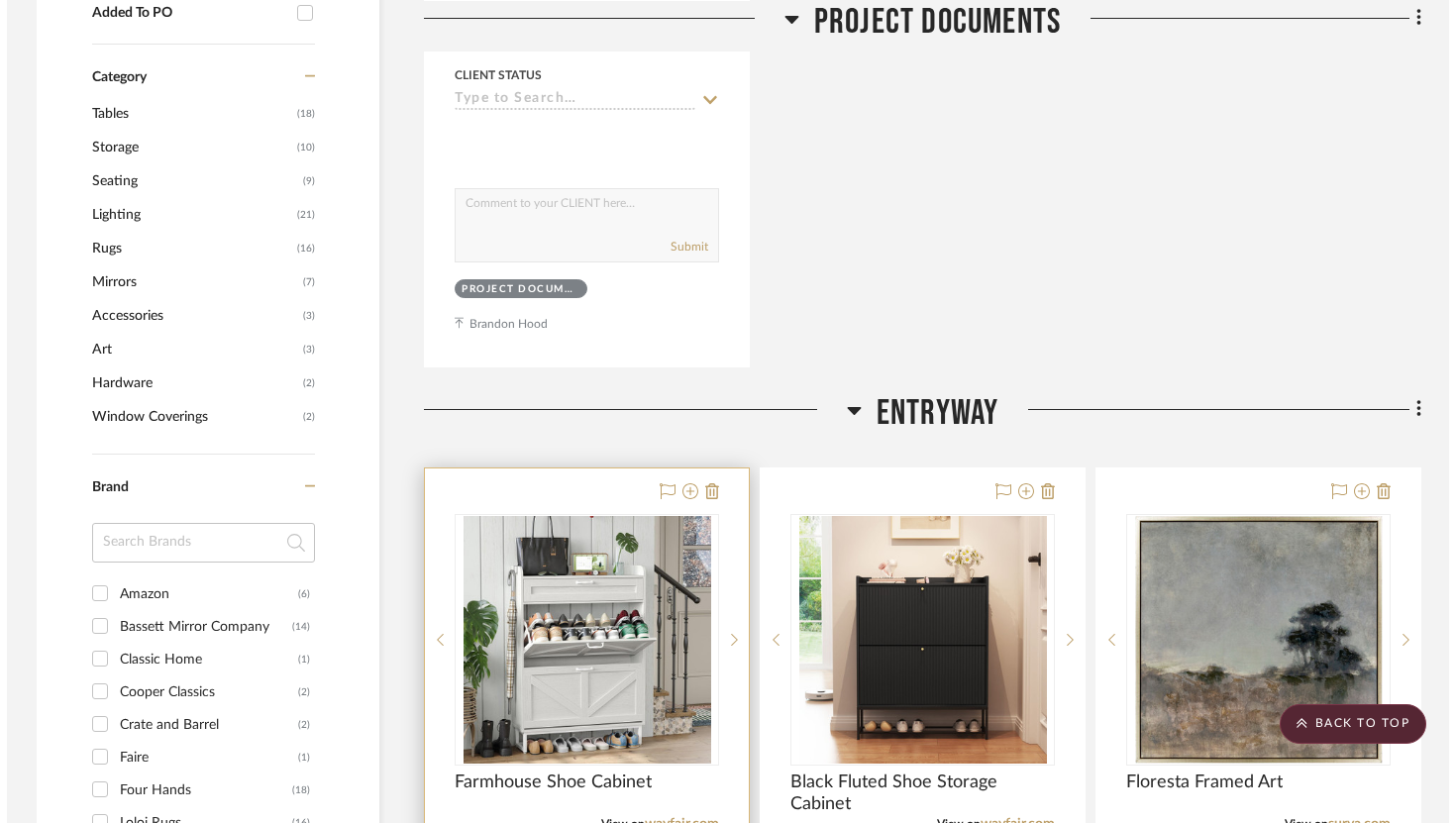 scroll, scrollTop: 0, scrollLeft: 0, axis: both 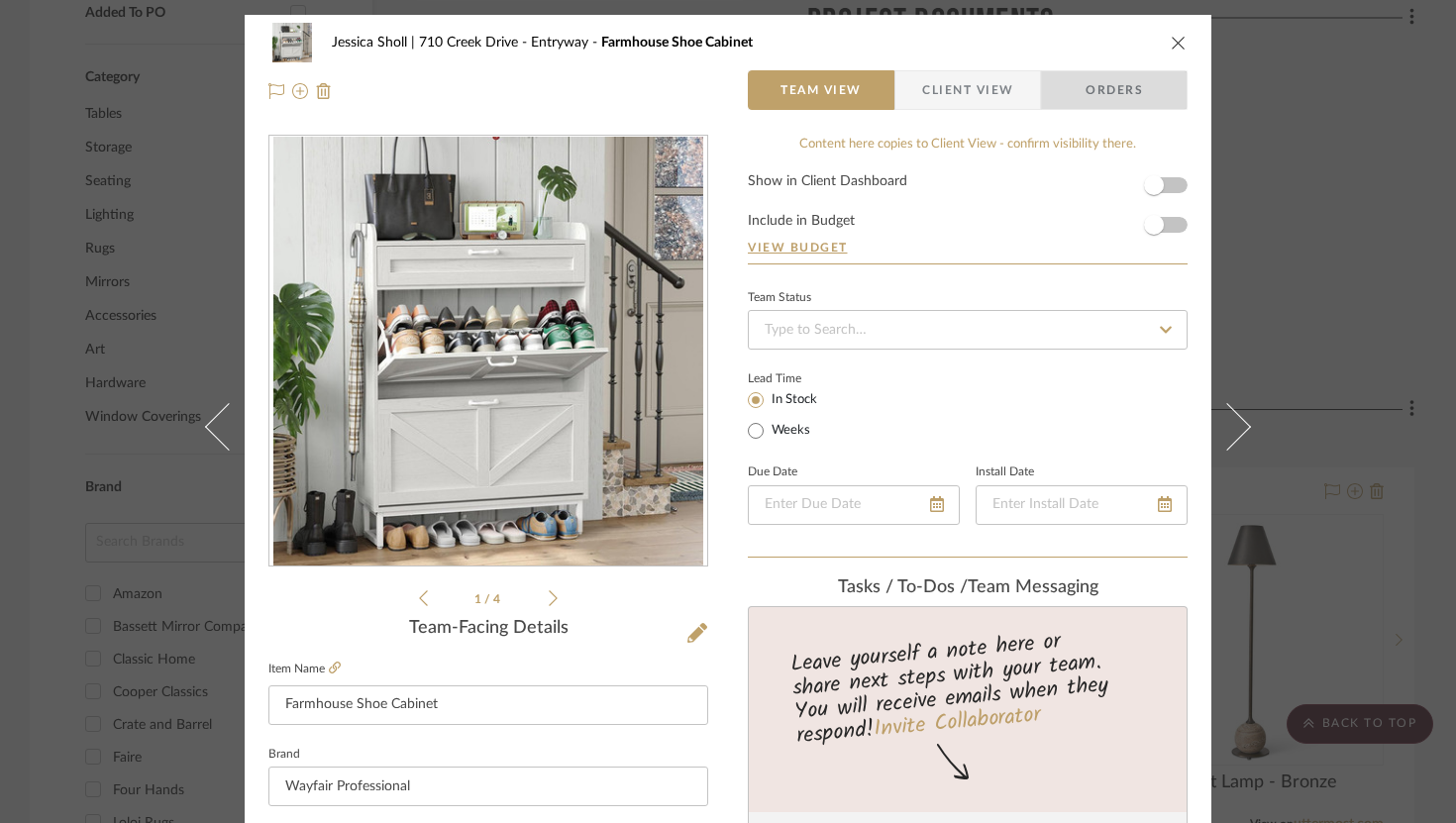 click on "Orders" at bounding box center [1114, 90] 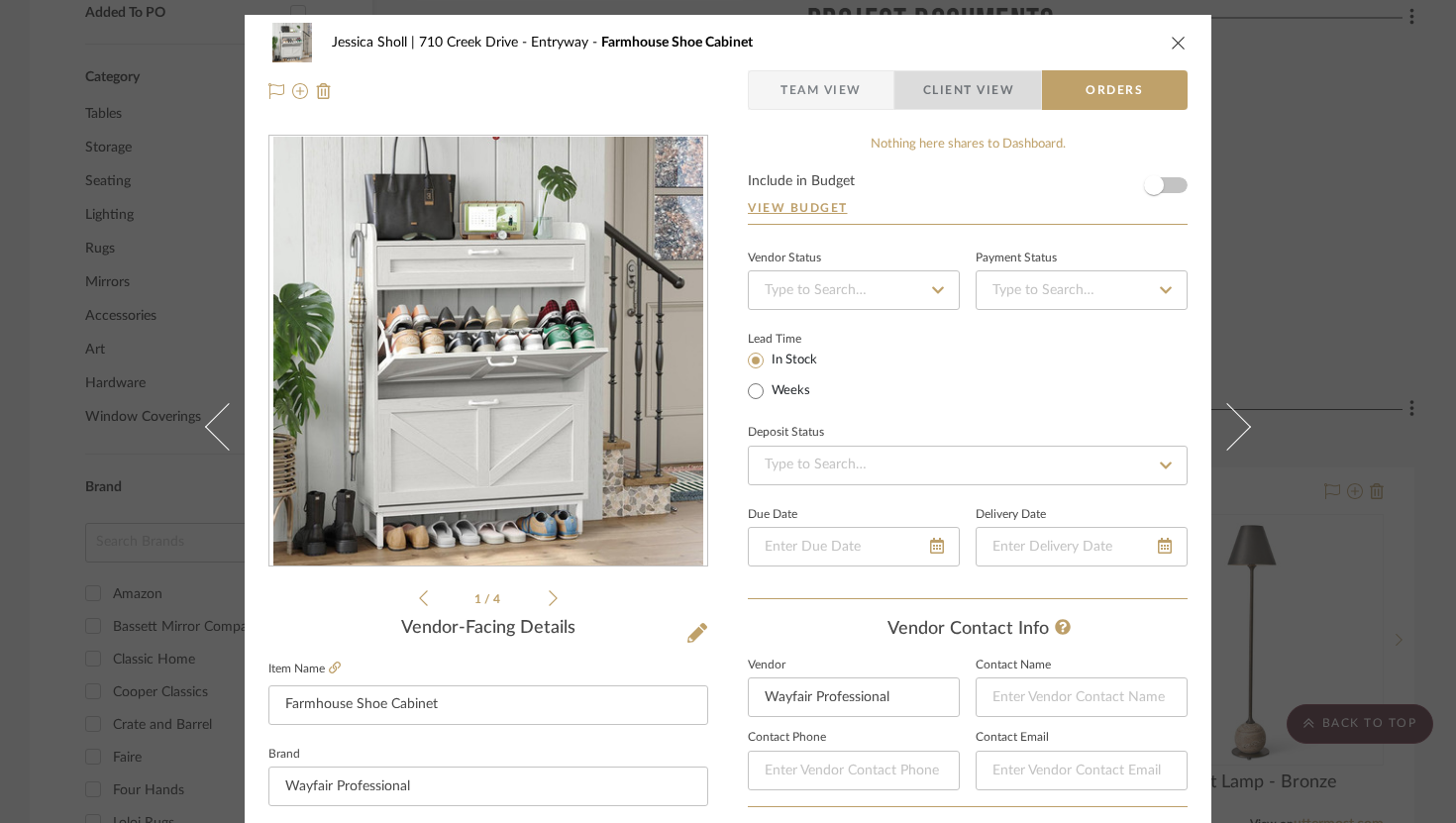 click on "Client View" at bounding box center [969, 90] 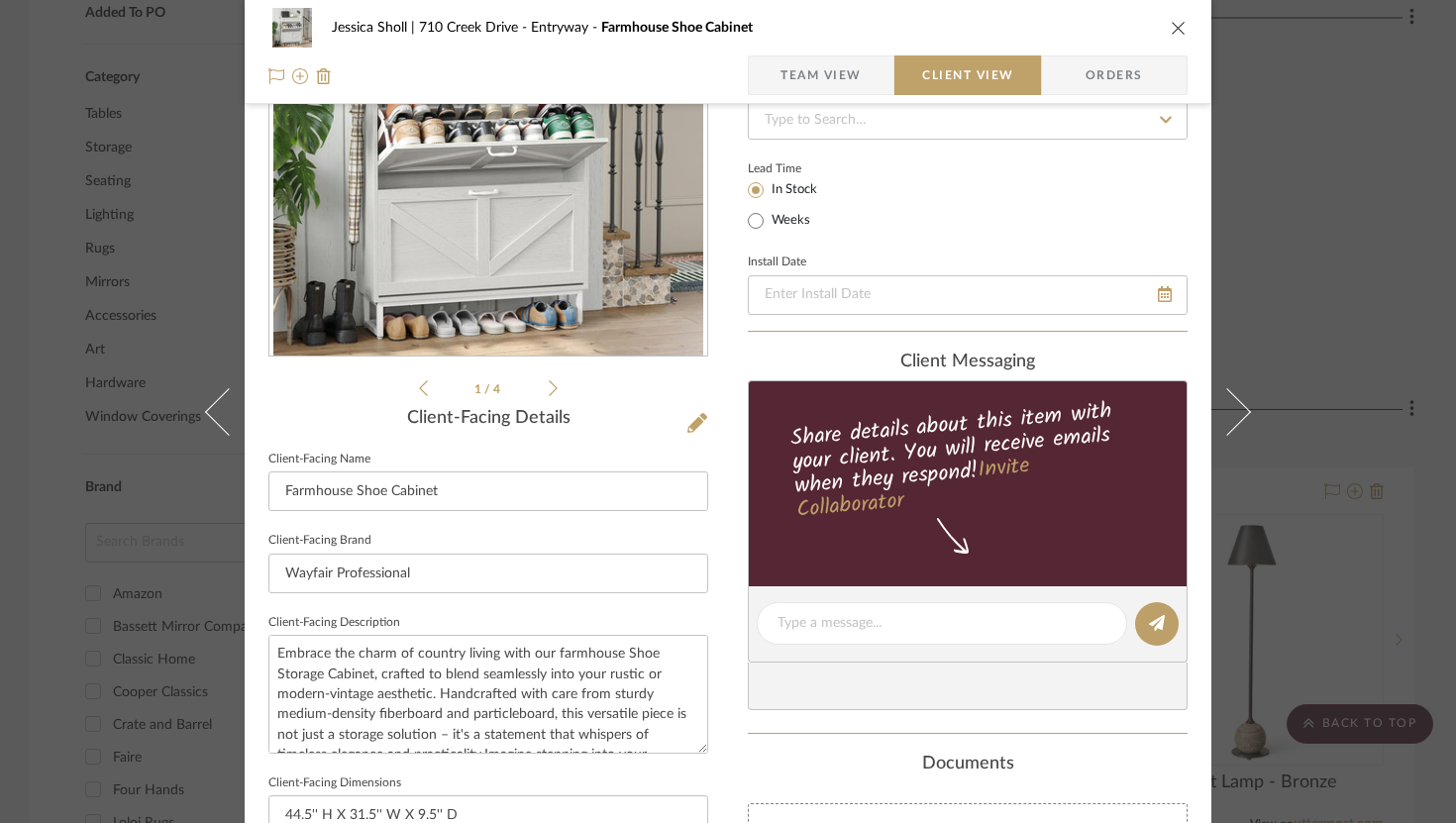 scroll, scrollTop: 0, scrollLeft: 0, axis: both 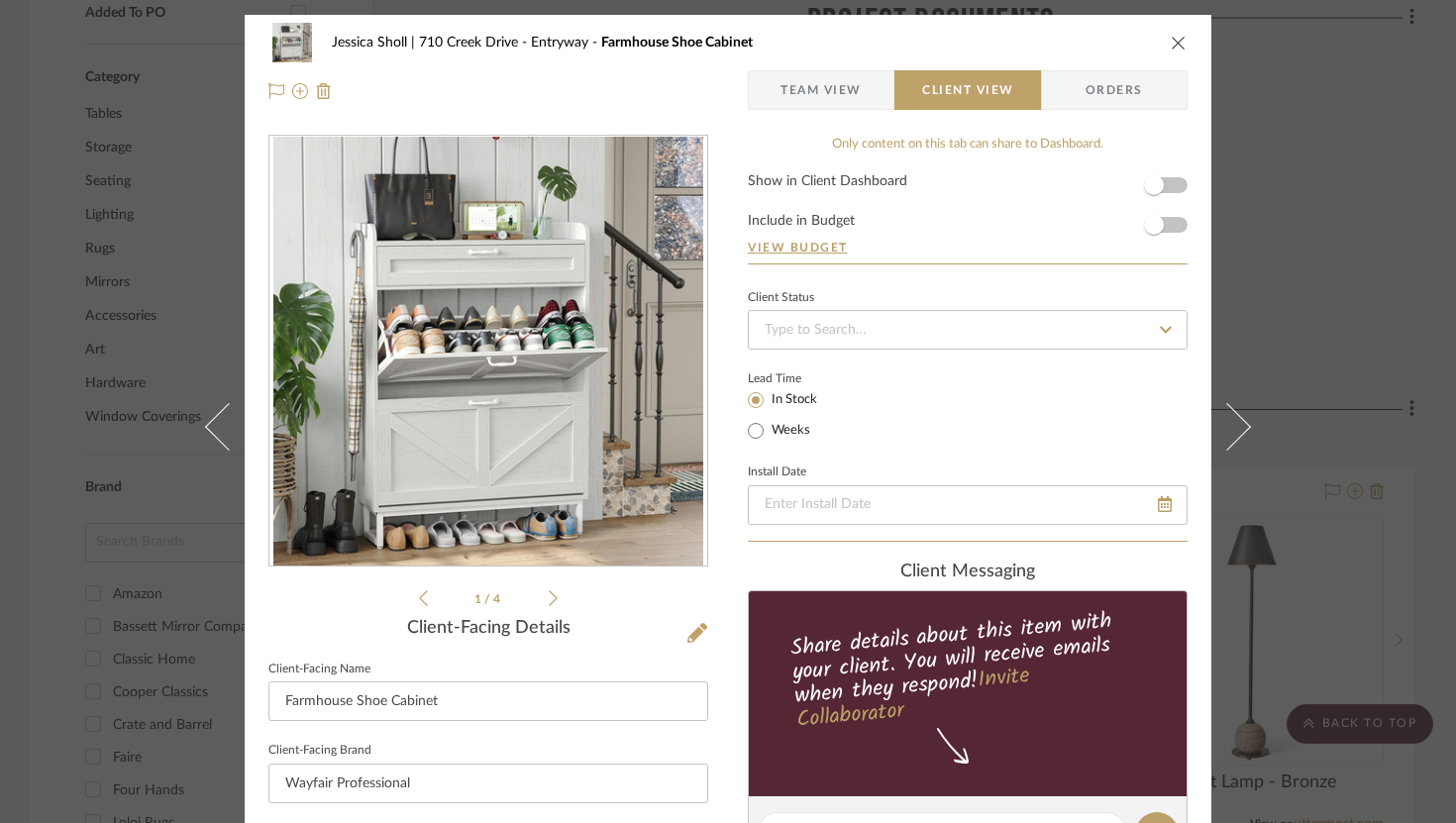 click at bounding box center (1179, 43) 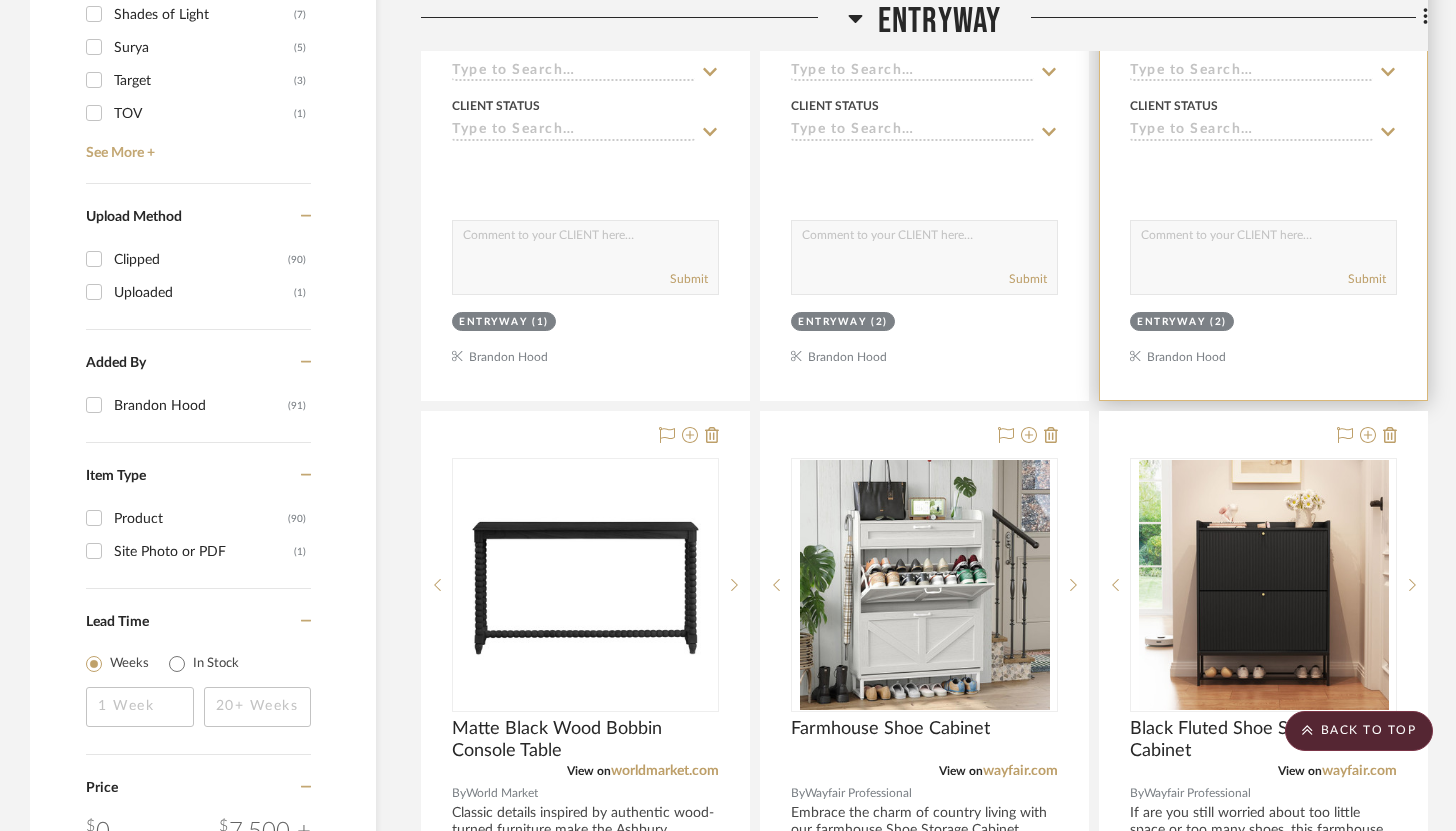 scroll, scrollTop: 1338, scrollLeft: 0, axis: vertical 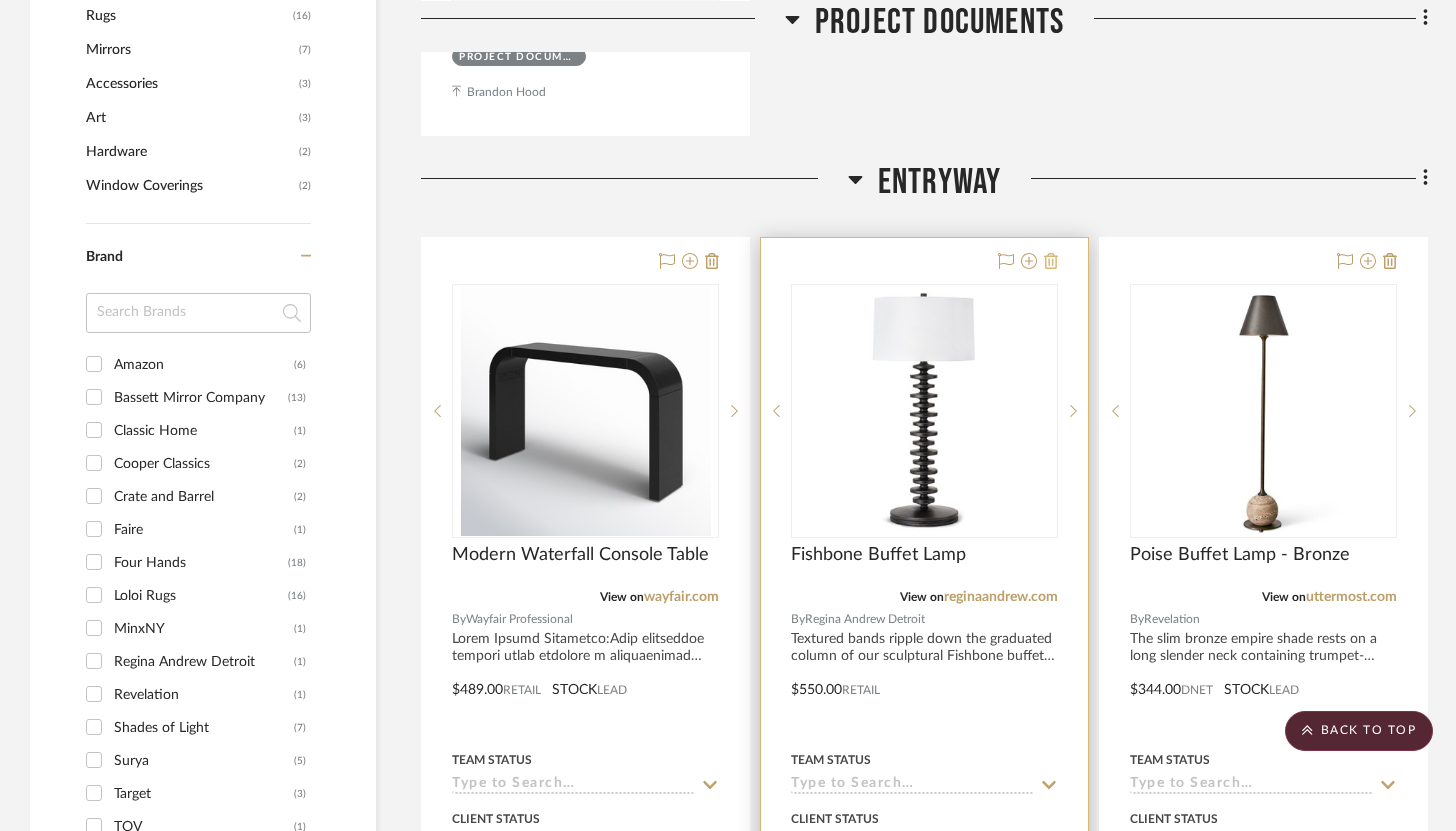 click 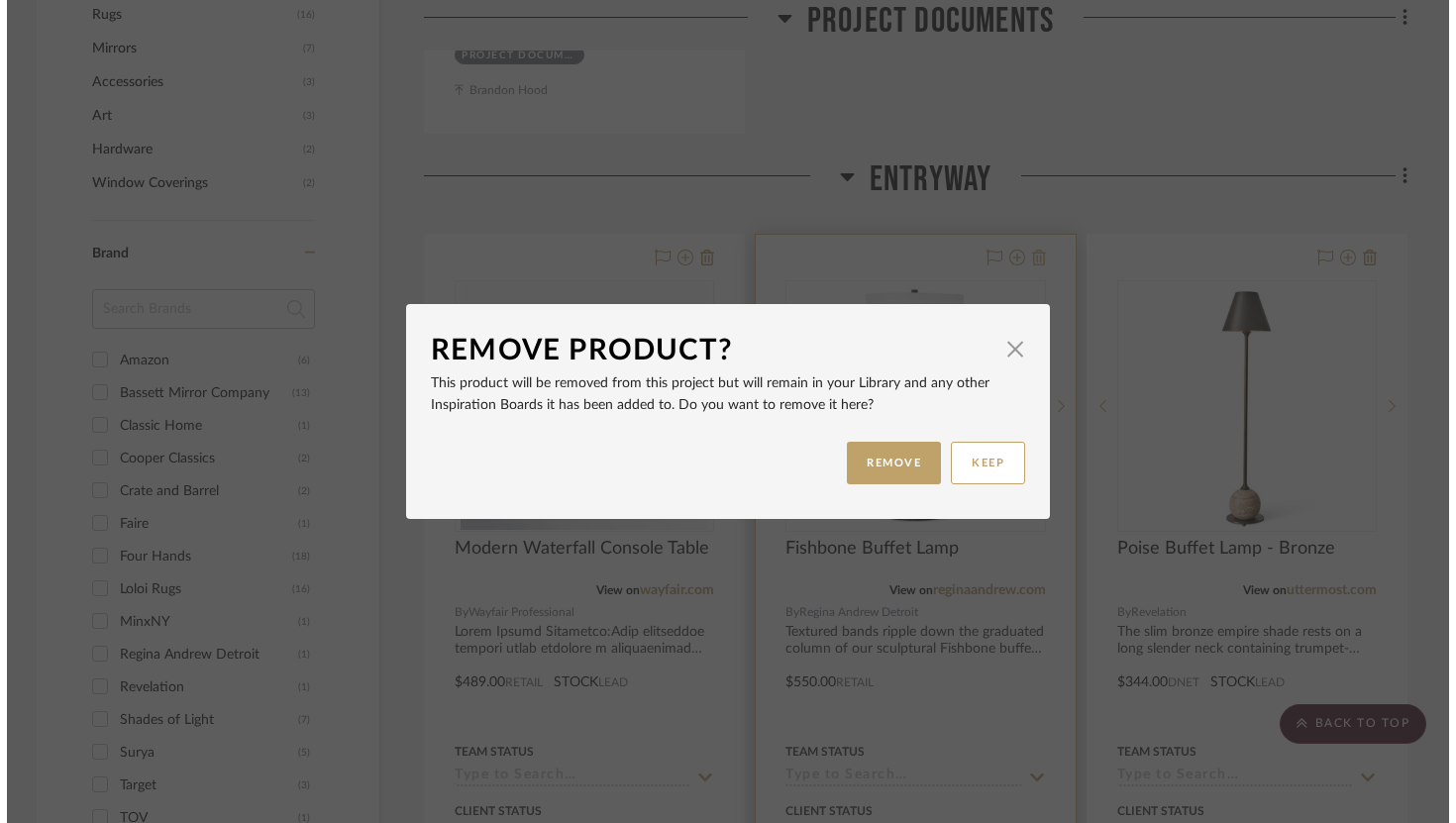 scroll, scrollTop: 0, scrollLeft: 0, axis: both 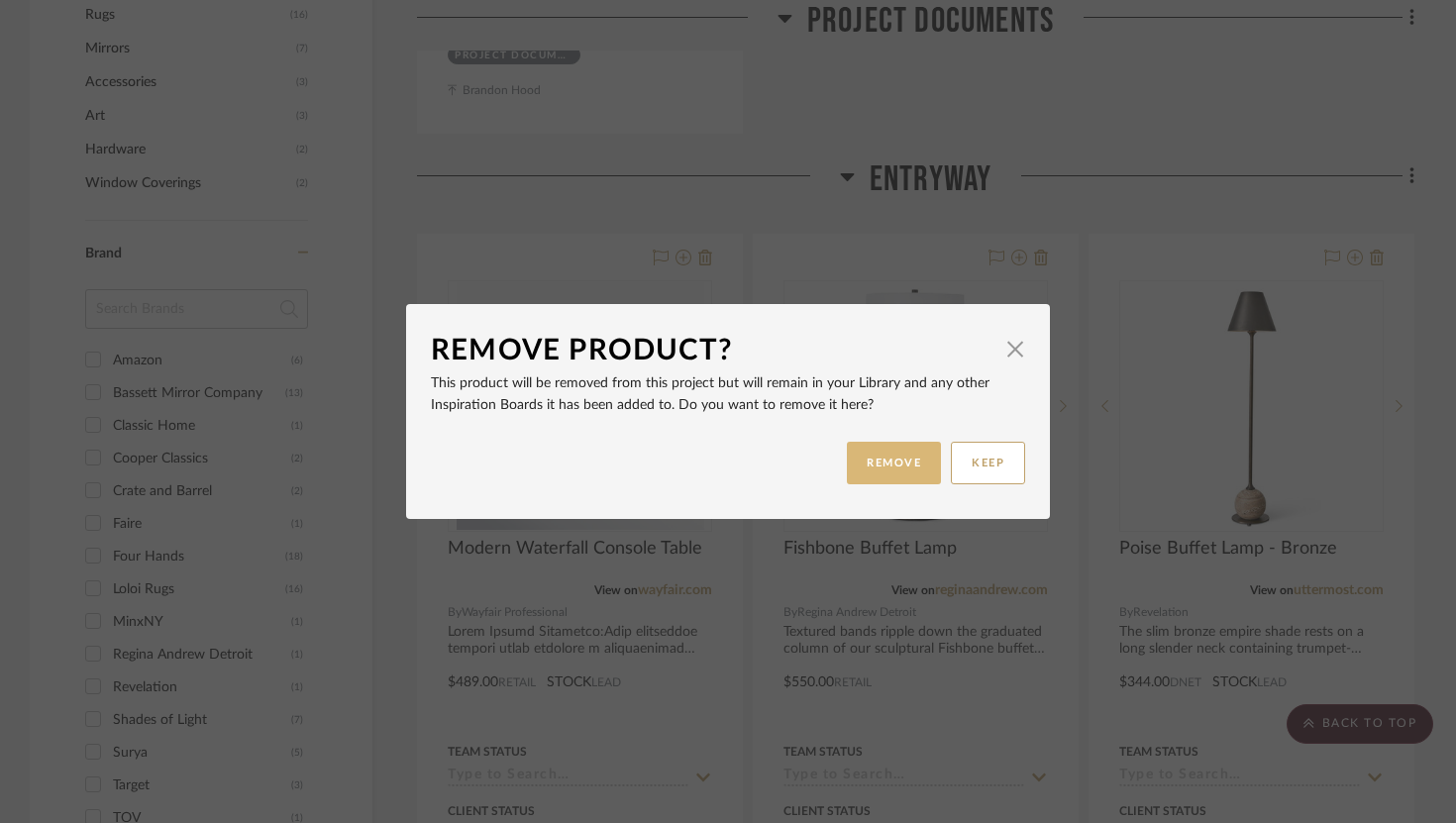 click on "REMOVE" at bounding box center (893, 463) 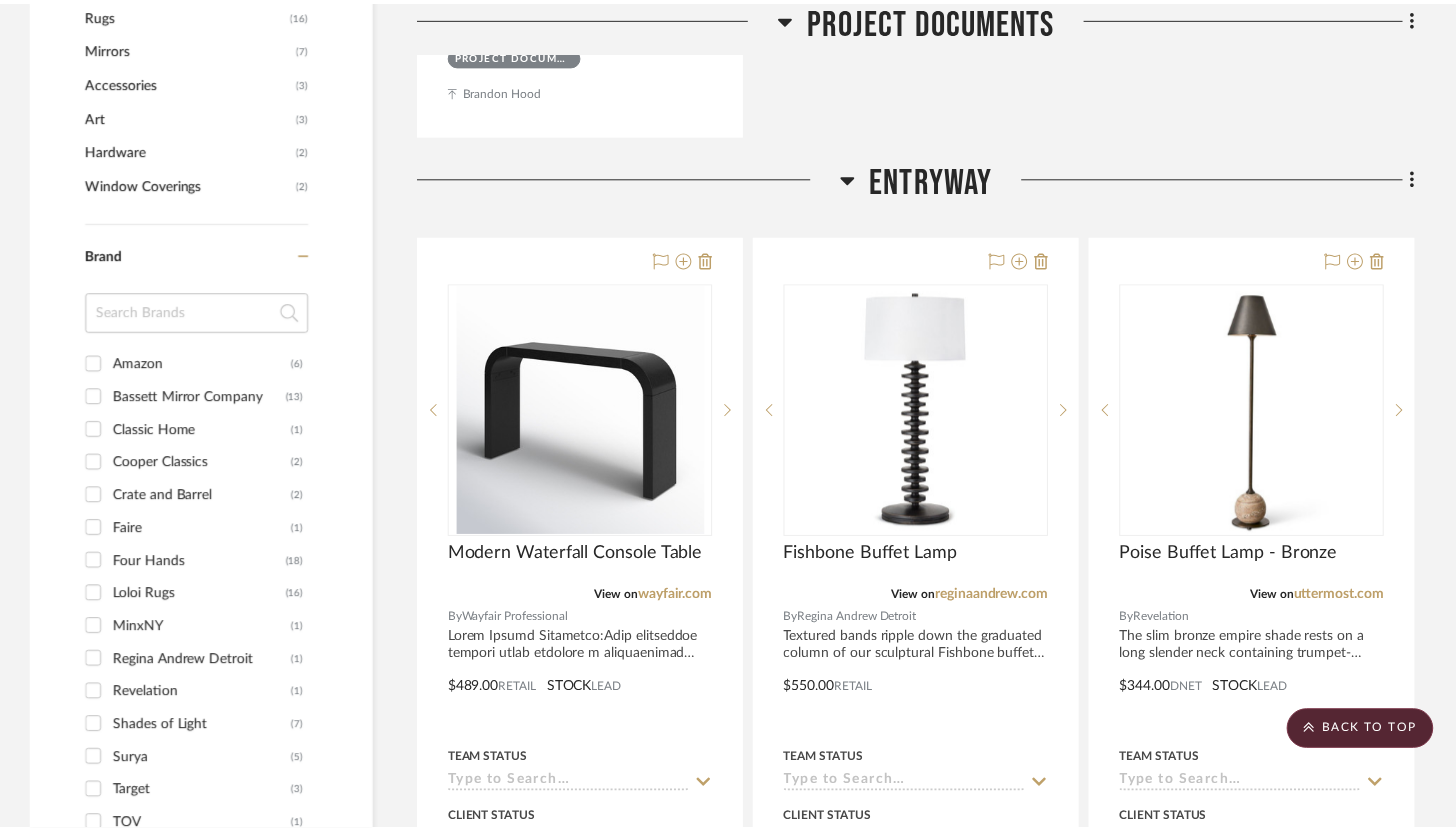 scroll, scrollTop: 1338, scrollLeft: 0, axis: vertical 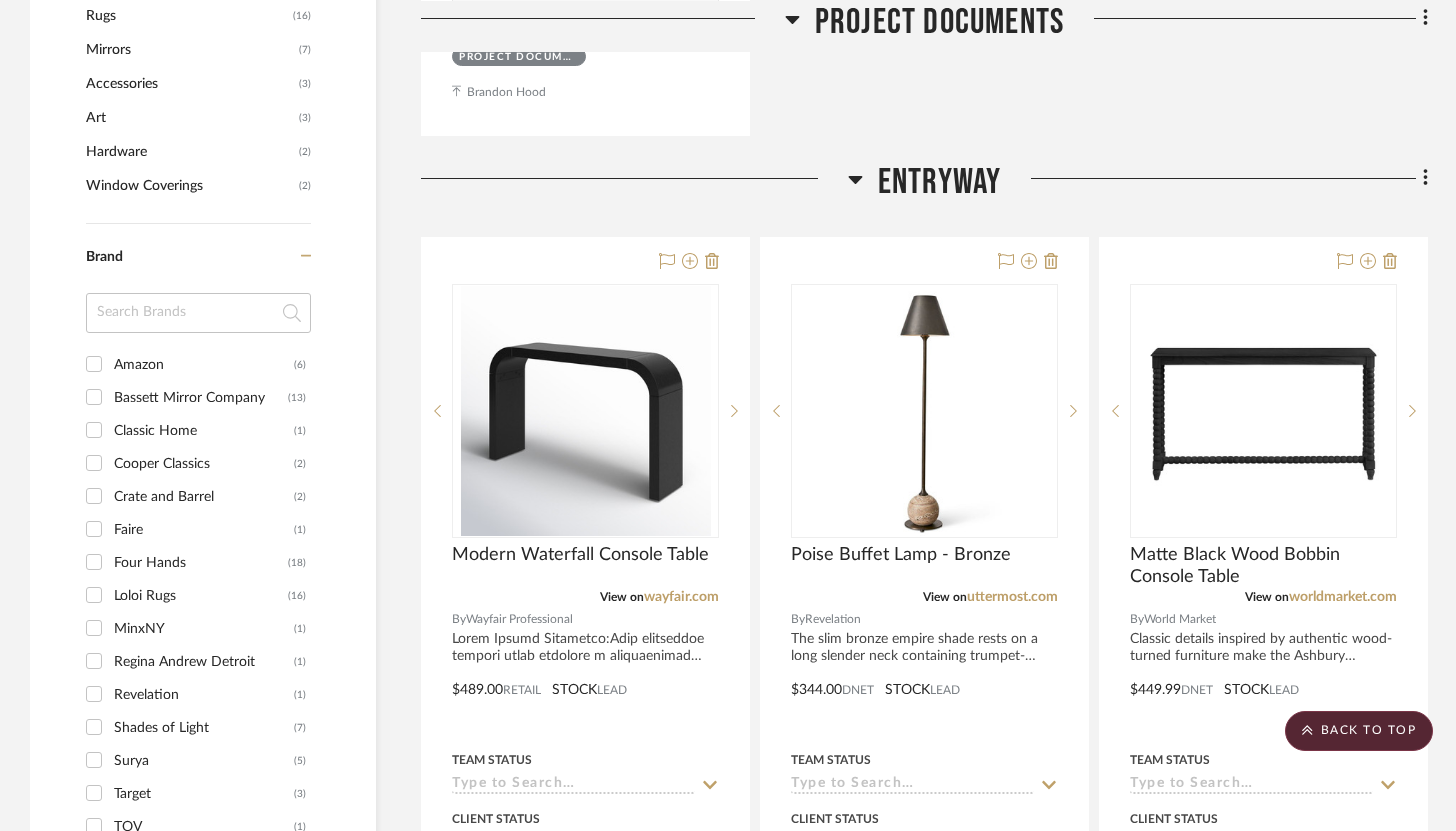click 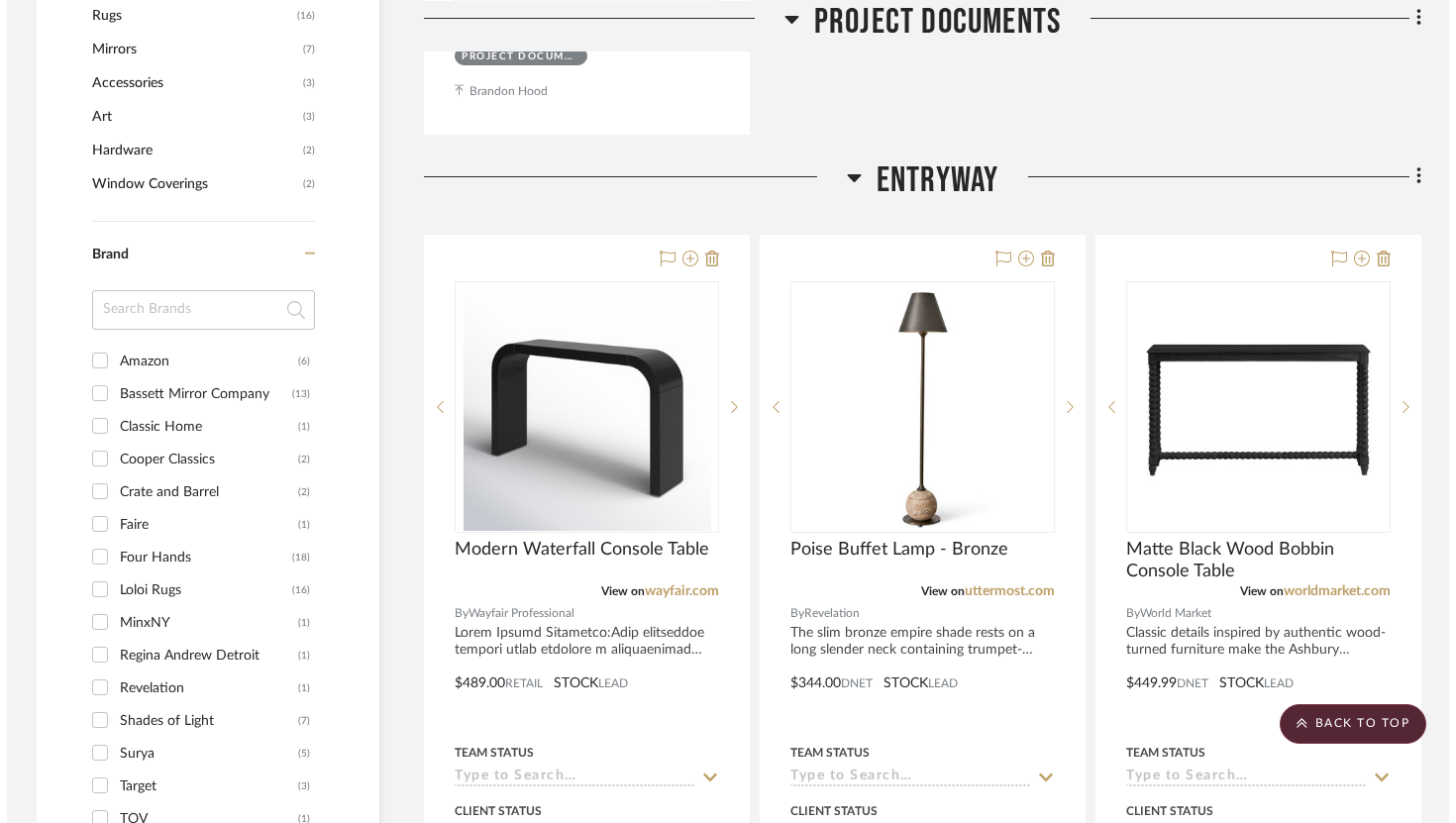 scroll, scrollTop: 0, scrollLeft: 0, axis: both 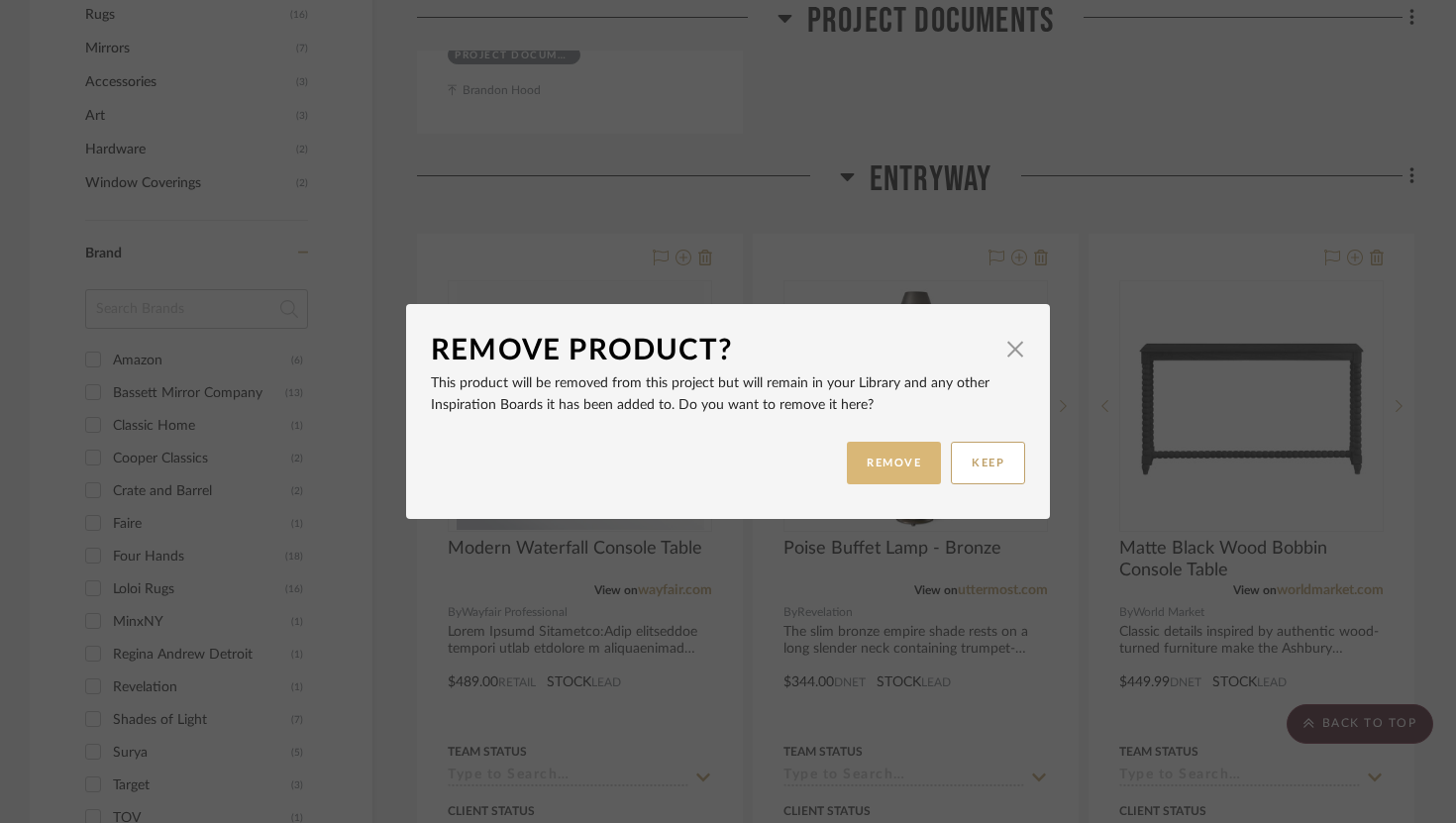 click on "REMOVE" at bounding box center (893, 463) 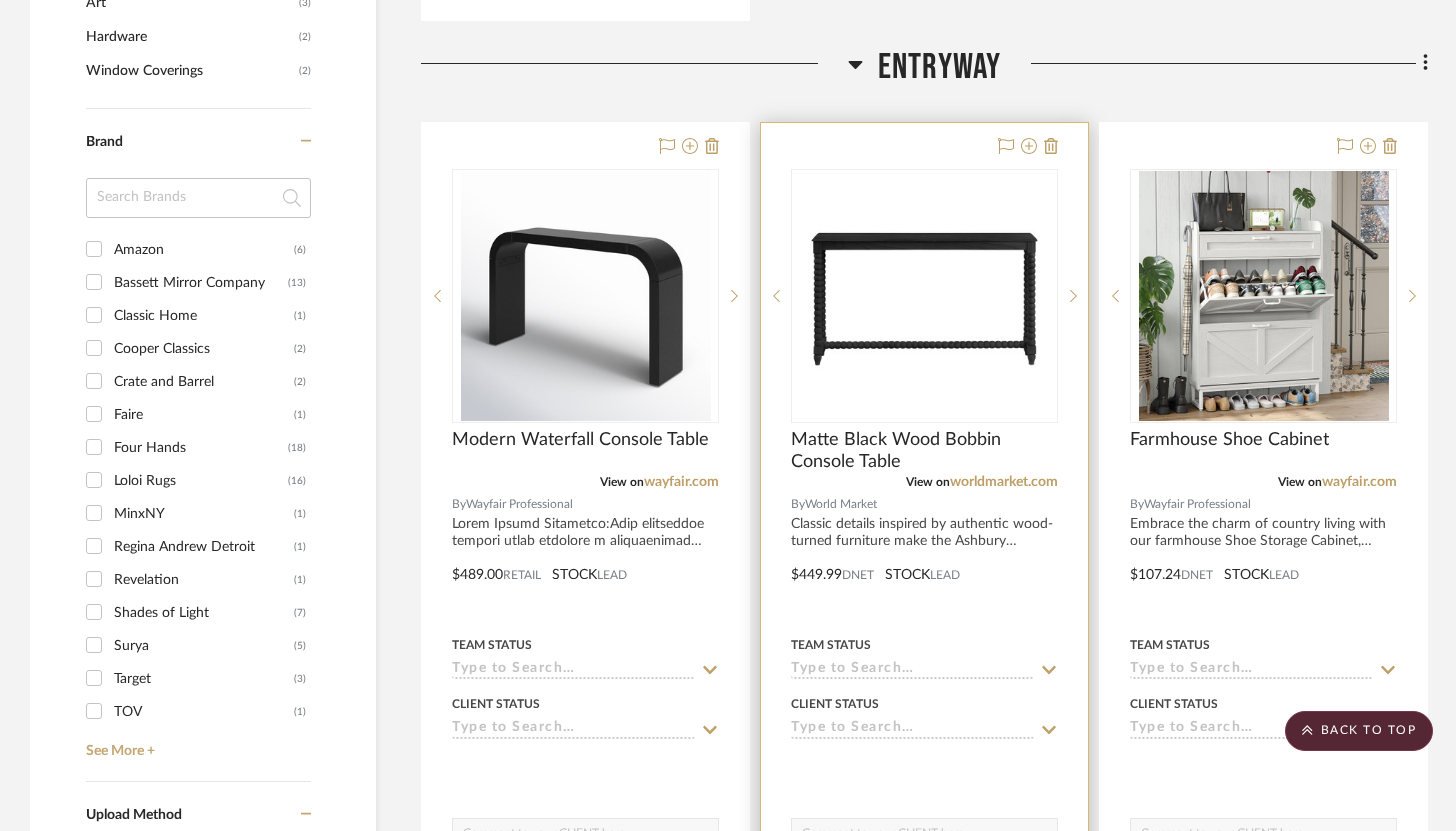 scroll, scrollTop: 1553, scrollLeft: 0, axis: vertical 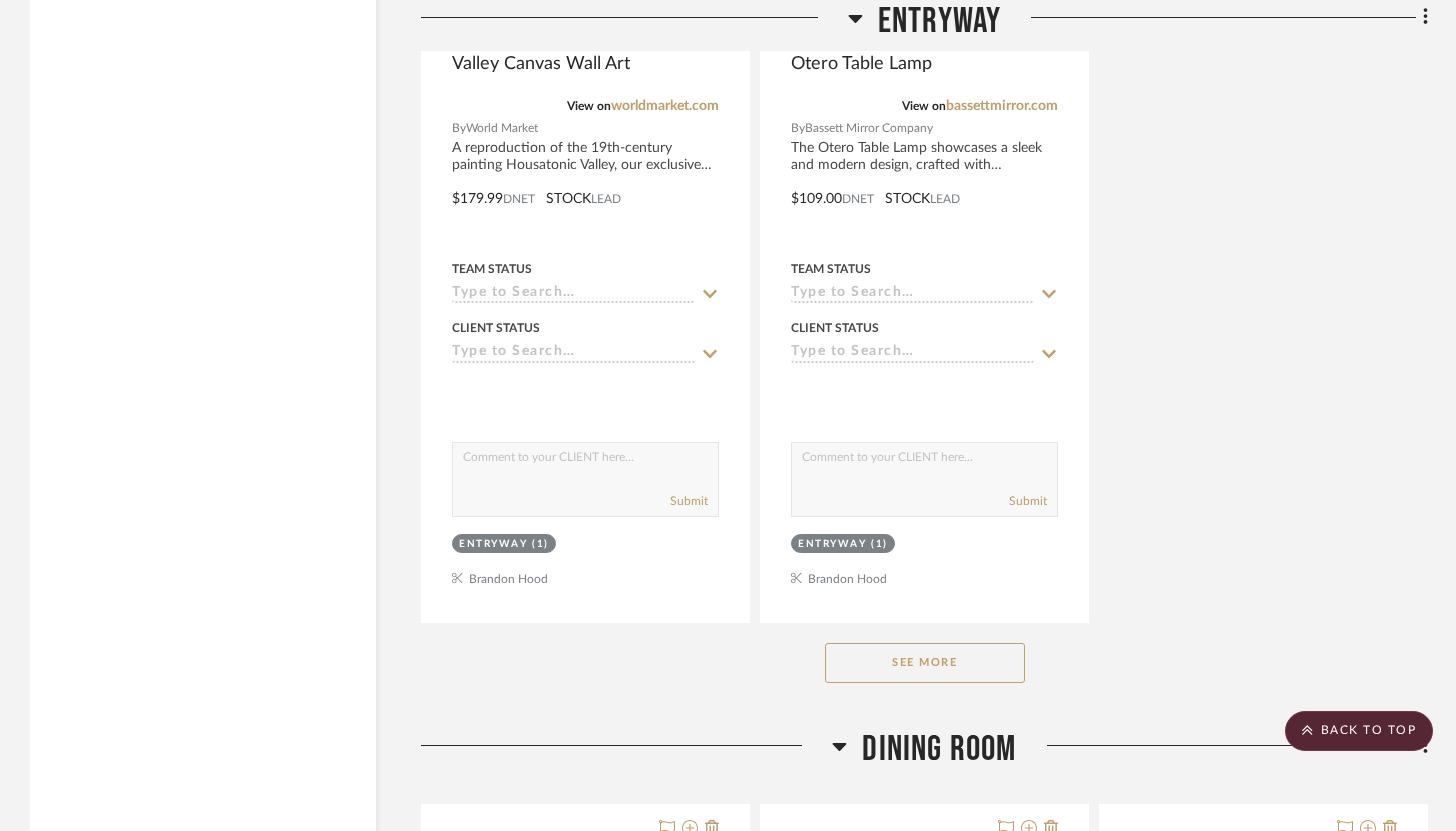 click on "See More" 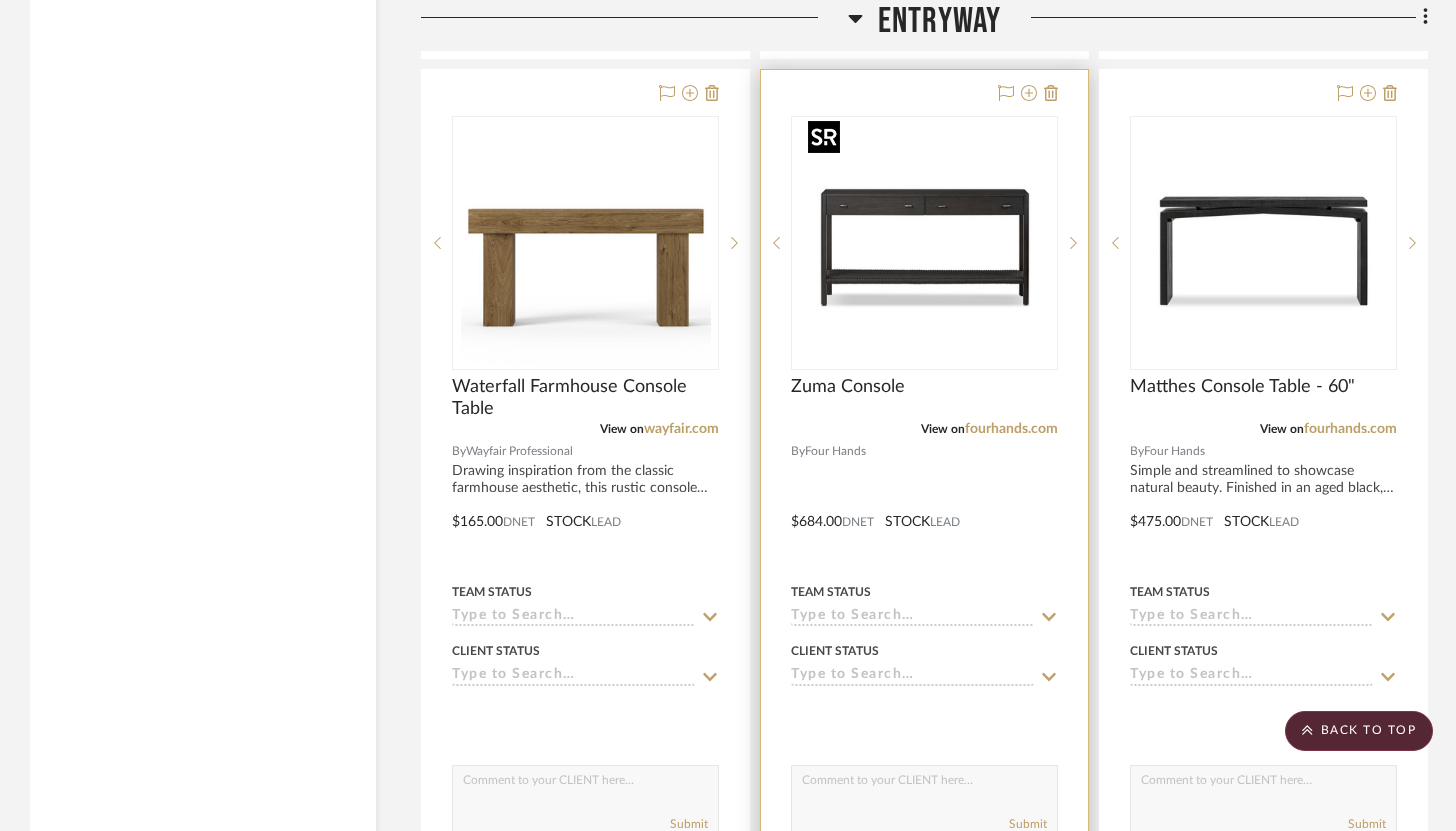 scroll, scrollTop: 5053, scrollLeft: 0, axis: vertical 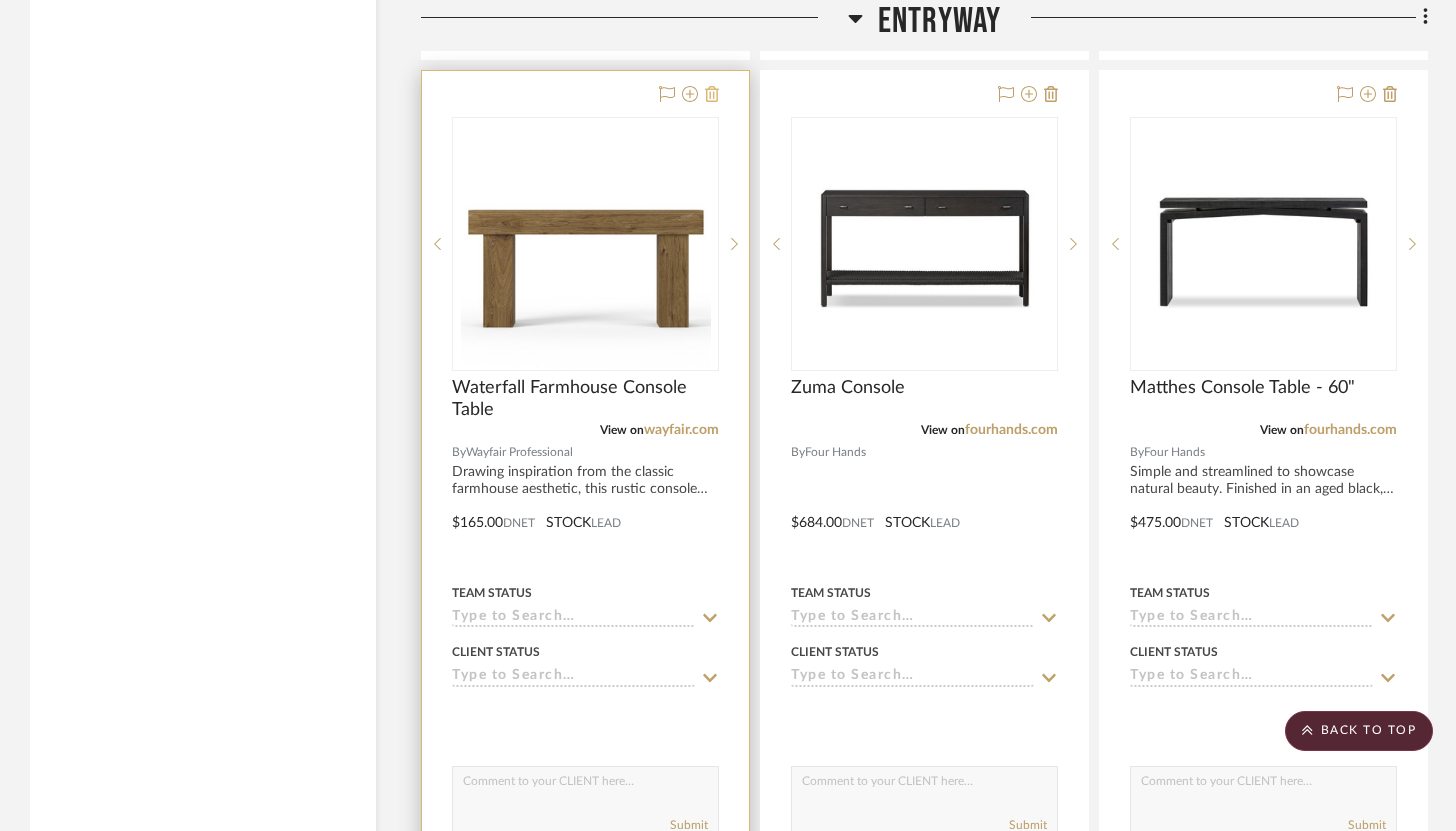 click 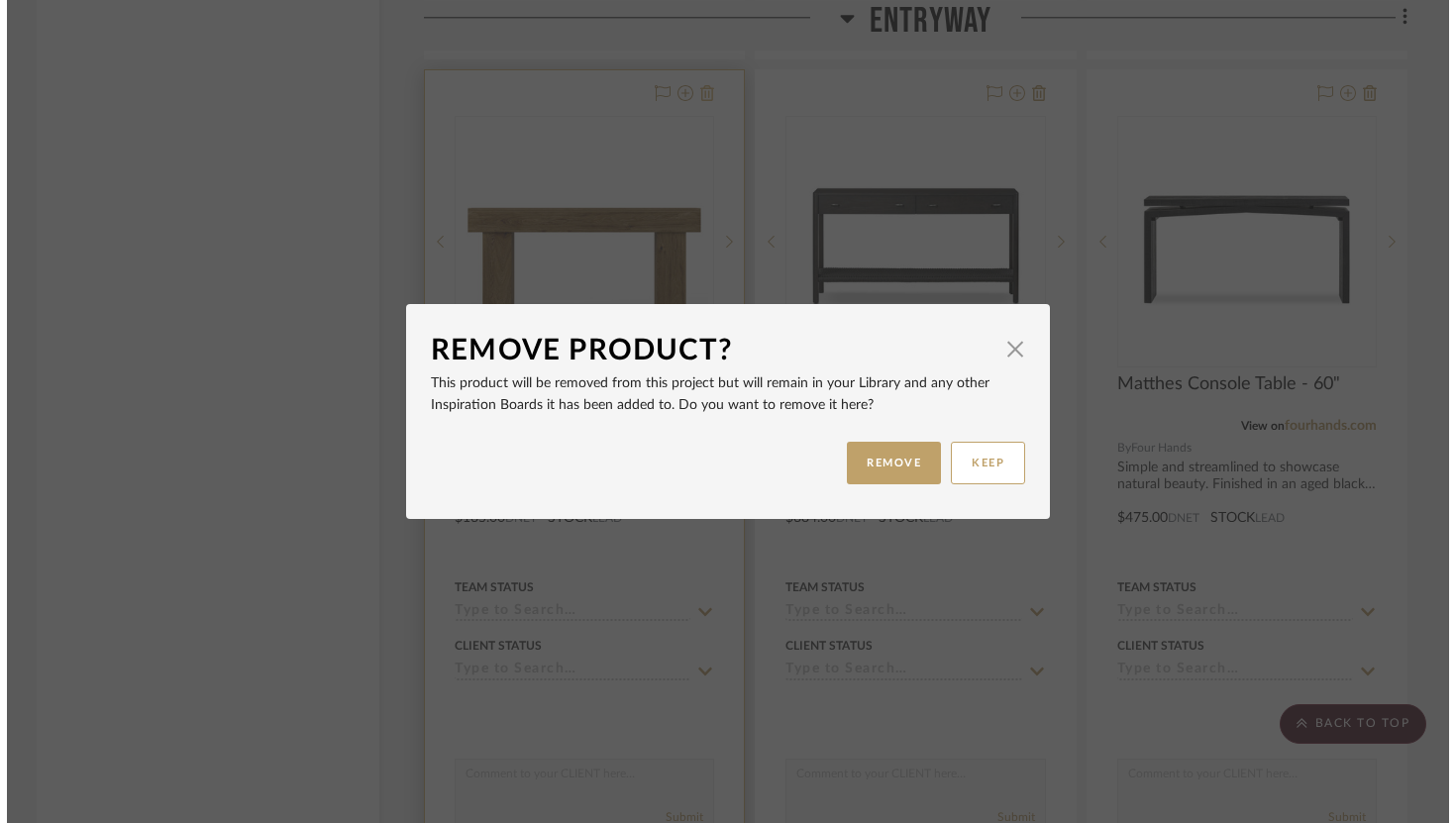 scroll, scrollTop: 0, scrollLeft: 0, axis: both 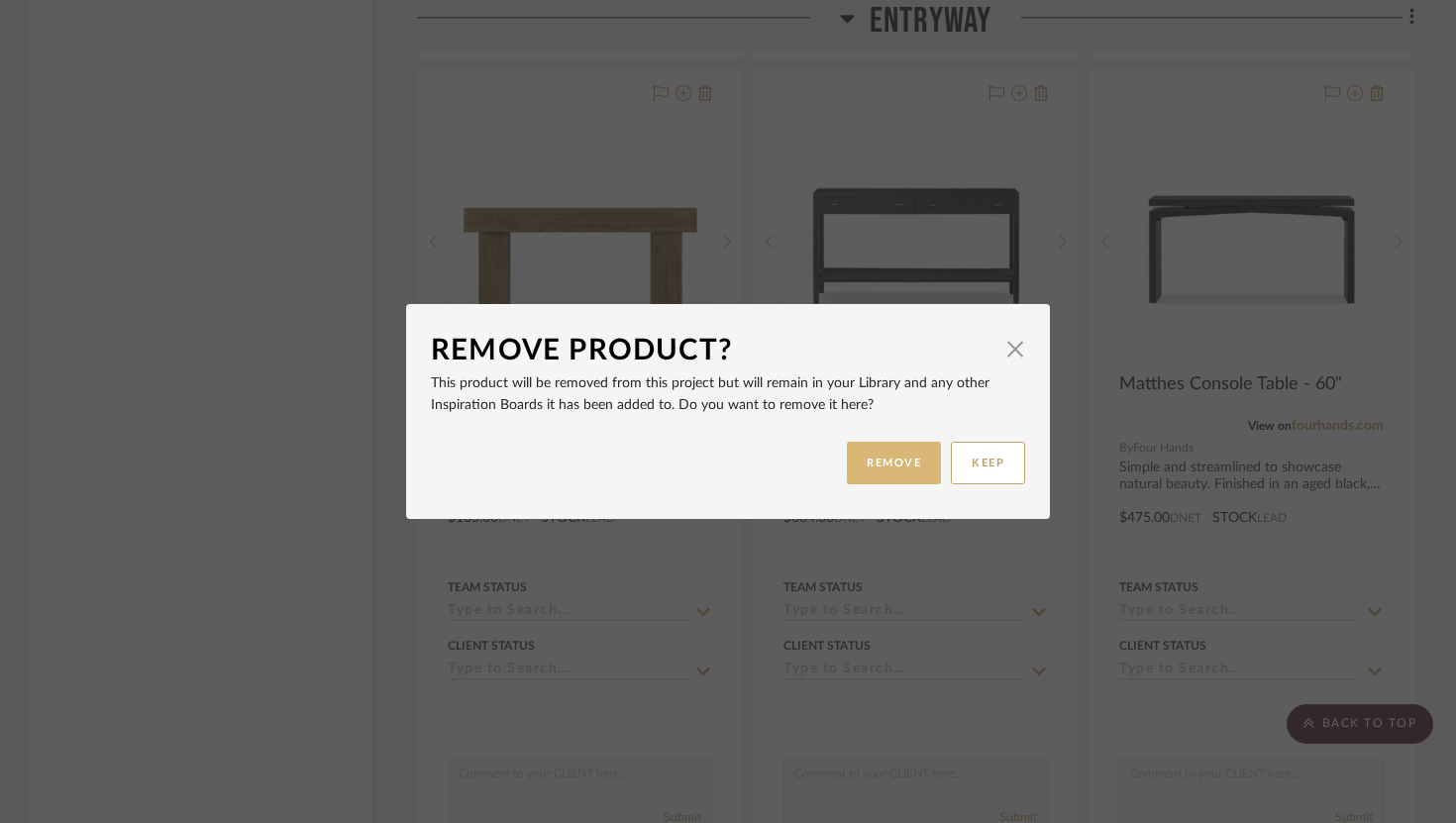 click on "REMOVE" at bounding box center (893, 463) 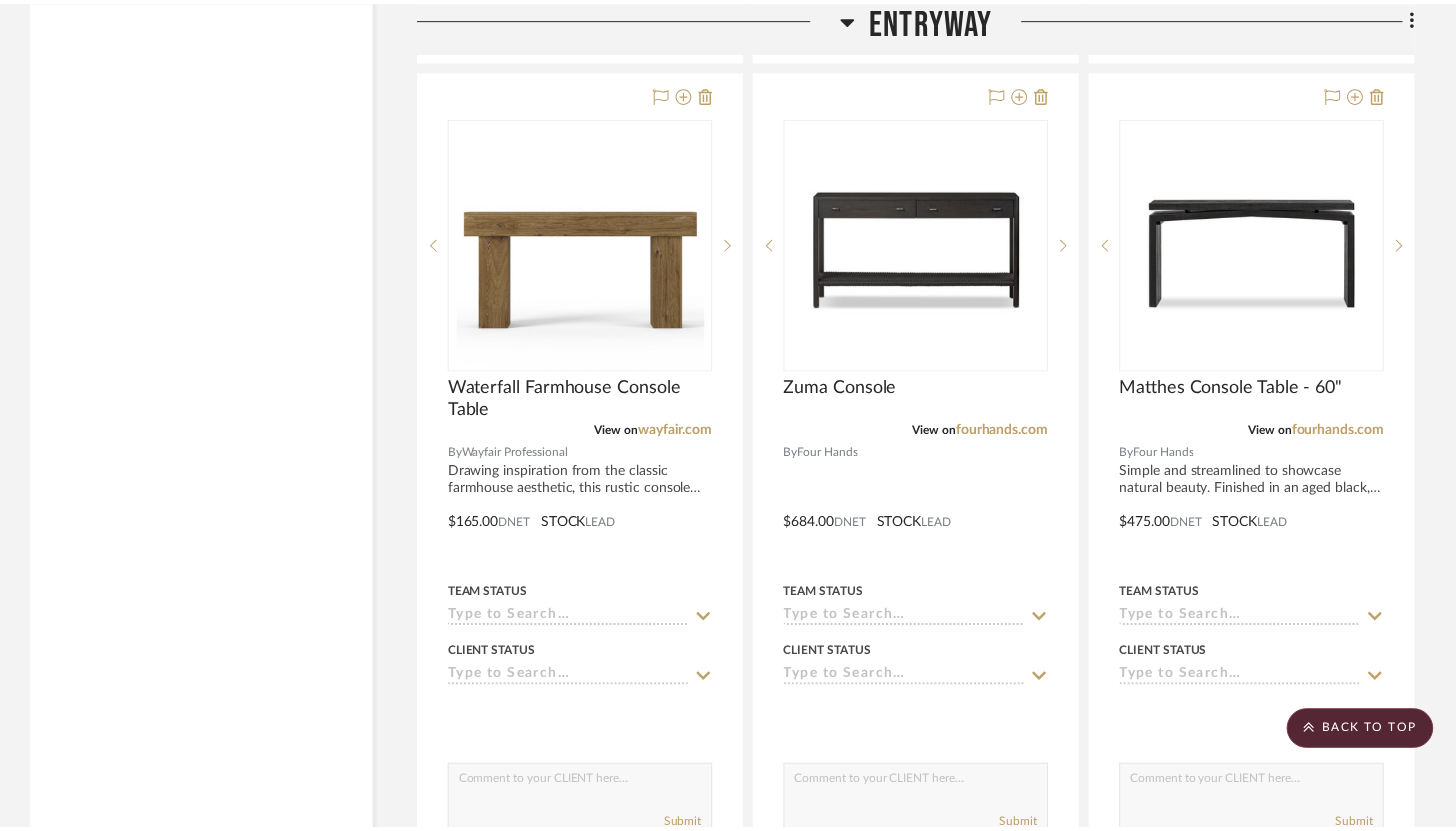 scroll, scrollTop: 5053, scrollLeft: 0, axis: vertical 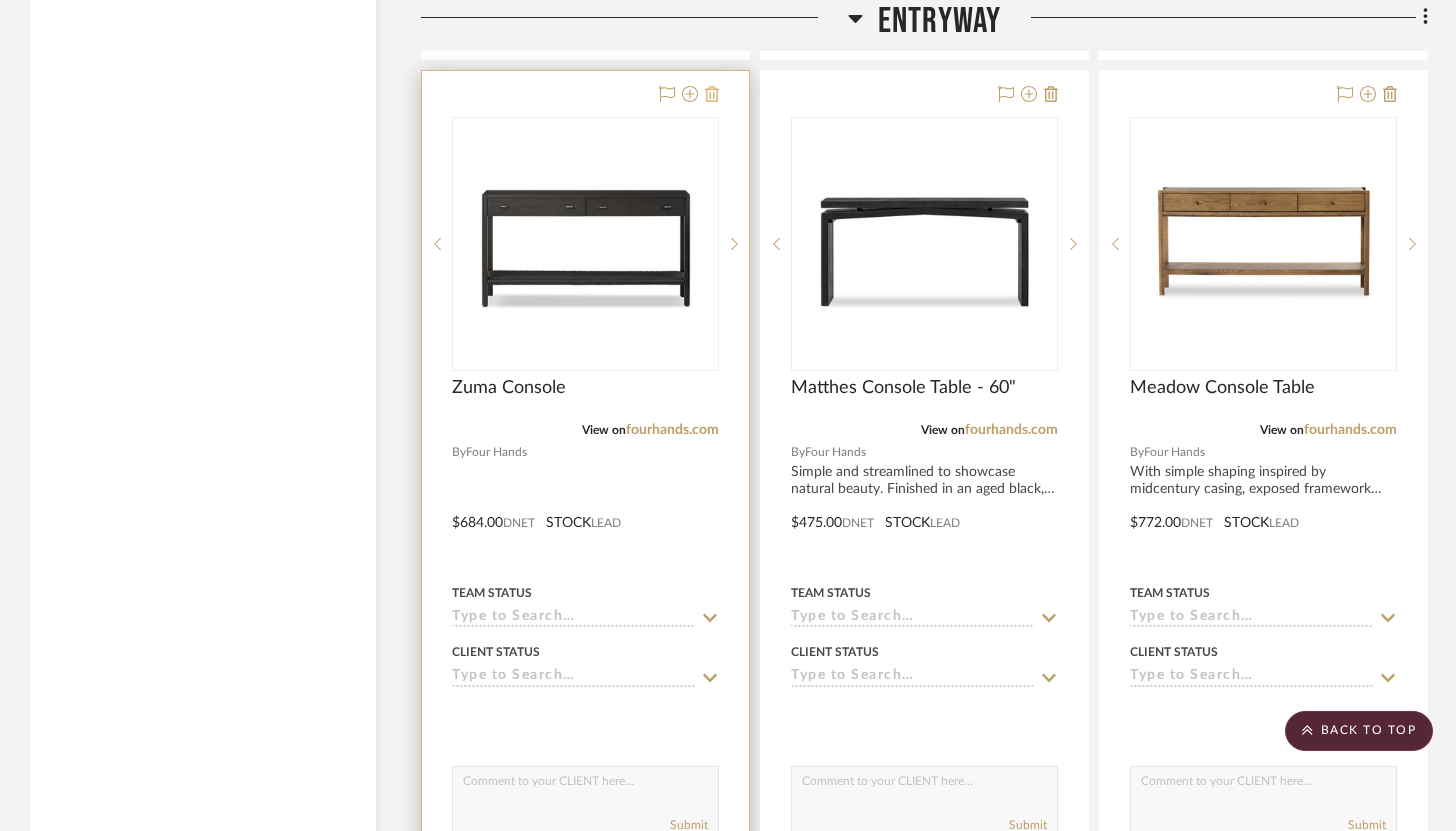 click 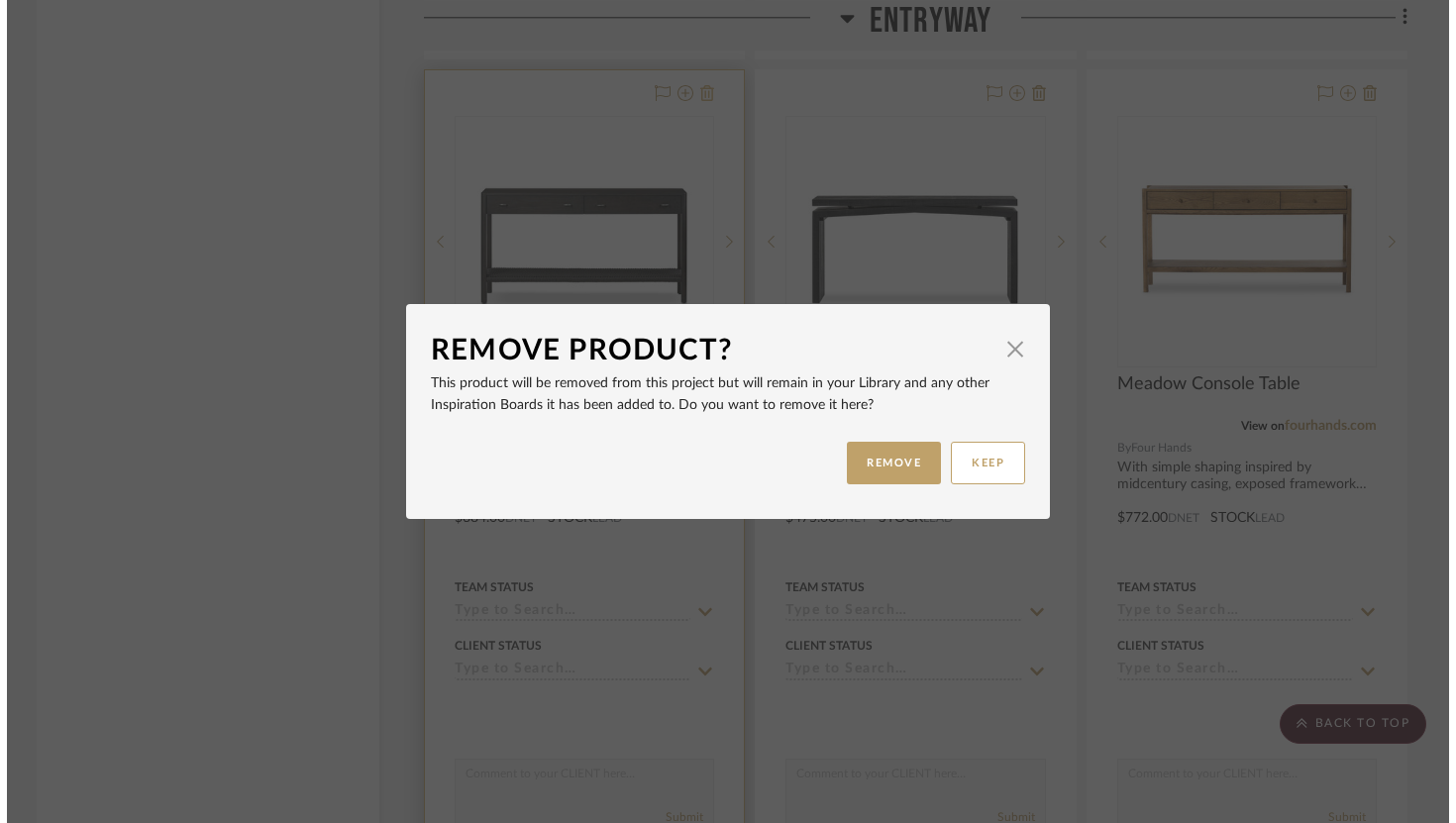 scroll, scrollTop: 0, scrollLeft: 0, axis: both 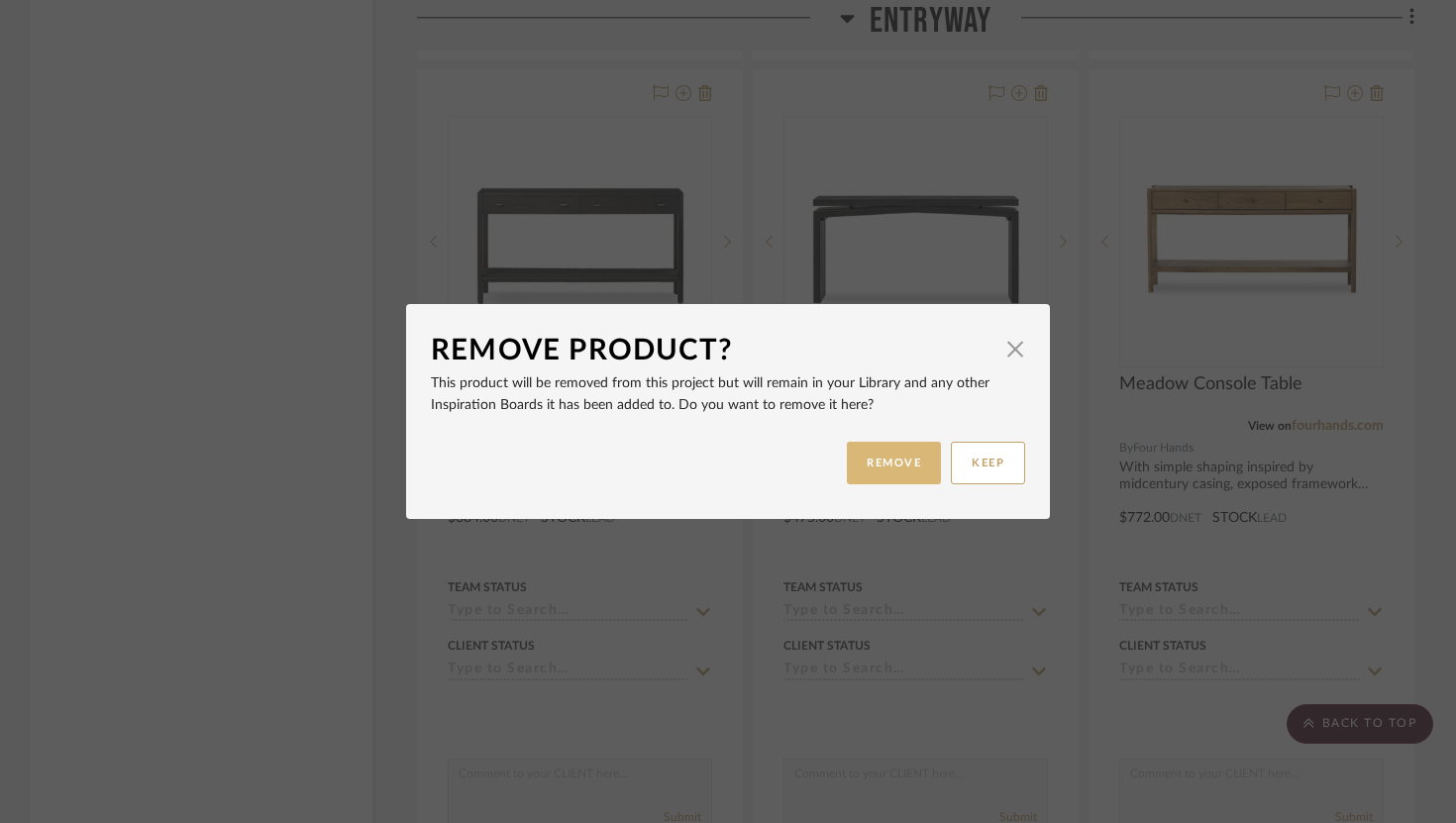 click on "REMOVE" at bounding box center [893, 463] 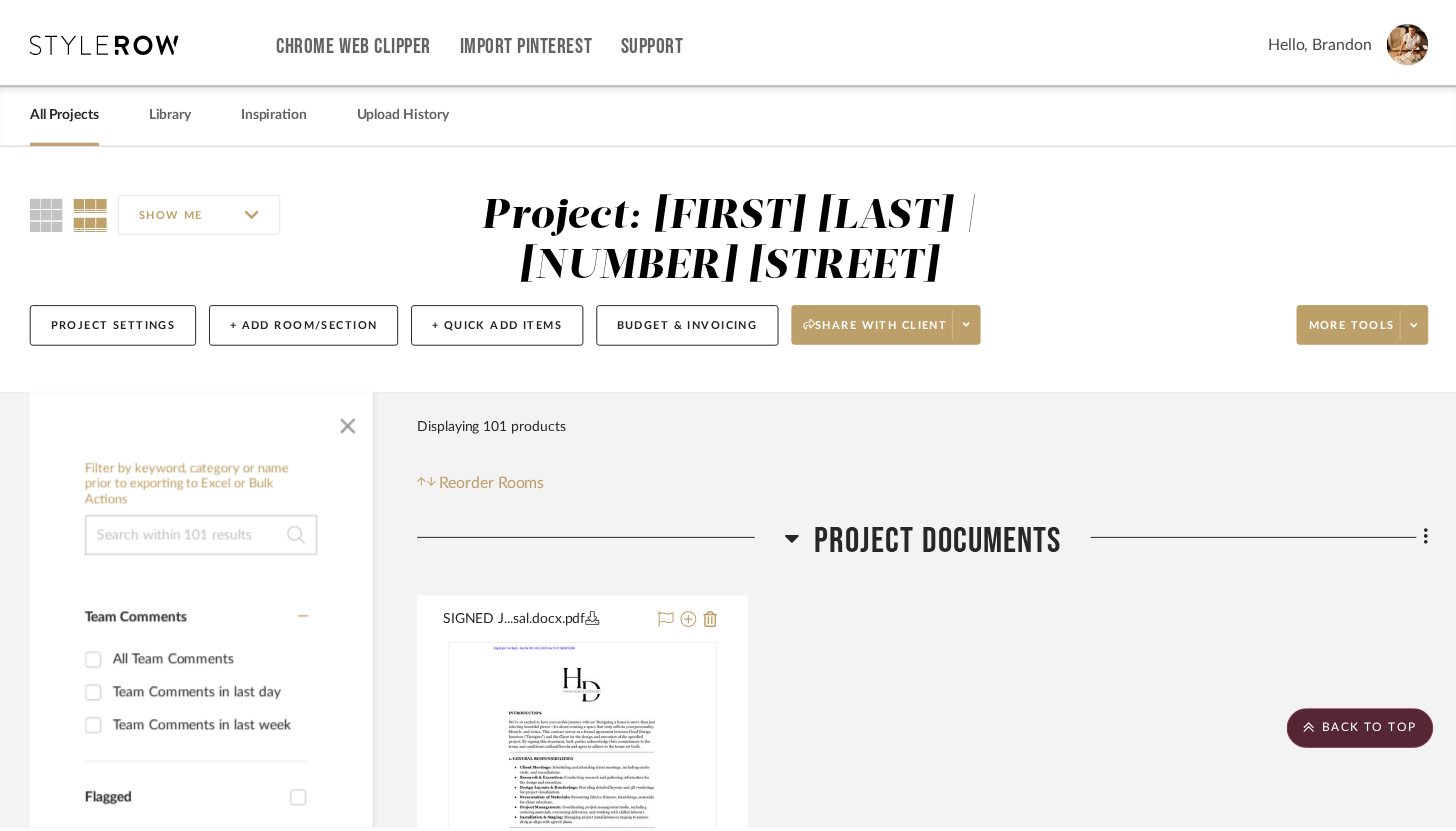 scroll, scrollTop: 5053, scrollLeft: 0, axis: vertical 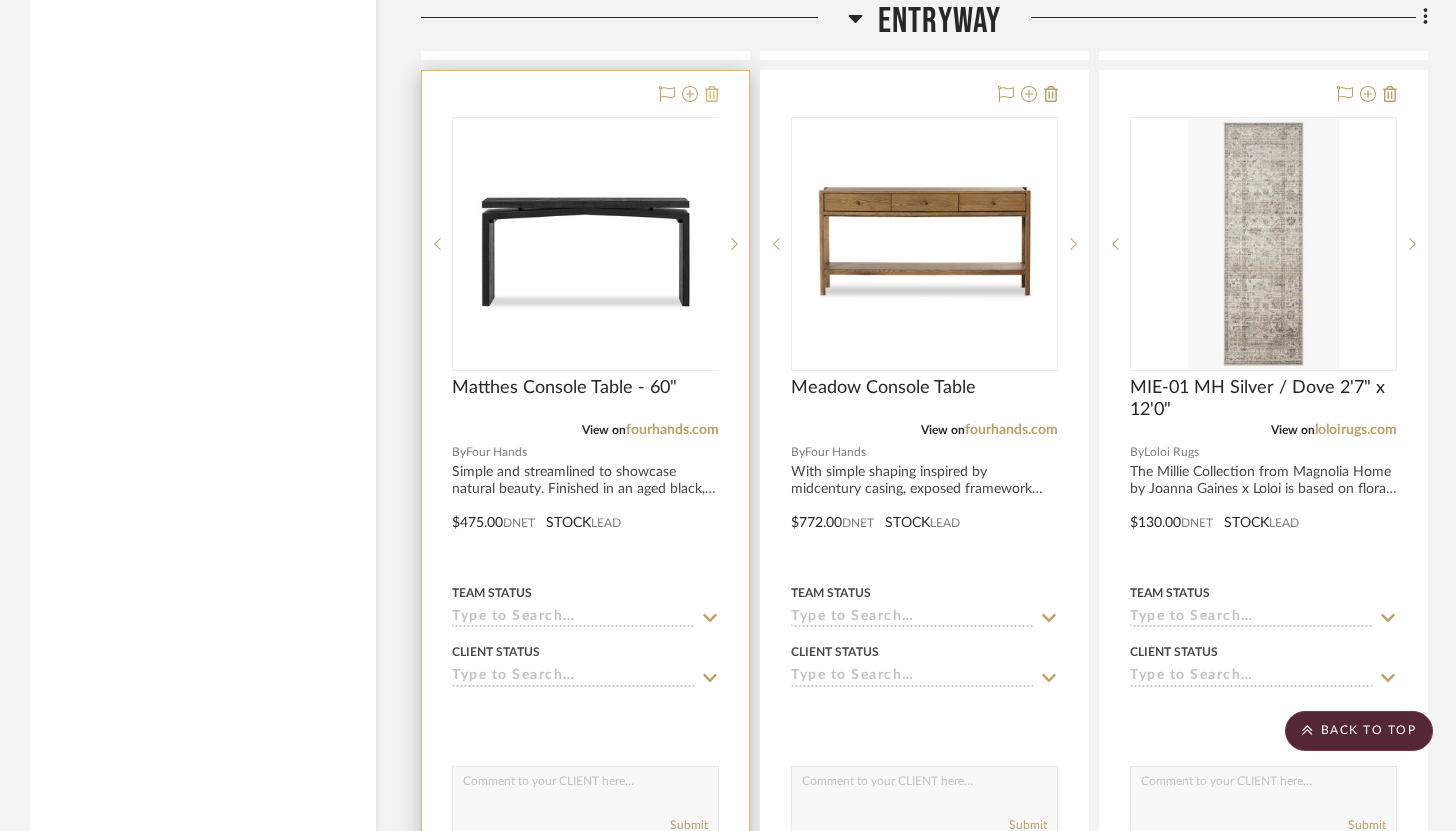 click at bounding box center (712, 95) 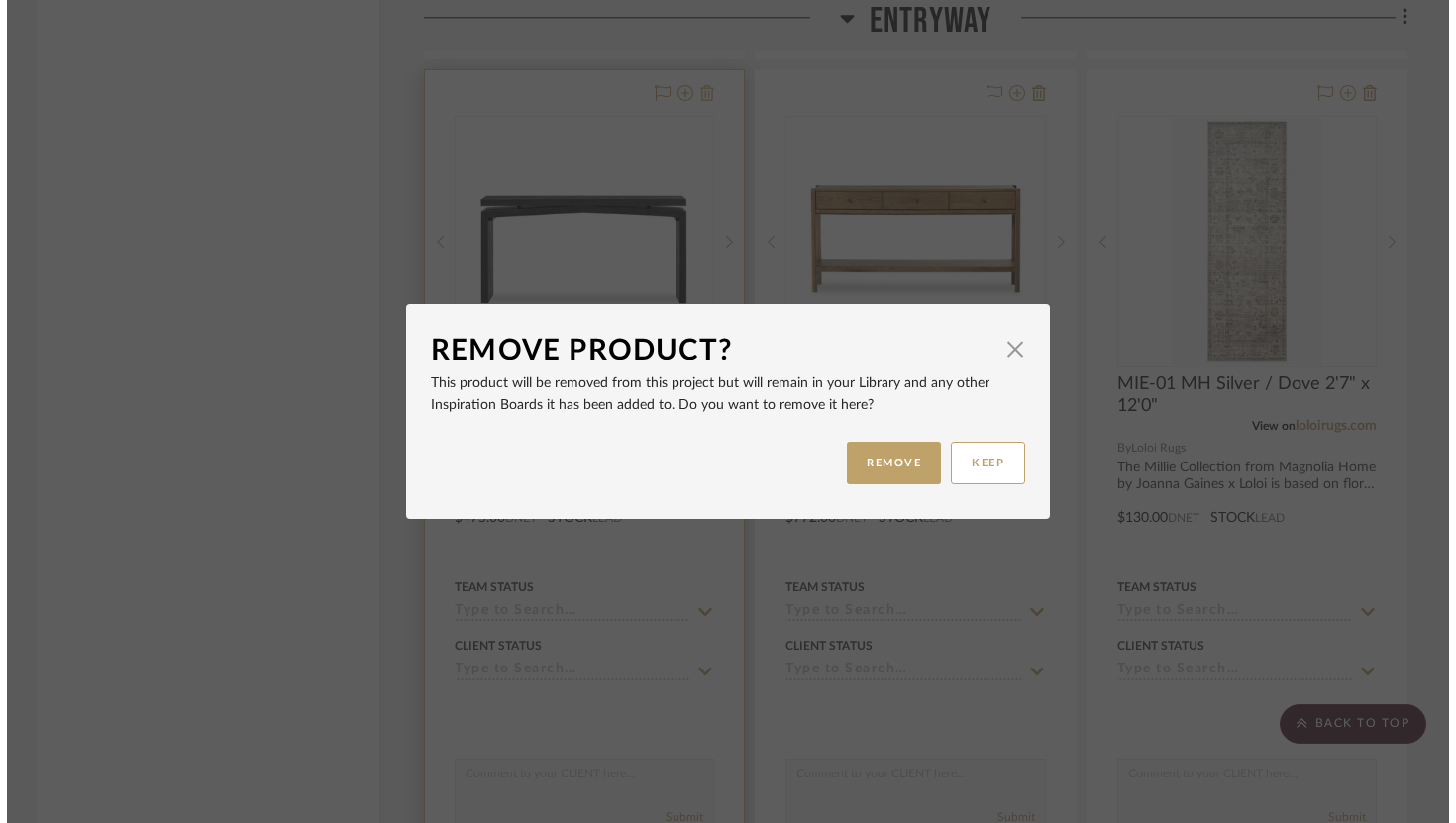 scroll, scrollTop: 0, scrollLeft: 0, axis: both 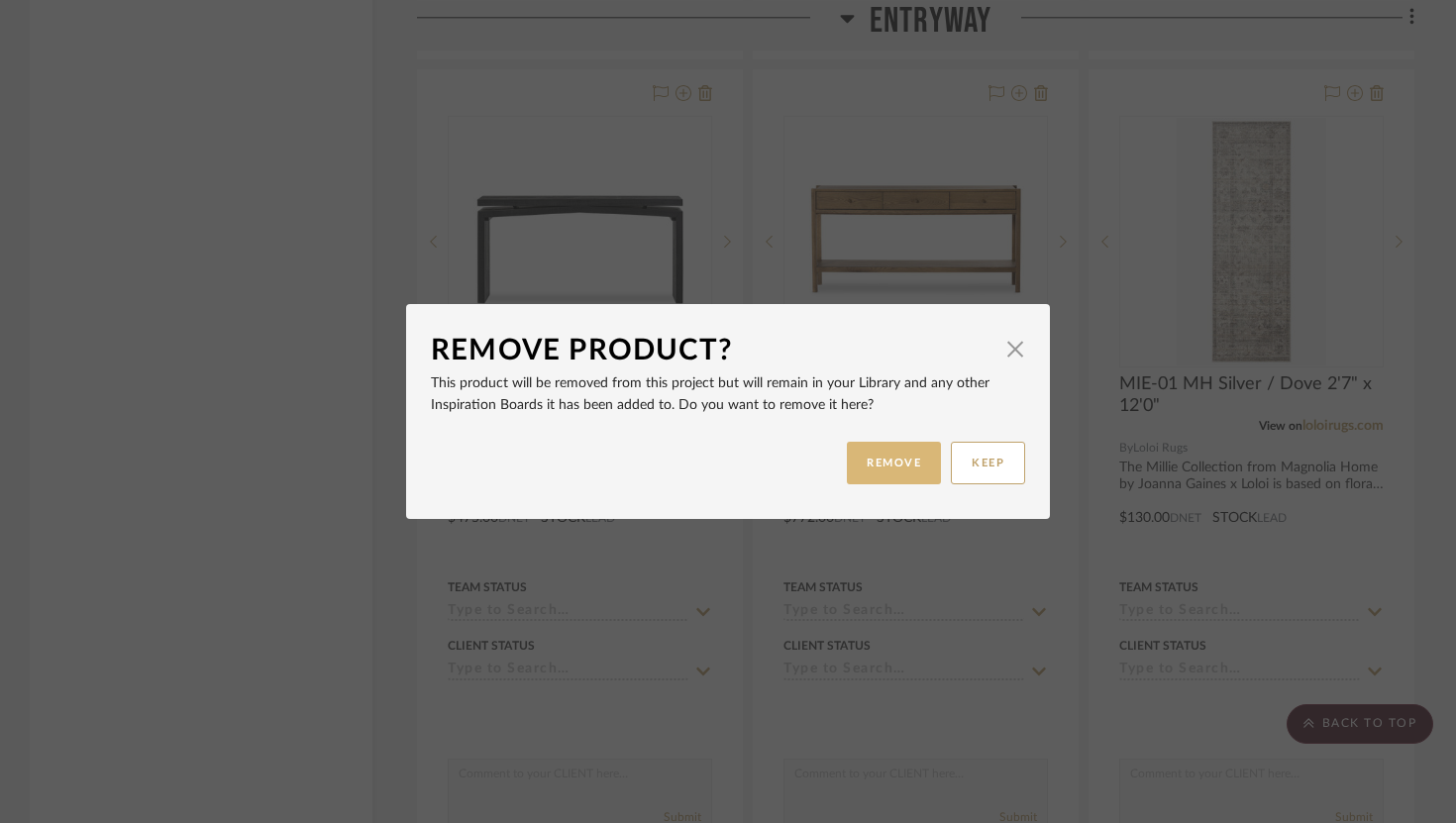 click on "REMOVE" at bounding box center (893, 463) 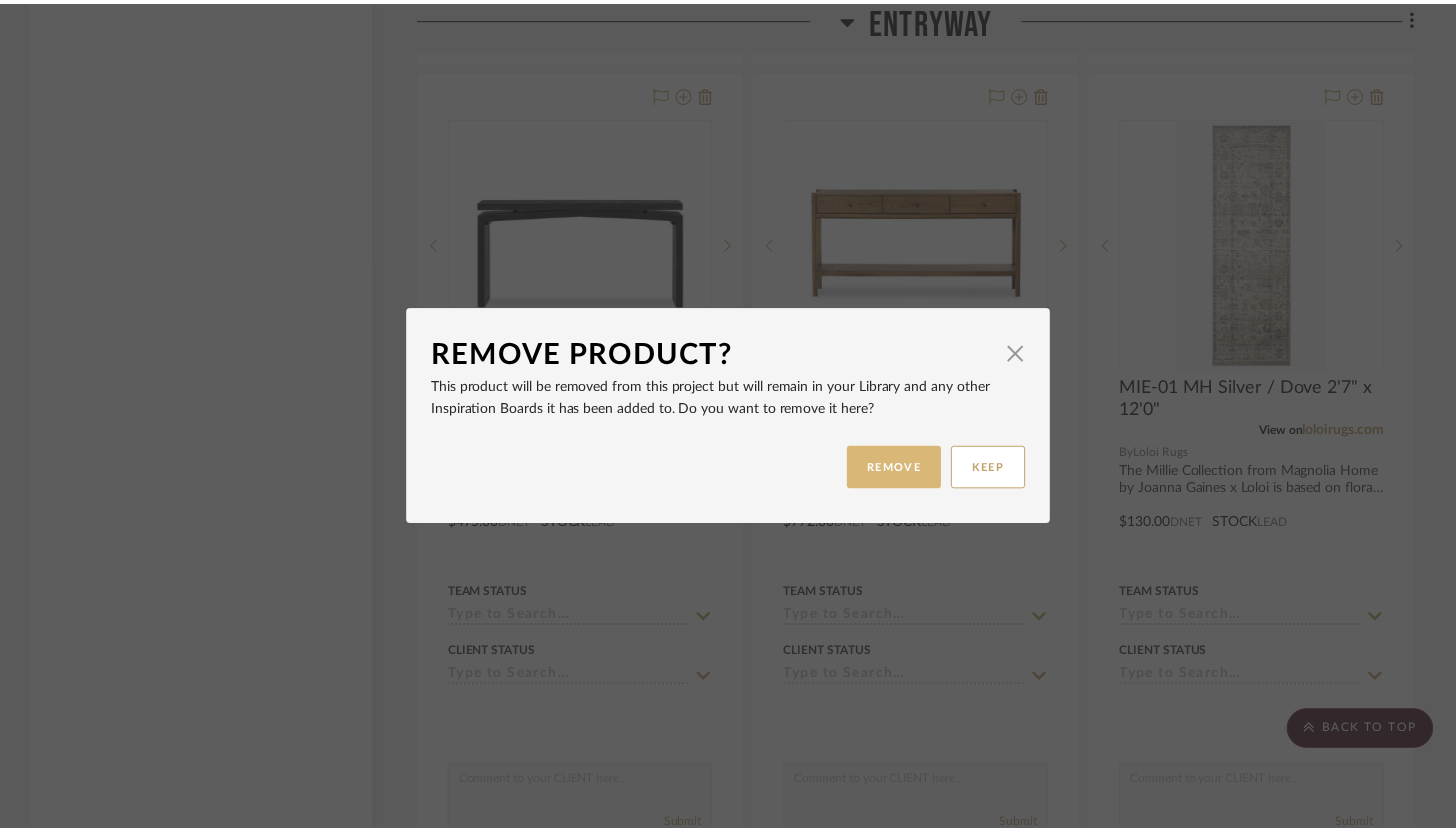 scroll, scrollTop: 5053, scrollLeft: 0, axis: vertical 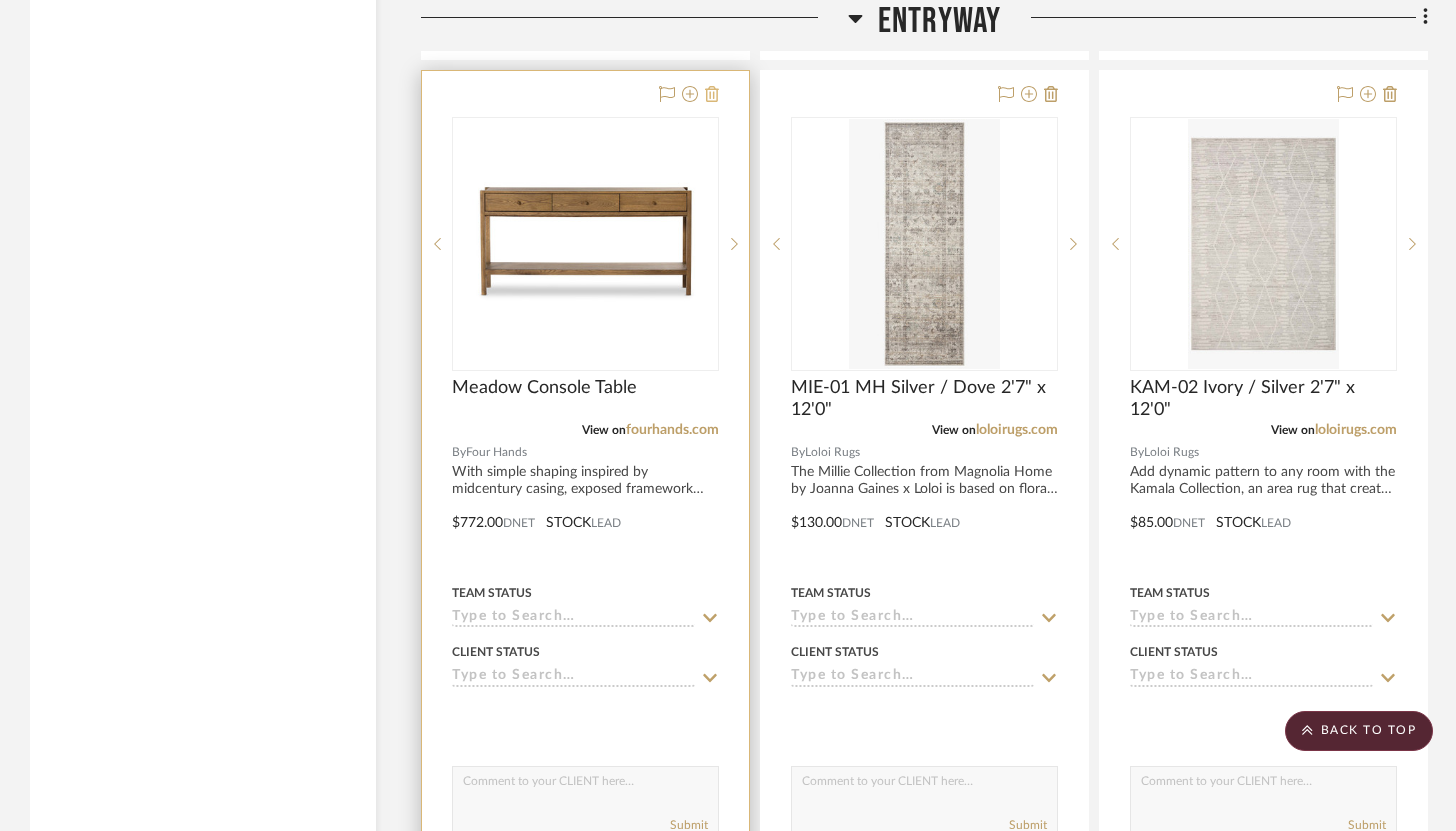 click 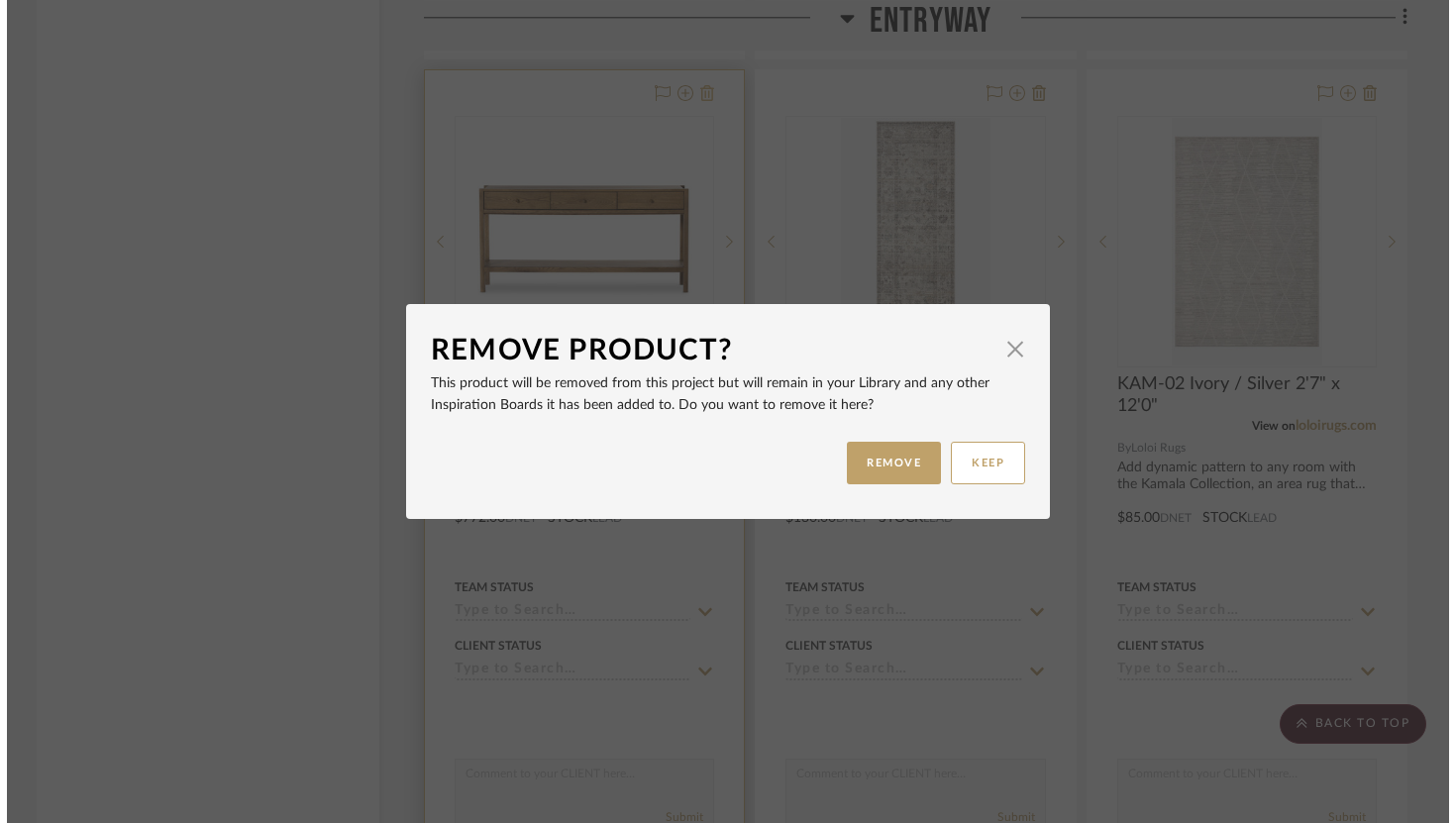 scroll, scrollTop: 0, scrollLeft: 0, axis: both 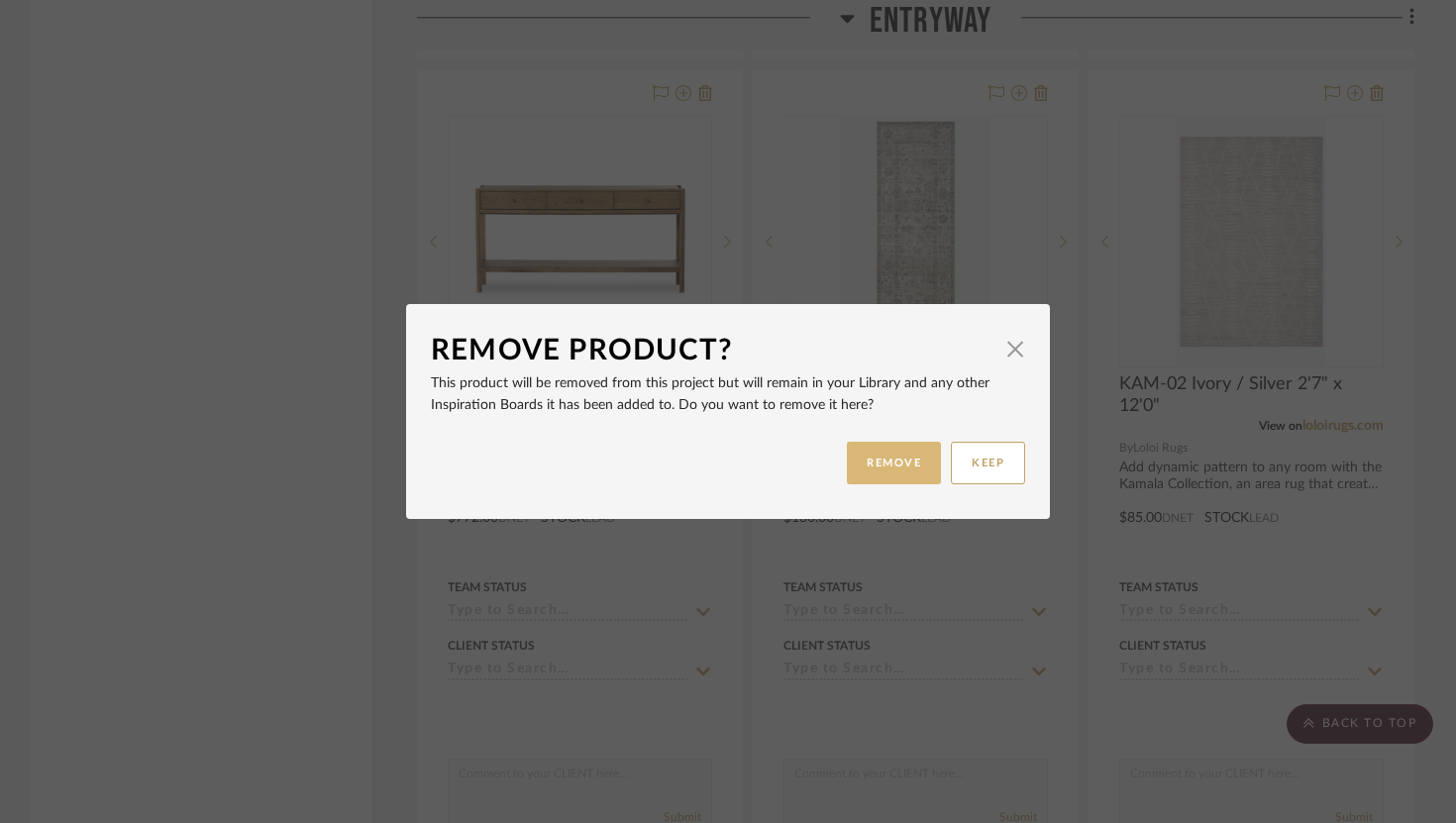 click on "REMOVE" at bounding box center (893, 463) 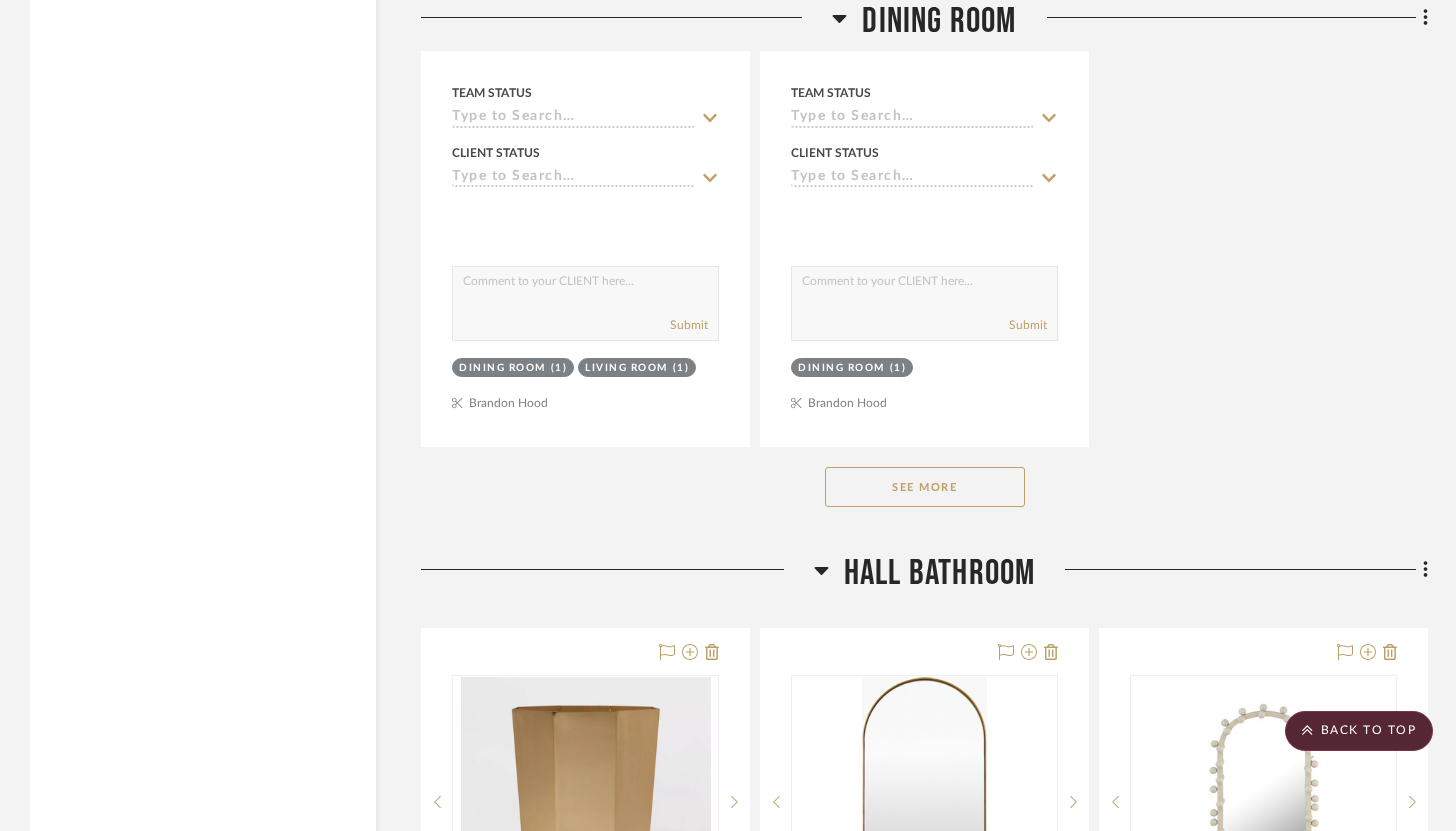 scroll, scrollTop: 10211, scrollLeft: 0, axis: vertical 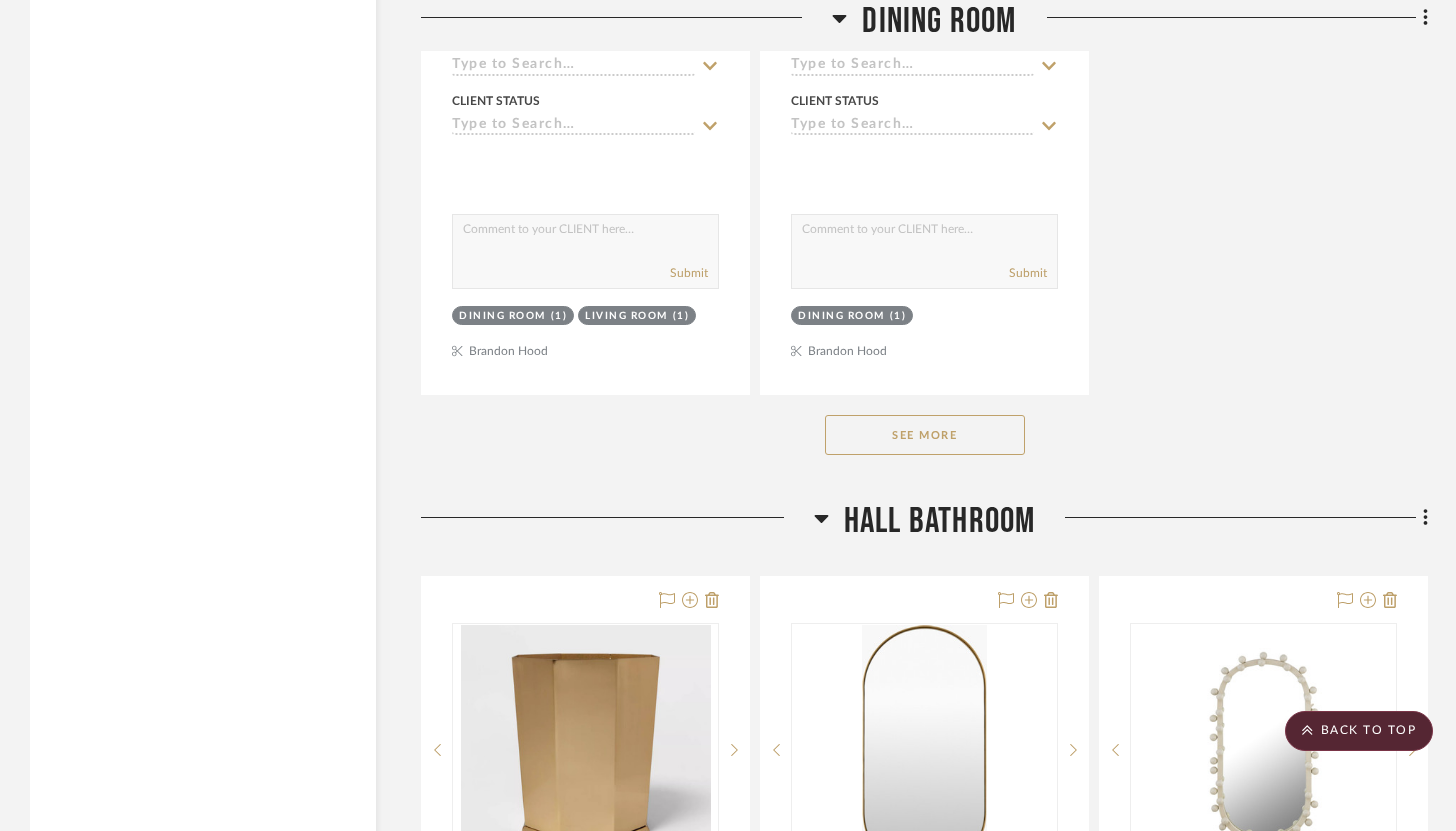 click on "See More" 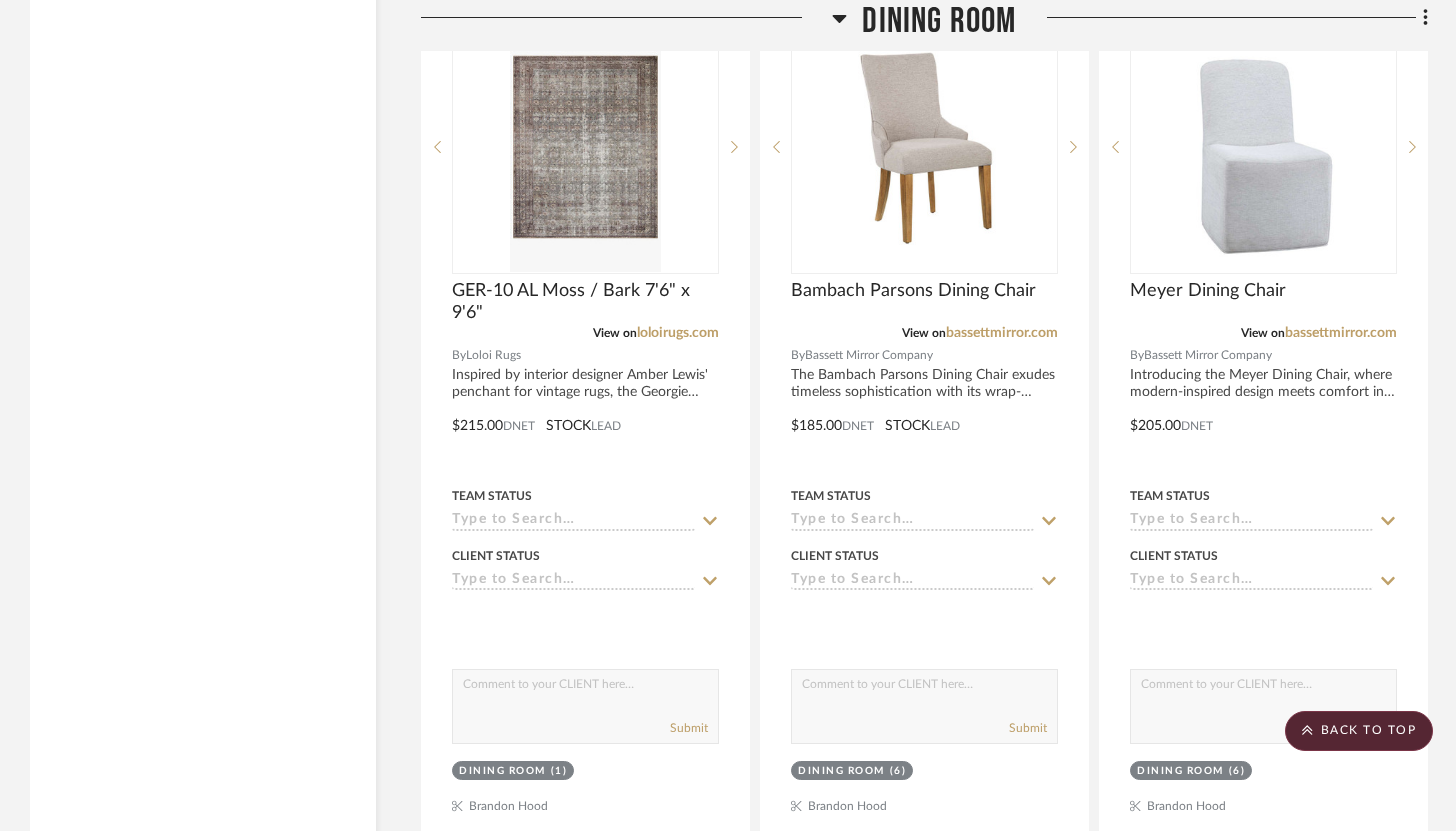 scroll, scrollTop: 10646, scrollLeft: 0, axis: vertical 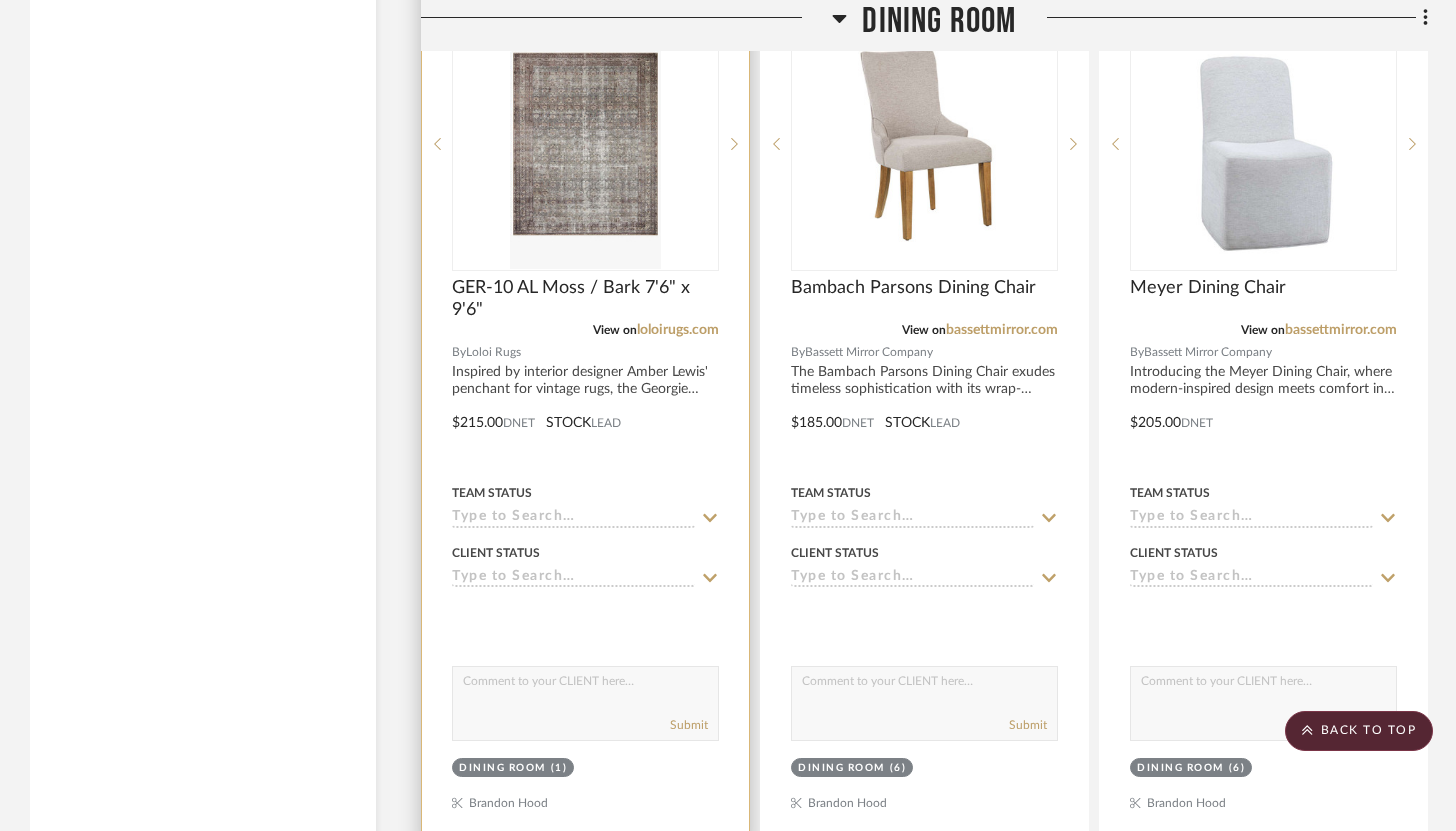 click at bounding box center (585, 408) 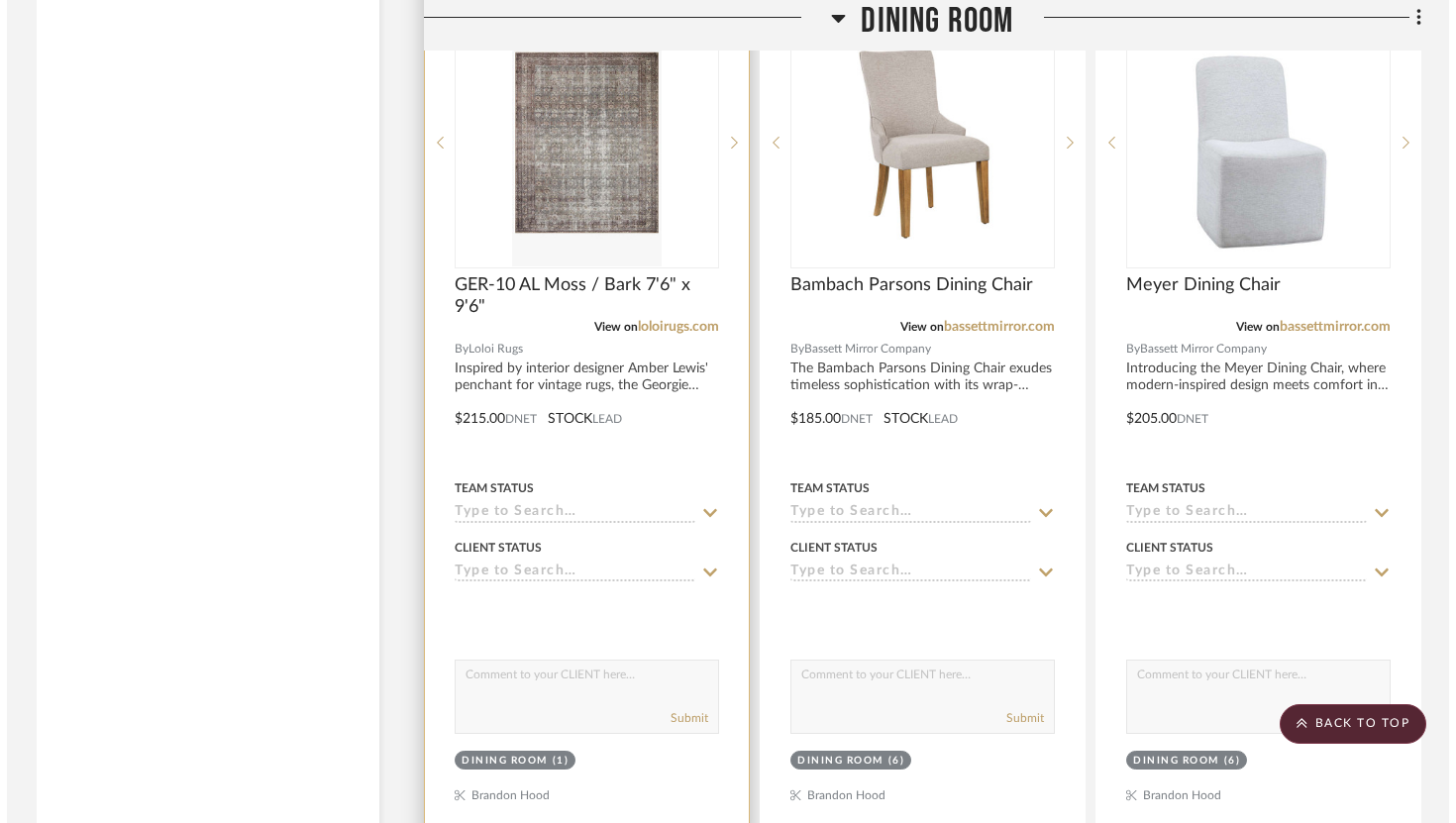 scroll, scrollTop: 0, scrollLeft: 0, axis: both 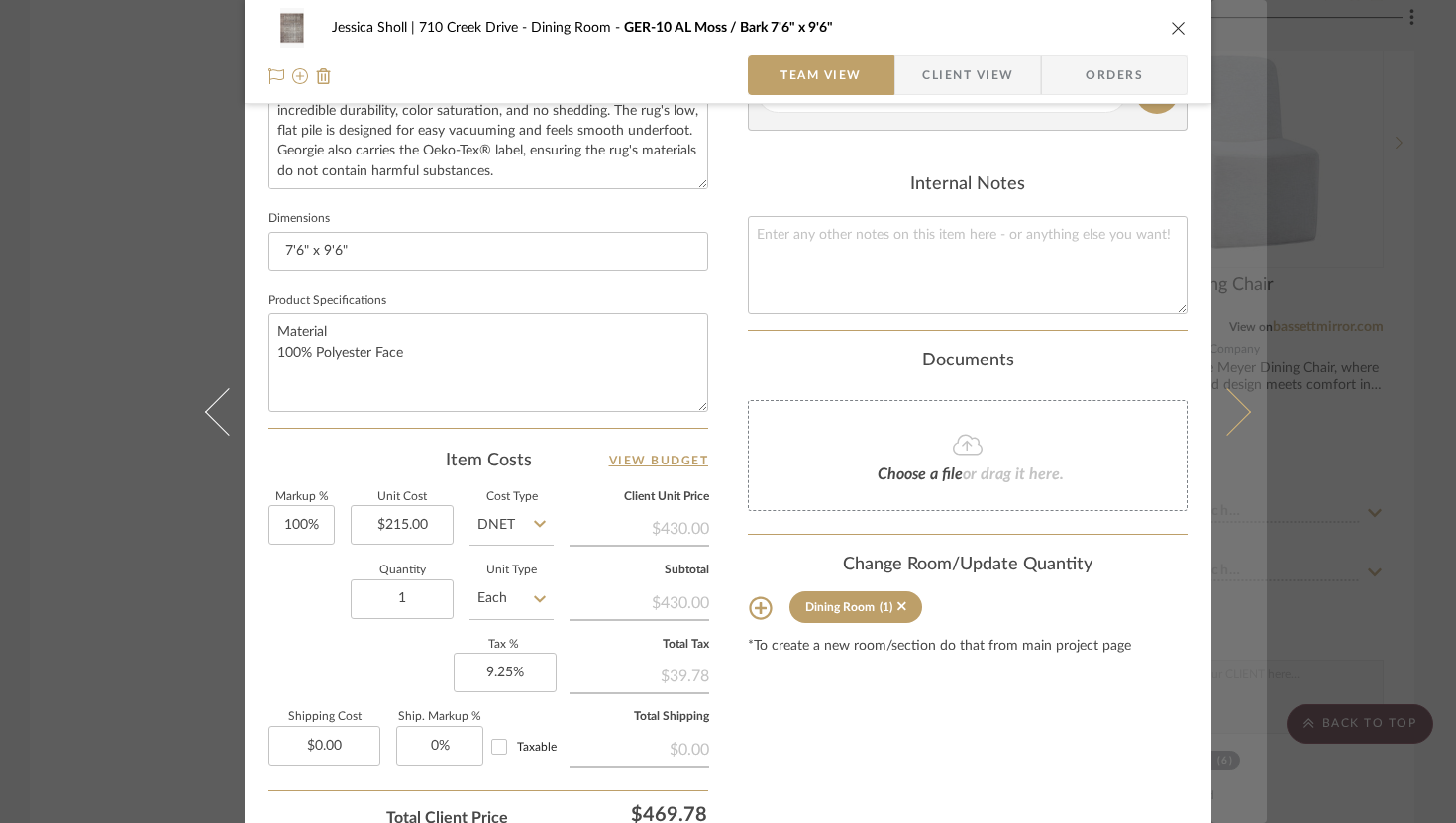 click at bounding box center [1227, 411] 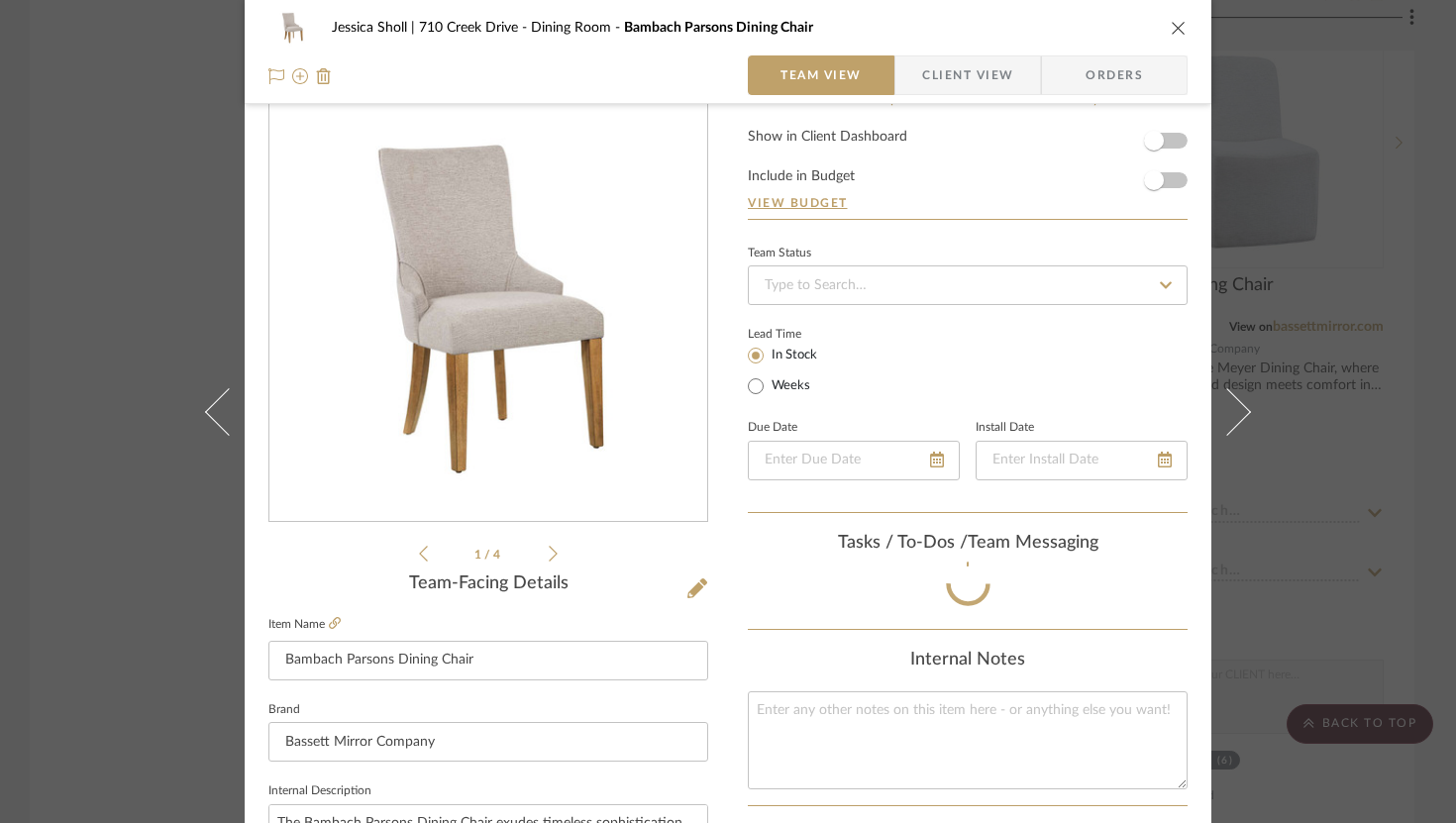 scroll, scrollTop: 758, scrollLeft: 0, axis: vertical 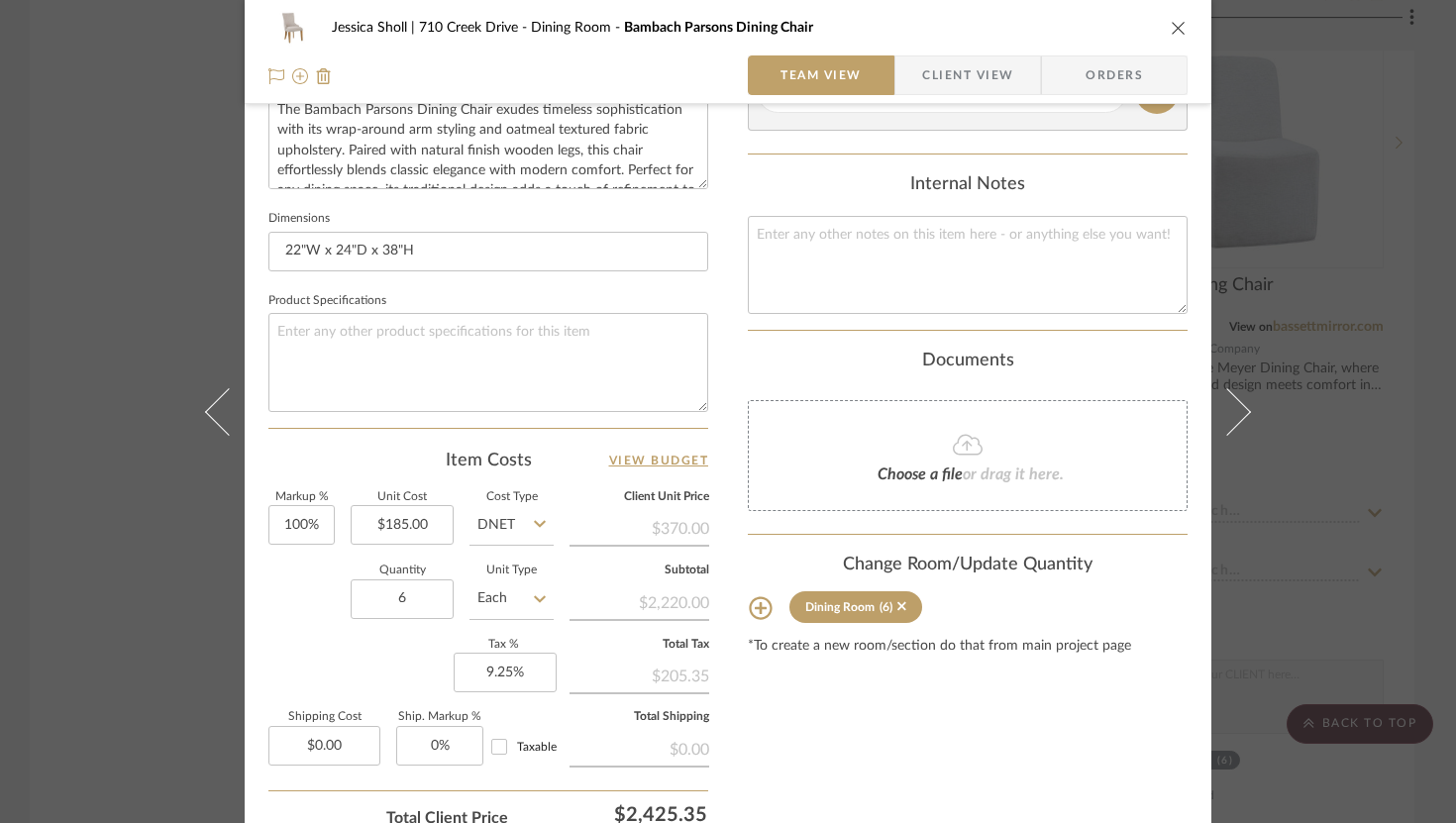 click at bounding box center (1179, 28) 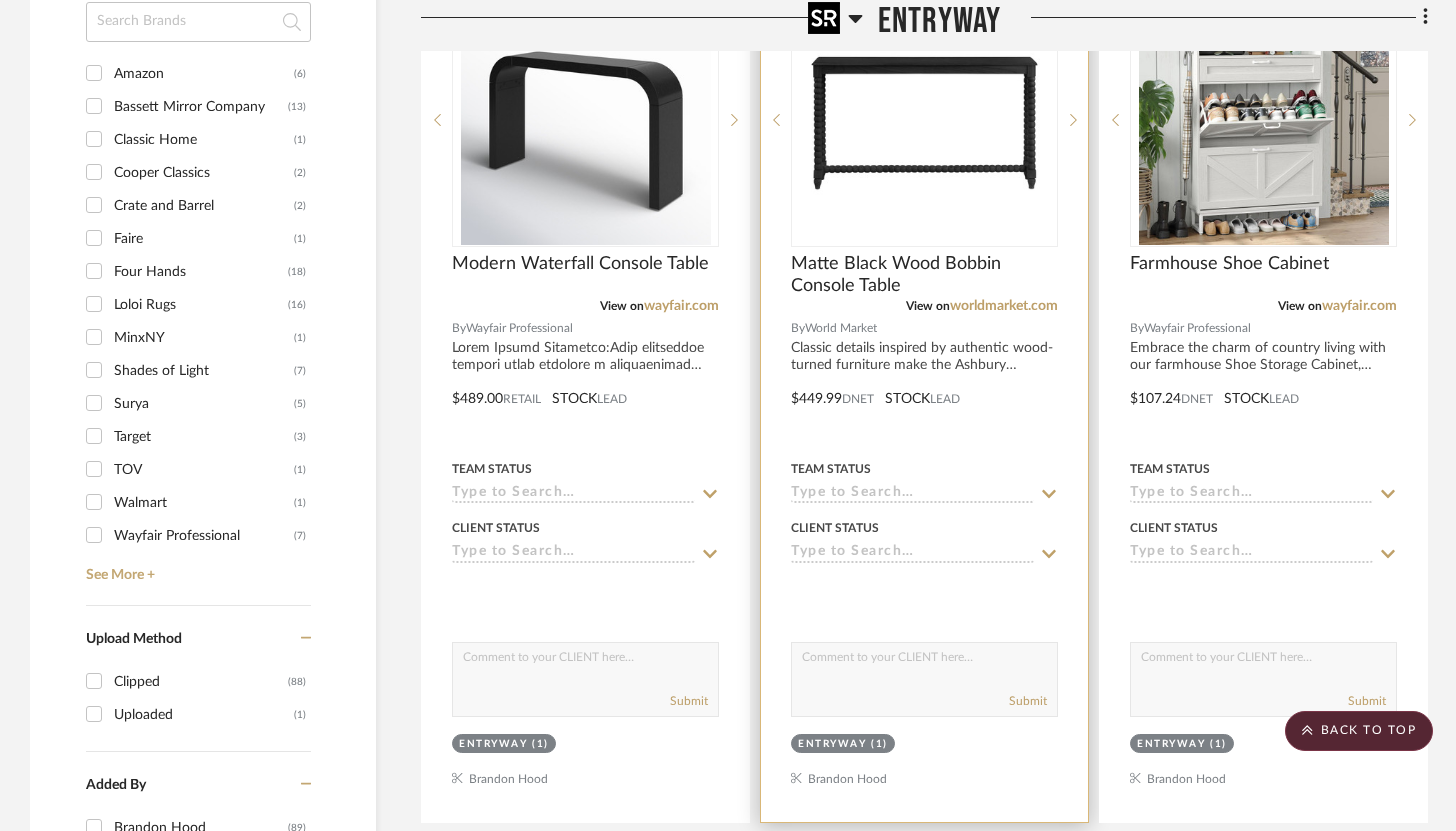 scroll, scrollTop: 1605, scrollLeft: 0, axis: vertical 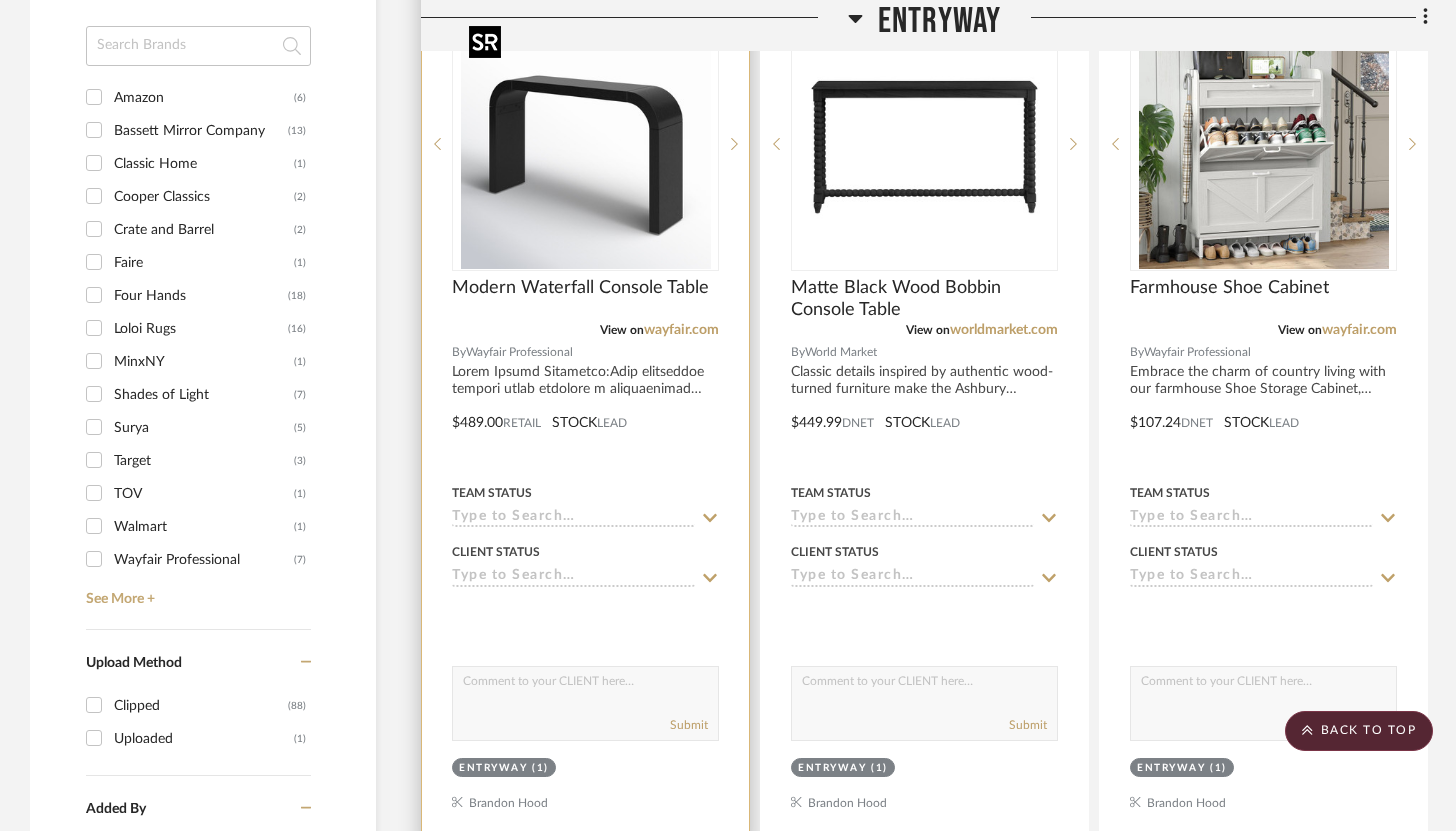 click at bounding box center (586, 144) 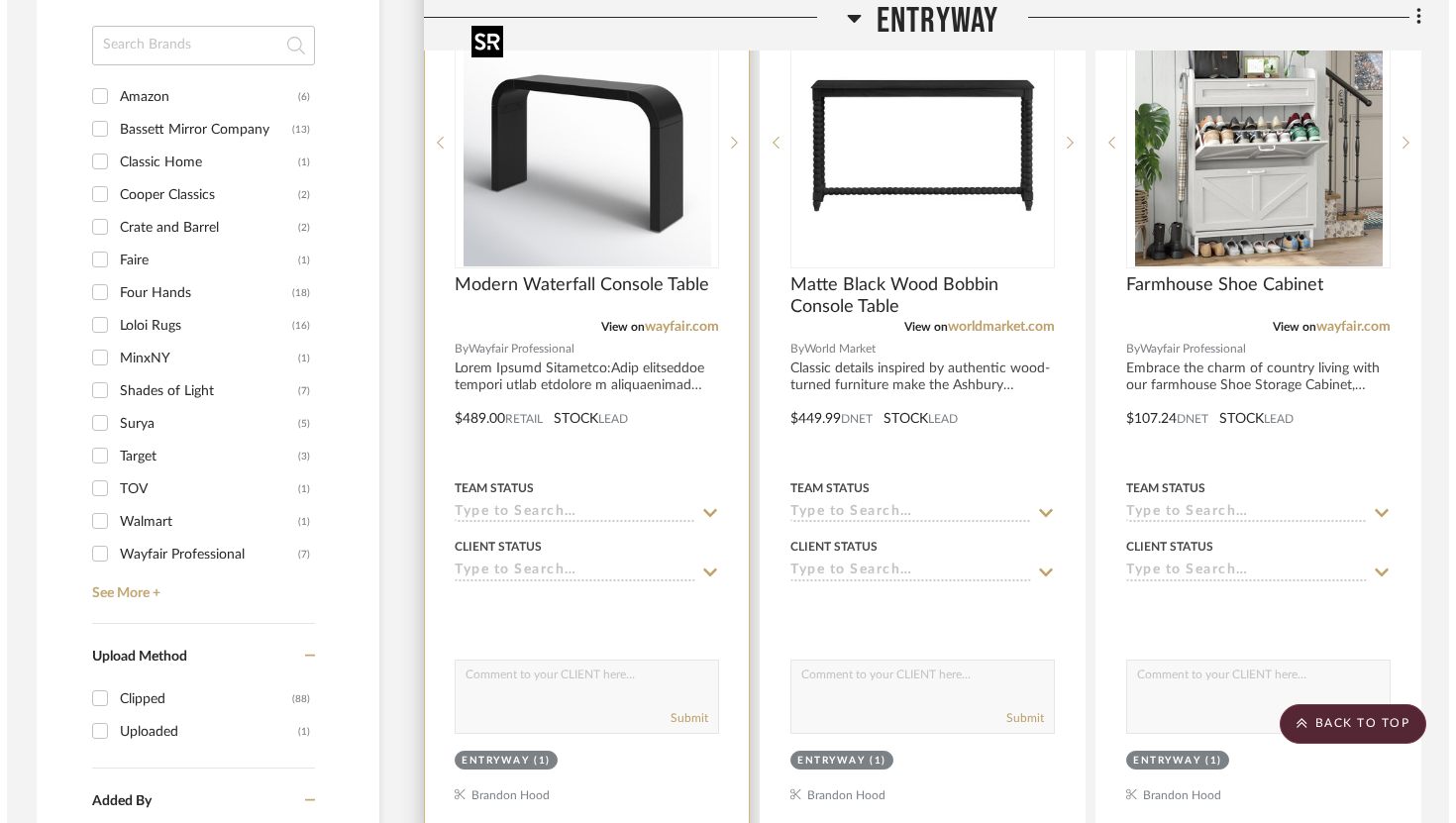 scroll, scrollTop: 0, scrollLeft: 0, axis: both 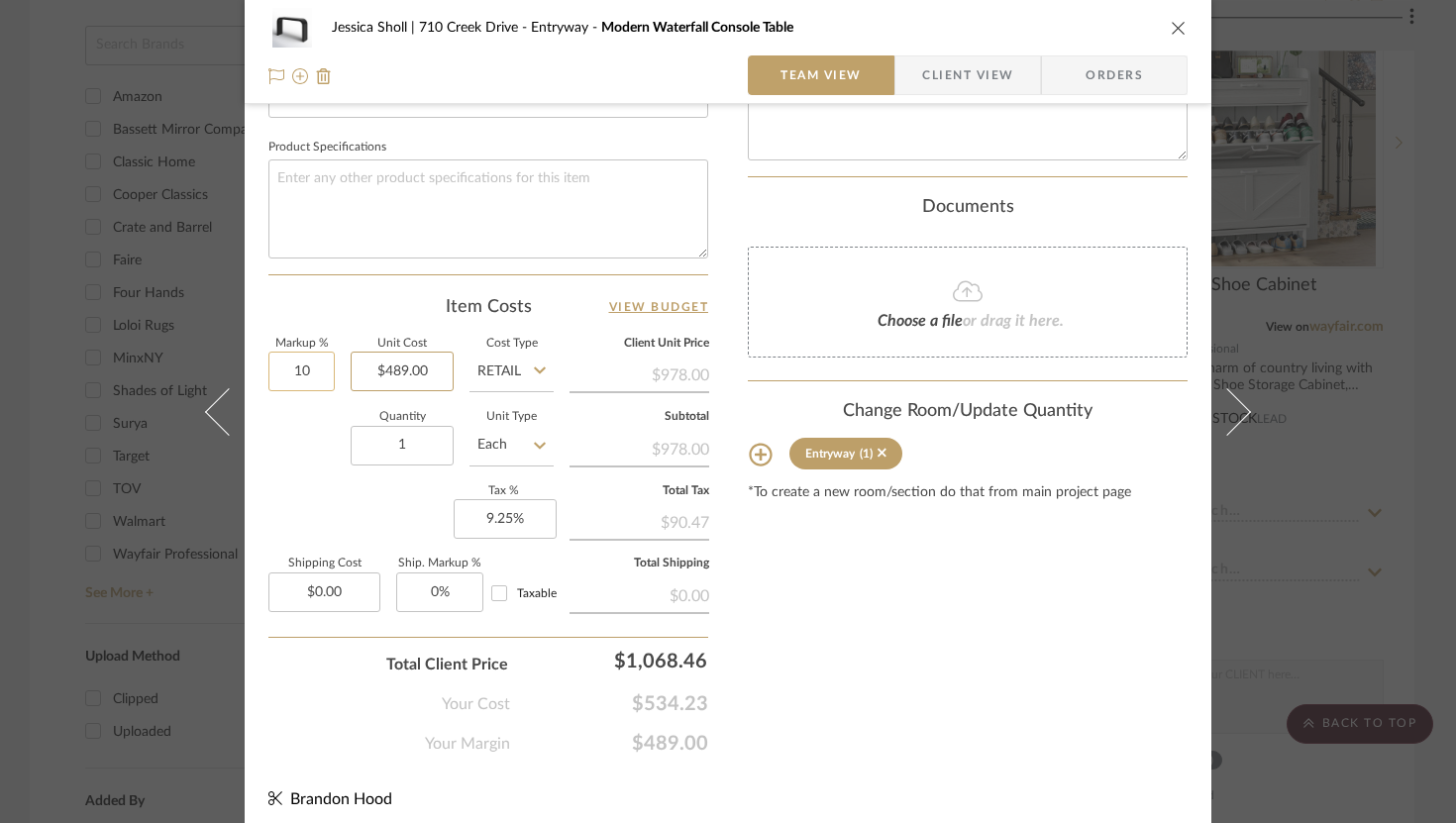 type on "10%" 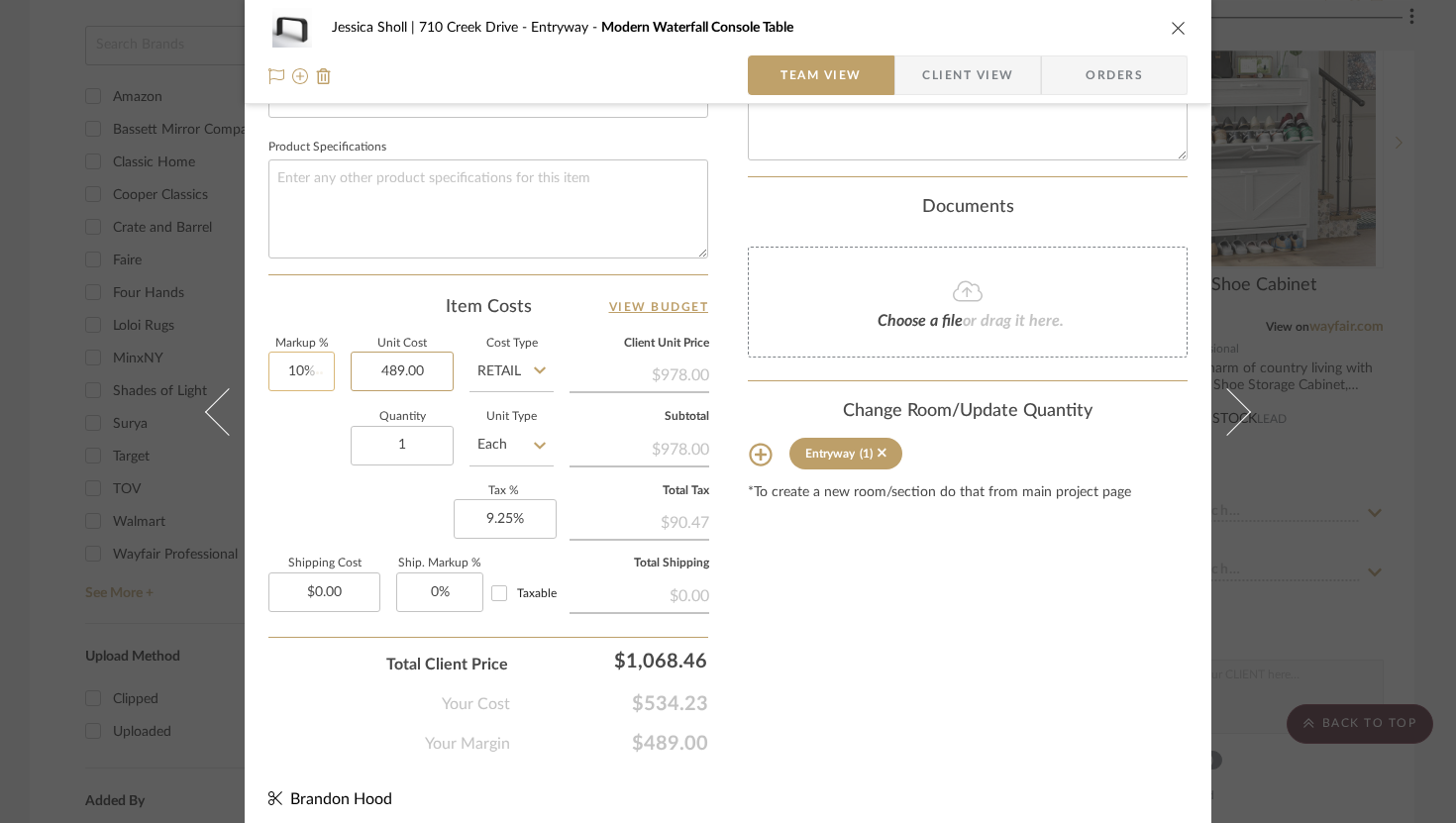 type 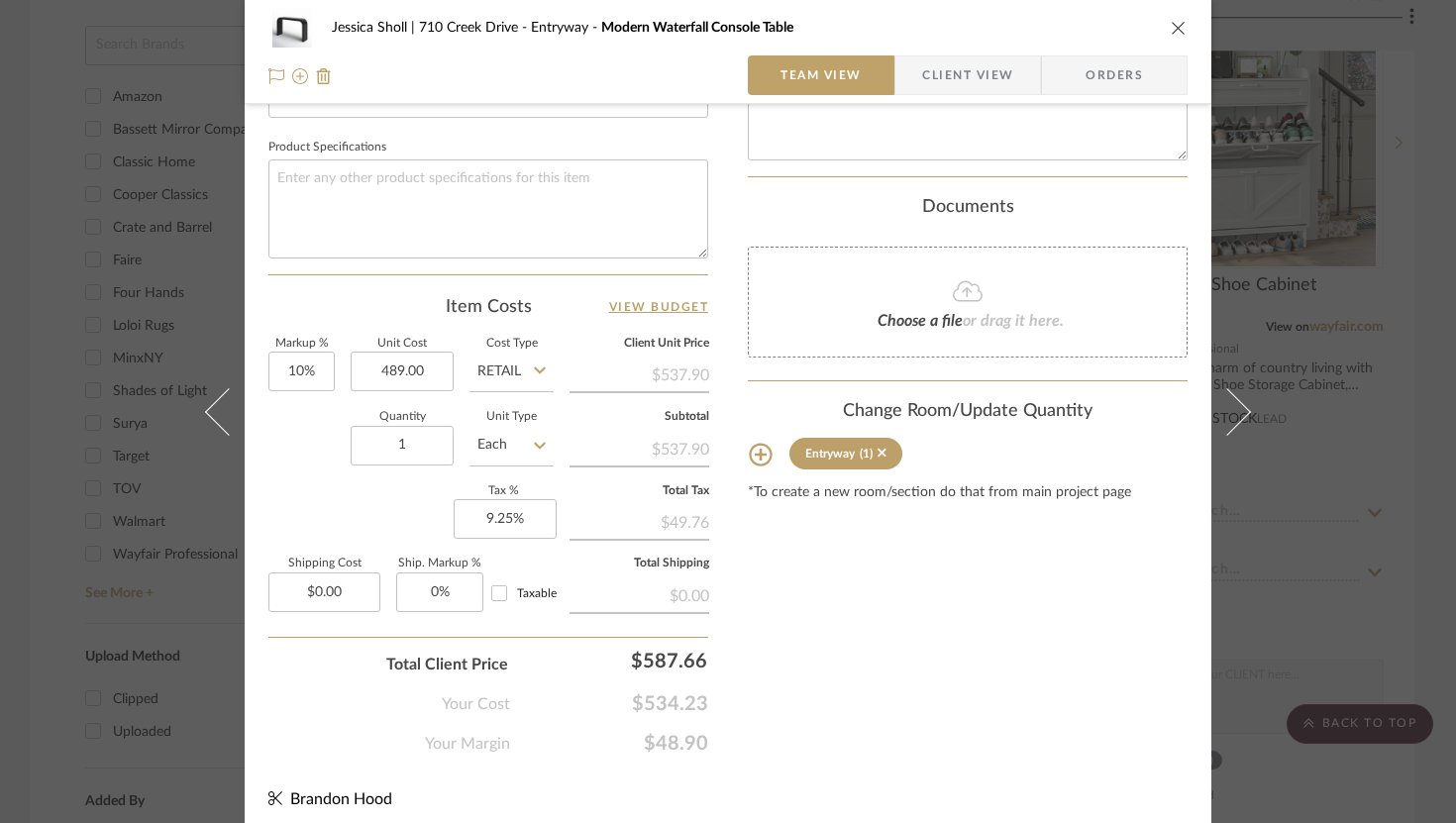 type on "$489.00" 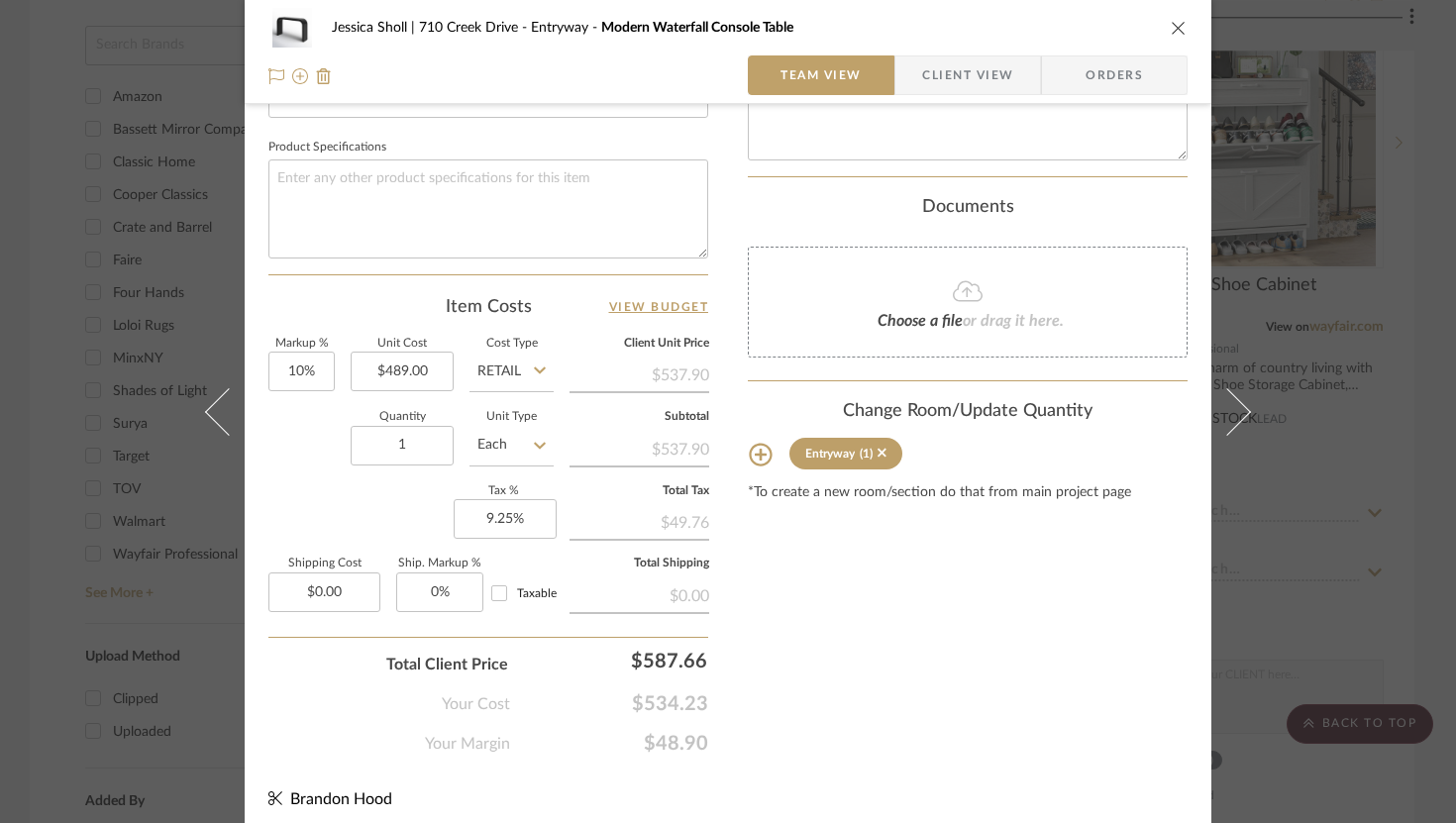 click on "$537.90" 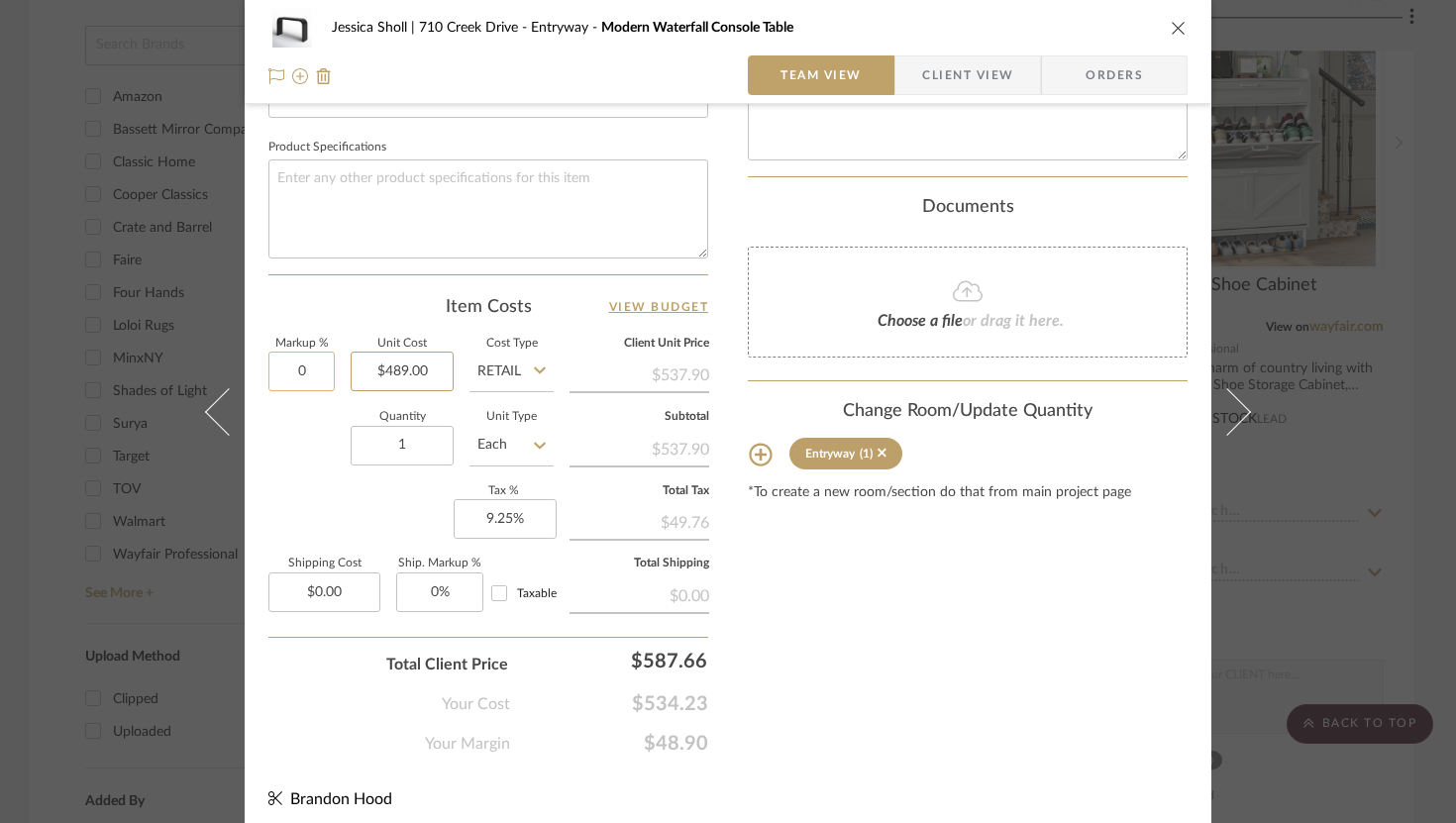 type on "0%" 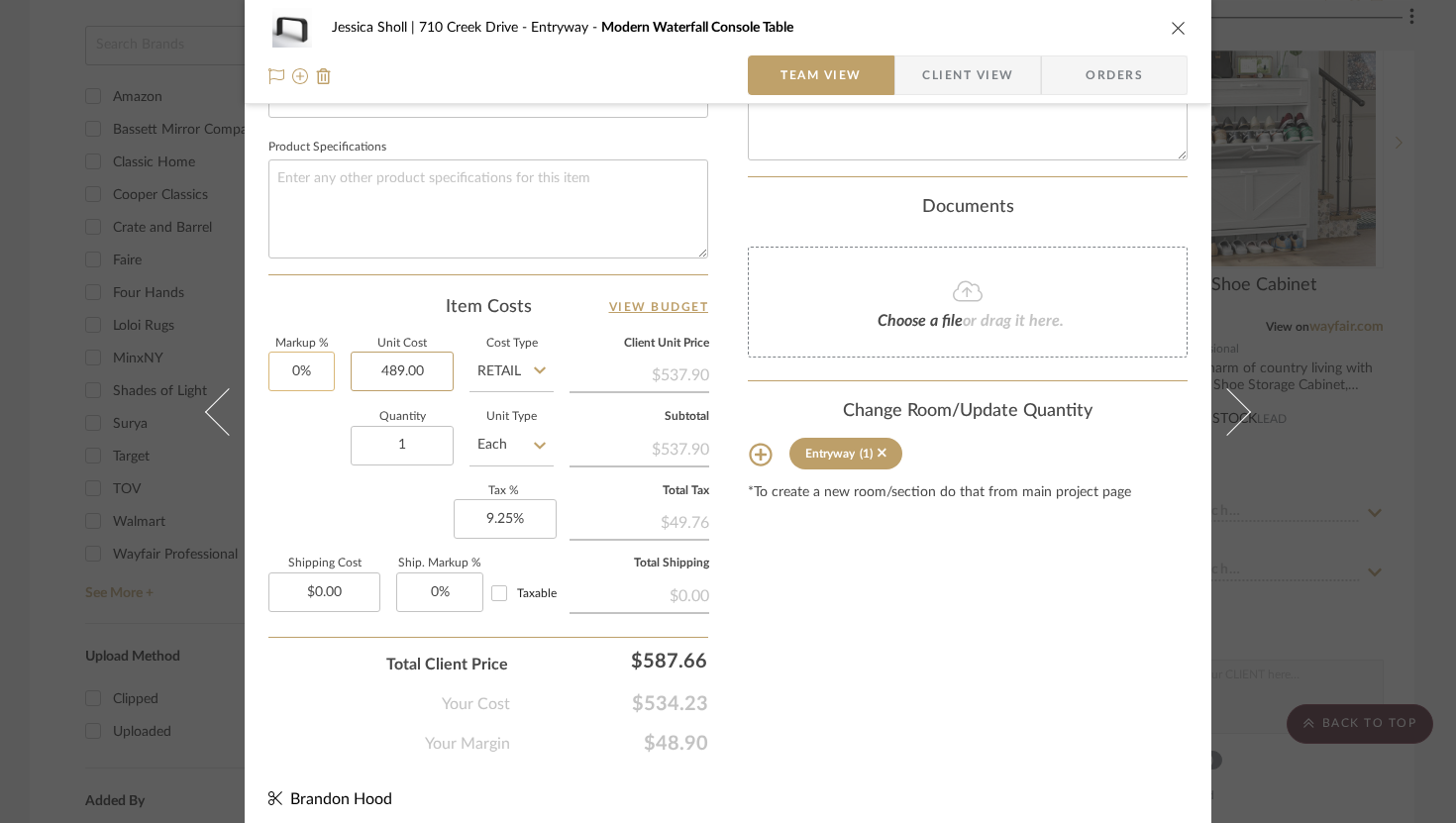 type 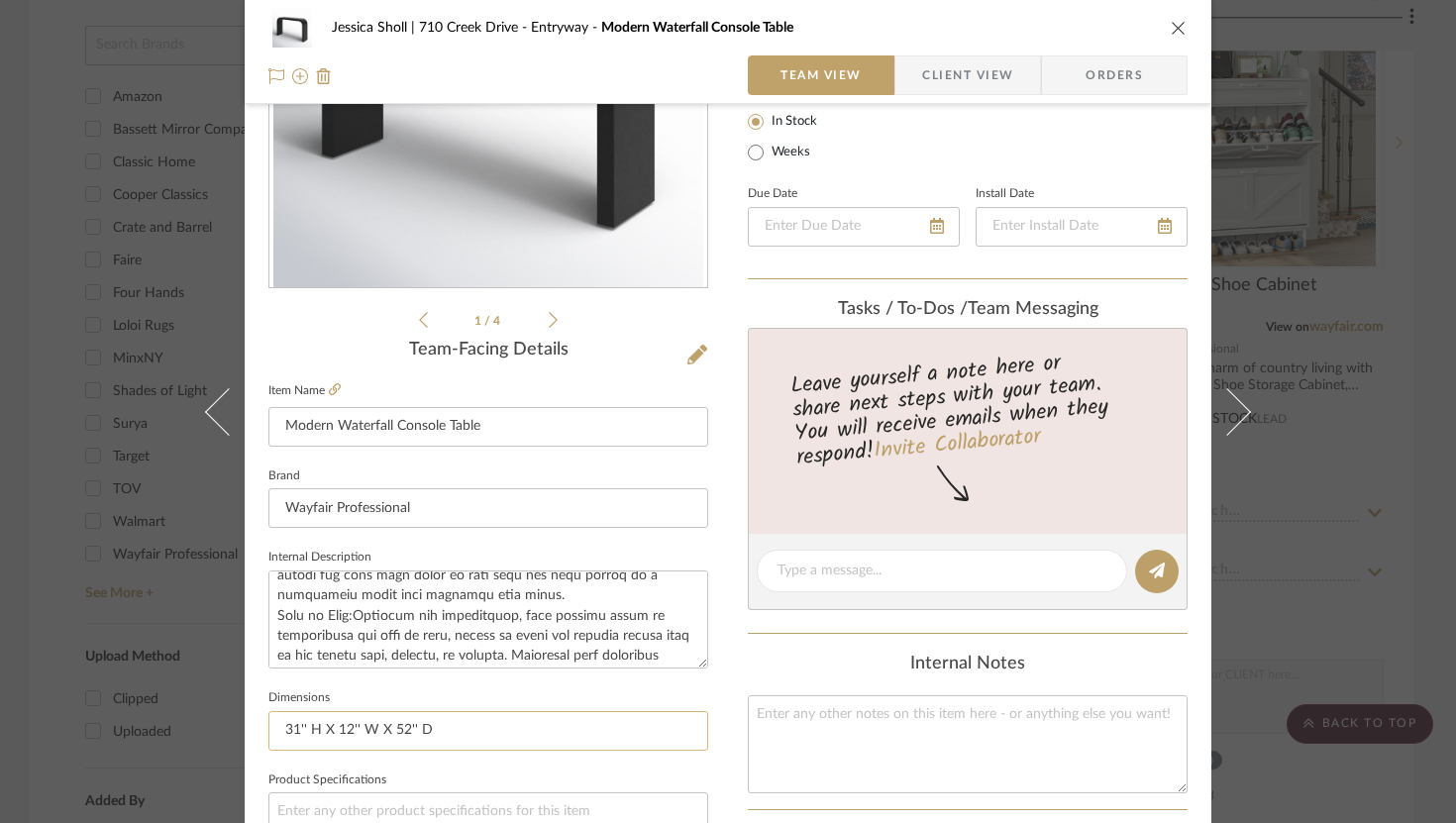 scroll, scrollTop: 245, scrollLeft: 0, axis: vertical 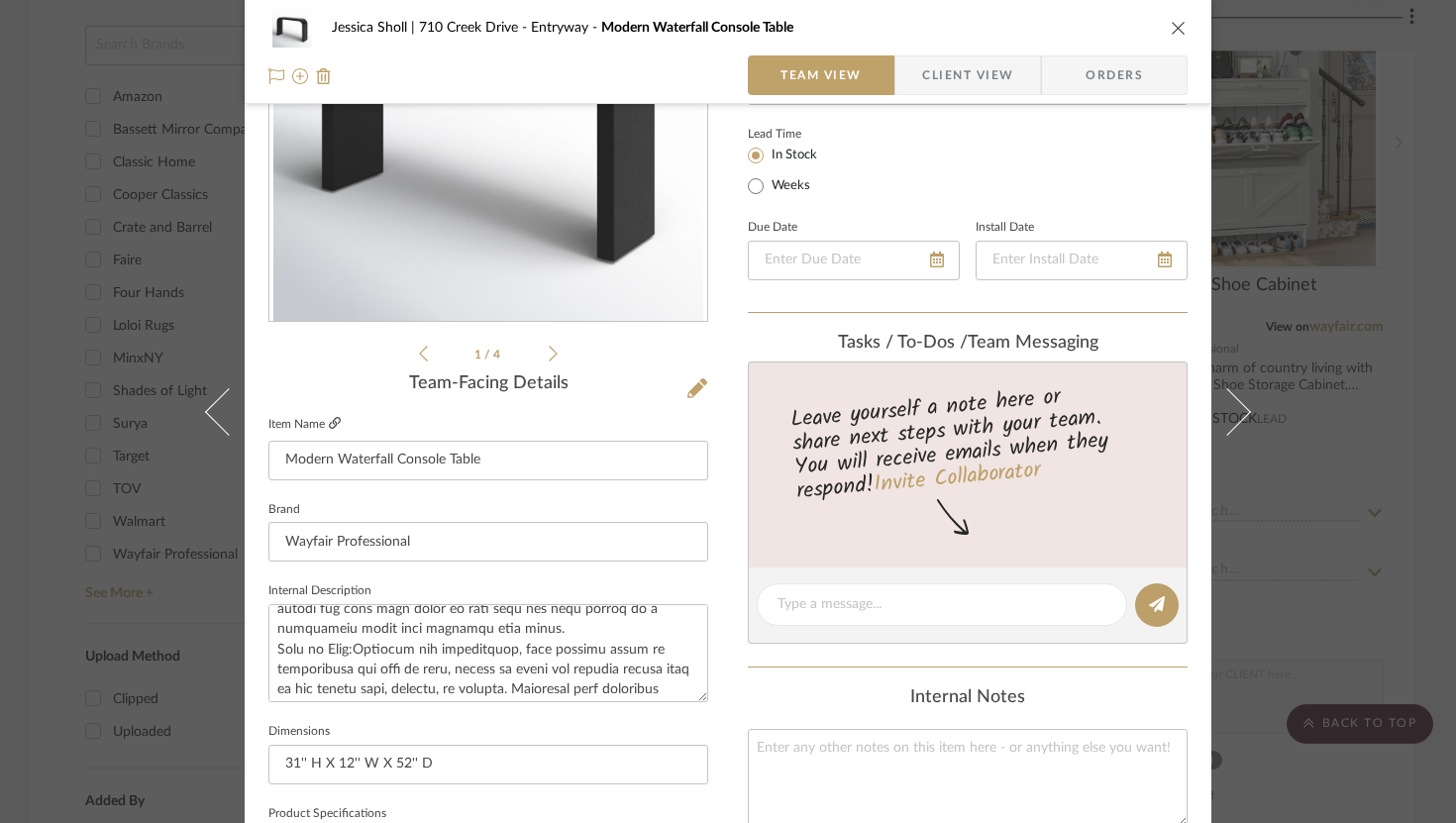 click 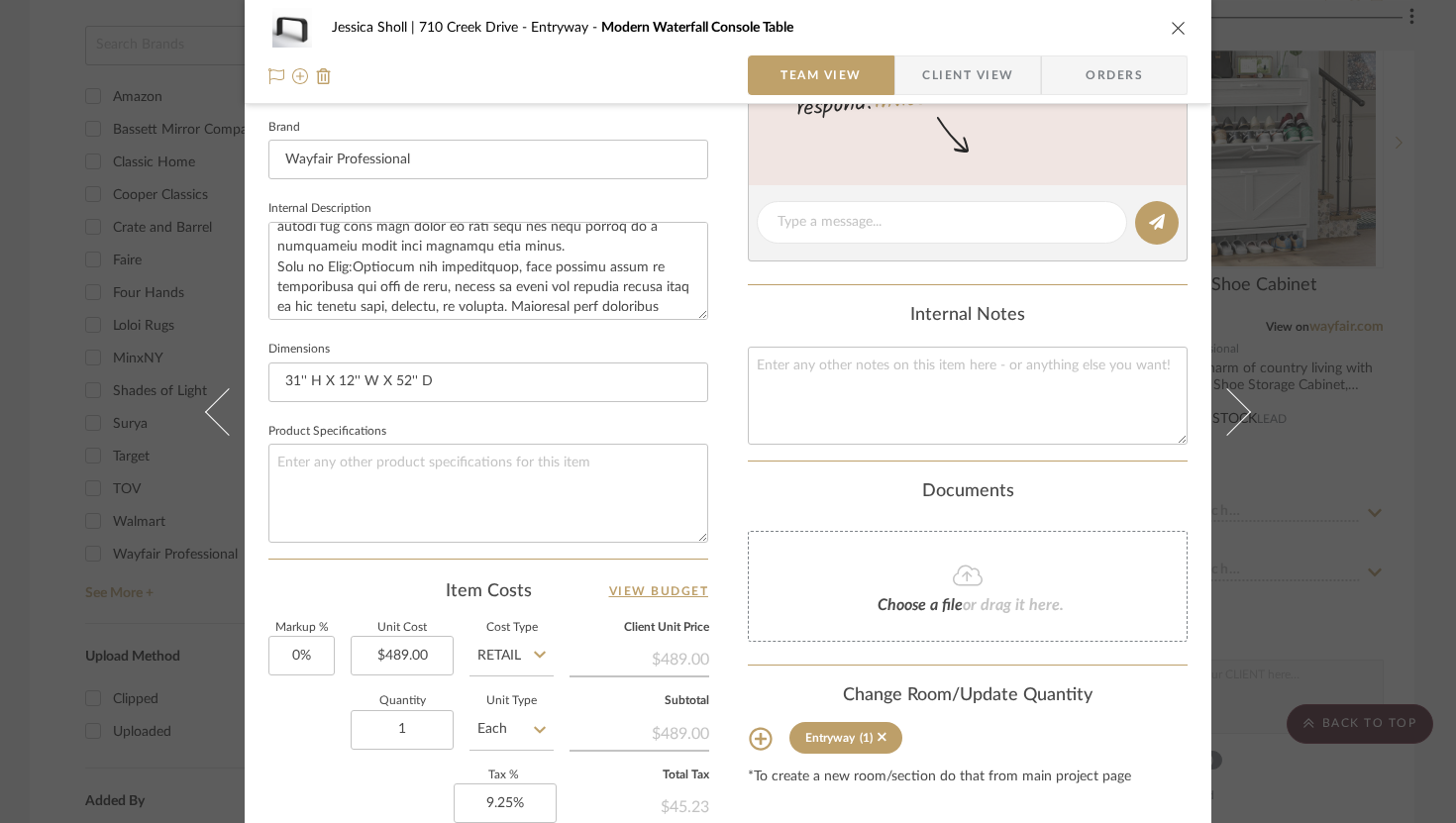scroll, scrollTop: 920, scrollLeft: 0, axis: vertical 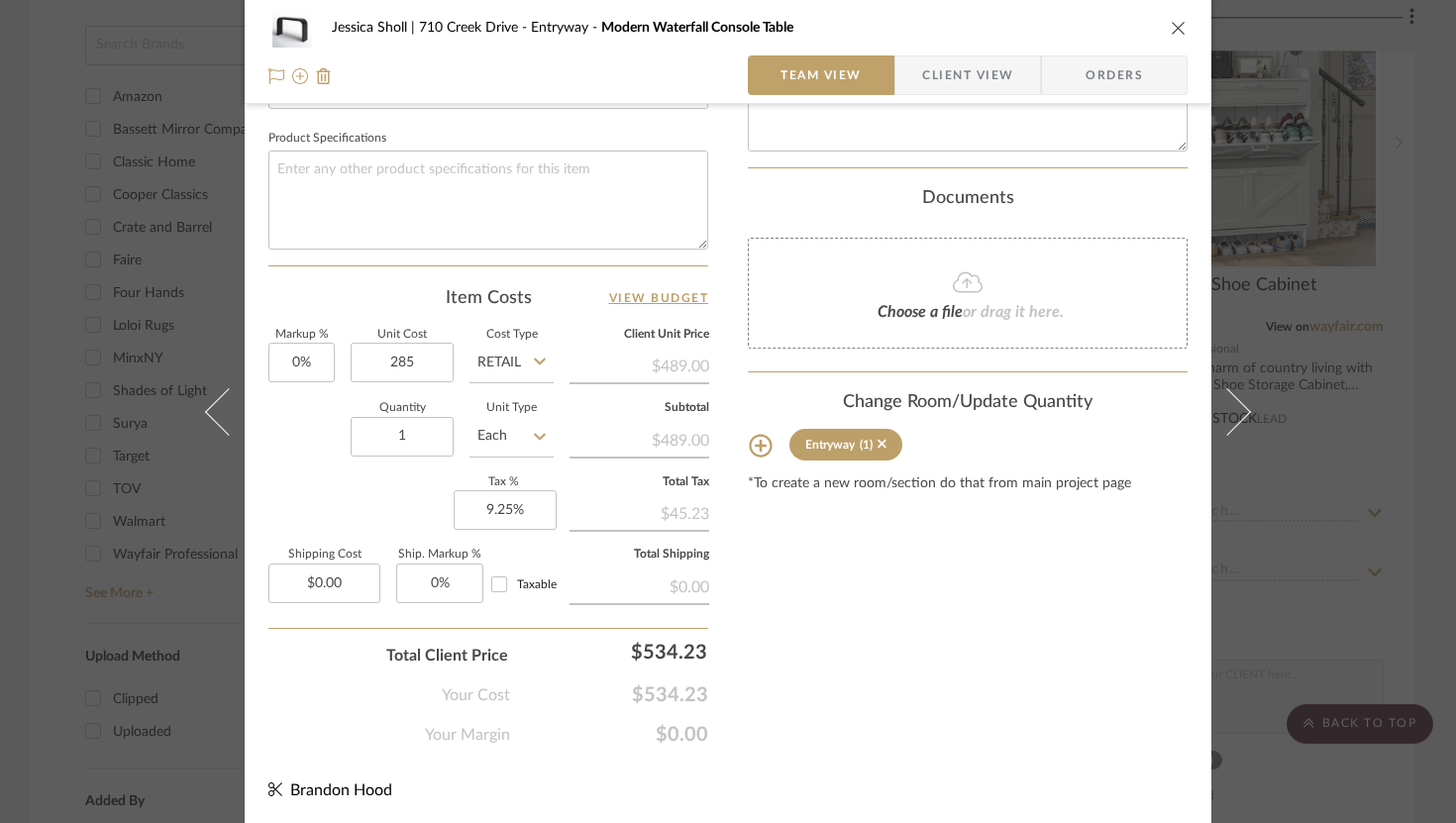 drag, startPoint x: 418, startPoint y: 370, endPoint x: 618, endPoint y: 1, distance: 419.7154 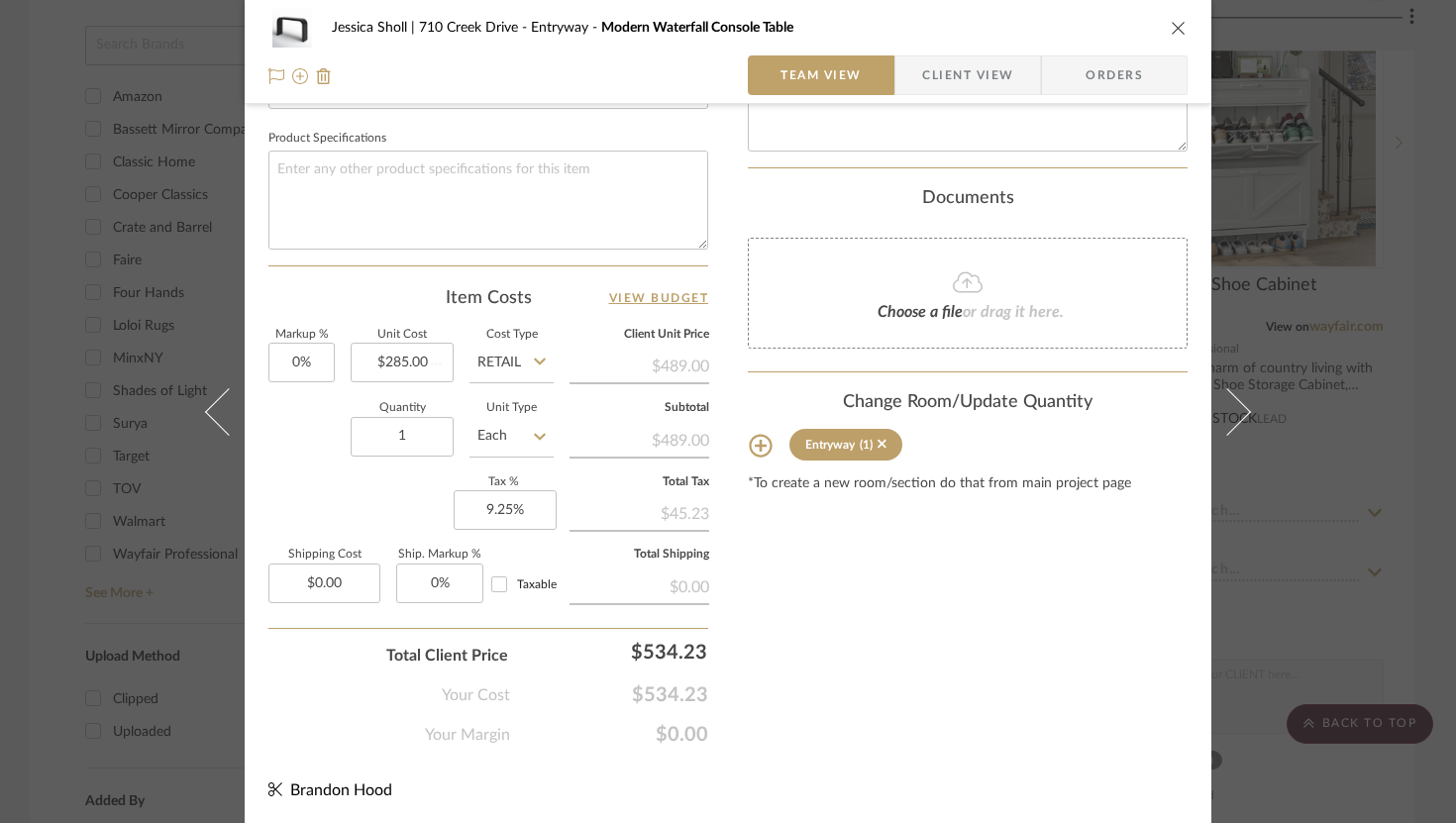 type 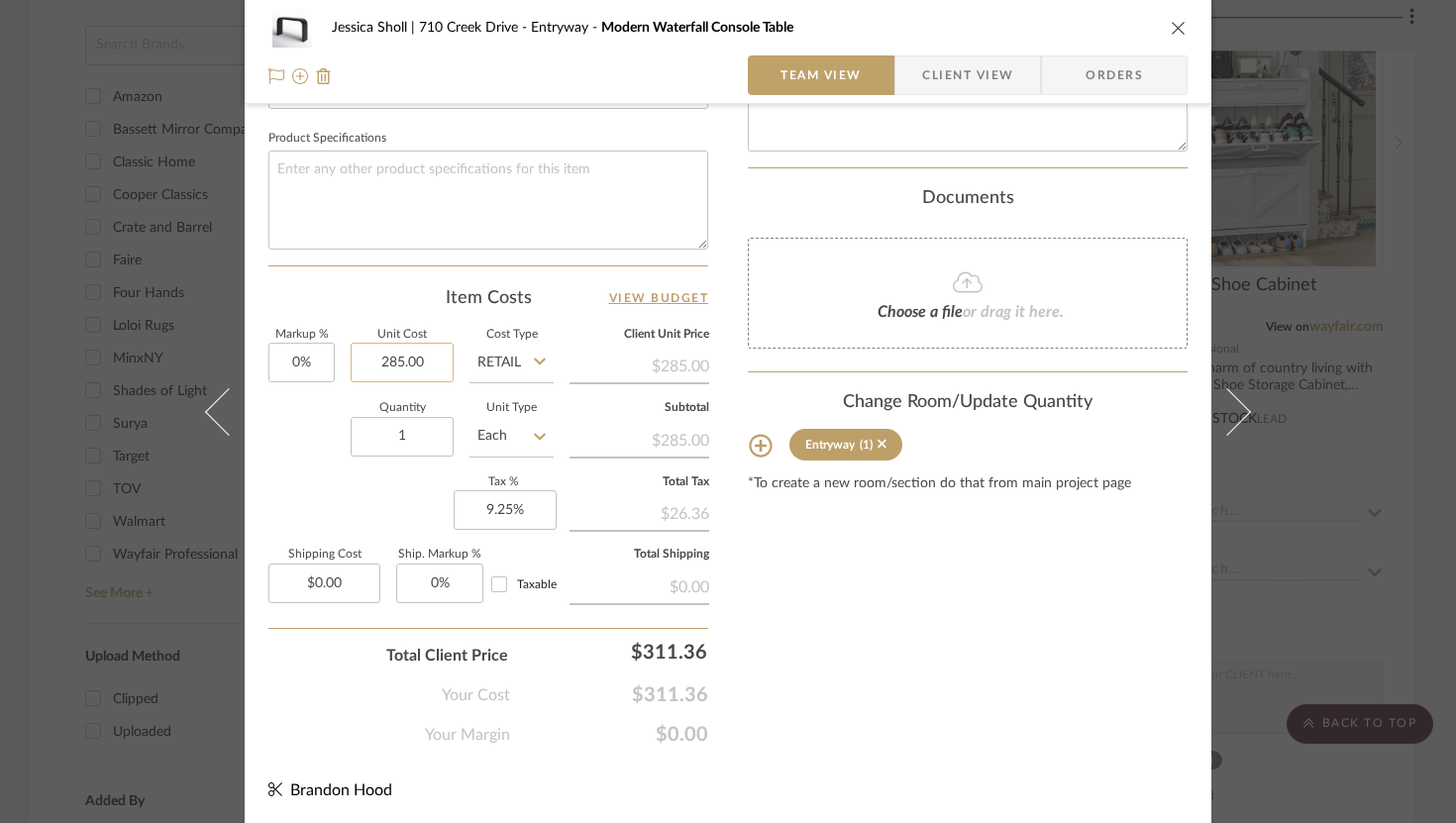 click on "285.00" 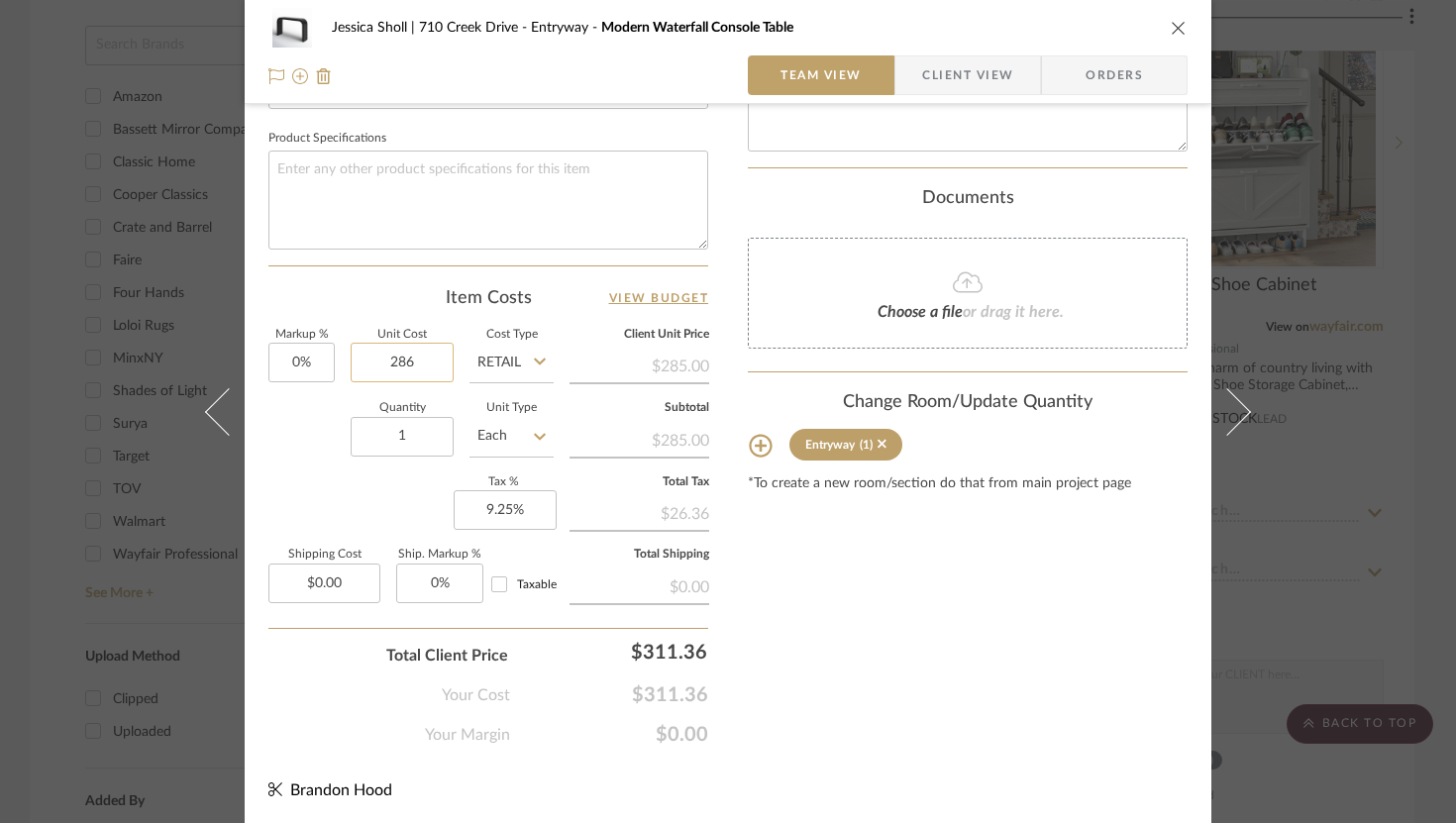 type on "$286.00" 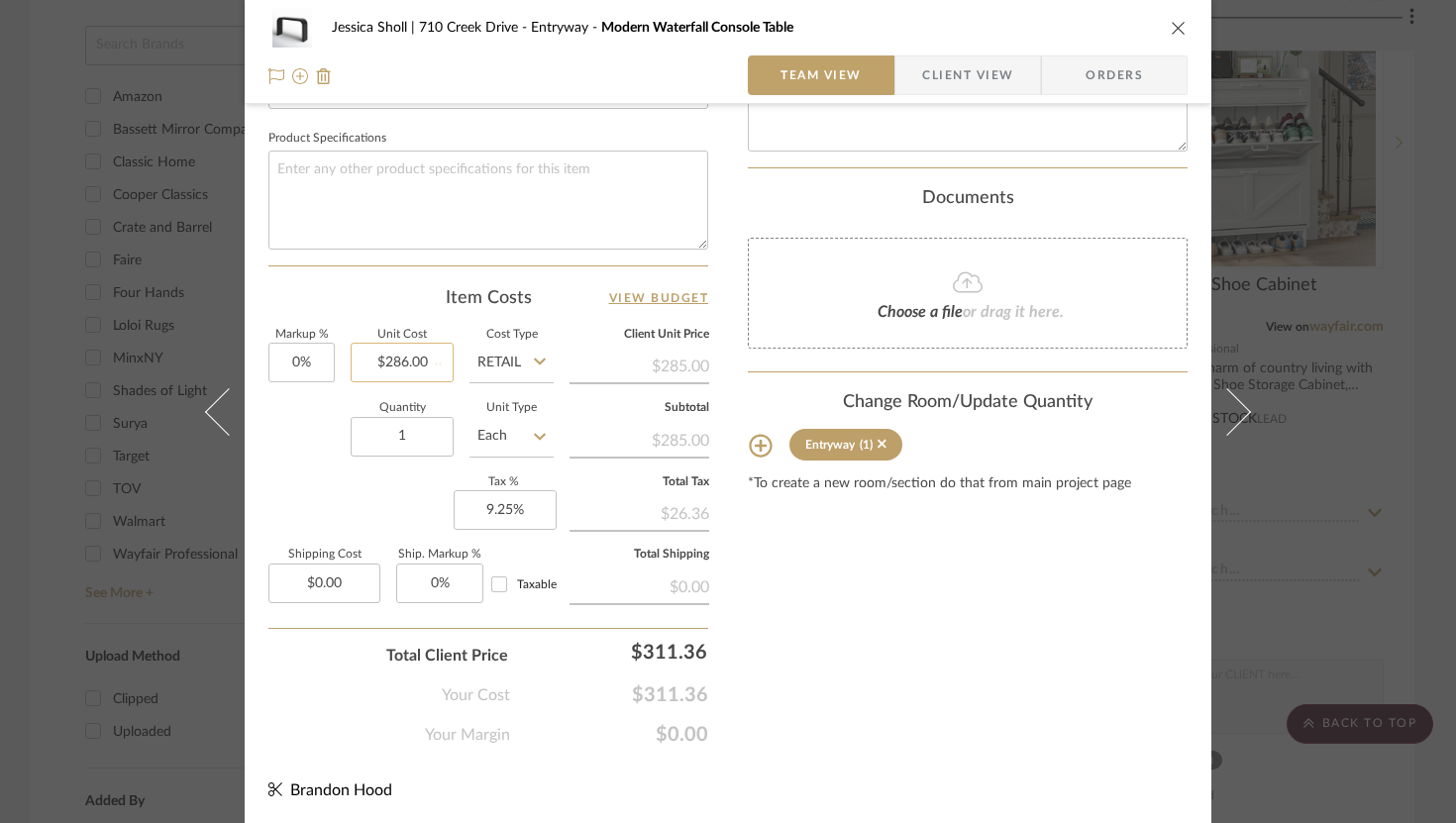 type 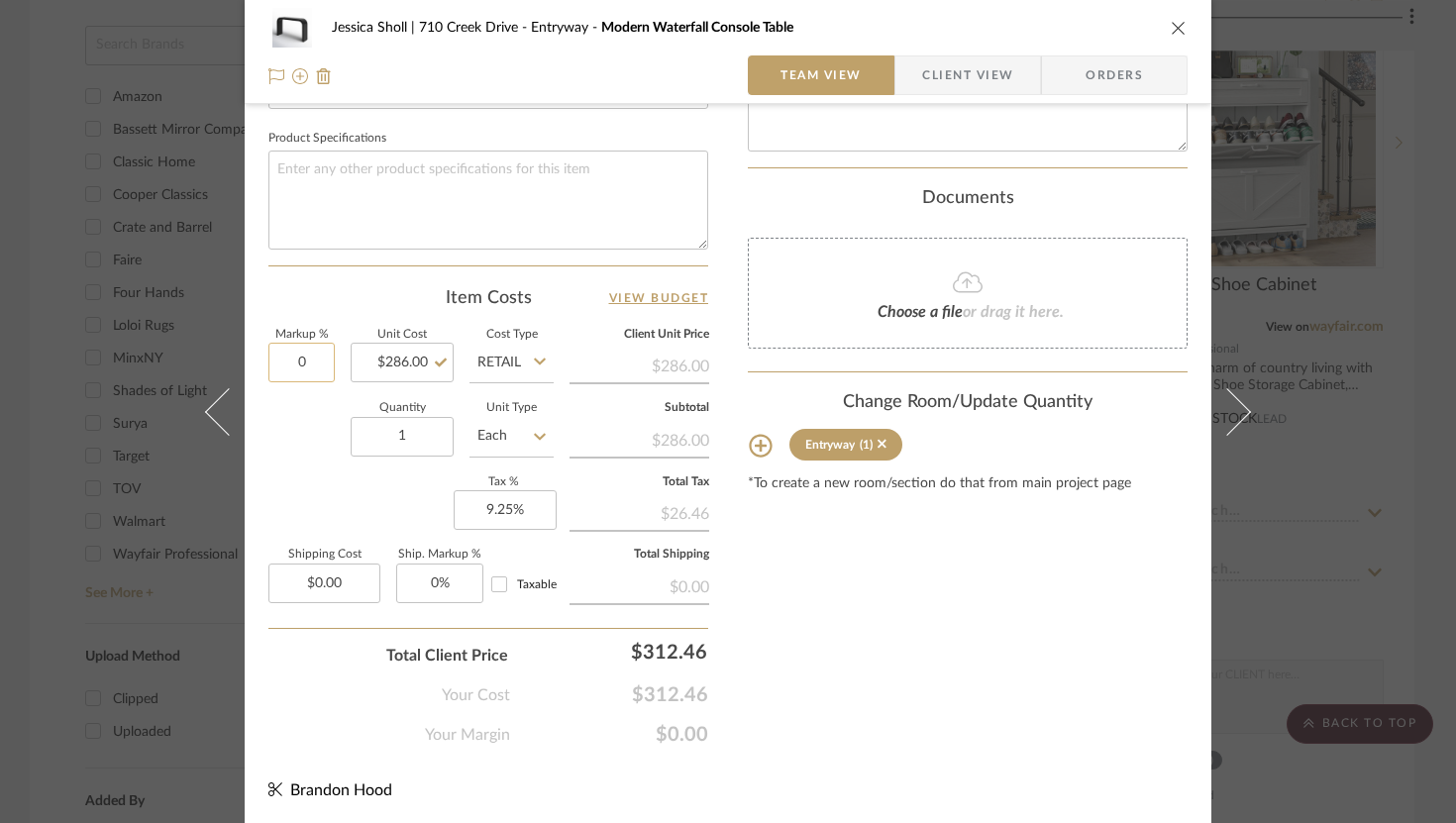 click on "0" 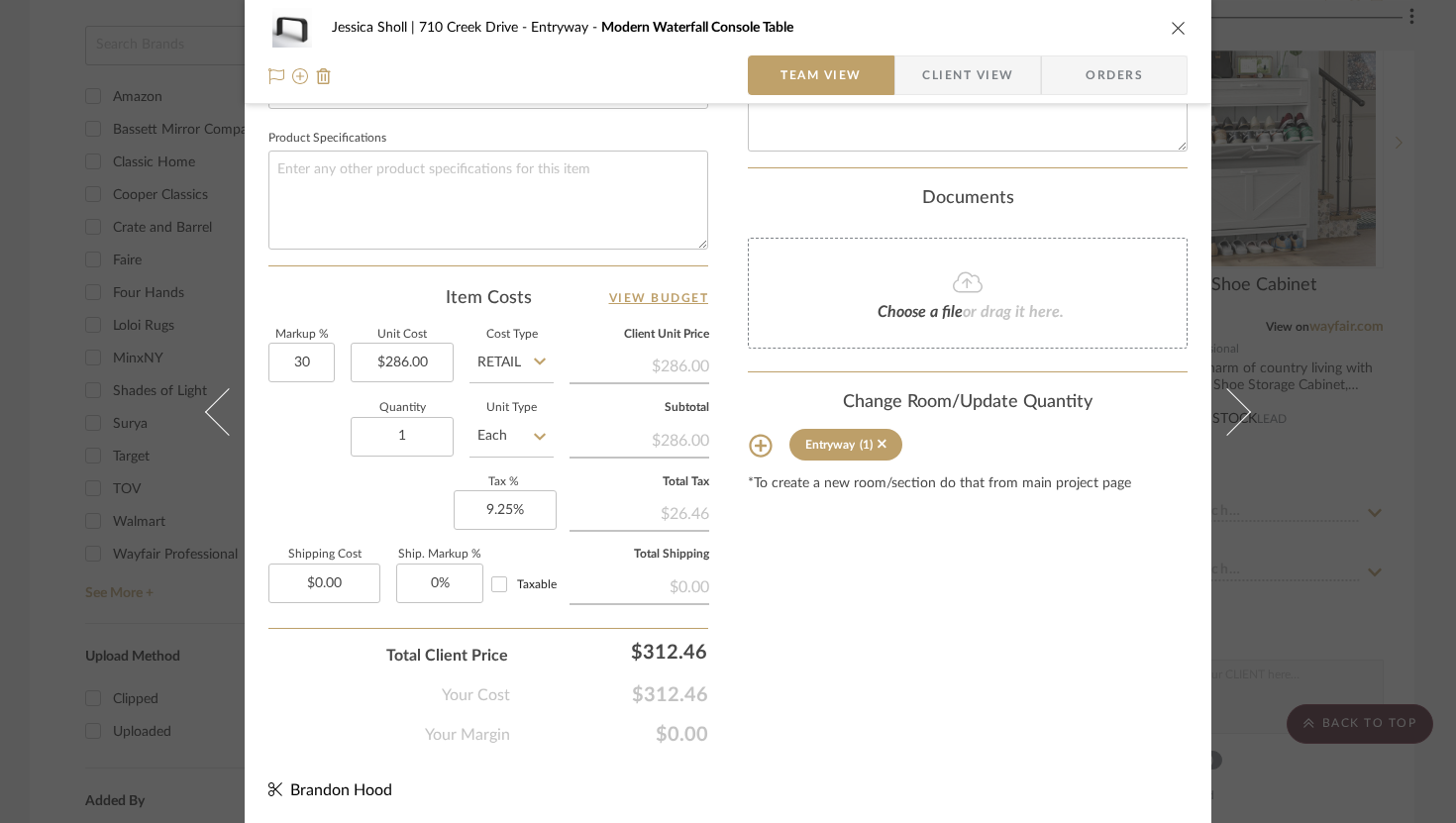 type on "30%" 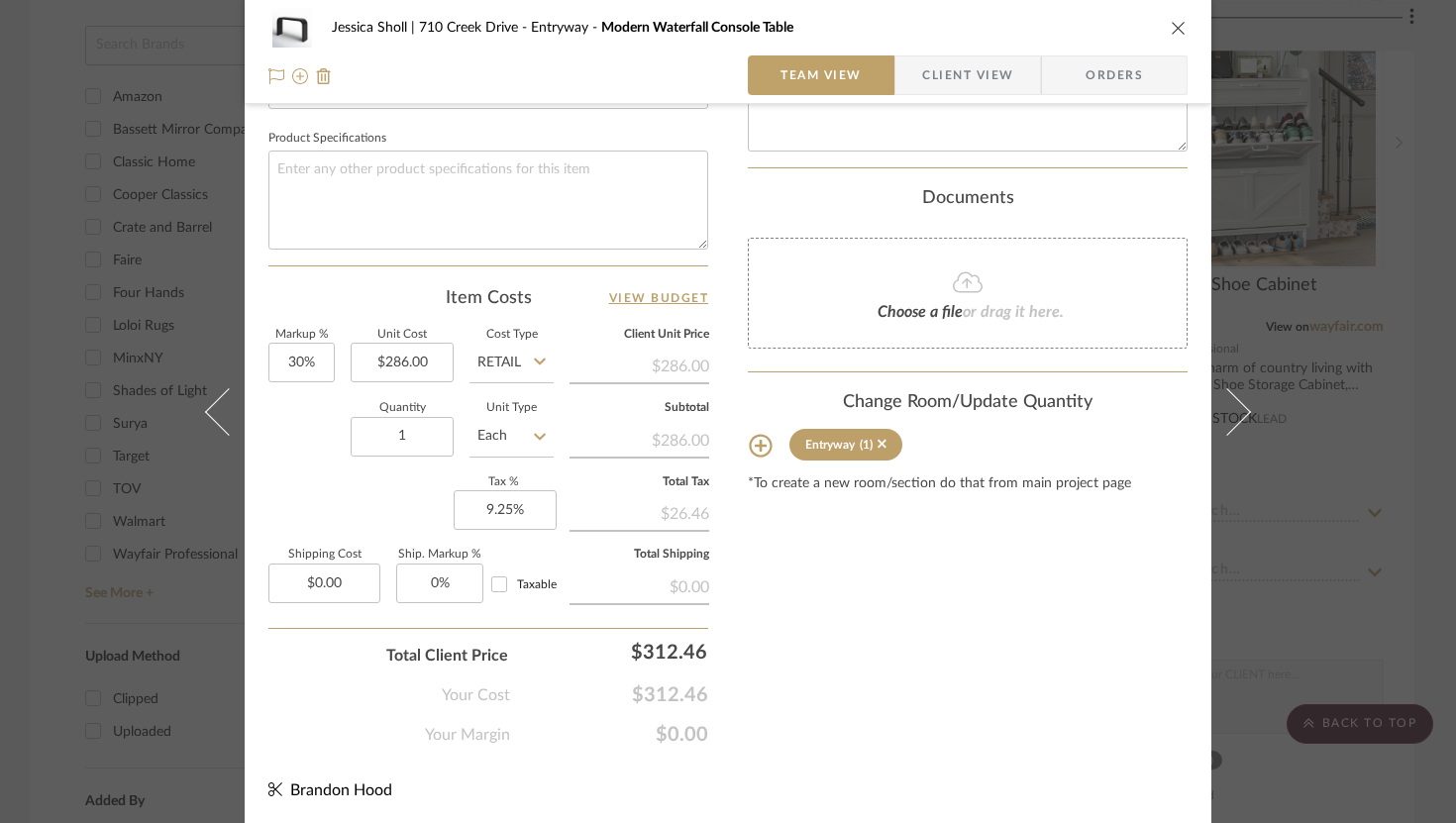 click on "Content here copies to Client View - confirm visibility there.  Show in Client Dashboard   Include in Budget   View Budget  Team Status  Lead Time  In Stock Weeks  Due Date   Install Date  Tasks / To-Dos /  team Messaging  Leave yourself a note here or share next steps with your team. You will receive emails when they
respond!  Invite Collaborator Internal Notes  Documents  Choose a file  or drag it here. Change Room/Update Quantity  Entryway  (1) *To create a new room/section do that from main project page" at bounding box center (968, -20) 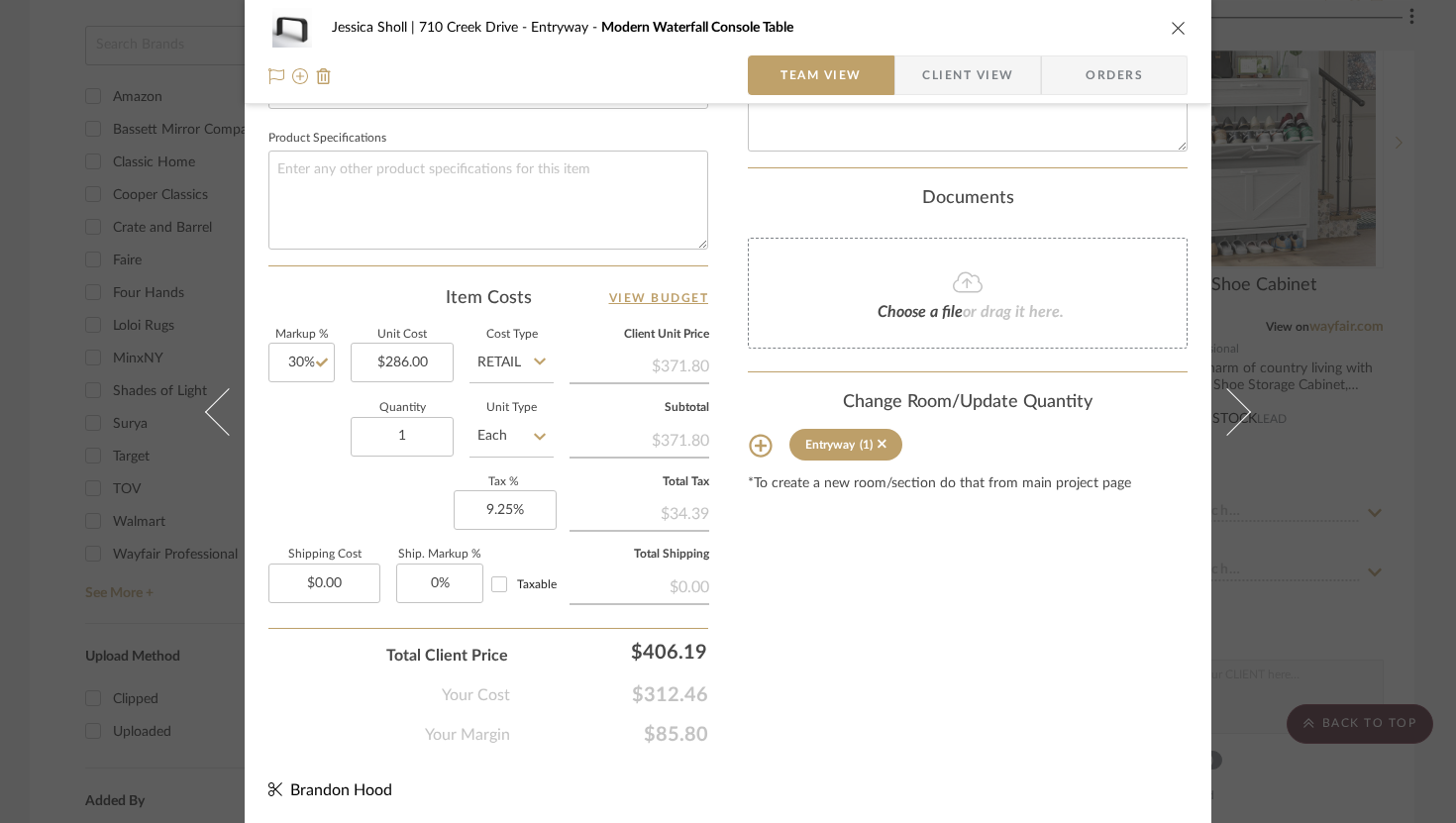 type 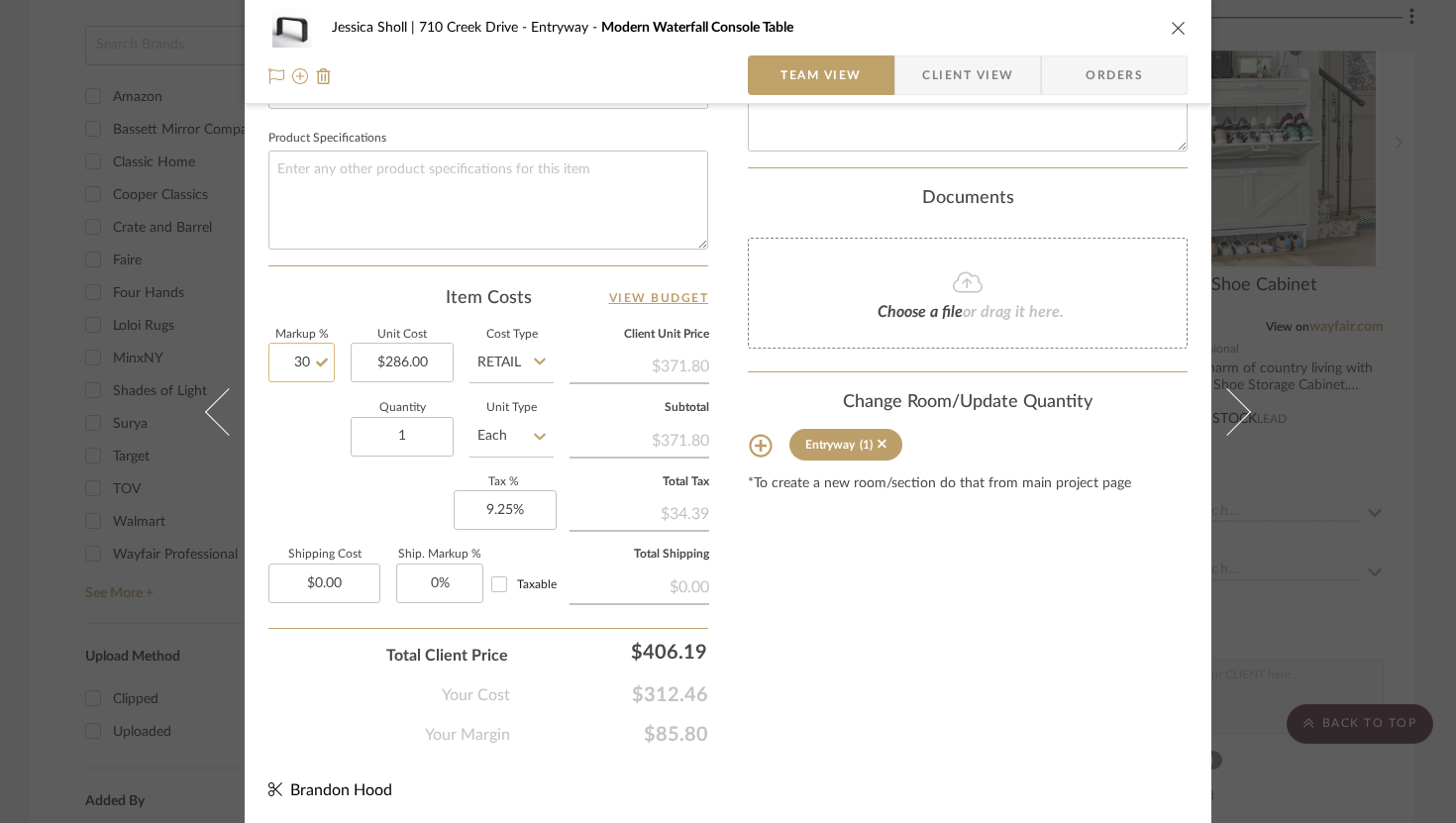 click on "30" 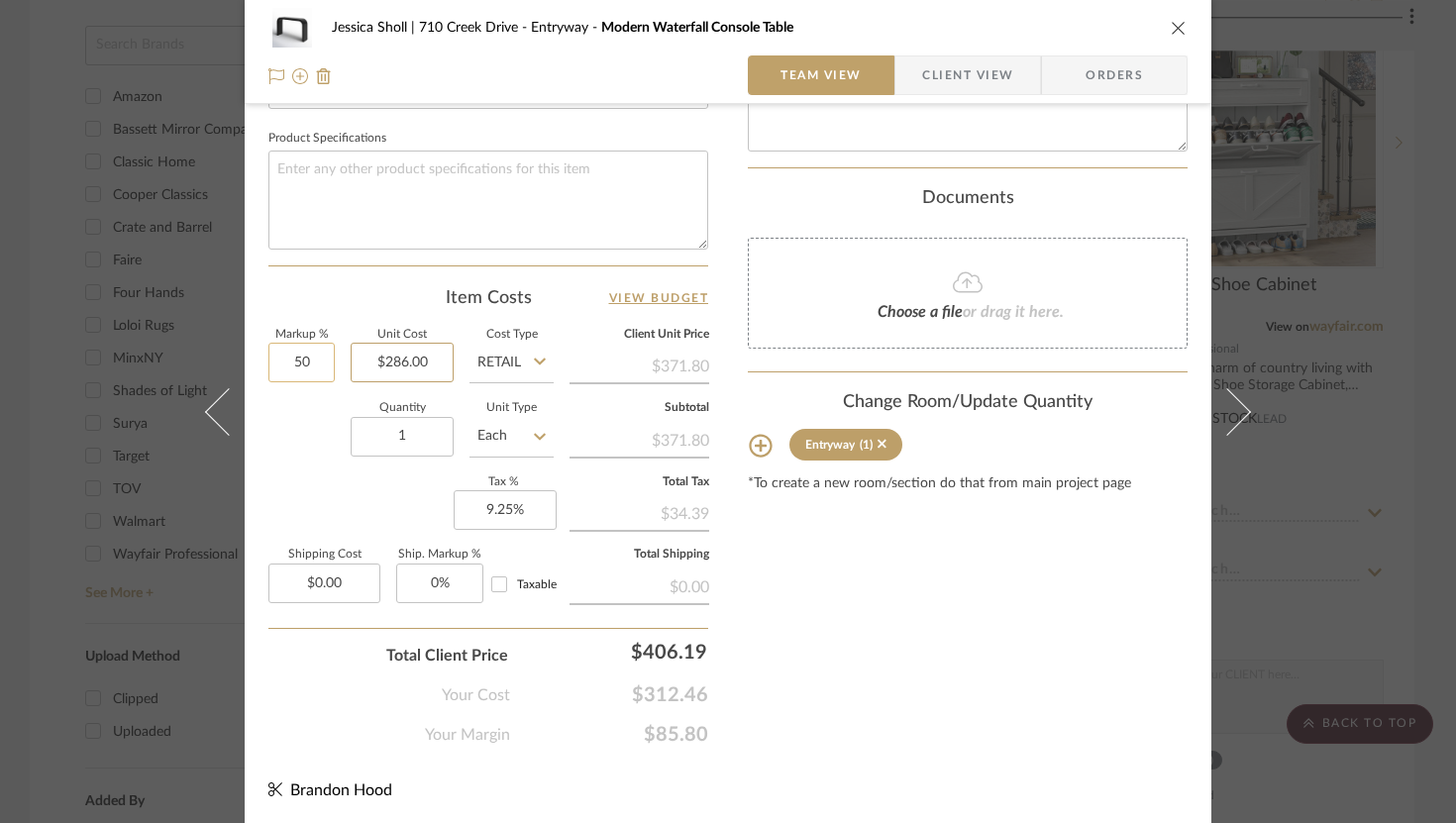 type on "50%" 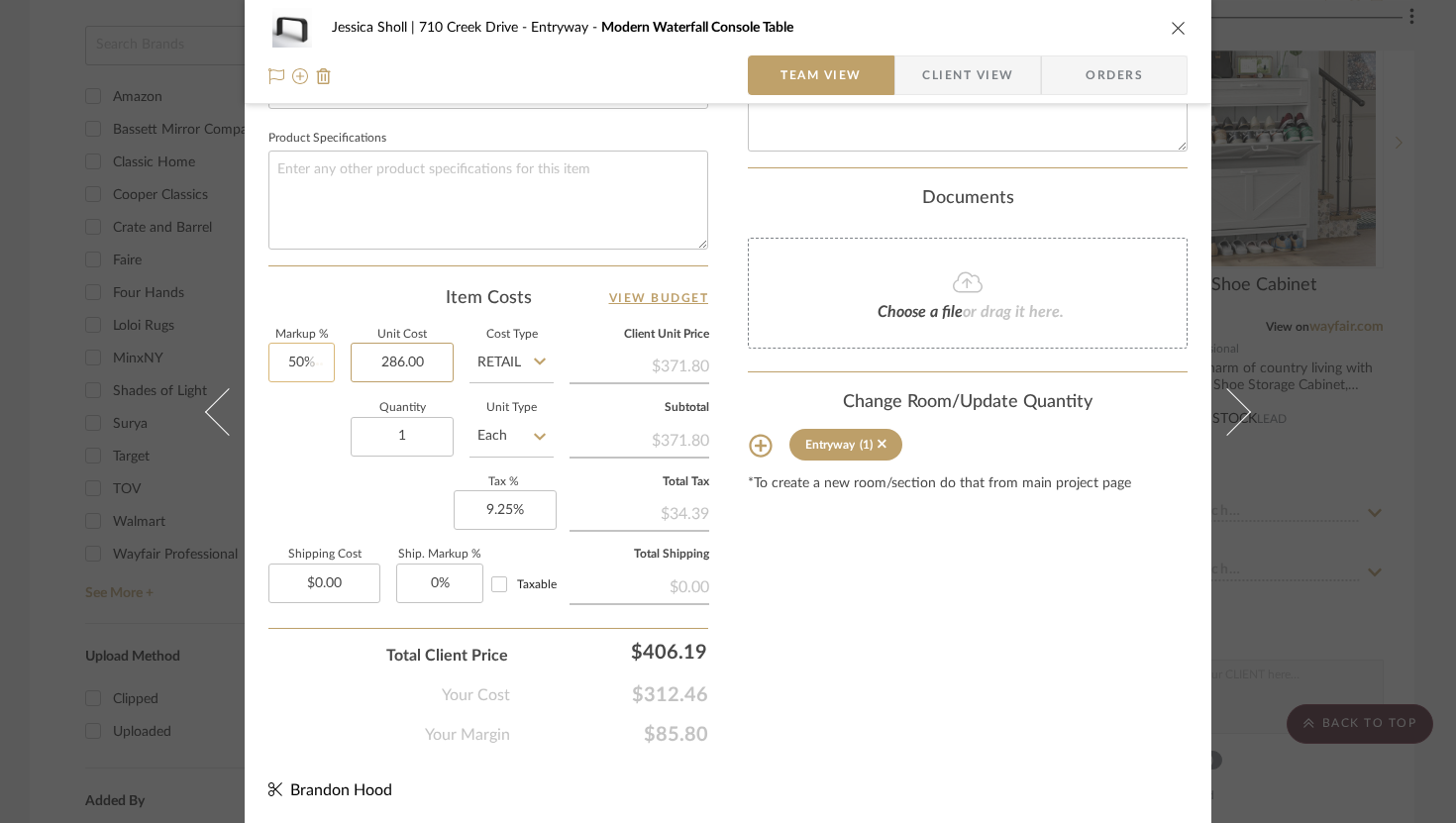 type 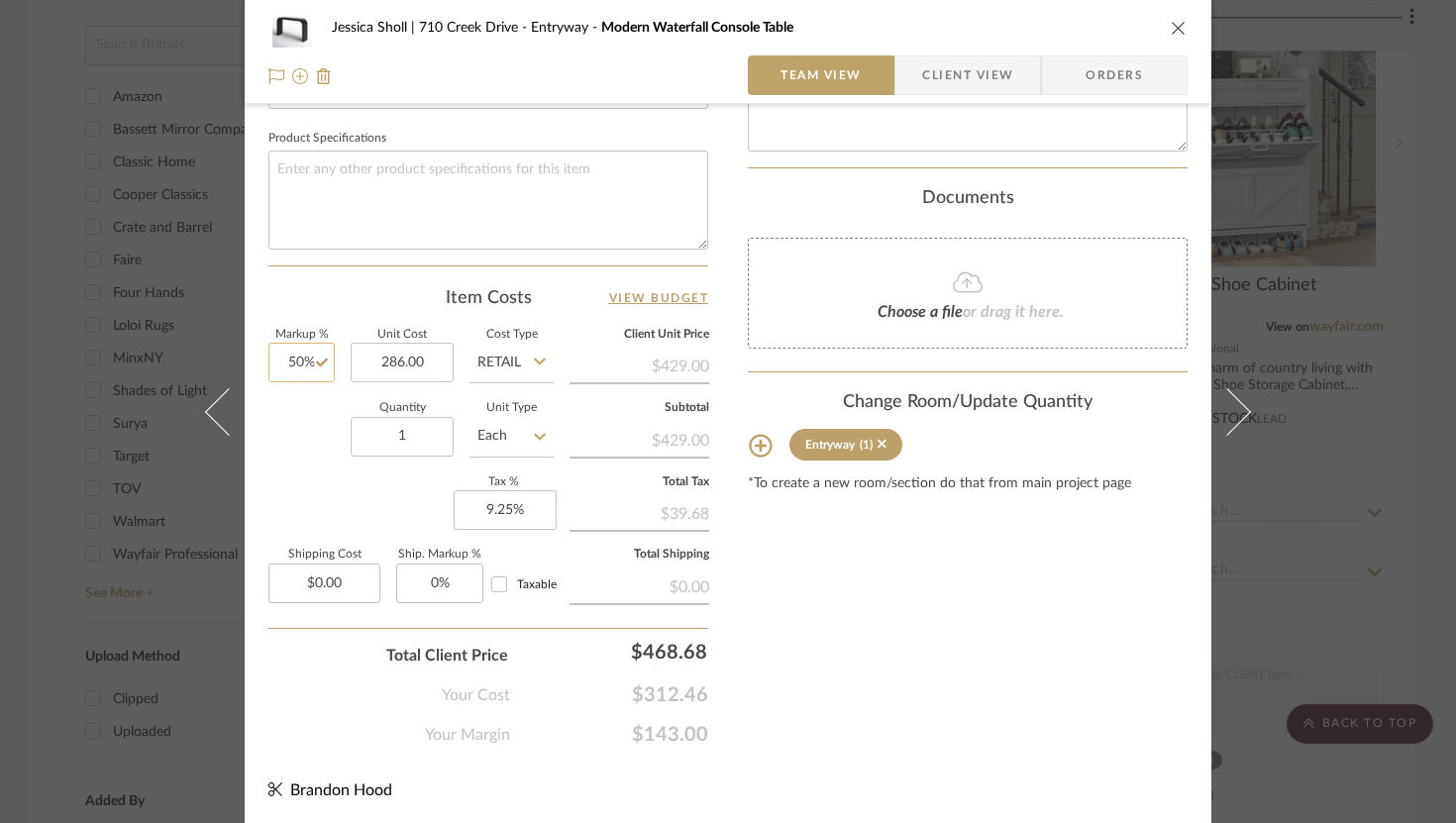 type on "50" 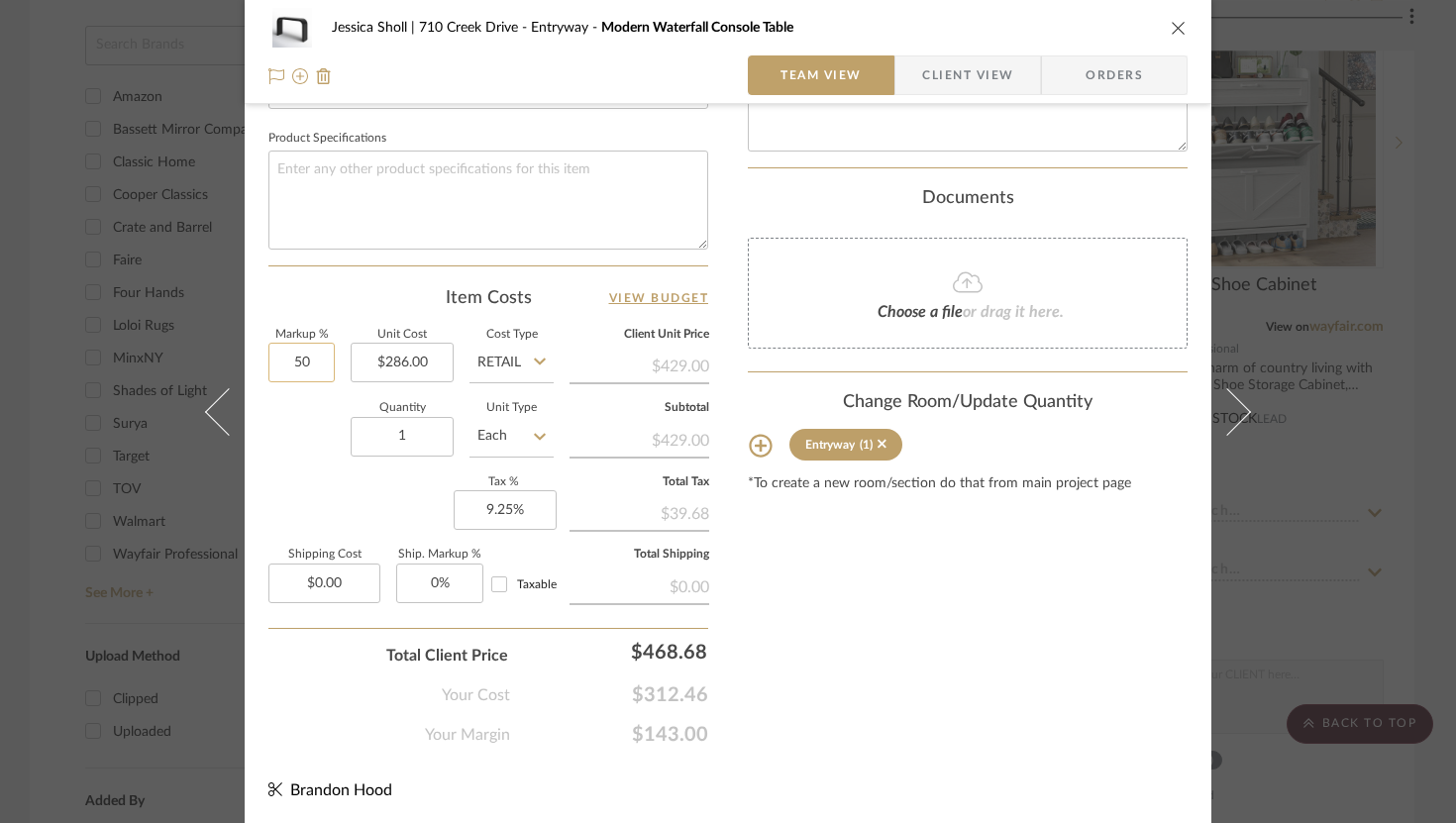 click on "50" 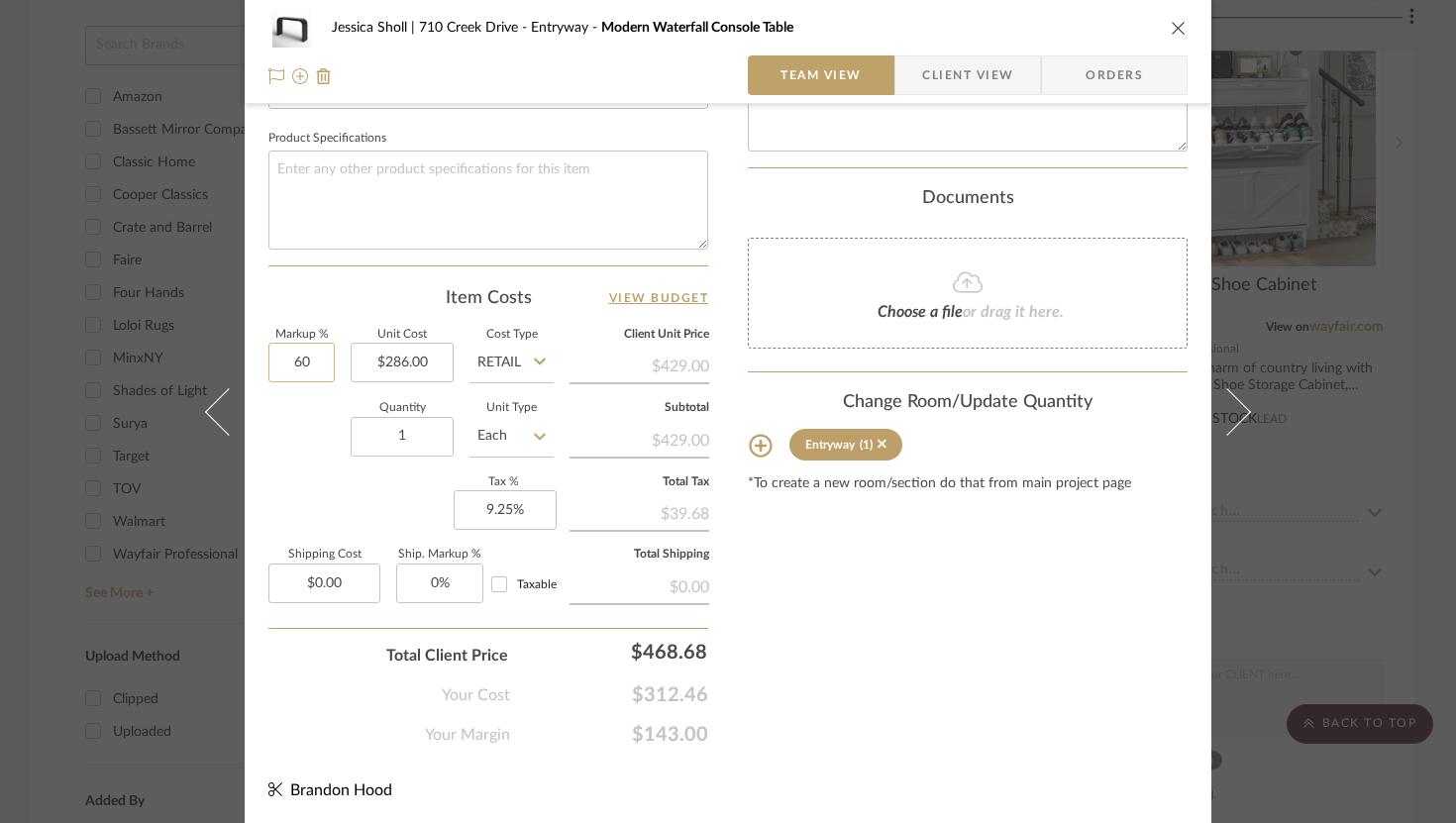 type on "6" 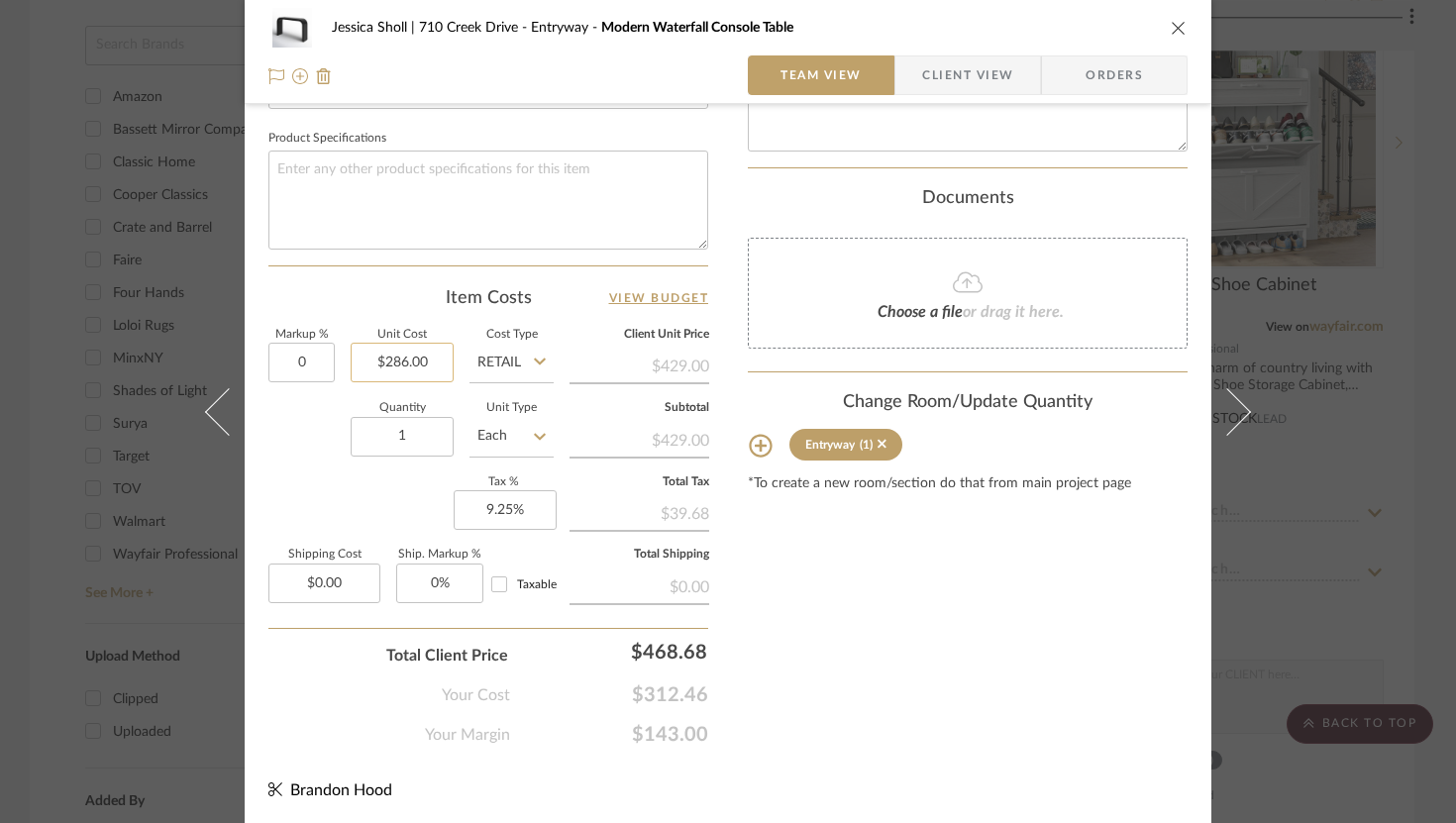 type on "0%" 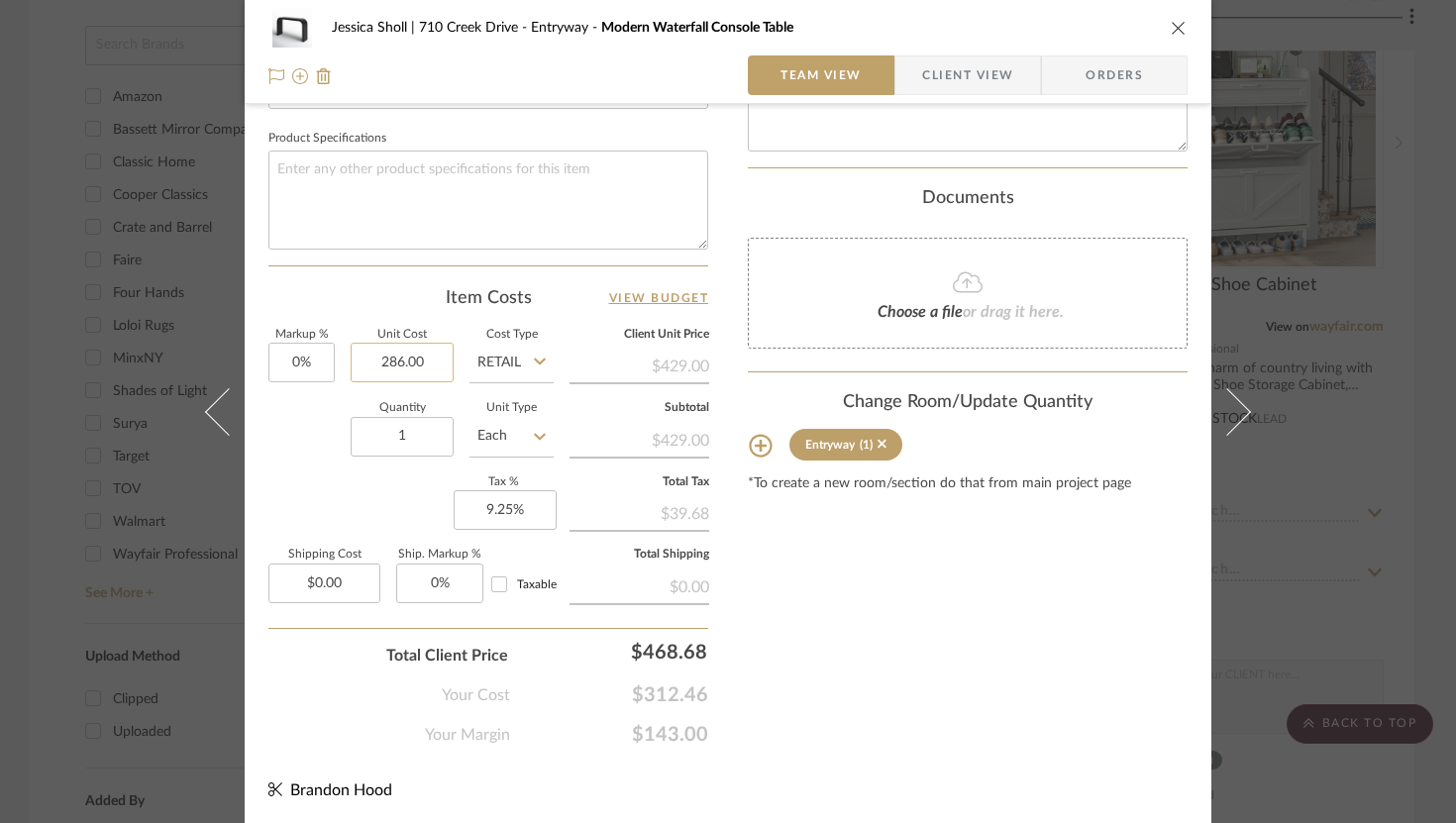 type 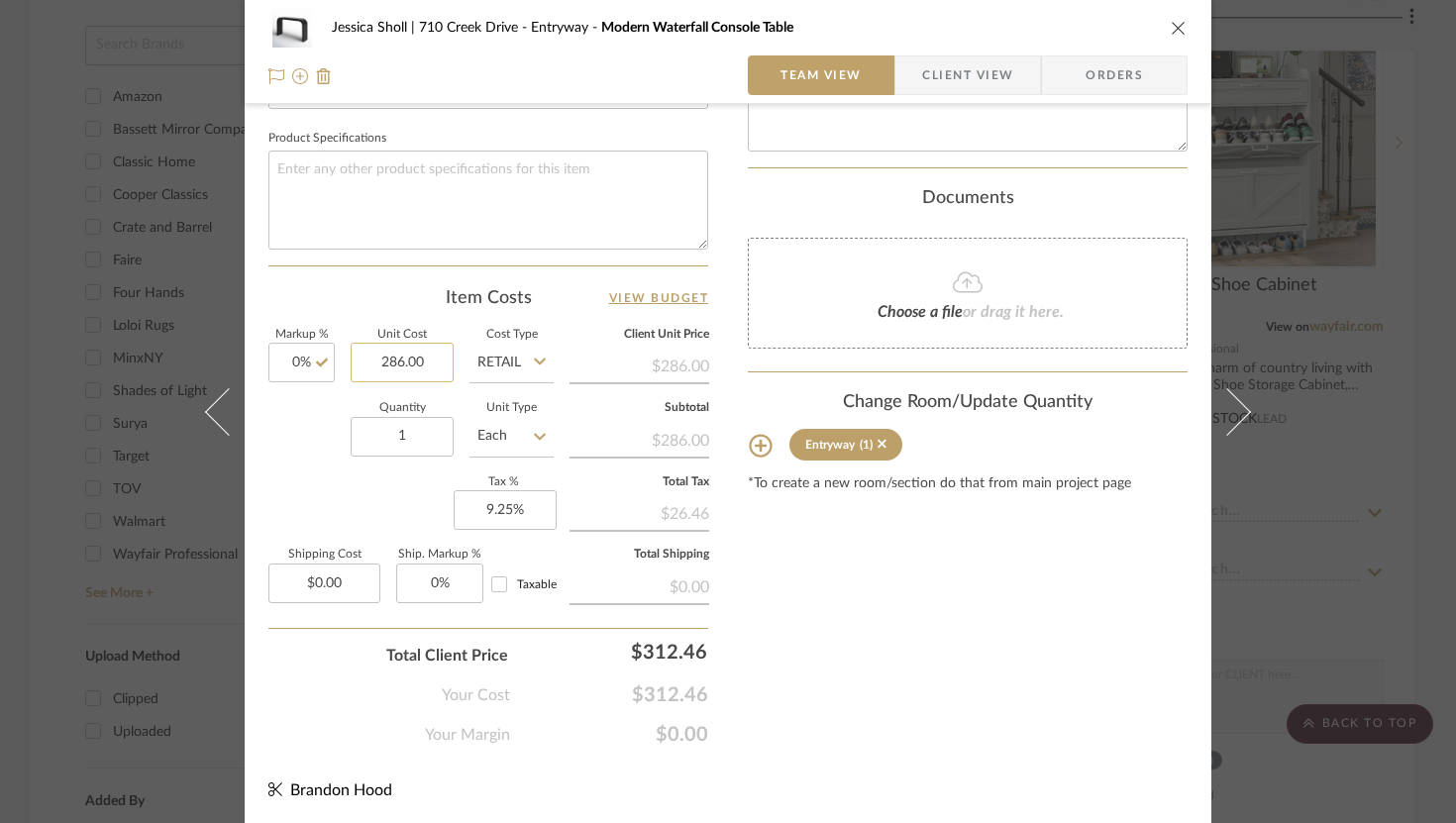 click on "286.00" 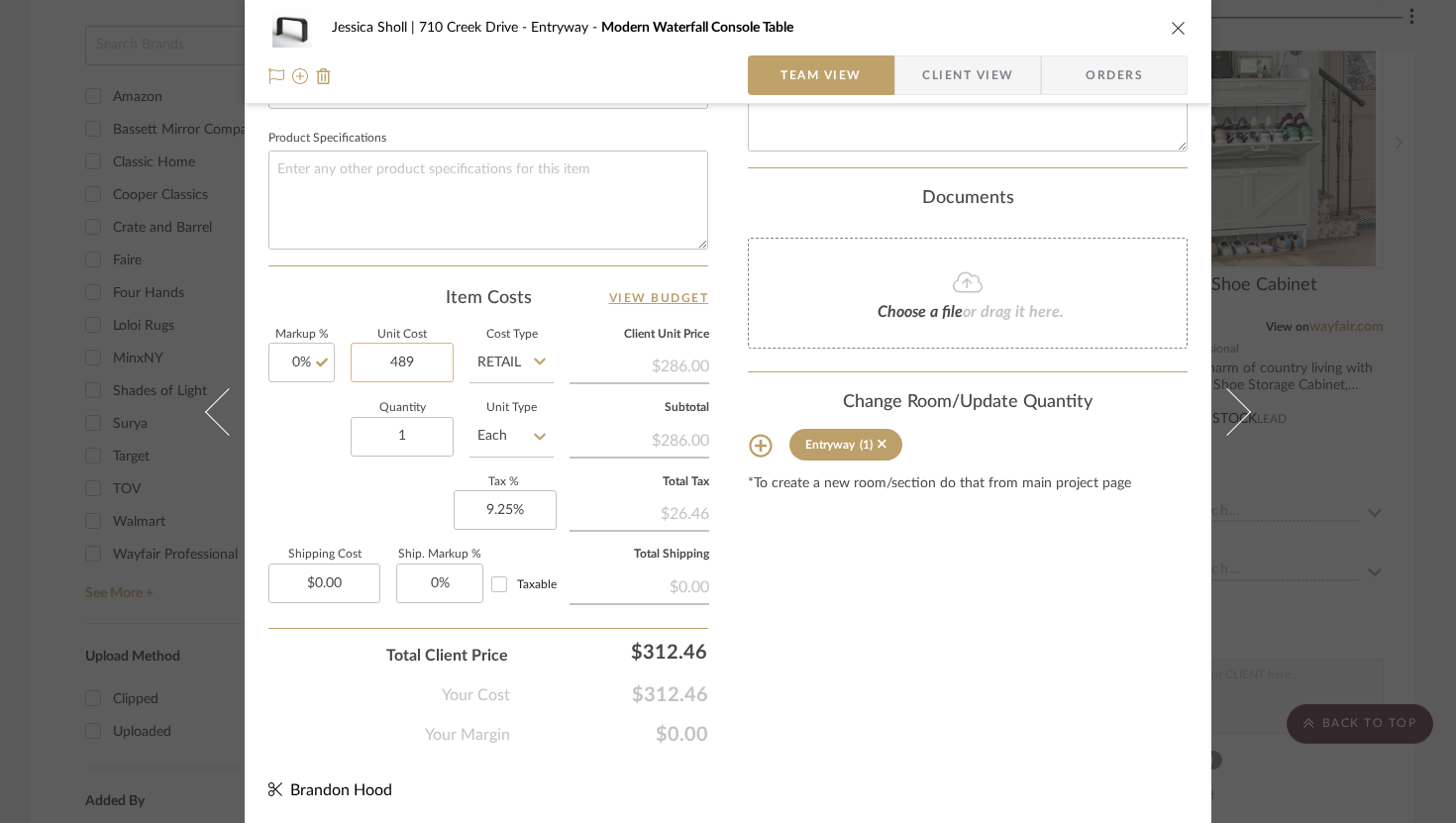 type on "$489.00" 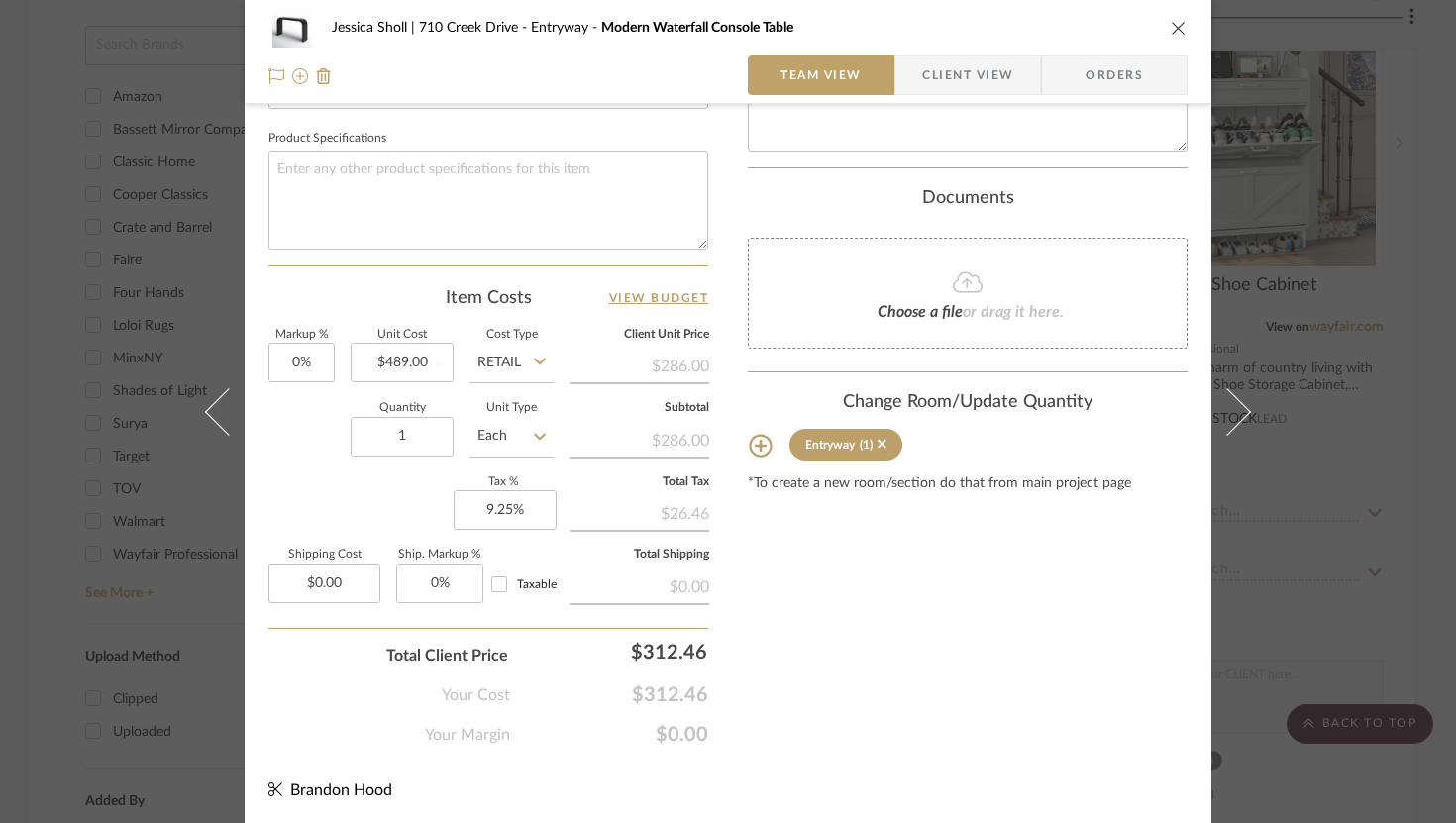 type 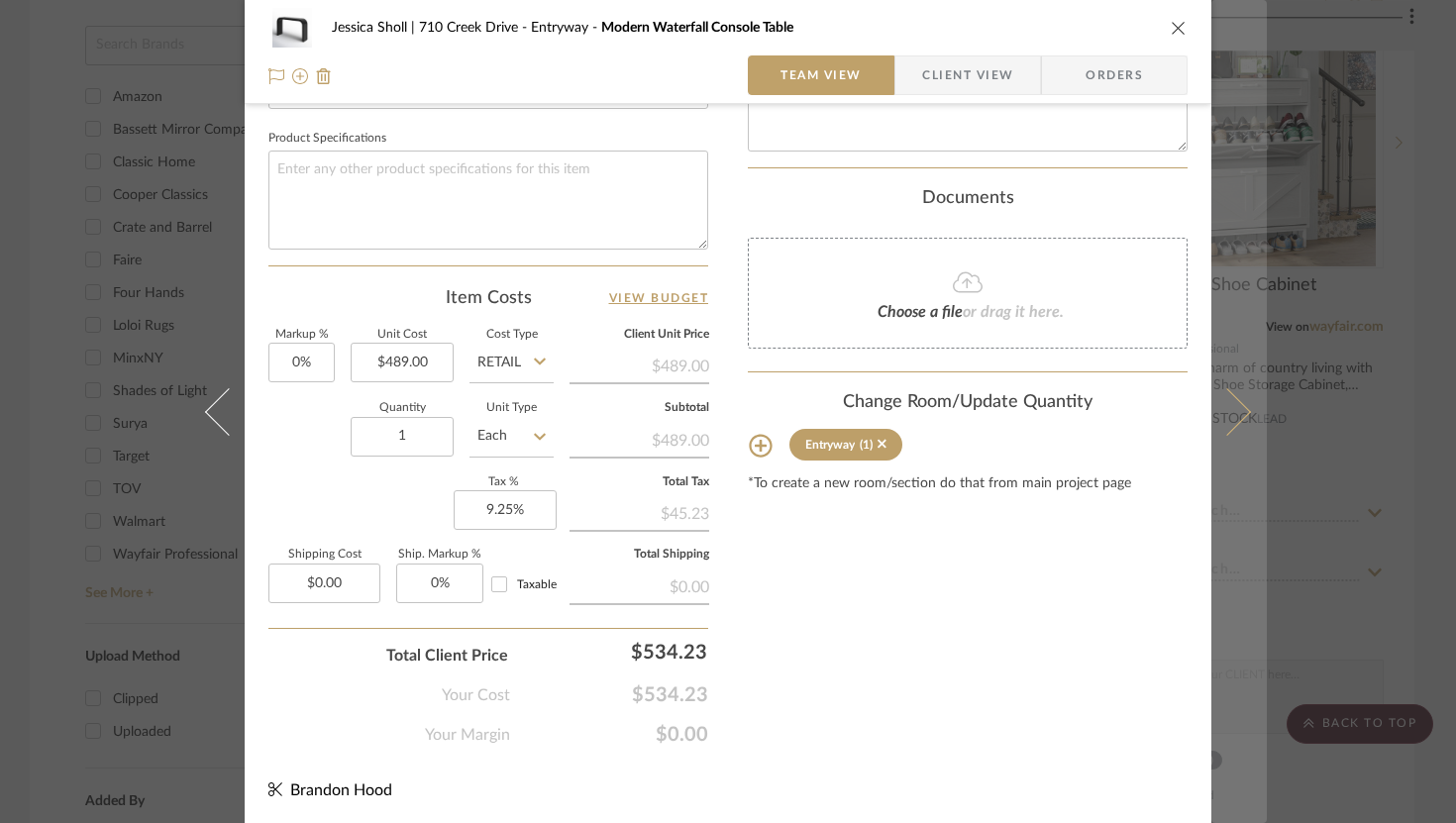 click at bounding box center [1227, 411] 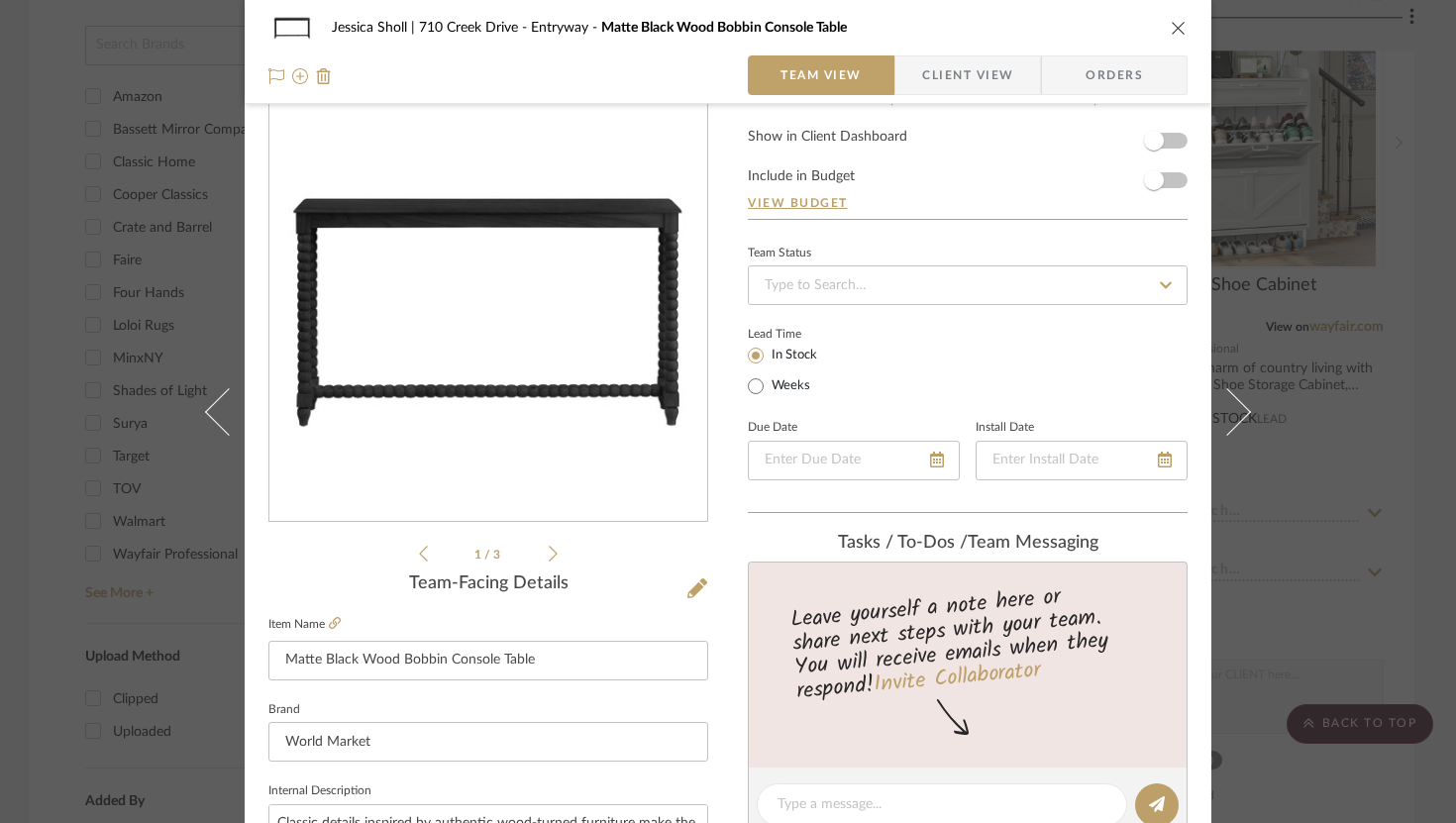 scroll, scrollTop: 920, scrollLeft: 0, axis: vertical 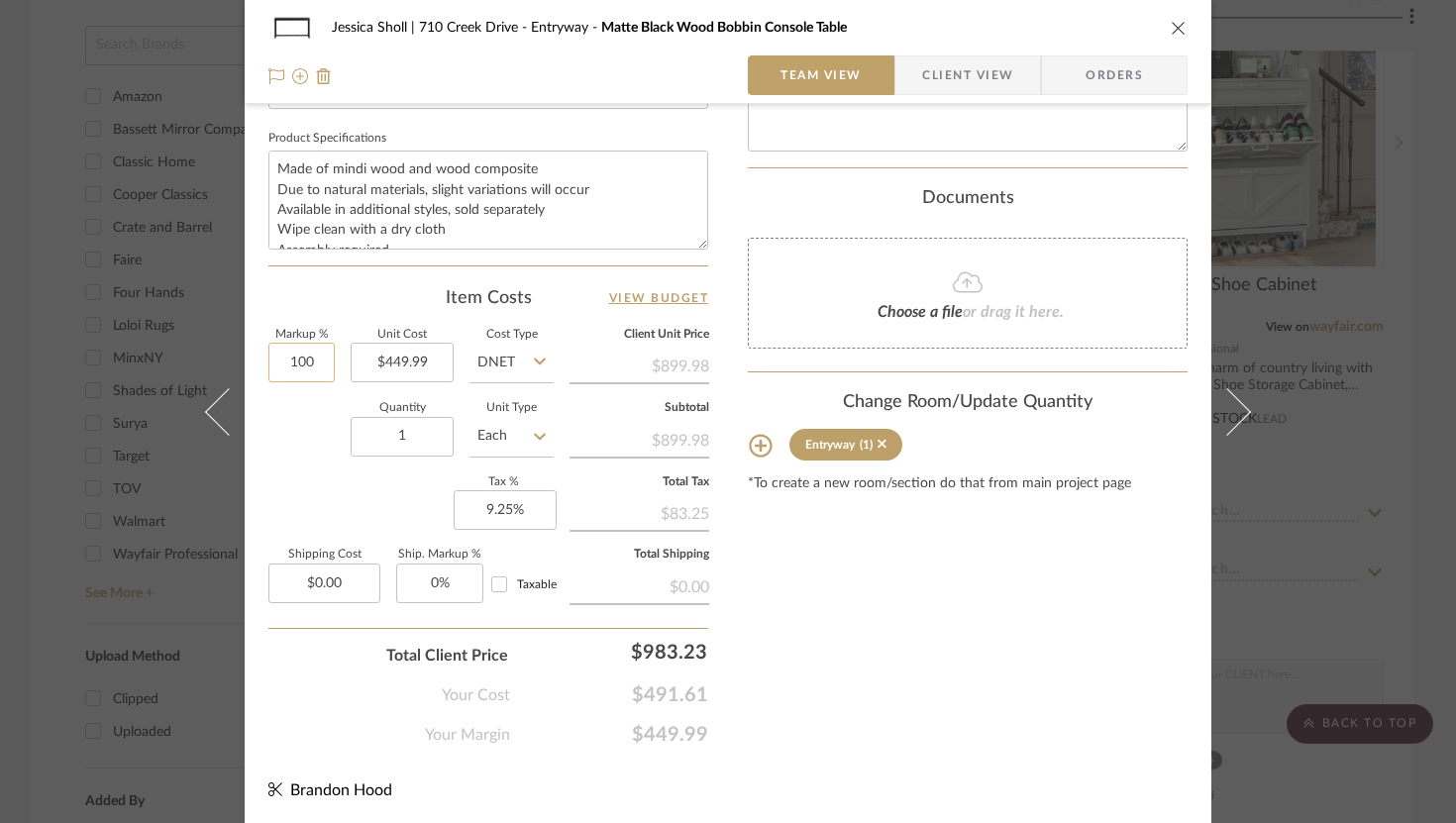click on "100" 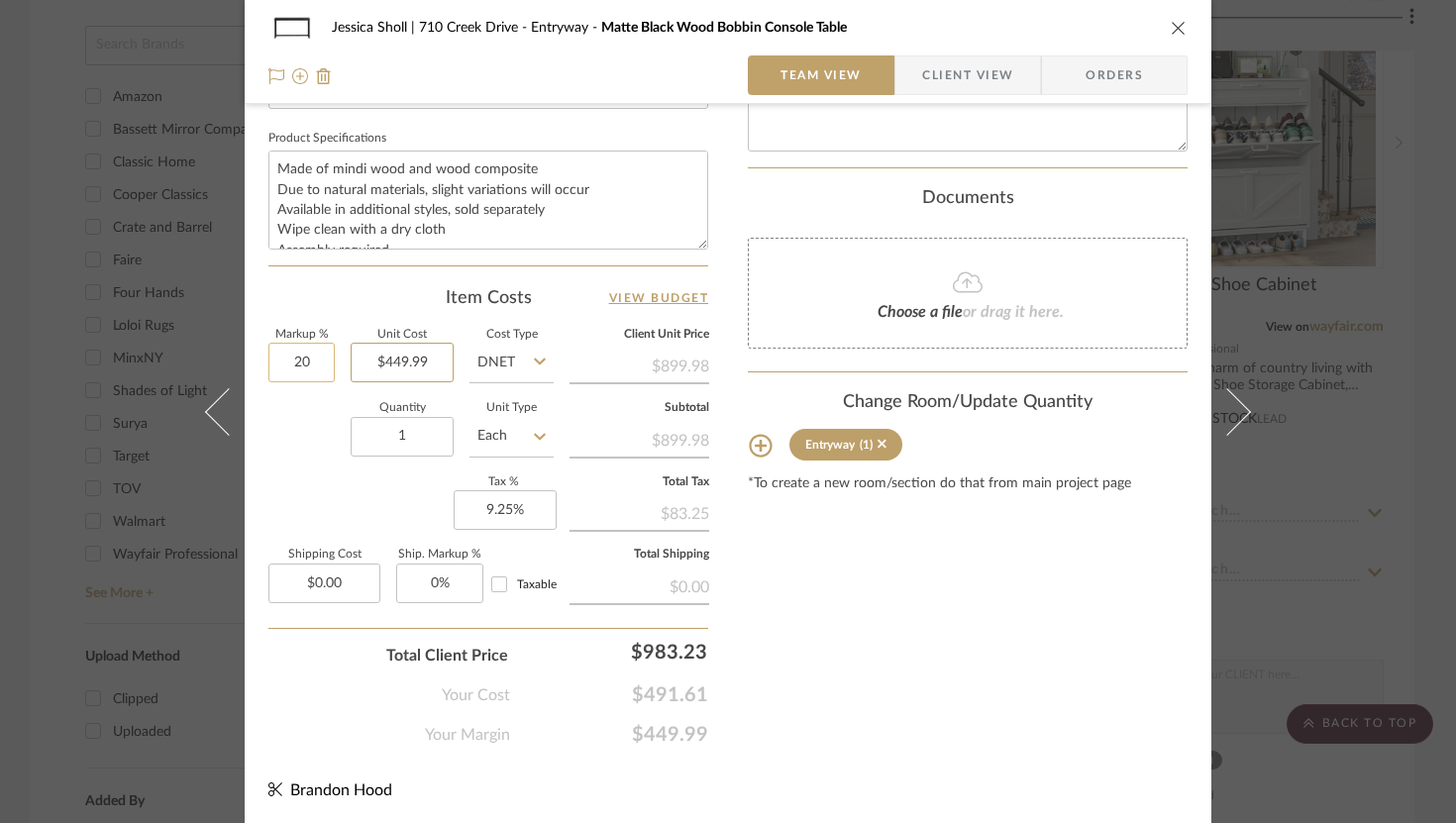 type on "20%" 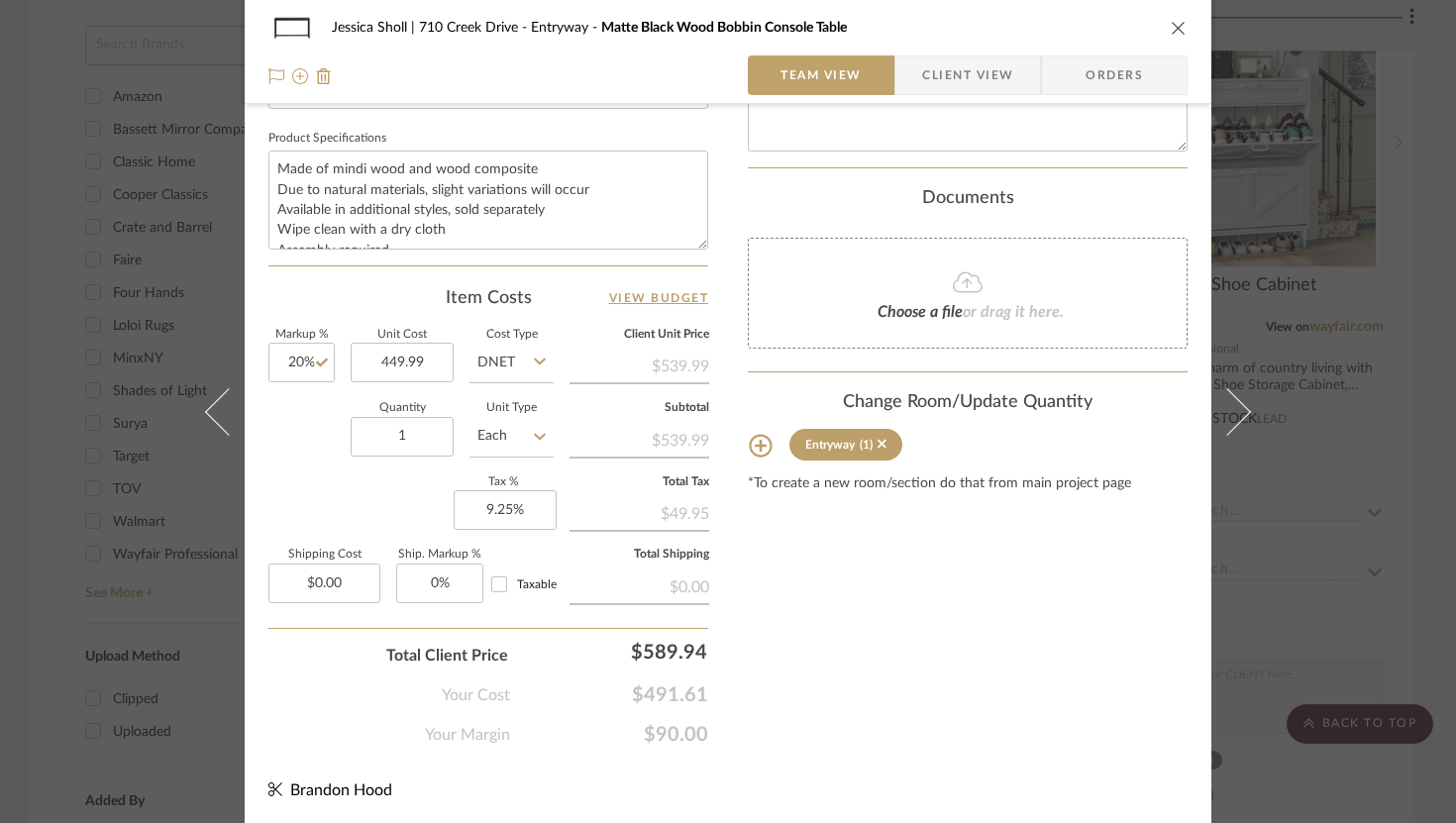 type on "$449.99" 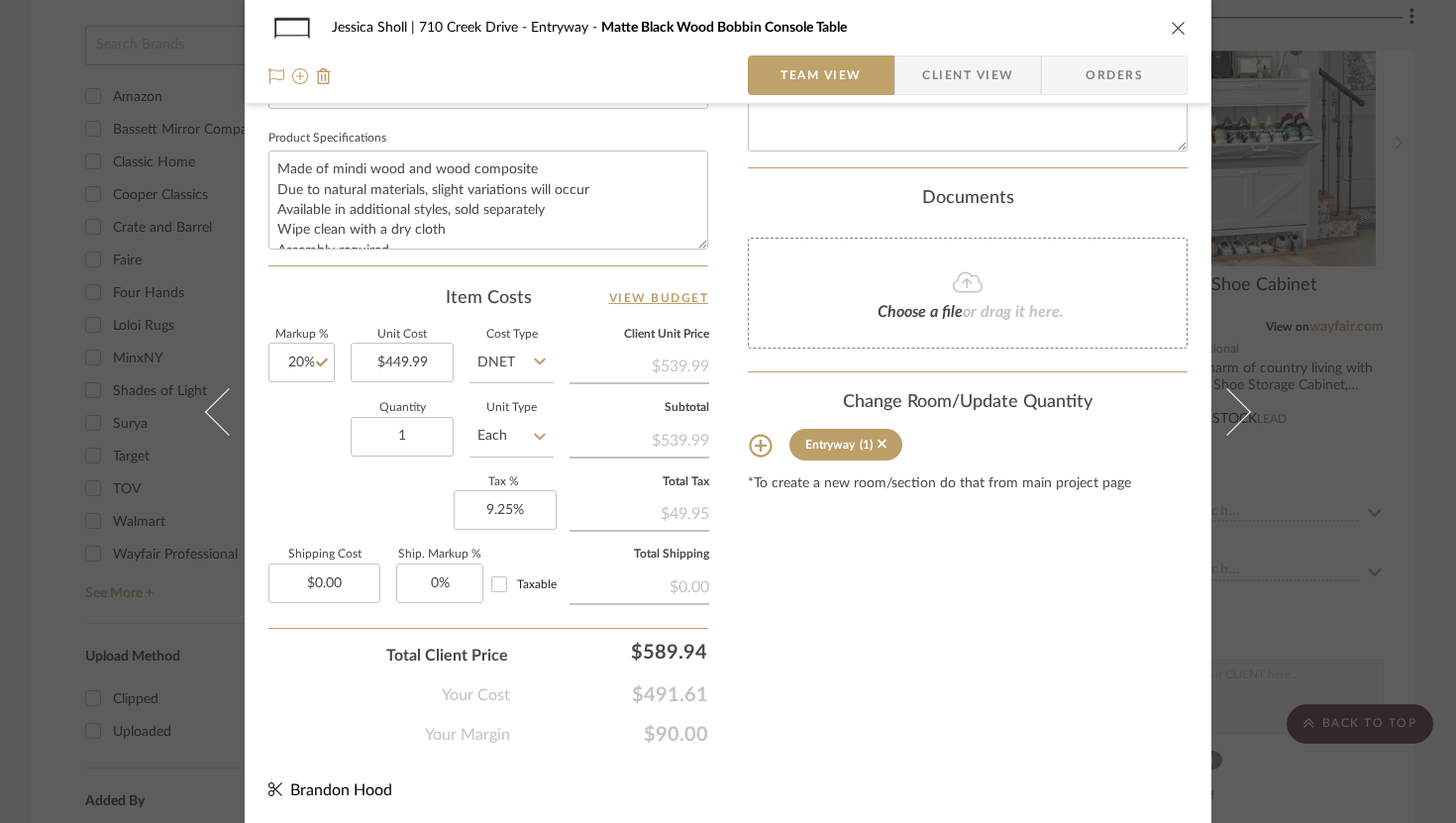 click on "Content here copies to Client View - confirm visibility there.  Show in Client Dashboard   Include in Budget   View Budget  Team Status  Lead Time  In Stock Weeks  Due Date   Install Date  Tasks / To-Dos /  team Messaging  Leave yourself a note here or share next steps with your team. You will receive emails when they
respond!  Invite Collaborator Internal Notes  Documents  Choose a file  or drag it here. Change Room/Update Quantity  Entryway  (1) *To create a new room/section do that from main project page" at bounding box center [968, -20] 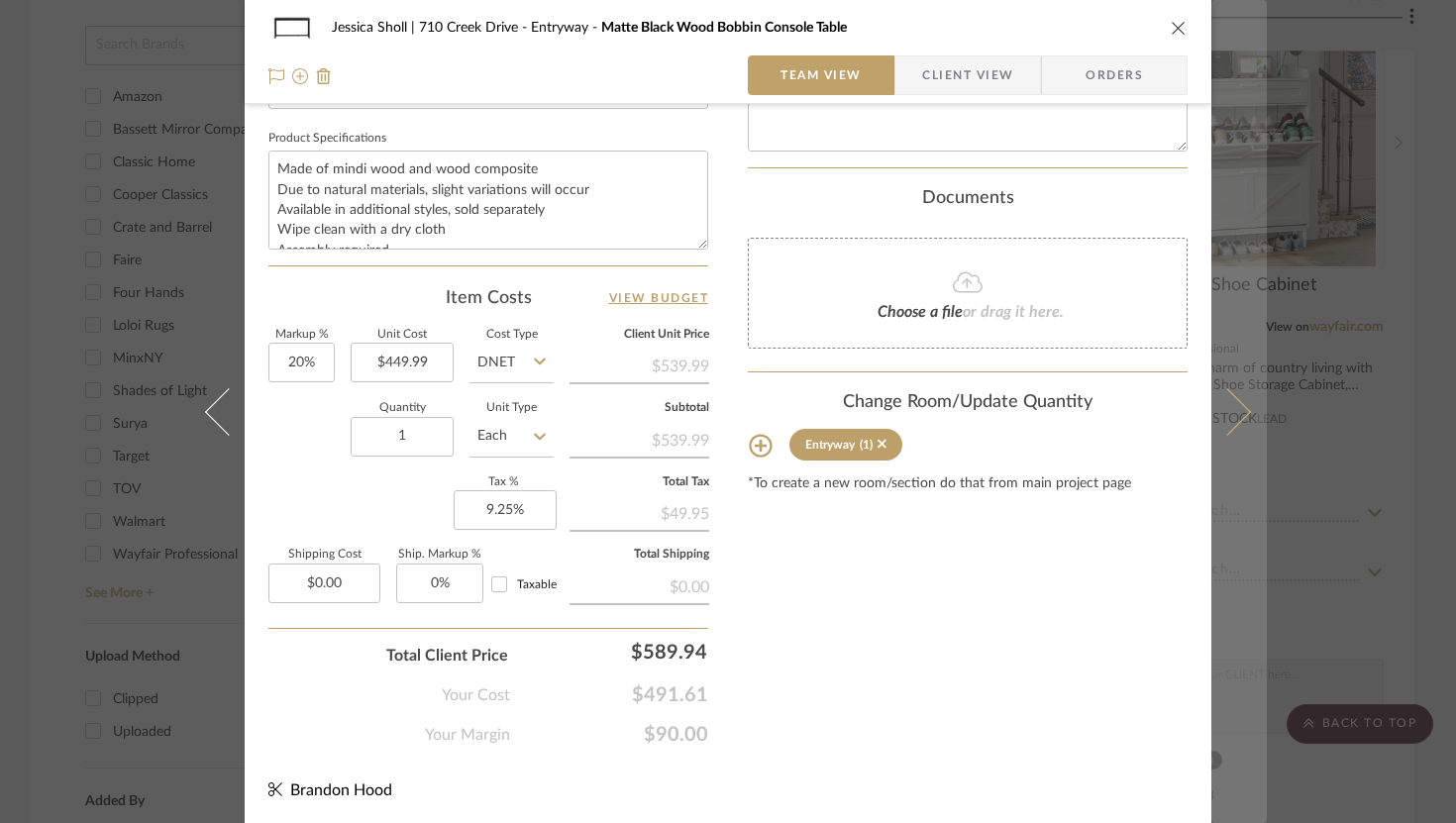 click at bounding box center (1227, 411) 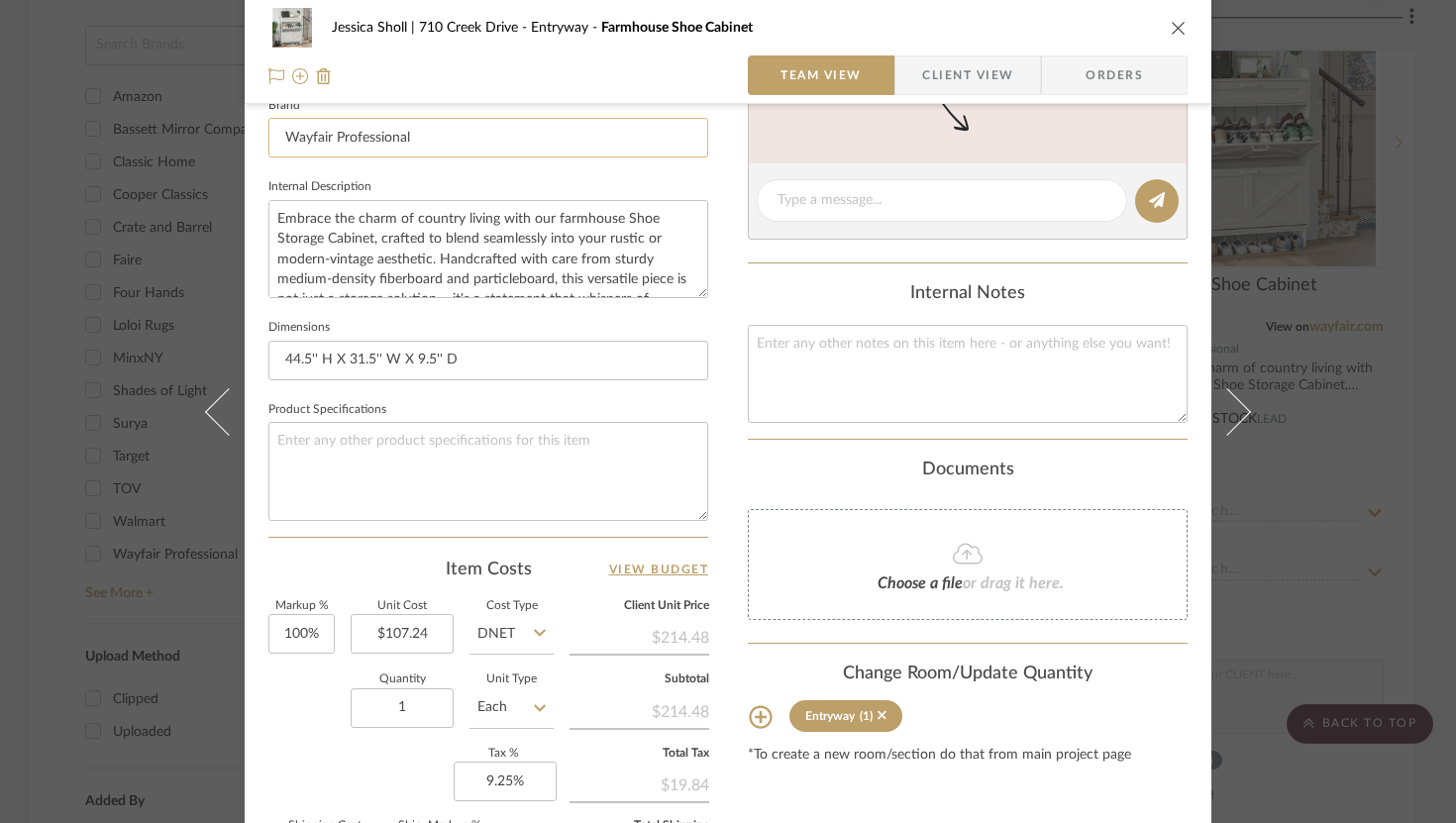 scroll, scrollTop: 782, scrollLeft: 0, axis: vertical 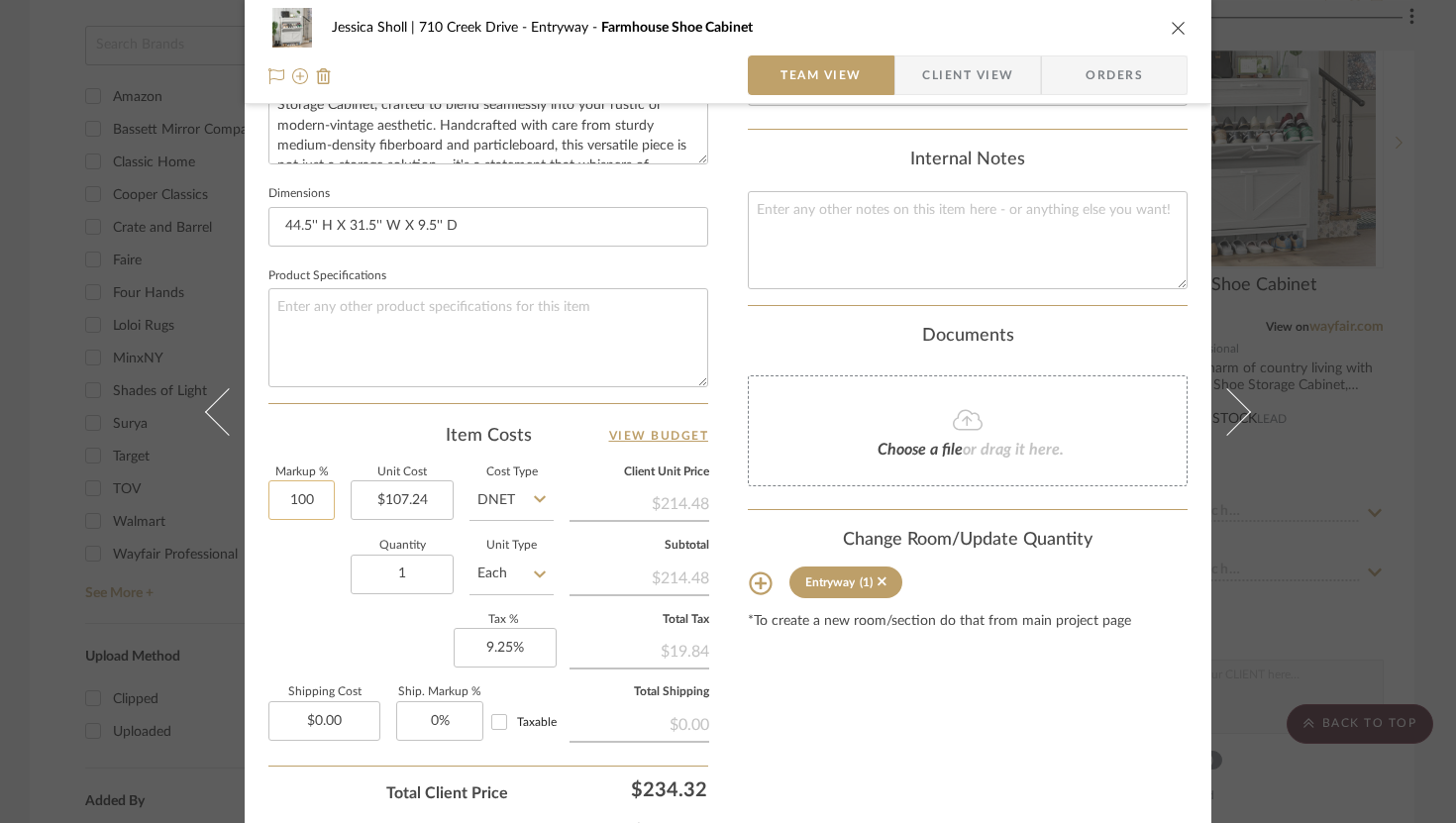 click on "100" 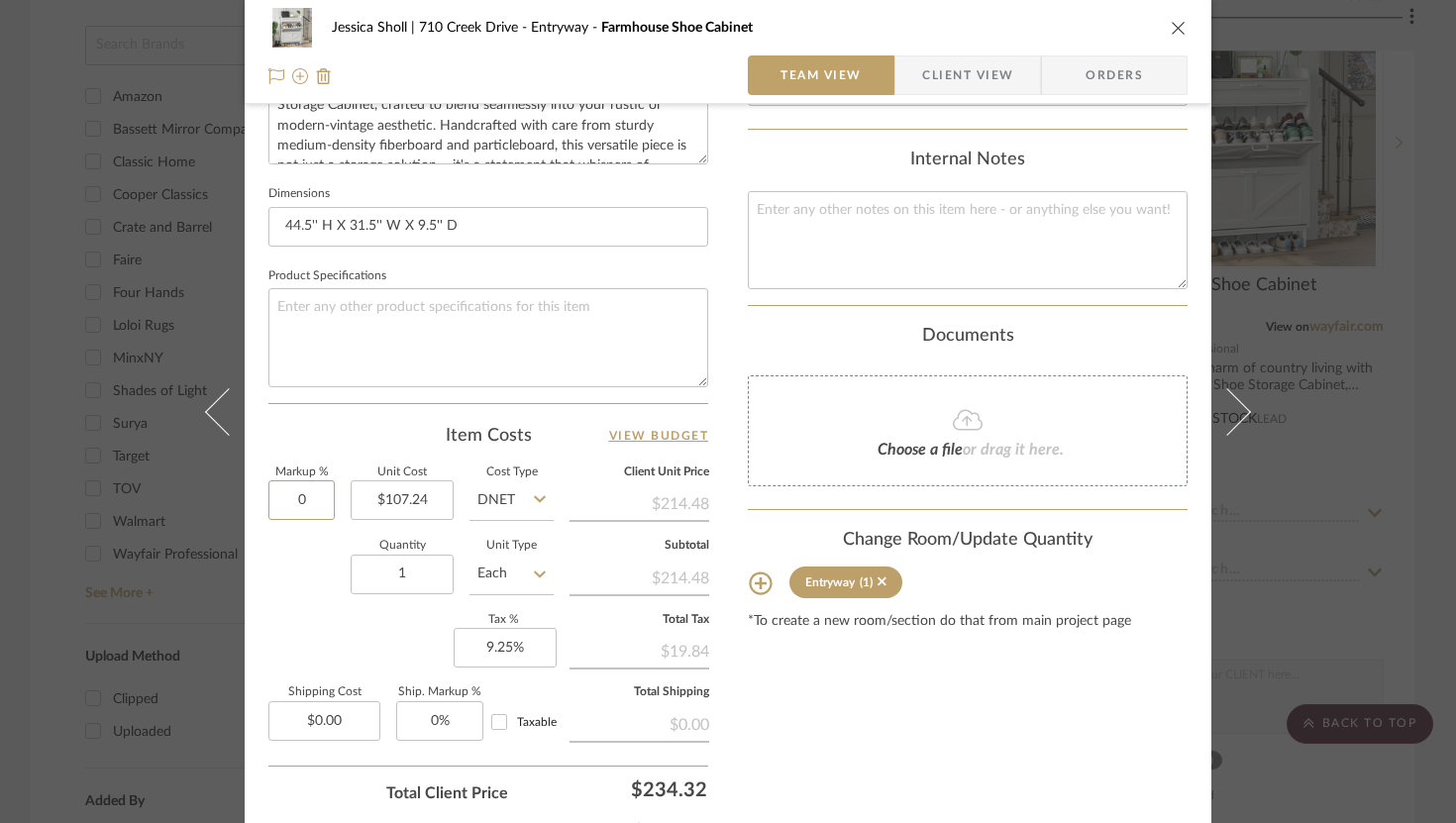 scroll, scrollTop: 920, scrollLeft: 0, axis: vertical 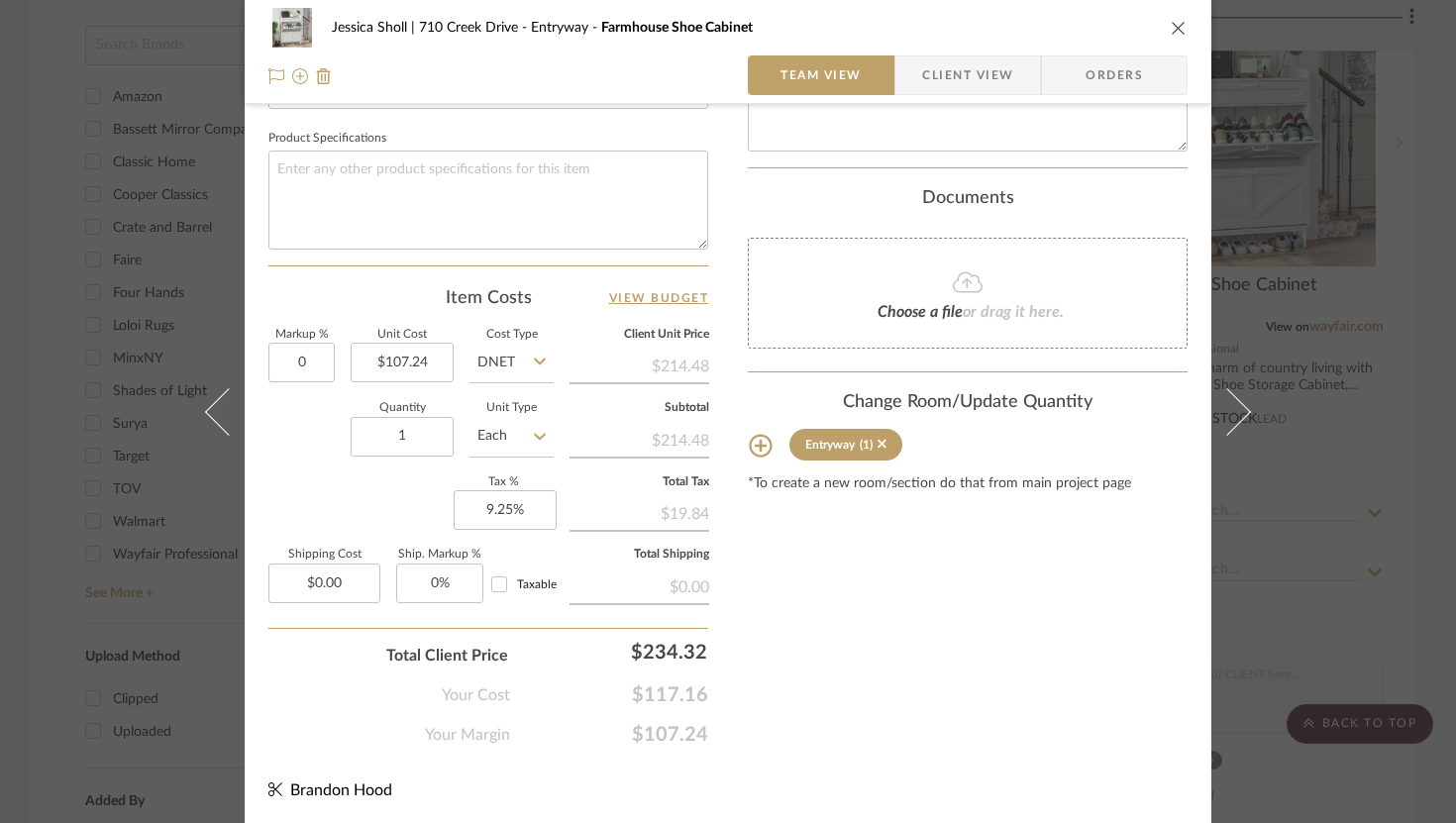 type on "0%" 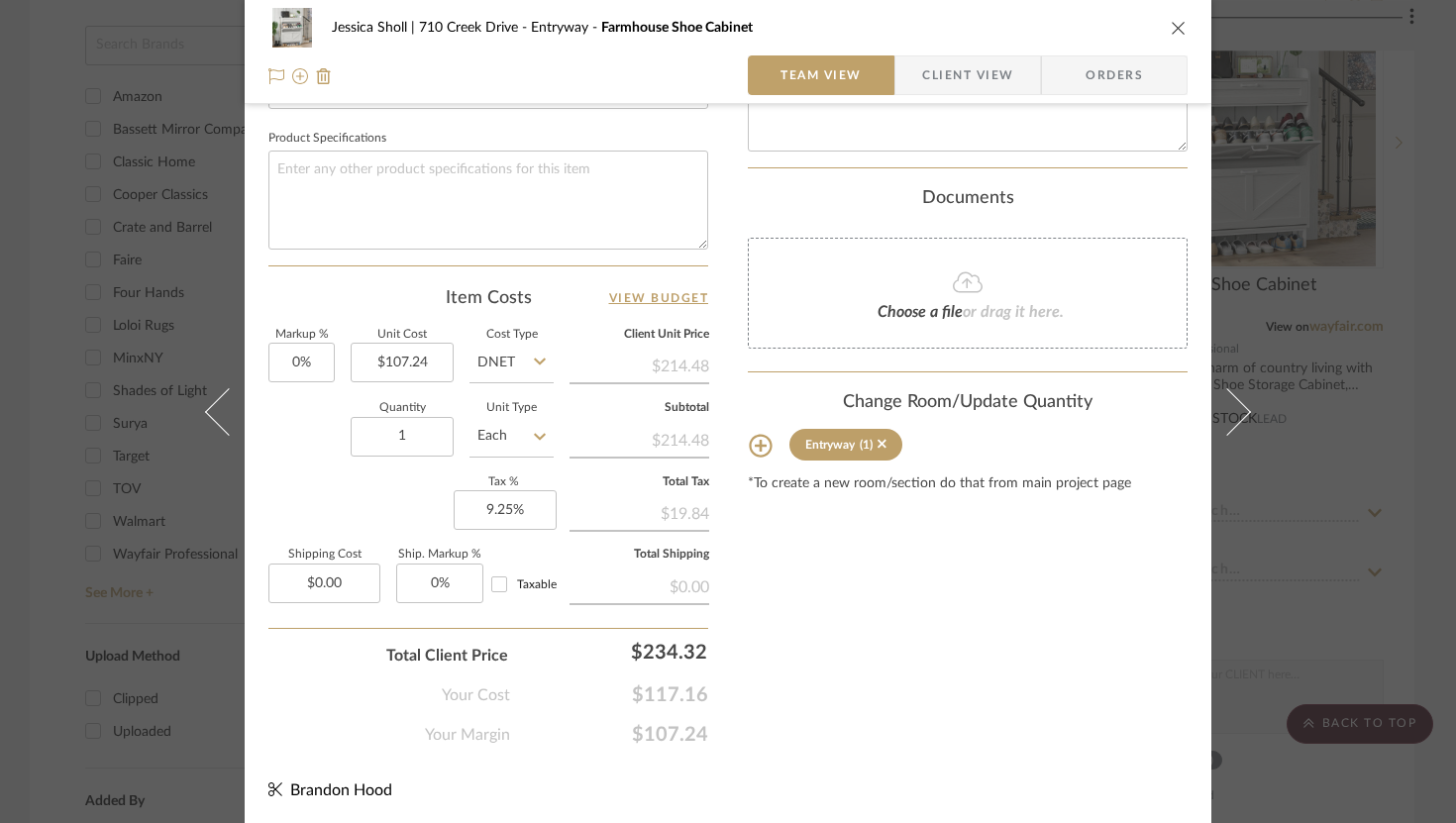 click on "Content here copies to Client View - confirm visibility there.  Show in Client Dashboard   Include in Budget   View Budget  Team Status  Lead Time  In Stock Weeks  Due Date   Install Date  Tasks / To-Dos /  team Messaging  Leave yourself a note here or share next steps with your team. You will receive emails when they
respond!  Invite Collaborator Internal Notes  Documents  Choose a file  or drag it here. Change Room/Update Quantity  Entryway  (1) *To create a new room/section do that from main project page" at bounding box center [968, -20] 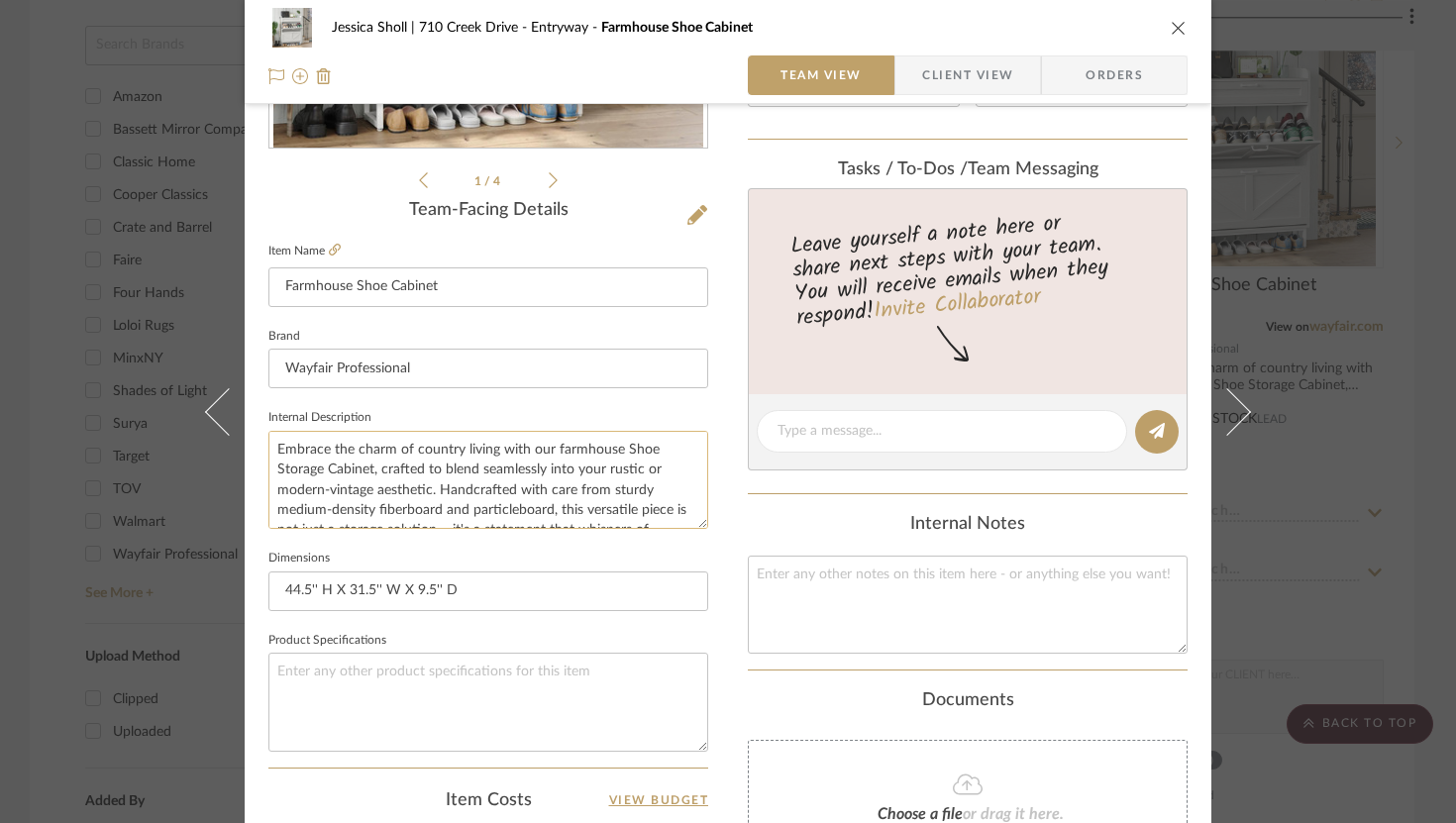 scroll, scrollTop: 378, scrollLeft: 0, axis: vertical 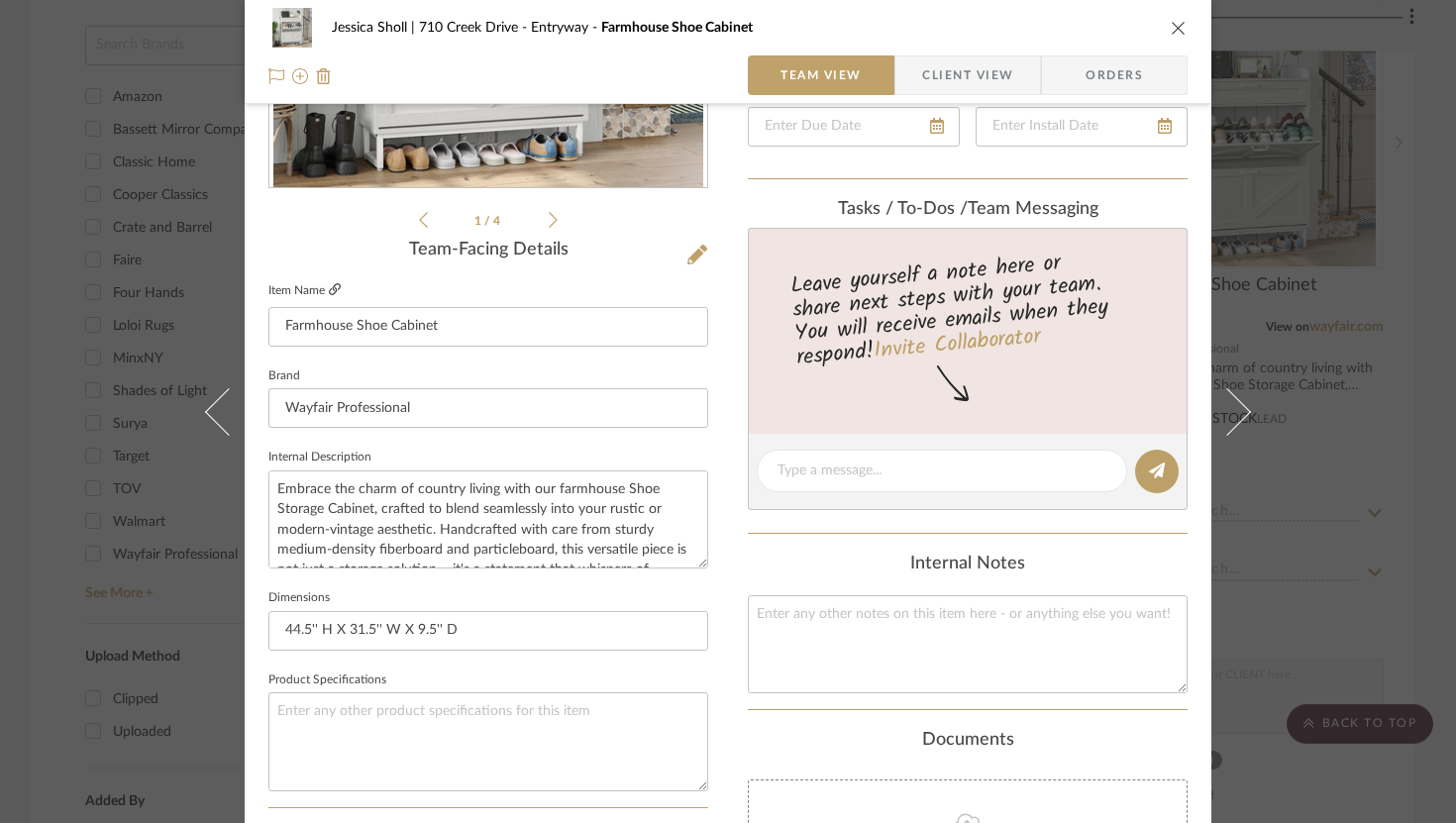 click 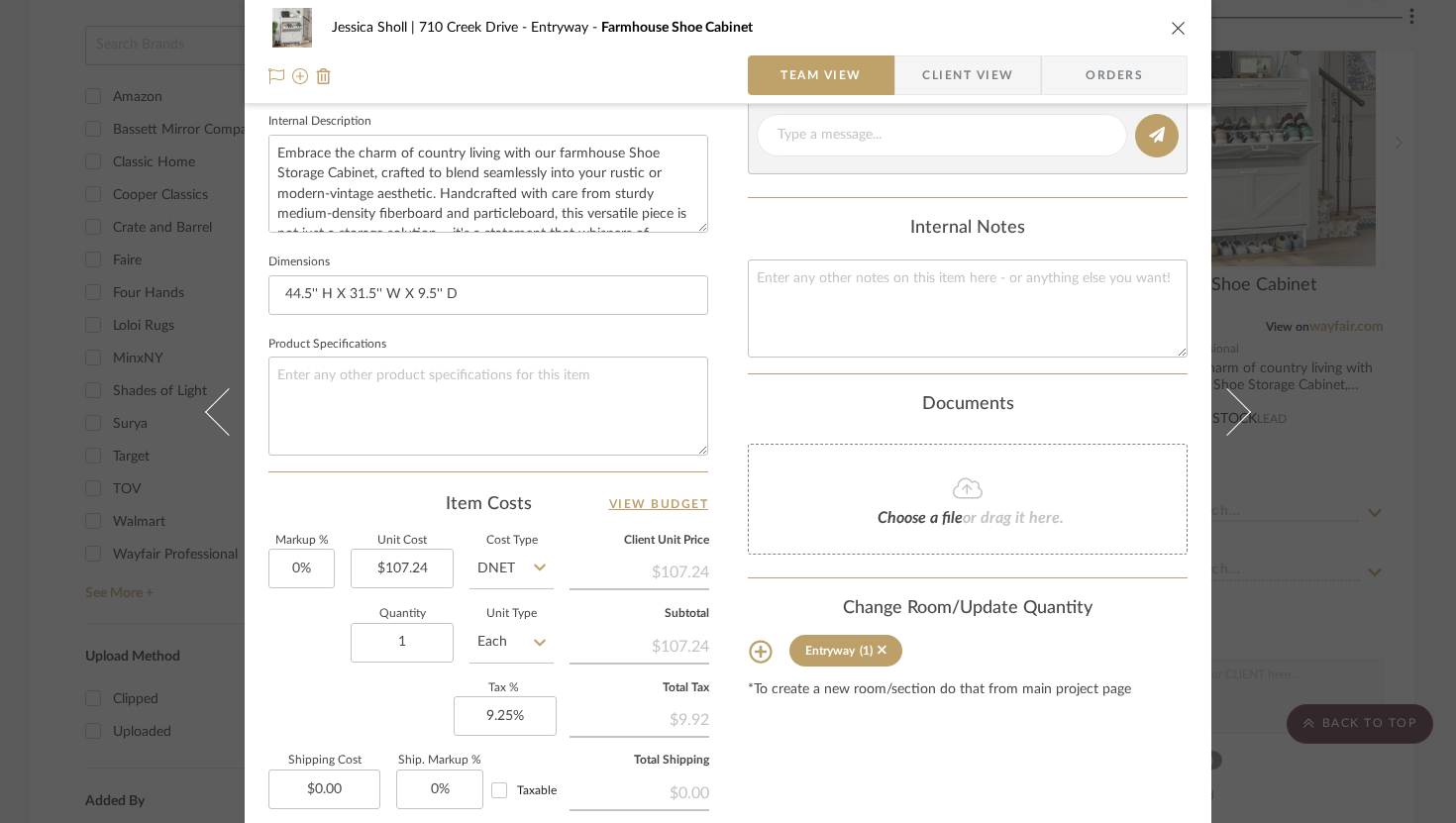 scroll, scrollTop: 721, scrollLeft: 0, axis: vertical 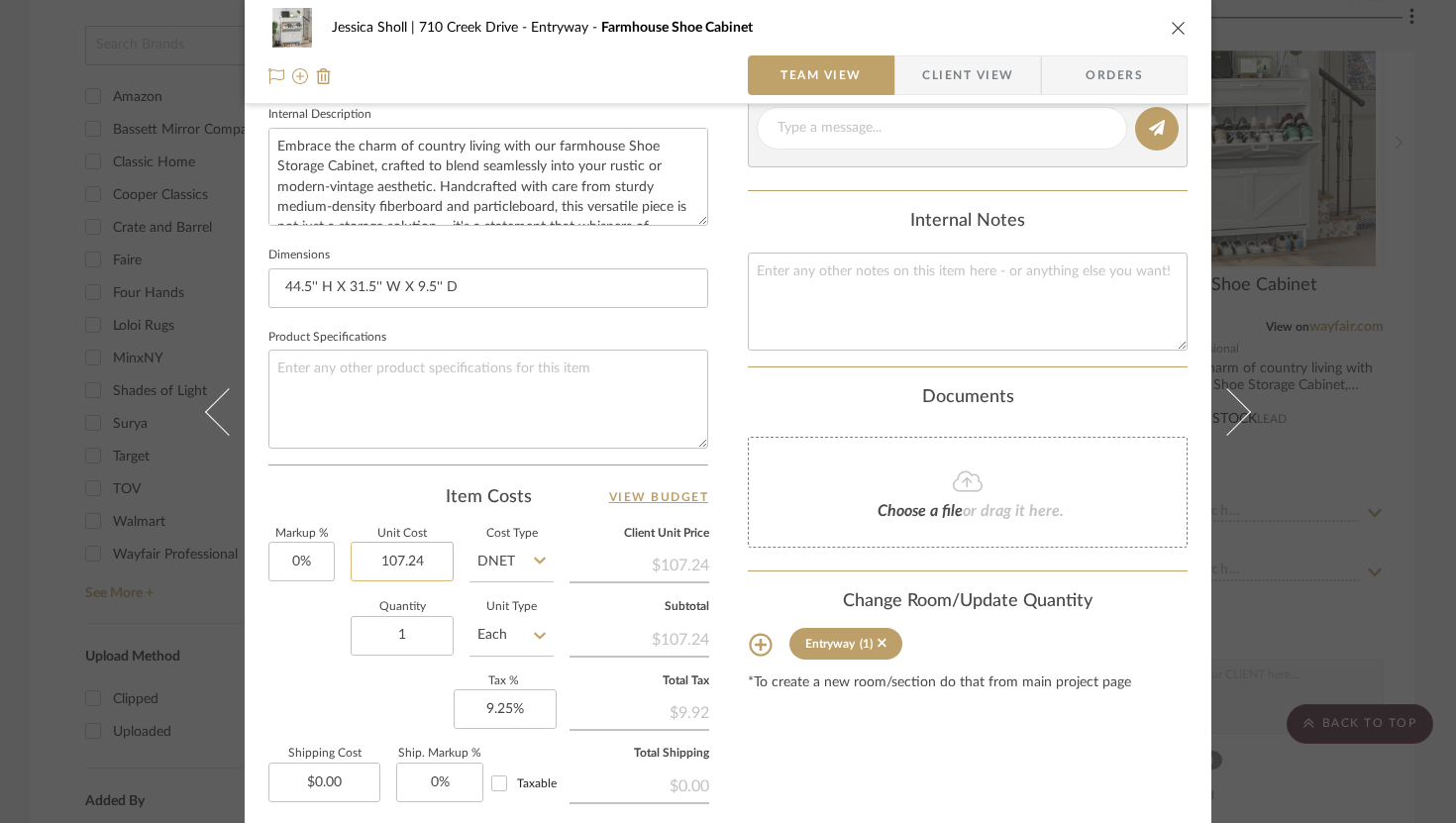 click on "107.24" 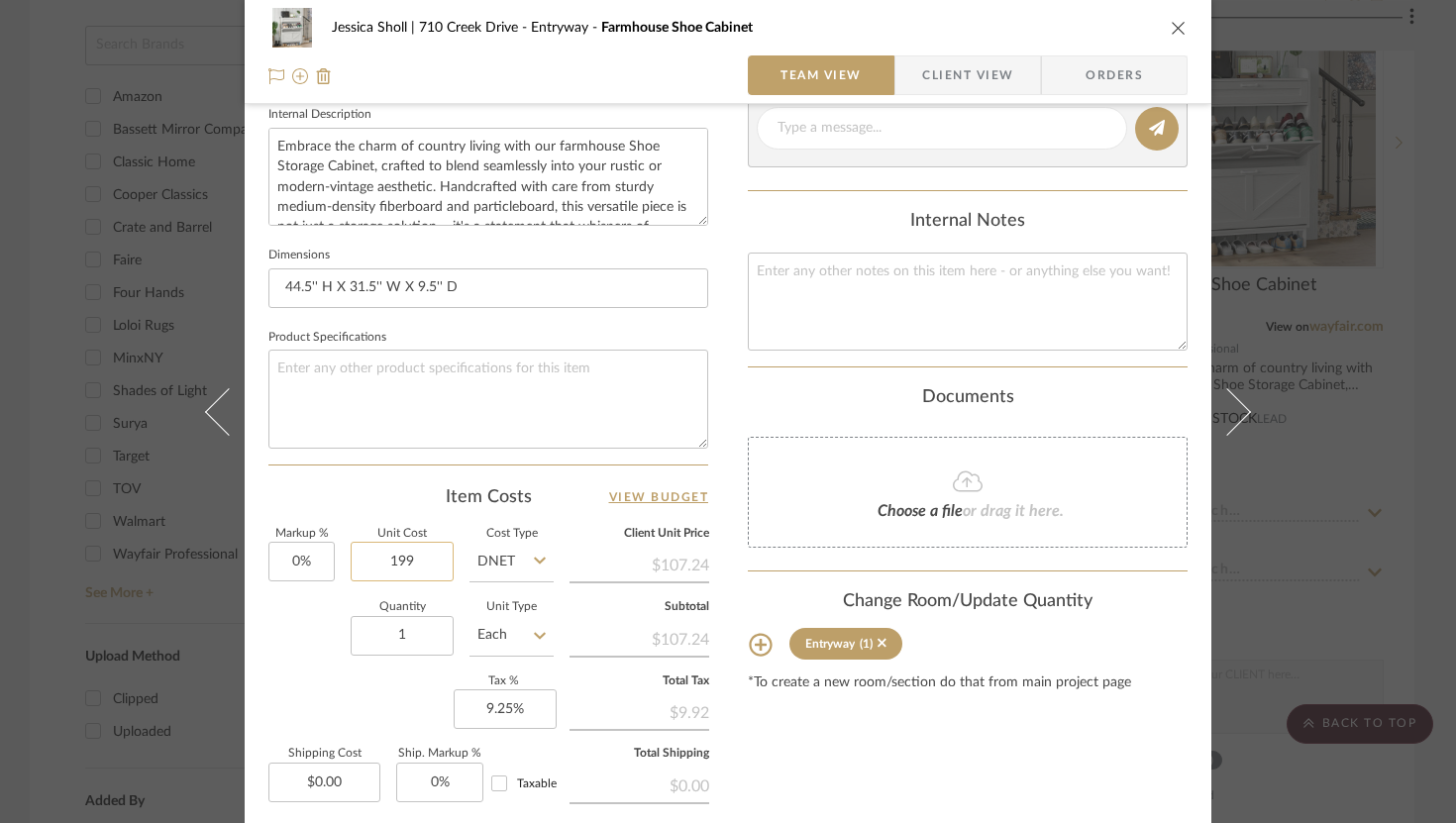 type on "$199.00" 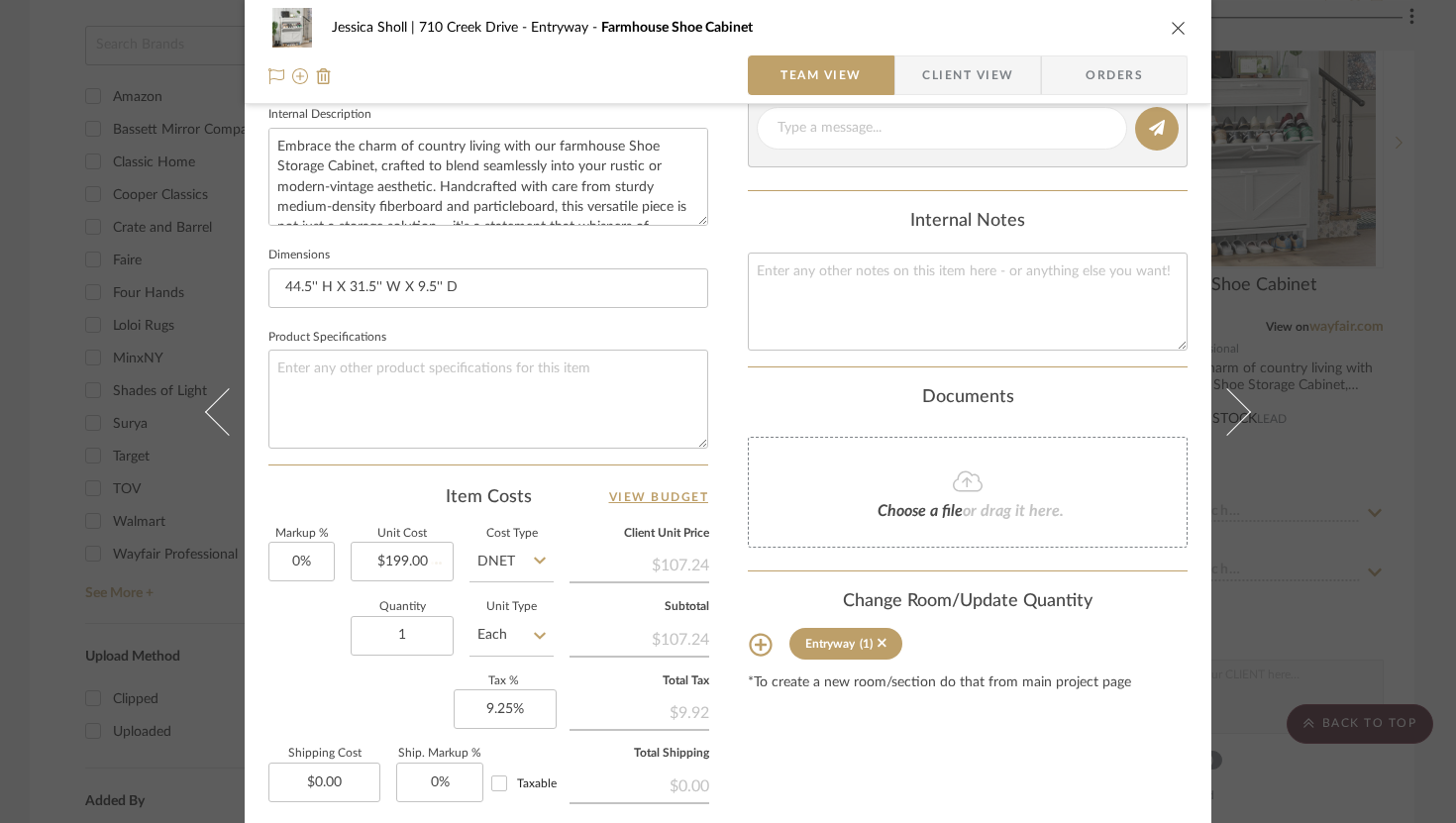 type 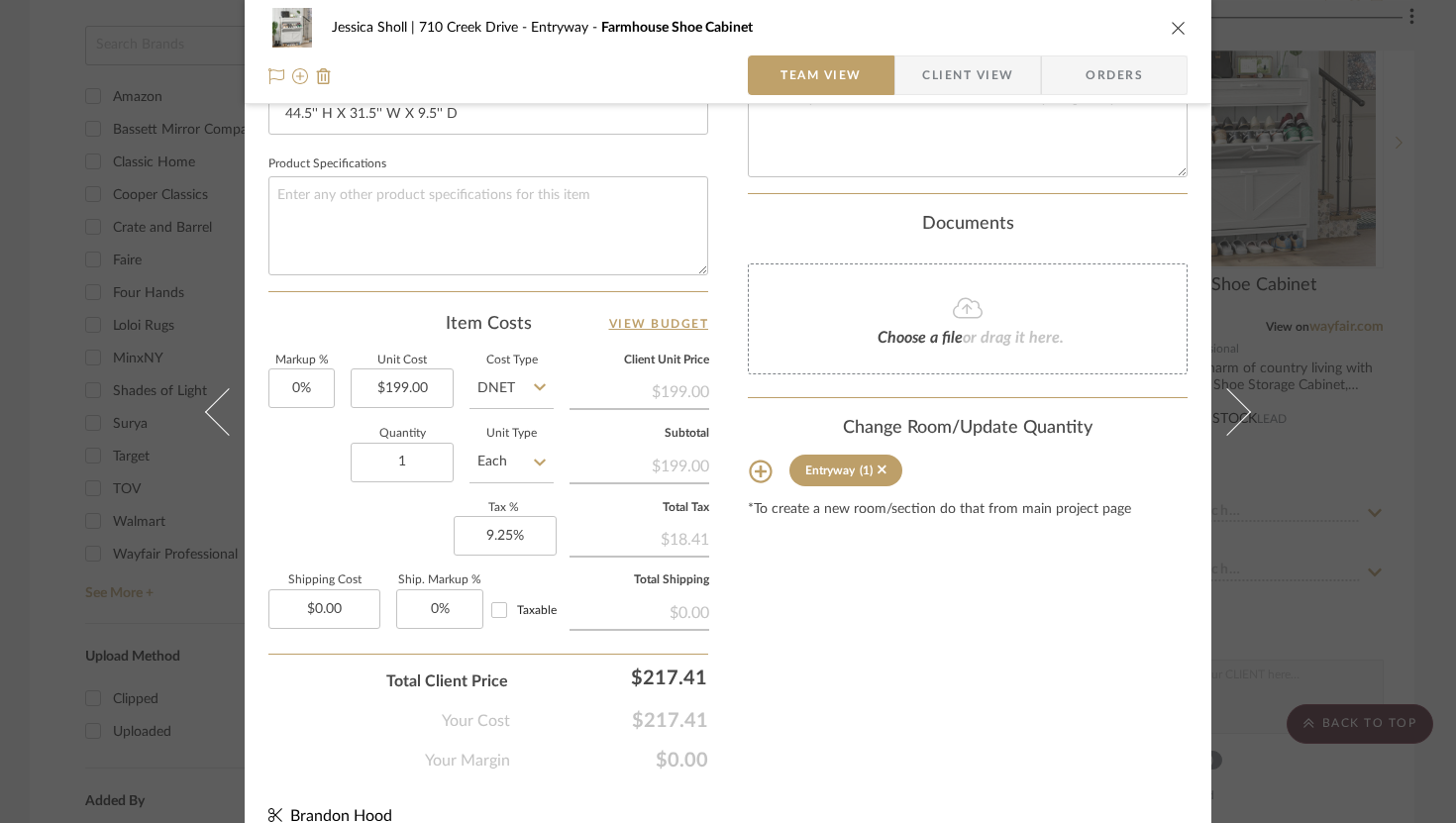 scroll, scrollTop: 920, scrollLeft: 0, axis: vertical 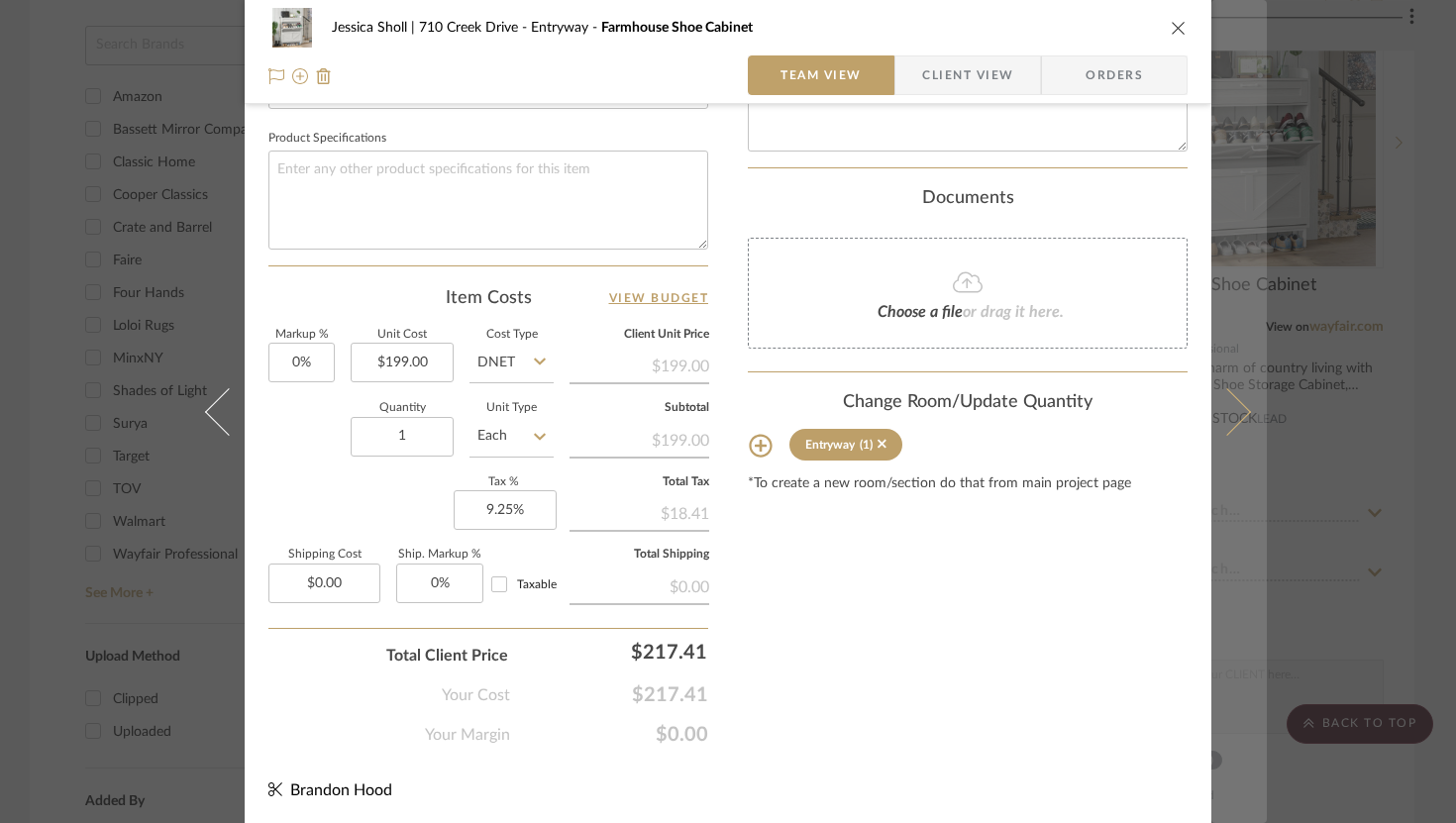 click at bounding box center [1227, 411] 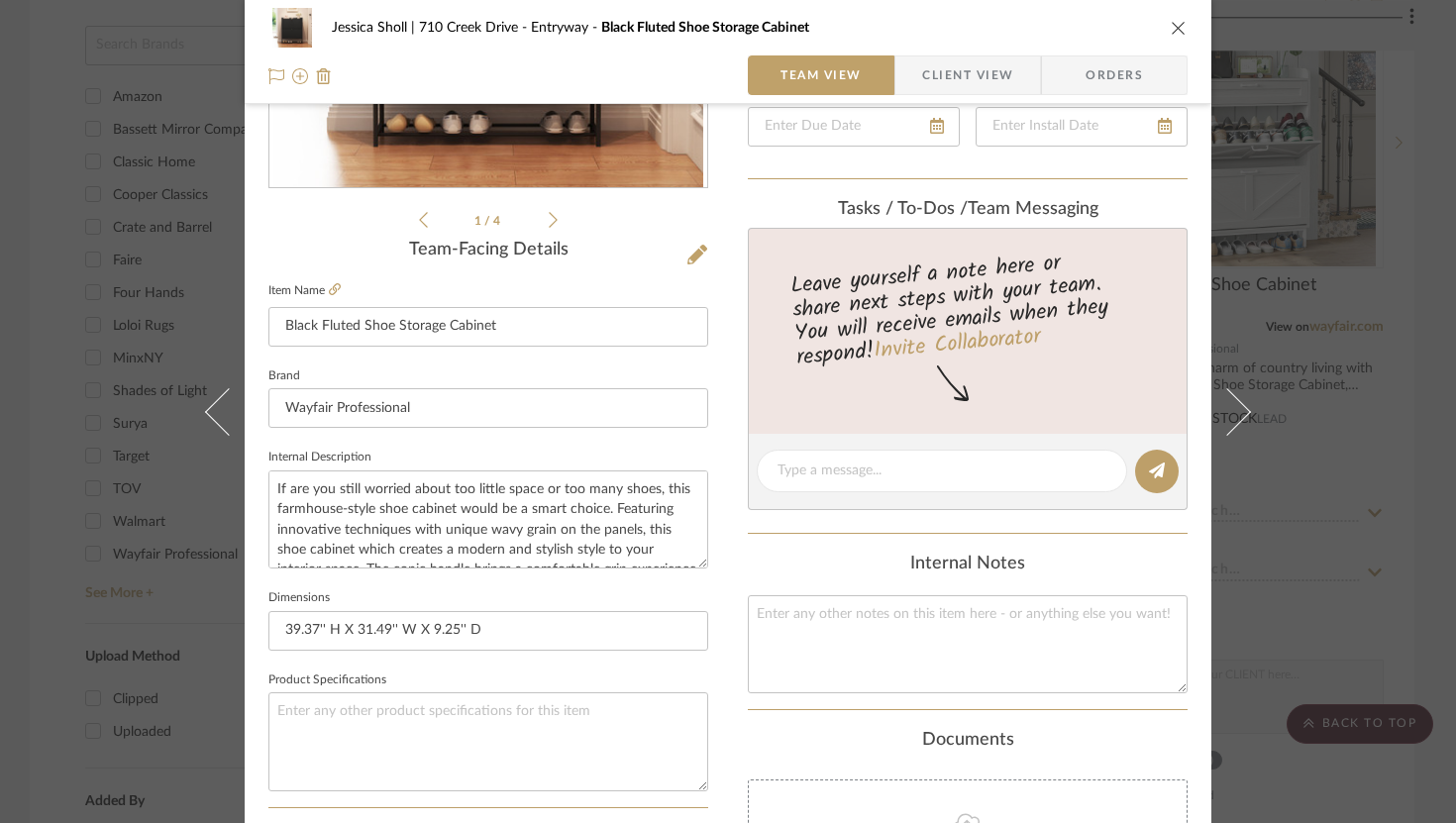 scroll, scrollTop: 376, scrollLeft: 0, axis: vertical 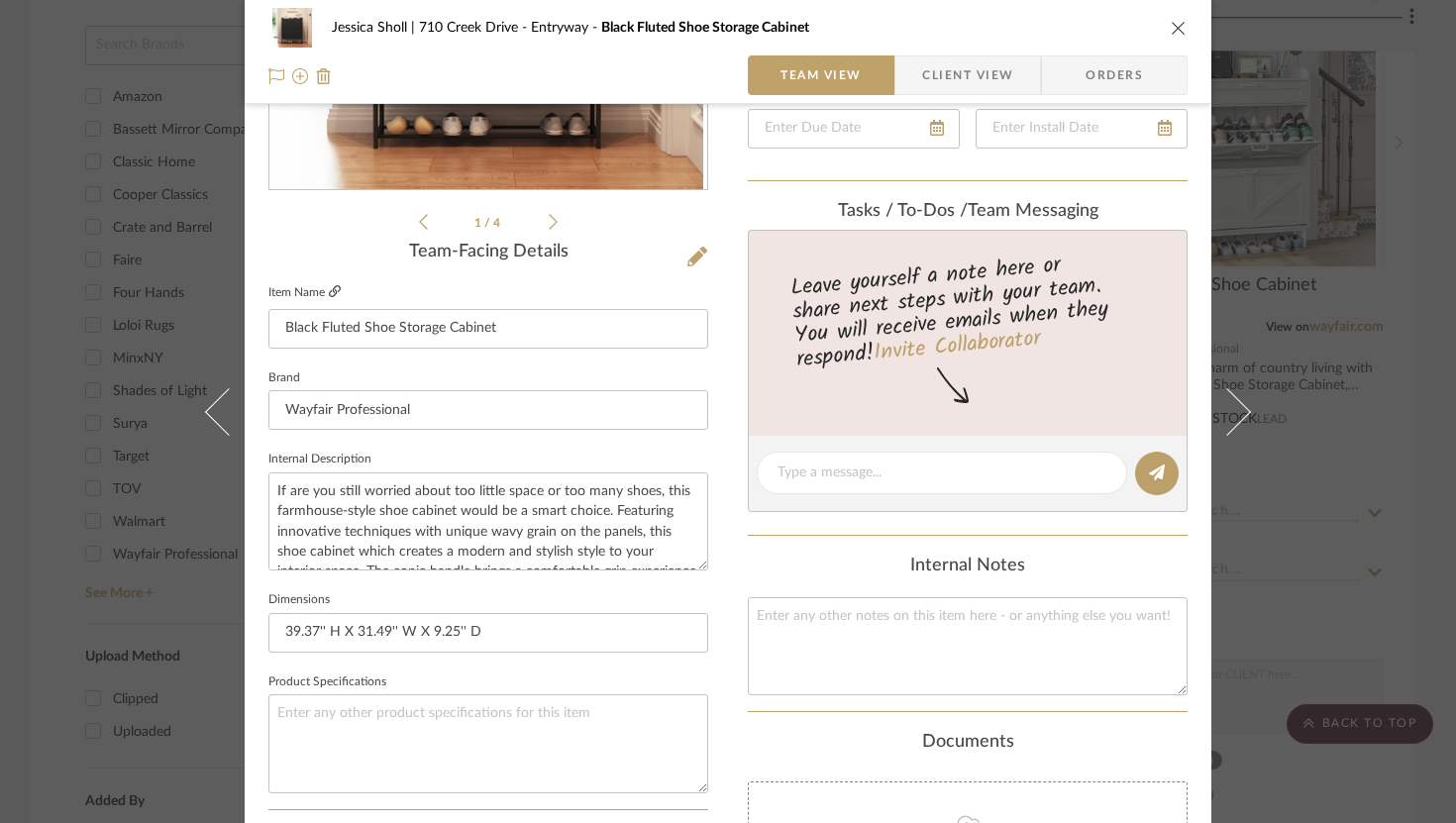 click 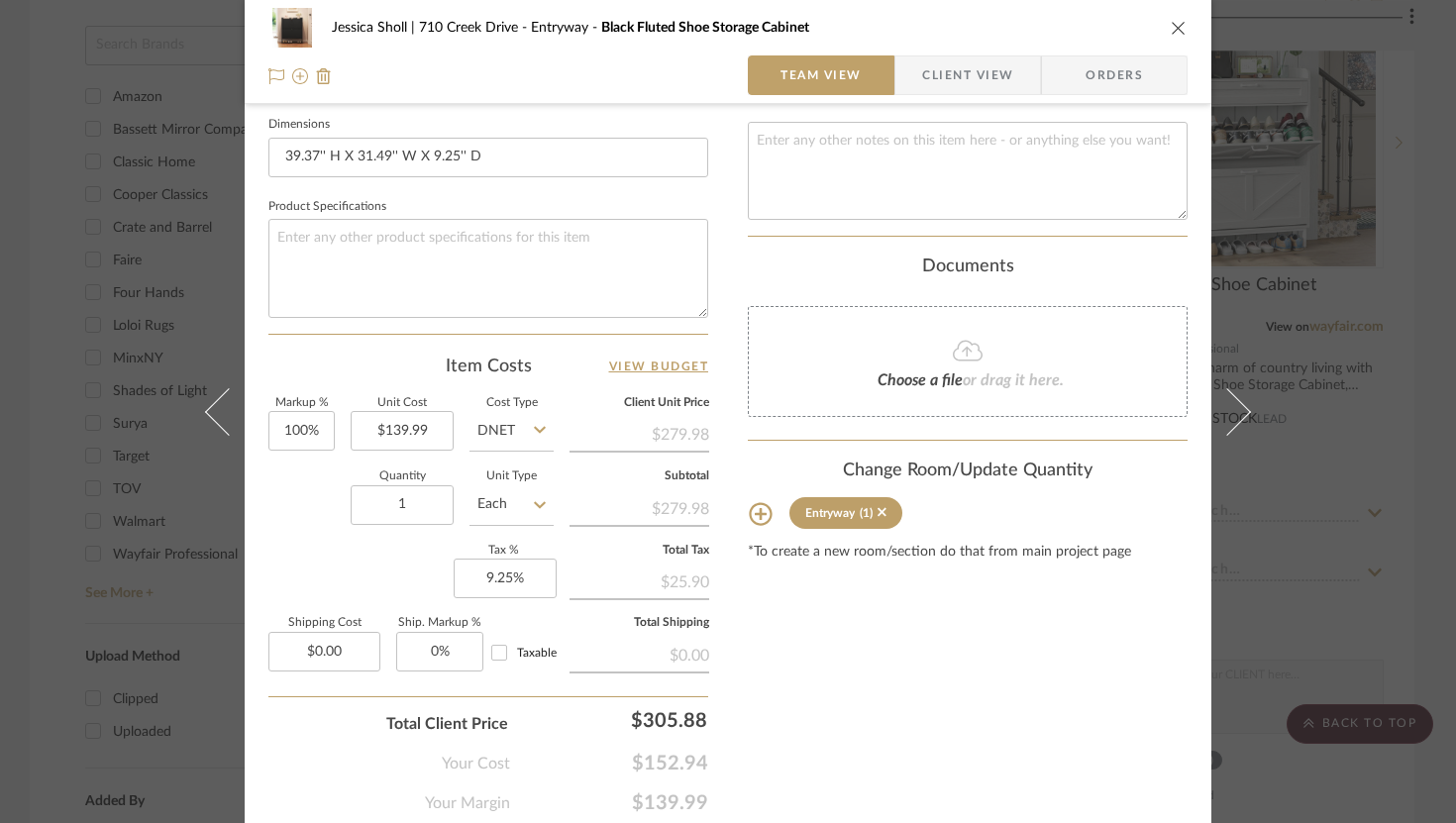 scroll, scrollTop: 854, scrollLeft: 0, axis: vertical 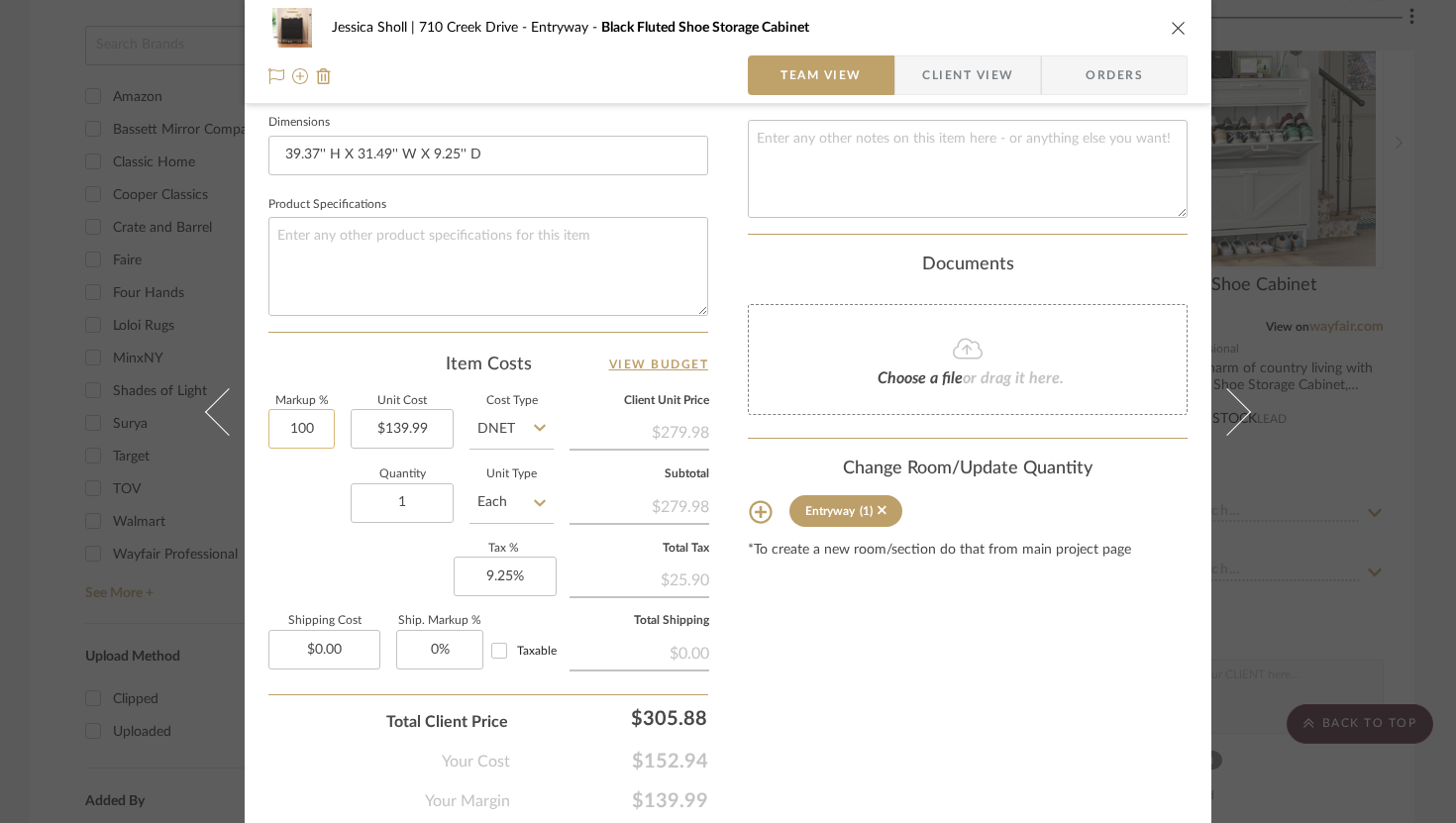 click on "100" 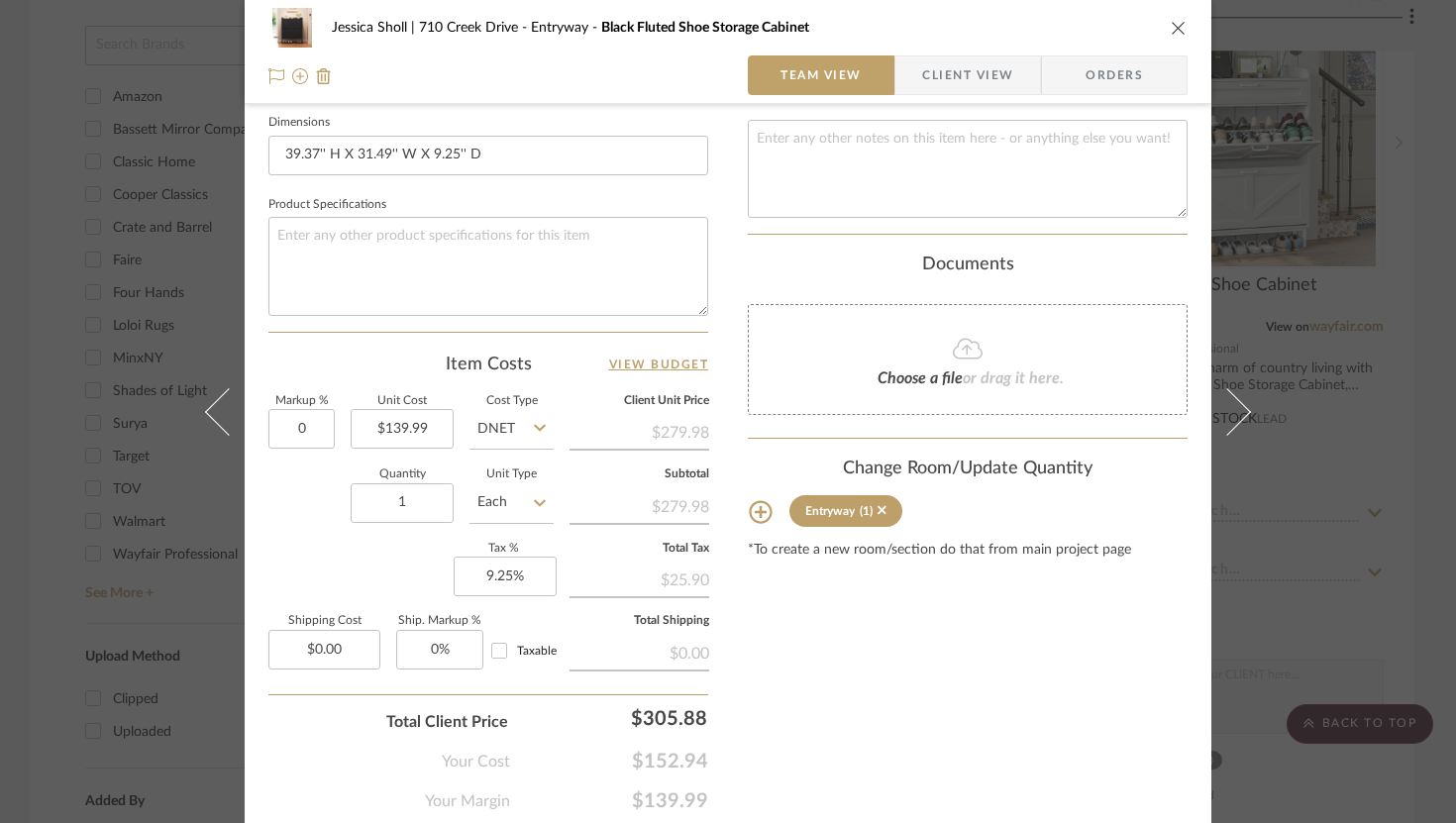 type on "0%" 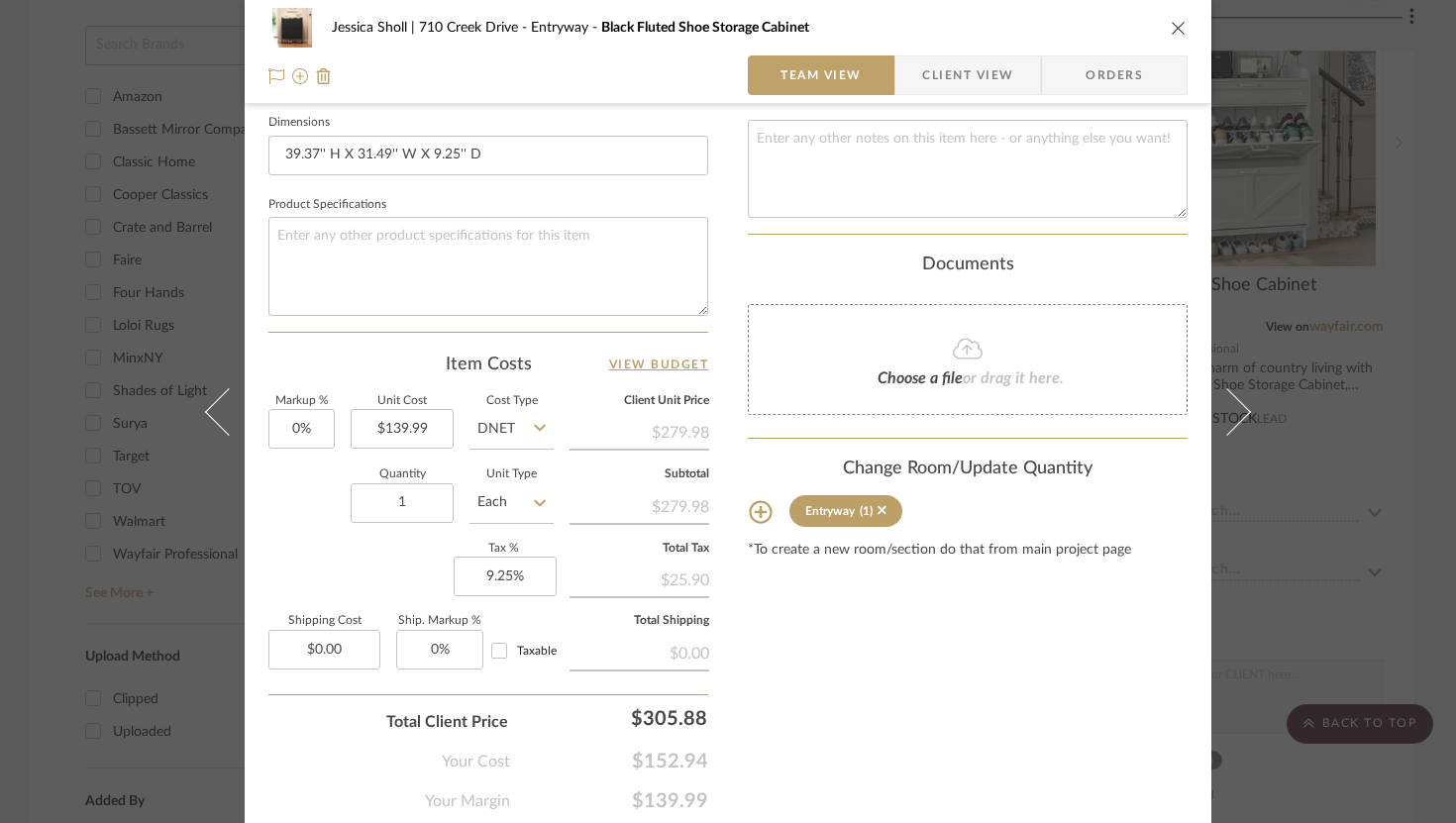 click on "Content here copies to Client View - confirm visibility there.  Show in Client Dashboard   Include in Budget   View Budget  Team Status  Lead Time  In Stock Weeks  Due Date   Install Date  Tasks / To-Dos /  team Messaging  Leave yourself a note here or share next steps with your team. You will receive emails when they
respond!  Invite Collaborator Internal Notes  Documents  Choose a file  or drag it here. Change Room/Update Quantity  Entryway  (1) *To create a new room/section do that from main project page" at bounding box center [968, 47] 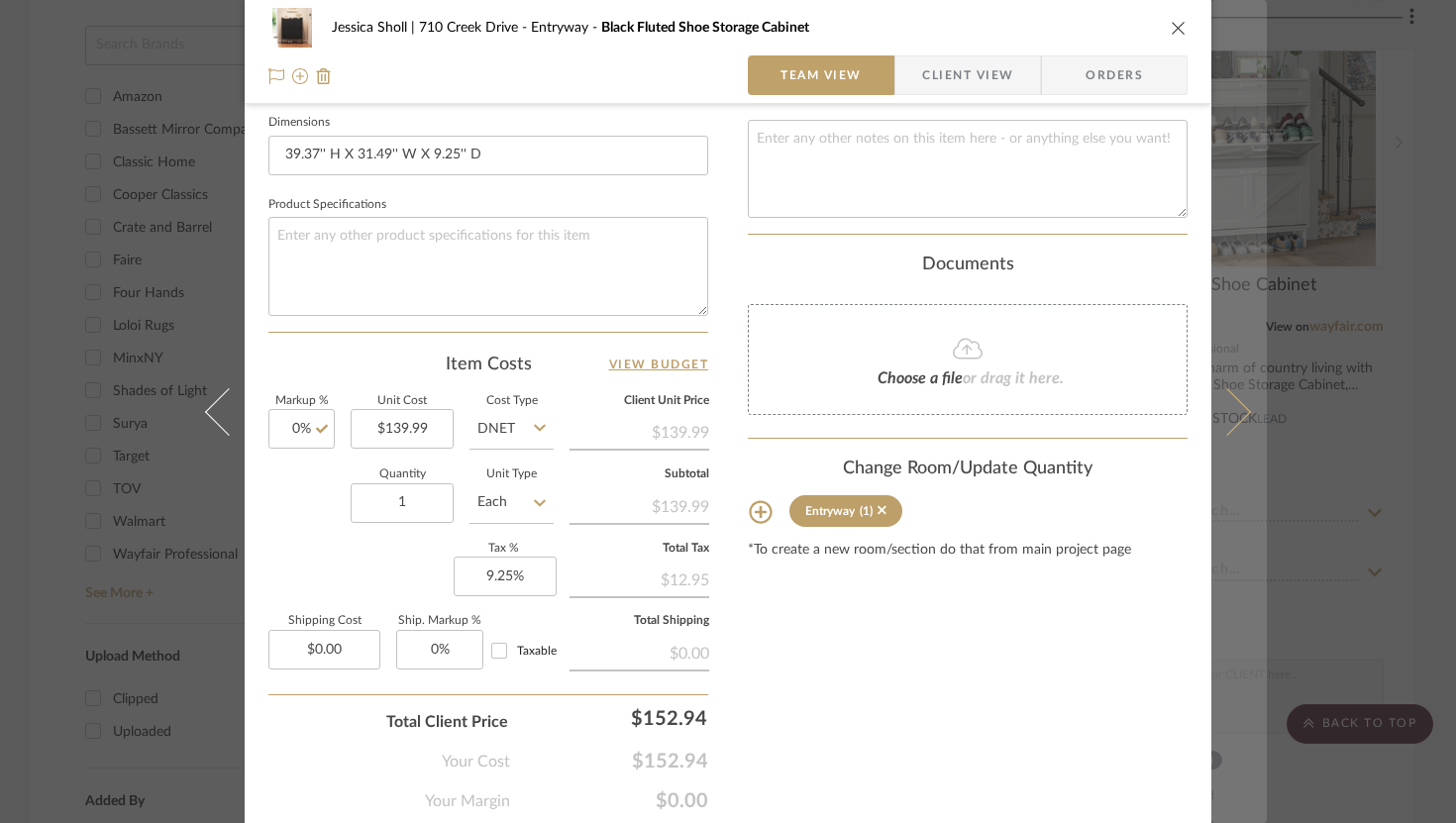 click at bounding box center (1227, 411) 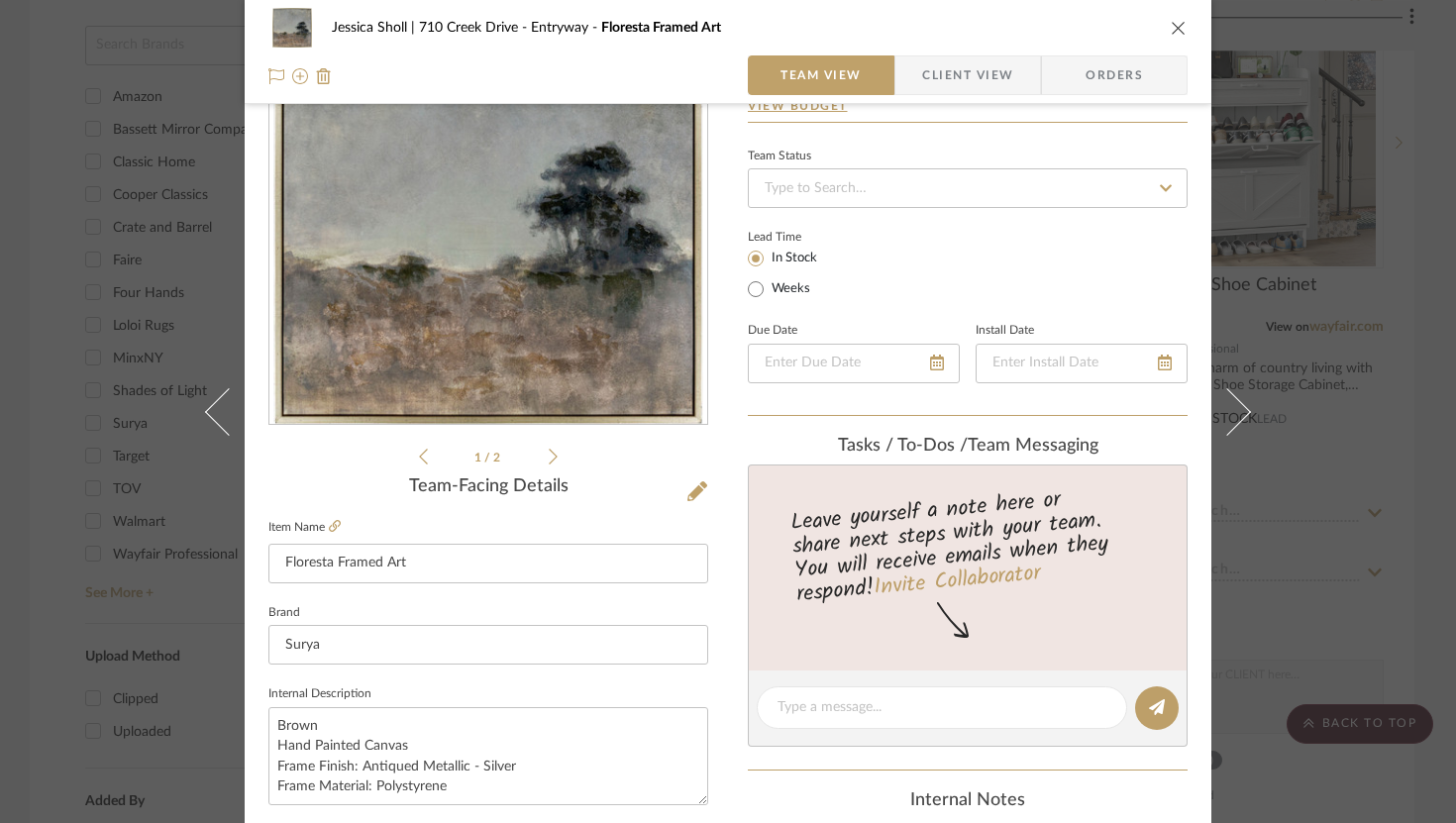 scroll, scrollTop: 0, scrollLeft: 0, axis: both 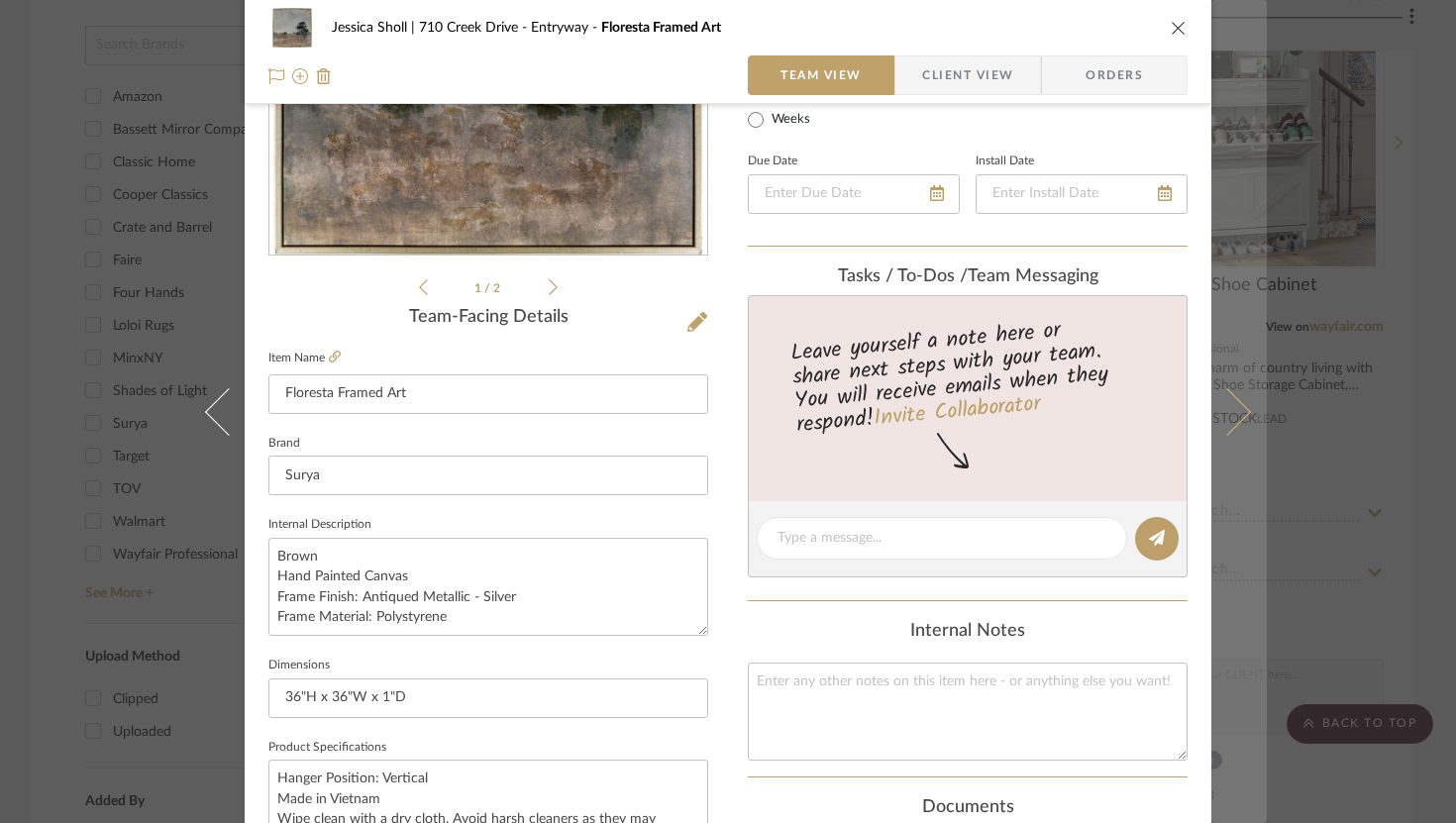 click at bounding box center (1239, 411) 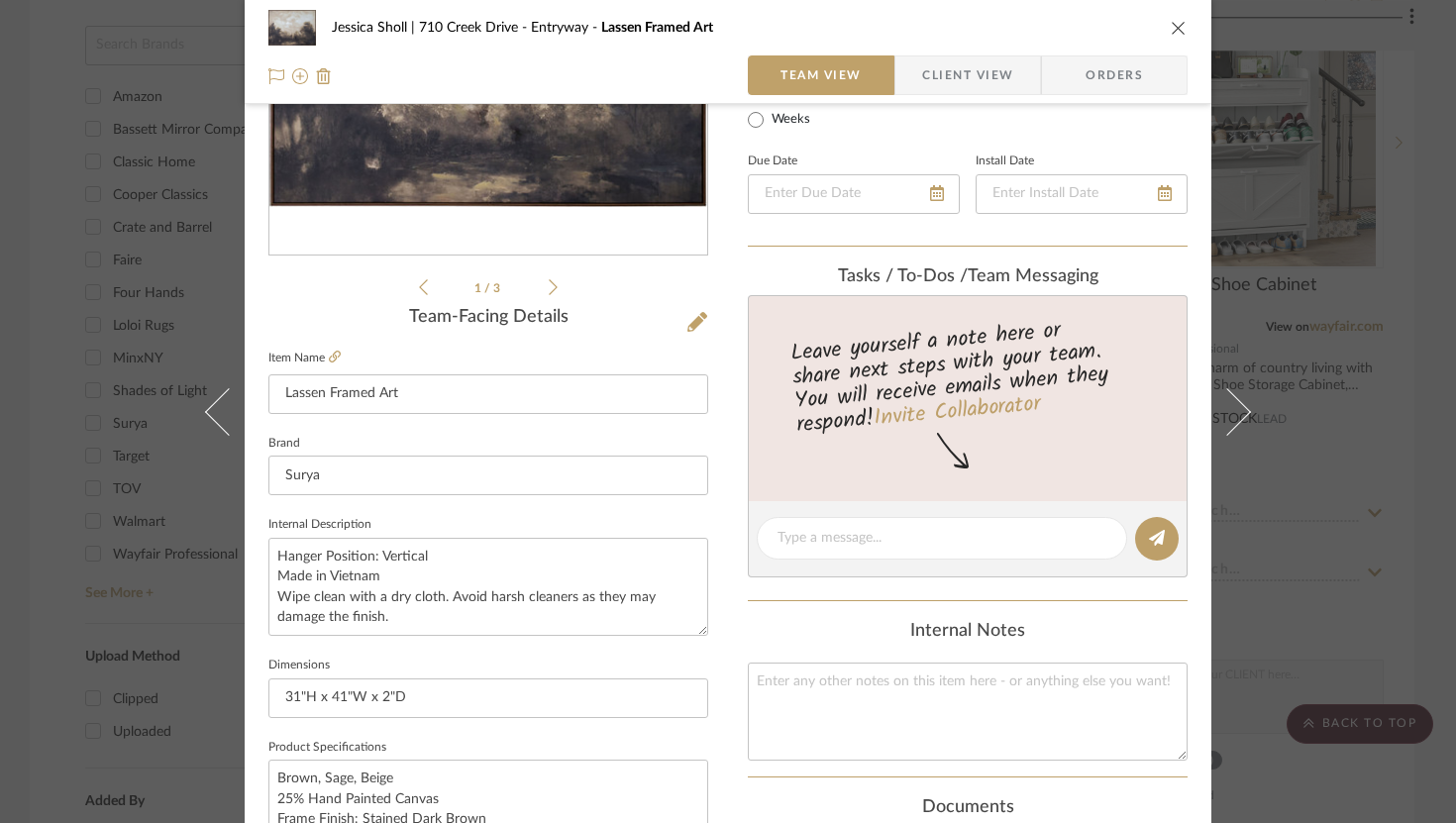 click at bounding box center [1239, 411] 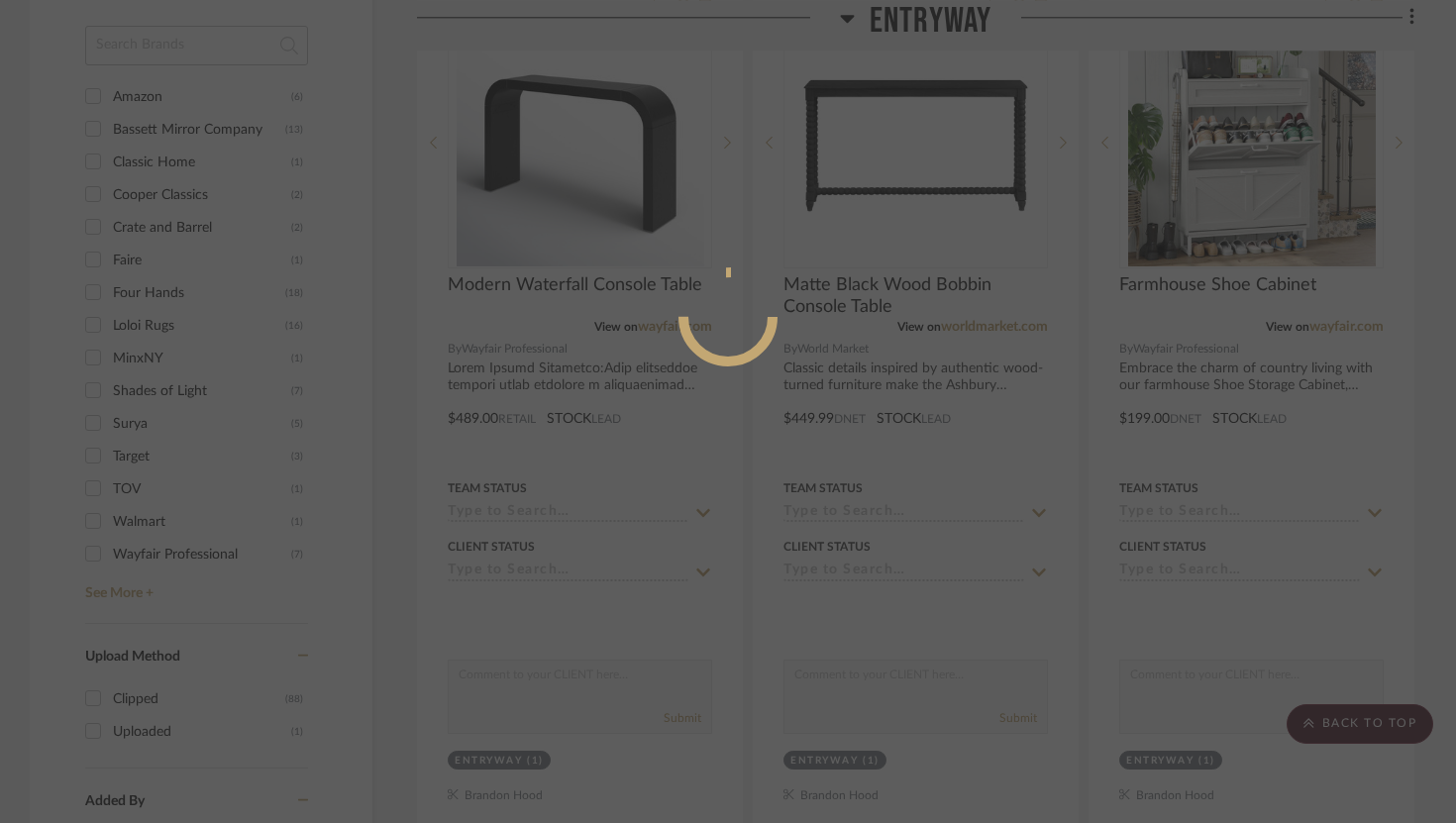 scroll, scrollTop: 311, scrollLeft: 0, axis: vertical 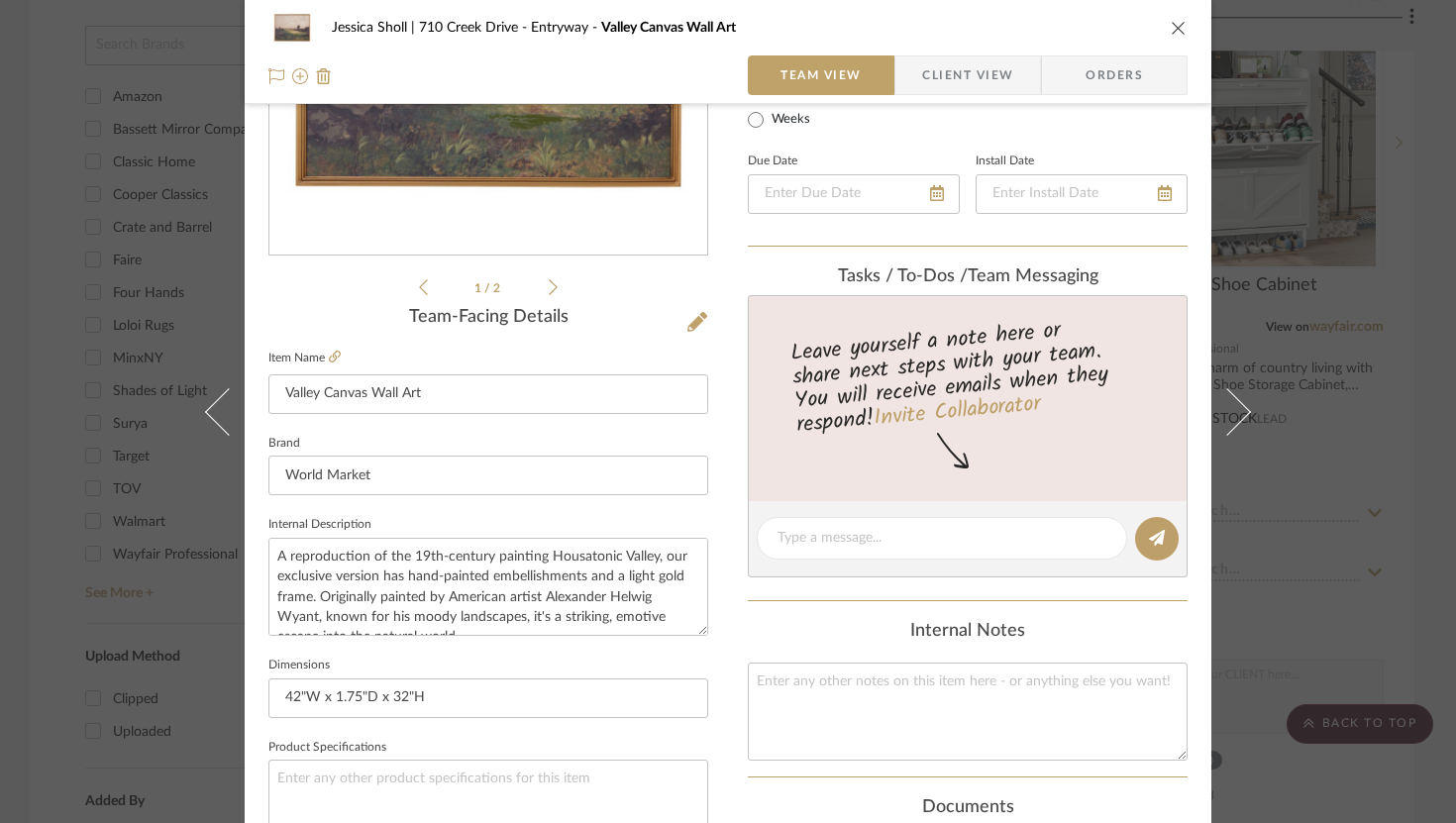 click at bounding box center (1239, 411) 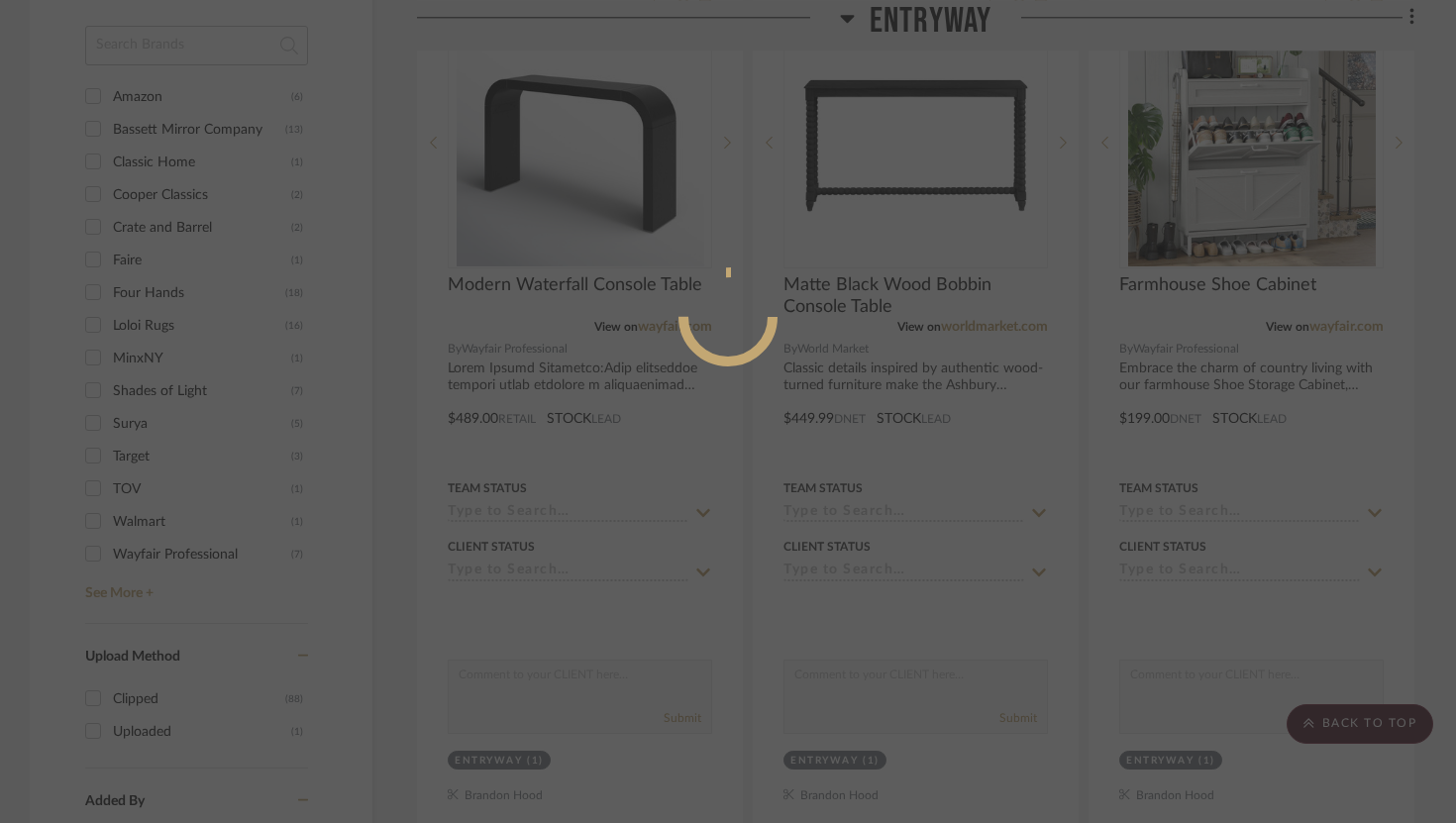 scroll, scrollTop: 311, scrollLeft: 0, axis: vertical 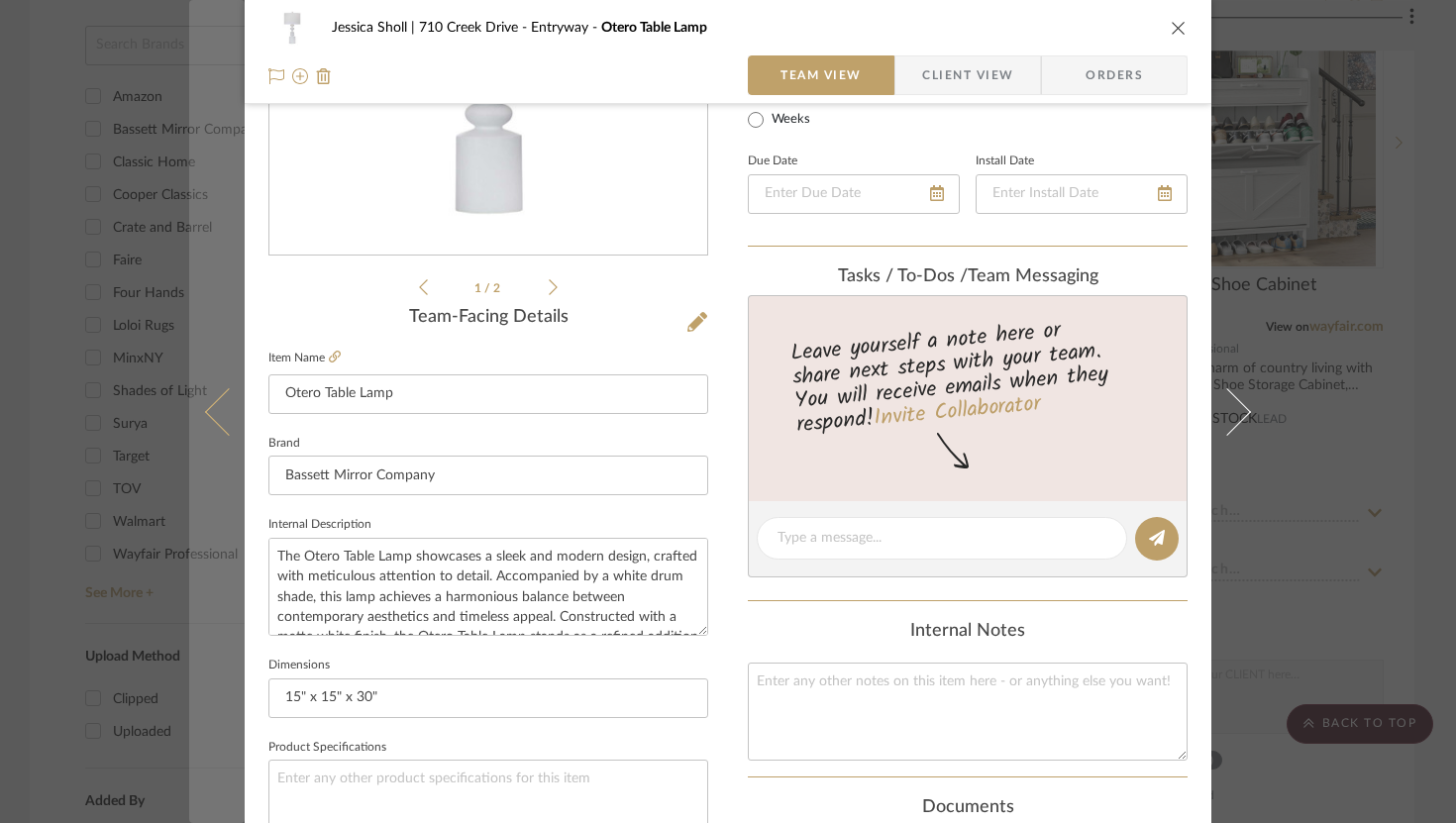 click at bounding box center (229, 411) 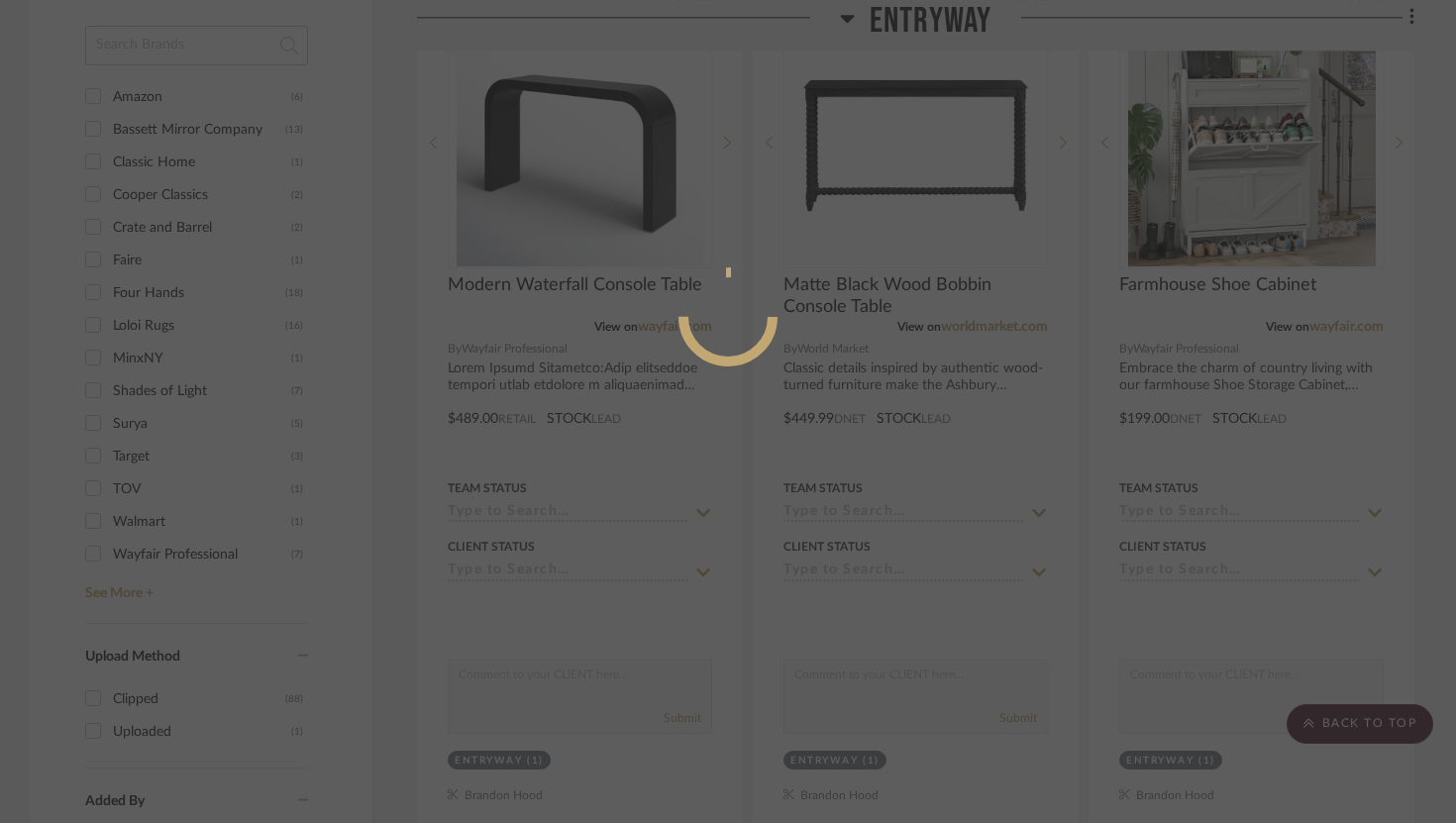 scroll, scrollTop: 311, scrollLeft: 0, axis: vertical 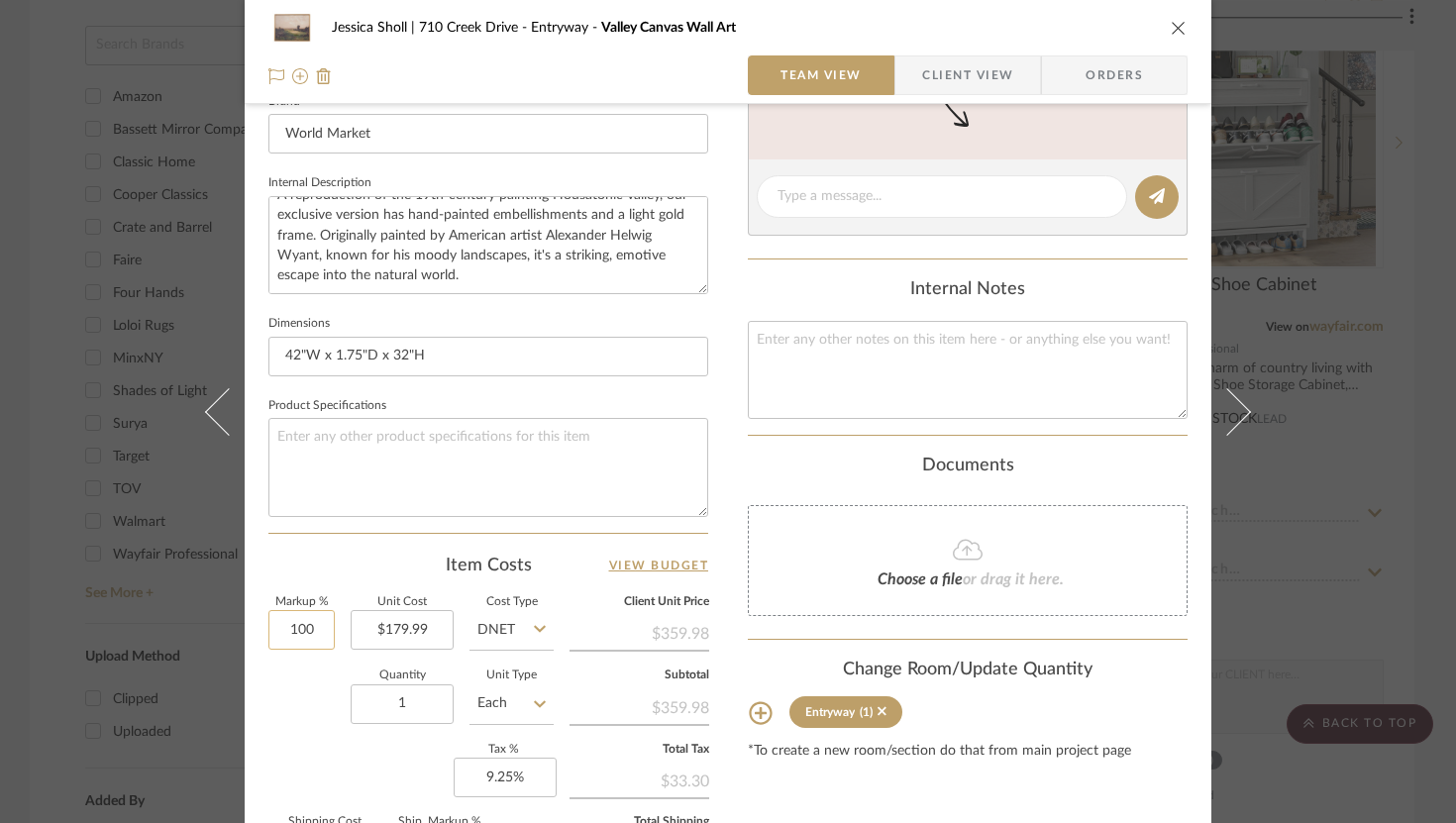 click on "100" 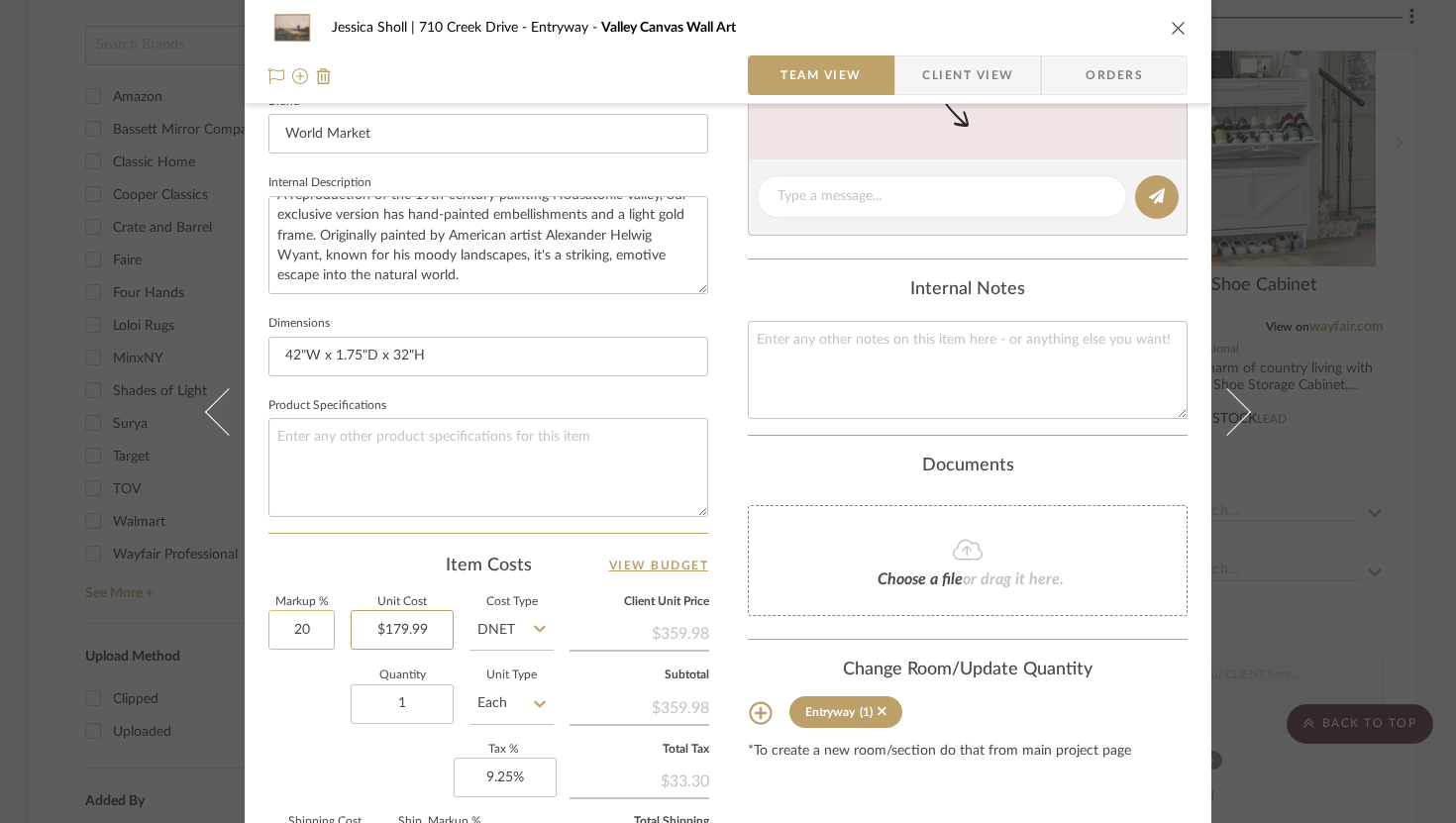 type on "20%" 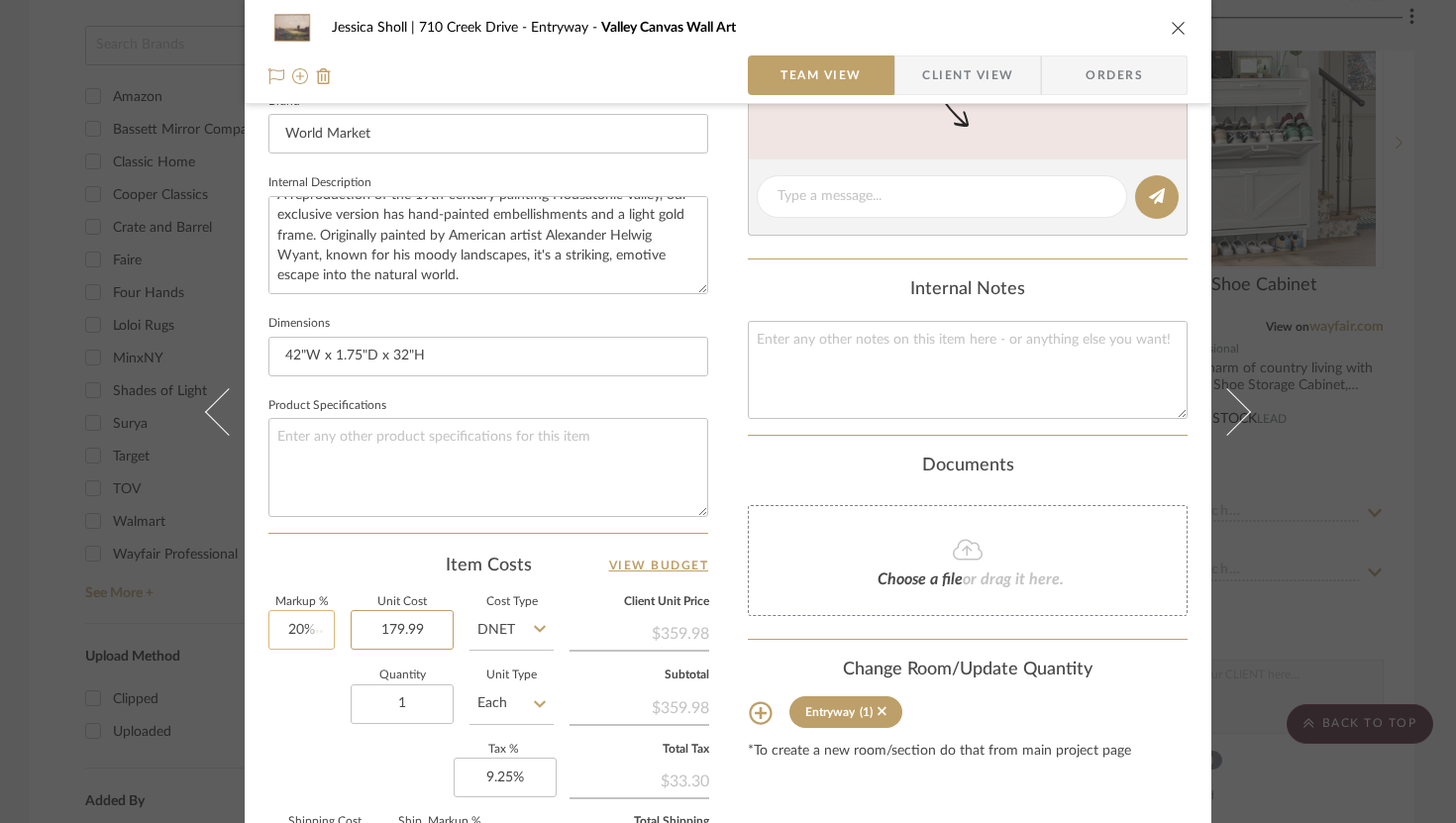 type 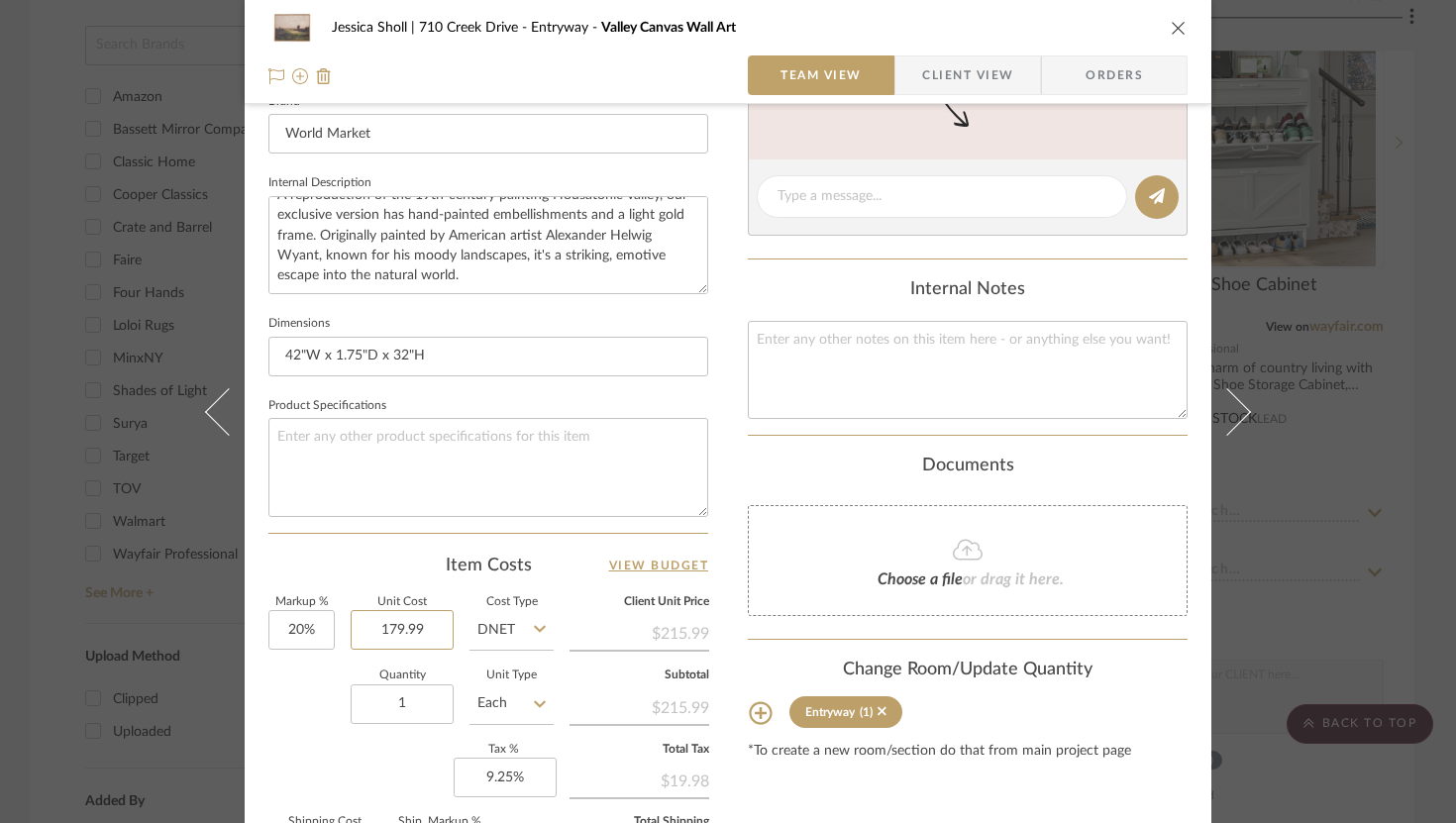 scroll, scrollTop: 718, scrollLeft: 0, axis: vertical 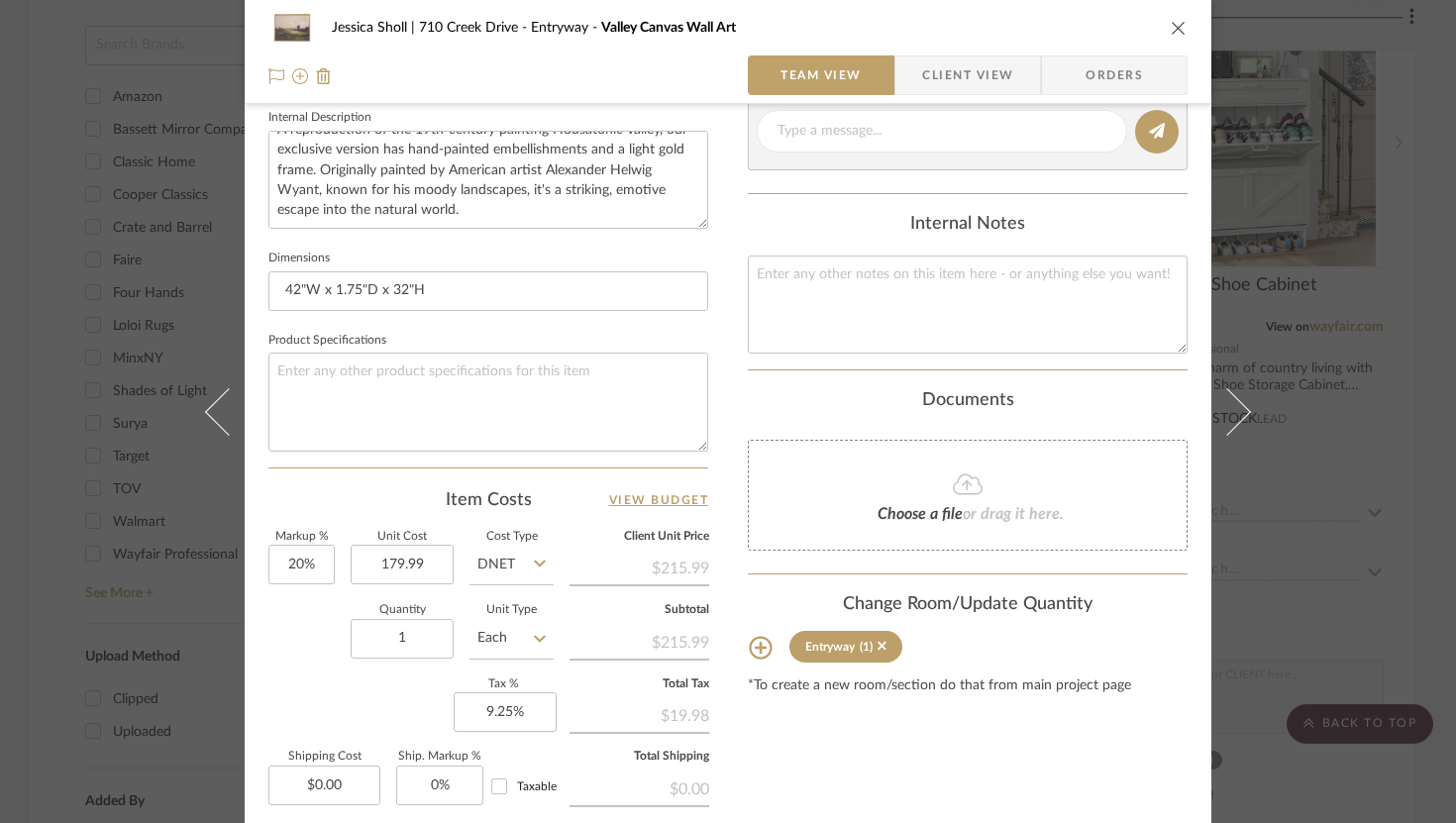type on "$179.99" 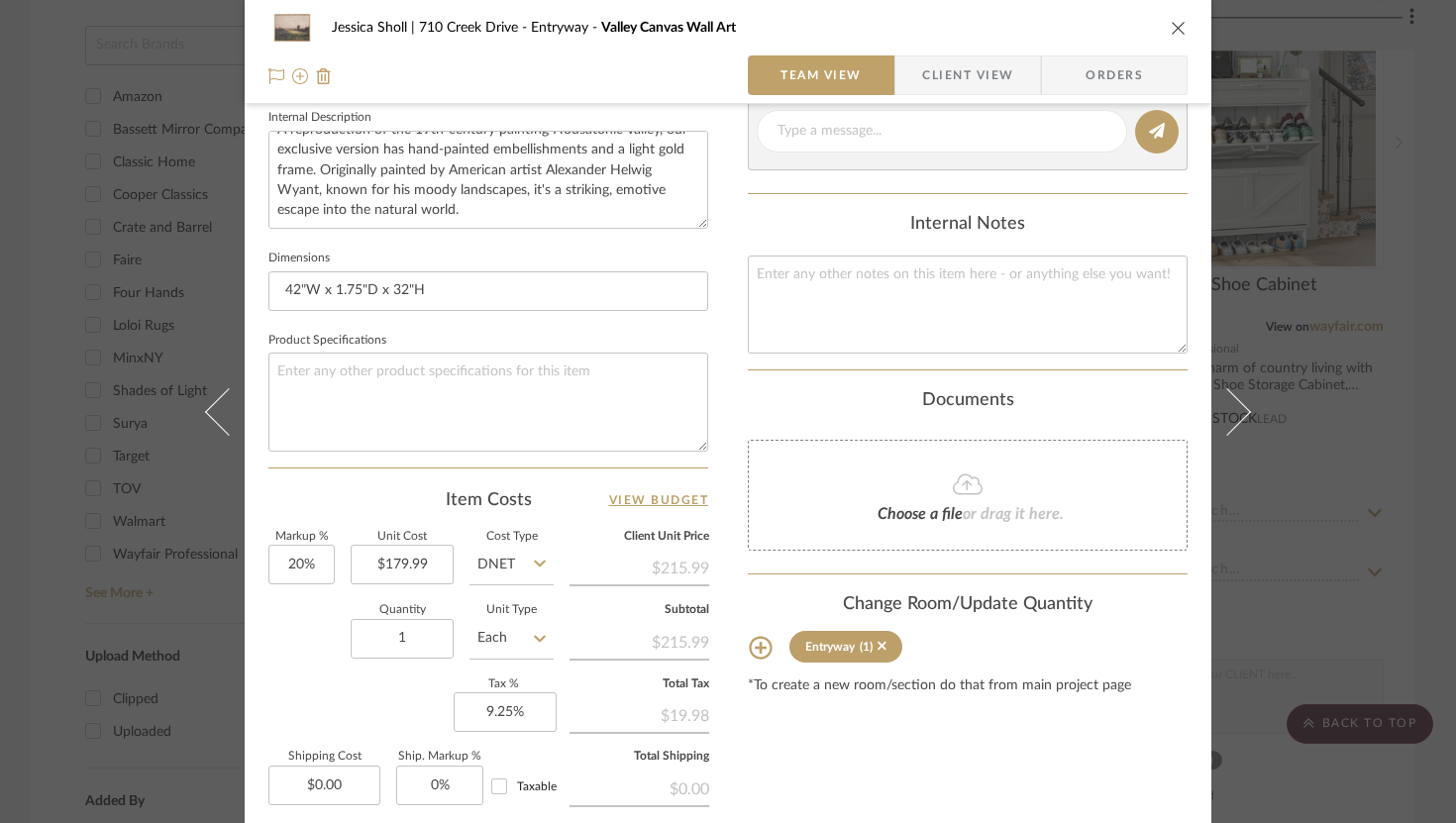 click on "Content here copies to Client View - confirm visibility there.  Show in Client Dashboard   Include in Budget   View Budget  Team Status  Lead Time  In Stock Weeks  Due Date   Install Date  Tasks / To-Dos /  team Messaging  Leave yourself a note here or share next steps with your team. You will receive emails when they
respond!  Invite Collaborator Internal Notes  Documents  Choose a file  or drag it here. Change Room/Update Quantity  Entryway  (1) *To create a new room/section do that from main project page" at bounding box center (968, 182) 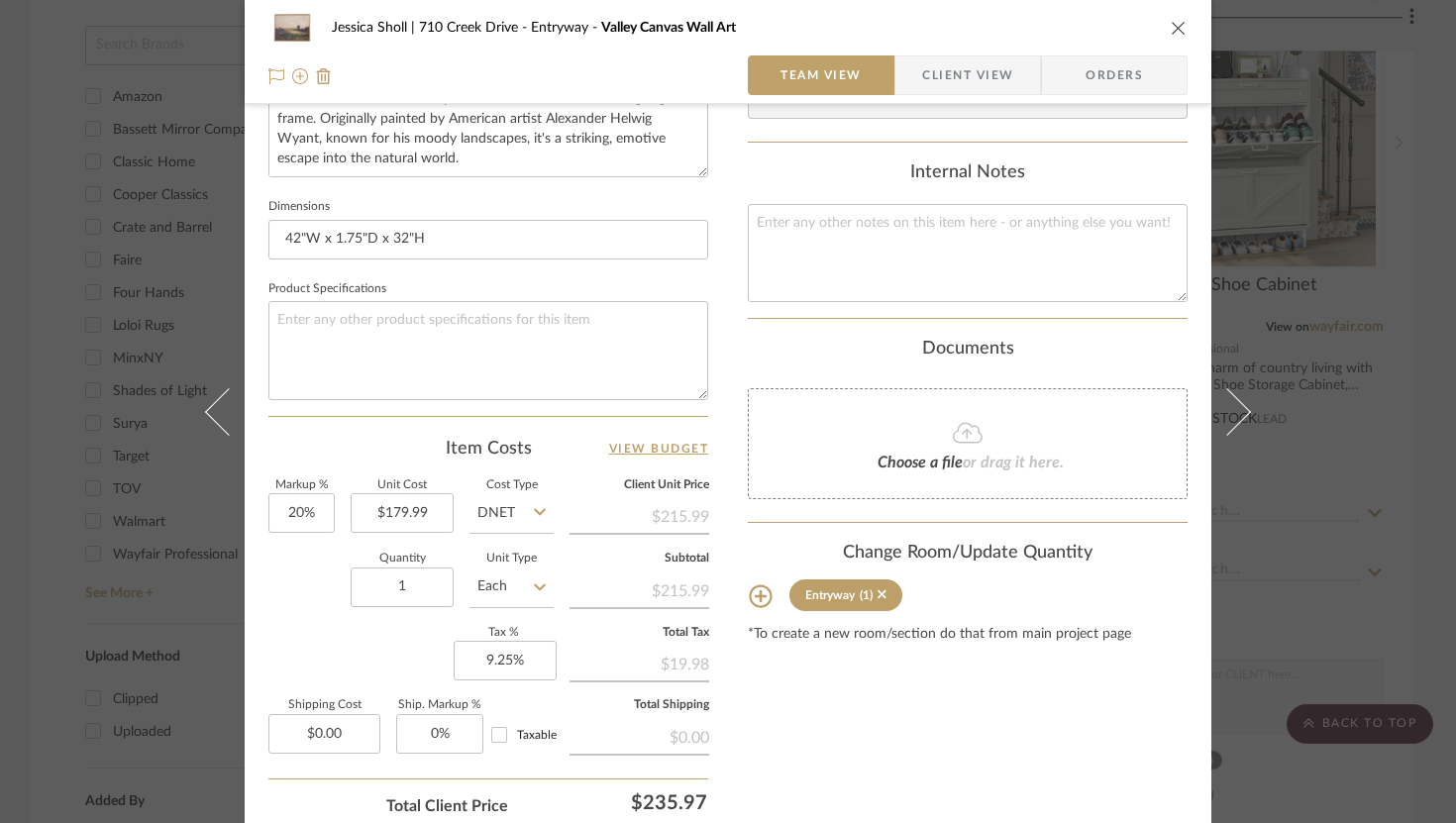 scroll, scrollTop: 764, scrollLeft: 0, axis: vertical 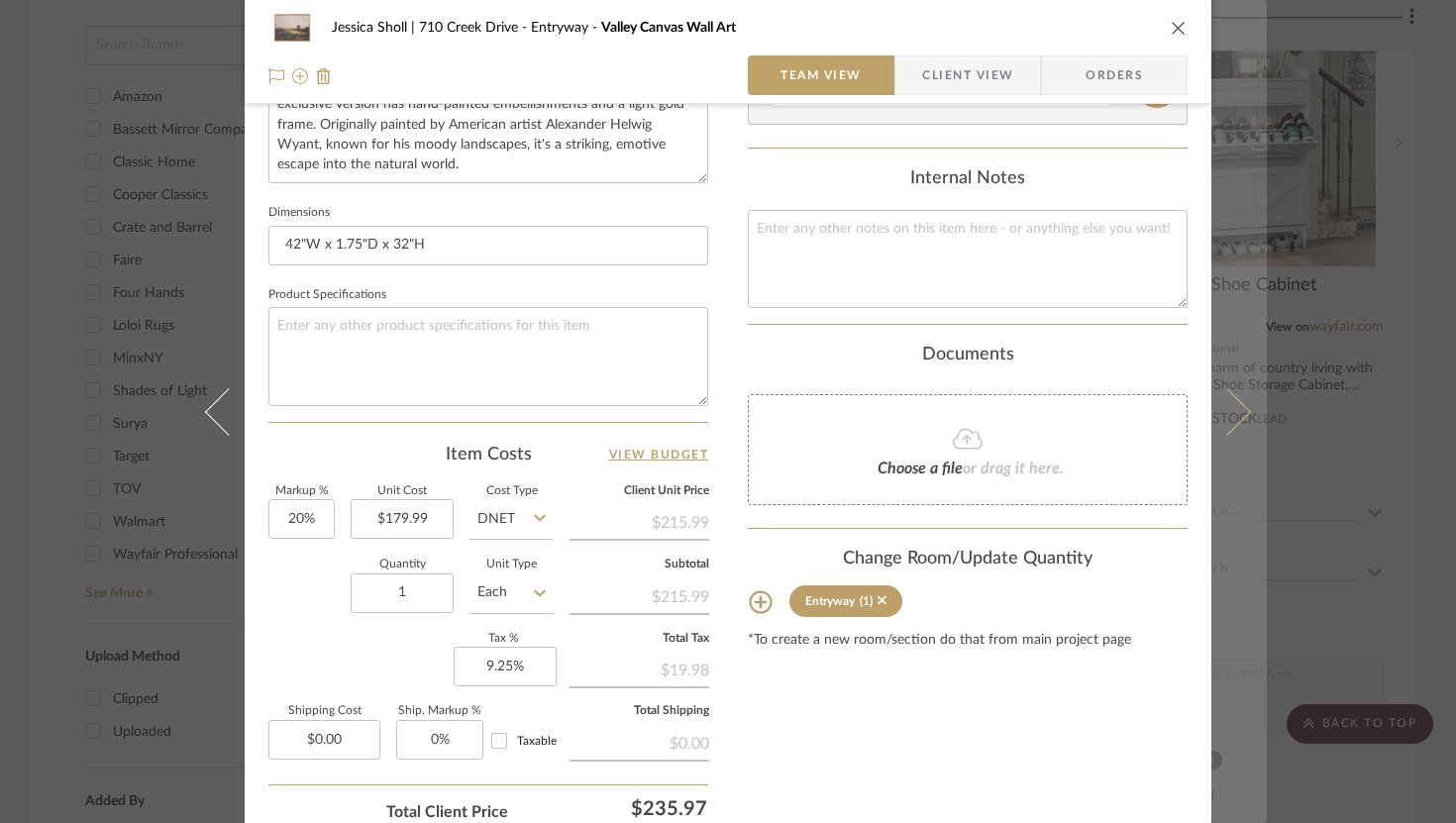 click at bounding box center (1227, 411) 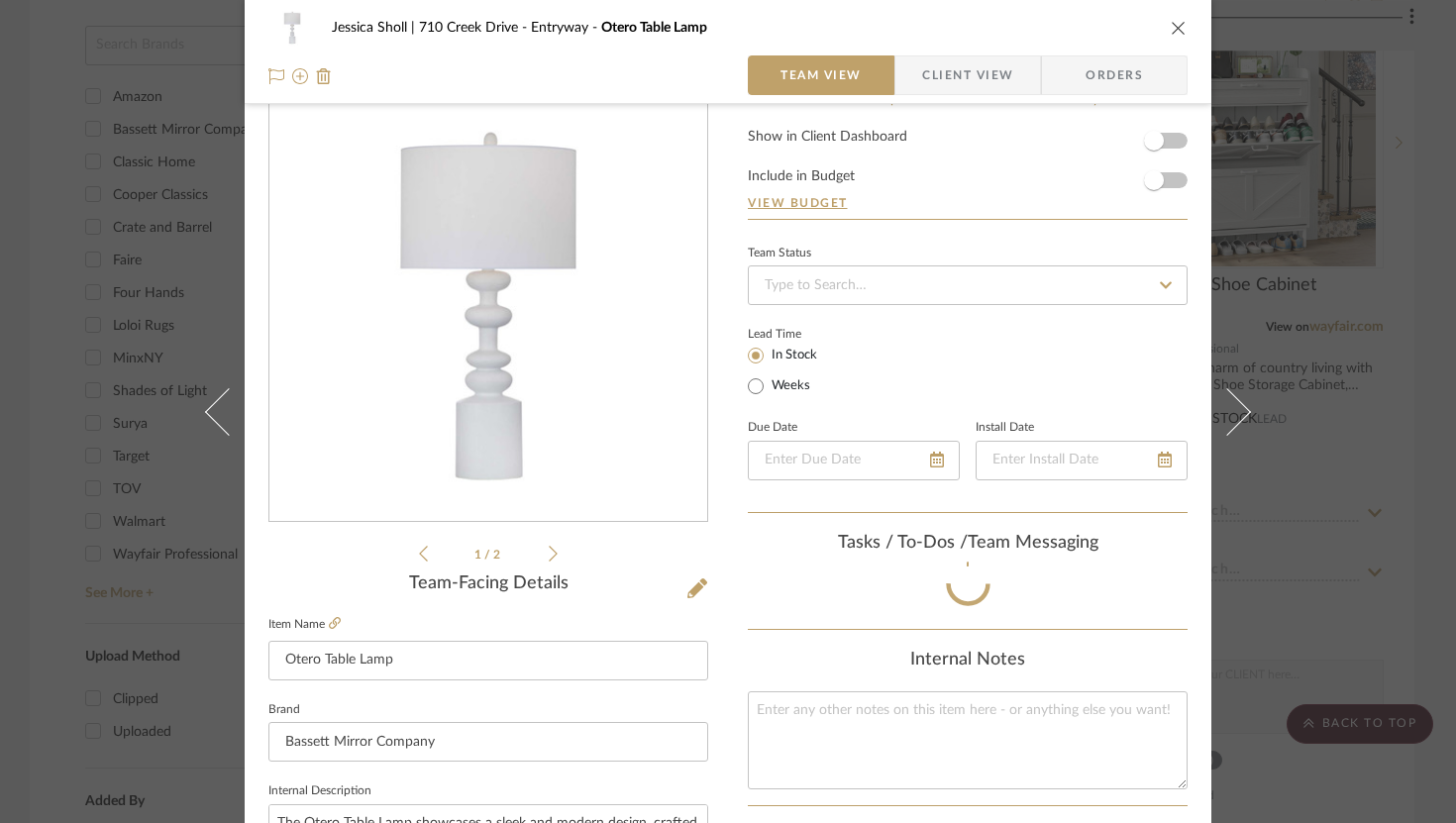 scroll, scrollTop: 764, scrollLeft: 0, axis: vertical 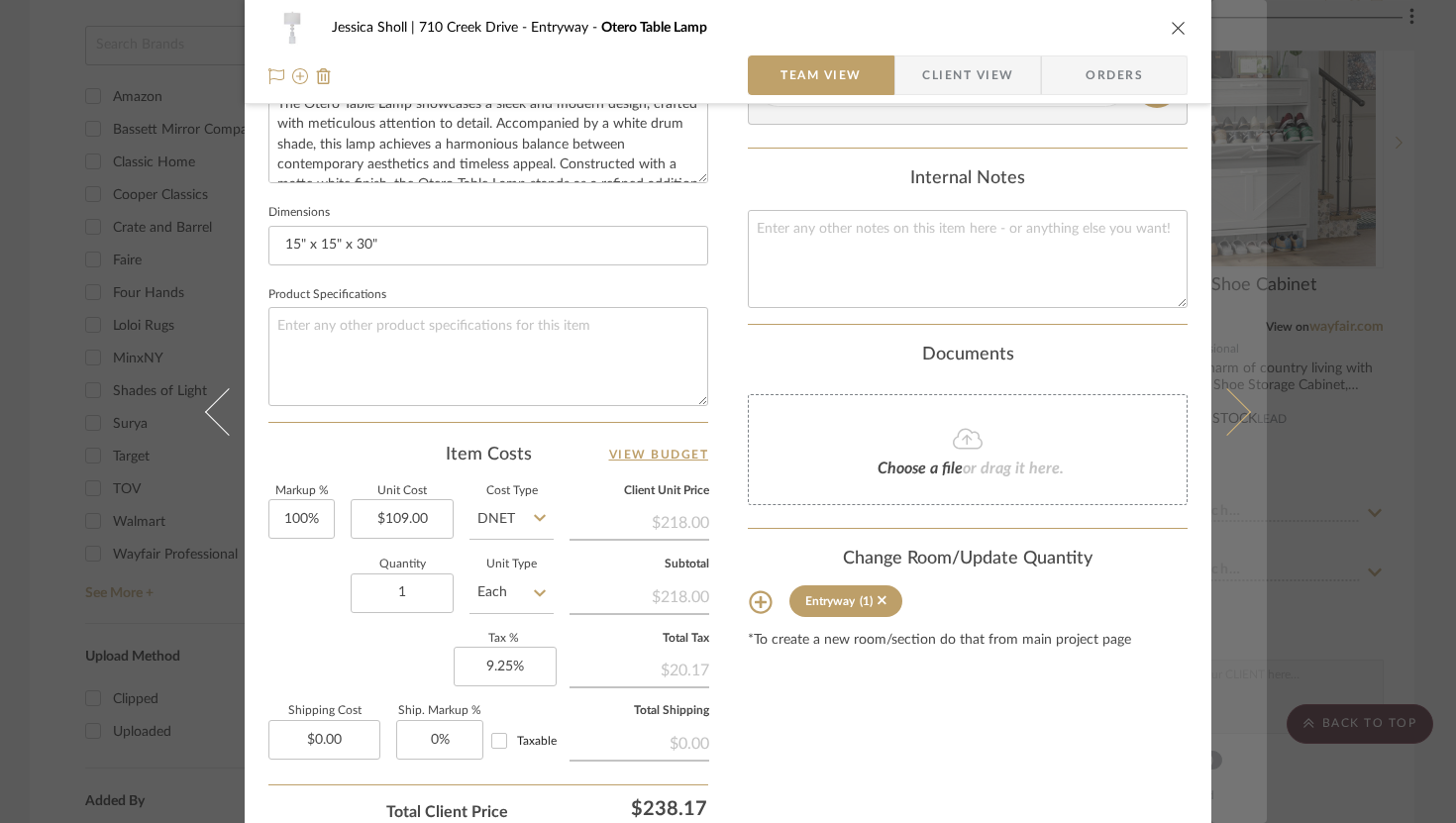 click at bounding box center [1227, 411] 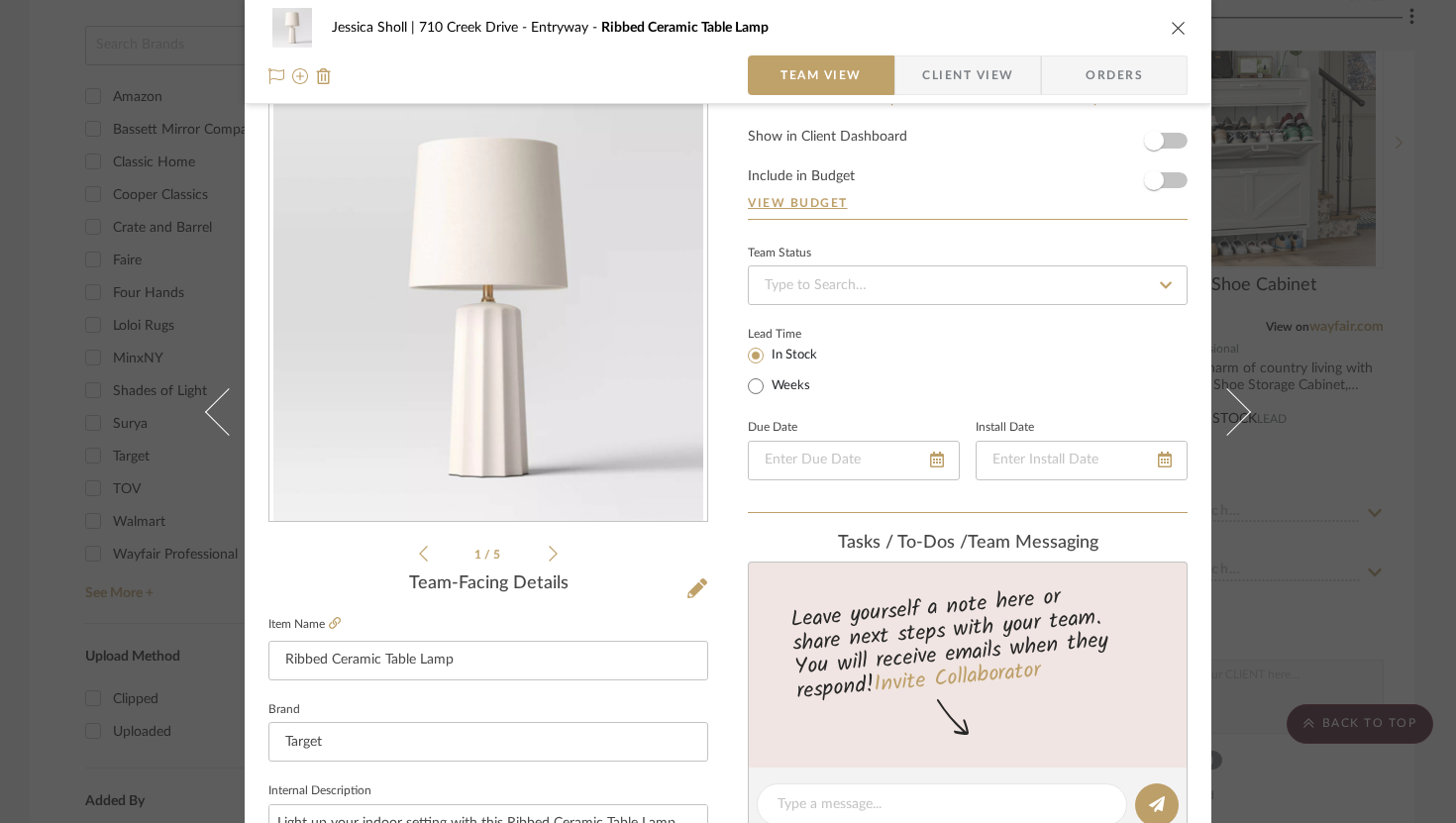 scroll, scrollTop: 764, scrollLeft: 0, axis: vertical 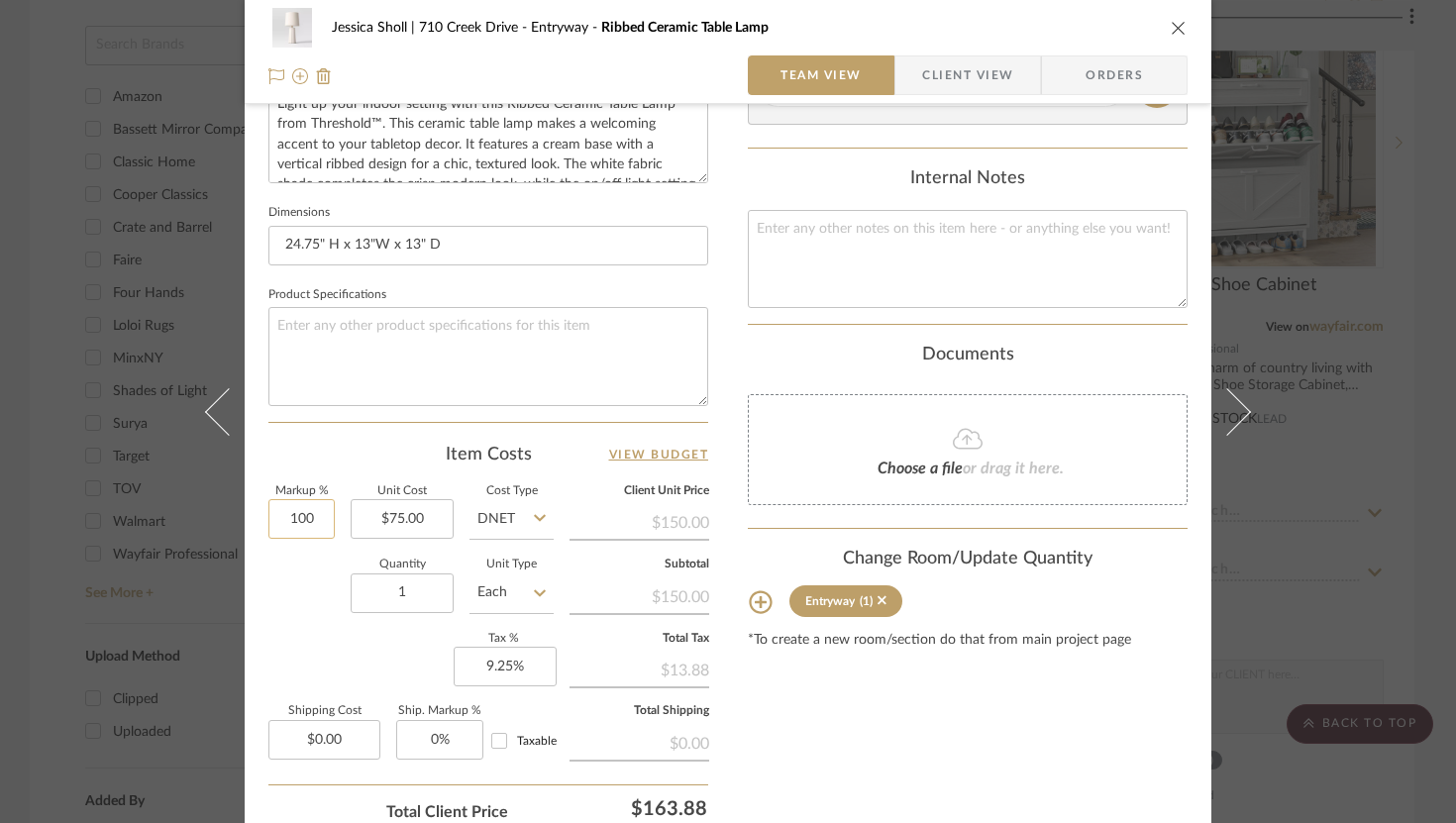 click on "100" 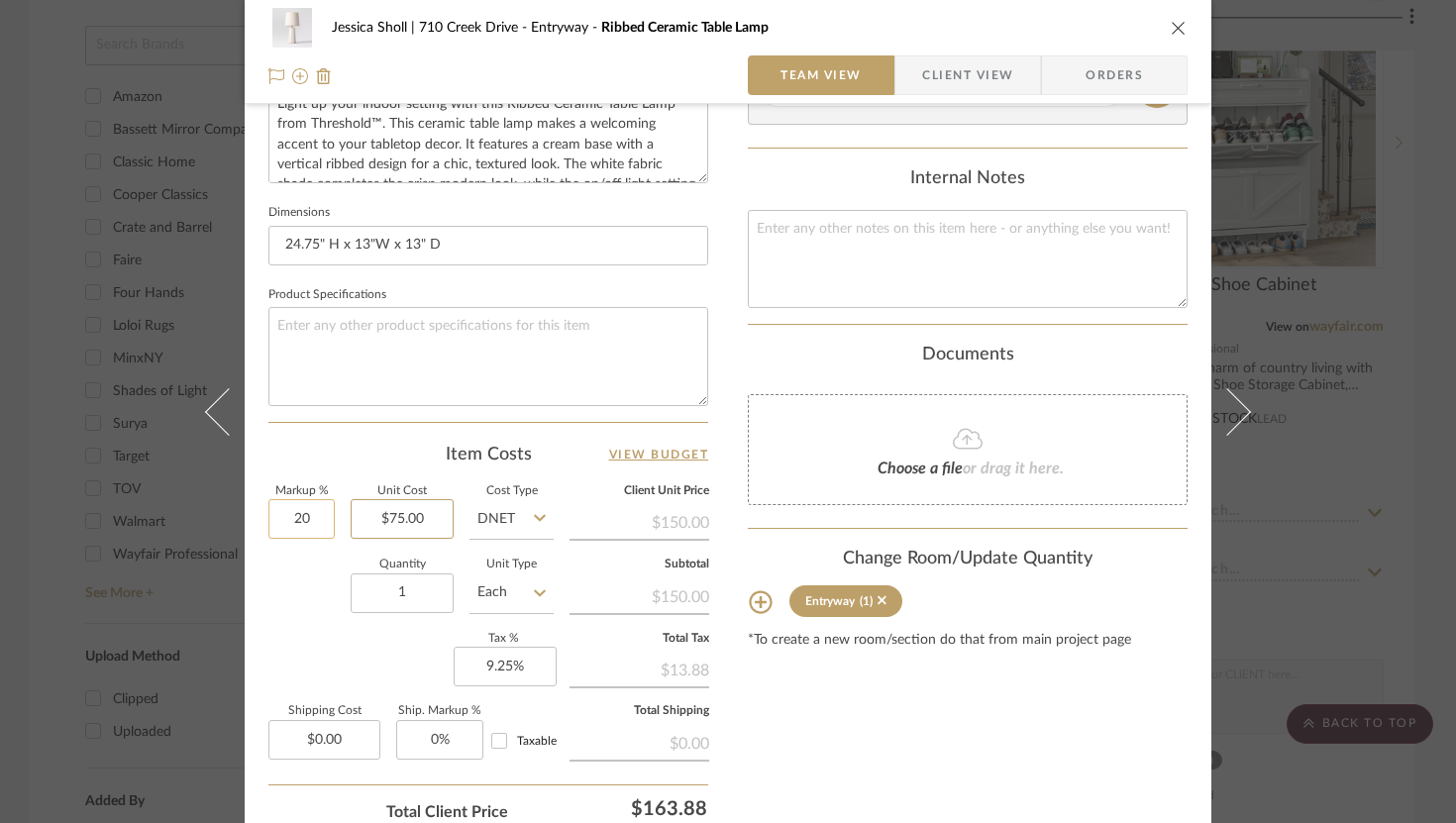 type on "20%" 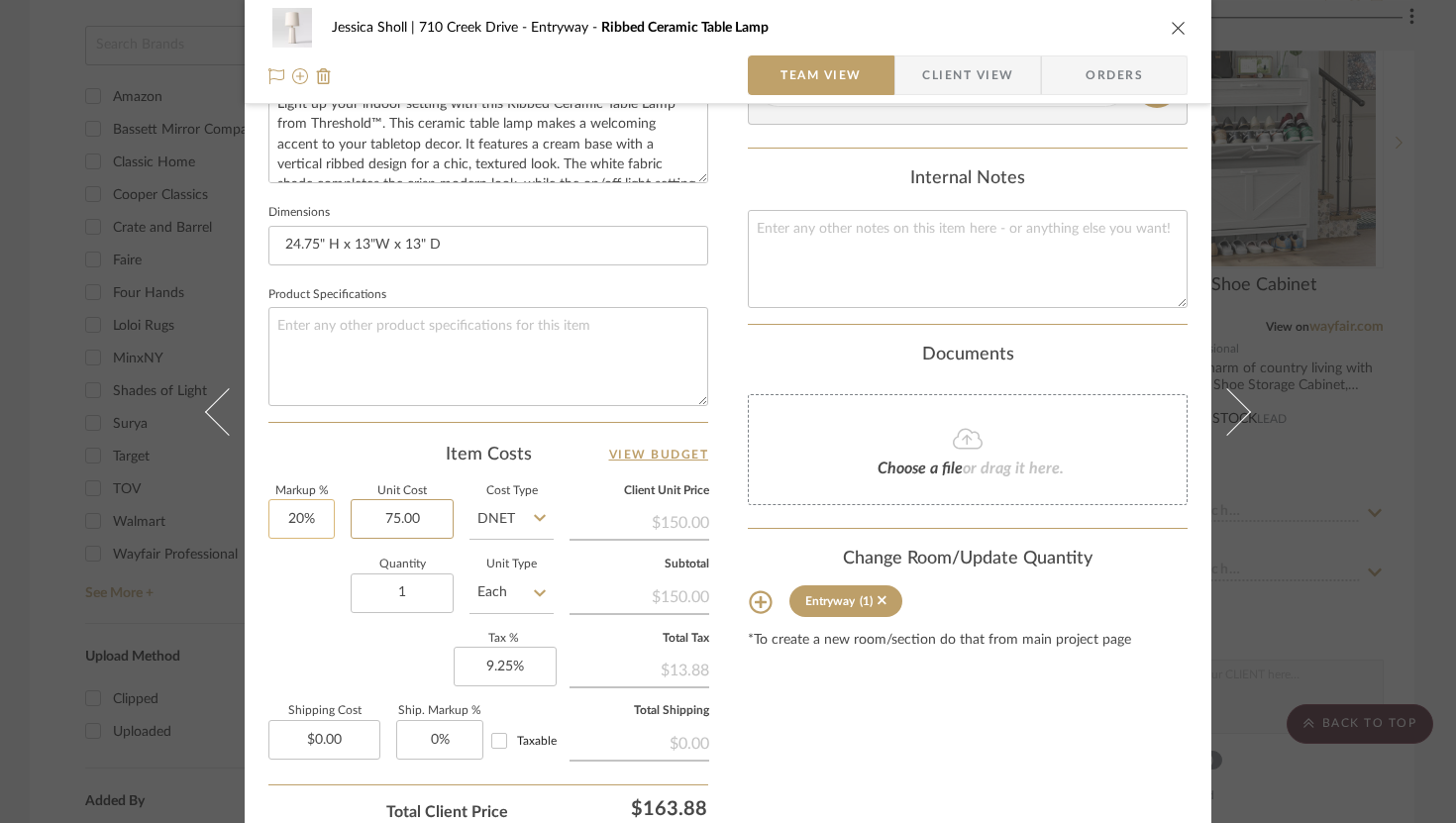 type 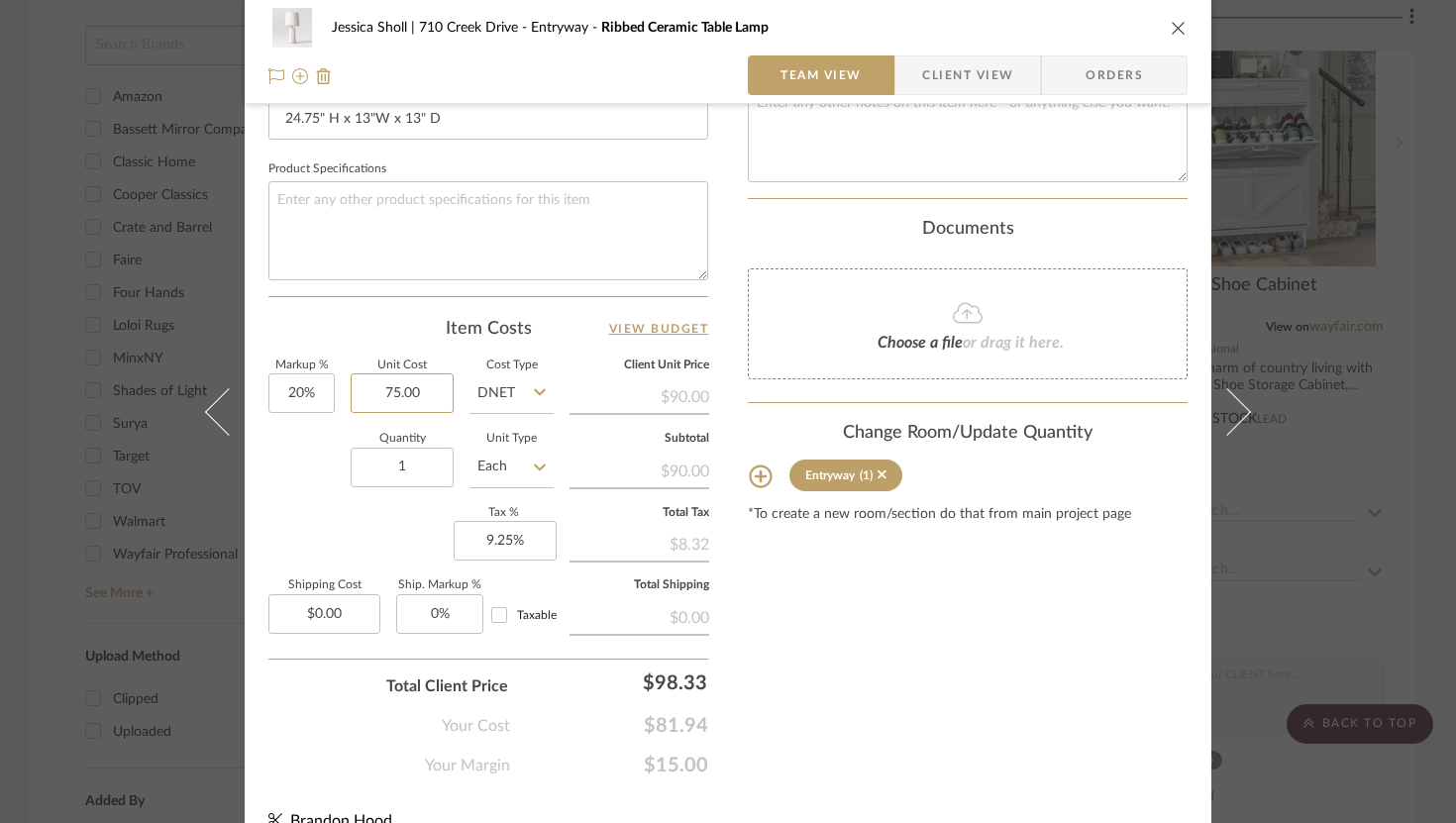 scroll, scrollTop: 887, scrollLeft: 0, axis: vertical 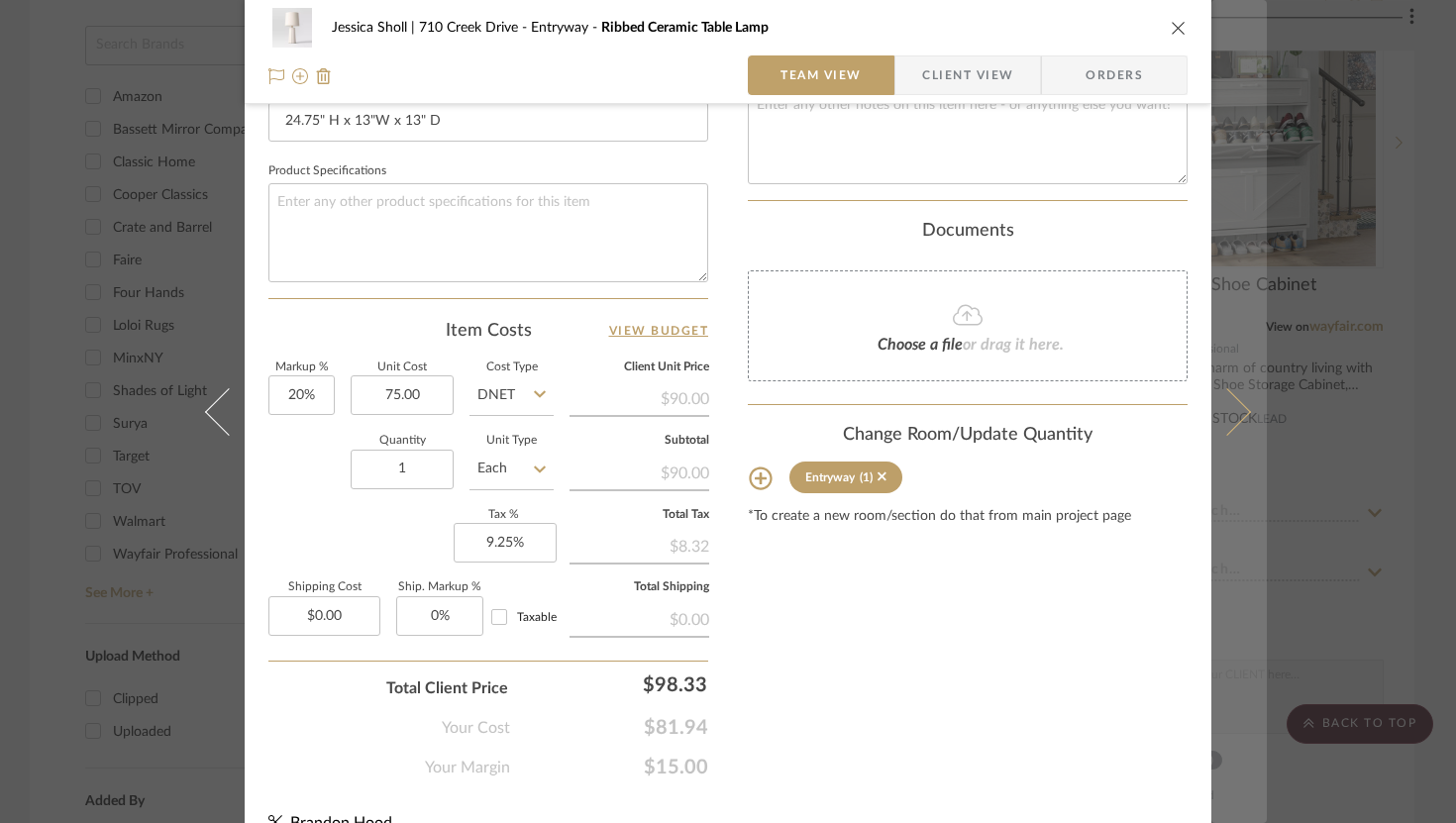 type on "$75.00" 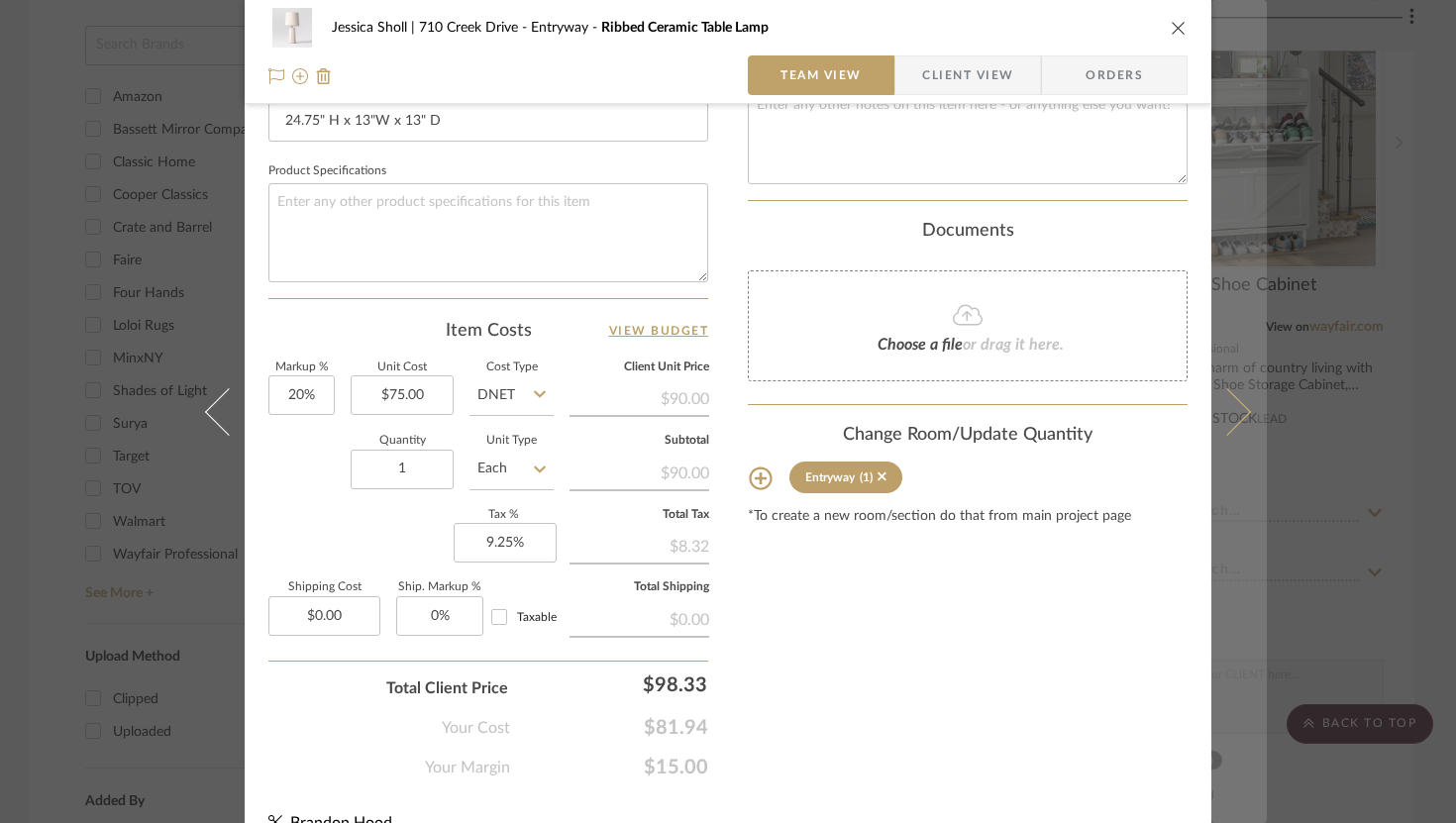 click at bounding box center [1227, 411] 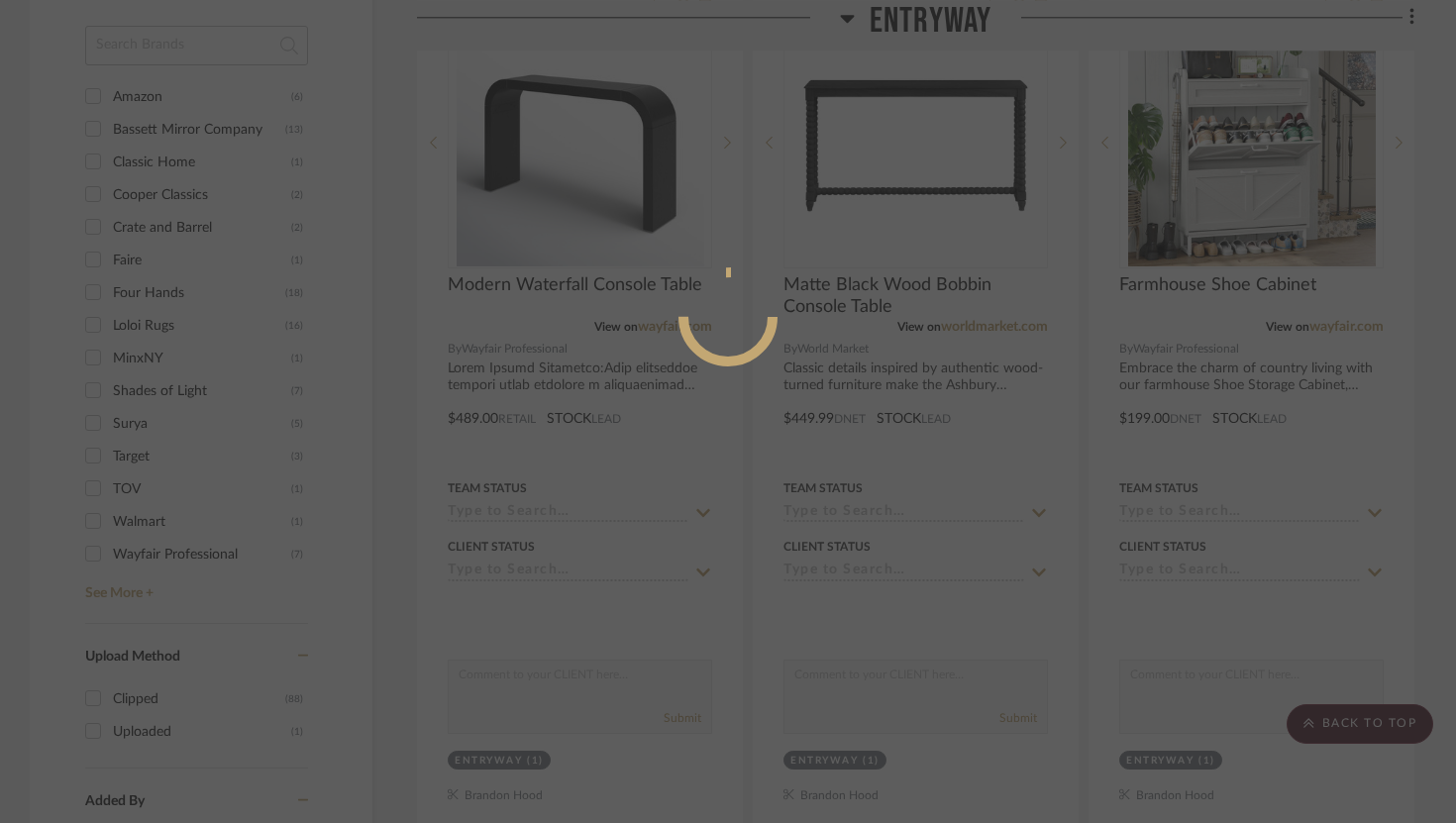 scroll, scrollTop: 887, scrollLeft: 0, axis: vertical 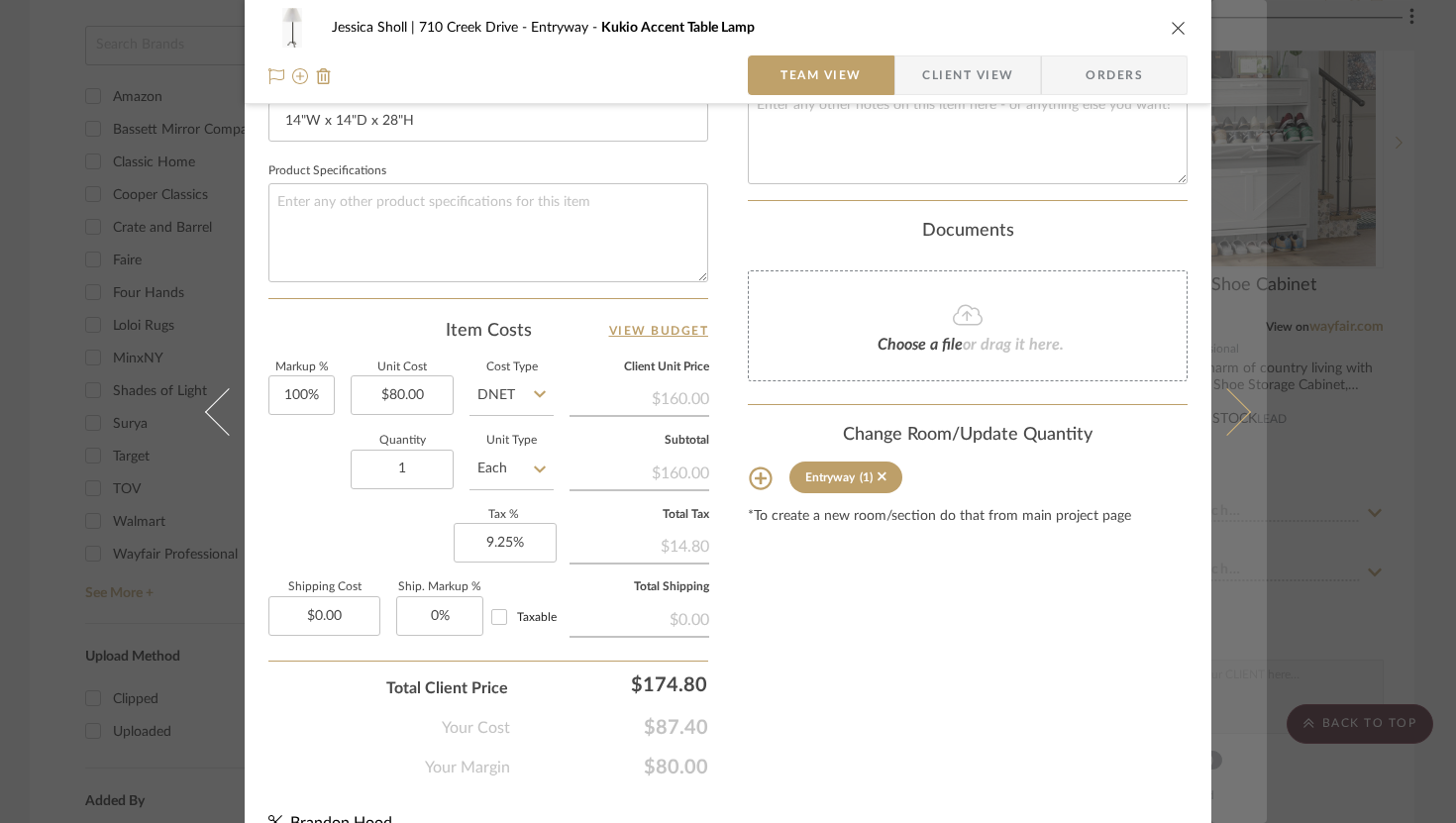 click at bounding box center (1227, 411) 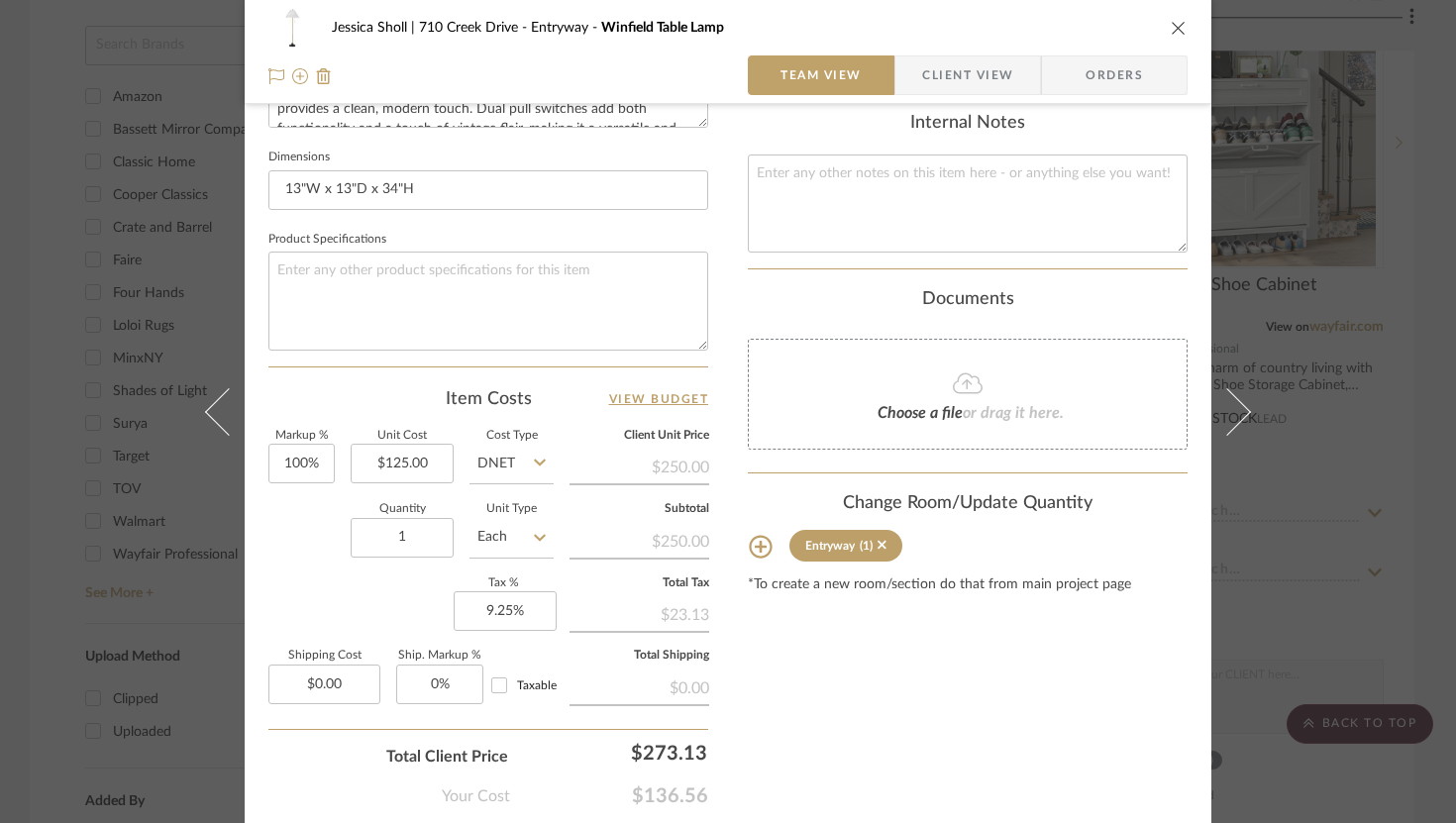 scroll, scrollTop: 920, scrollLeft: 0, axis: vertical 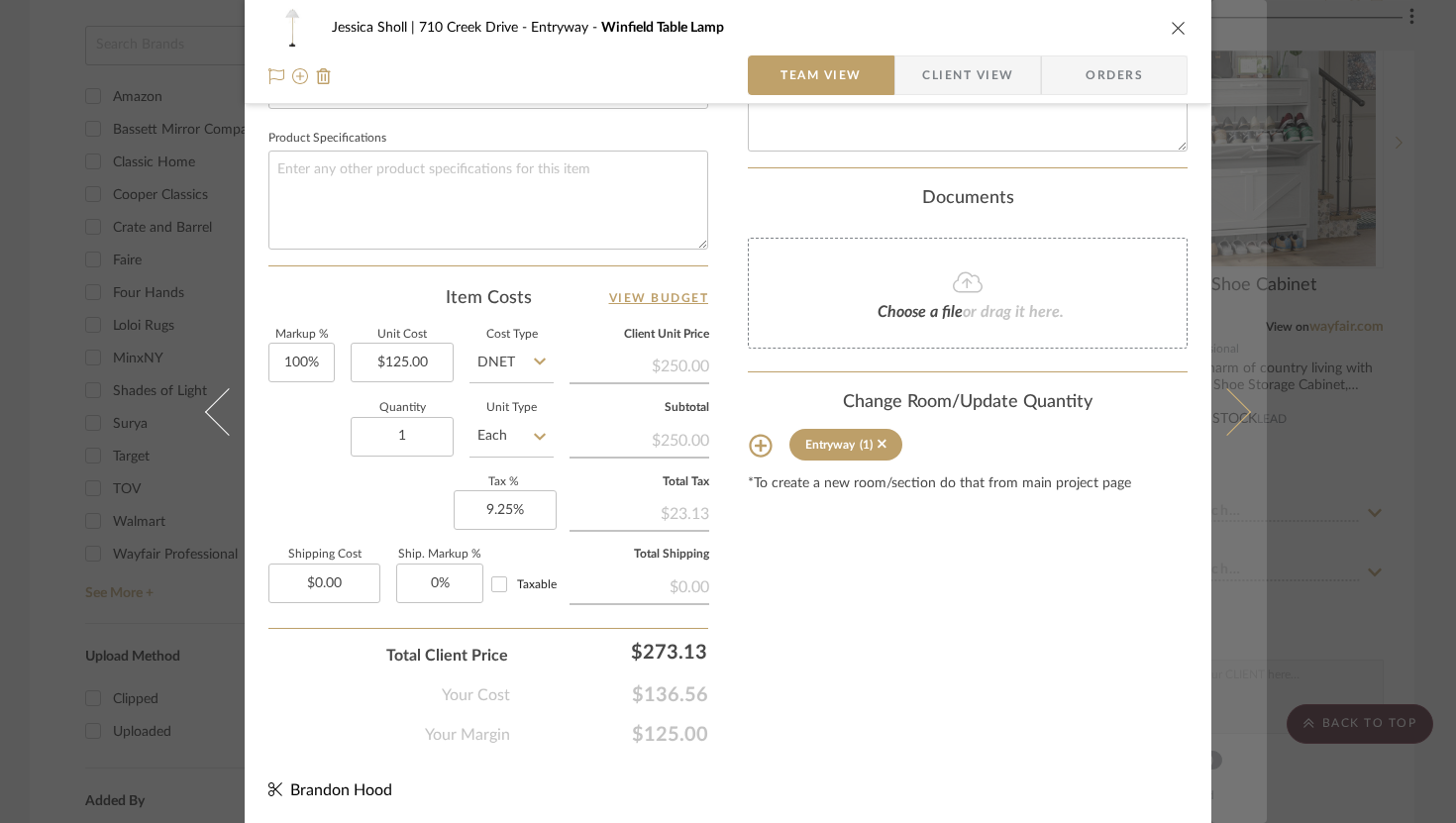 click at bounding box center (1227, 411) 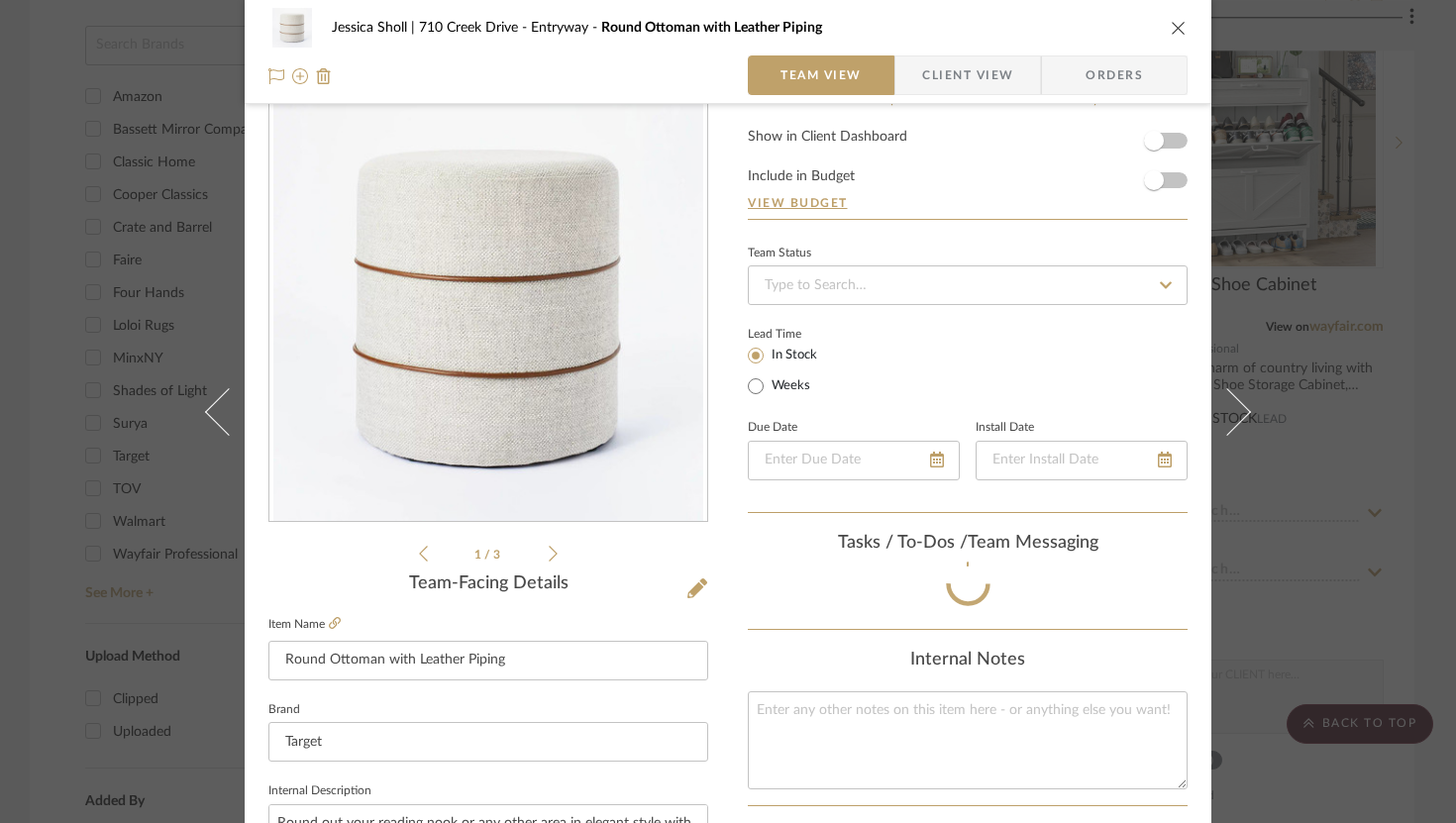 scroll, scrollTop: 920, scrollLeft: 0, axis: vertical 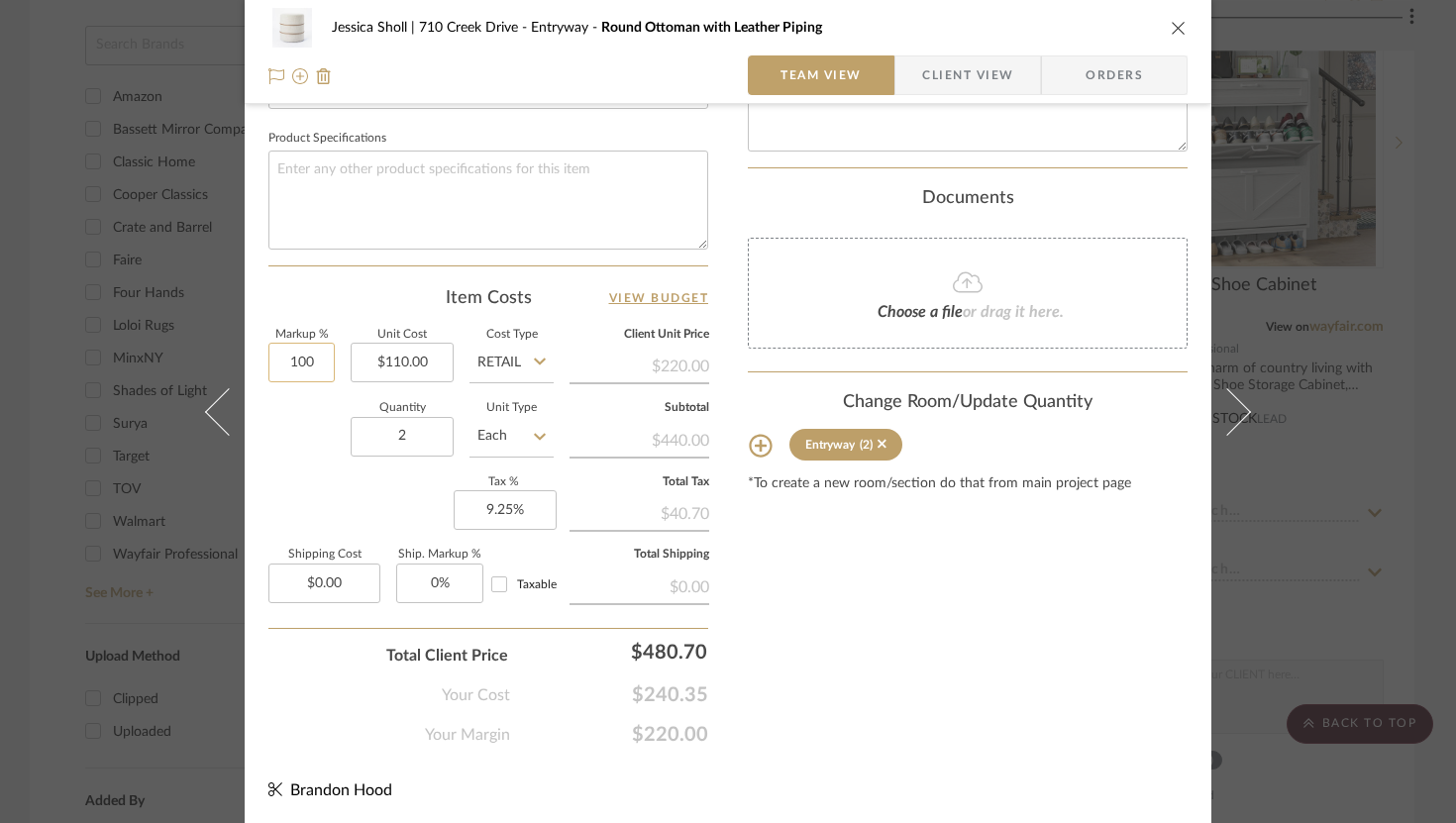 click on "100" 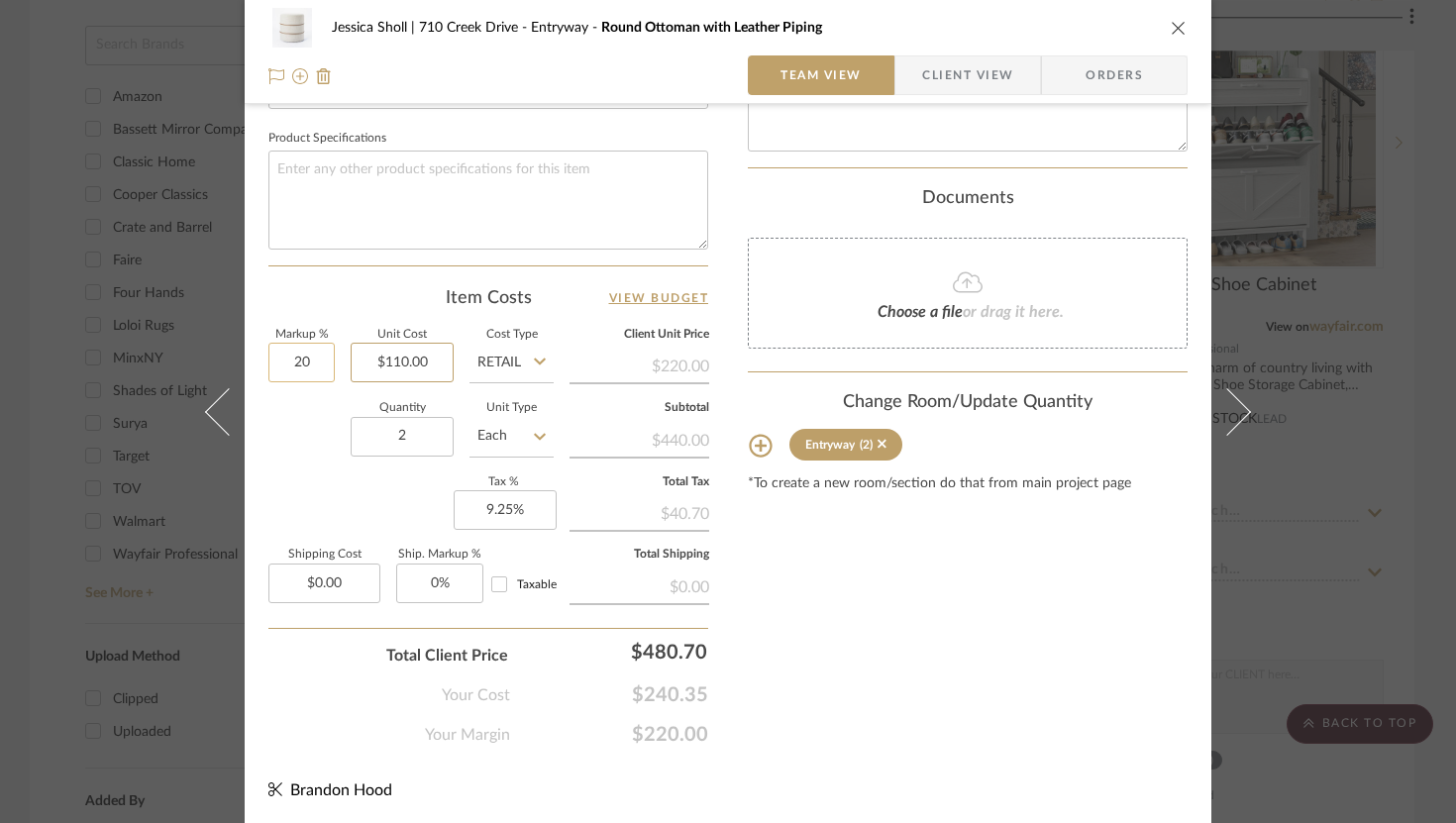 type on "20%" 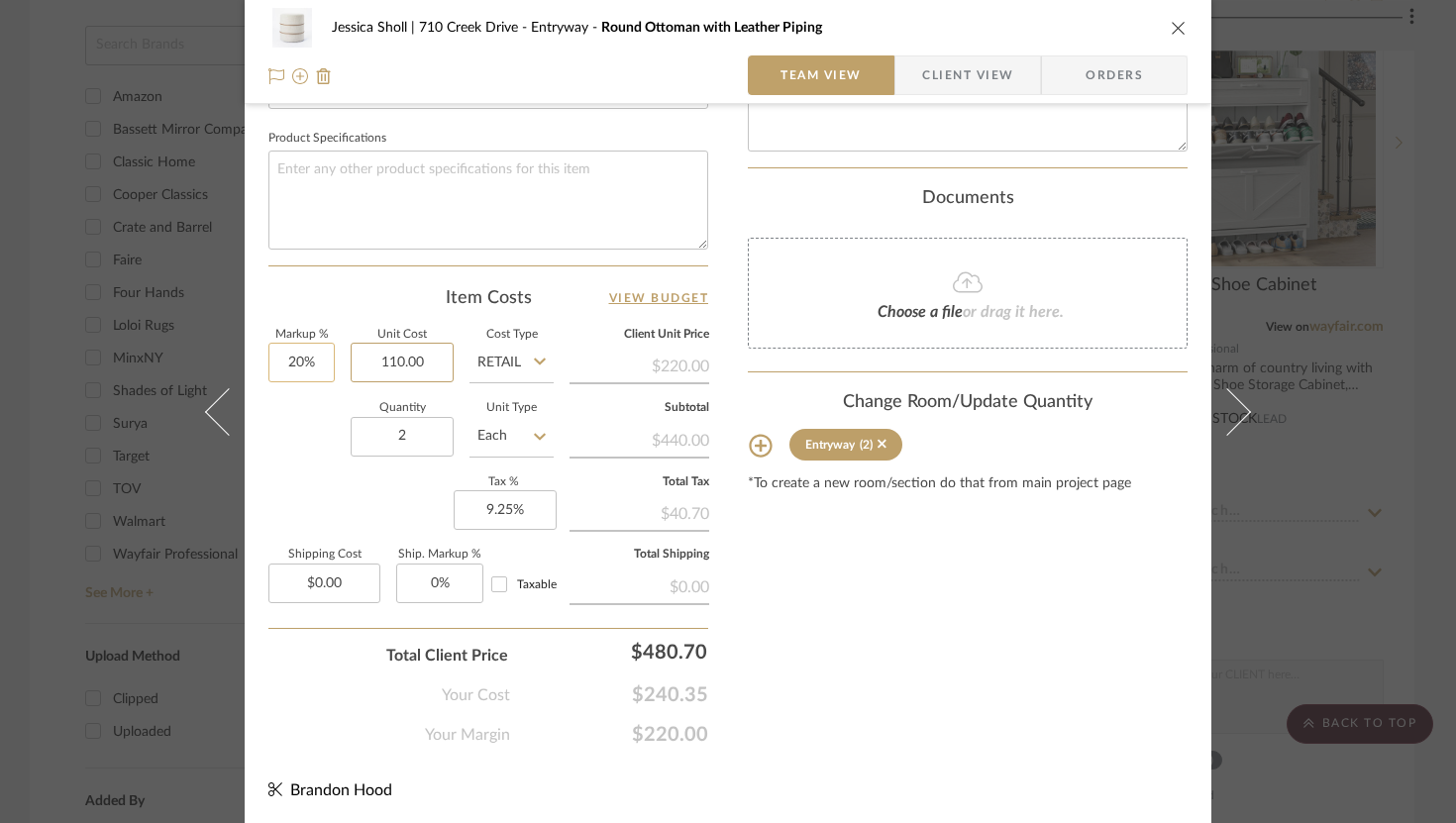 type 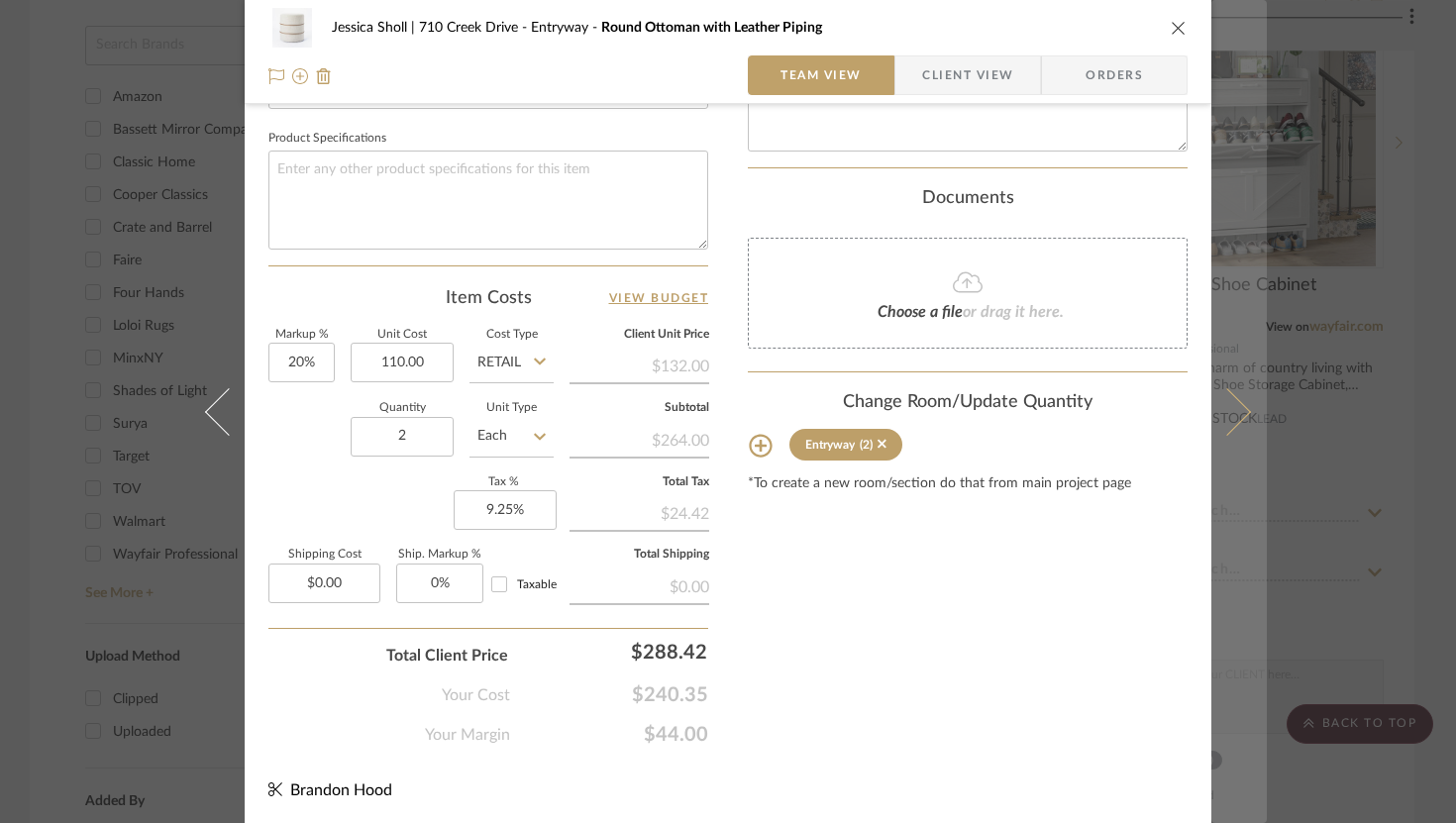 type on "$110.00" 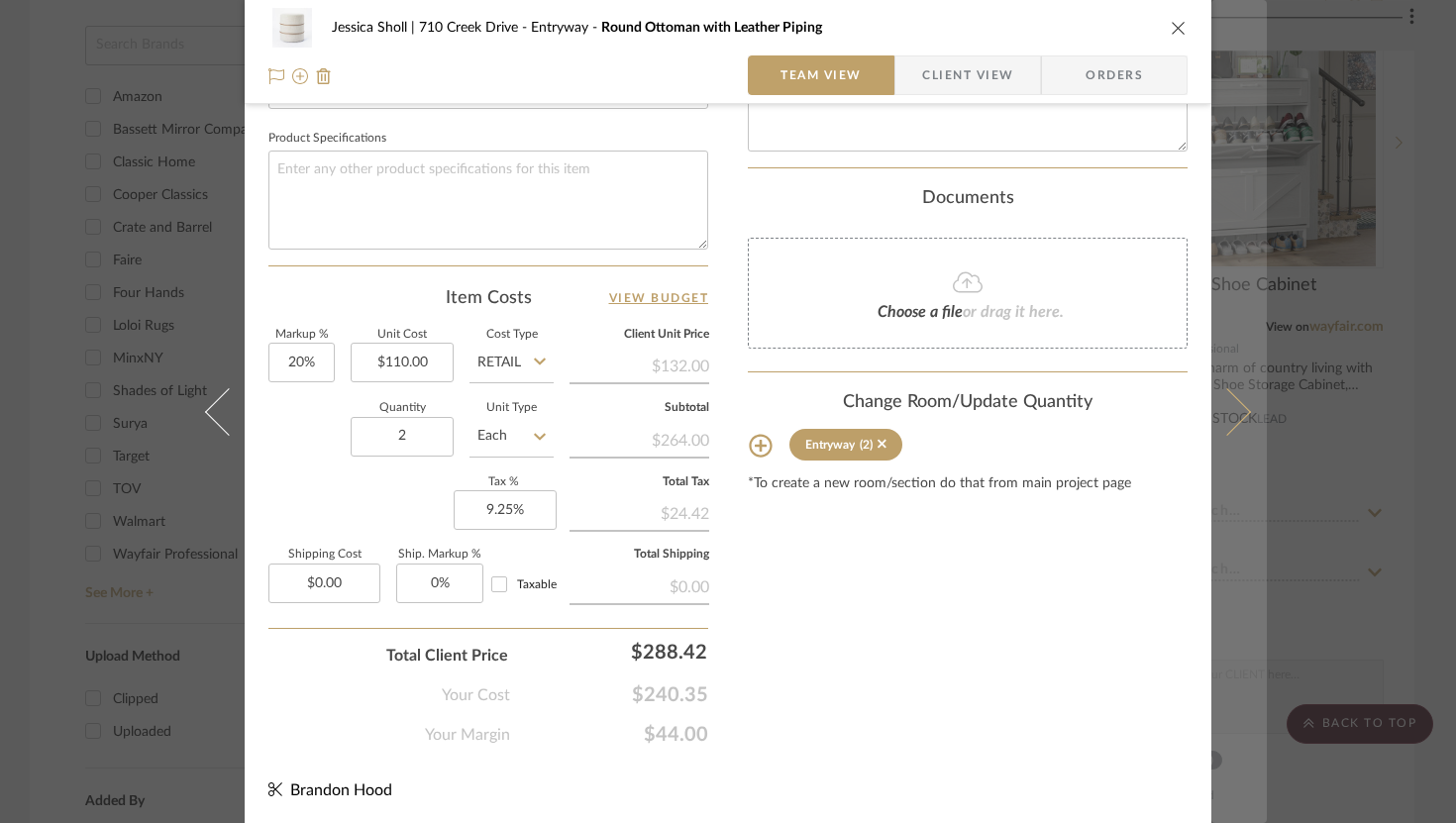 click at bounding box center (1227, 411) 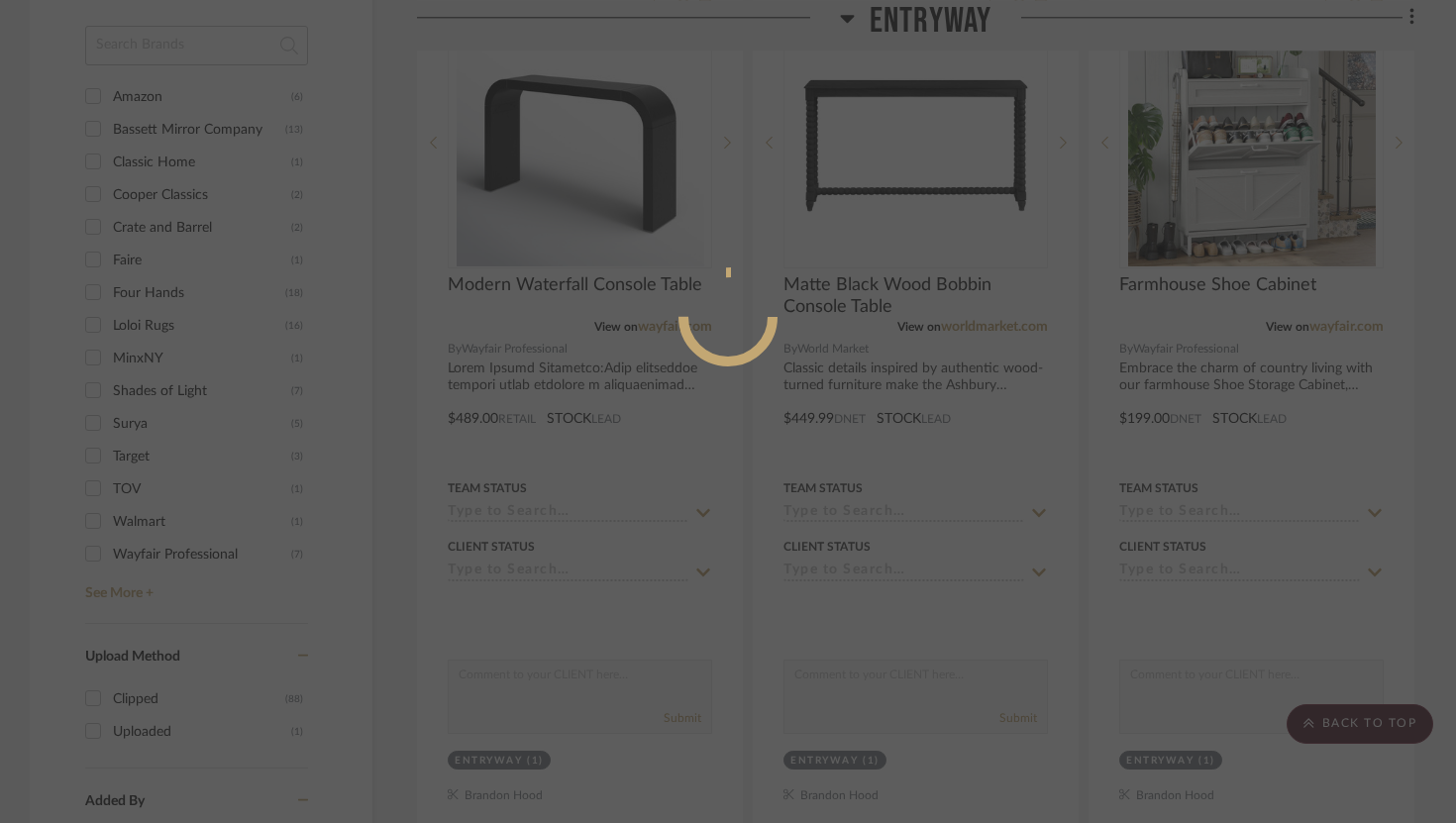 scroll, scrollTop: 920, scrollLeft: 0, axis: vertical 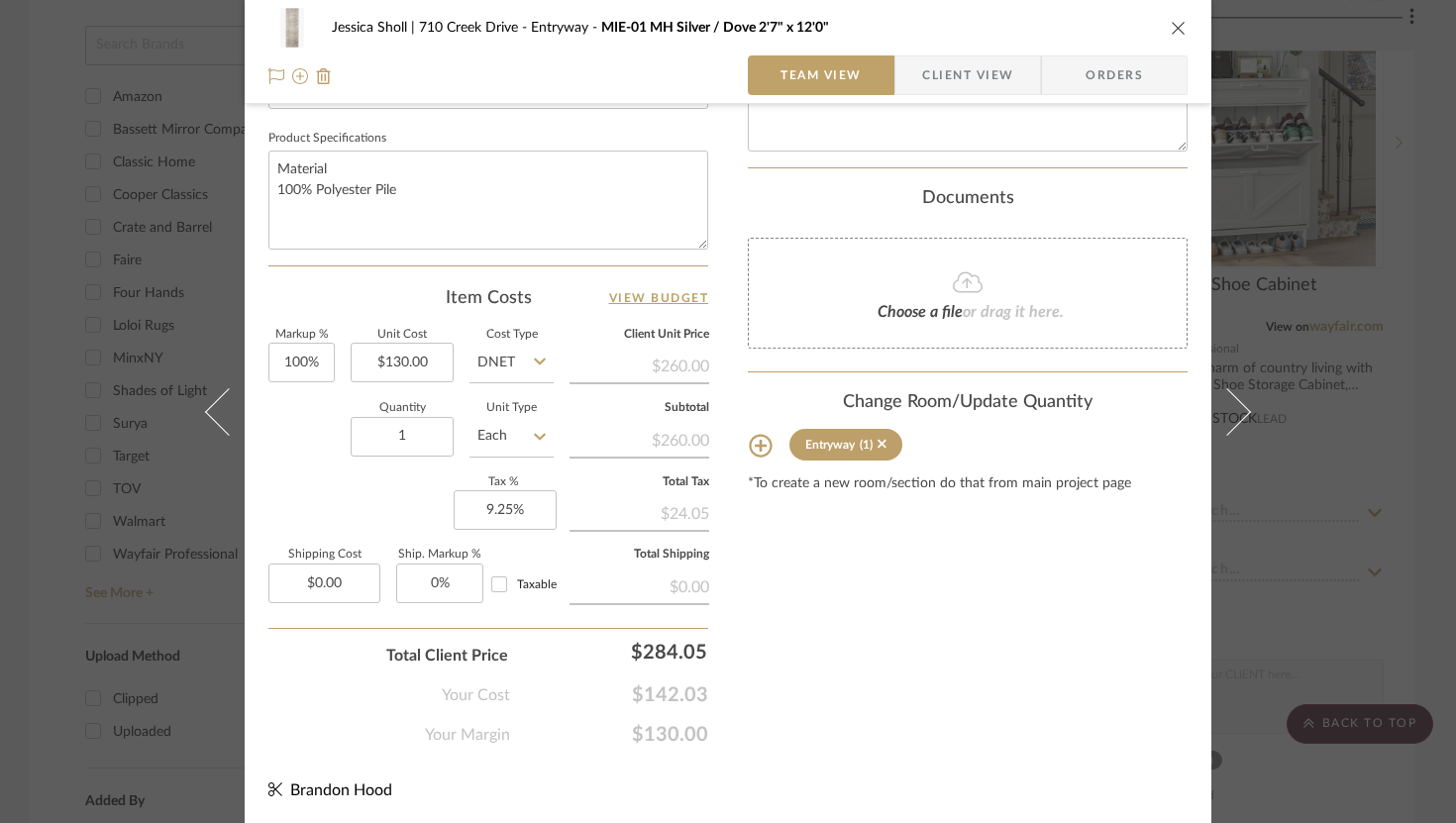 click at bounding box center [1227, 411] 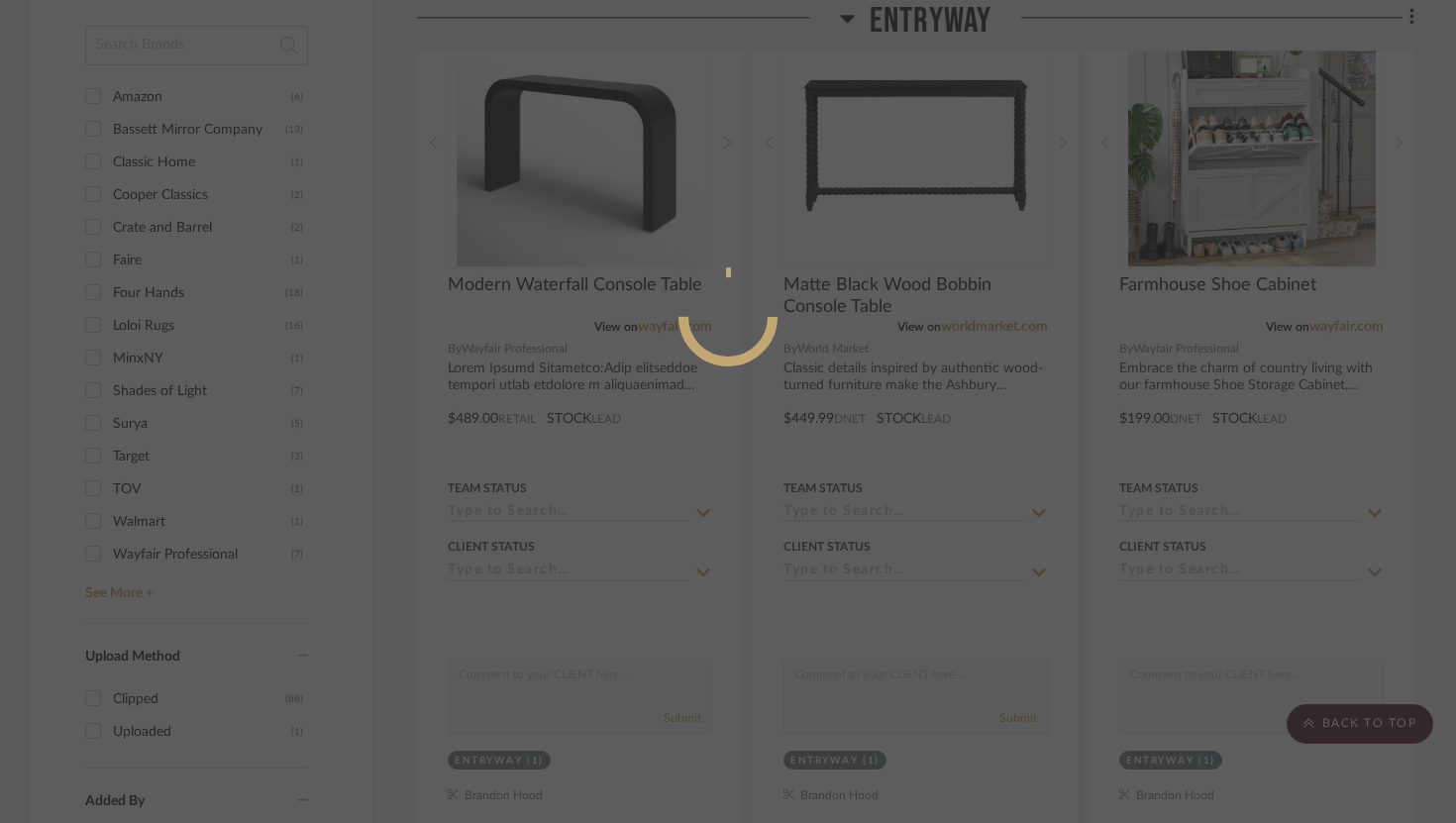 scroll, scrollTop: 920, scrollLeft: 0, axis: vertical 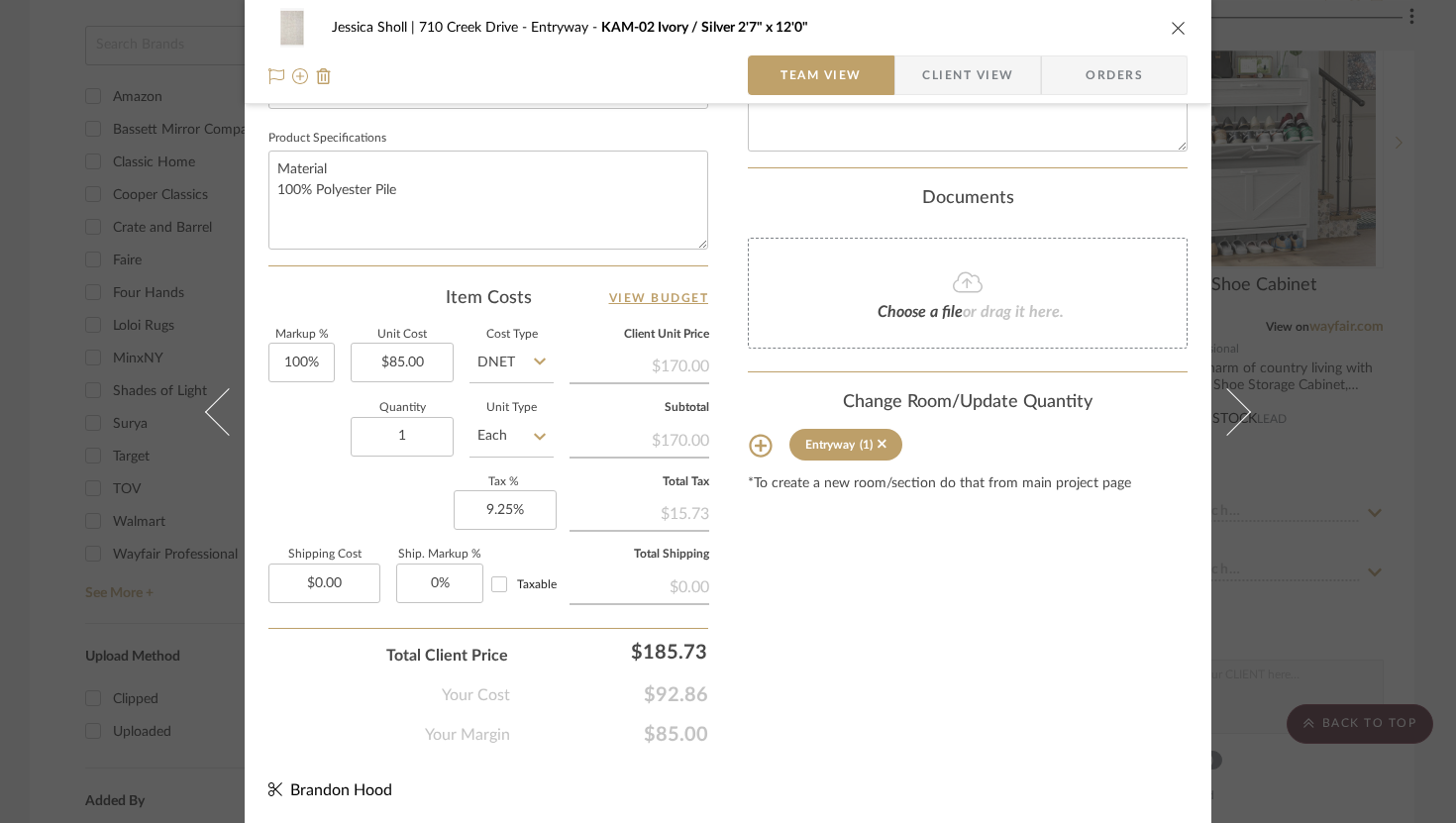 click at bounding box center [1227, 411] 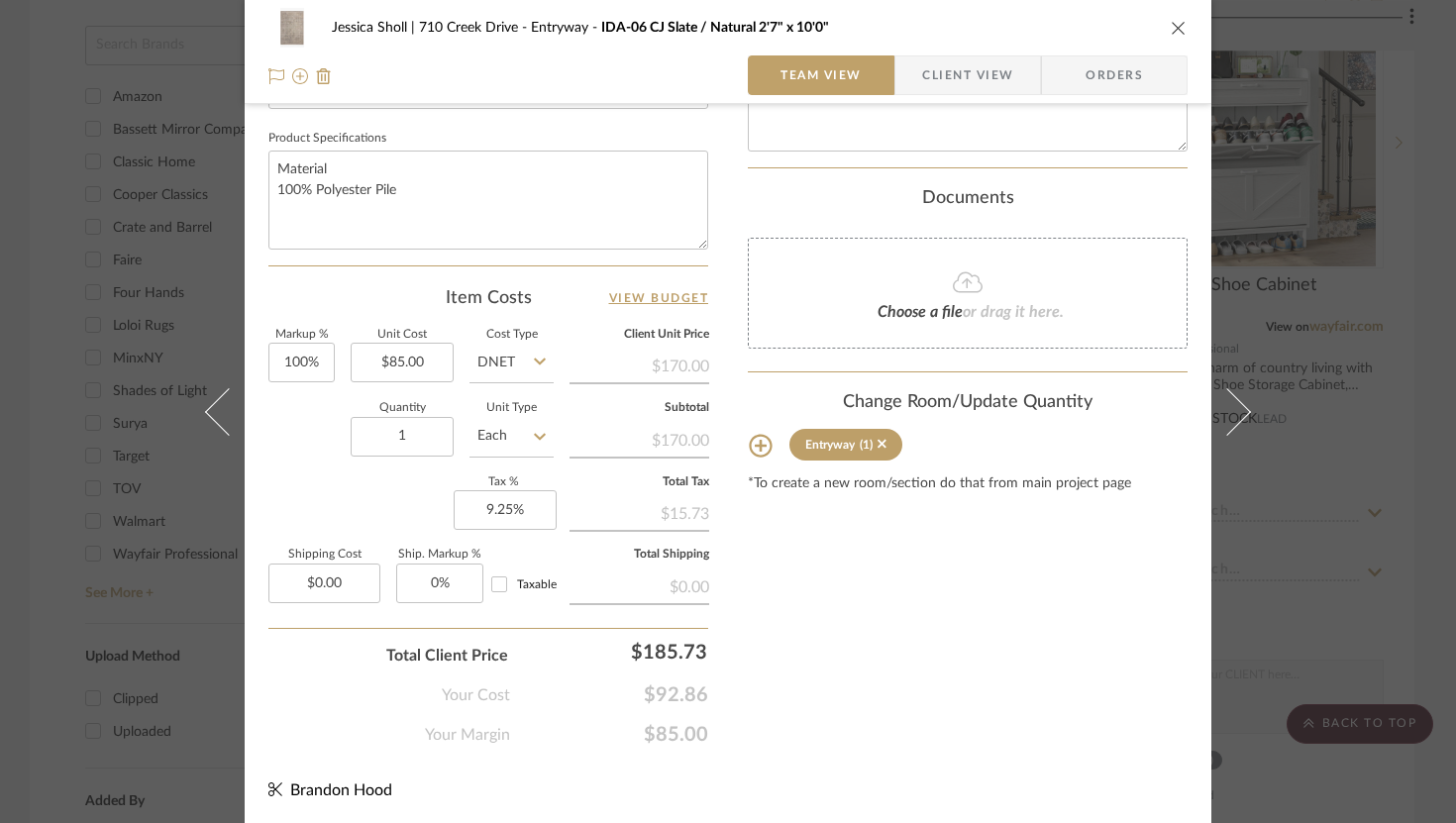 click at bounding box center [1227, 411] 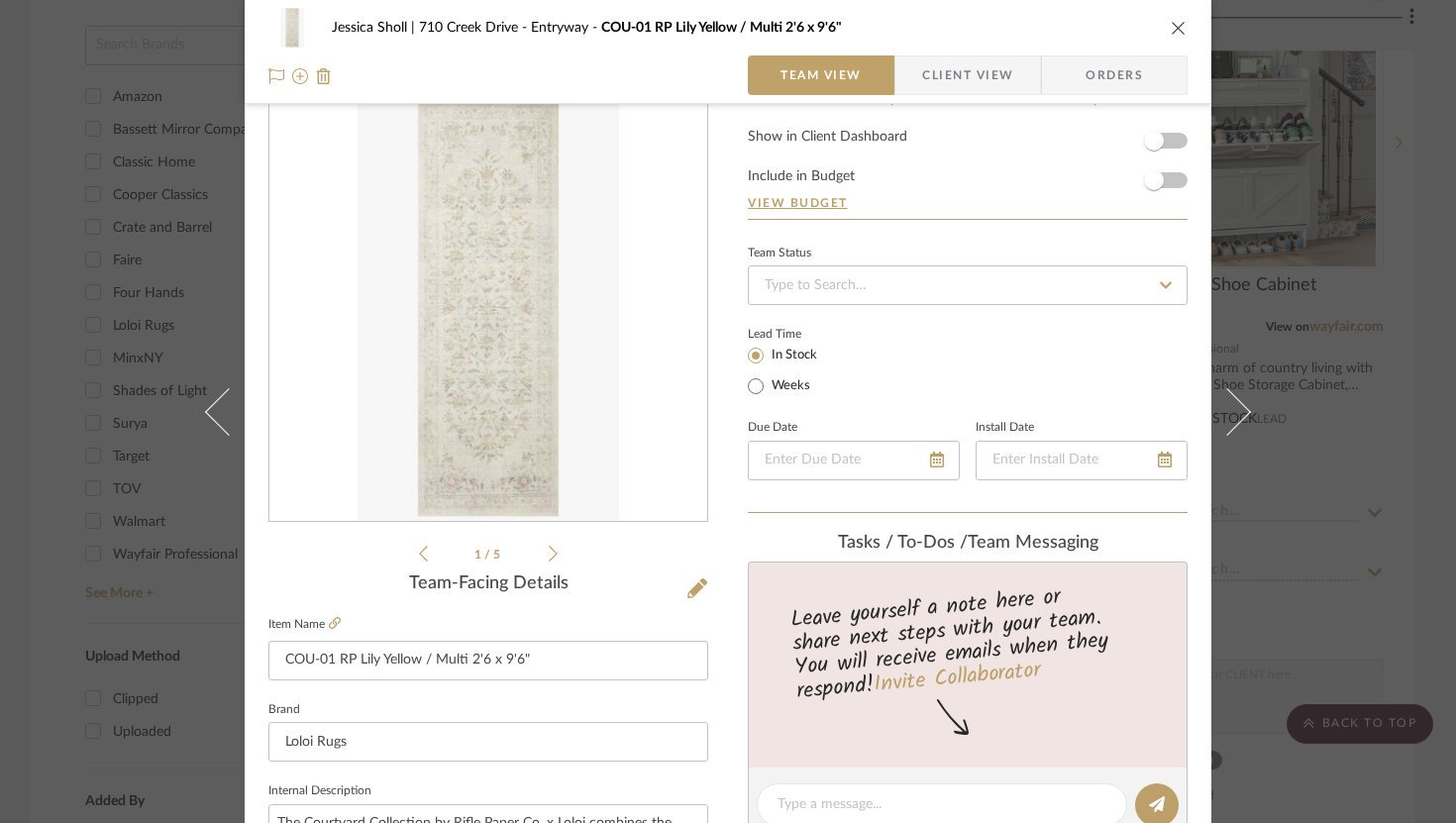 scroll, scrollTop: 920, scrollLeft: 0, axis: vertical 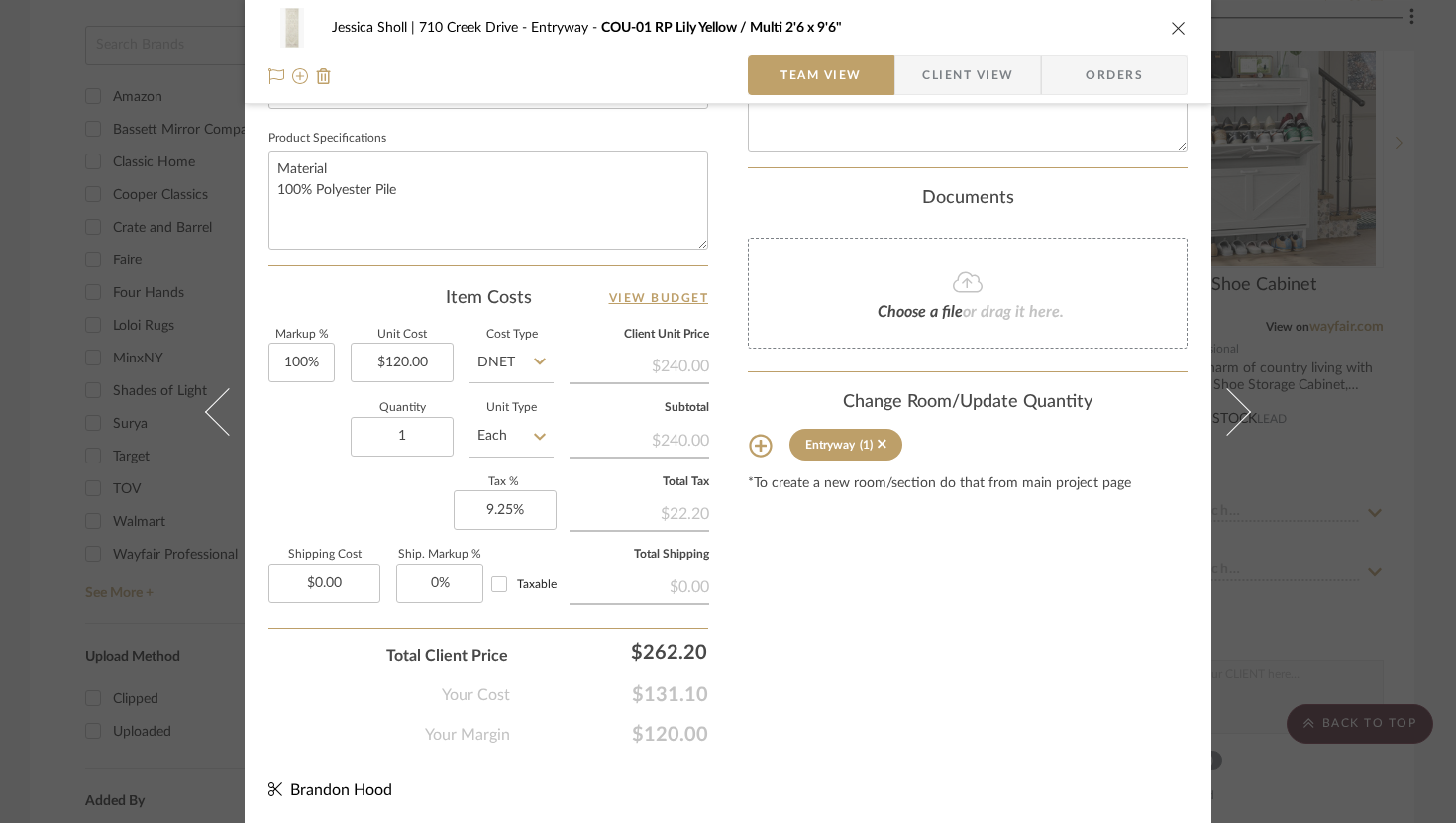 click at bounding box center (1227, 411) 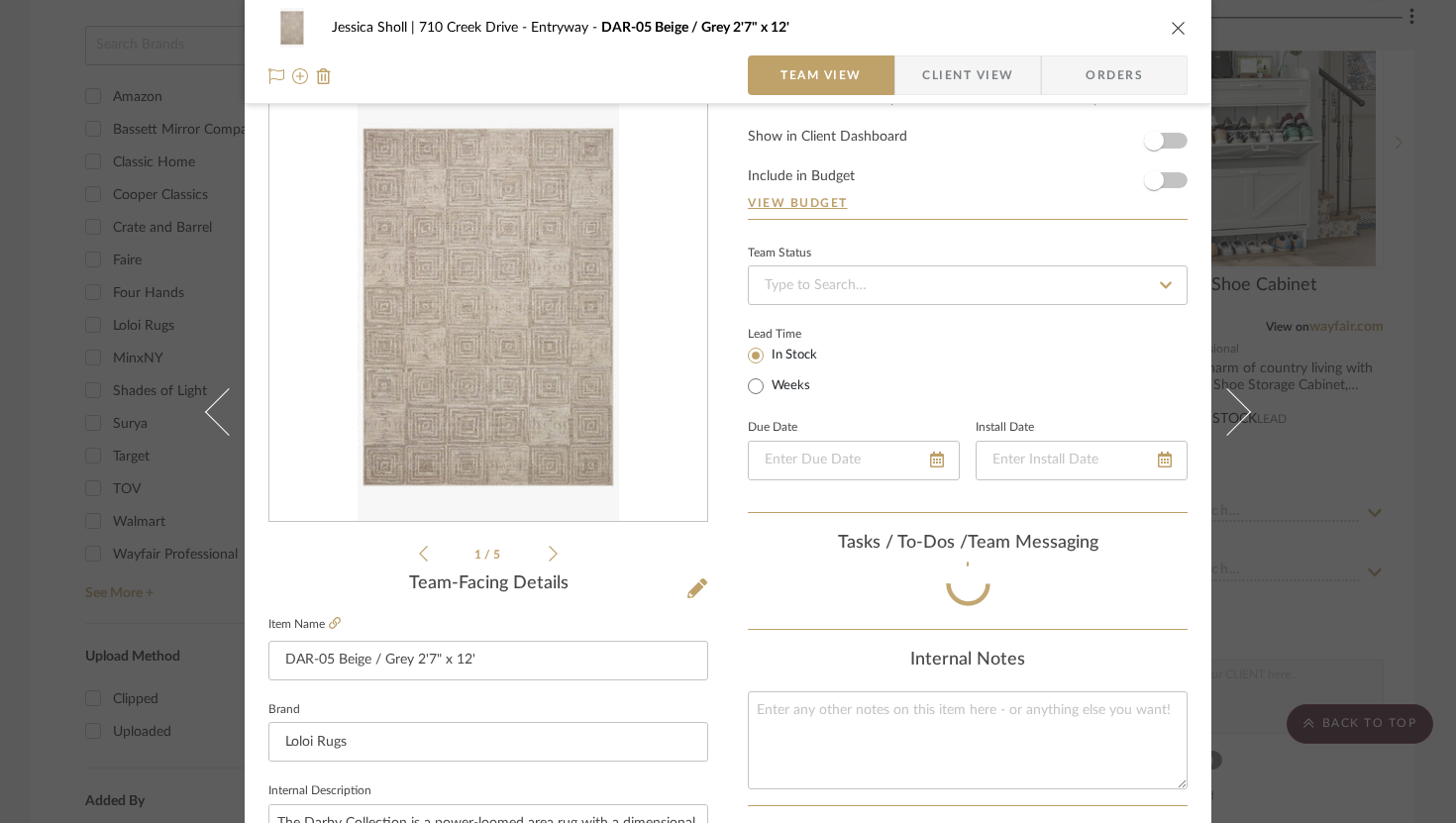 scroll, scrollTop: 920, scrollLeft: 0, axis: vertical 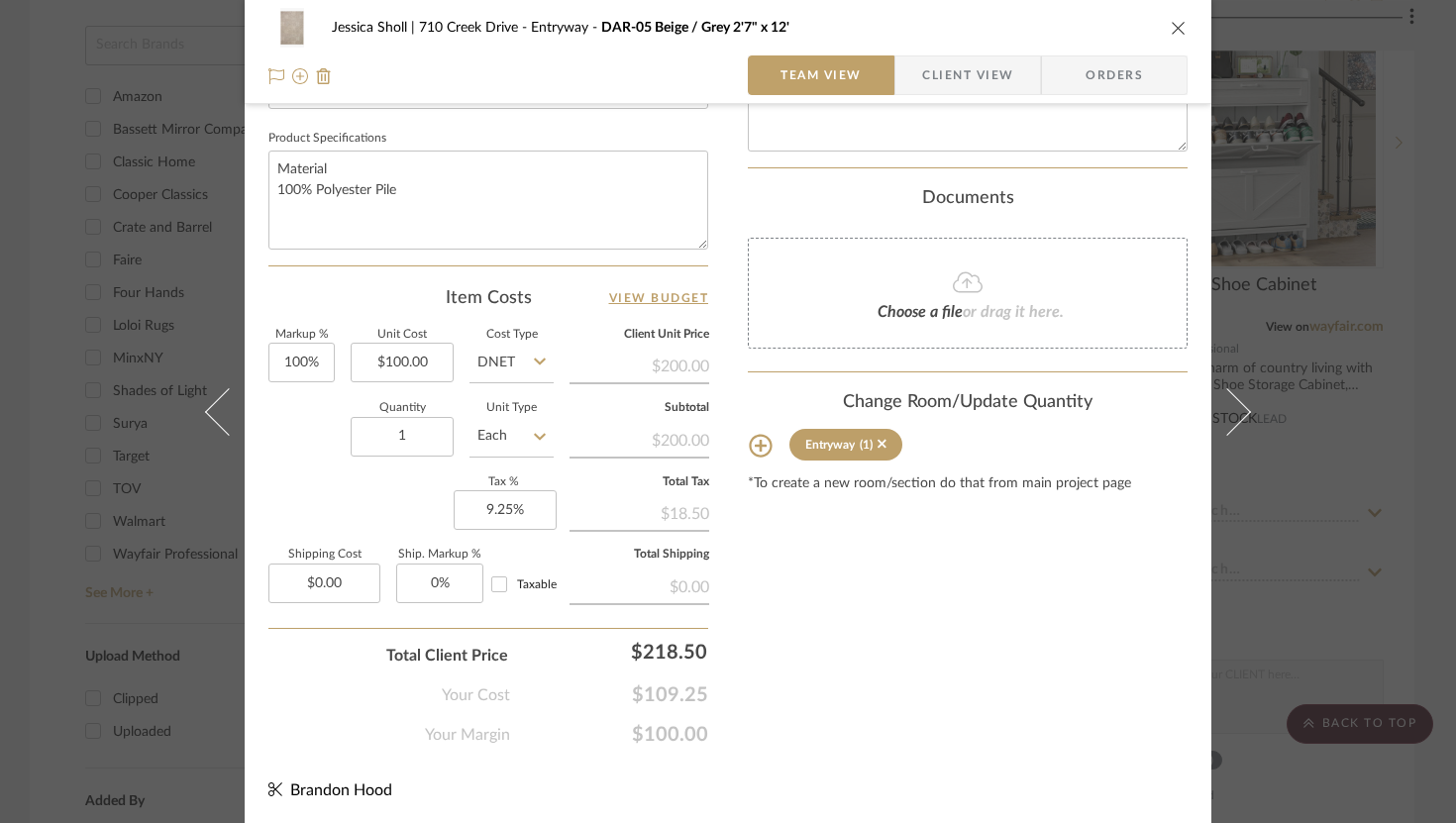 click at bounding box center (1227, 411) 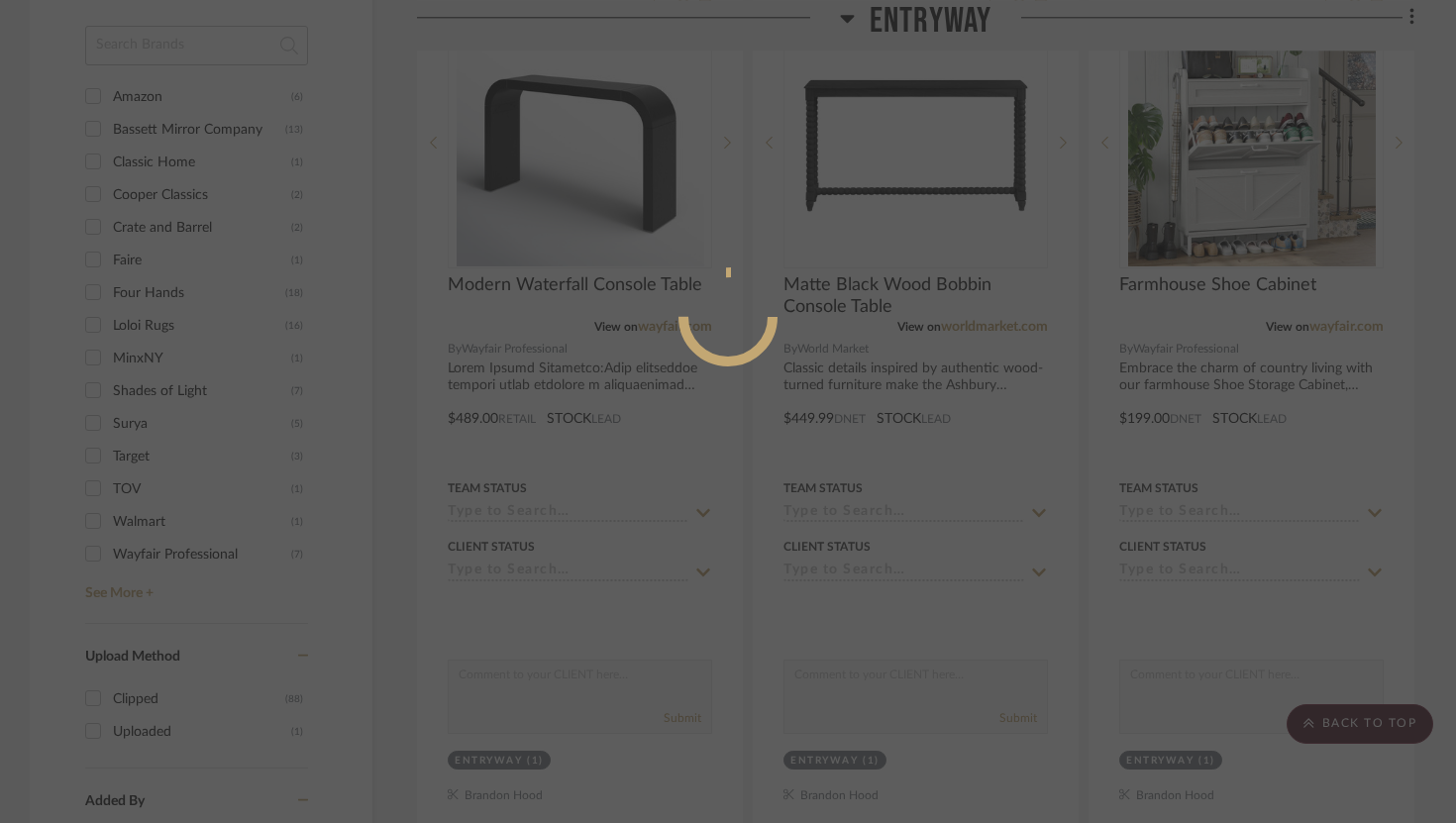 scroll, scrollTop: 920, scrollLeft: 0, axis: vertical 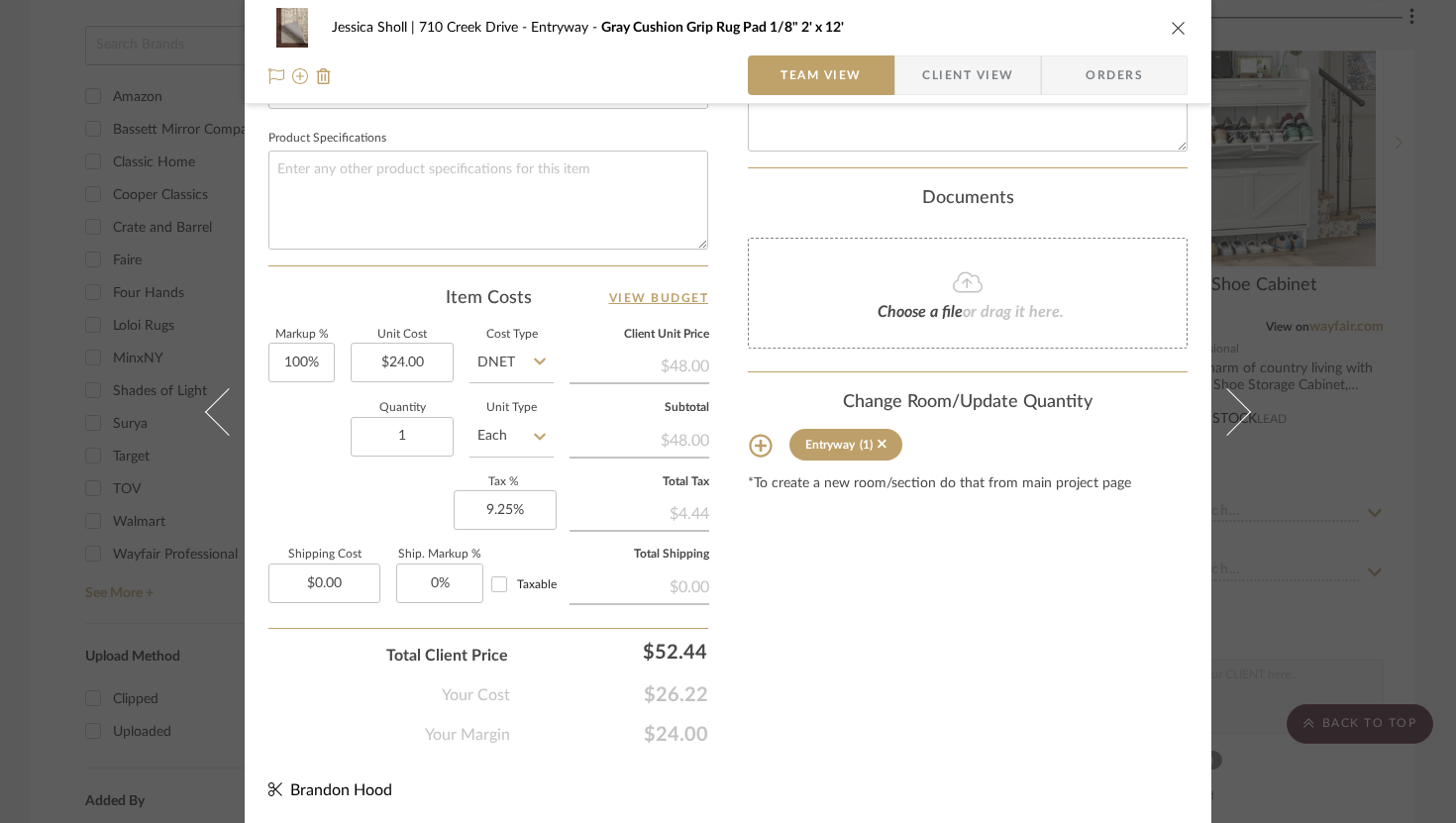 click at bounding box center [1227, 411] 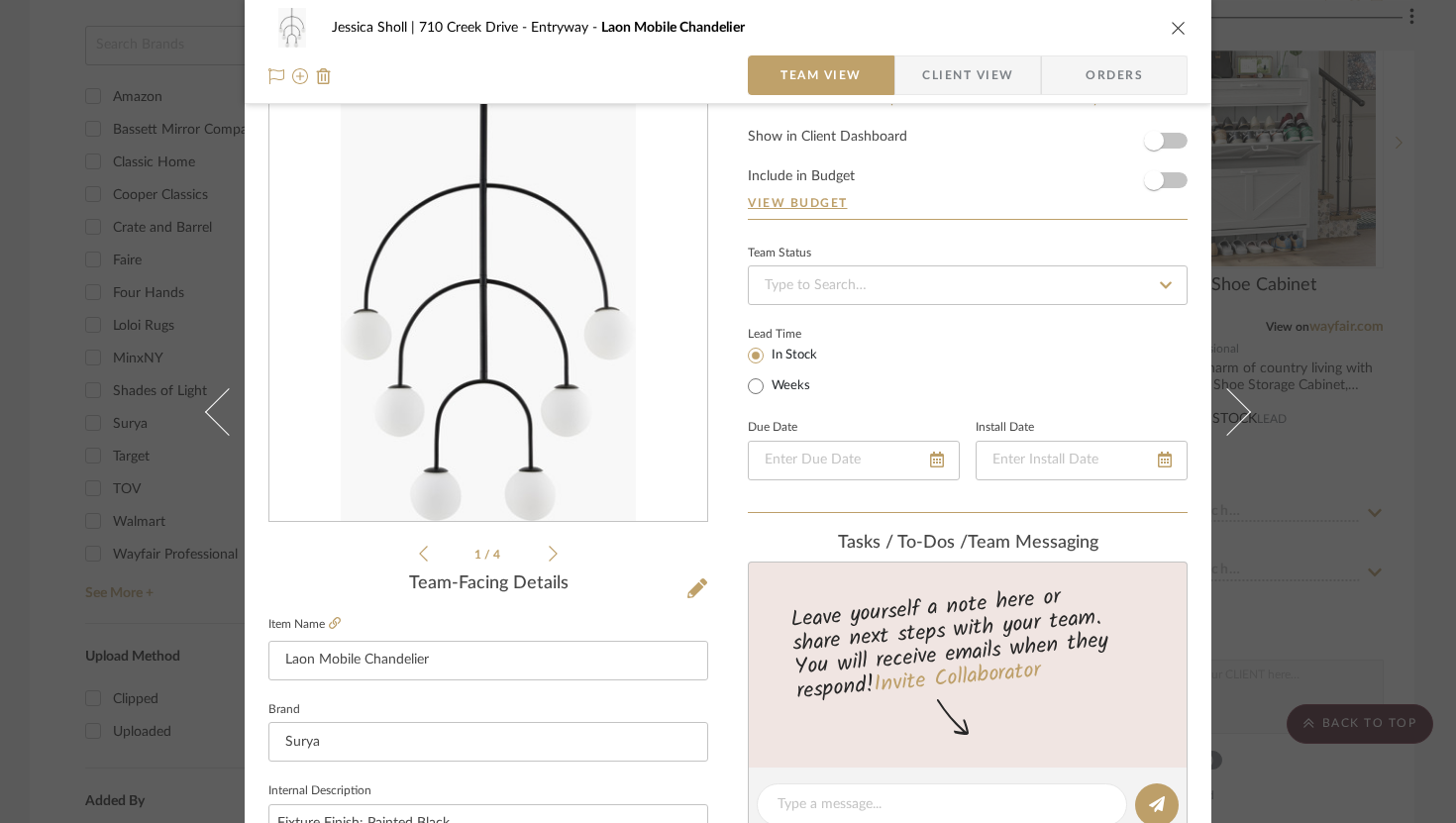 scroll, scrollTop: 920, scrollLeft: 0, axis: vertical 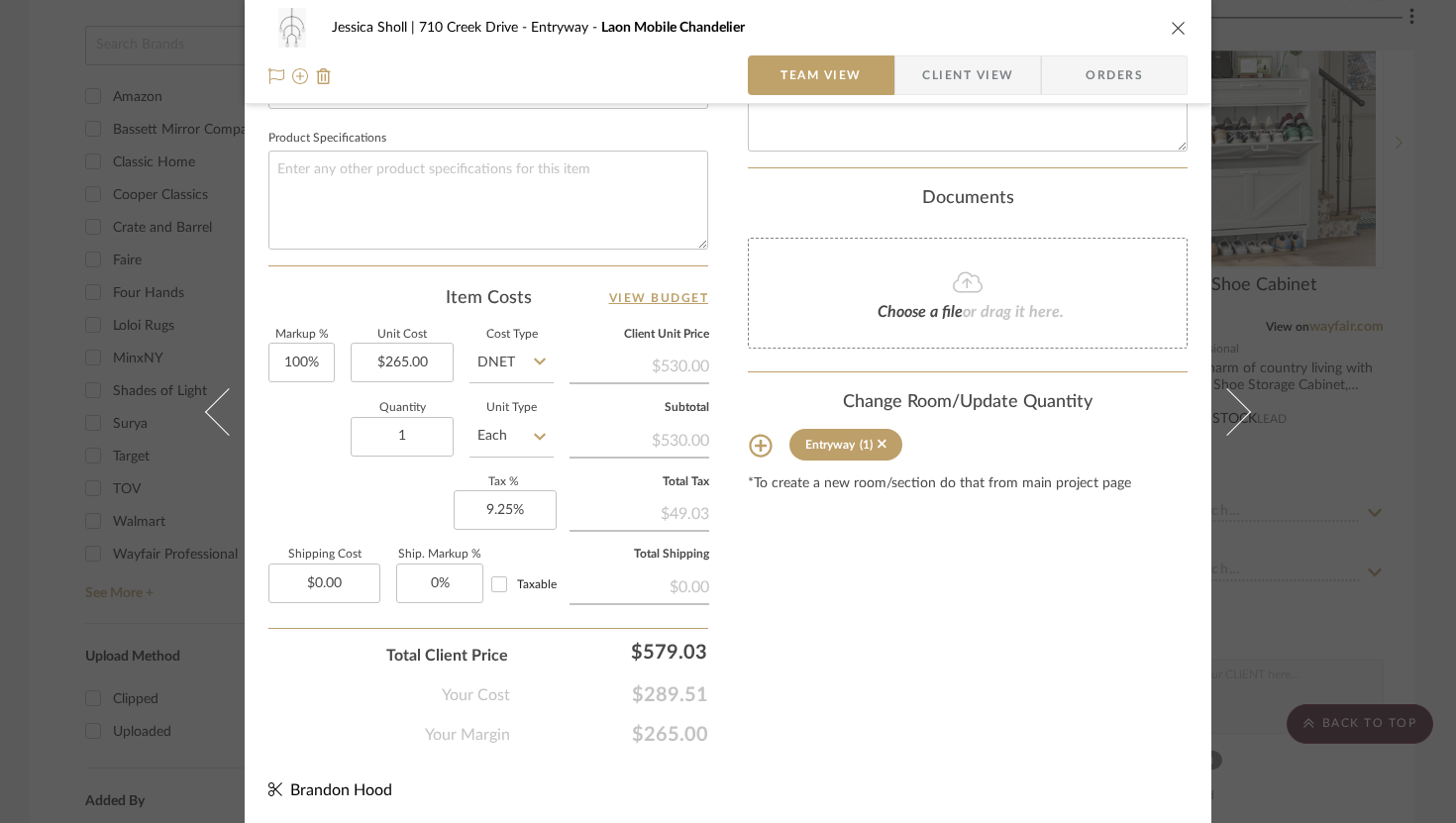click at bounding box center [1227, 411] 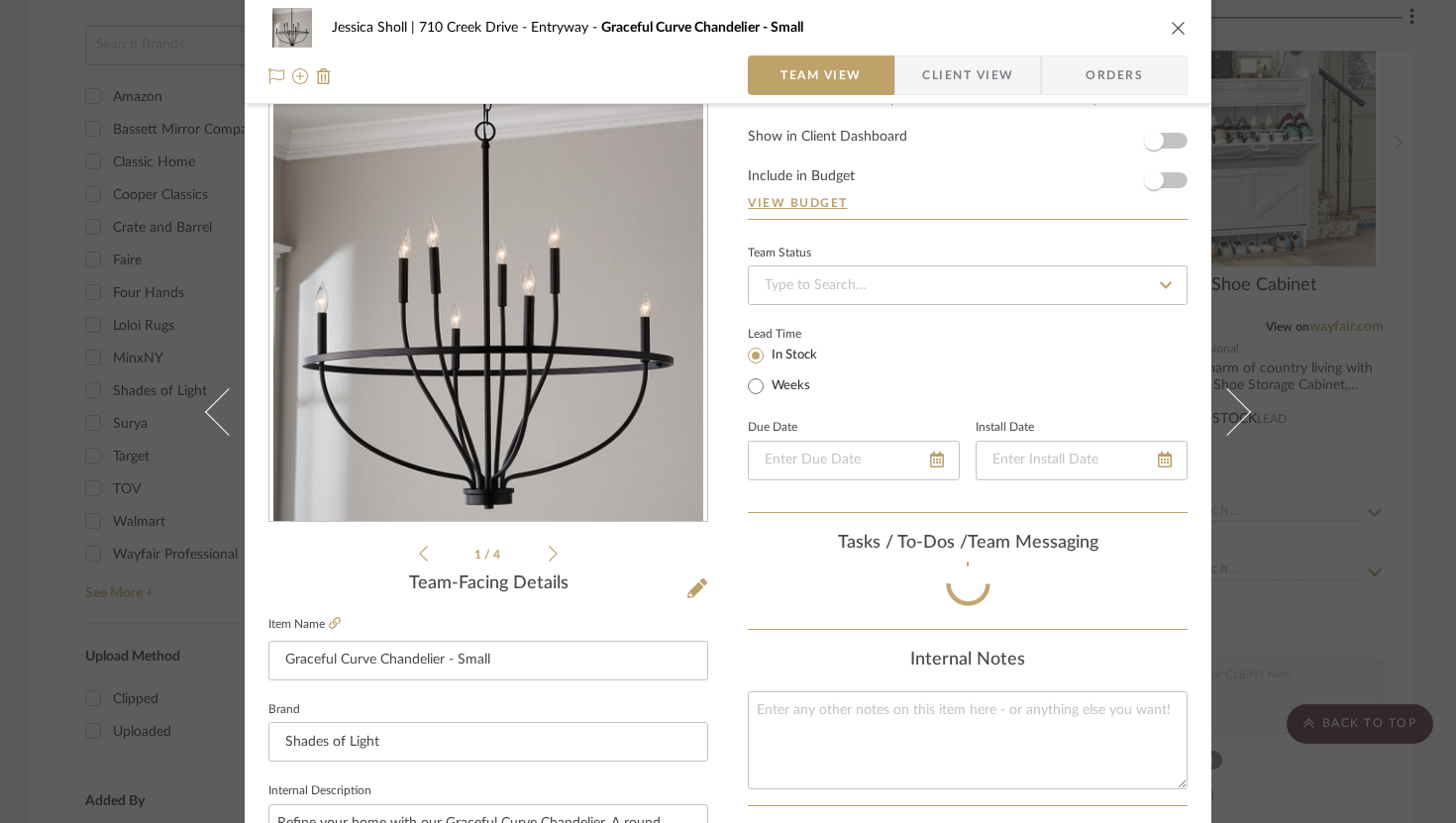 scroll, scrollTop: 920, scrollLeft: 0, axis: vertical 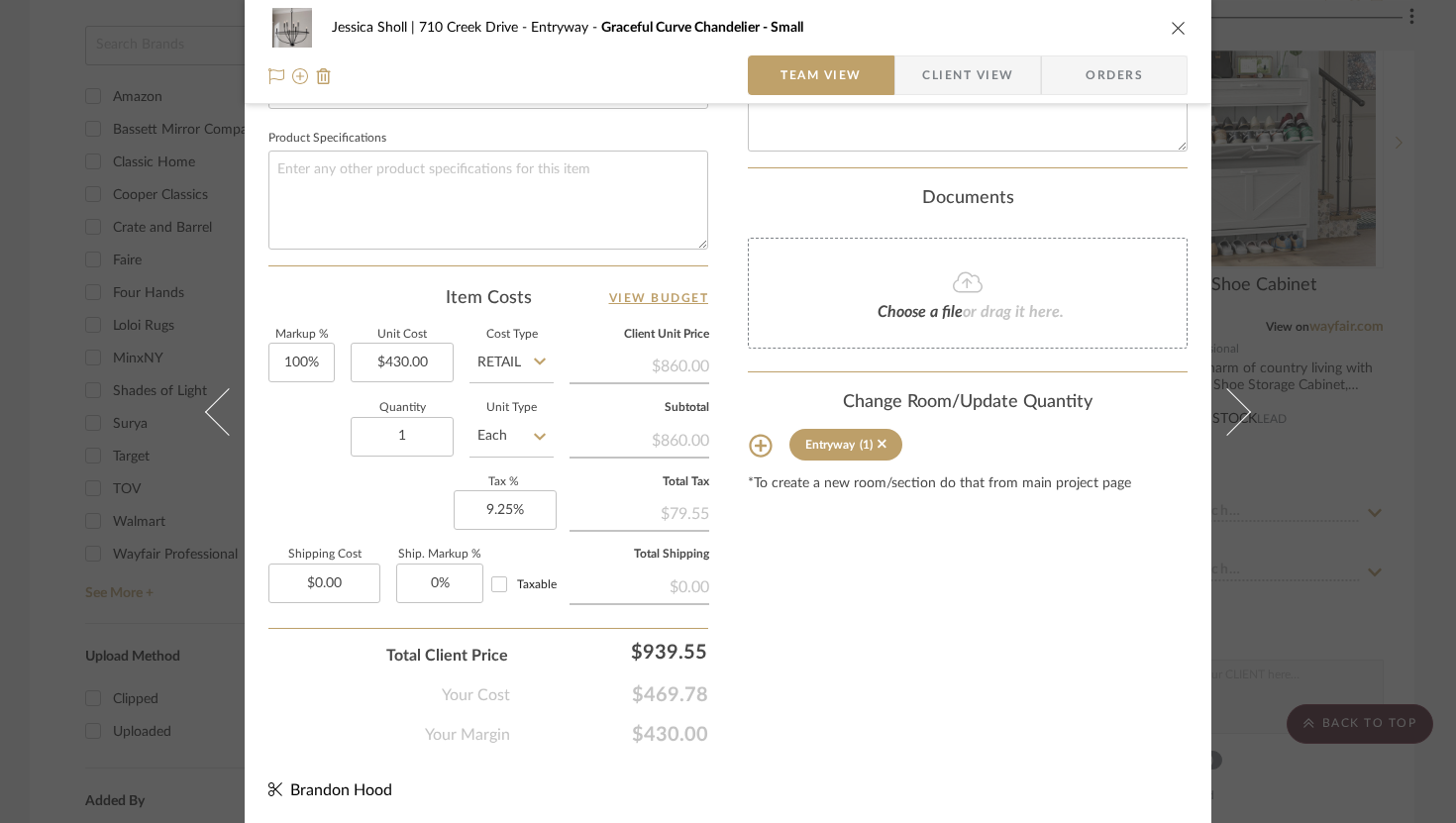 click at bounding box center [1227, 411] 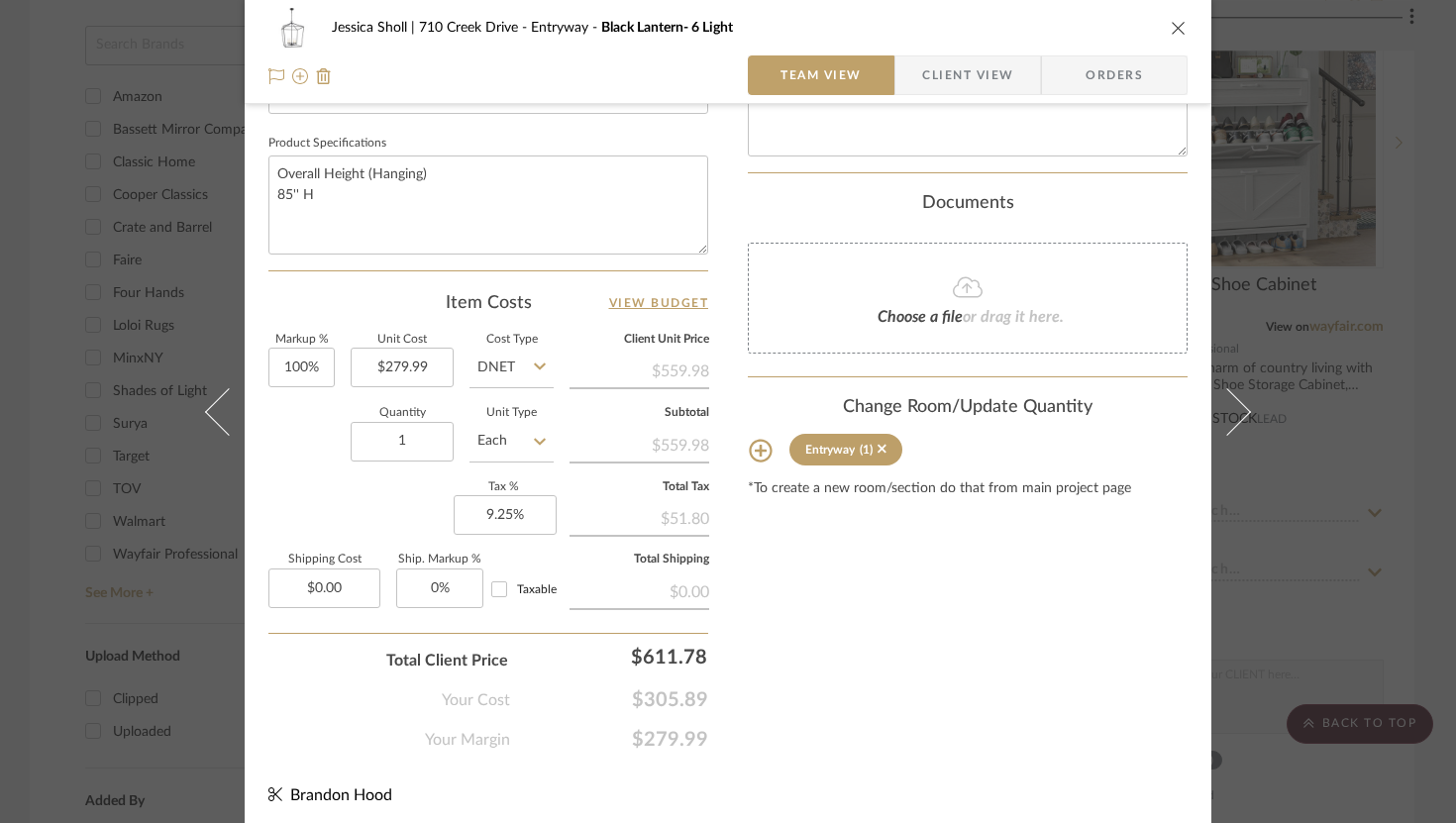 scroll, scrollTop: 920, scrollLeft: 0, axis: vertical 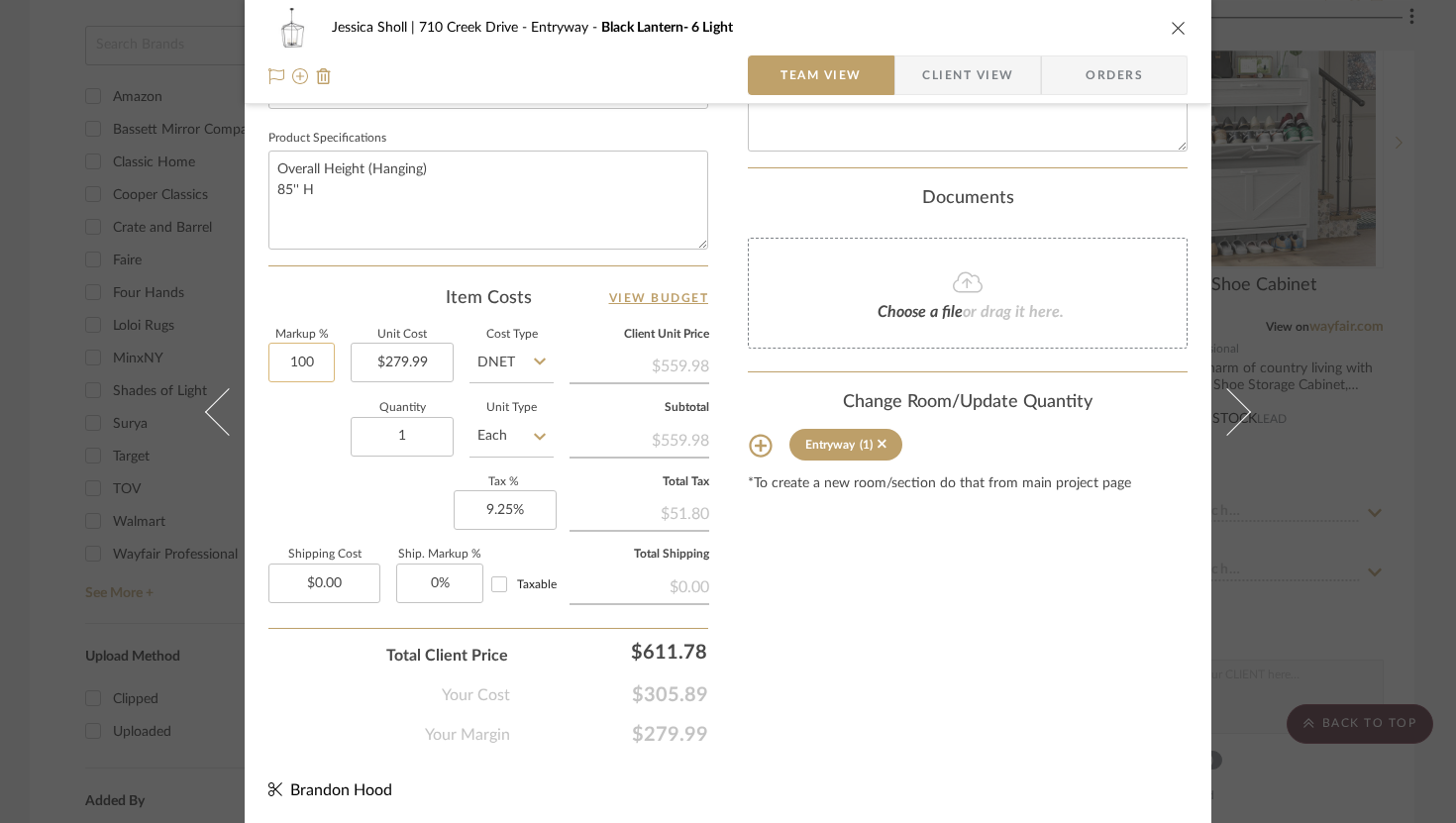 click on "100" 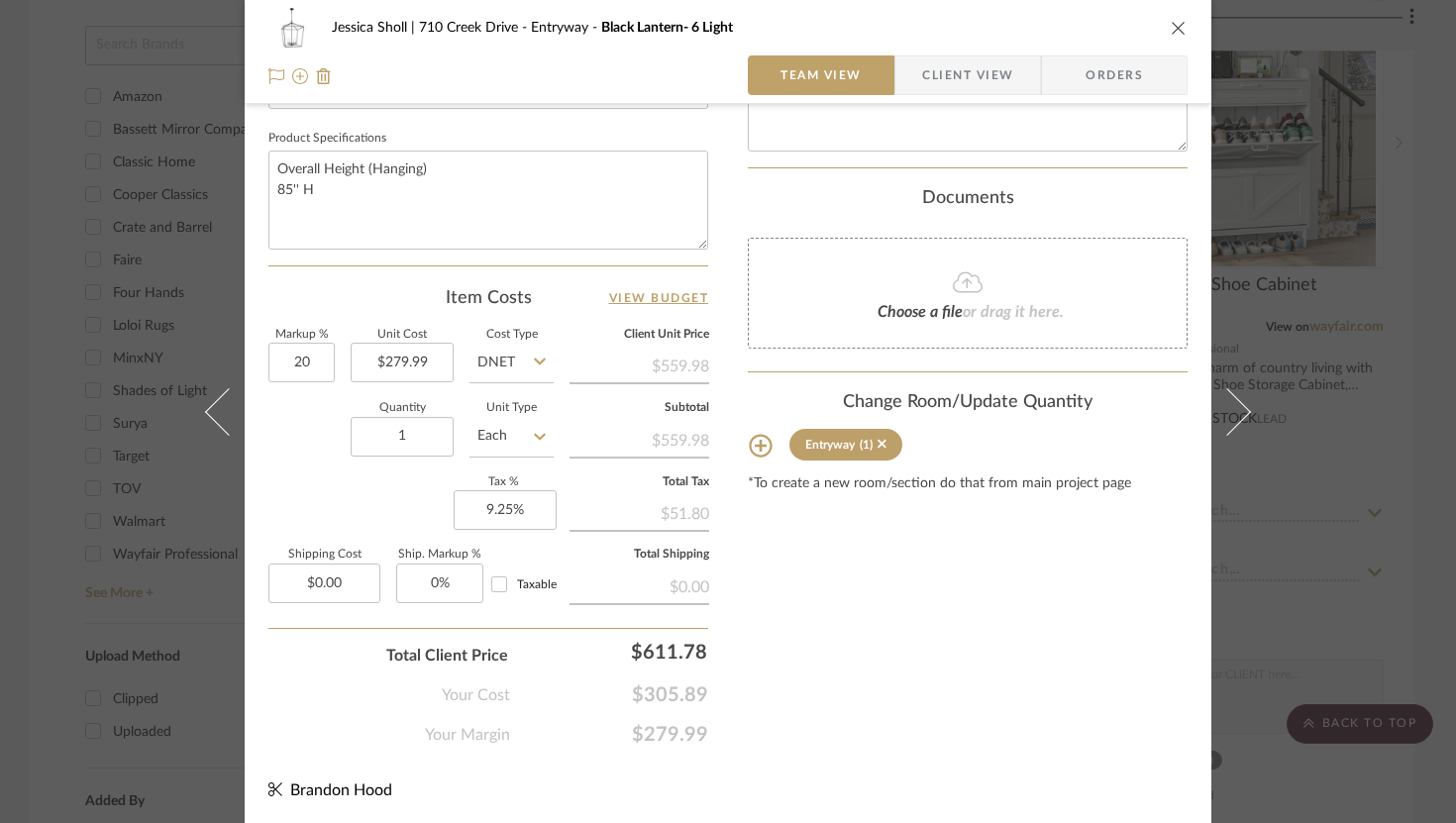 type on "20%" 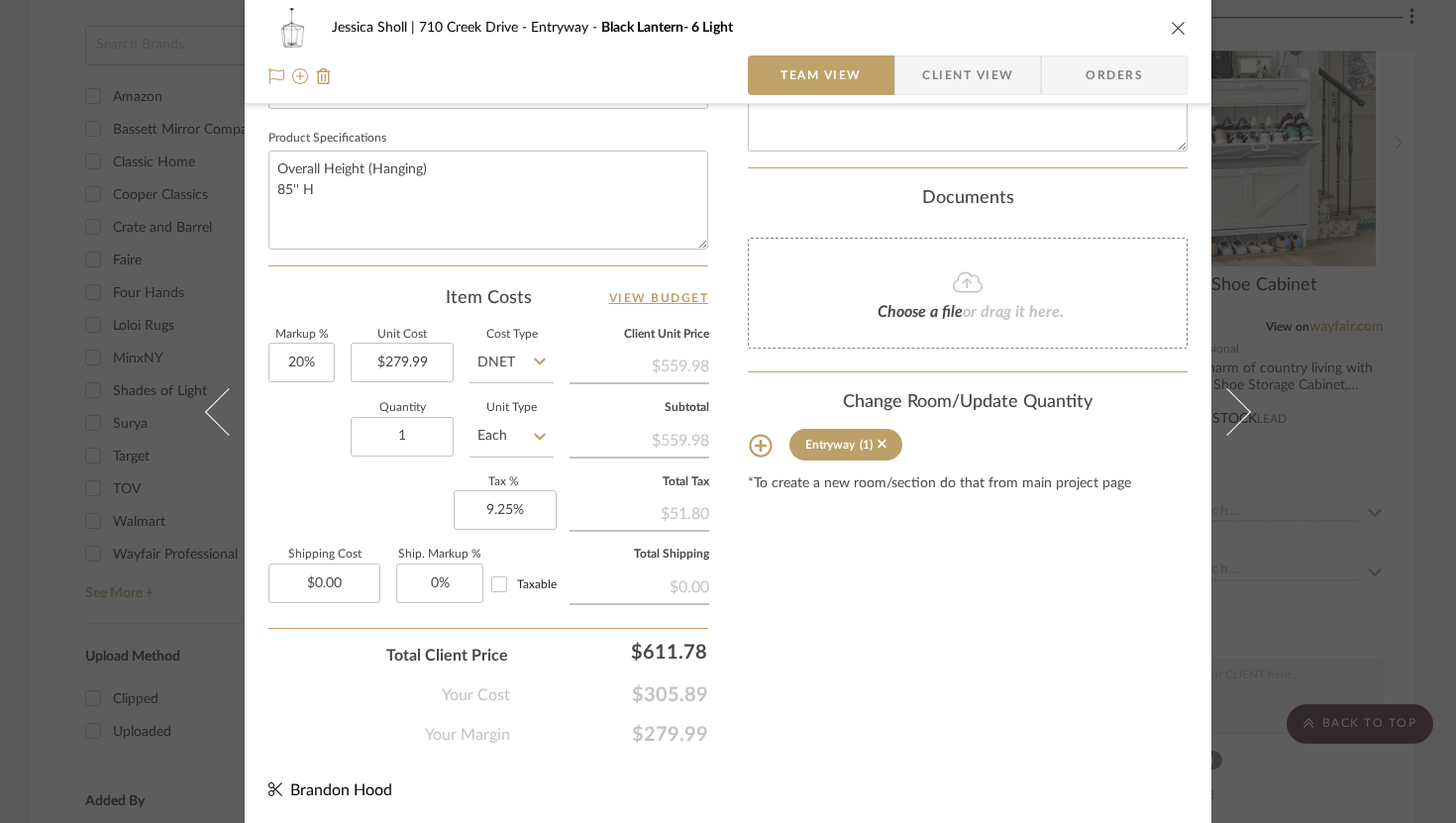 click on "Content here copies to Client View - confirm visibility there.  Show in Client Dashboard   Include in Budget   View Budget  Team Status  Lead Time  In Stock Weeks  Due Date   Install Date  Tasks / To-Dos /  team Messaging  Leave yourself a note here or share next steps with your team. You will receive emails when they
respond!  Invite Collaborator Internal Notes  Documents  Choose a file  or drag it here. Change Room/Update Quantity  Entryway  (1) *To create a new room/section do that from main project page" at bounding box center [968, -20] 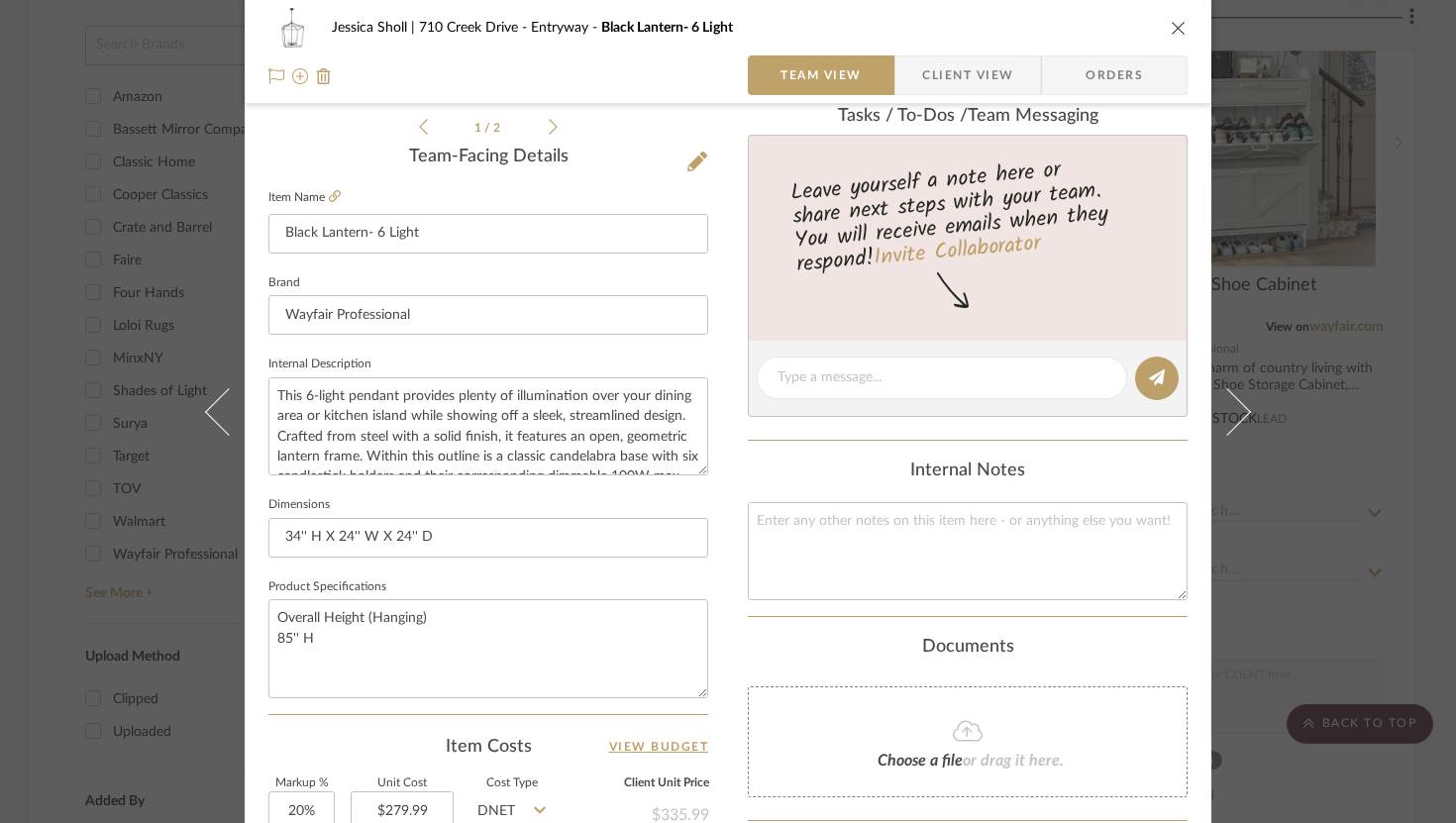 scroll, scrollTop: 470, scrollLeft: 0, axis: vertical 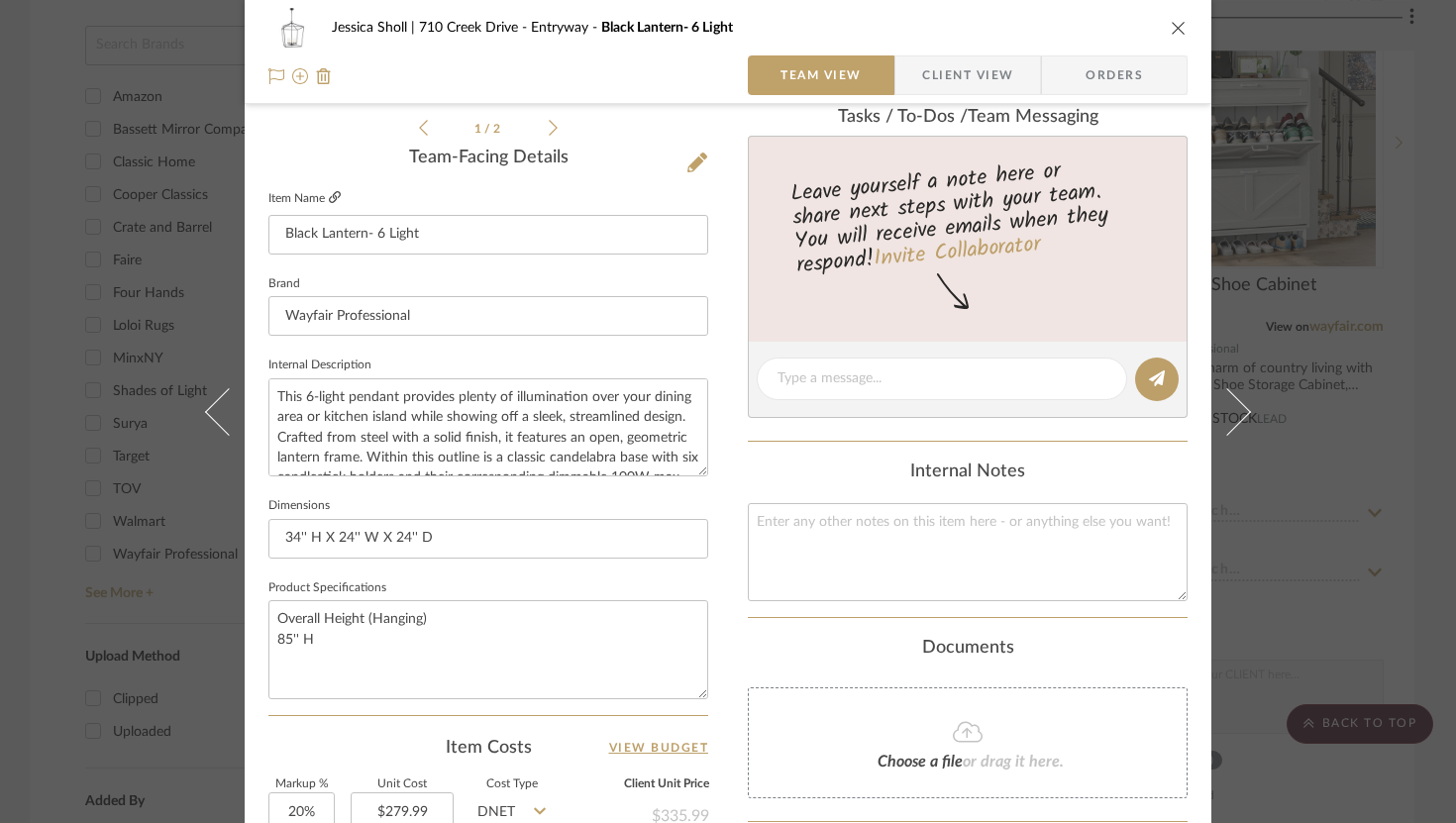 click 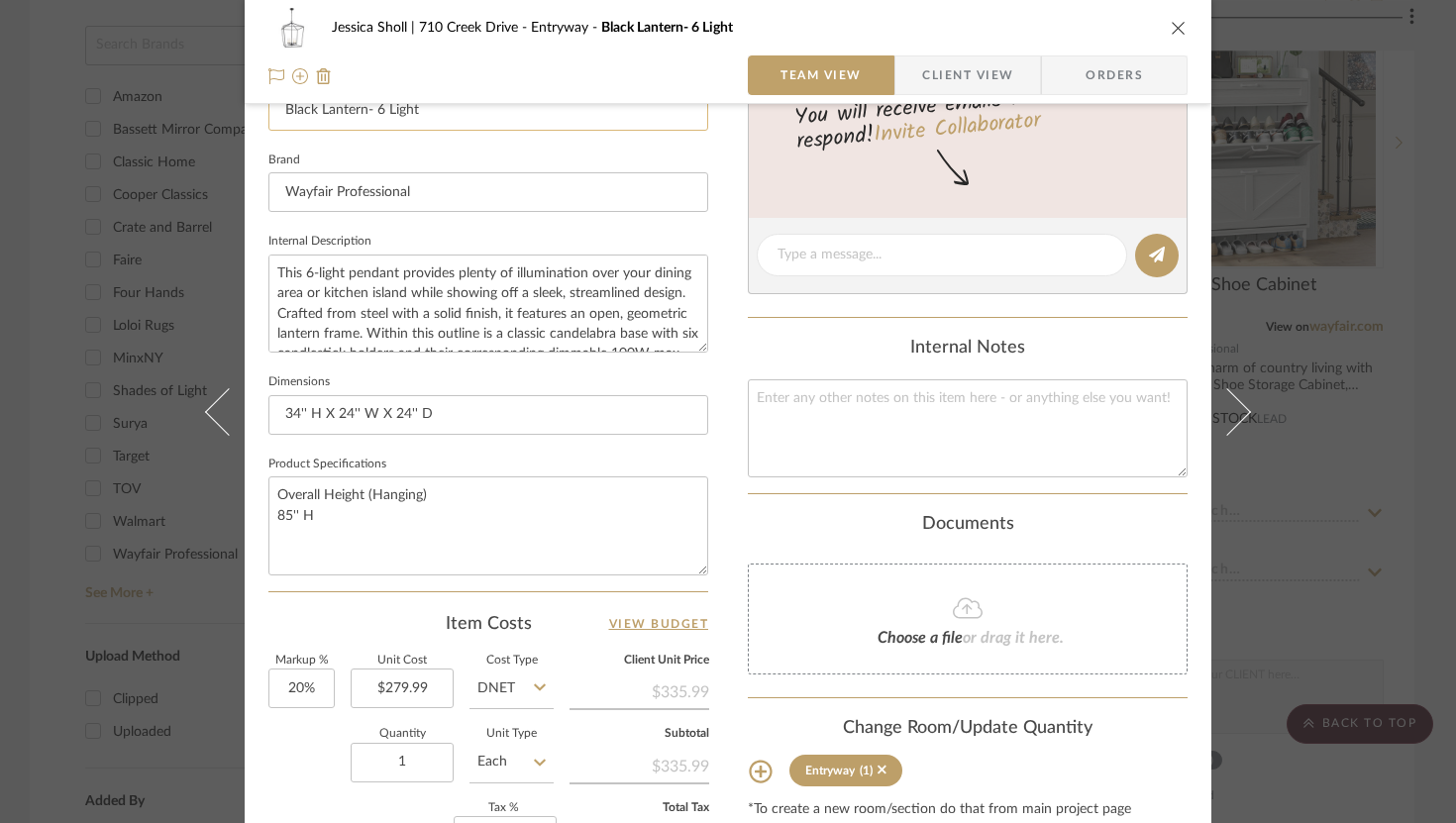 scroll, scrollTop: 609, scrollLeft: 0, axis: vertical 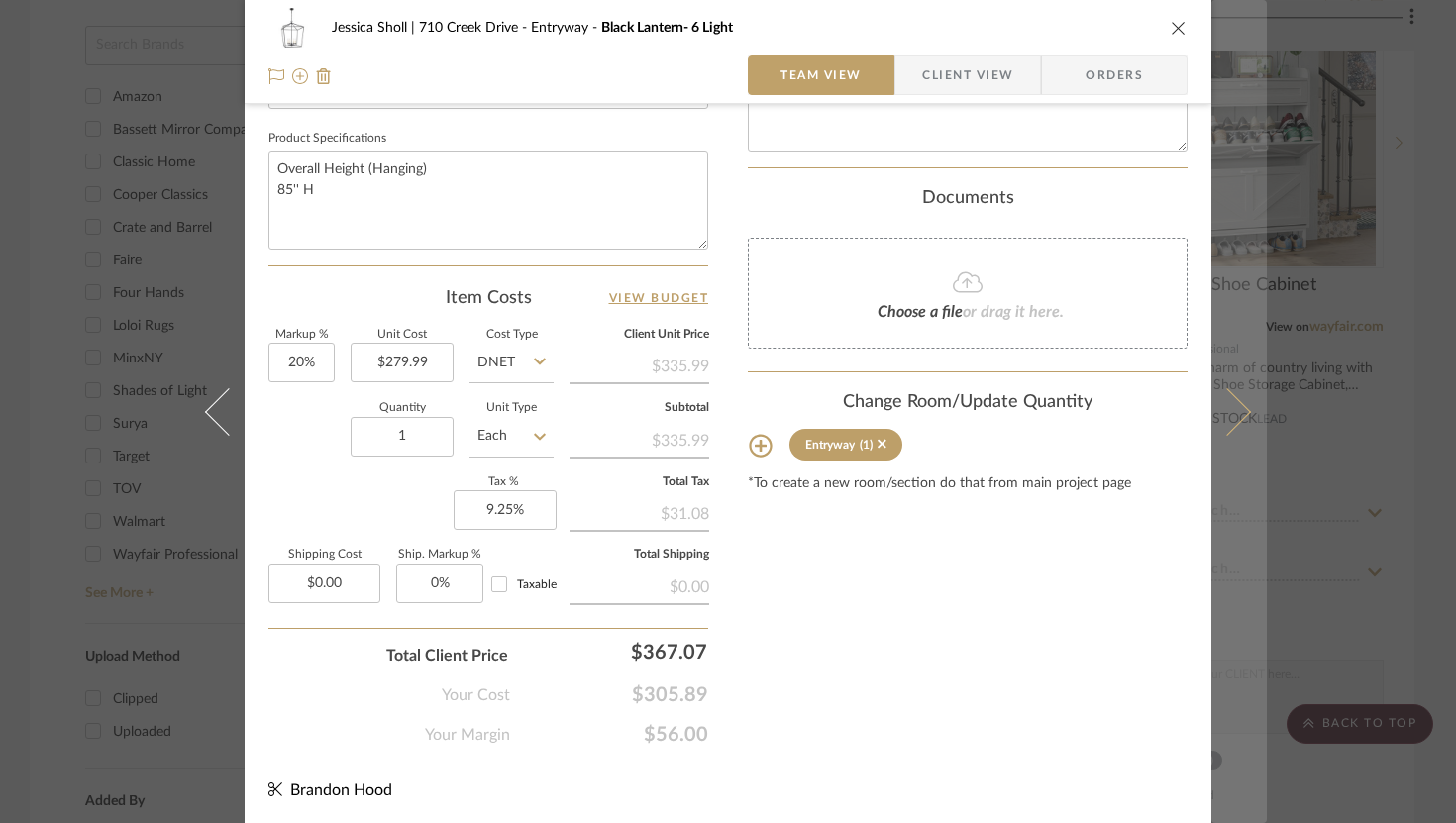 click at bounding box center [1239, 411] 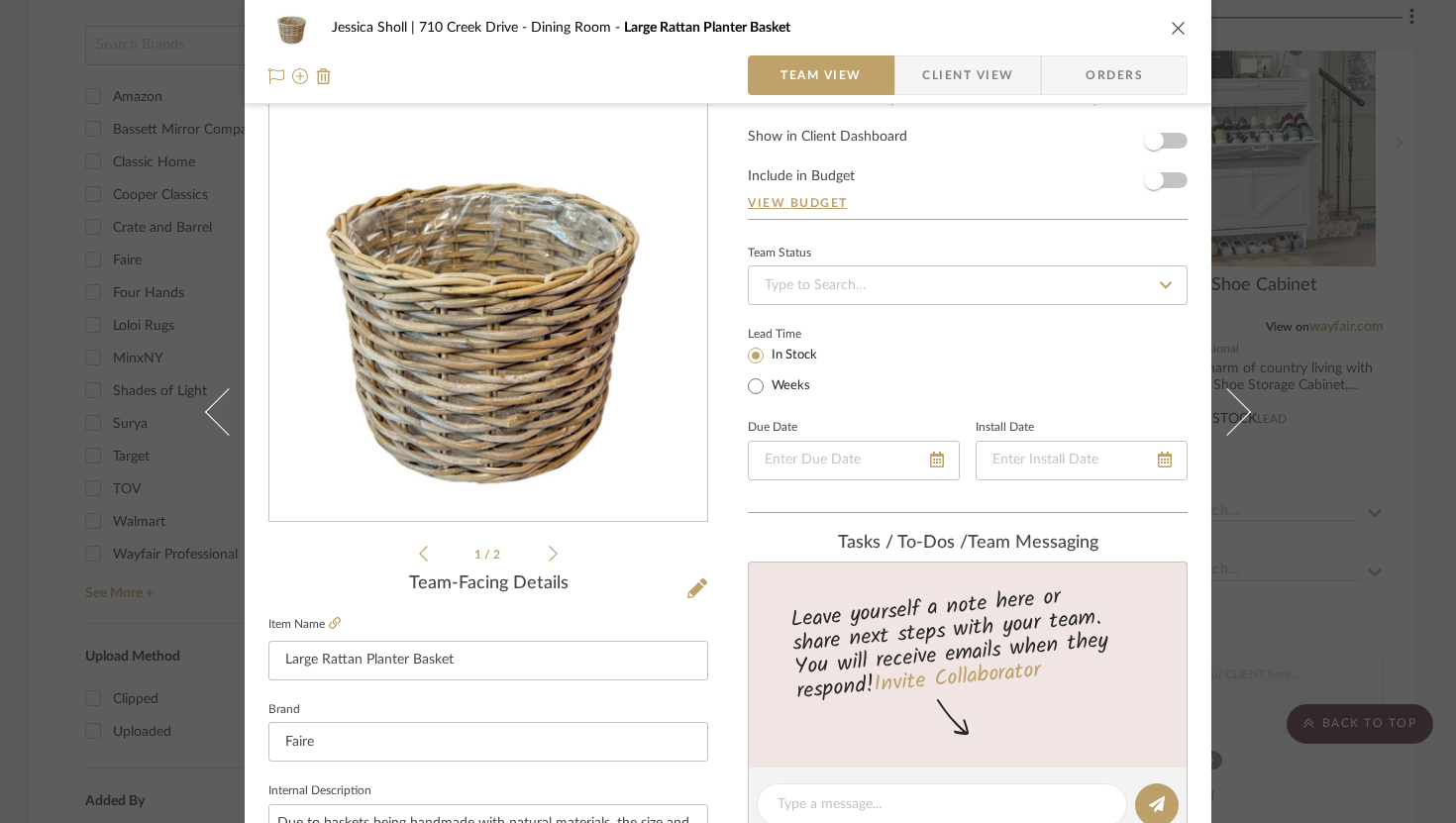 scroll, scrollTop: 920, scrollLeft: 0, axis: vertical 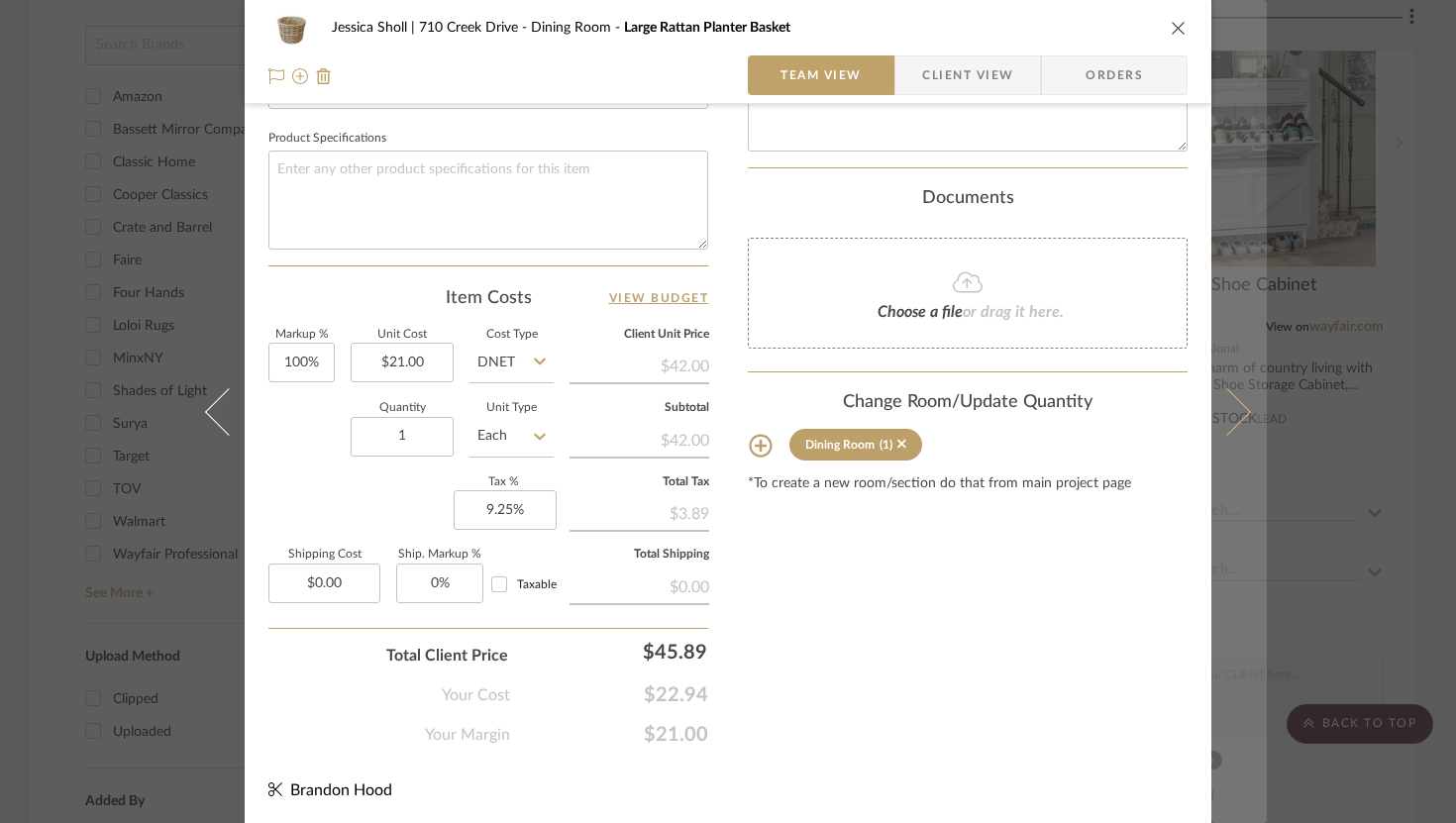 click at bounding box center (1227, 411) 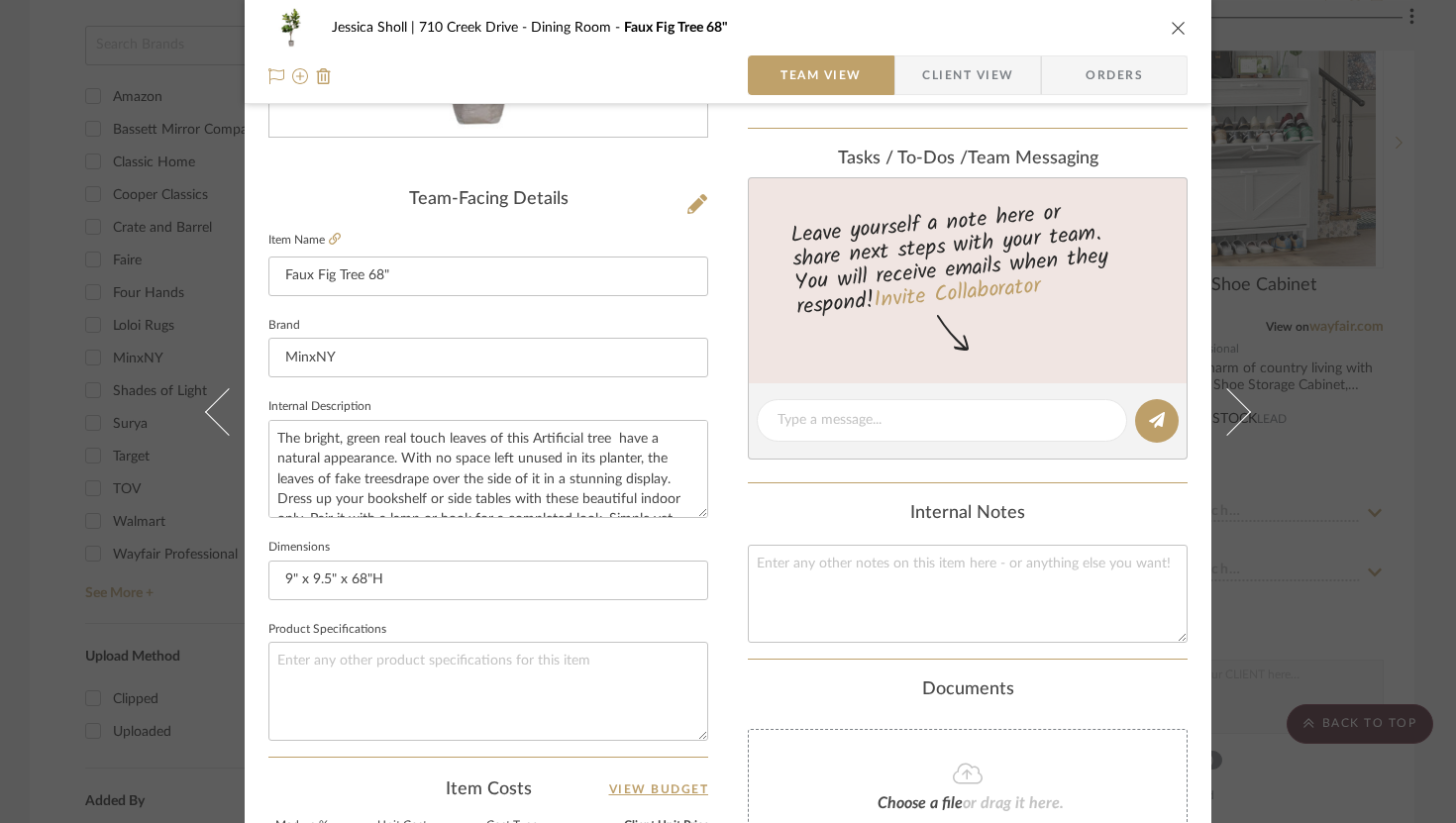 scroll, scrollTop: 413, scrollLeft: 0, axis: vertical 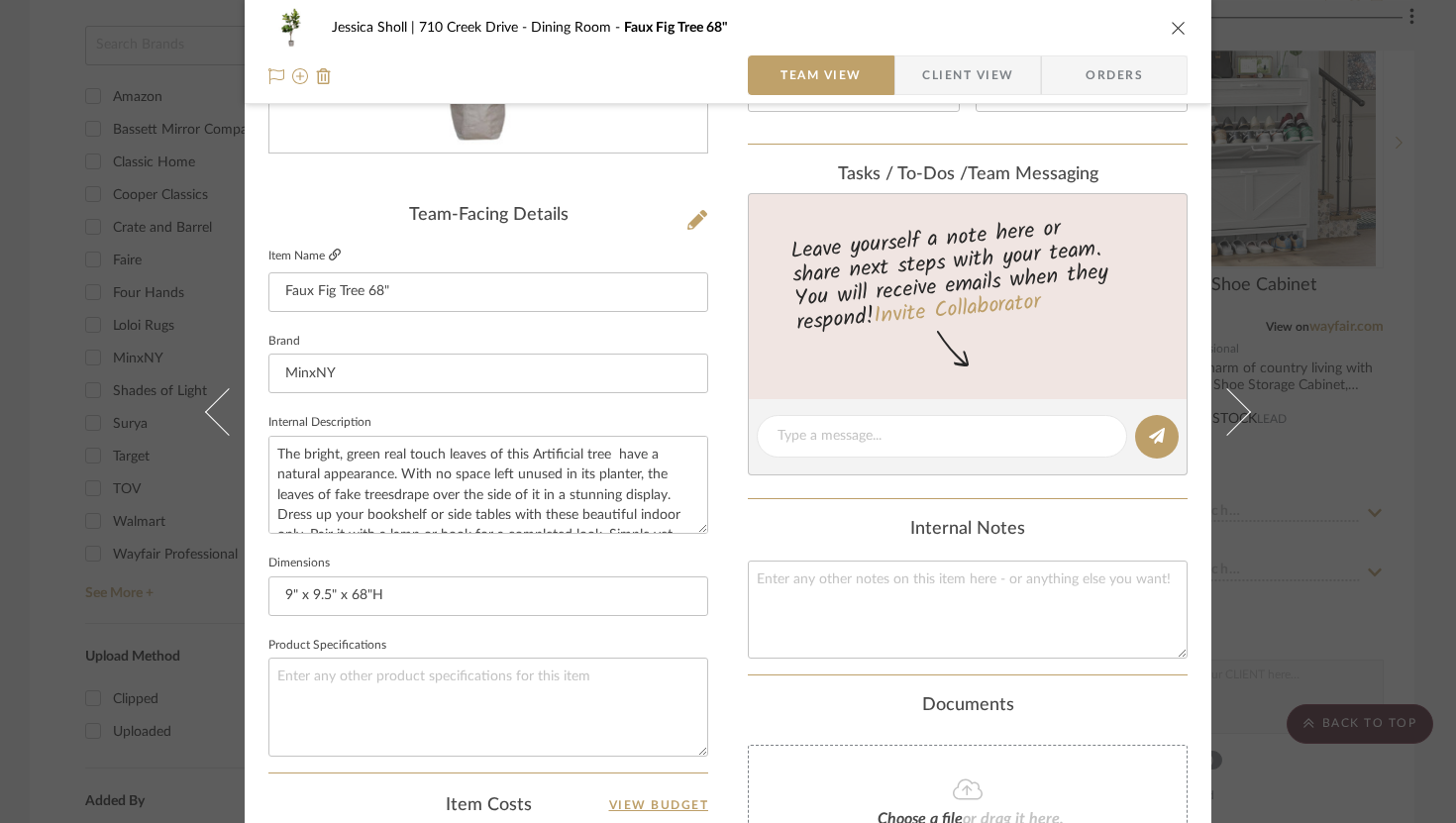 click 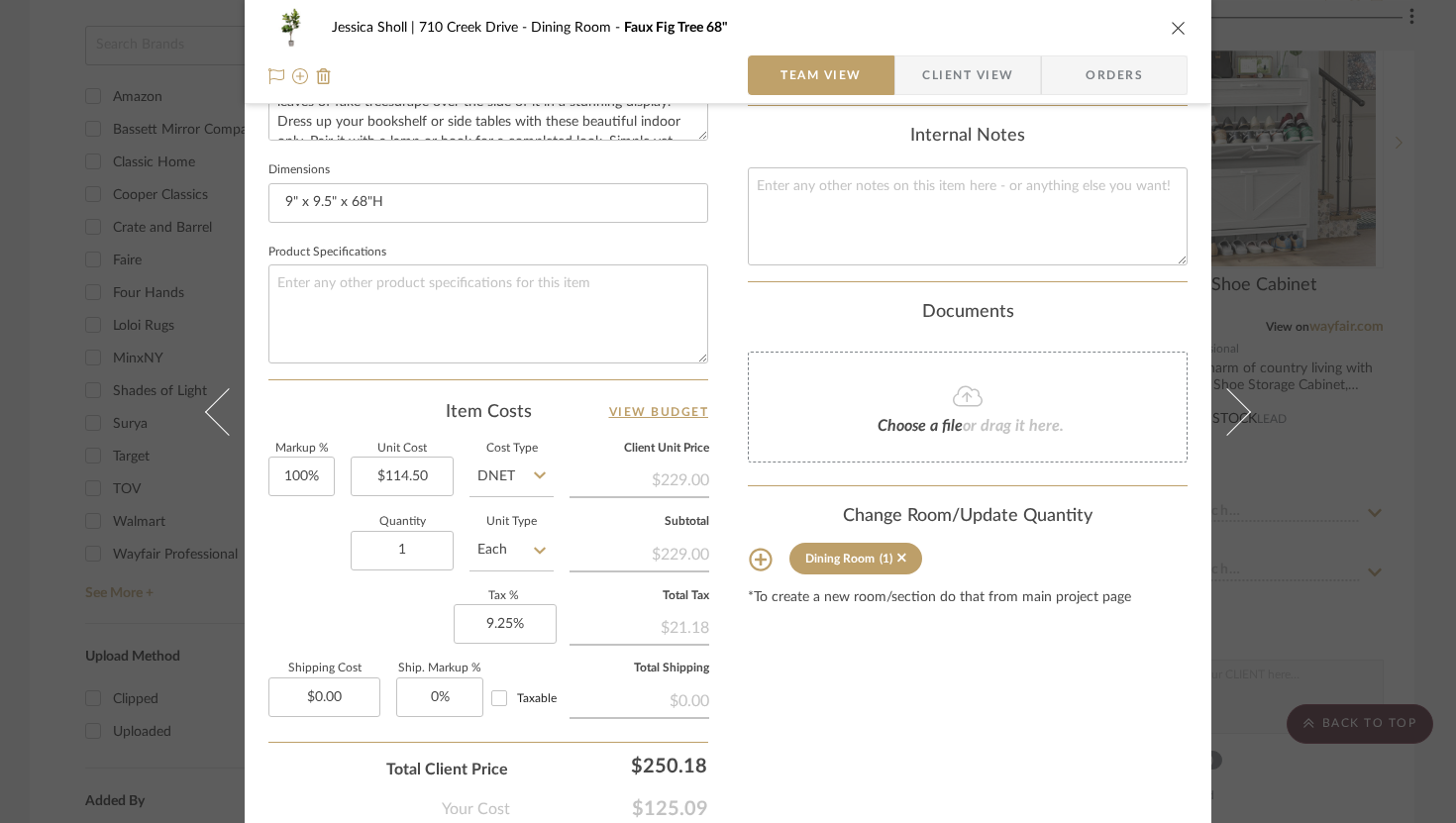 scroll, scrollTop: 809, scrollLeft: 0, axis: vertical 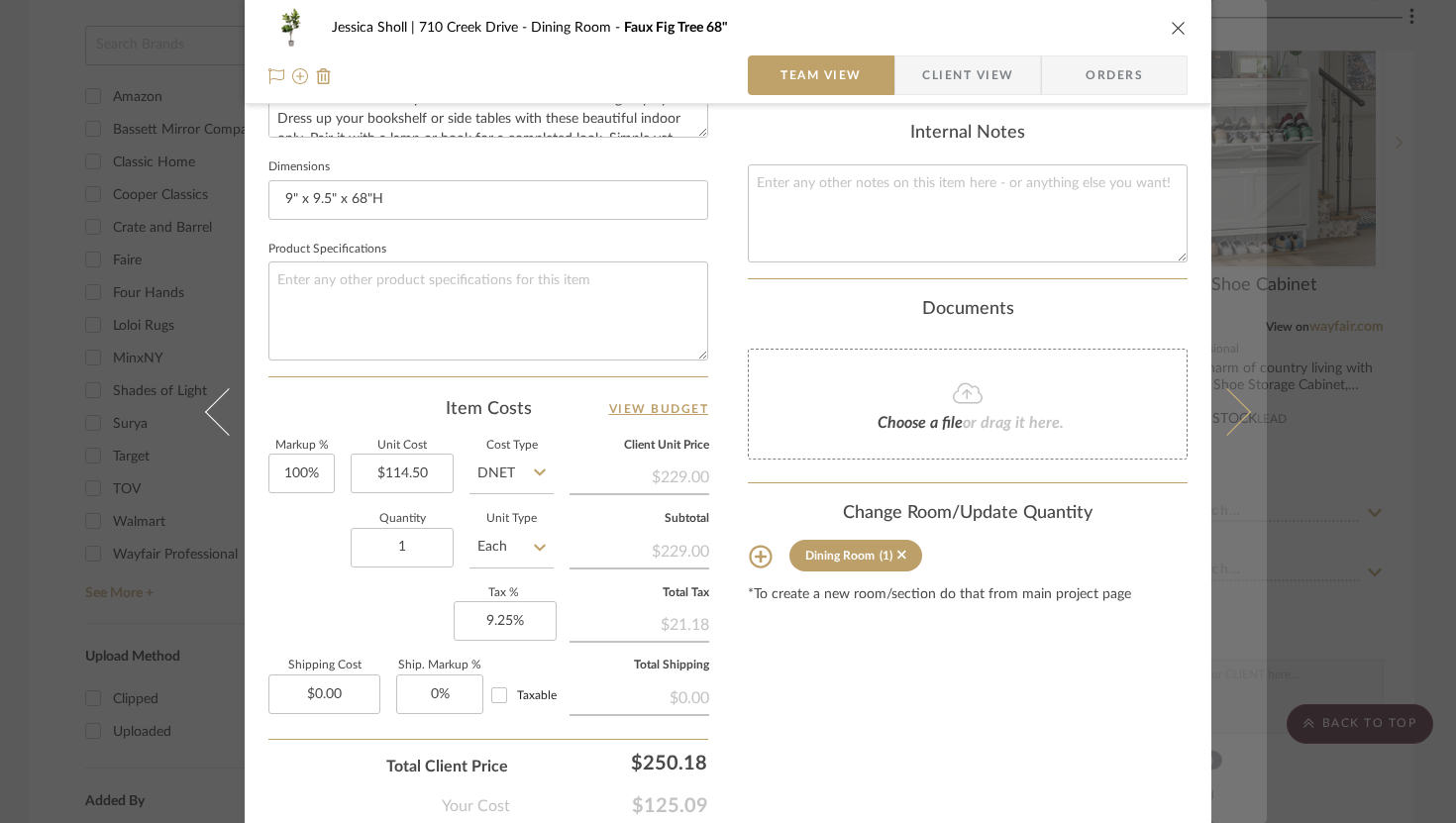 click at bounding box center [1227, 411] 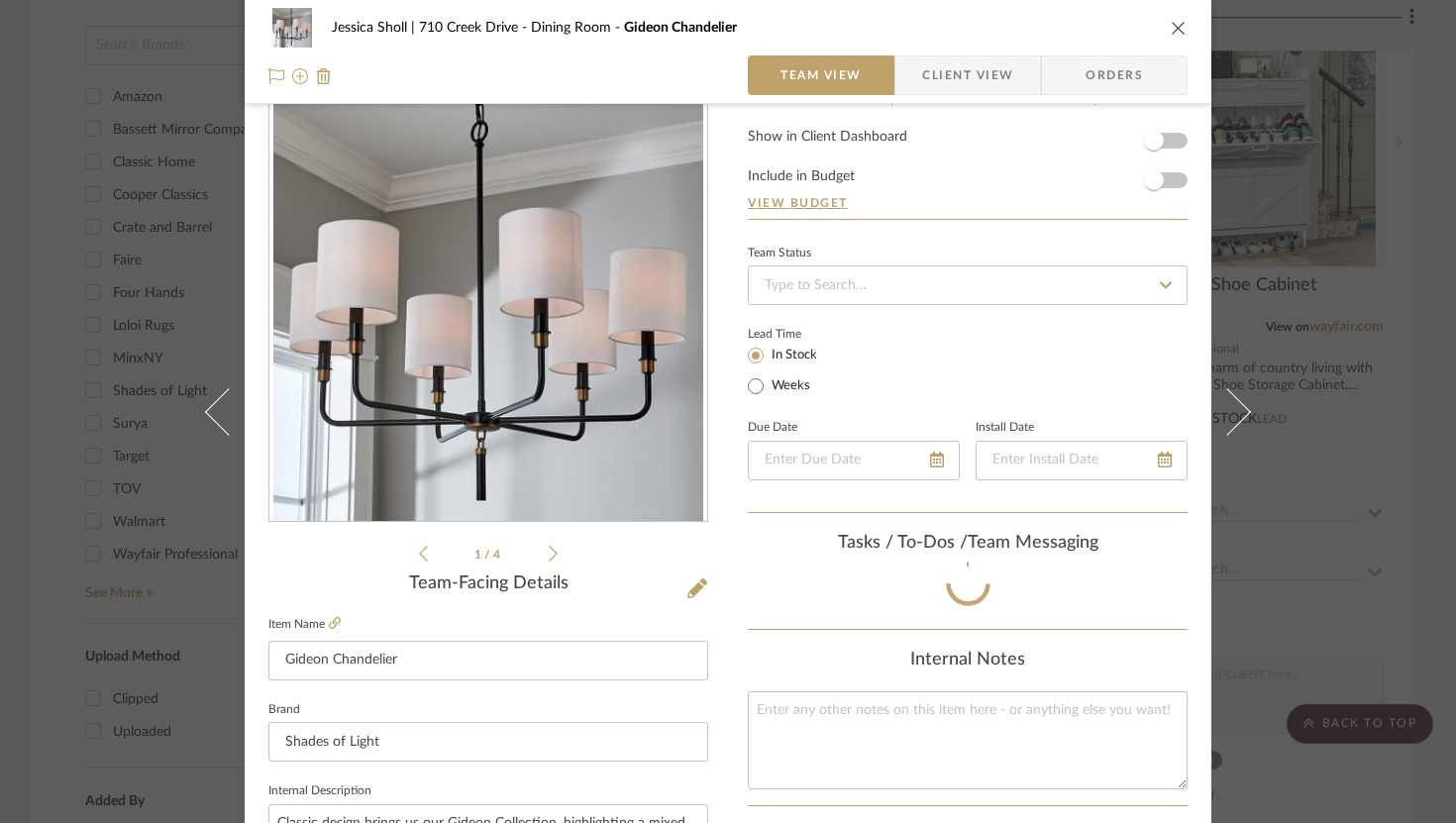 scroll, scrollTop: 809, scrollLeft: 0, axis: vertical 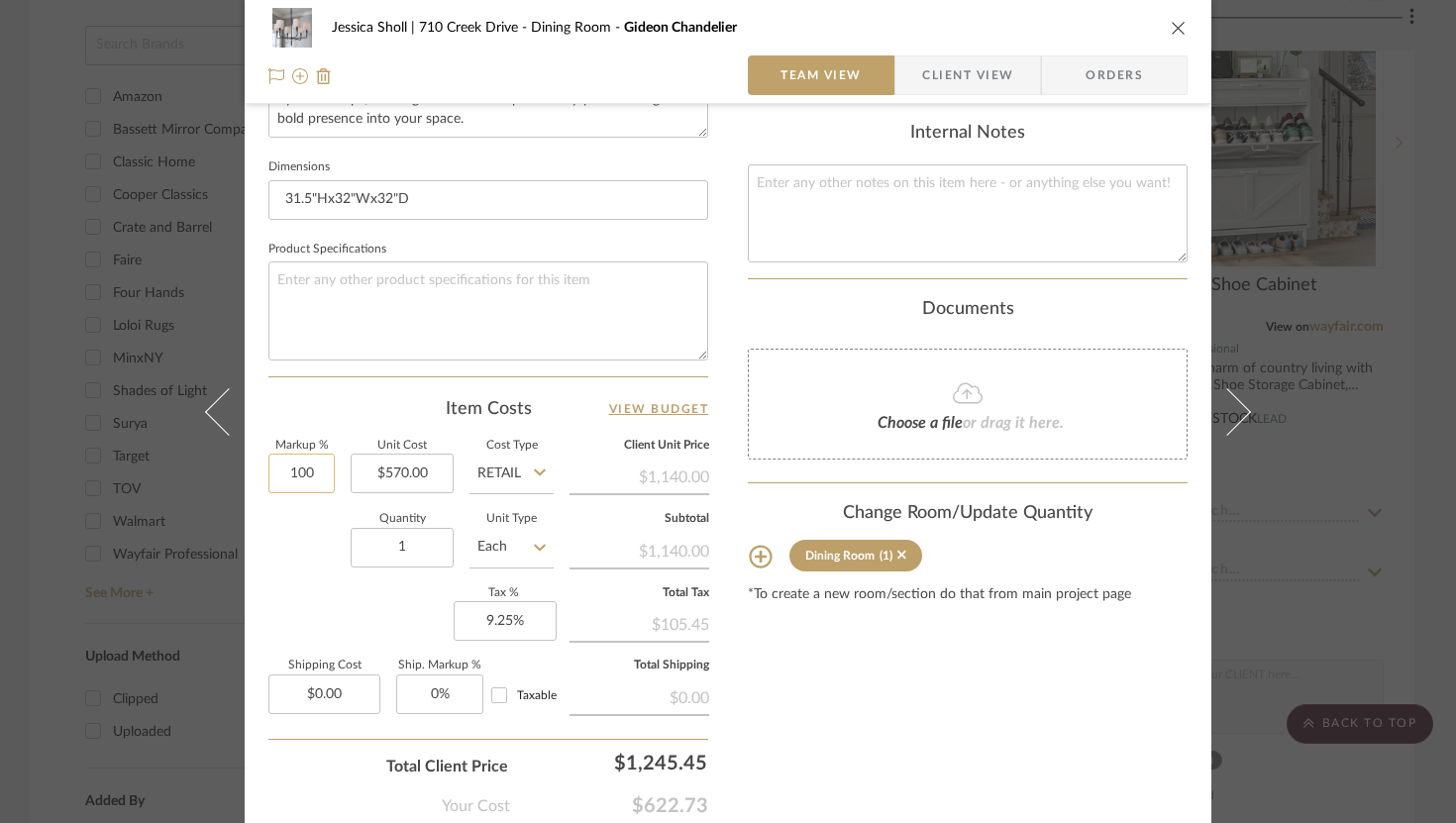 click on "100" 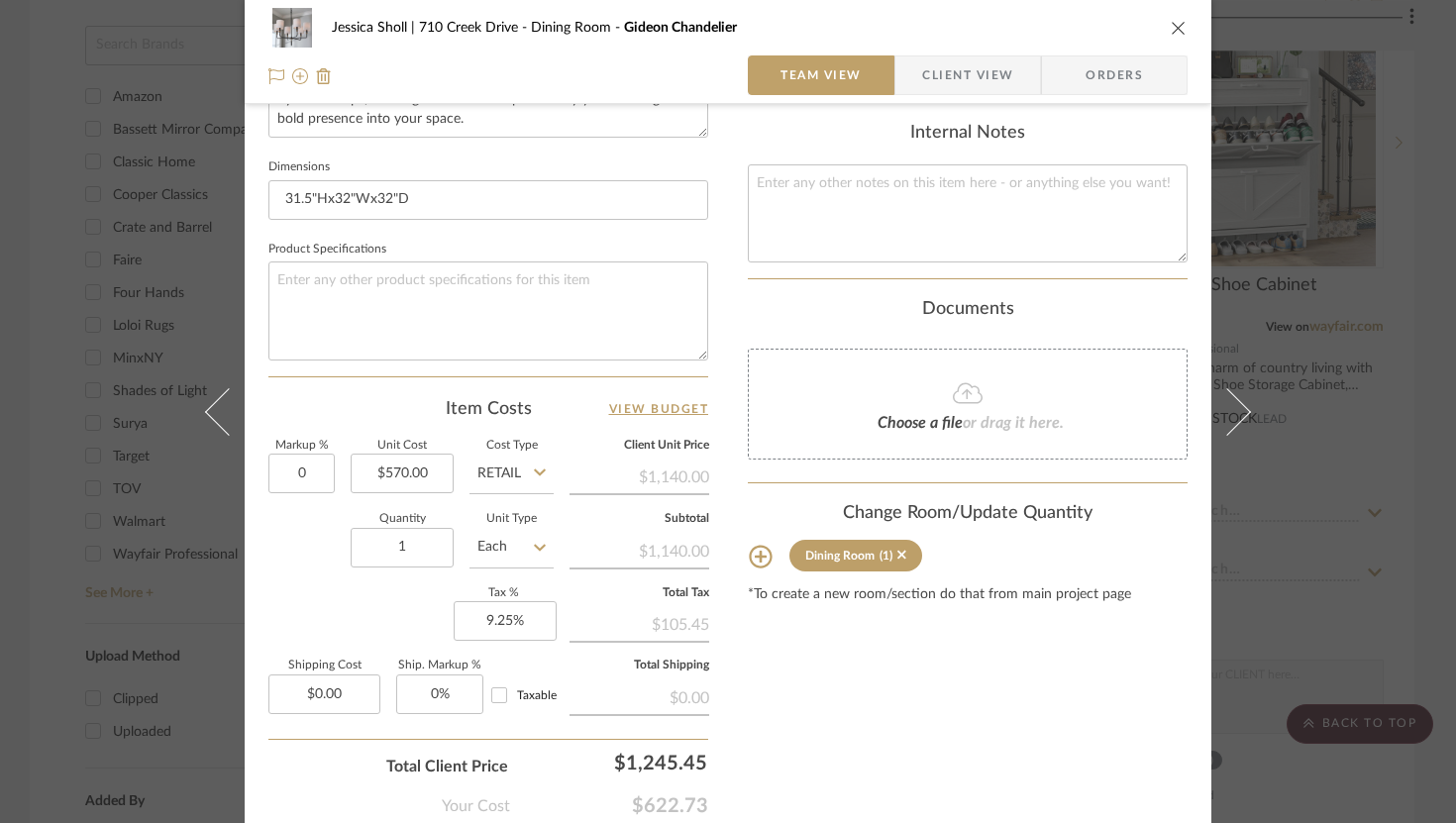 type on "0%" 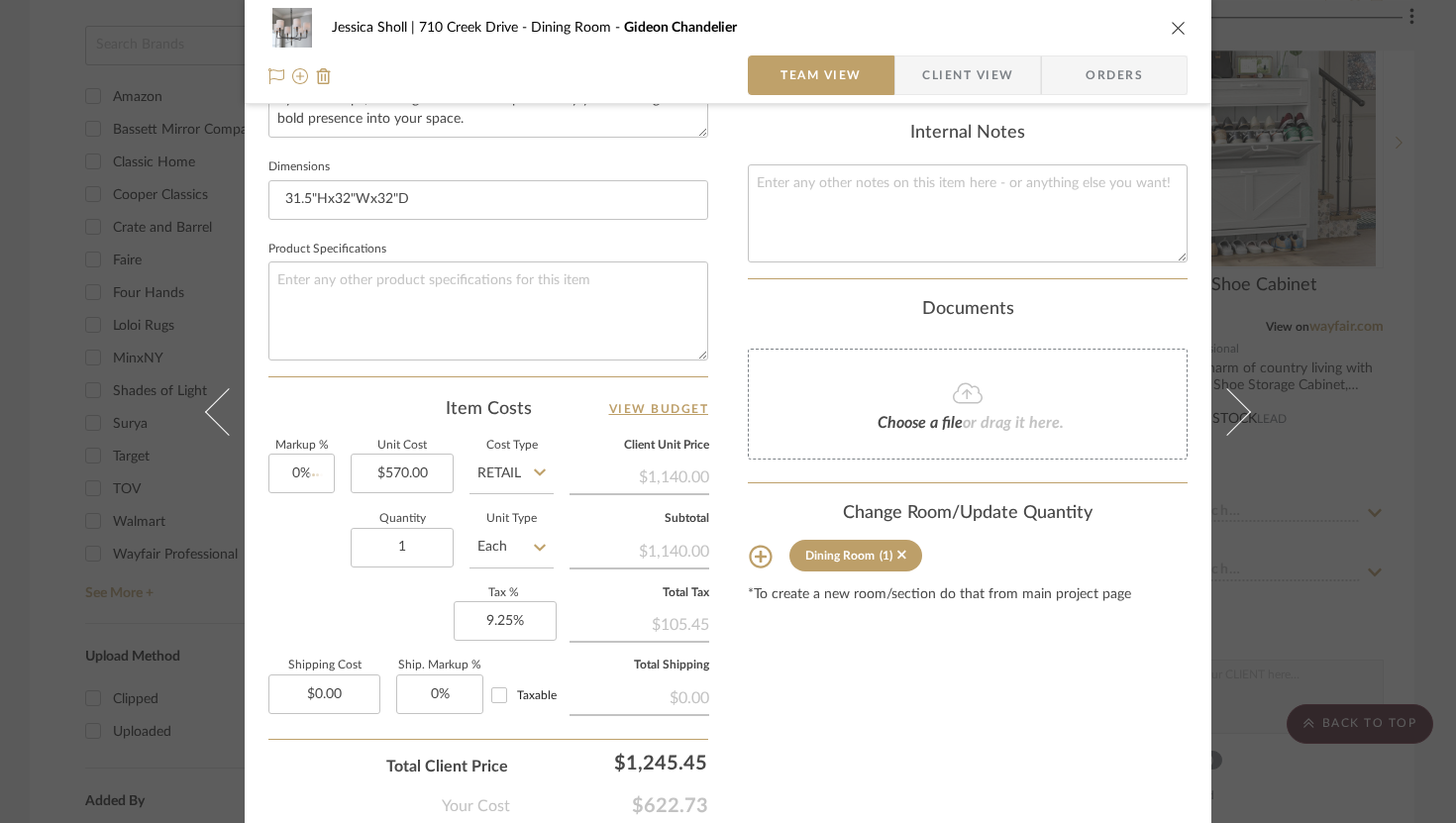 click on "Content here copies to Client View - confirm visibility there.  Show in Client Dashboard   Include in Budget   View Budget  Team Status  Lead Time  In Stock Weeks  Due Date   Install Date  Tasks / To-Dos /  team Messaging  Leave yourself a note here or share next steps with your team. You will receive emails when they
respond!  Invite Collaborator Internal Notes  Documents  Choose a file  or drag it here. Change Room/Update Quantity  Dining Room  (1) *To create a new room/section do that from main project page" at bounding box center (968, 91) 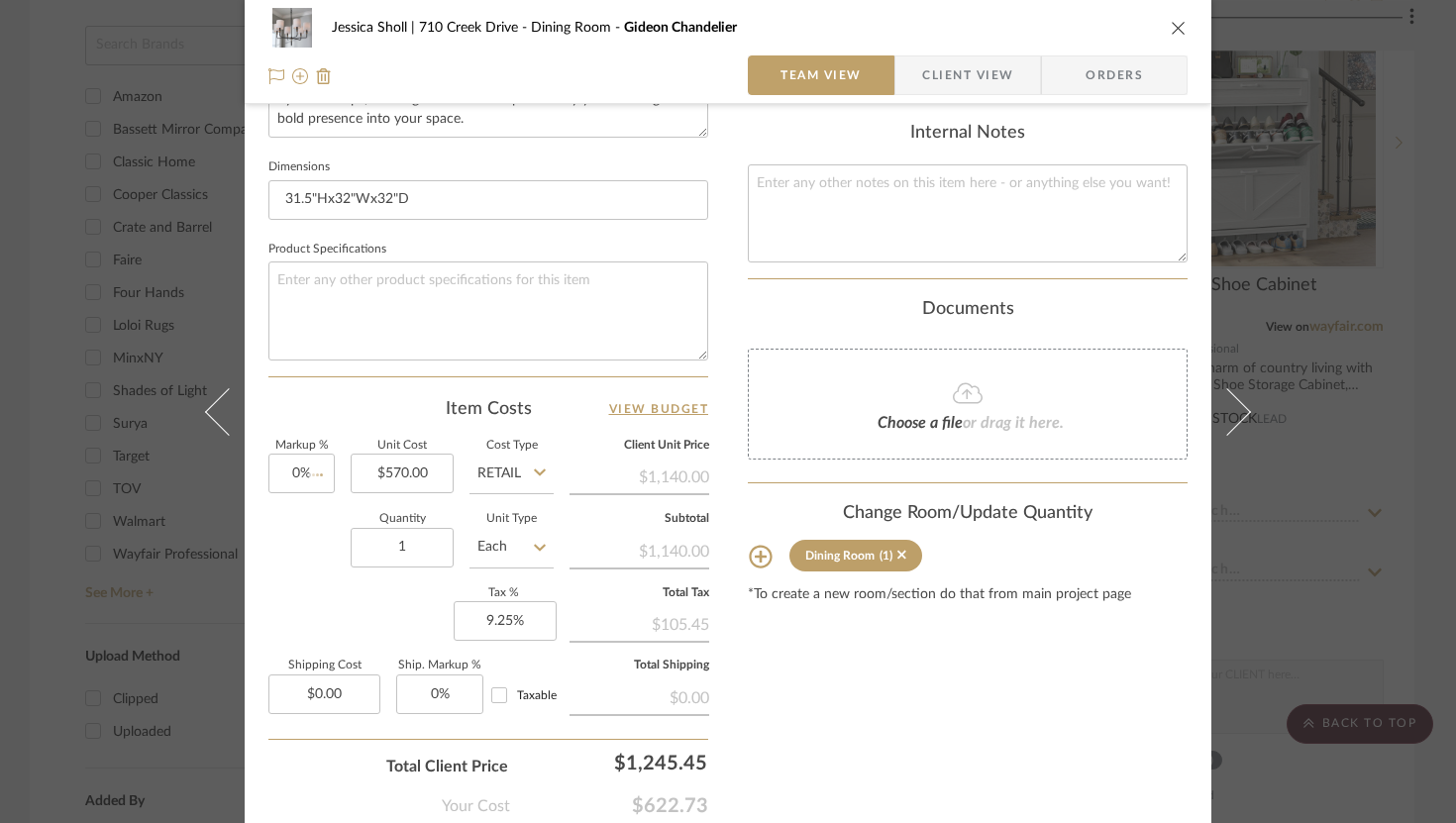 type 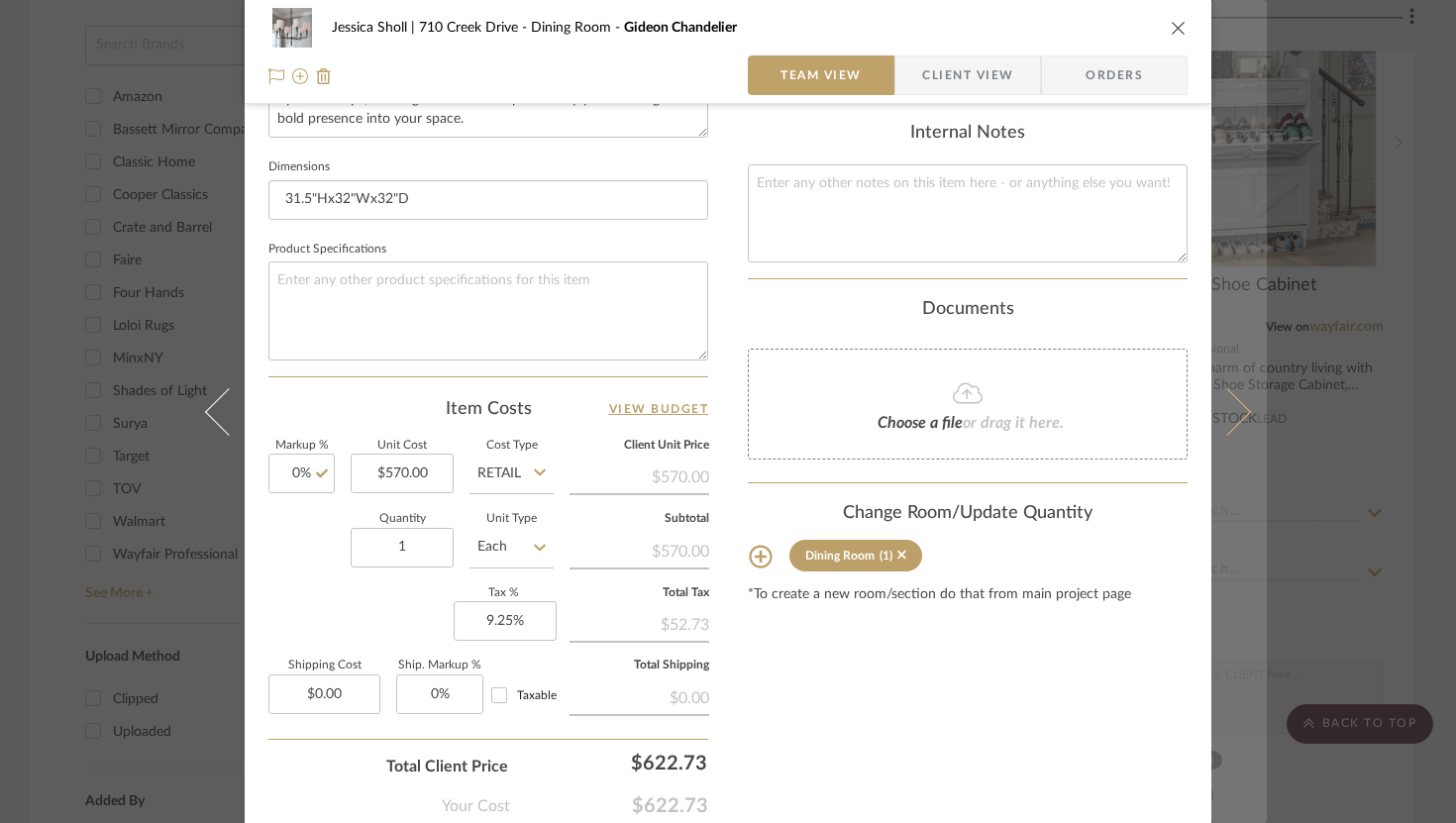 click at bounding box center [1227, 411] 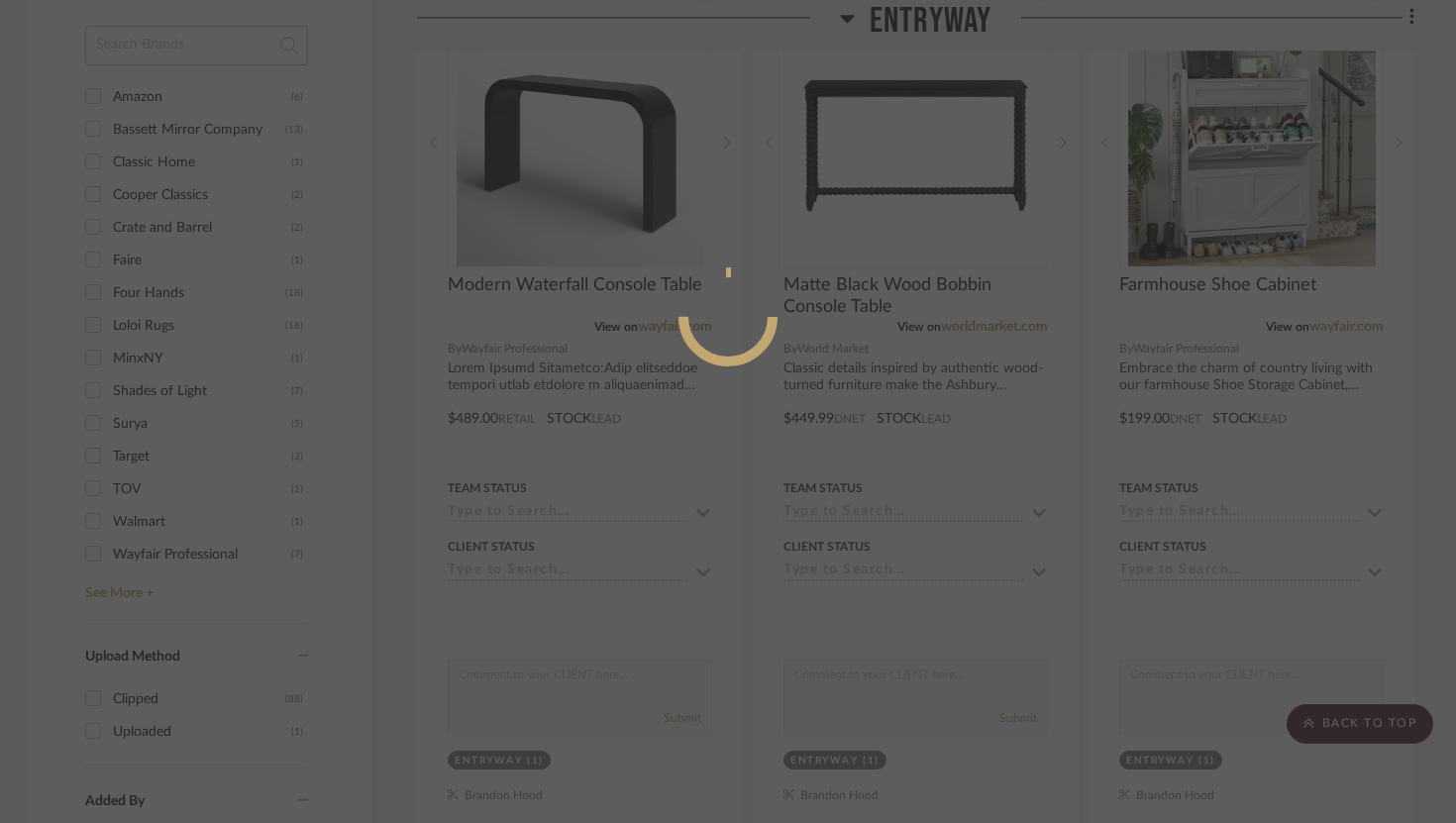 scroll, scrollTop: 809, scrollLeft: 0, axis: vertical 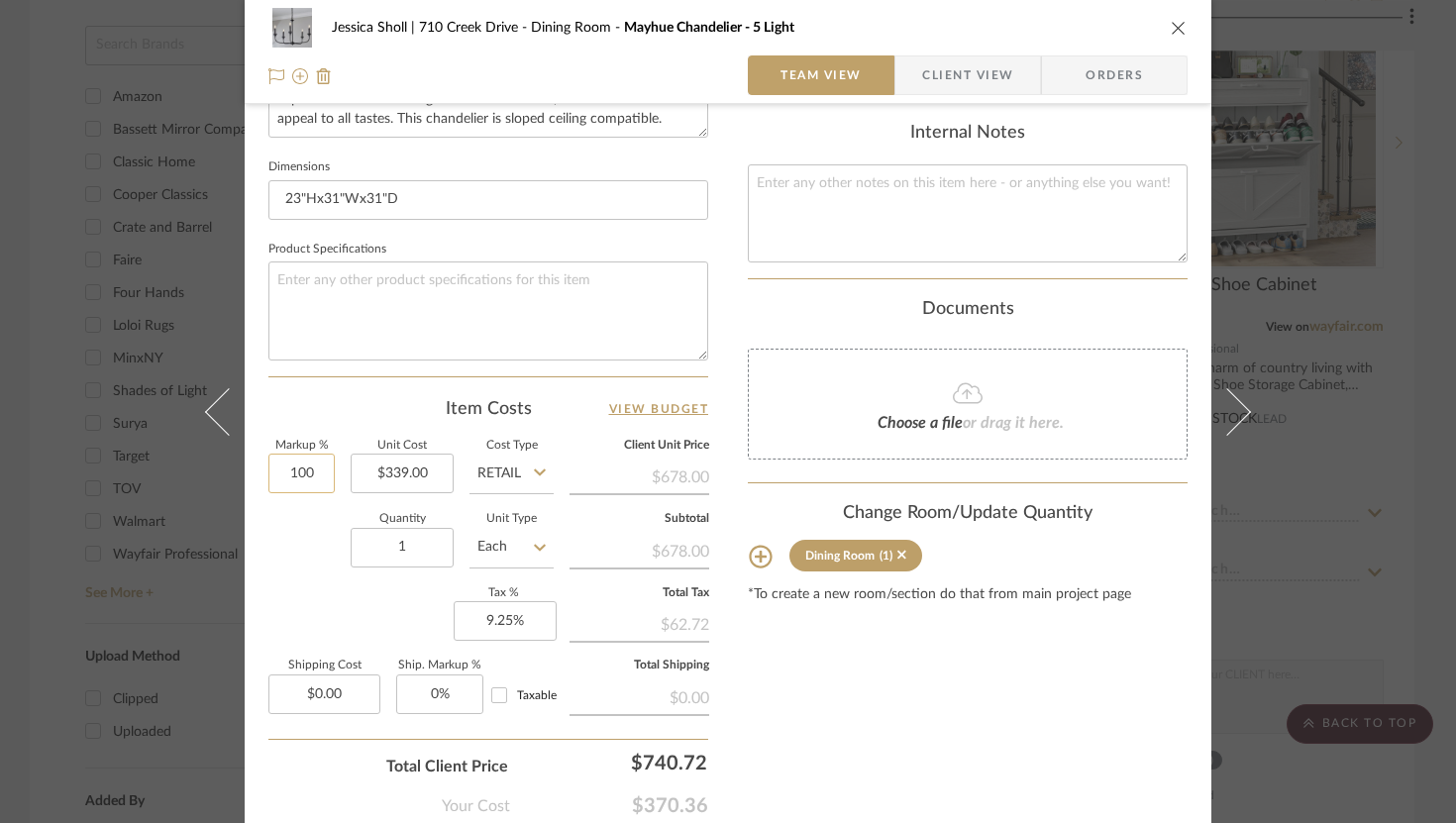 click on "100" 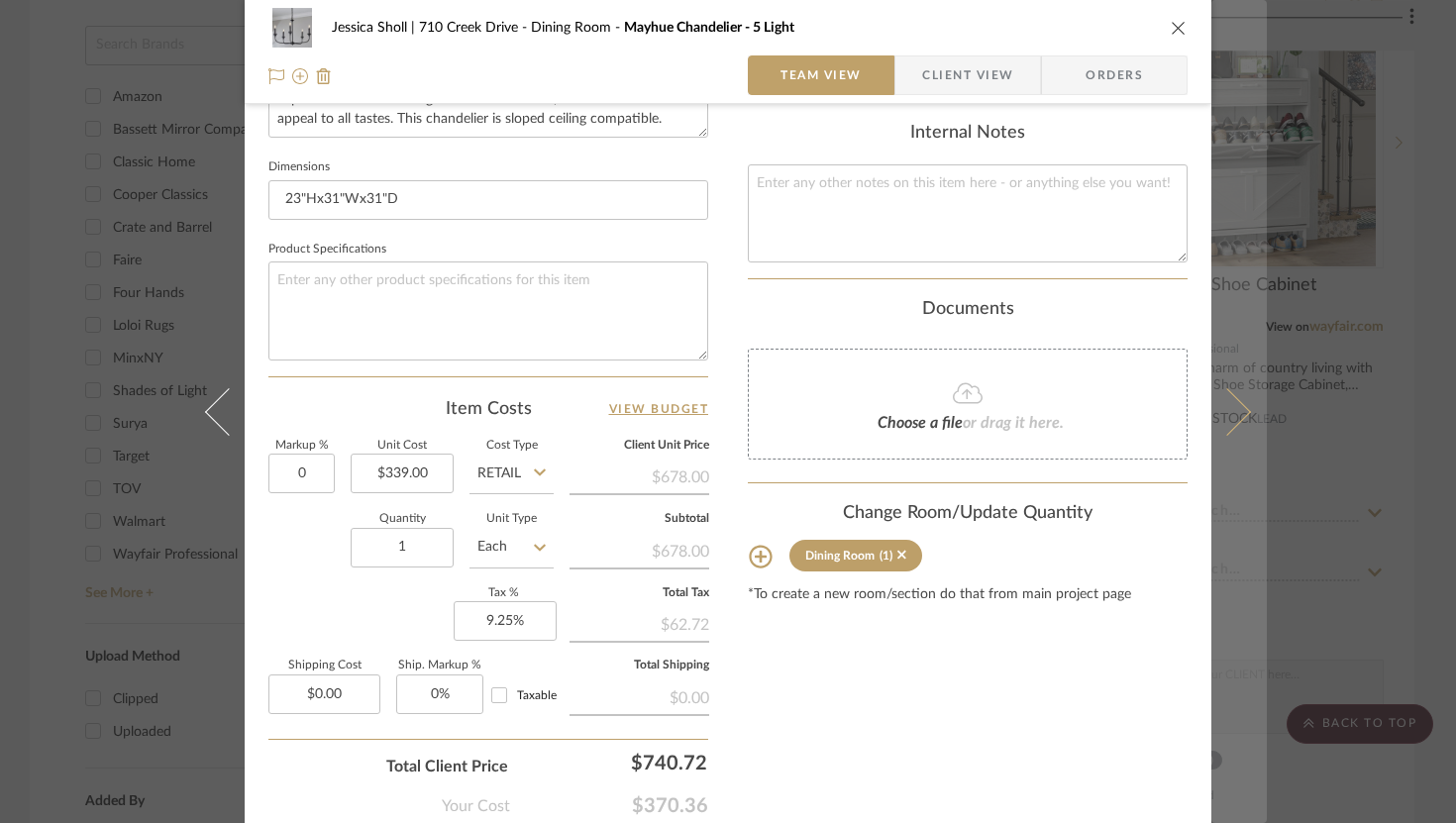 type on "0%" 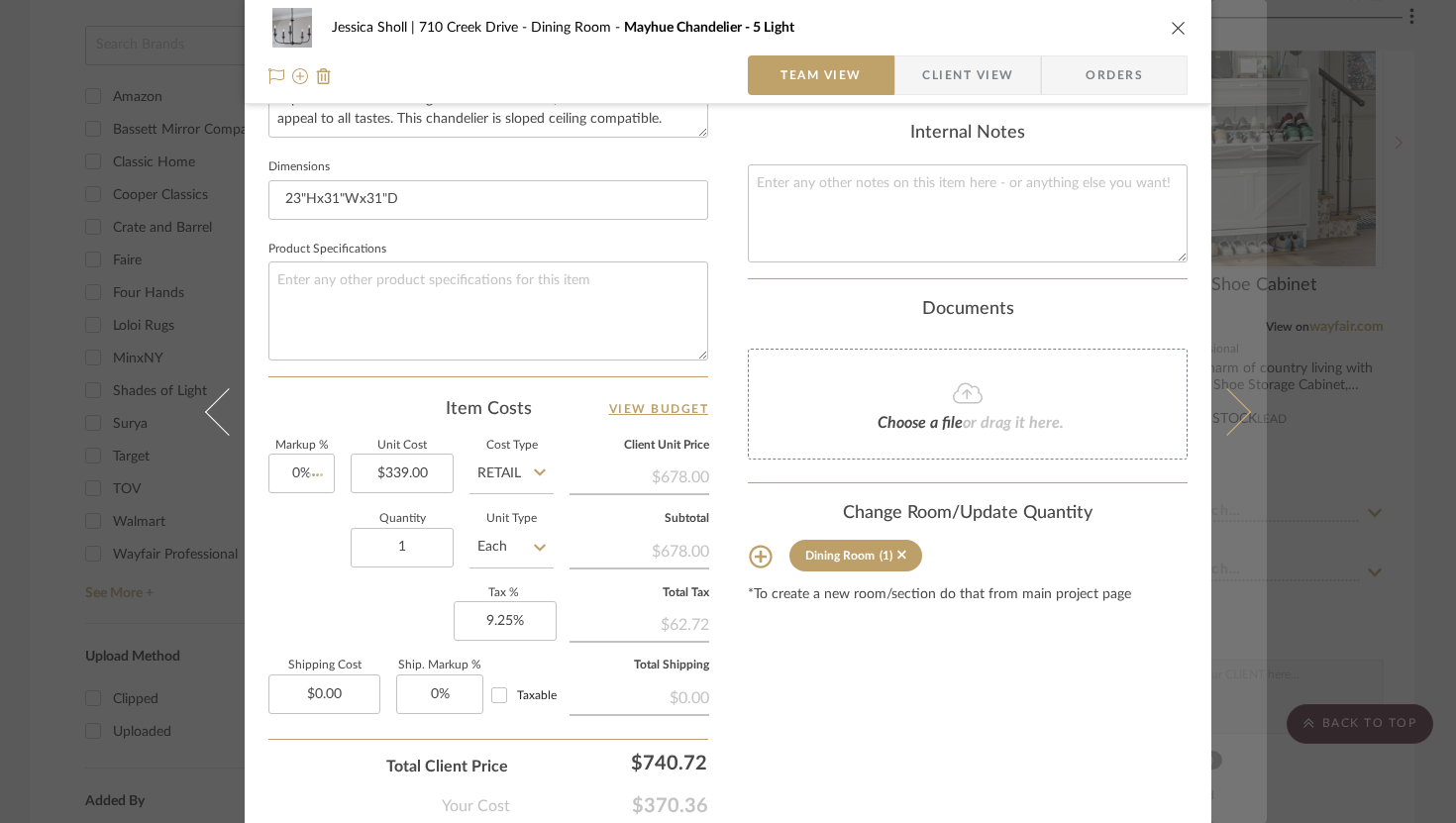 click at bounding box center [1227, 411] 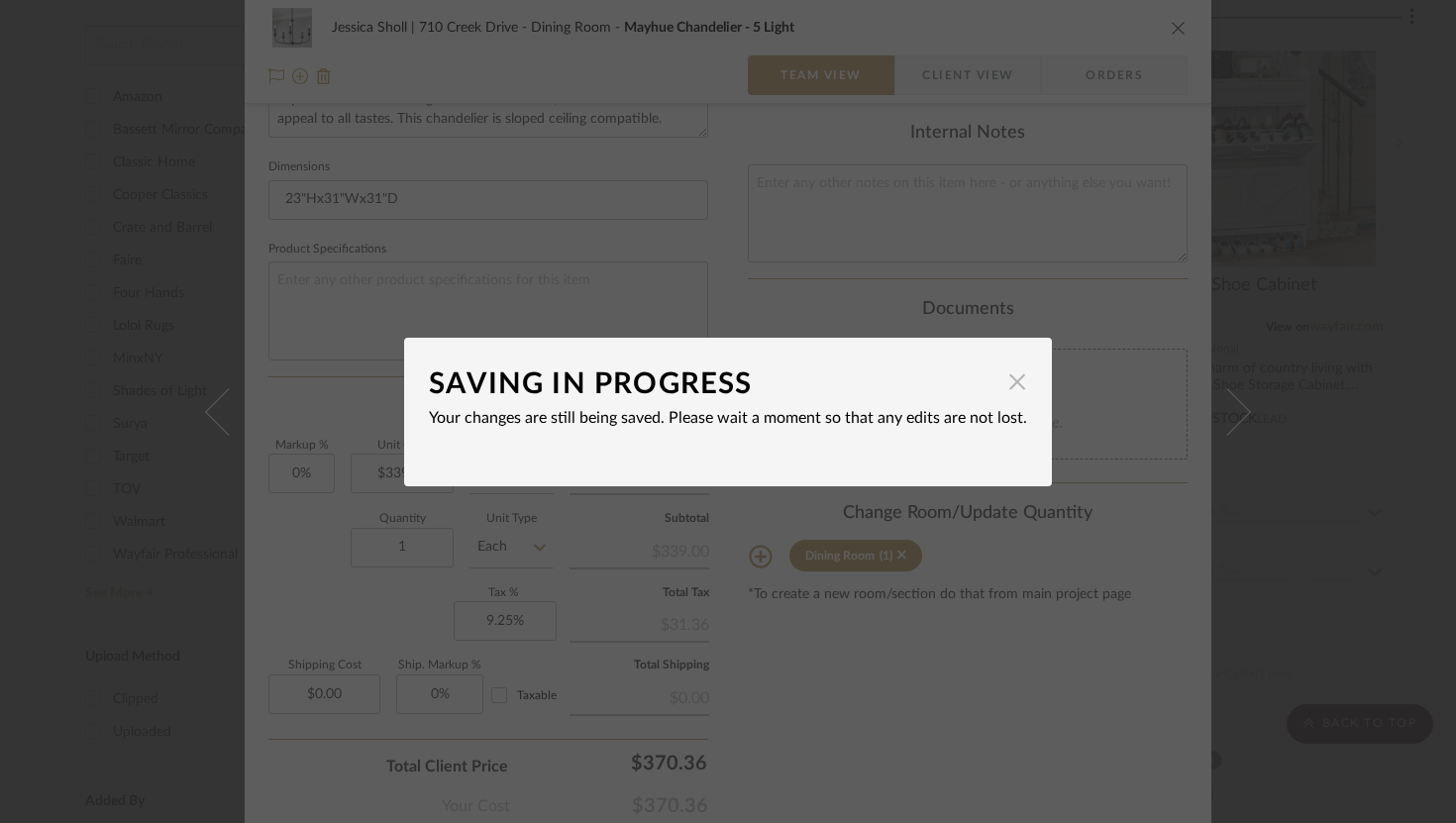 click at bounding box center (1017, 382) 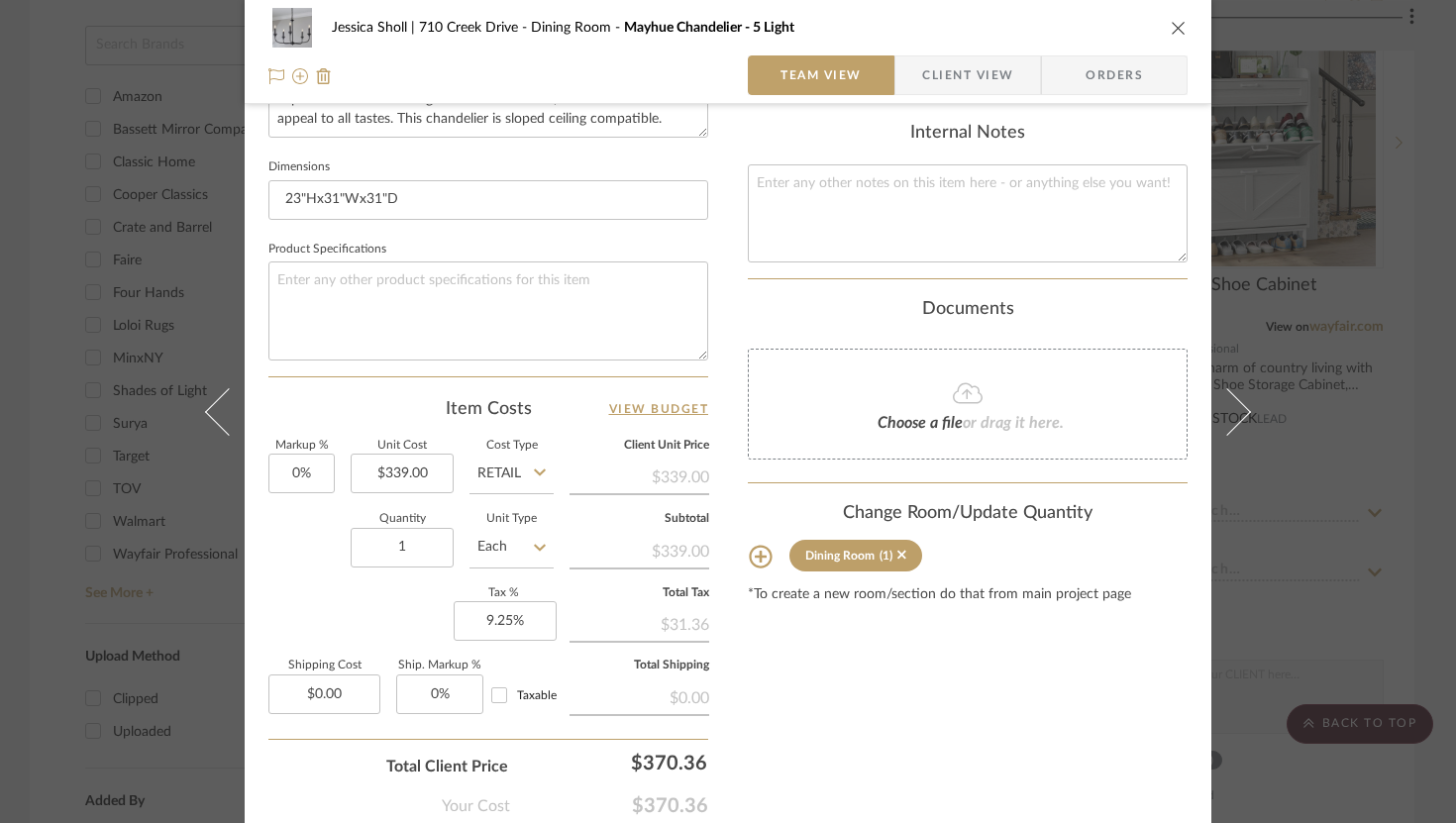 scroll, scrollTop: 866, scrollLeft: 0, axis: vertical 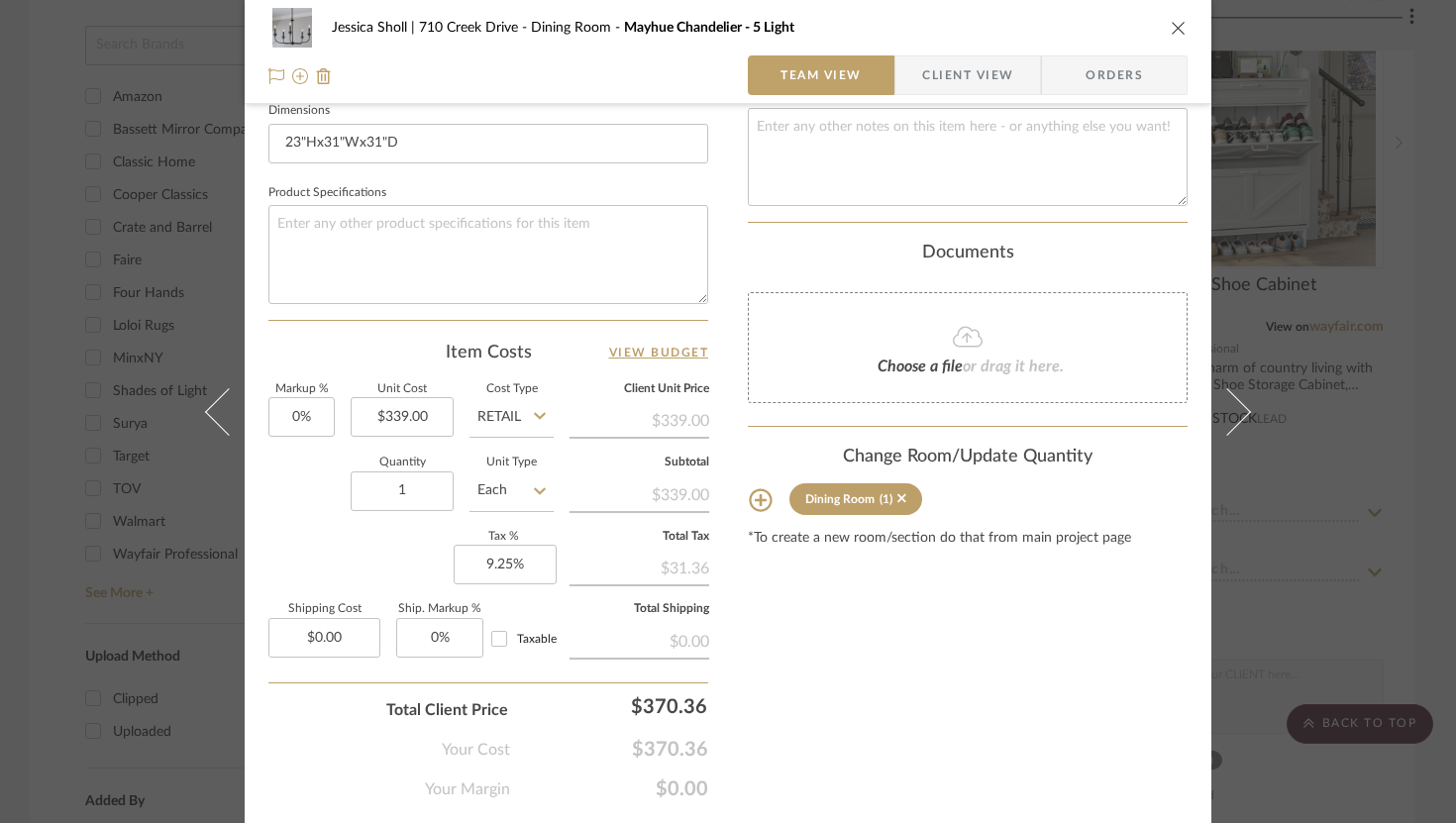 click on "Content here copies to Client View - confirm visibility there.  Show in Client Dashboard   Include in Budget   View Budget  Team Status  Lead Time  In Stock Weeks  Due Date   Install Date  Tasks / To-Dos /  team Messaging  Leave yourself a note here or share next steps with your team. You will receive emails when they
respond!  Invite Collaborator Internal Notes  Documents  Choose a file  or drag it here. Change Room/Update Quantity  Dining Room  (1) *To create a new room/section do that from main project page" at bounding box center (968, 35) 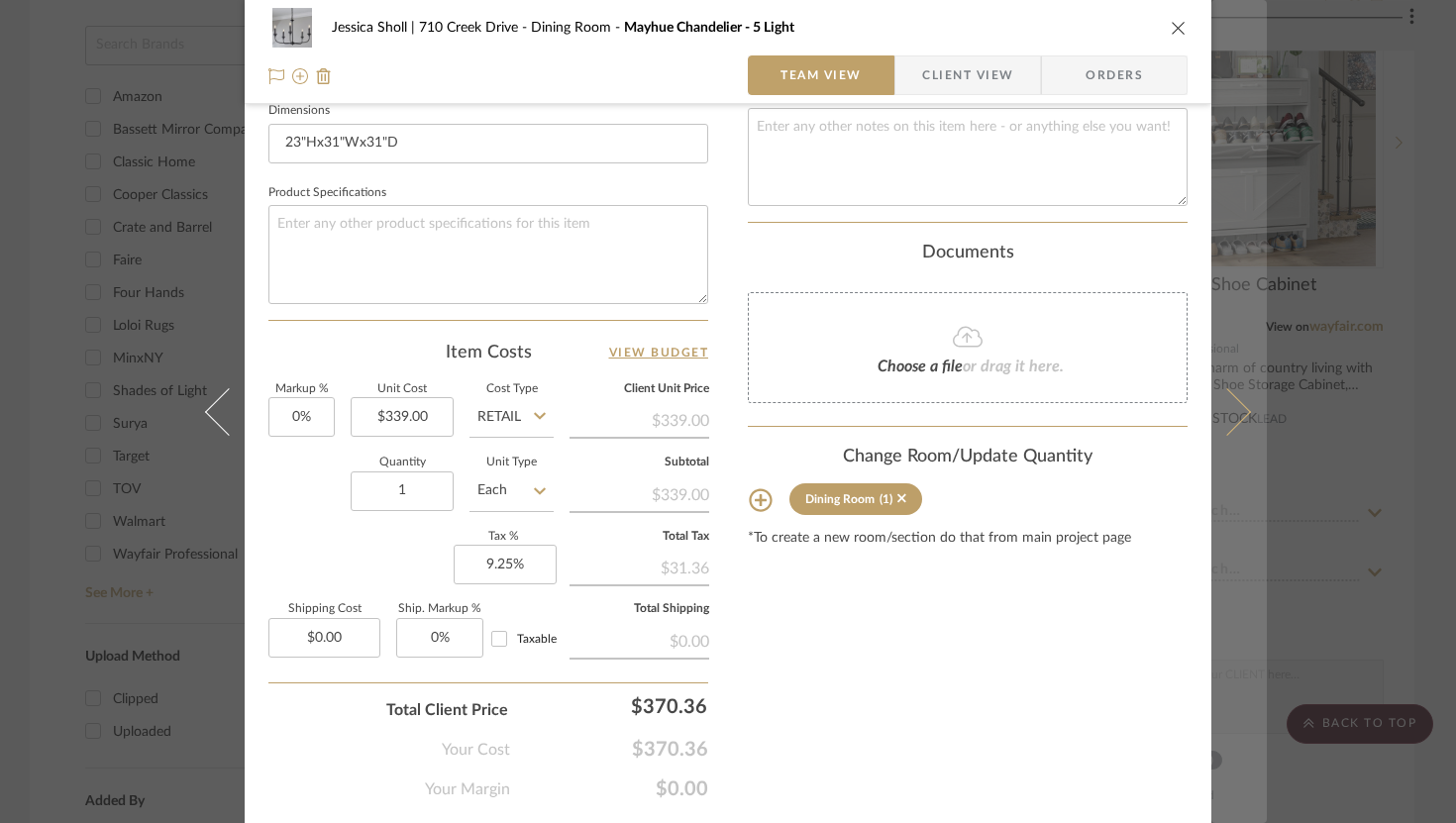 click at bounding box center [1227, 411] 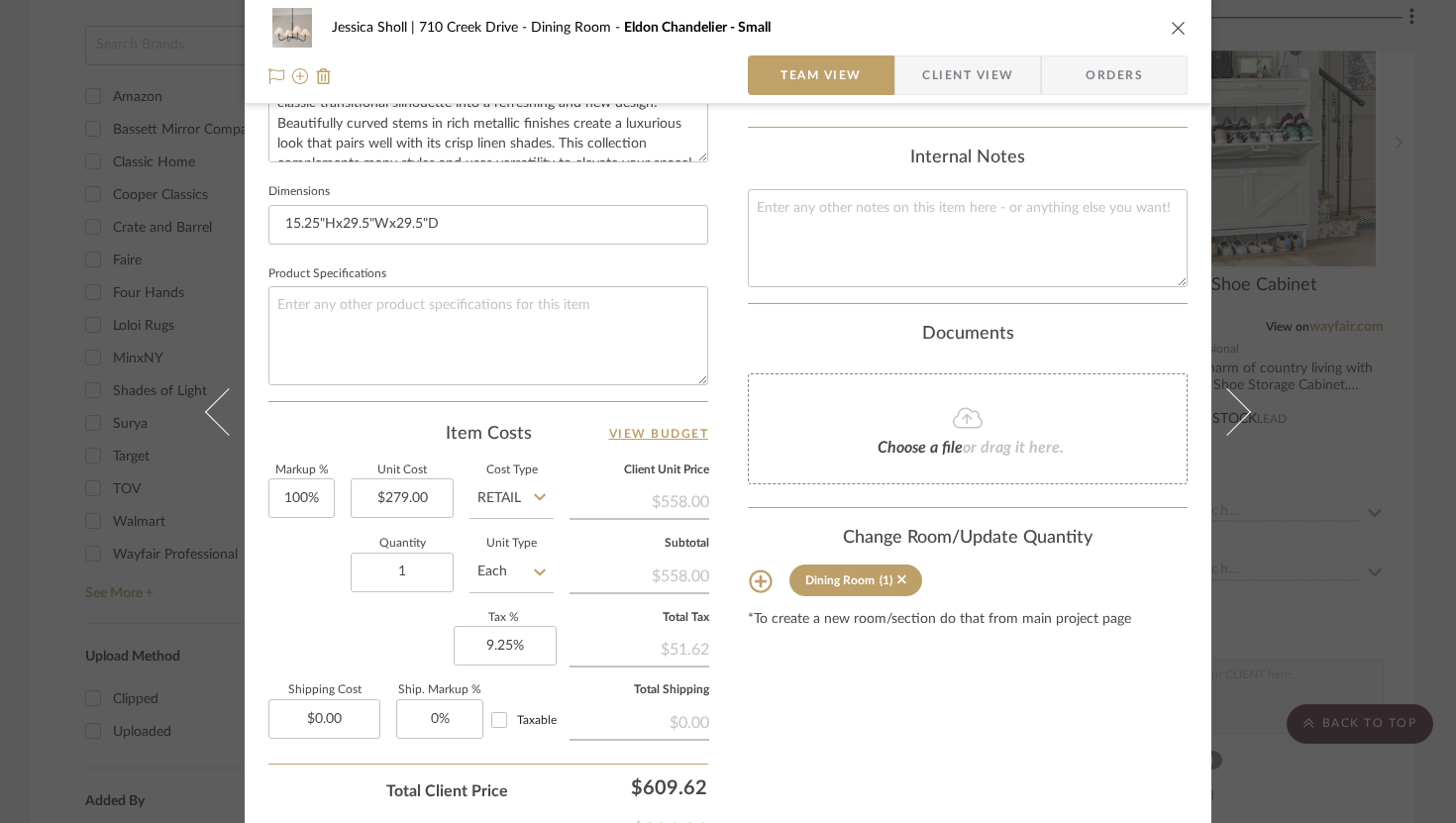 scroll, scrollTop: 818, scrollLeft: 0, axis: vertical 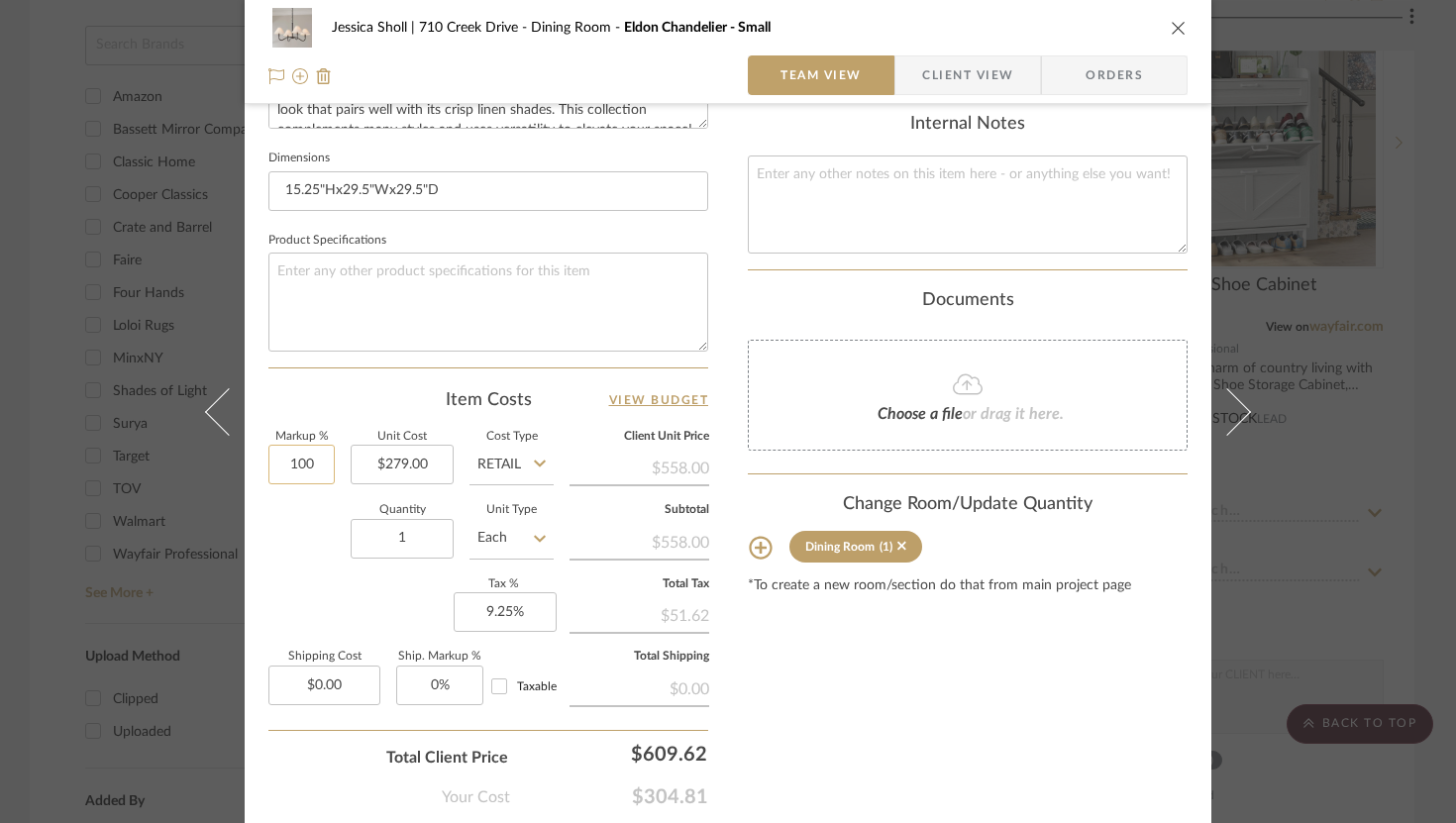 click on "100" 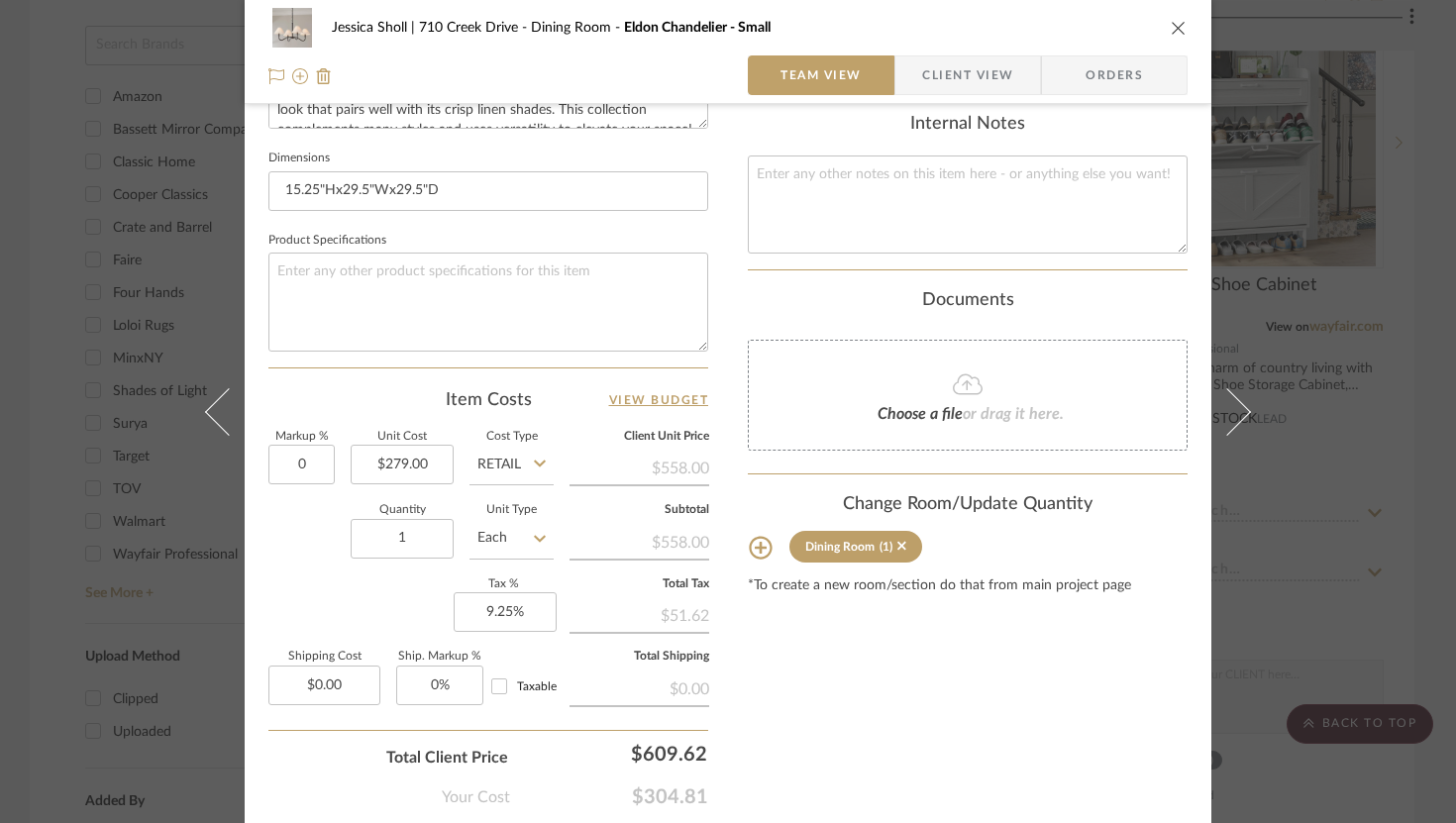 type on "0%" 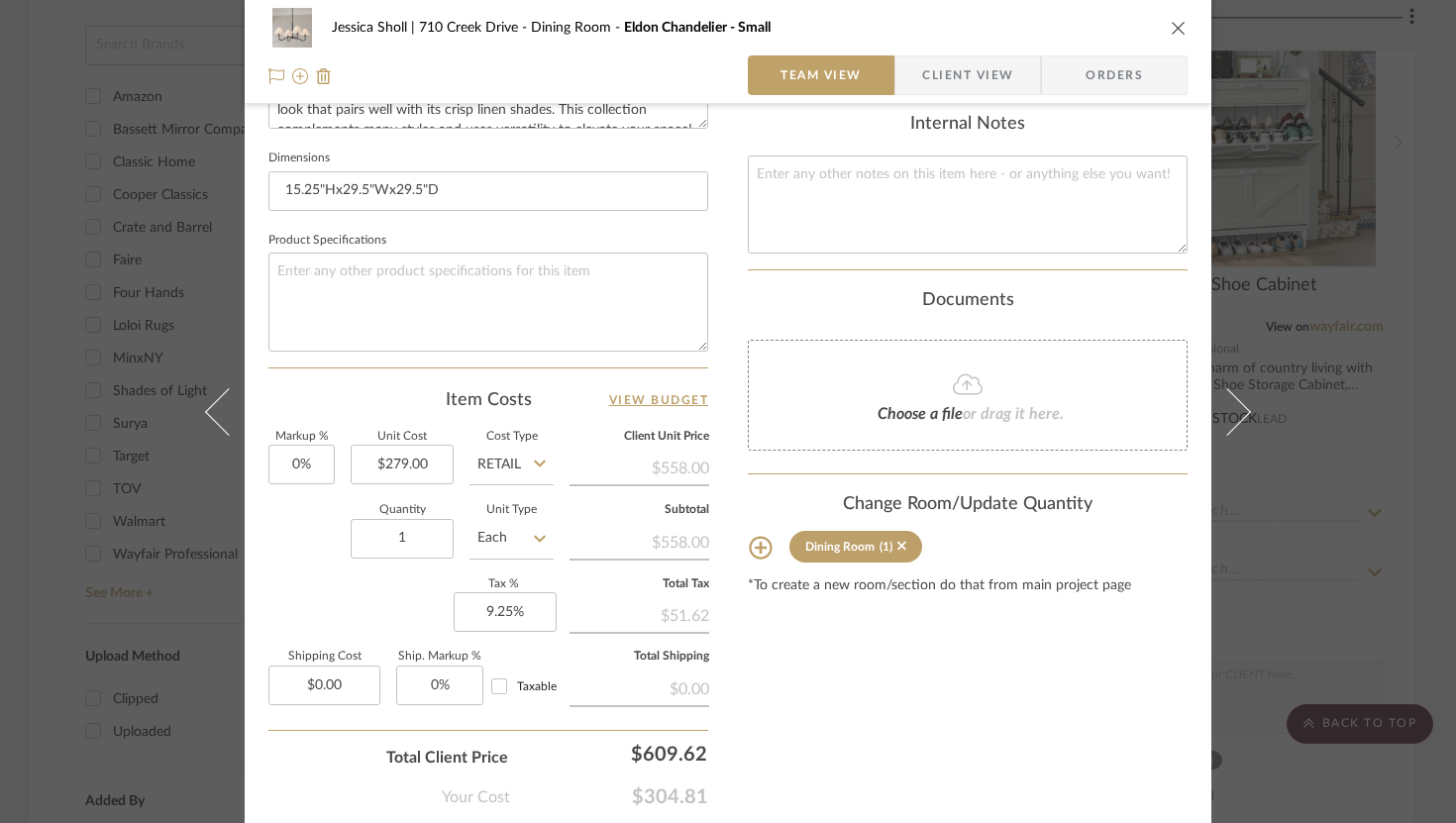 click on "Content here copies to Client View - confirm visibility there.  Show in Client Dashboard   Include in Budget   View Budget  Team Status  Lead Time  In Stock Weeks  Due Date   Install Date  Tasks / To-Dos /  team Messaging  Leave yourself a note here or share next steps with your team. You will receive emails when they
respond!  Invite Collaborator Internal Notes  Documents  Choose a file  or drag it here. Change Room/Update Quantity  Dining Room  (1) *To create a new room/section do that from main project page" at bounding box center (968, 82) 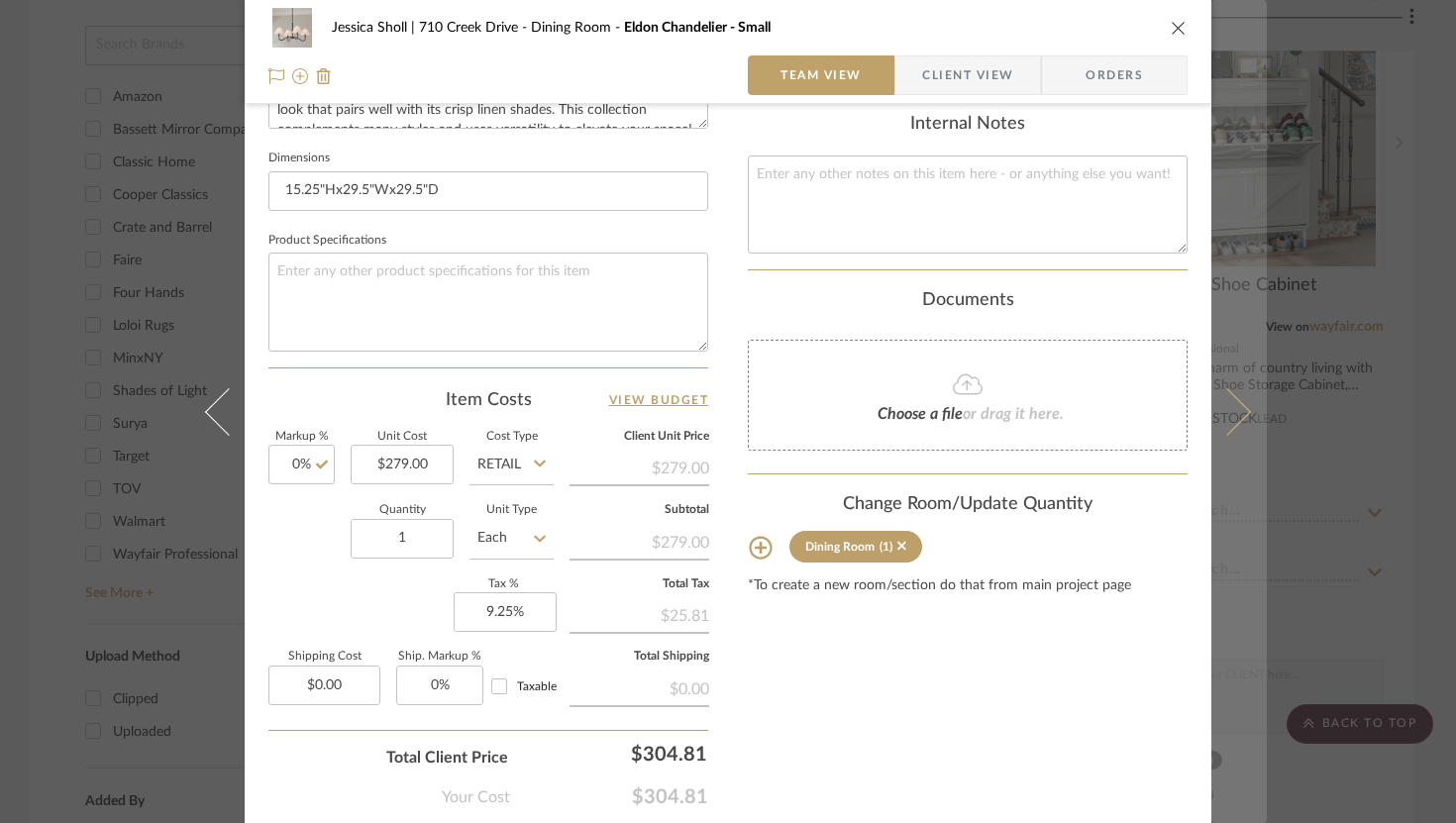 click at bounding box center (1227, 411) 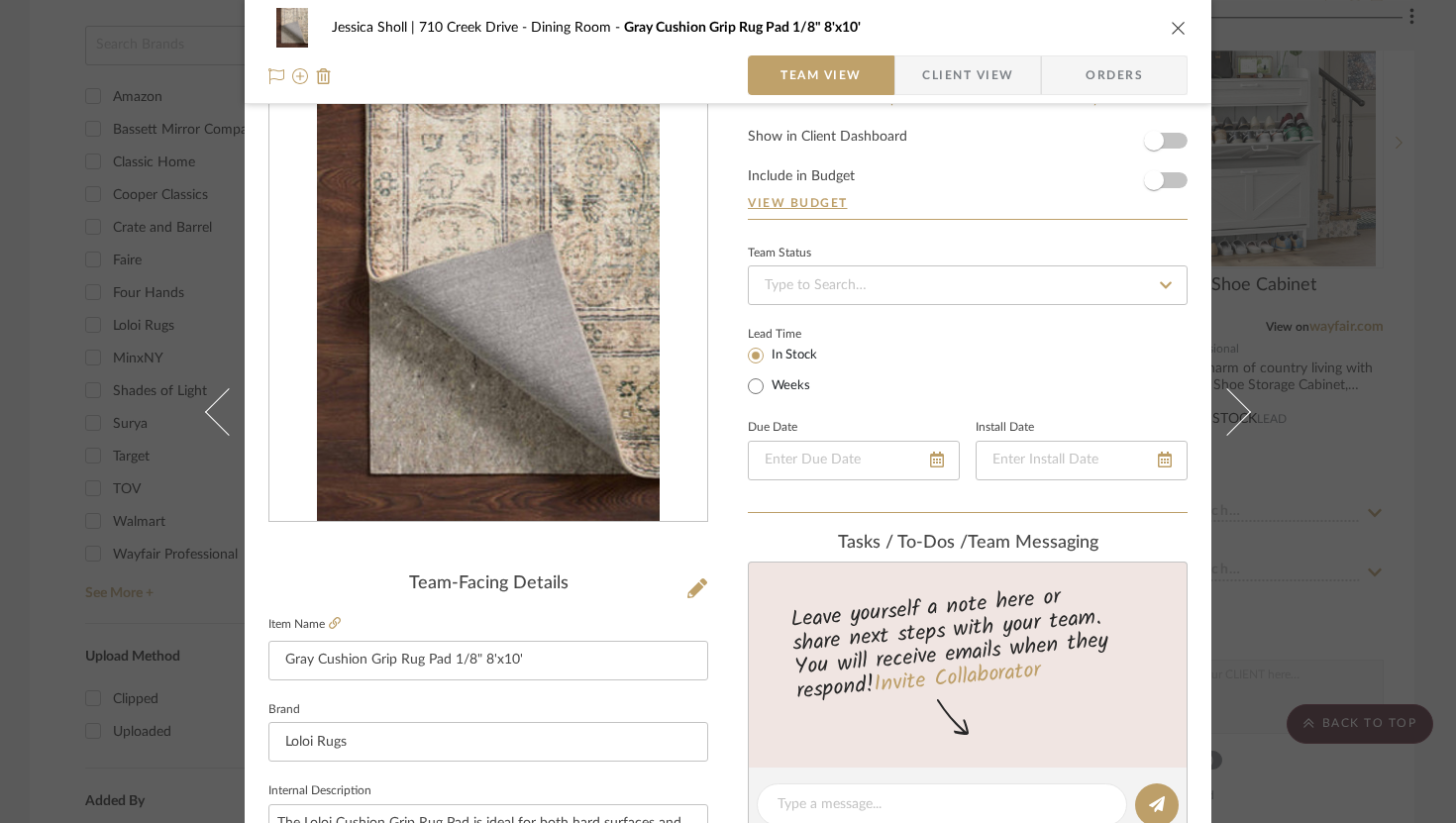 scroll, scrollTop: 818, scrollLeft: 0, axis: vertical 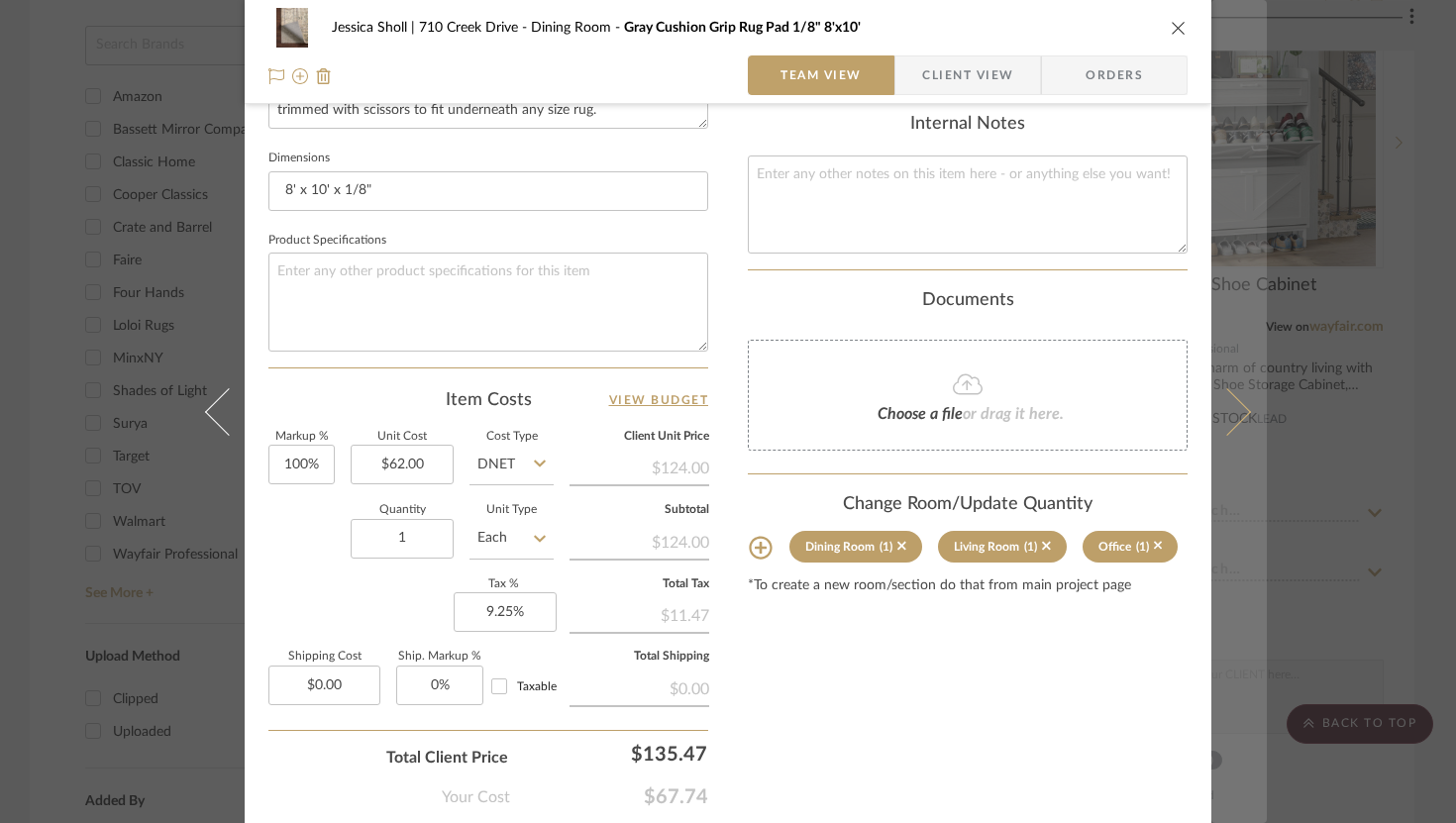 click at bounding box center (1227, 411) 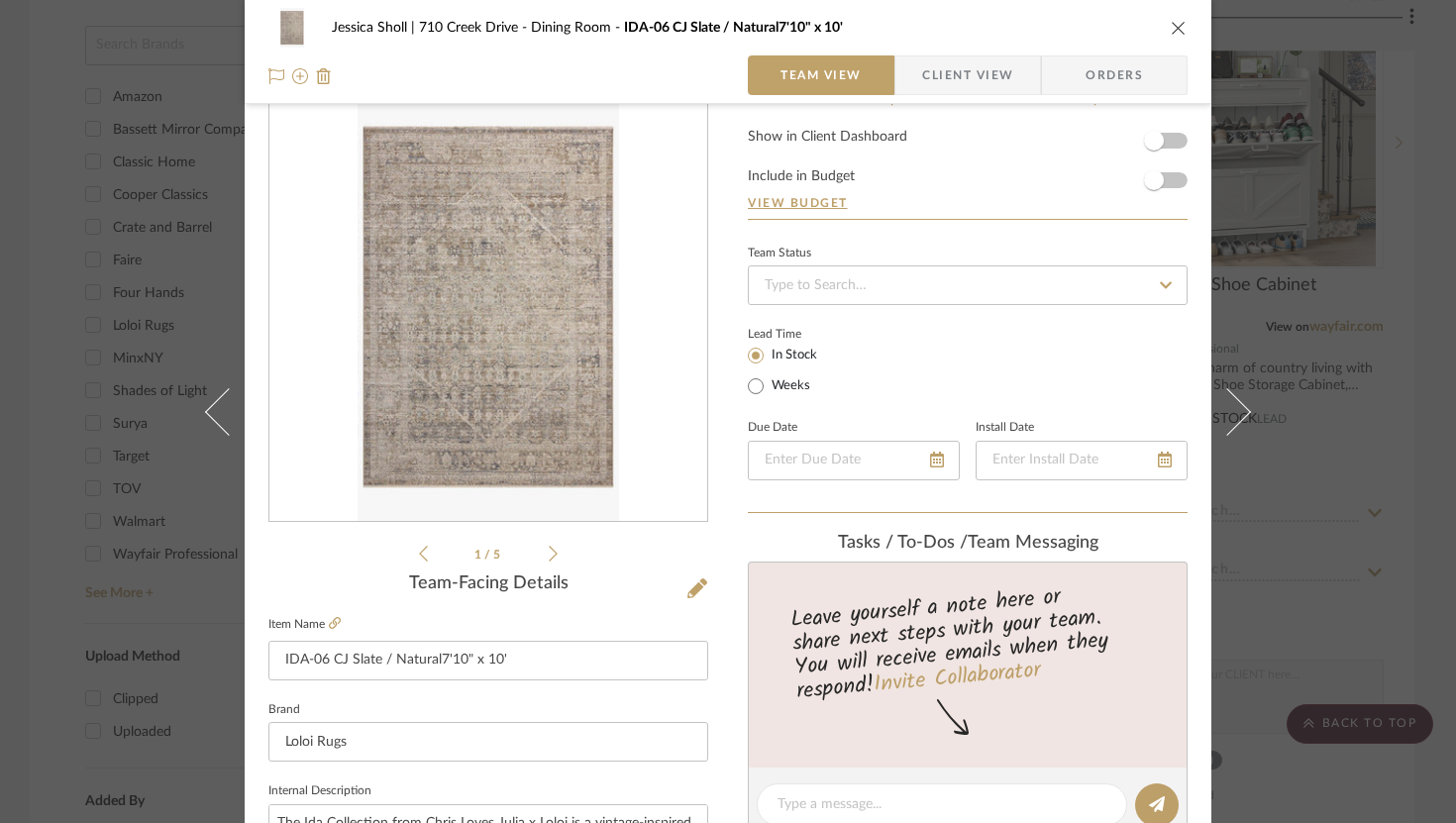scroll, scrollTop: 818, scrollLeft: 0, axis: vertical 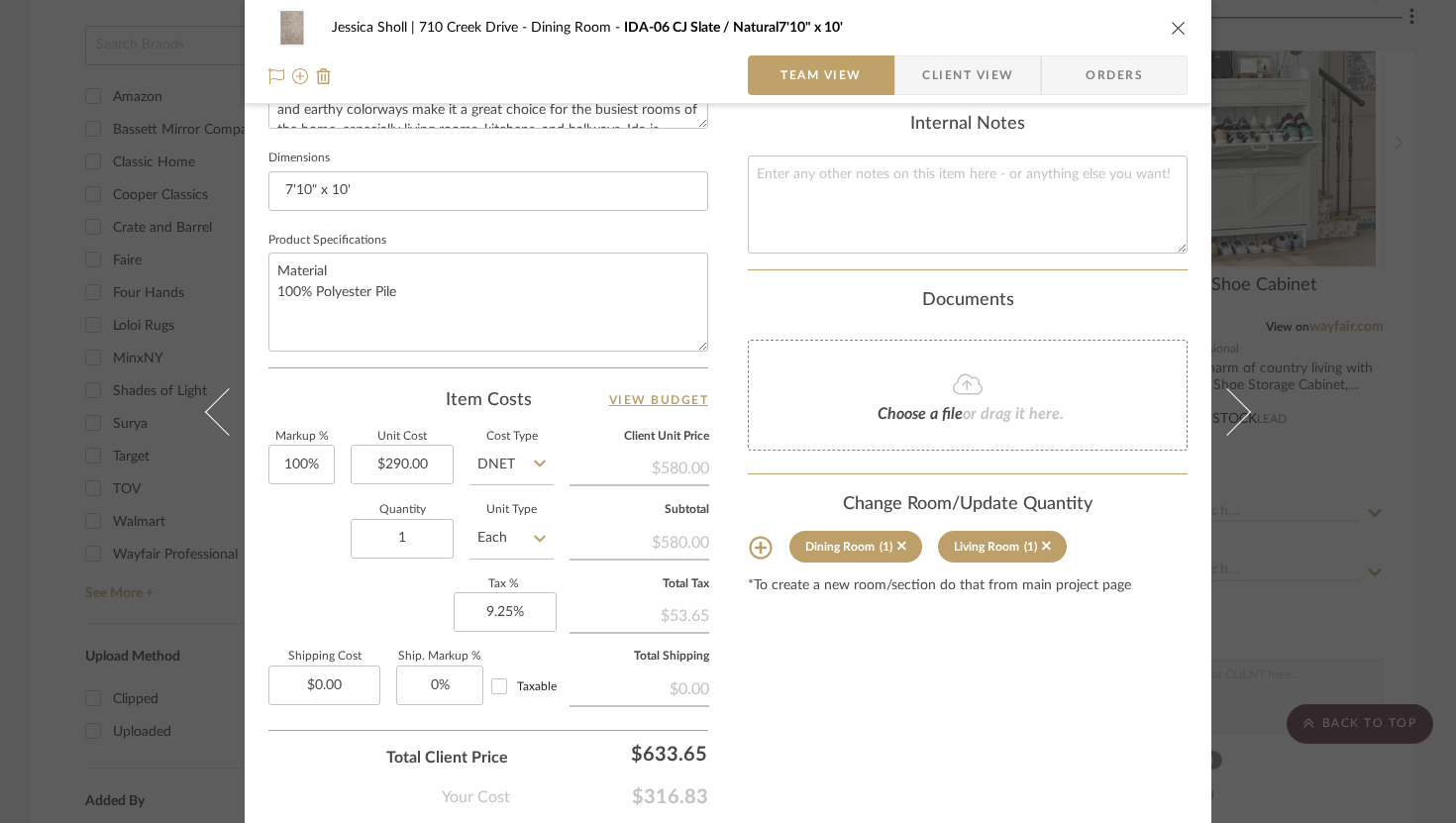 click at bounding box center [1227, 411] 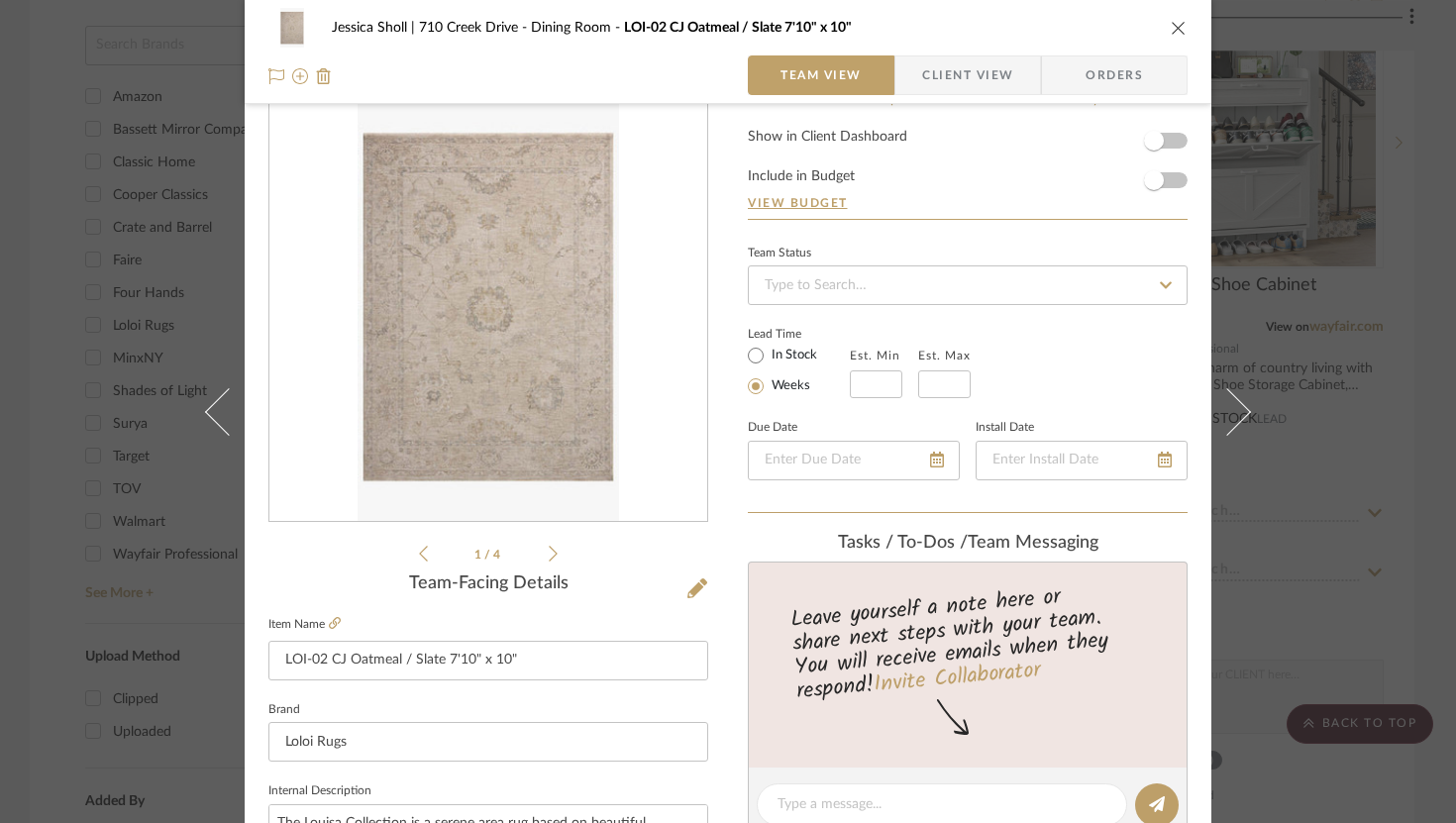 scroll, scrollTop: 818, scrollLeft: 0, axis: vertical 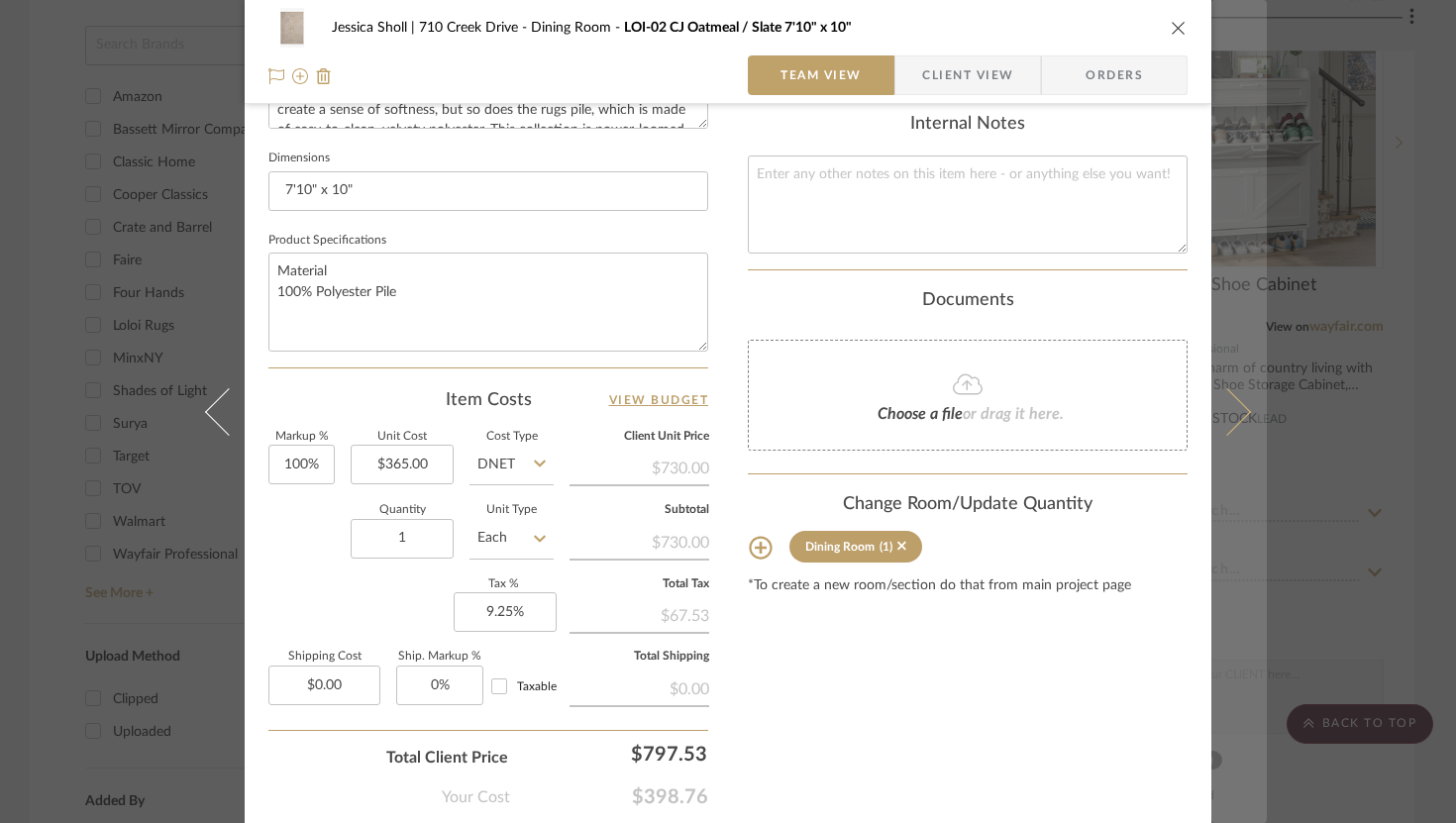 click at bounding box center (1227, 411) 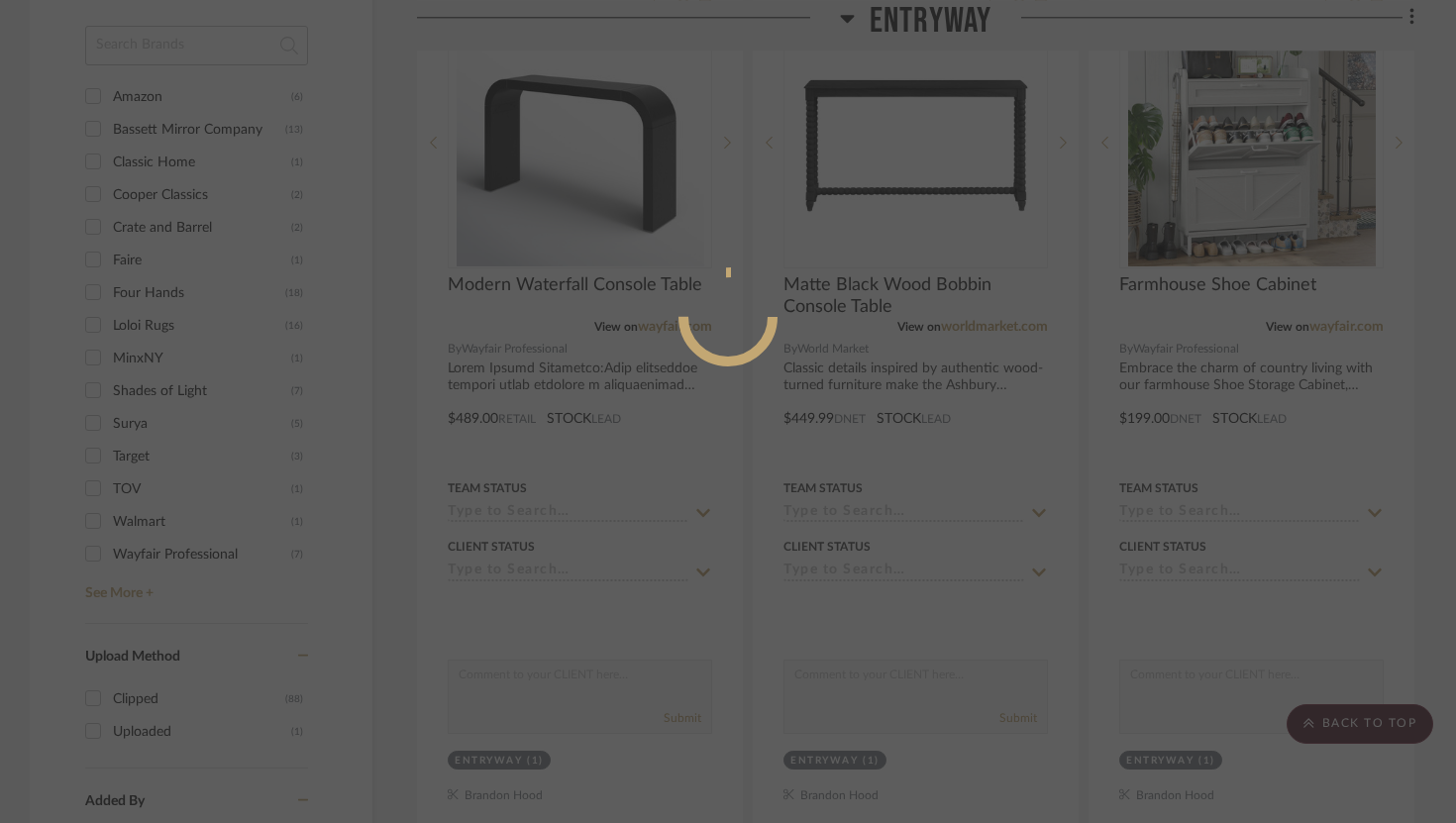 scroll, scrollTop: 818, scrollLeft: 0, axis: vertical 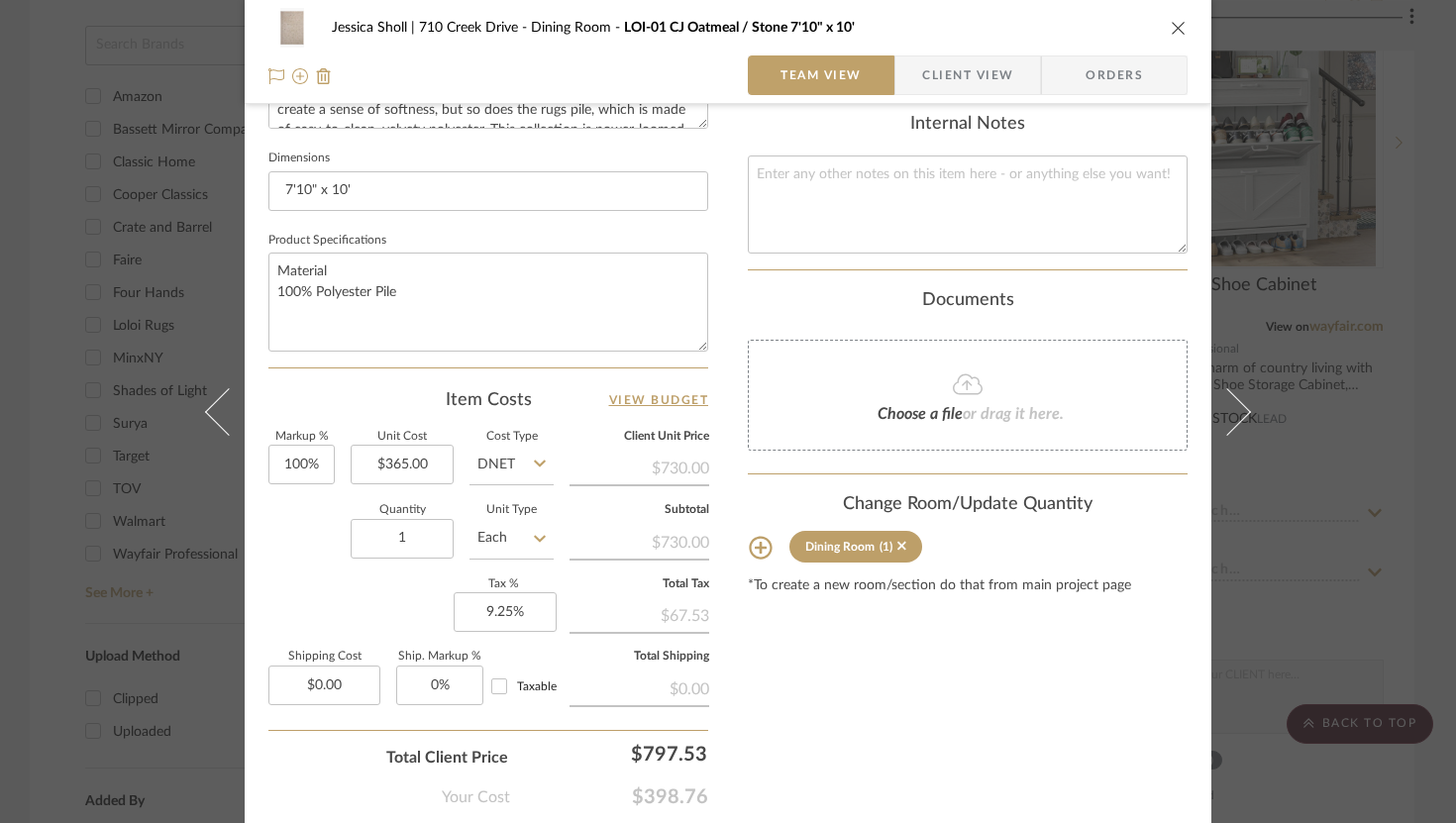 click at bounding box center (1227, 411) 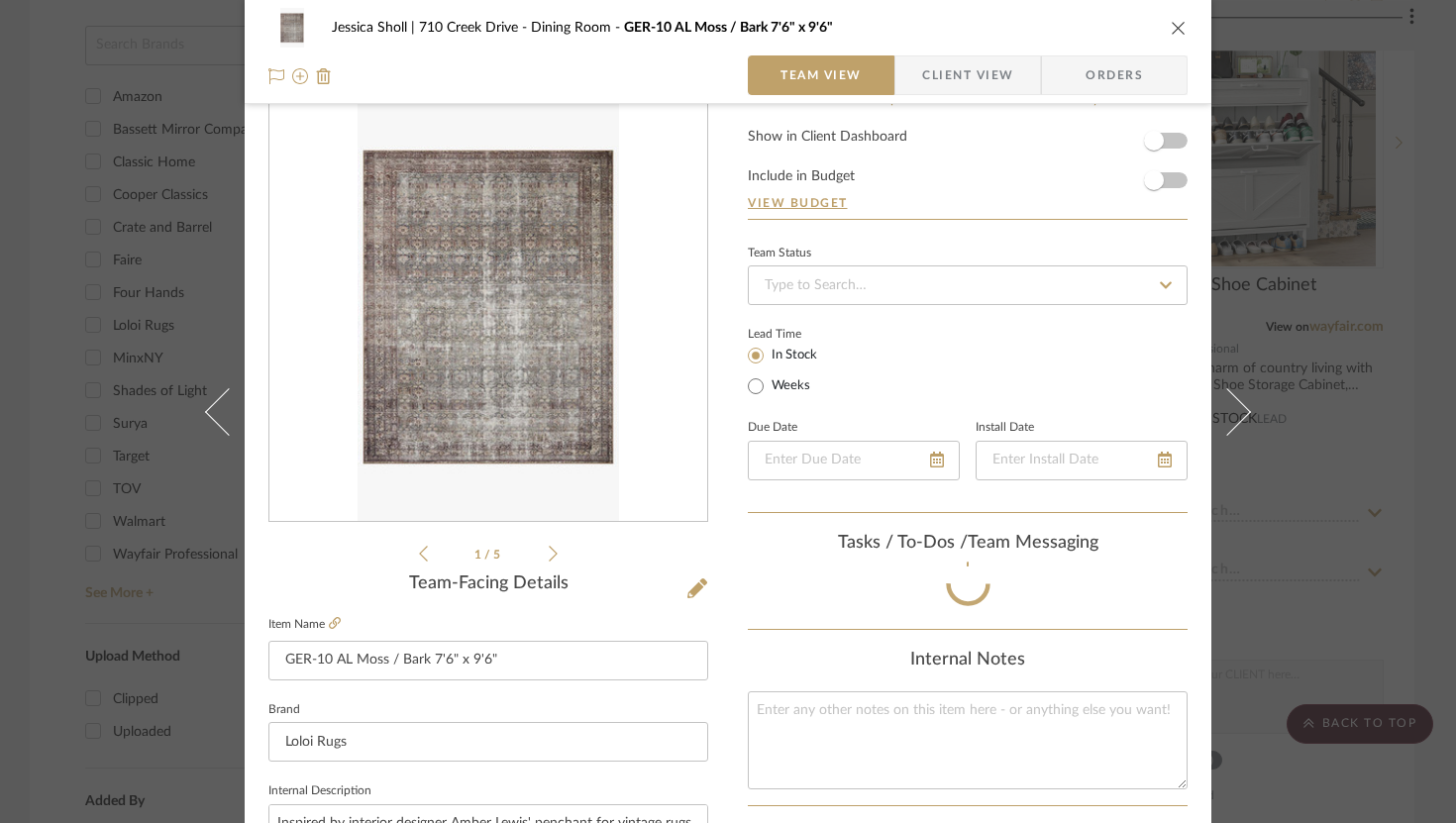 scroll, scrollTop: 818, scrollLeft: 0, axis: vertical 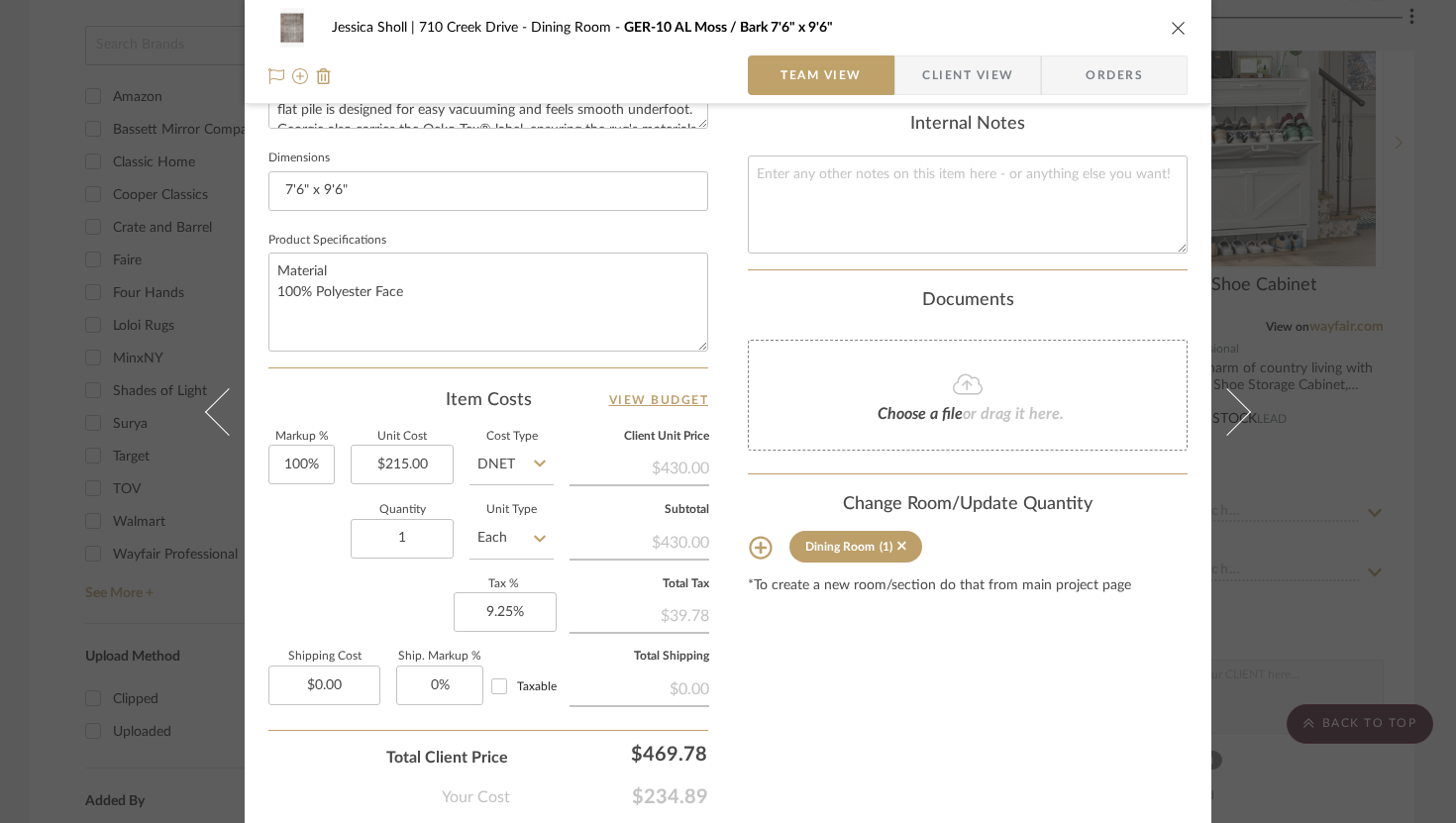 click at bounding box center [1227, 411] 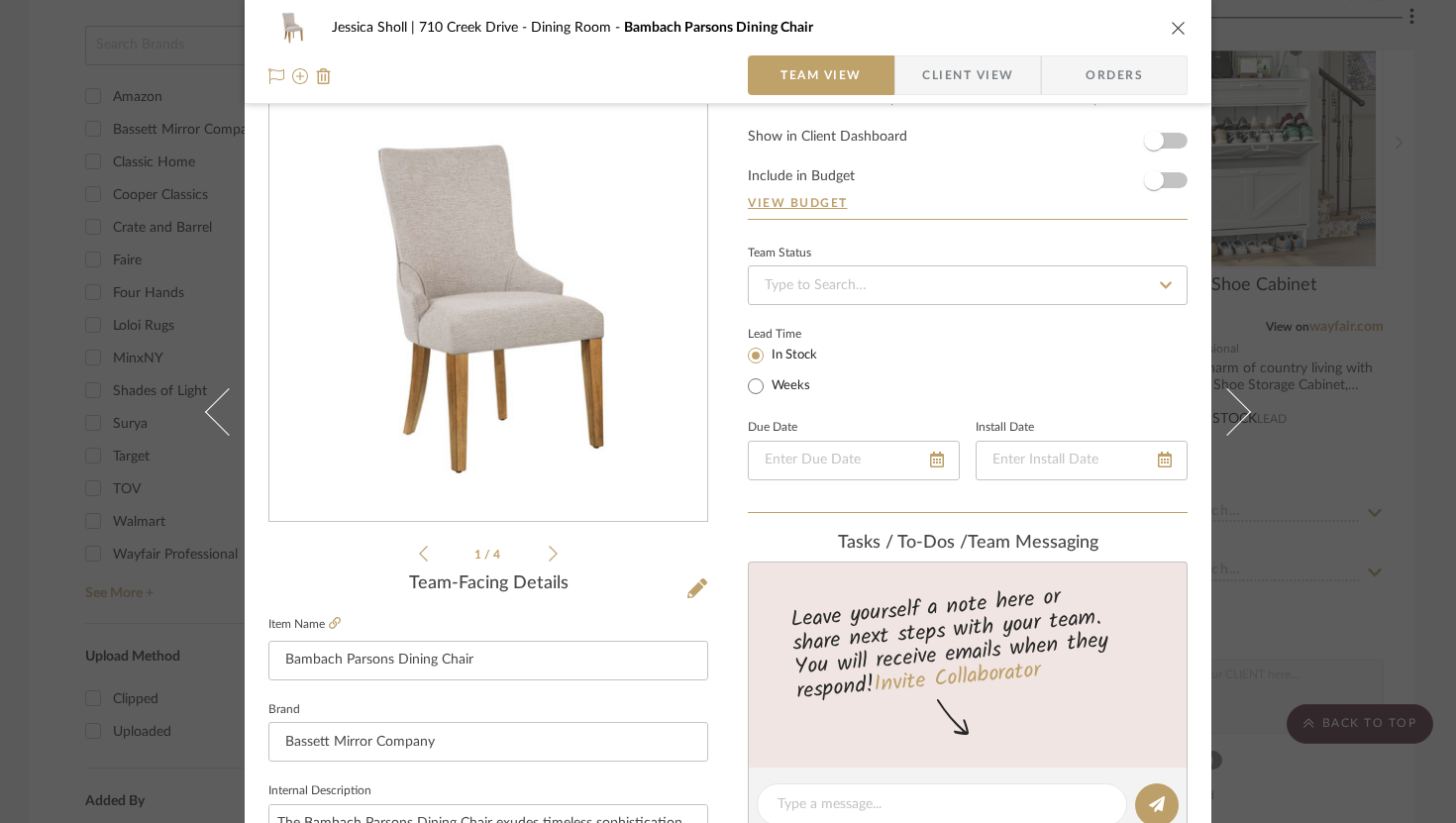 scroll, scrollTop: 818, scrollLeft: 0, axis: vertical 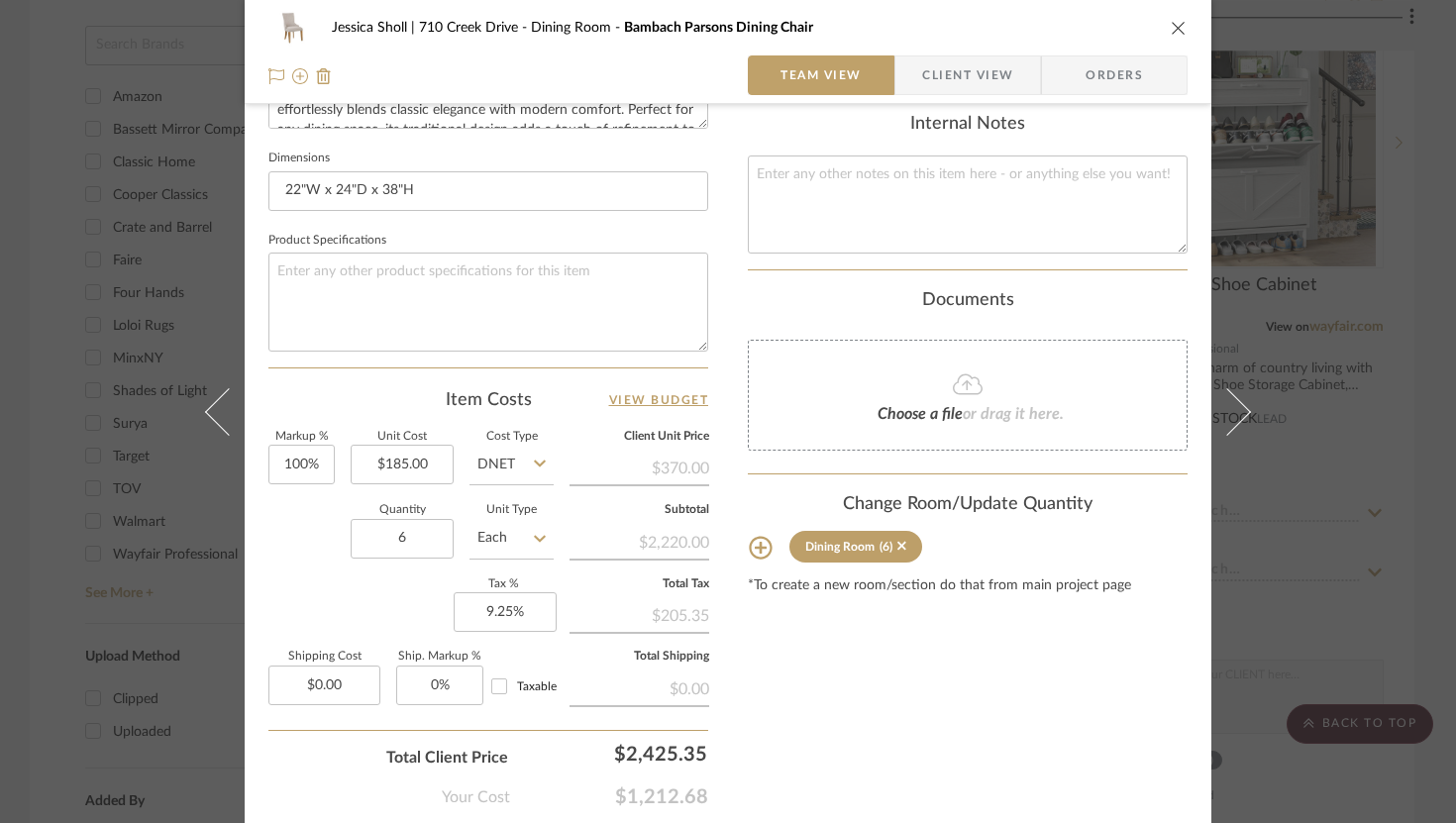 drag, startPoint x: 1237, startPoint y: 408, endPoint x: 1104, endPoint y: 475, distance: 148.9228 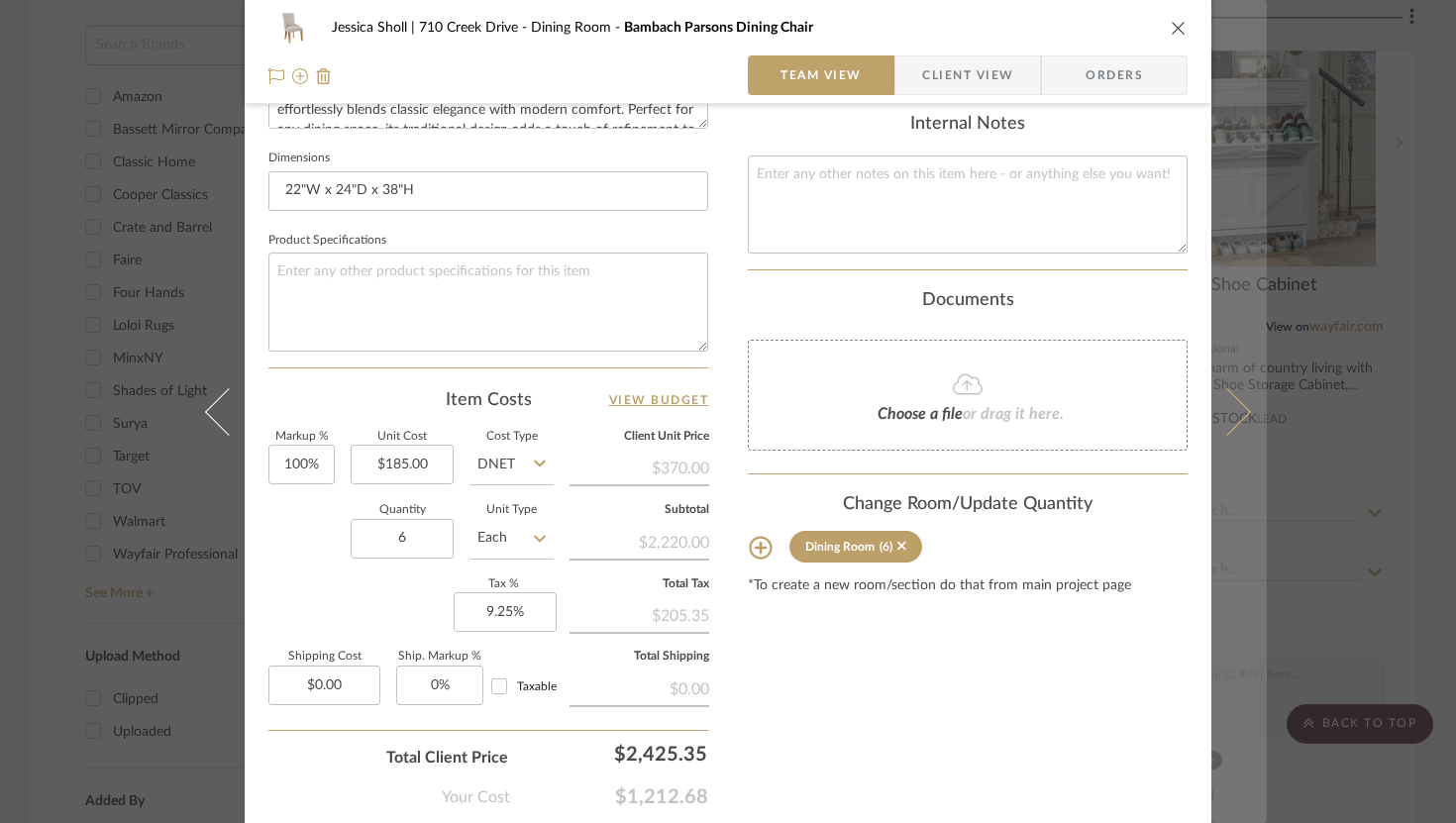 click at bounding box center [1227, 411] 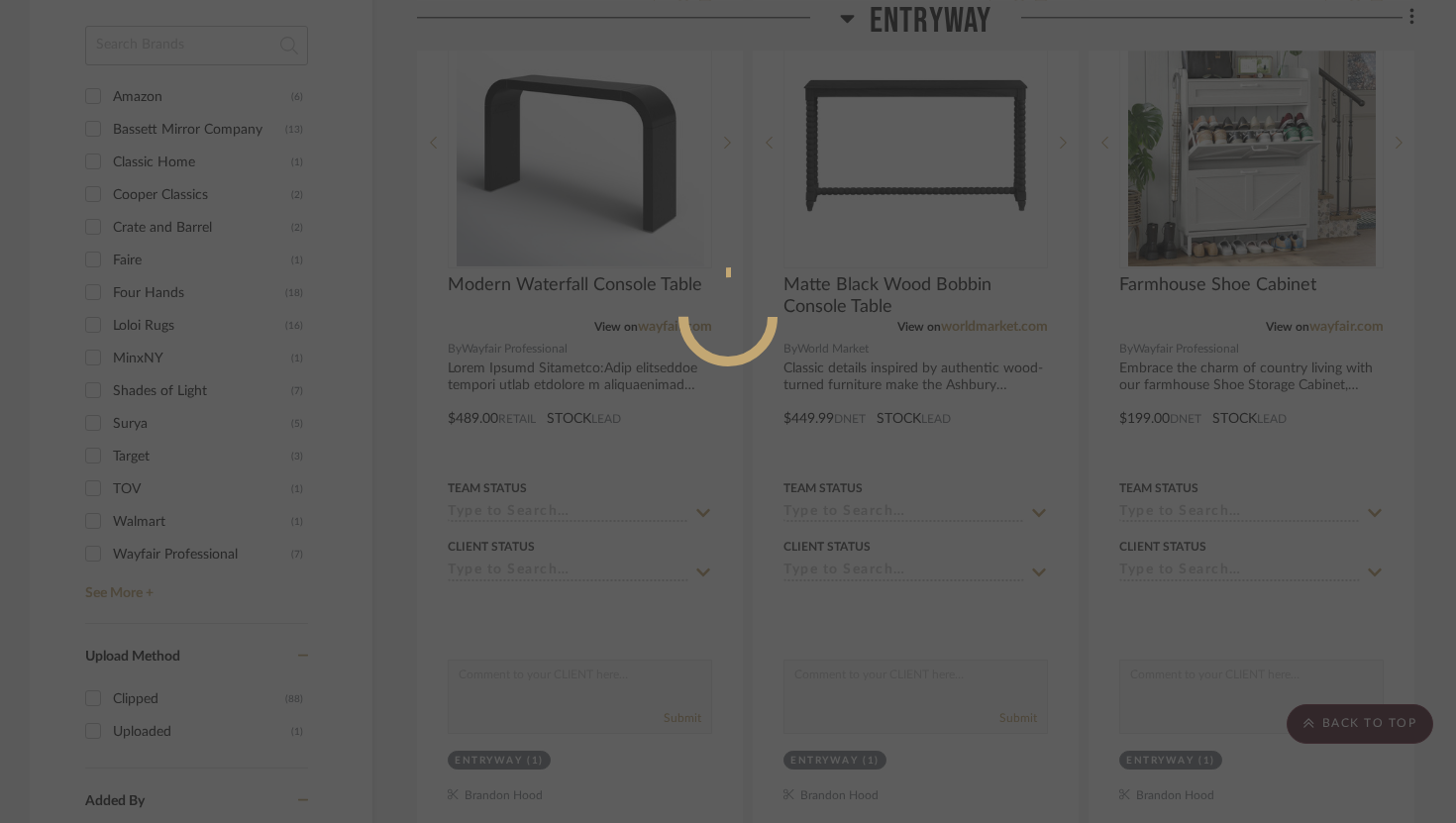 scroll, scrollTop: 818, scrollLeft: 0, axis: vertical 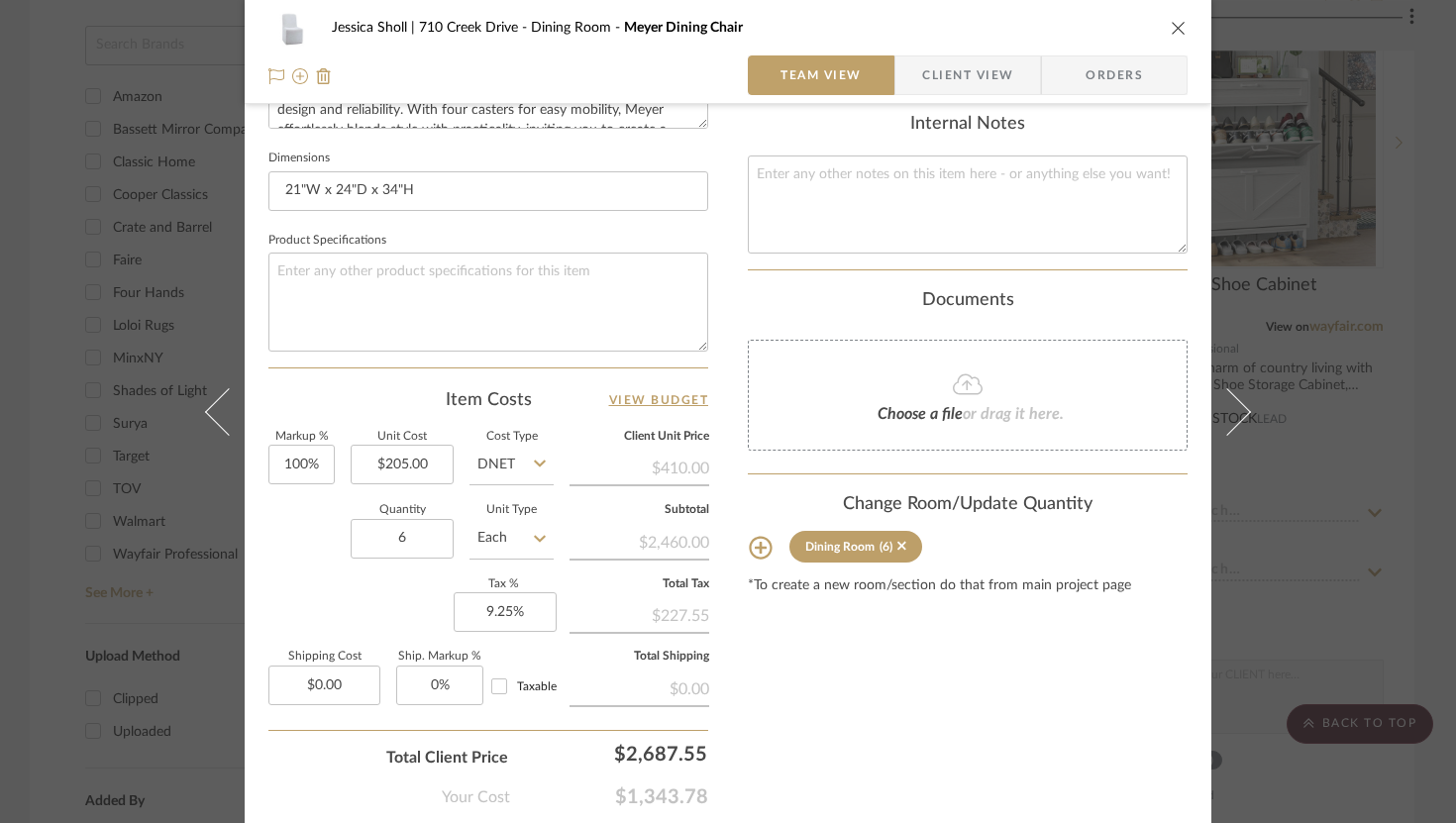click at bounding box center (1227, 411) 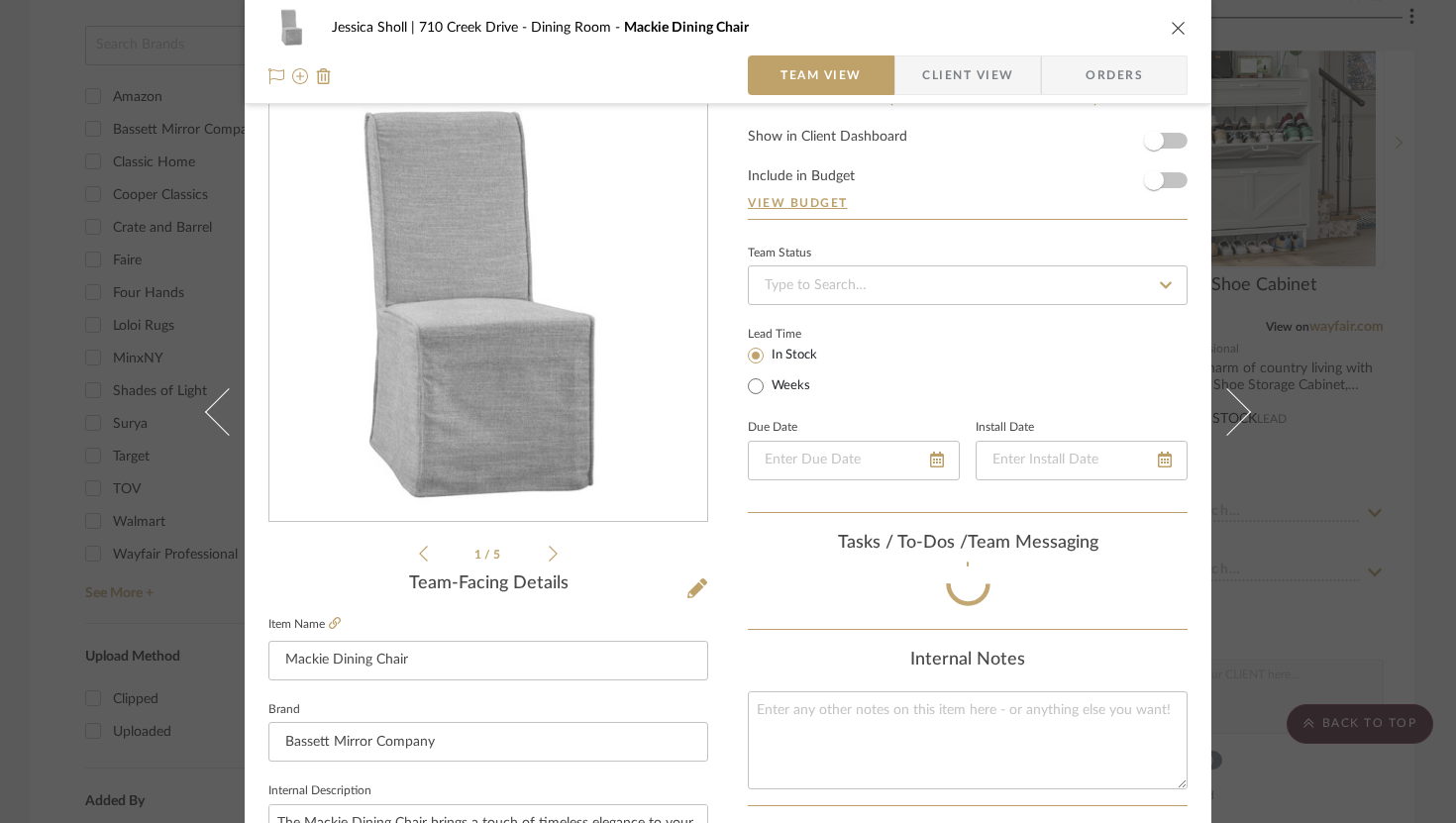 scroll, scrollTop: 818, scrollLeft: 0, axis: vertical 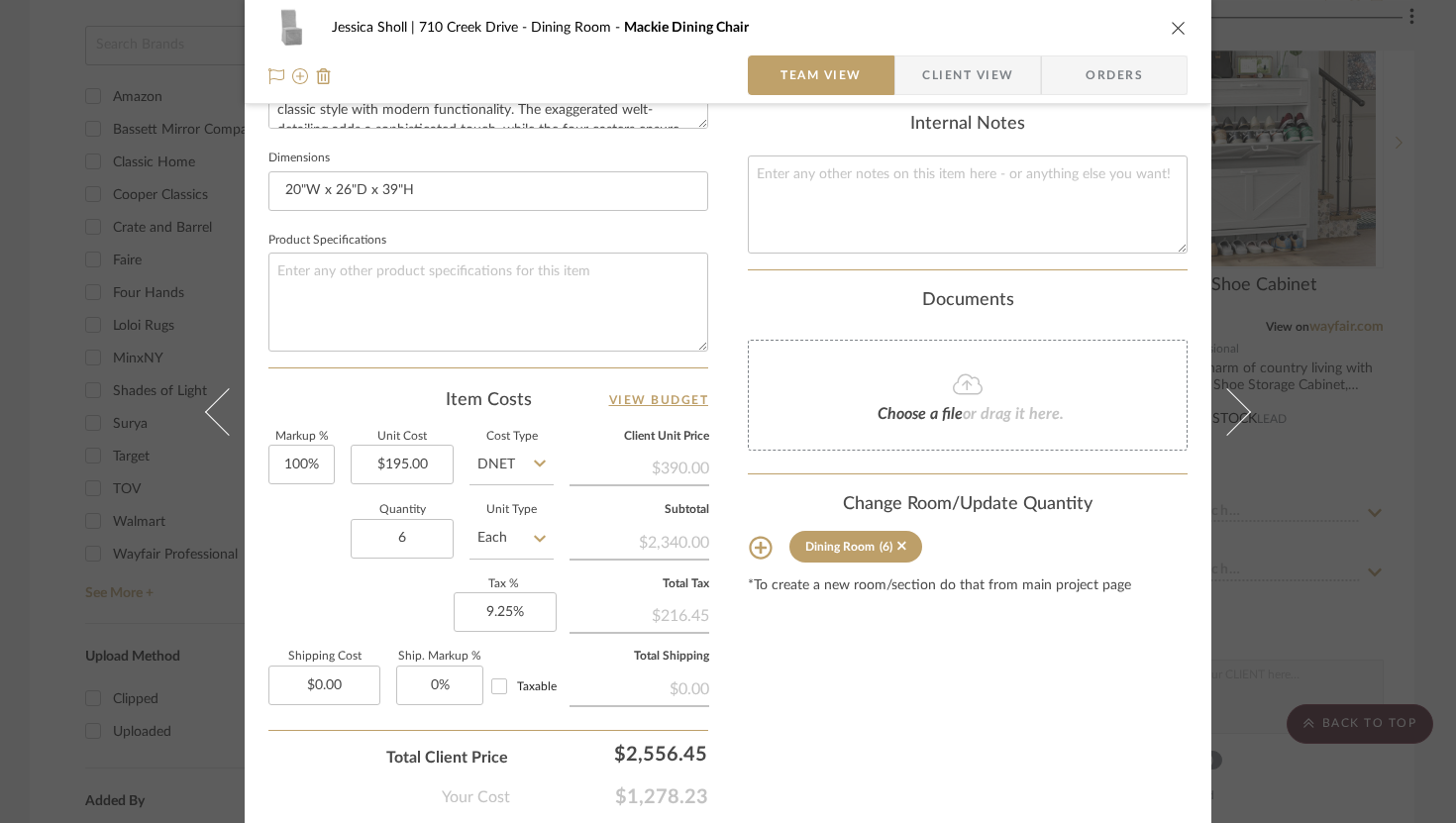 click at bounding box center [1227, 411] 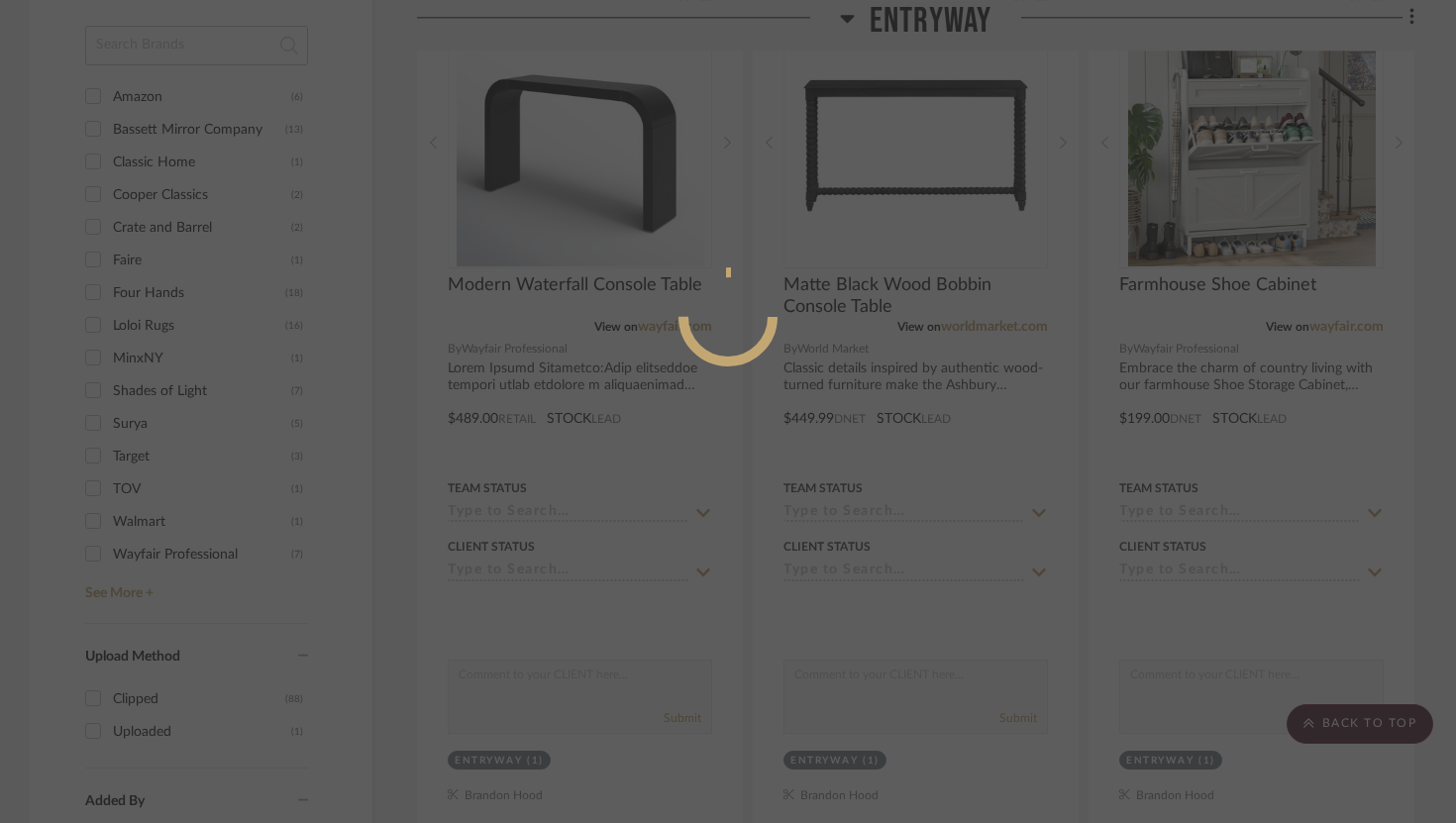 scroll, scrollTop: 818, scrollLeft: 0, axis: vertical 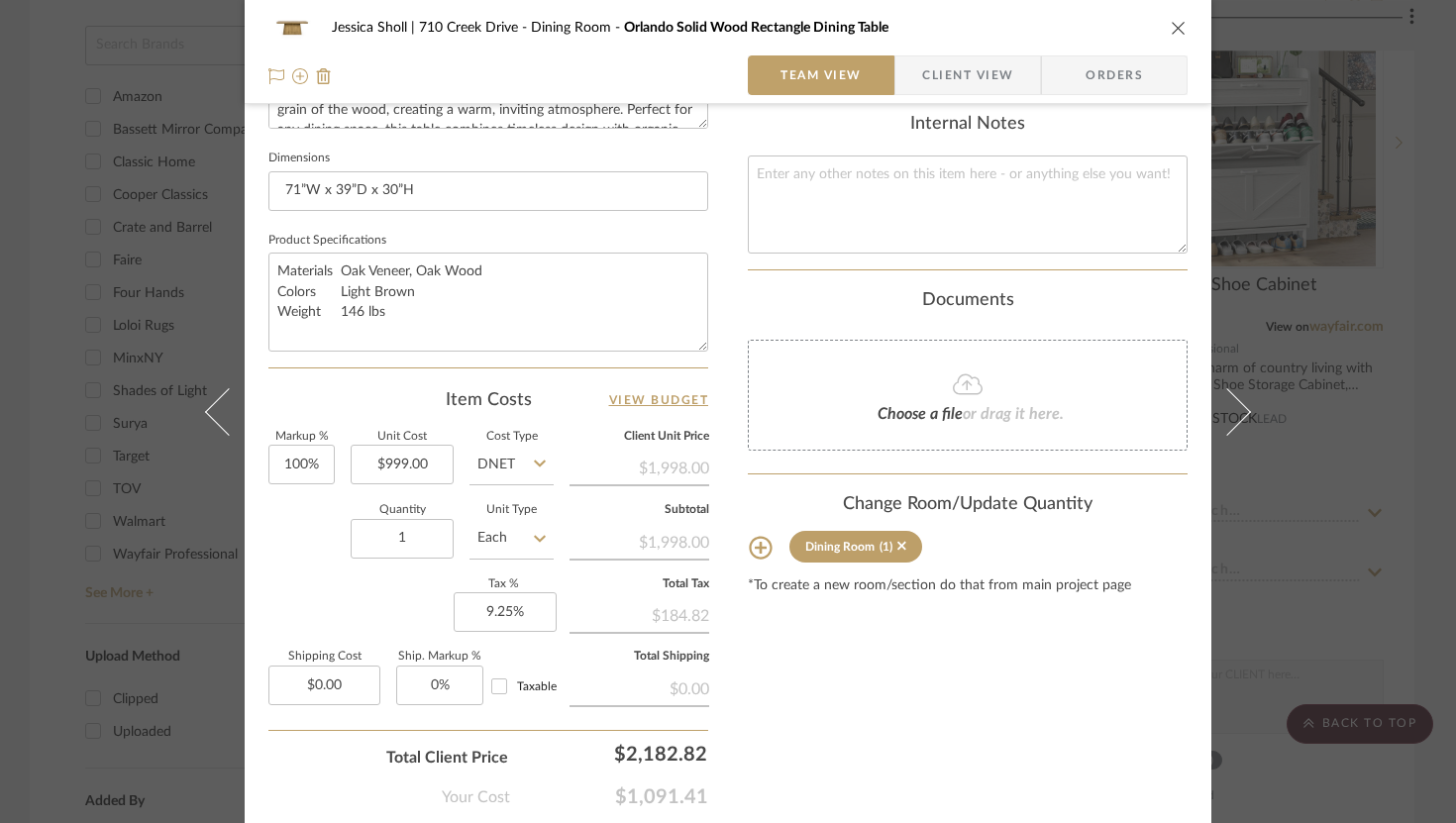 click at bounding box center (1227, 411) 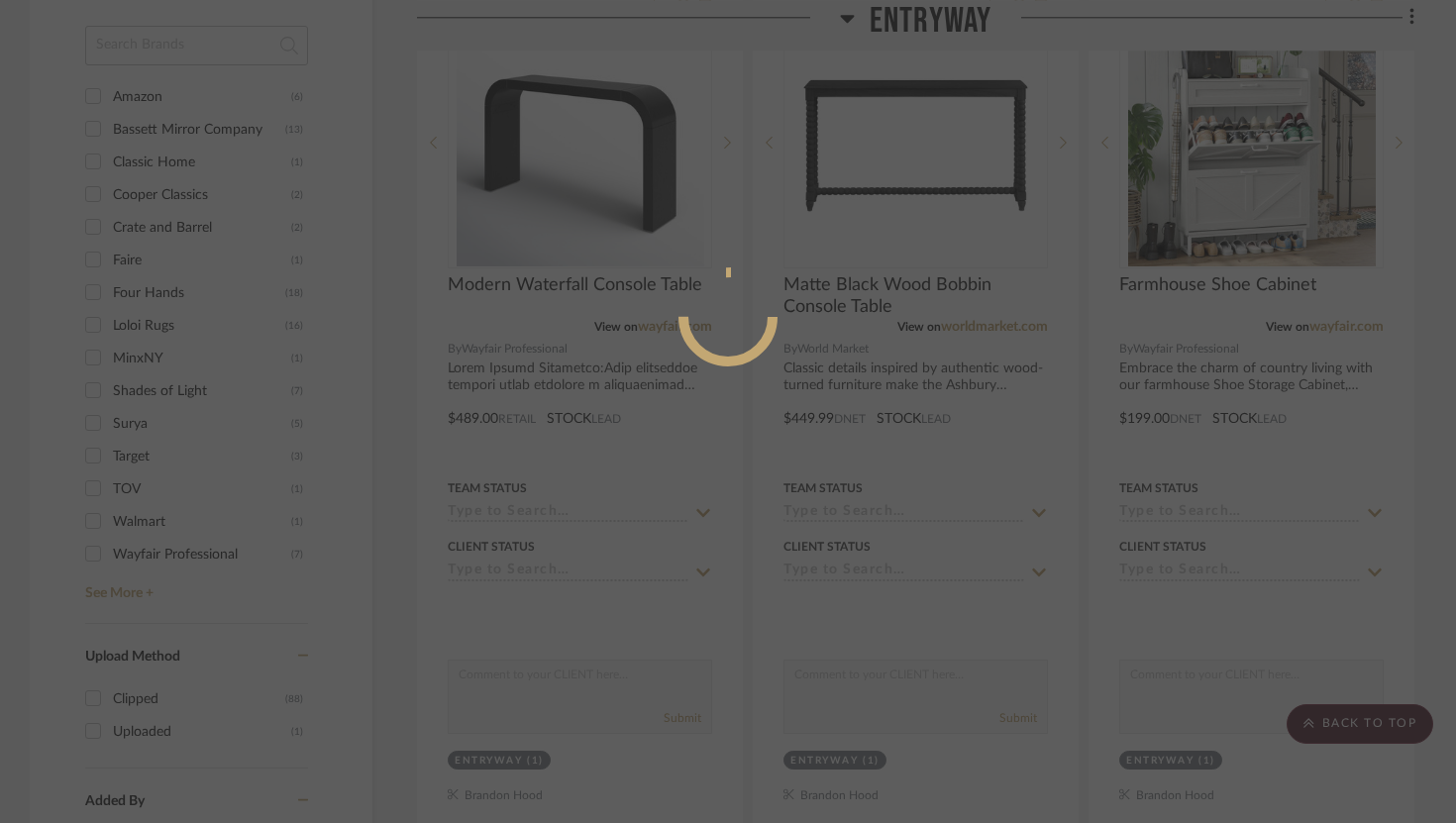scroll, scrollTop: 818, scrollLeft: 0, axis: vertical 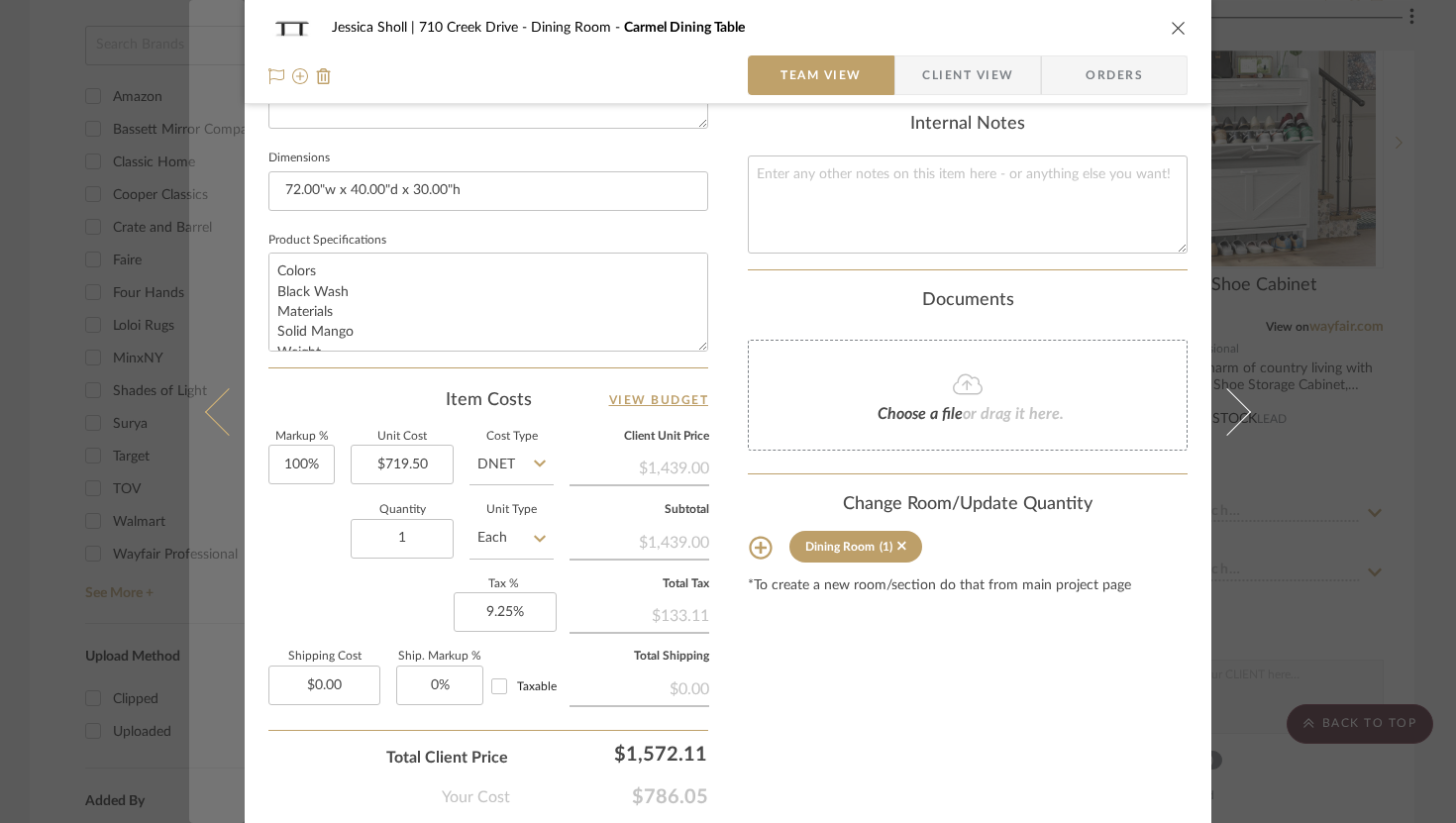 click at bounding box center (217, 411) 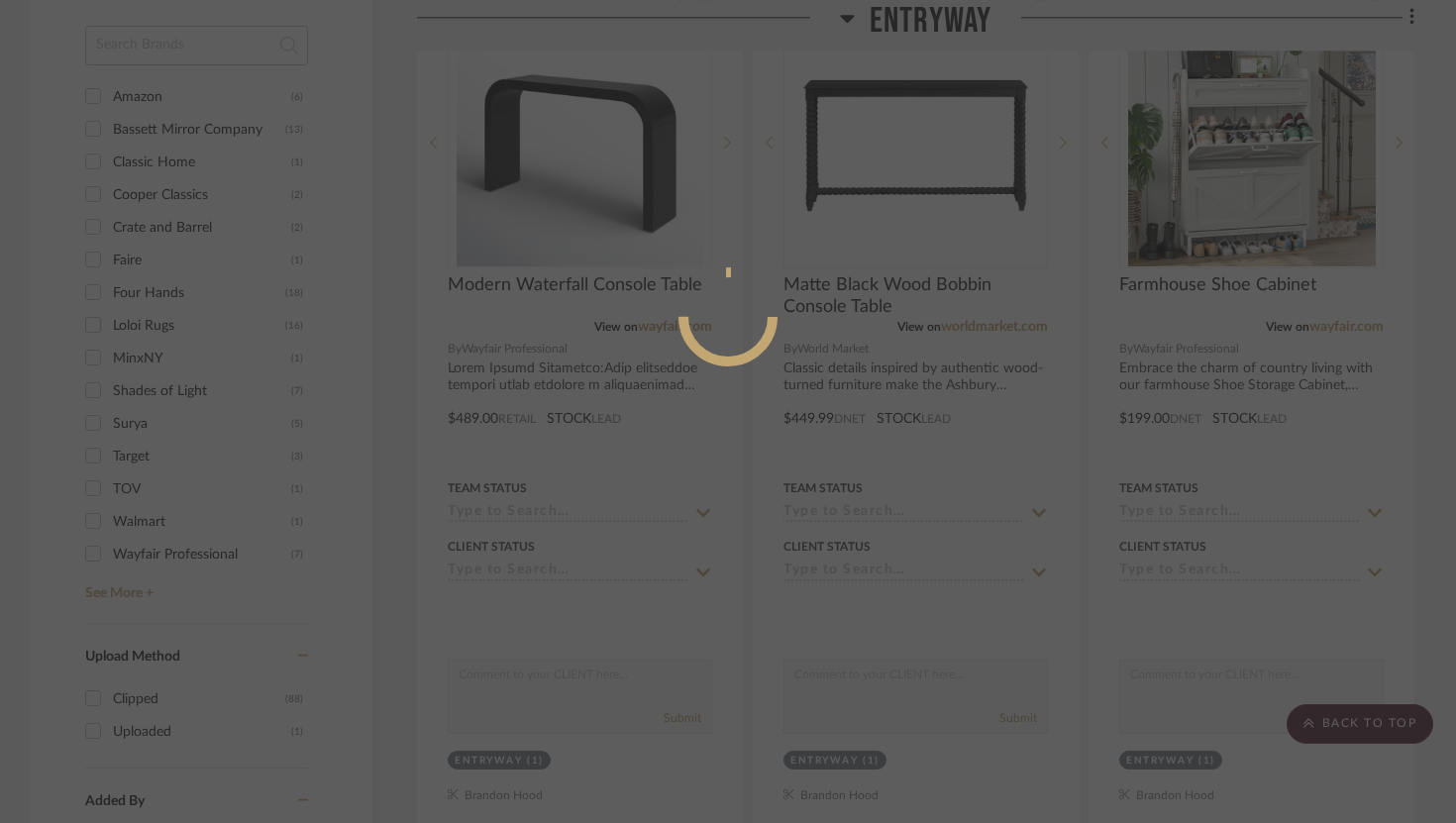 scroll, scrollTop: 818, scrollLeft: 0, axis: vertical 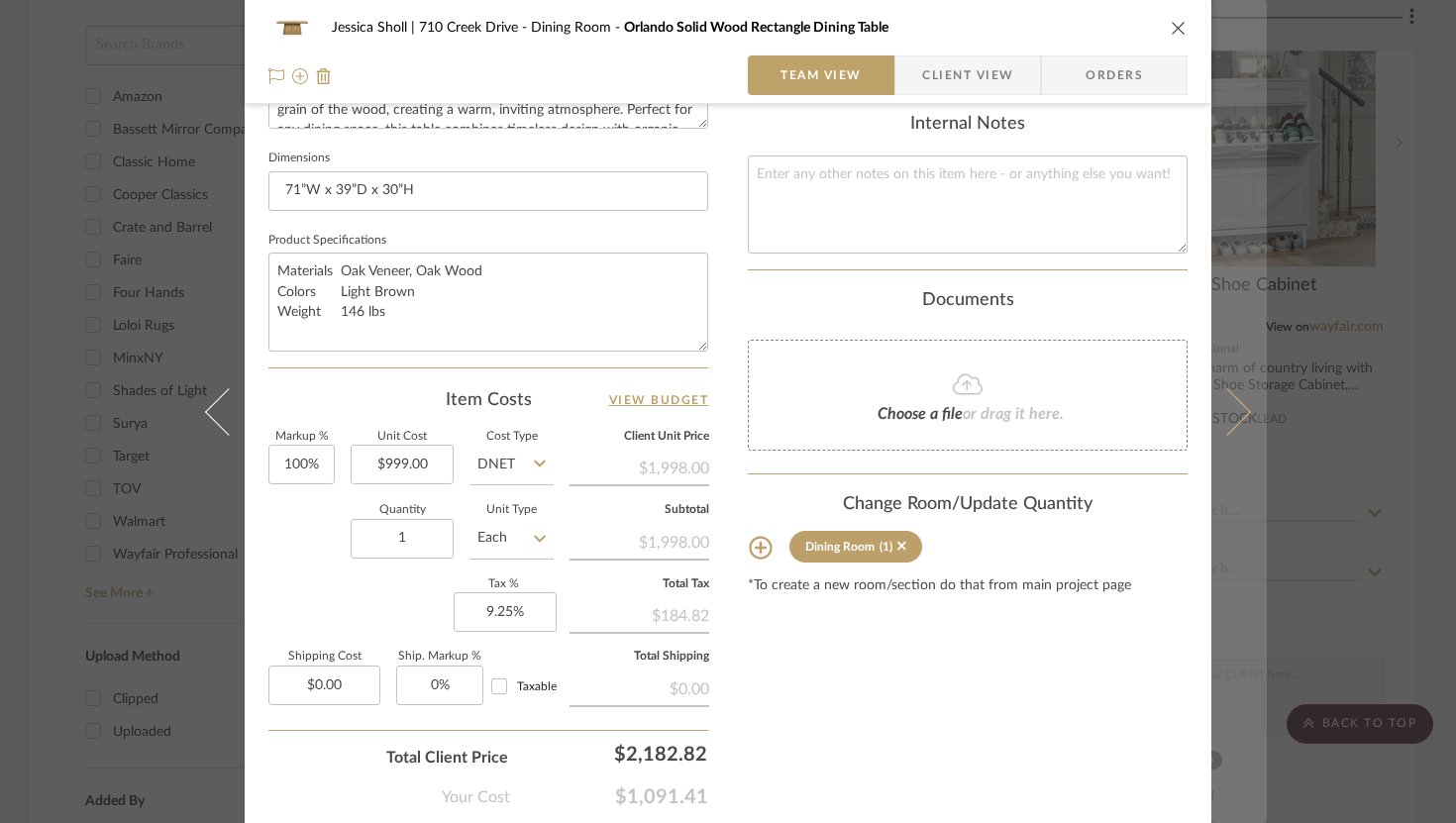 click at bounding box center [1227, 411] 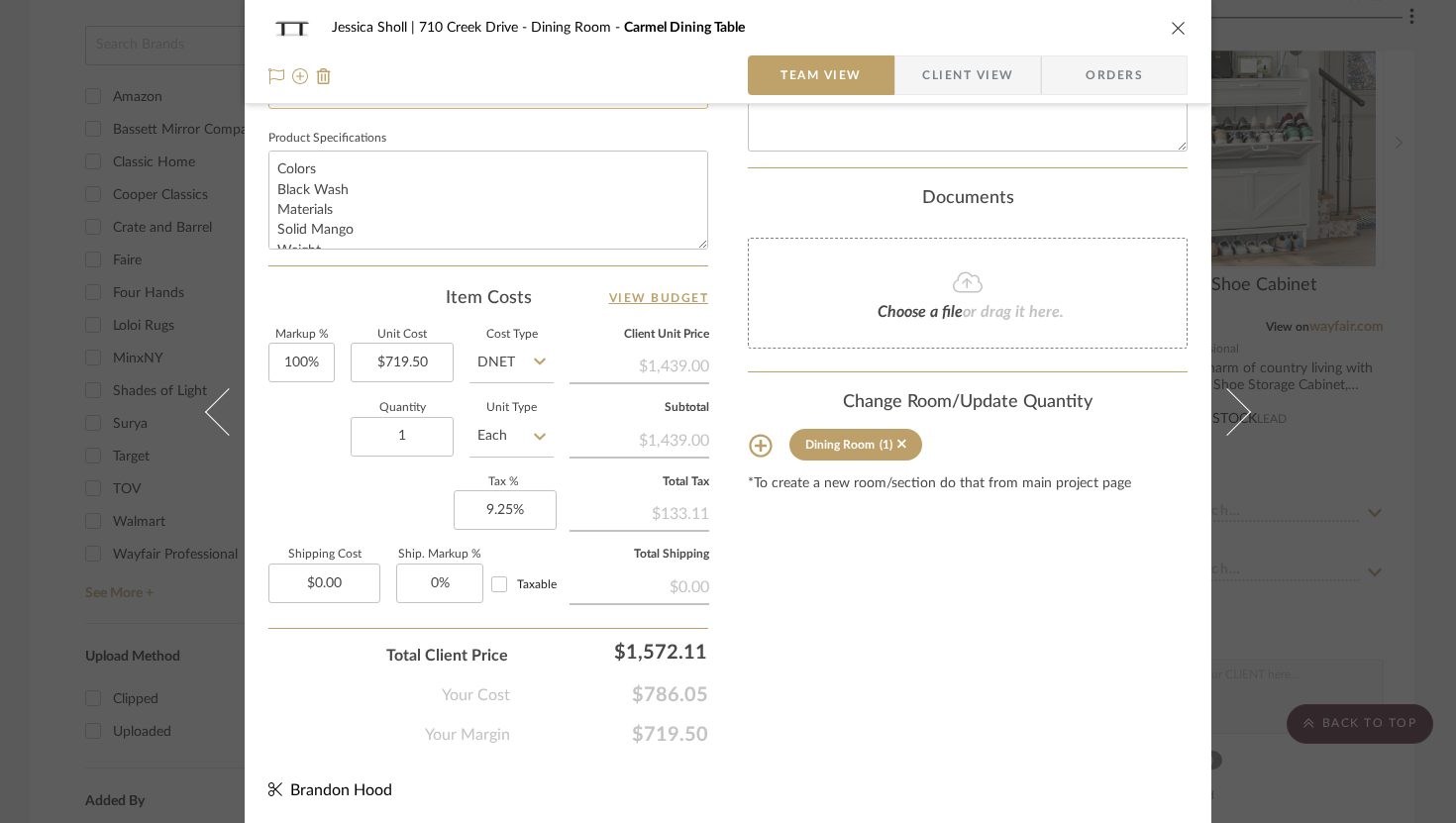 scroll, scrollTop: 821, scrollLeft: 0, axis: vertical 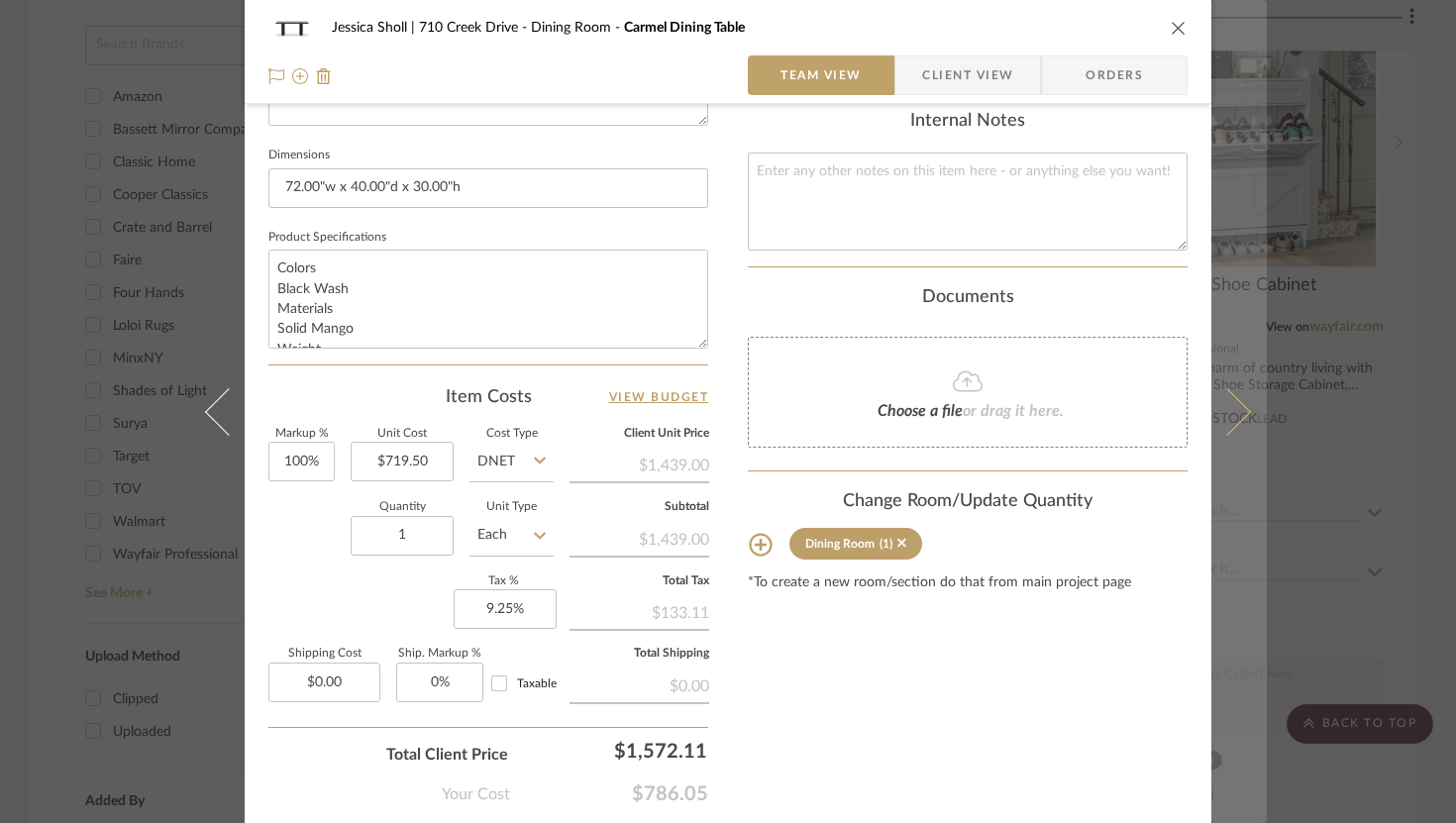 click at bounding box center (1227, 411) 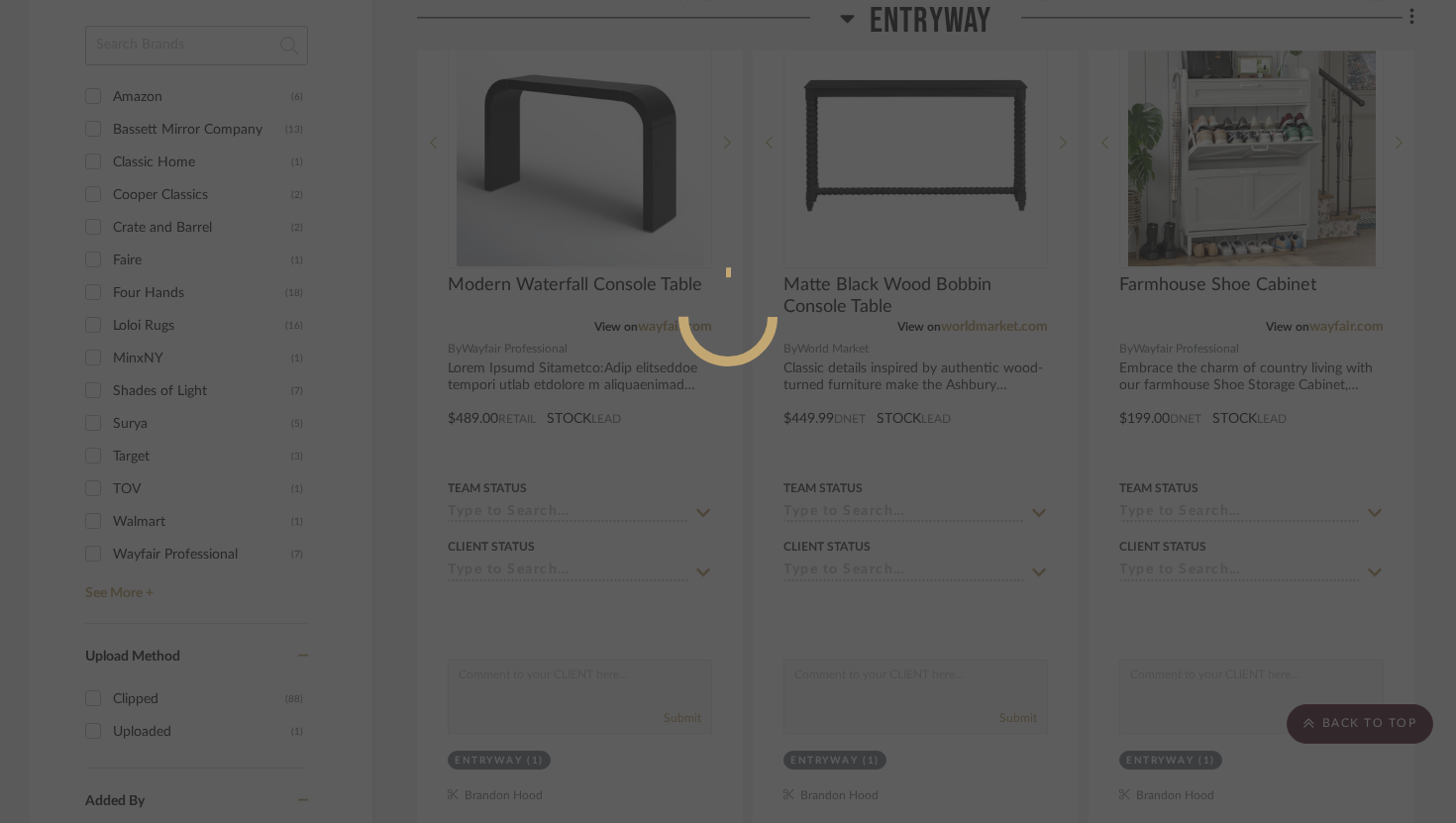 scroll, scrollTop: 821, scrollLeft: 0, axis: vertical 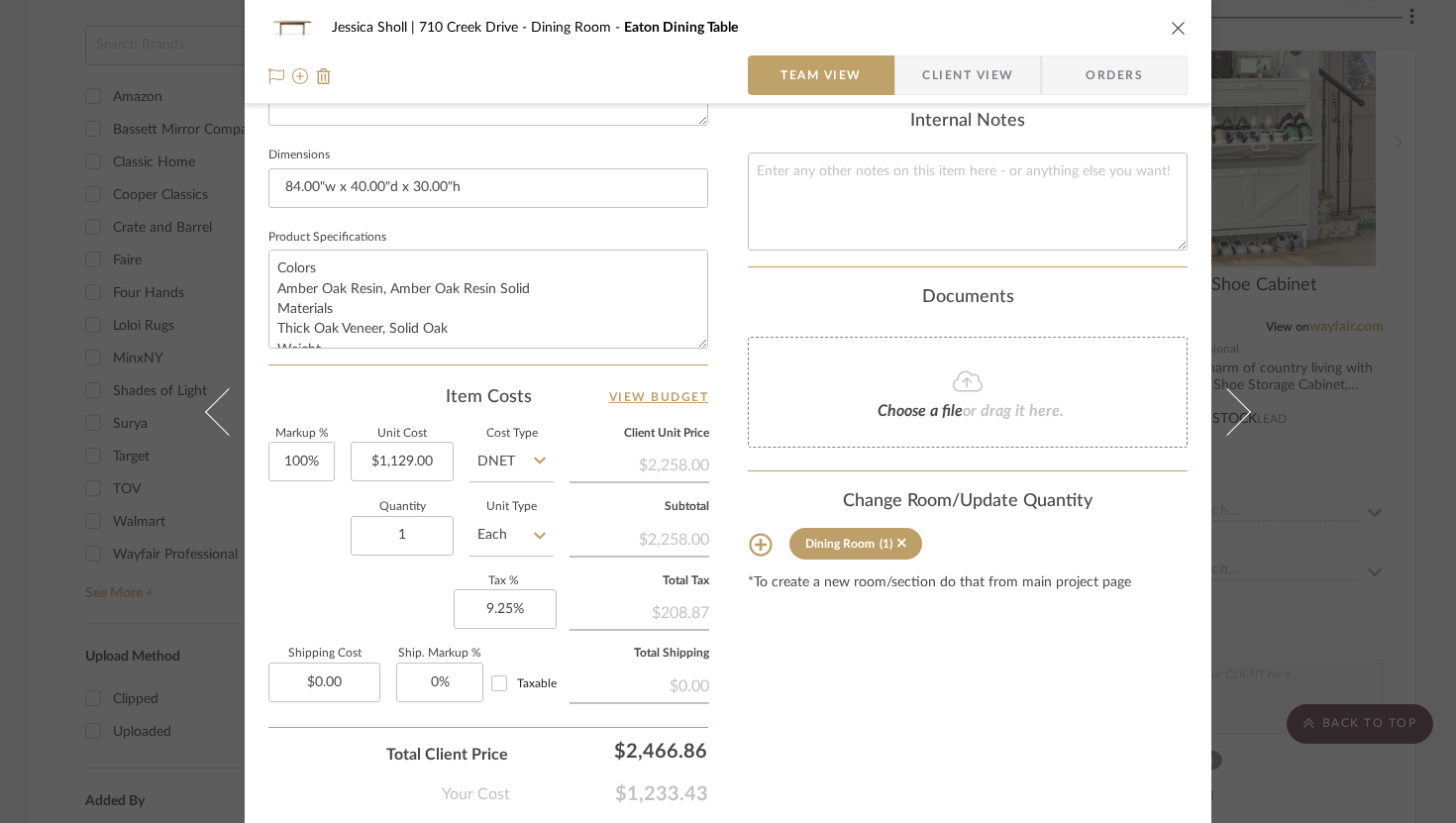 click at bounding box center (1179, 28) 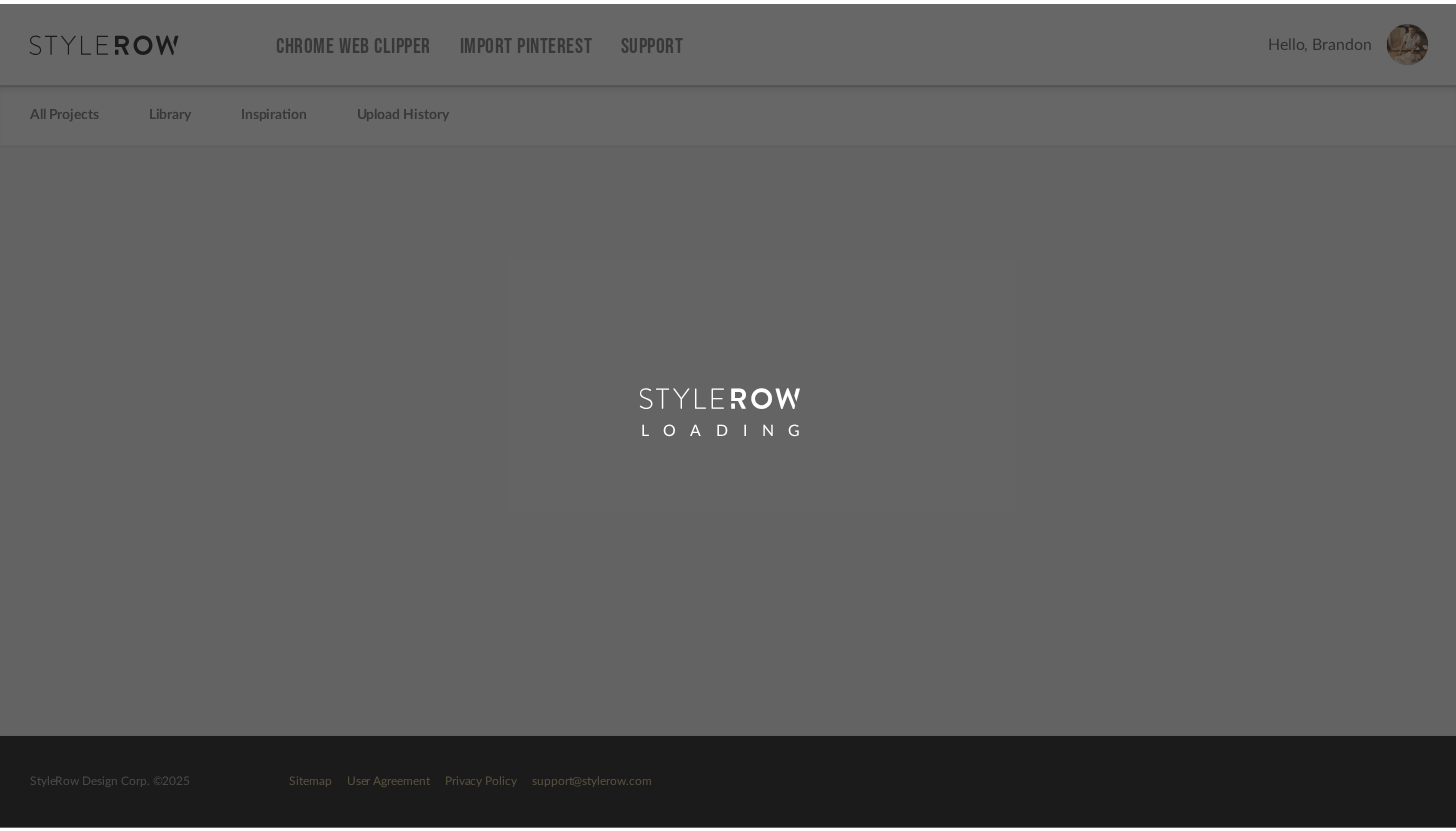 scroll, scrollTop: 0, scrollLeft: 0, axis: both 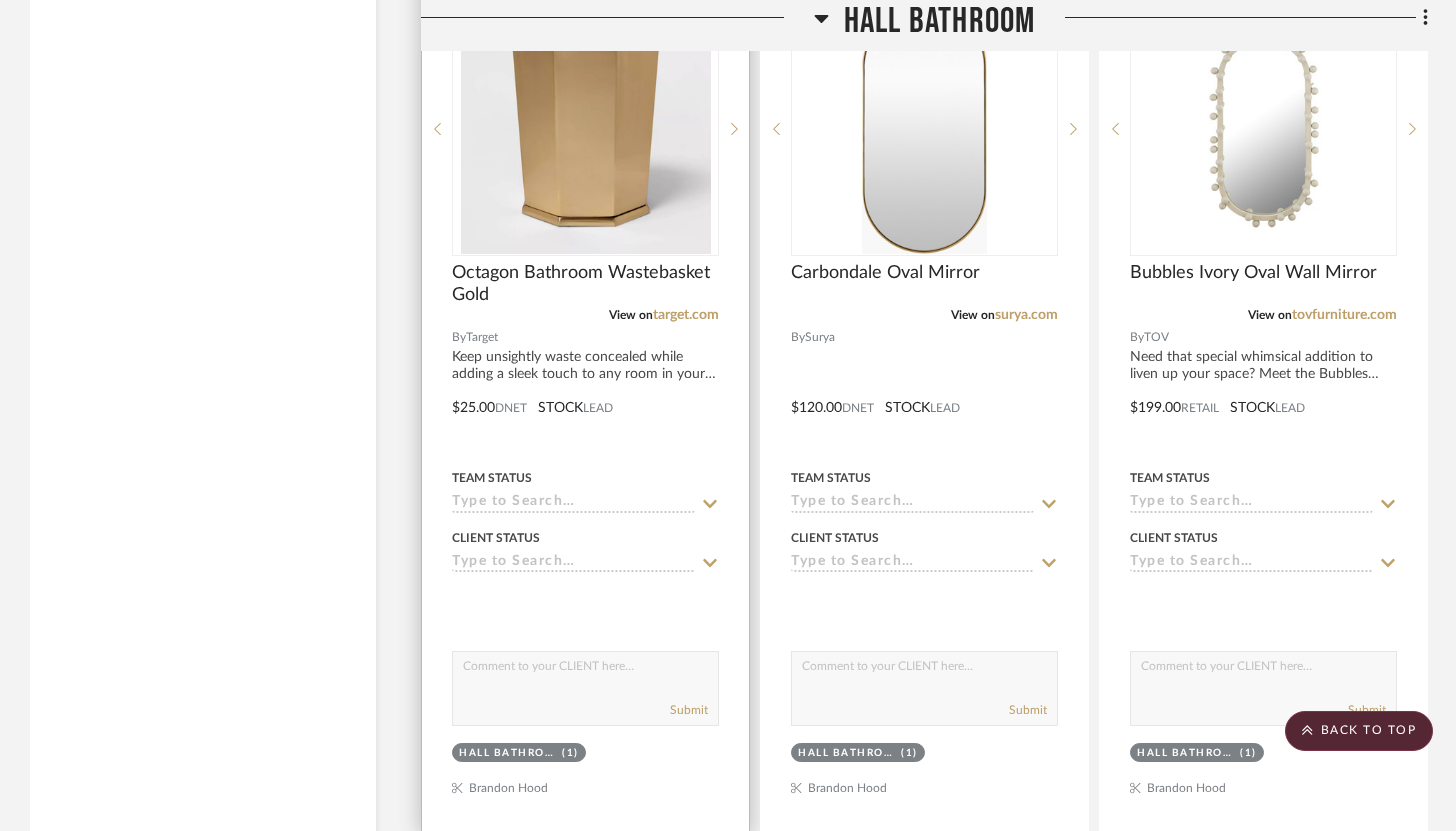 click at bounding box center (585, 393) 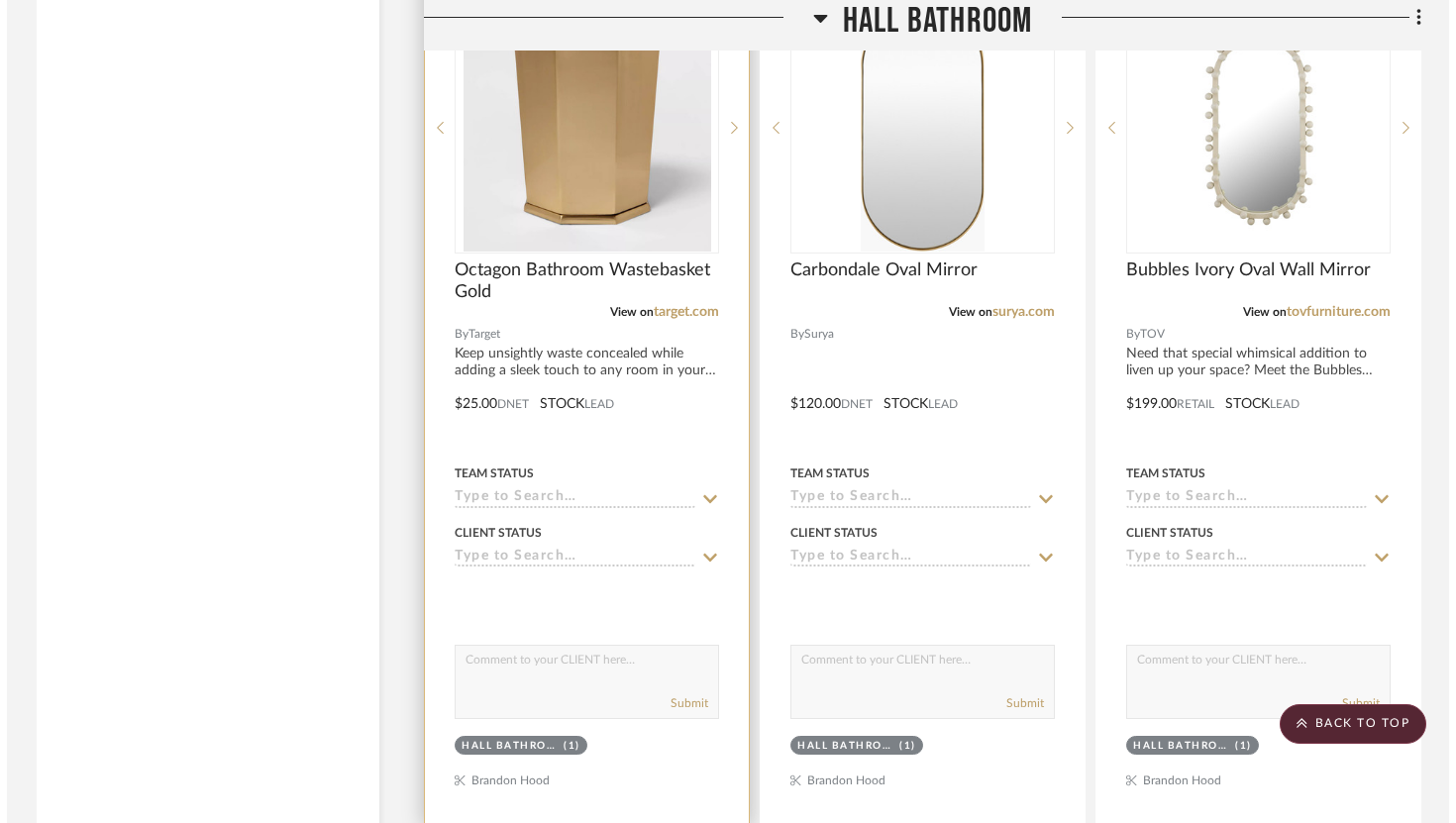 scroll, scrollTop: 0, scrollLeft: 0, axis: both 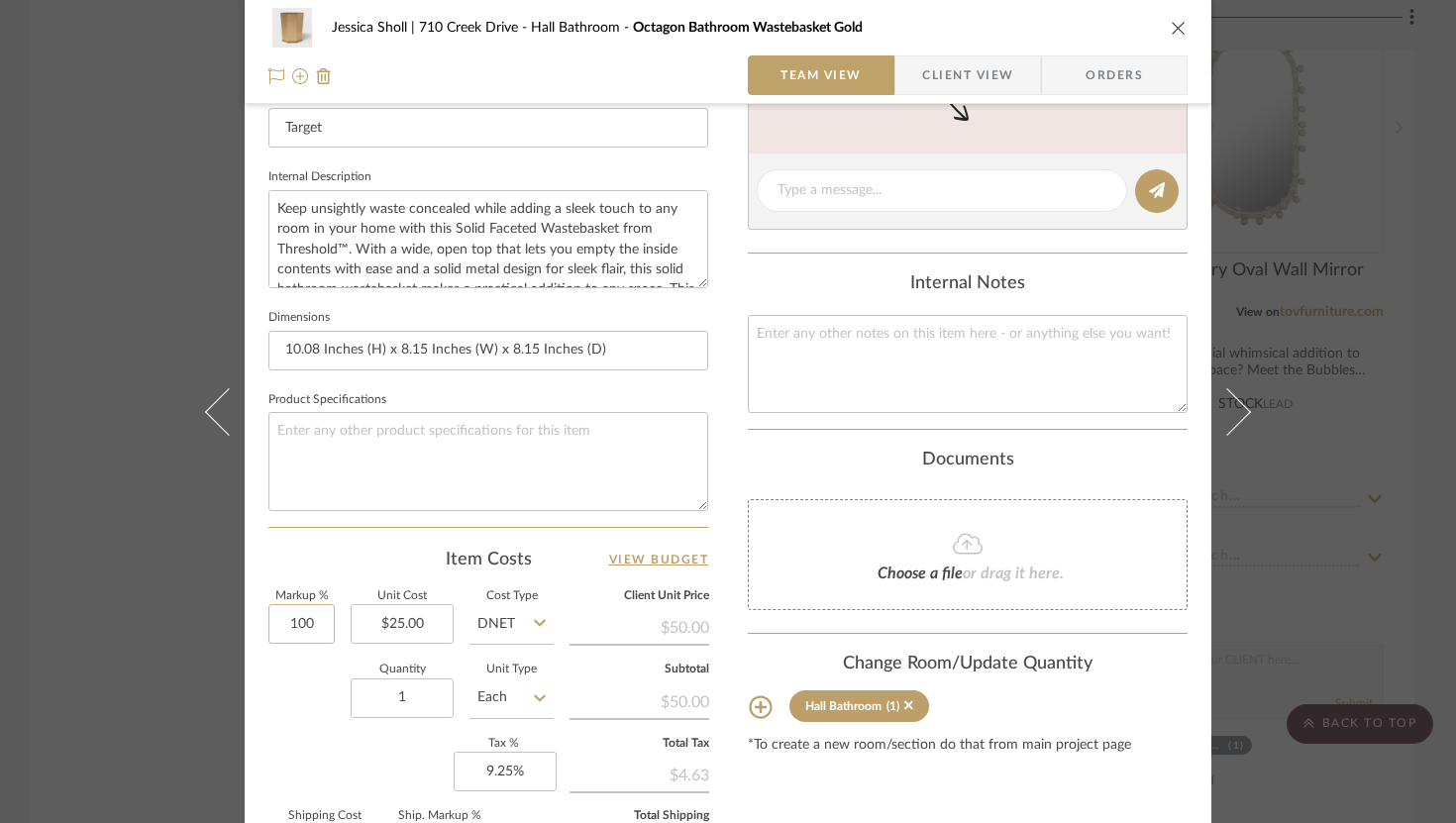 click on "100" 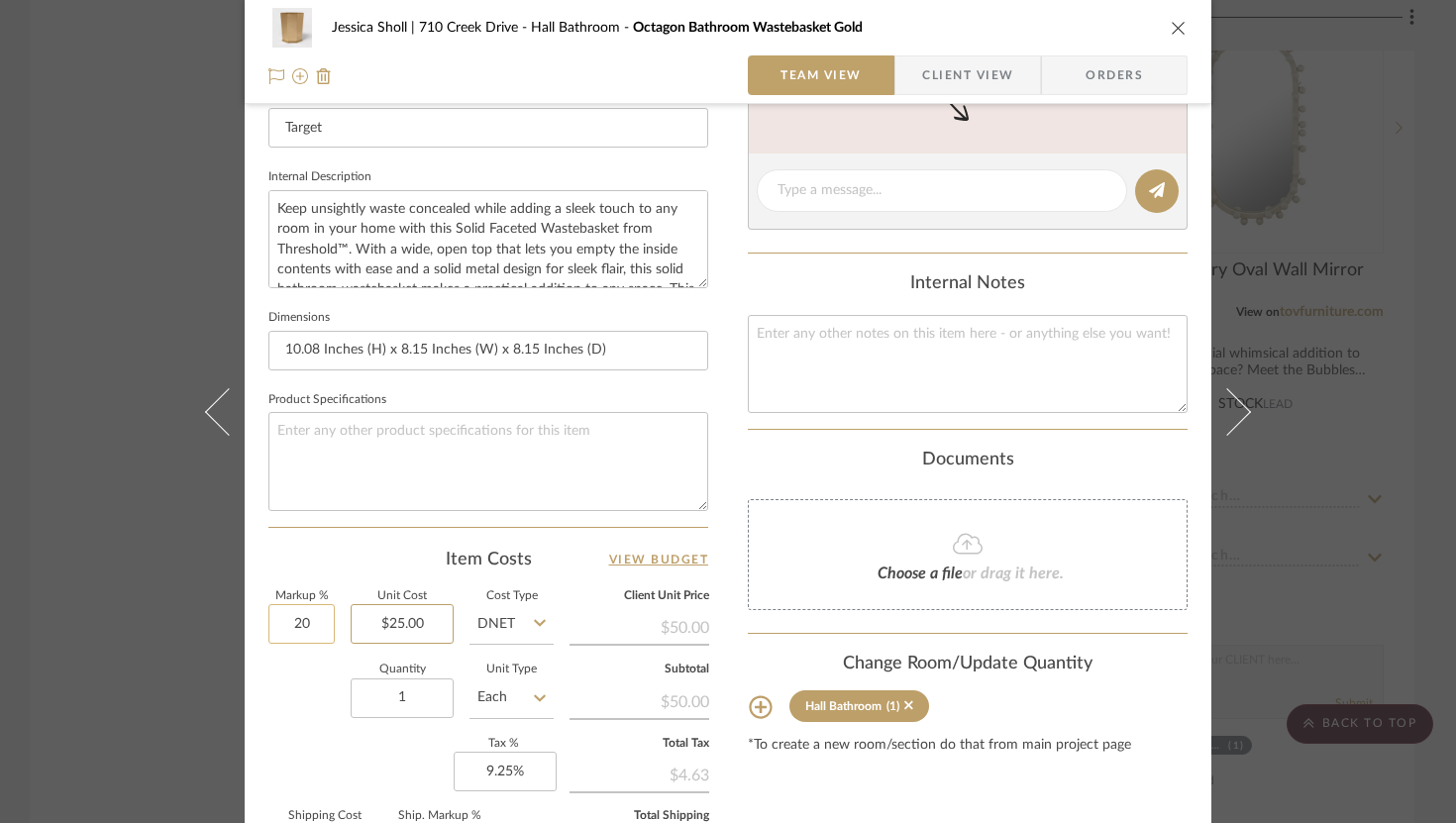 type on "20%" 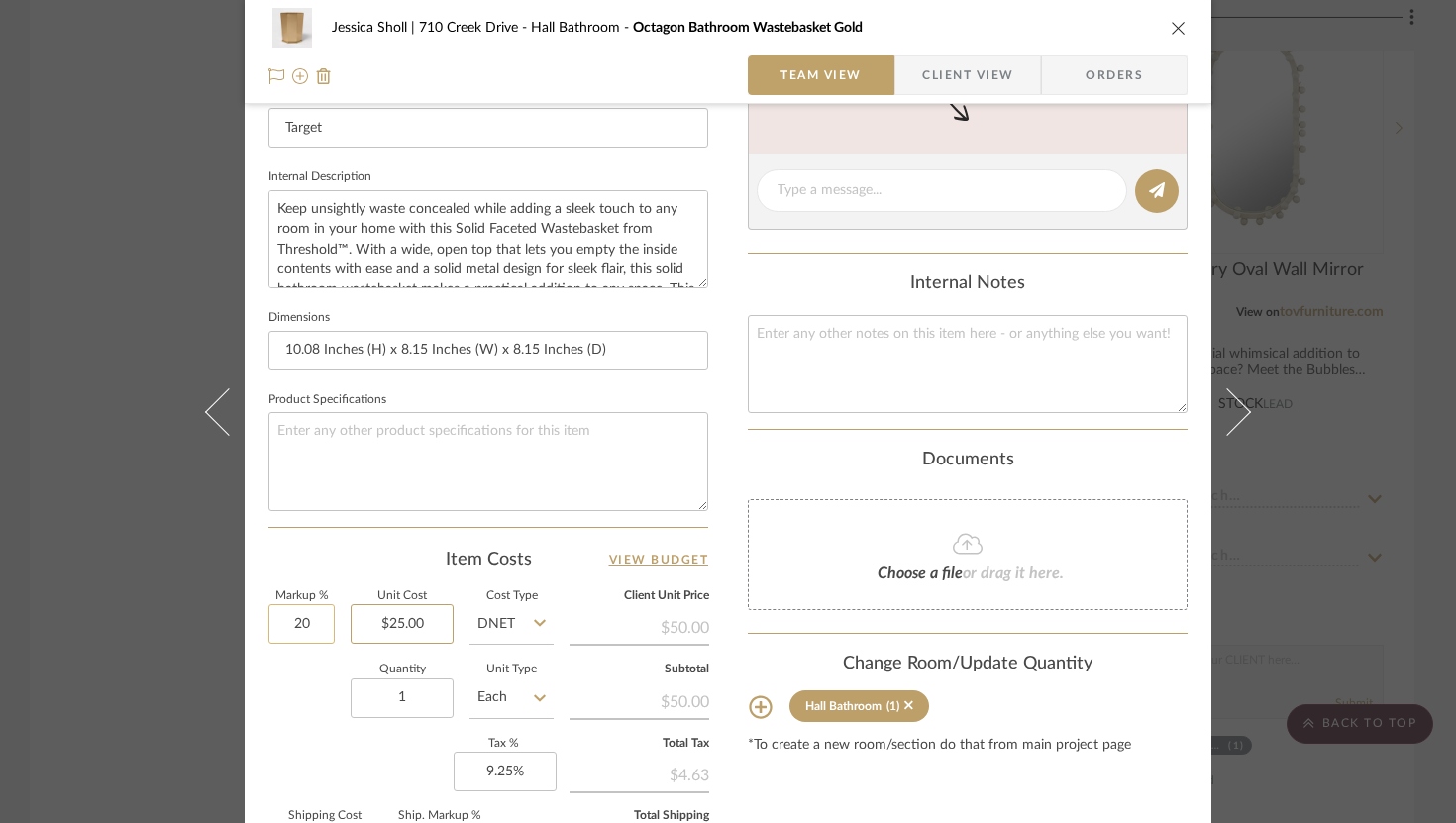type on "25.00" 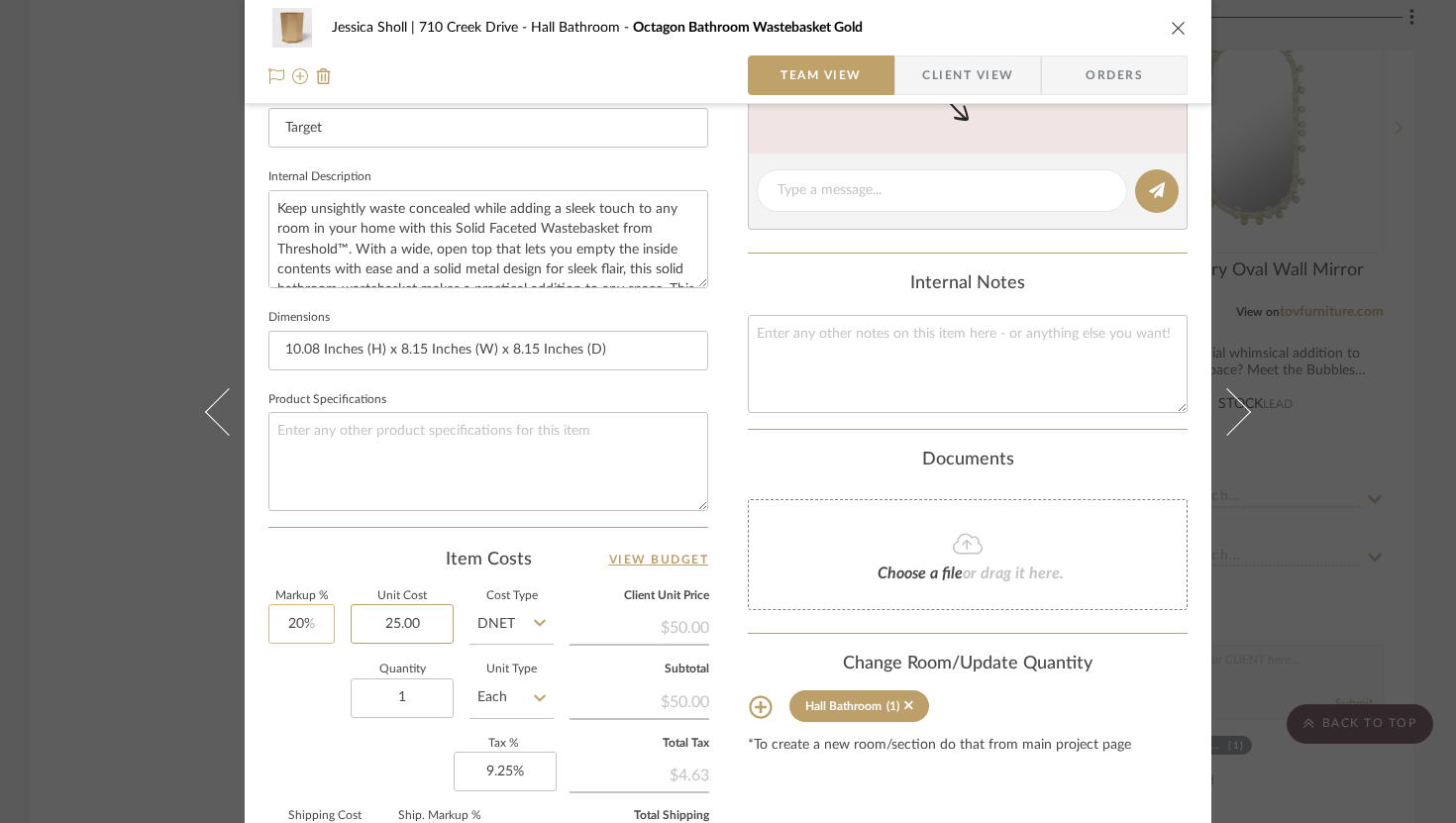 type 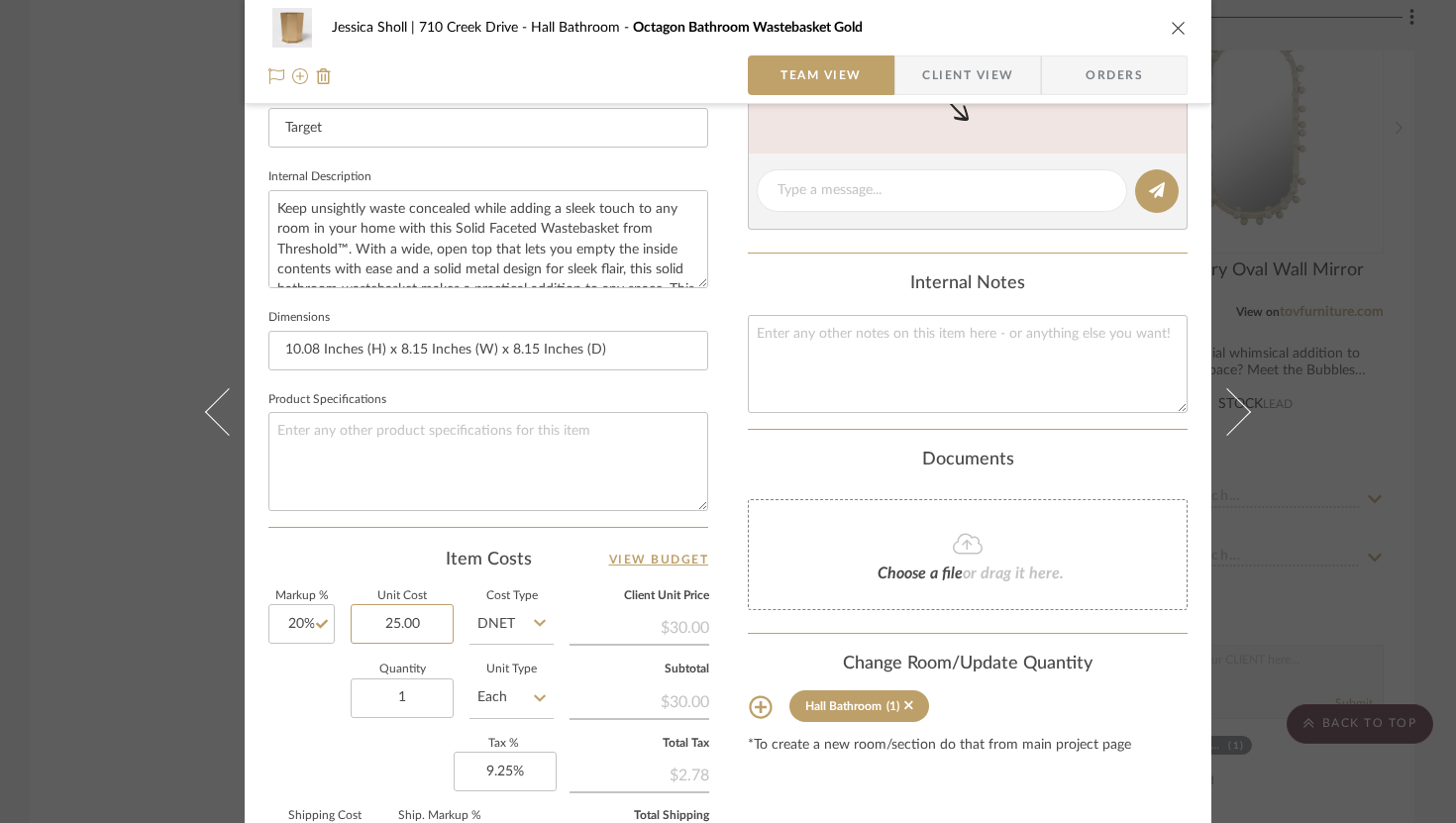 scroll, scrollTop: 920, scrollLeft: 0, axis: vertical 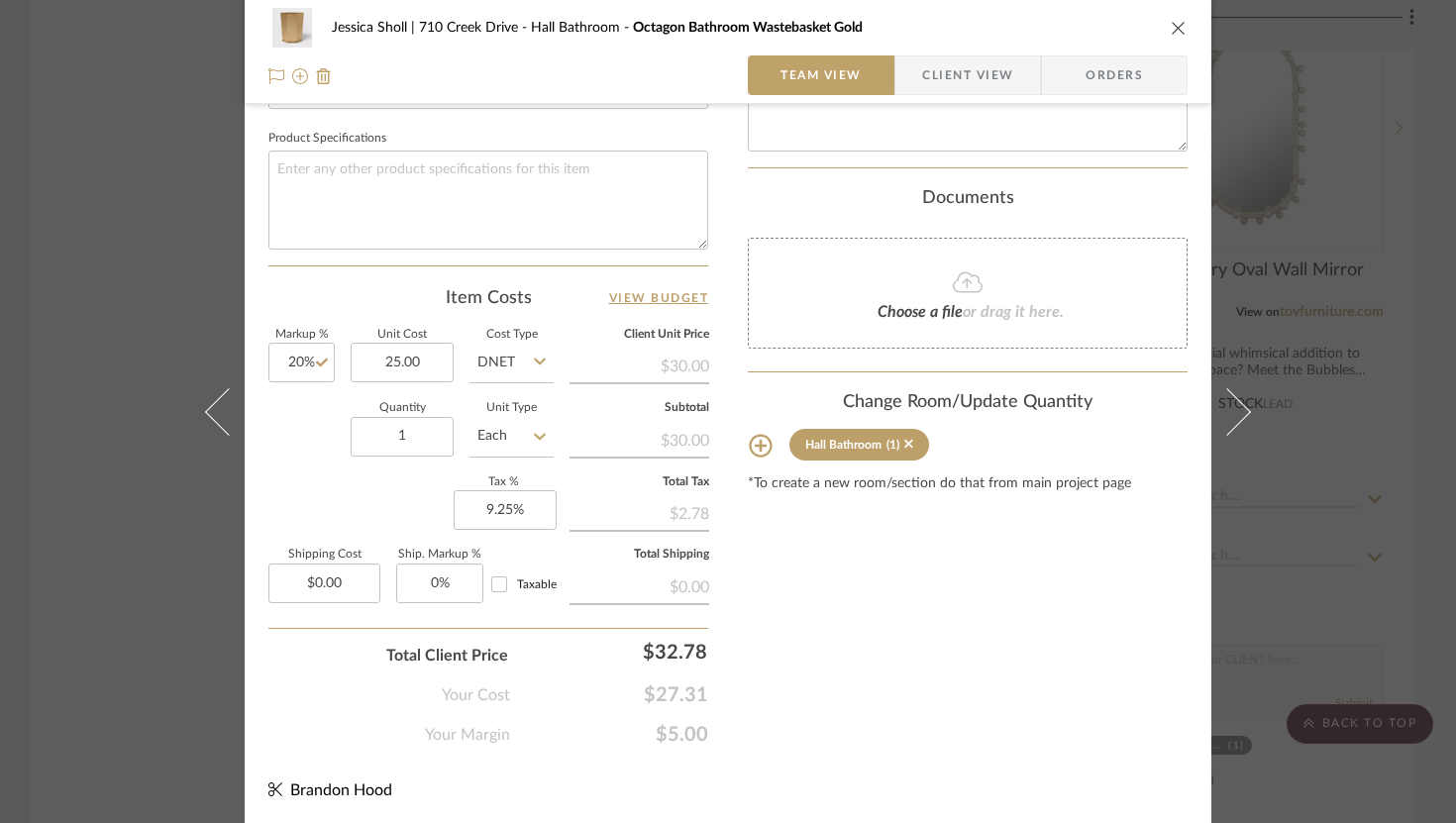 type on "$25.00" 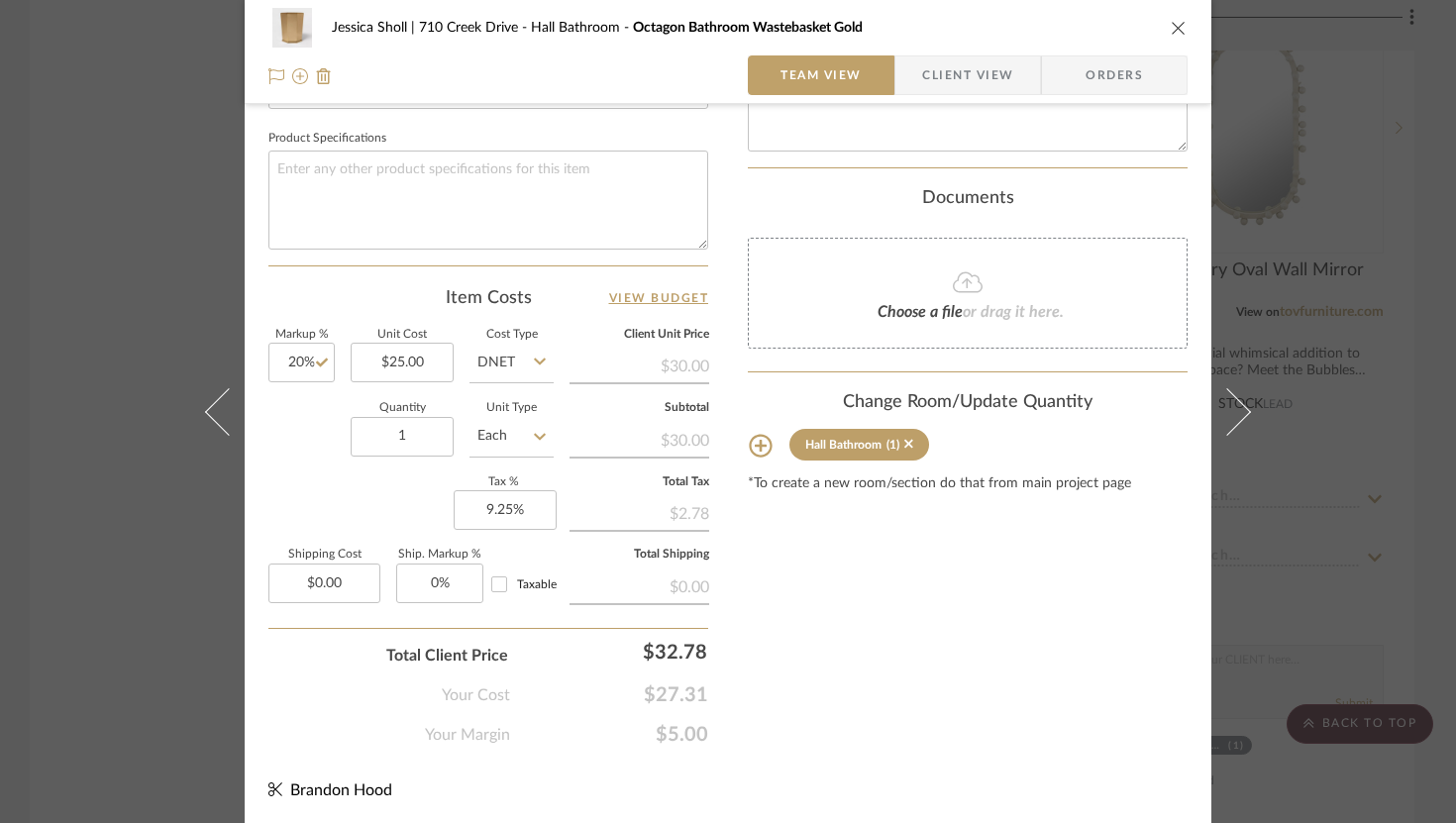 click on "Content here copies to Client View - confirm visibility there.  Show in Client Dashboard   Include in Budget   View Budget  Team Status  Lead Time  In Stock Weeks  Due Date   Install Date  Tasks / To-Dos /  team Messaging  Leave yourself a note here or share next steps with your team. You will receive emails when they
respond!  Invite Collaborator Internal Notes  Documents  Choose a file  or drag it here. Change Room/Update Quantity  Hall Bathroom  (1) *To create a new room/section do that from main project page" at bounding box center (968, -20) 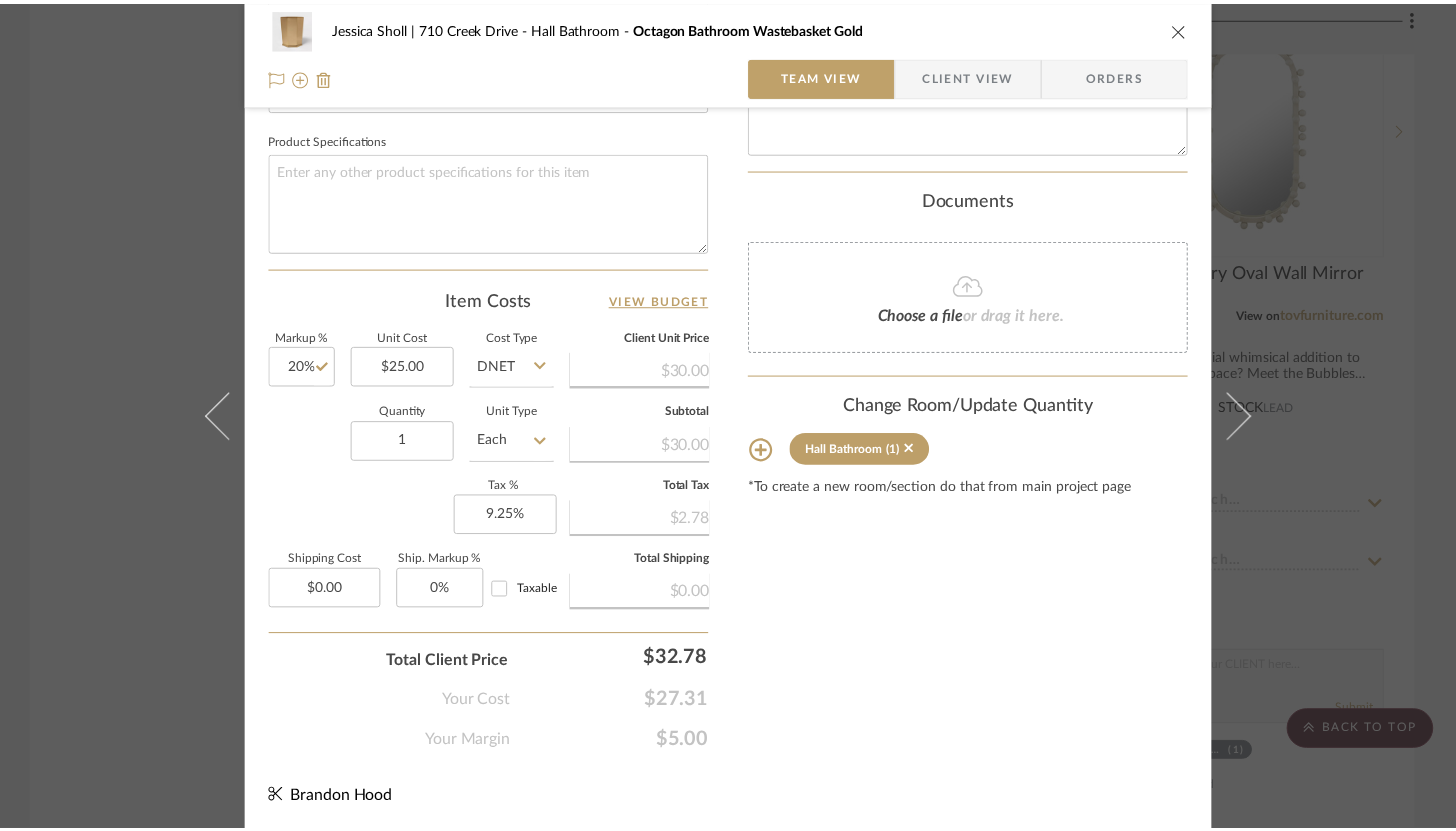 scroll, scrollTop: 7284, scrollLeft: 0, axis: vertical 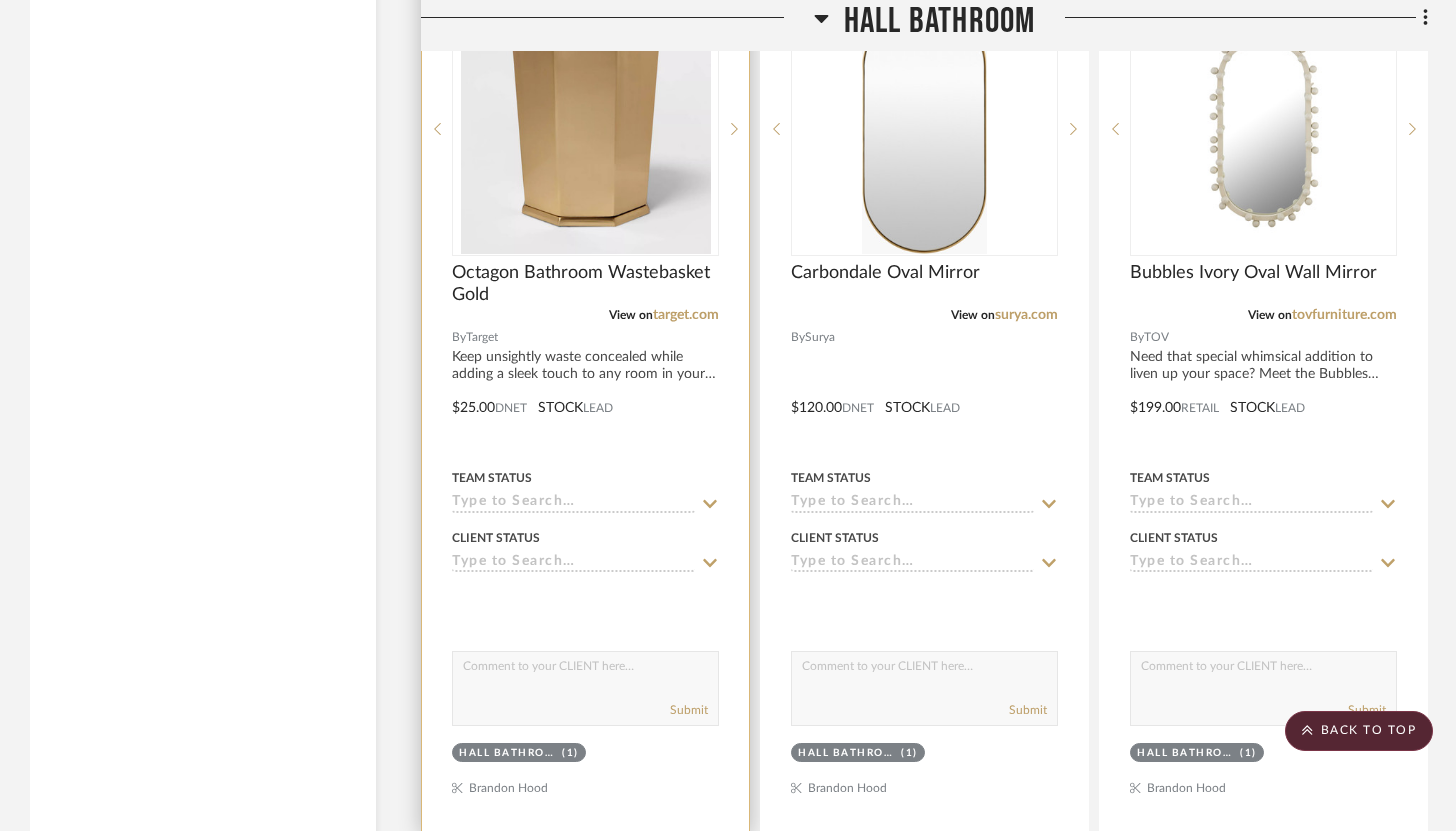 click at bounding box center [585, 393] 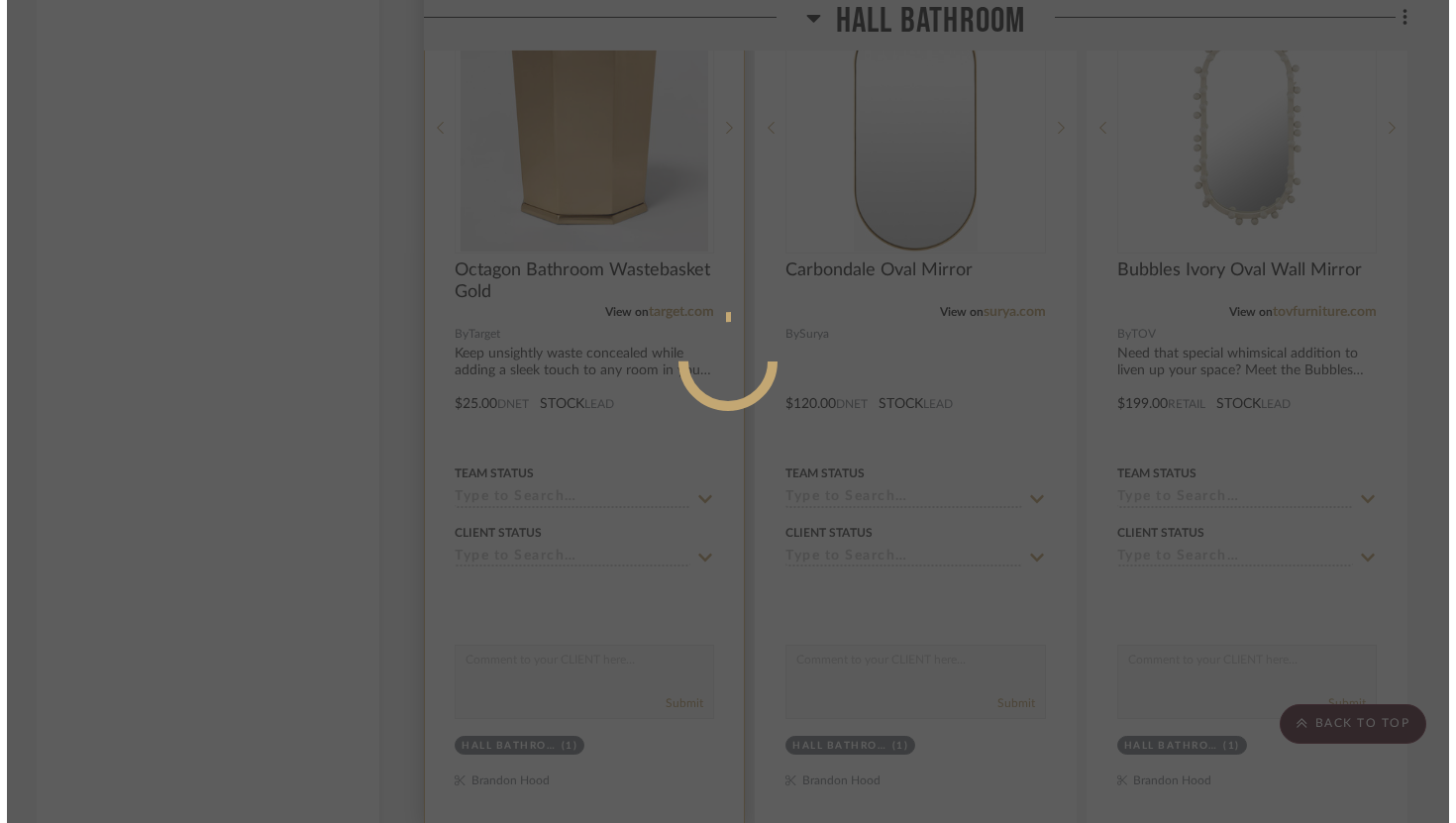 scroll, scrollTop: 0, scrollLeft: 0, axis: both 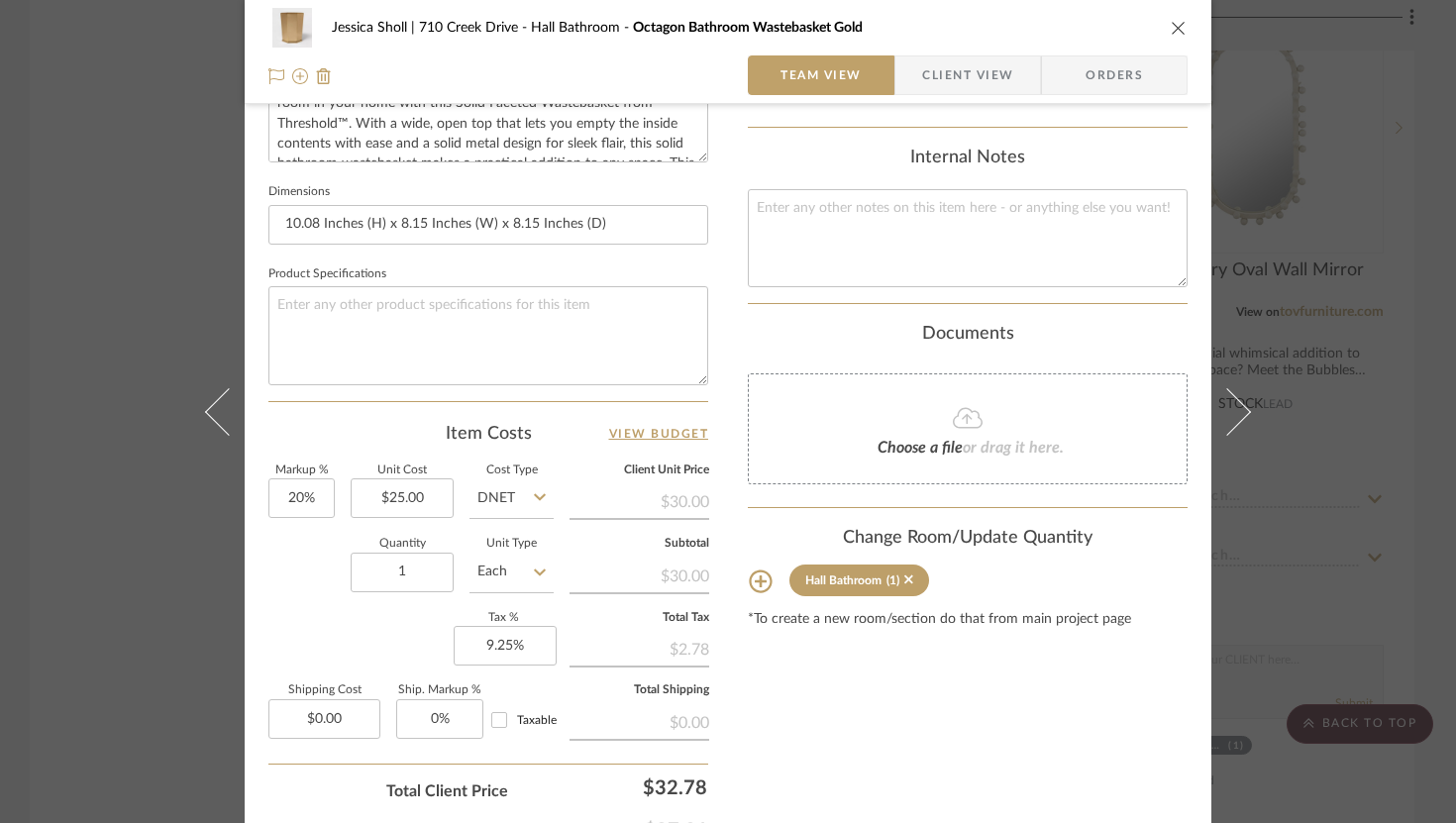 click at bounding box center [1179, 28] 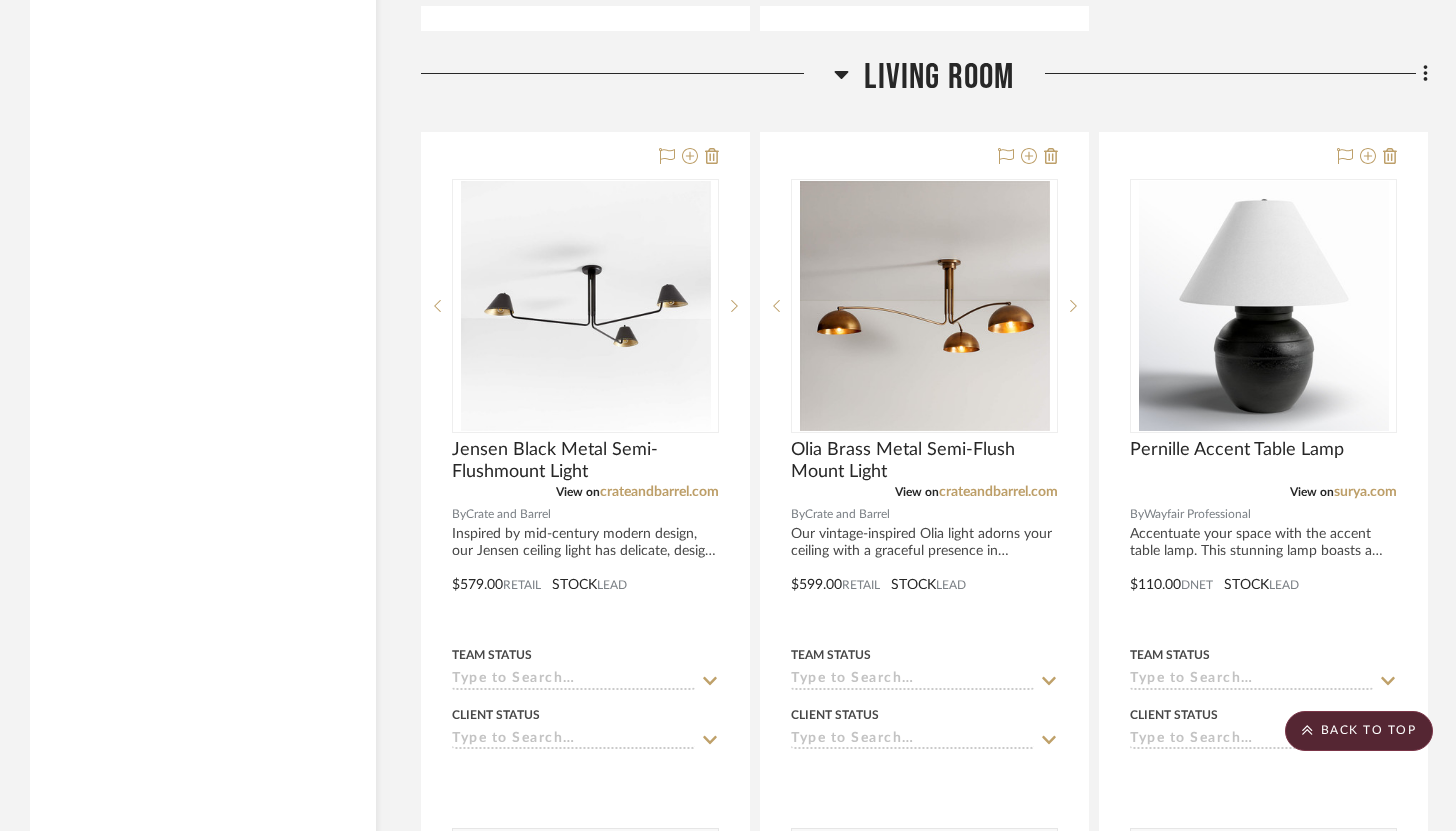 scroll, scrollTop: 8994, scrollLeft: 0, axis: vertical 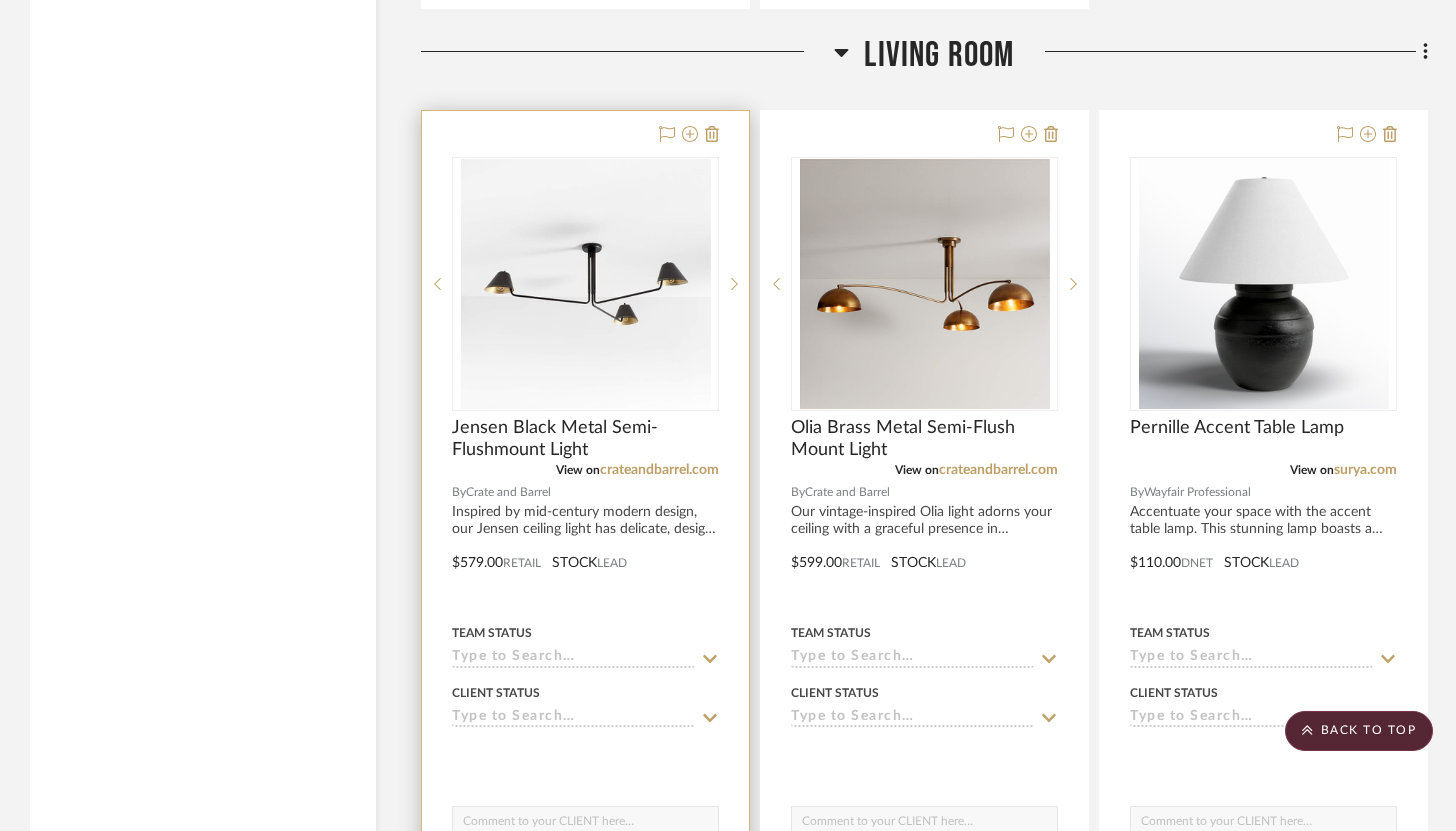 click at bounding box center [585, 548] 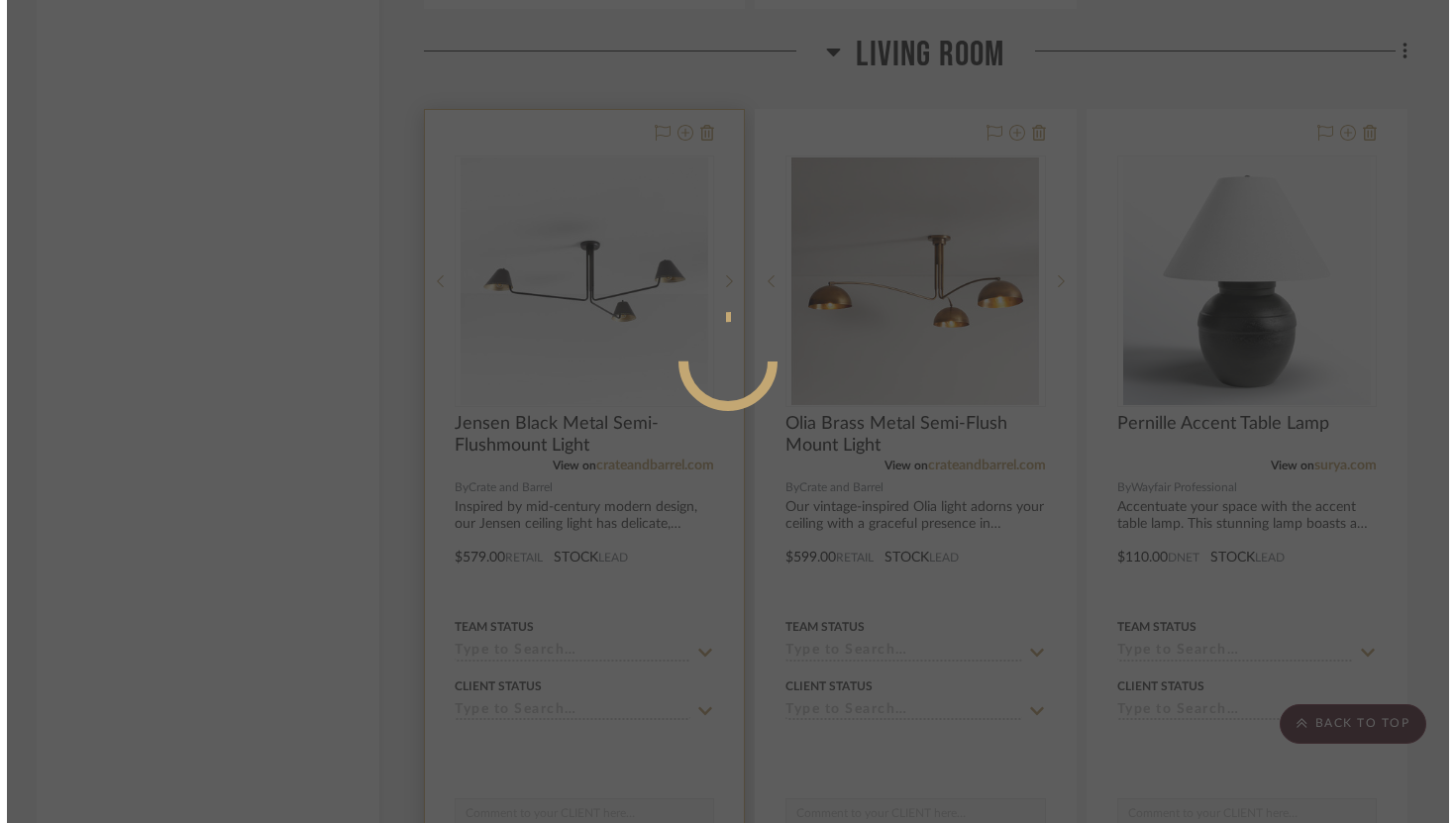 scroll, scrollTop: 0, scrollLeft: 0, axis: both 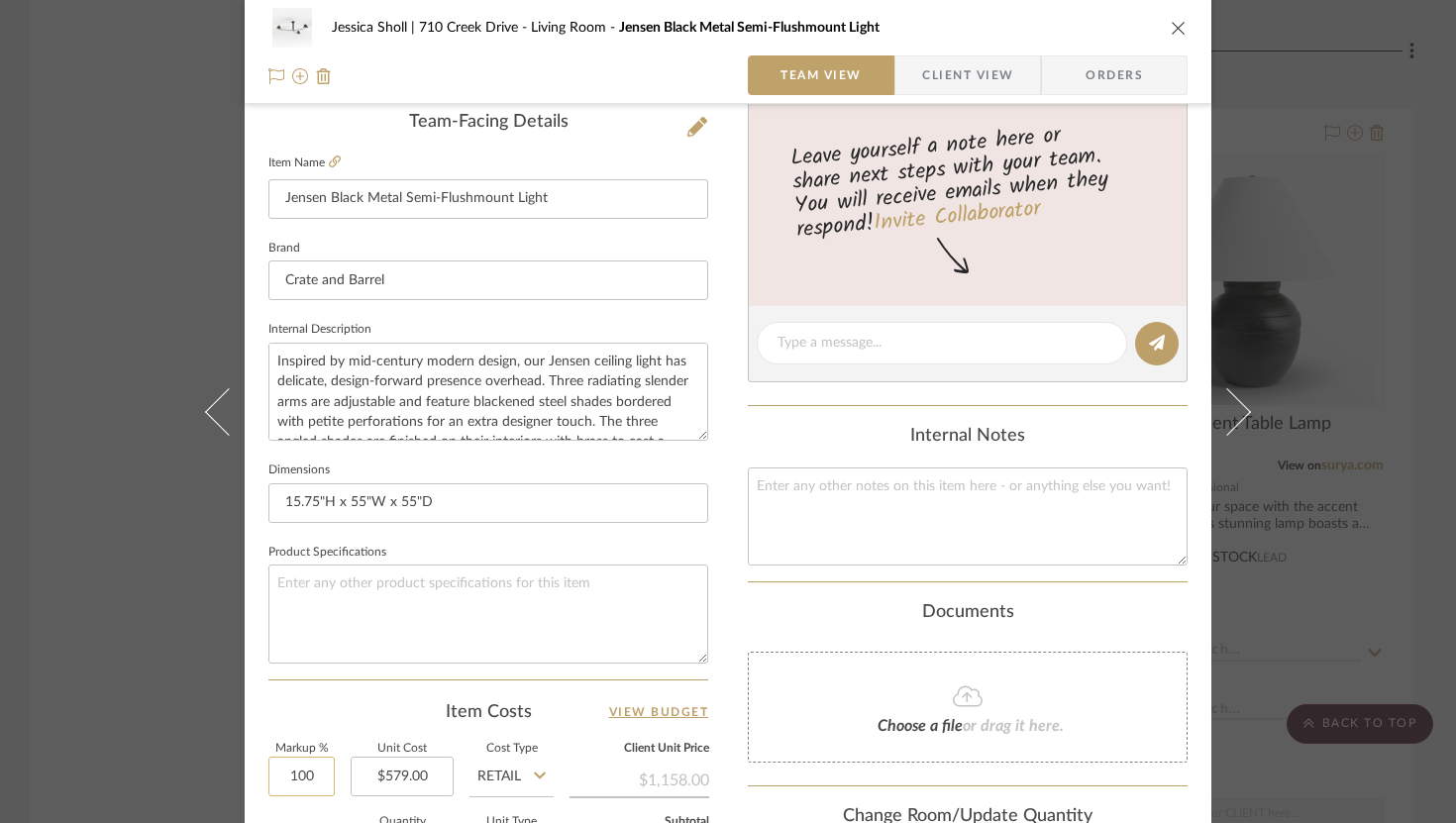 click on "100" 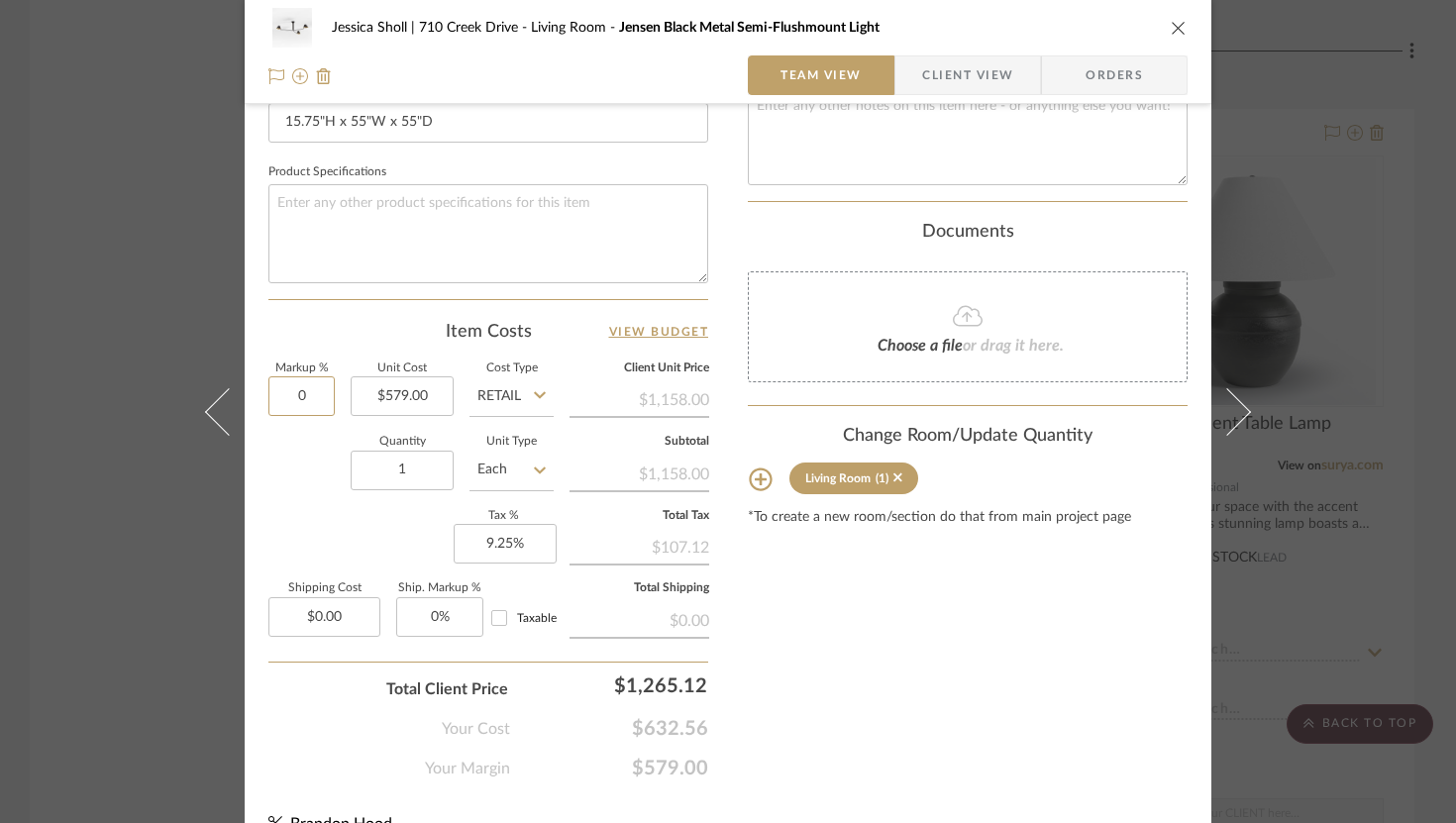 scroll, scrollTop: 920, scrollLeft: 0, axis: vertical 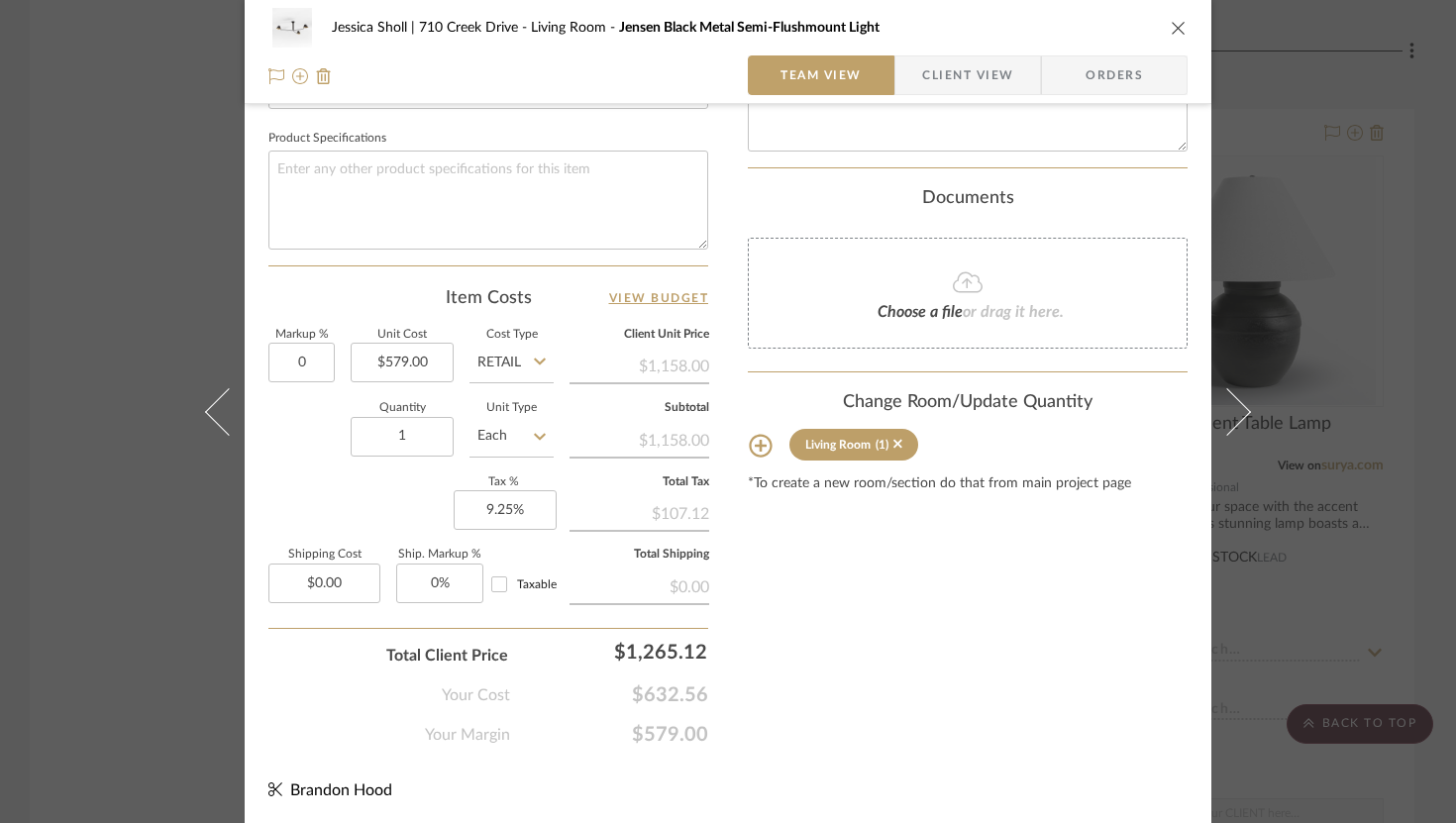type on "0%" 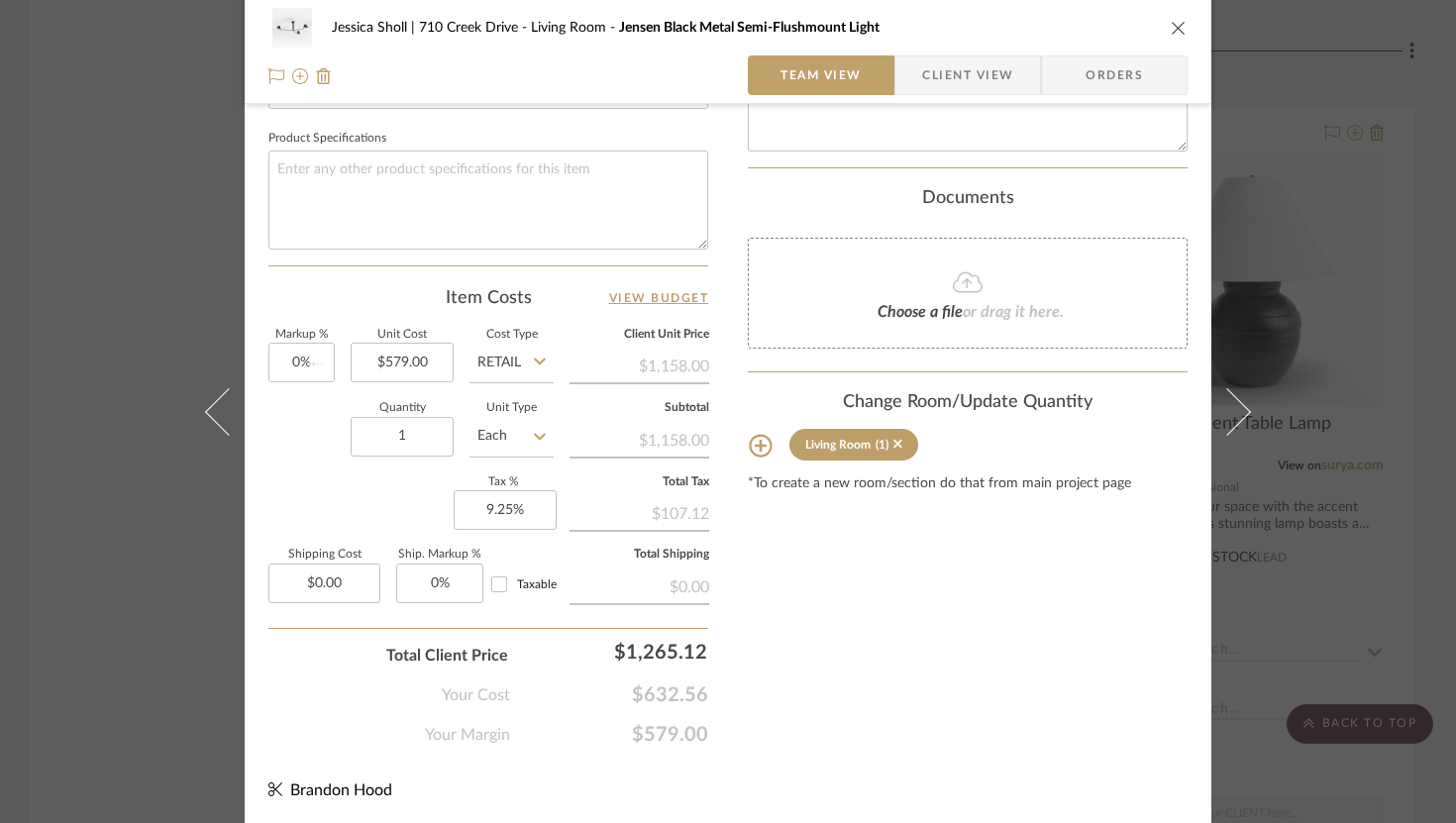 click on "Content here copies to Client View - confirm visibility there.  Show in Client Dashboard   Include in Budget   View Budget  Team Status  Lead Time  In Stock Weeks  Due Date   Install Date  Tasks / To-Dos /  team Messaging  Leave yourself a note here or share next steps with your team. You will receive emails when they
respond!  Invite Collaborator Internal Notes  Documents  Choose a file  or drag it here. Change Room/Update Quantity  Living Room  (1) *To create a new room/section do that from main project page" at bounding box center (968, -20) 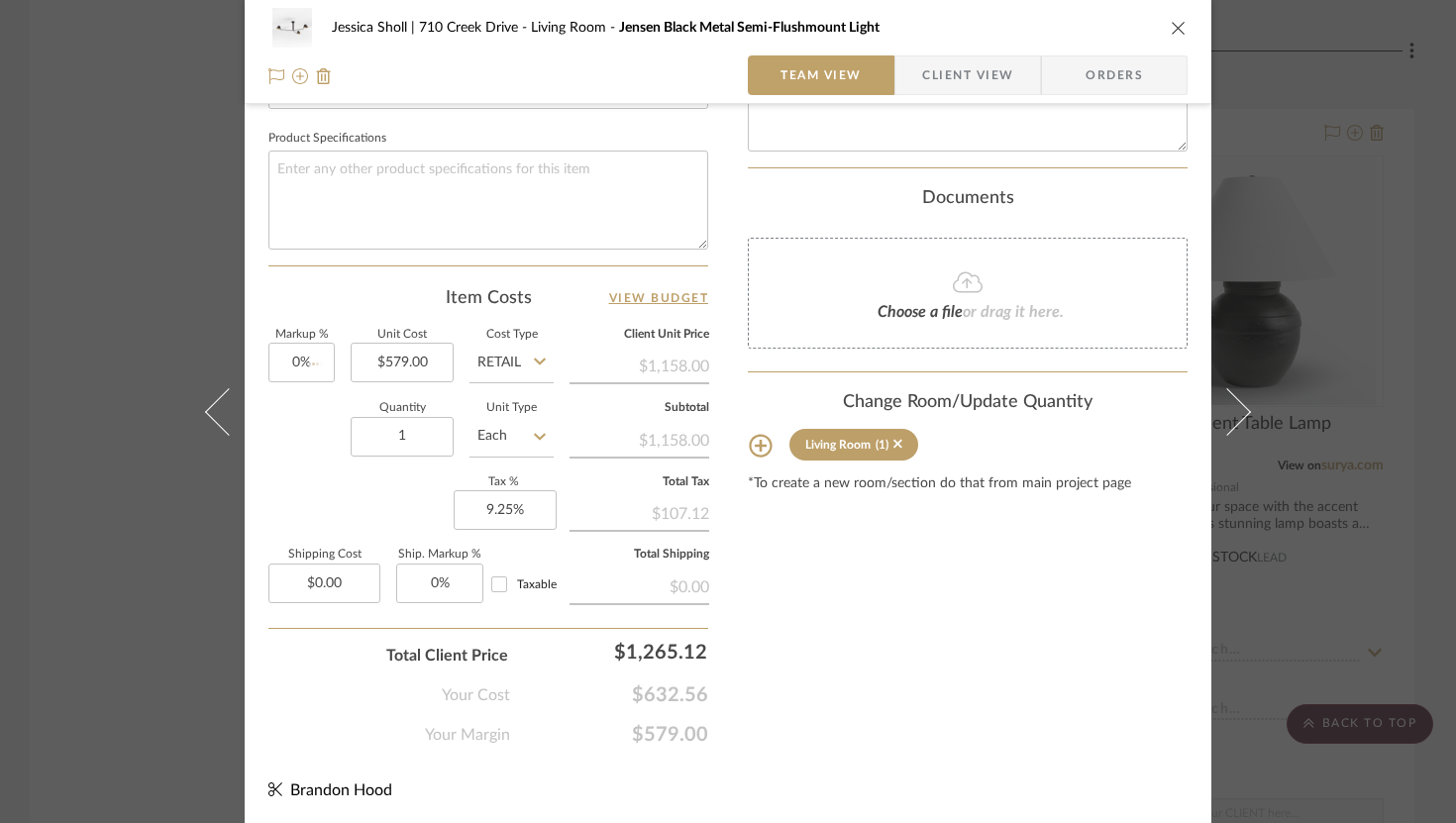type 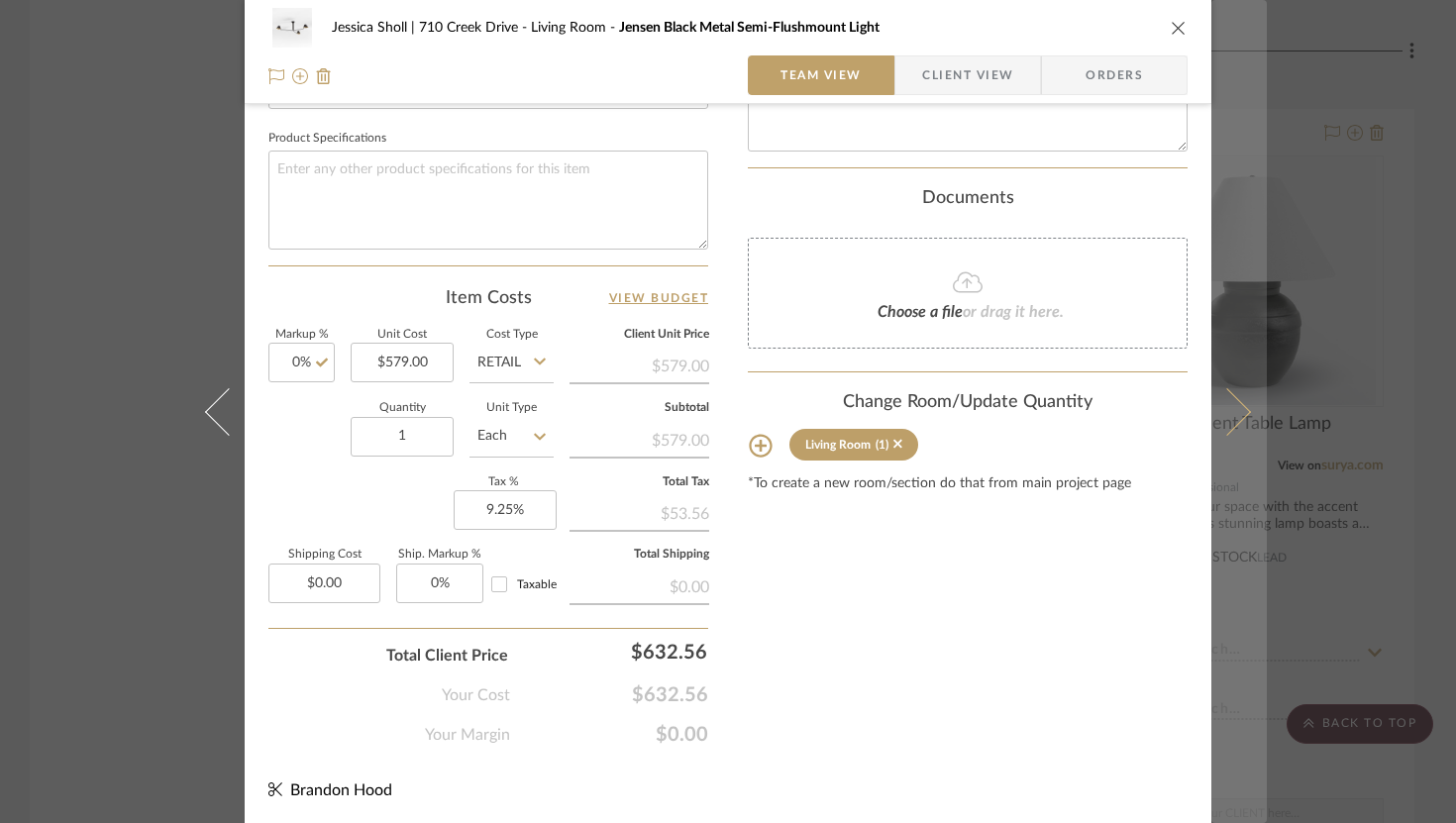 click at bounding box center (1239, 411) 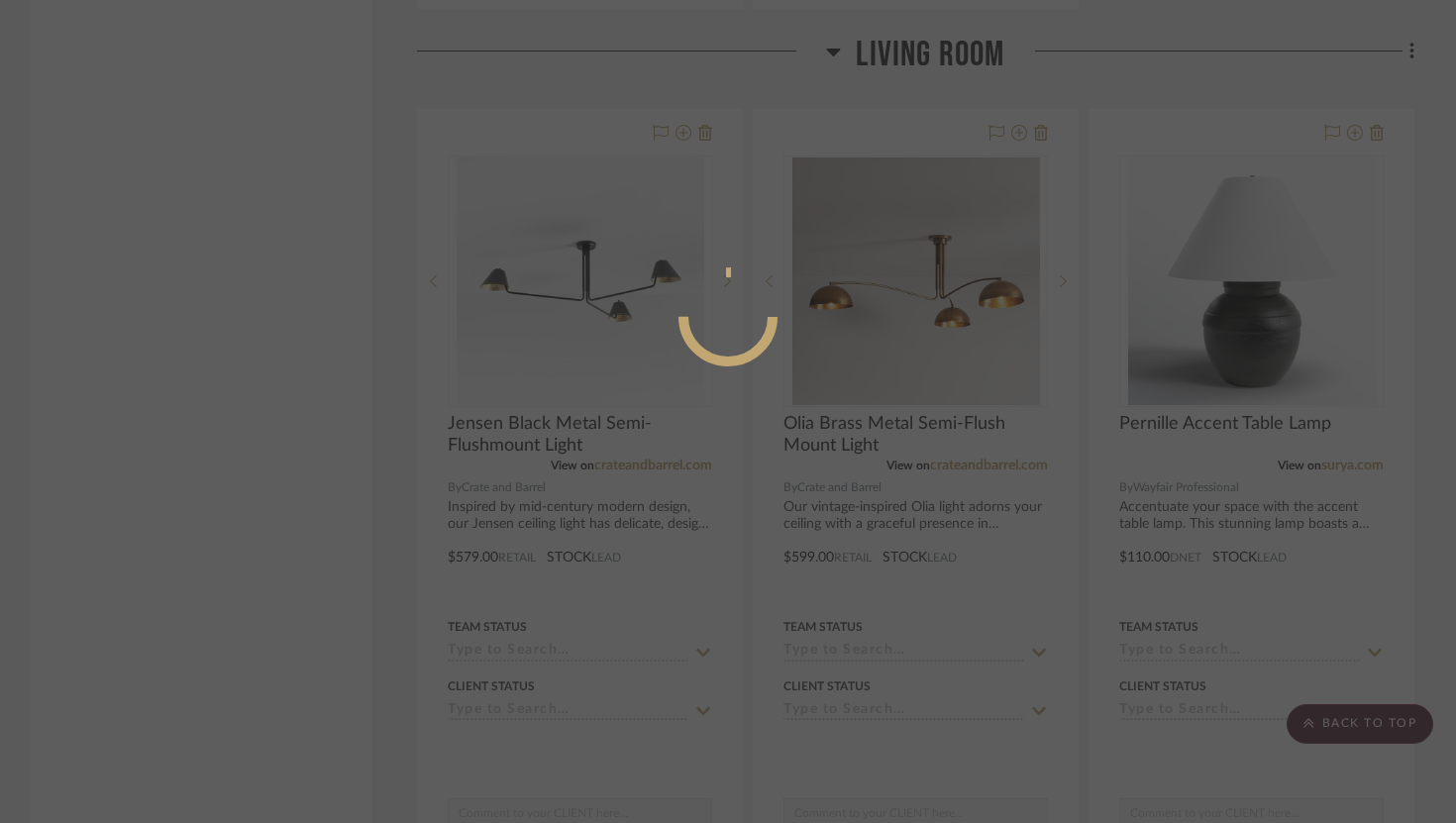 scroll, scrollTop: 920, scrollLeft: 0, axis: vertical 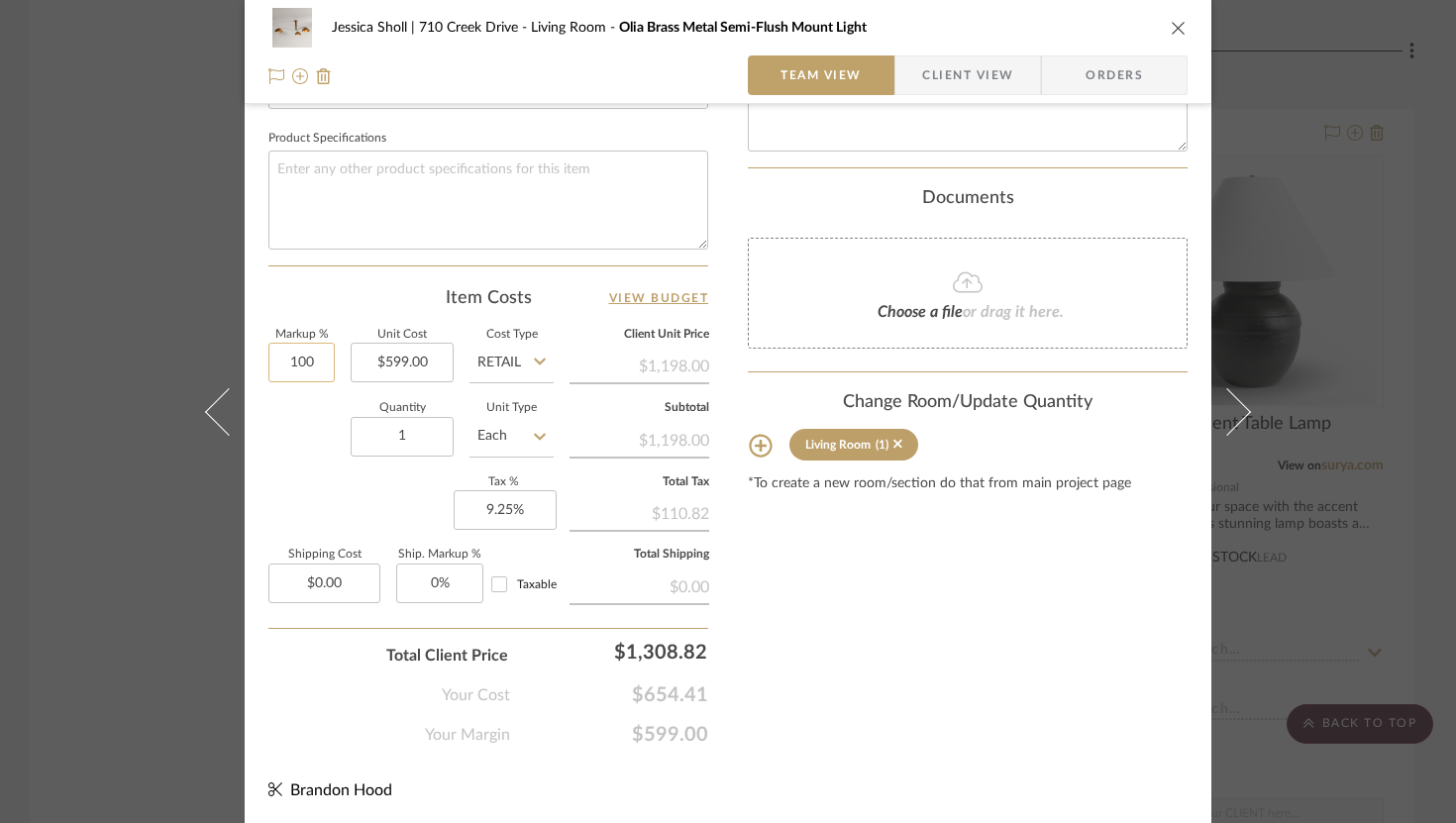 click on "100" 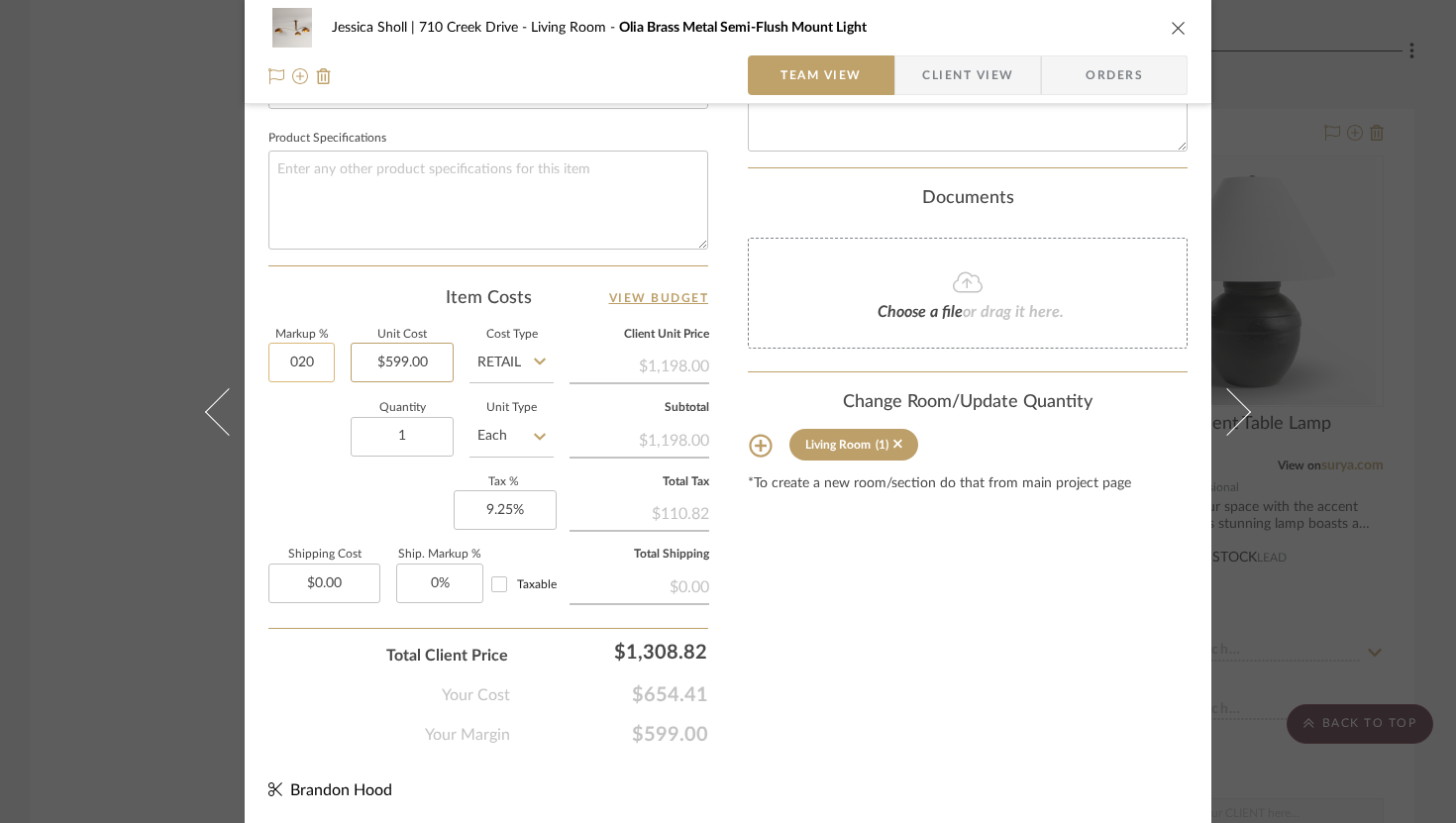 type on "020%" 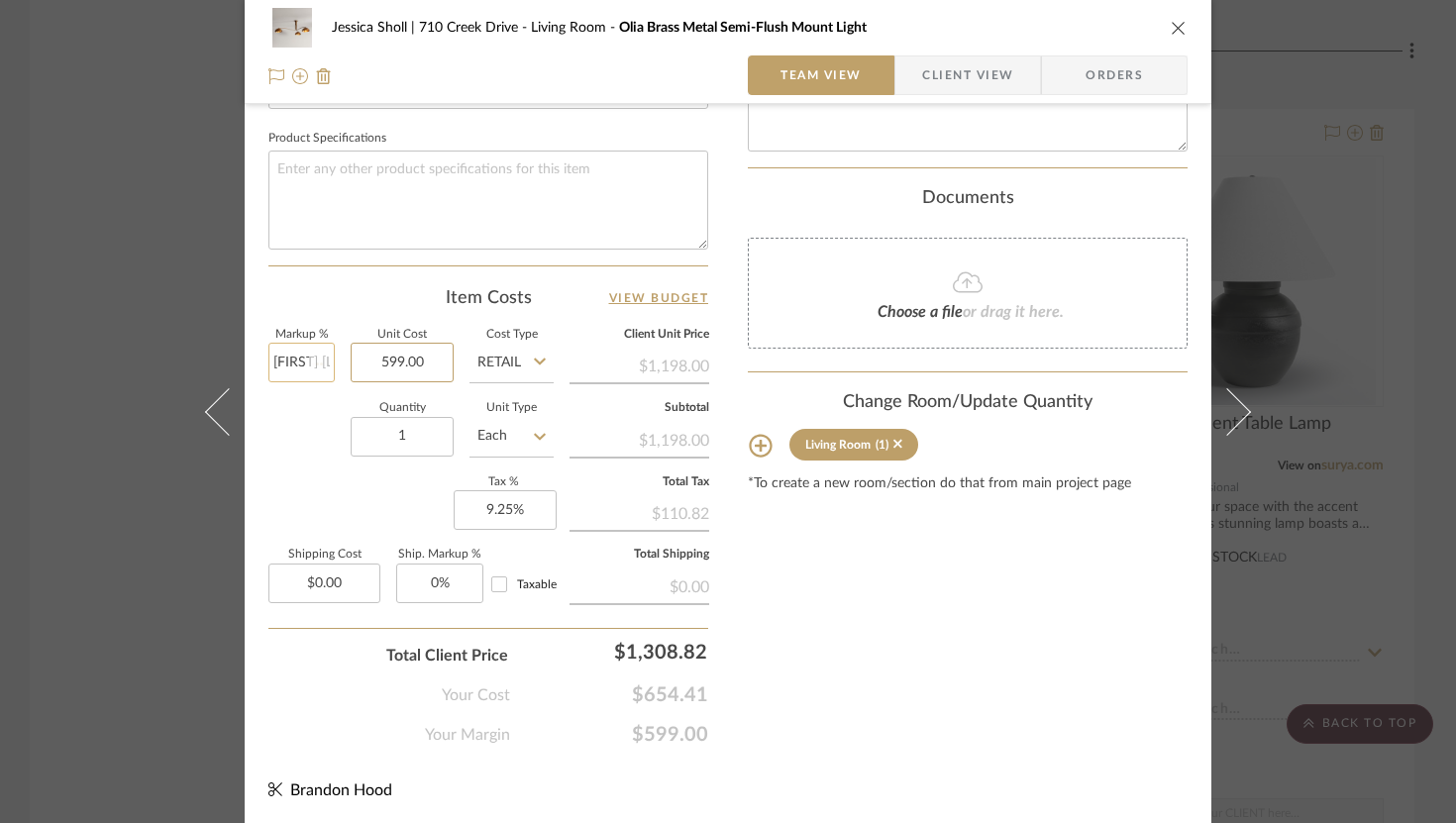 type 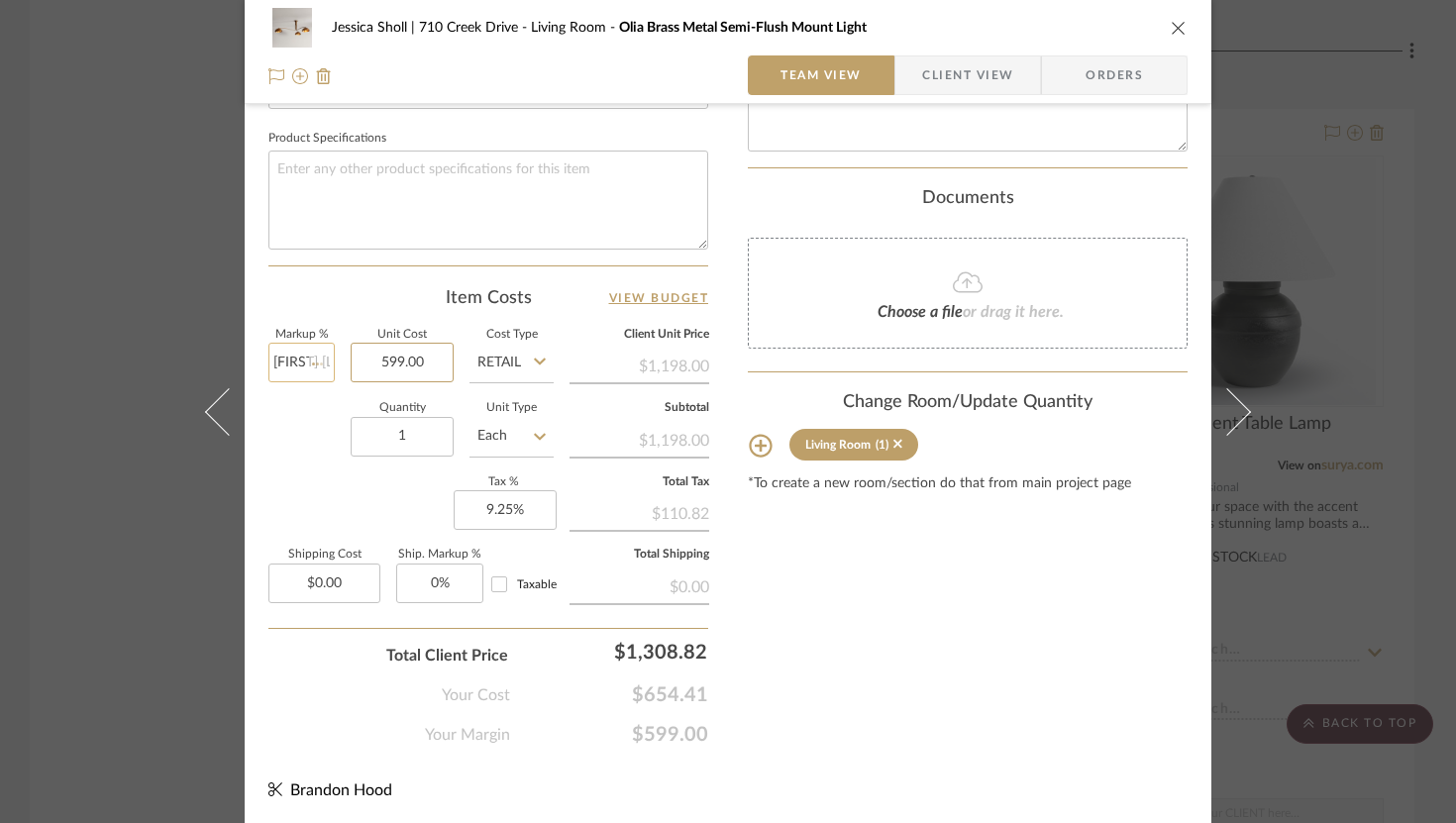 type on "20%" 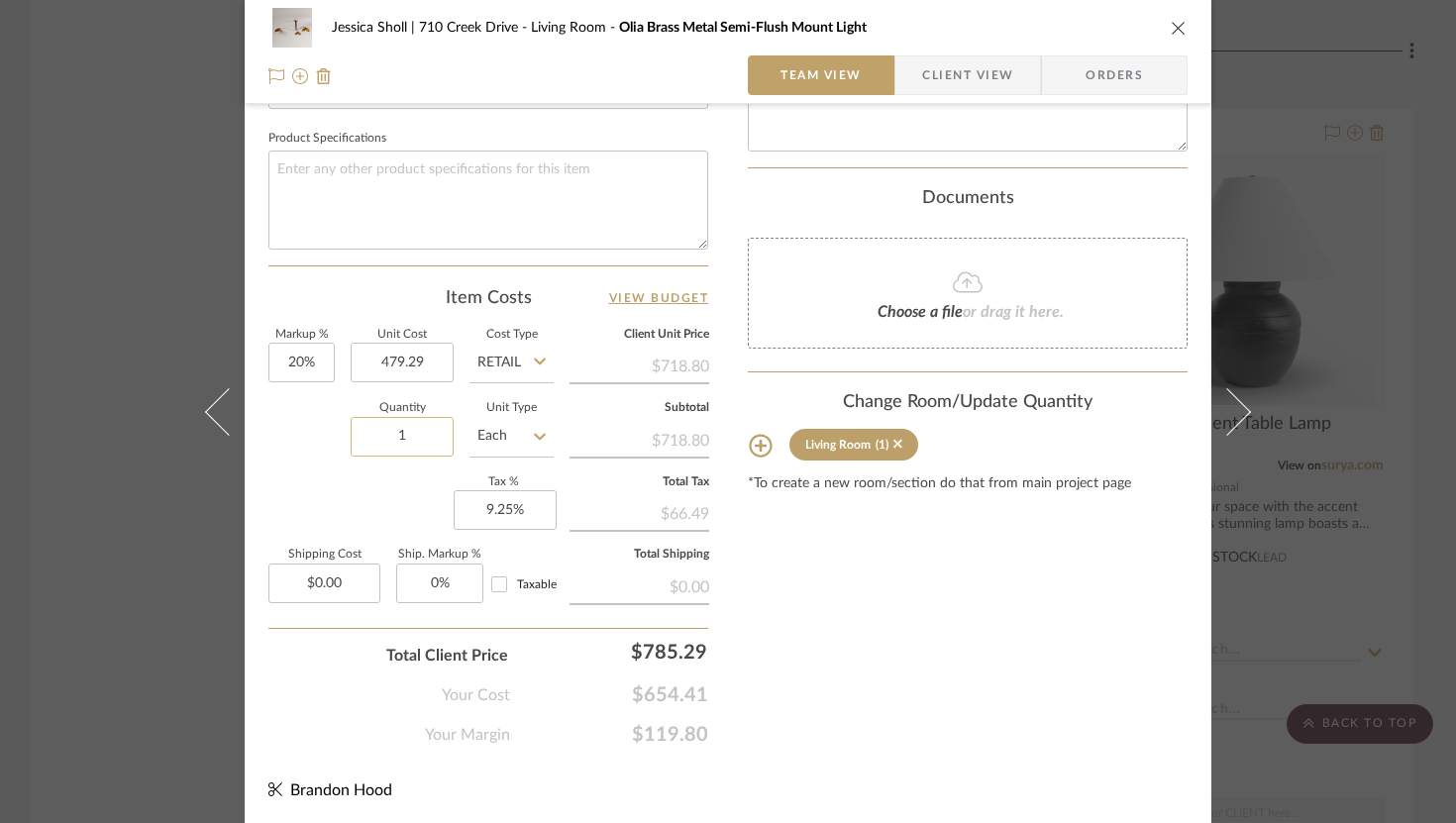 type on "$479.29" 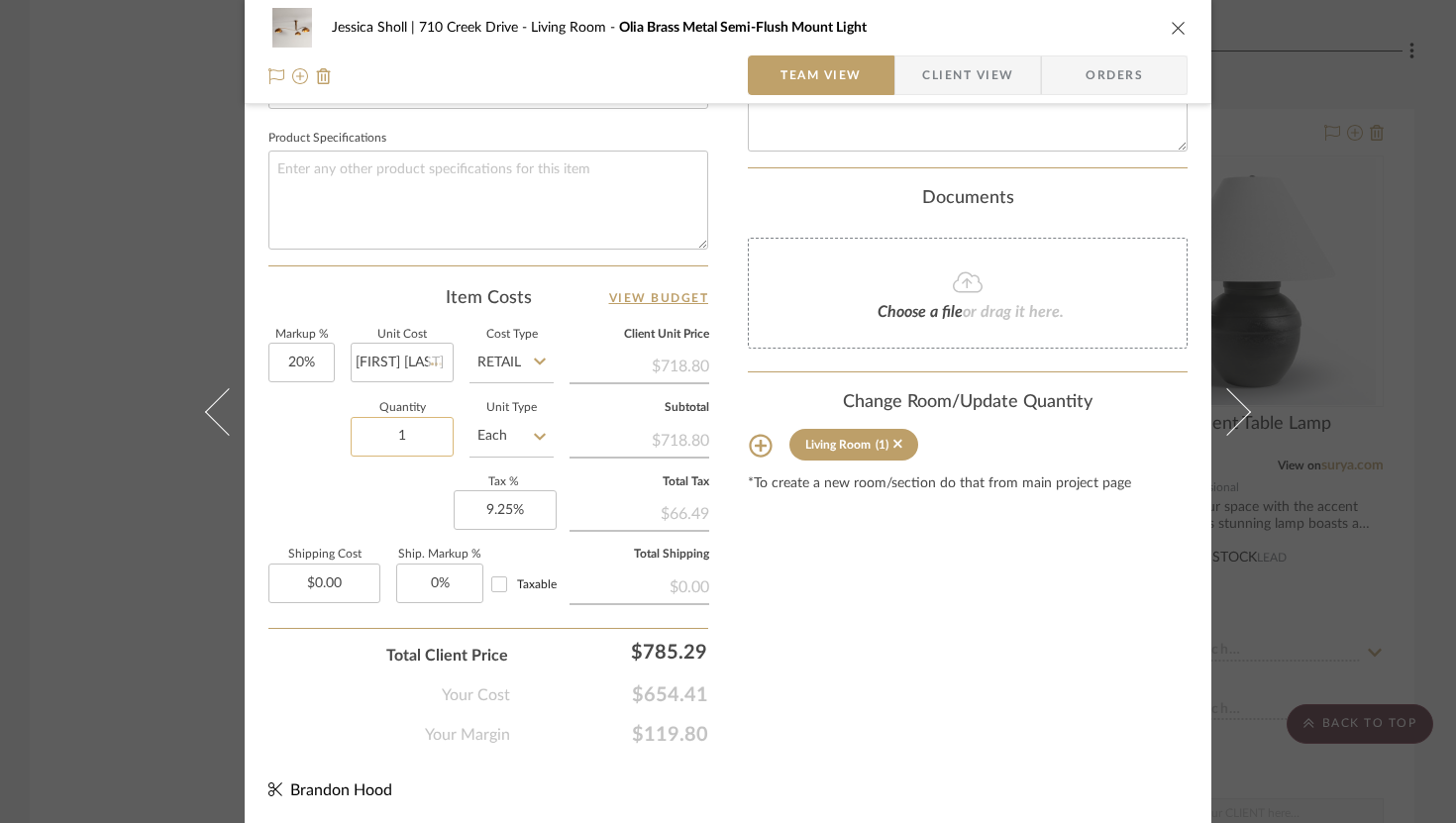 click on "1" 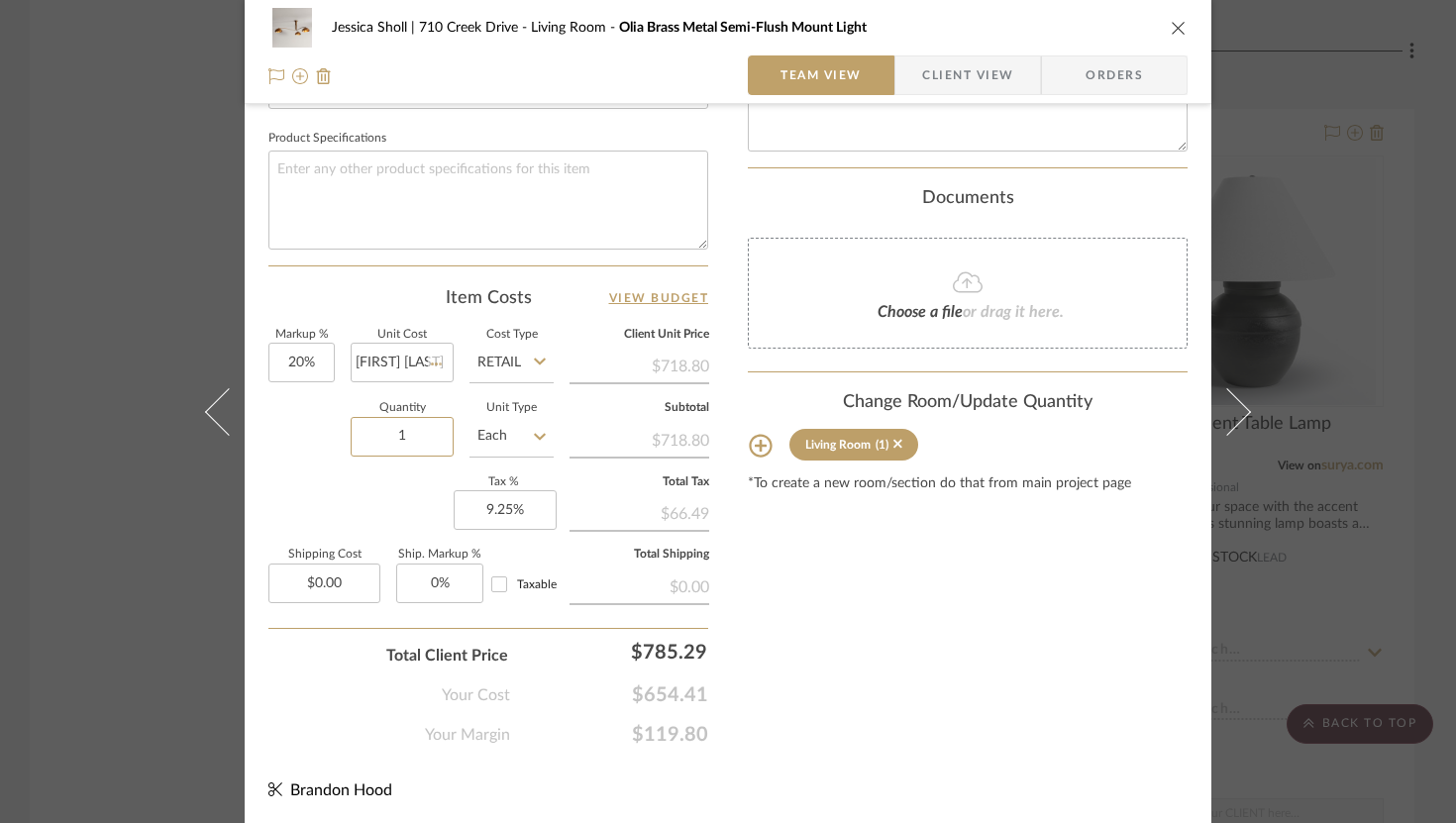 type 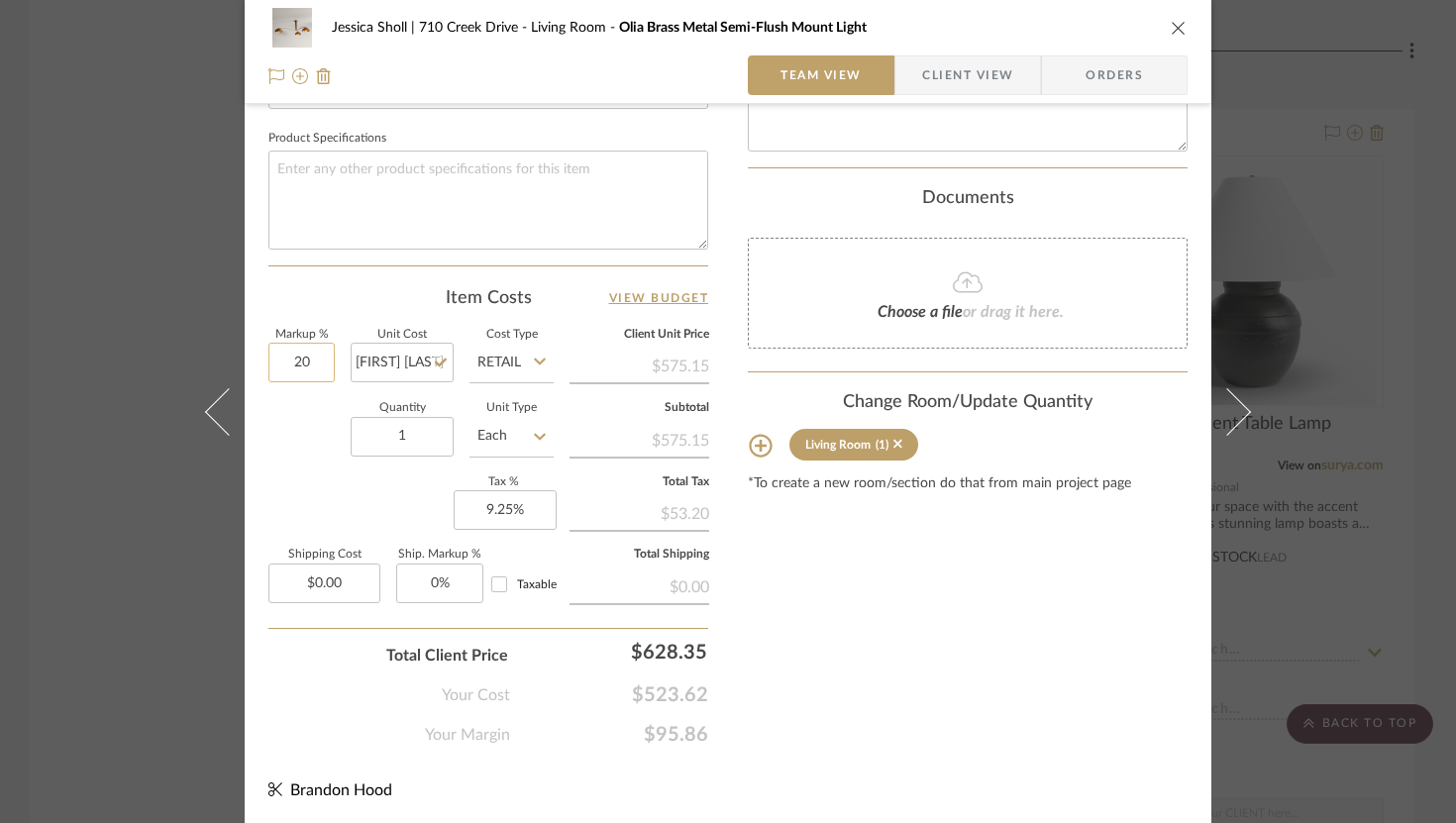 click on "20" 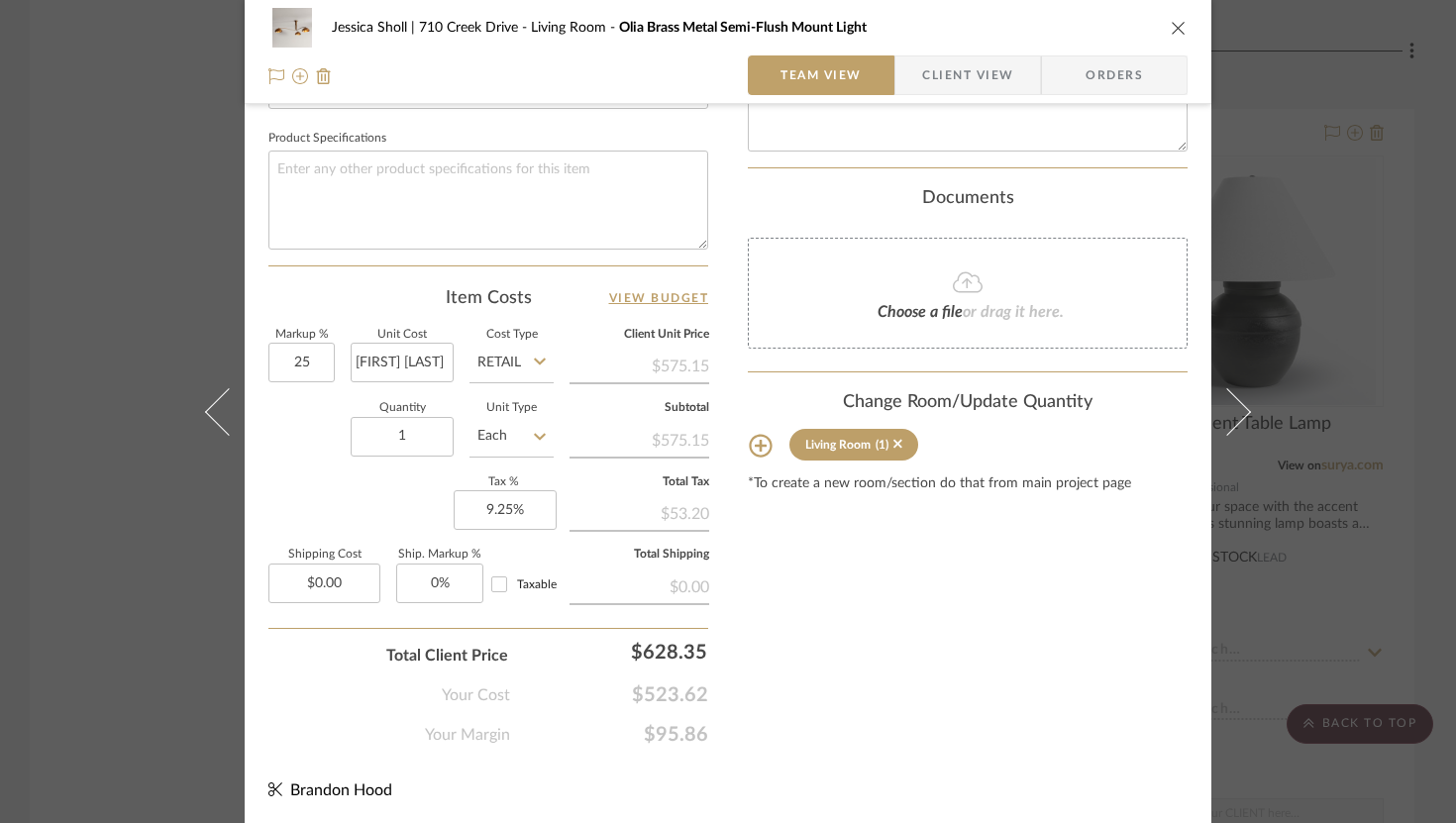 type on "25%" 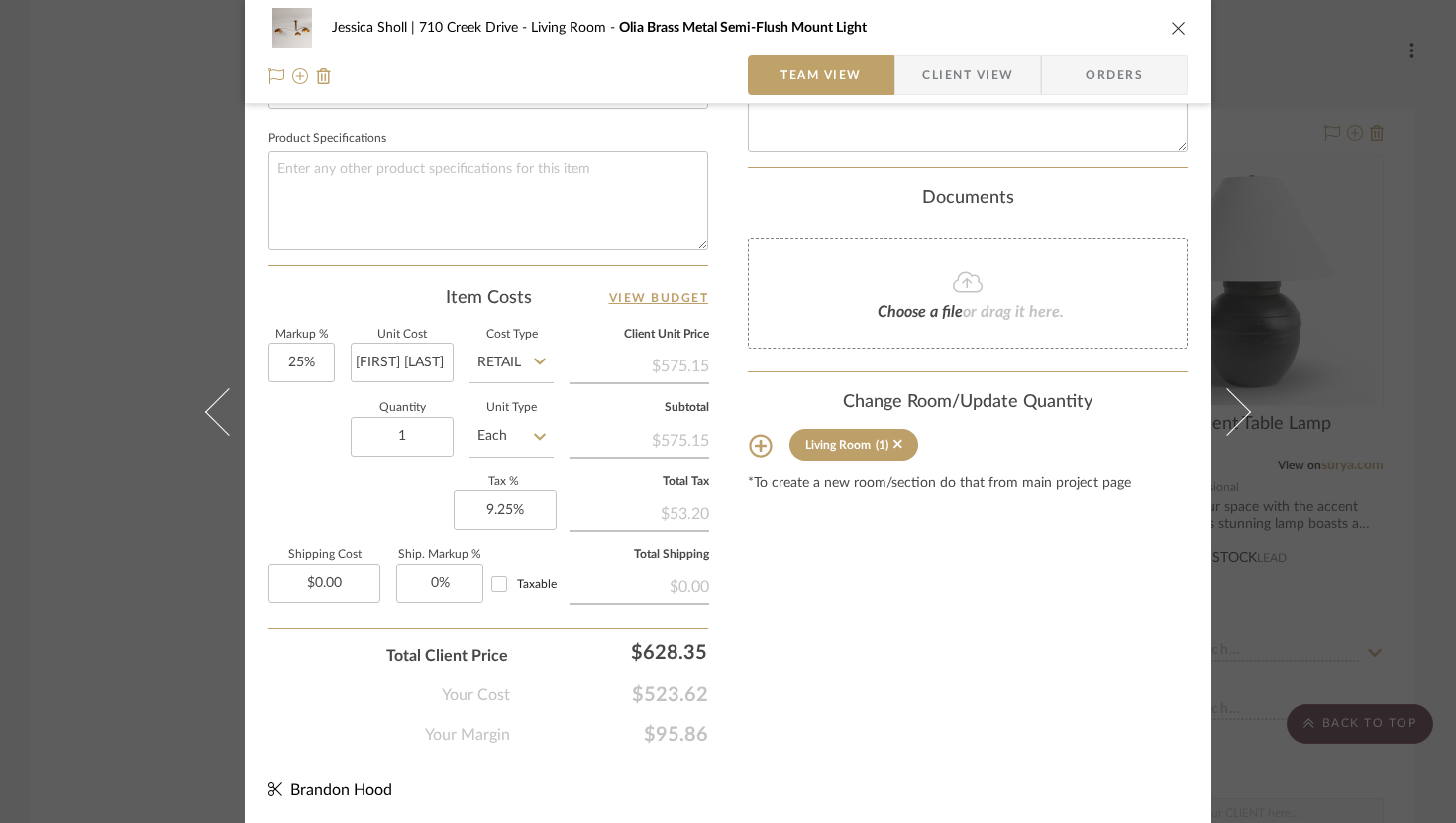 click on "Quantity  1  Unit Type  Each" 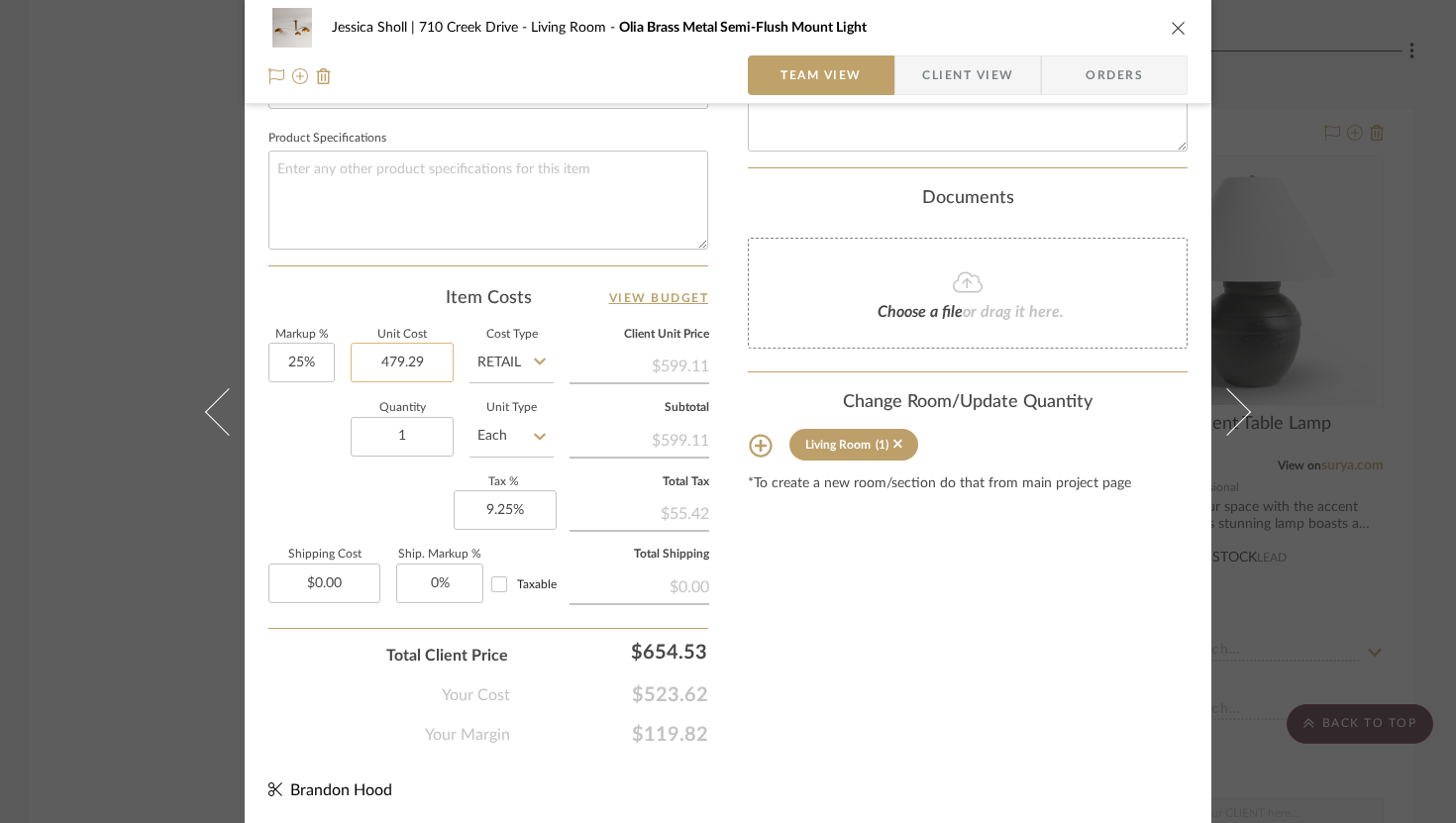 click on "479.29" 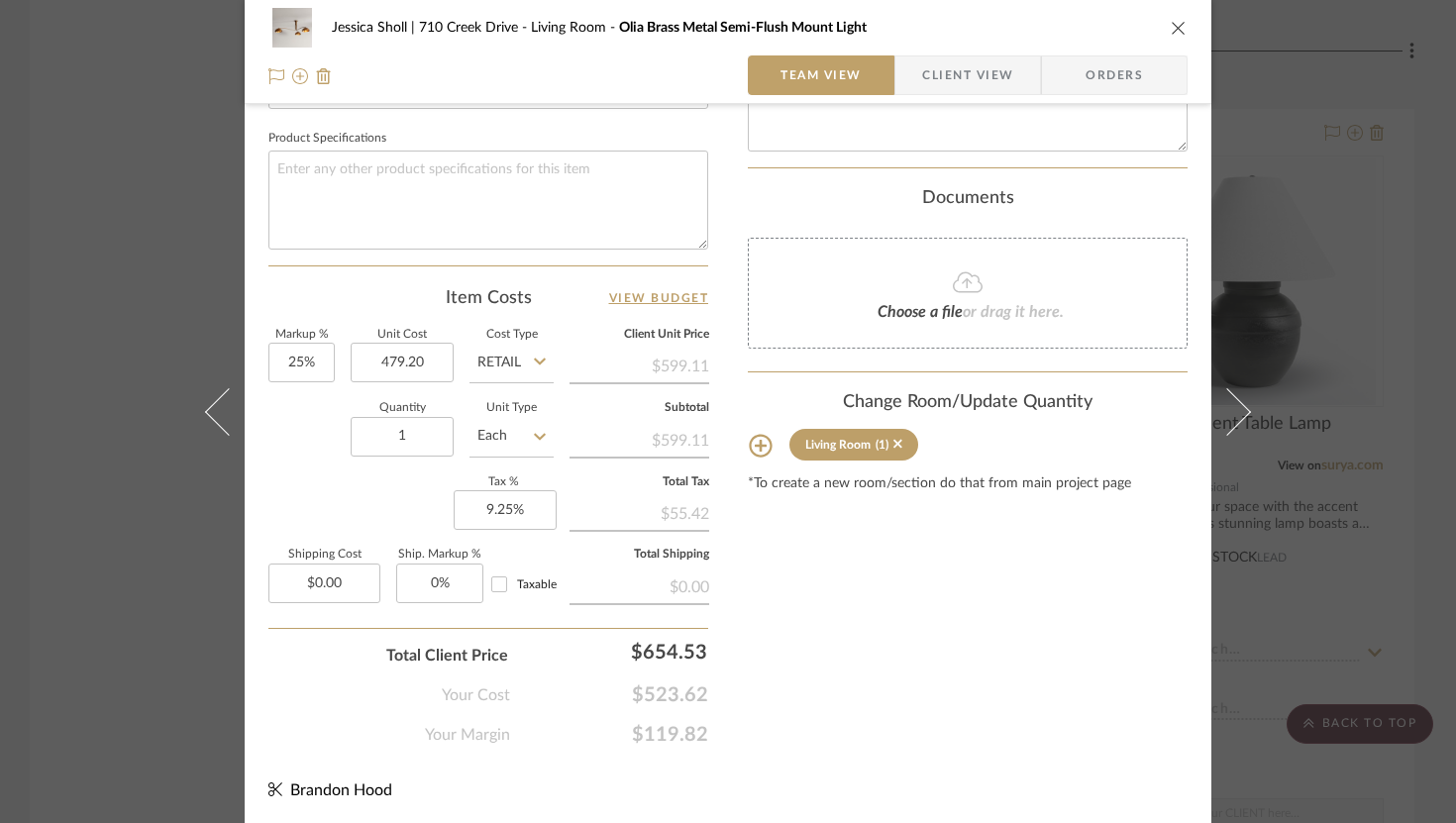 type on "$479.20" 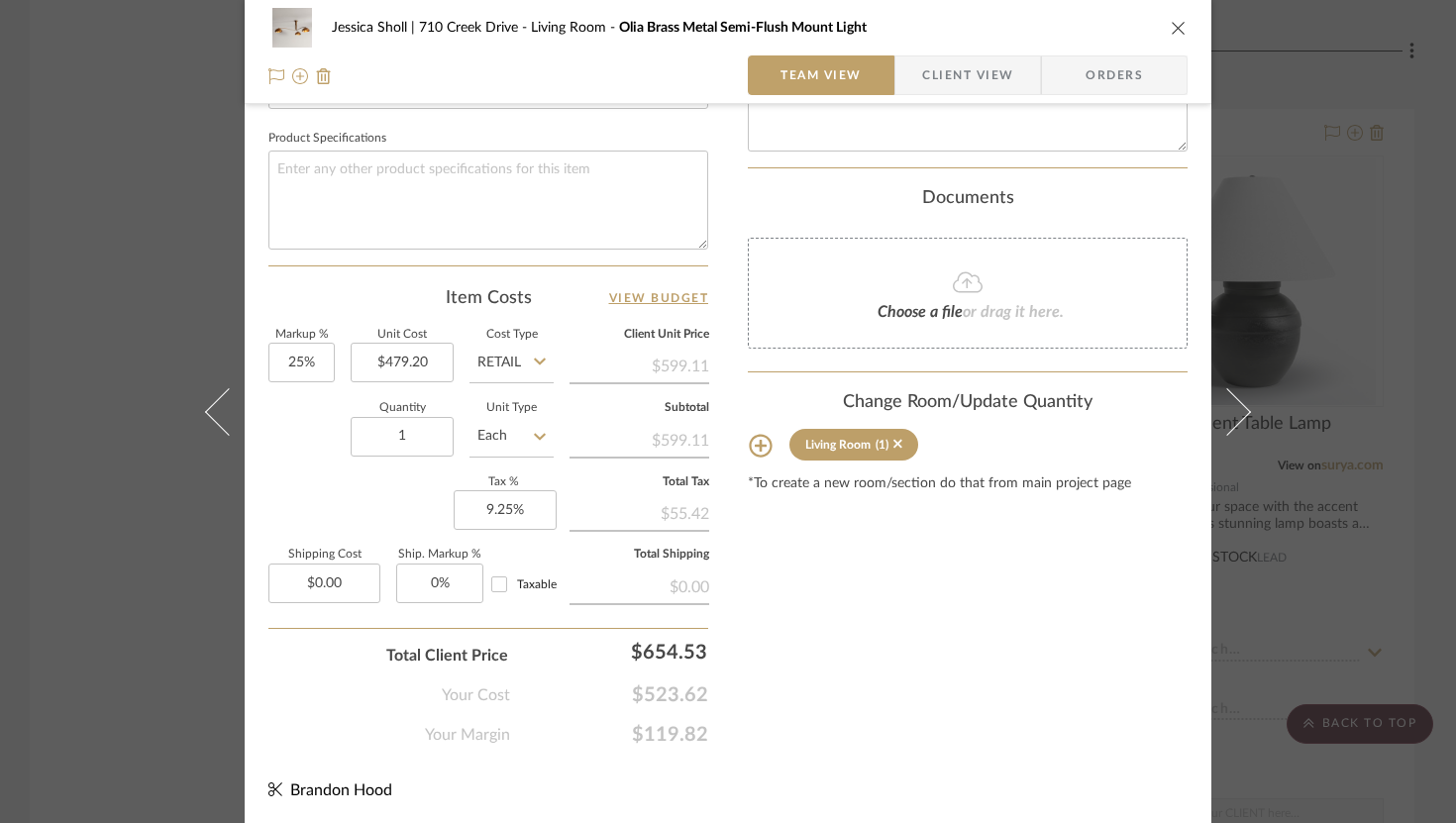click on "Content here copies to Client View - confirm visibility there.  Show in Client Dashboard   Include in Budget   View Budget  Team Status  Lead Time  In Stock Weeks  Due Date   Install Date  Tasks / To-Dos /  team Messaging  Leave yourself a note here or share next steps with your team. You will receive emails when they
respond!  Invite Collaborator Internal Notes  Documents  Choose a file  or drag it here. Change Room/Update Quantity  Living Room  (1) *To create a new room/section do that from main project page" at bounding box center (968, -20) 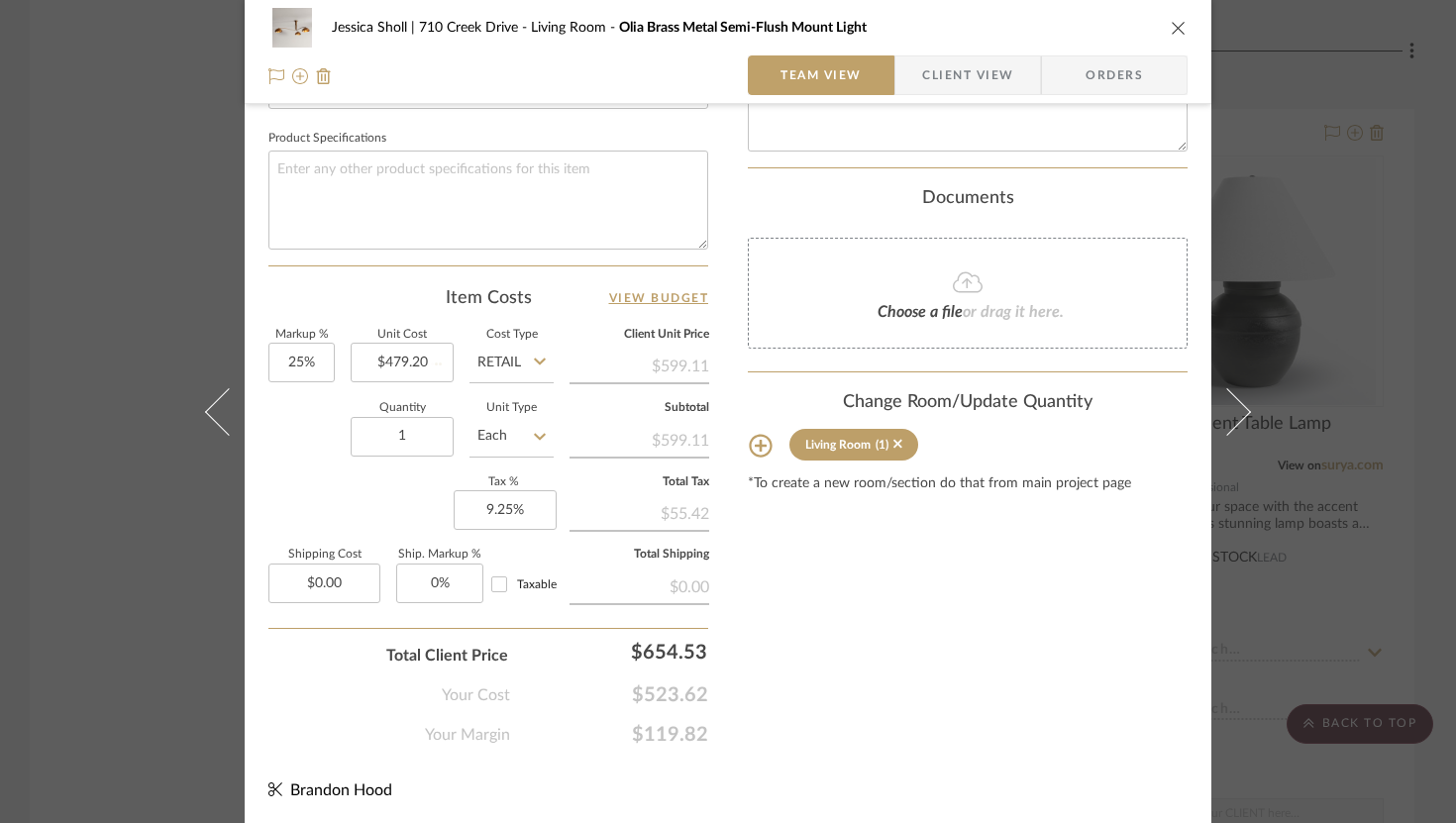 type 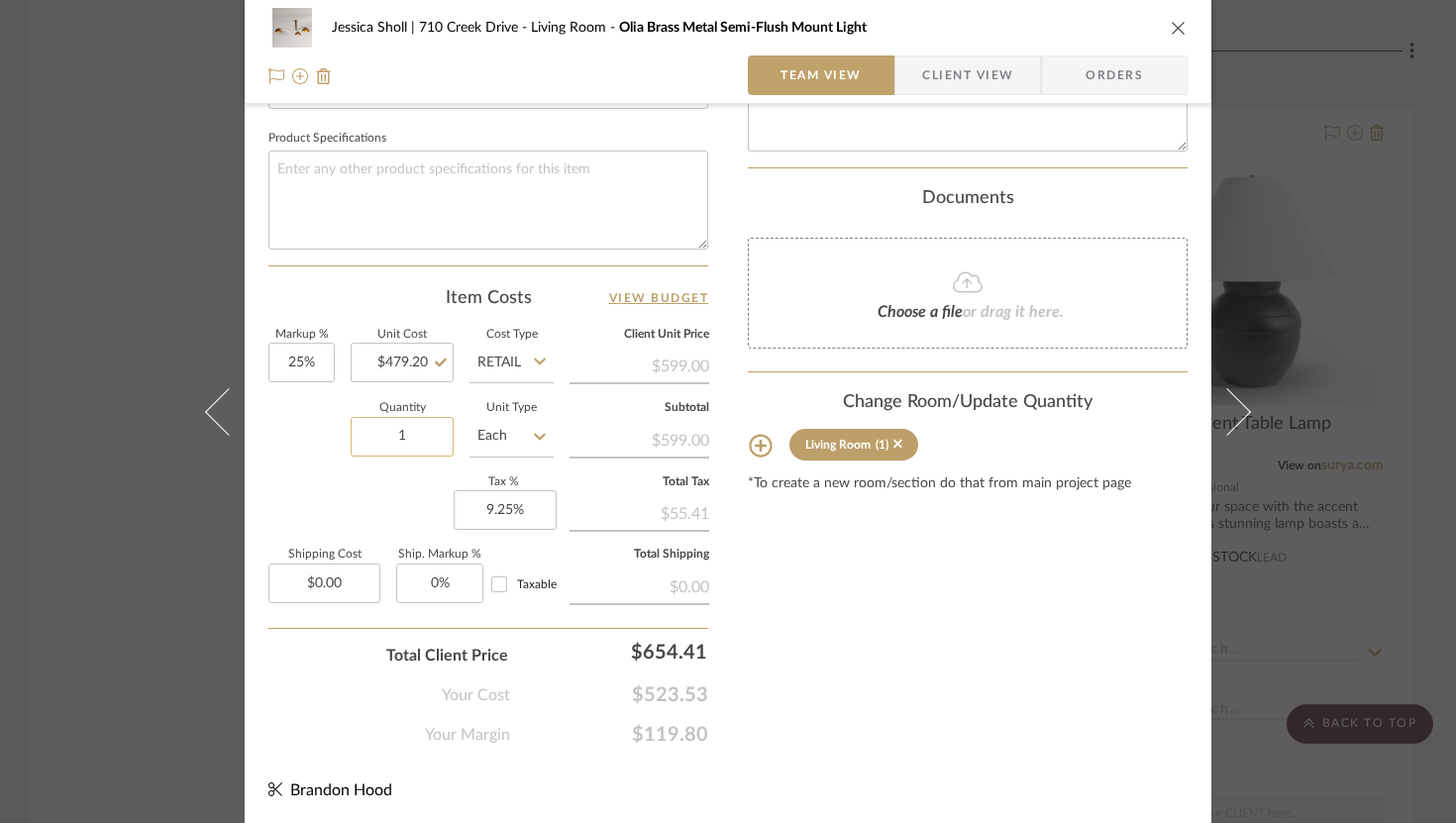 click on "1" 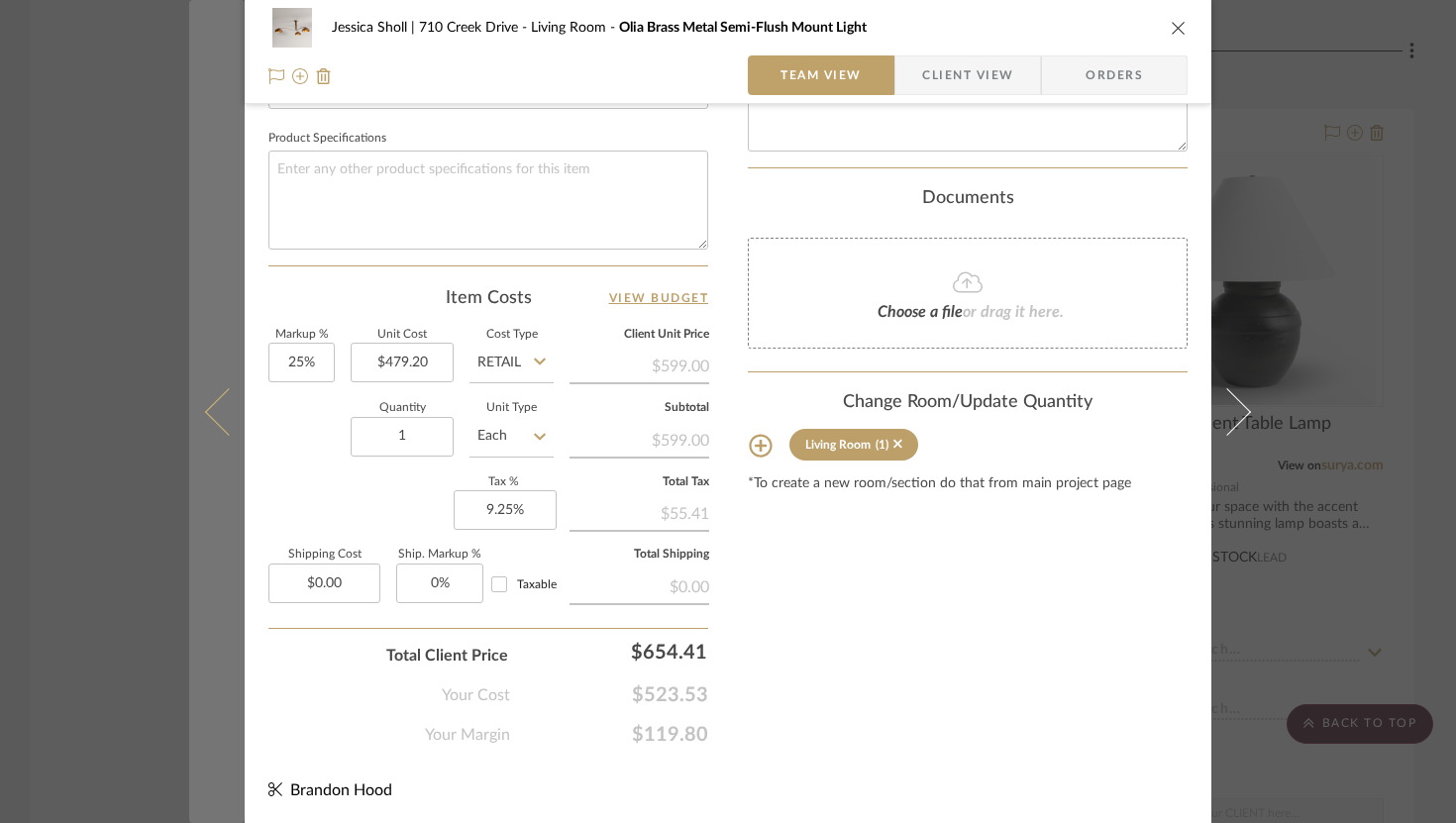 click at bounding box center [217, 411] 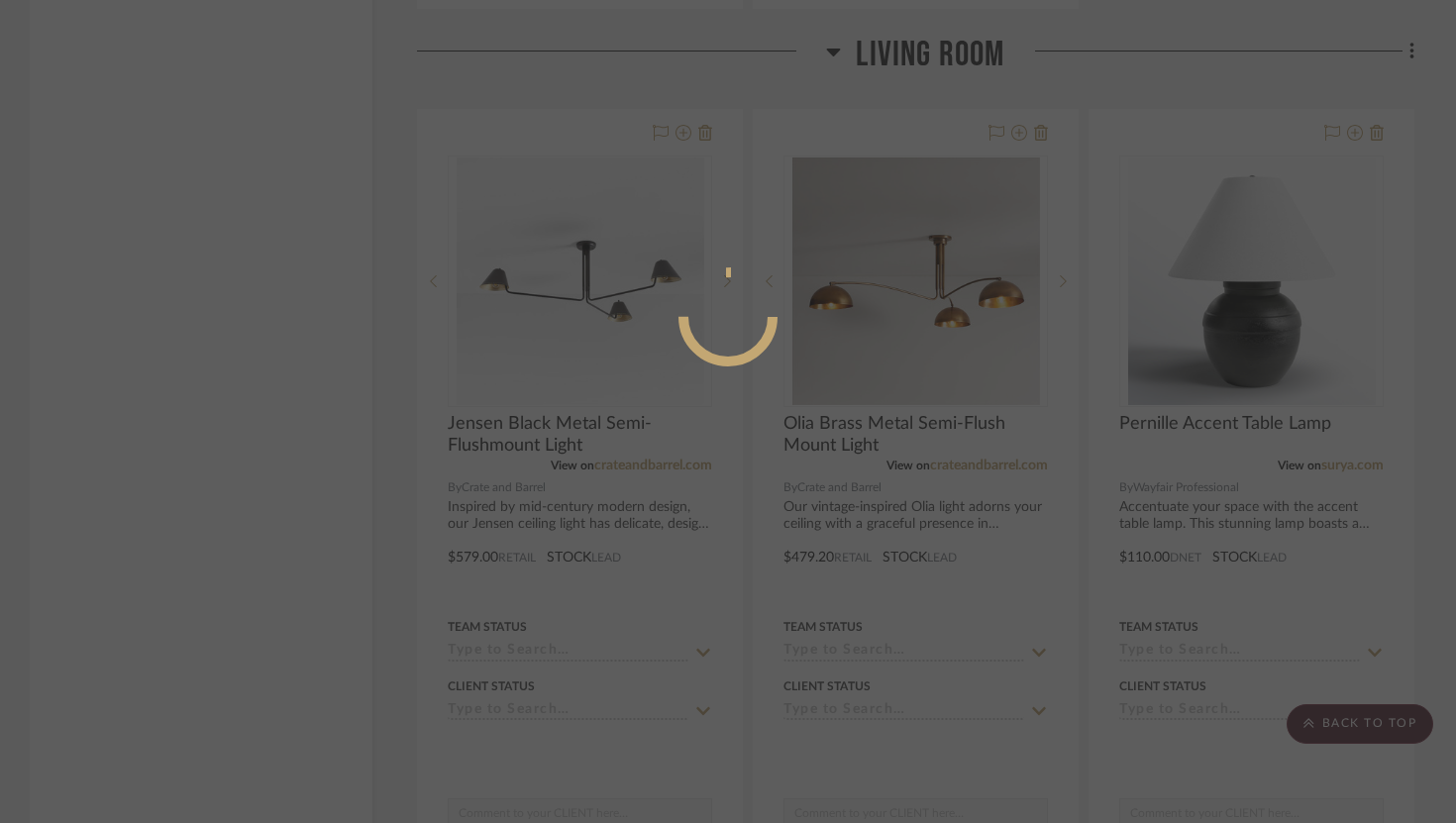 scroll, scrollTop: 920, scrollLeft: 0, axis: vertical 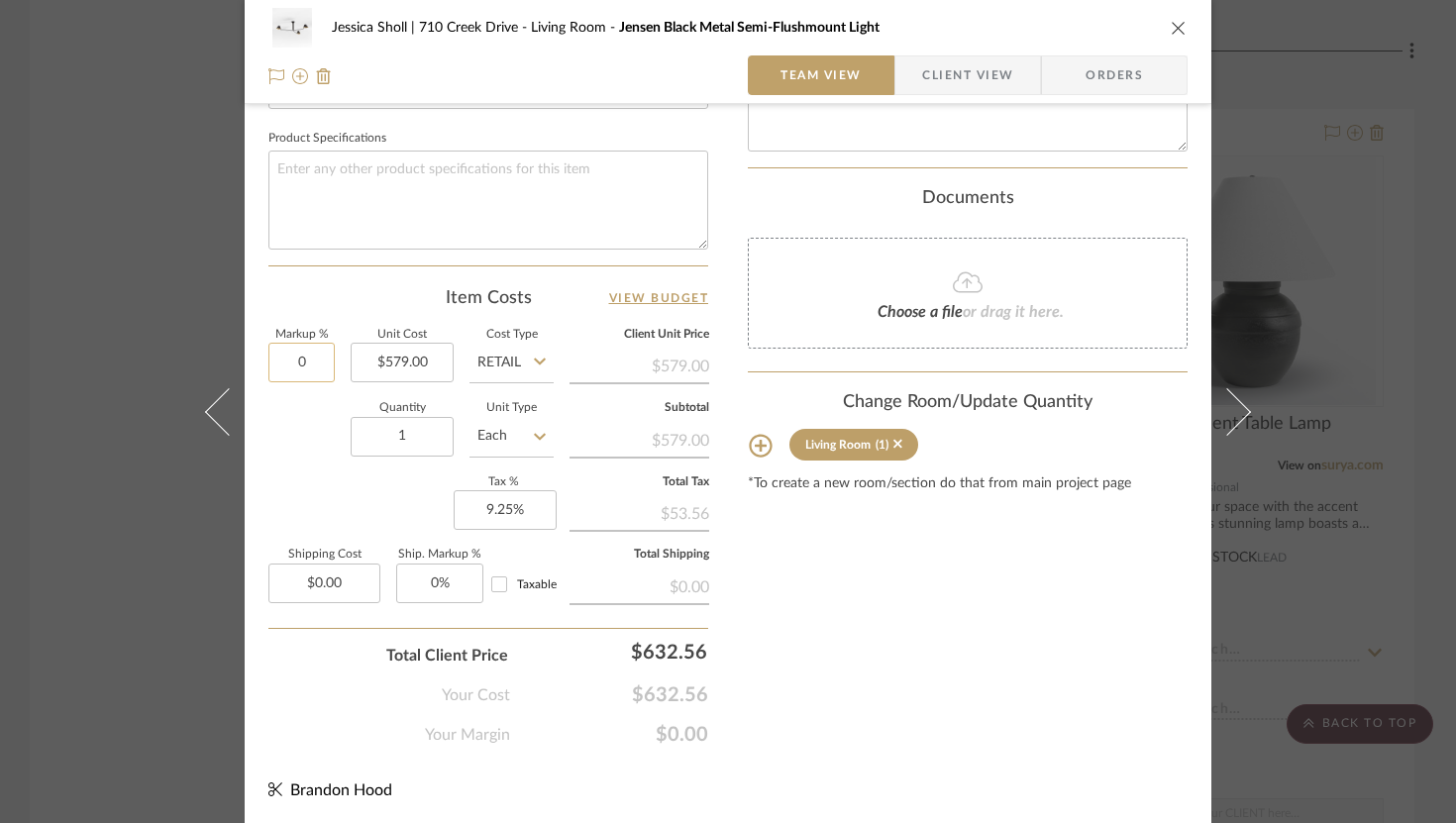 click on "0" 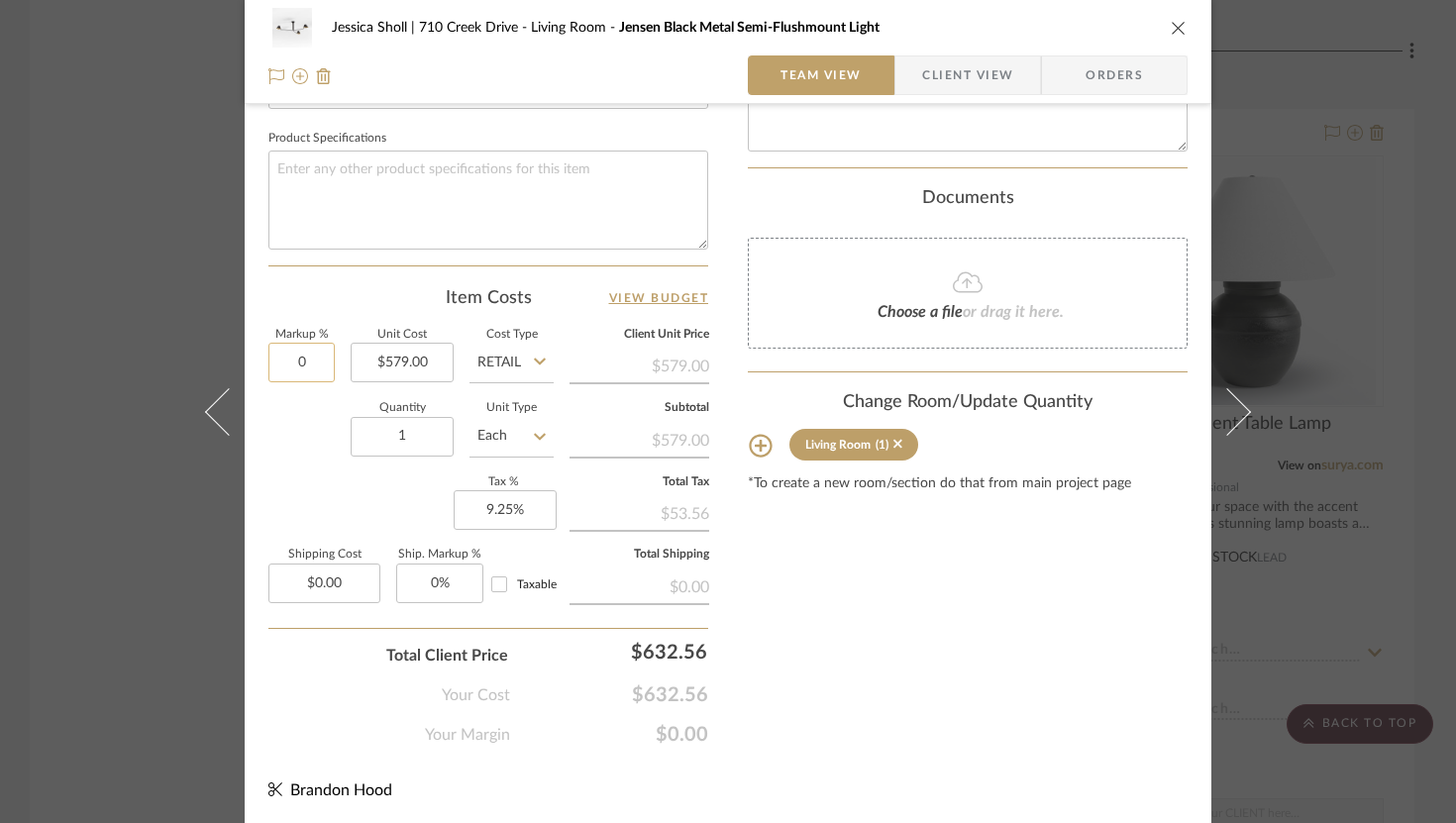 click on "0" 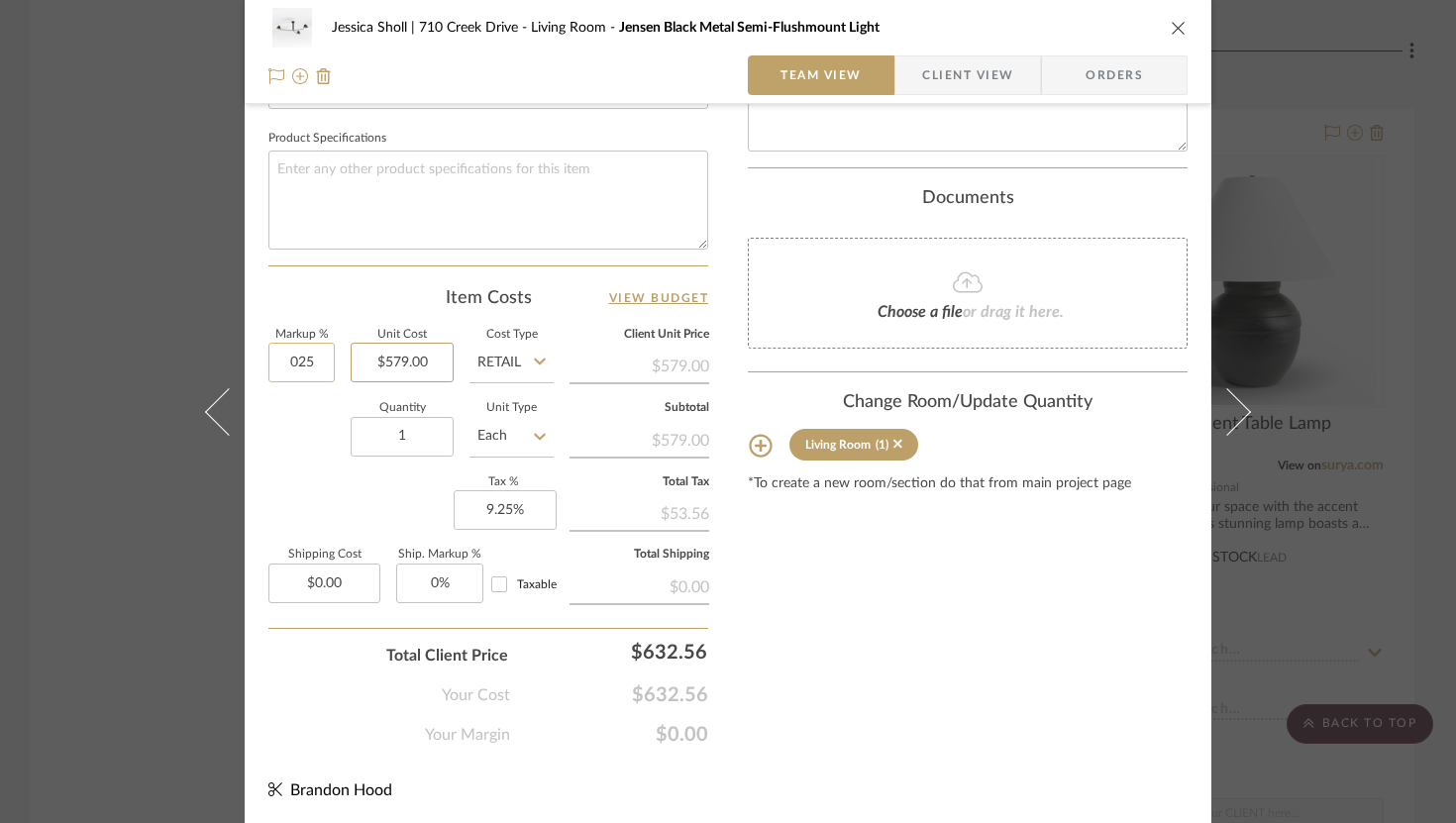 type on "025%" 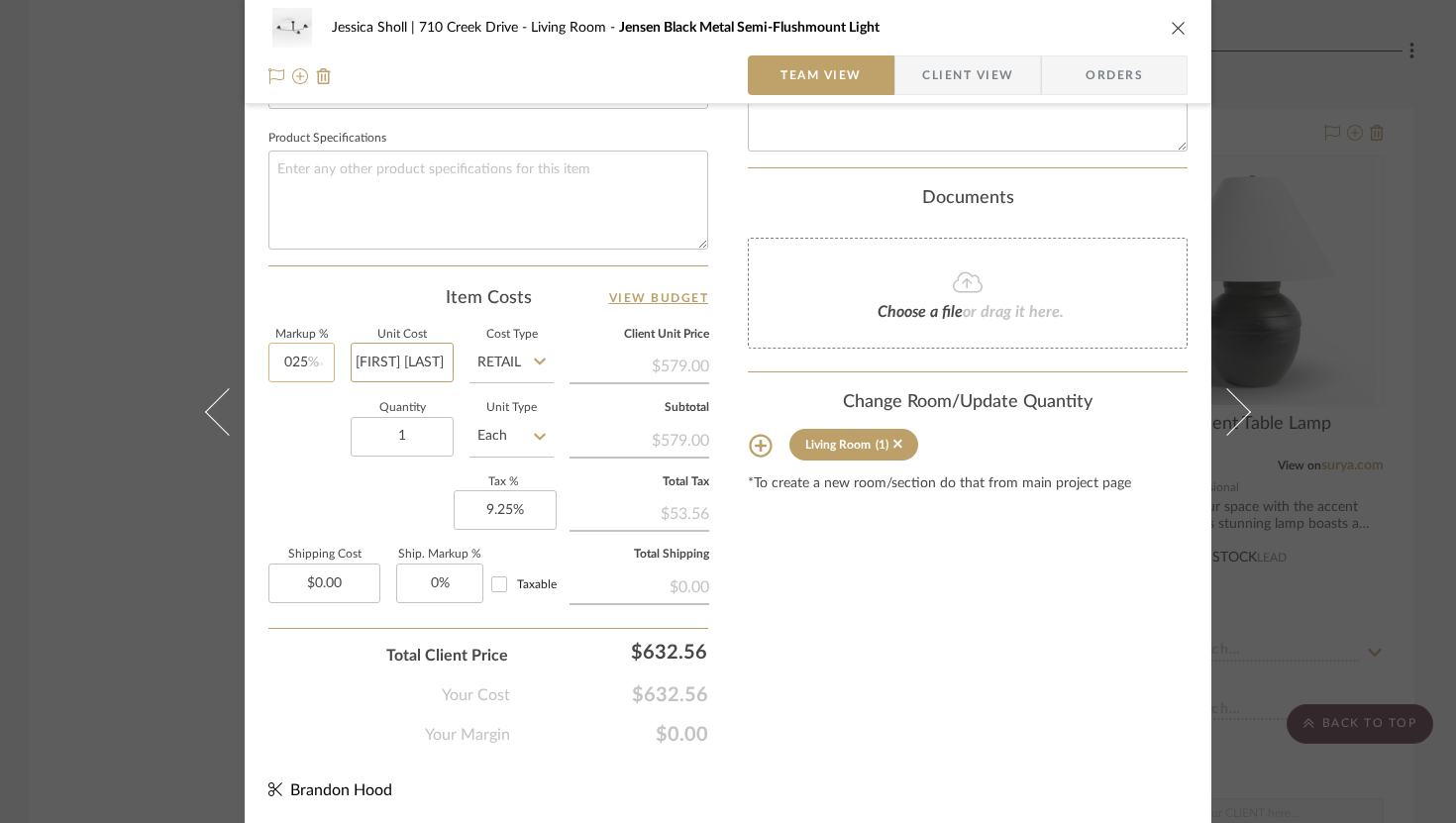 type 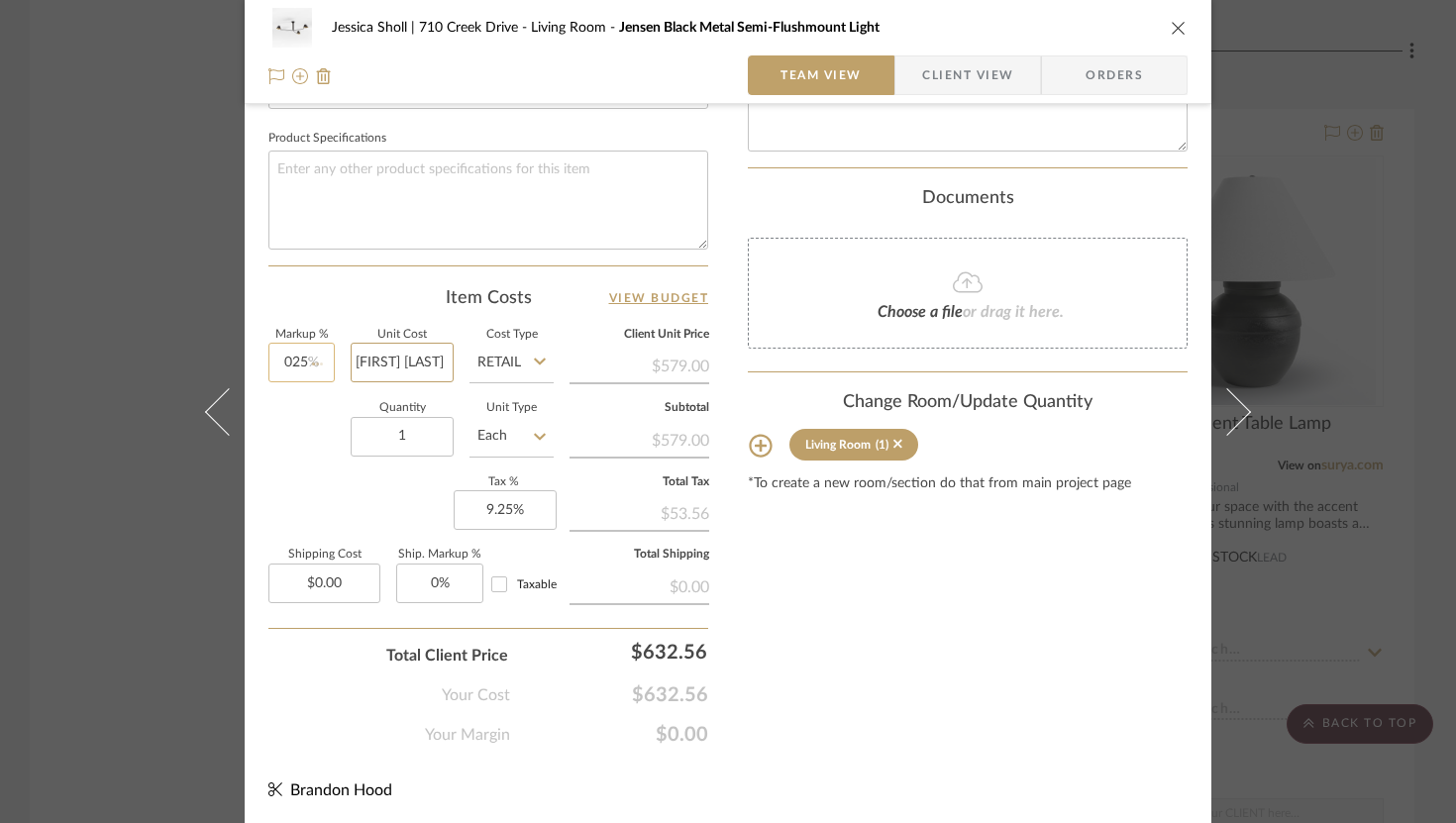 type on "25%" 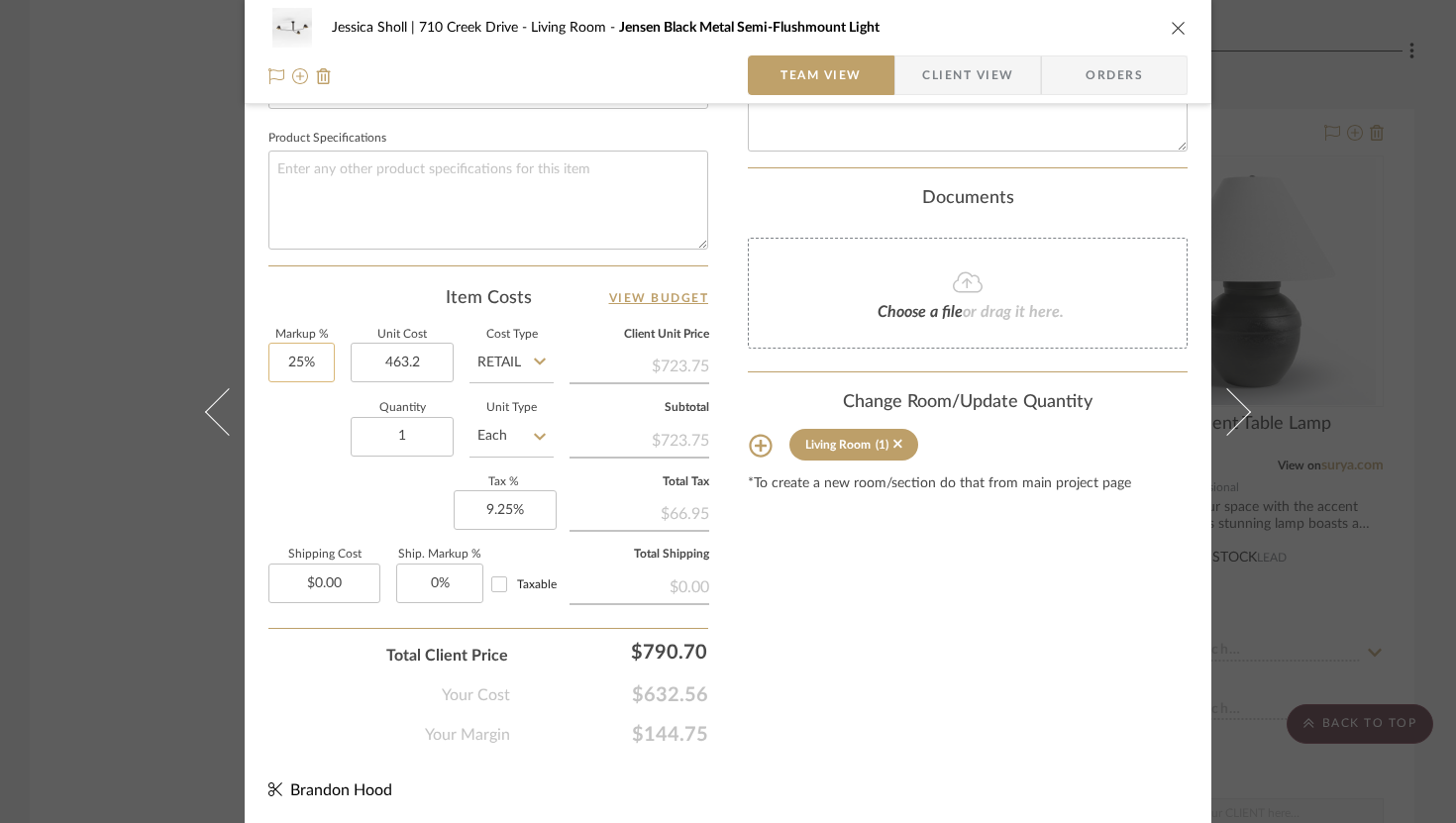 type on "$463.20" 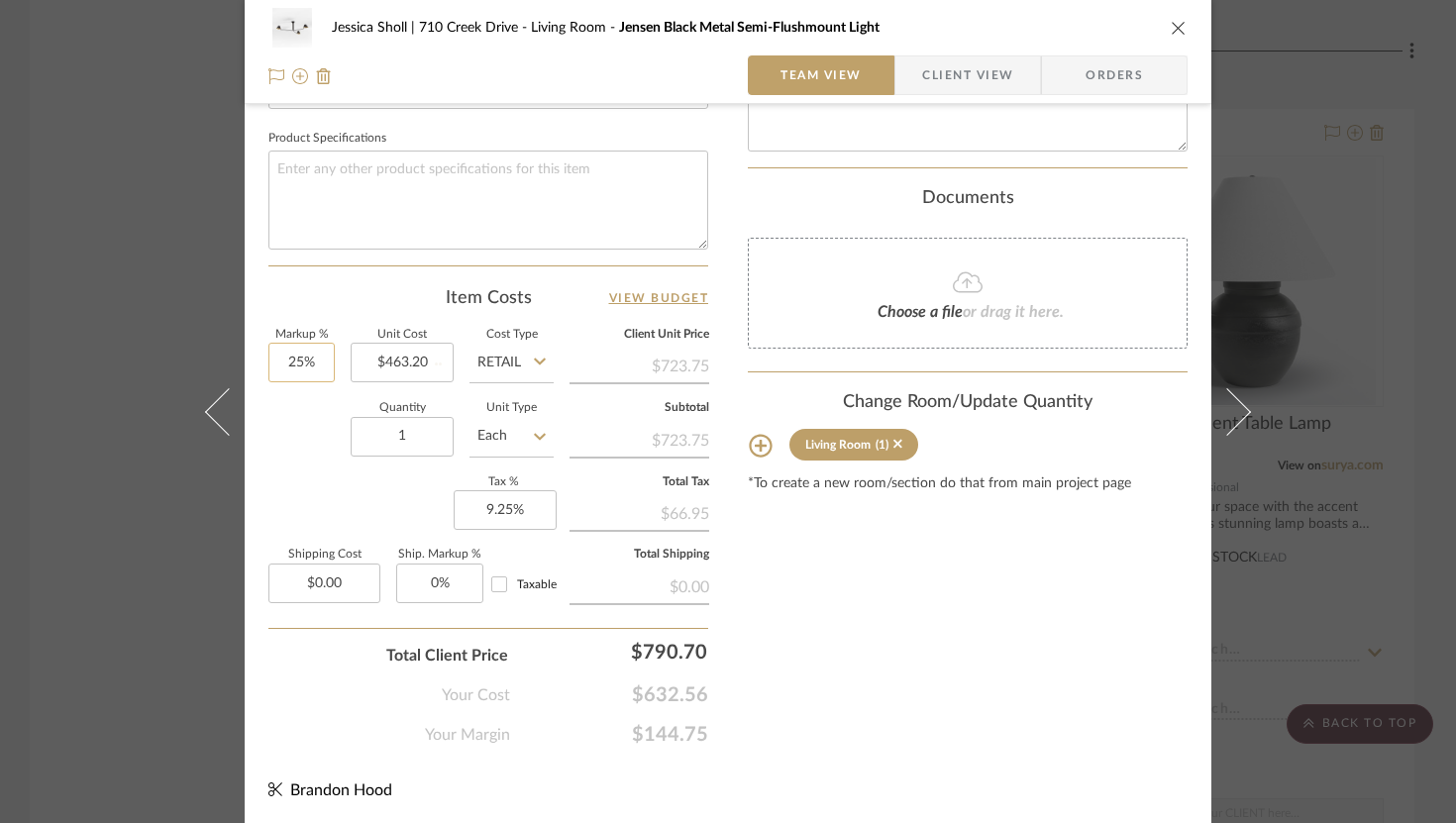 type 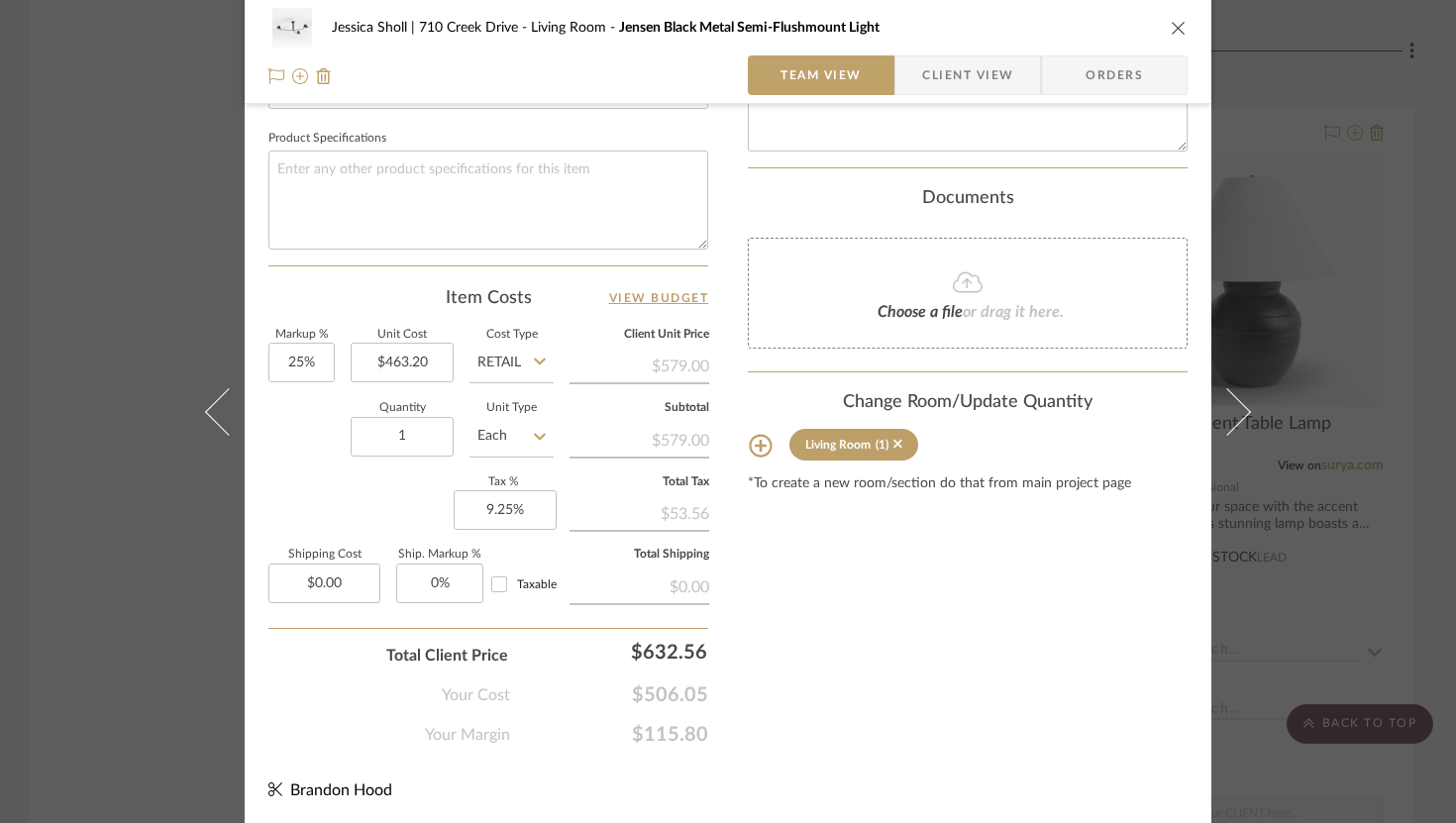 click on "Content here copies to Client View - confirm visibility there.  Show in Client Dashboard   Include in Budget   View Budget  Team Status  Lead Time  In Stock Weeks  Due Date   Install Date  Tasks / To-Dos /  team Messaging  Leave yourself a note here or share next steps with your team. You will receive emails when they
respond!  Invite Collaborator Internal Notes  Documents  Choose a file  or drag it here. Change Room/Update Quantity  Living Room  (1) *To create a new room/section do that from main project page" at bounding box center [968, -20] 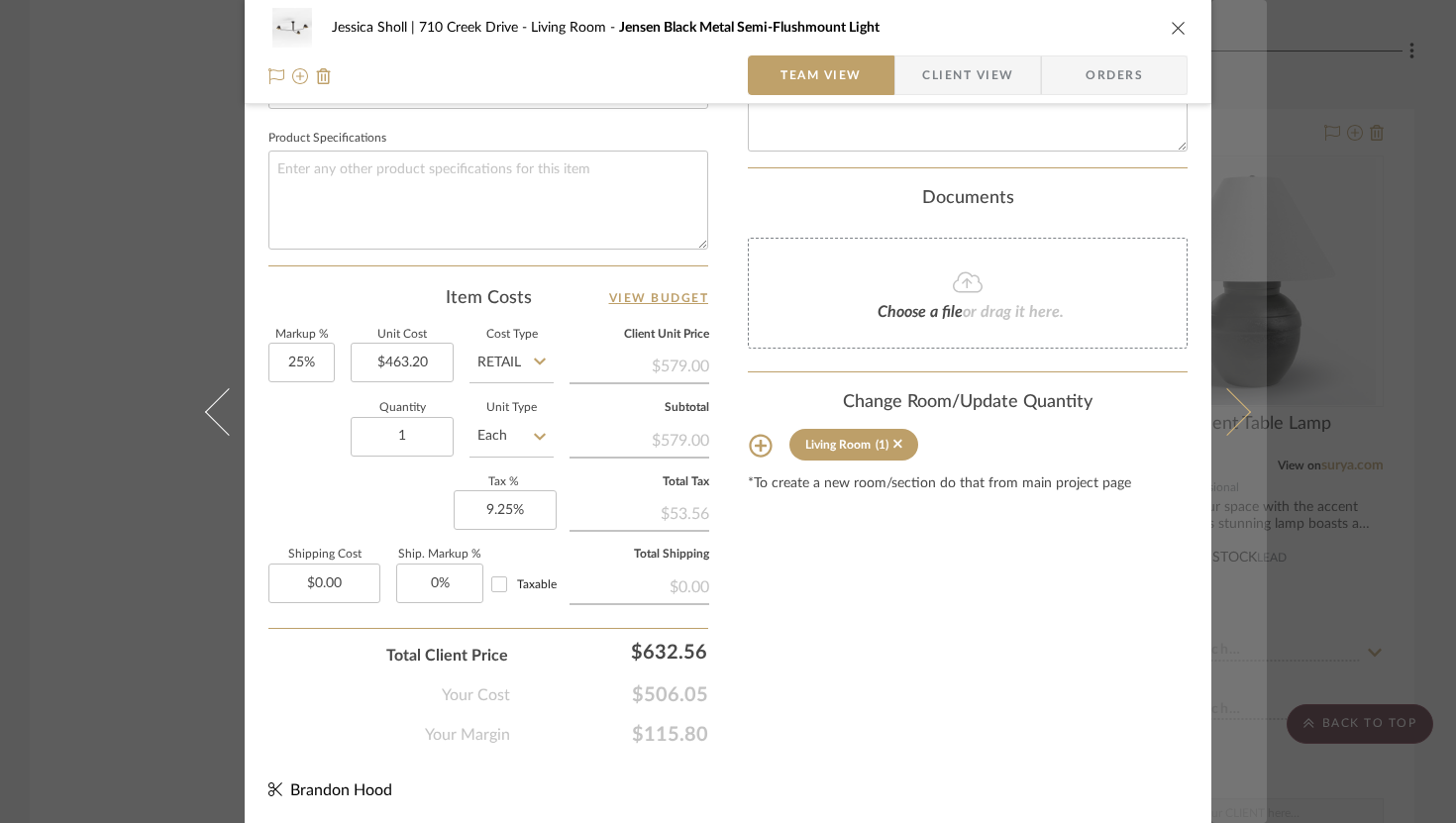 click at bounding box center (1227, 411) 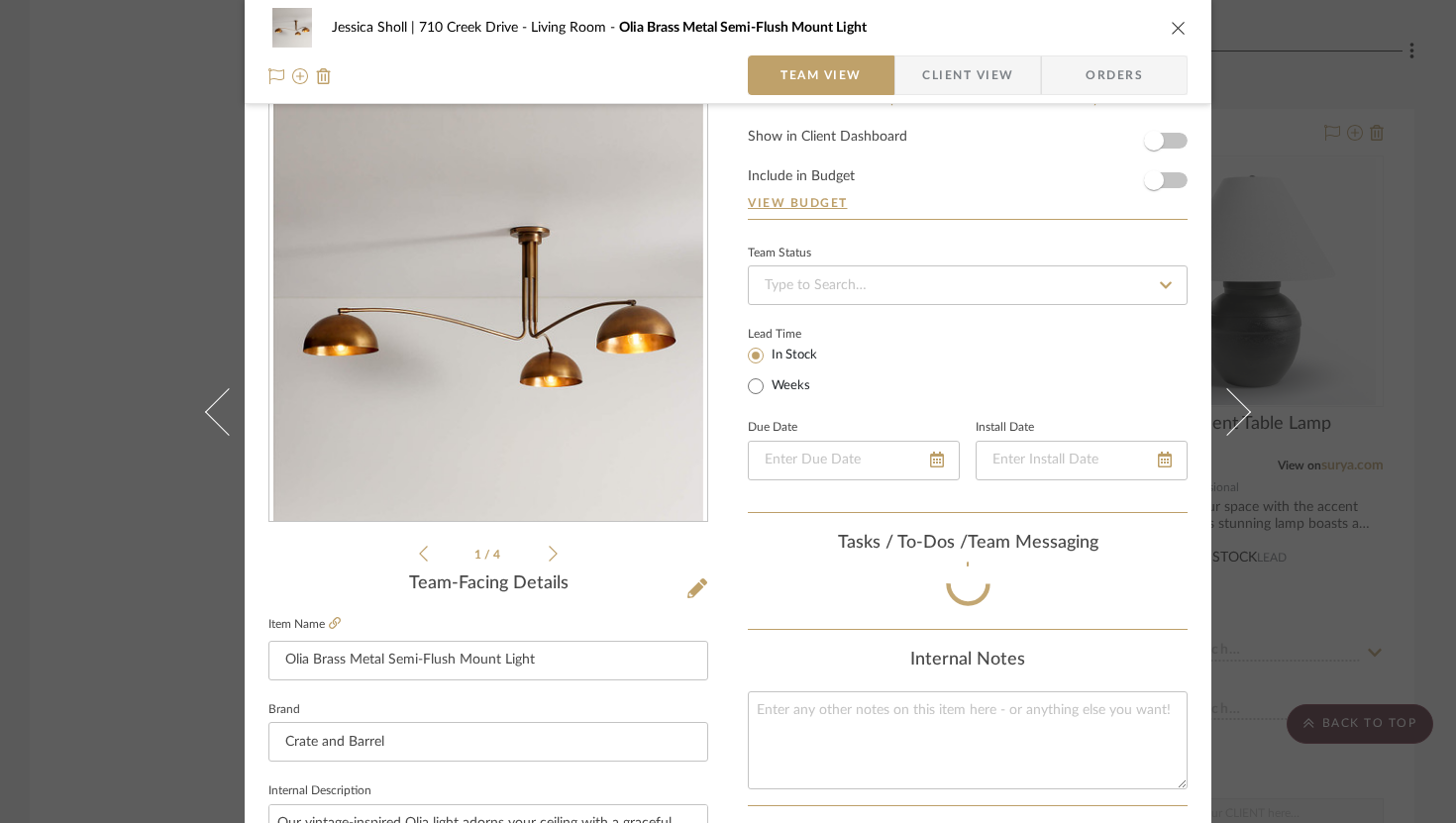 scroll, scrollTop: 920, scrollLeft: 0, axis: vertical 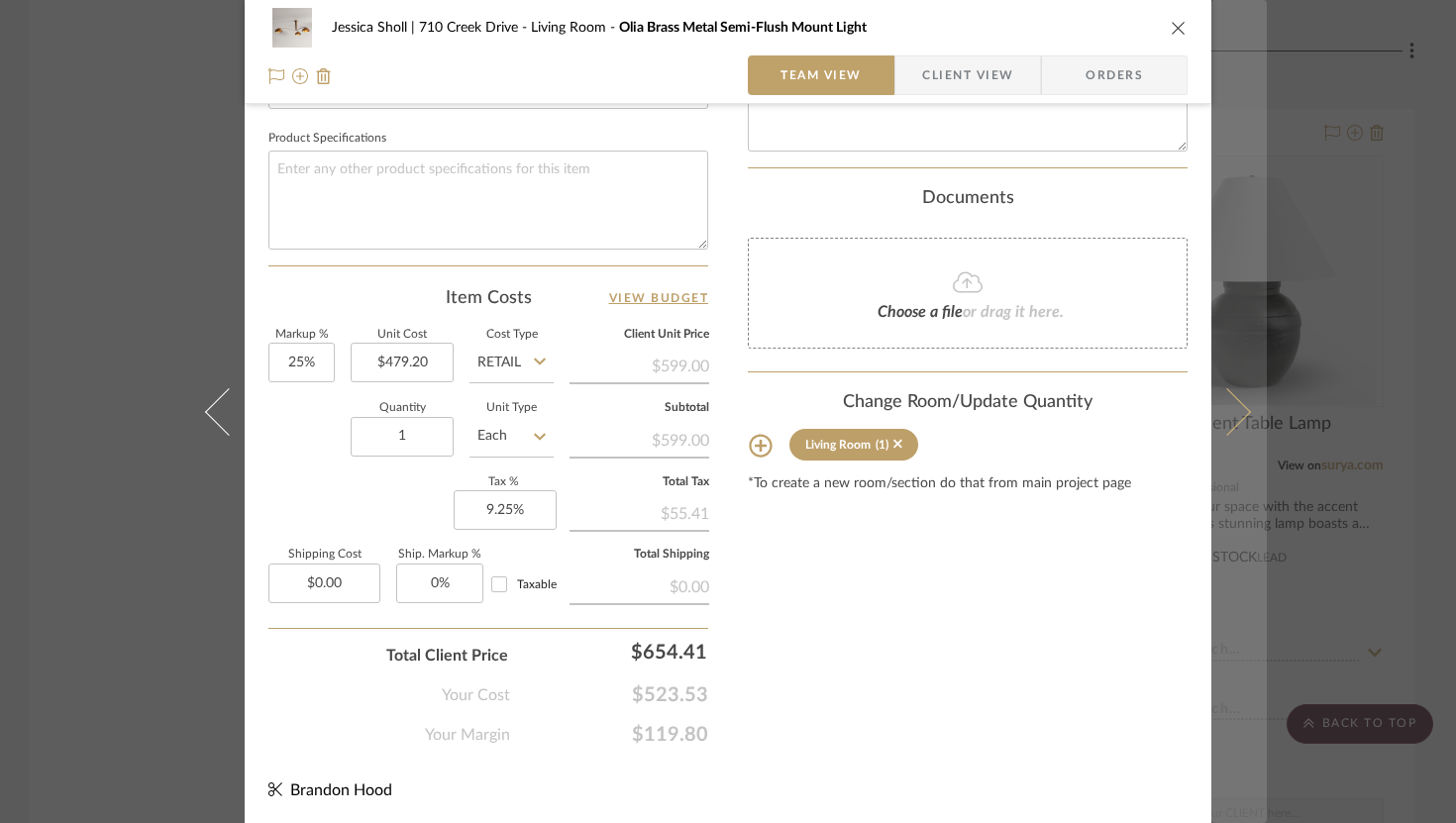 click at bounding box center (1227, 411) 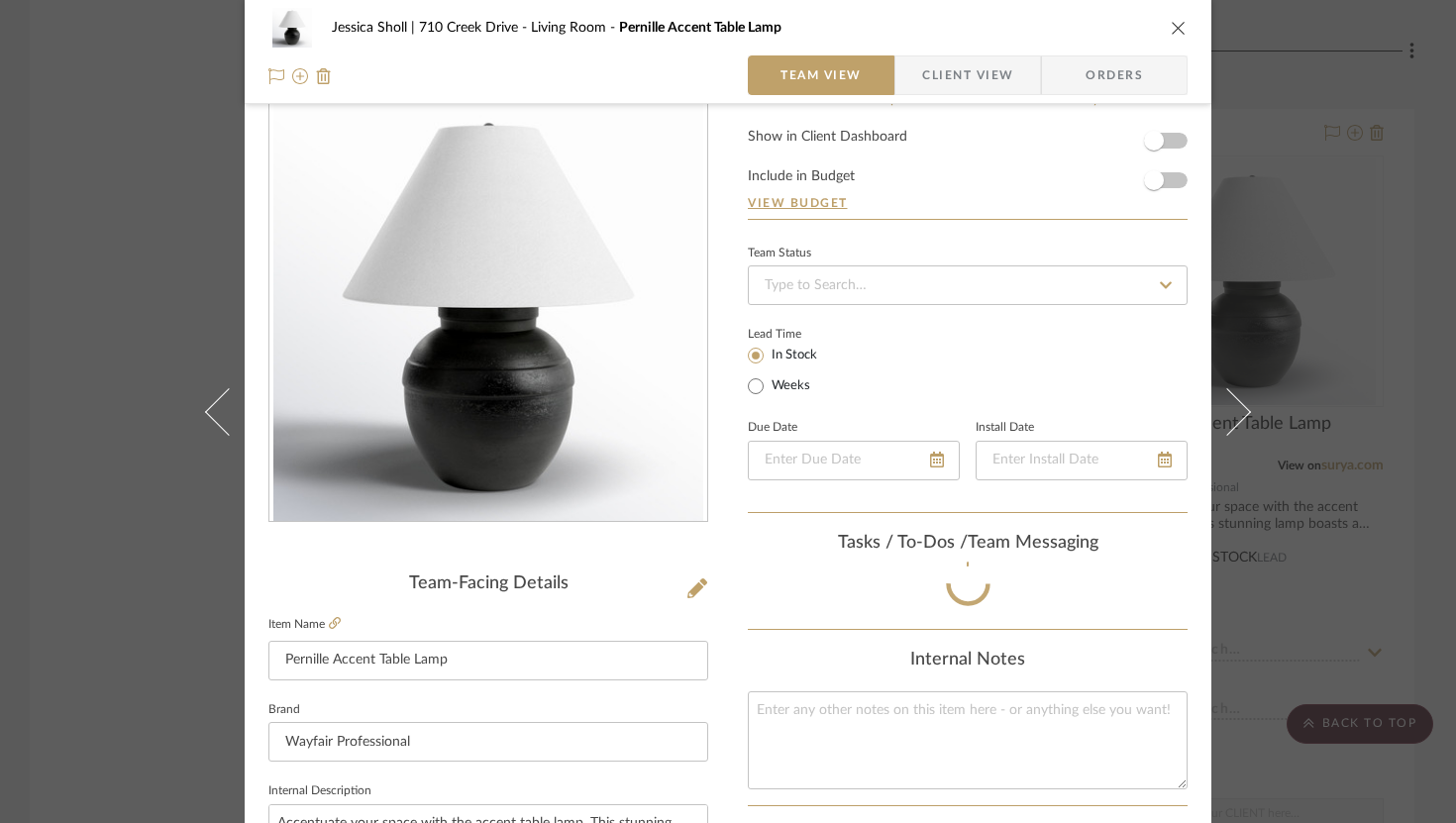 scroll, scrollTop: 920, scrollLeft: 0, axis: vertical 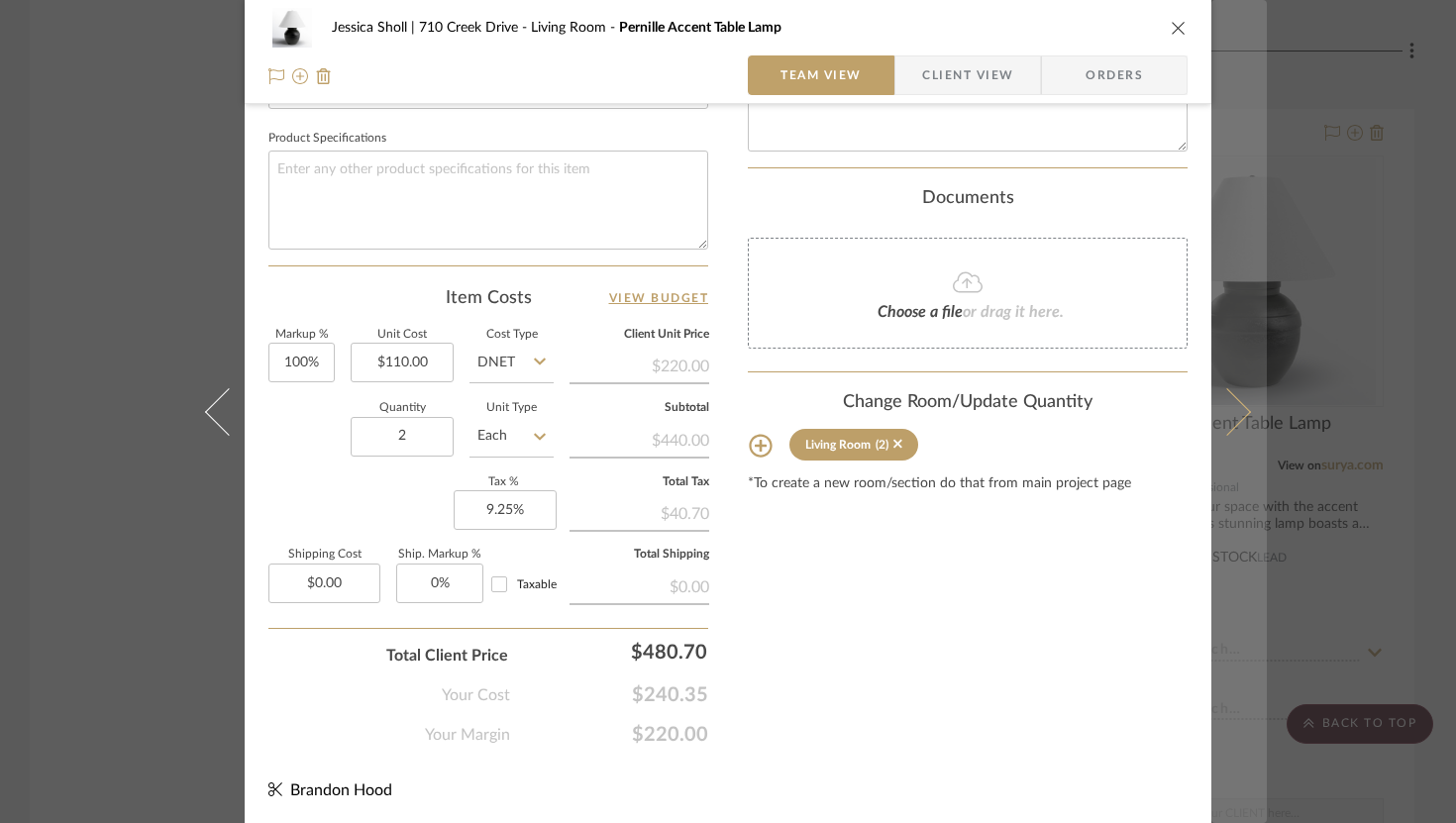 click at bounding box center [1227, 411] 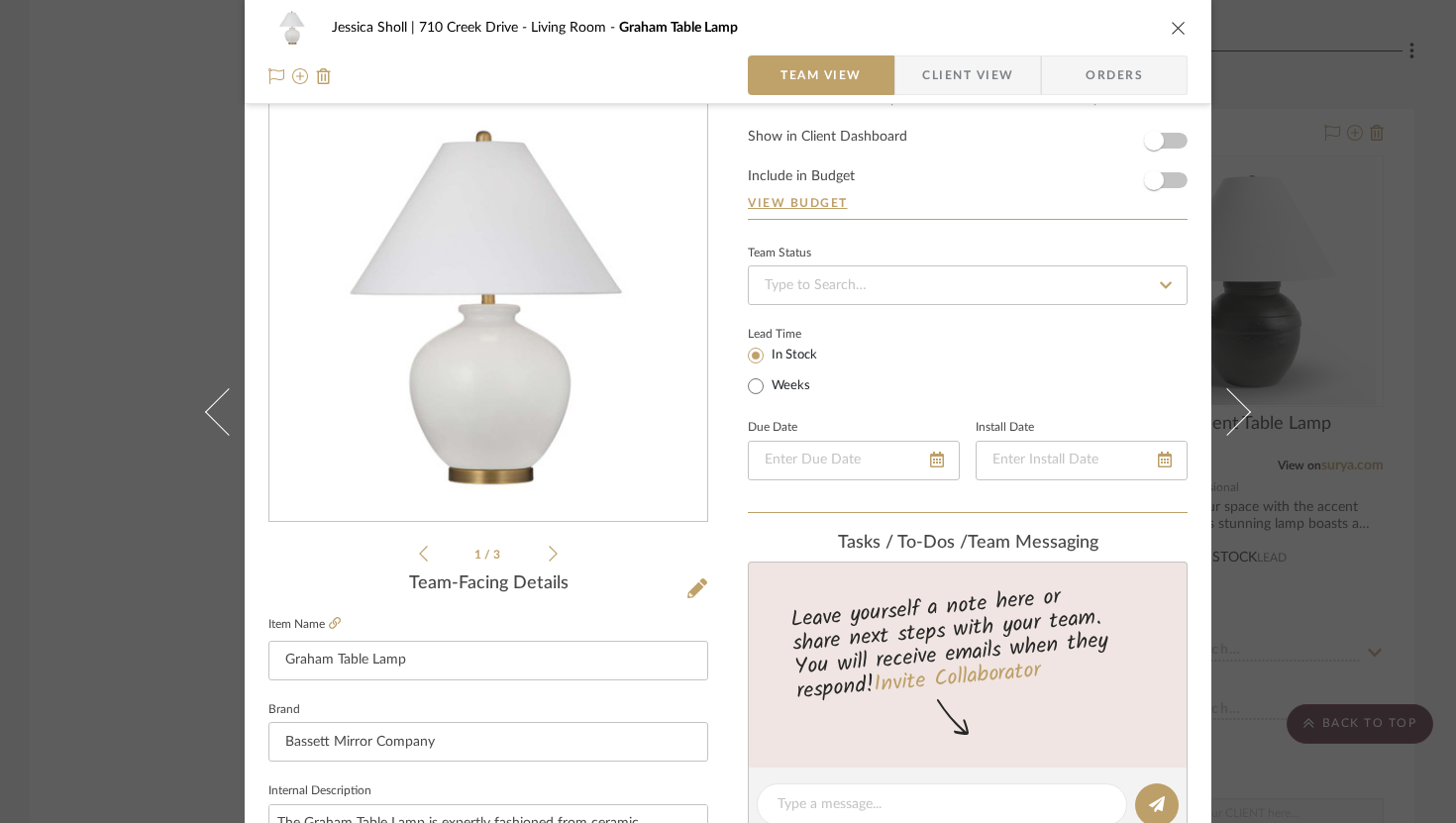 scroll, scrollTop: 920, scrollLeft: 0, axis: vertical 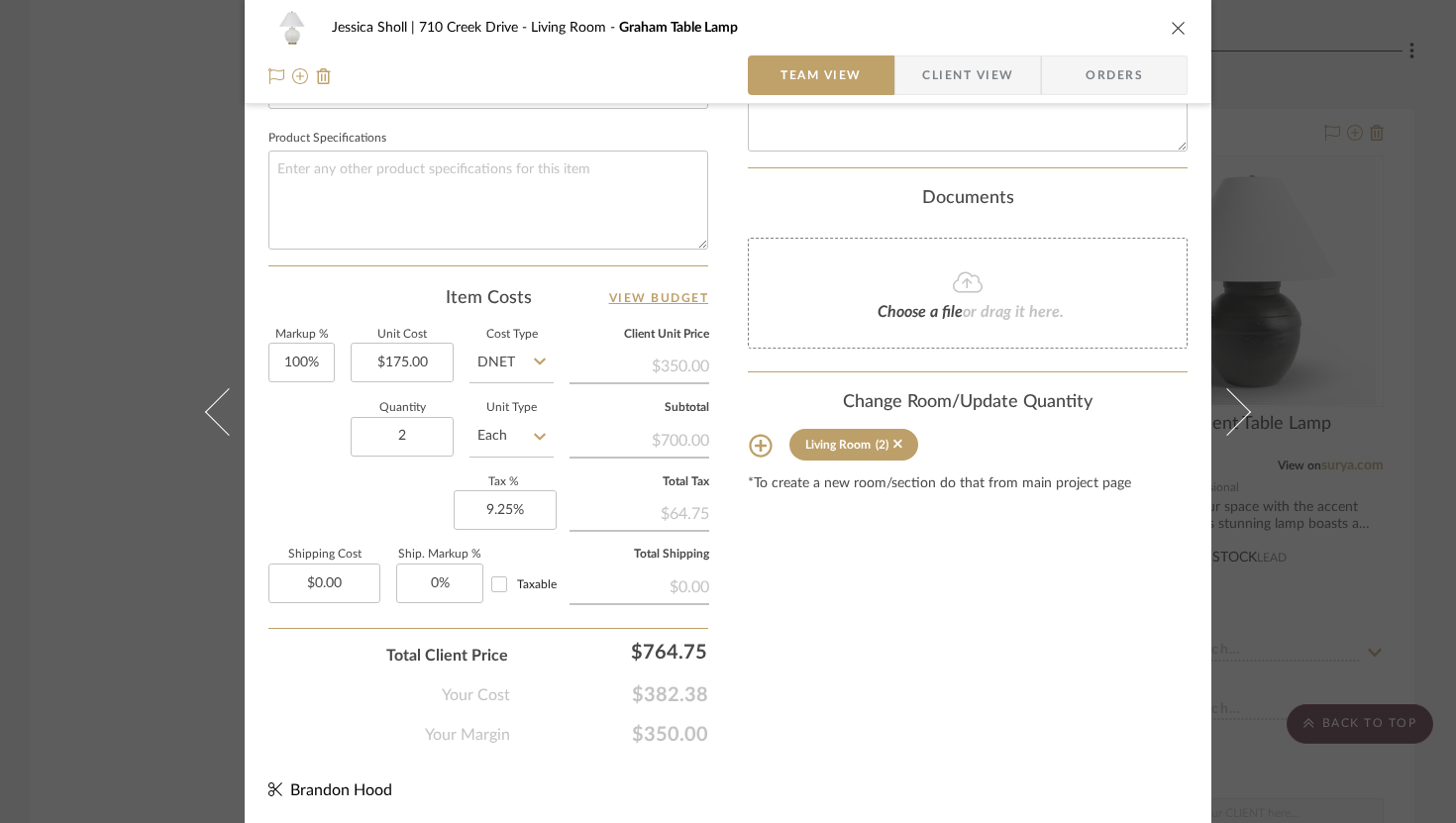 click at bounding box center (1227, 411) 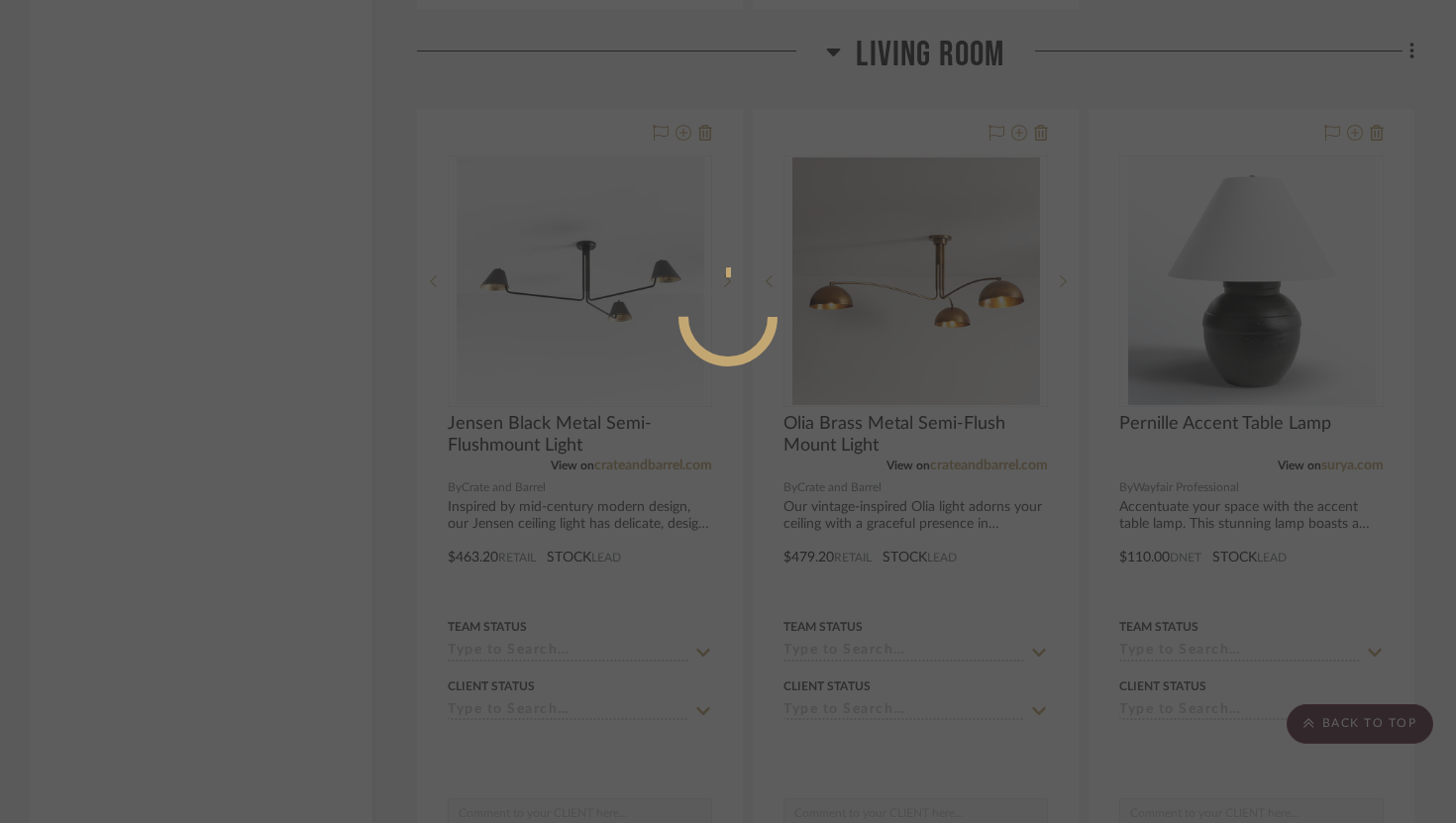 scroll, scrollTop: 920, scrollLeft: 0, axis: vertical 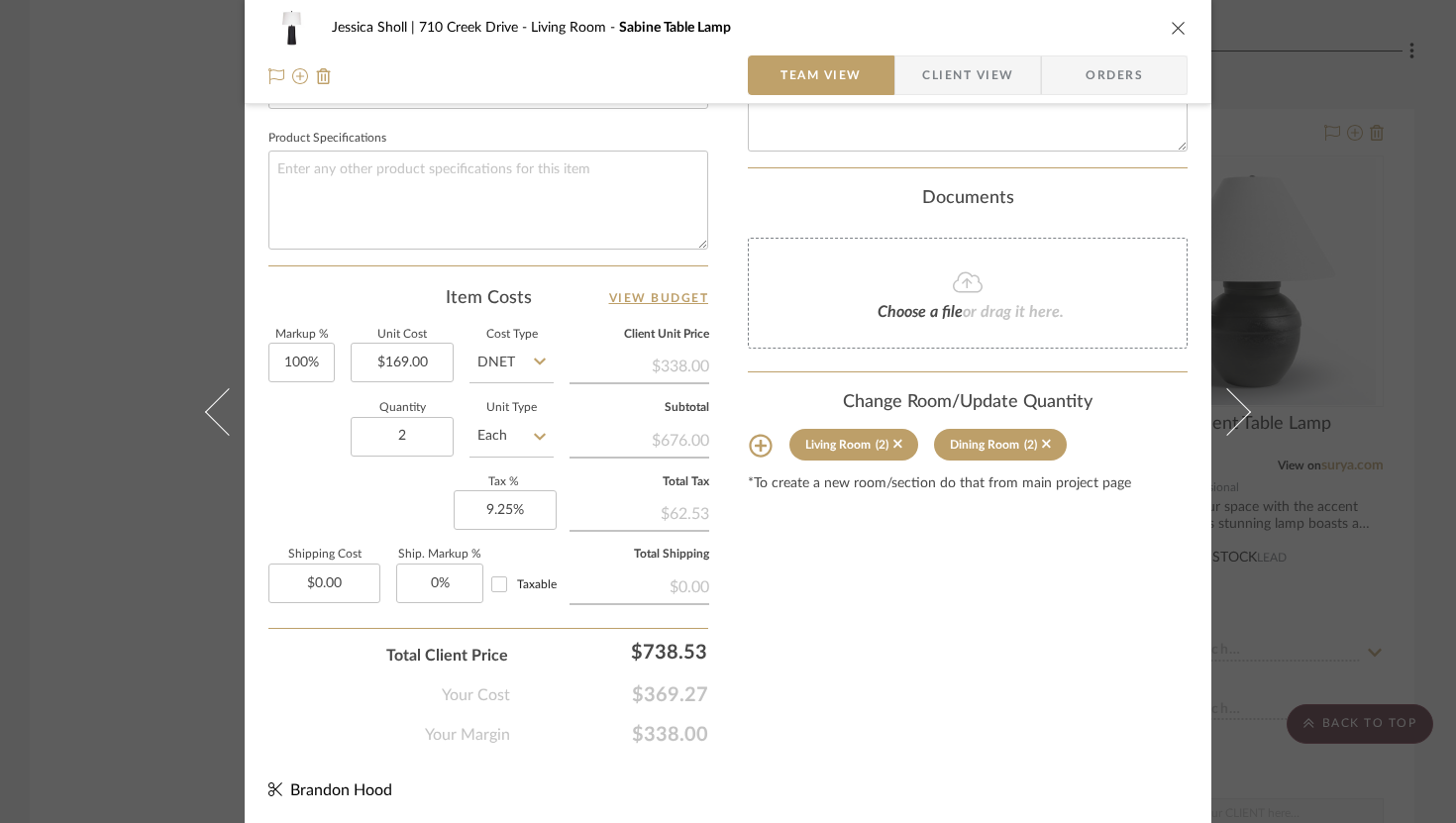 click at bounding box center (1227, 411) 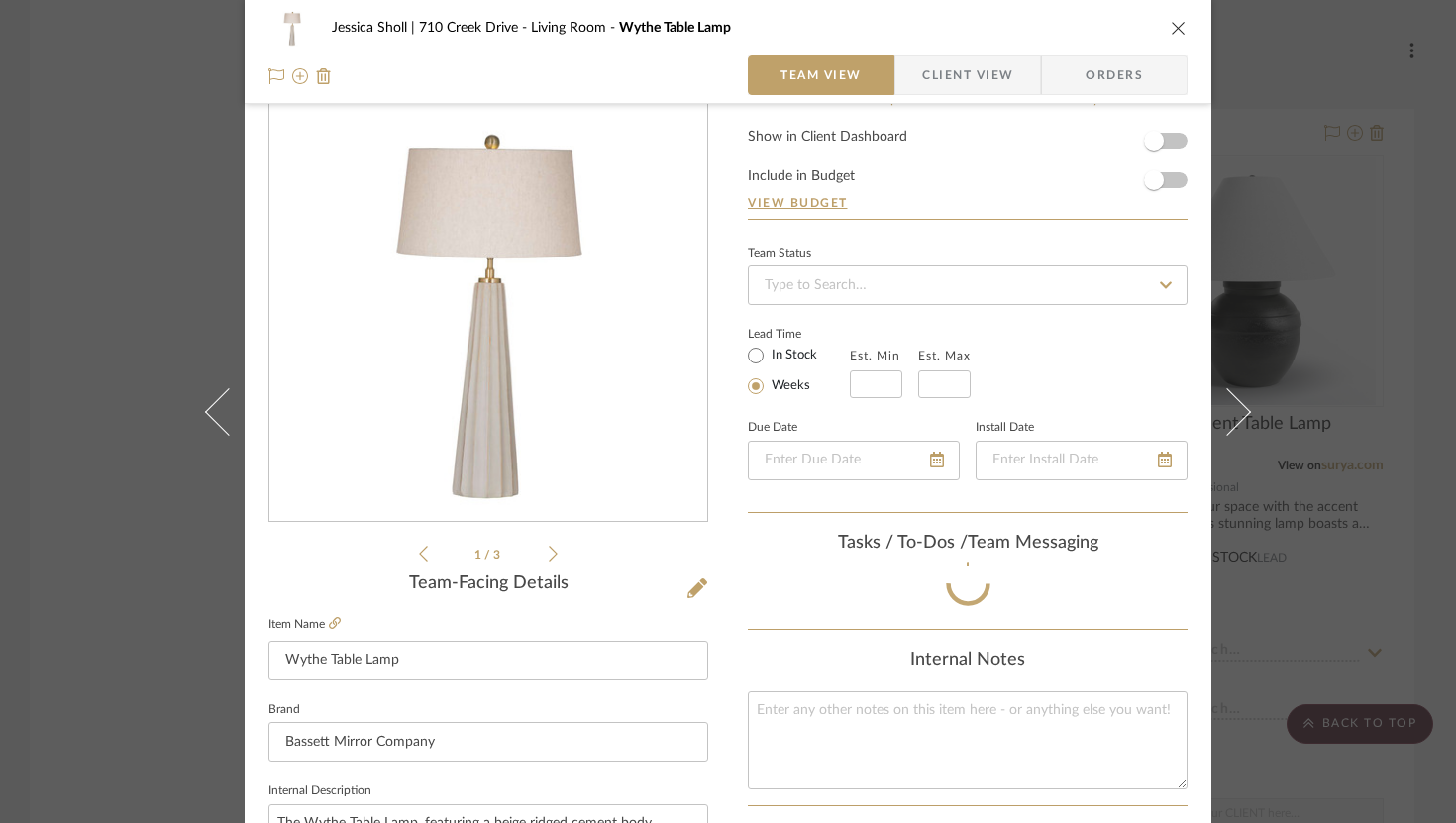 scroll, scrollTop: 920, scrollLeft: 0, axis: vertical 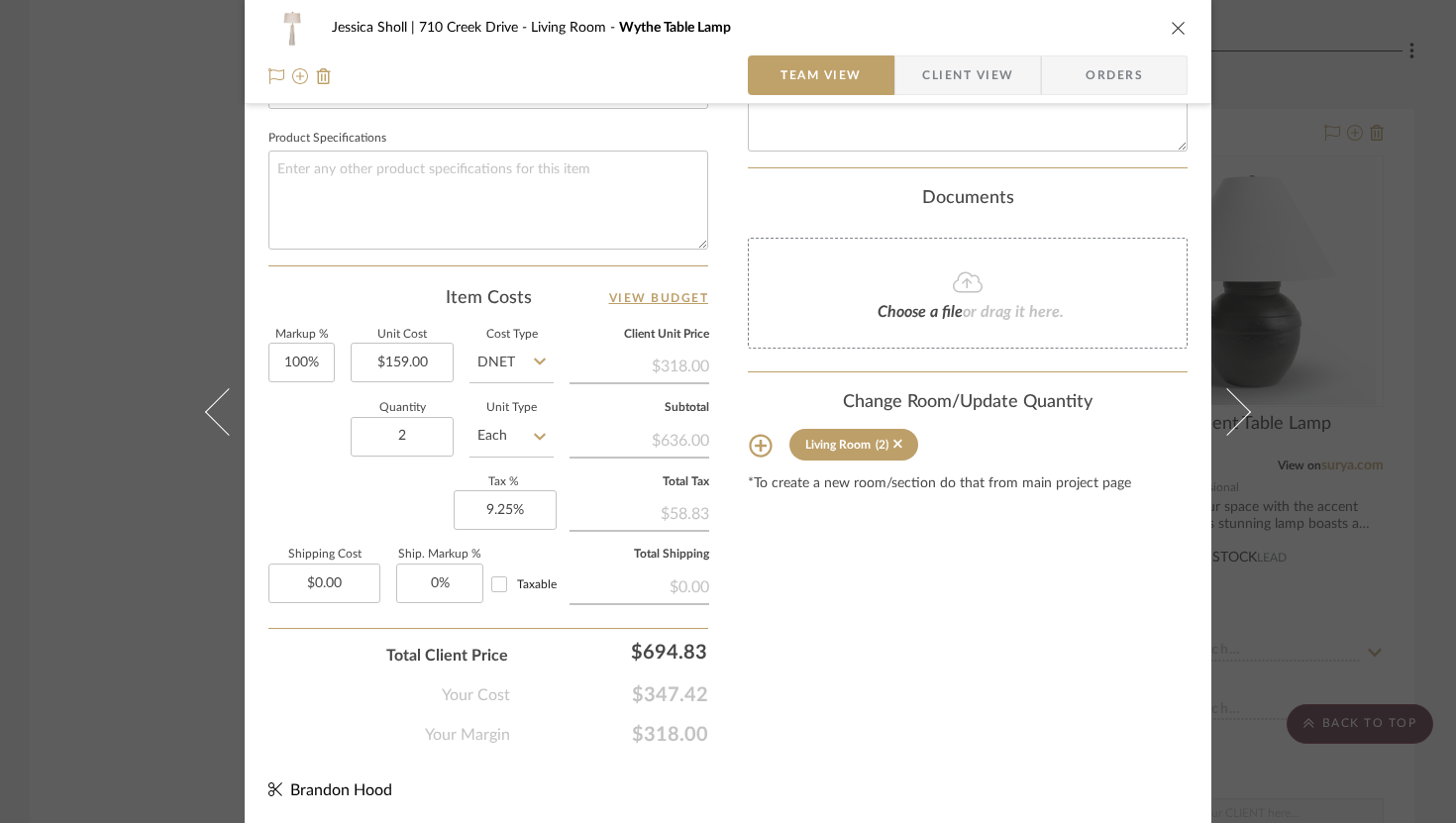 click at bounding box center [1227, 411] 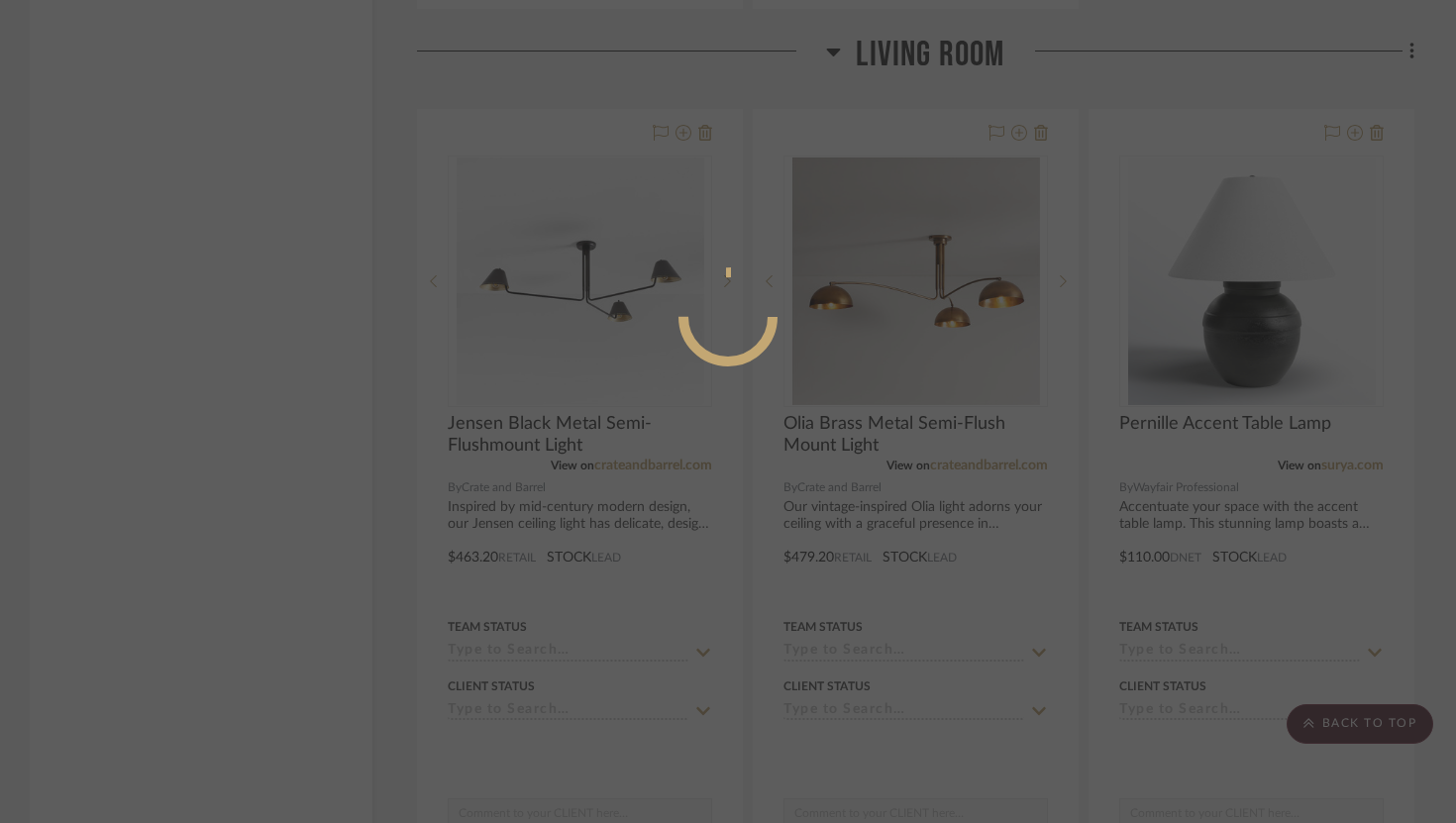 scroll, scrollTop: 920, scrollLeft: 0, axis: vertical 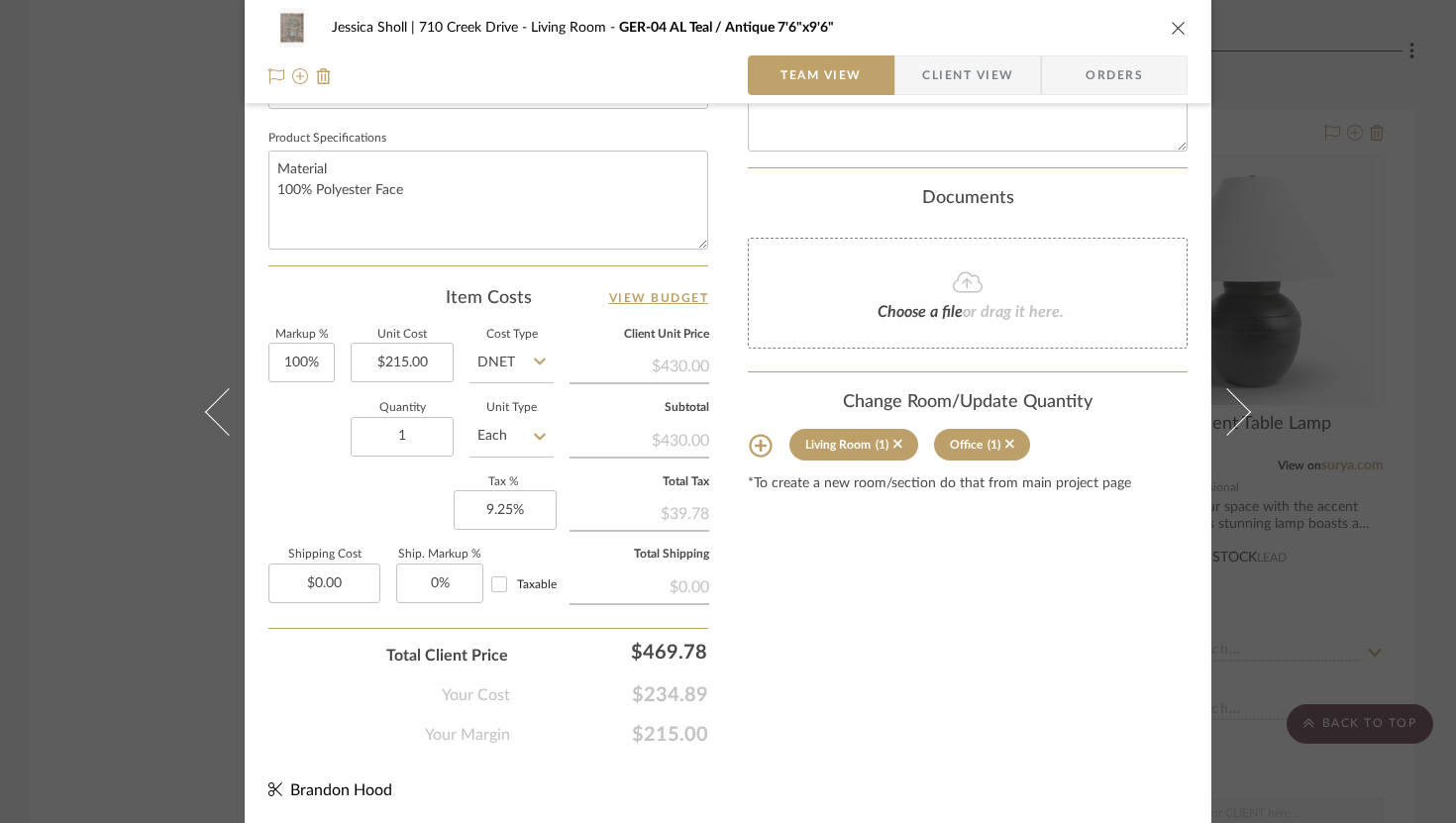 click at bounding box center [1227, 411] 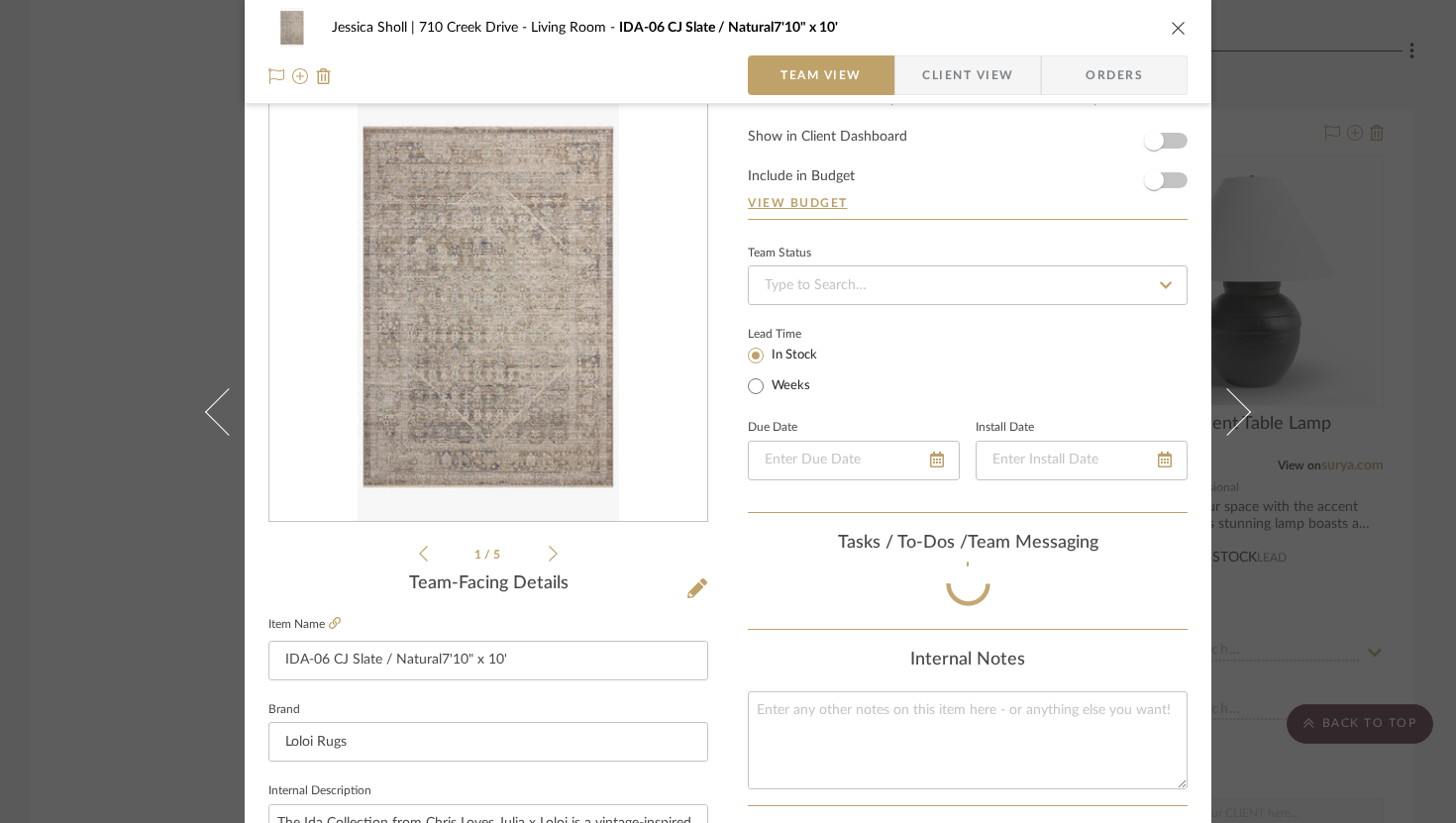 scroll, scrollTop: 920, scrollLeft: 0, axis: vertical 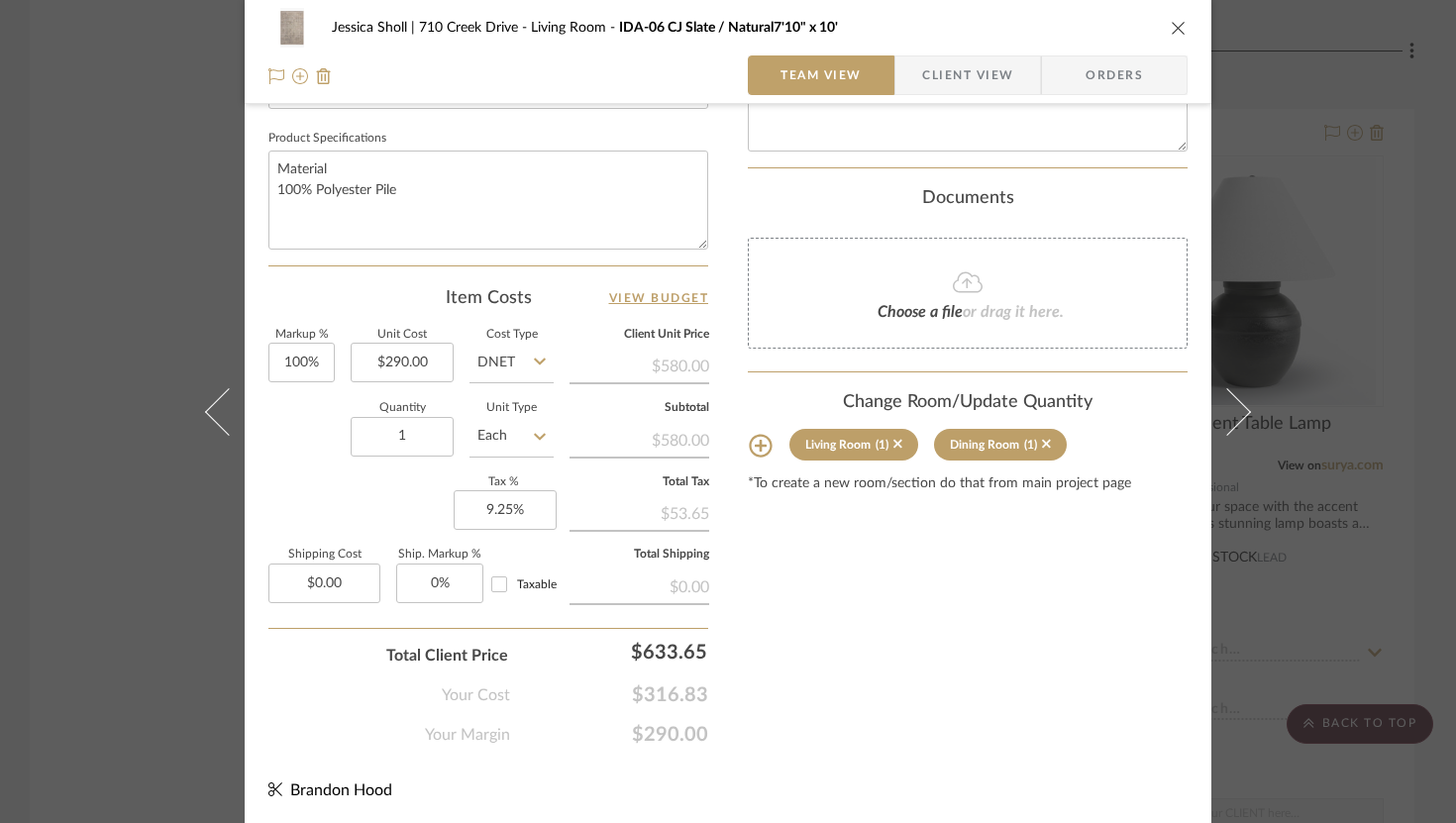 click at bounding box center (1227, 411) 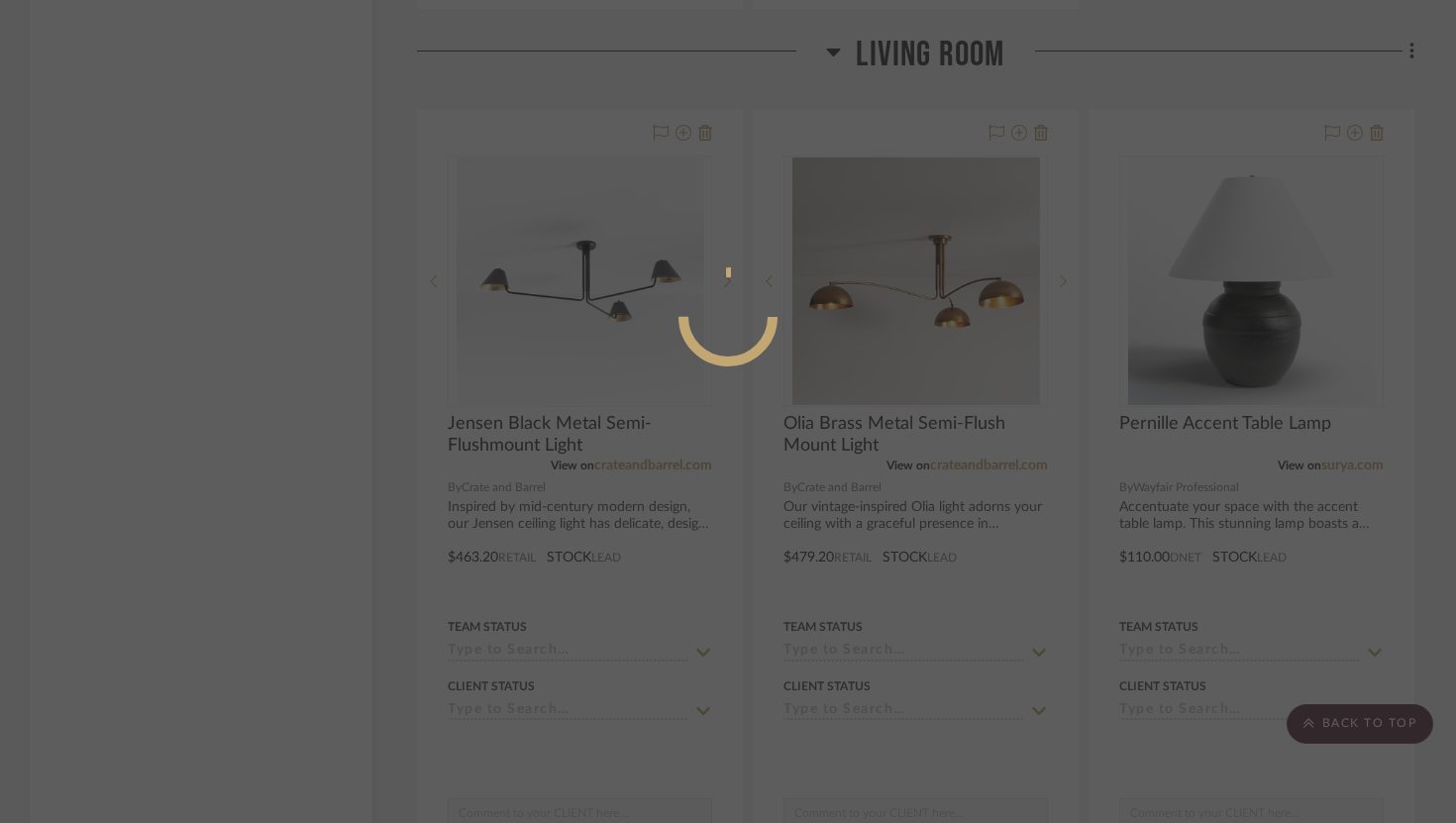 scroll, scrollTop: 920, scrollLeft: 0, axis: vertical 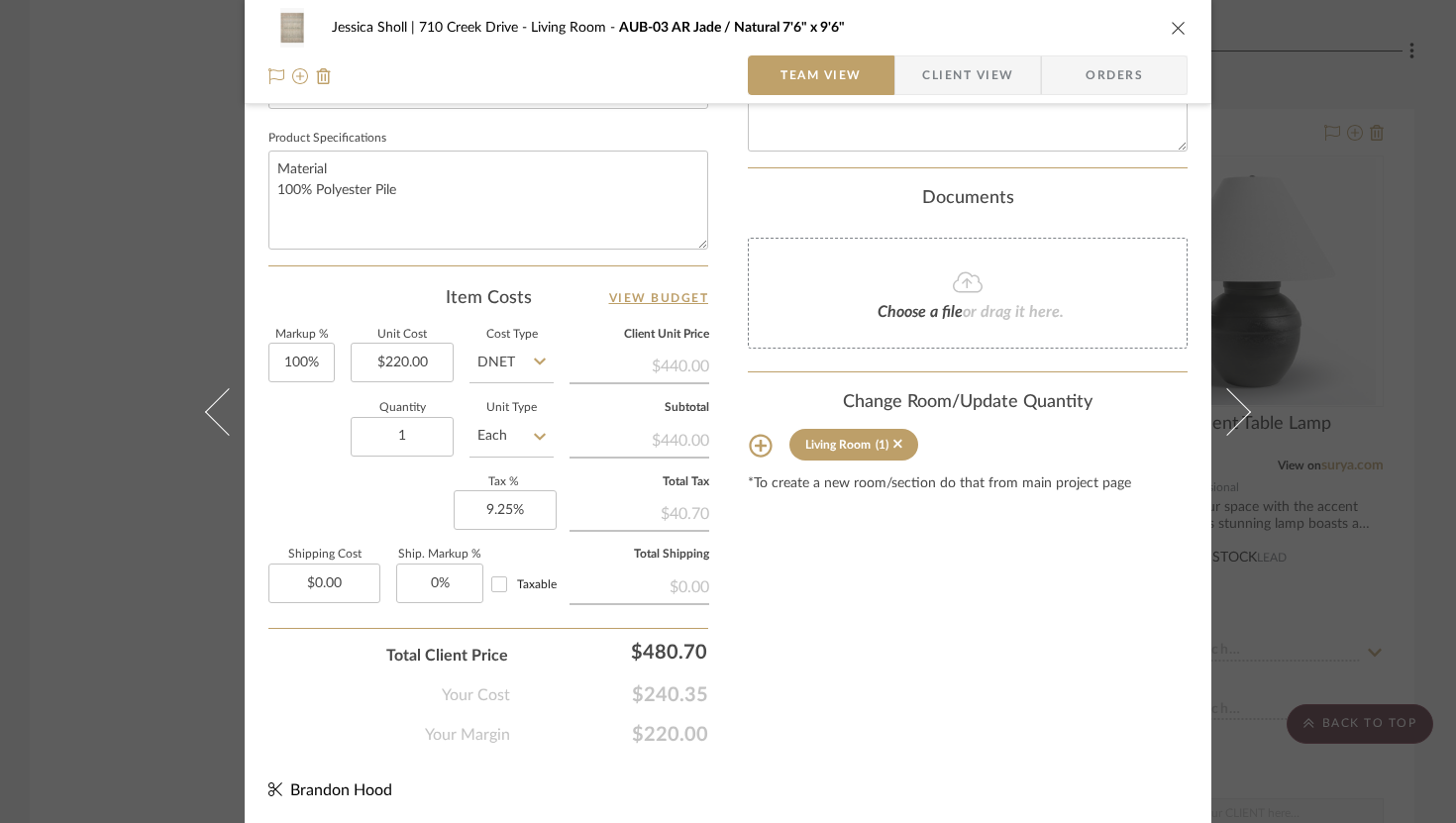 click at bounding box center (1227, 411) 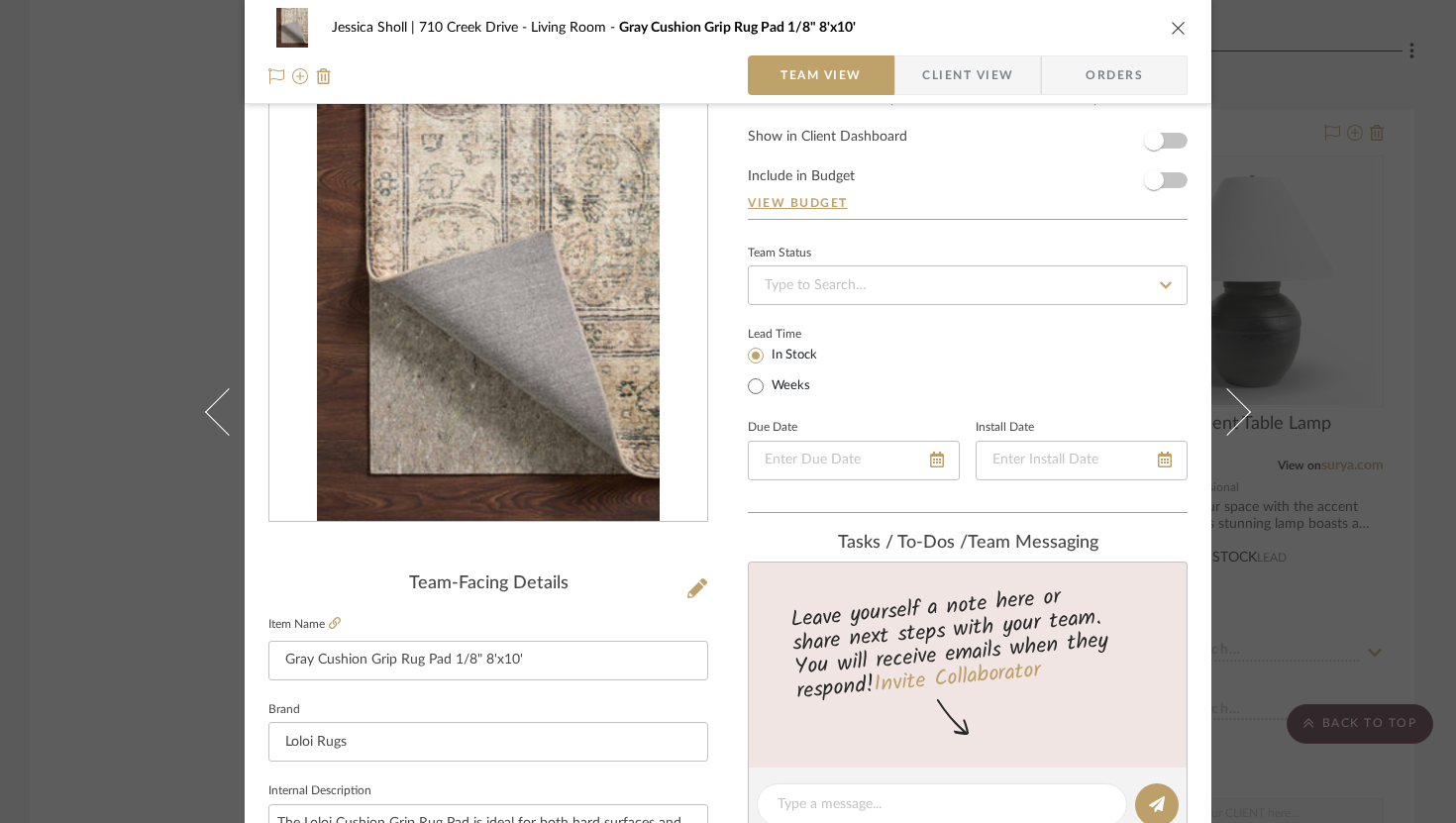 scroll, scrollTop: 920, scrollLeft: 0, axis: vertical 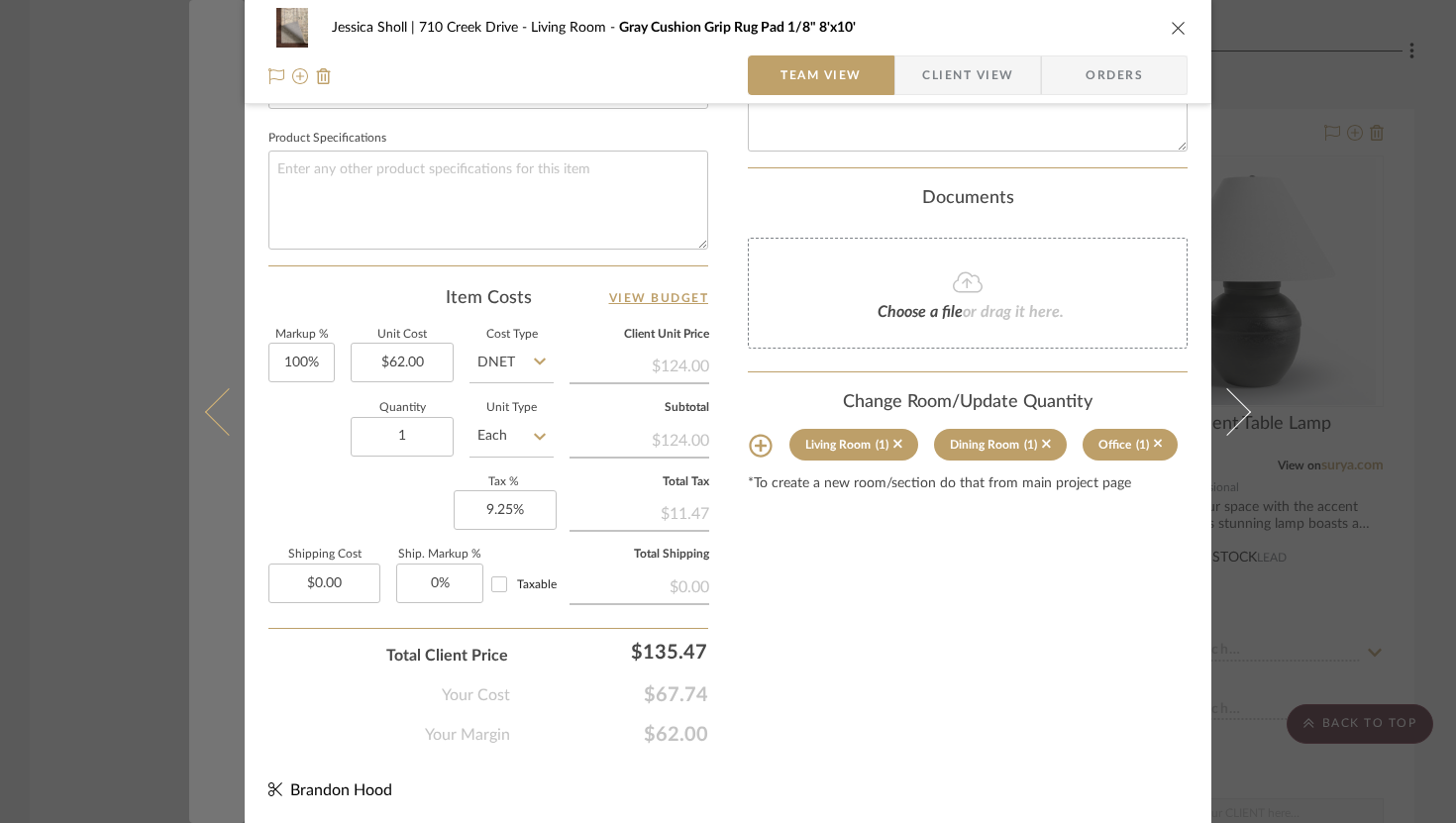 click at bounding box center [217, 411] 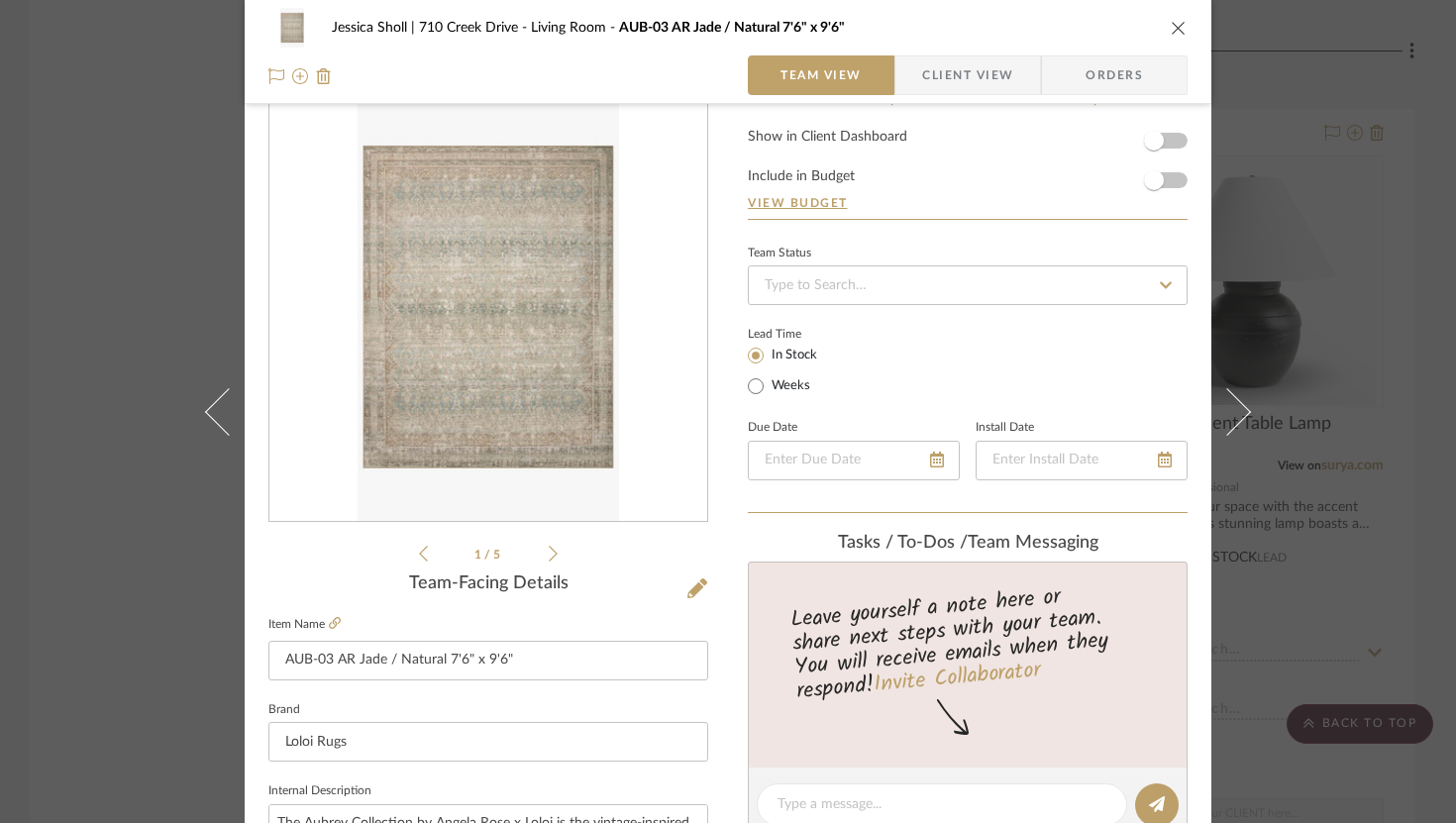 scroll, scrollTop: 920, scrollLeft: 0, axis: vertical 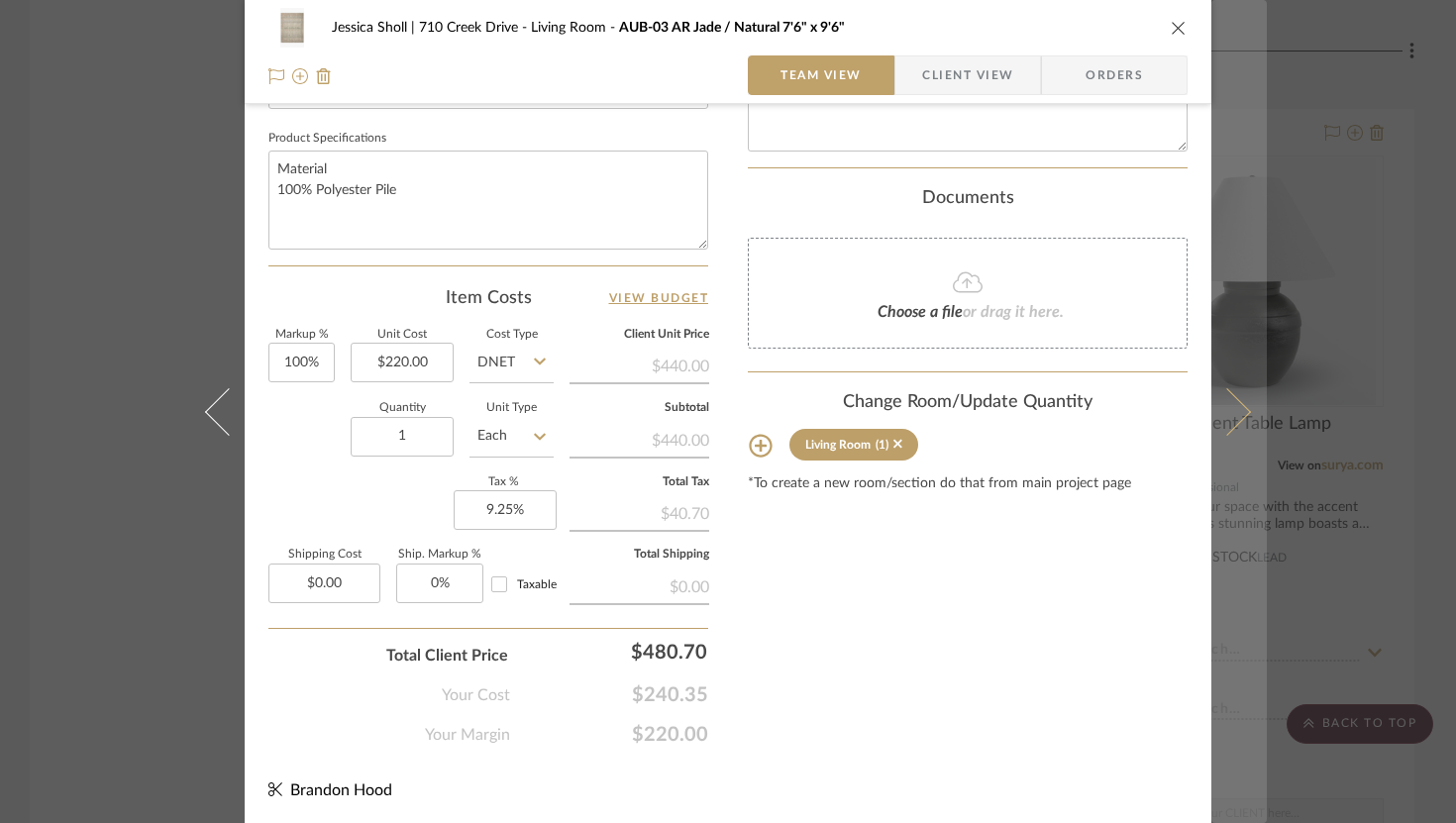 click at bounding box center [1227, 411] 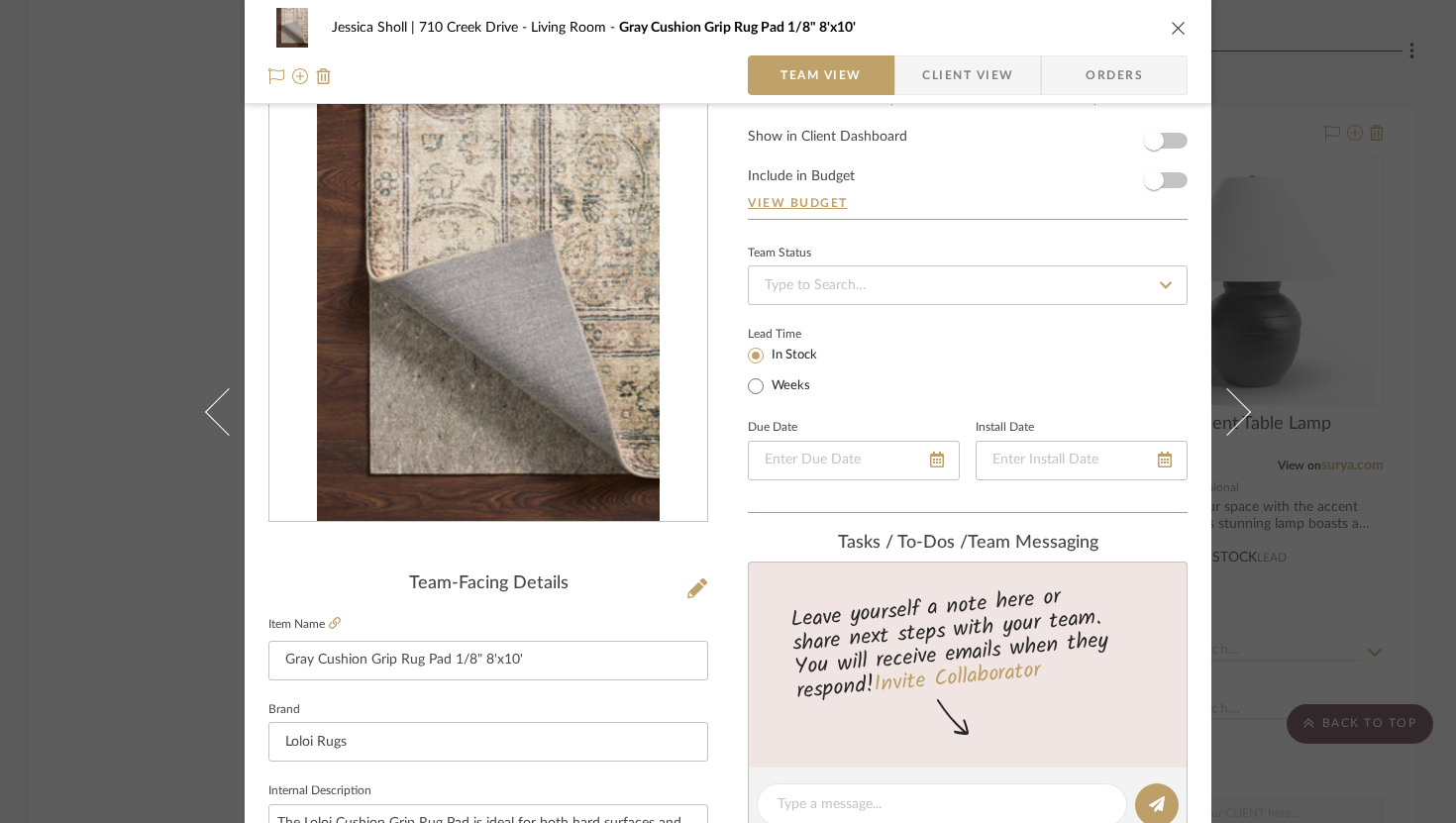 scroll, scrollTop: 920, scrollLeft: 0, axis: vertical 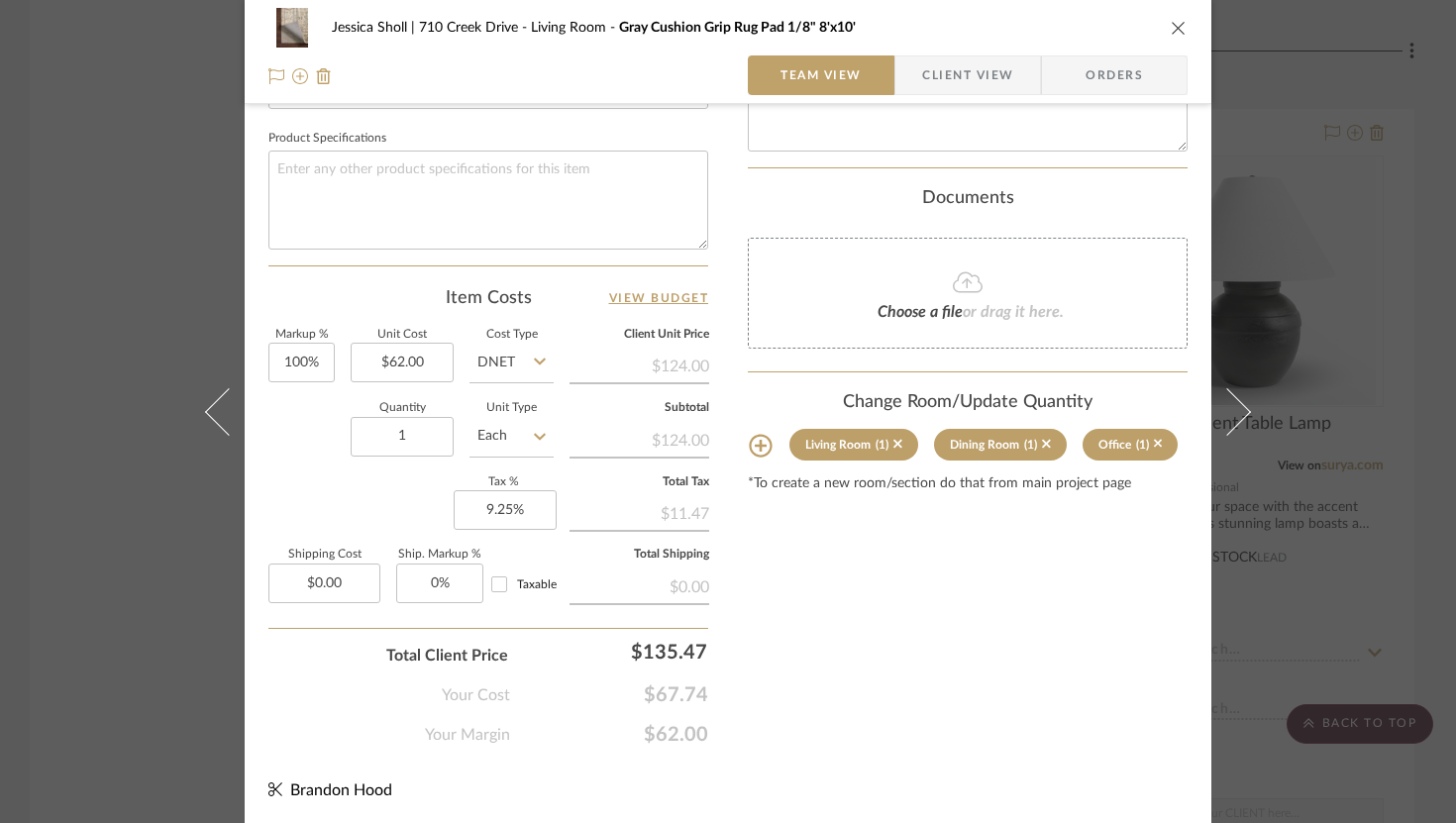 click at bounding box center (1227, 411) 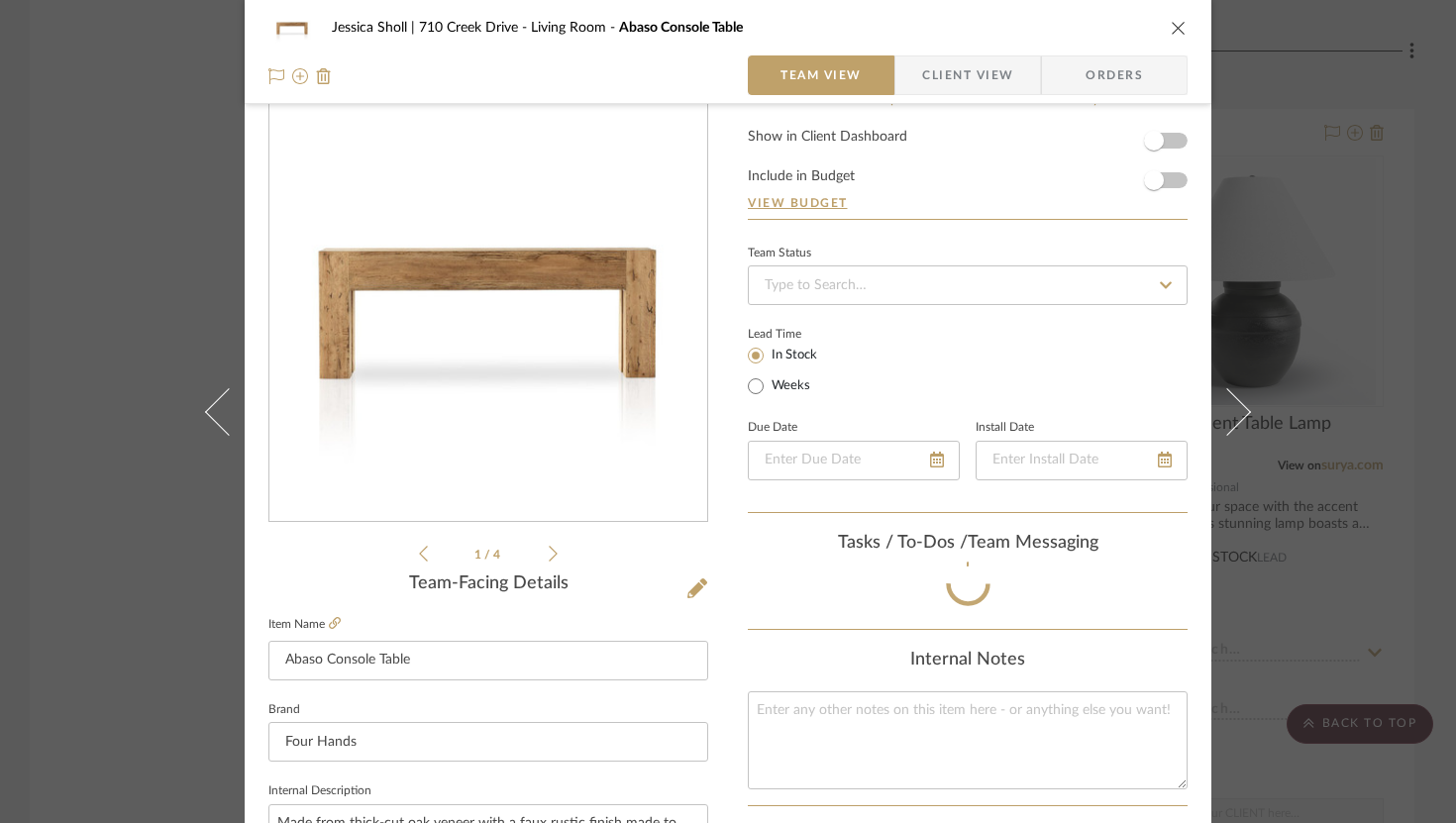 scroll, scrollTop: 920, scrollLeft: 0, axis: vertical 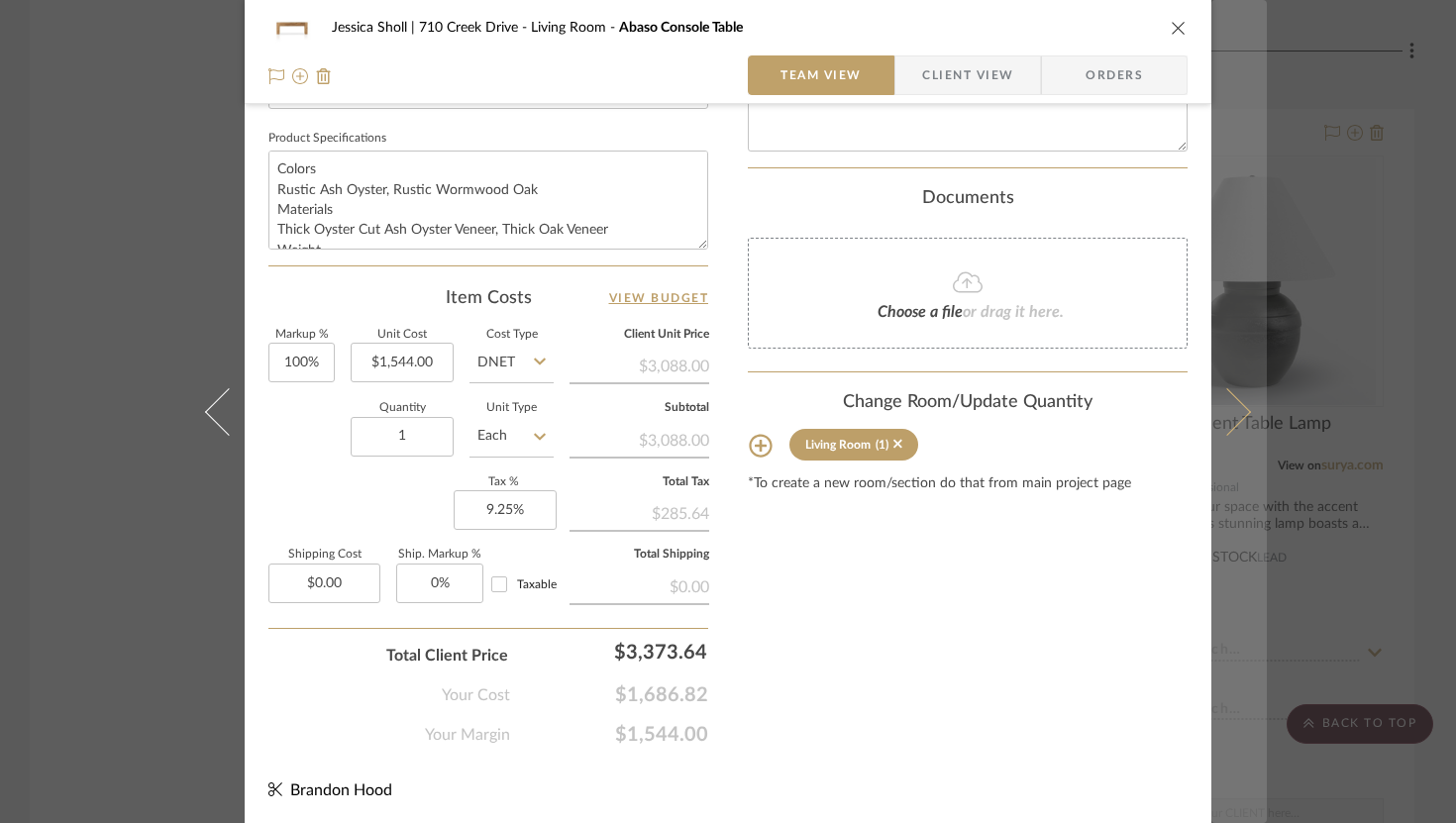 click at bounding box center (1227, 411) 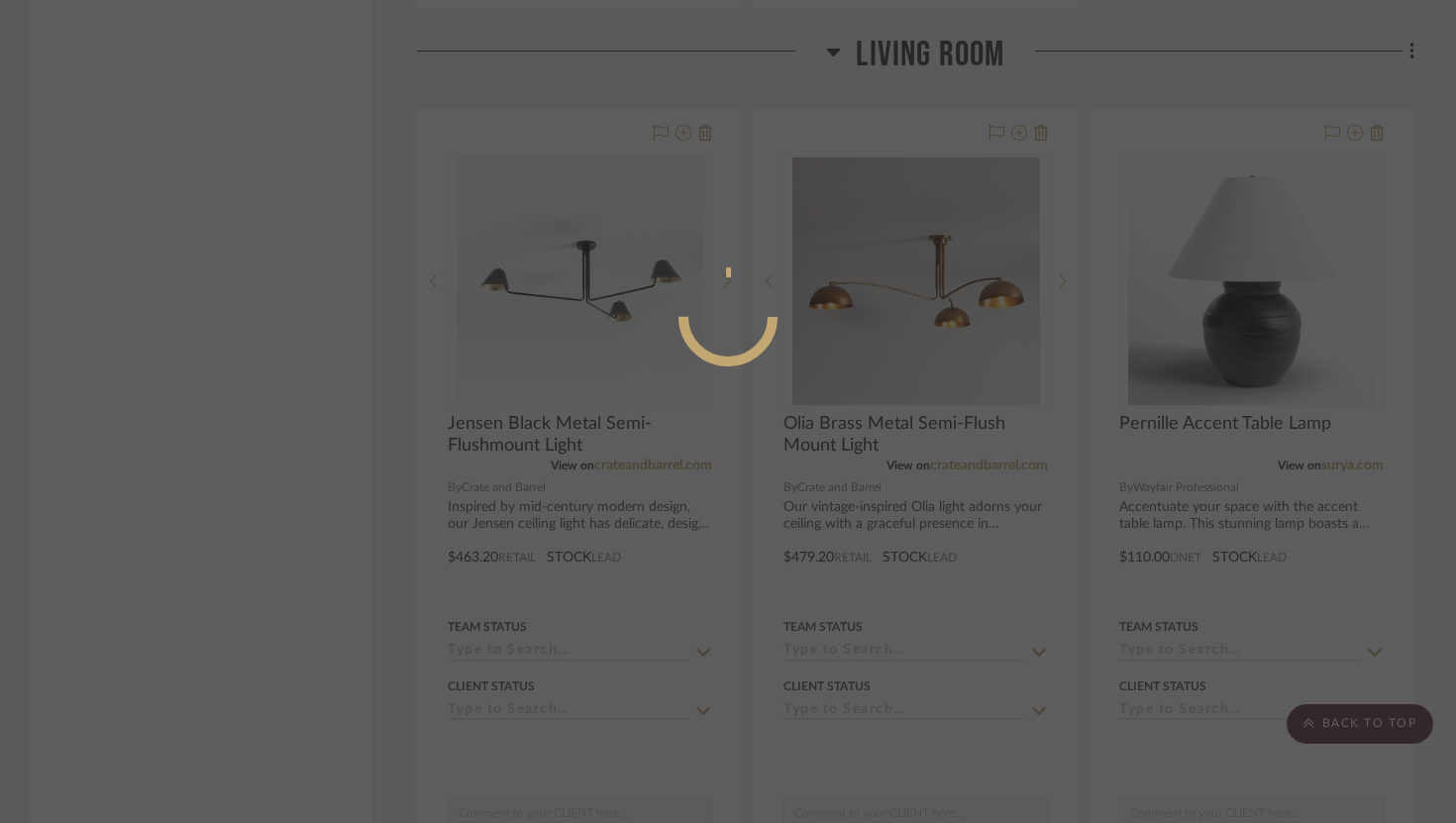 scroll, scrollTop: 920, scrollLeft: 0, axis: vertical 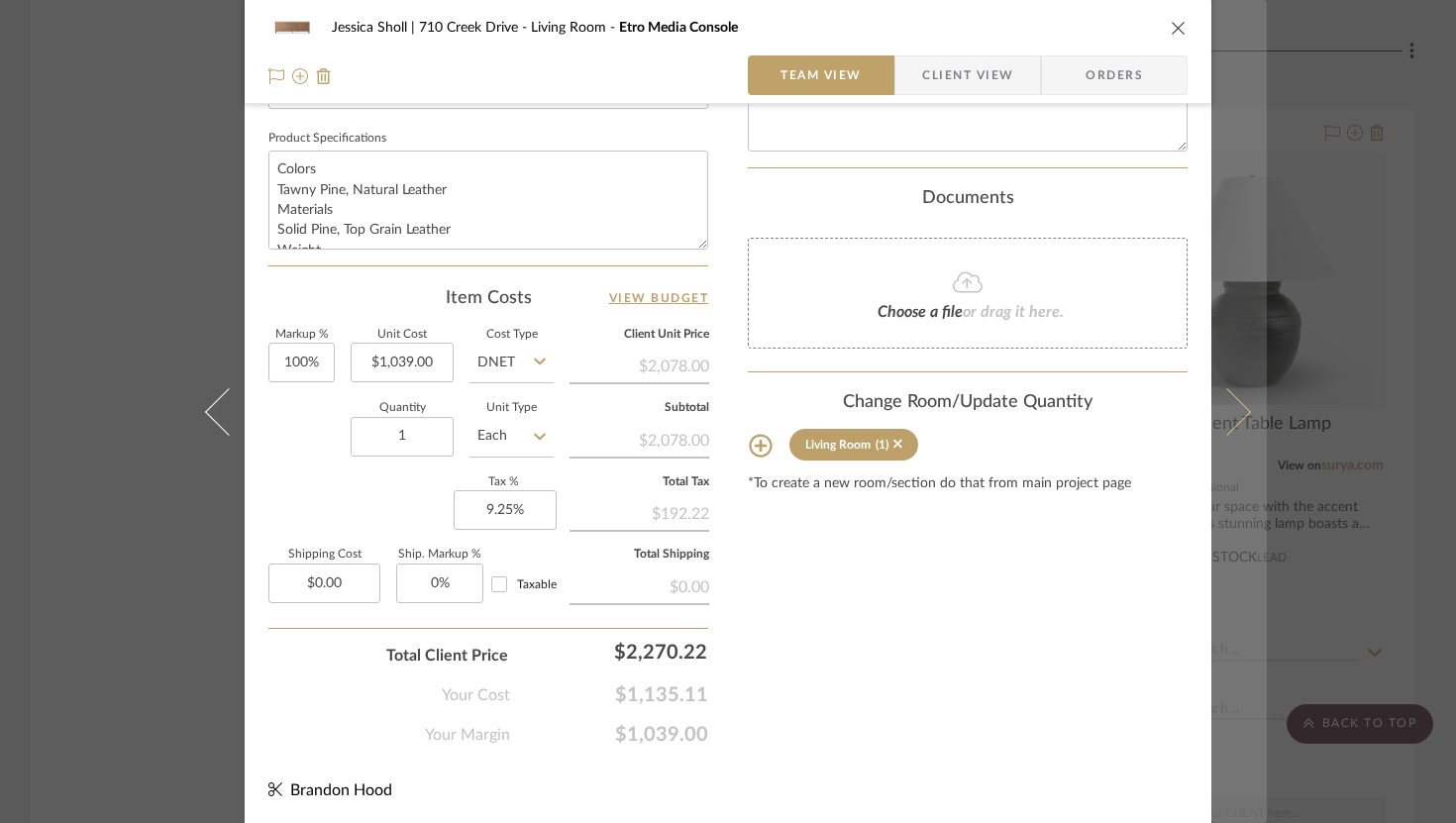 click at bounding box center [1227, 411] 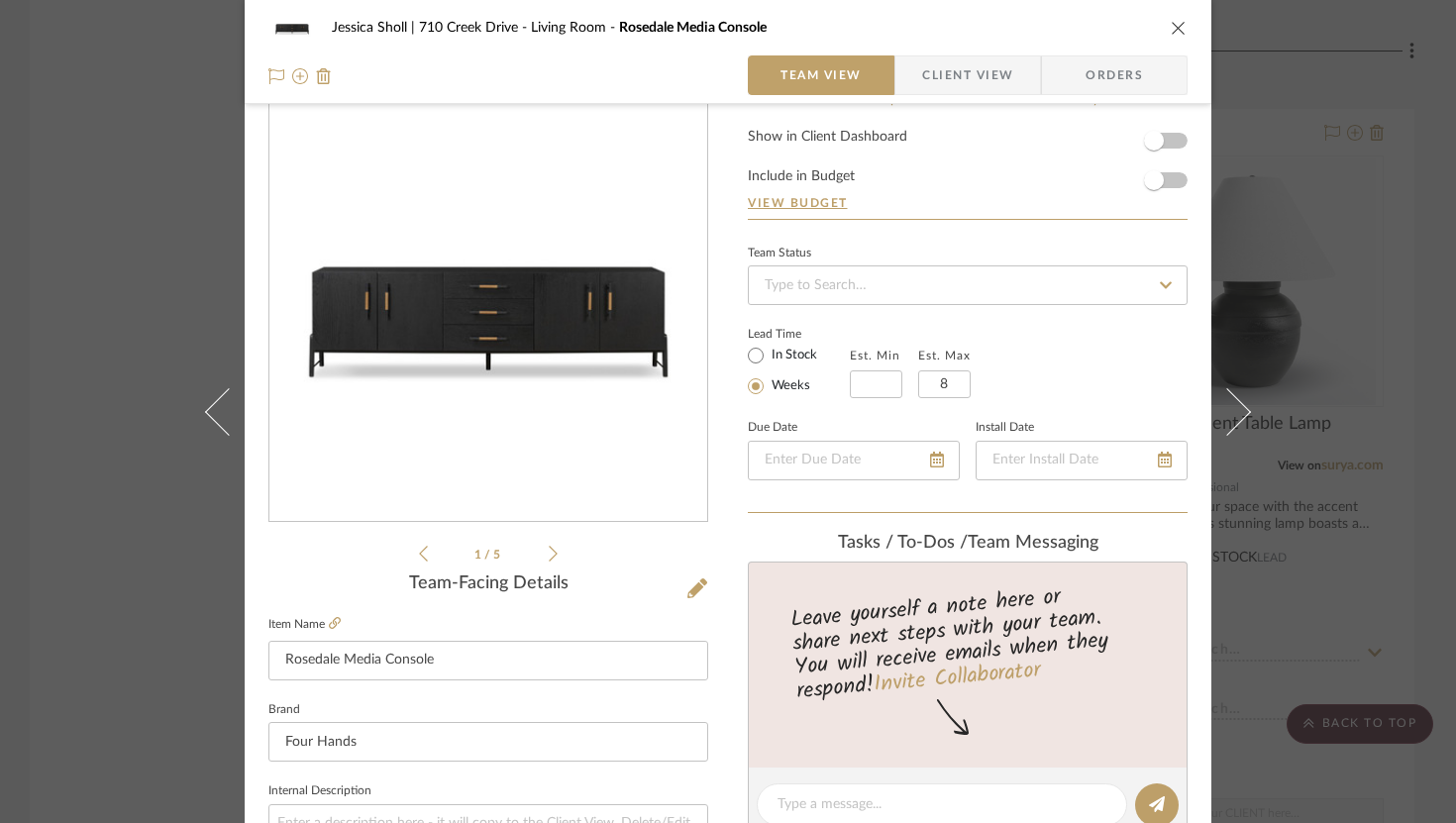 scroll, scrollTop: 920, scrollLeft: 0, axis: vertical 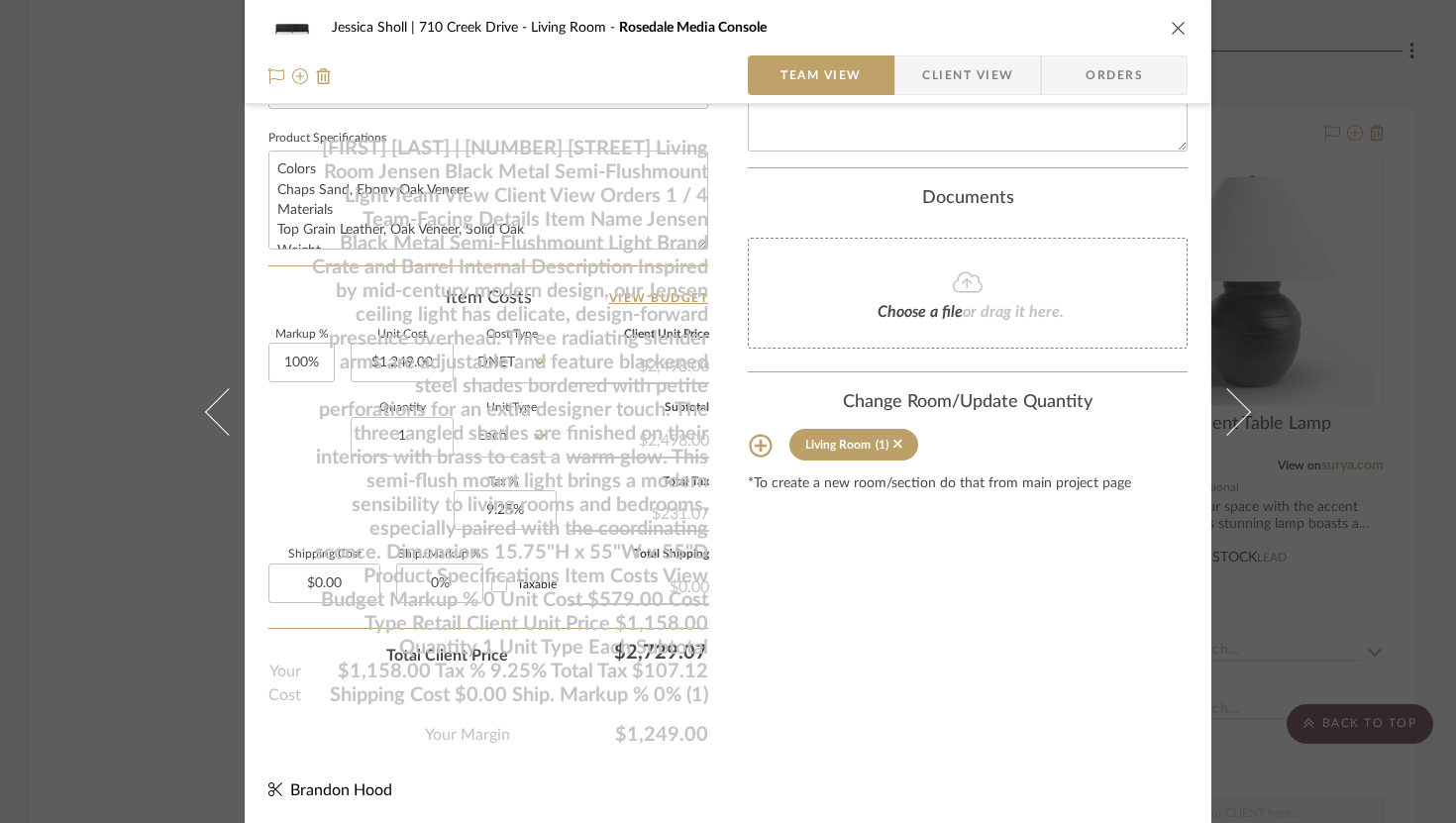 click at bounding box center [1227, 411] 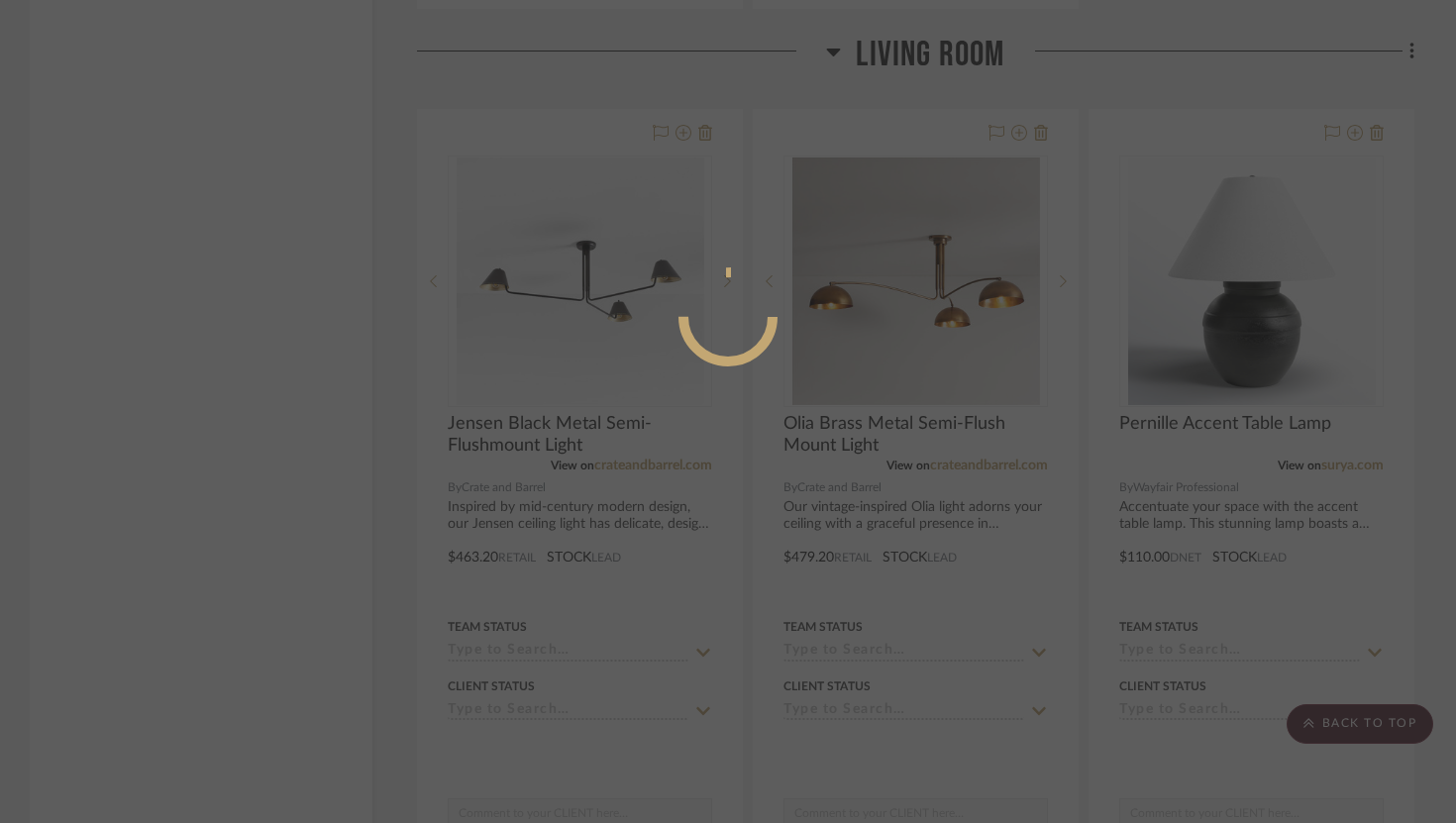 scroll, scrollTop: 920, scrollLeft: 0, axis: vertical 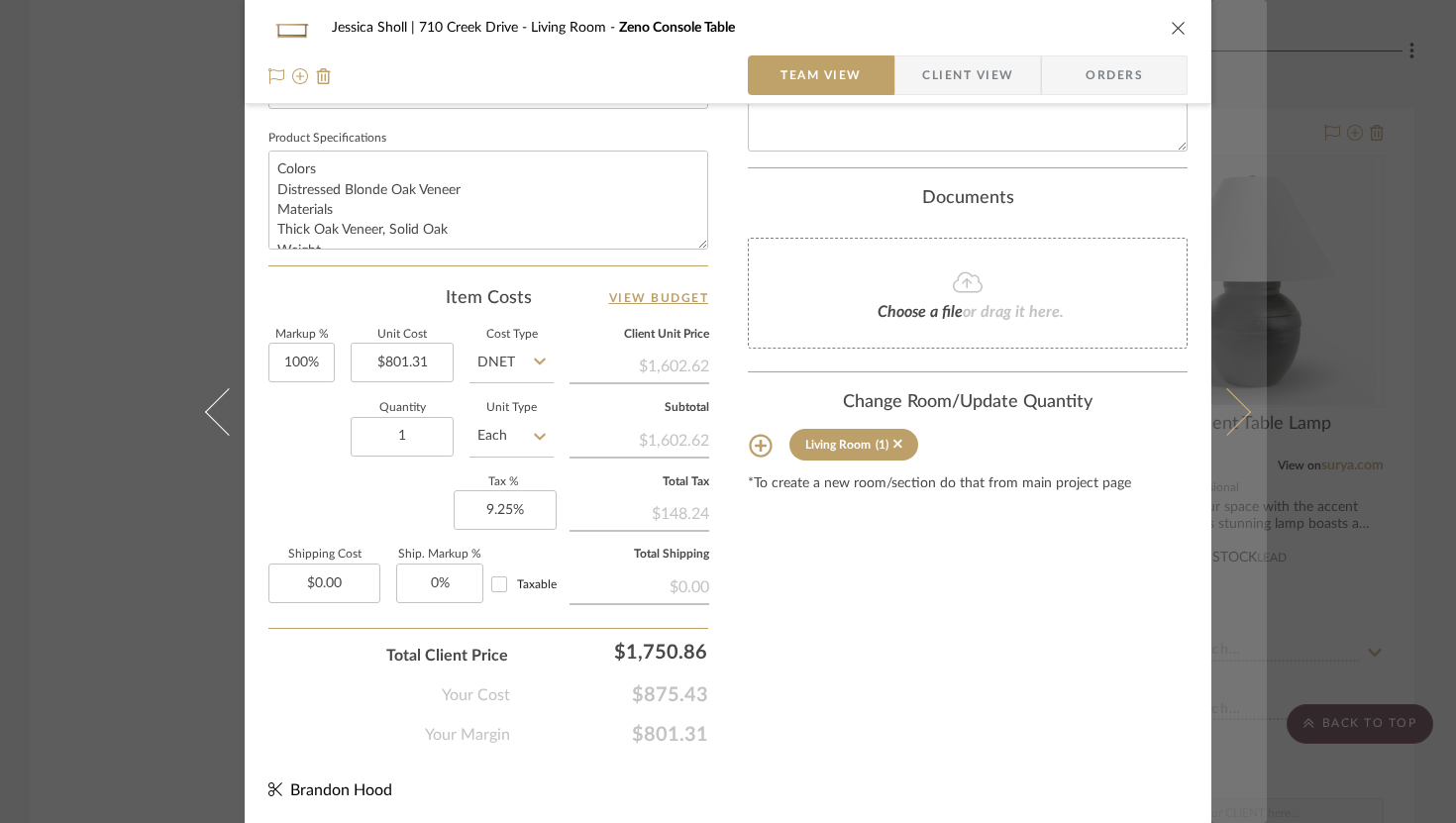 click at bounding box center [1227, 411] 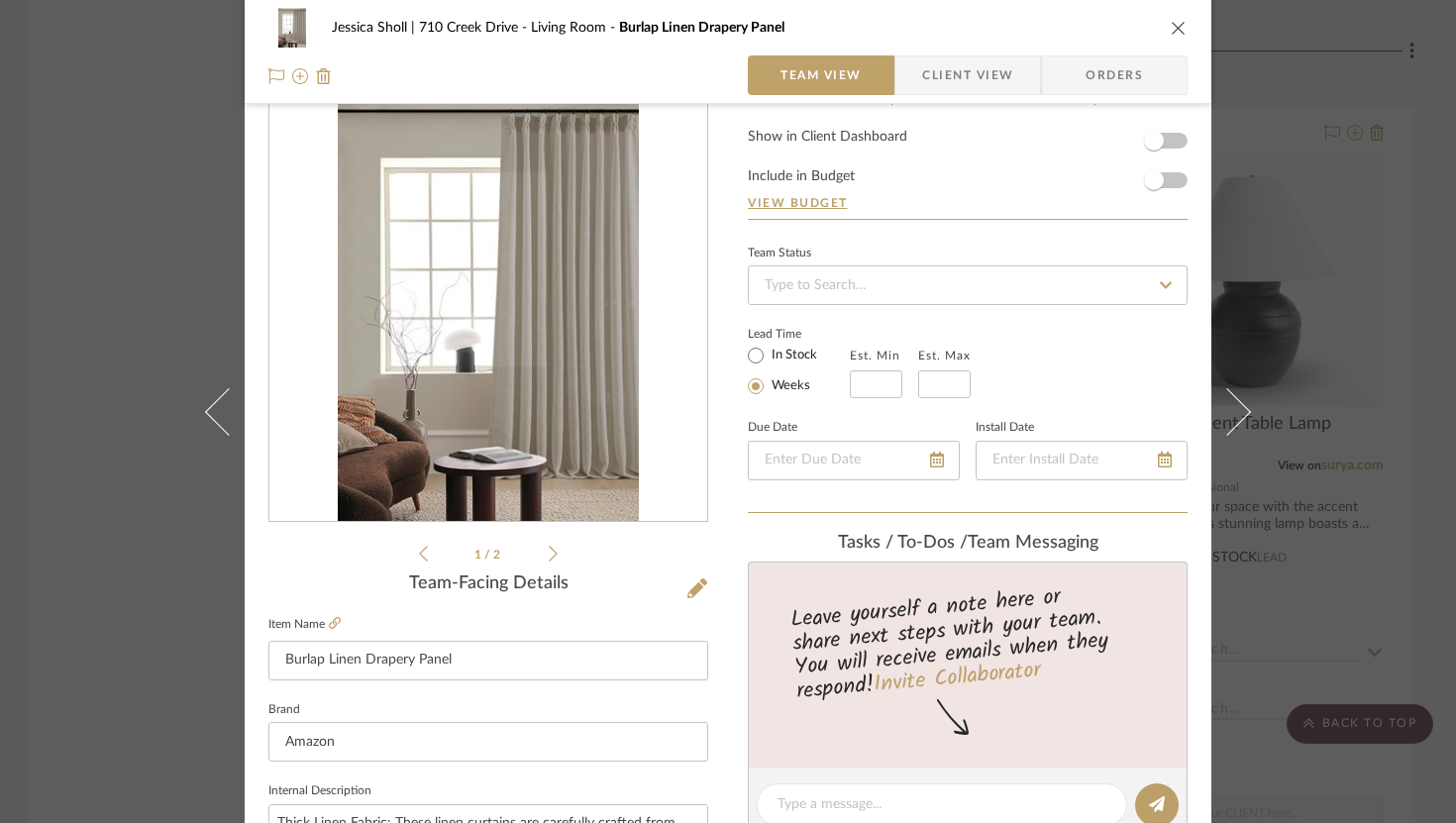 scroll, scrollTop: 920, scrollLeft: 0, axis: vertical 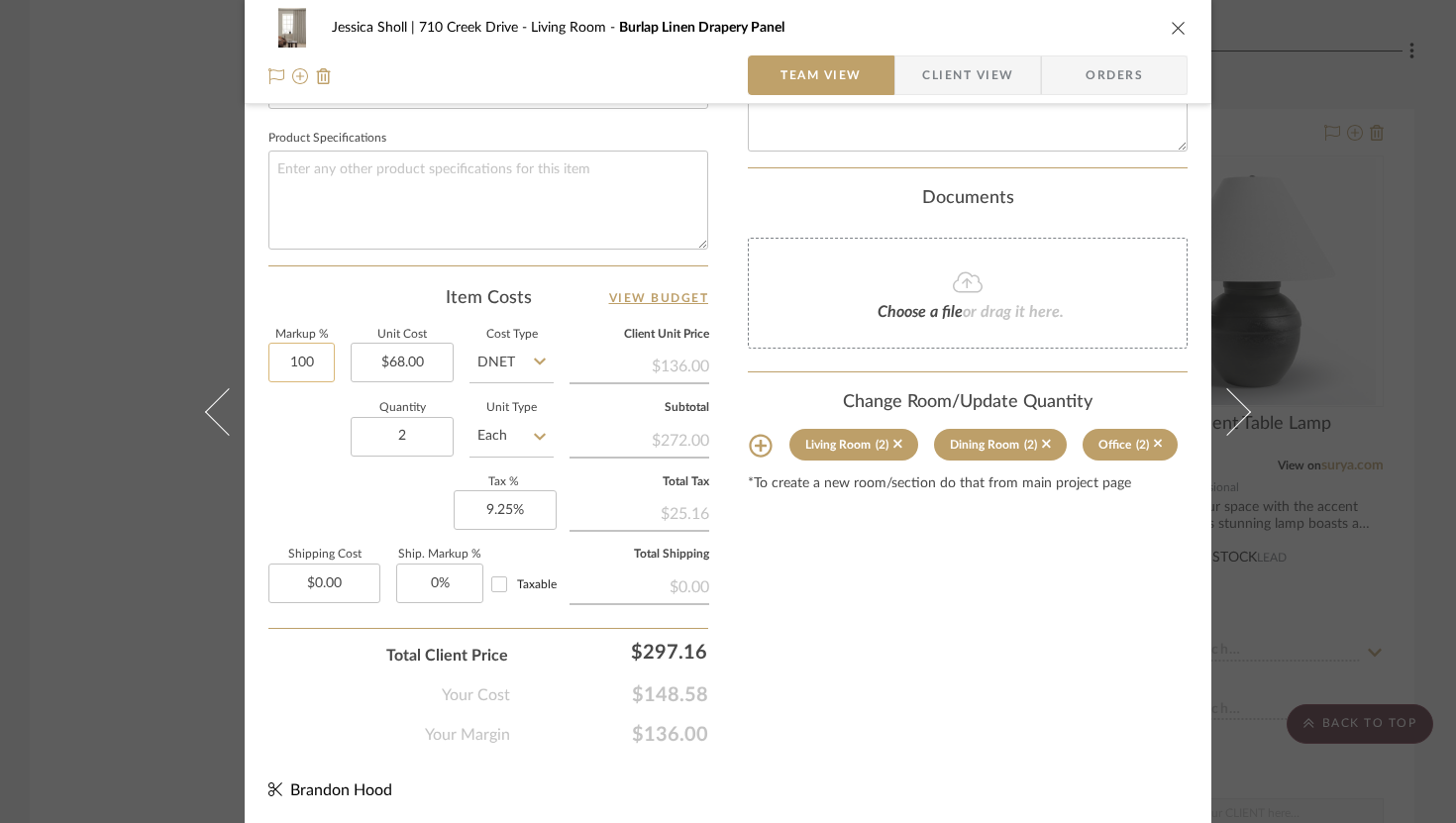 click on "100" 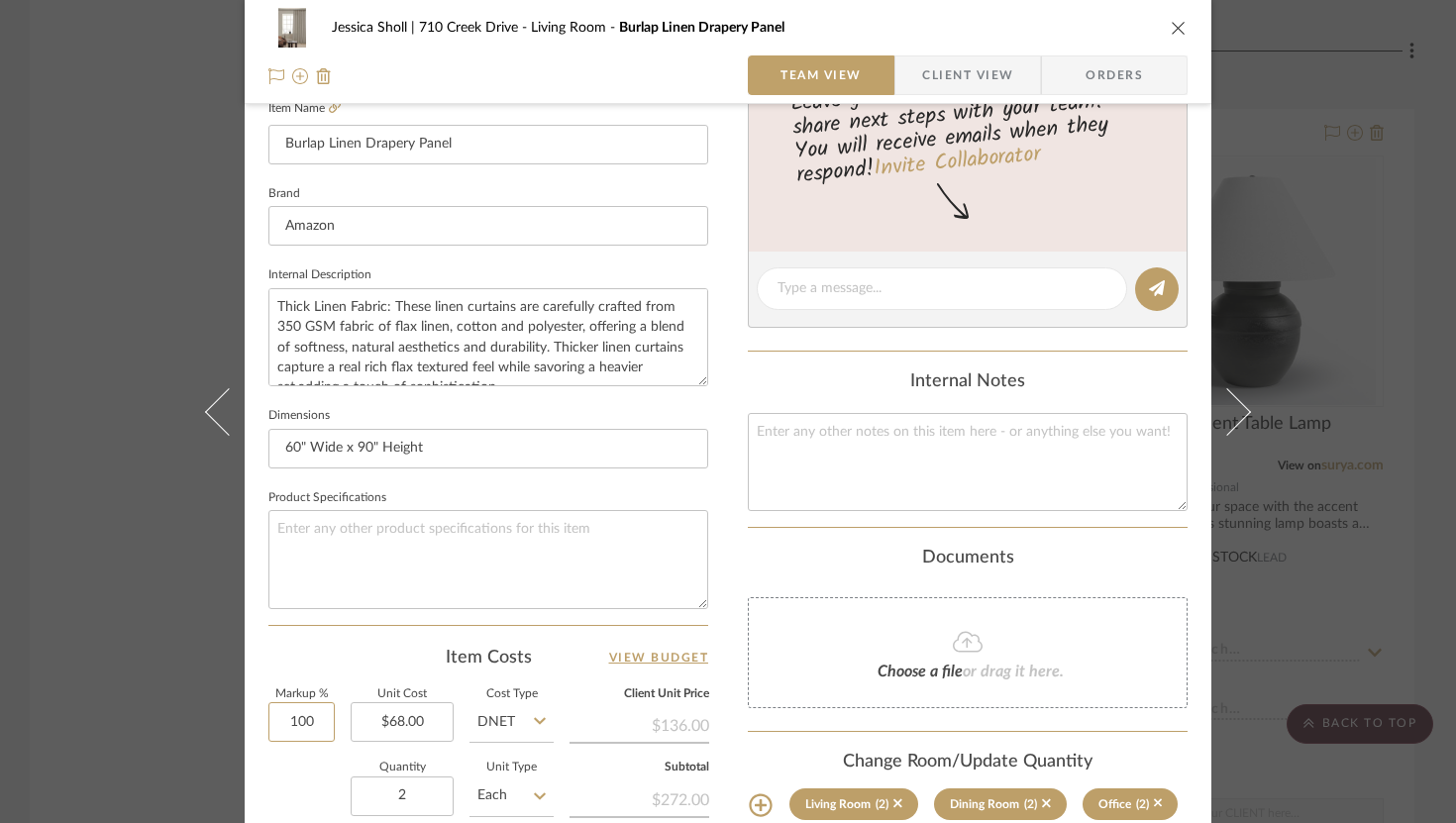 scroll, scrollTop: 295, scrollLeft: 0, axis: vertical 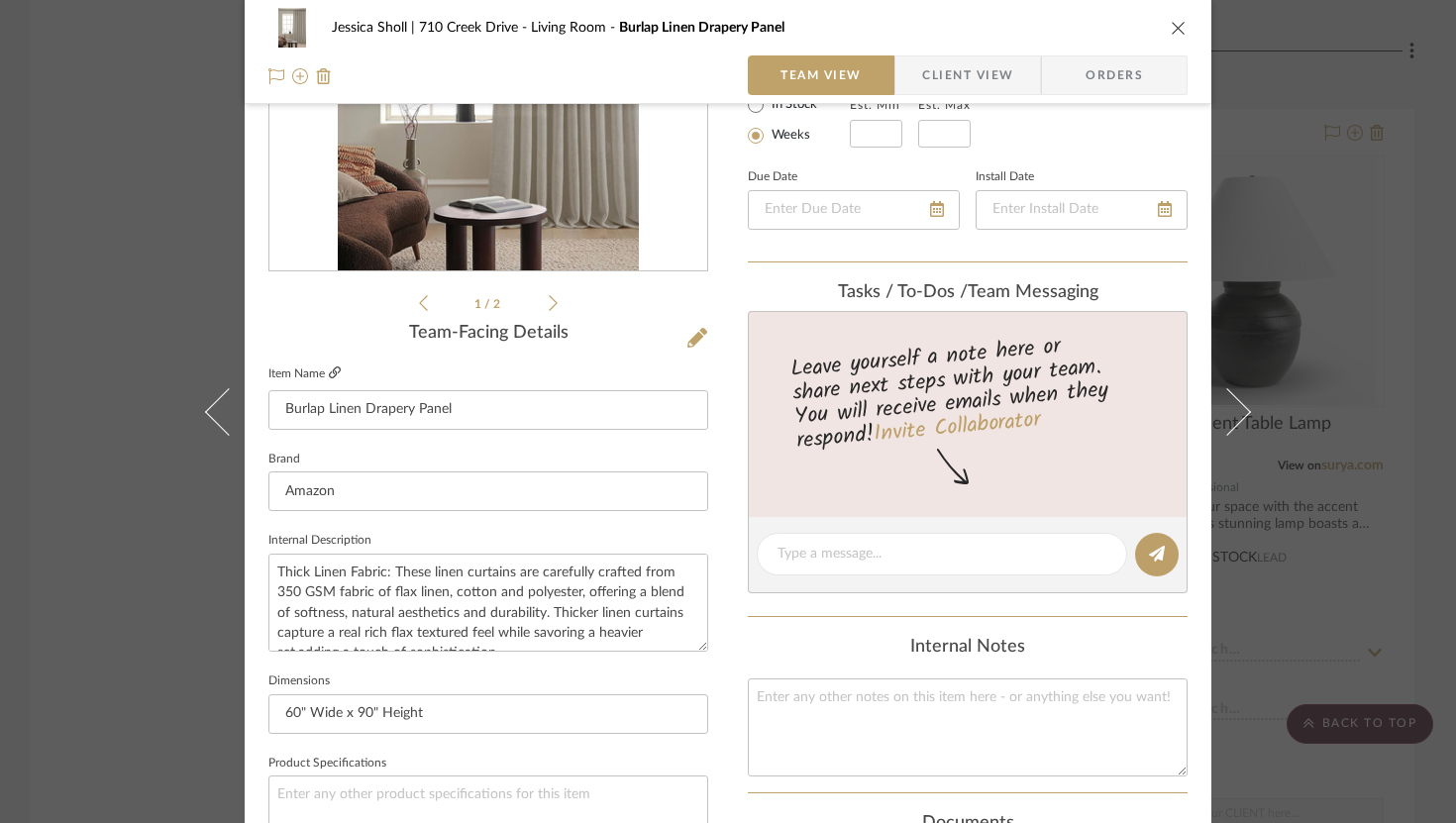 click 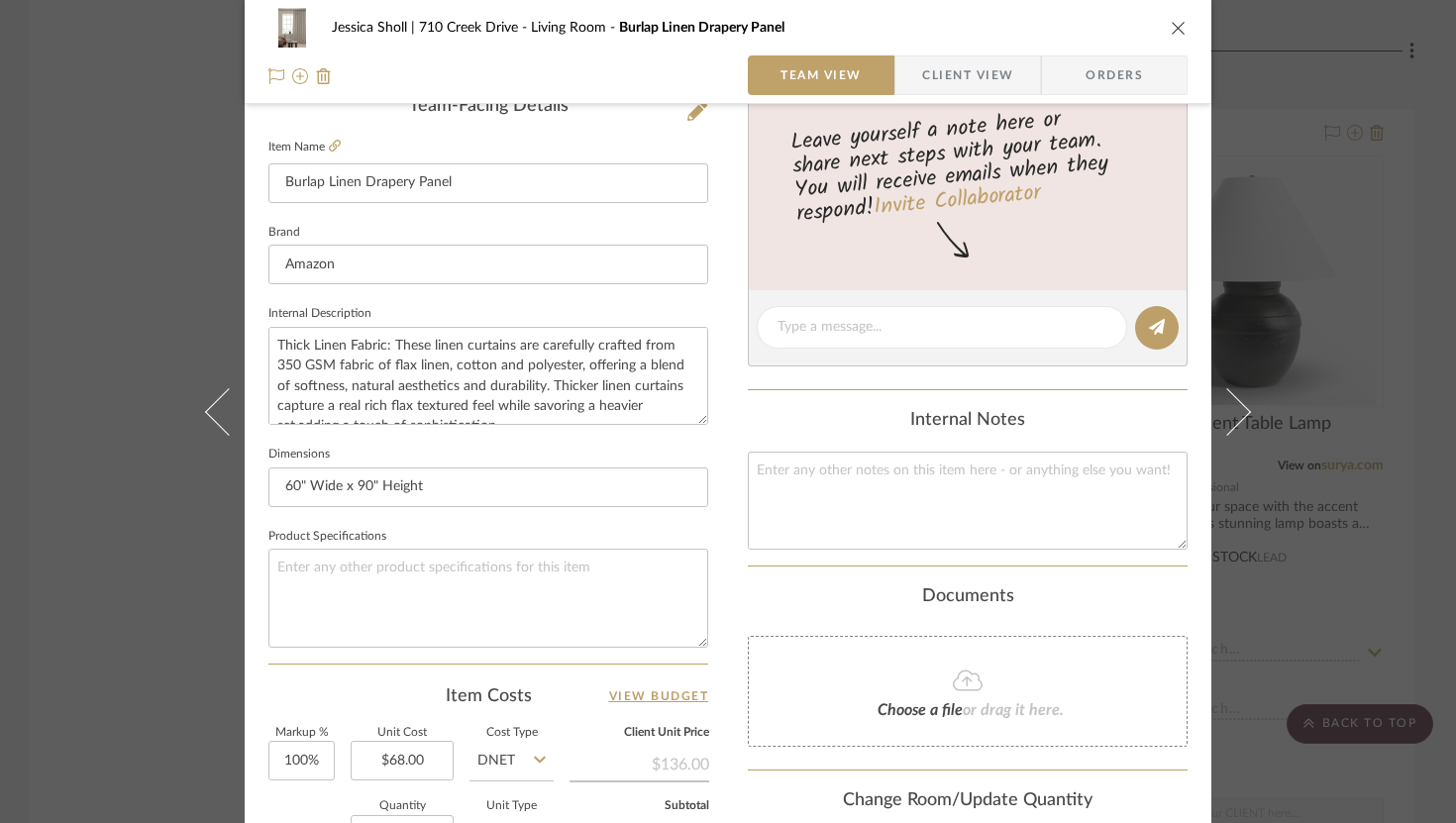 scroll, scrollTop: 537, scrollLeft: 0, axis: vertical 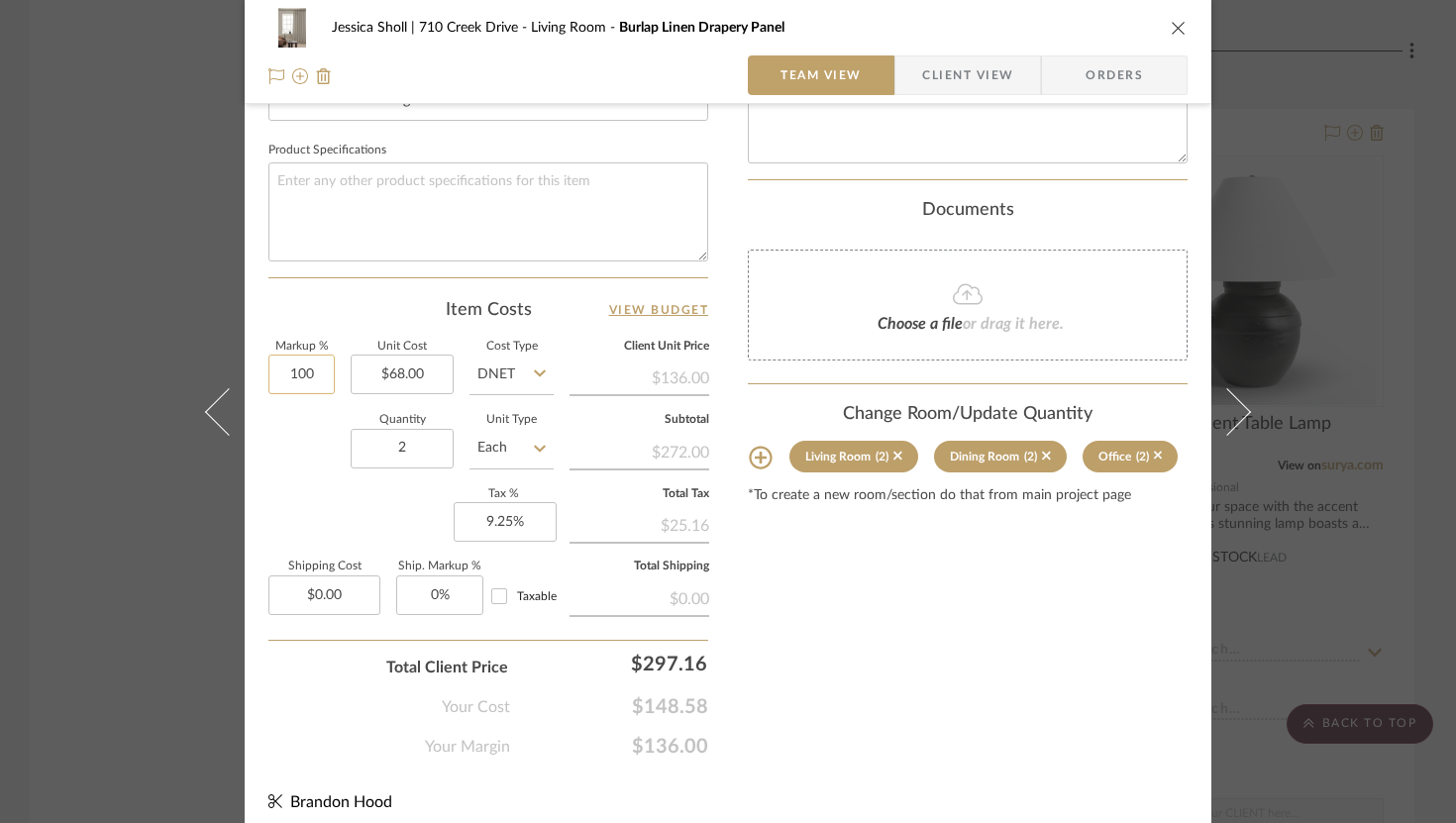 click on "100" 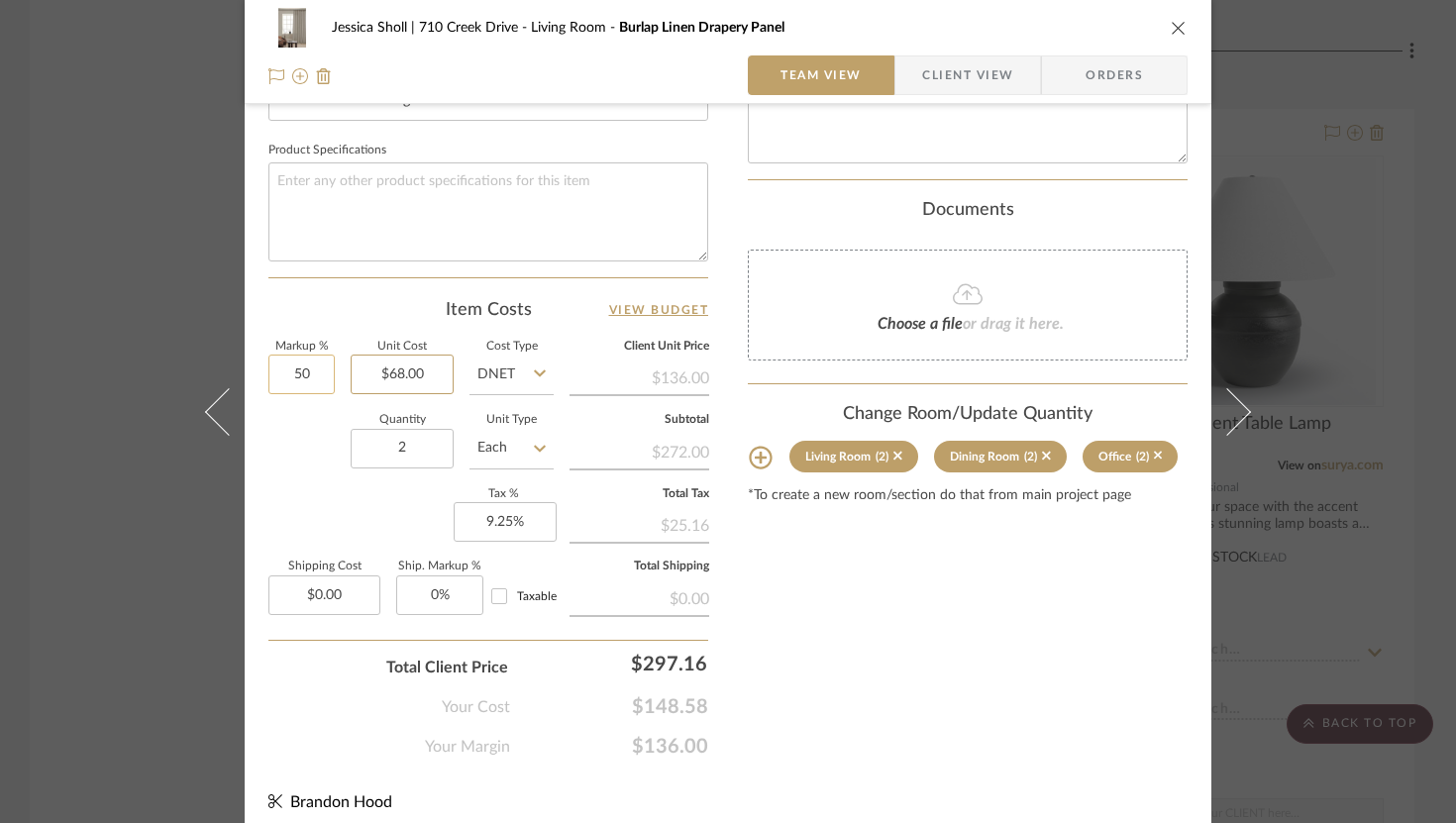 type on "50%" 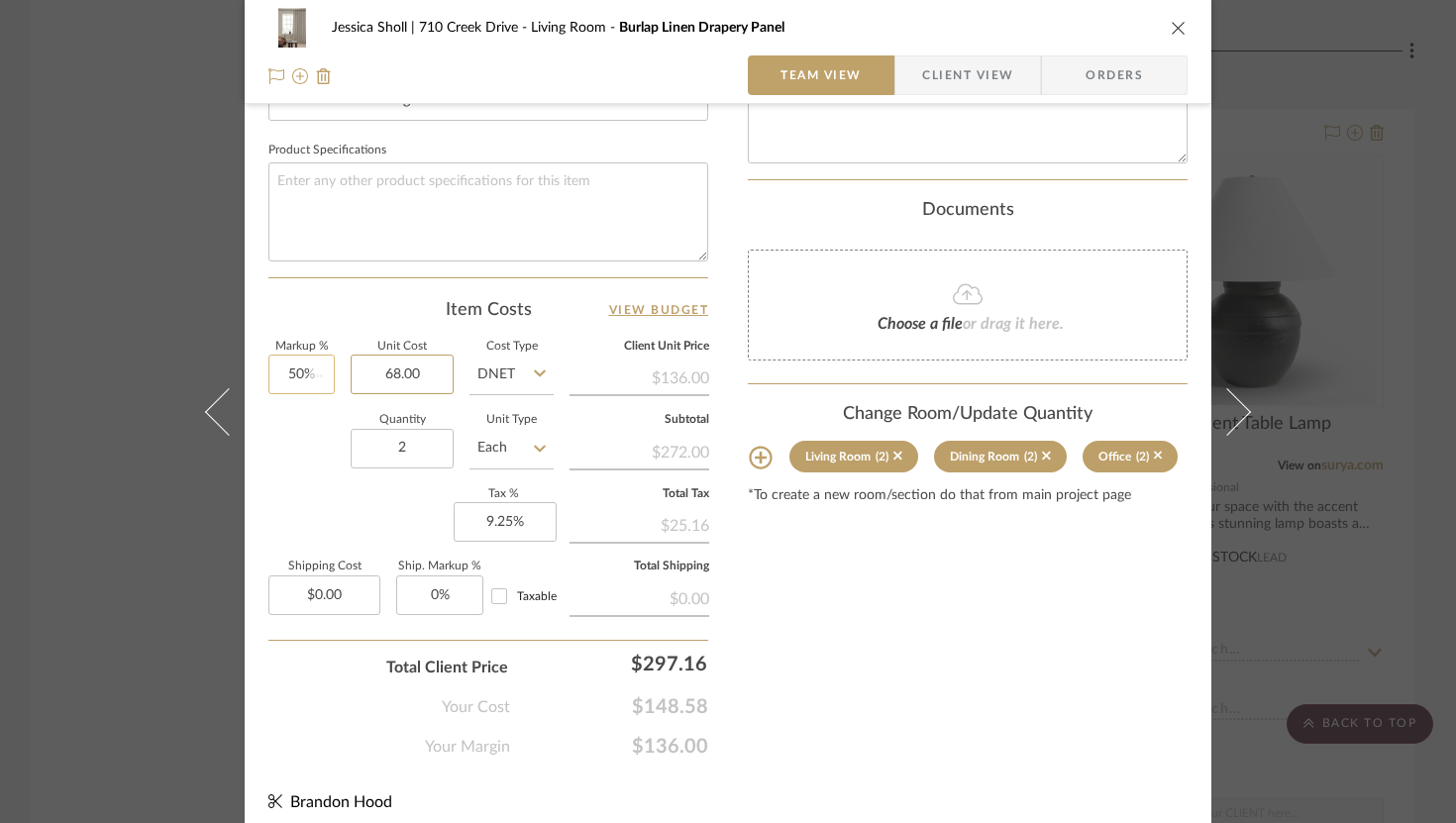 type 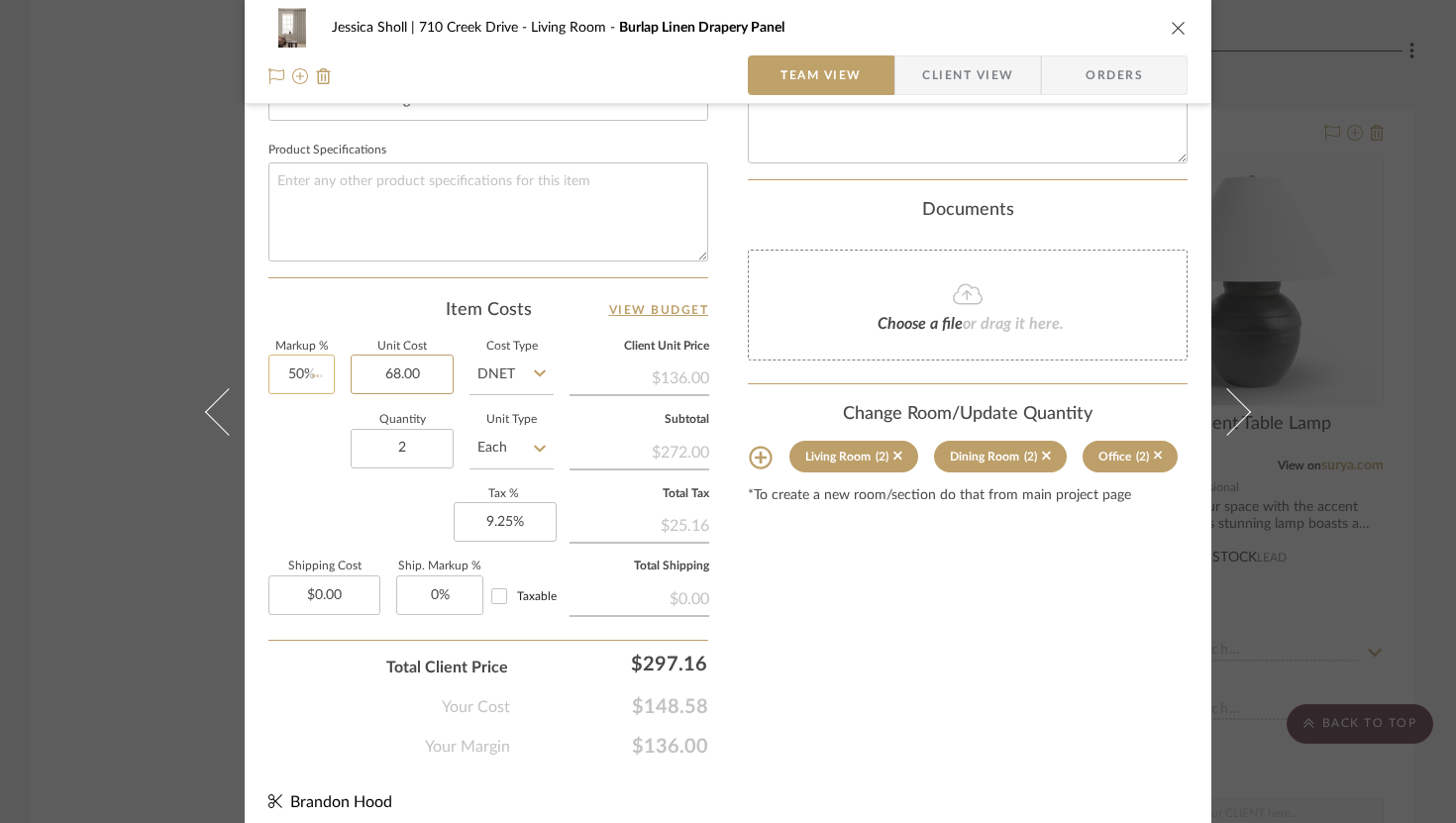 type 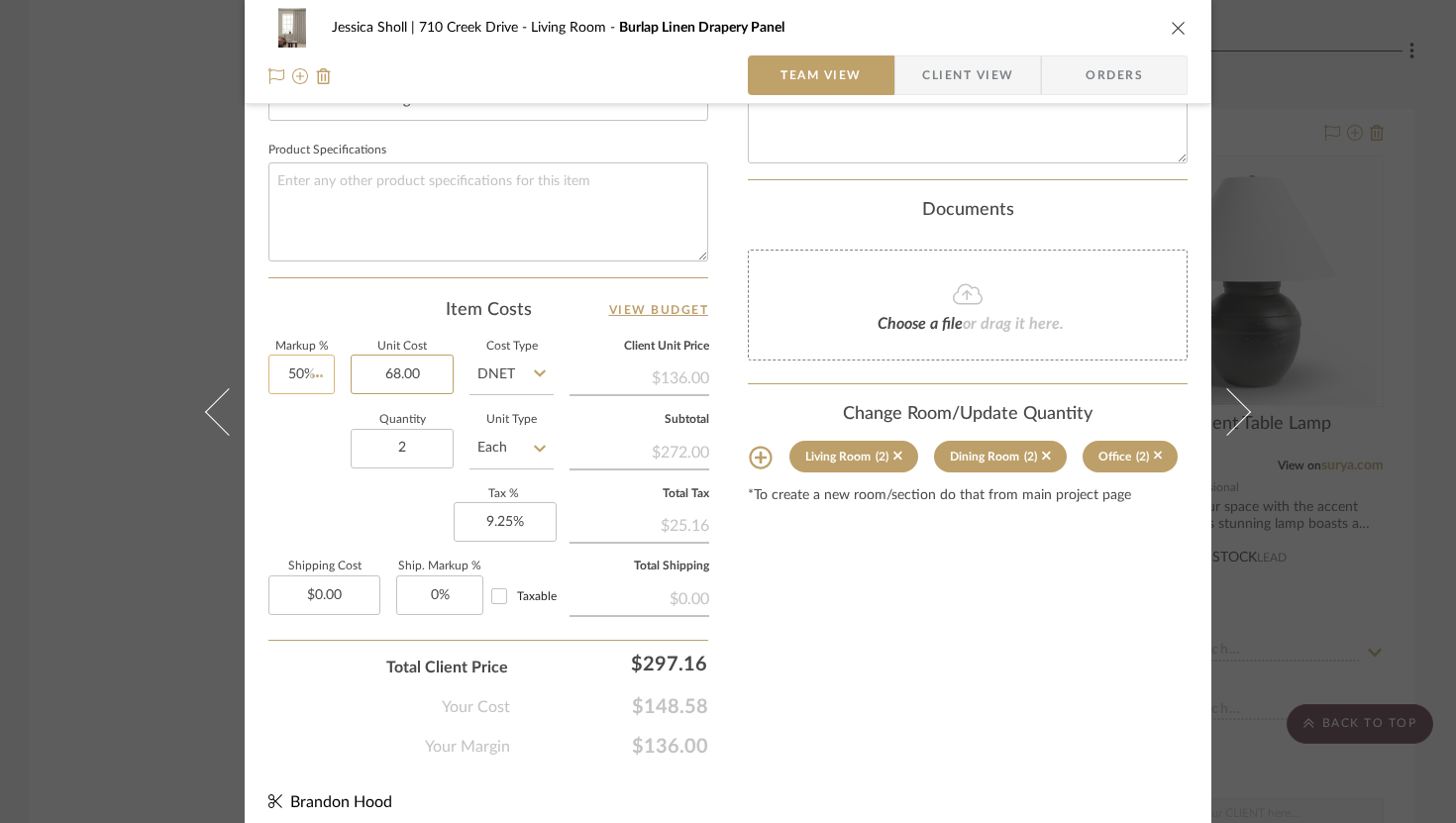 type 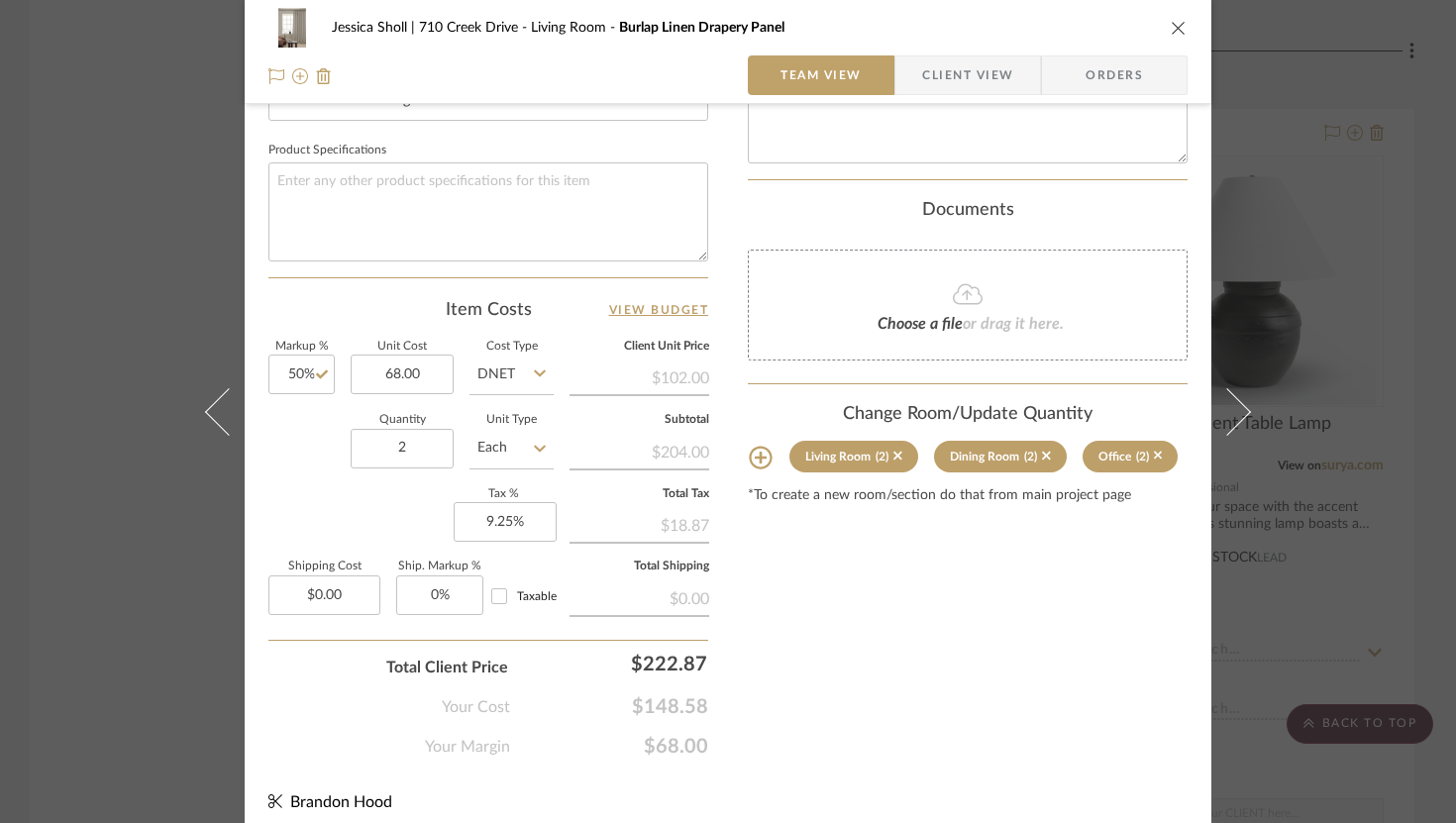 type on "$68.00" 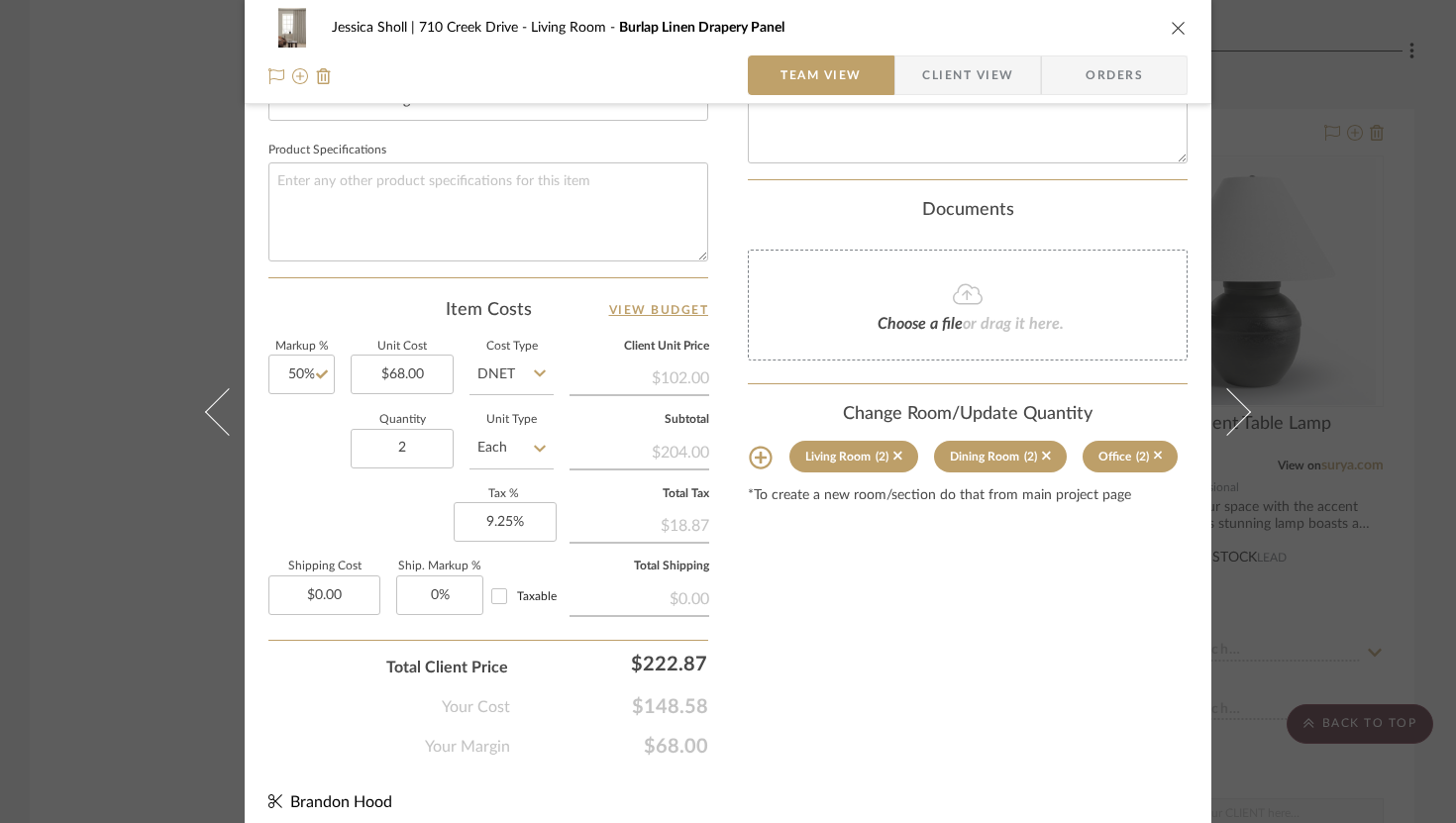 click on "Content here copies to Client View - confirm visibility there.  Show in Client Dashboard   Include in Budget   View Budget  Team Status  Lead Time  In Stock Weeks  Est. Min   Est. Max   Due Date   Install Date  Tasks / To-Dos /  team Messaging  Leave yourself a note here or share next steps with your team. You will receive emails when they
respond!  Invite Collaborator Internal Notes  Documents  Choose a file  or drag it here. Change Room/Update Quantity  Living Room  (2)  Dining Room  (2)  Office  (2) *To create a new room/section do that from main project page" at bounding box center (968, -8) 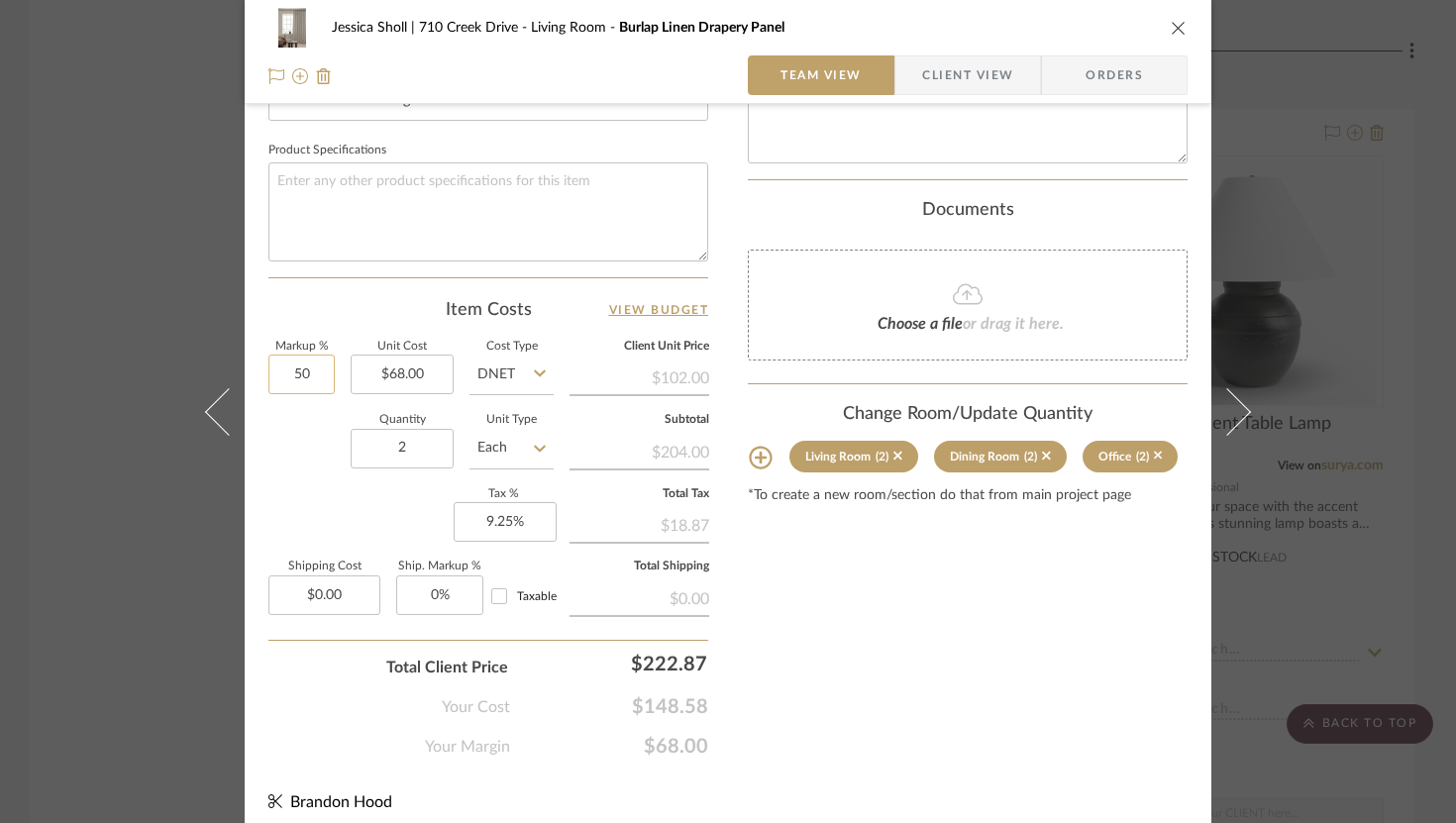 click on "50" 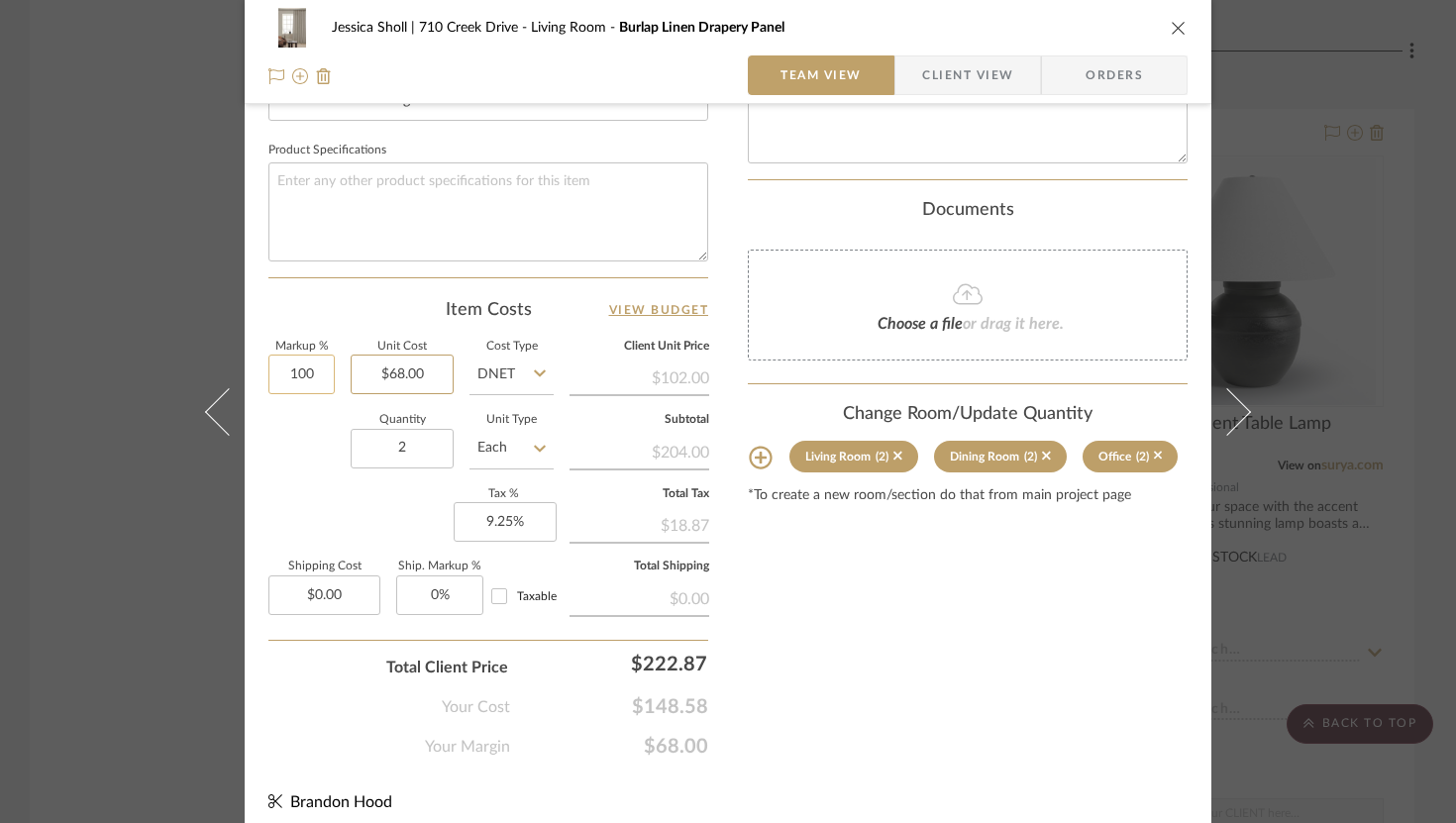 type on "100%" 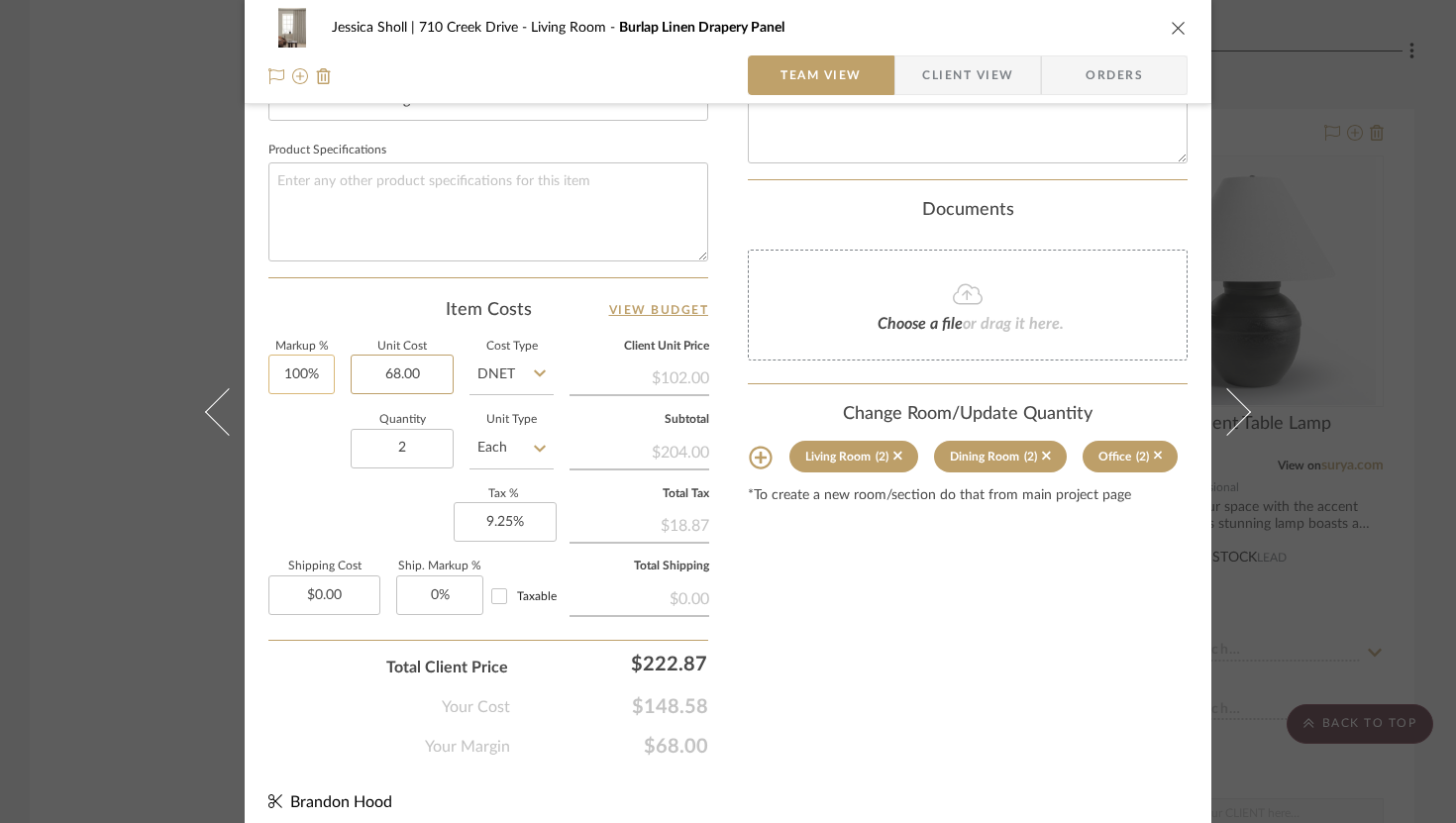 type 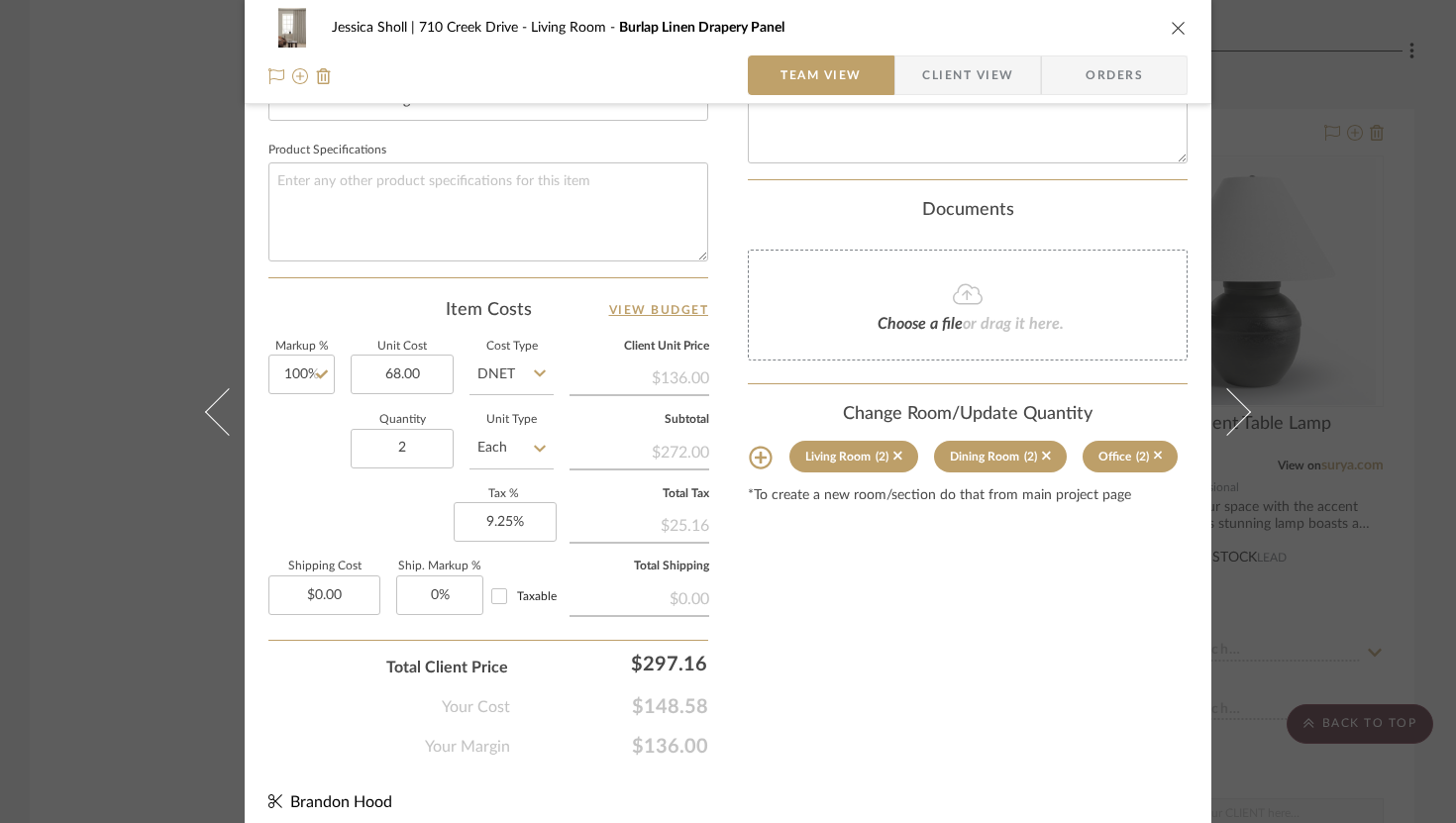 type on "$68.00" 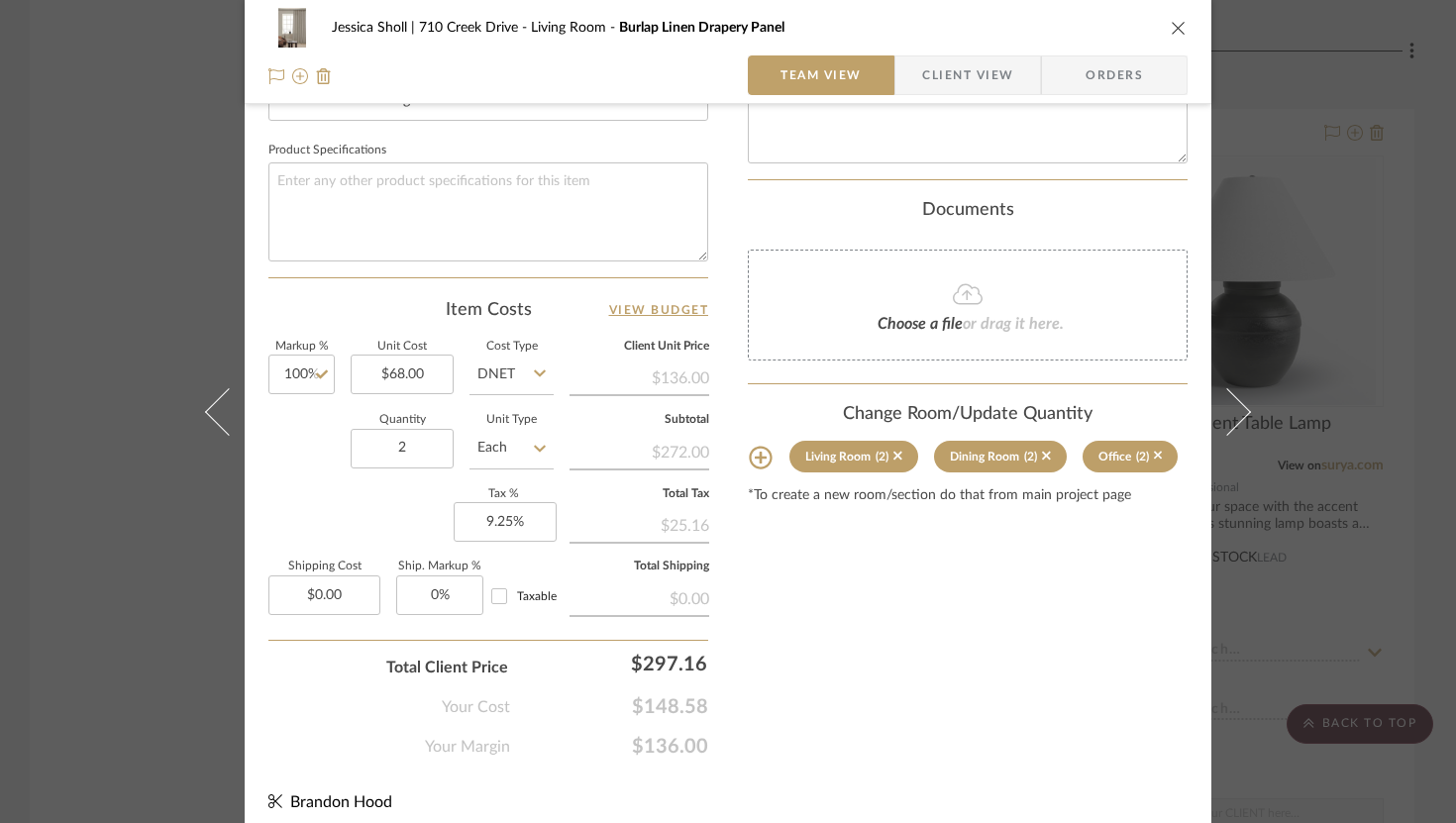 click on "Content here copies to Client View - confirm visibility there.  Show in Client Dashboard   Include in Budget   View Budget  Team Status  Lead Time  In Stock Weeks  Est. Min   Est. Max   Due Date   Install Date  Tasks / To-Dos /  team Messaging  Leave yourself a note here or share next steps with your team. You will receive emails when they
respond!  Invite Collaborator Internal Notes  Documents  Choose a file  or drag it here. Change Room/Update Quantity  Living Room  (2)  Dining Room  (2)  Office  (2) *To create a new room/section do that from main project page" at bounding box center (968, -8) 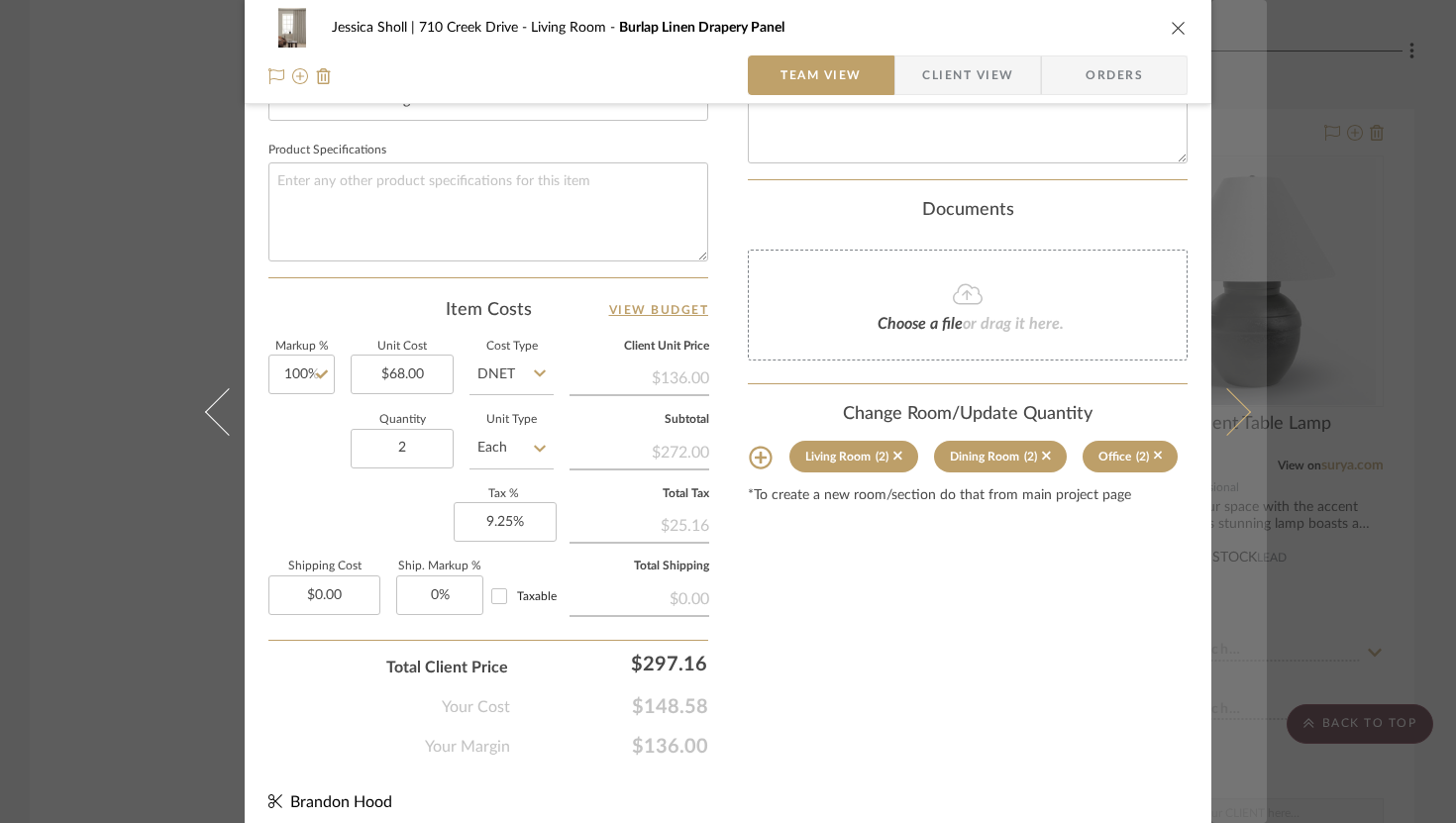 click at bounding box center [1227, 411] 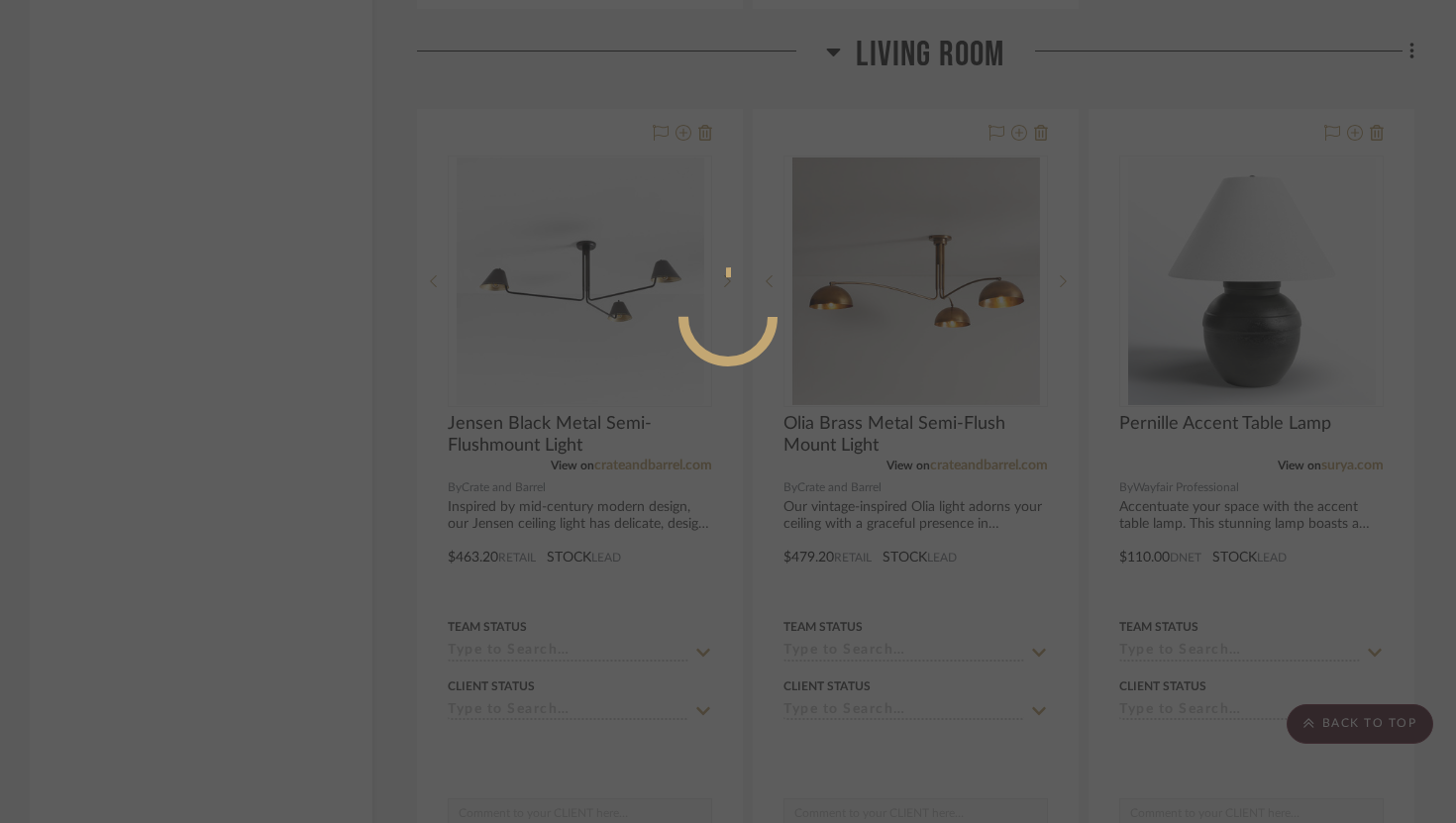 scroll, scrollTop: 908, scrollLeft: 0, axis: vertical 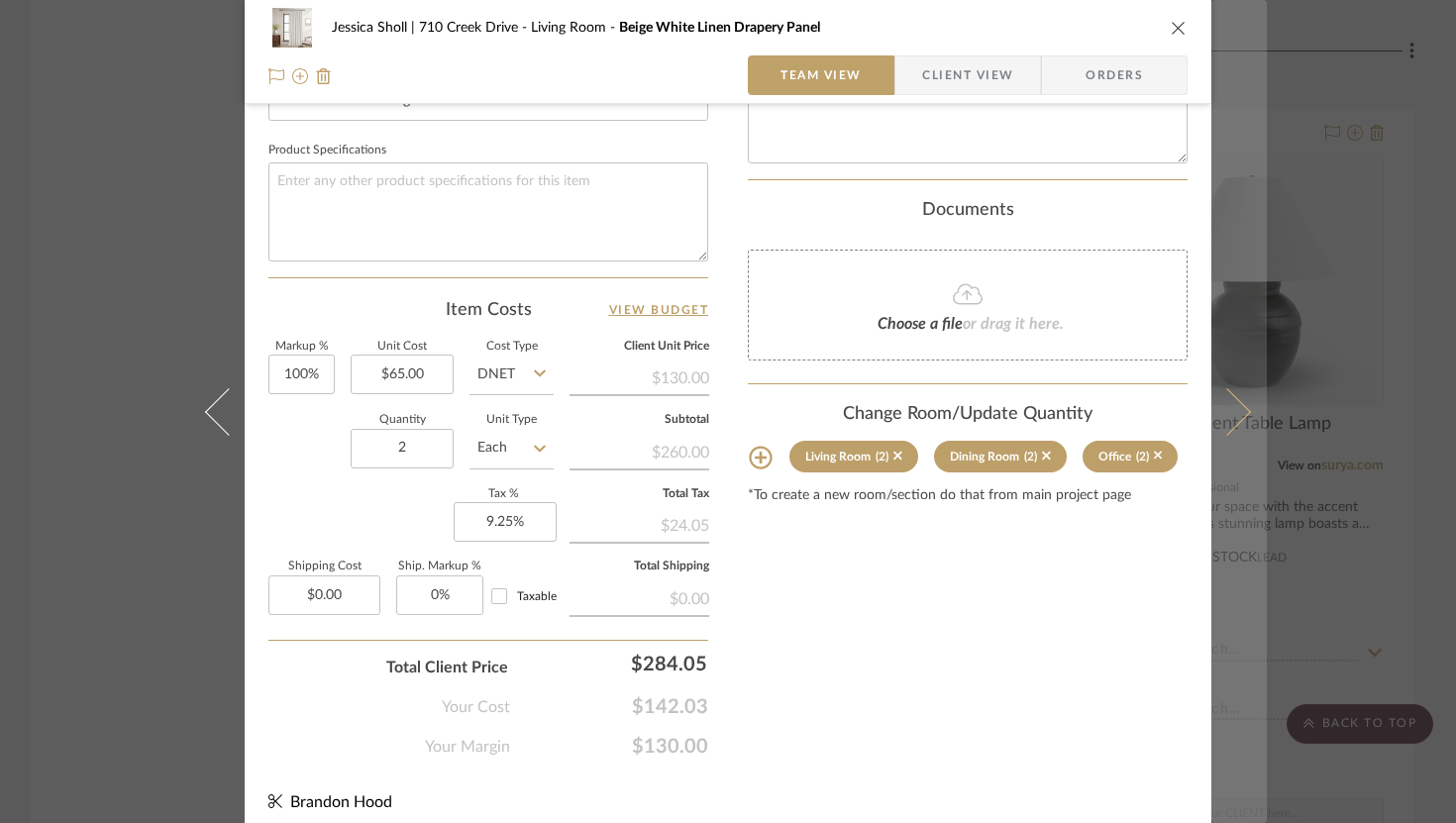 click at bounding box center [1227, 411] 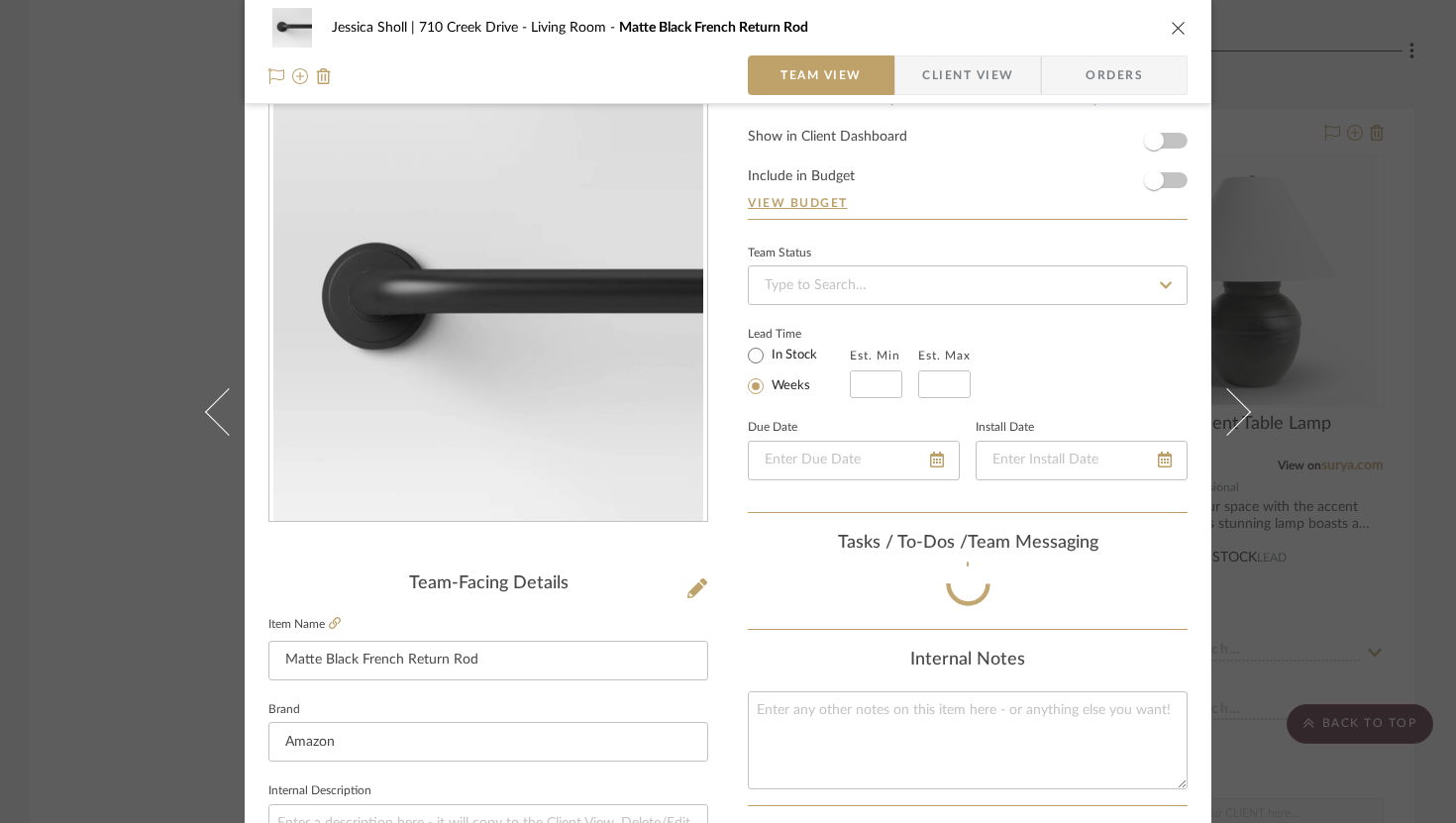 scroll, scrollTop: 908, scrollLeft: 0, axis: vertical 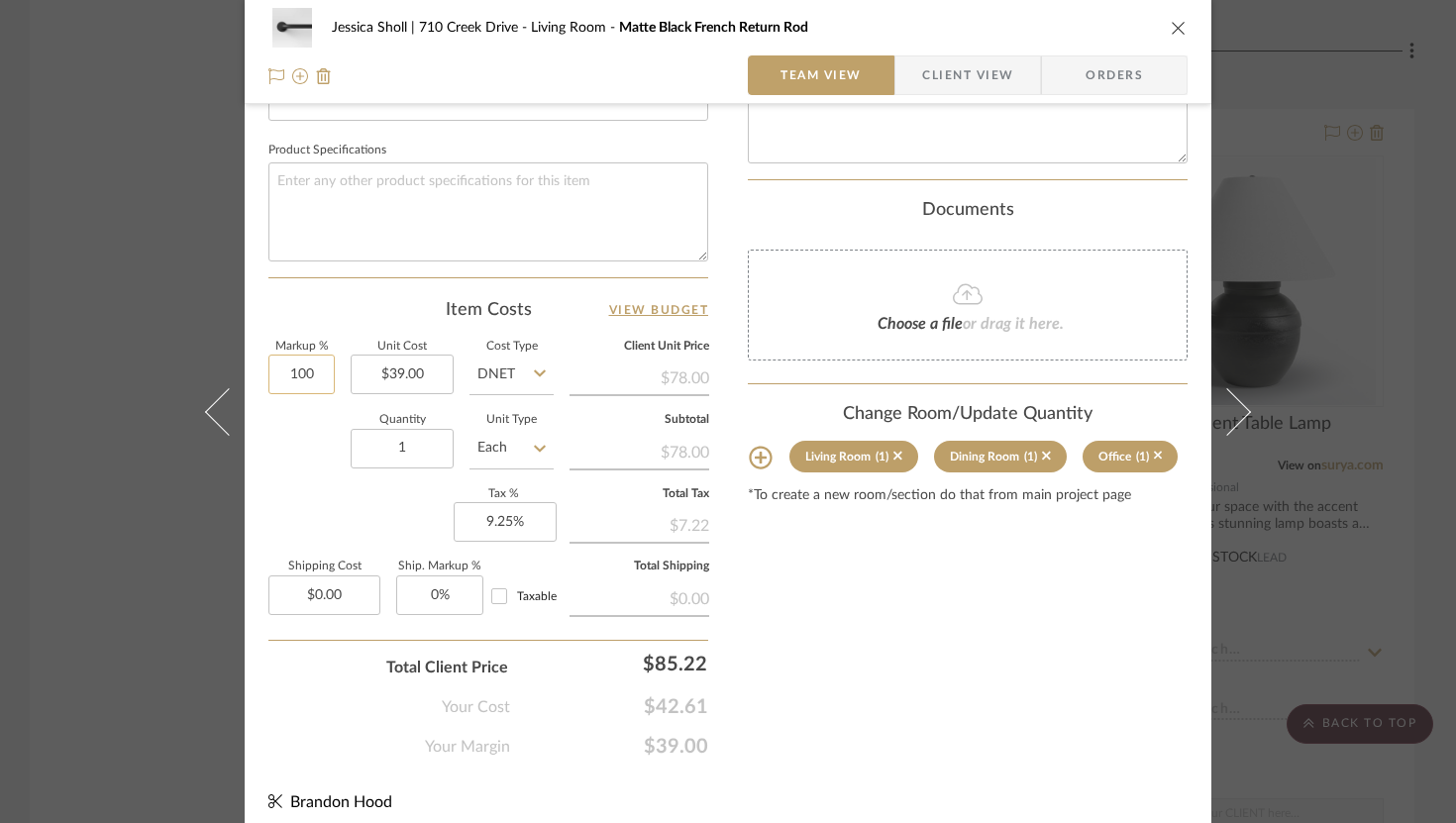 click on "100" 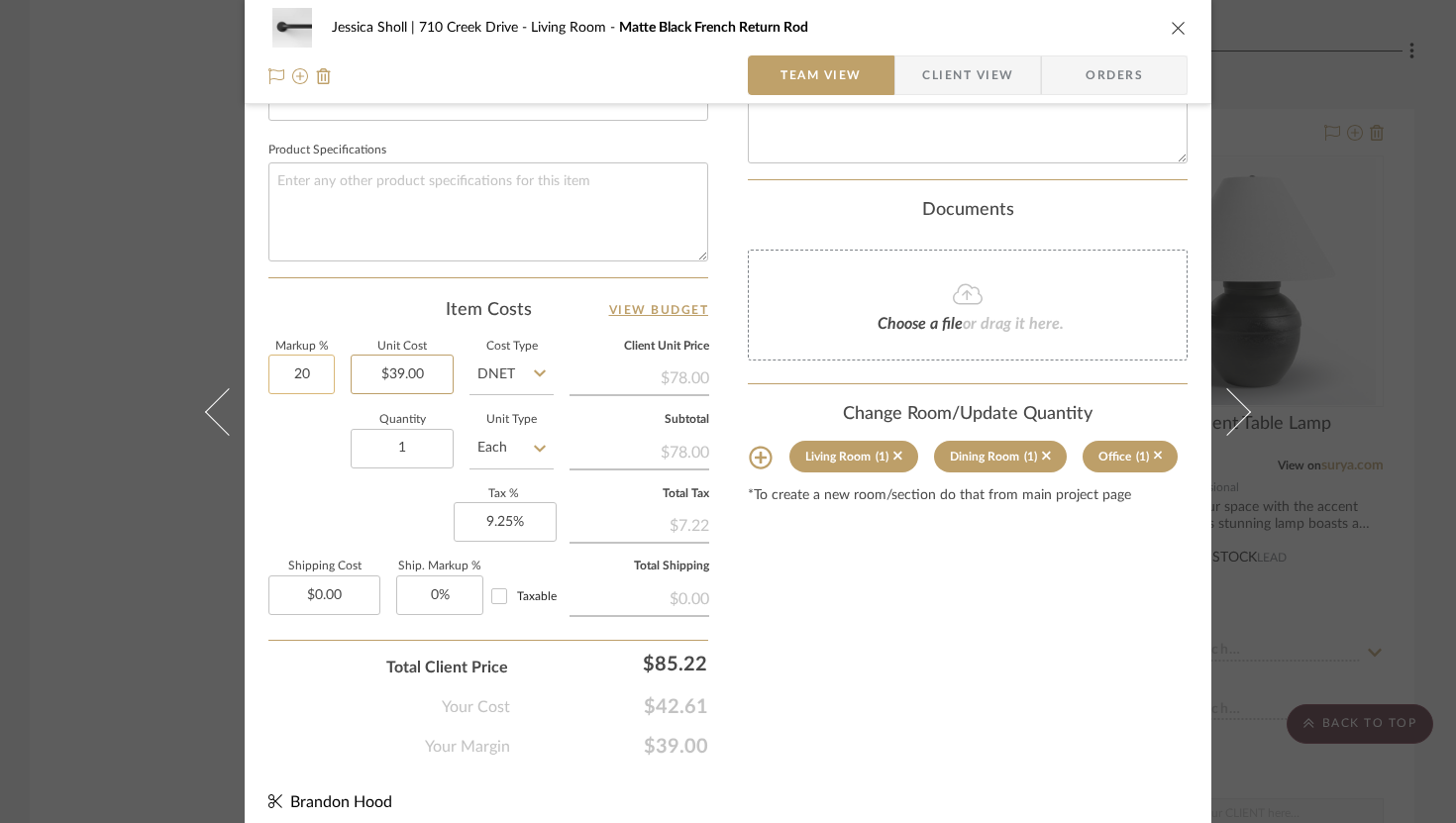 type on "20%" 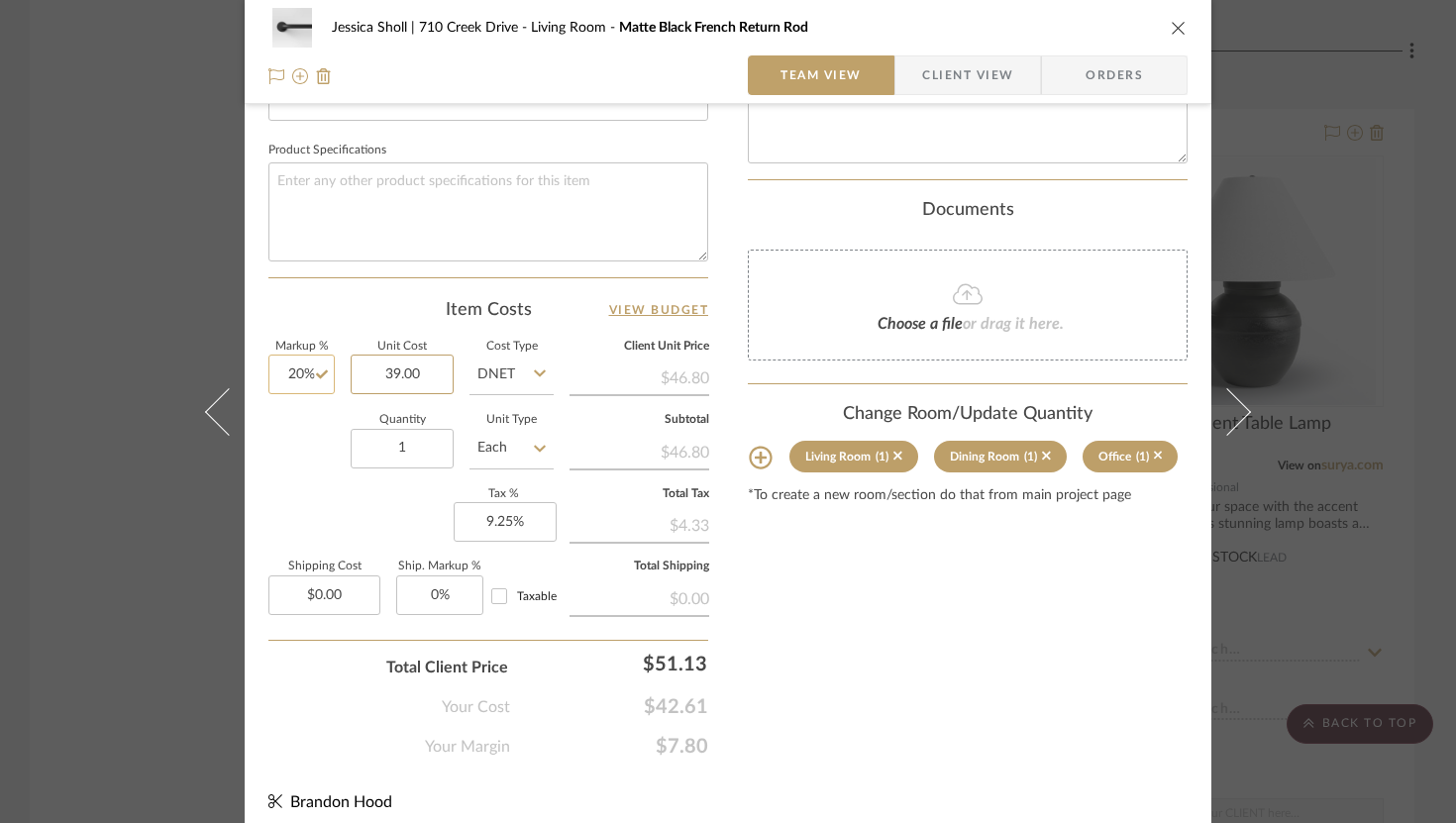 type 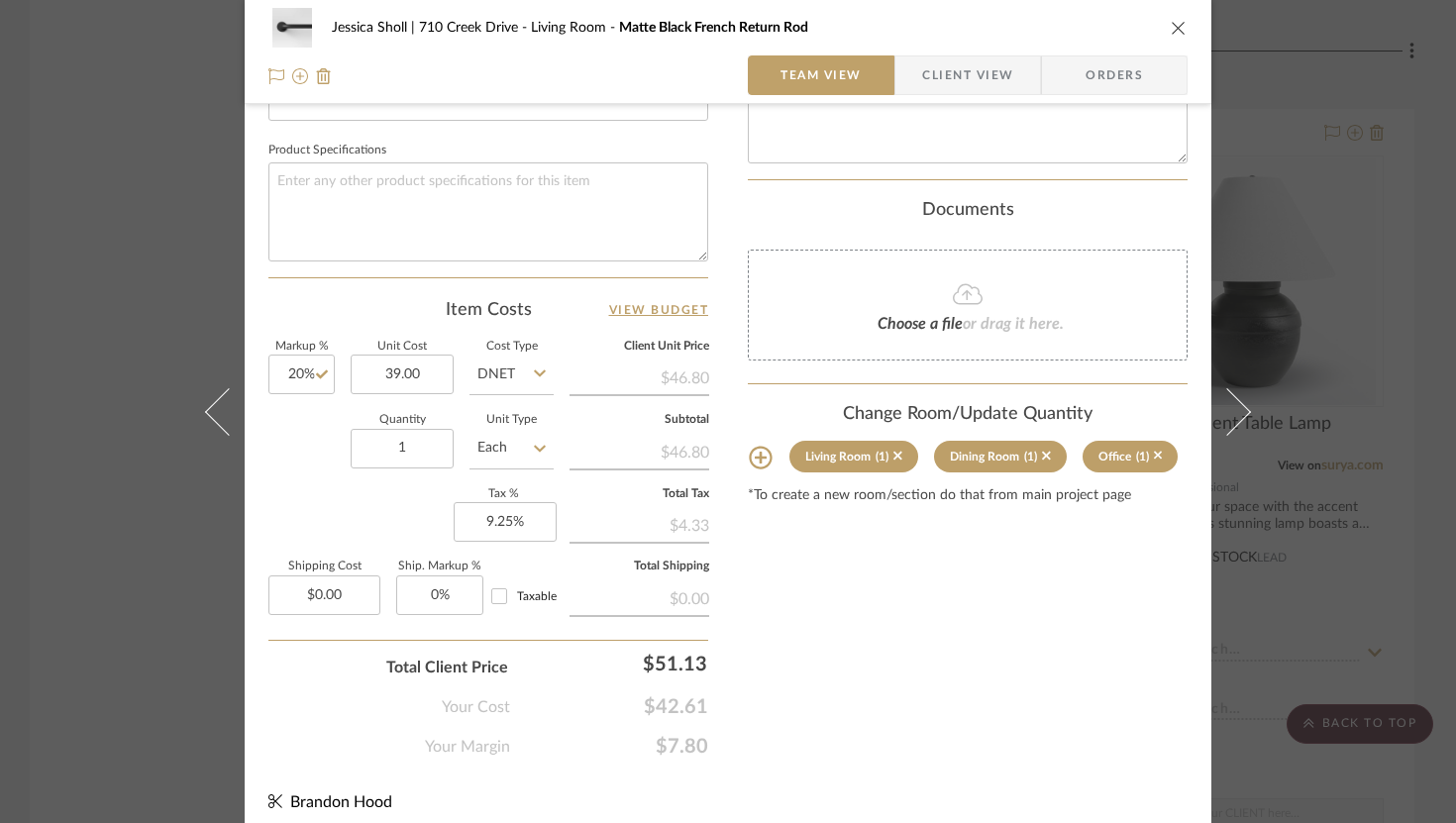type on "$39.00" 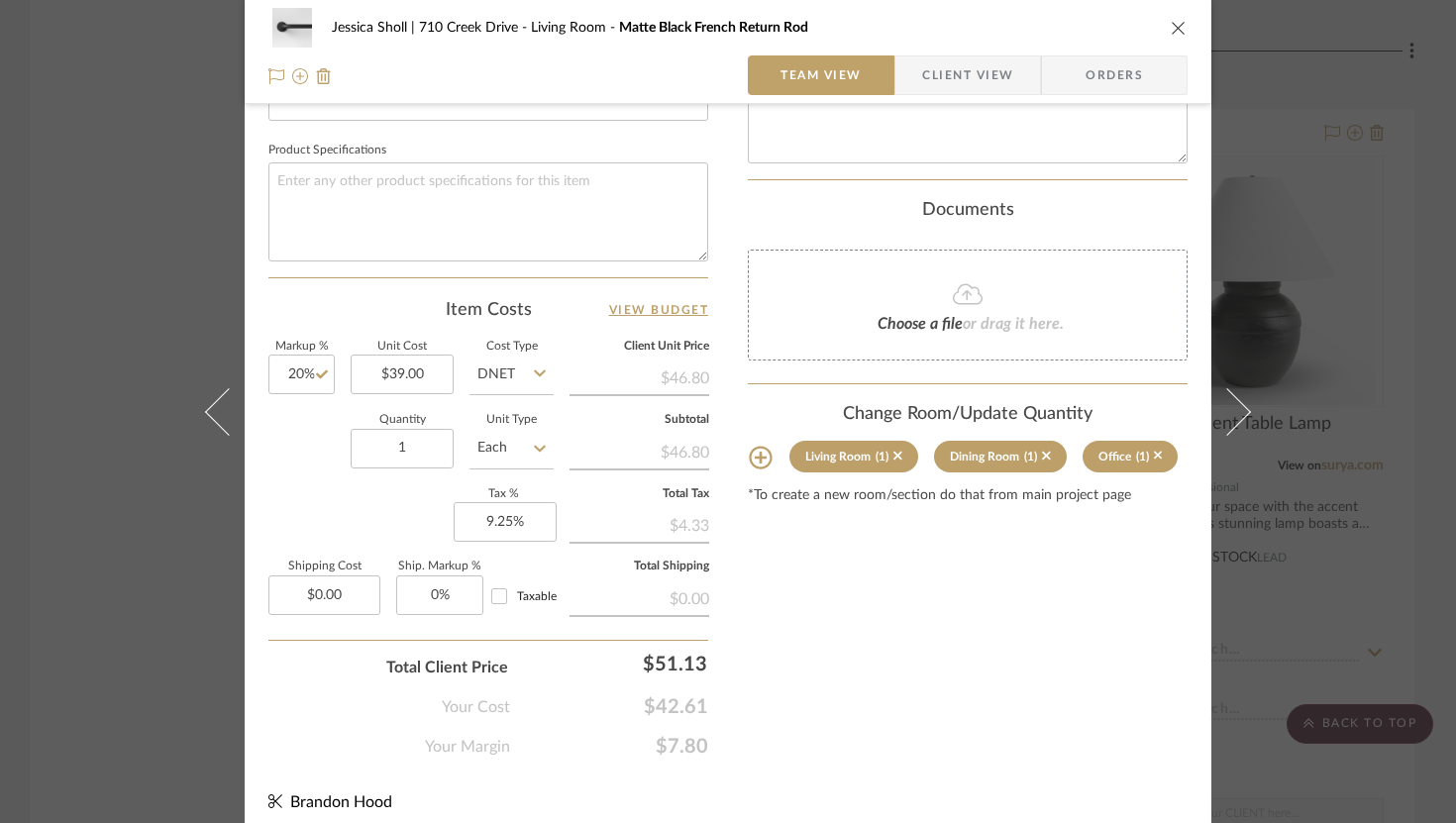 click on "Content here copies to Client View - confirm visibility there.  Show in Client Dashboard   Include in Budget   View Budget  Team Status  Lead Time  In Stock Weeks  Est. Min   Est. Max   Due Date   Install Date  Tasks / To-Dos /  team Messaging  Leave yourself a note here or share next steps with your team. You will receive emails when they
respond!  Invite Collaborator Internal Notes  Documents  Choose a file  or drag it here. Change Room/Update Quantity  Living Room  (1)  Dining Room  (1)  Office  (1) *To create a new room/section do that from main project page" at bounding box center [968, -8] 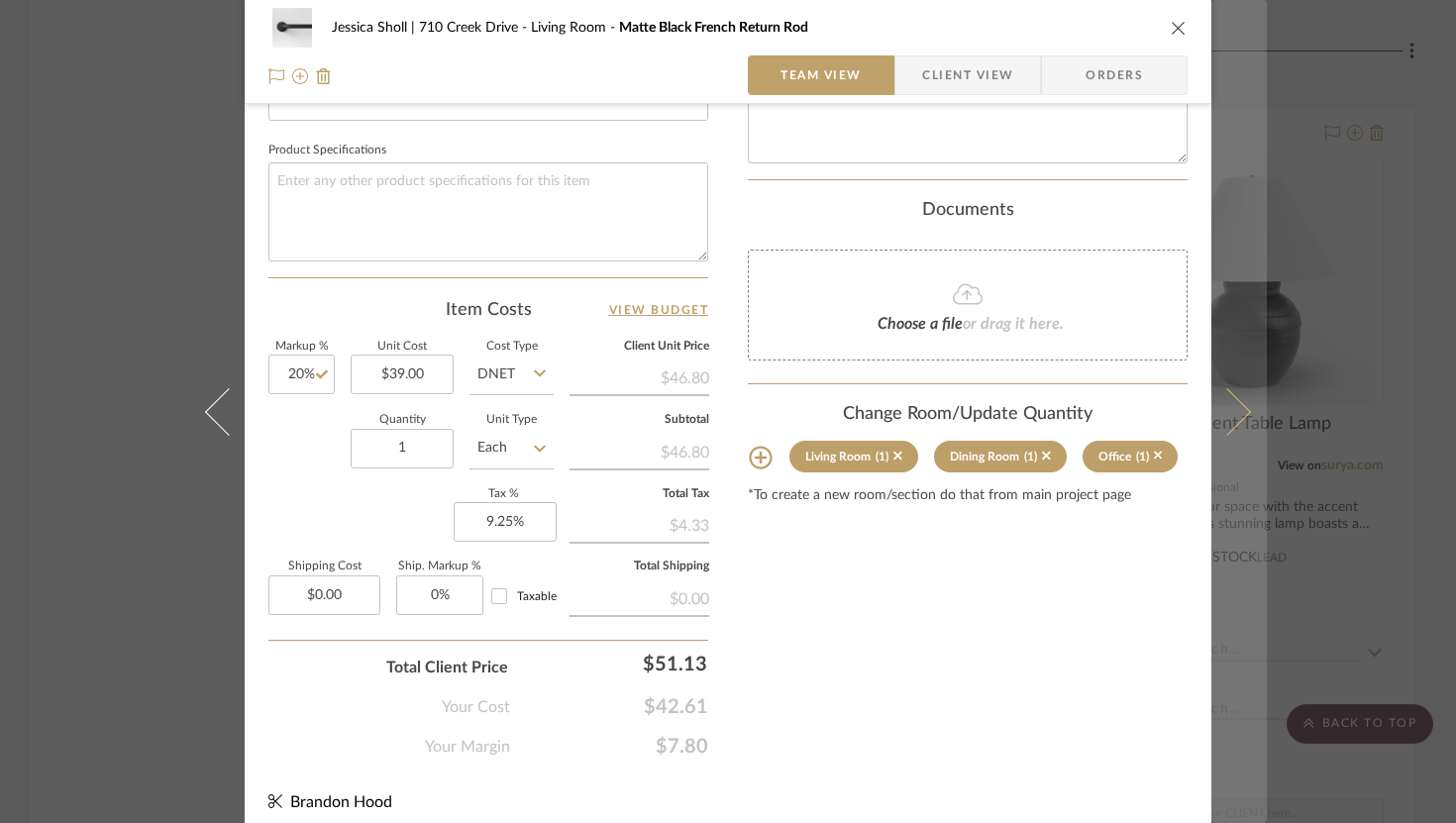 click at bounding box center [1239, 411] 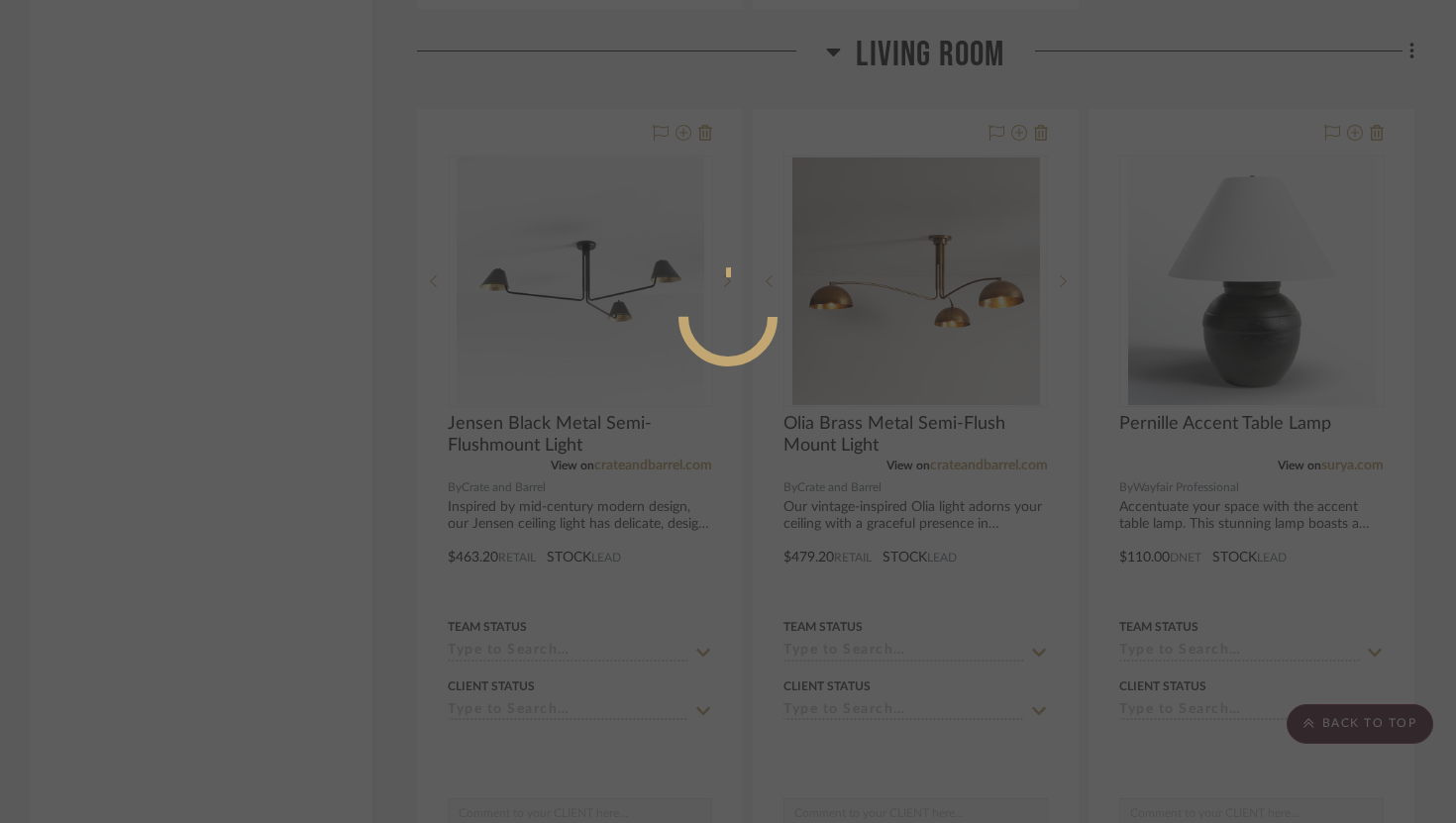 scroll, scrollTop: 908, scrollLeft: 0, axis: vertical 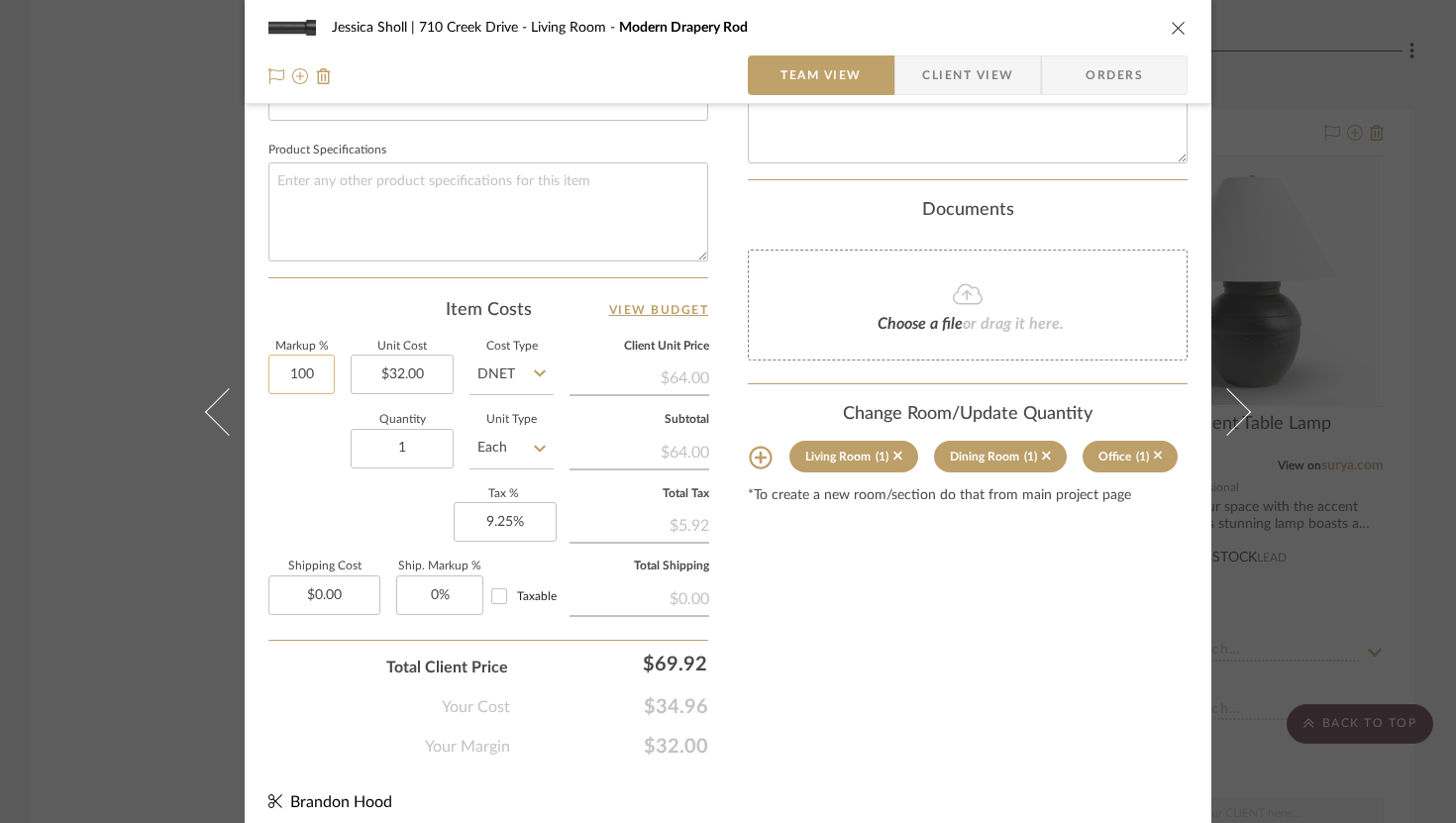 click on "100" 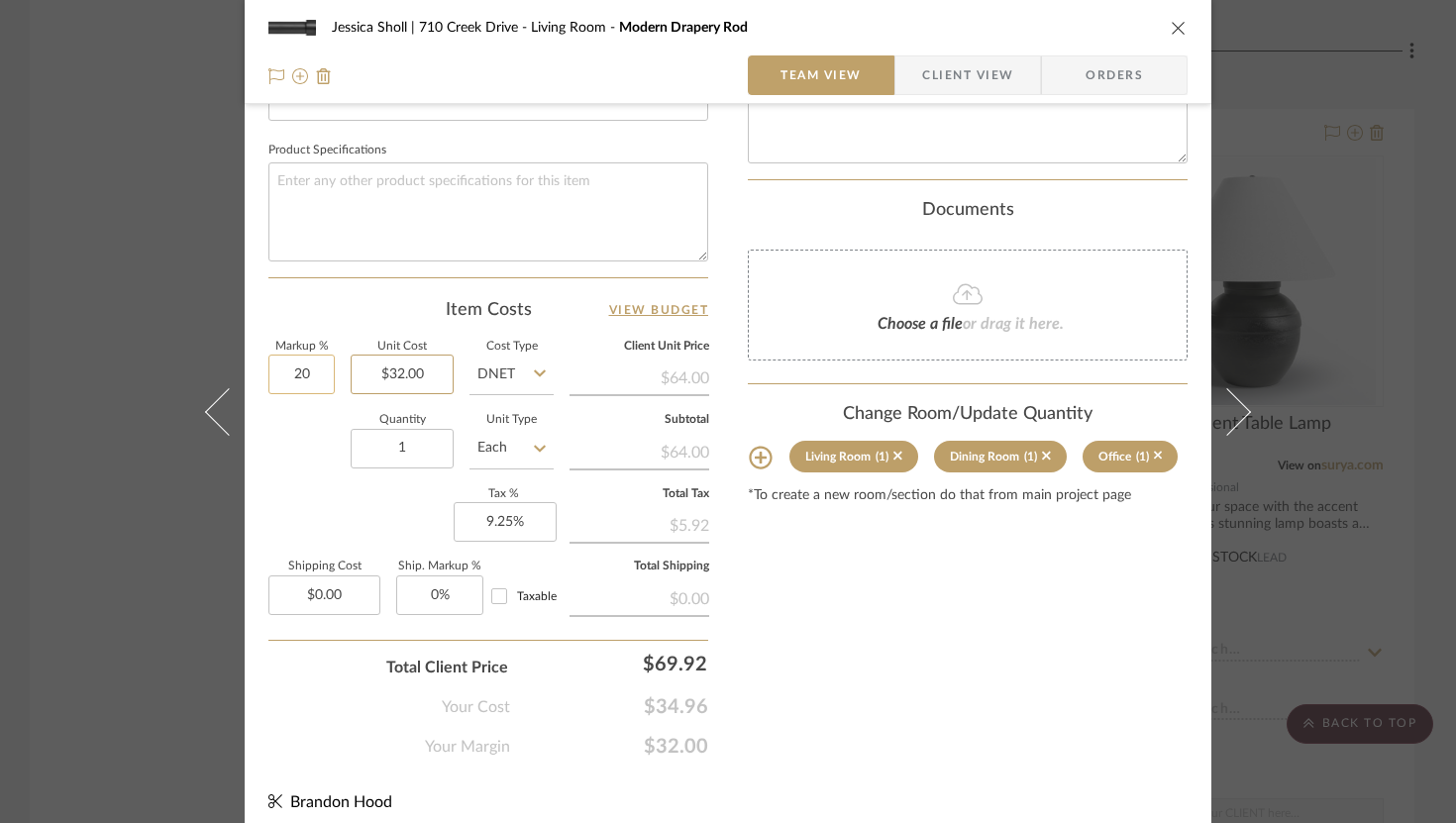 type on "20%" 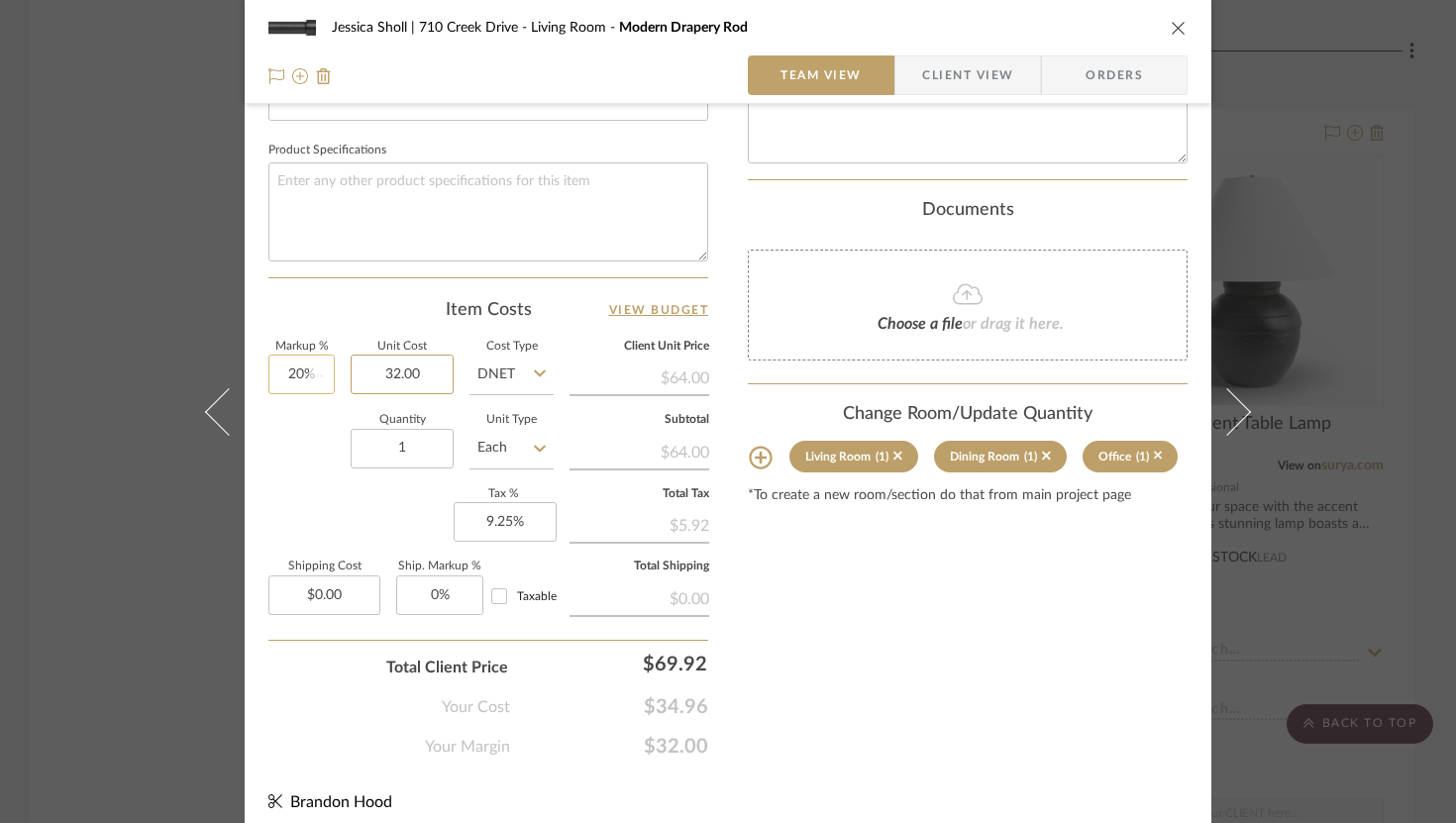 type 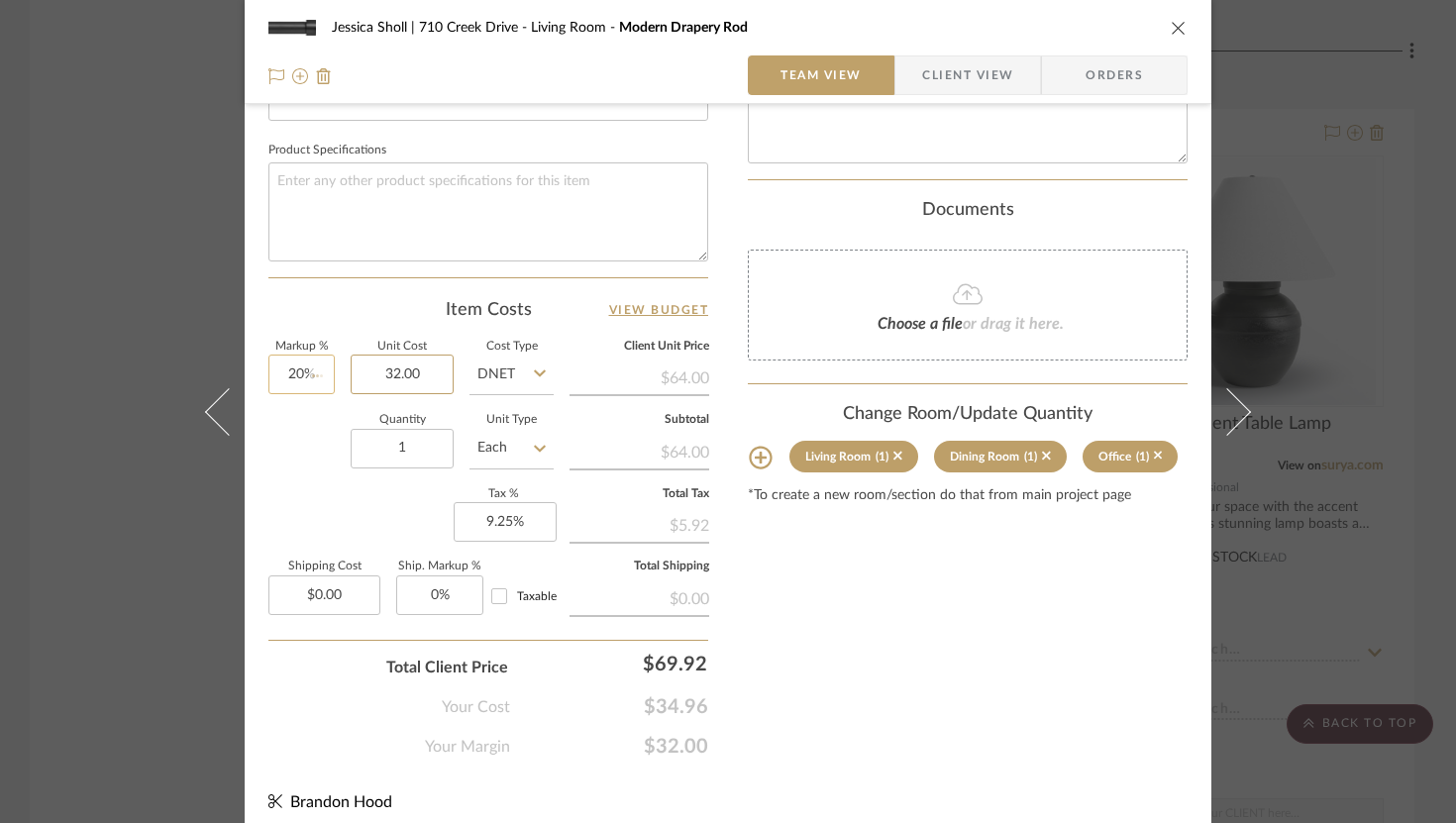 type 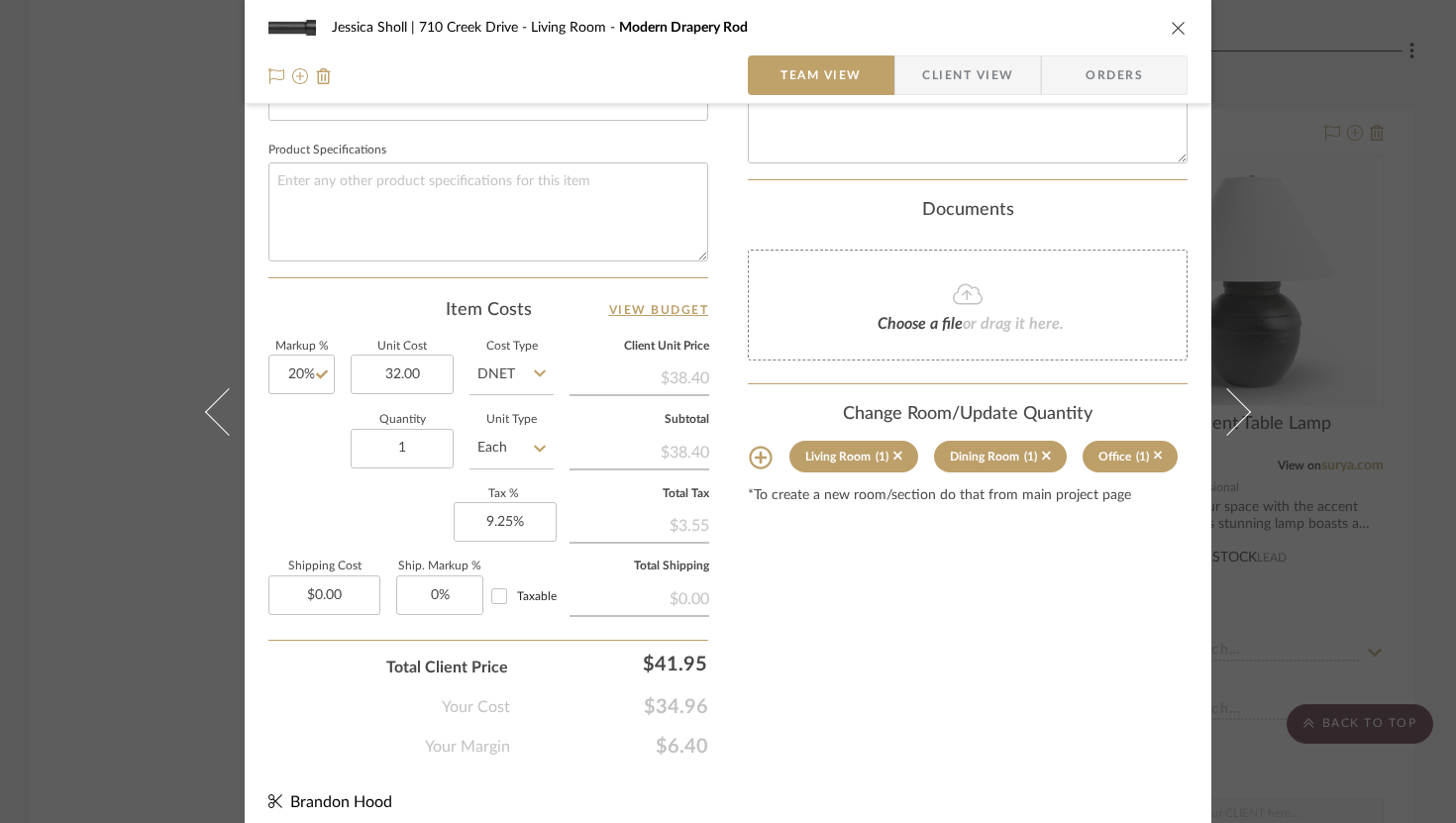 type on "$32.00" 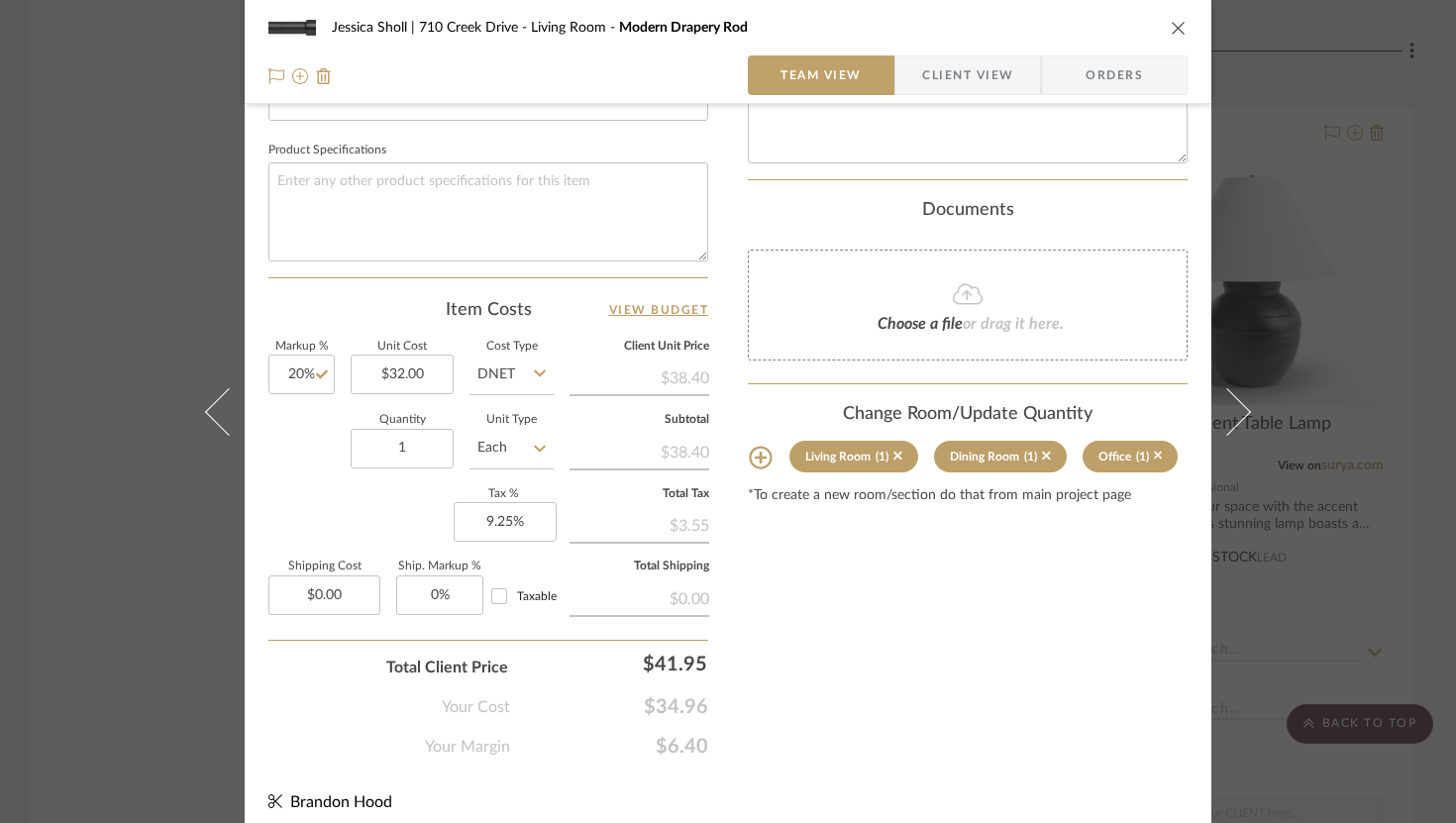 click on "Content here copies to Client View - confirm visibility there.  Show in Client Dashboard   Include in Budget   View Budget  Team Status  Lead Time  In Stock Weeks  Due Date   Install Date  Tasks / To-Dos /  team Messaging  Leave yourself a note here or share next steps with your team. You will receive emails when they
respond!  Invite Collaborator Internal Notes  Documents  Choose a file  or drag it here. Change Room/Update Quantity  Living Room  (1)  Dining Room  (1)  Office  (1) *To create a new room/section do that from main project page" at bounding box center (968, -8) 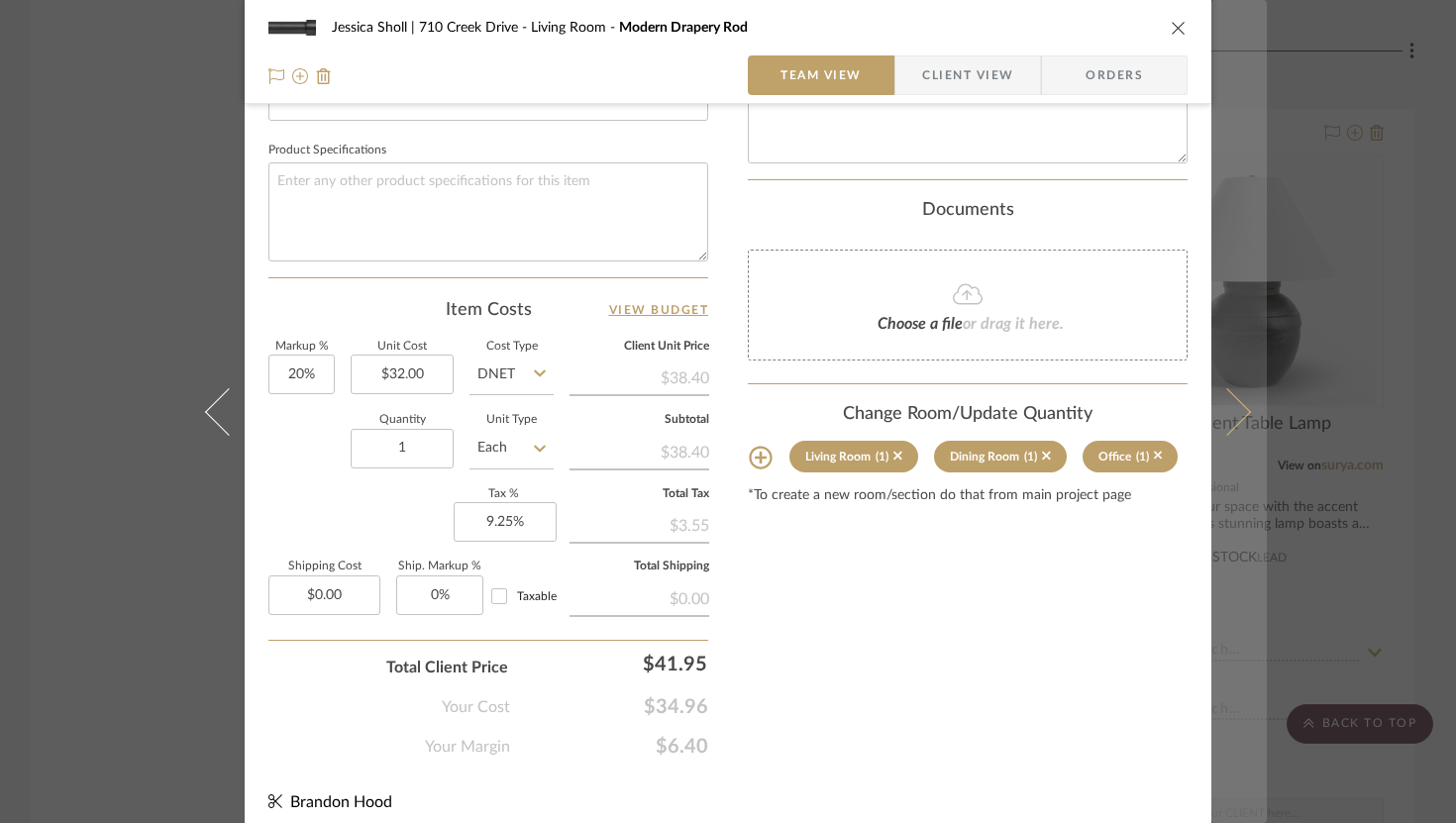 click at bounding box center (1239, 411) 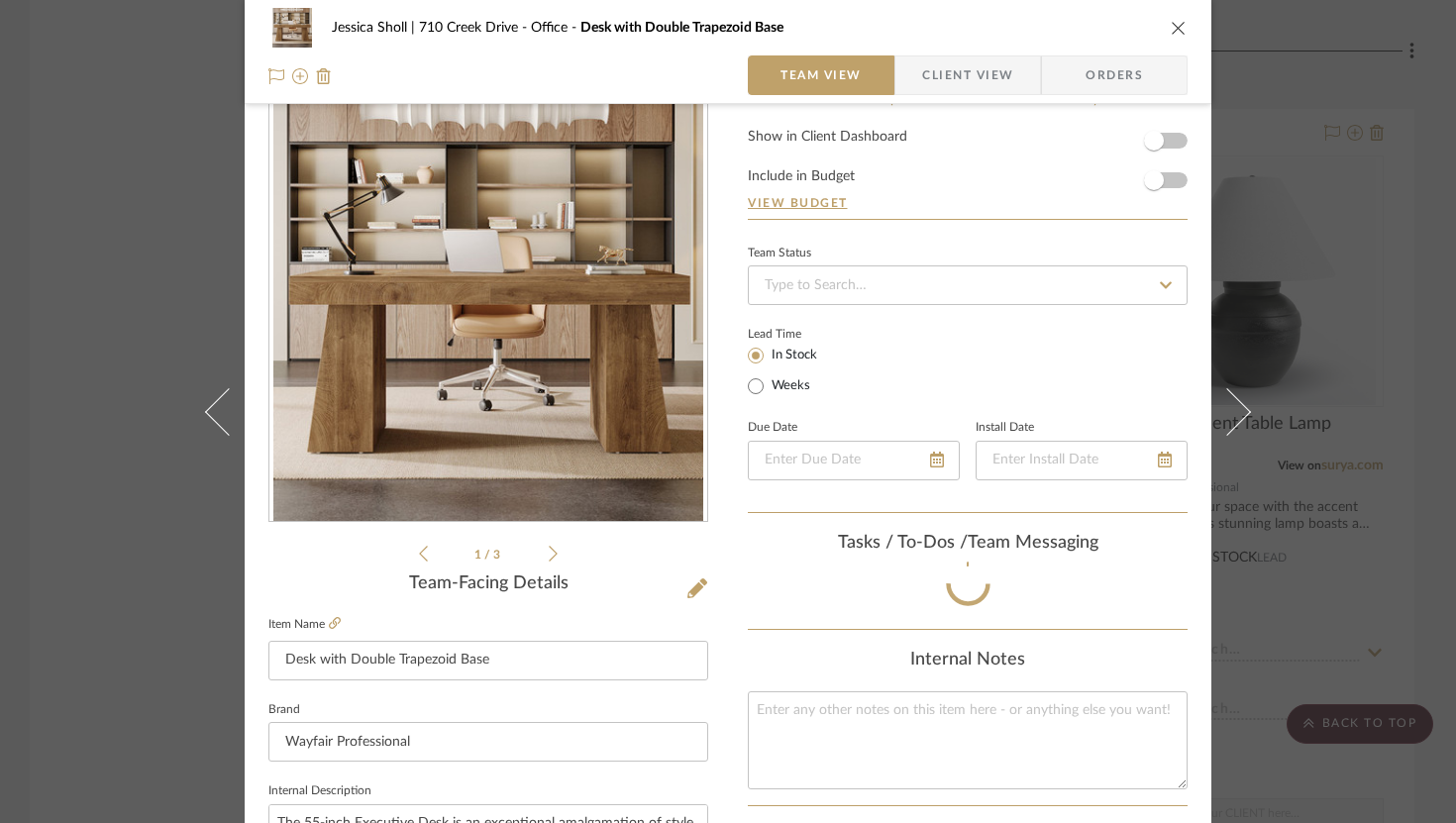 scroll, scrollTop: 908, scrollLeft: 0, axis: vertical 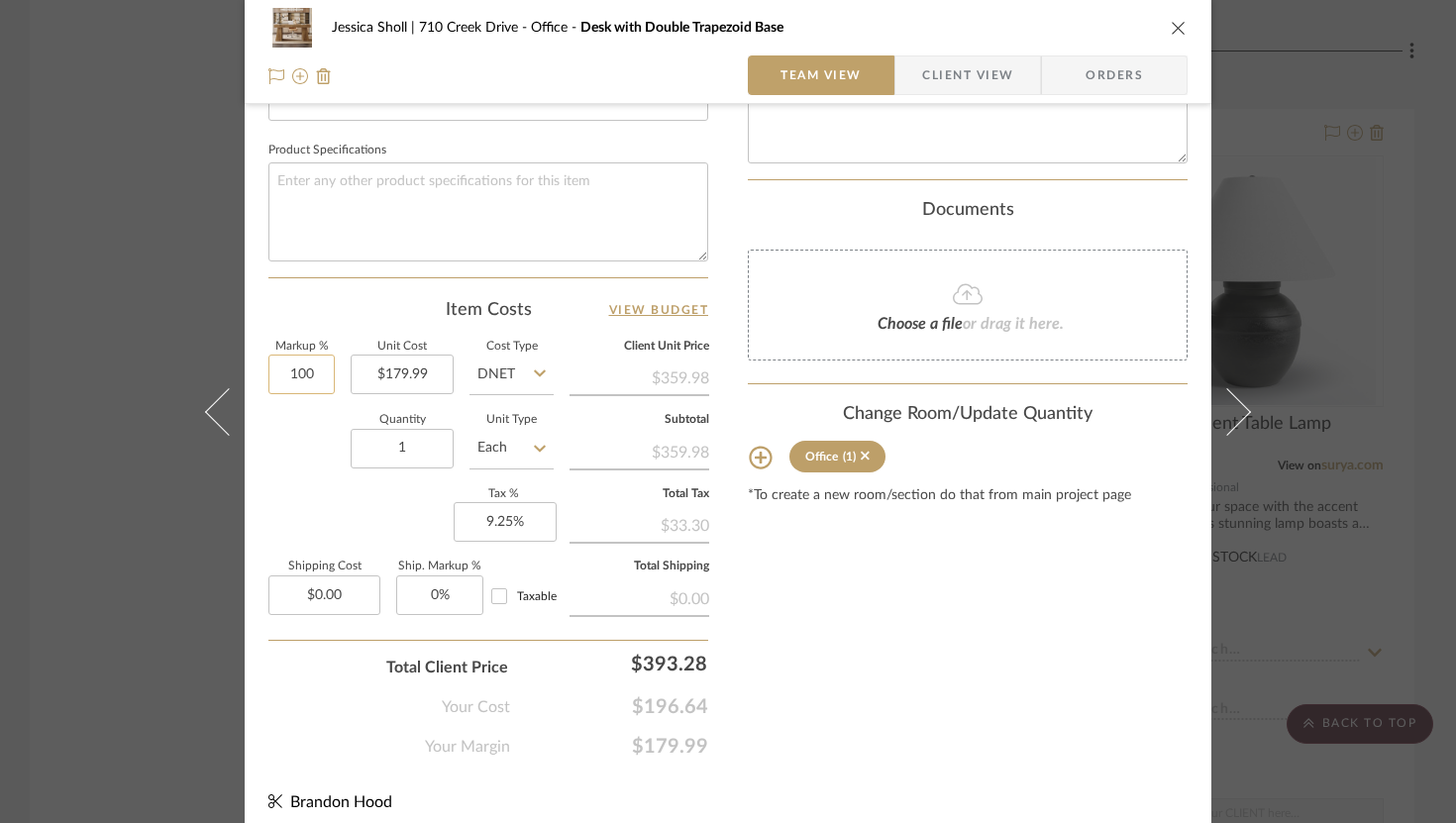 click on "100" 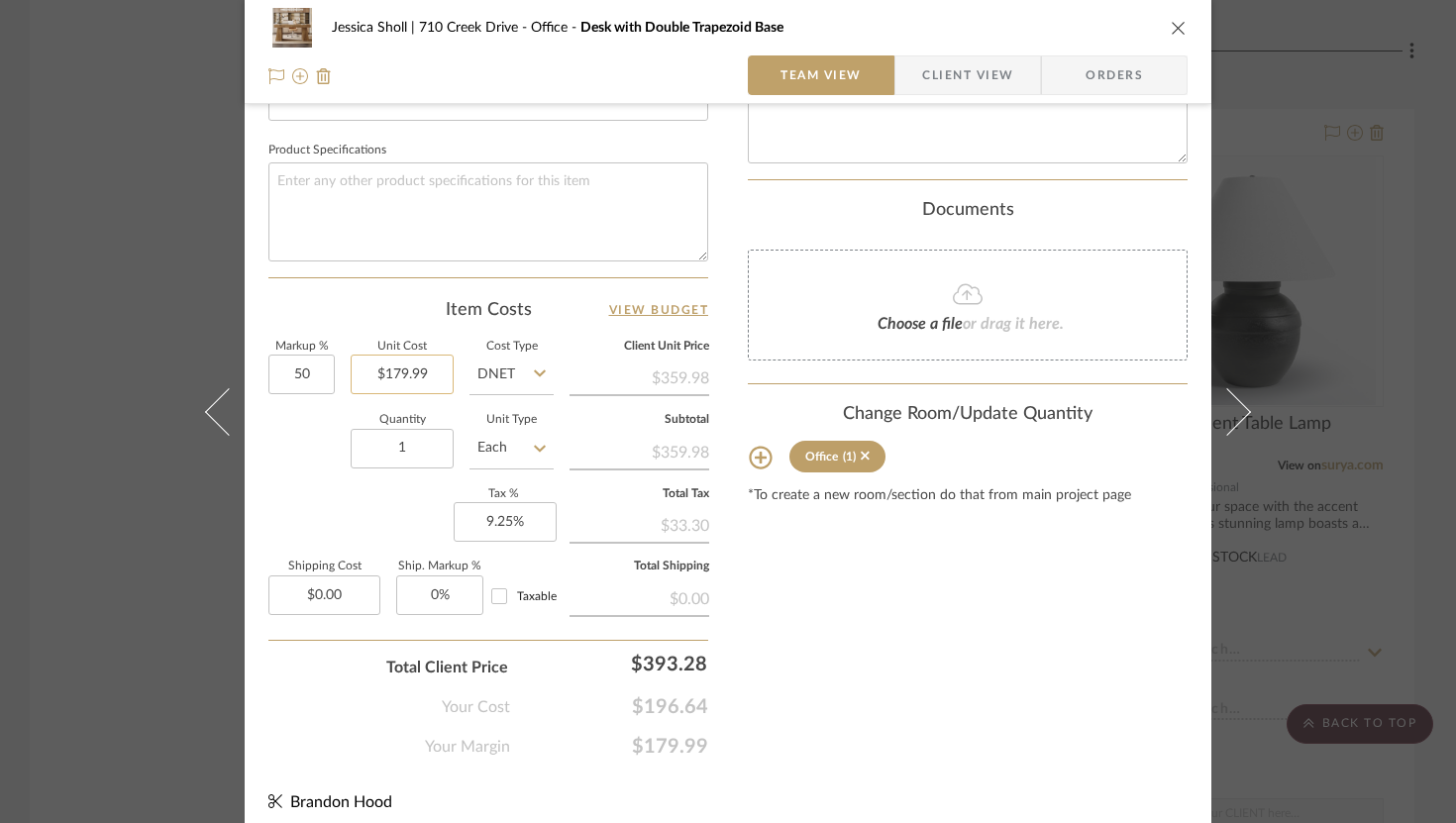 type on "50%" 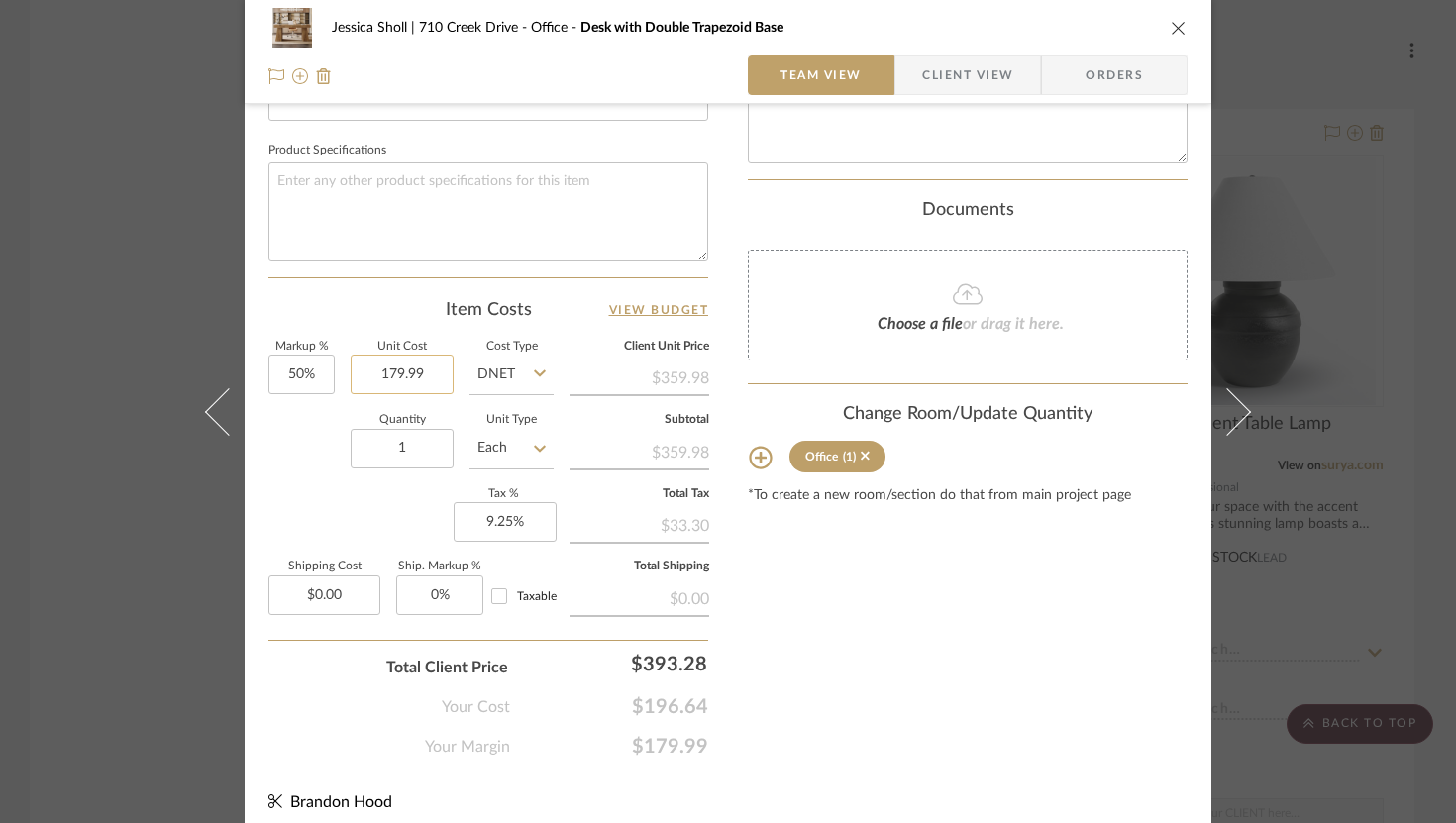 type 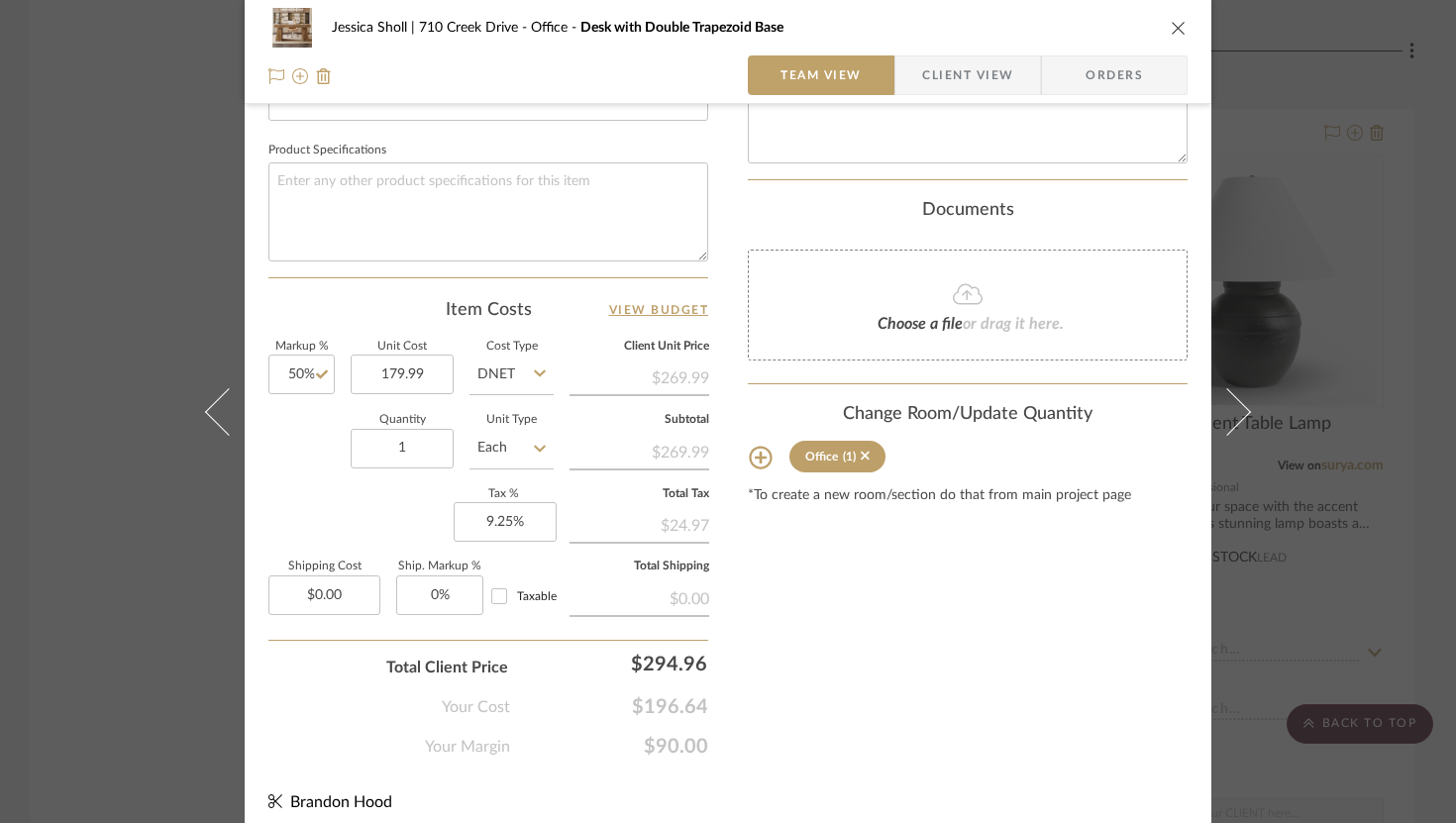 type on "$179.99" 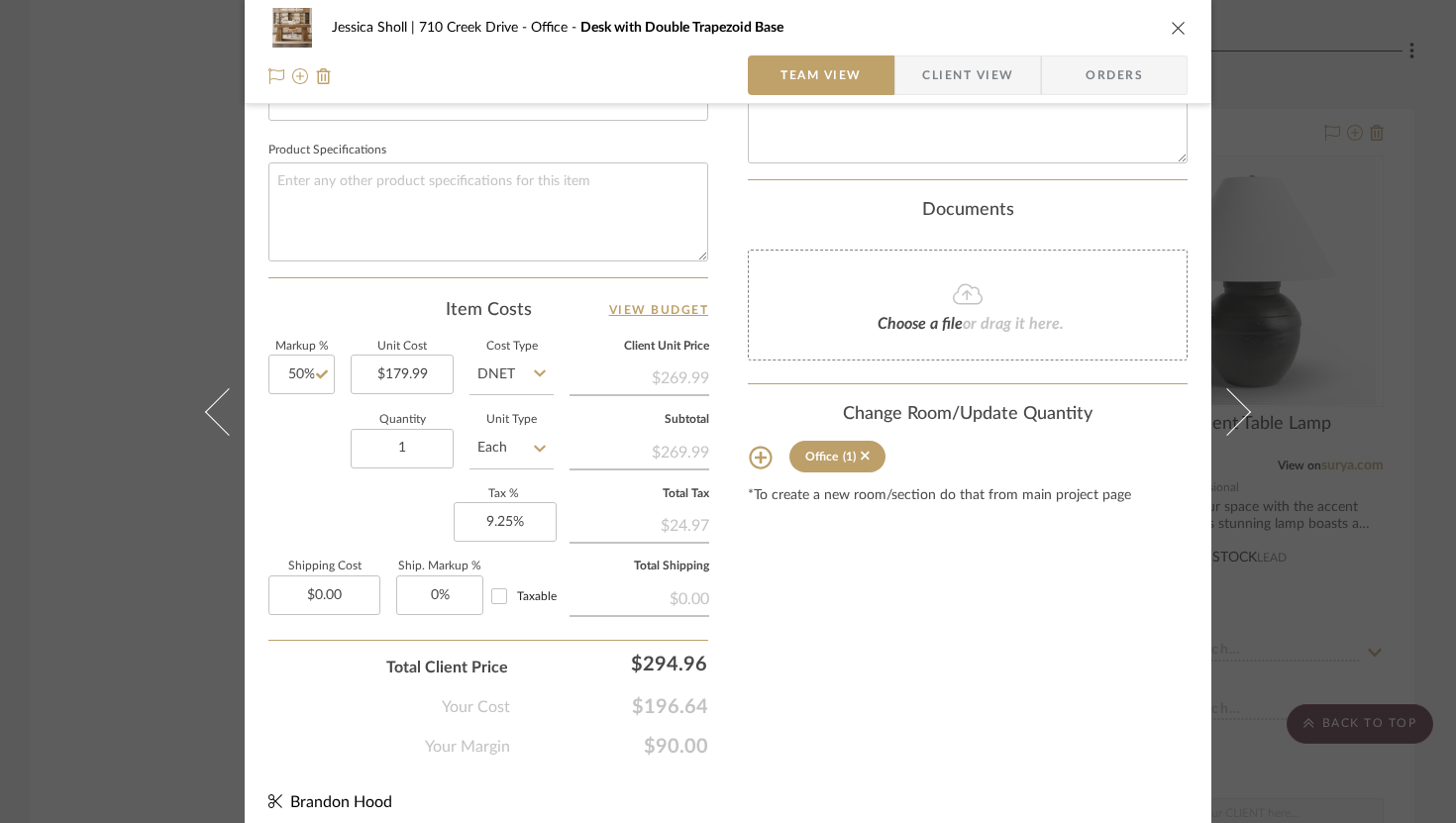 click on "Content here copies to Client View - confirm visibility there.  Show in Client Dashboard   Include in Budget   View Budget  Team Status  Lead Time  In Stock Weeks  Due Date   Install Date  Tasks / To-Dos /  team Messaging  Leave yourself a note here or share next steps with your team. You will receive emails when they
respond!  Invite Collaborator Internal Notes  Documents  Choose a file  or drag it here. Change Room/Update Quantity  Office  (1) *To create a new room/section do that from main project page" at bounding box center (968, -8) 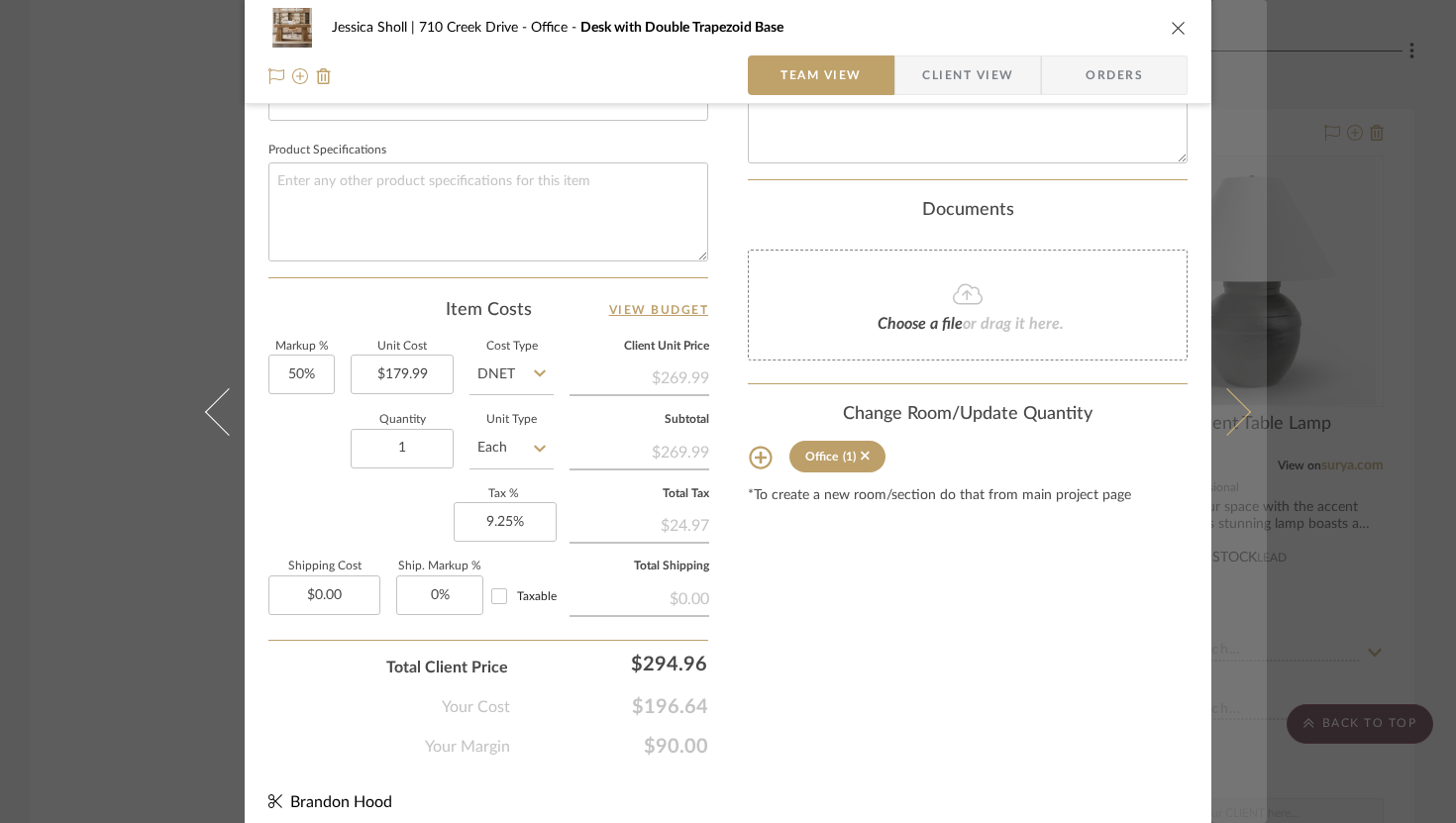 click at bounding box center (1227, 411) 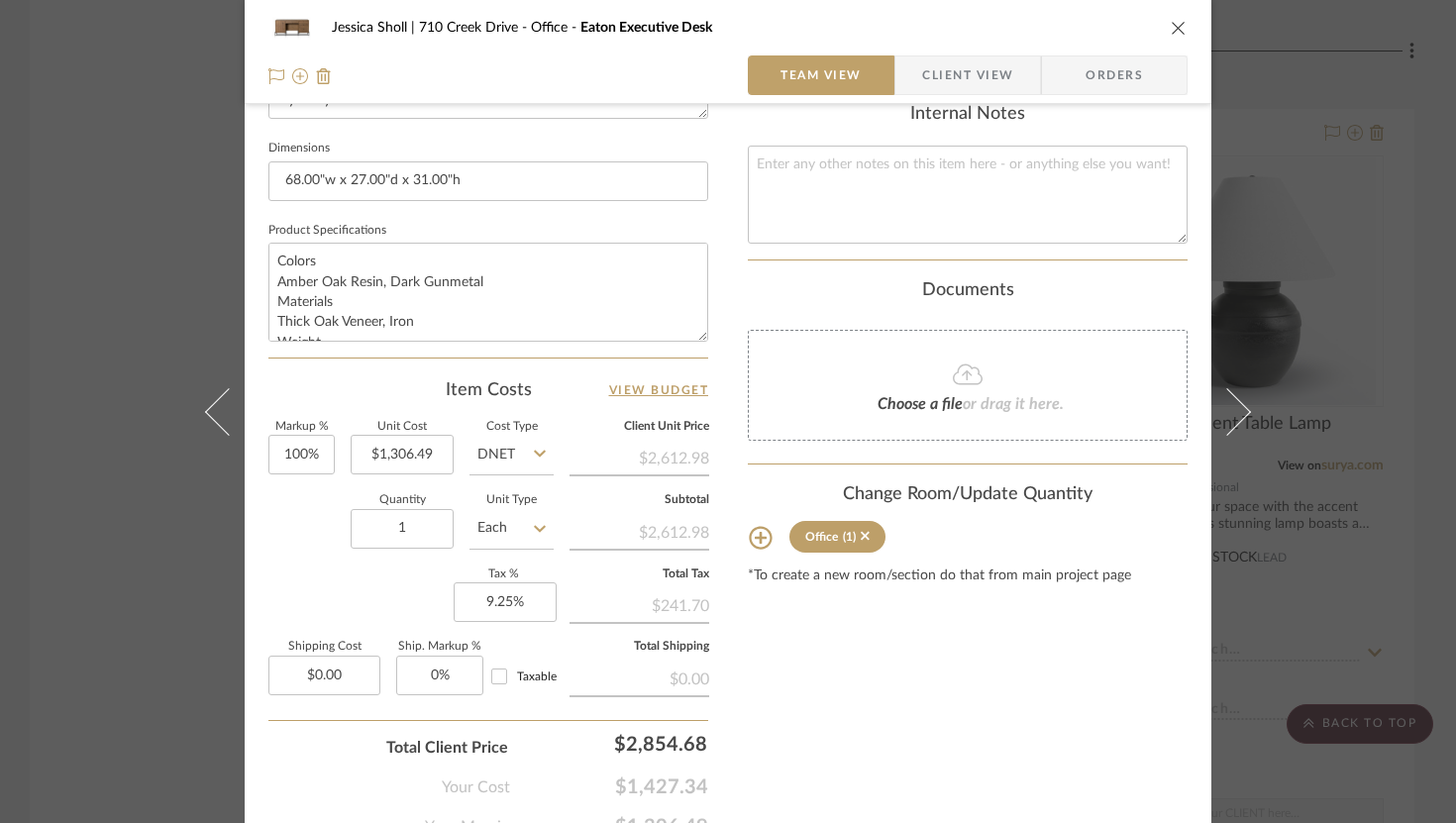 scroll, scrollTop: 829, scrollLeft: 0, axis: vertical 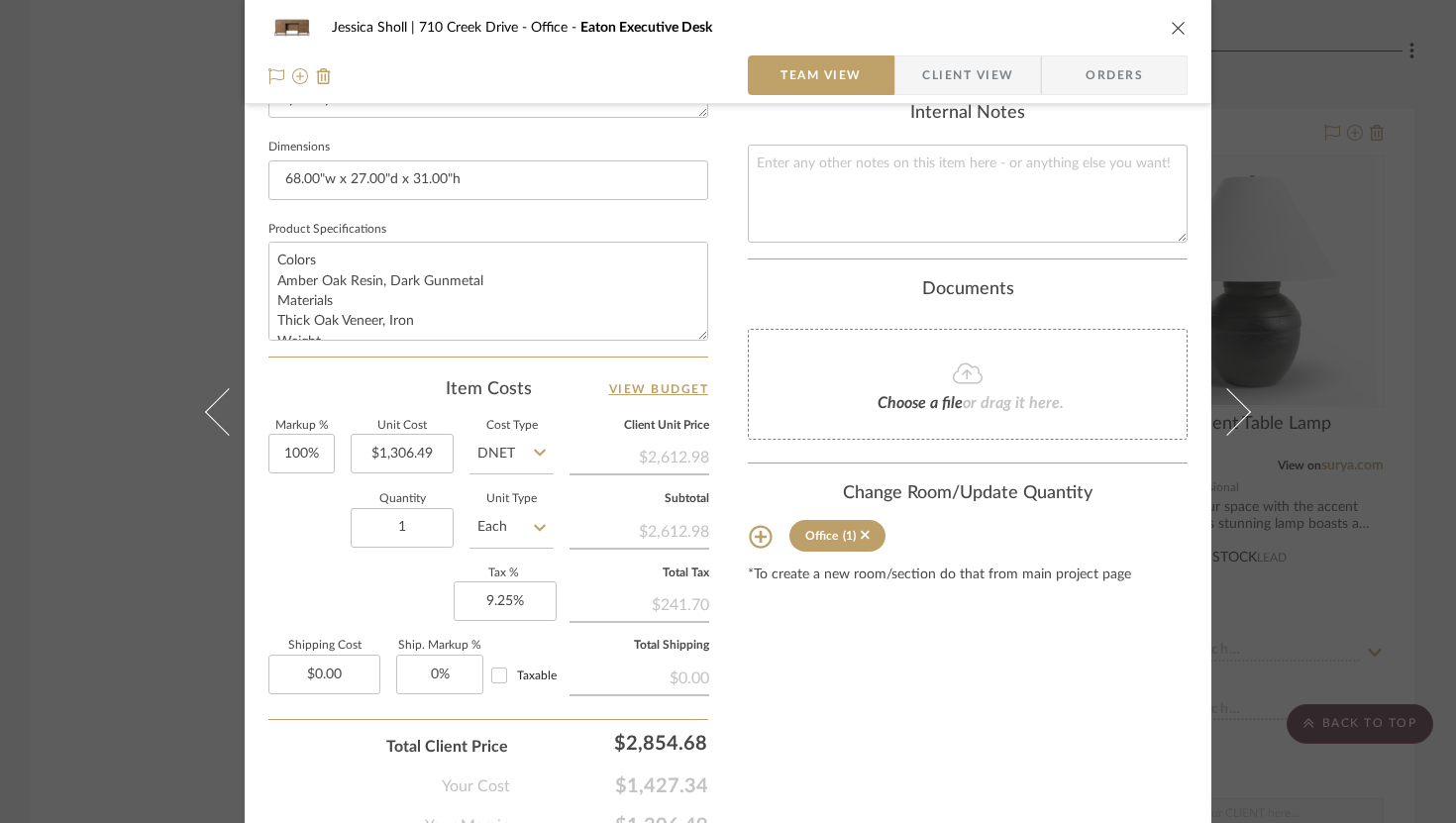 click at bounding box center [1179, 28] 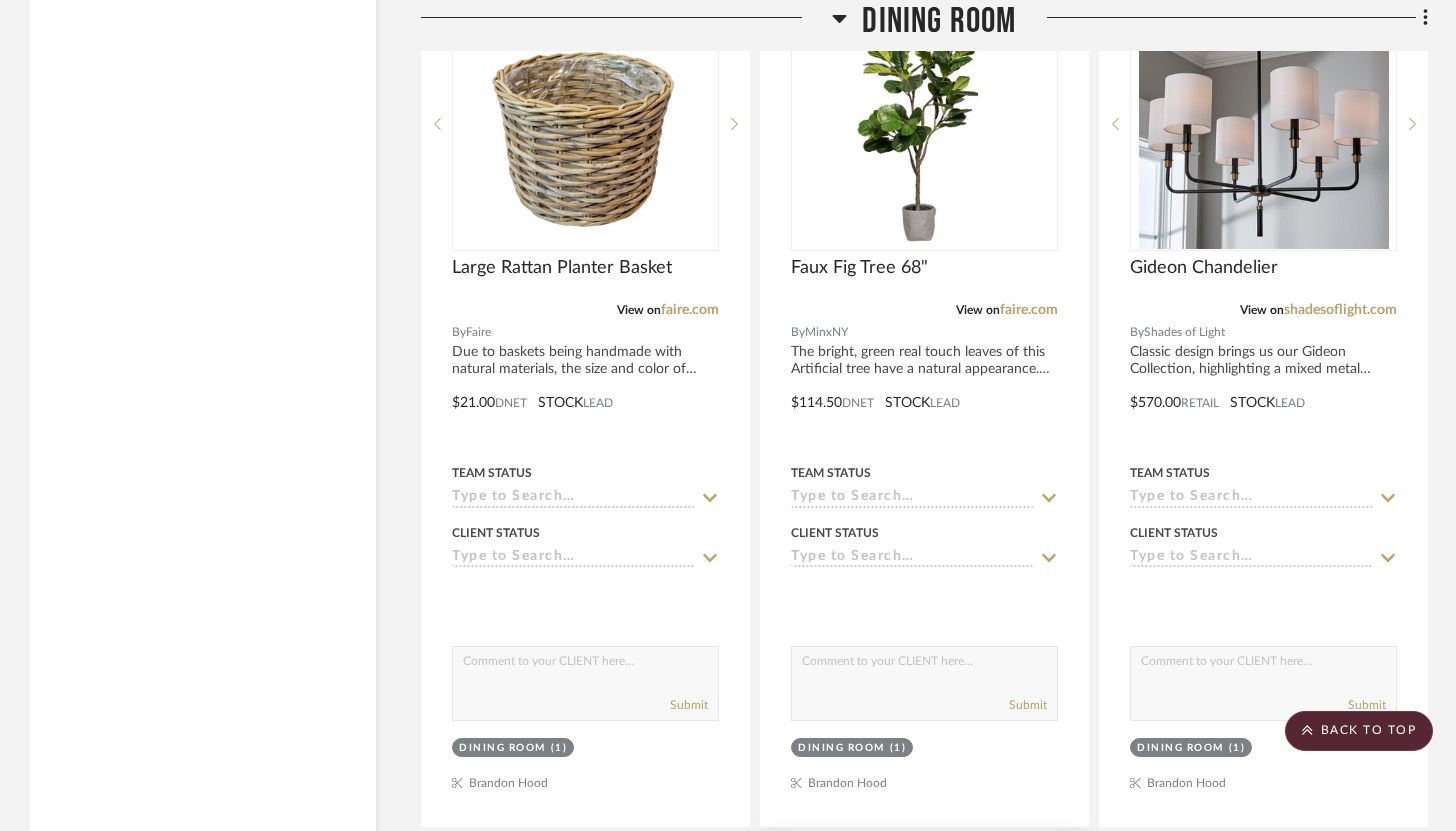 scroll, scrollTop: 4434, scrollLeft: 0, axis: vertical 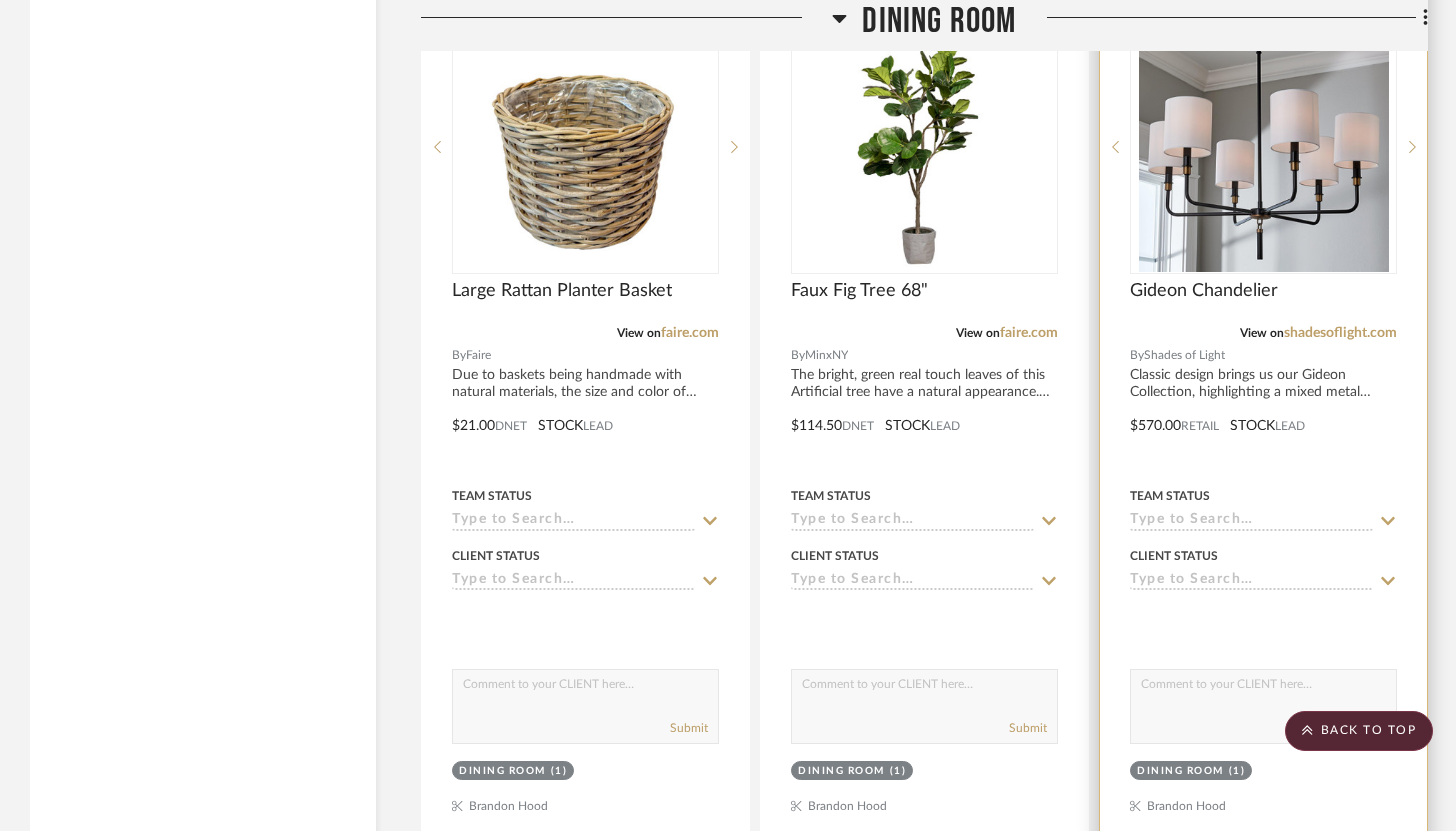 click on "Gideon Chandelier" at bounding box center [1263, 302] 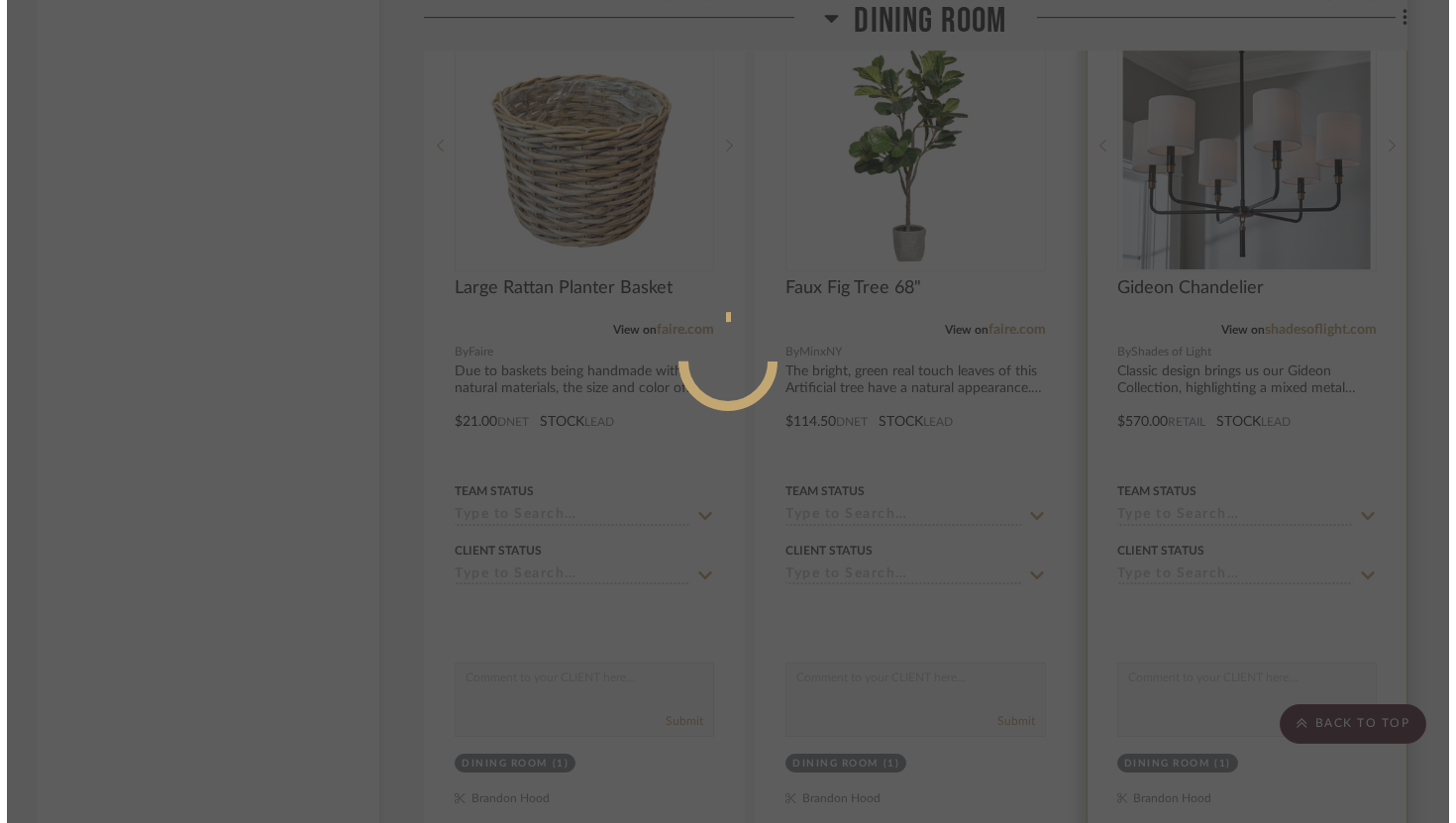 scroll, scrollTop: 0, scrollLeft: 0, axis: both 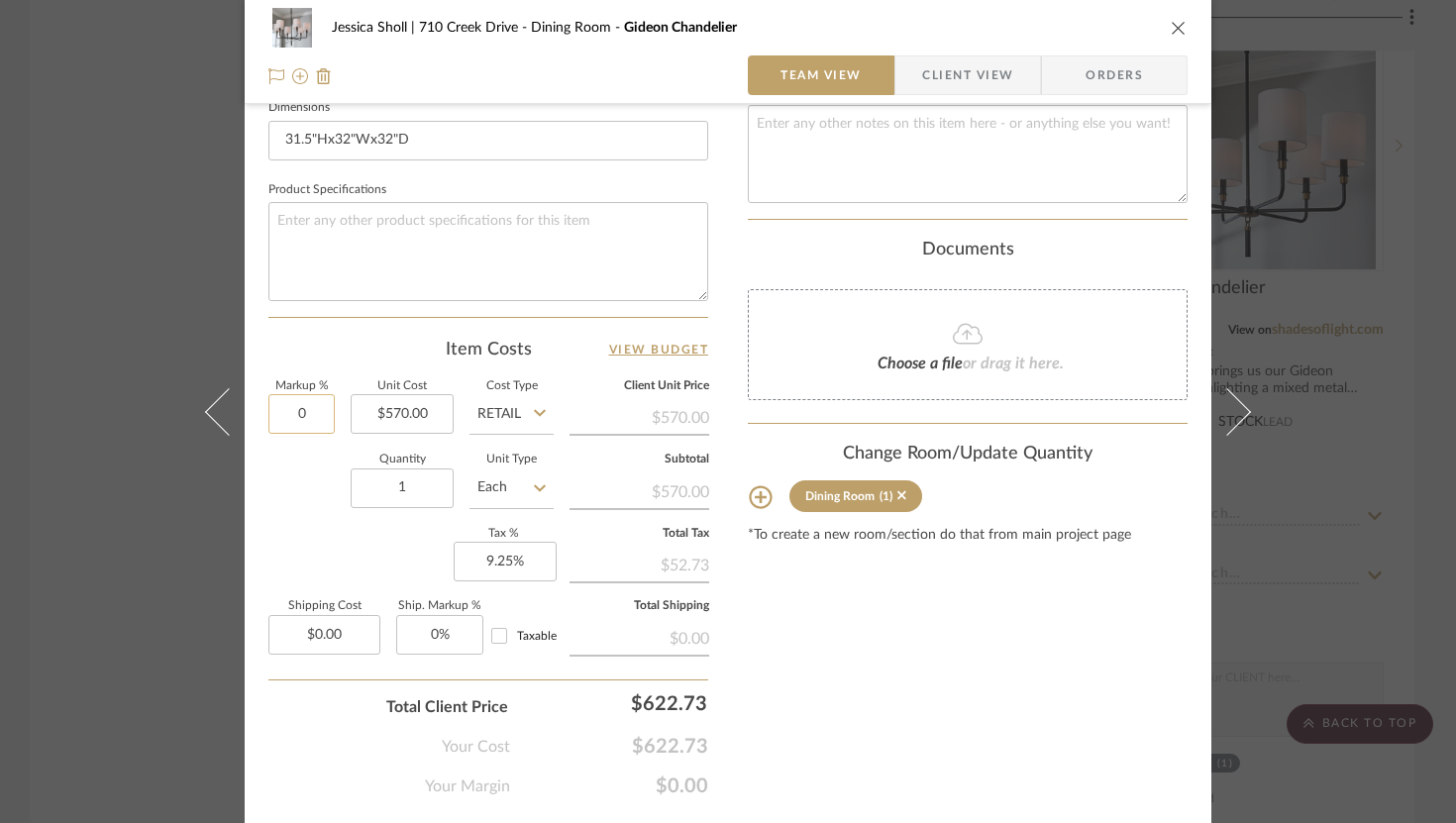 click on "0" 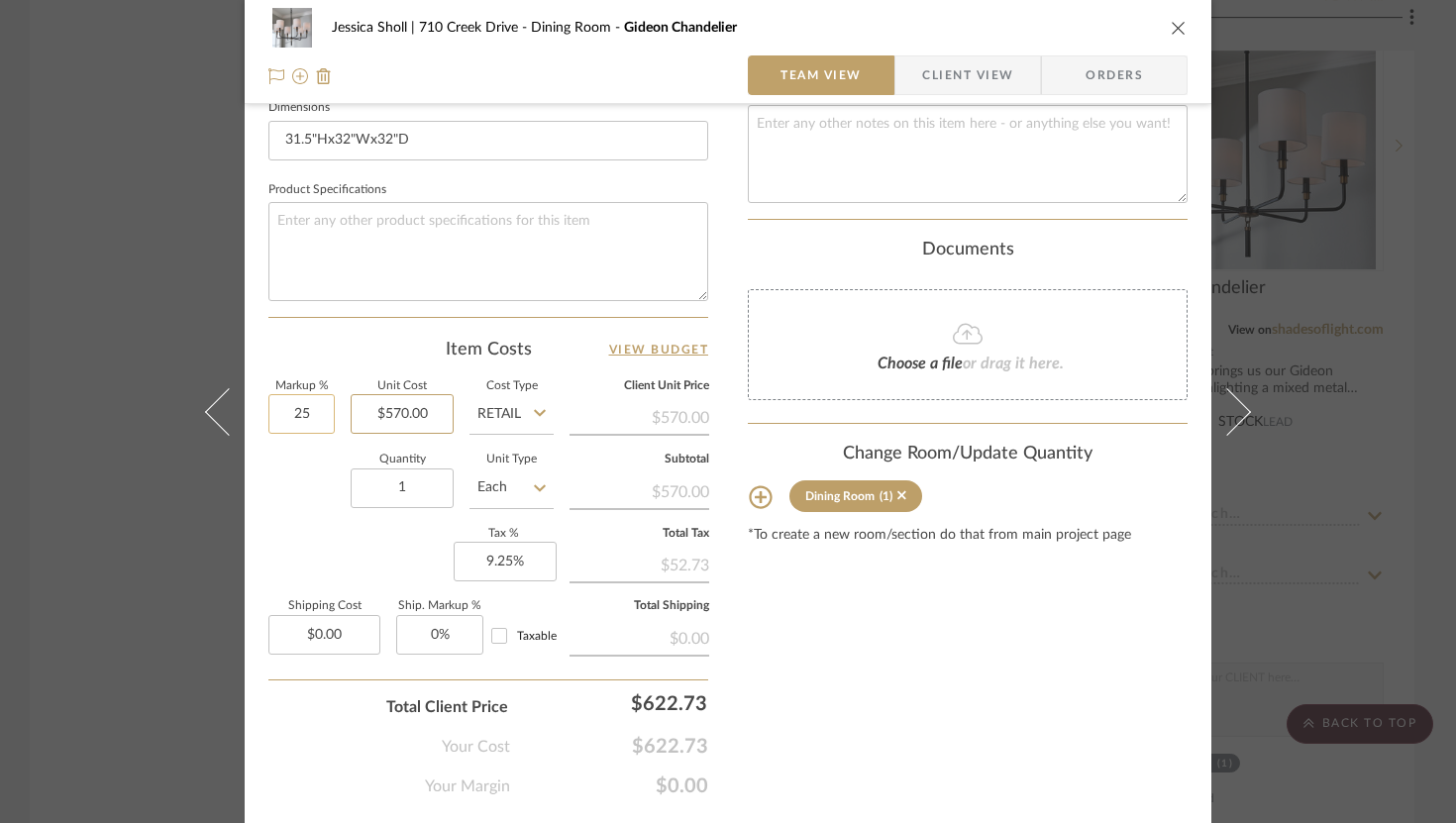 type on "25%" 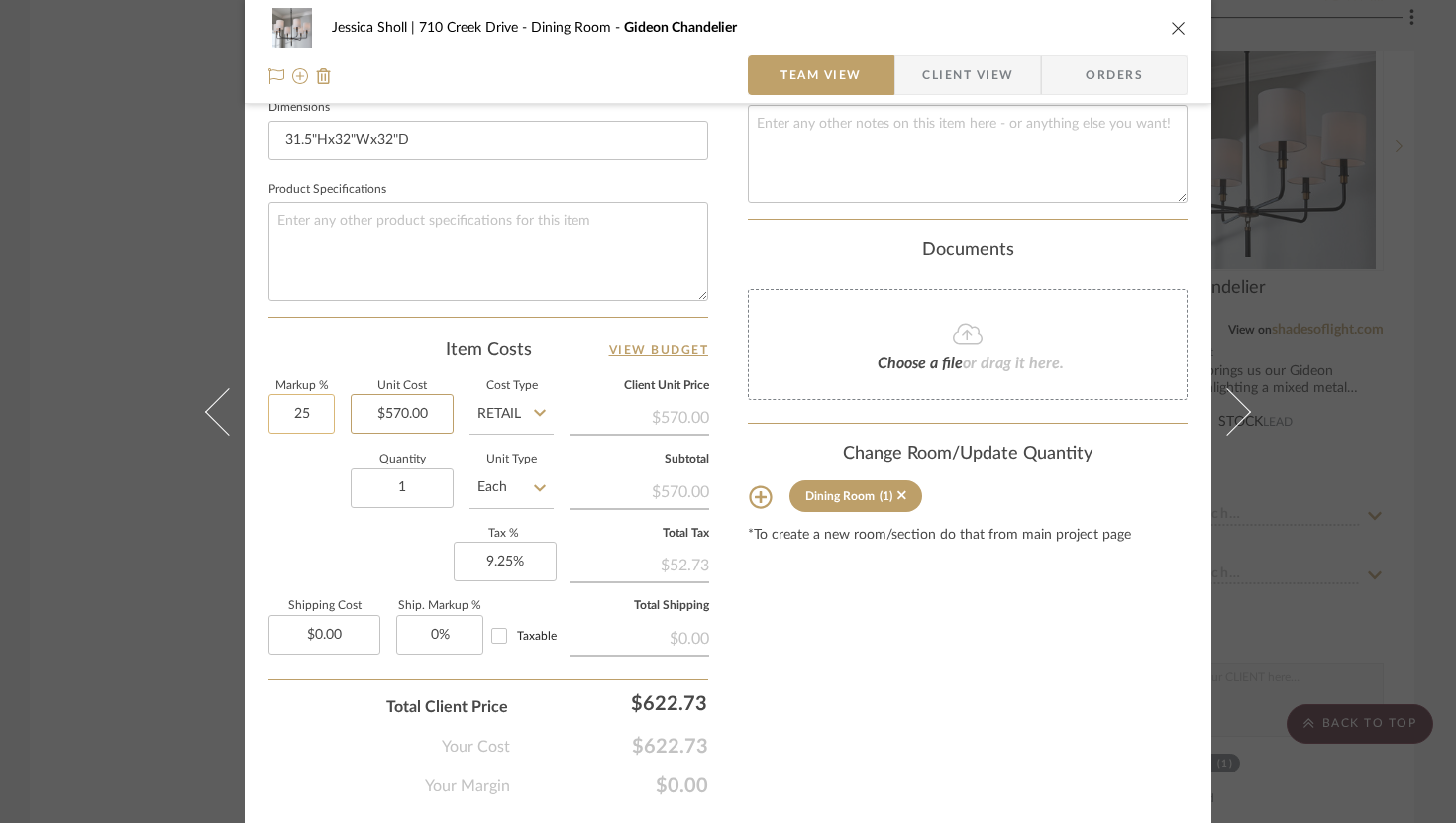 type on "570.00" 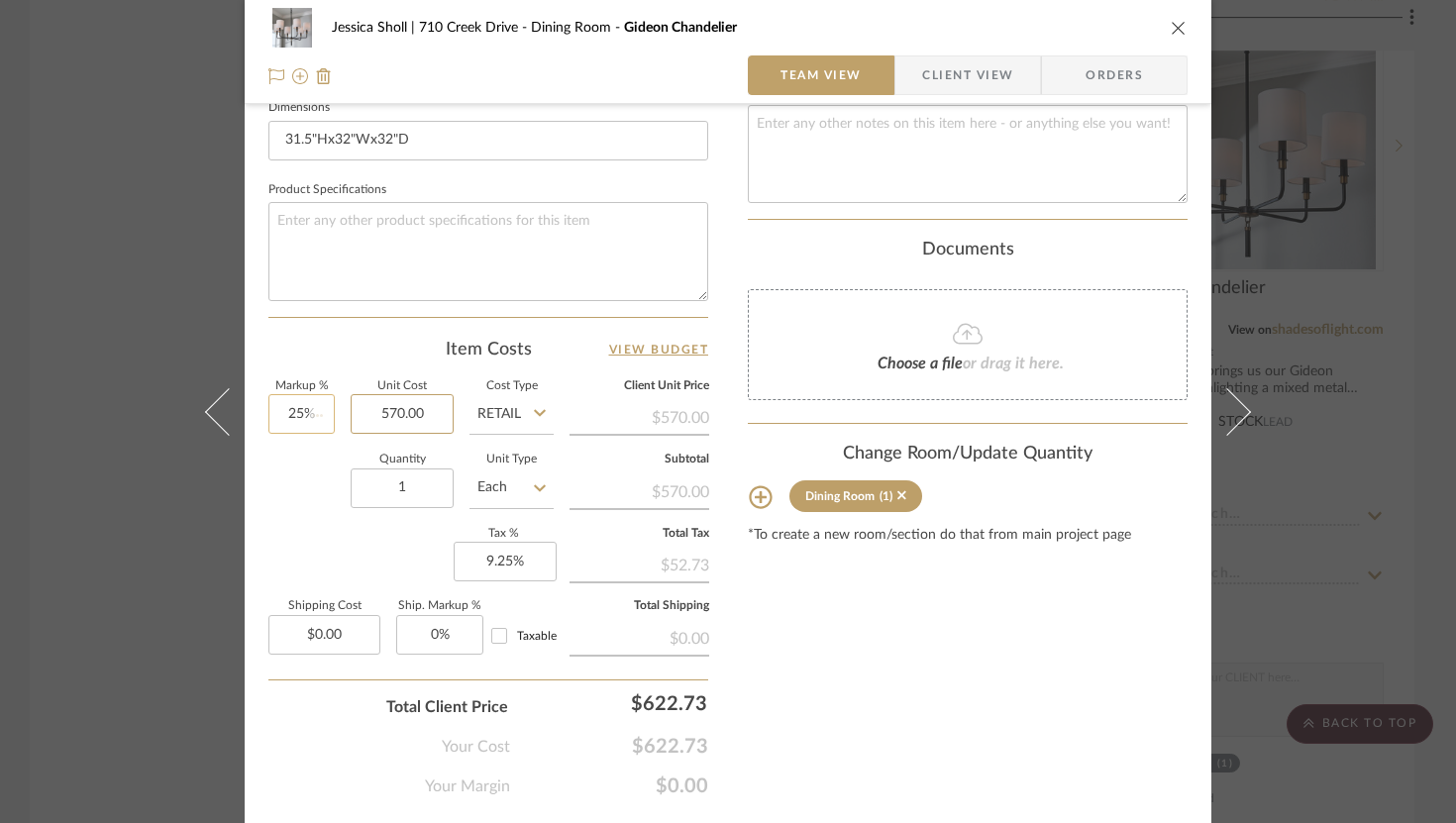 type 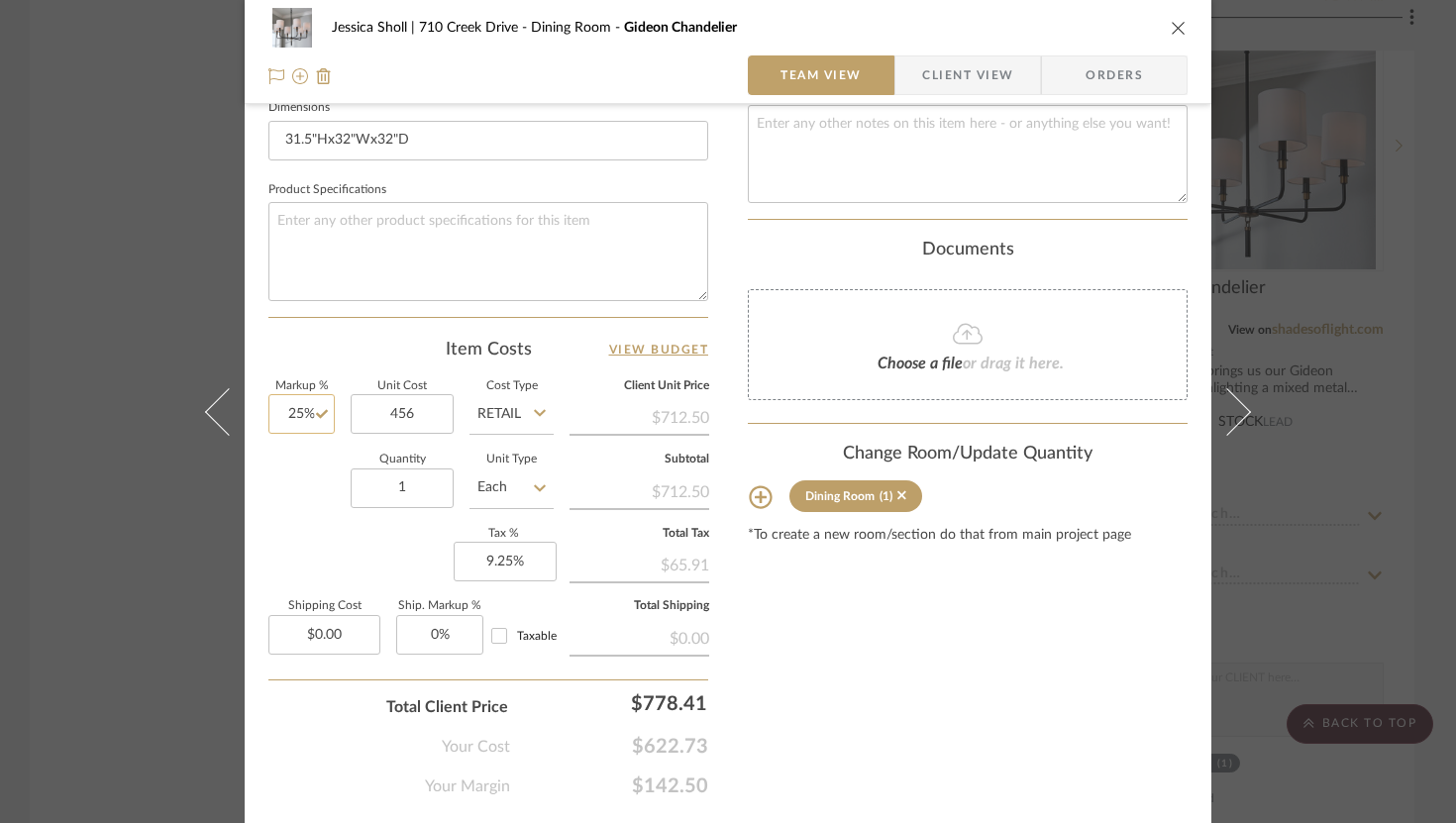 type on "$456.00" 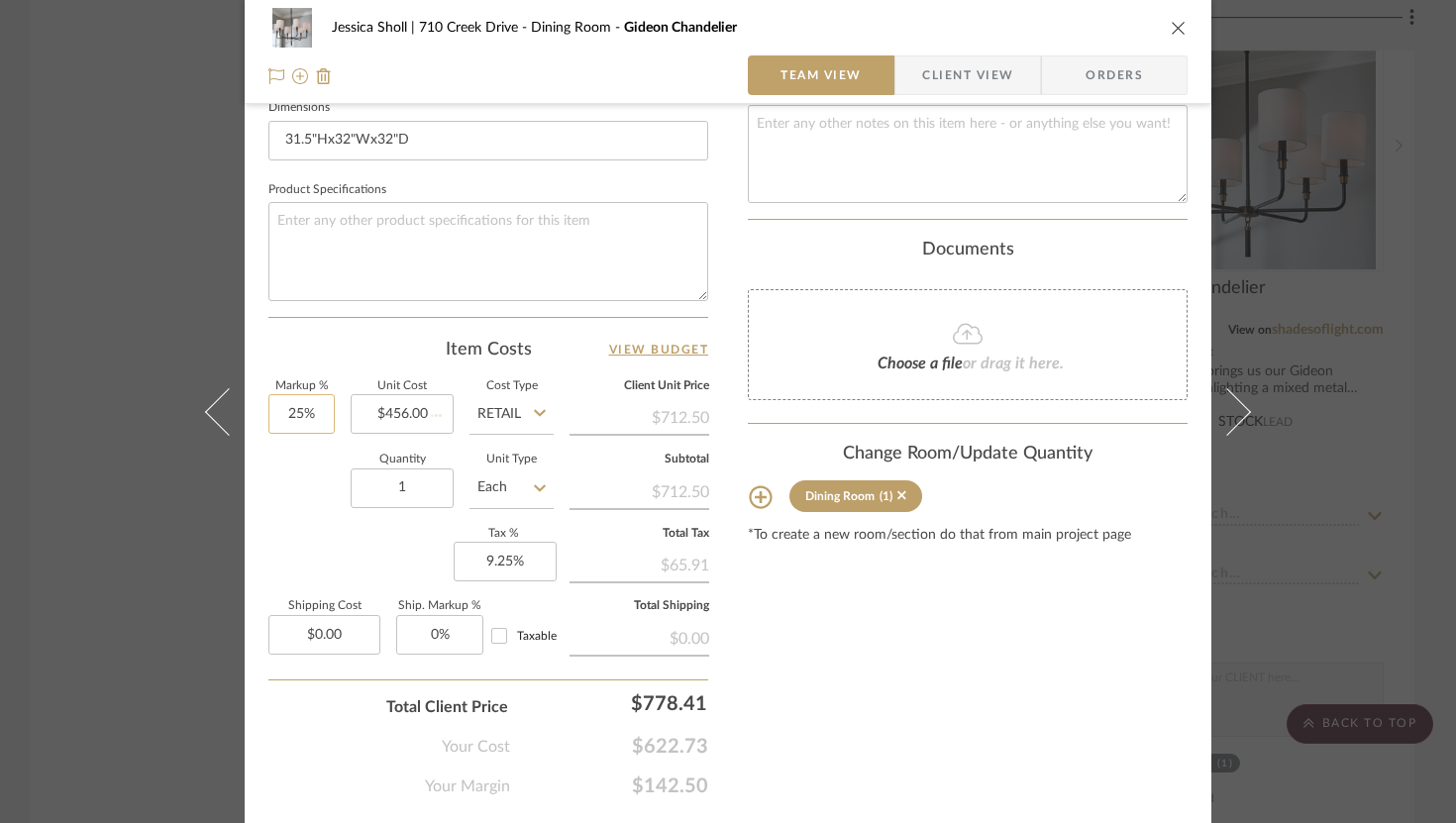 type 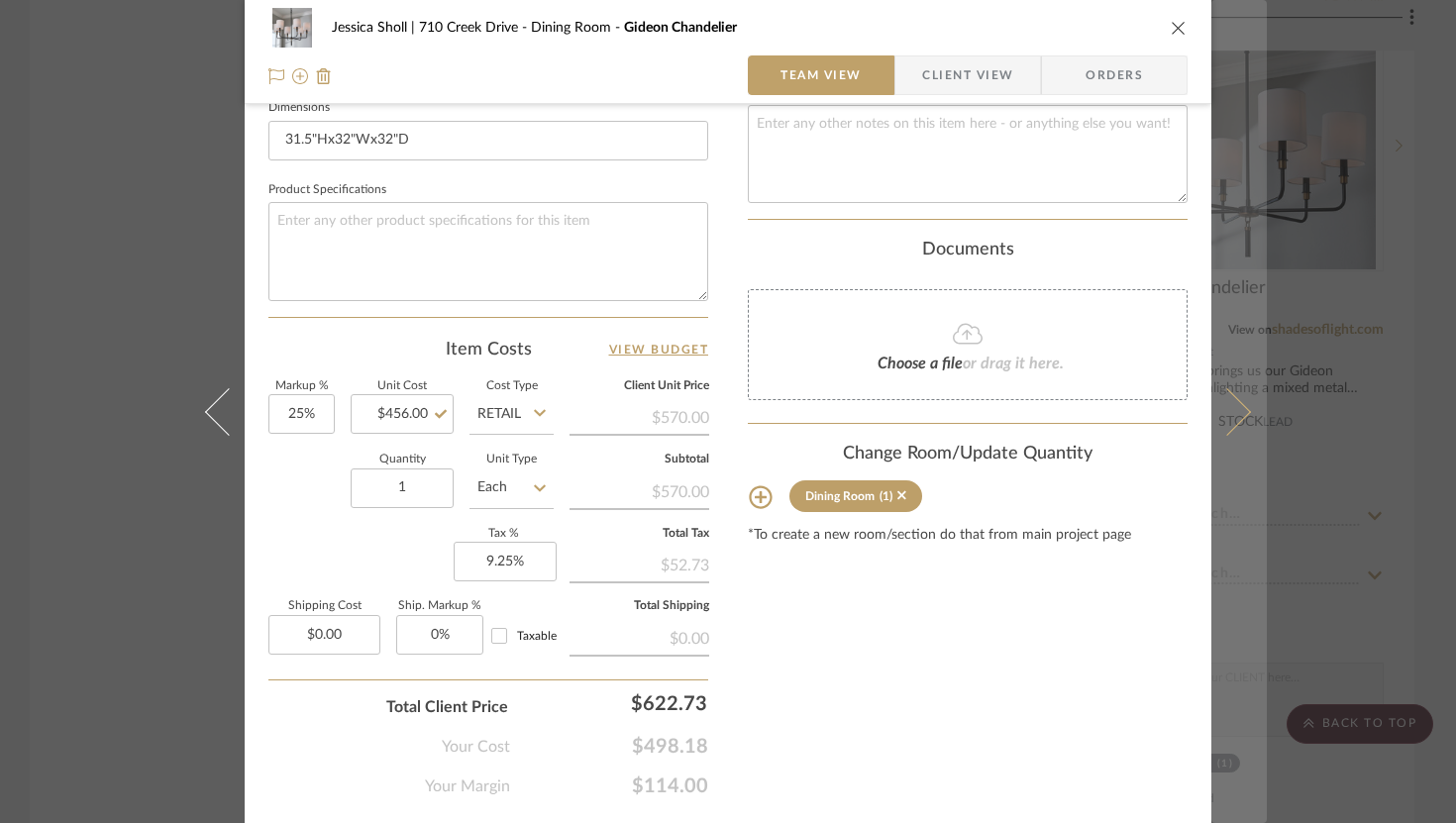 click at bounding box center (1227, 411) 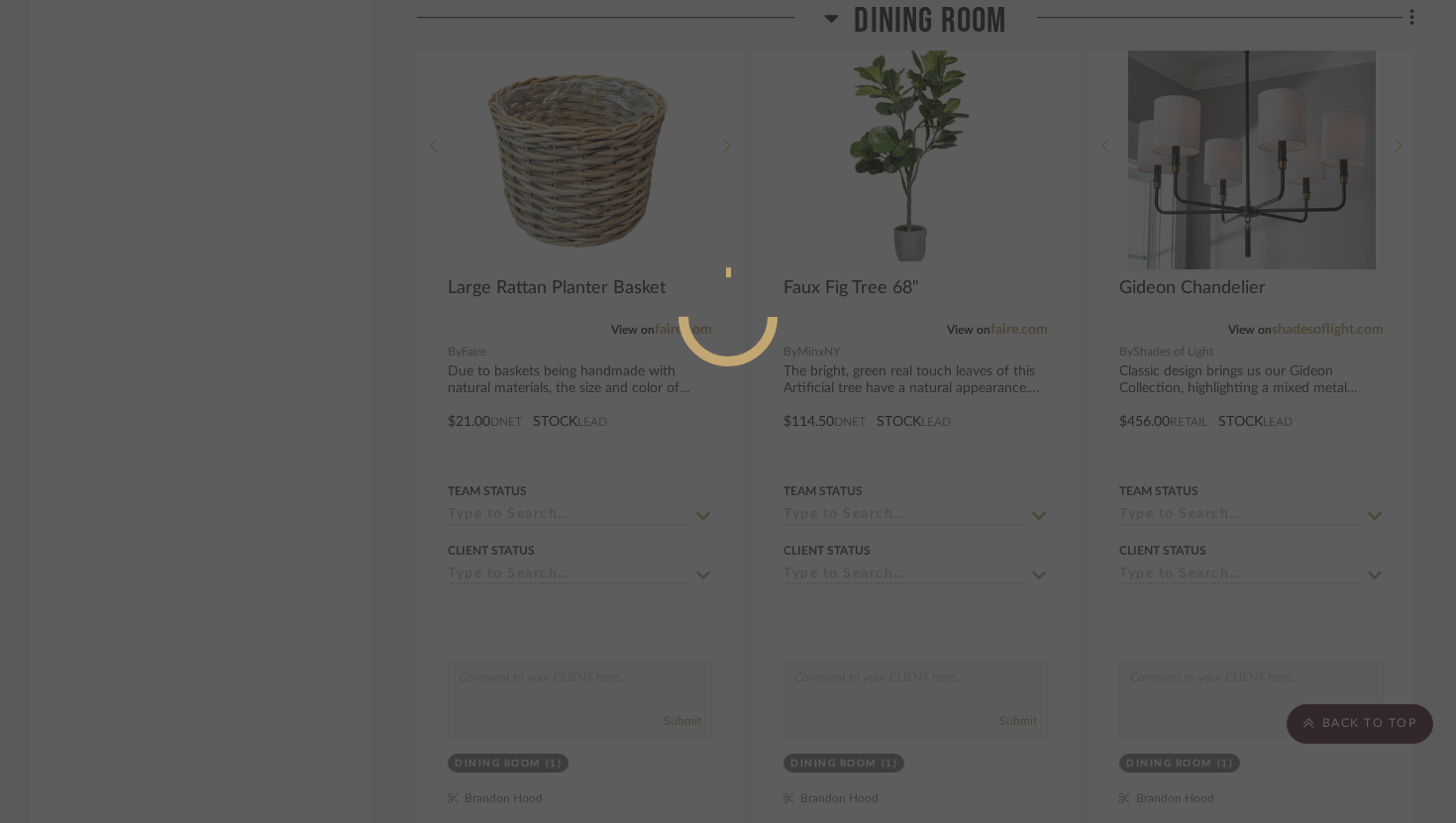 scroll, scrollTop: 869, scrollLeft: 0, axis: vertical 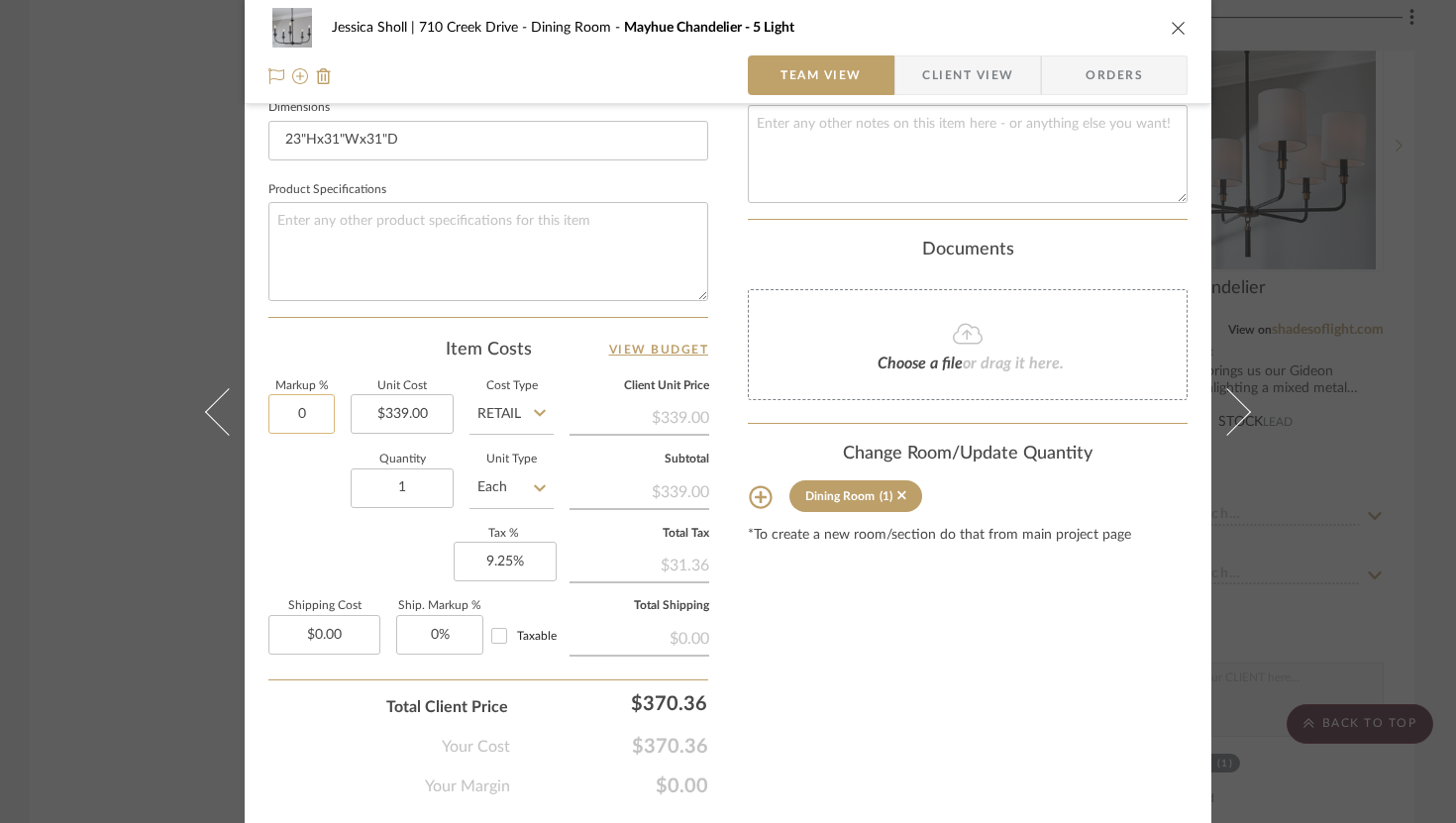 click on "0" 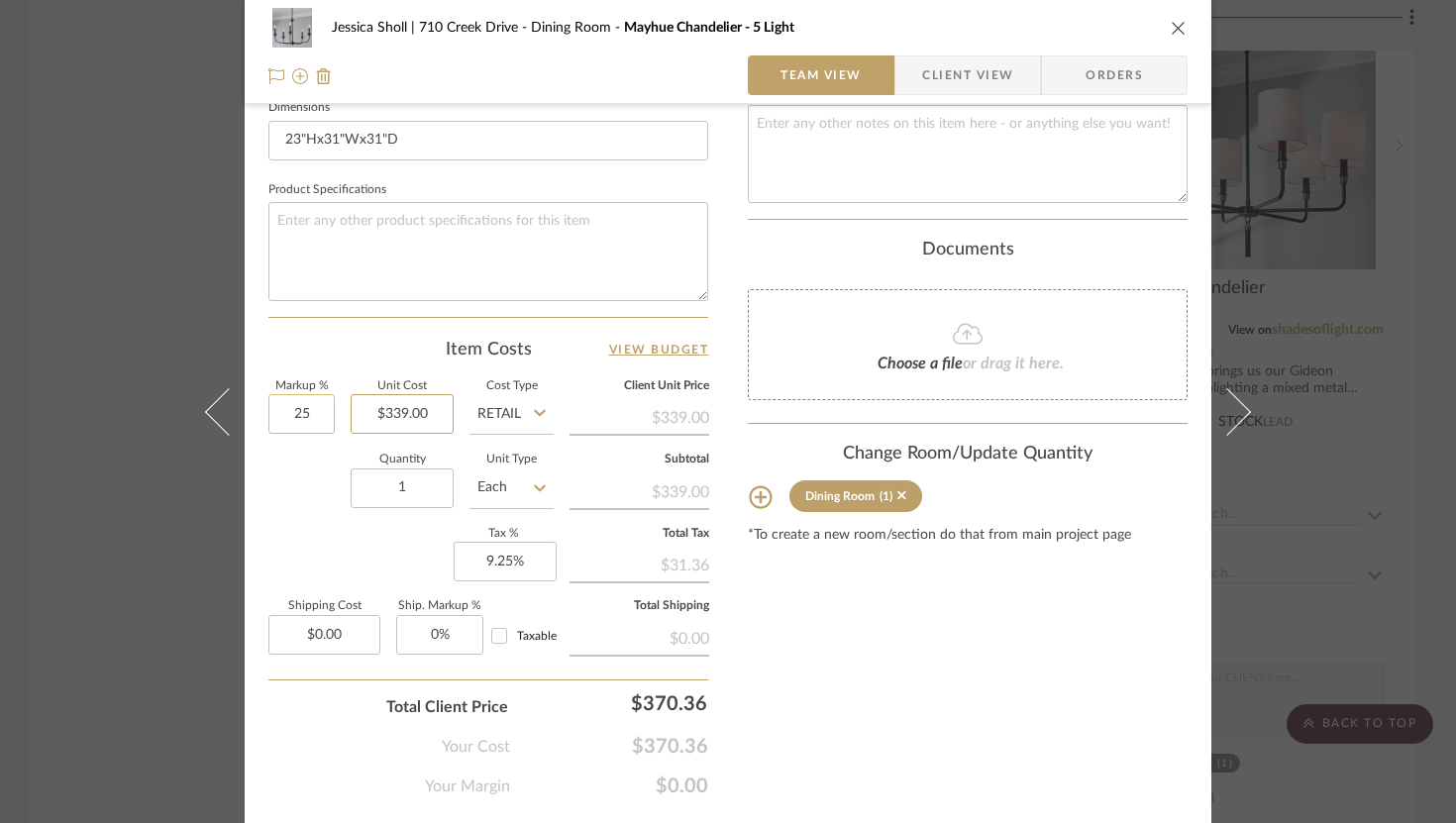 type on "25%" 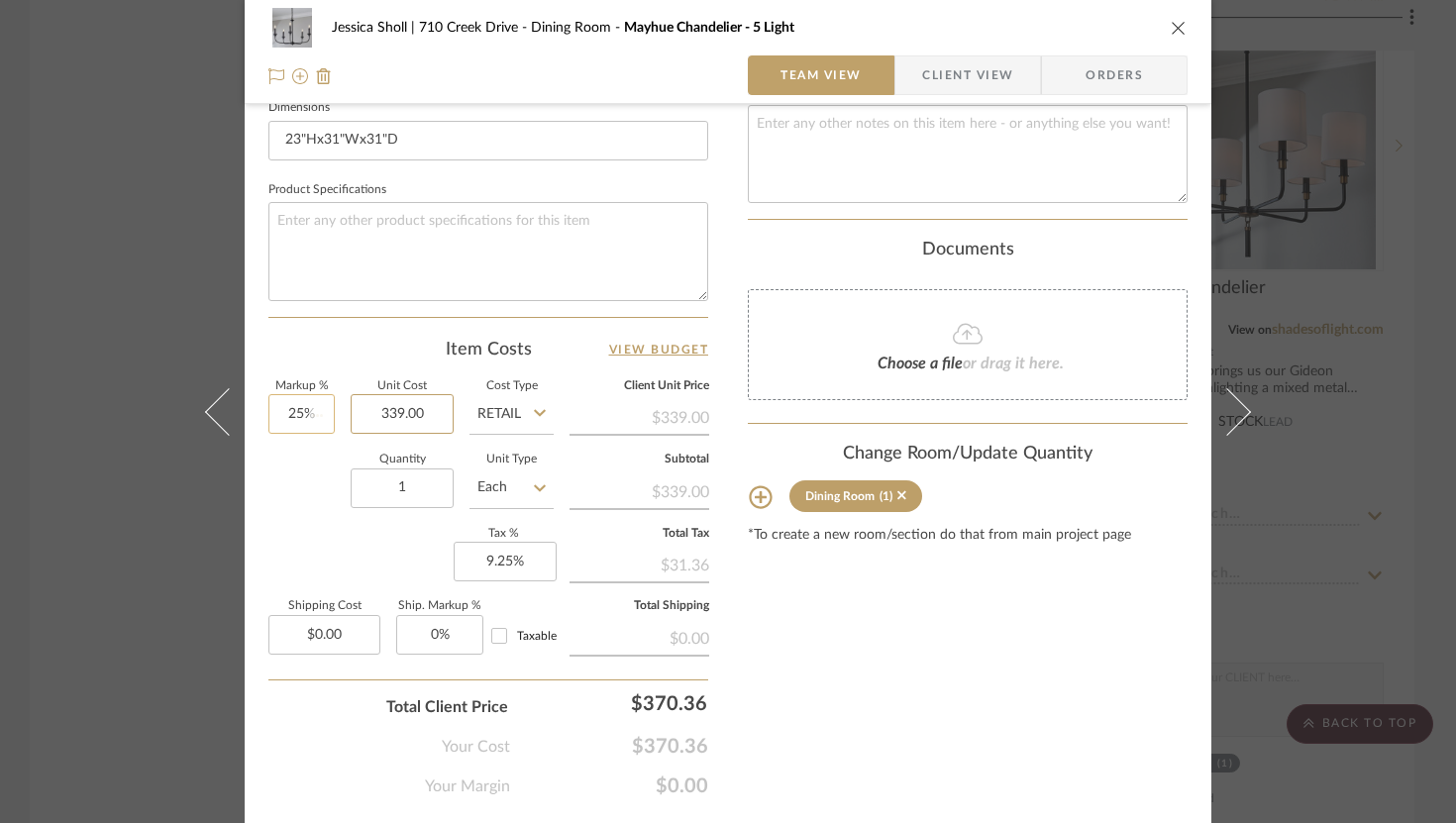 type 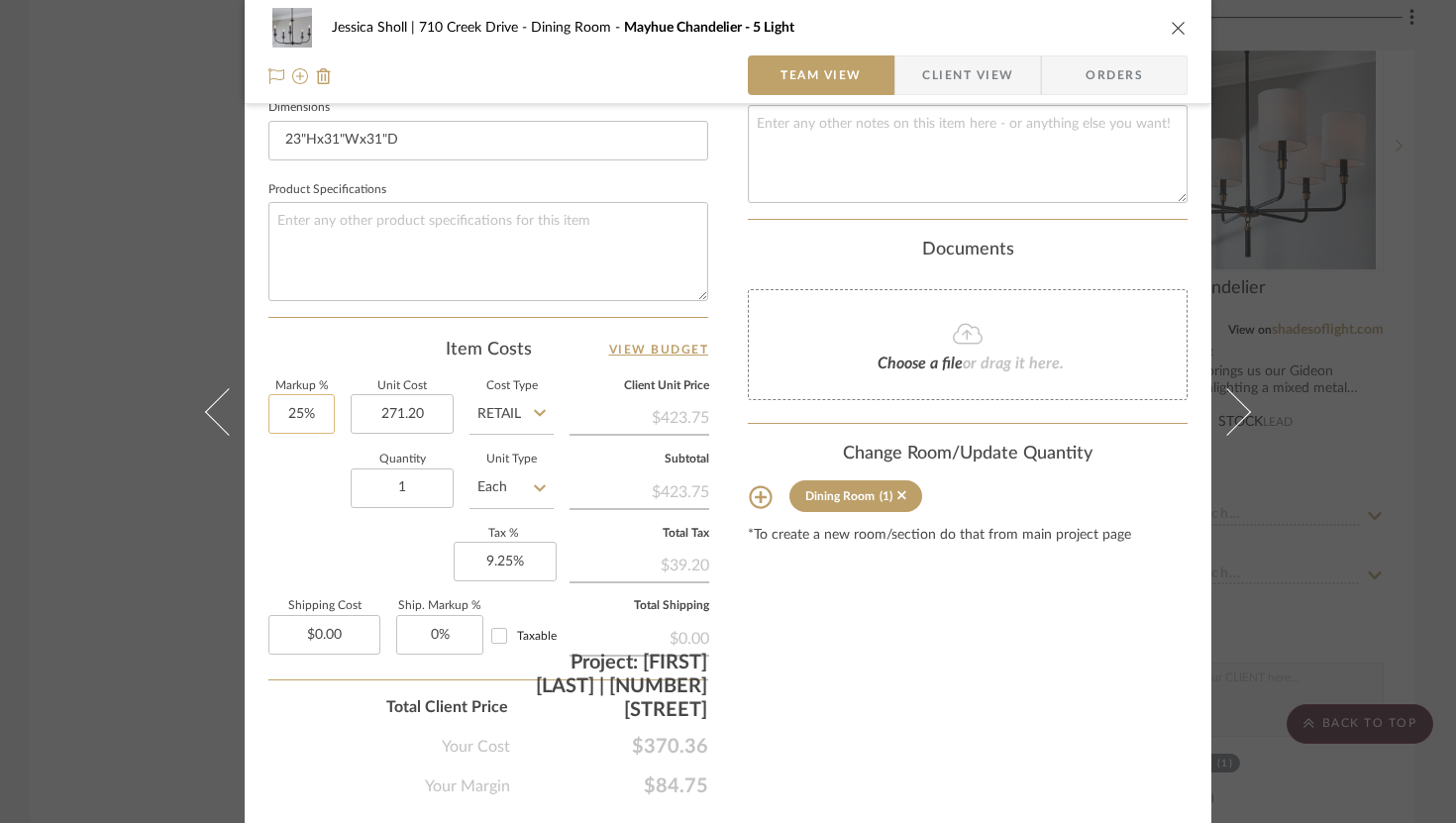 type on "$271.20" 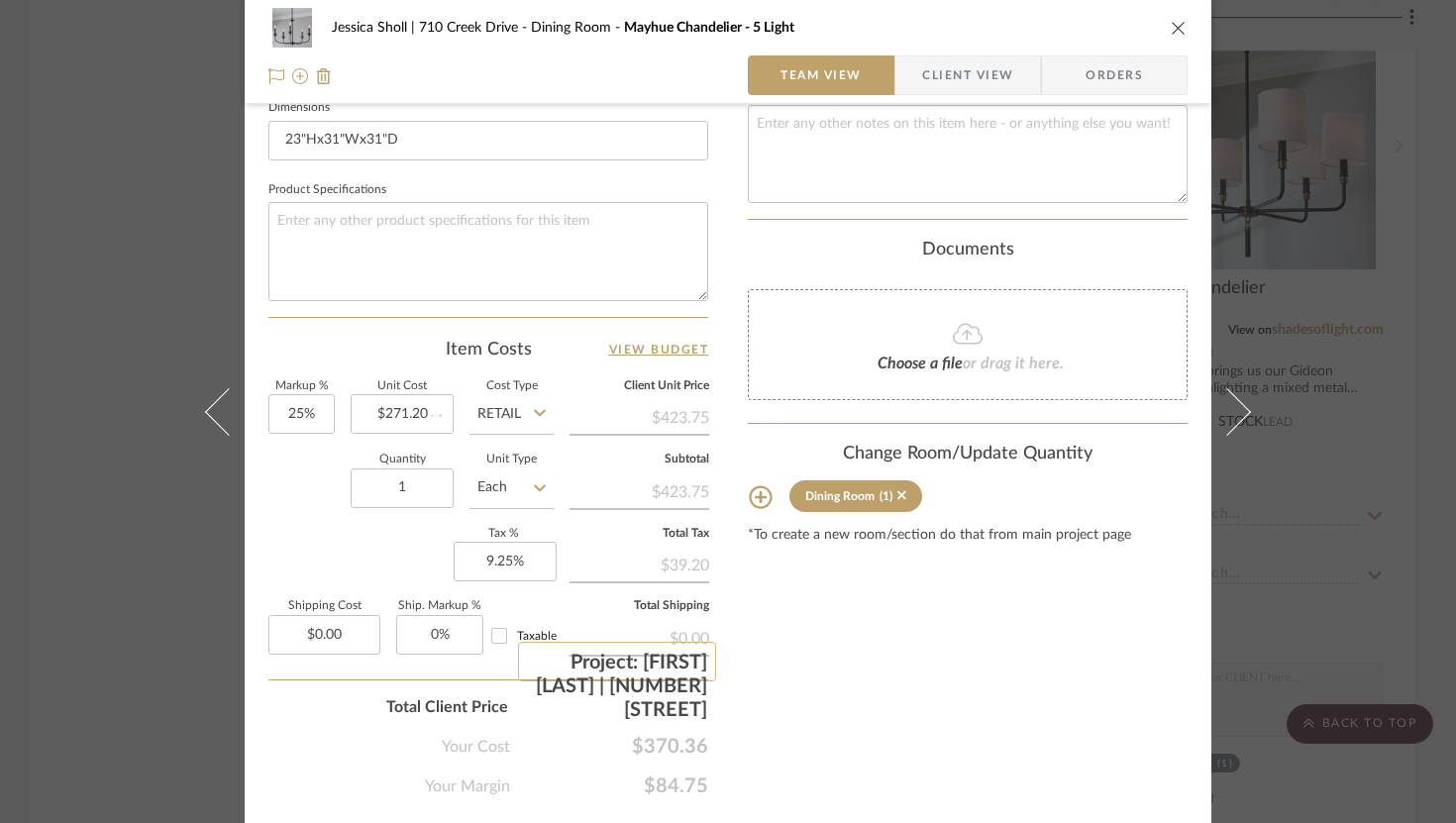 type 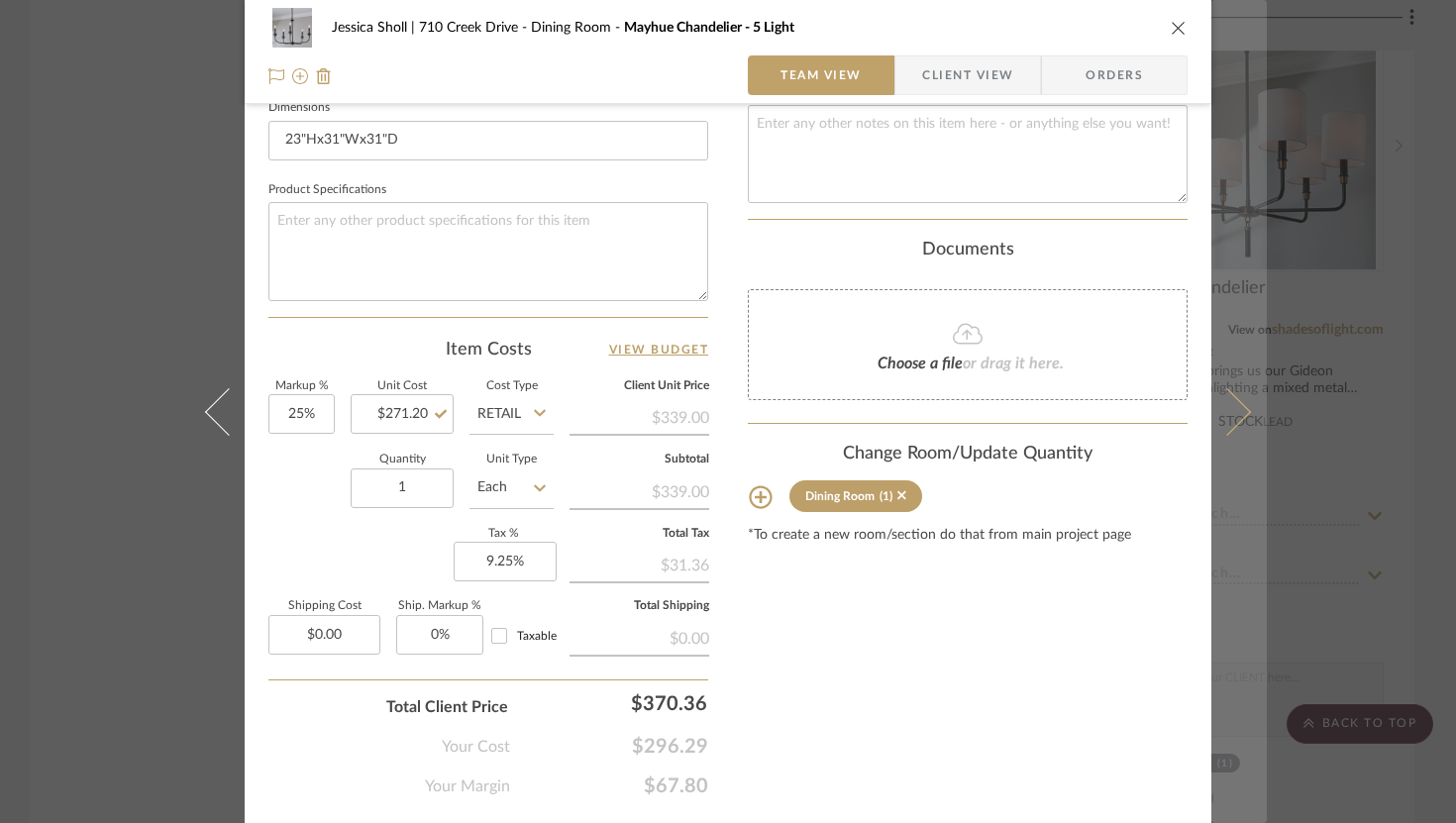 click at bounding box center [1227, 411] 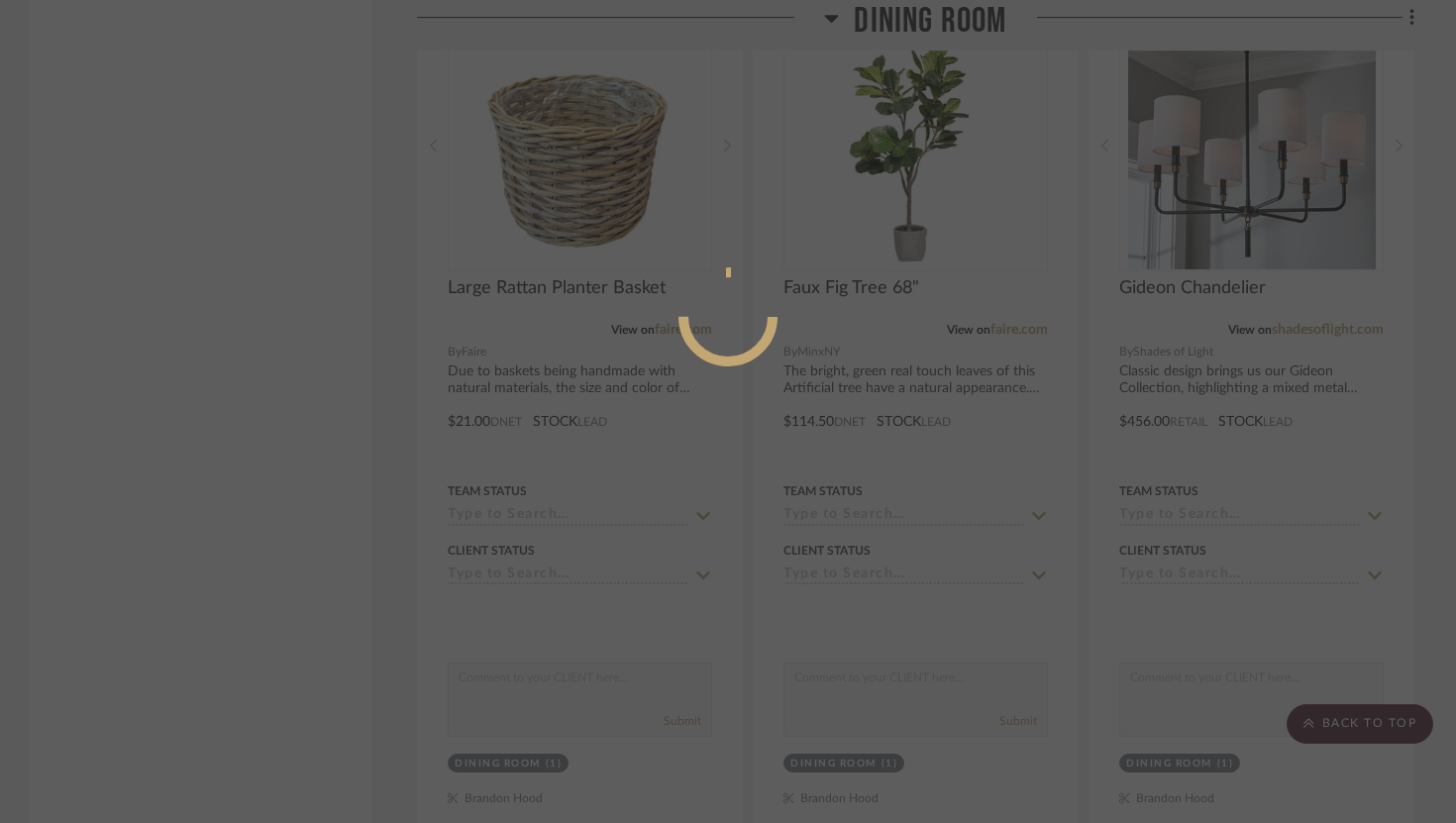 scroll, scrollTop: 869, scrollLeft: 0, axis: vertical 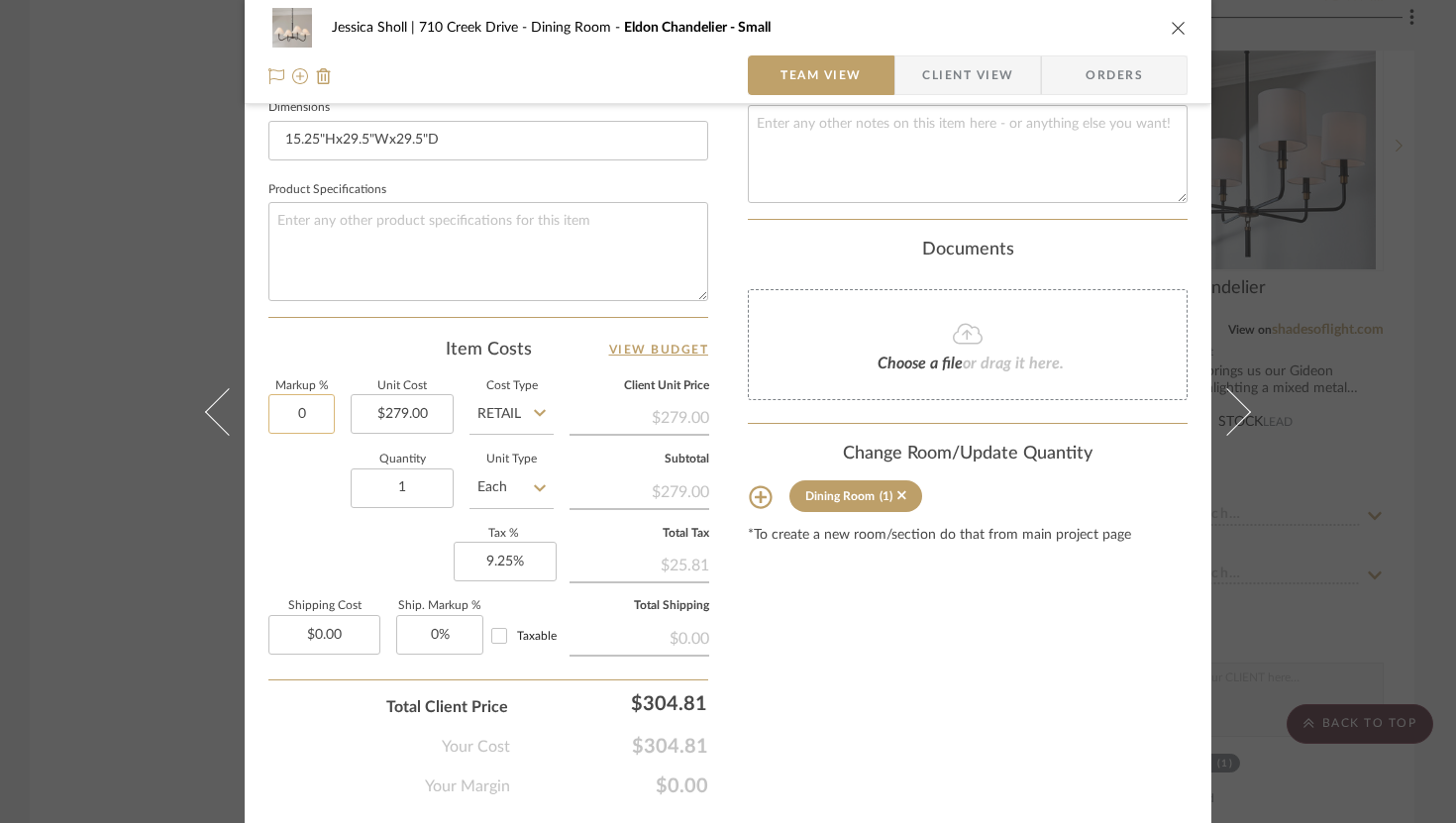click on "0" 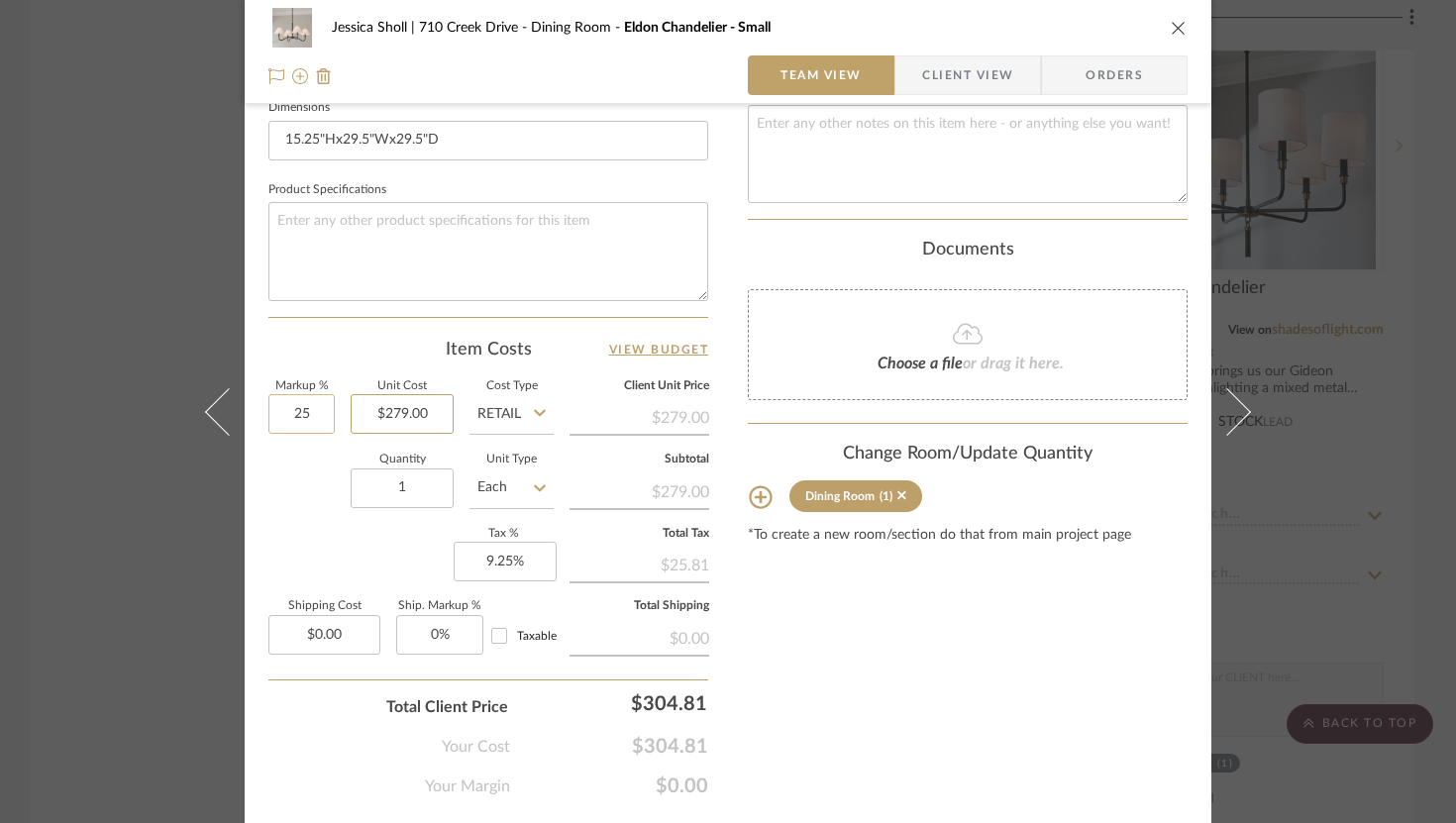 type on "25%" 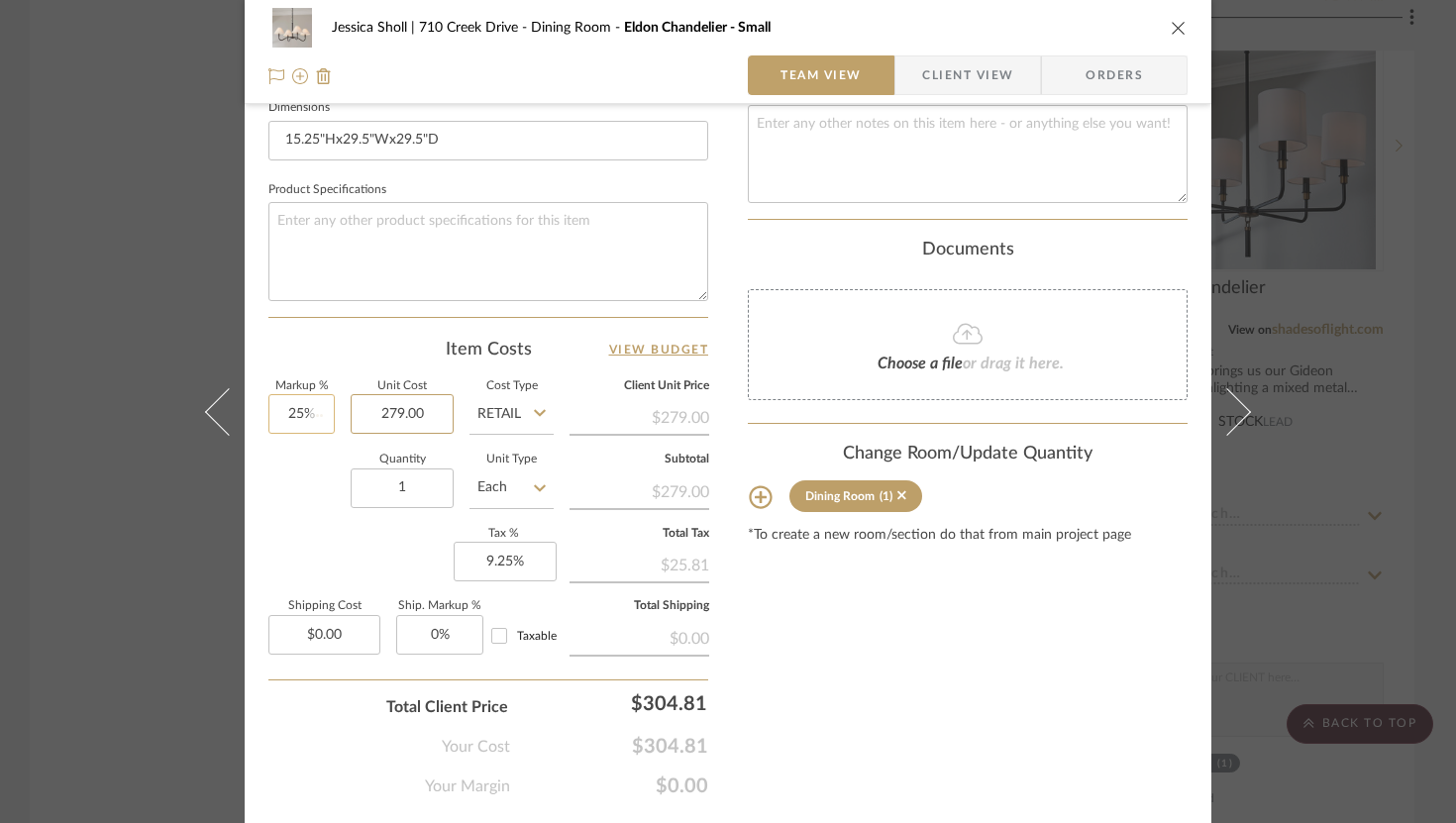 type 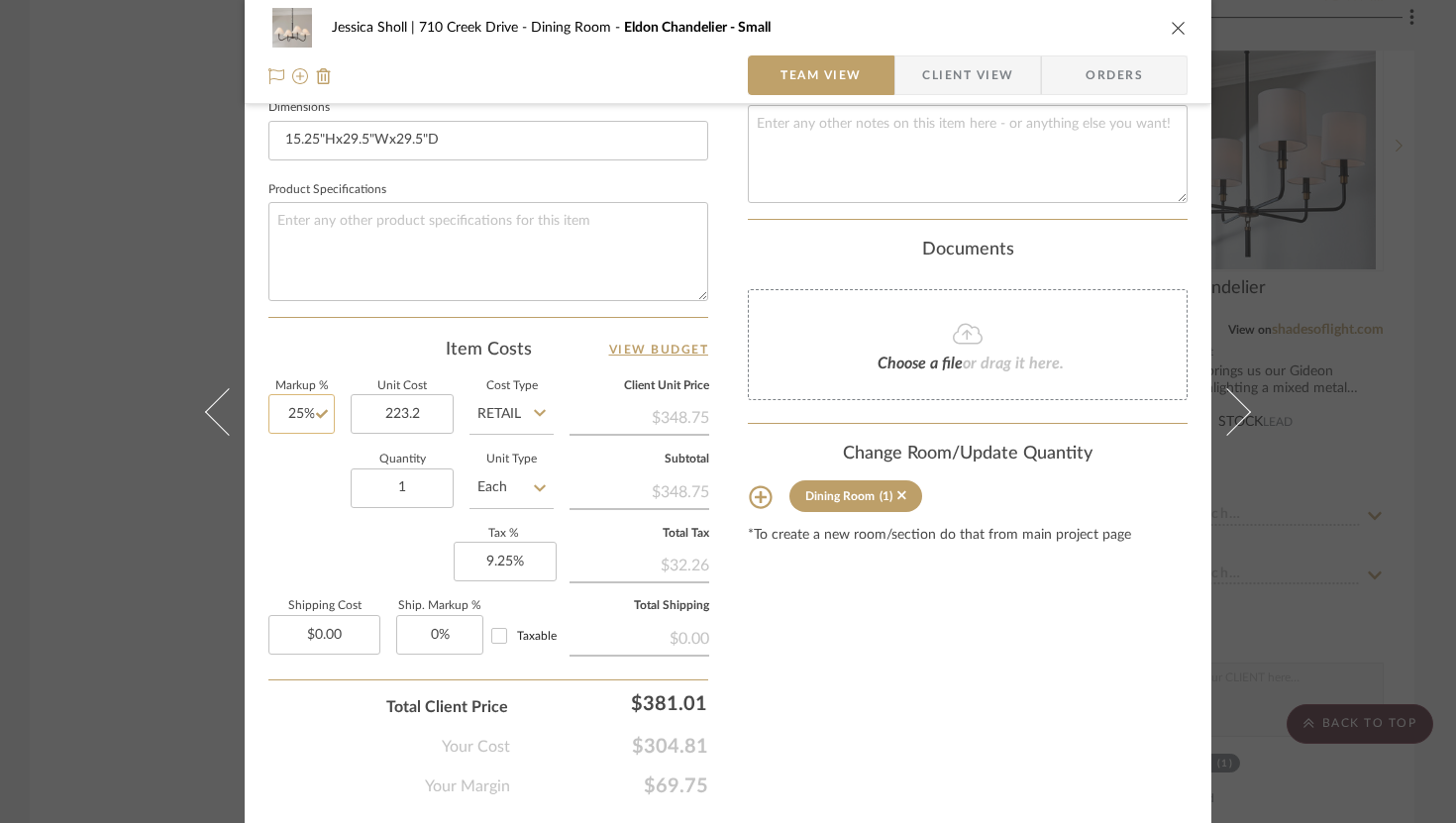 type on "$223.20" 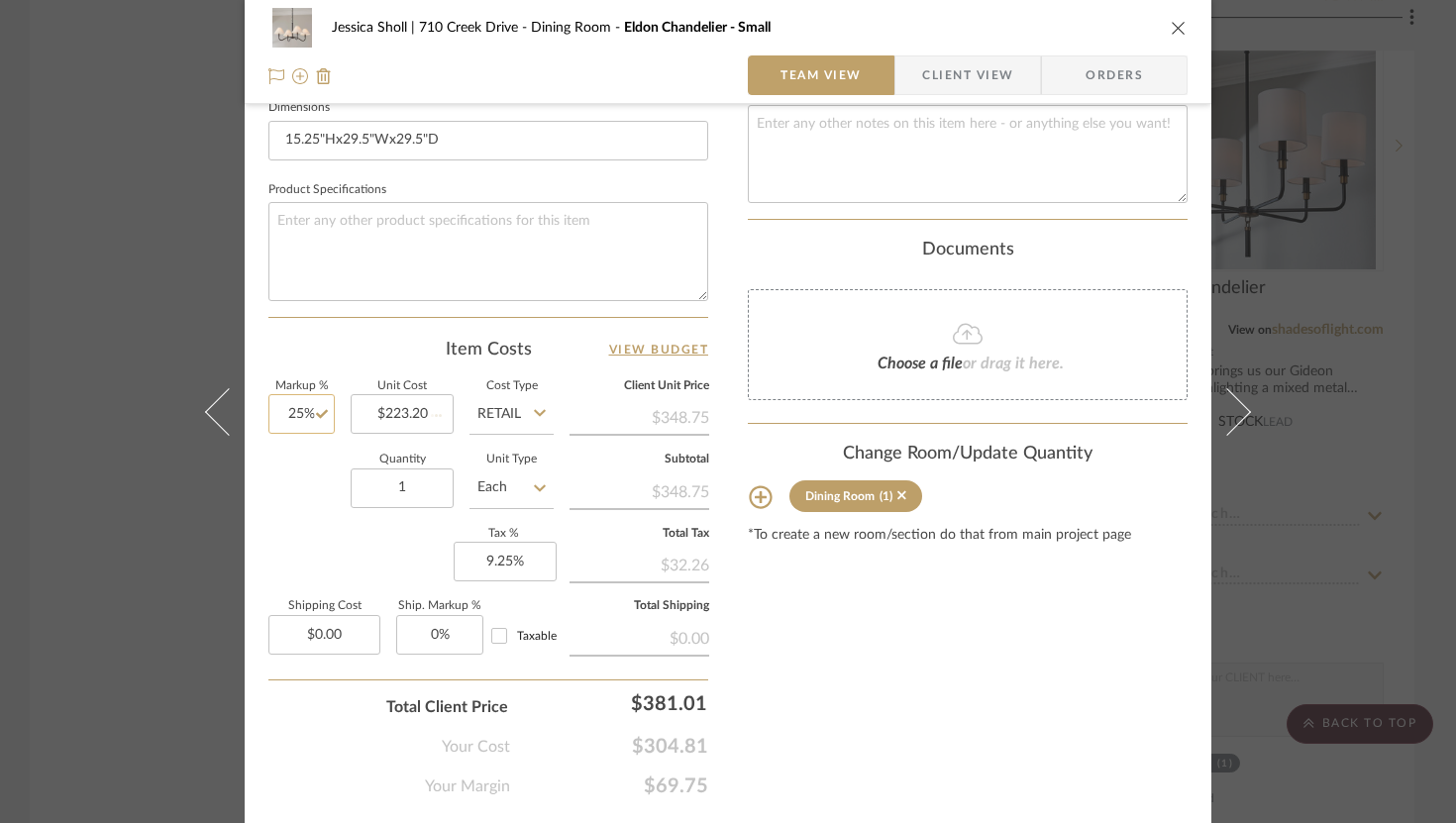type 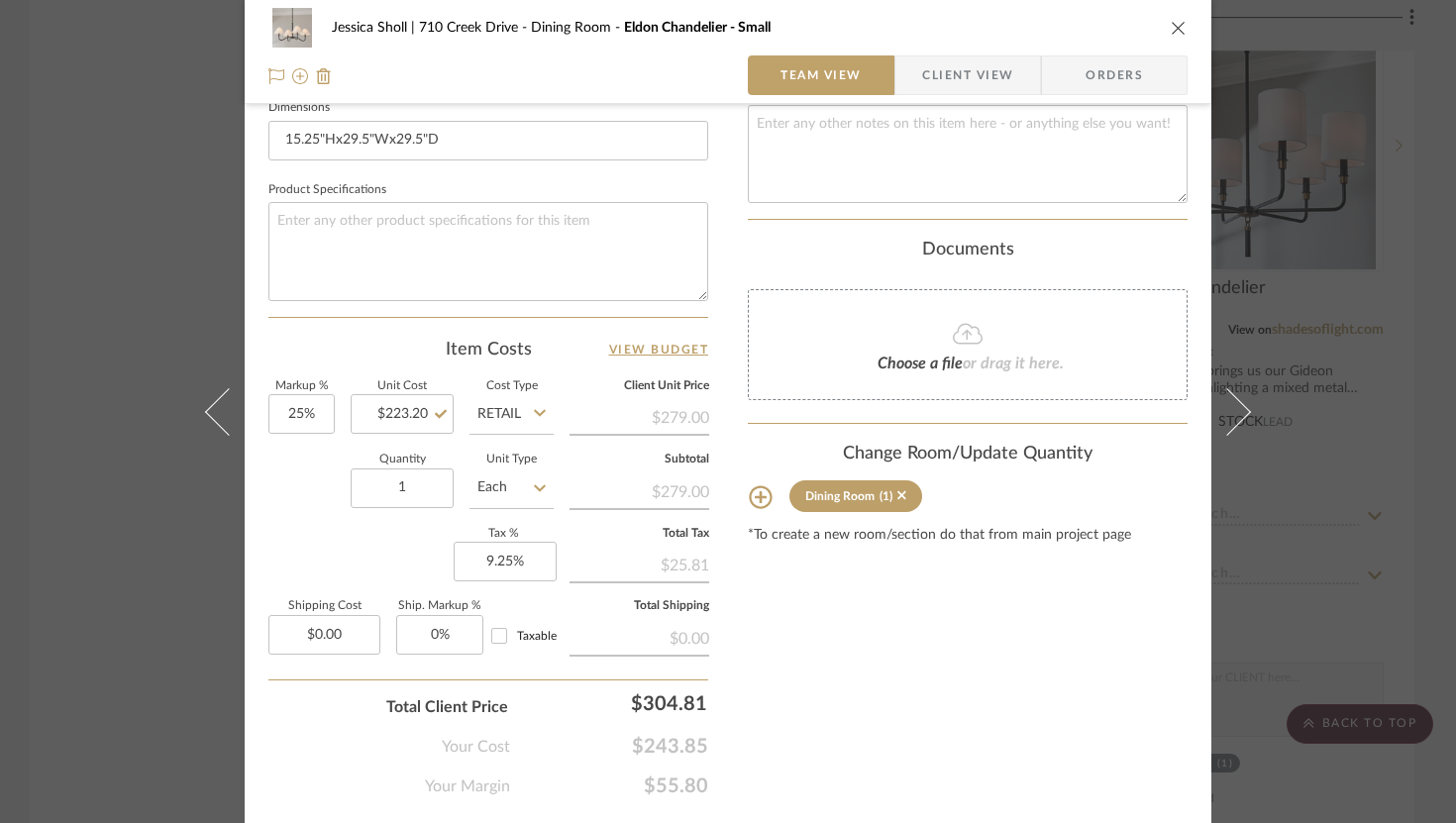 click on "Content here copies to Client View - confirm visibility there.  Show in Client Dashboard   Include in Budget   View Budget  Team Status  Lead Time  In Stock Weeks  Due Date   Install Date  Tasks / To-Dos /  team Messaging  Leave yourself a note here or share next steps with your team. You will receive emails when they
respond!  Invite Collaborator Internal Notes  Documents  Choose a file  or drag it here. Change Room/Update Quantity  Dining Room  (1) *To create a new room/section do that from main project page" at bounding box center [968, 32] 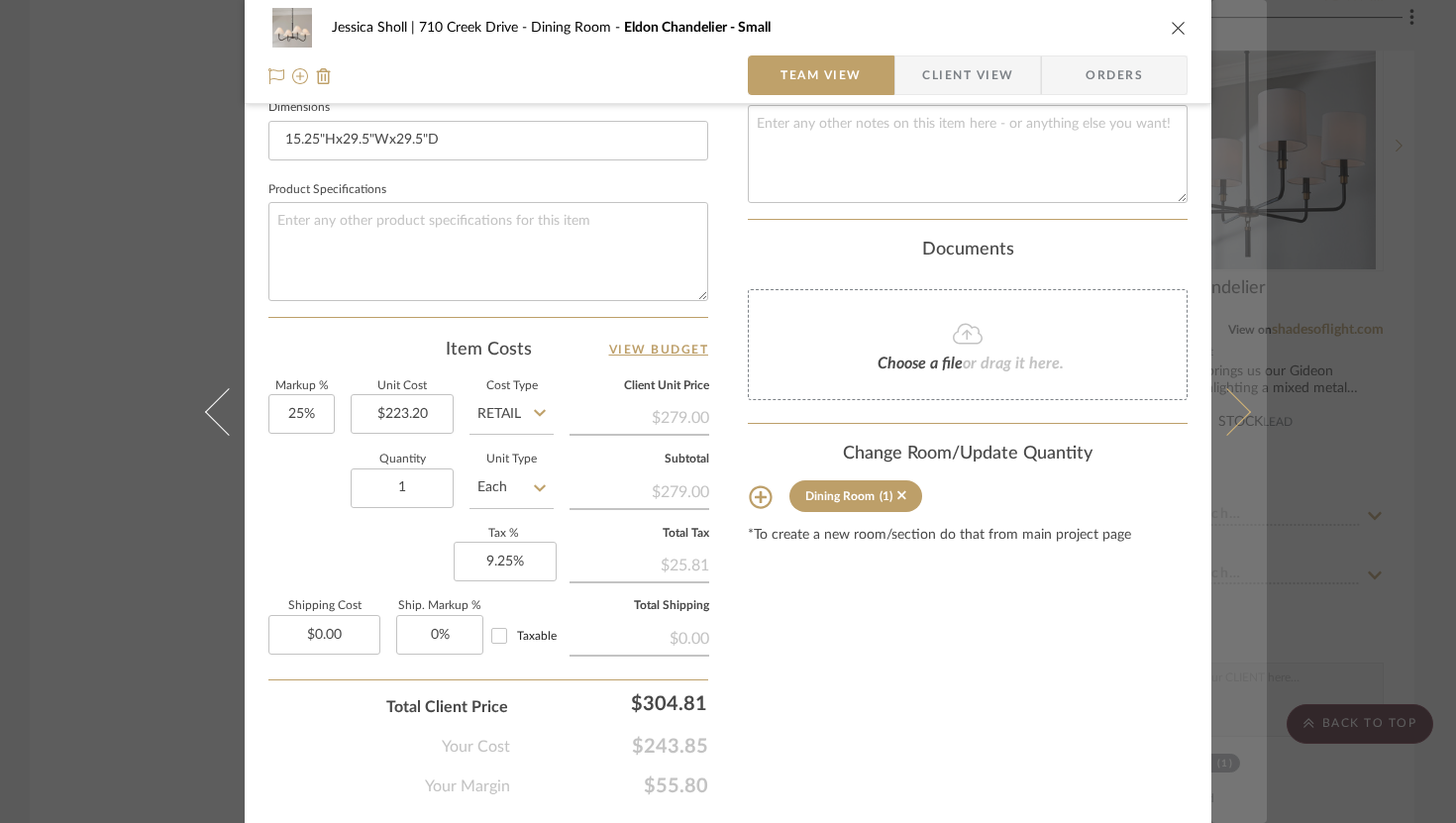 click at bounding box center [1227, 411] 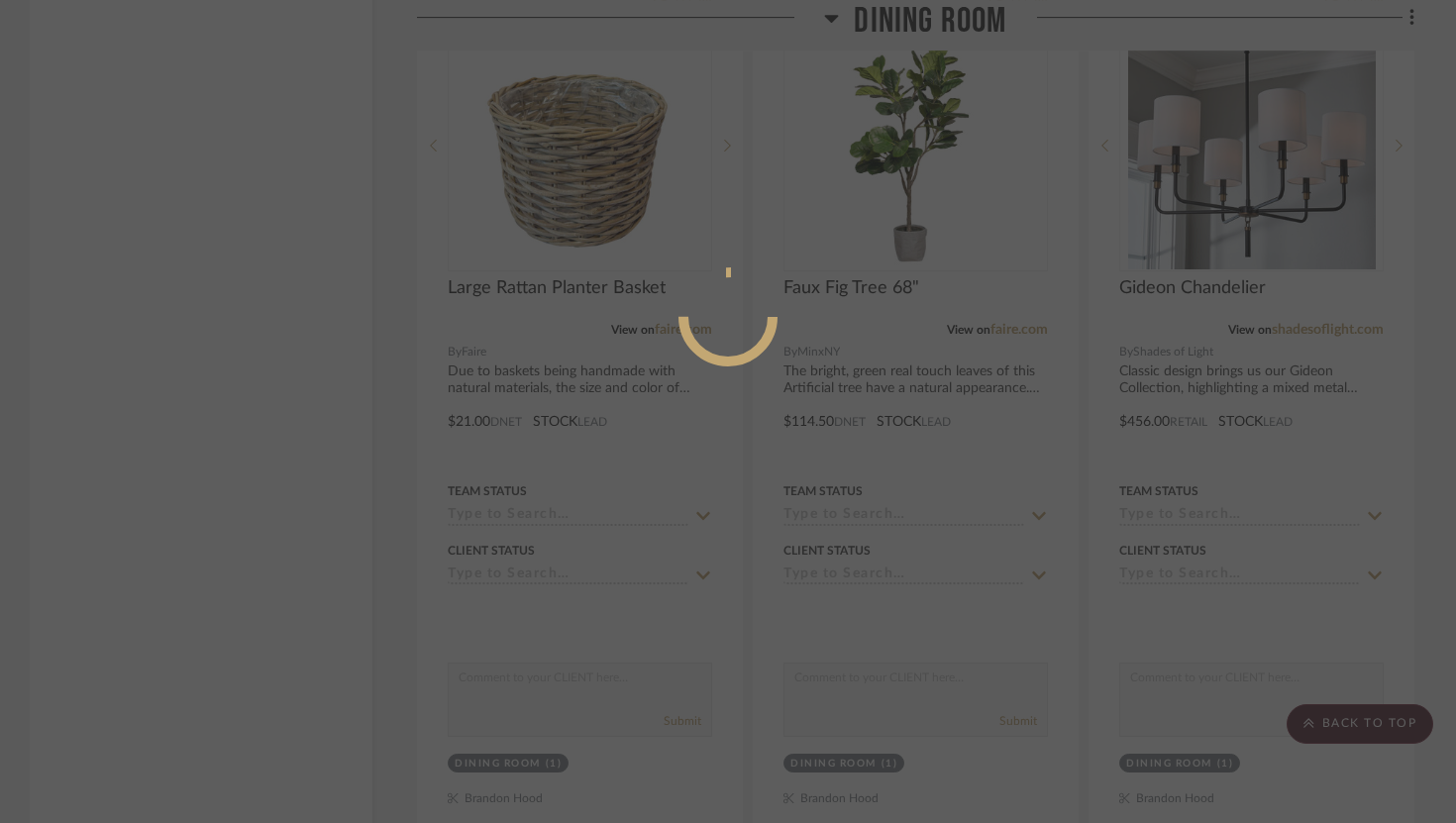 scroll, scrollTop: 869, scrollLeft: 0, axis: vertical 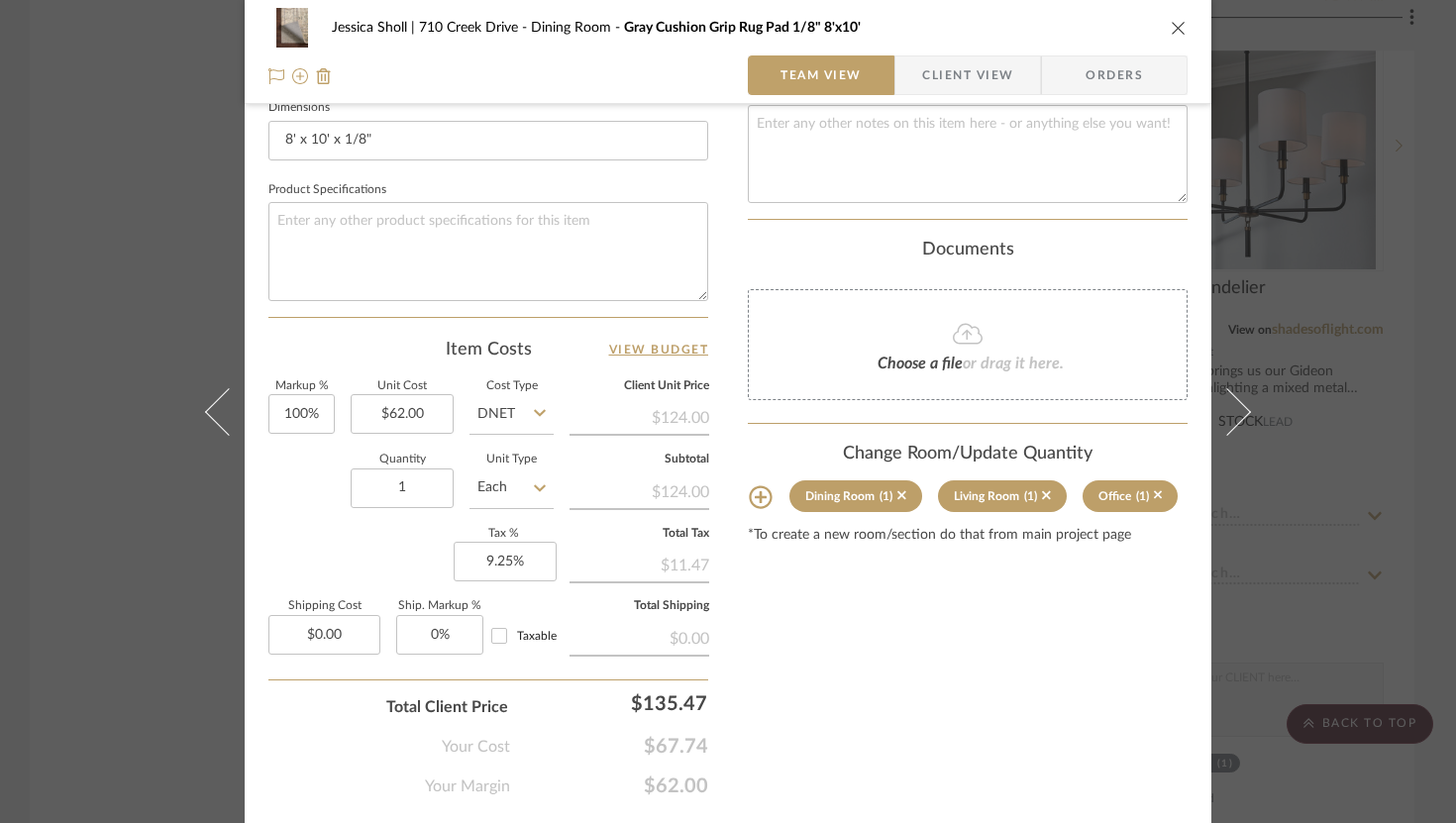 click at bounding box center [1179, 28] 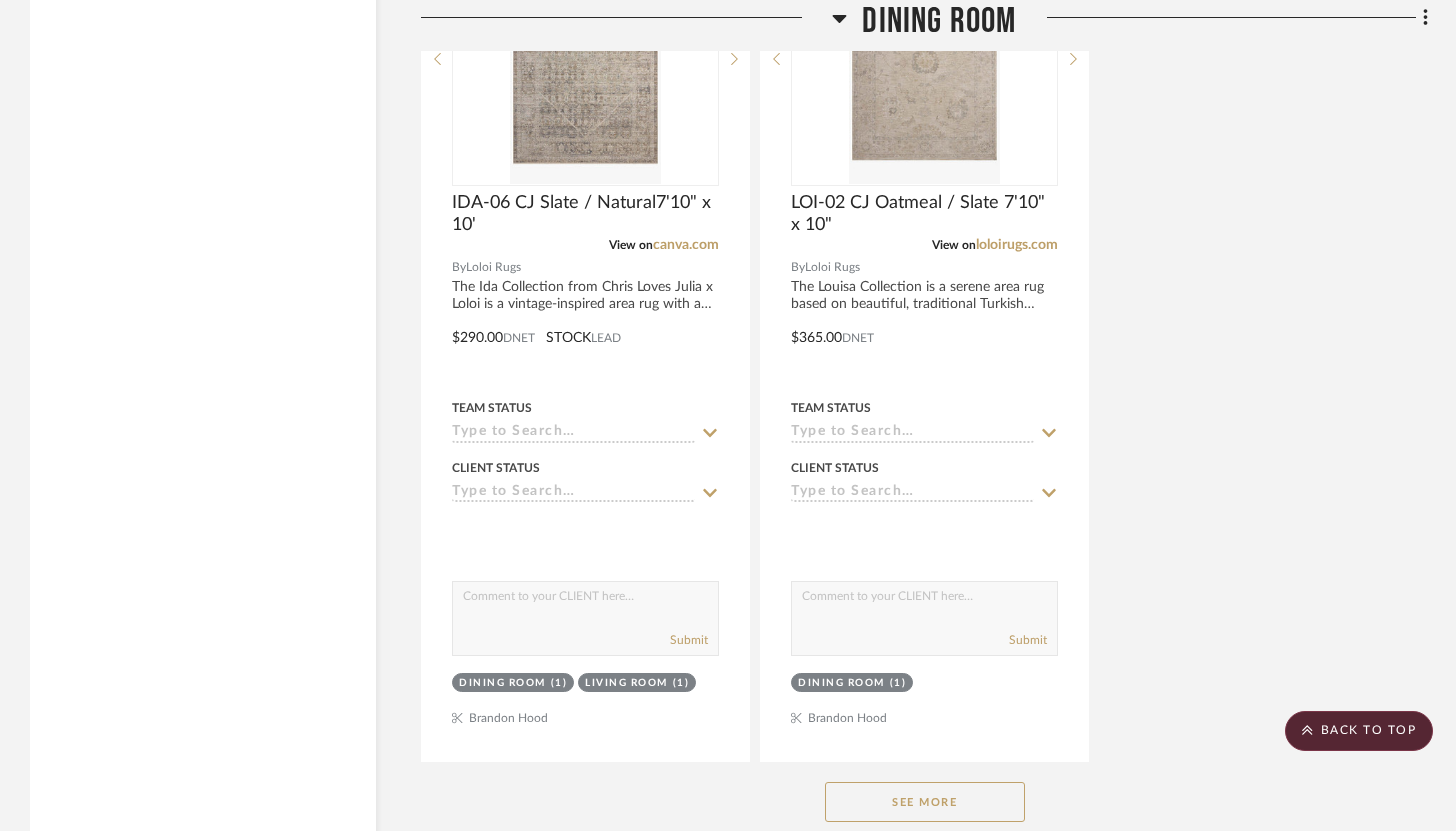 scroll, scrollTop: 6677, scrollLeft: 0, axis: vertical 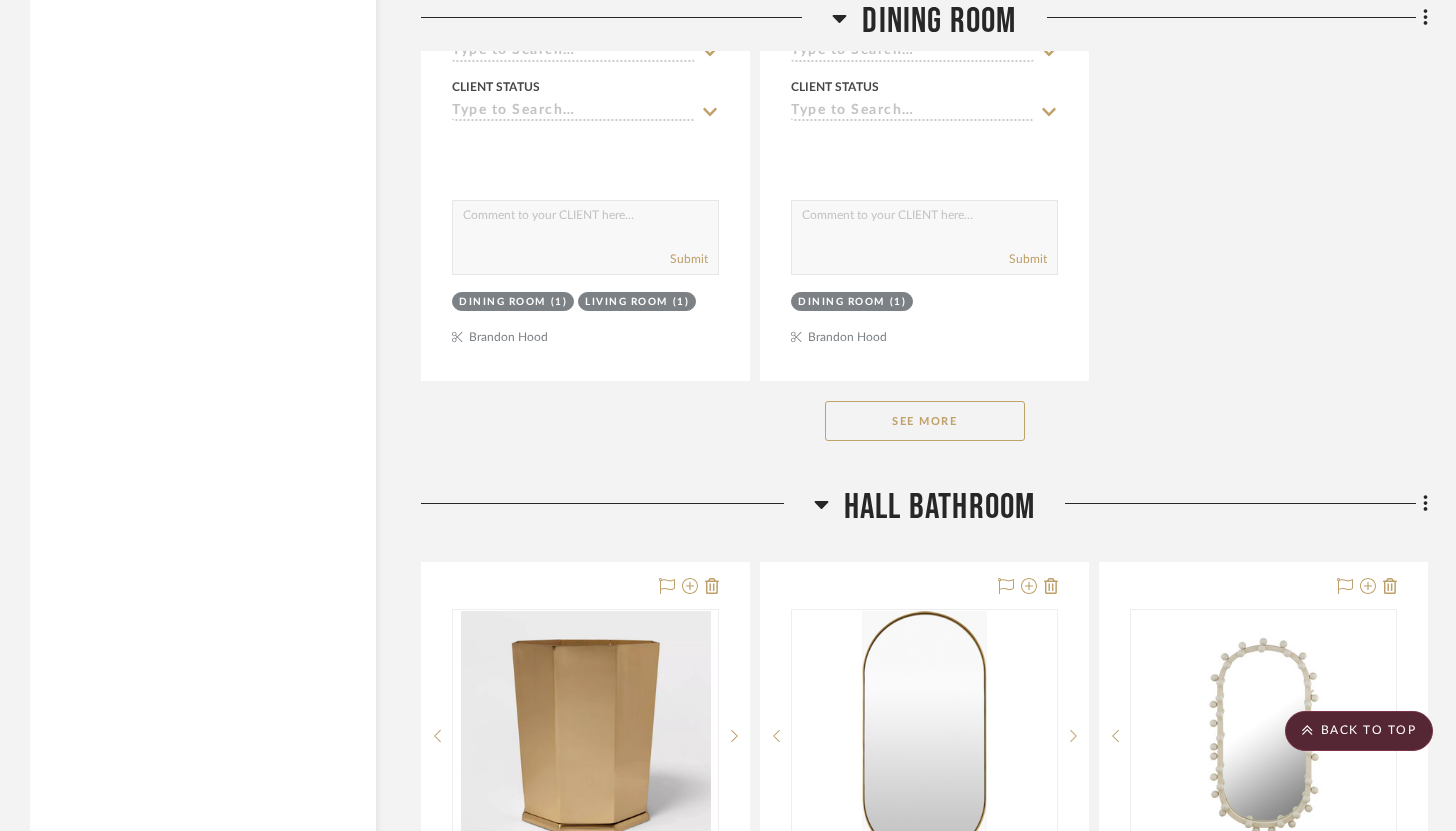 click on "See More" 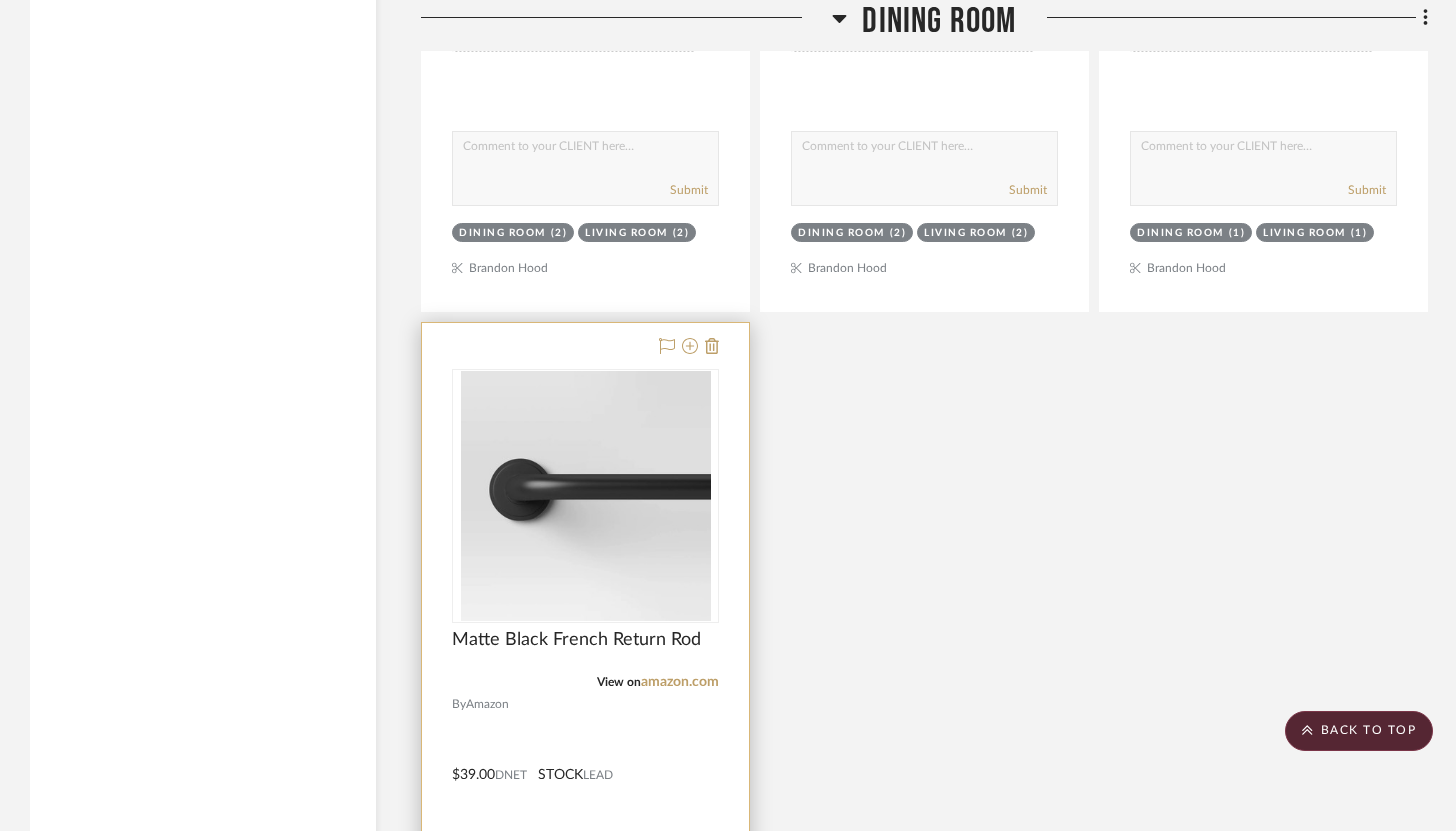 scroll, scrollTop: 12959, scrollLeft: 0, axis: vertical 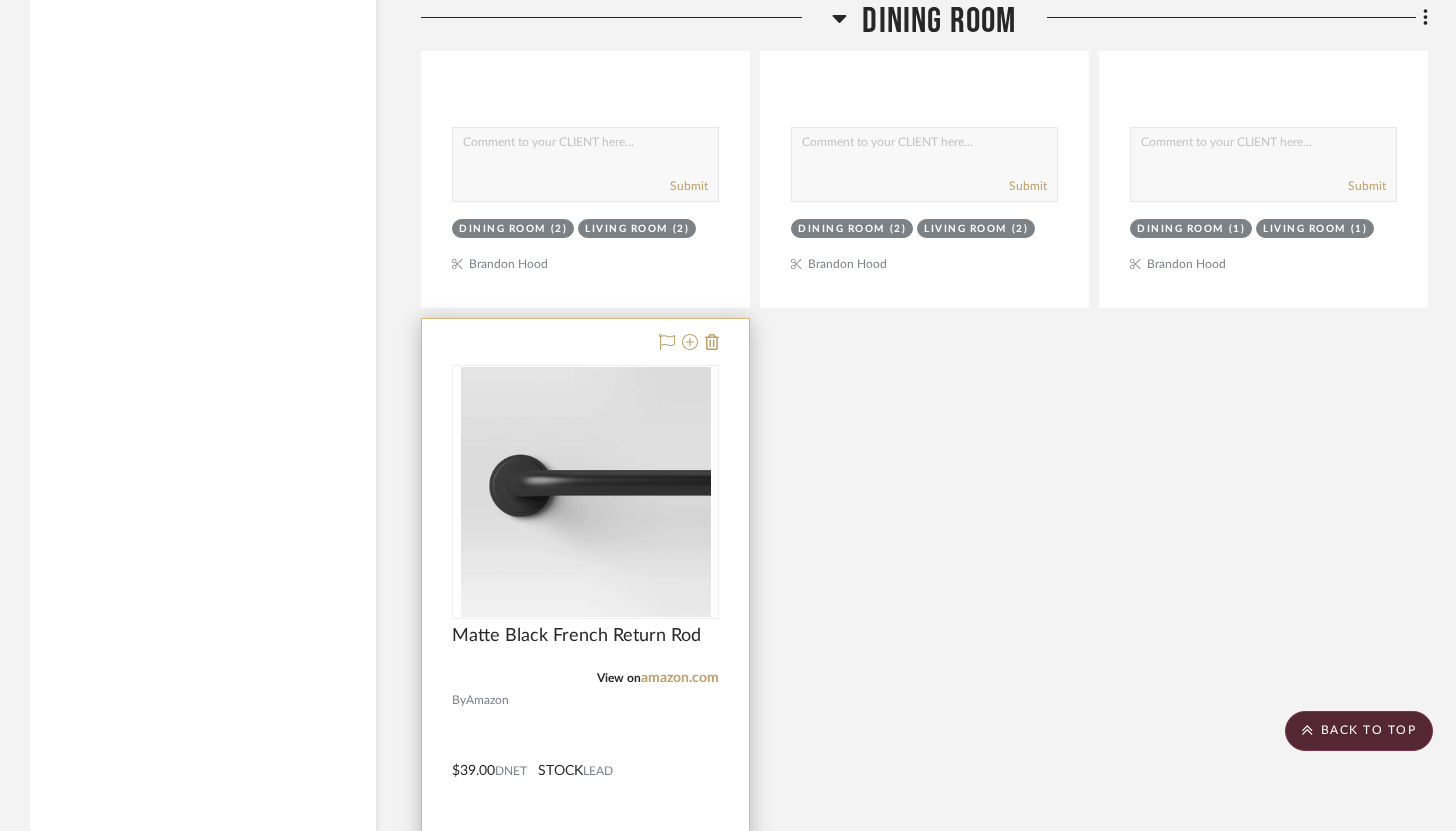 click at bounding box center [585, 756] 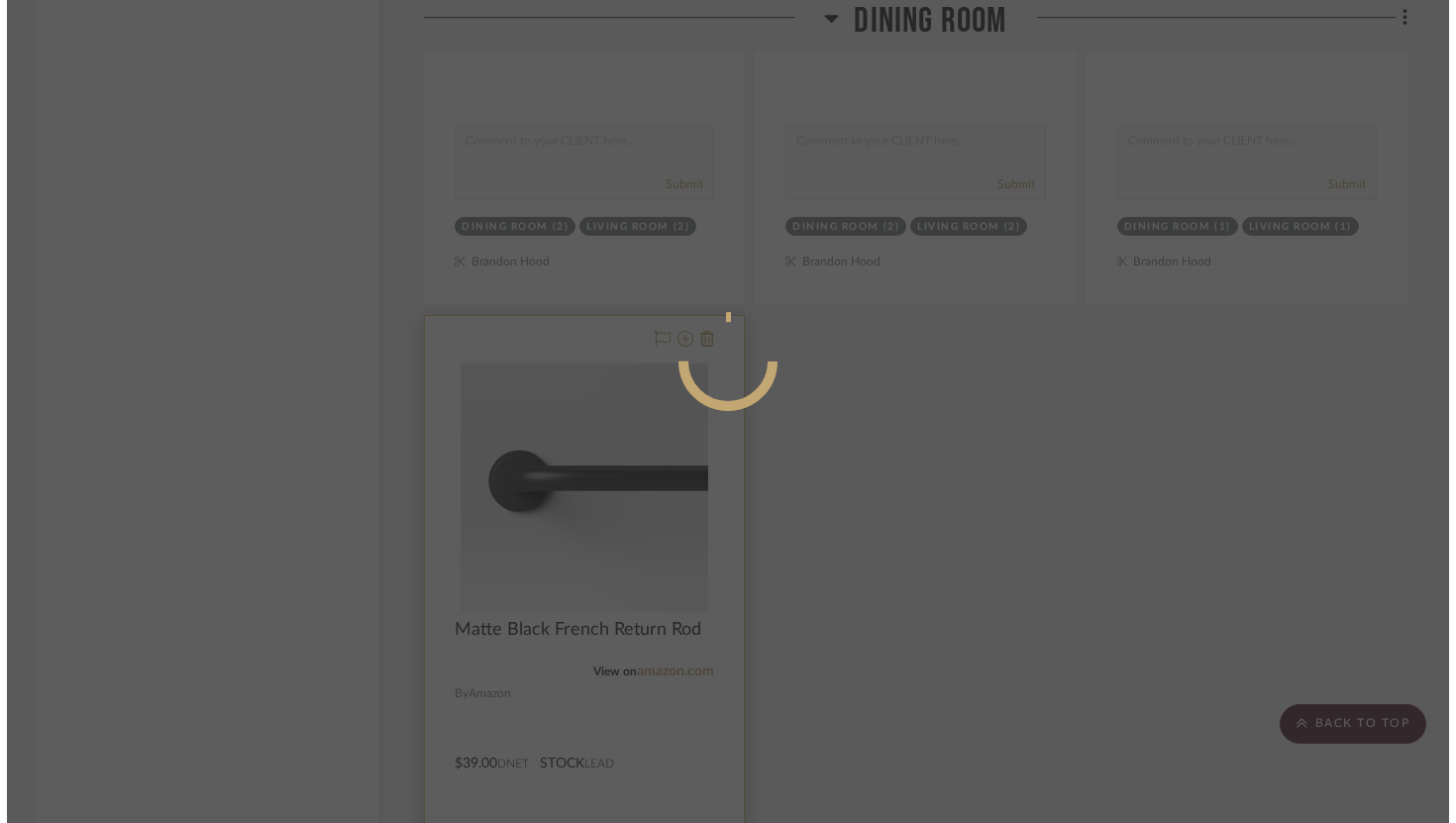 scroll, scrollTop: 0, scrollLeft: 0, axis: both 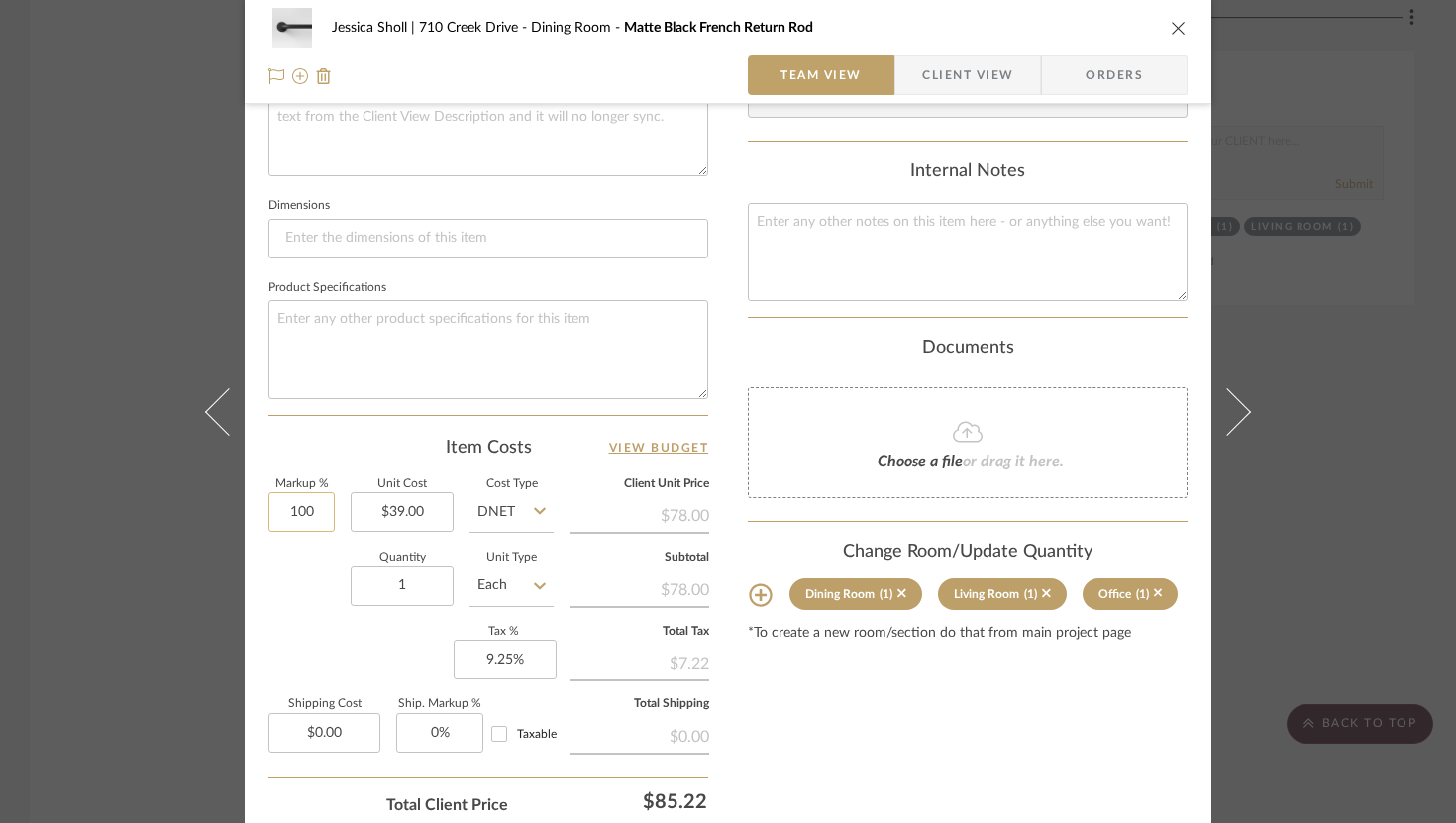 click on "100" 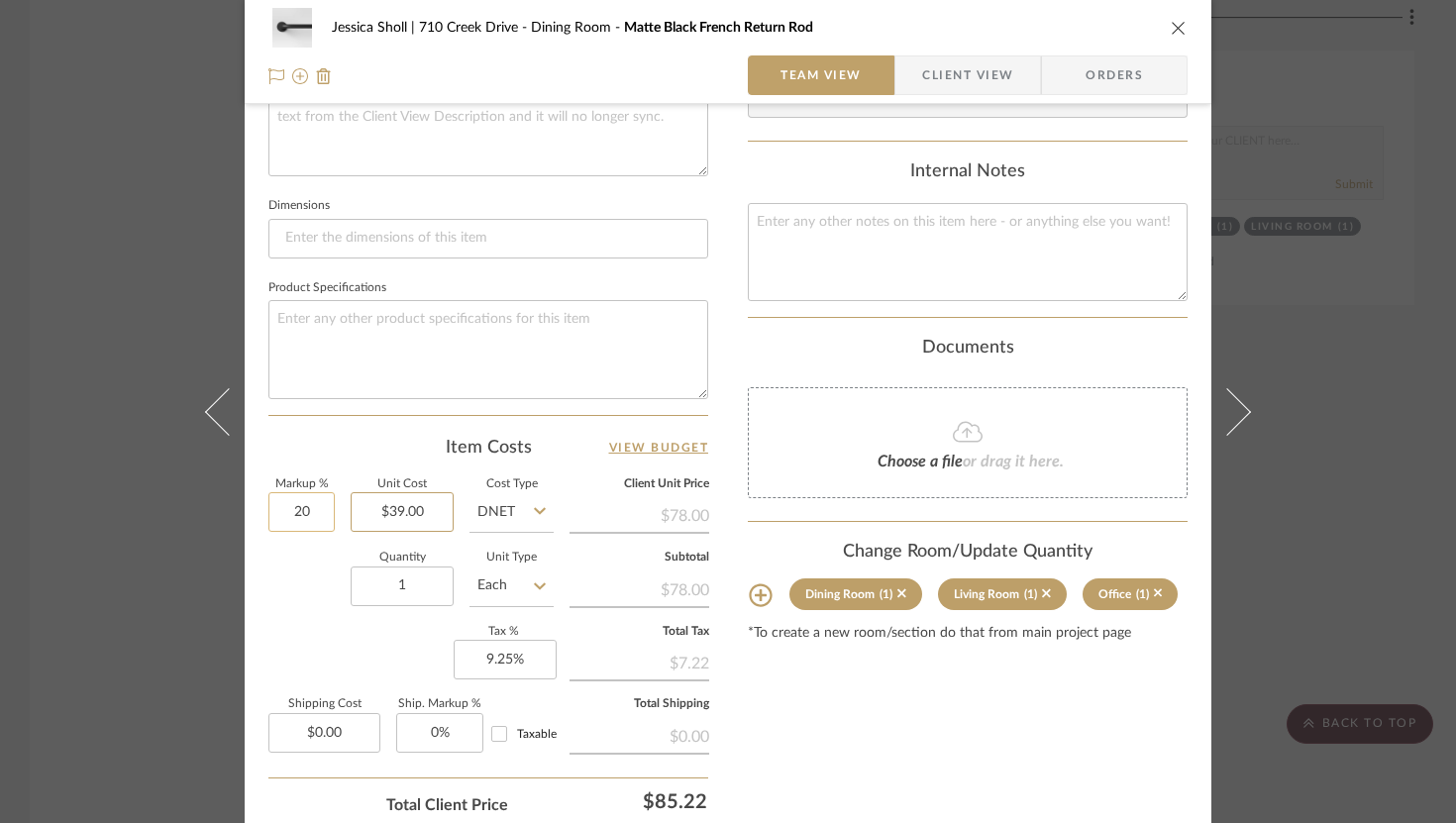 type on "20%" 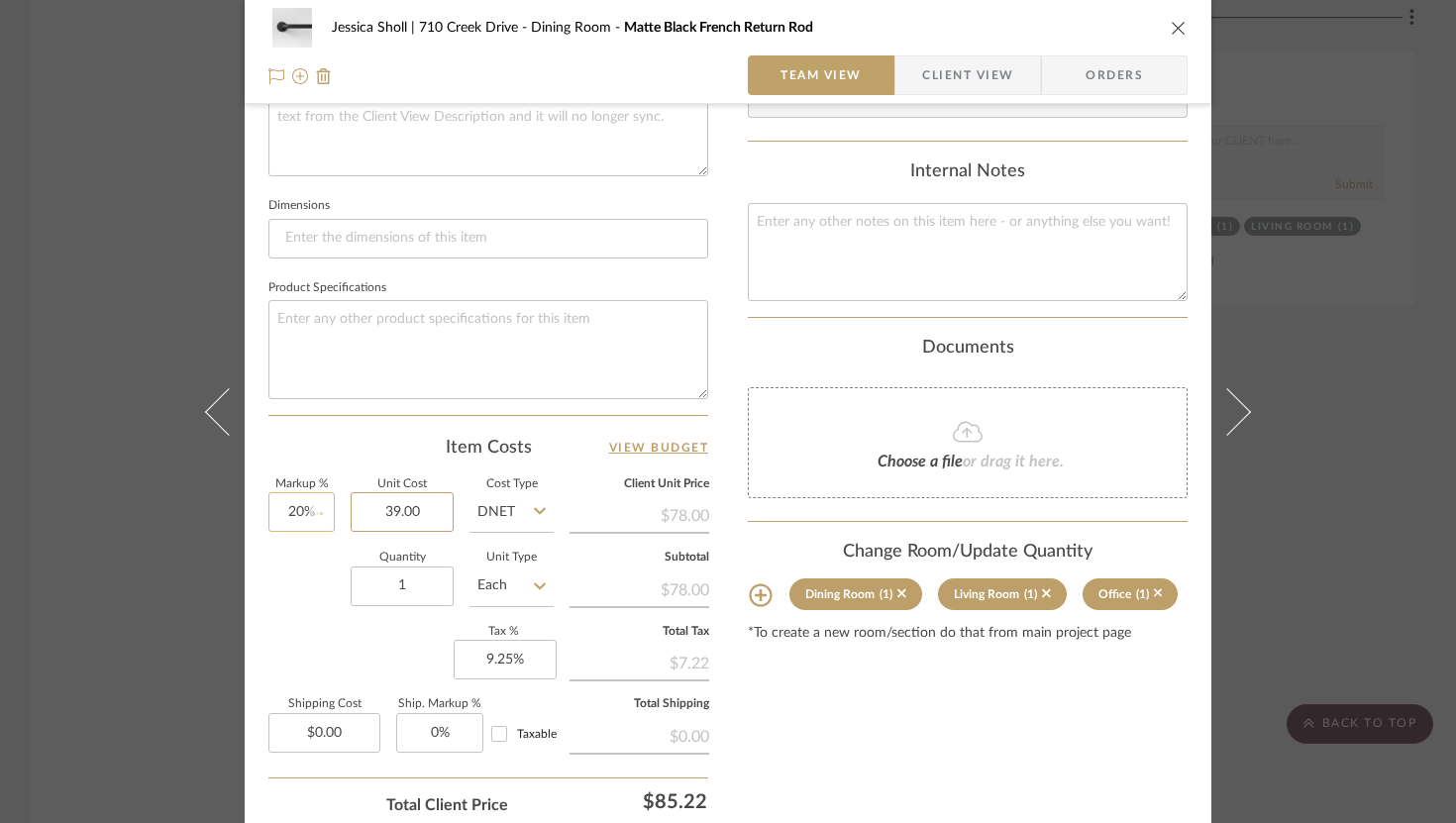 type 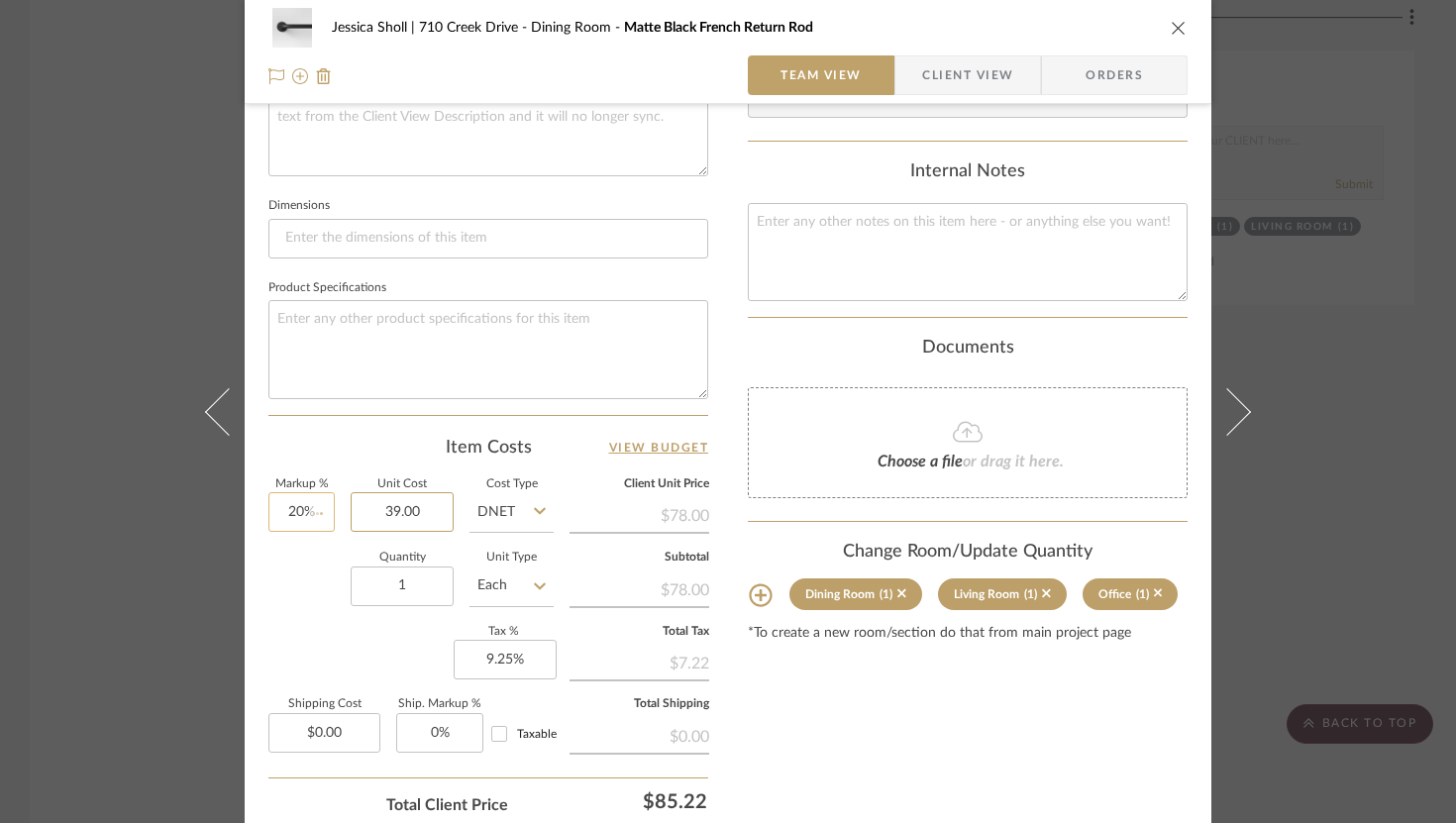 type 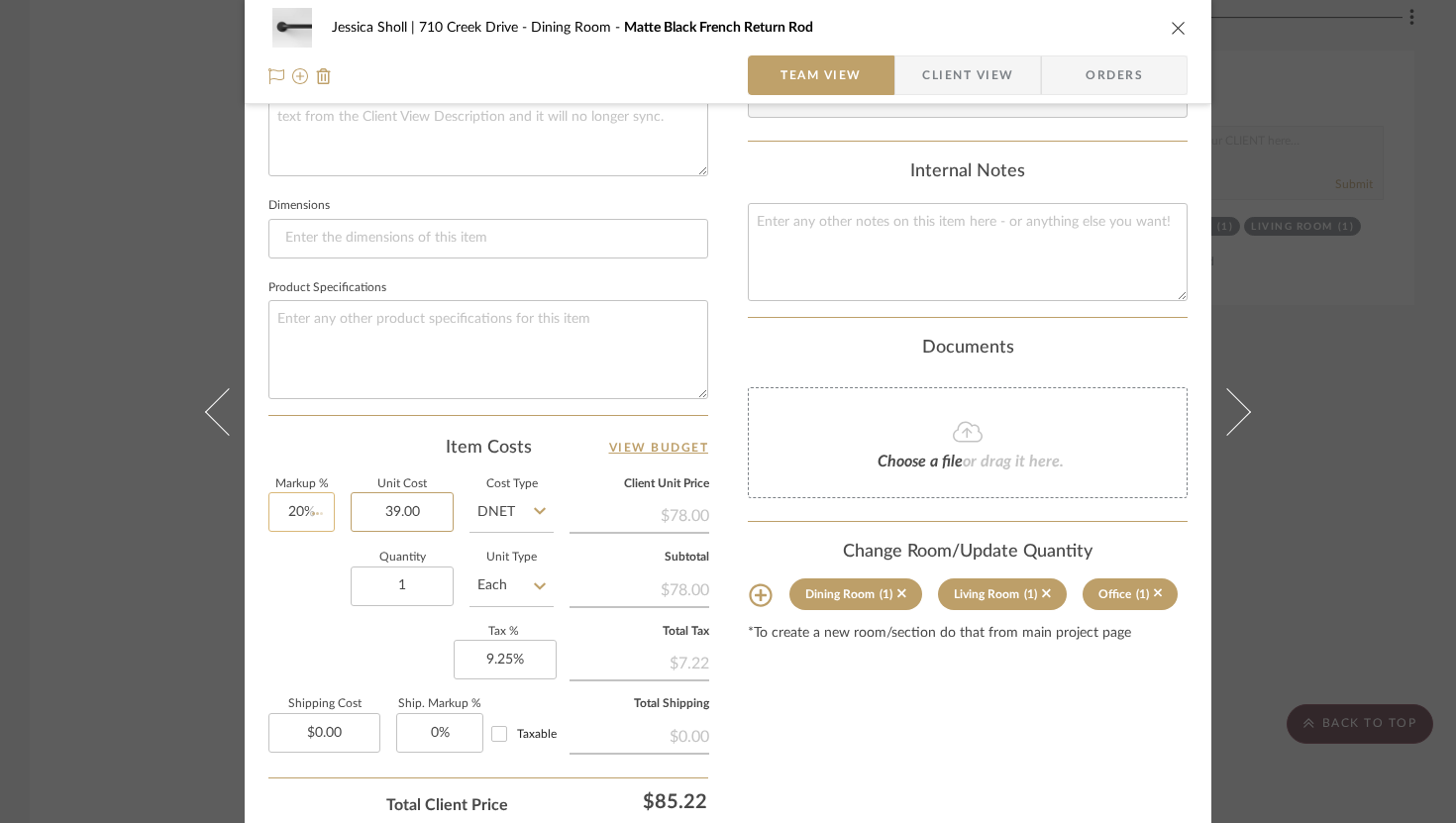 type 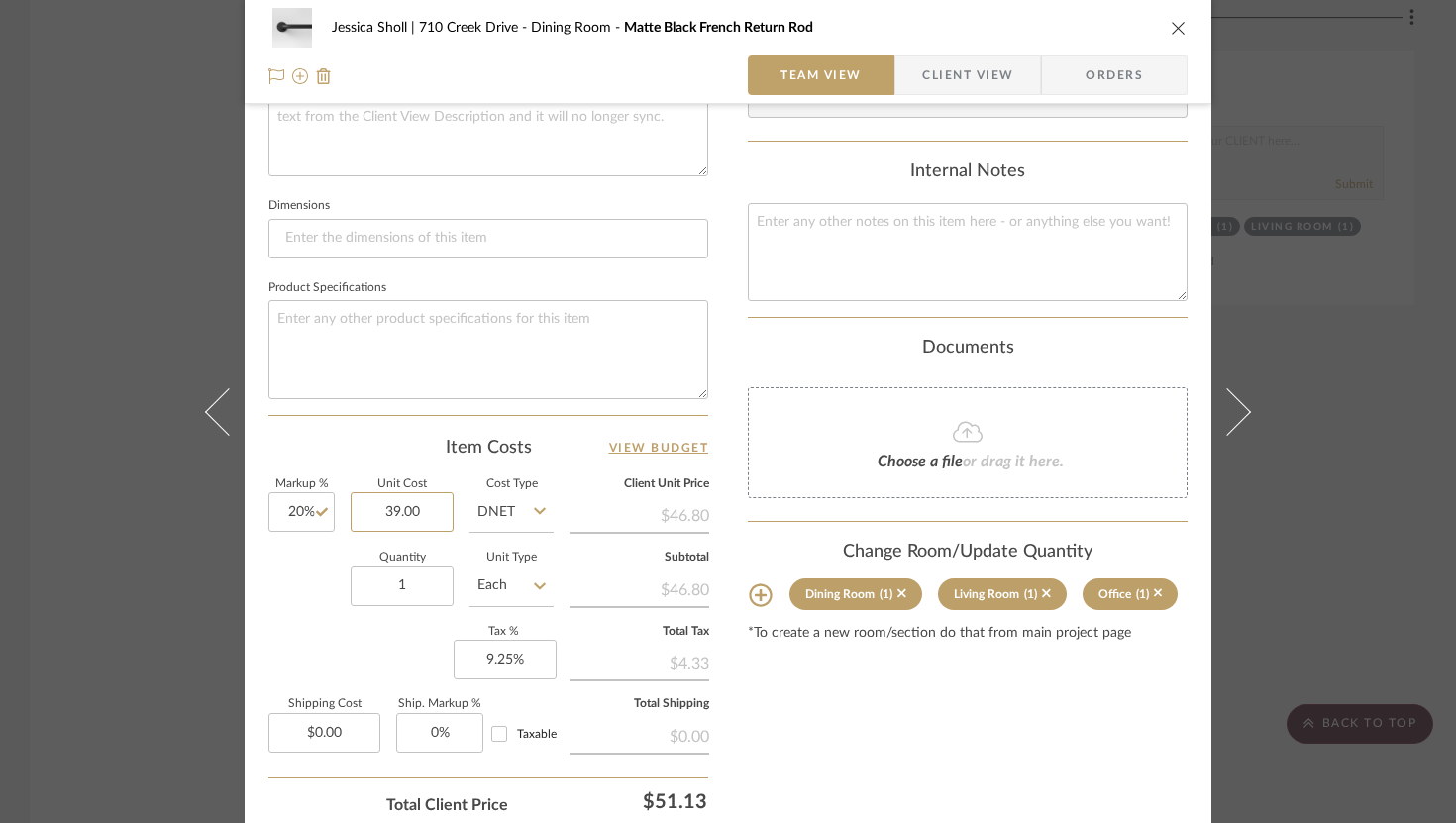 scroll, scrollTop: 920, scrollLeft: 0, axis: vertical 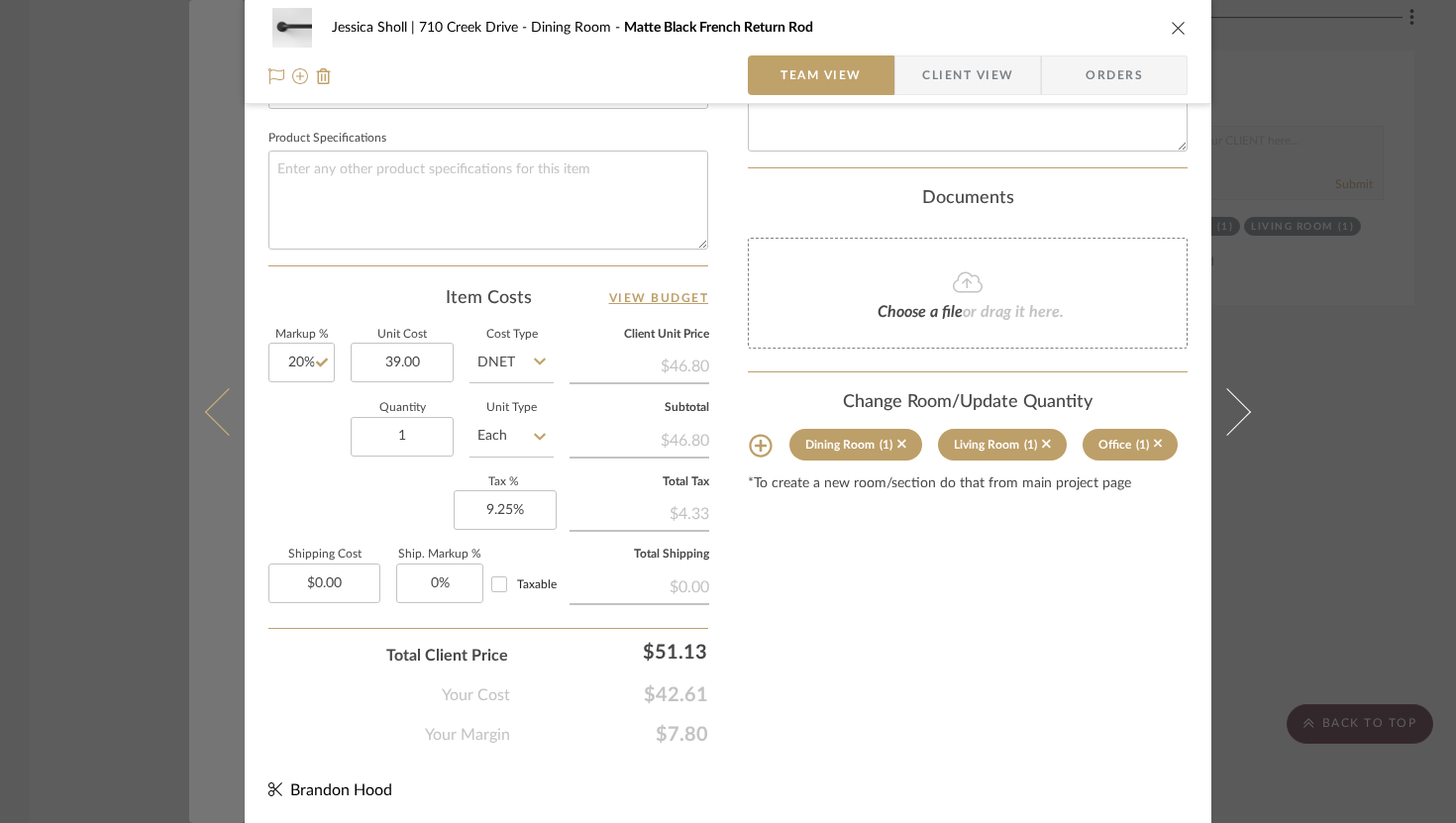 type on "$39.00" 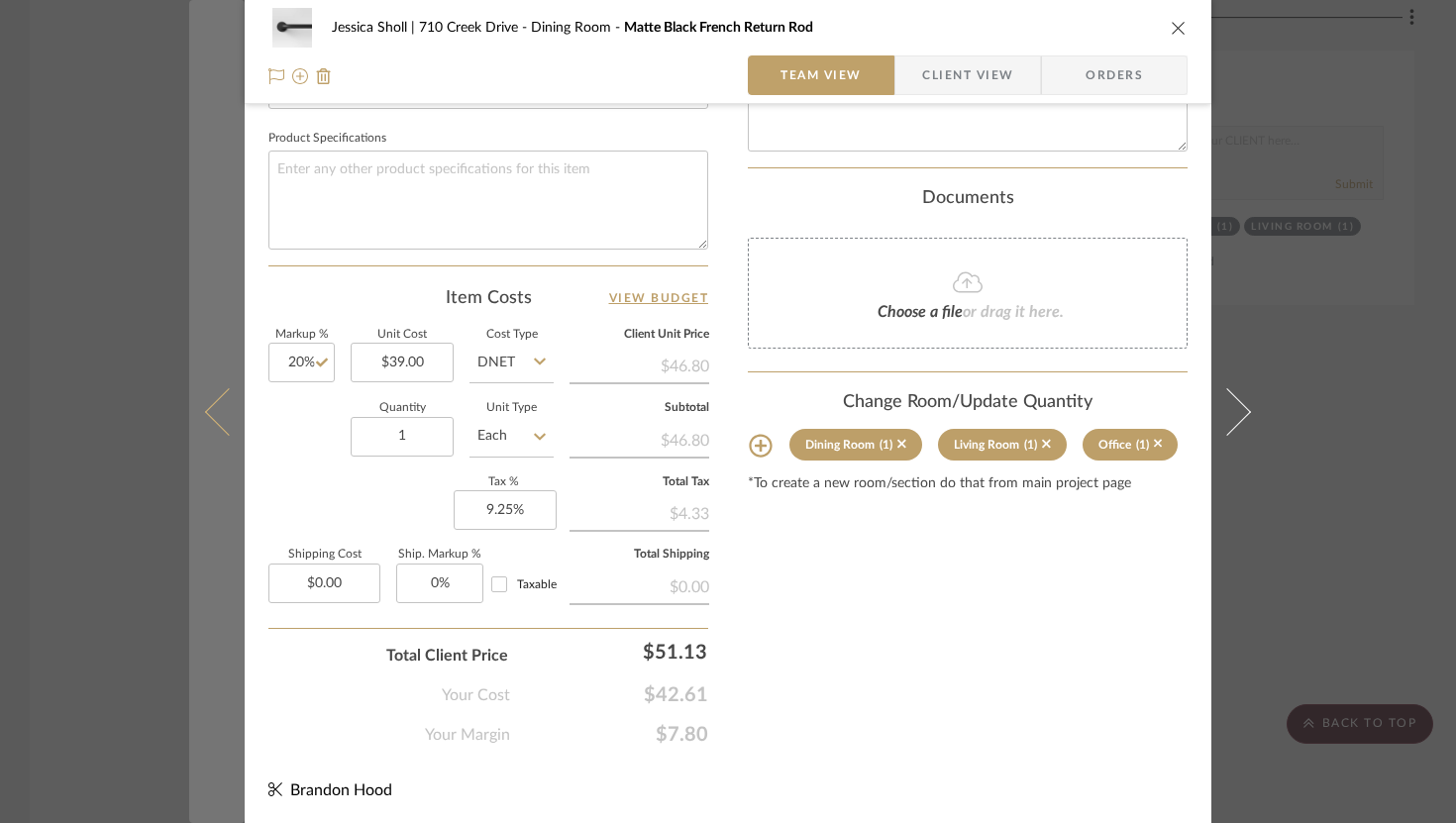 click at bounding box center (217, 411) 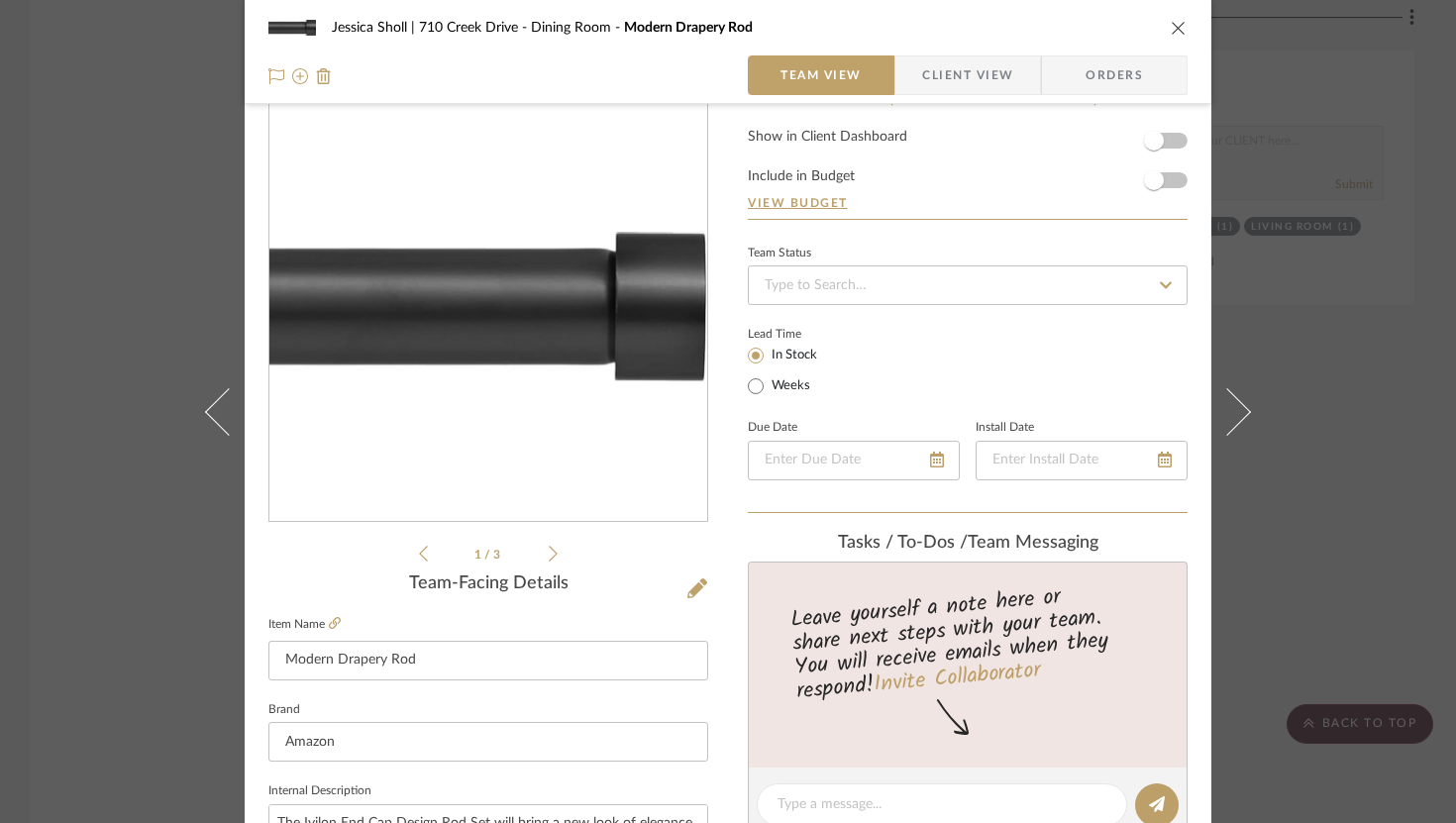scroll, scrollTop: 920, scrollLeft: 0, axis: vertical 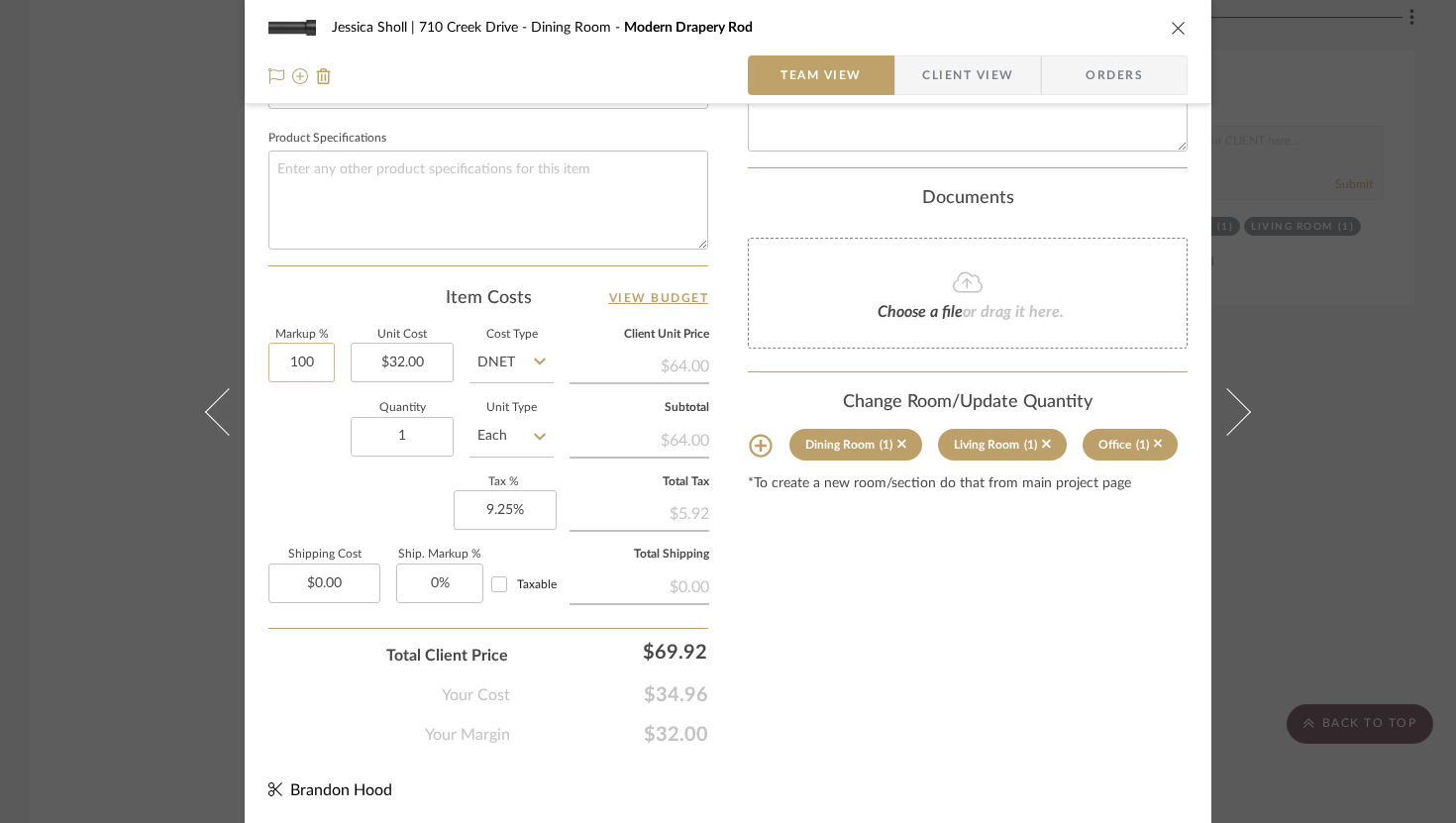 click on "100" 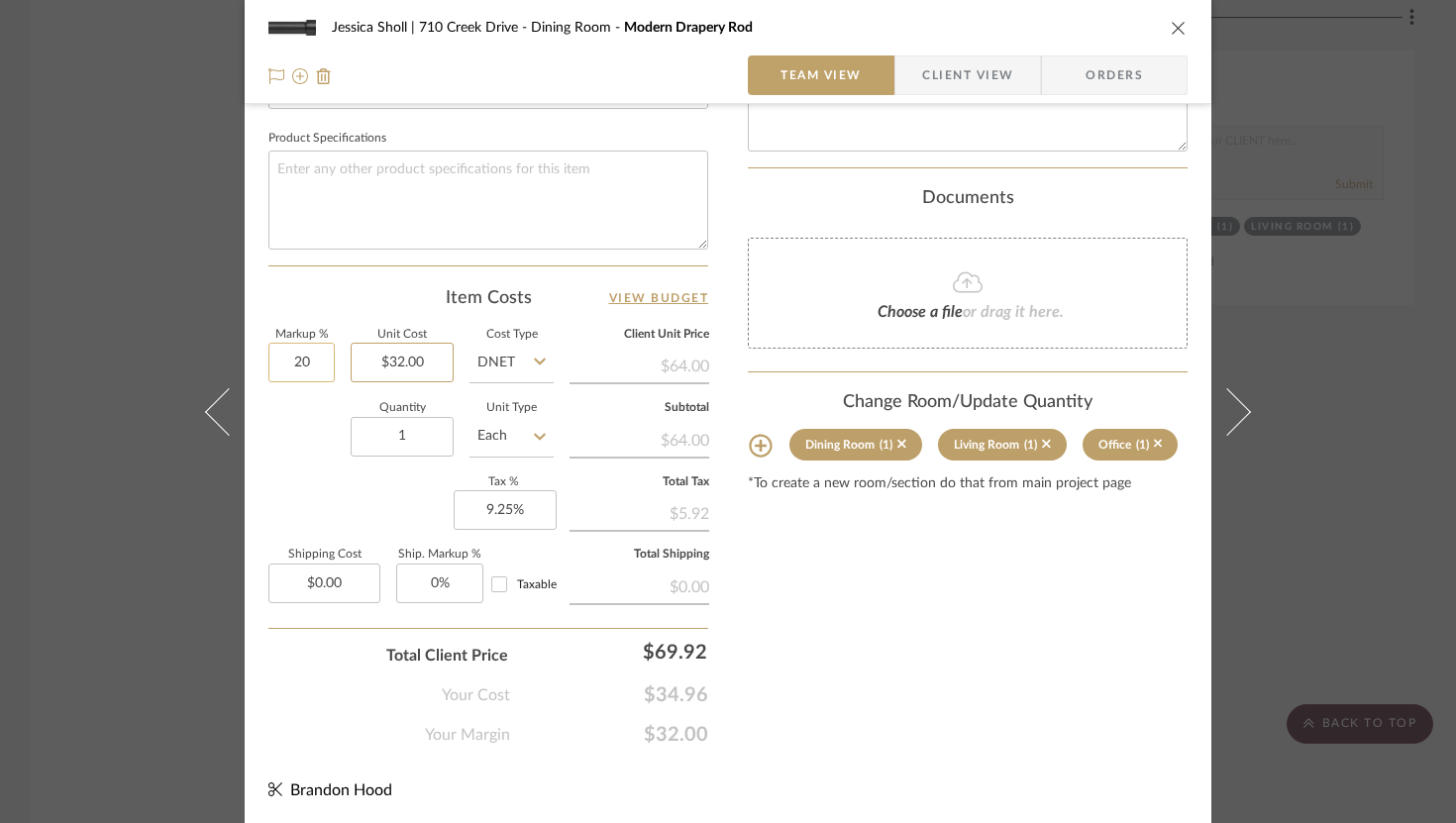 type on "20%" 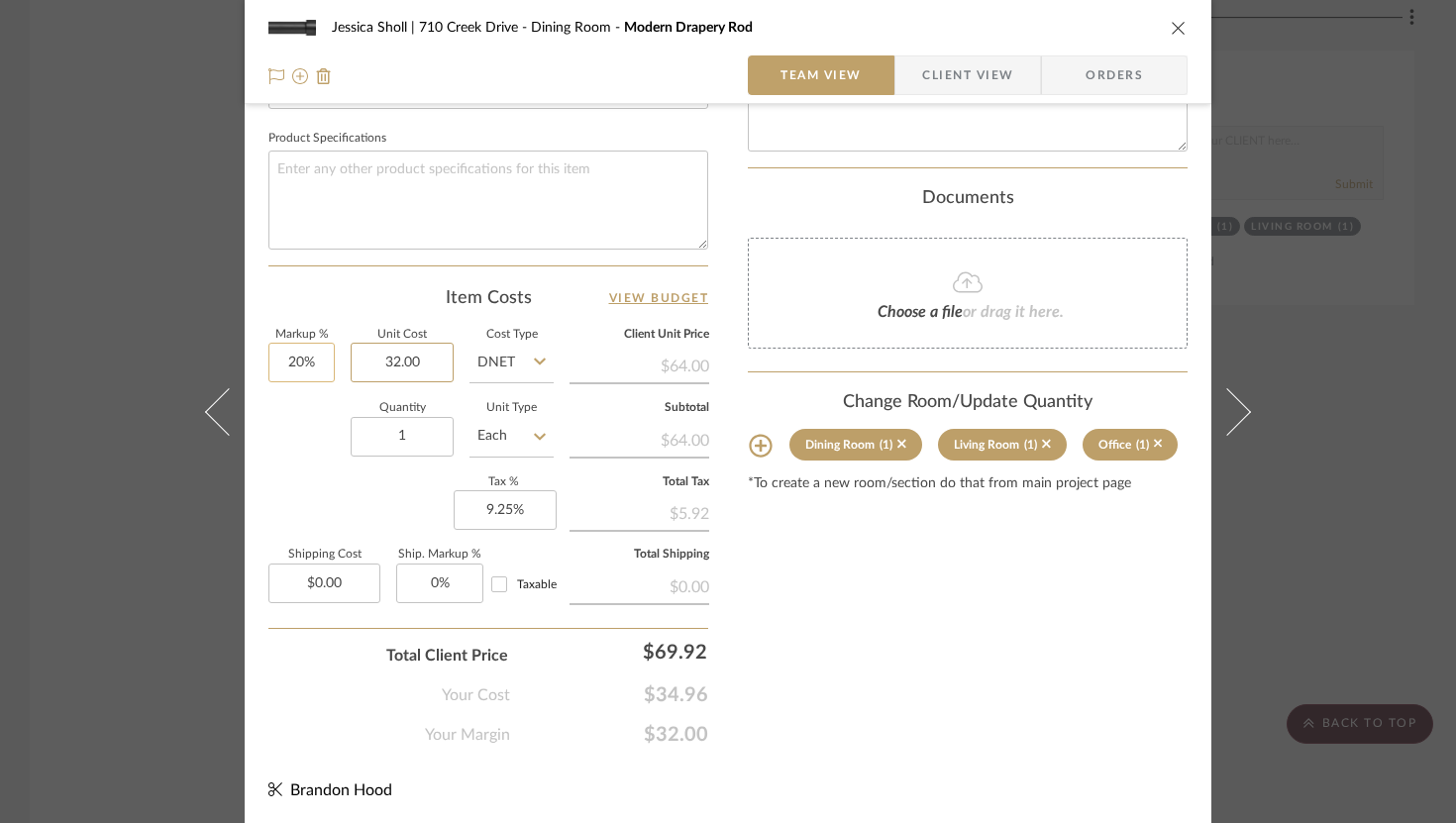 type 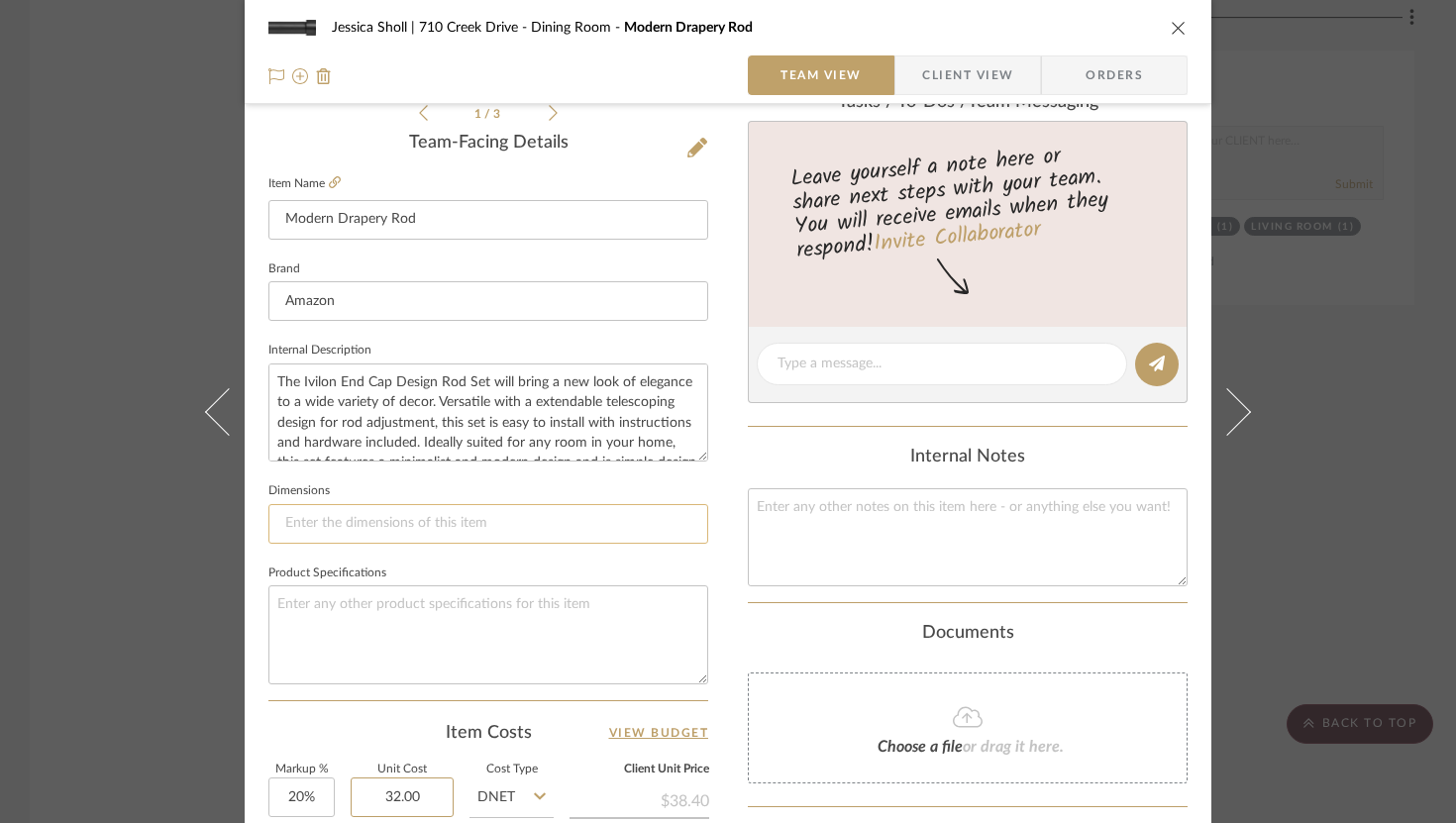 scroll, scrollTop: 484, scrollLeft: 0, axis: vertical 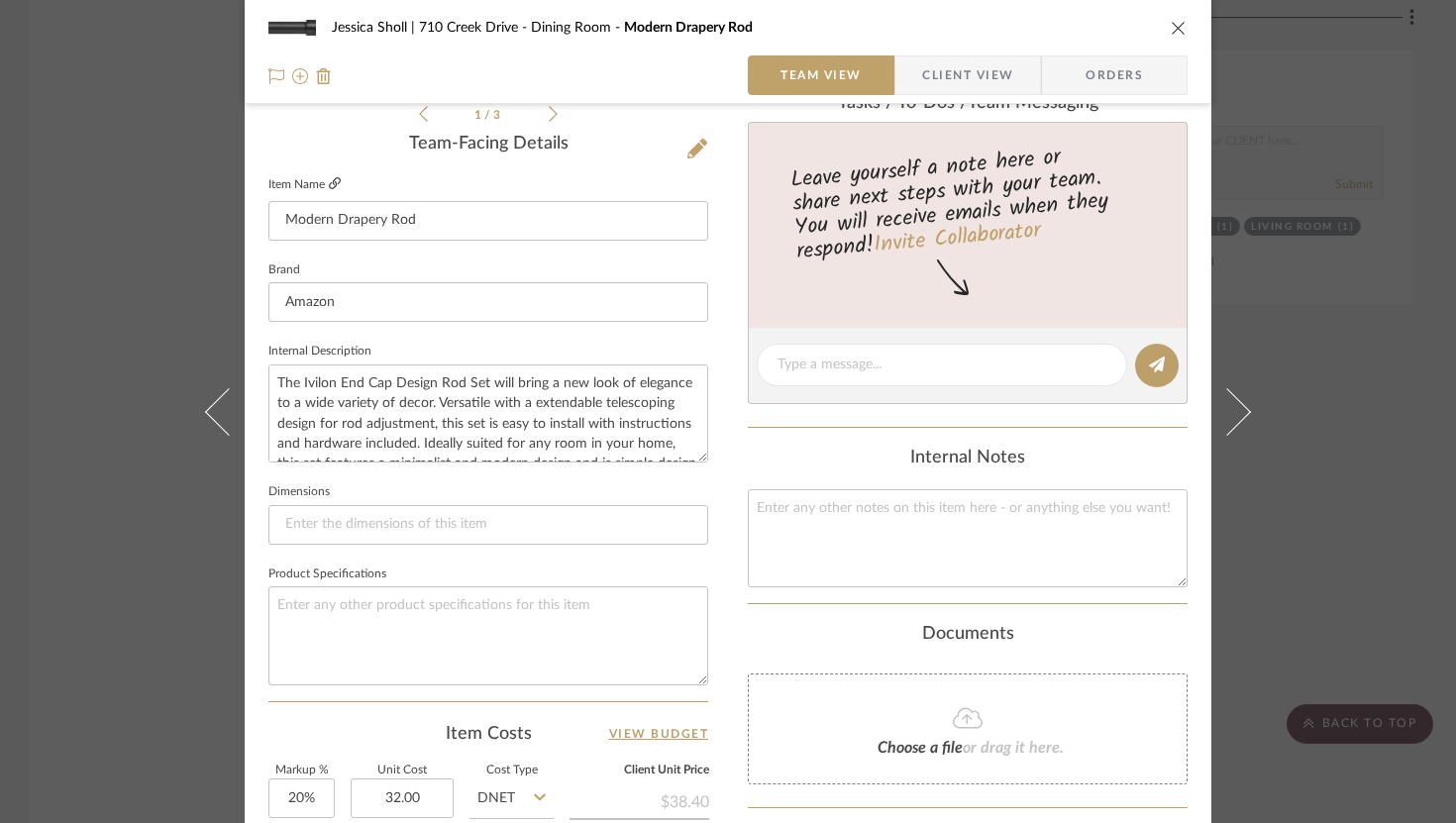 type on "$32.00" 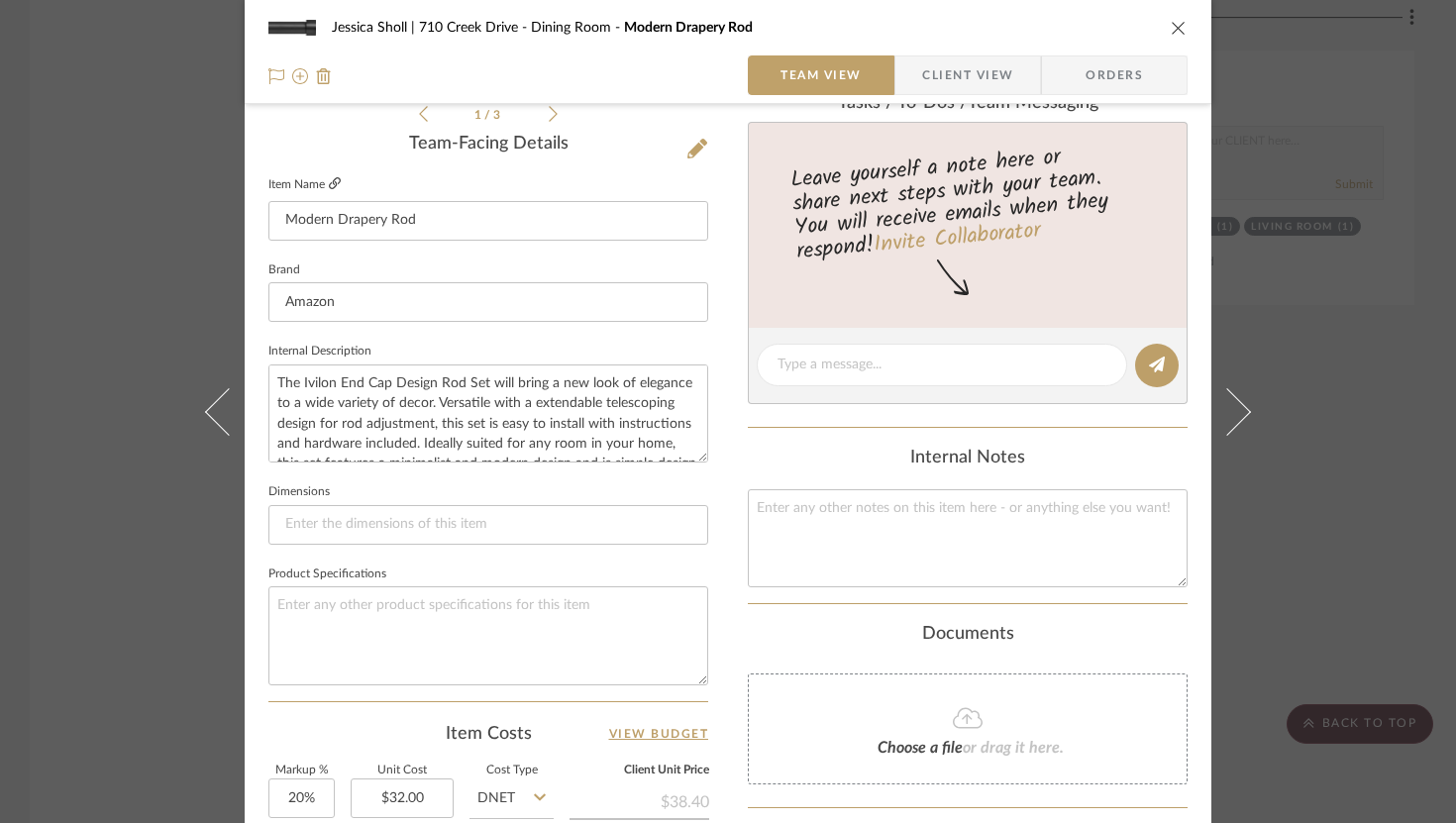 click 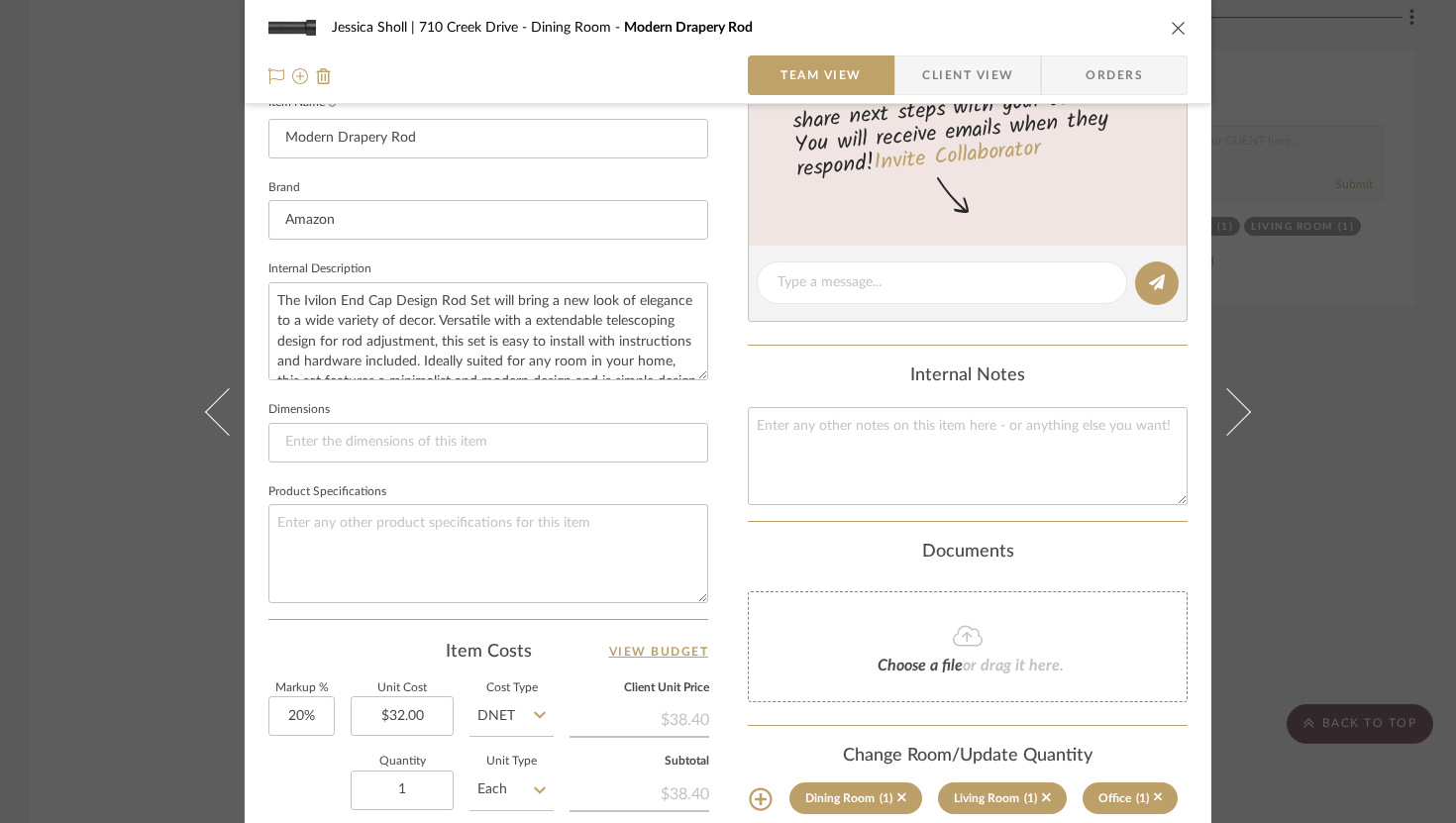 scroll, scrollTop: 593, scrollLeft: 0, axis: vertical 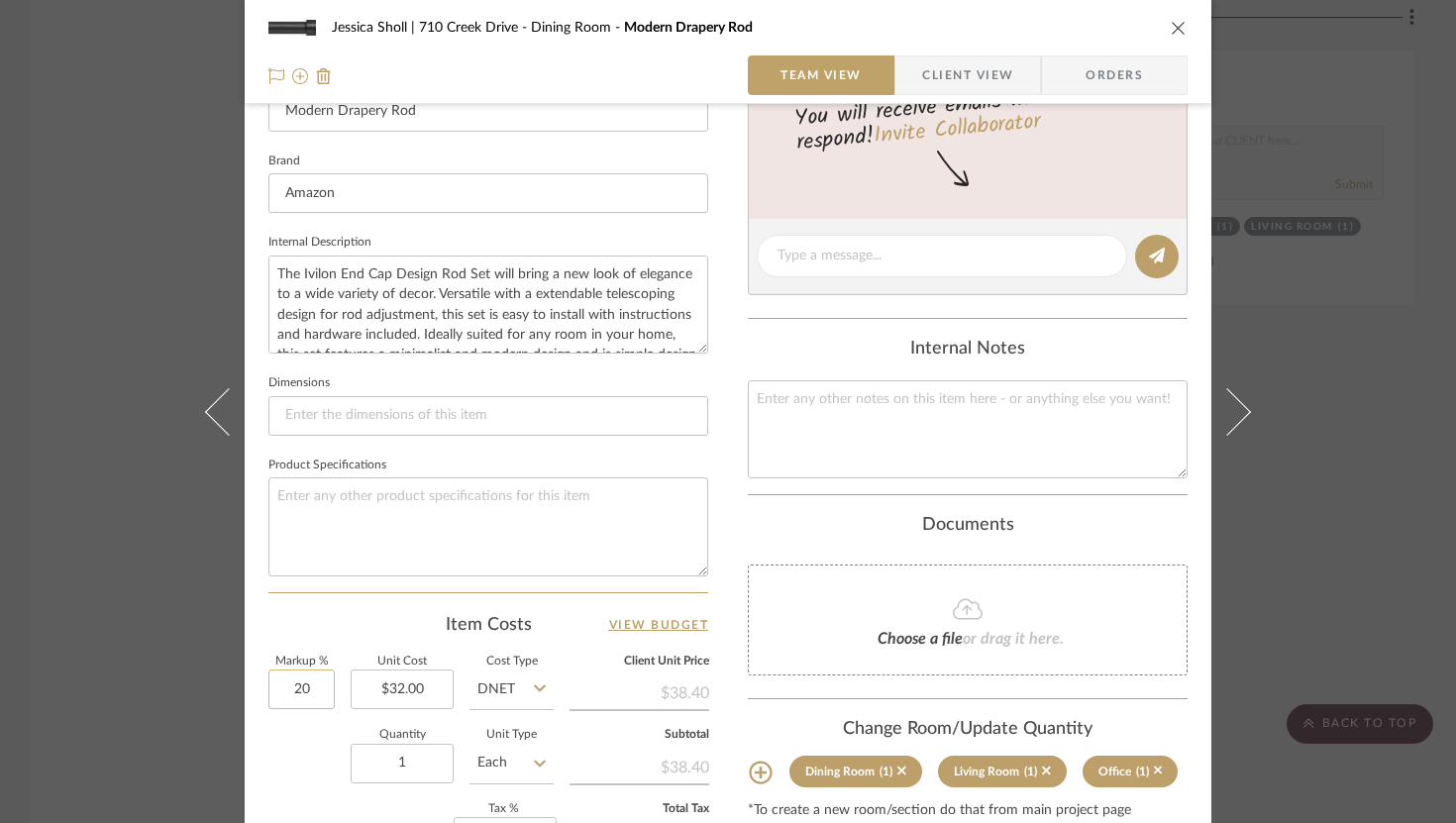 click on "20" 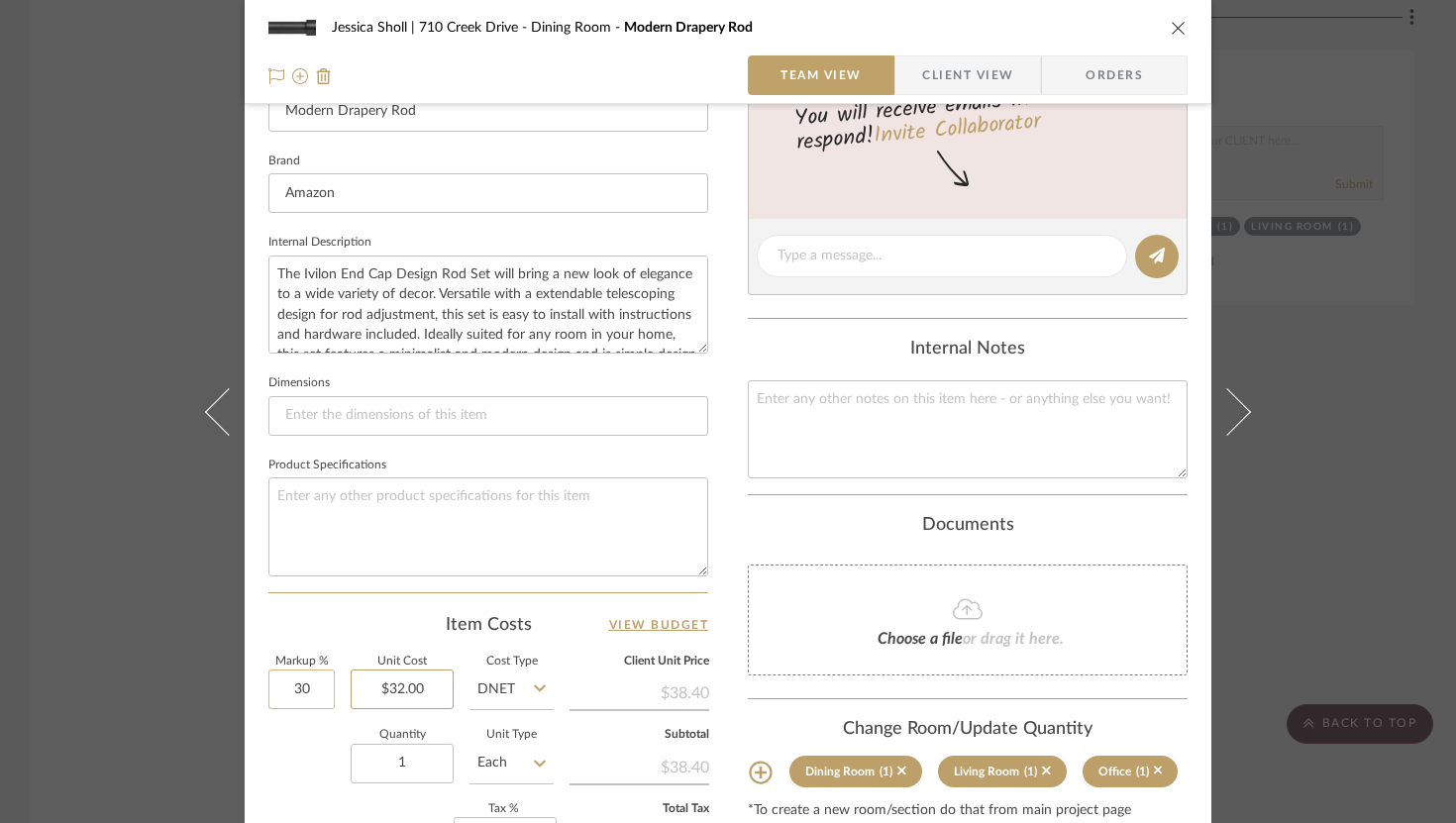 type on "30%" 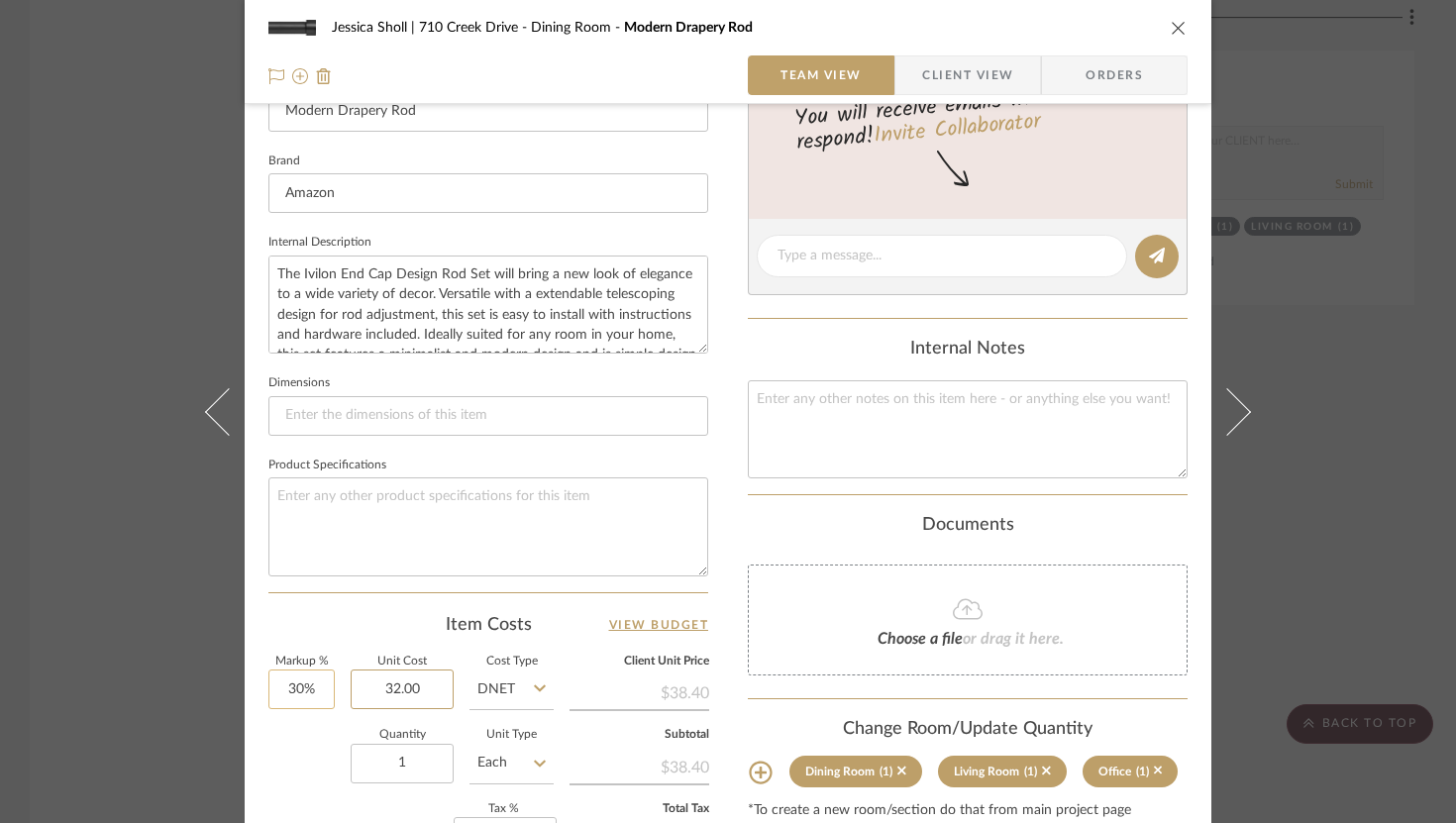 type 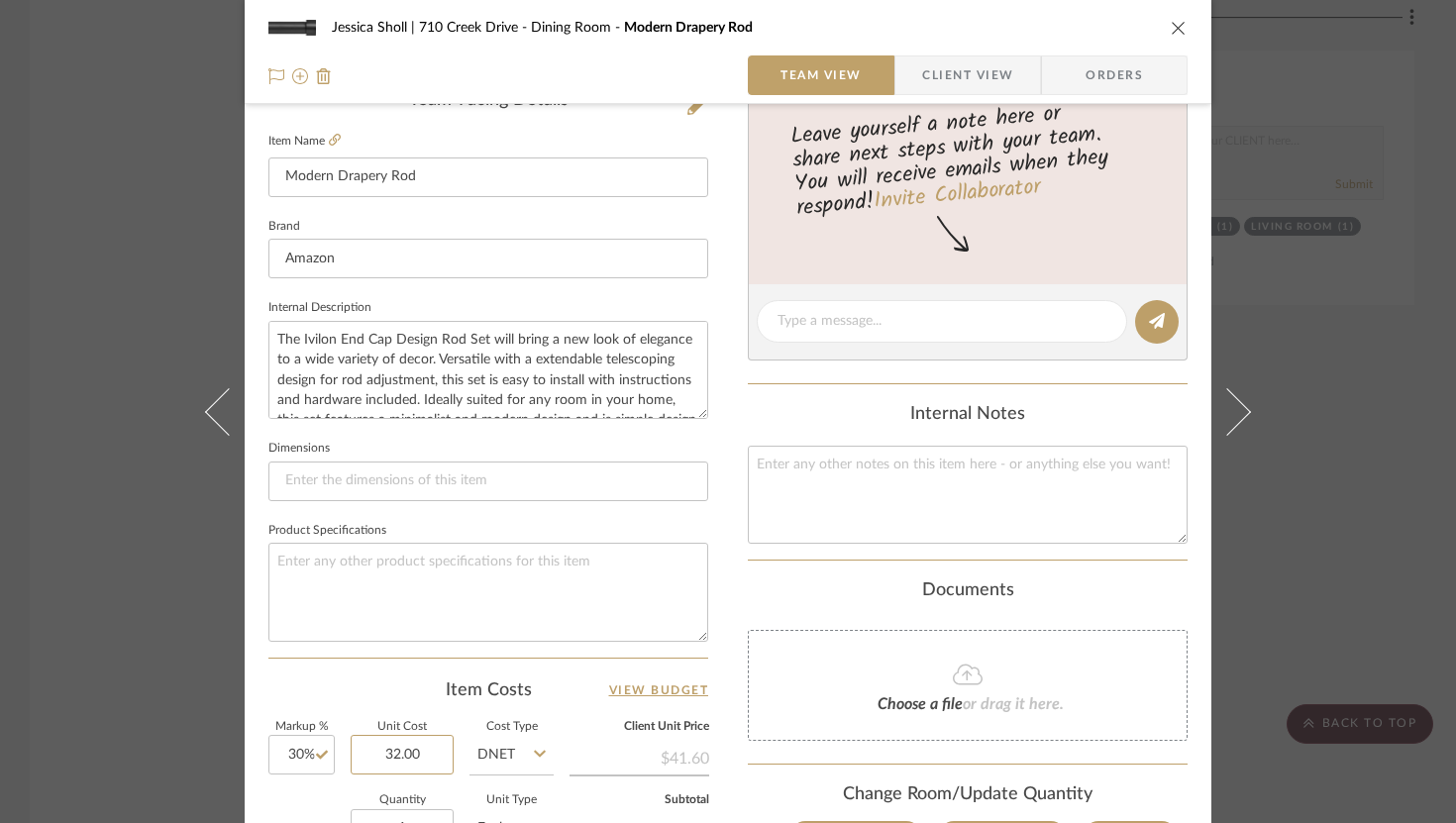 scroll, scrollTop: 0, scrollLeft: 0, axis: both 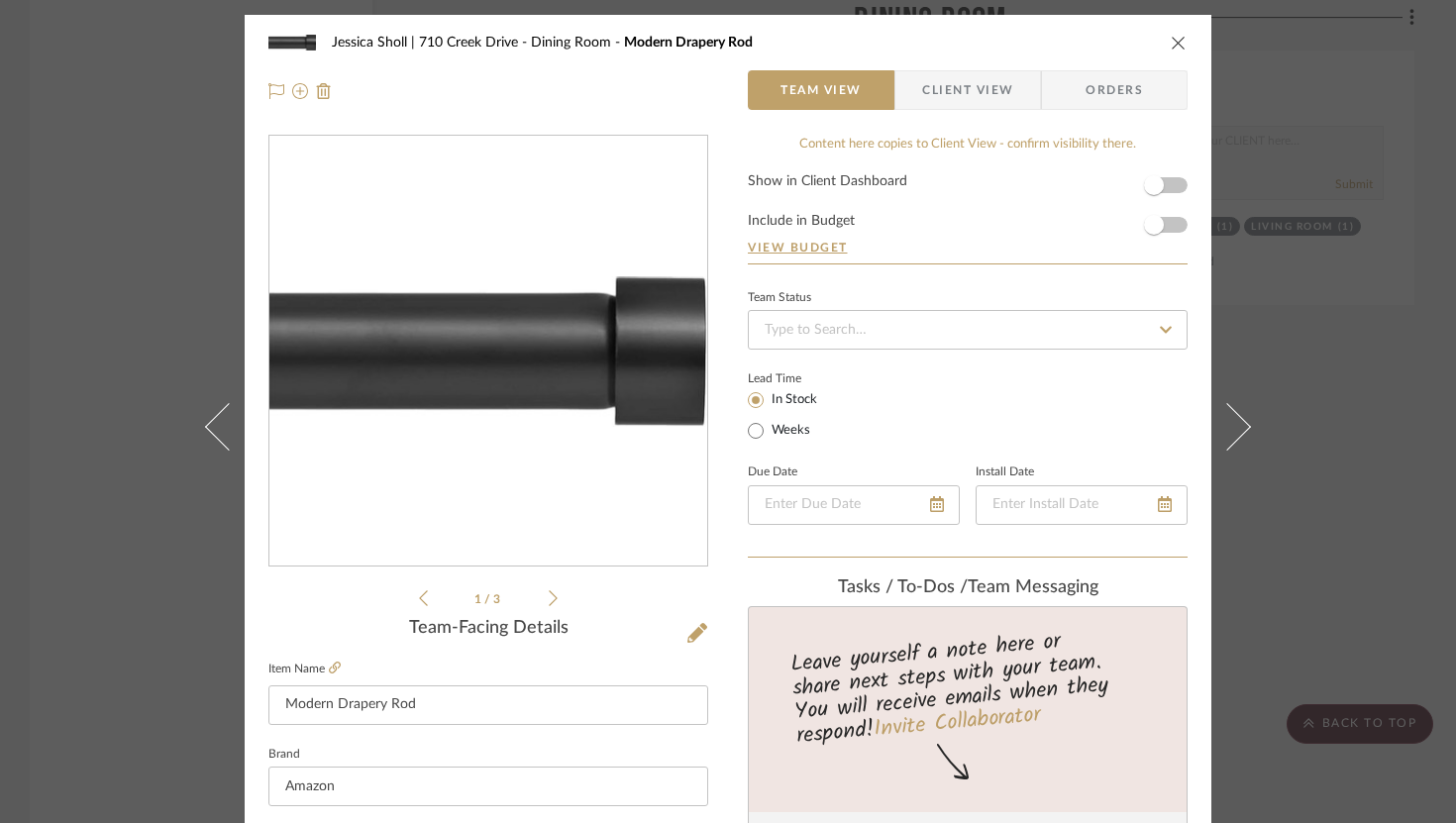 type on "$32.00" 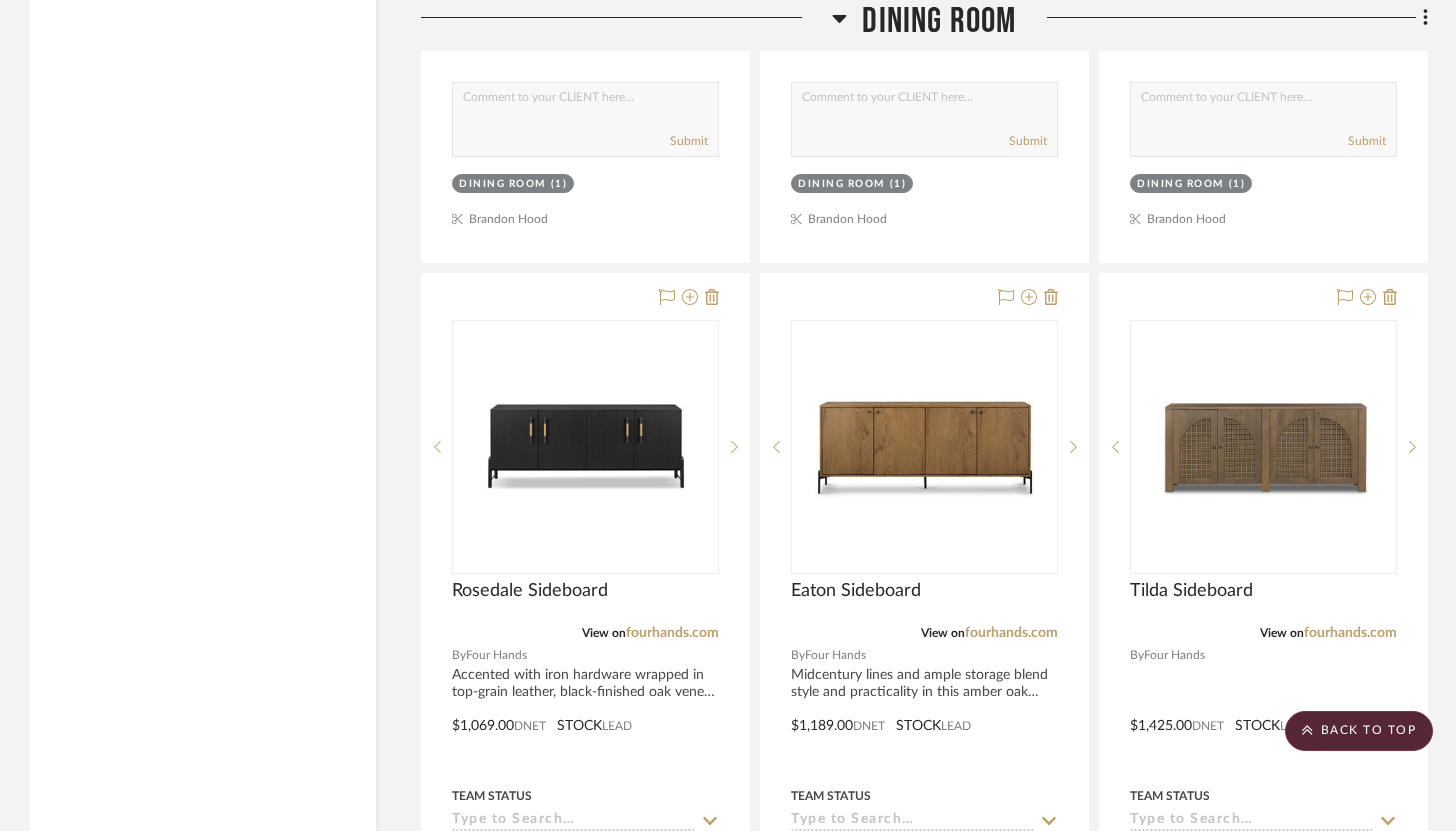 scroll, scrollTop: 10342, scrollLeft: 0, axis: vertical 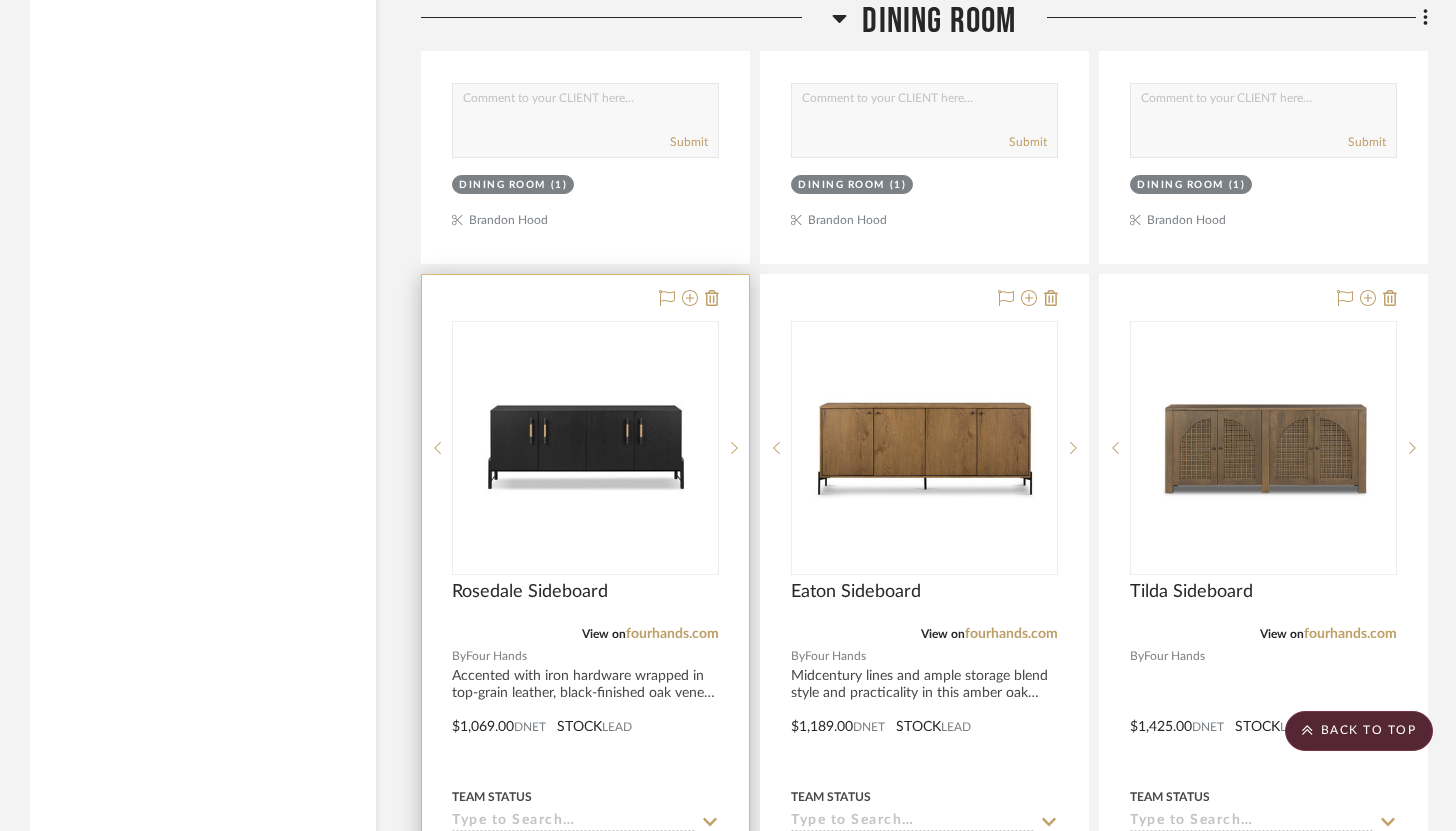 click at bounding box center [585, 712] 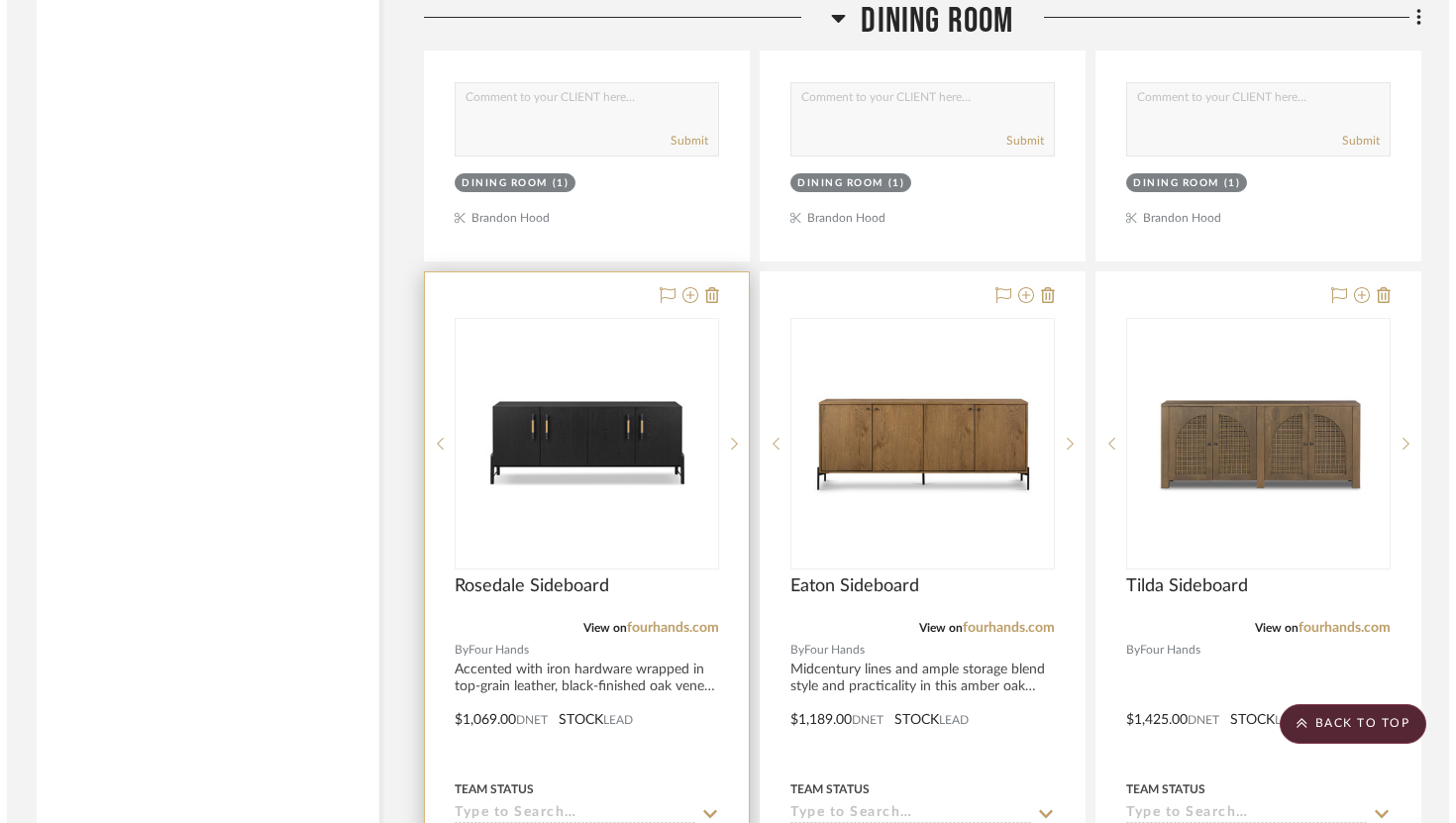 scroll, scrollTop: 0, scrollLeft: 0, axis: both 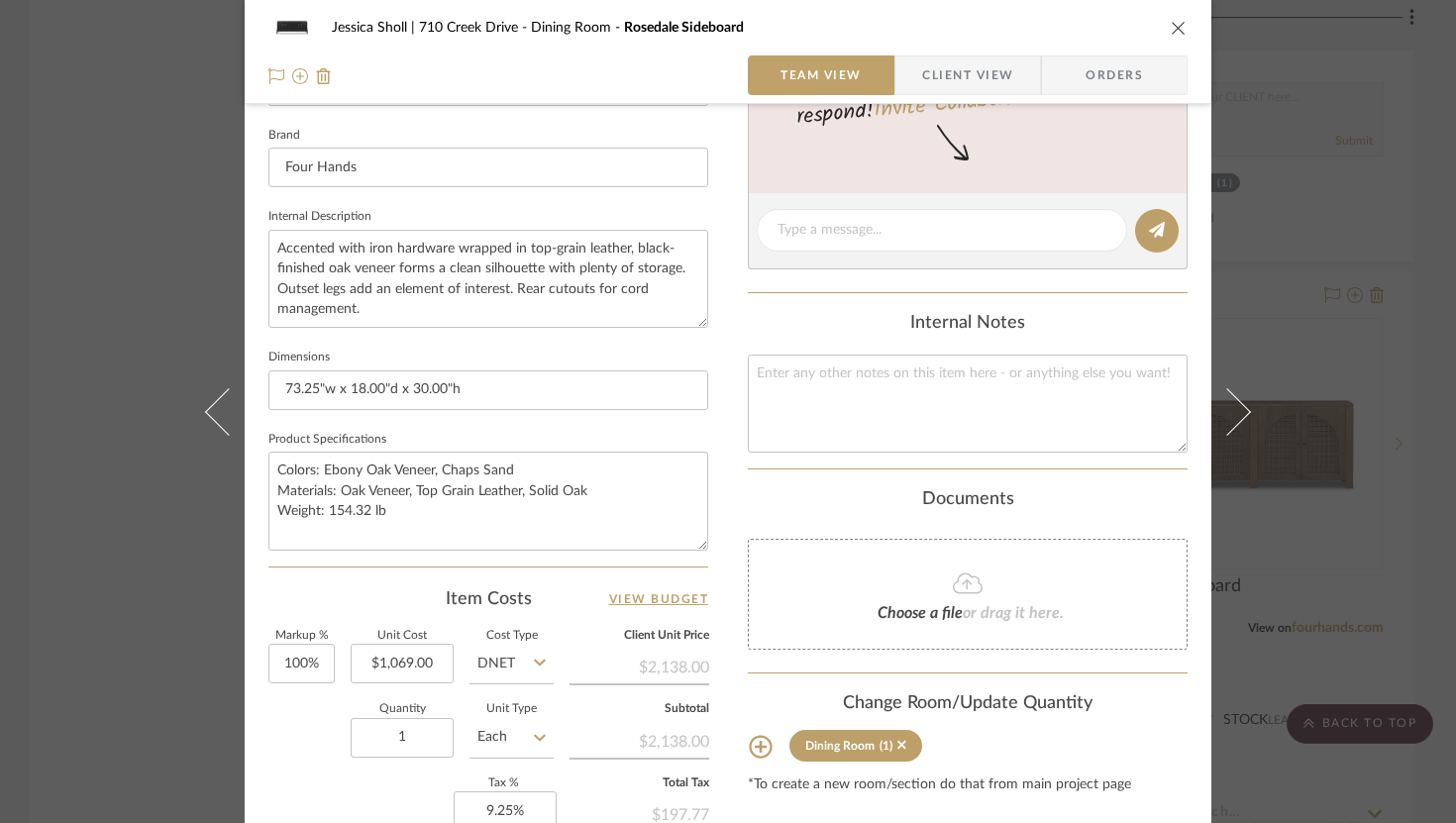 click at bounding box center [1179, 28] 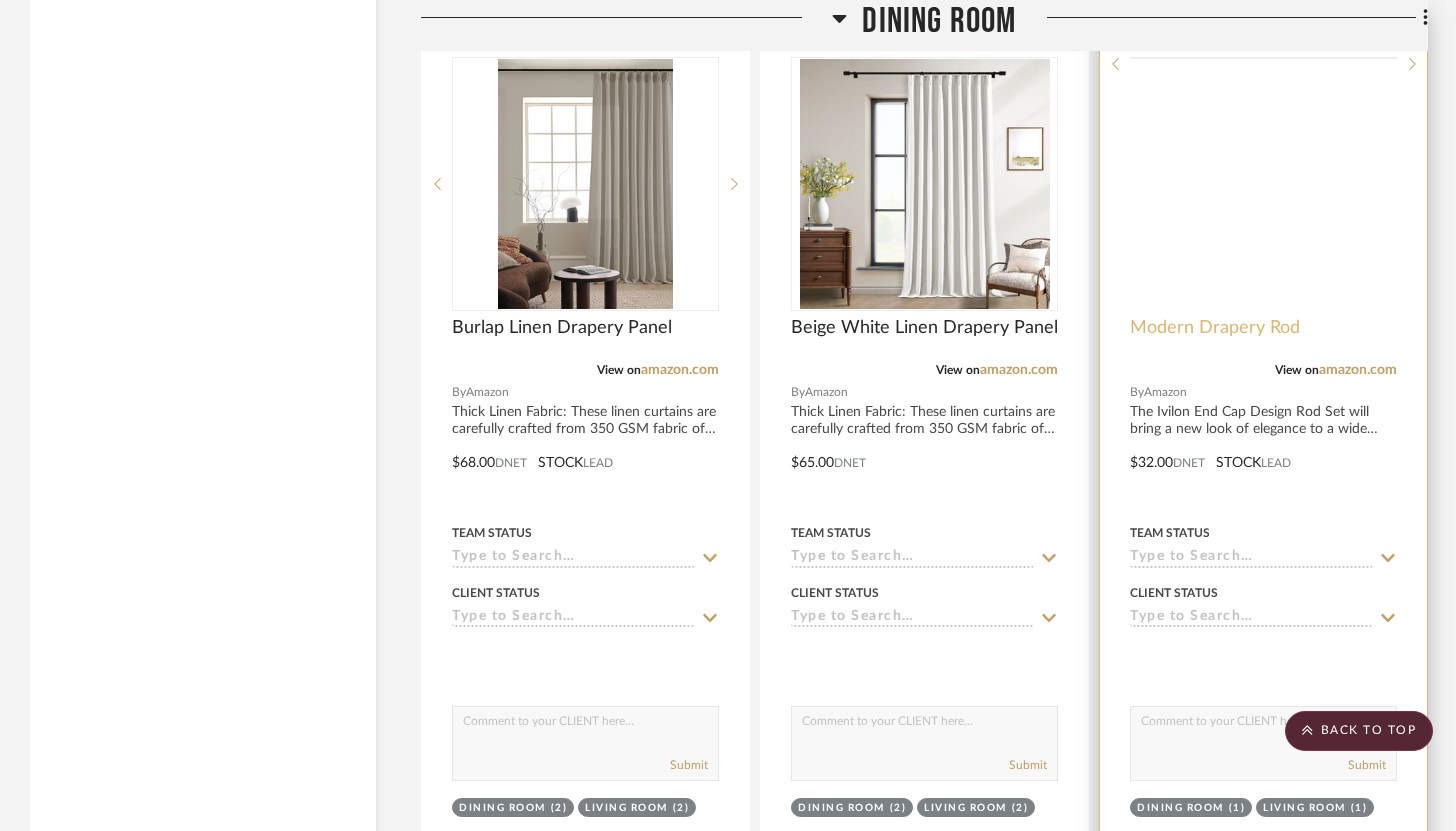 scroll, scrollTop: 12416, scrollLeft: 0, axis: vertical 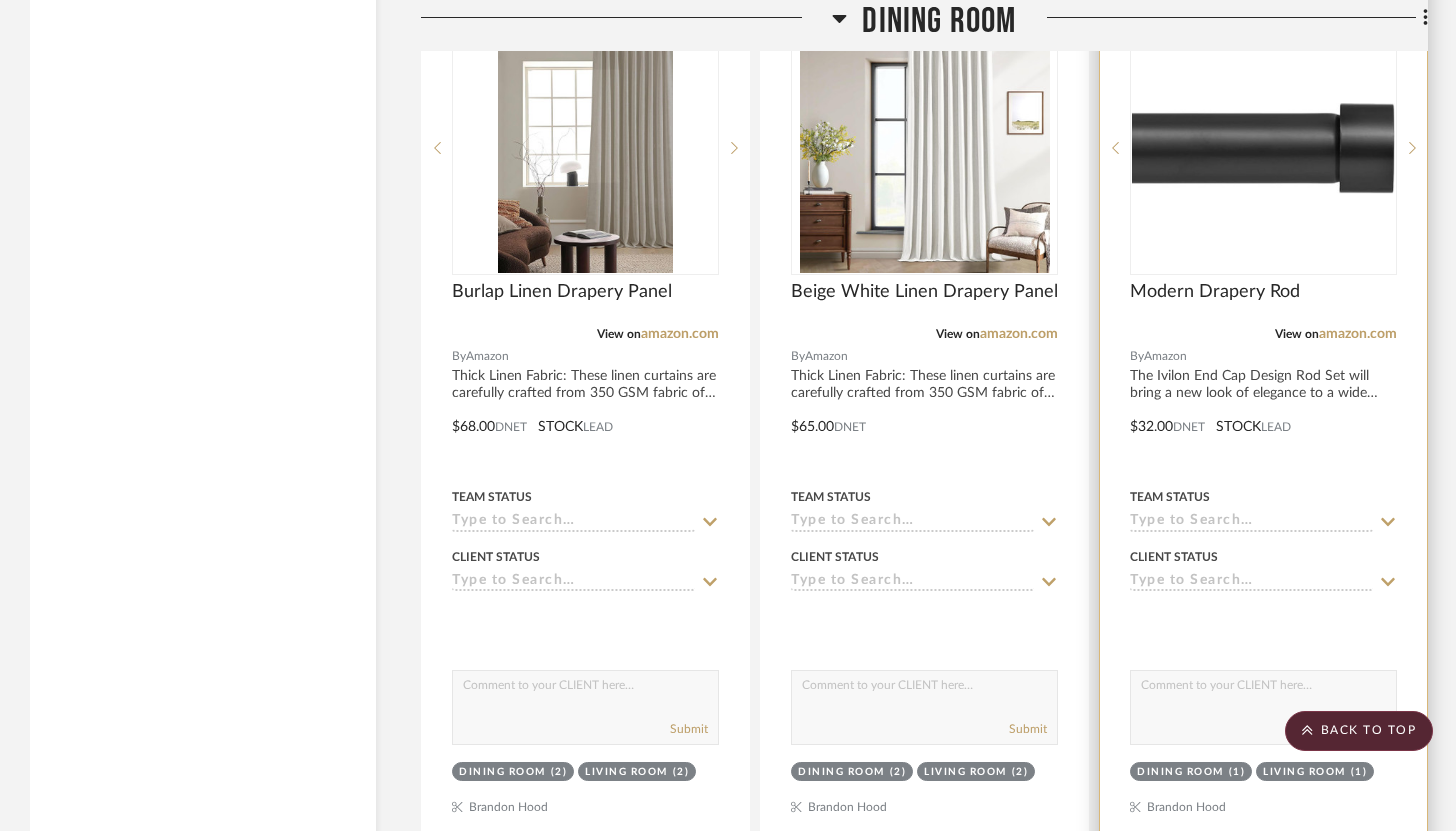 click at bounding box center [1263, 412] 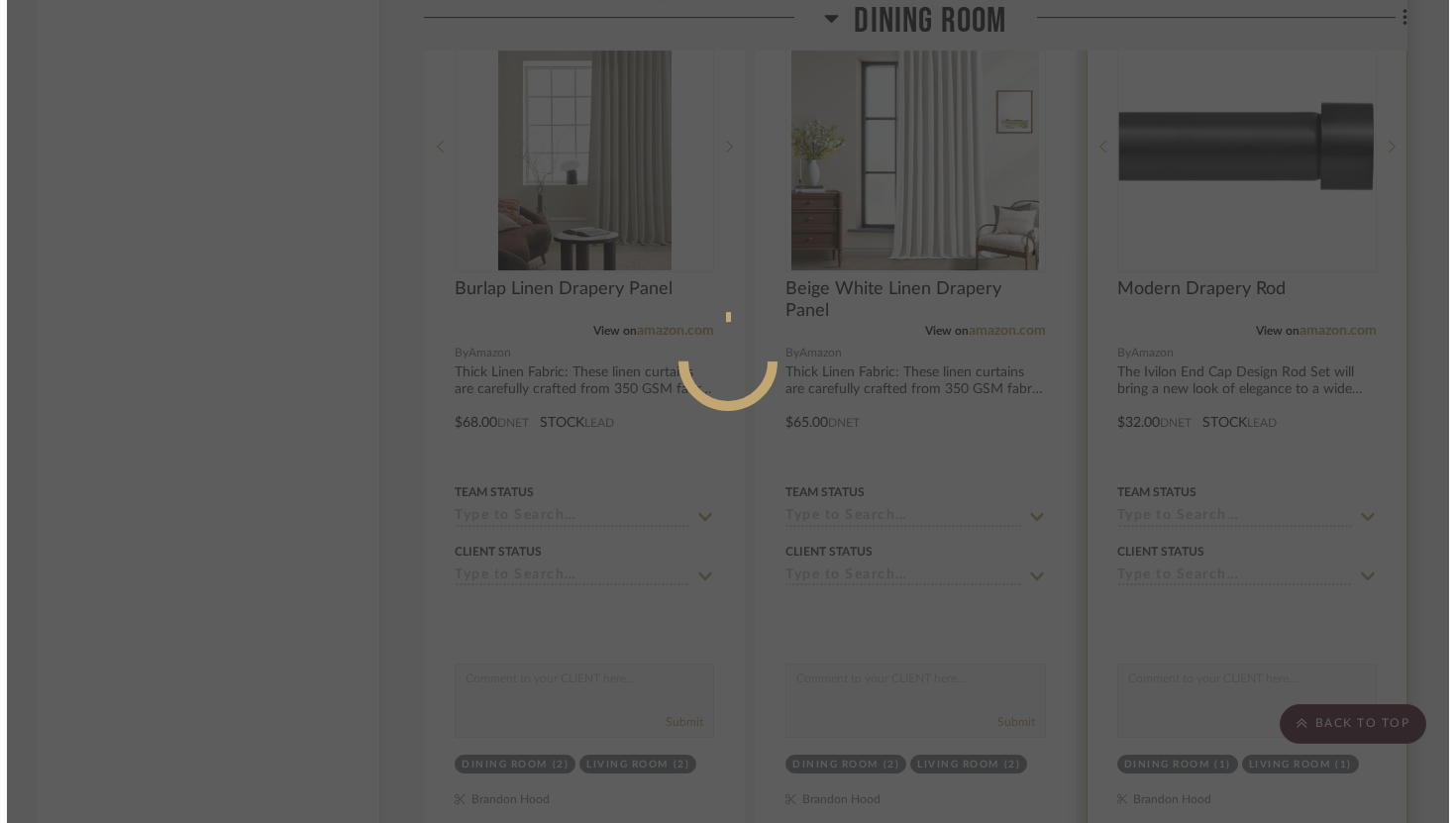 scroll, scrollTop: 0, scrollLeft: 0, axis: both 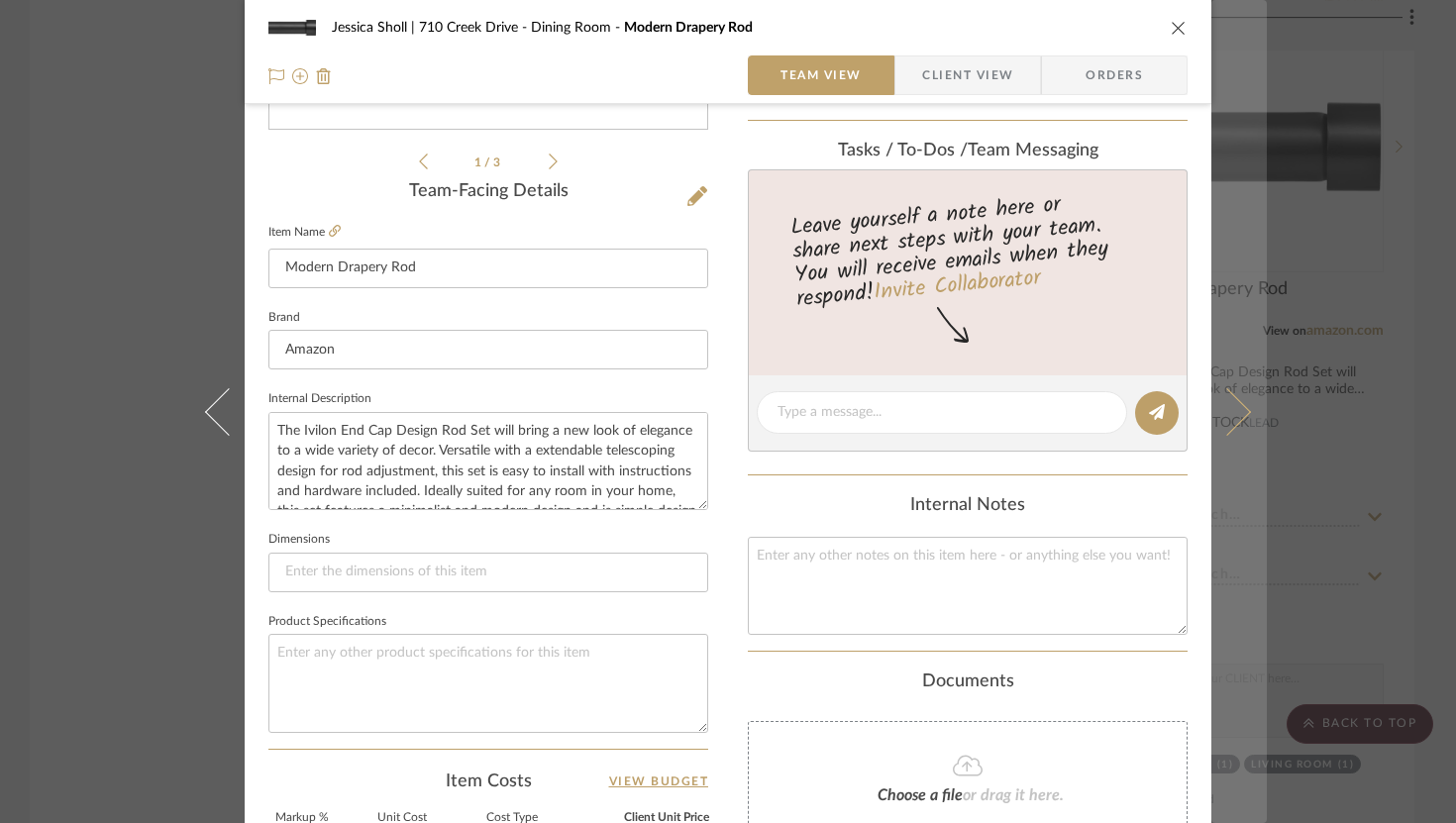 click at bounding box center [1227, 411] 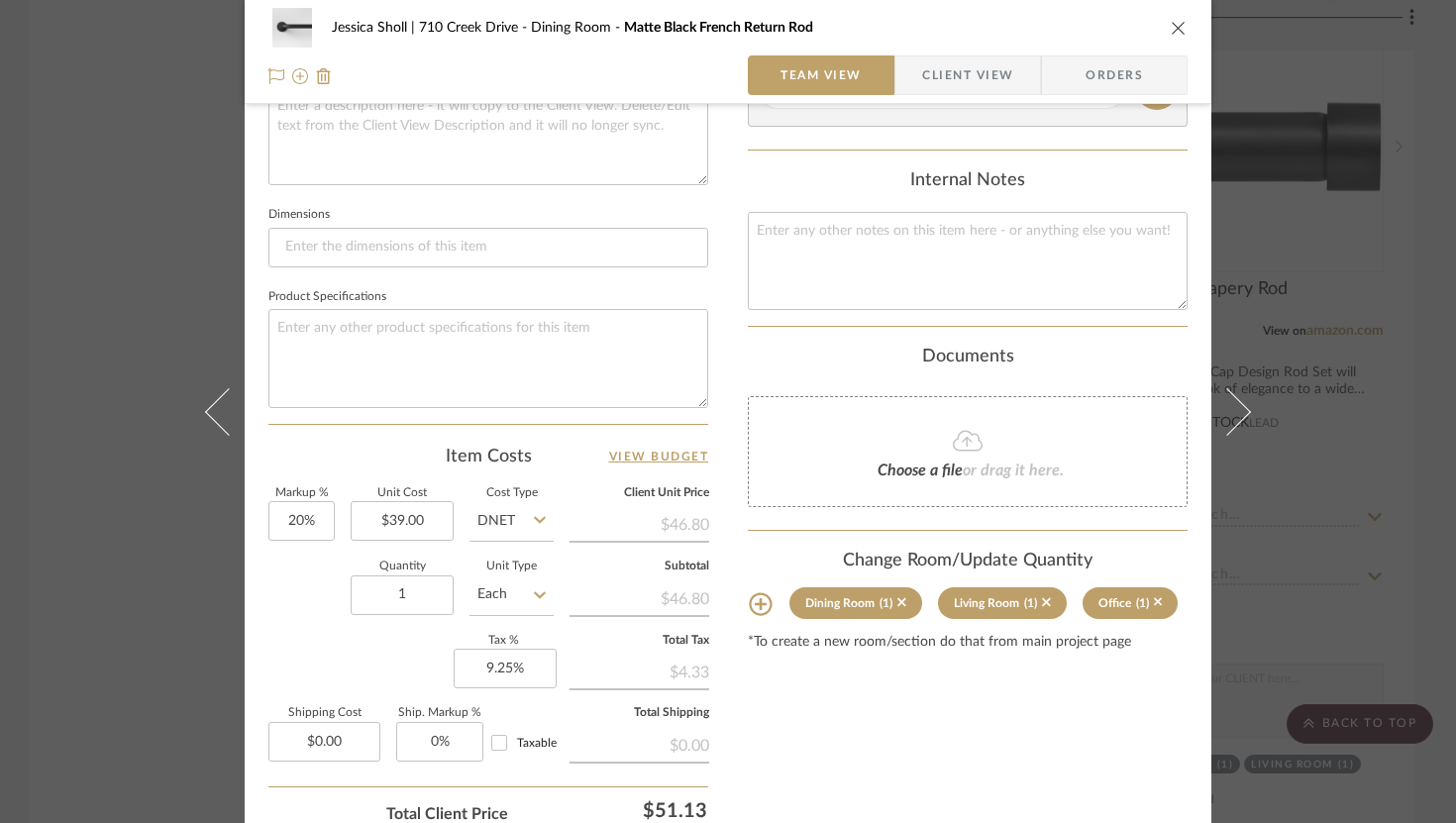 scroll, scrollTop: 756, scrollLeft: 0, axis: vertical 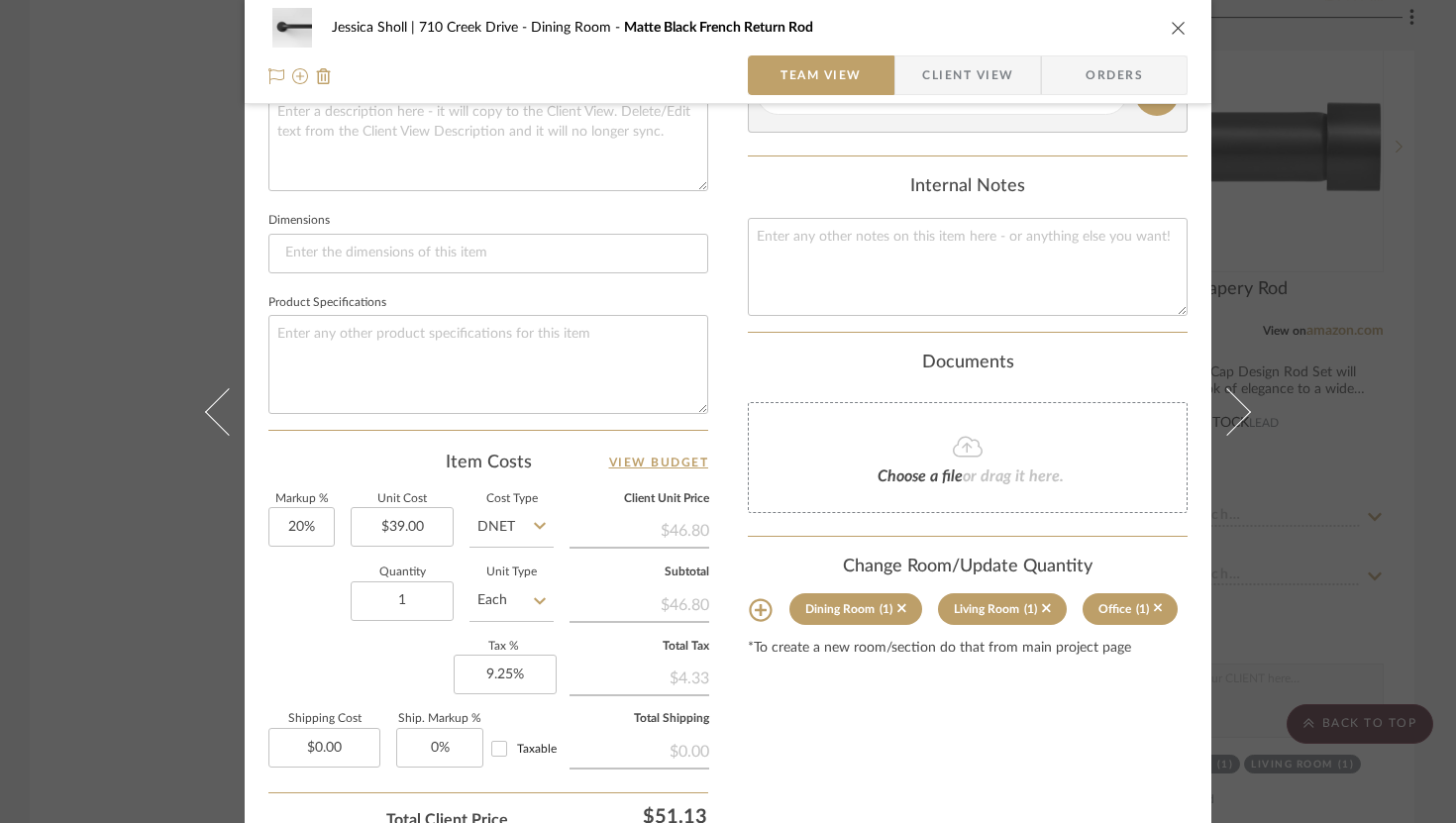 click on "Jessica Sholl | 710 Creek Drive Dining Room Matte Black French Return Rod Team View Client View Orders" at bounding box center (728, 51) 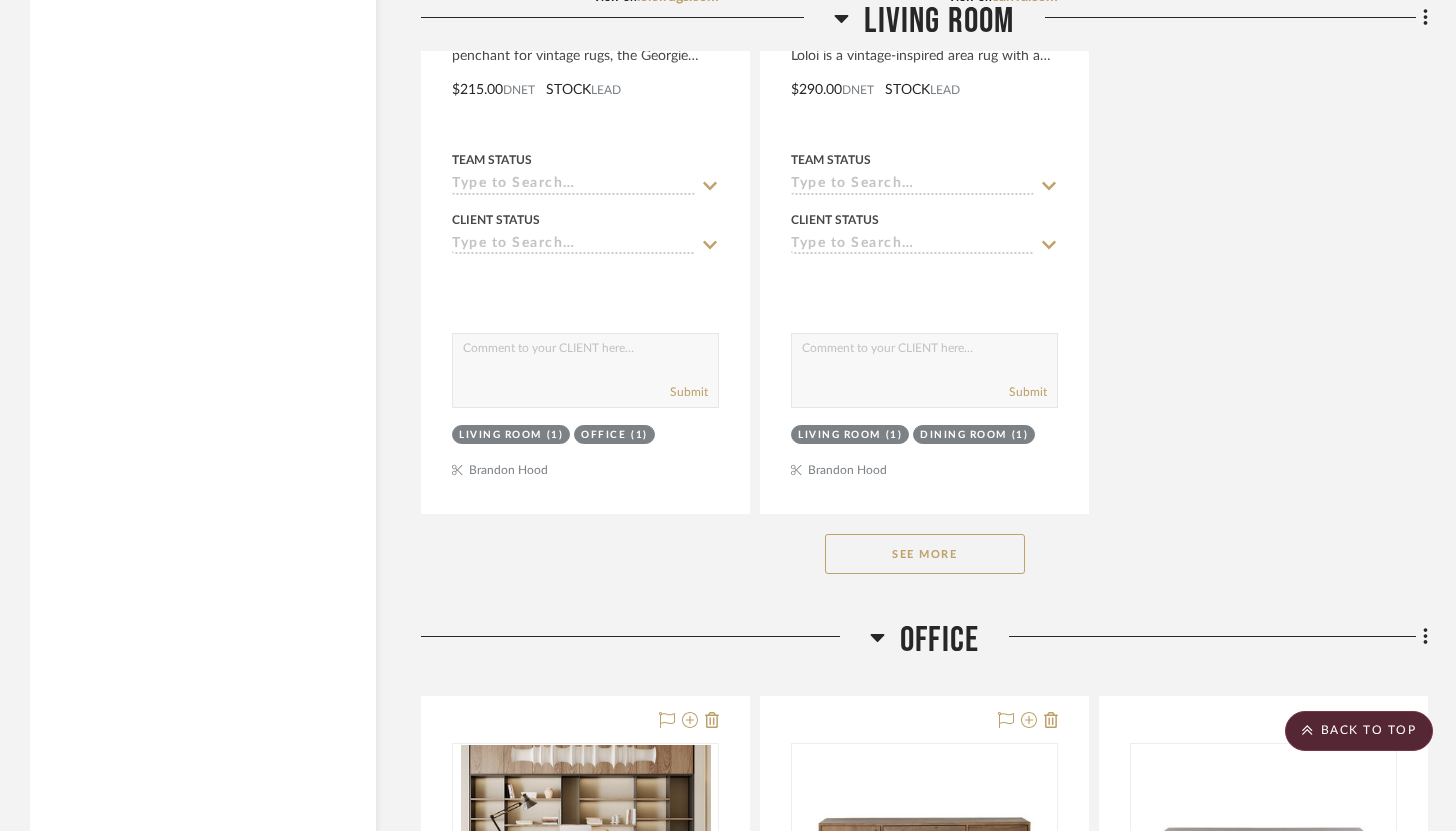 scroll, scrollTop: 18493, scrollLeft: 0, axis: vertical 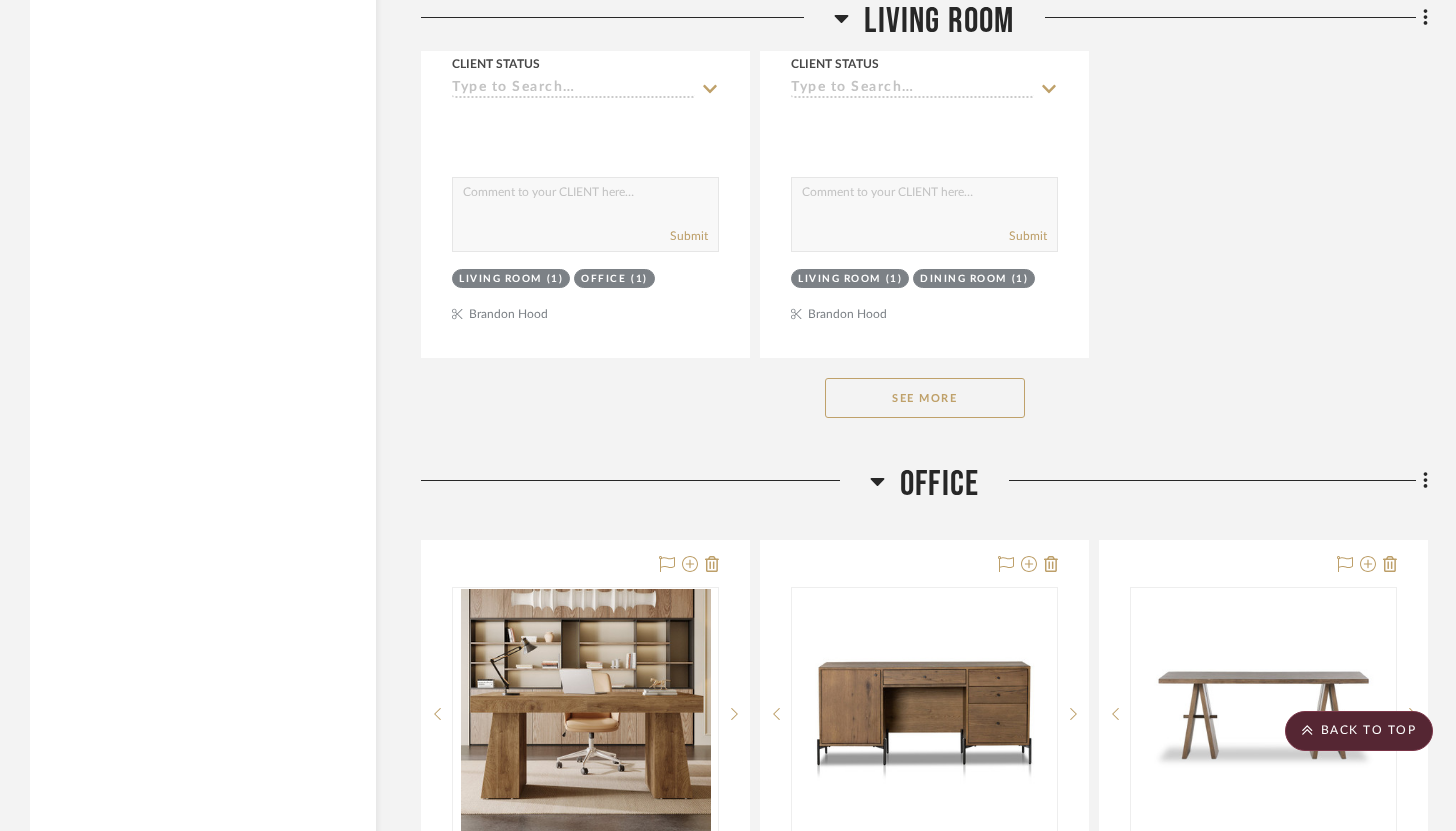 click on "See More" 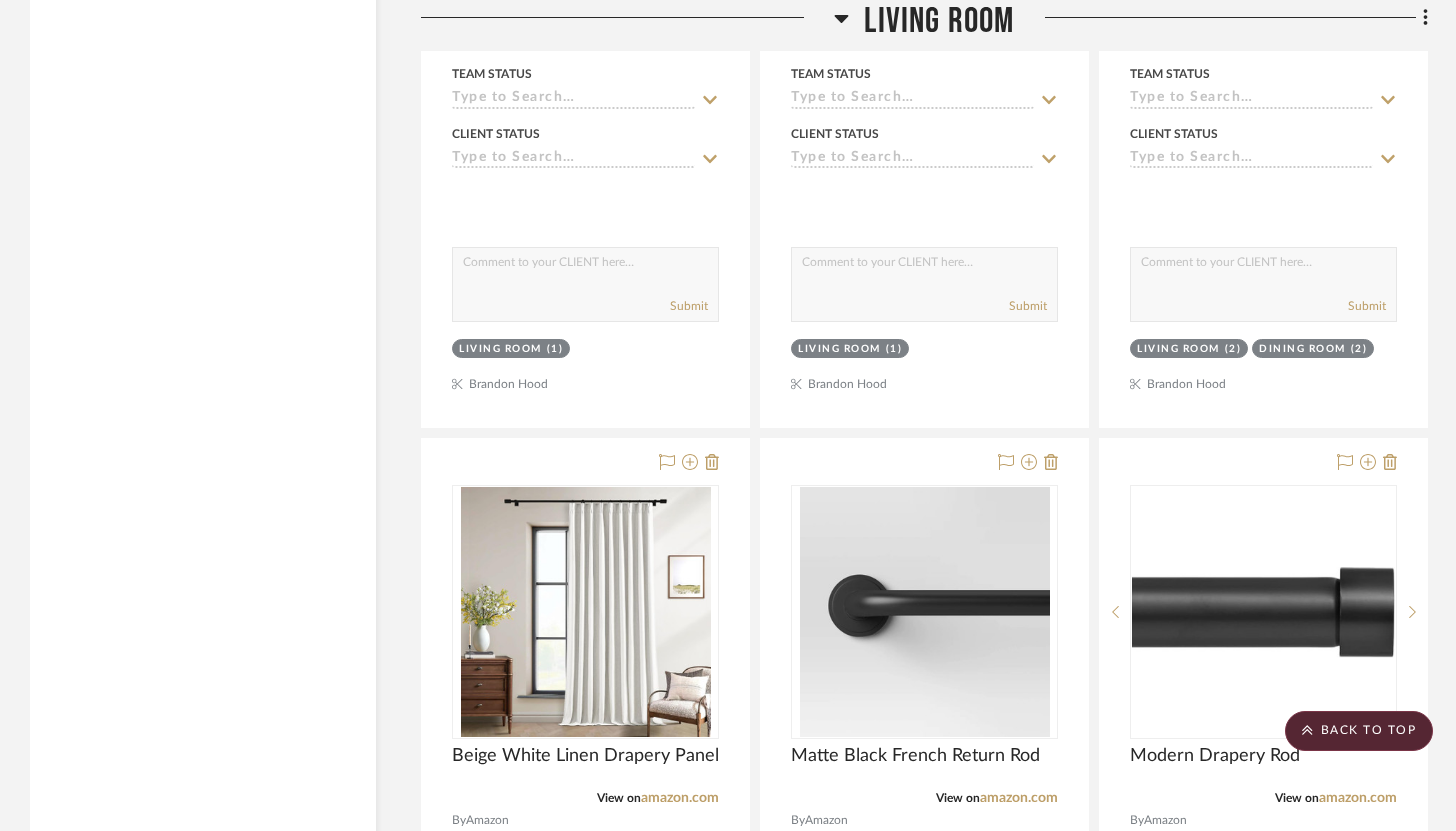 scroll, scrollTop: 20555, scrollLeft: 0, axis: vertical 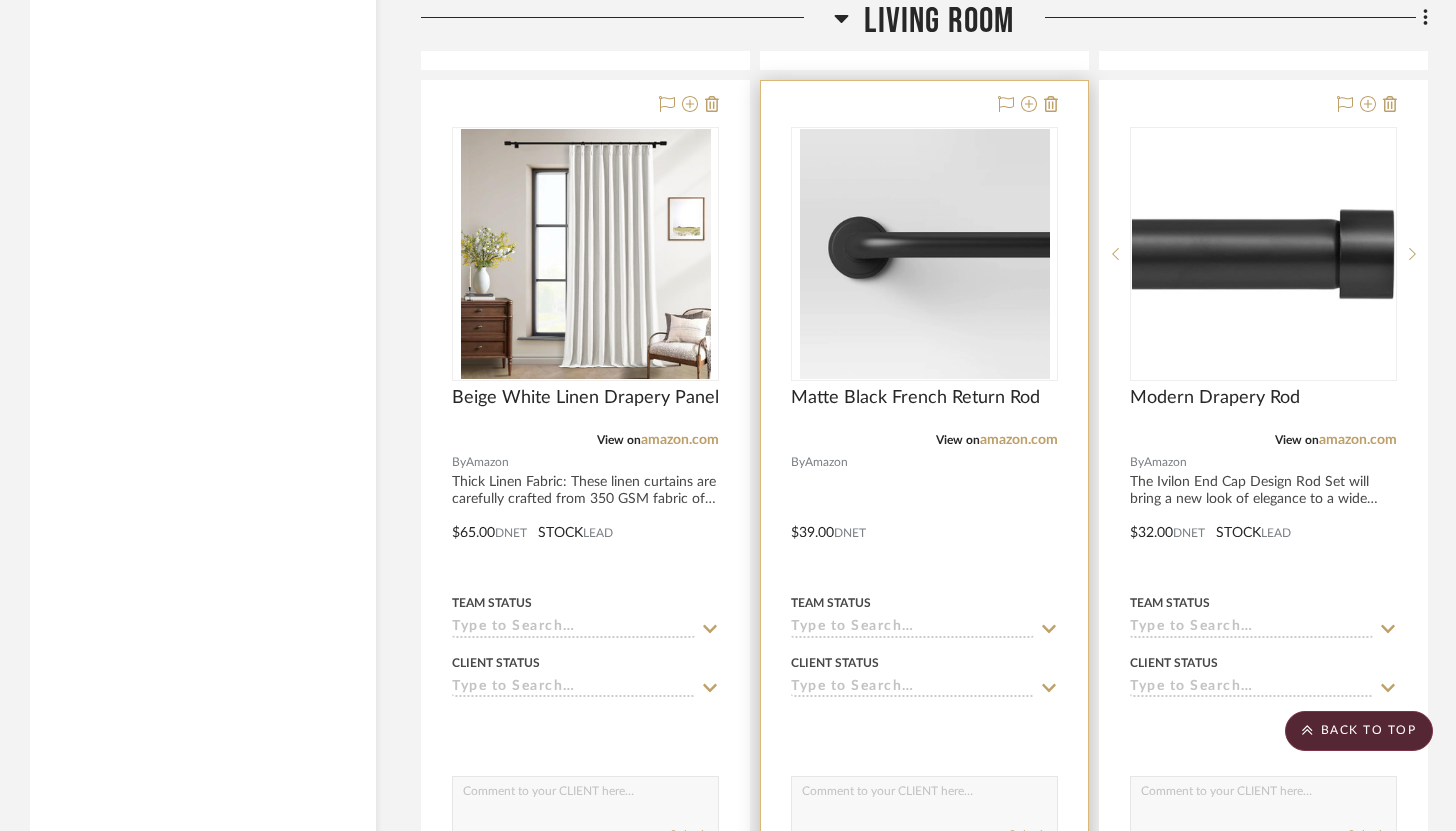 click at bounding box center [924, 518] 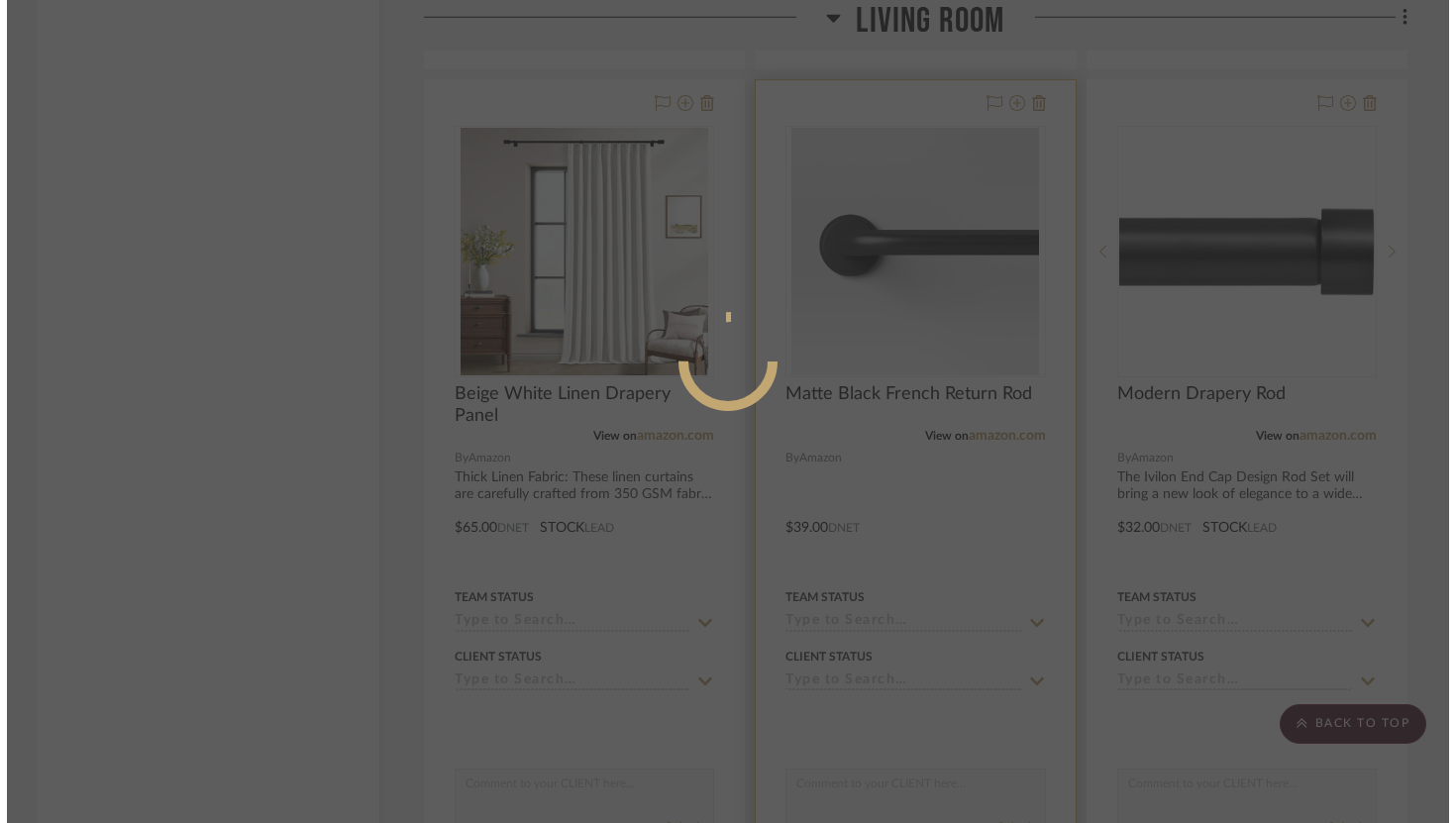 scroll, scrollTop: 0, scrollLeft: 0, axis: both 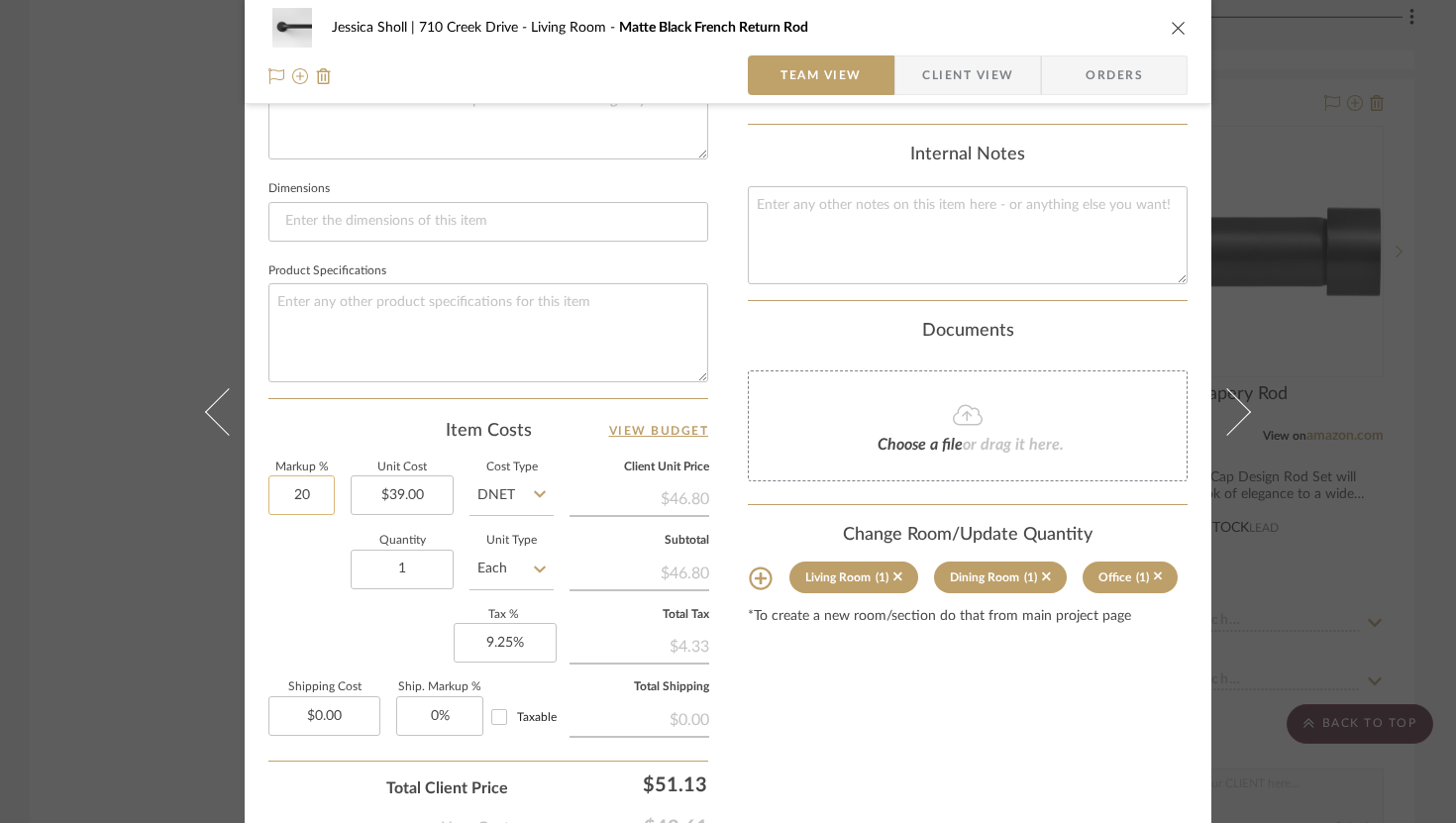 click on "20" 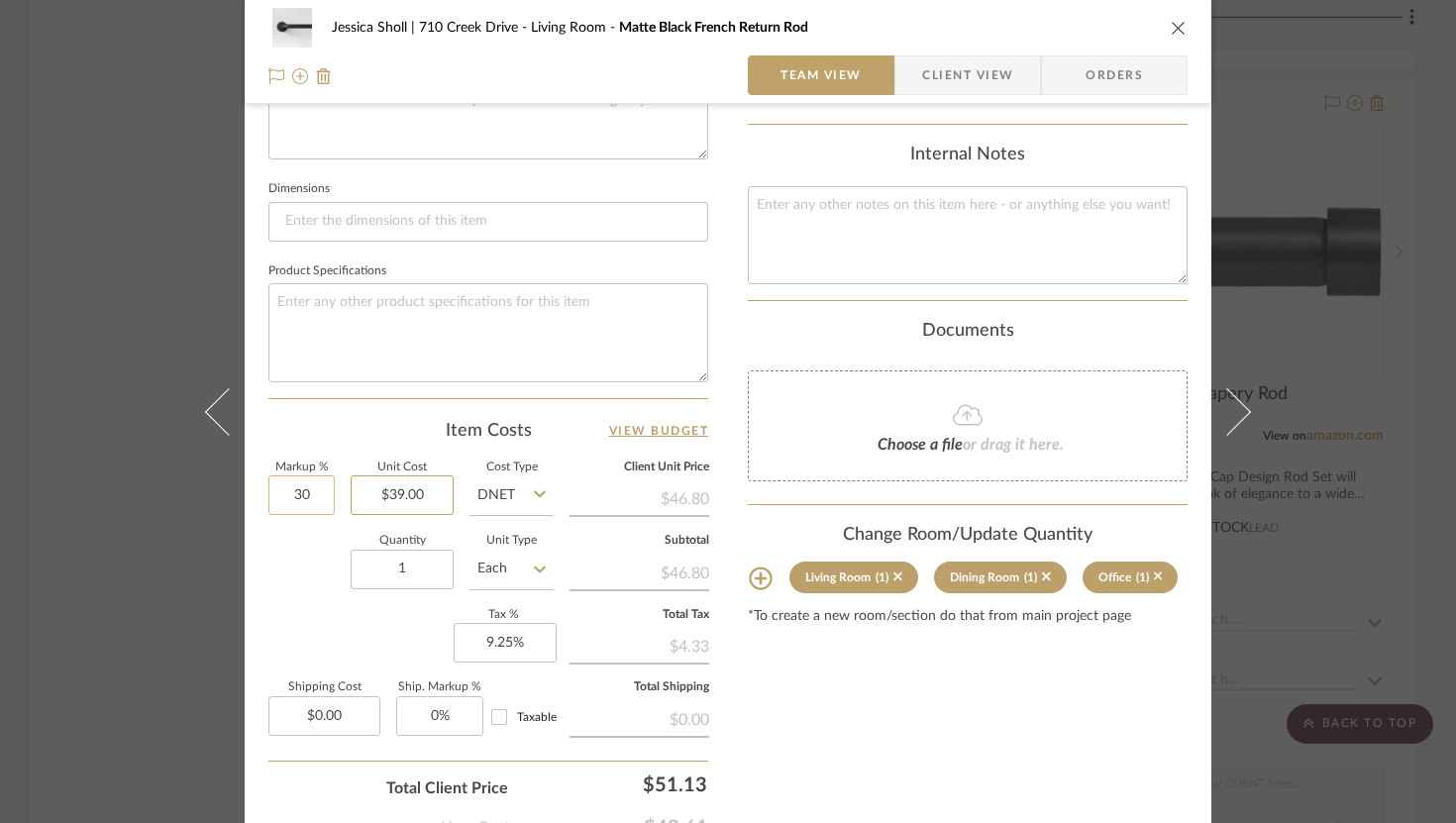 type on "30%" 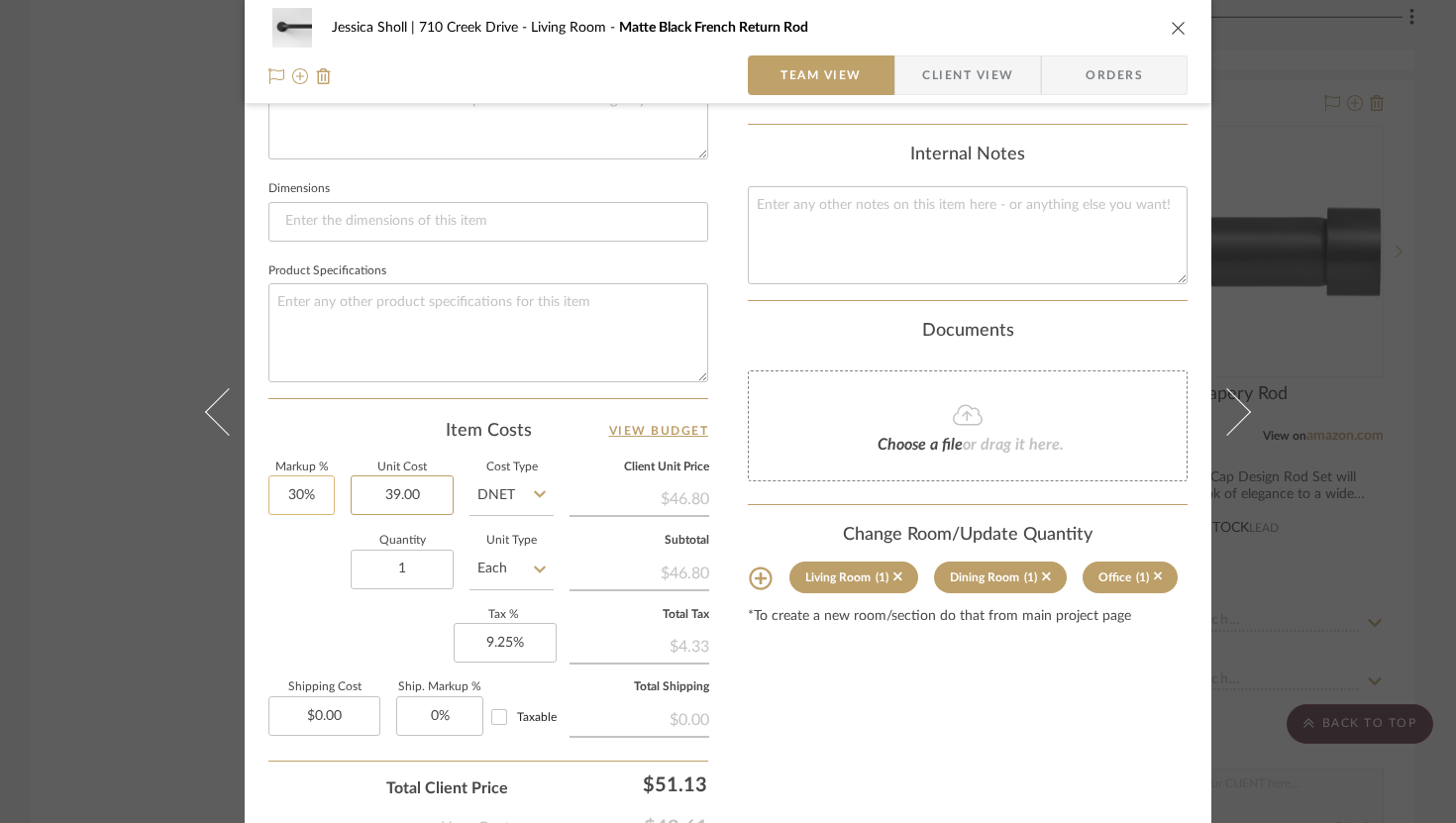 type 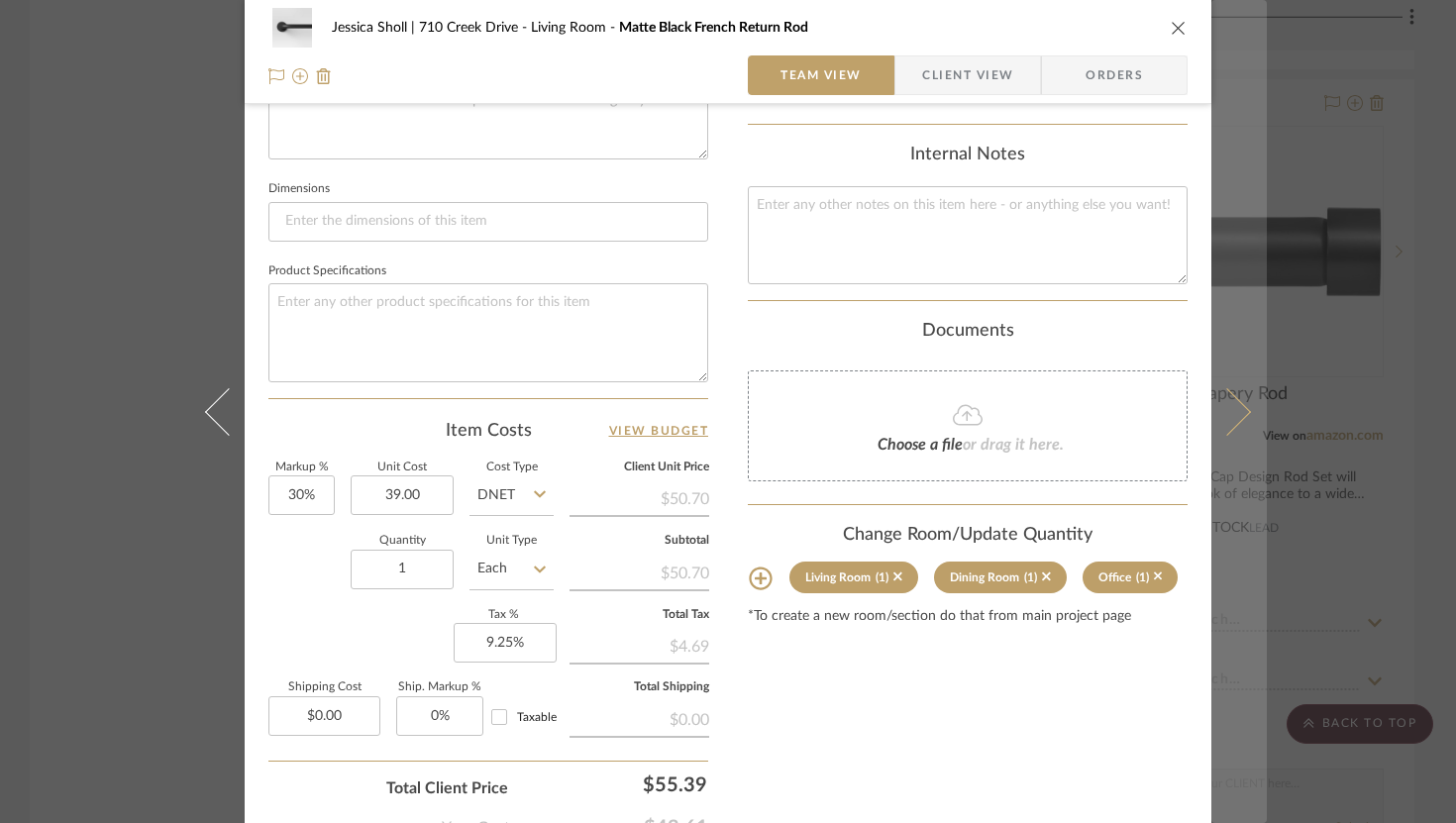 type on "$39.00" 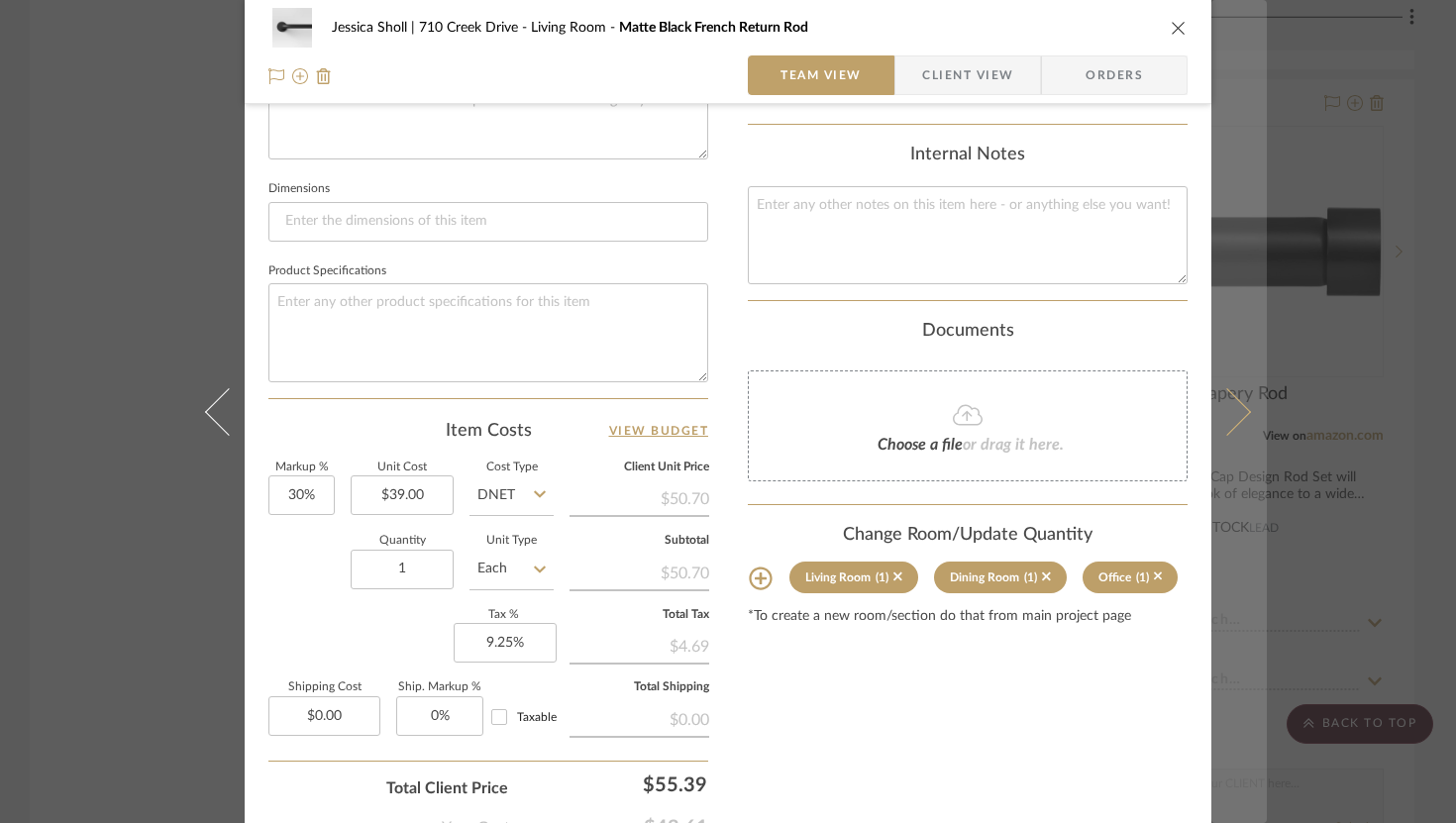 click at bounding box center (1227, 411) 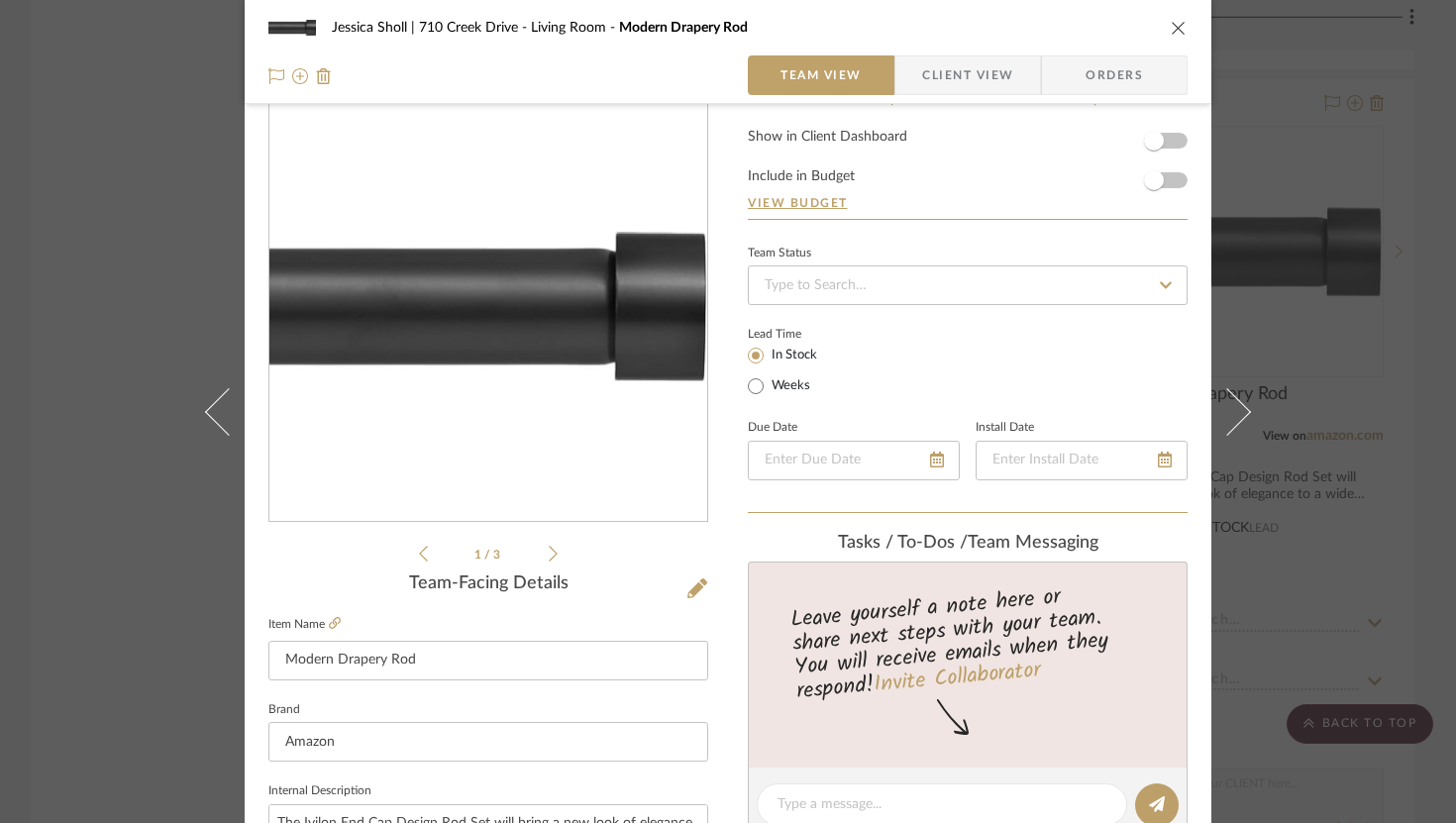 scroll, scrollTop: 787, scrollLeft: 0, axis: vertical 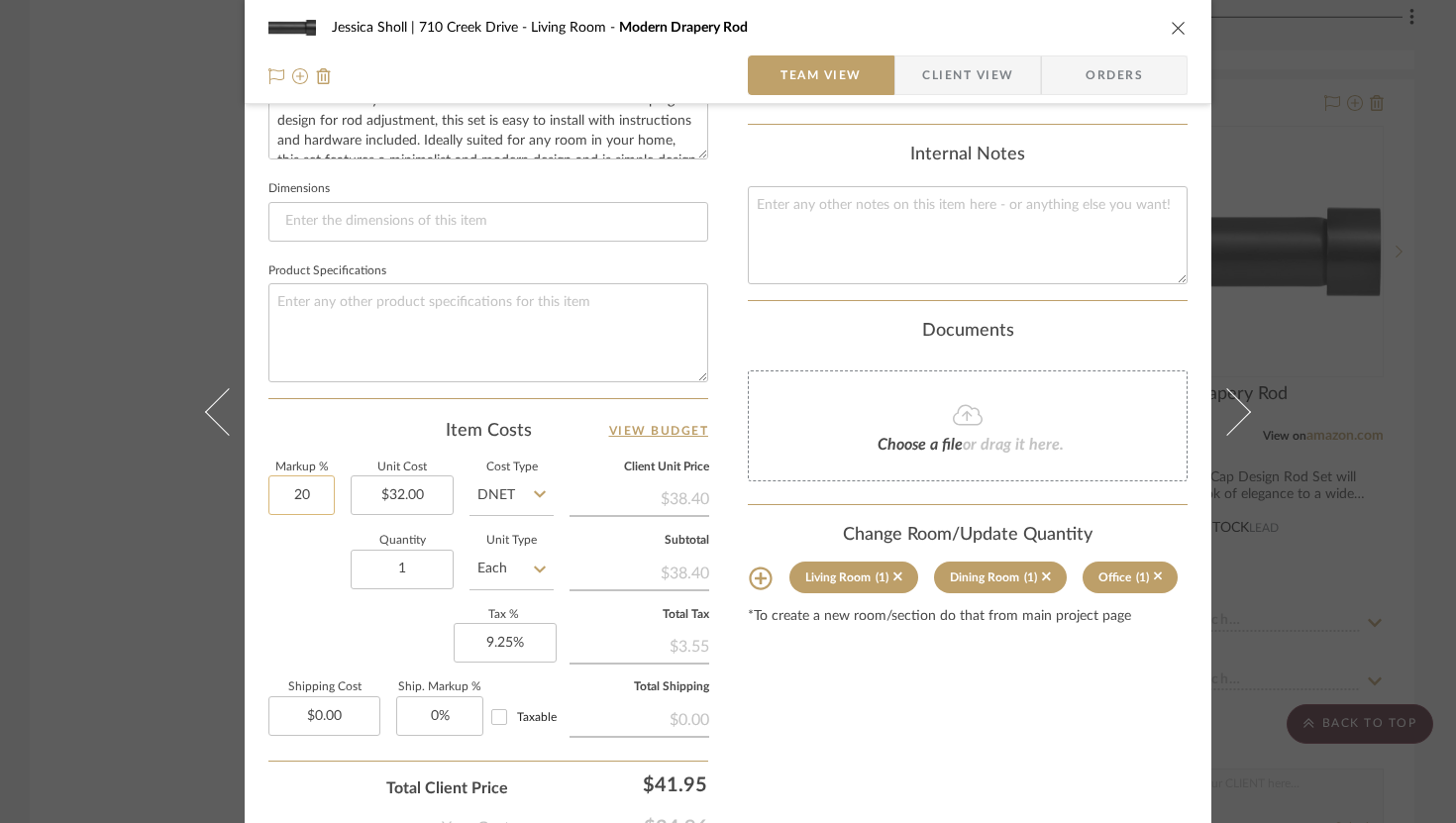 click on "20" 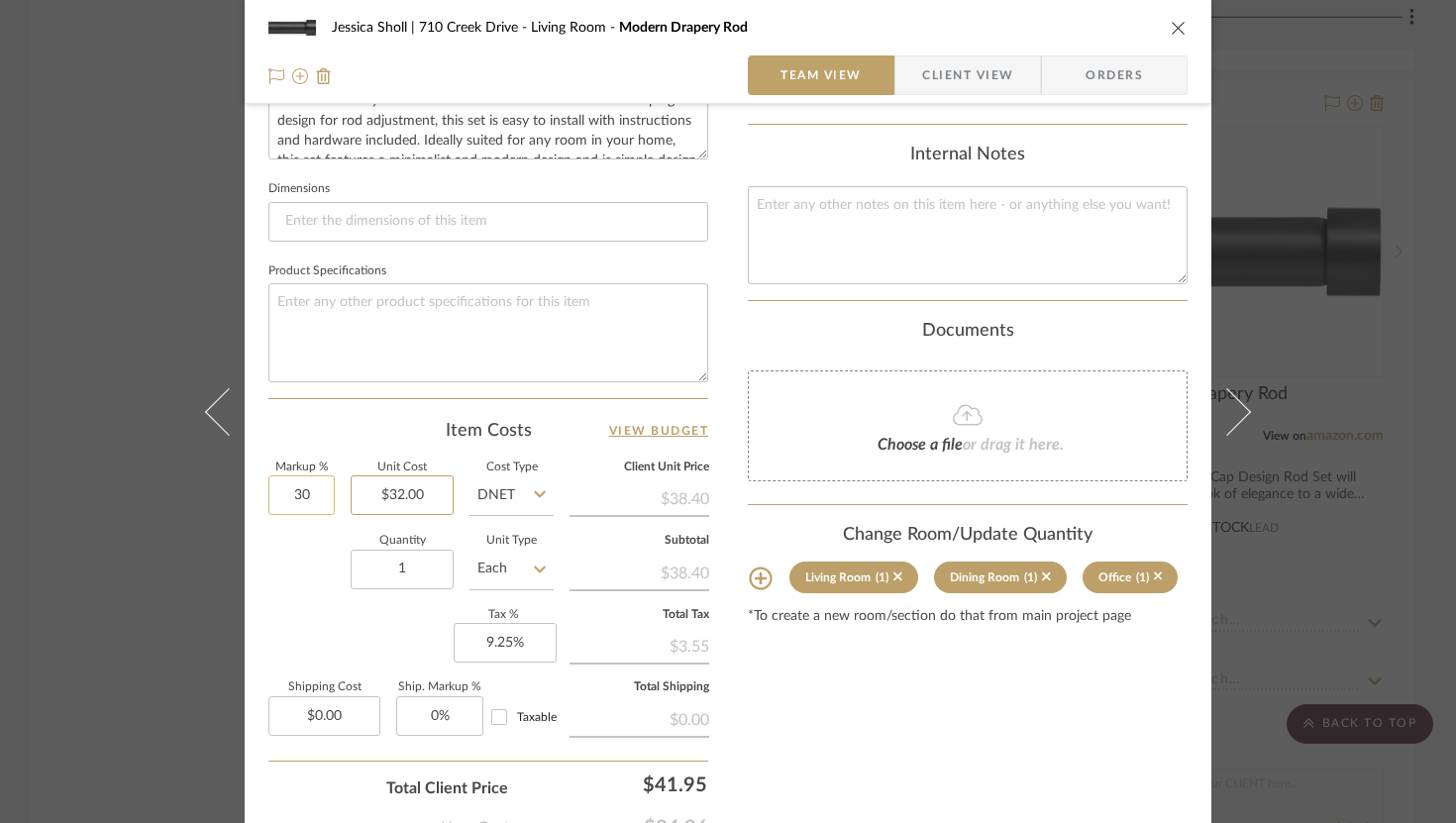 type on "30%" 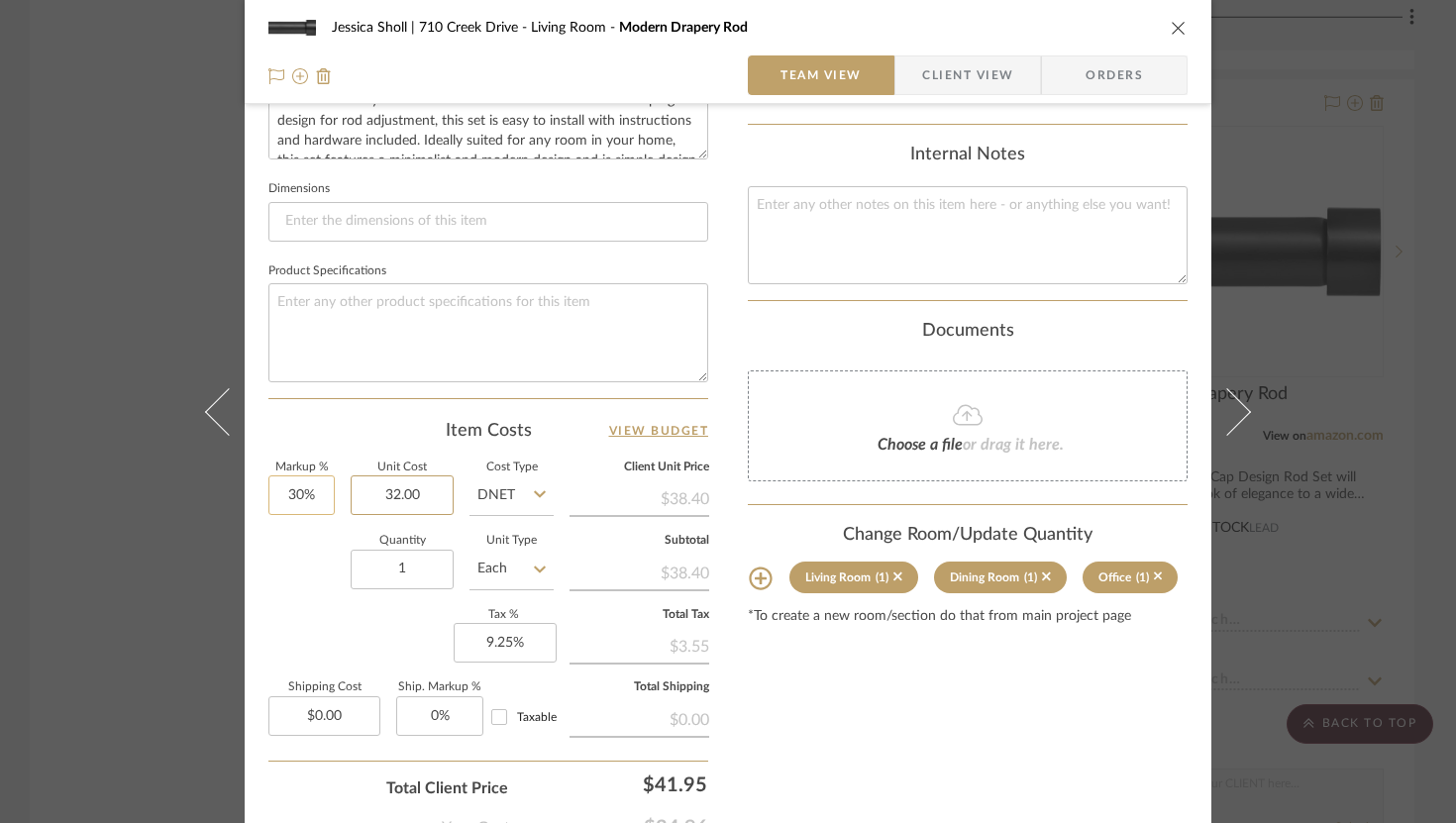 type 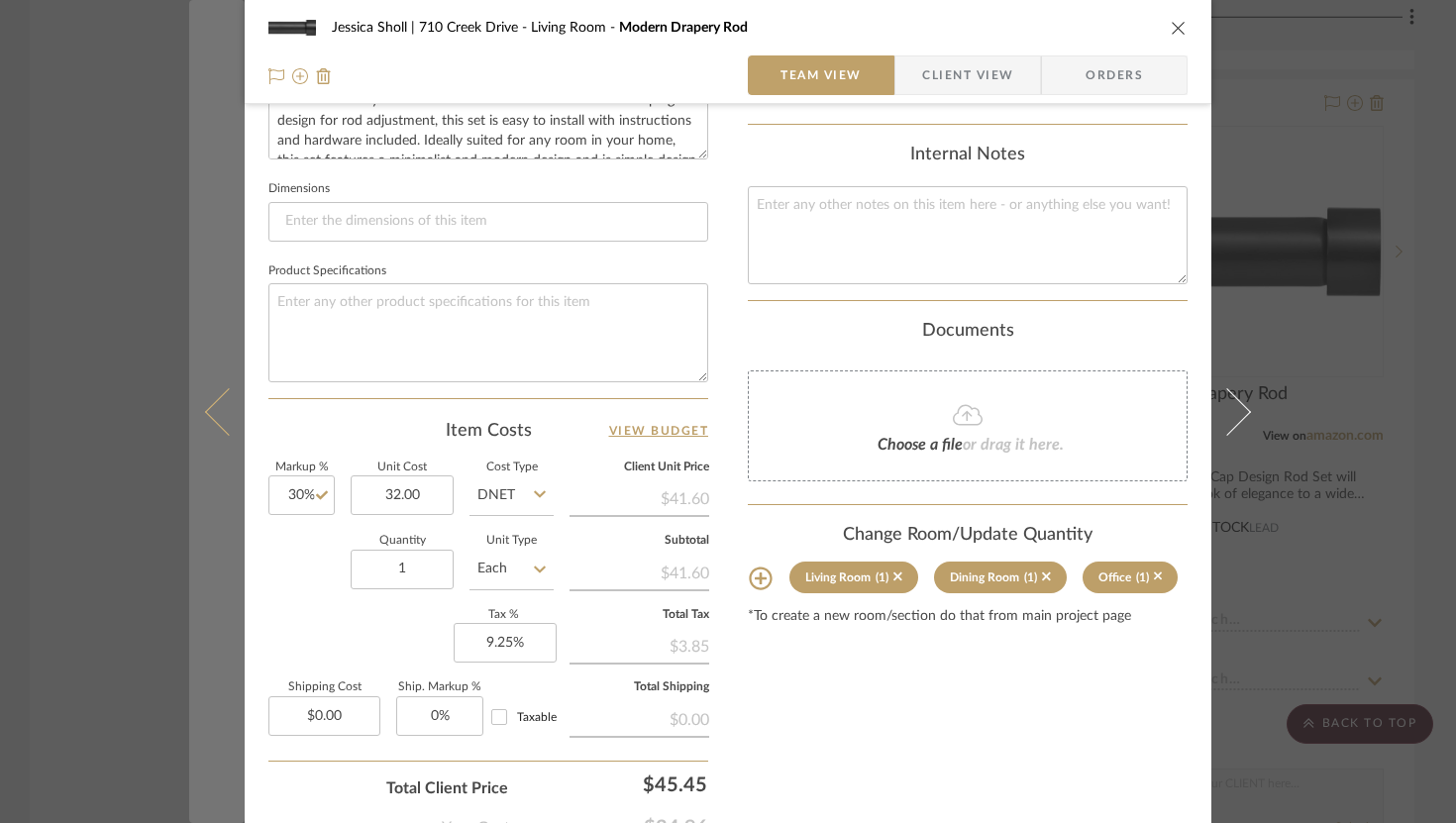 type on "$32.00" 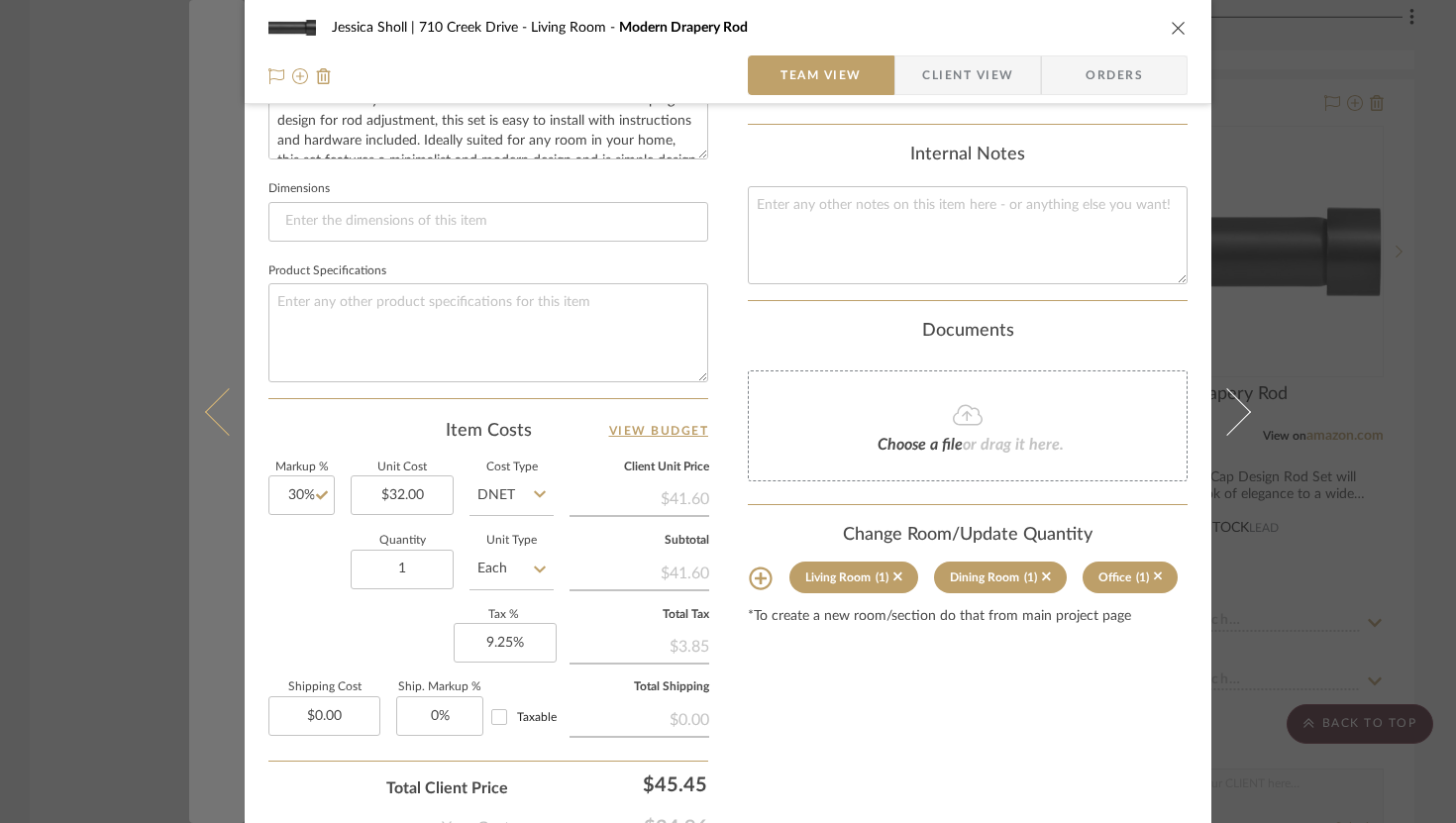 click at bounding box center [229, 411] 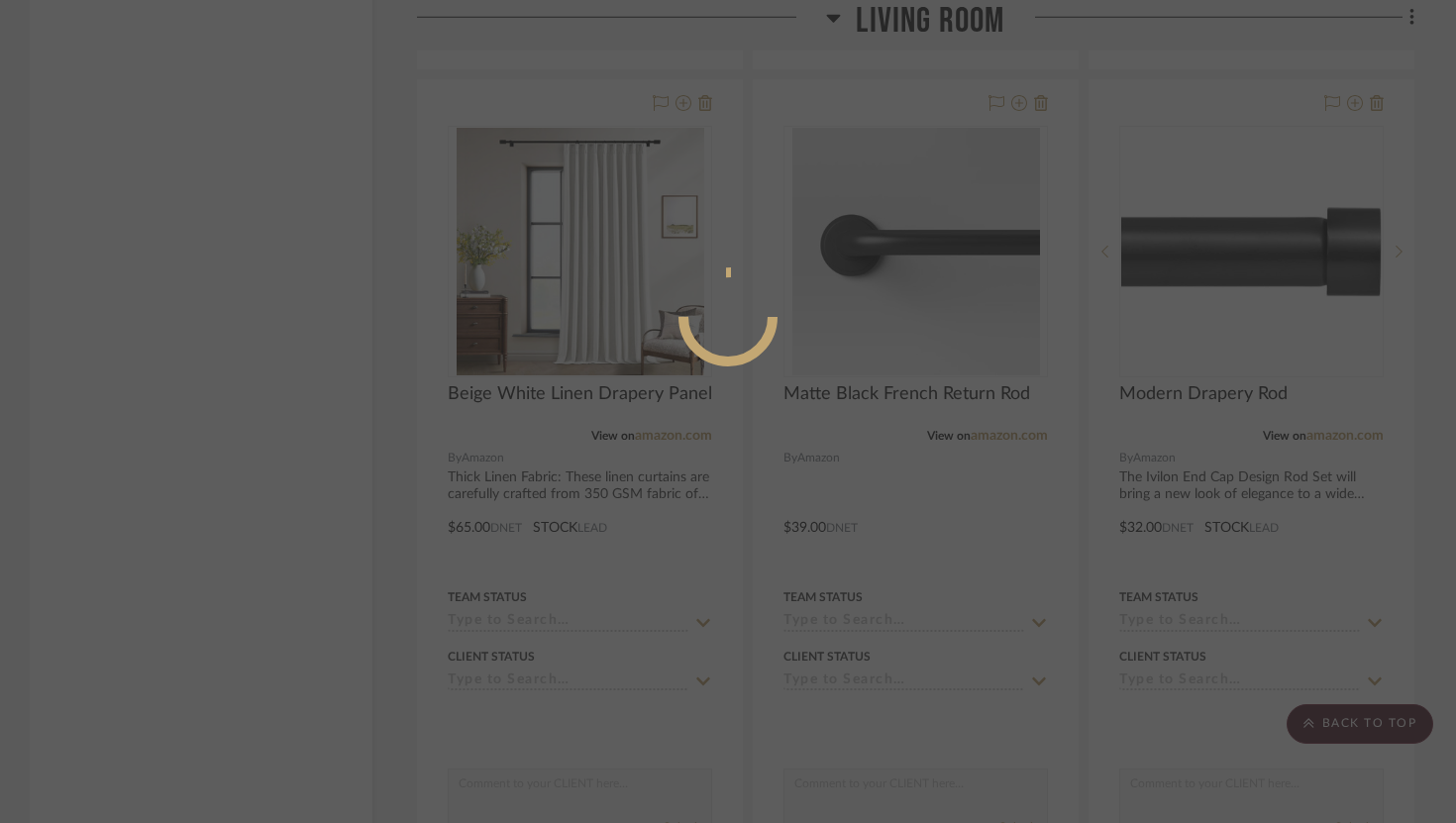 scroll, scrollTop: 787, scrollLeft: 0, axis: vertical 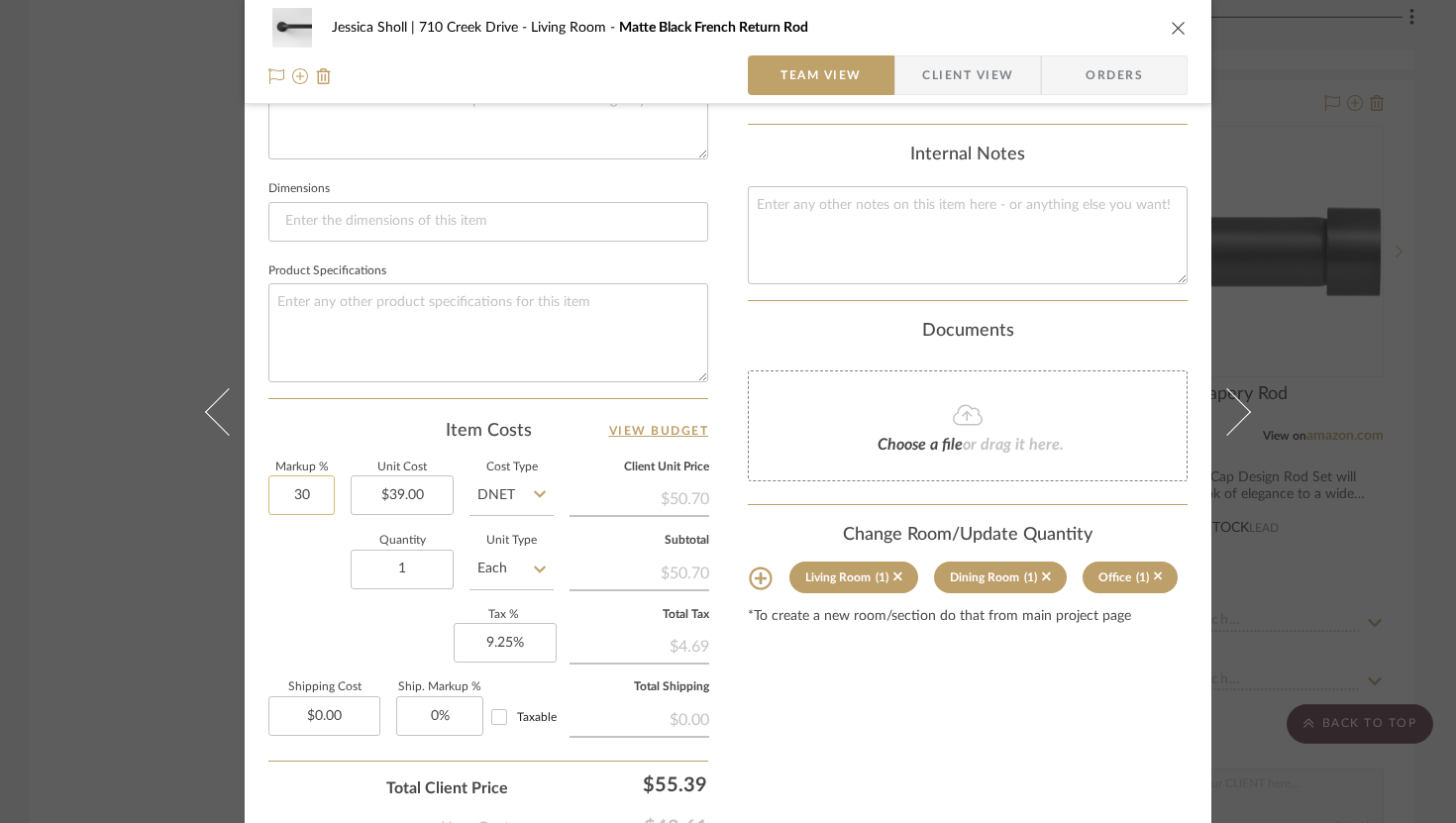 click on "30" 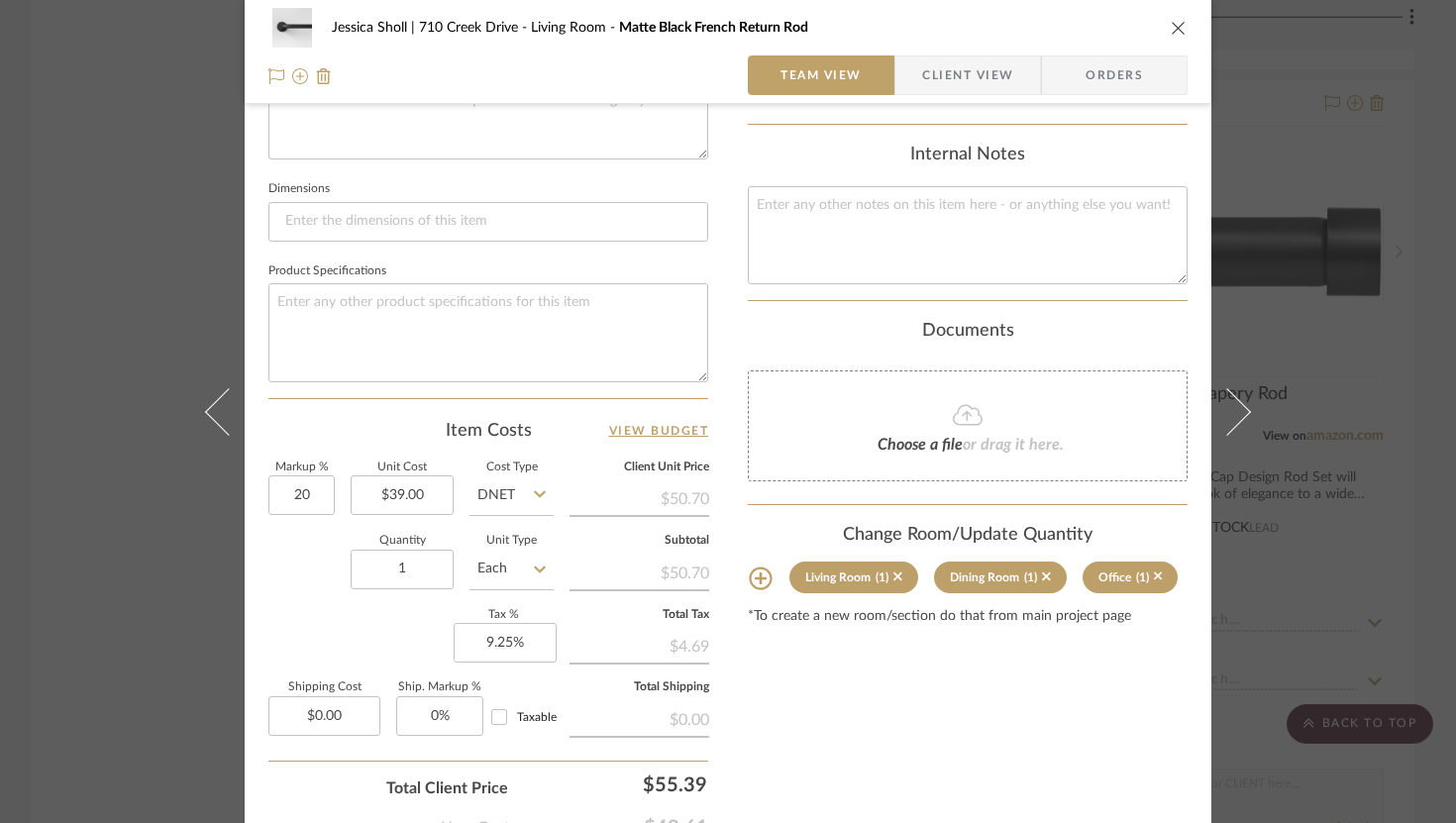 type on "20%" 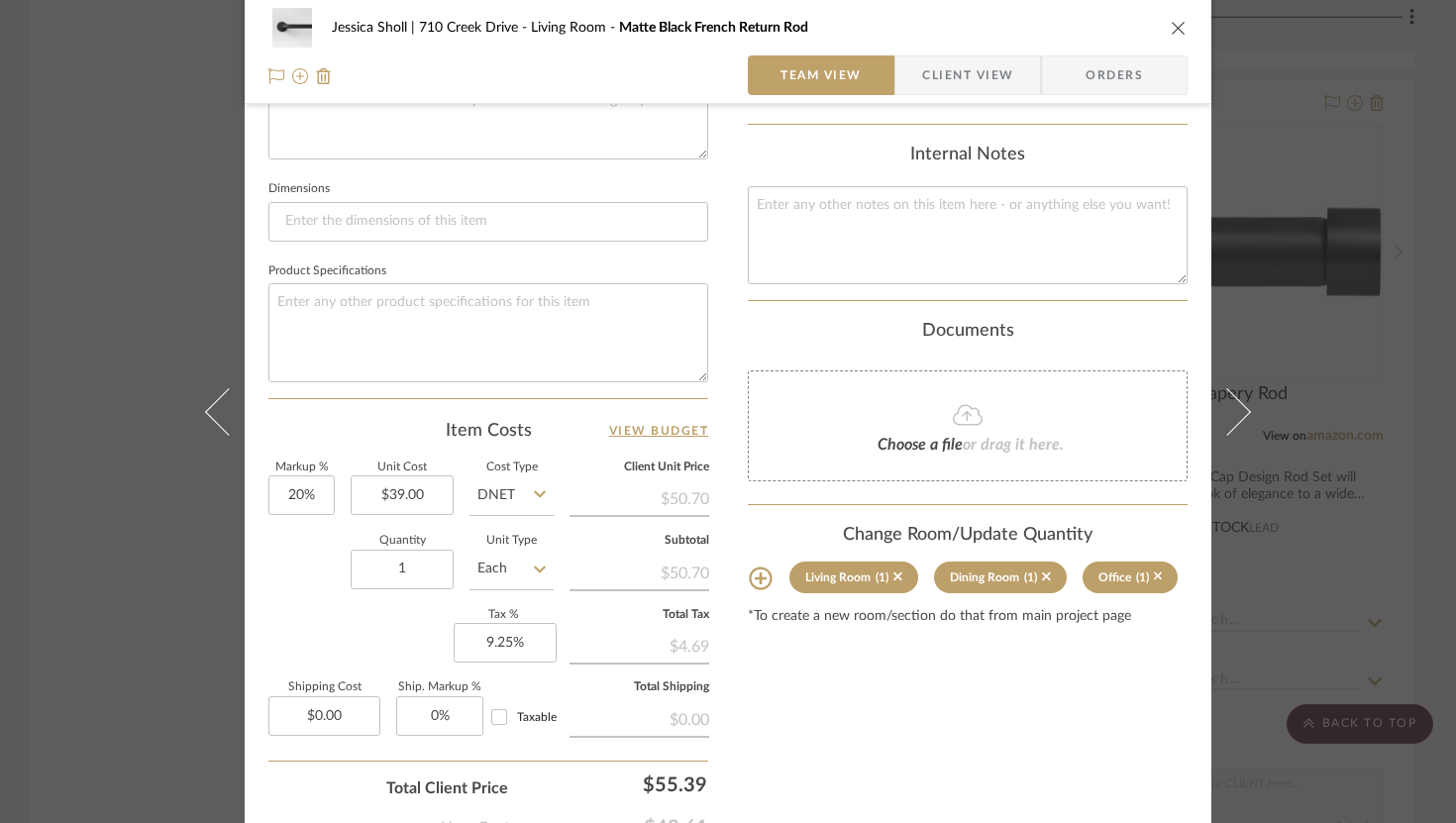 click at bounding box center [1179, 28] 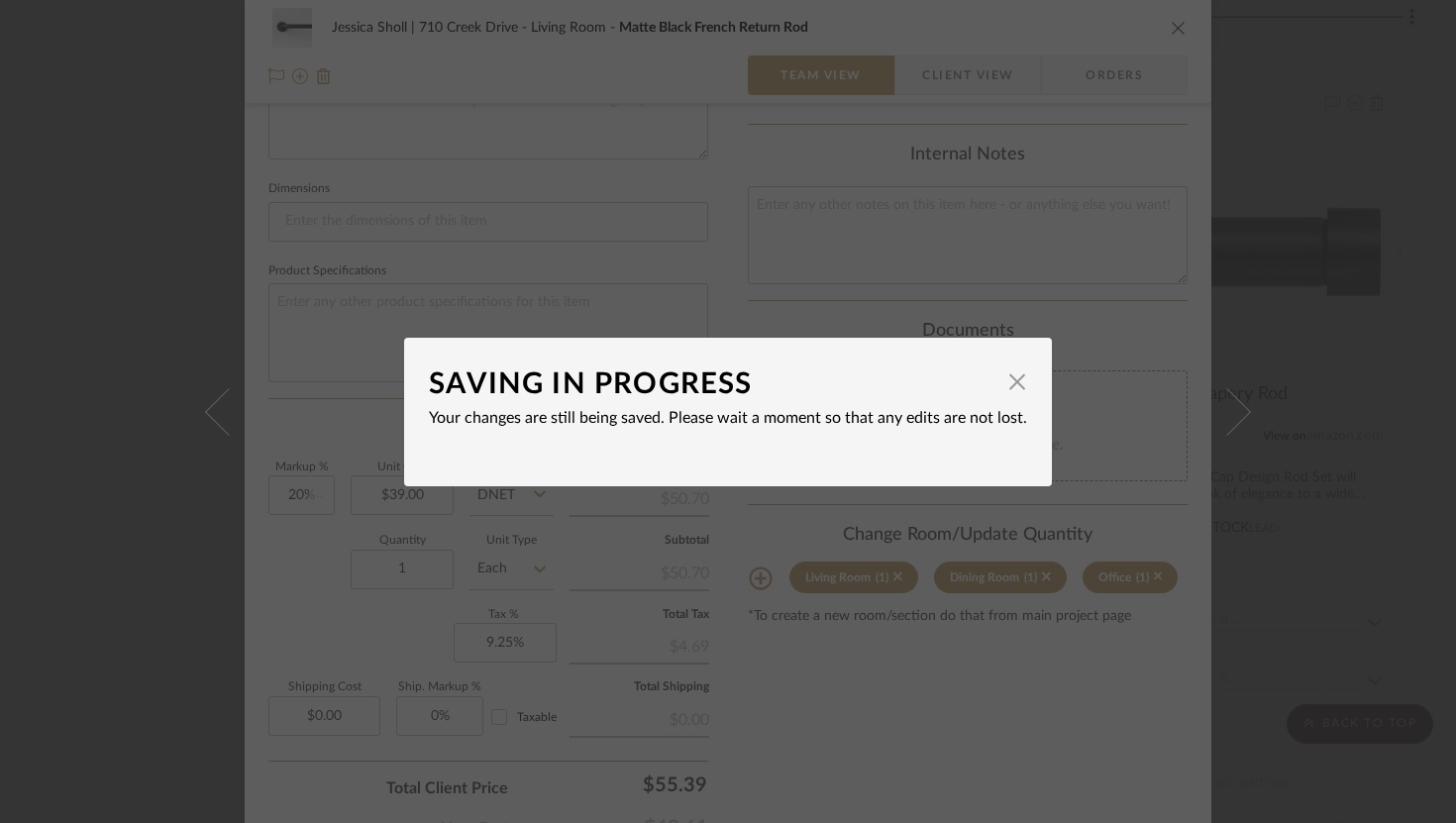 type 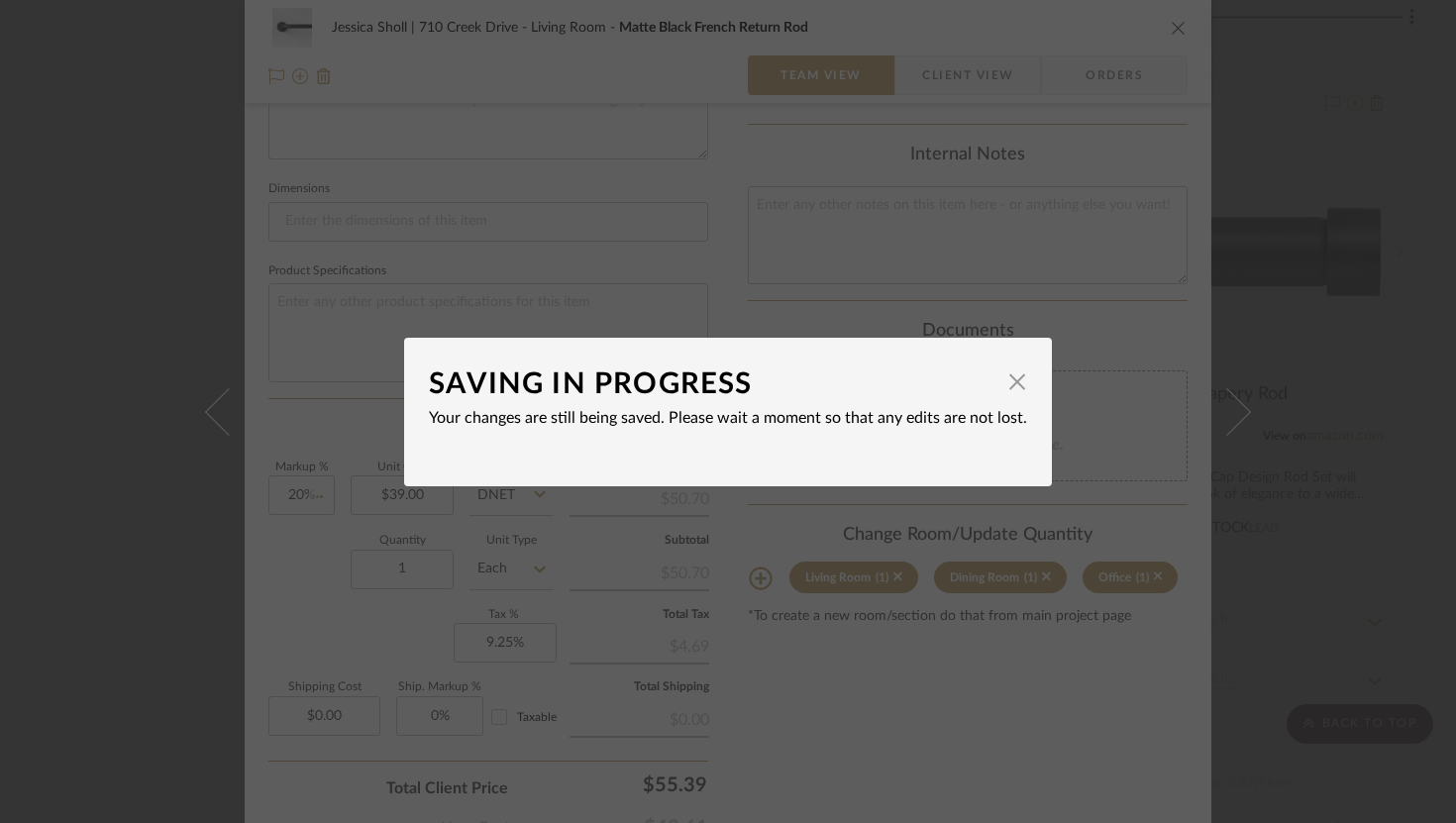 type 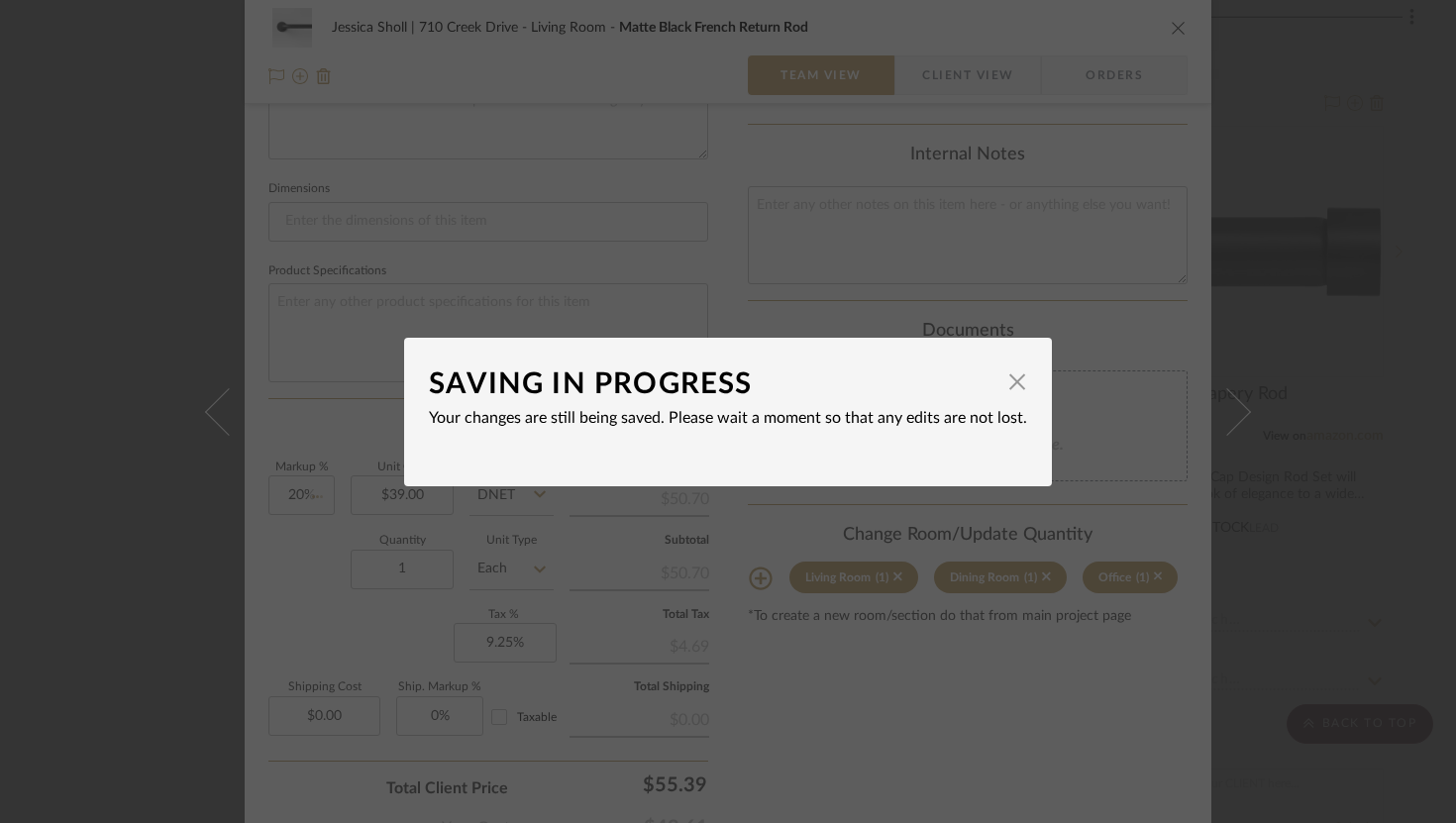 type 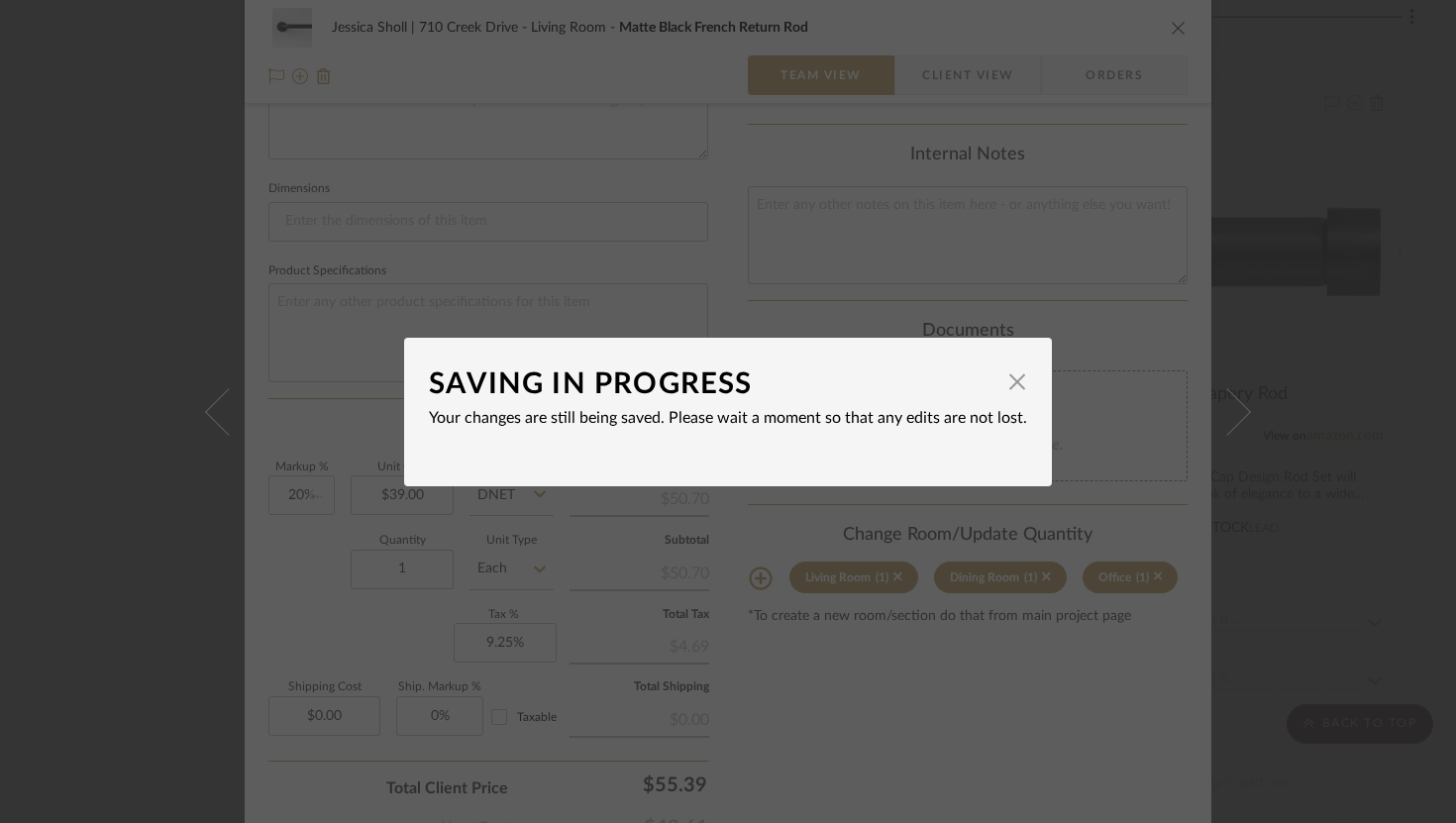 type 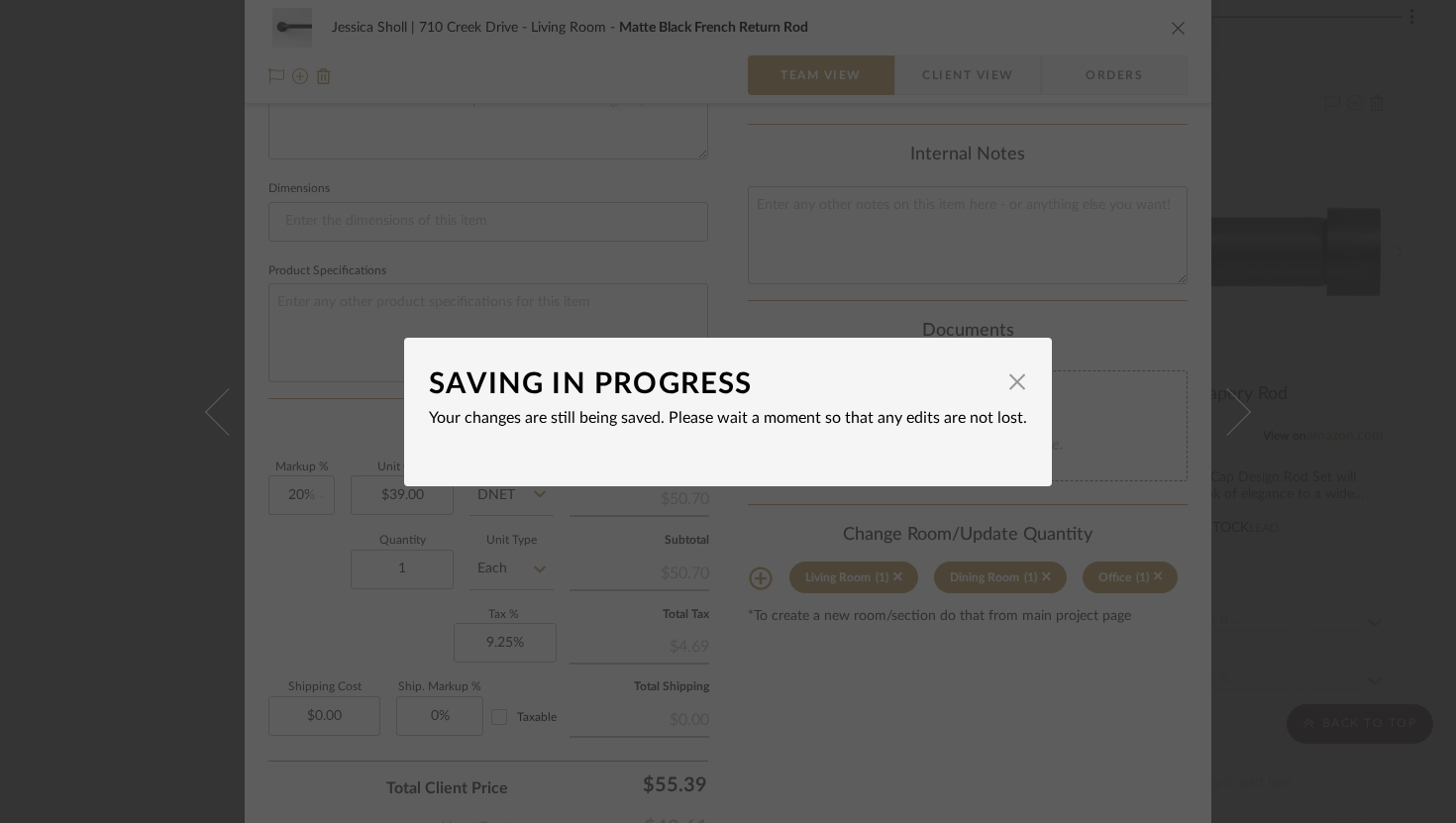 type 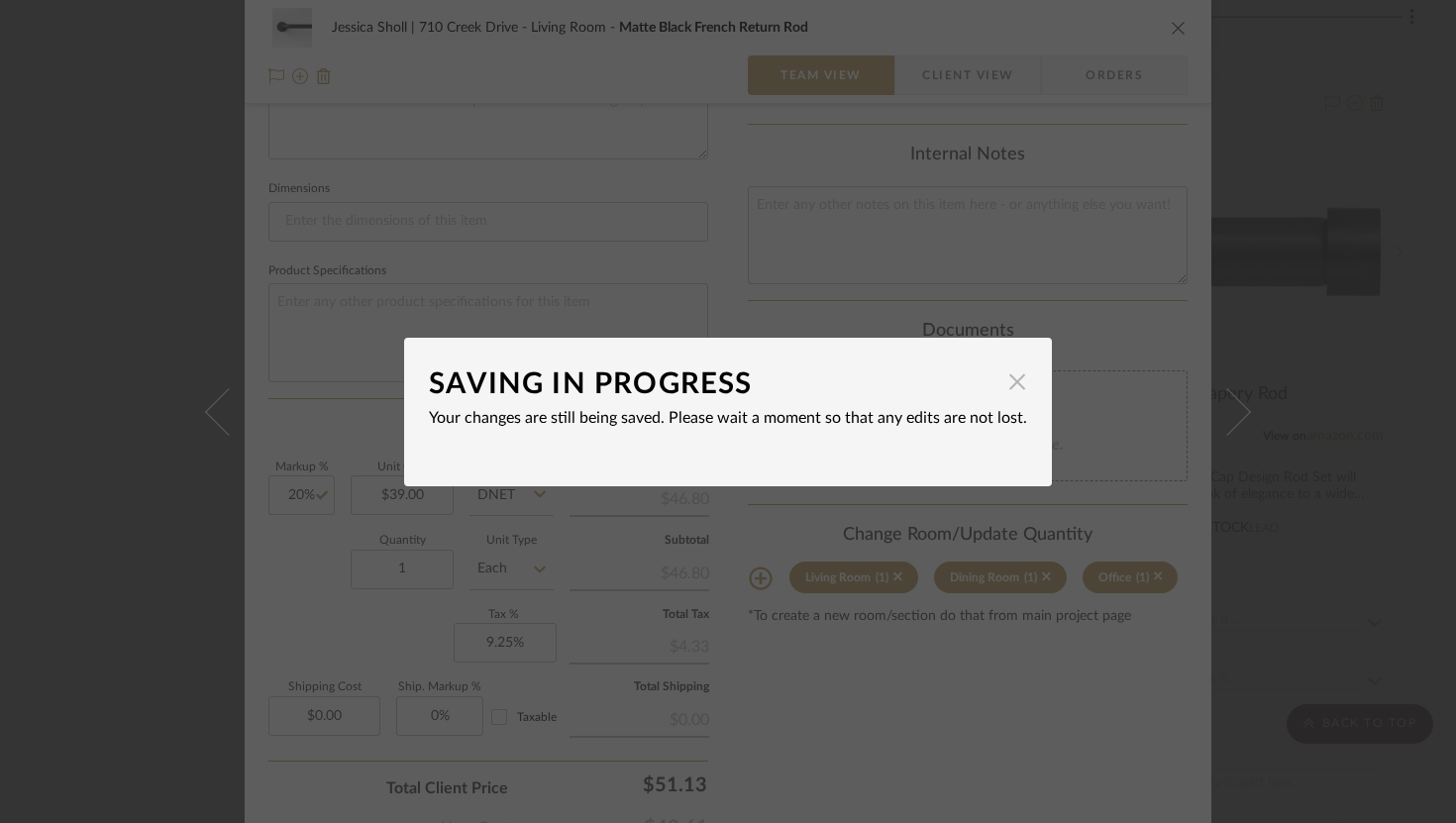 click at bounding box center [1017, 382] 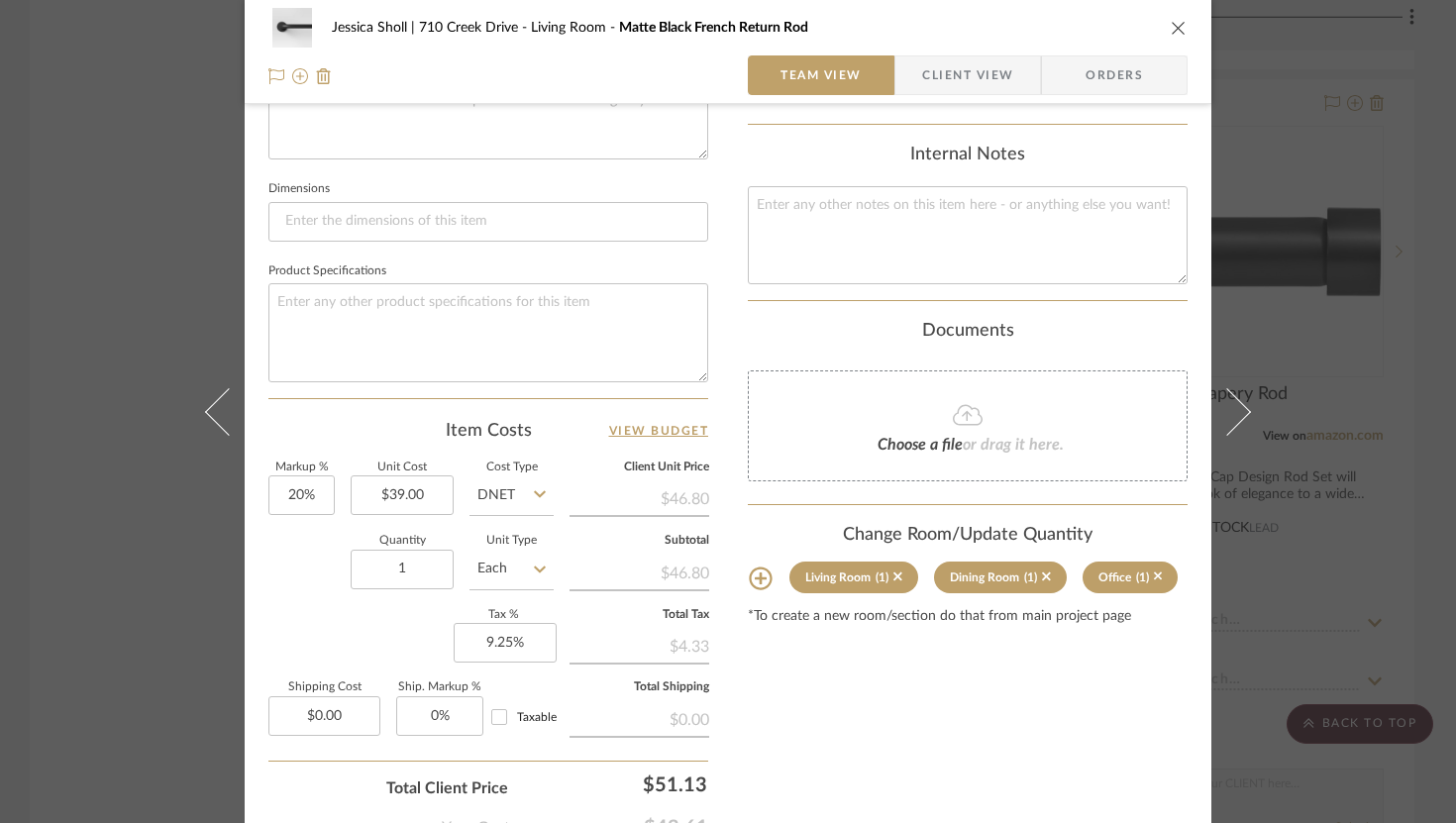 click at bounding box center (1179, 28) 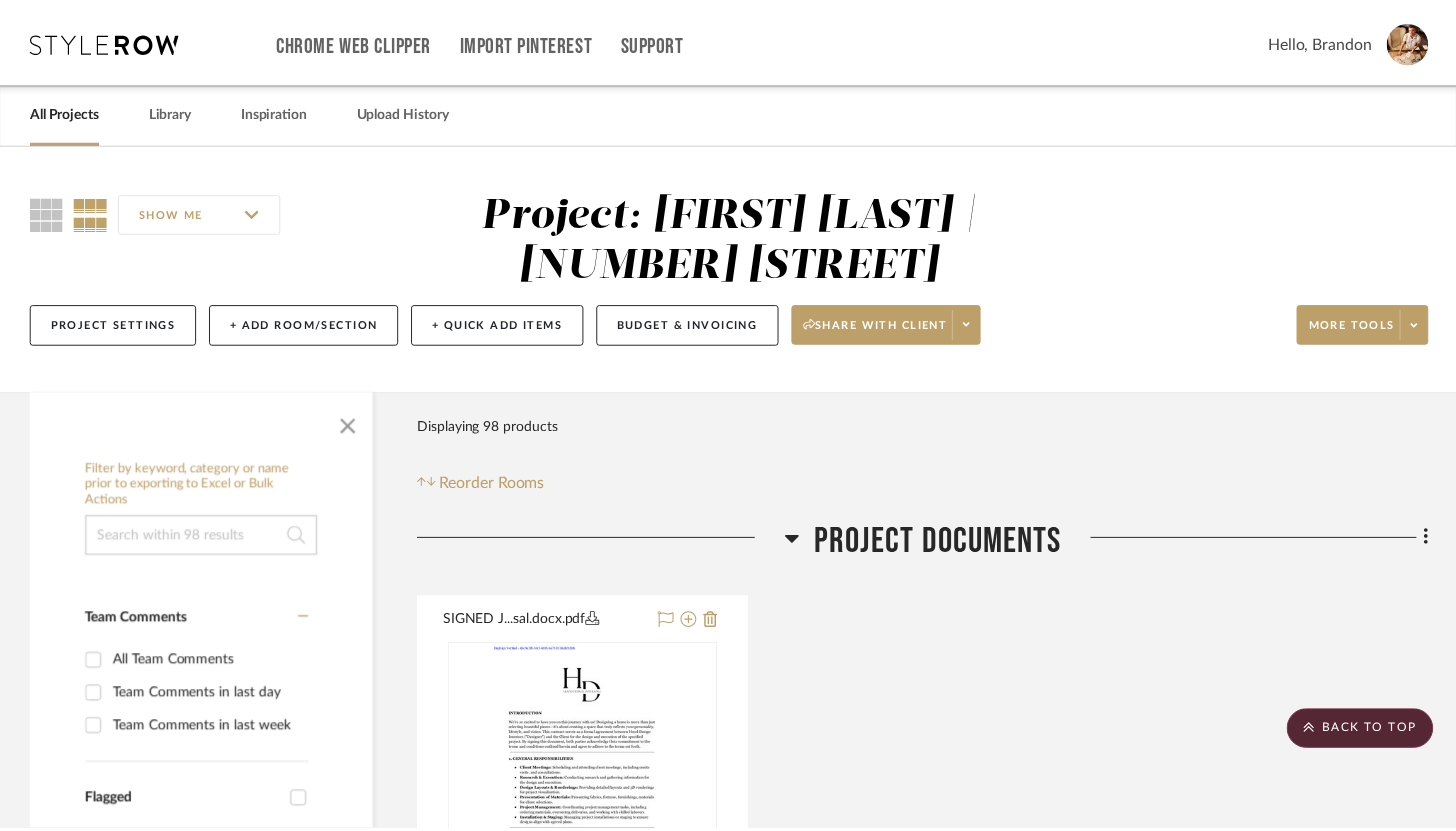 scroll, scrollTop: 20555, scrollLeft: 0, axis: vertical 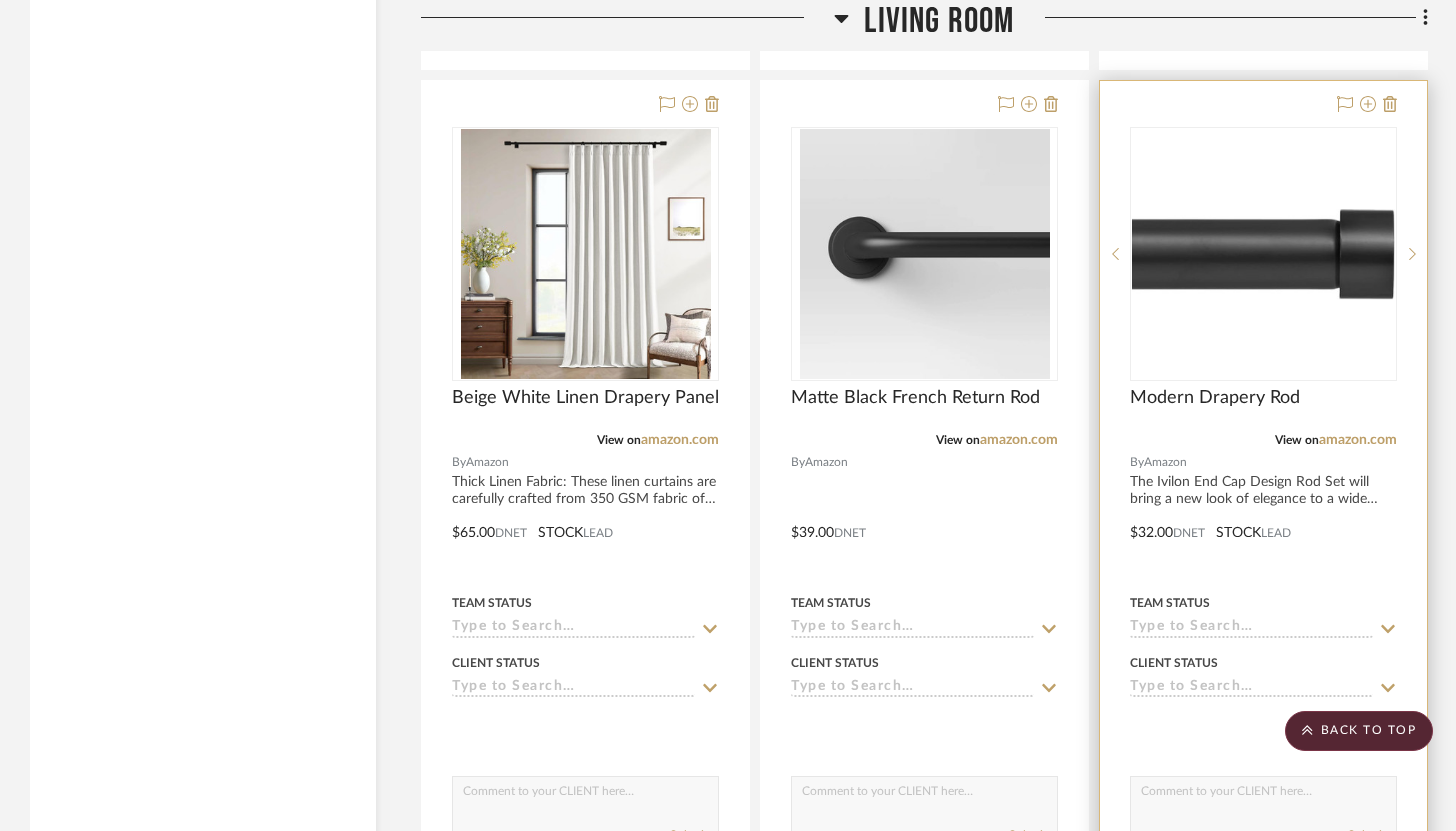 click at bounding box center [1263, 518] 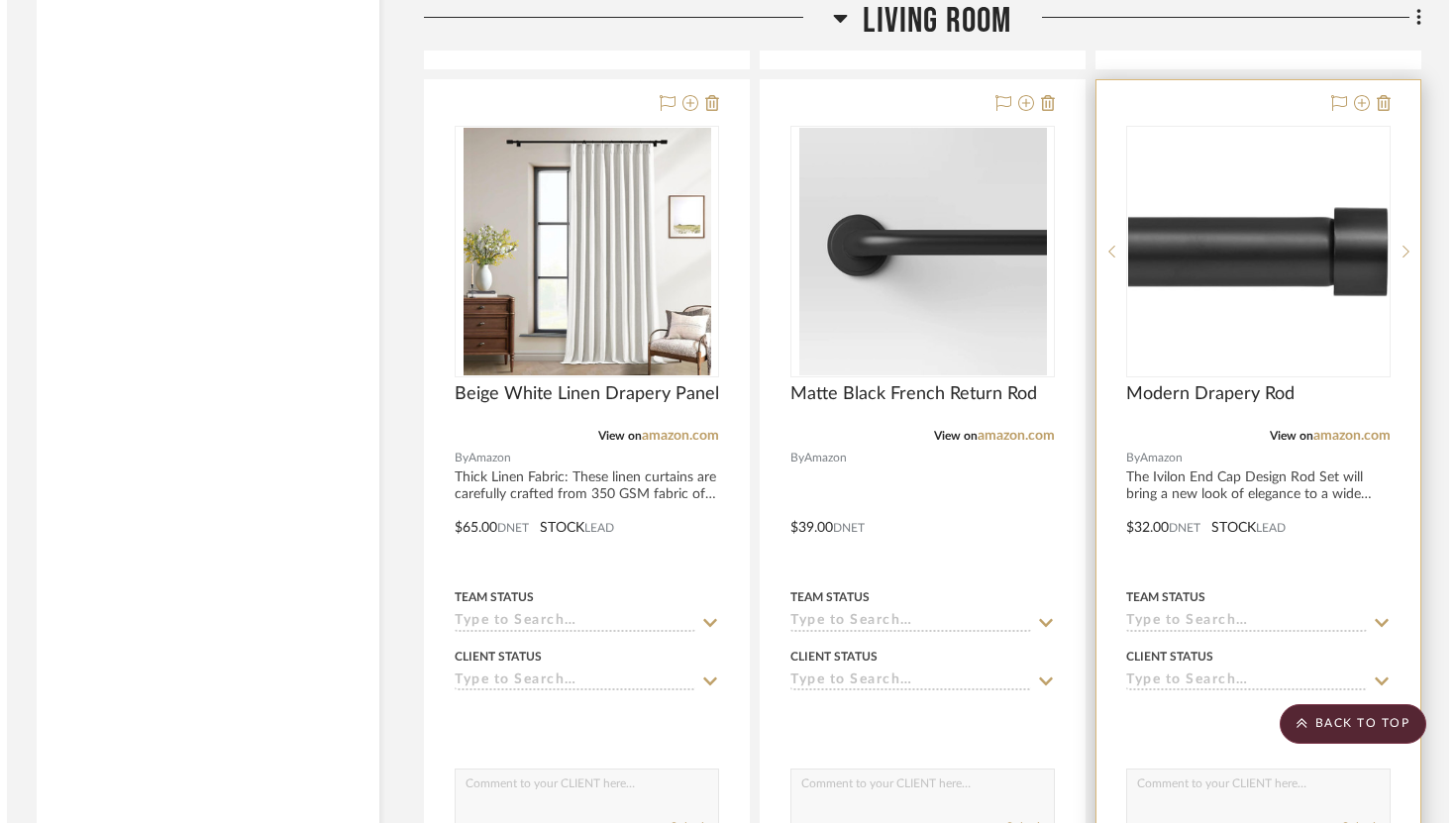 scroll, scrollTop: 0, scrollLeft: 0, axis: both 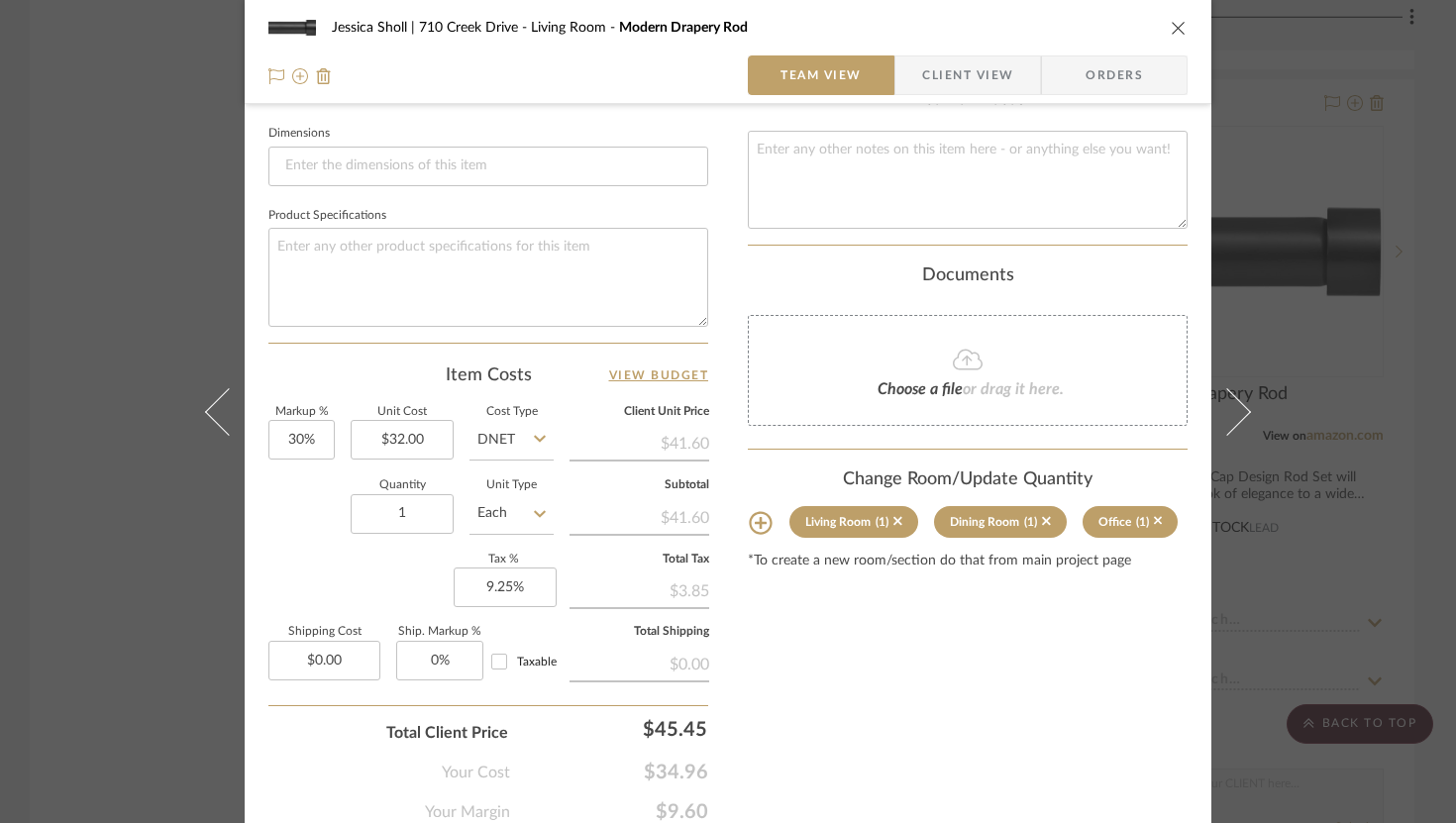 click at bounding box center (1179, 28) 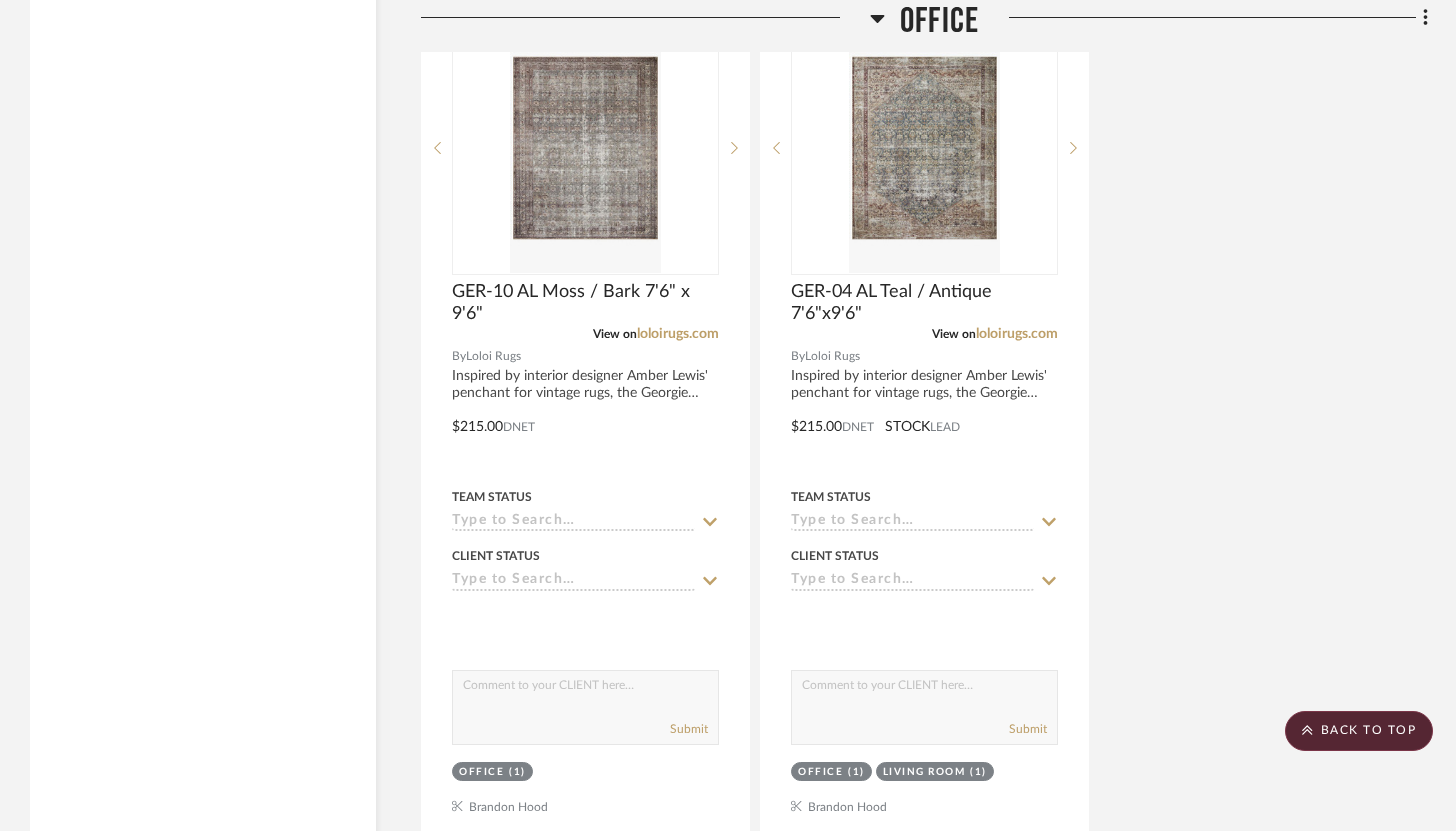 scroll, scrollTop: 23699, scrollLeft: 0, axis: vertical 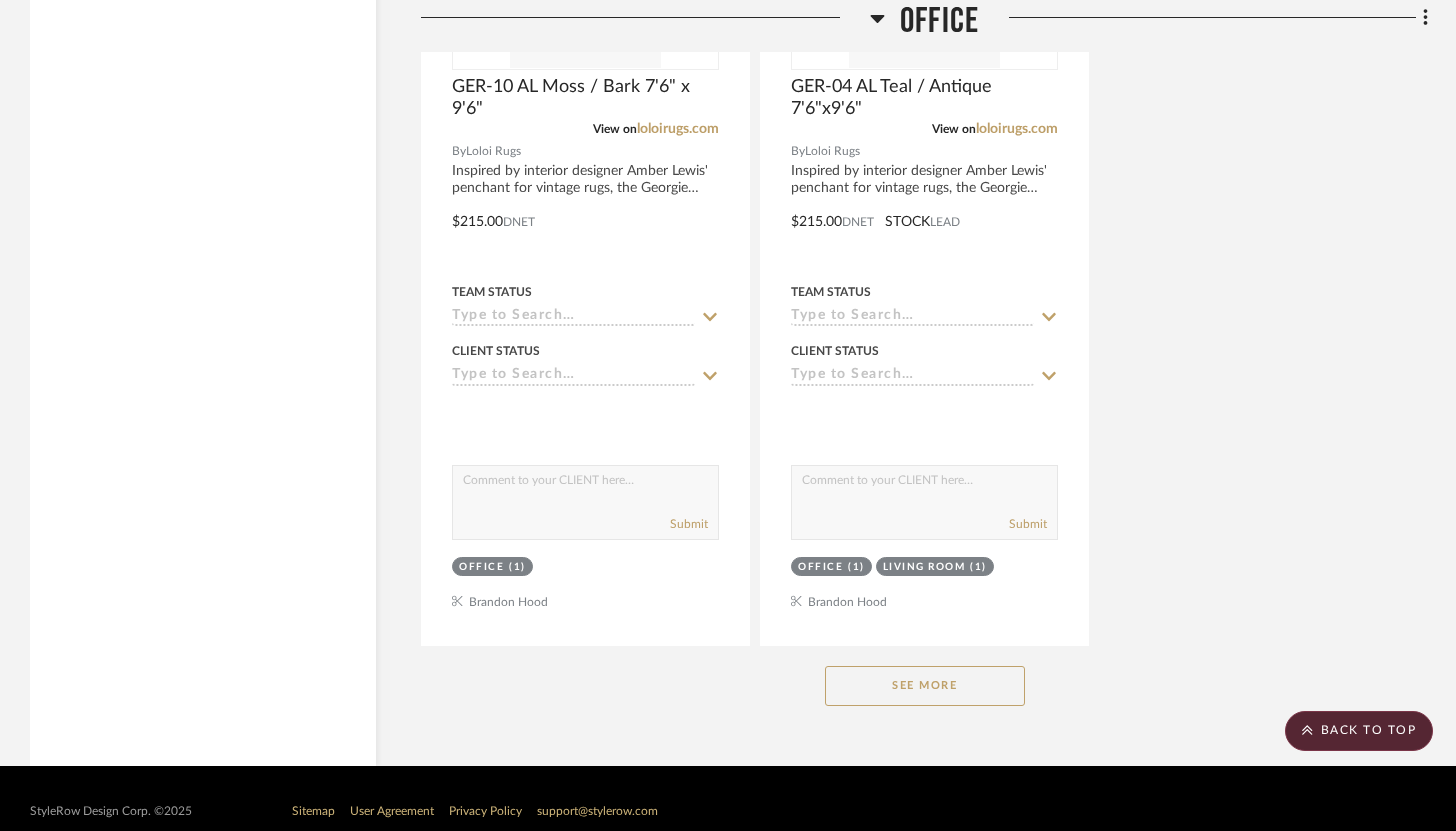 click on "See More" 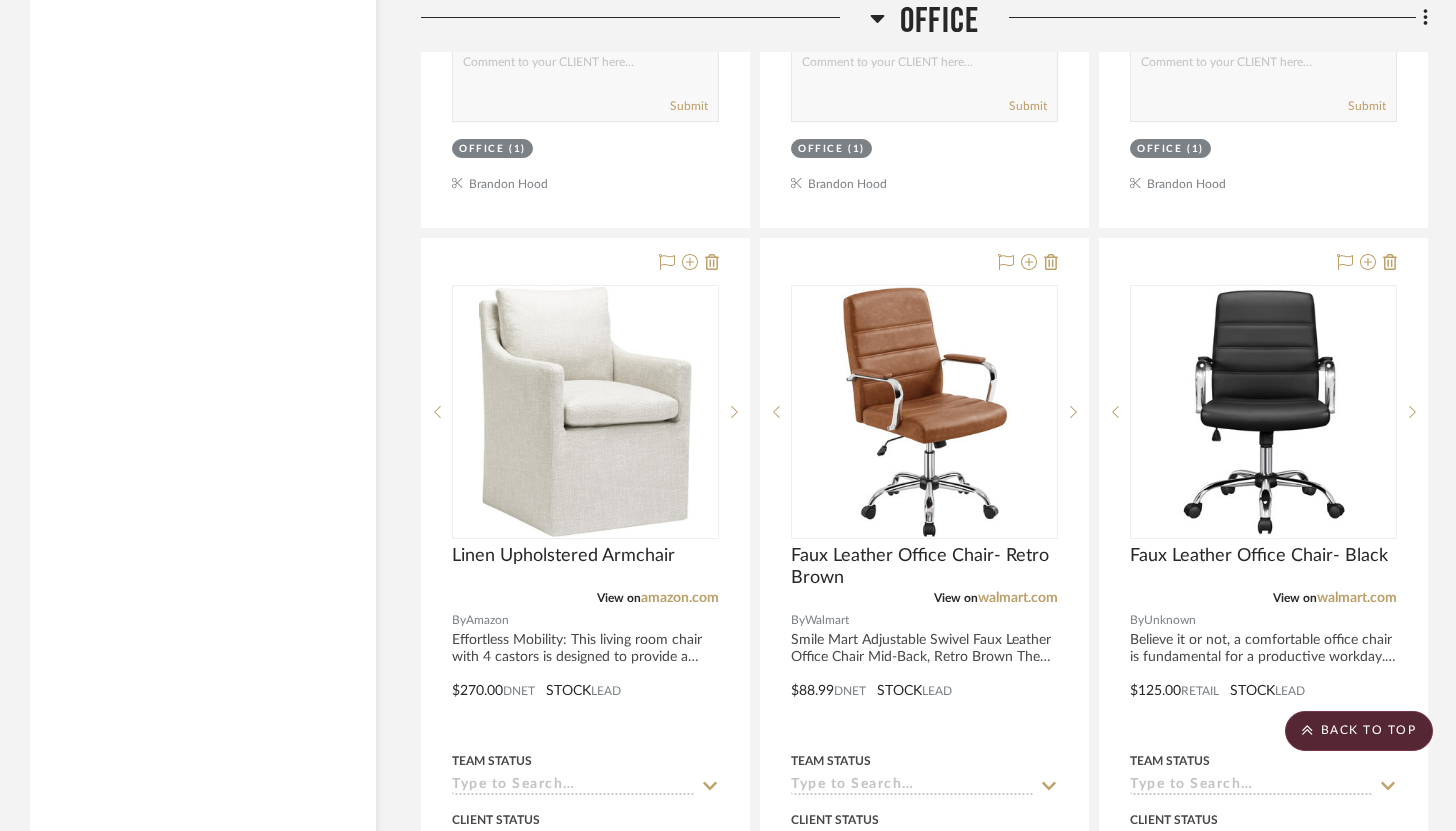 scroll, scrollTop: 25909, scrollLeft: 0, axis: vertical 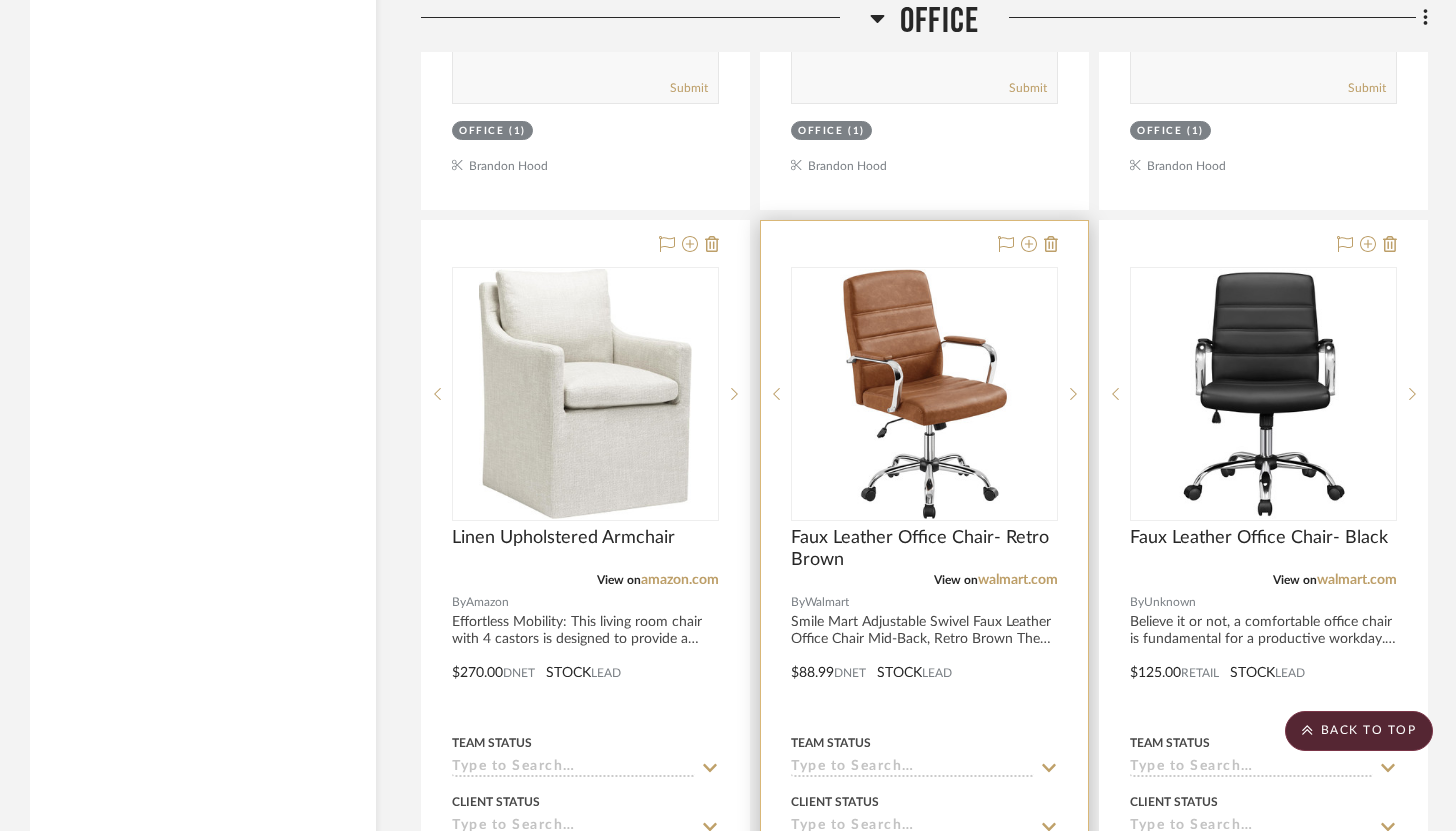 click at bounding box center (924, 658) 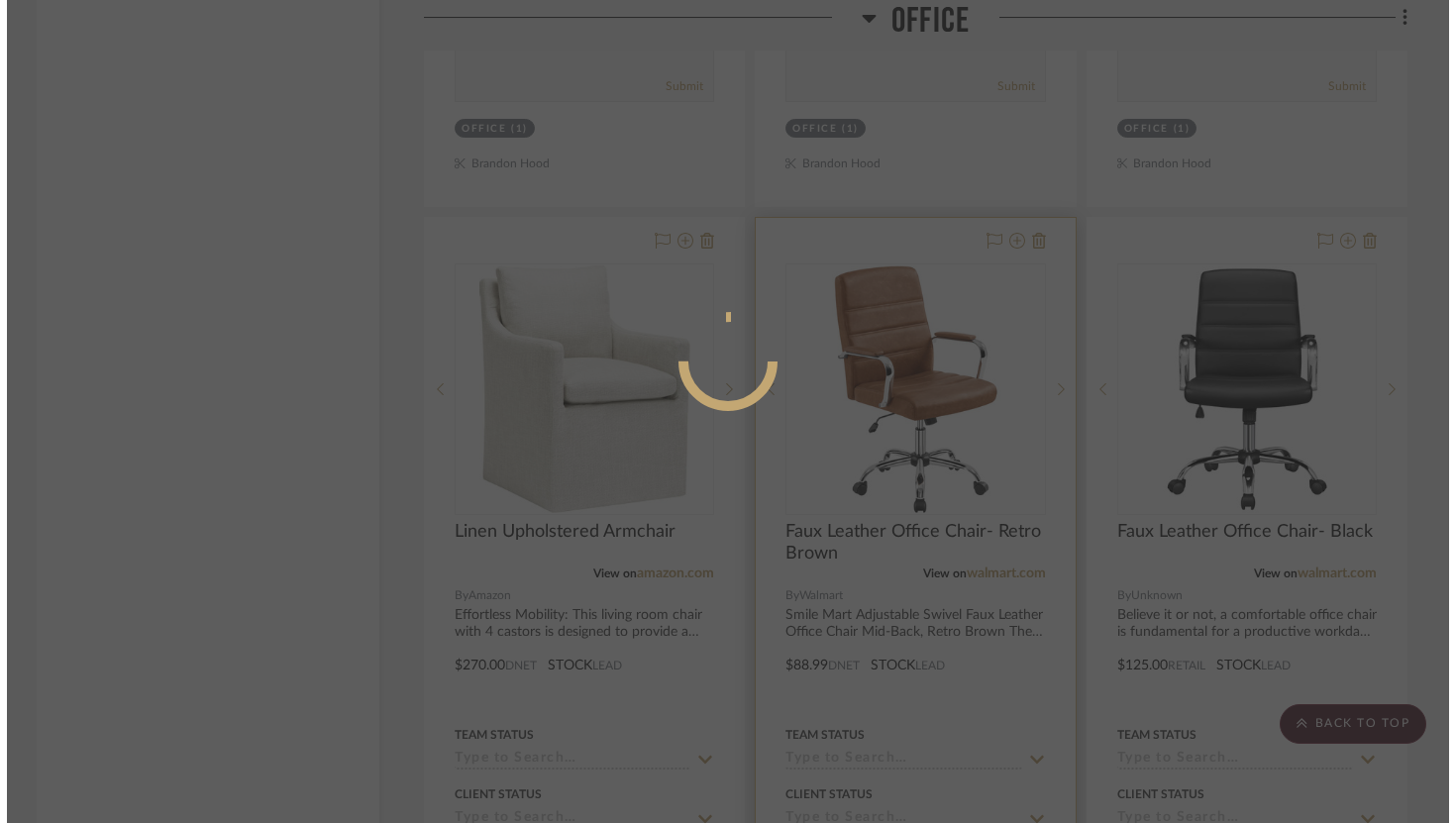 scroll, scrollTop: 0, scrollLeft: 0, axis: both 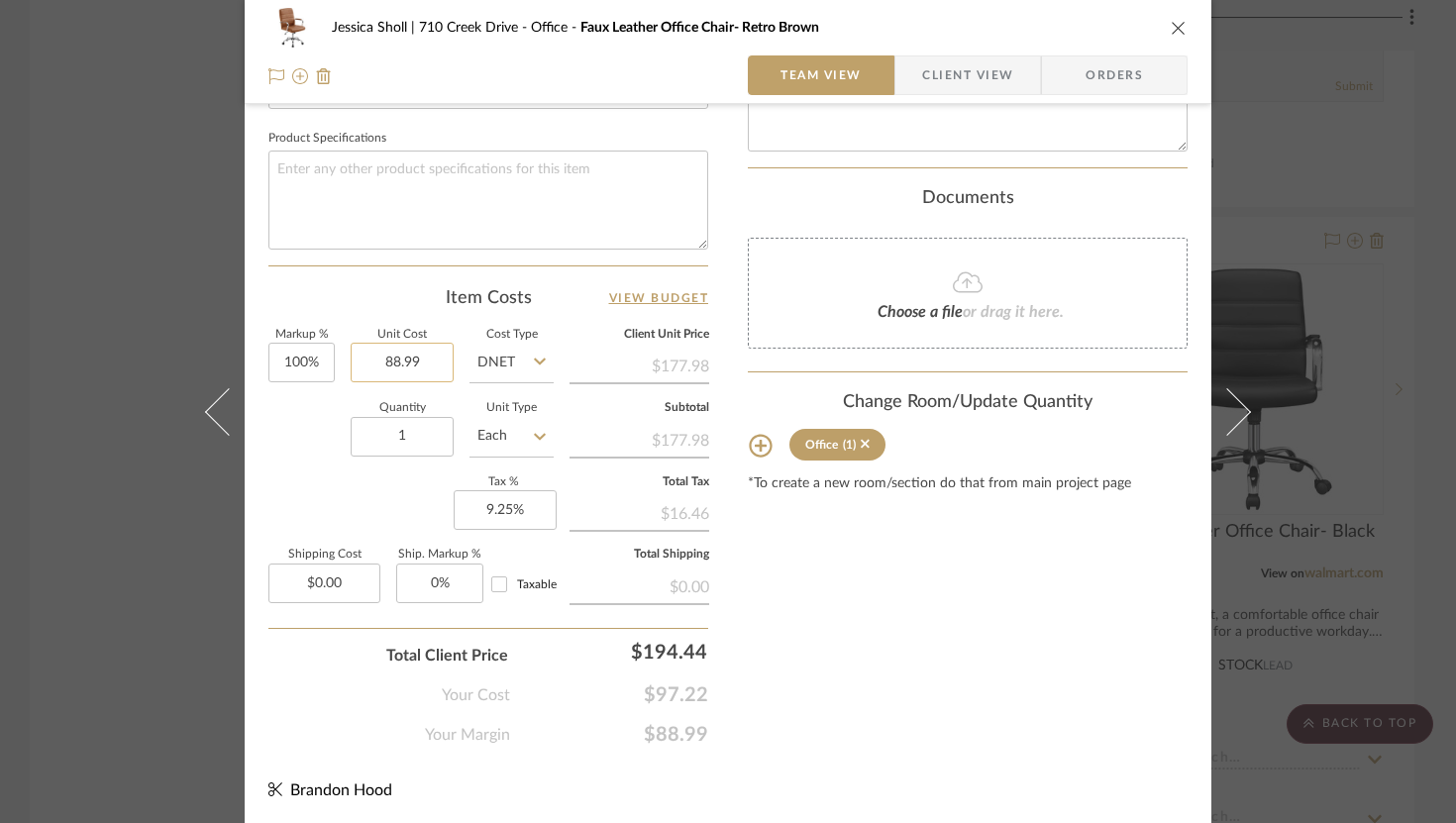 click on "88.99" 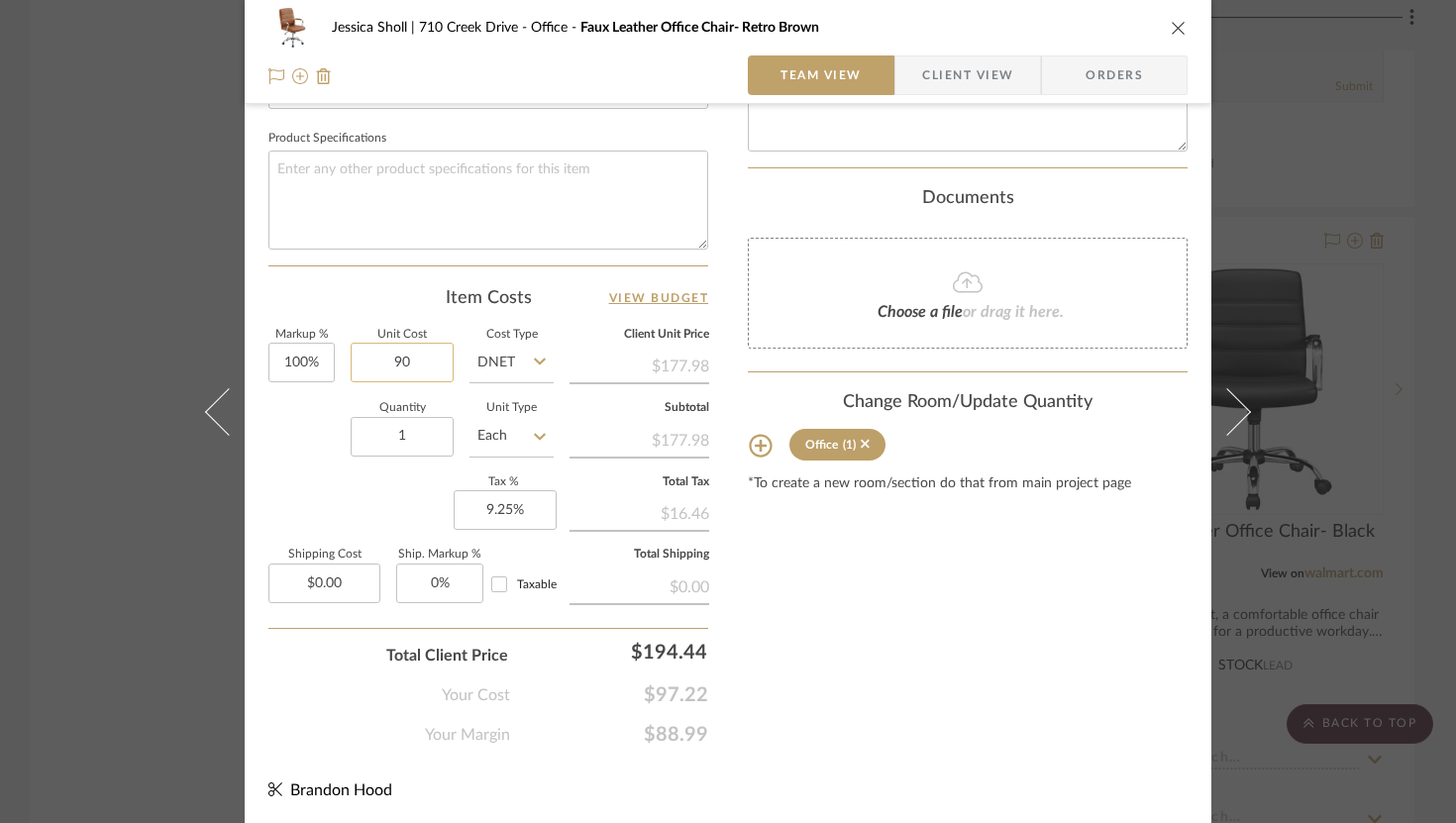 type on "$90.00" 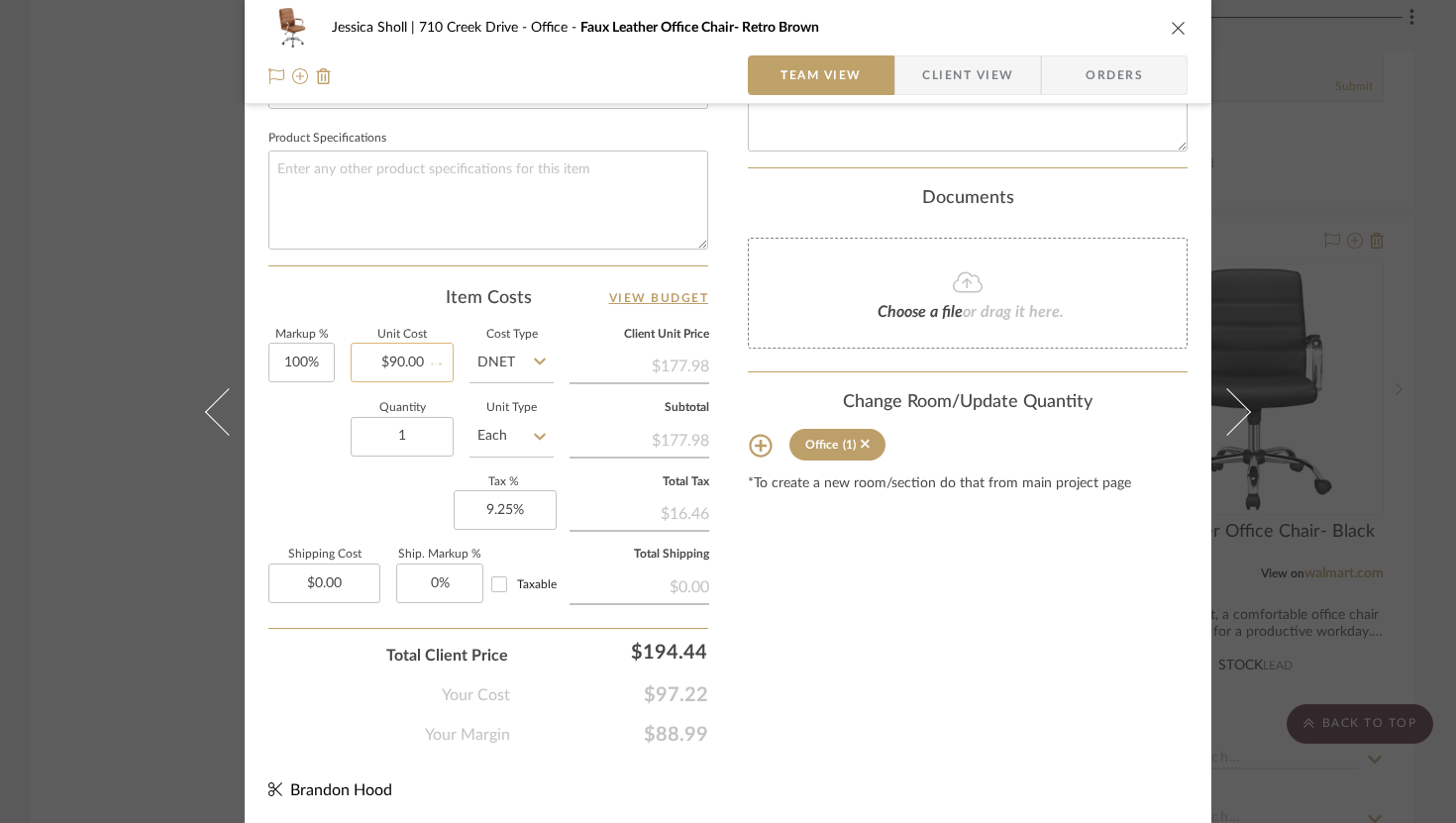 type 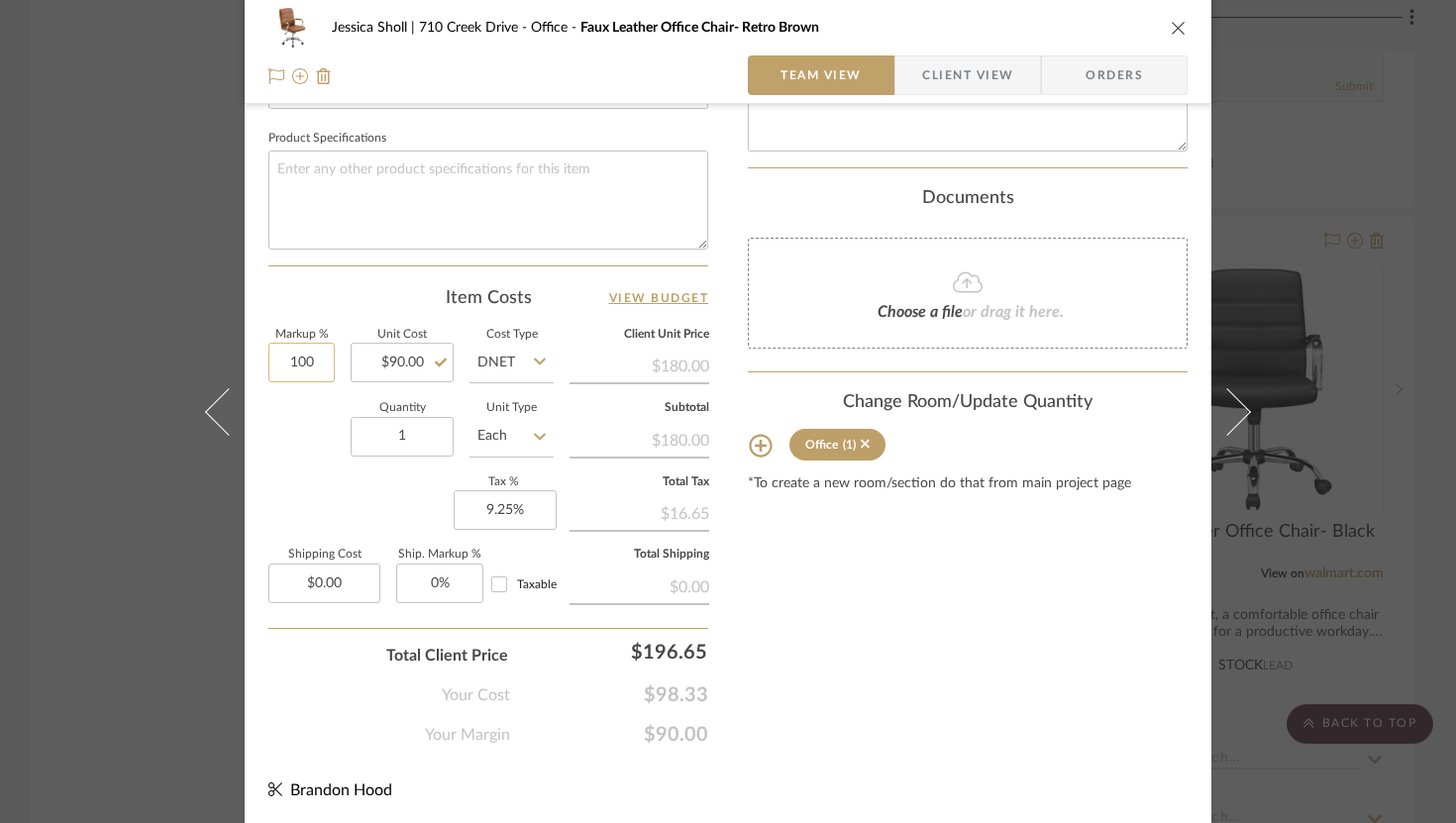 click on "100" 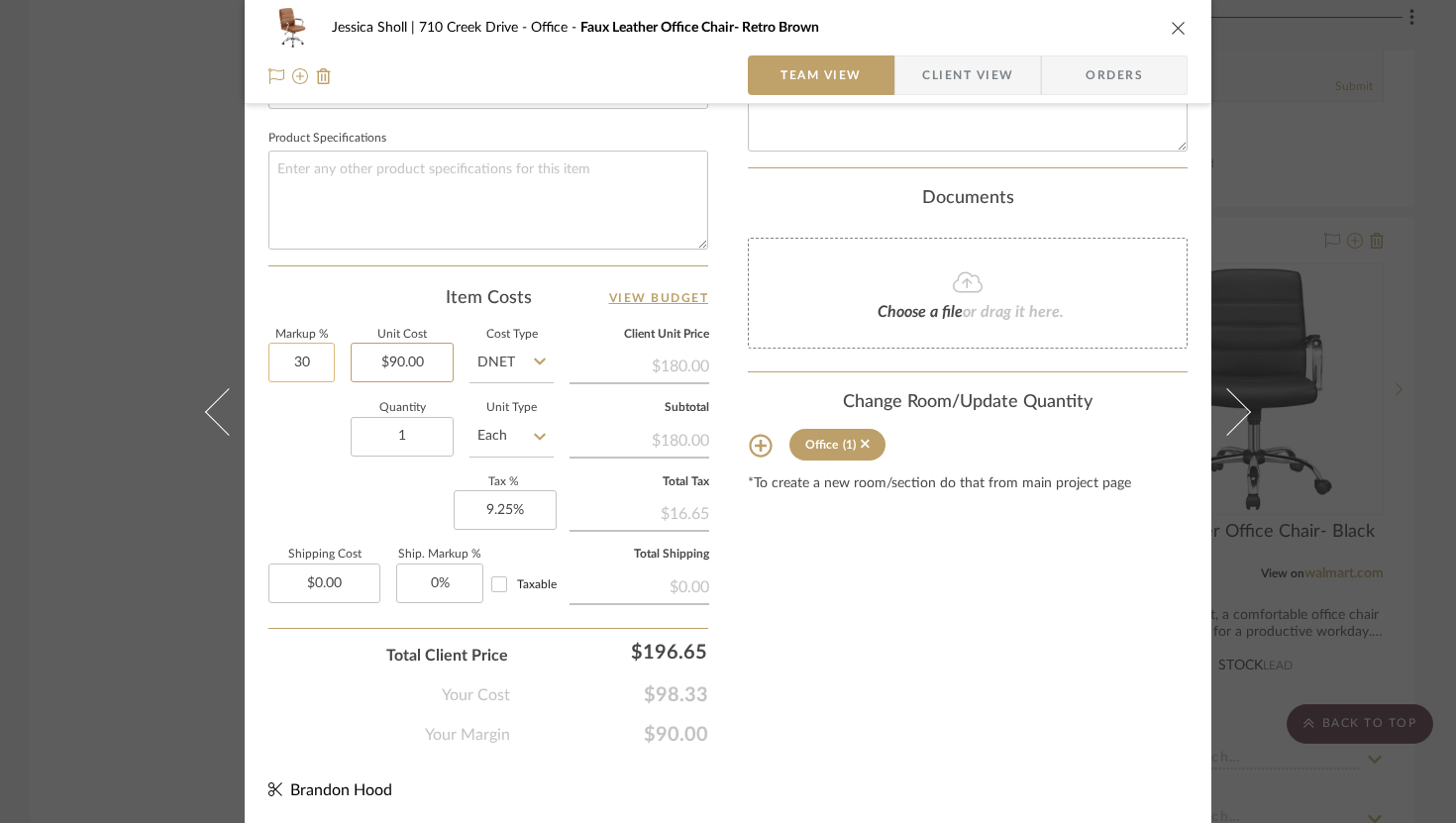 type on "30%" 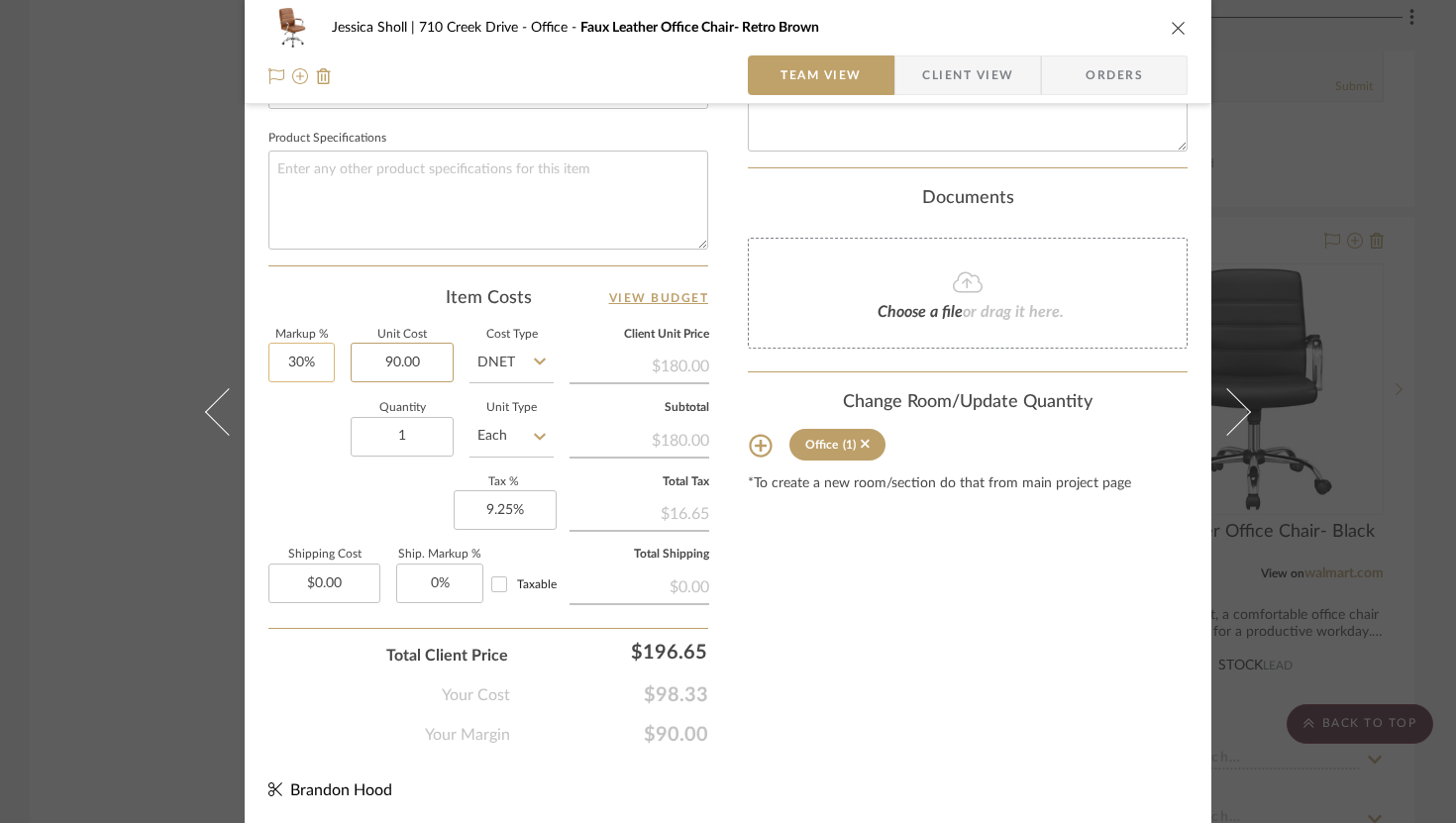 type 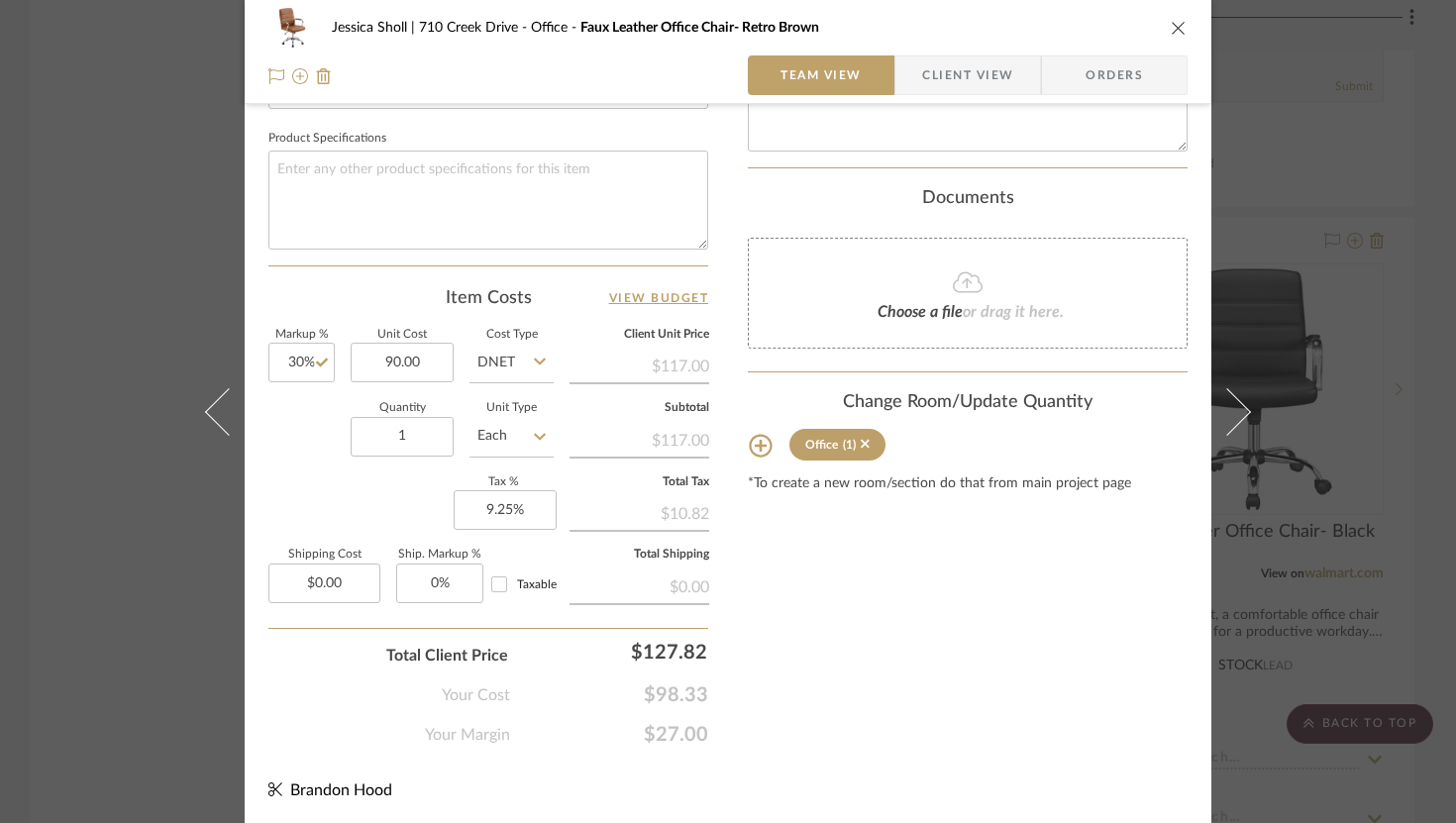 type on "$90.00" 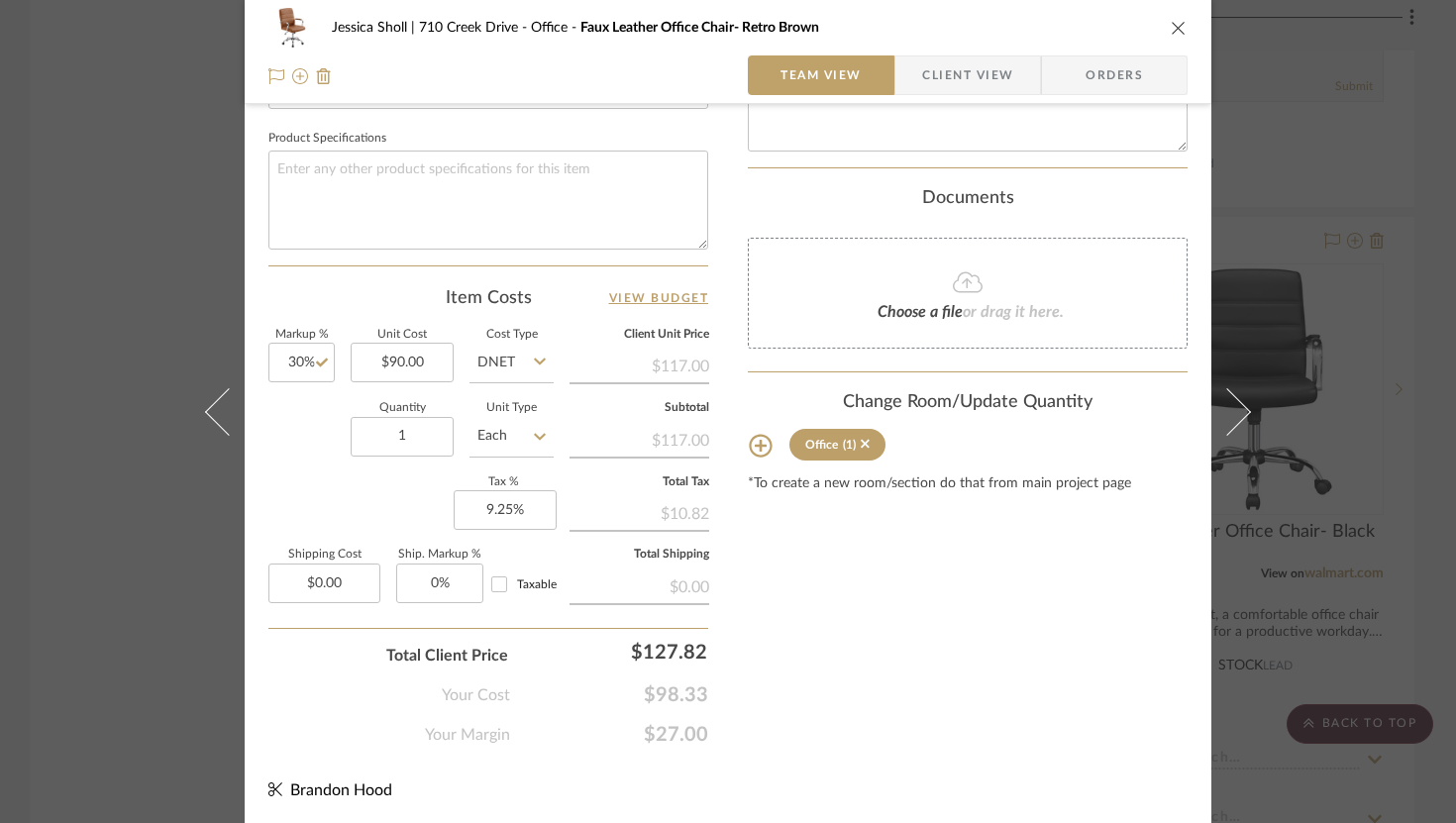 click on "Content here copies to Client View - confirm visibility there.  Show in Client Dashboard   Include in Budget   View Budget  Team Status  Lead Time  In Stock Weeks  Due Date   Install Date  Tasks / To-Dos /  team Messaging  Leave yourself a note here or share next steps with your team. You will receive emails when they
respond!  Invite Collaborator Internal Notes  Documents  Choose a file  or drag it here. Change Room/Update Quantity  Office  (1) *To create a new room/section do that from main project page" at bounding box center [968, -20] 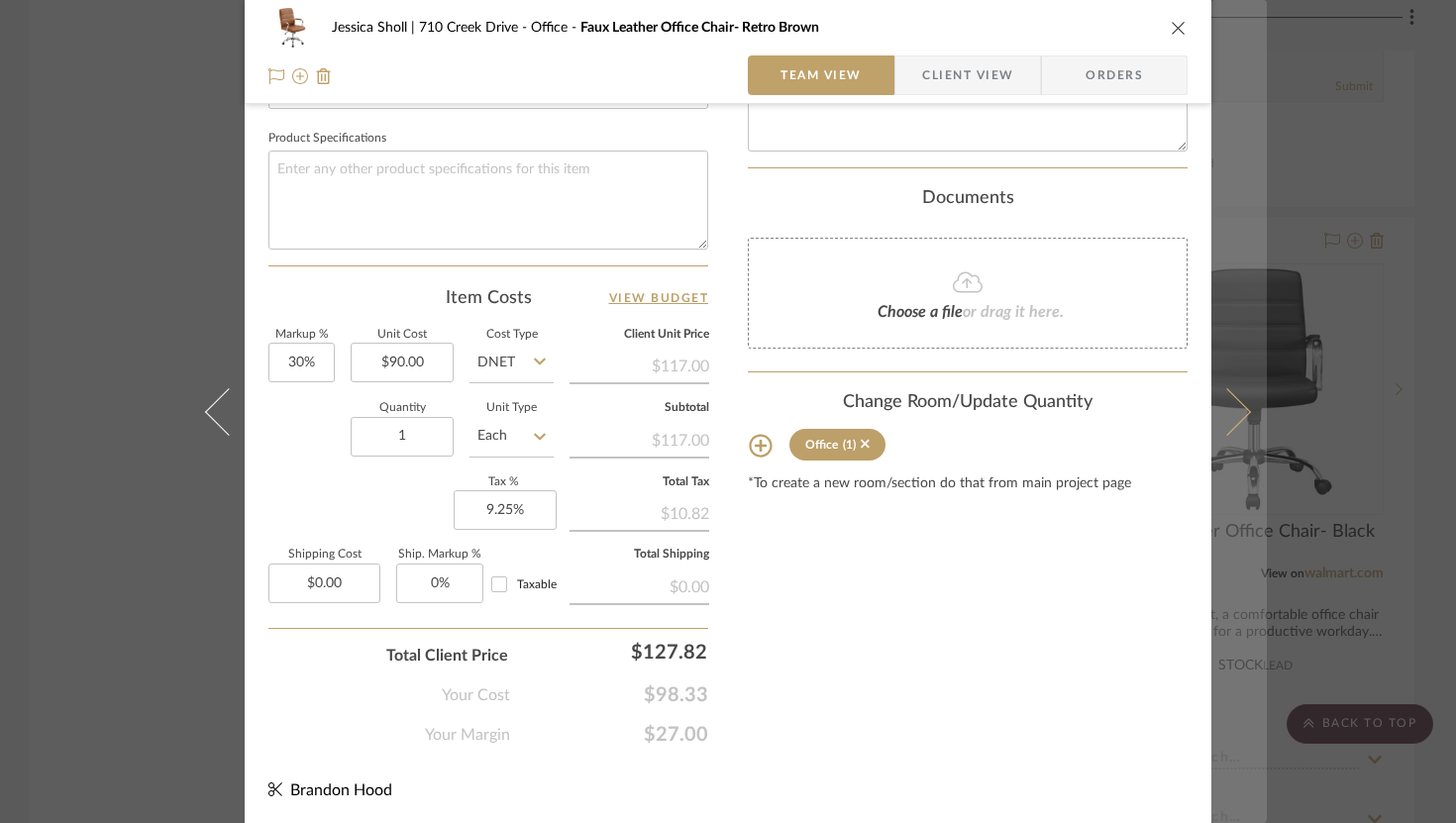 click at bounding box center (1227, 411) 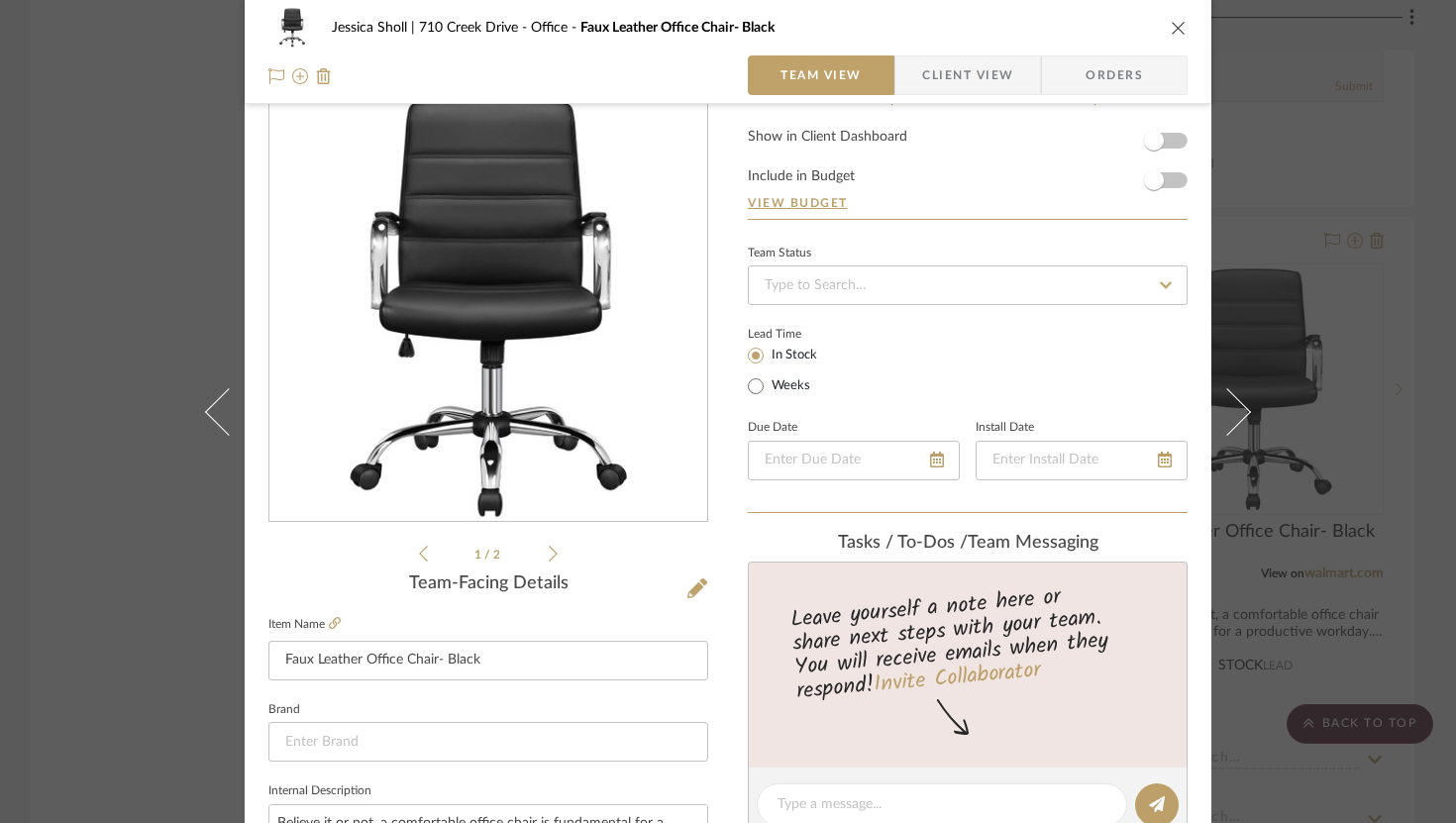 scroll, scrollTop: 920, scrollLeft: 0, axis: vertical 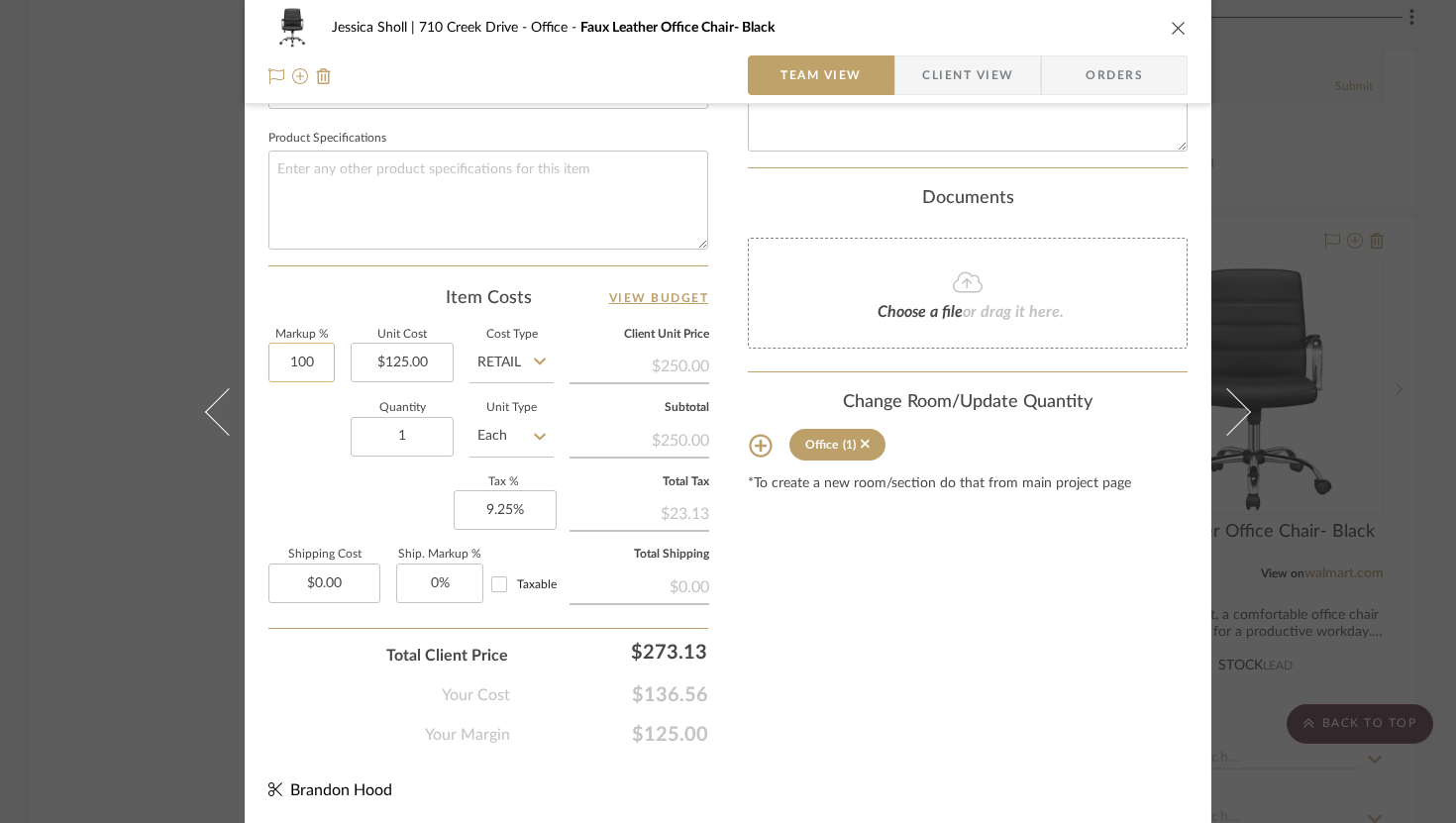 click on "100" 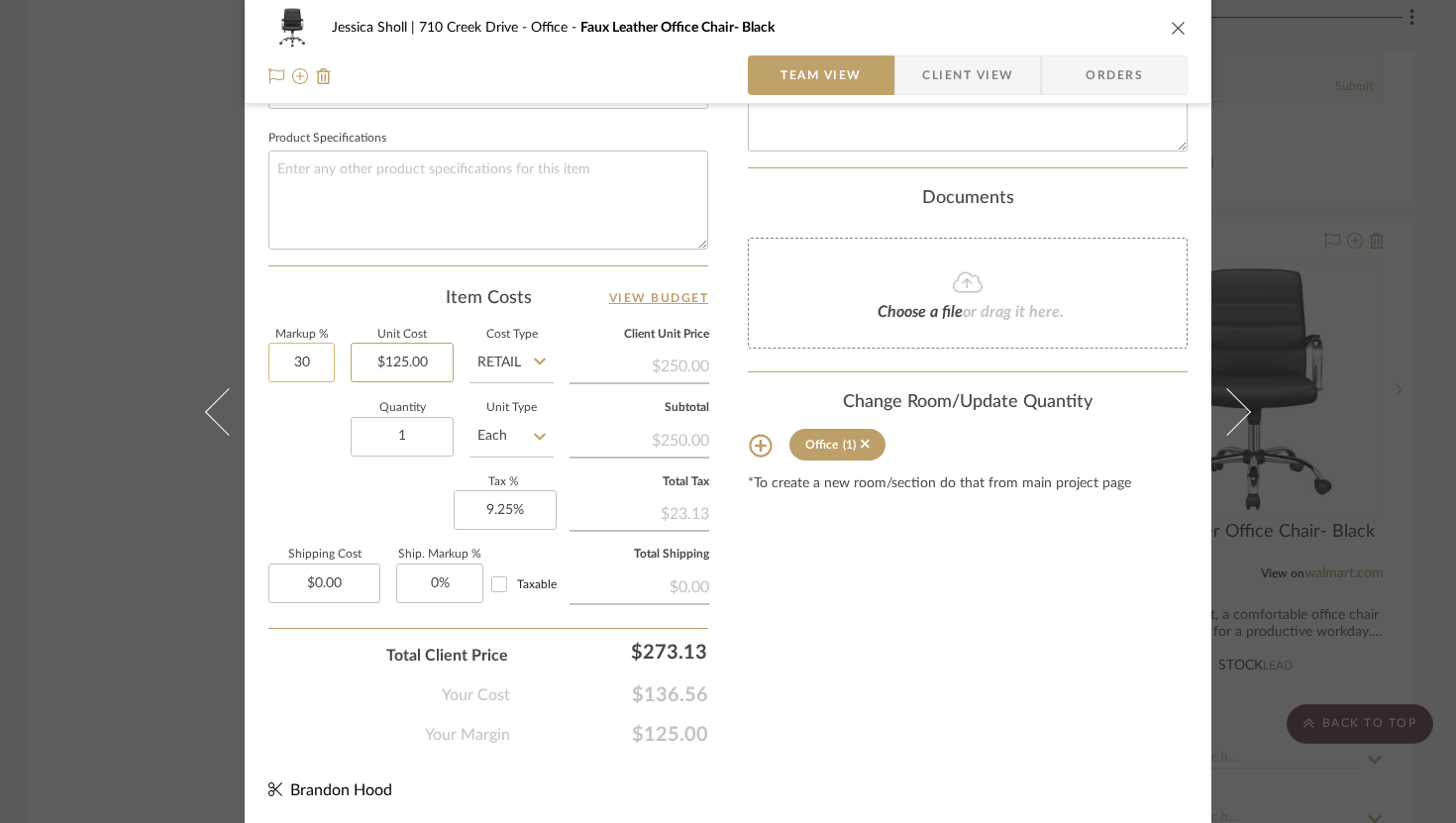type on "30%" 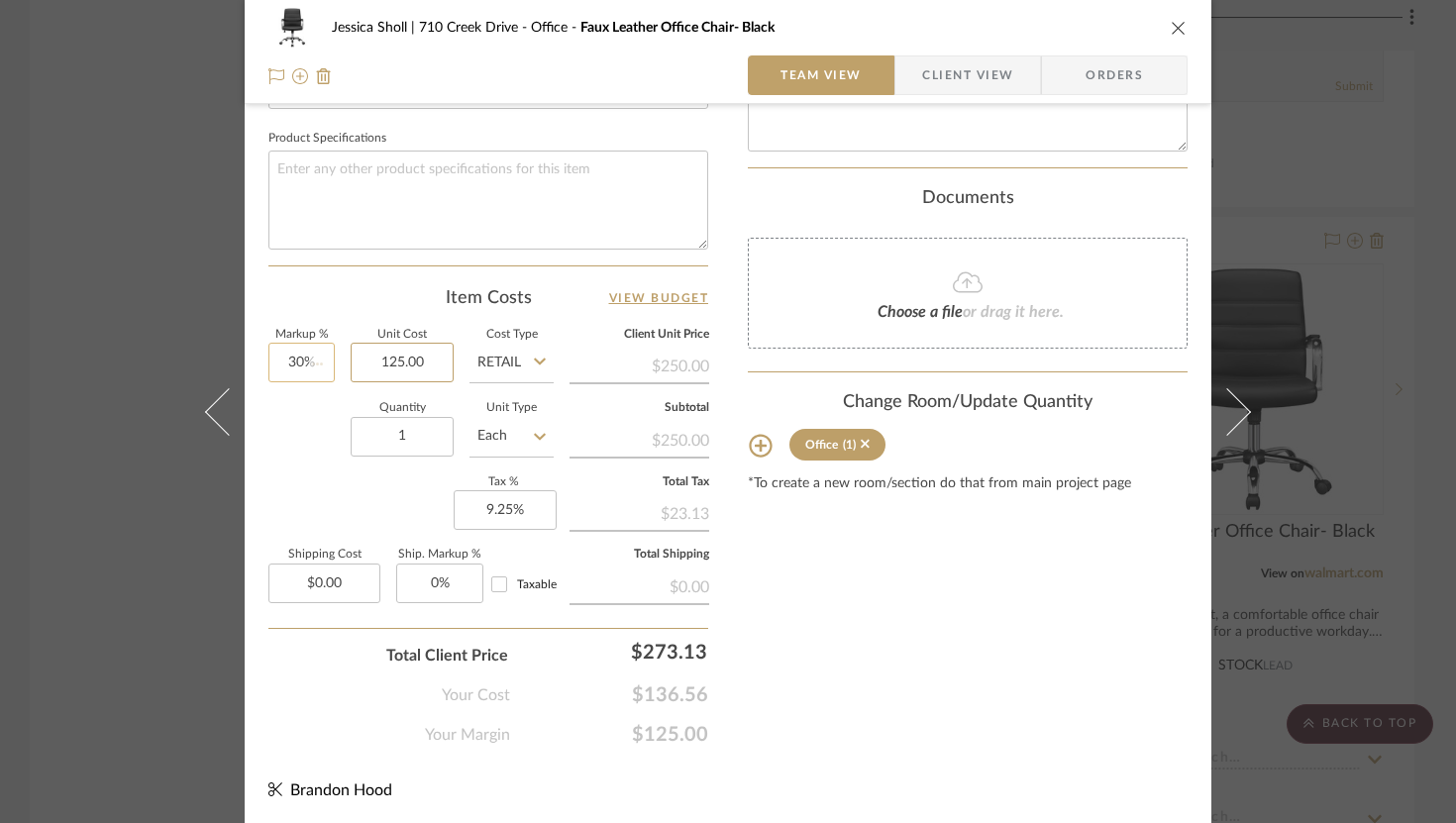type 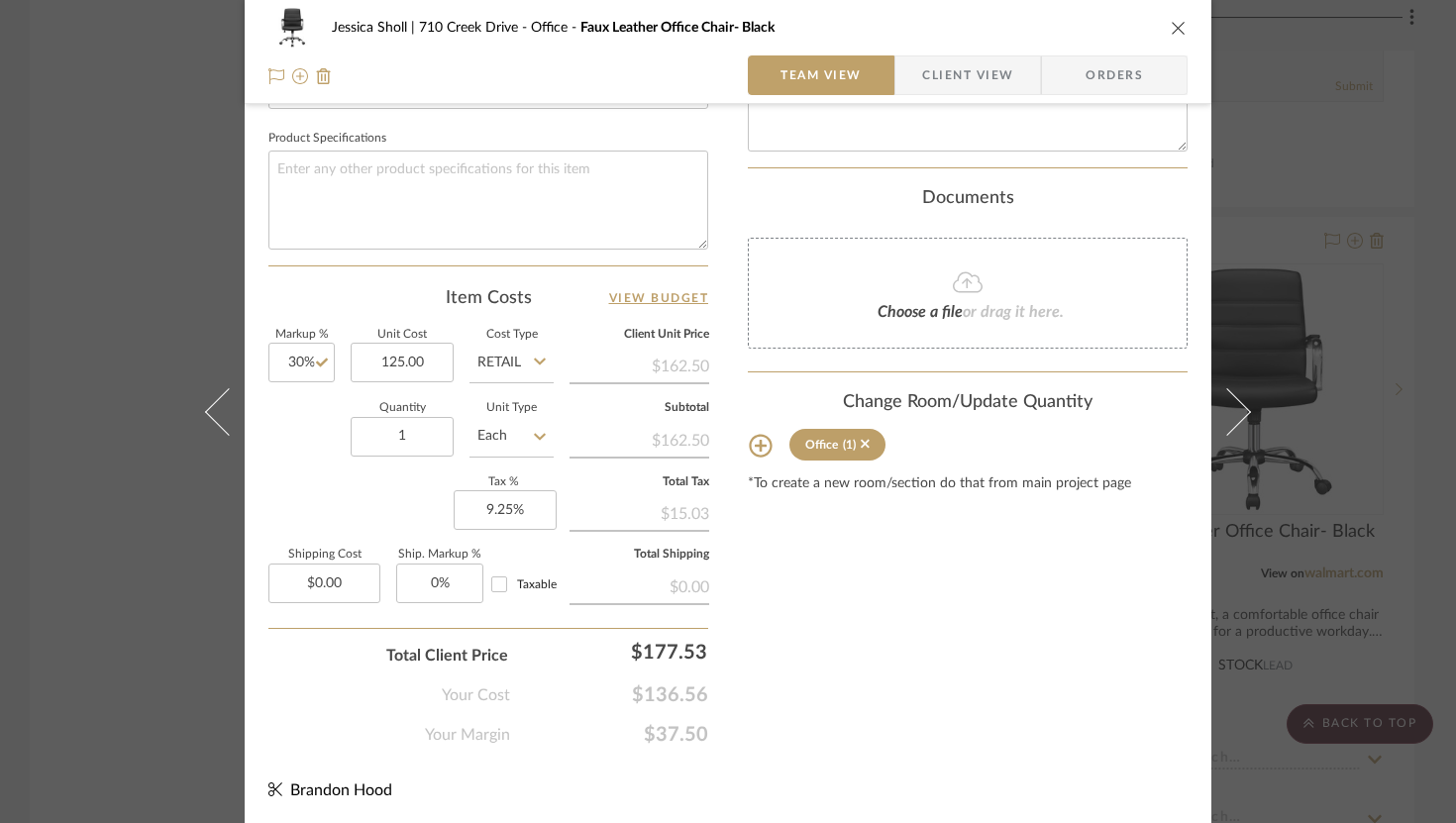 type on "$125.00" 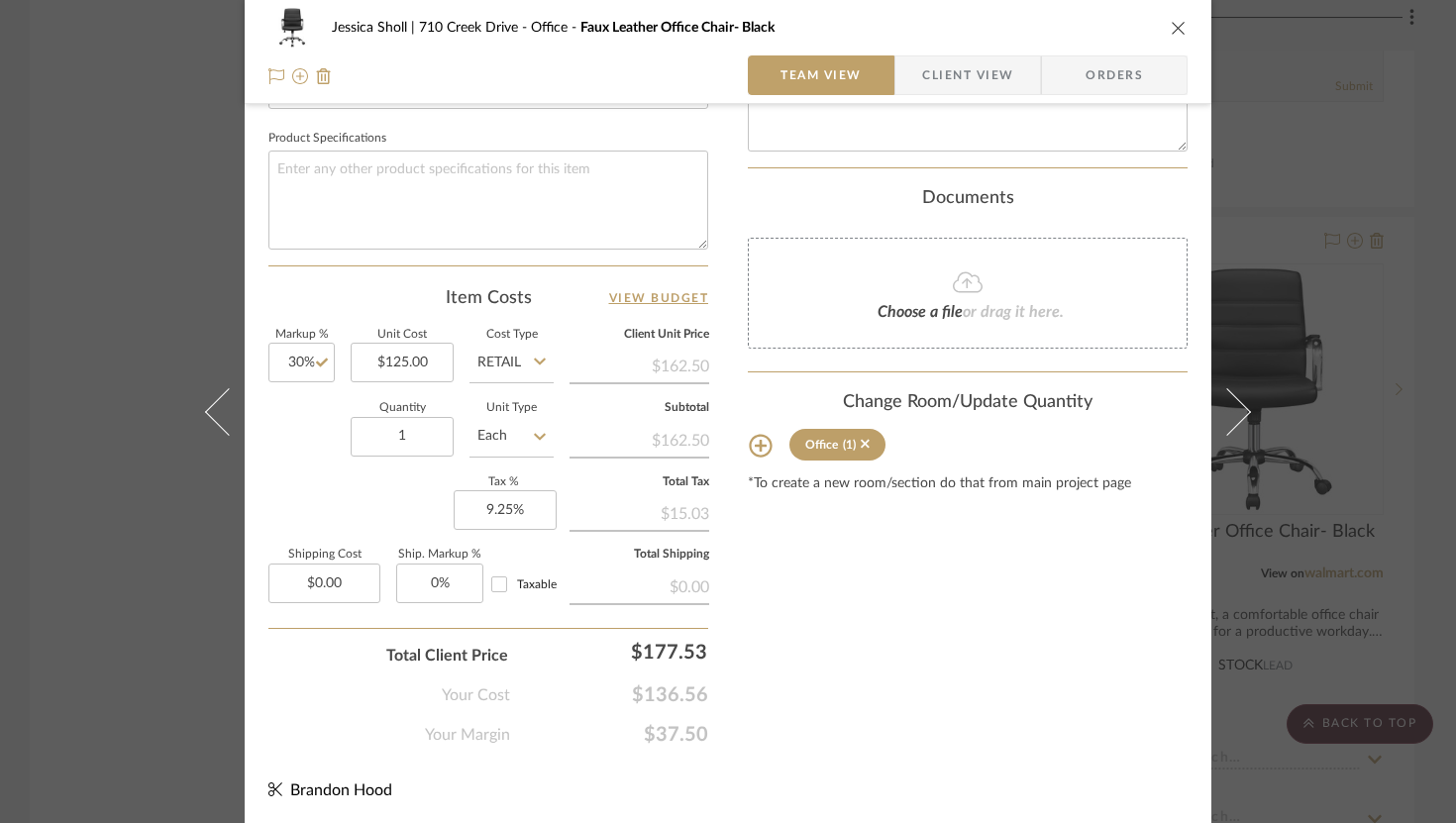 click on "Content here copies to Client View - confirm visibility there.  Show in Client Dashboard   Include in Budget   View Budget  Team Status  Lead Time  In Stock Weeks  Due Date   Install Date  Tasks / To-Dos /  team Messaging  Leave yourself a note here or share next steps with your team. You will receive emails when they
respond!  Invite Collaborator Internal Notes  Documents  Choose a file  or drag it here. Change Room/Update Quantity  Office  (1) *To create a new room/section do that from main project page" at bounding box center [968, -20] 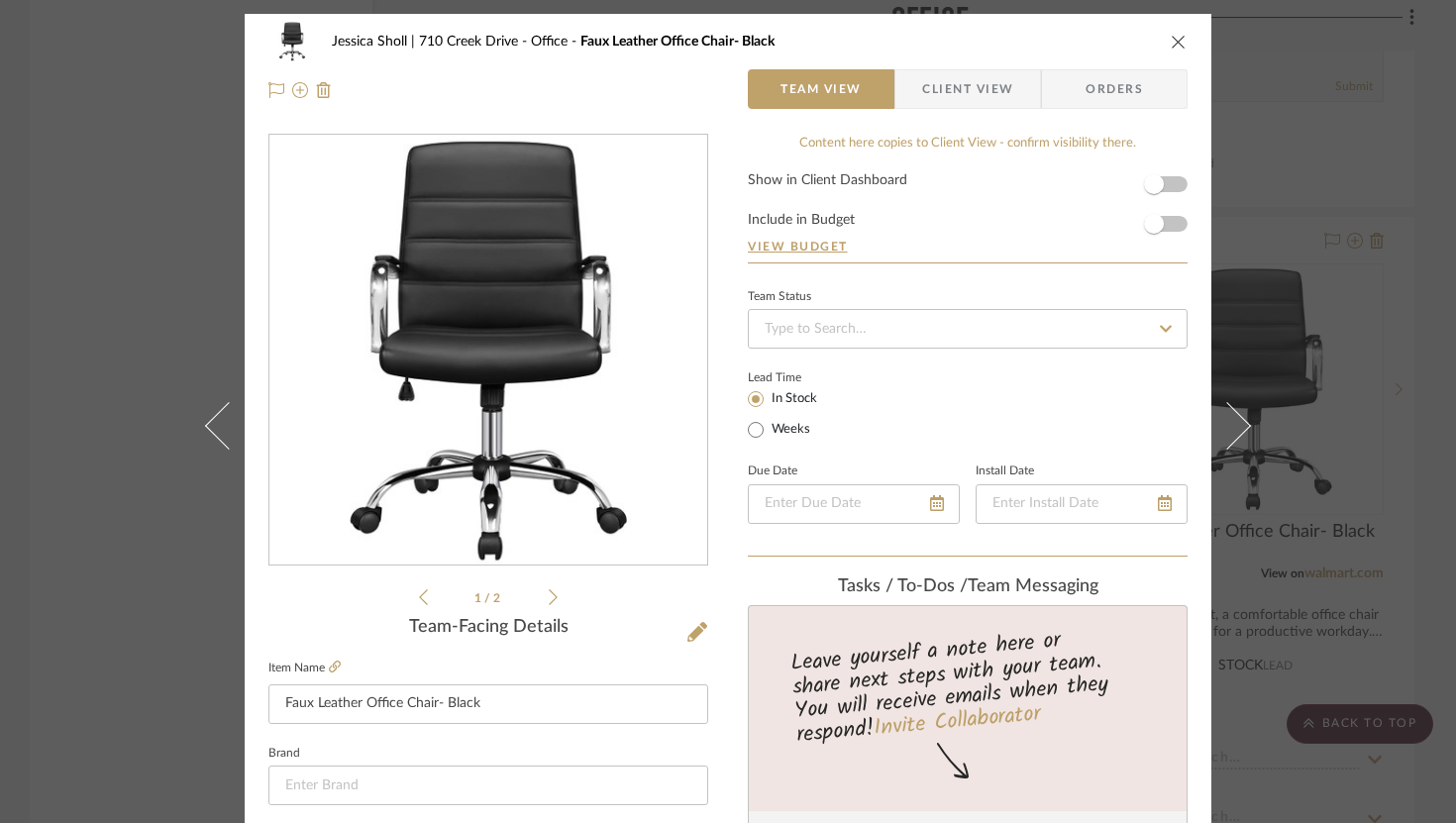scroll, scrollTop: 0, scrollLeft: 0, axis: both 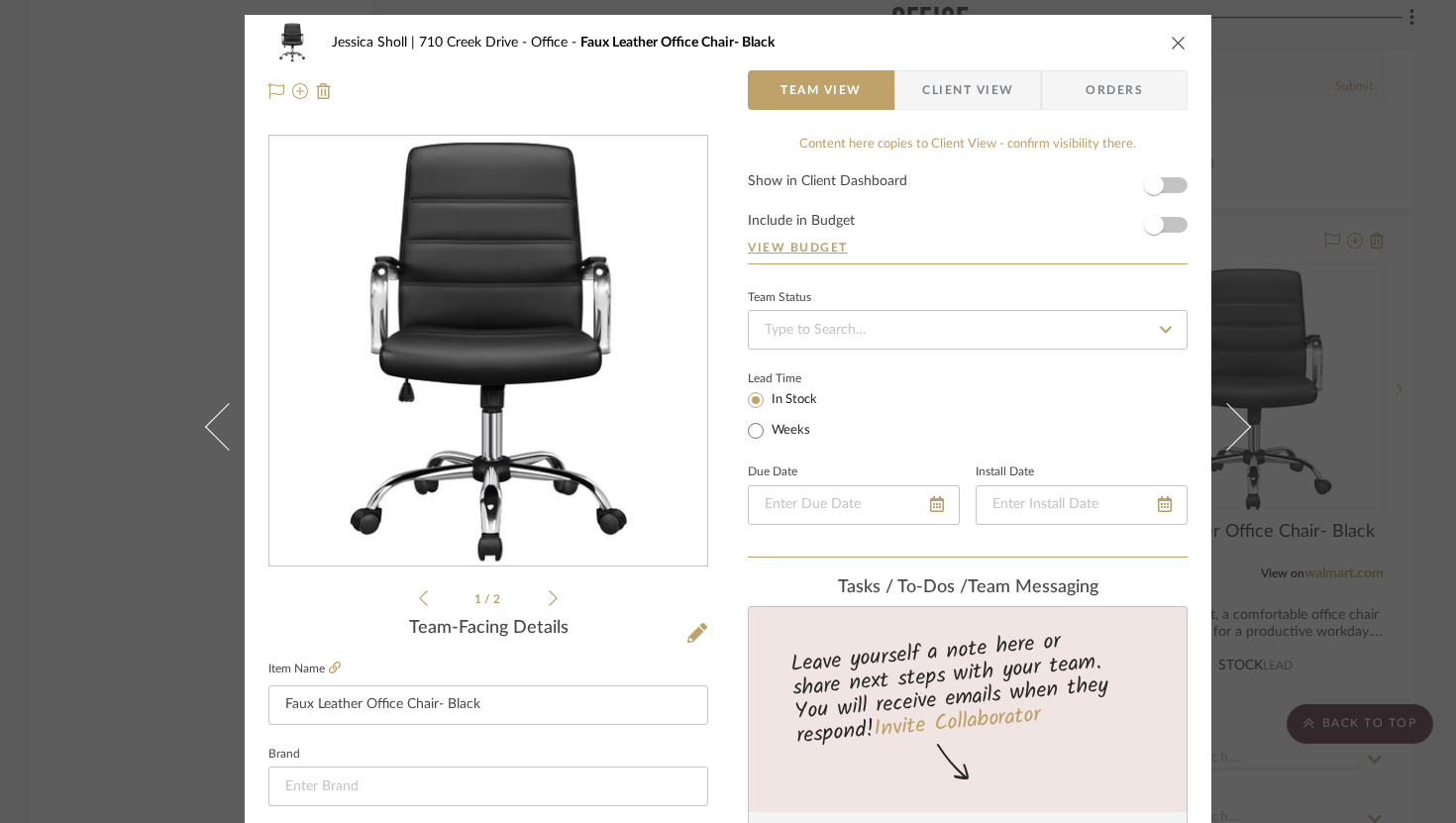 click at bounding box center [1179, 43] 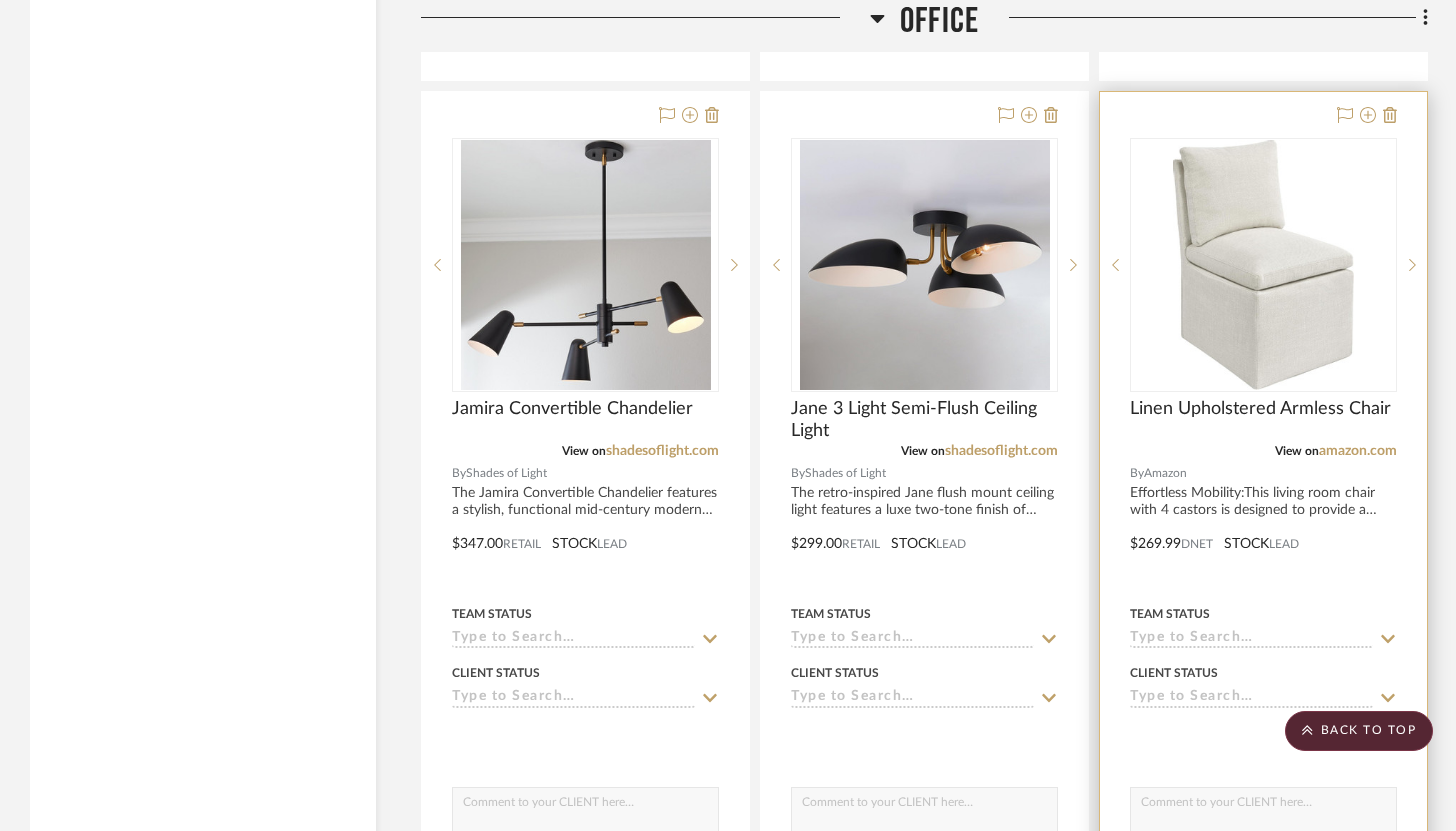 scroll, scrollTop: 25150, scrollLeft: 0, axis: vertical 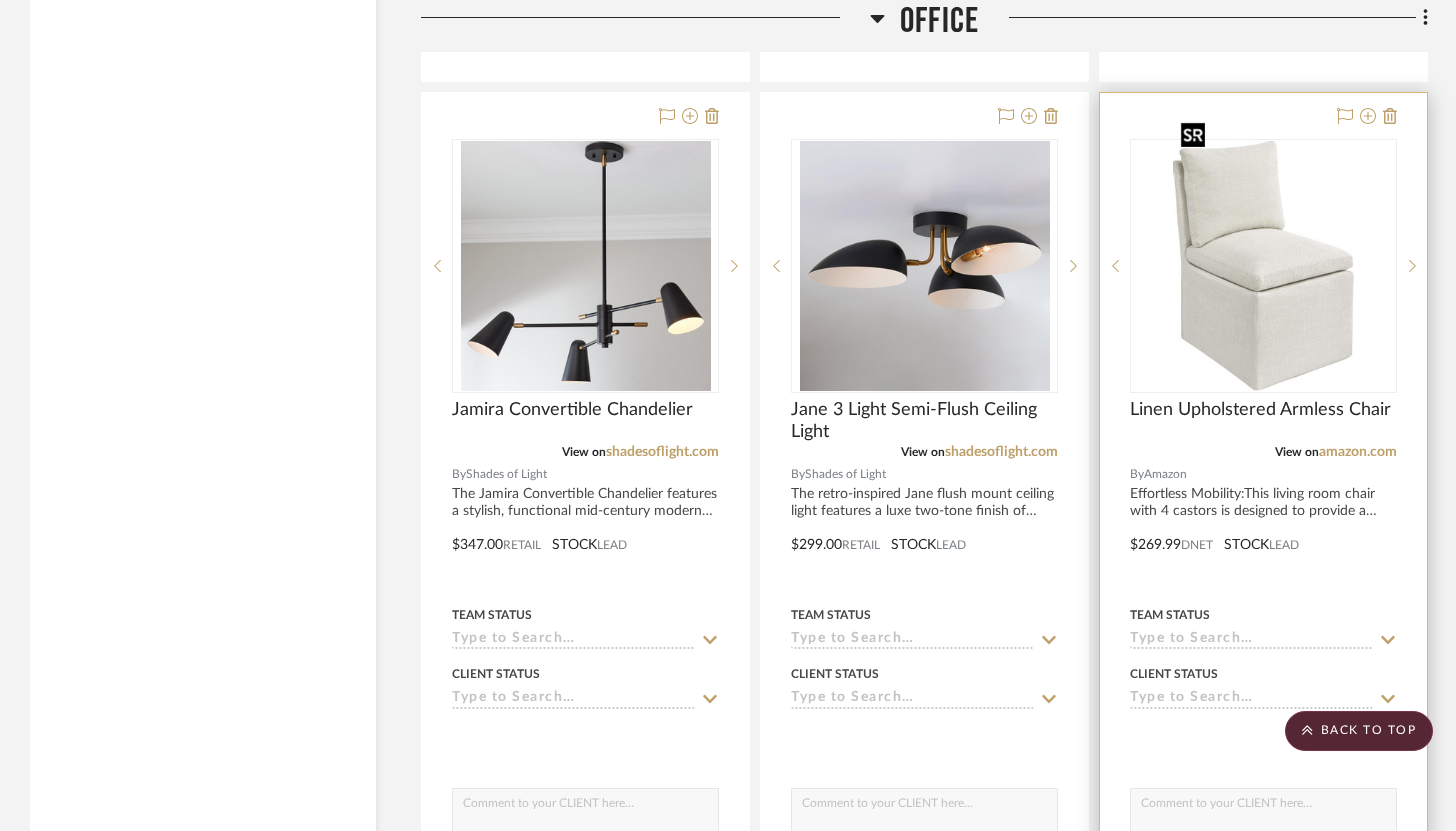 click at bounding box center (0, 0) 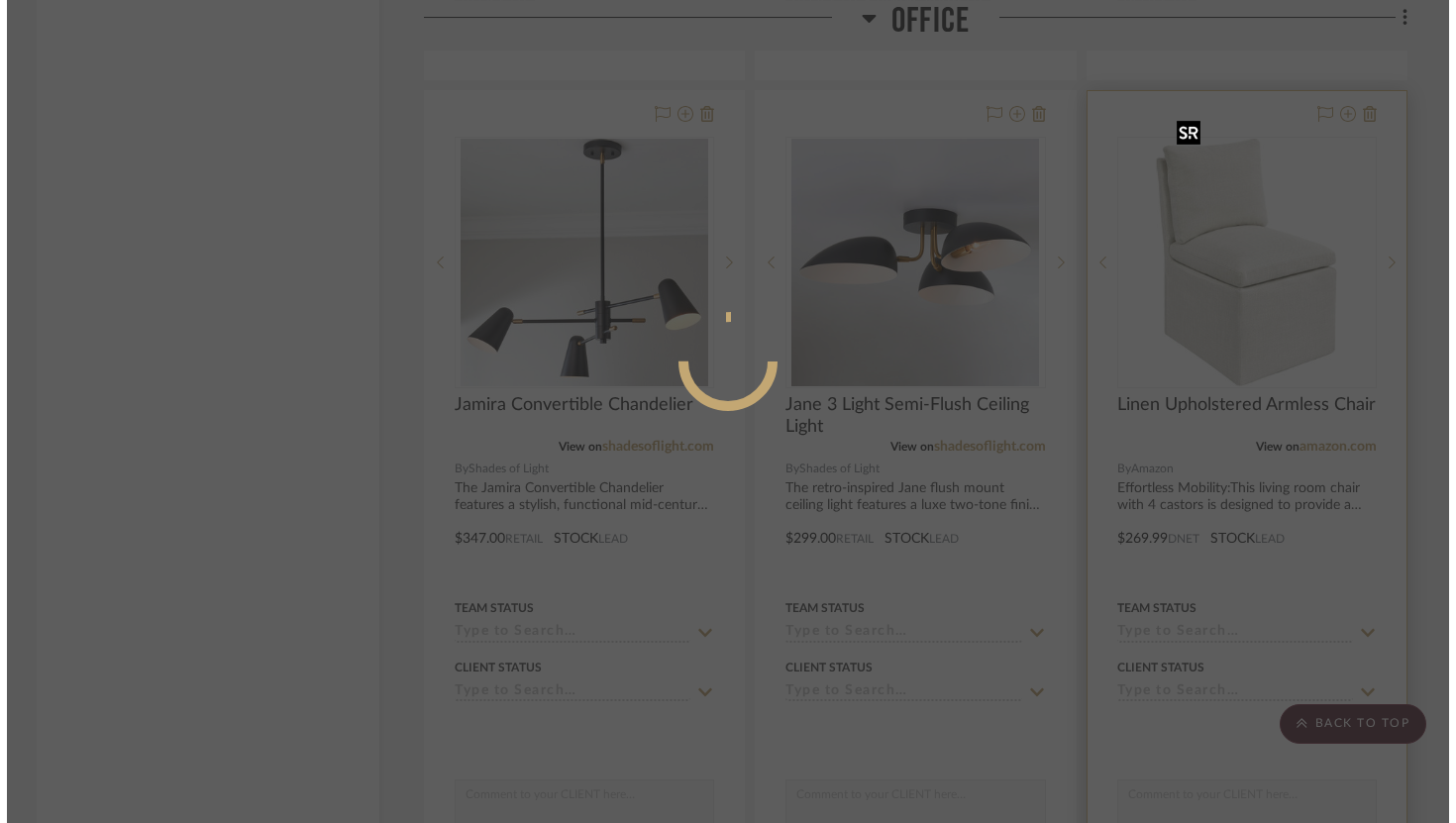 scroll, scrollTop: 0, scrollLeft: 0, axis: both 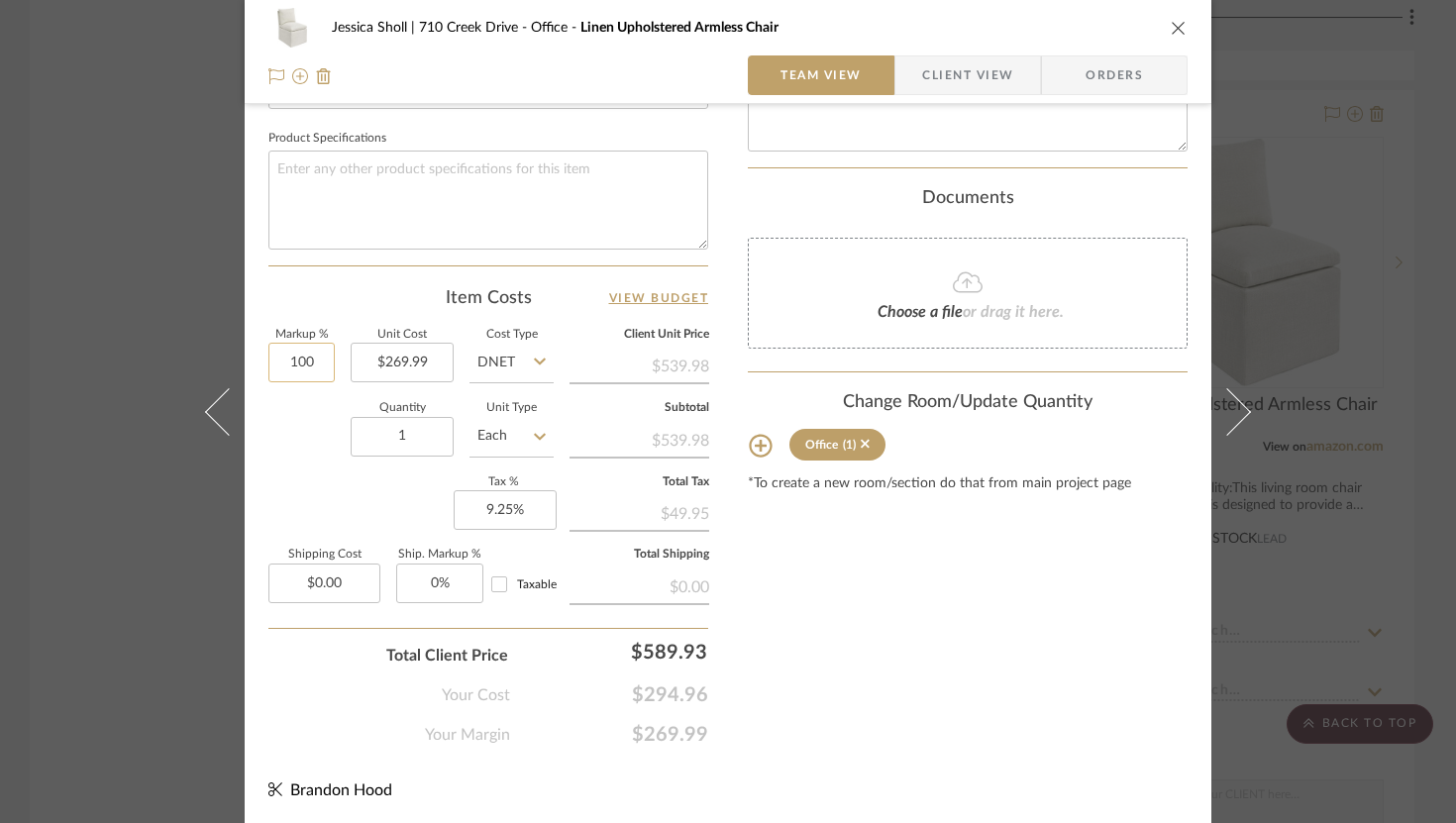 click on "100" 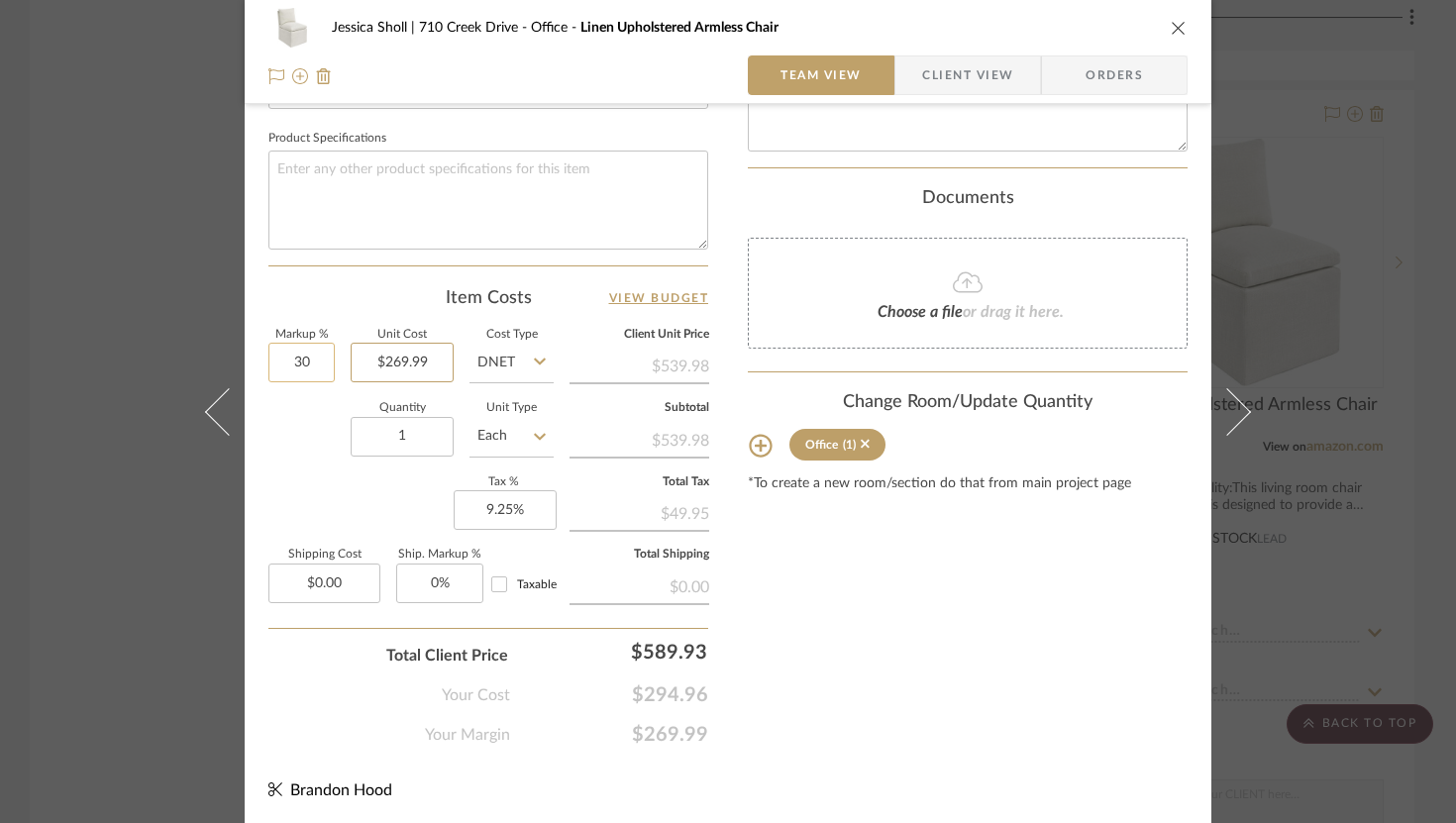 type on "30%" 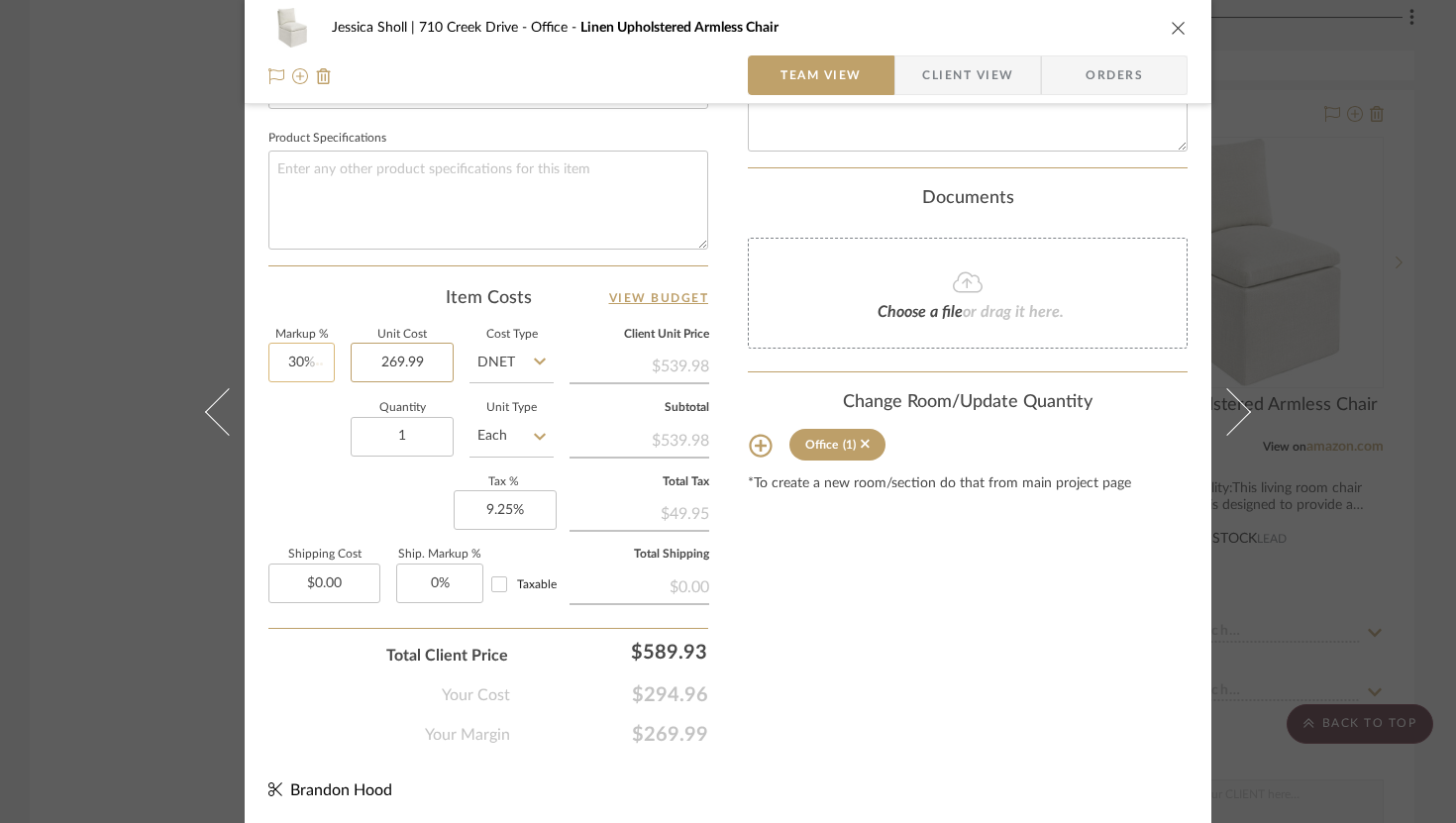 type 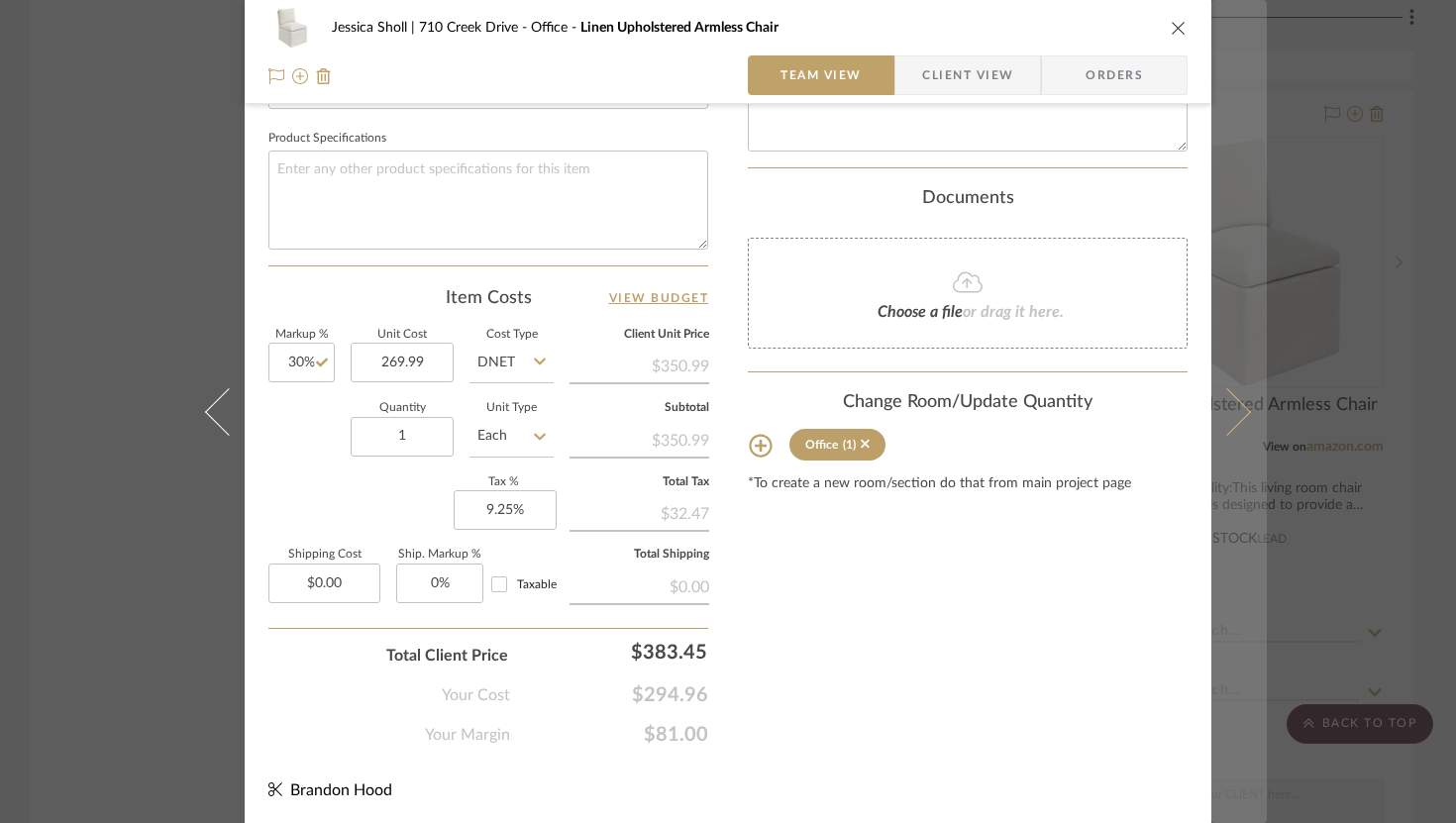 type on "$269.99" 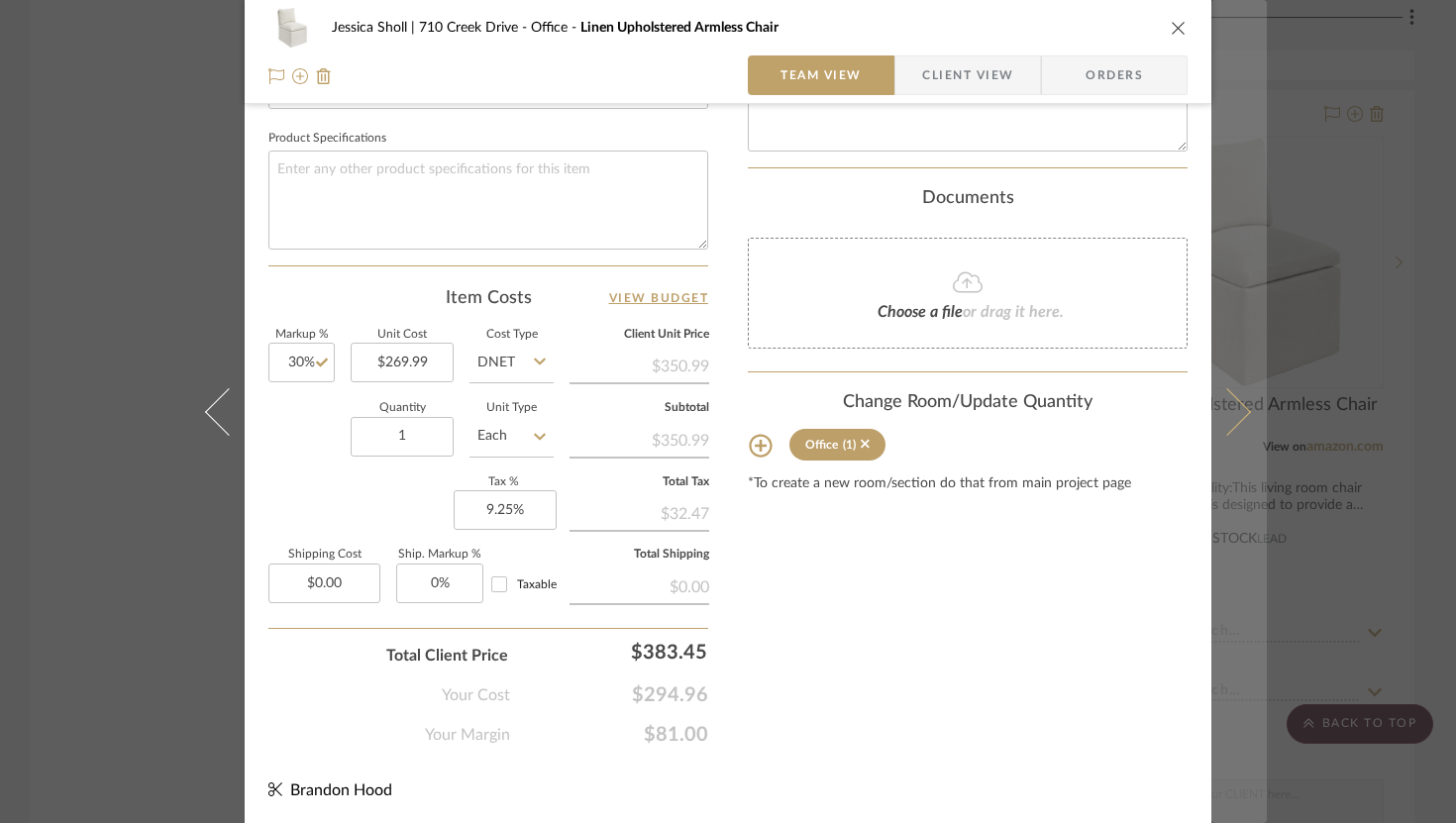 click at bounding box center (1227, 411) 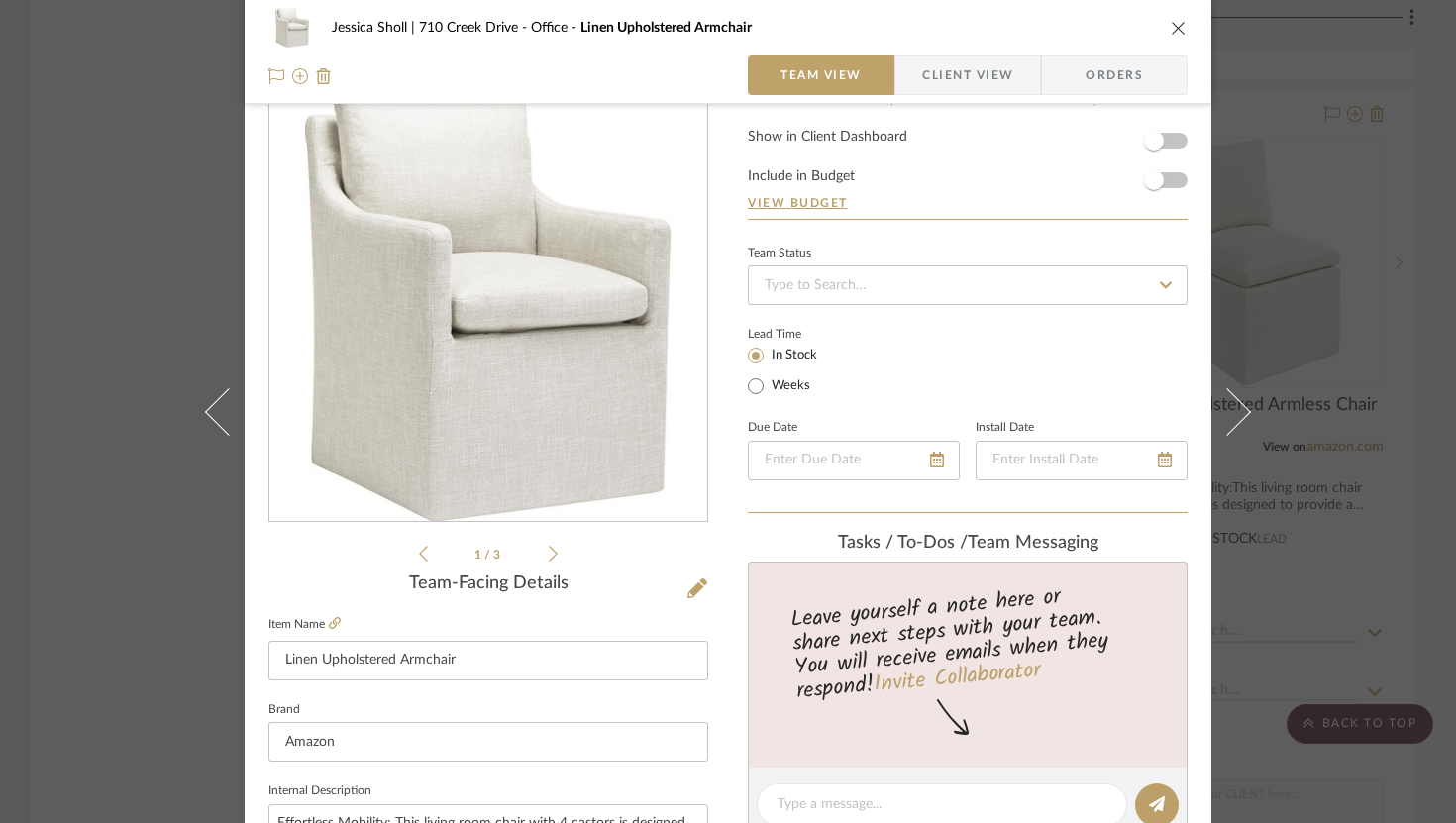 scroll, scrollTop: 920, scrollLeft: 0, axis: vertical 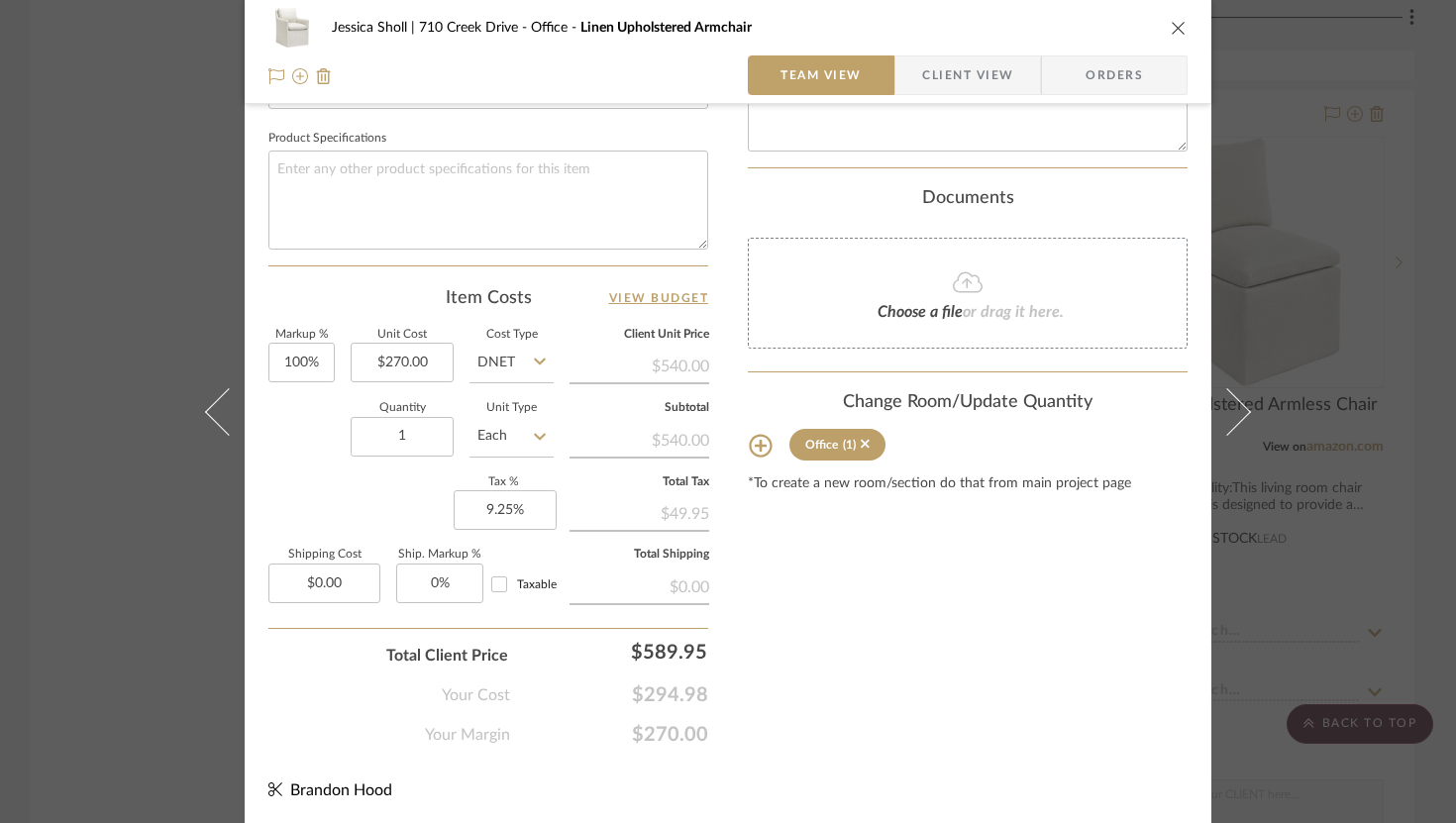 click on "Markup %" 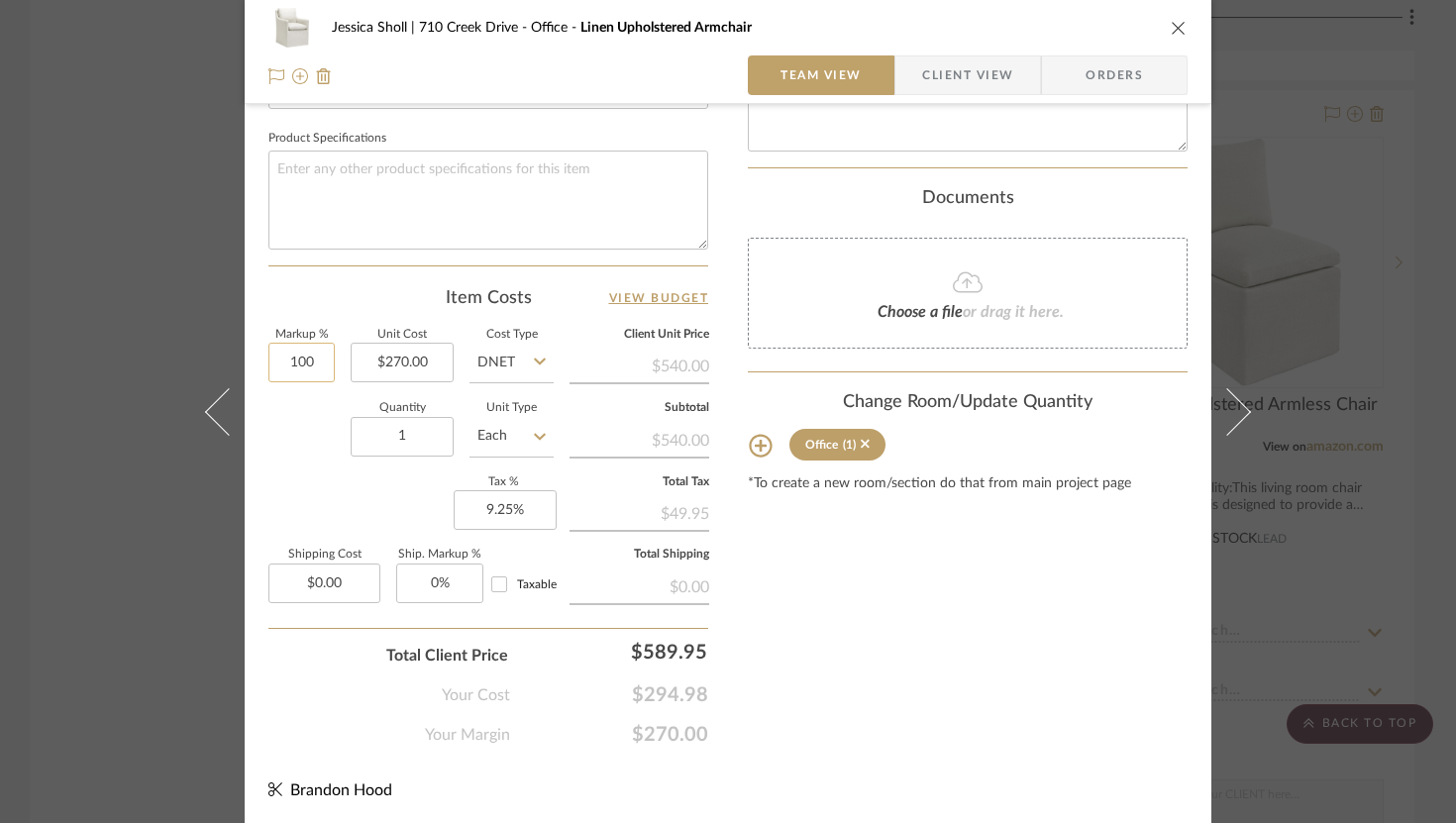 click on "100" 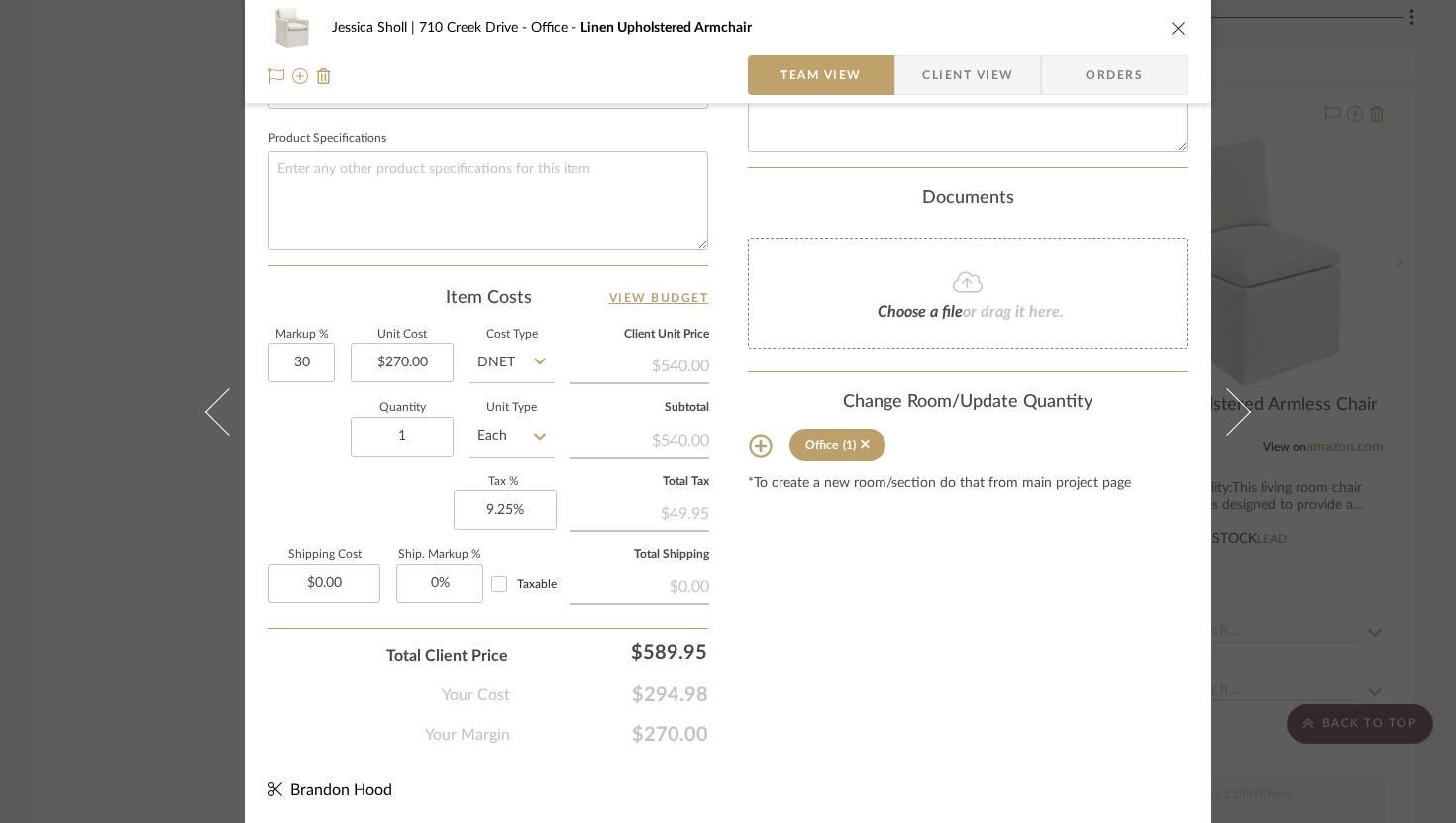 type on "30%" 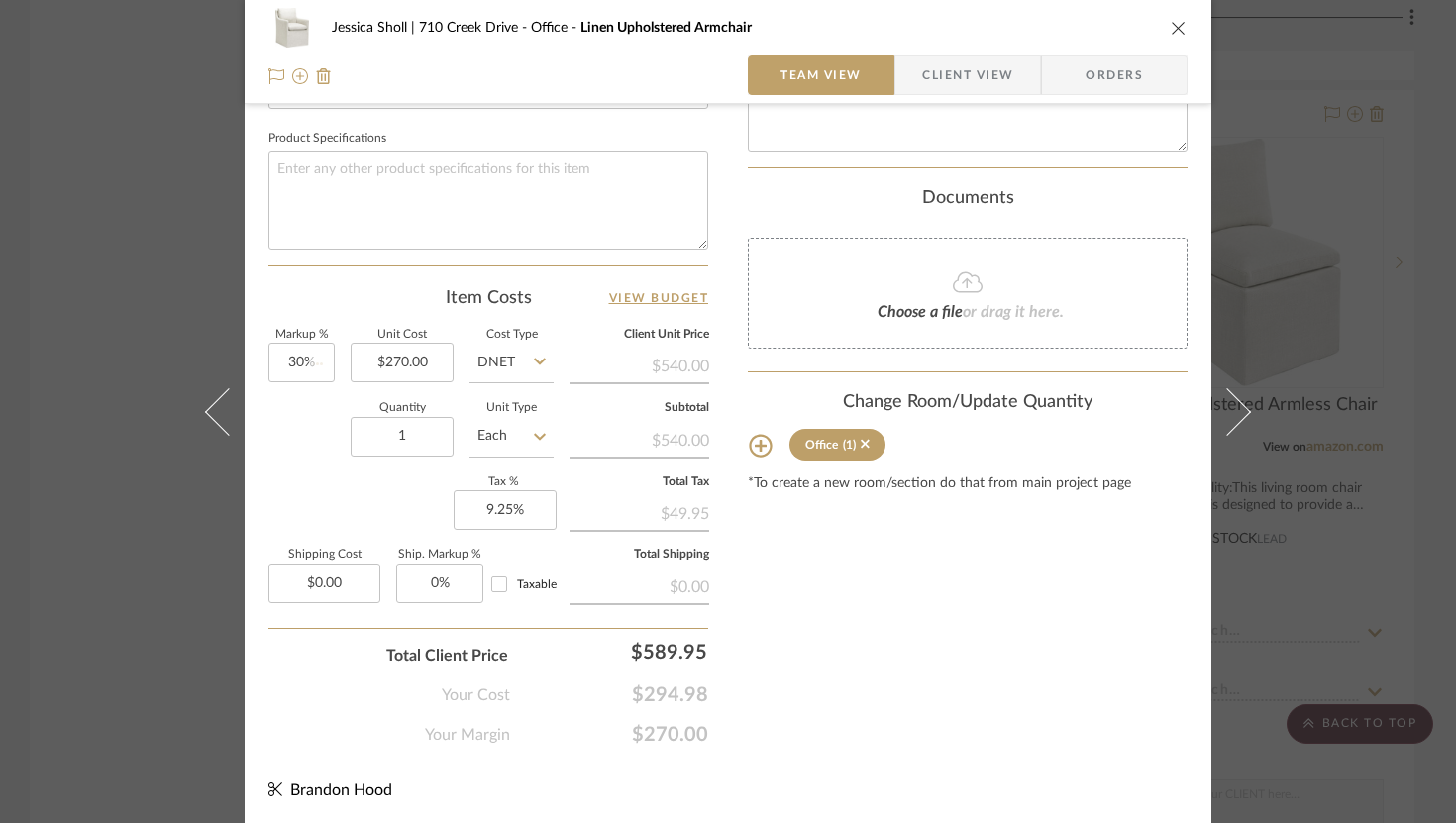 click at bounding box center (1179, 28) 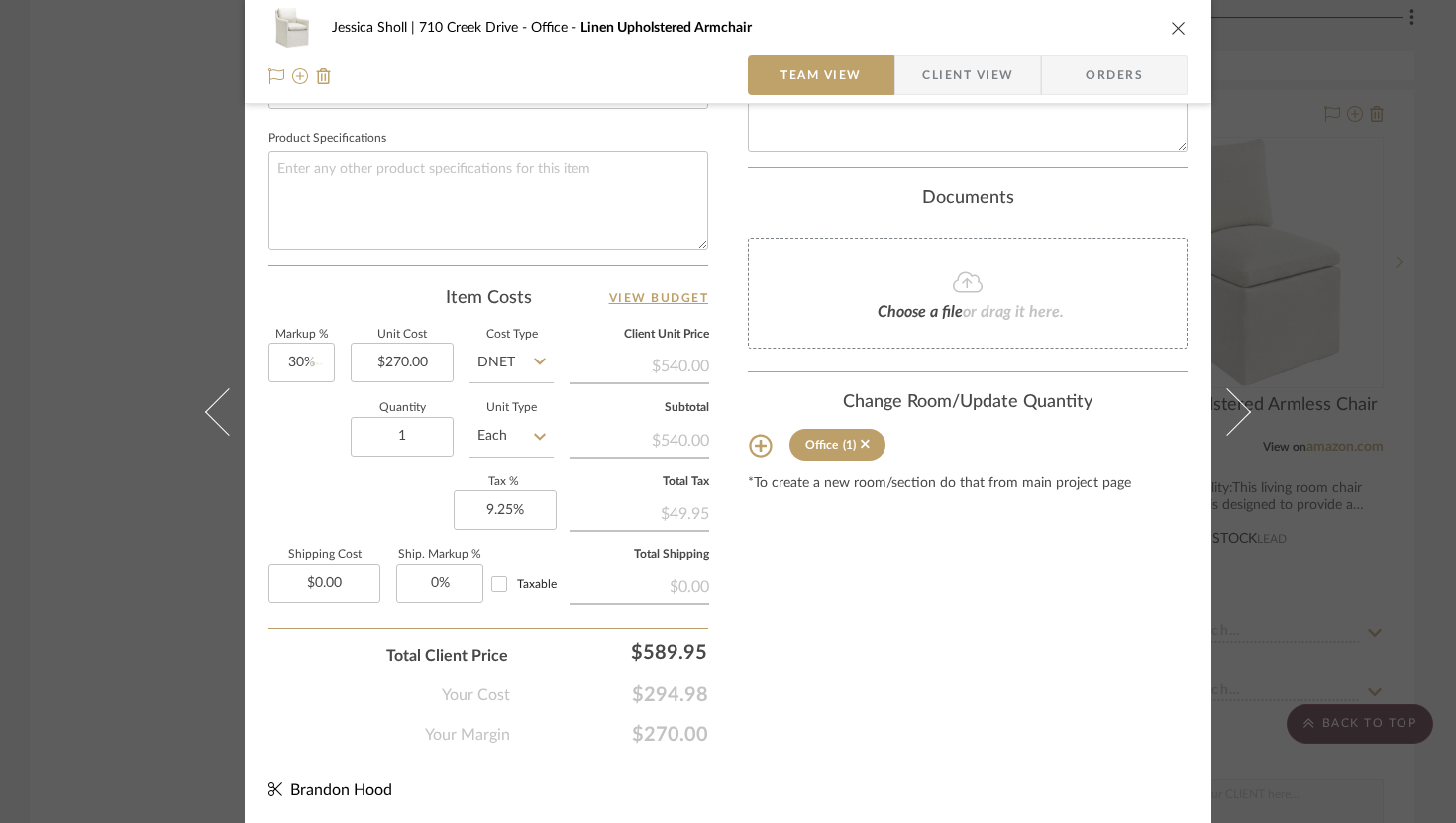 type 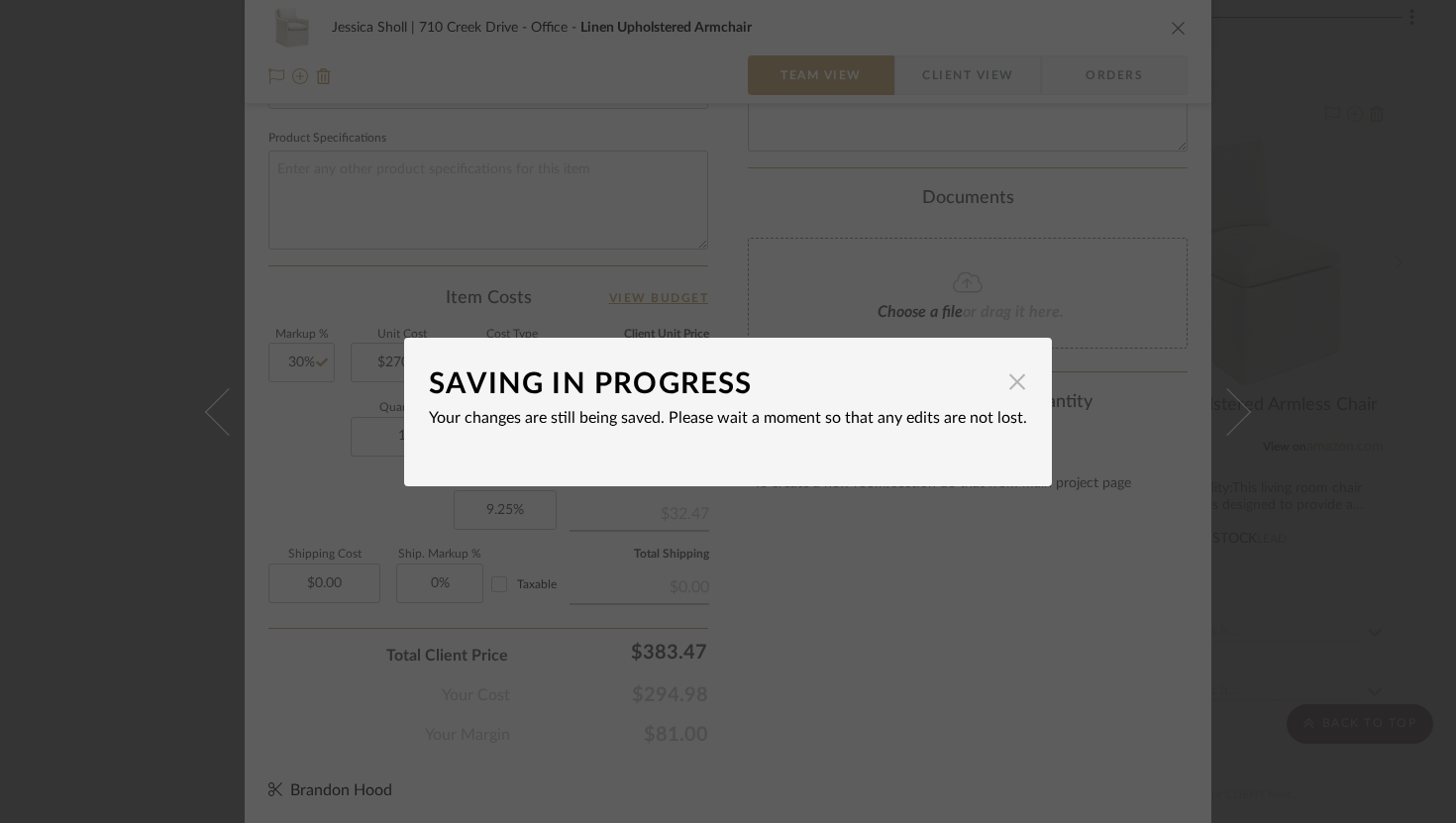 click at bounding box center (1017, 382) 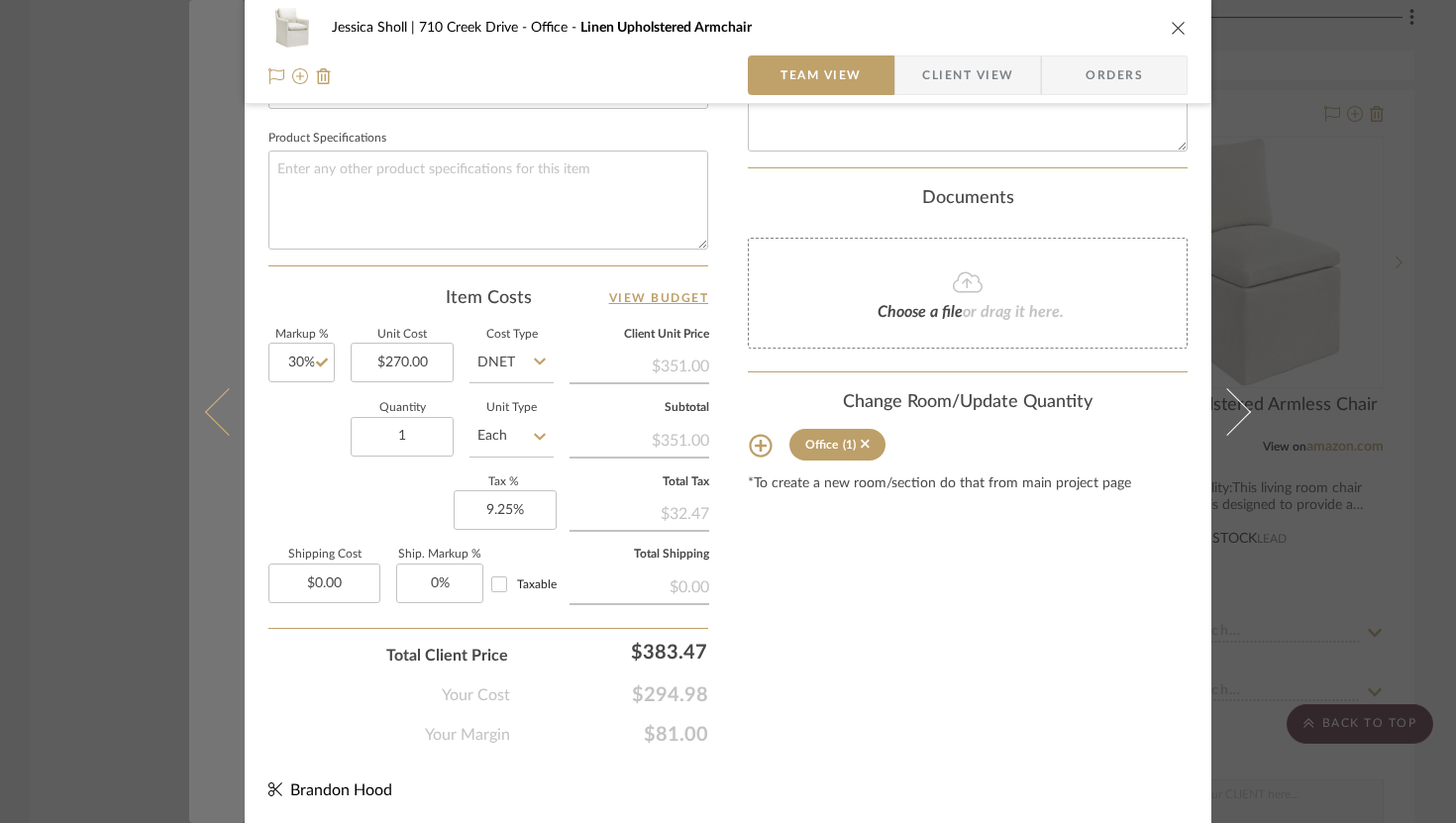 click at bounding box center [229, 411] 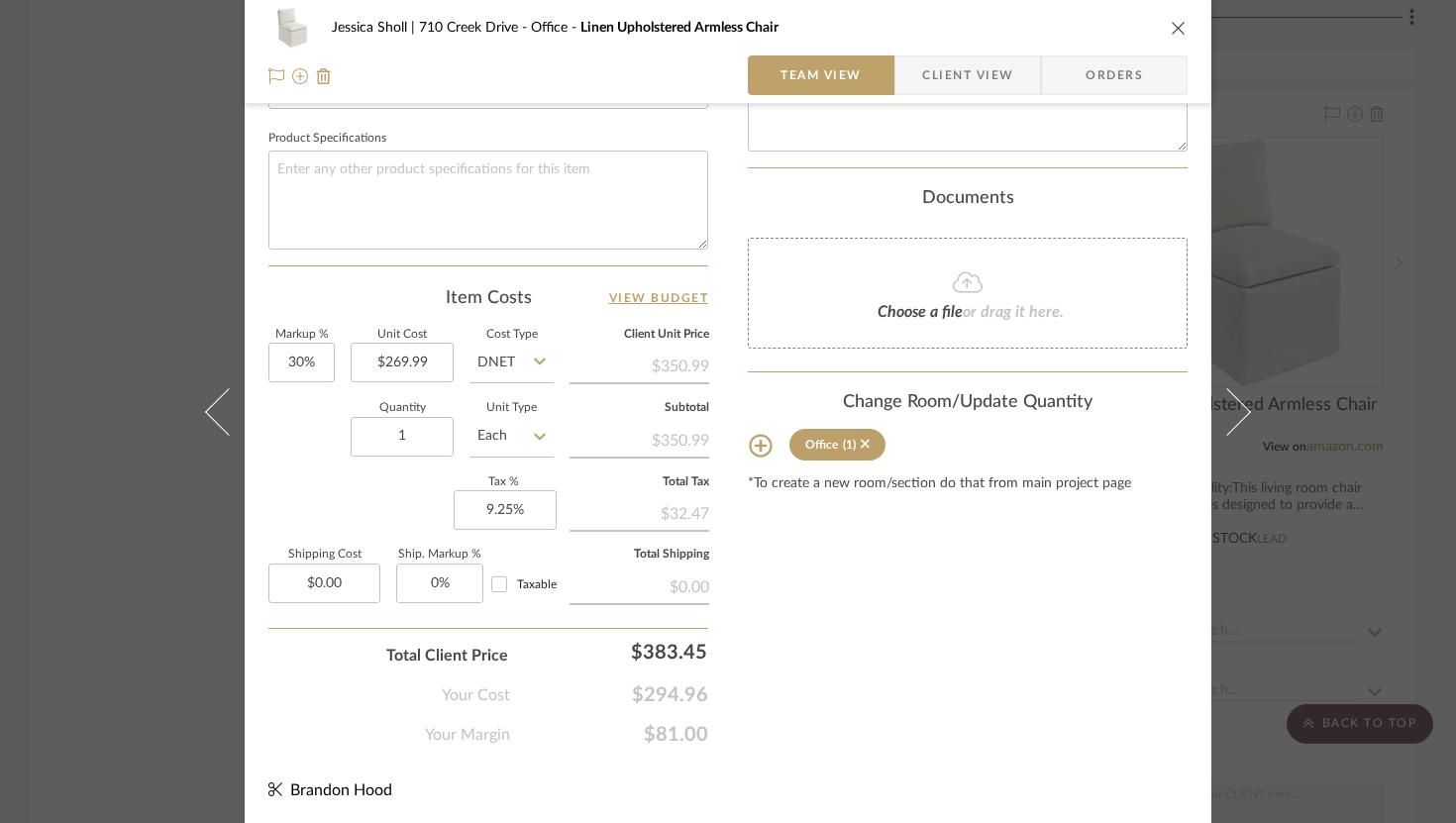 click at bounding box center (229, 411) 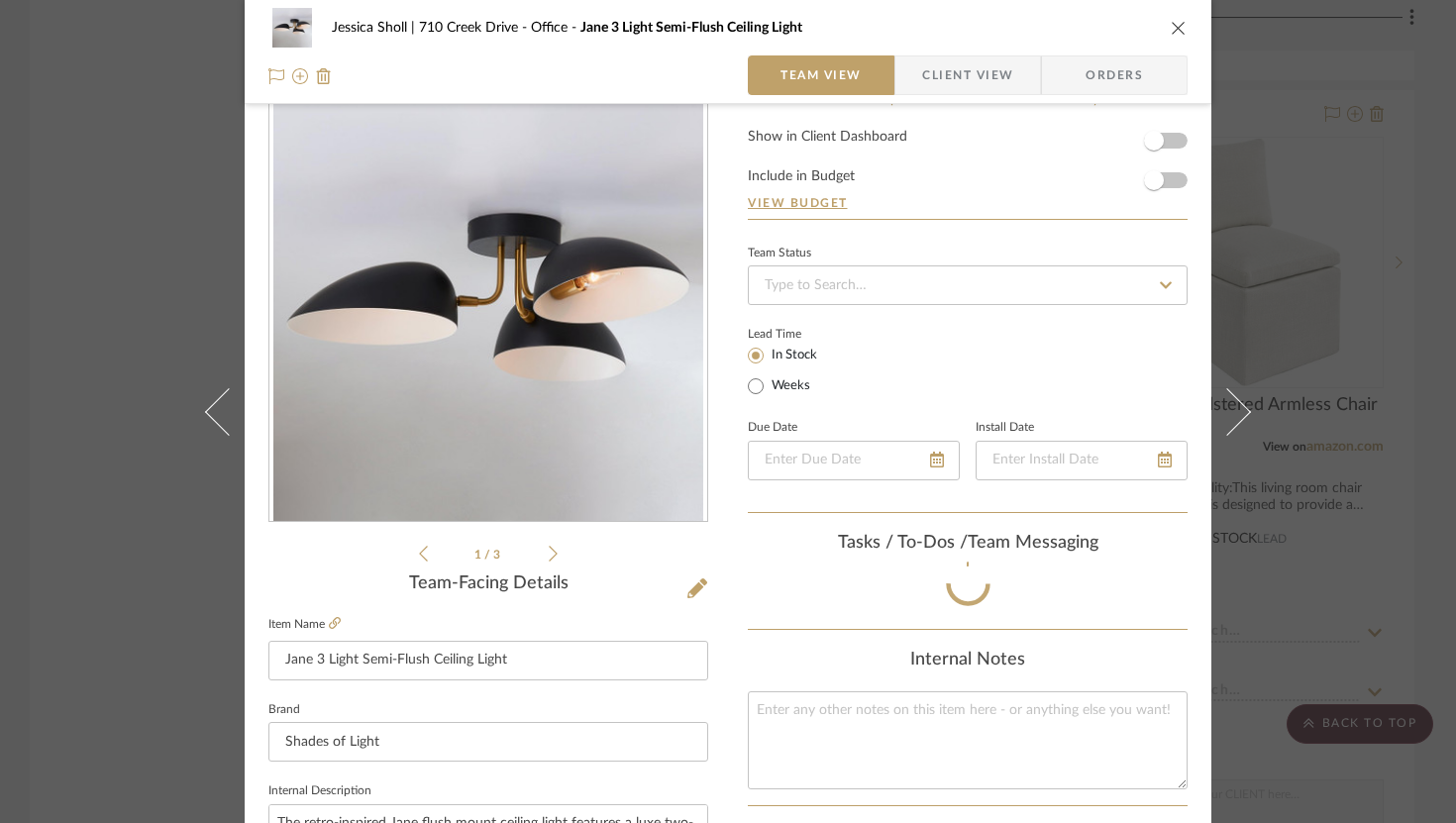 scroll, scrollTop: 920, scrollLeft: 0, axis: vertical 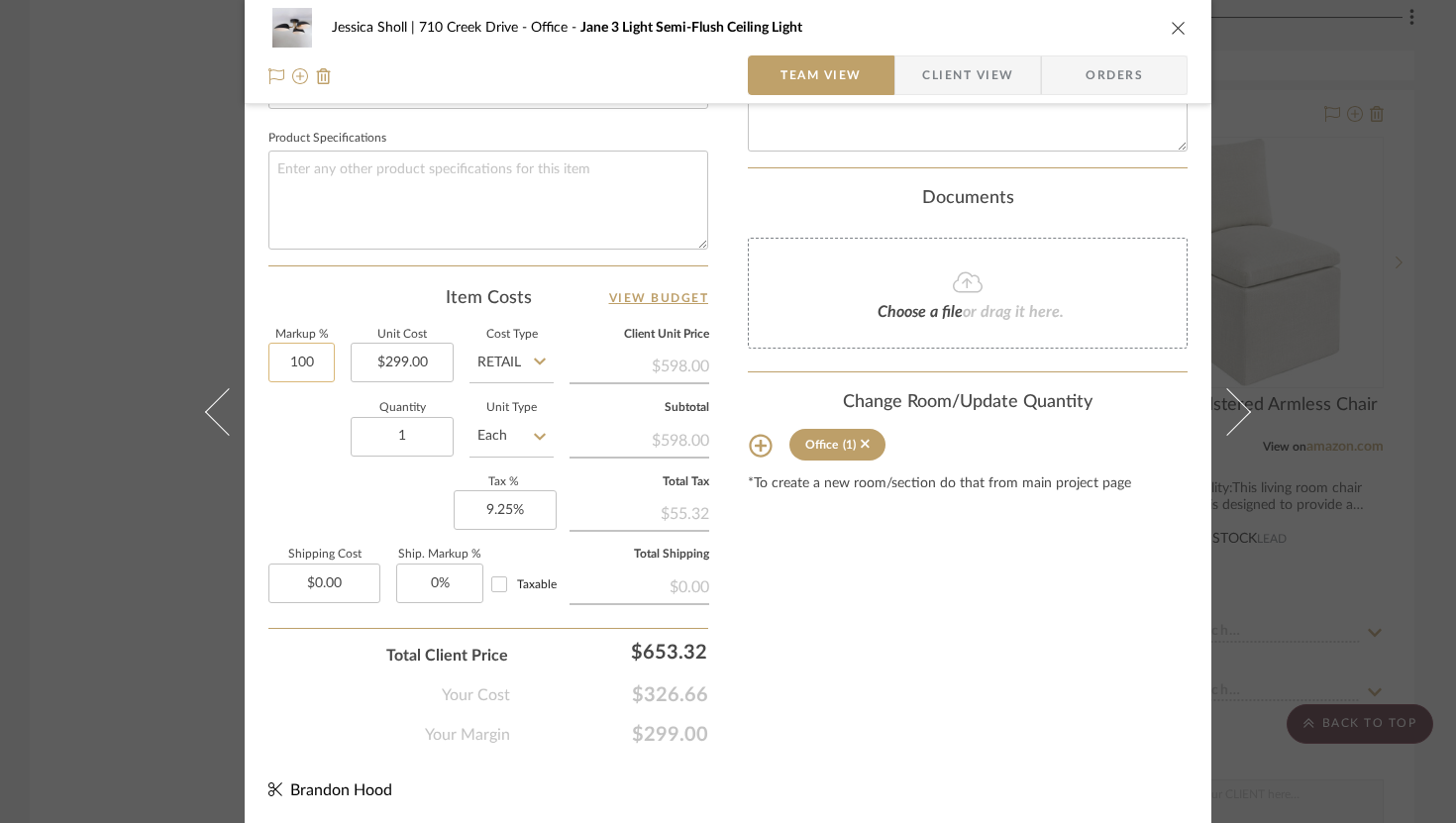 click on "100" 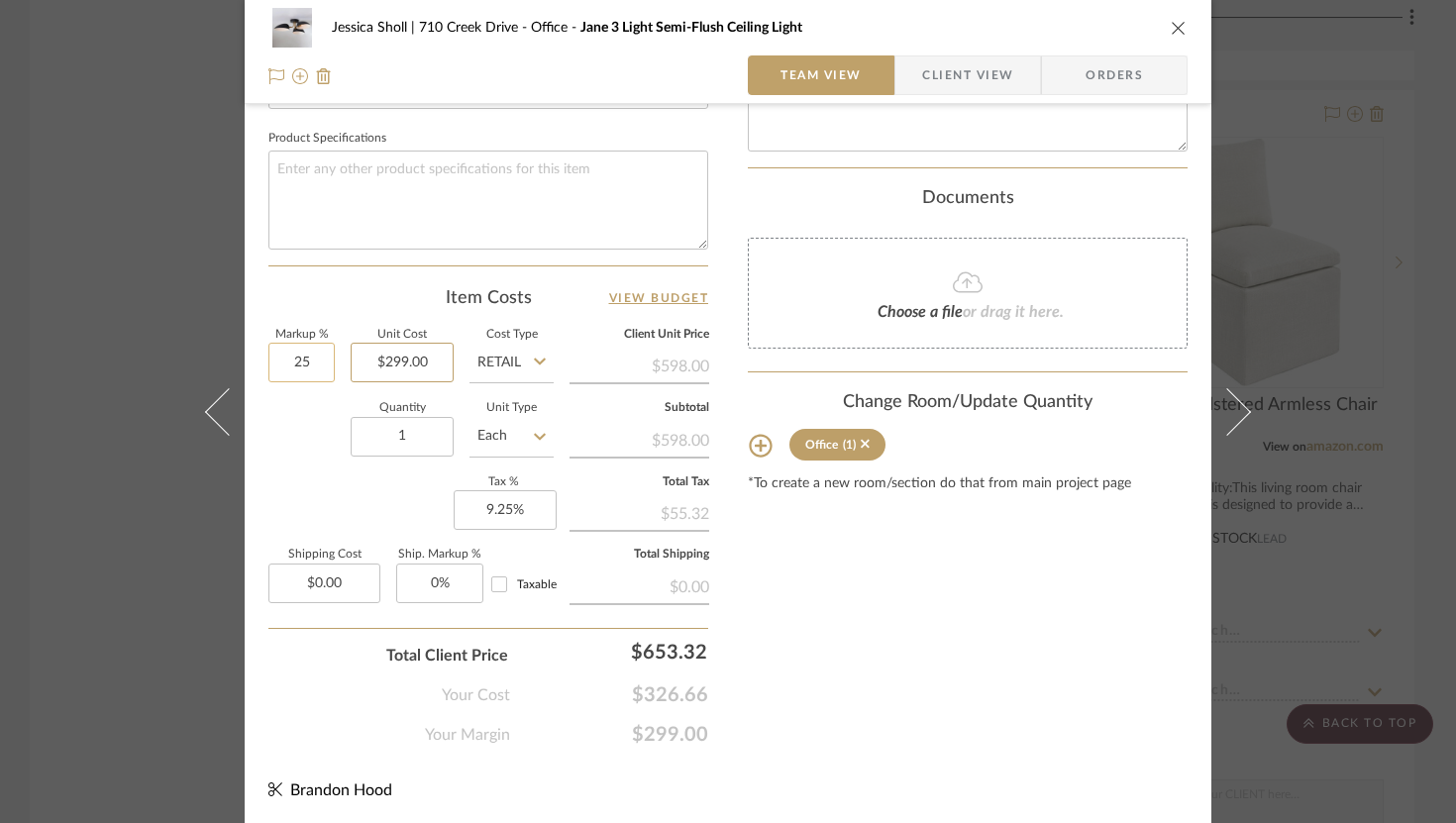 type on "25%" 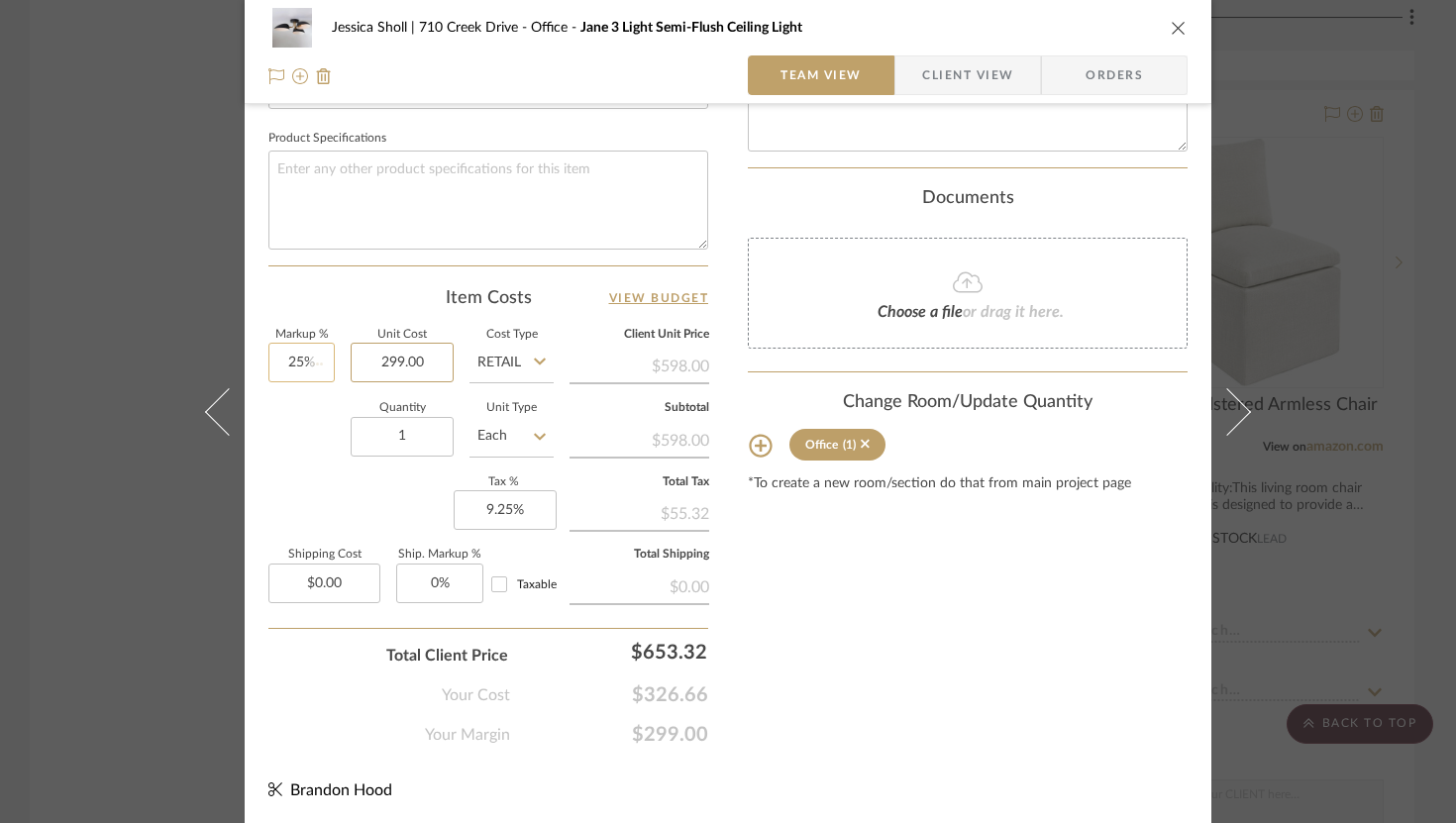 type 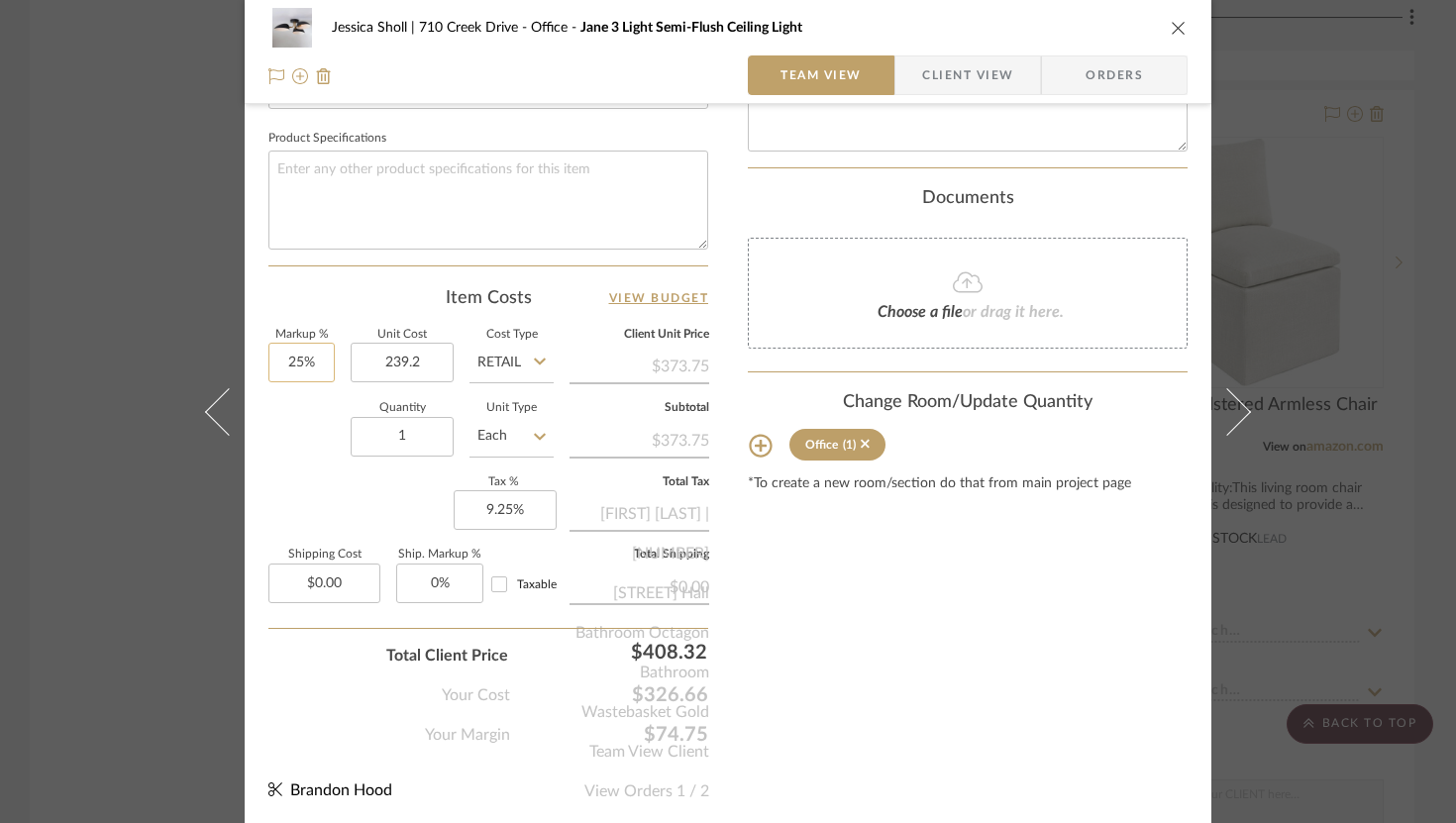 type on "$239.20" 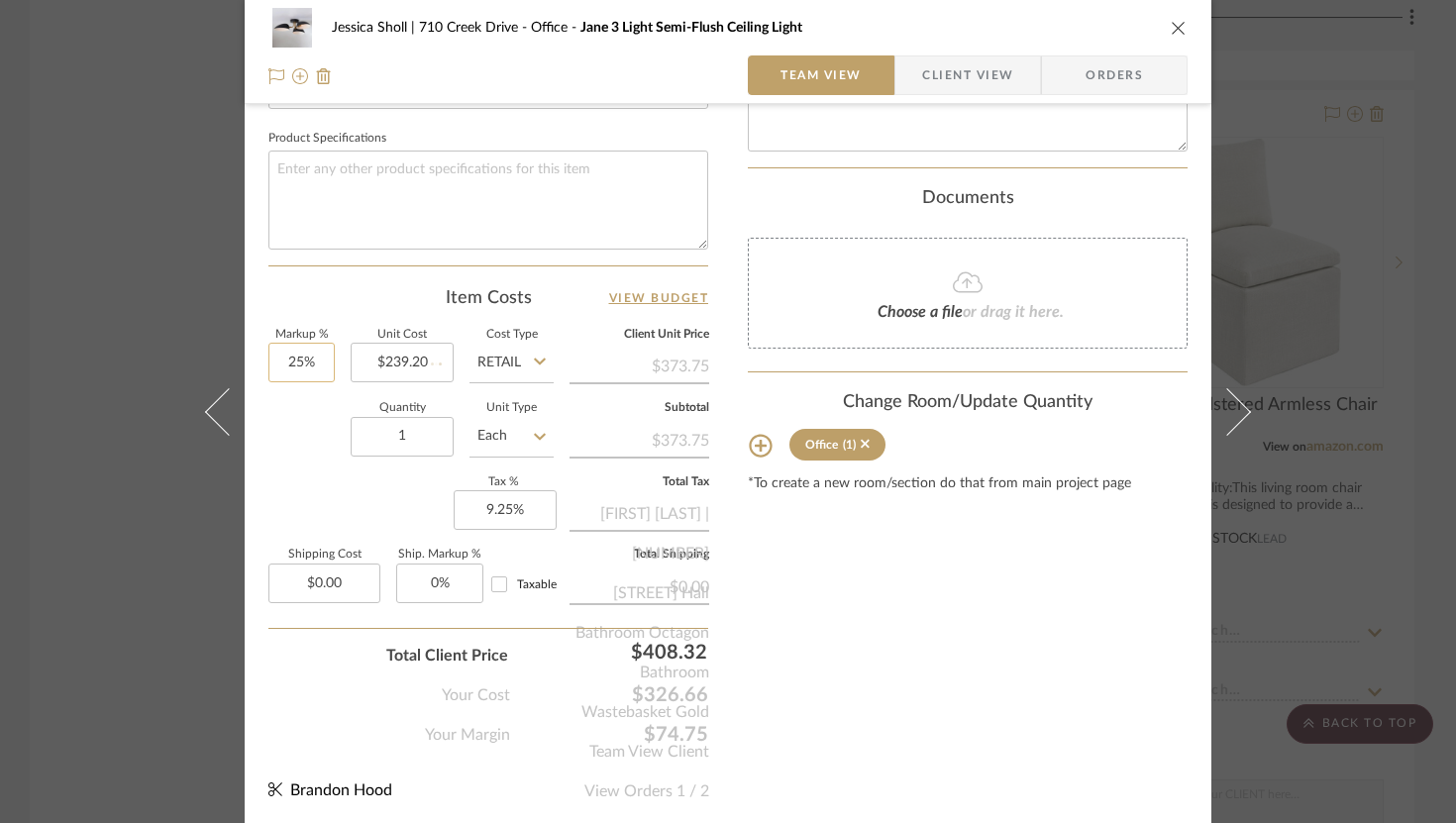 type 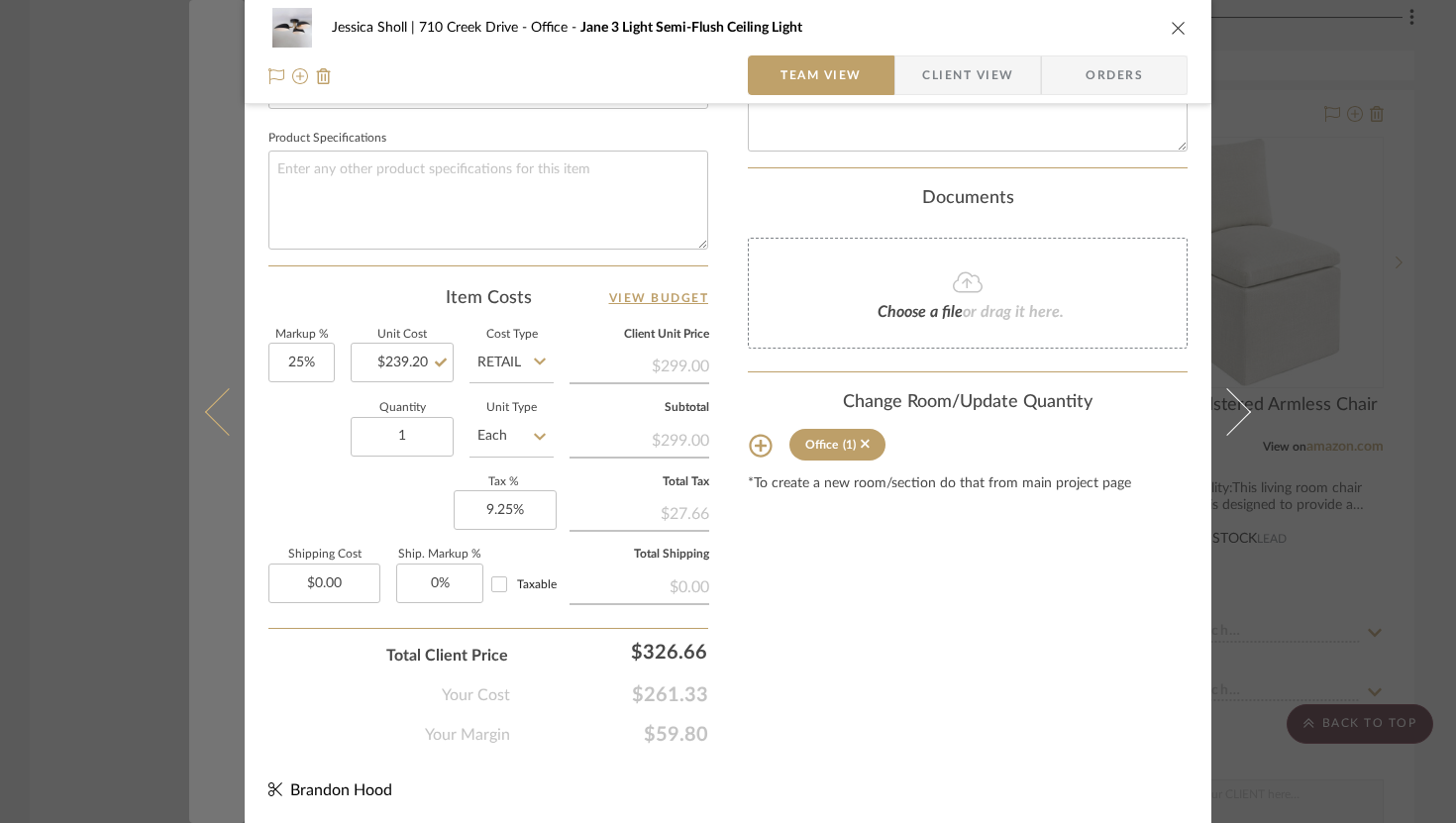 click at bounding box center (217, 411) 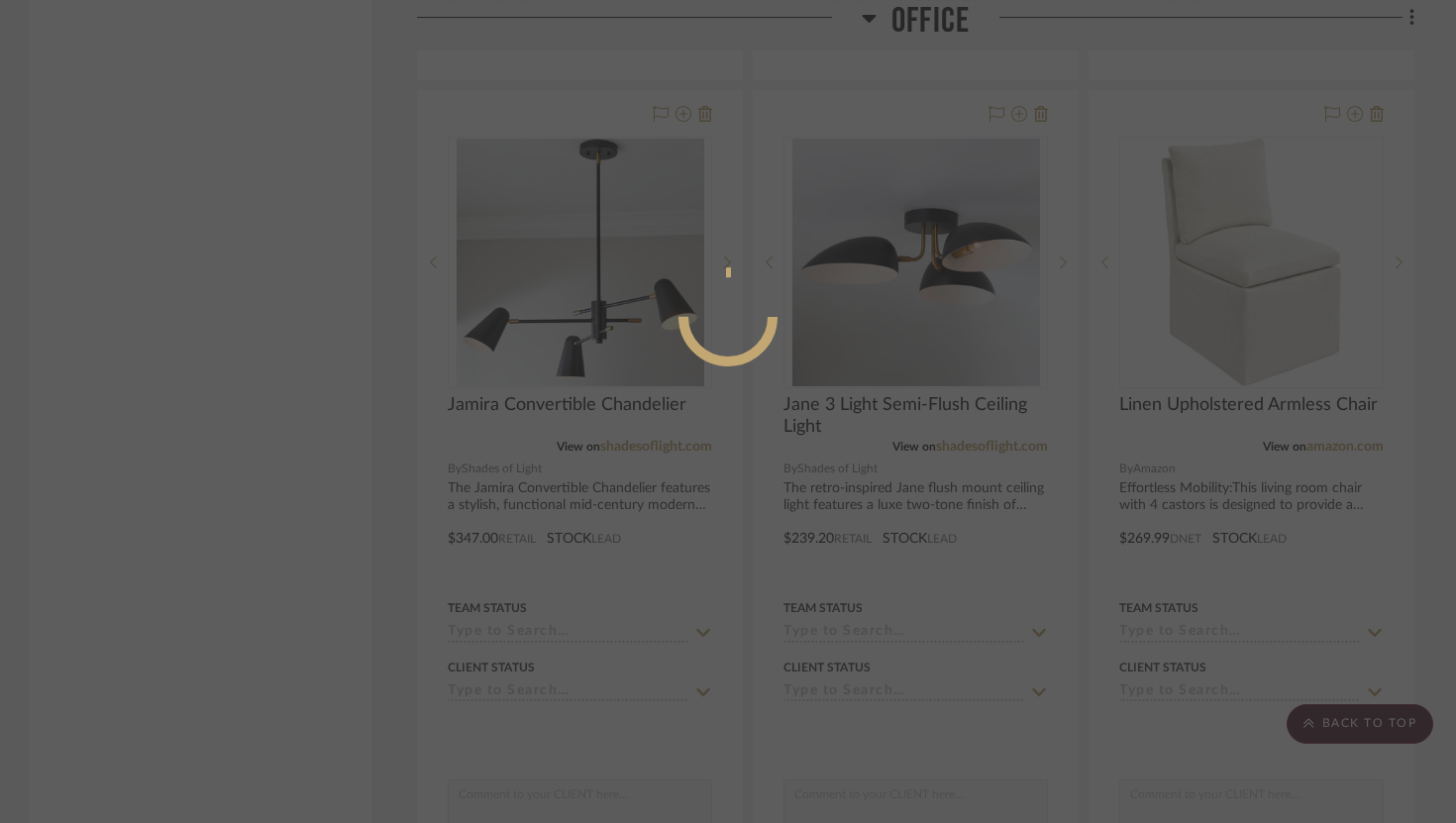 scroll, scrollTop: 920, scrollLeft: 0, axis: vertical 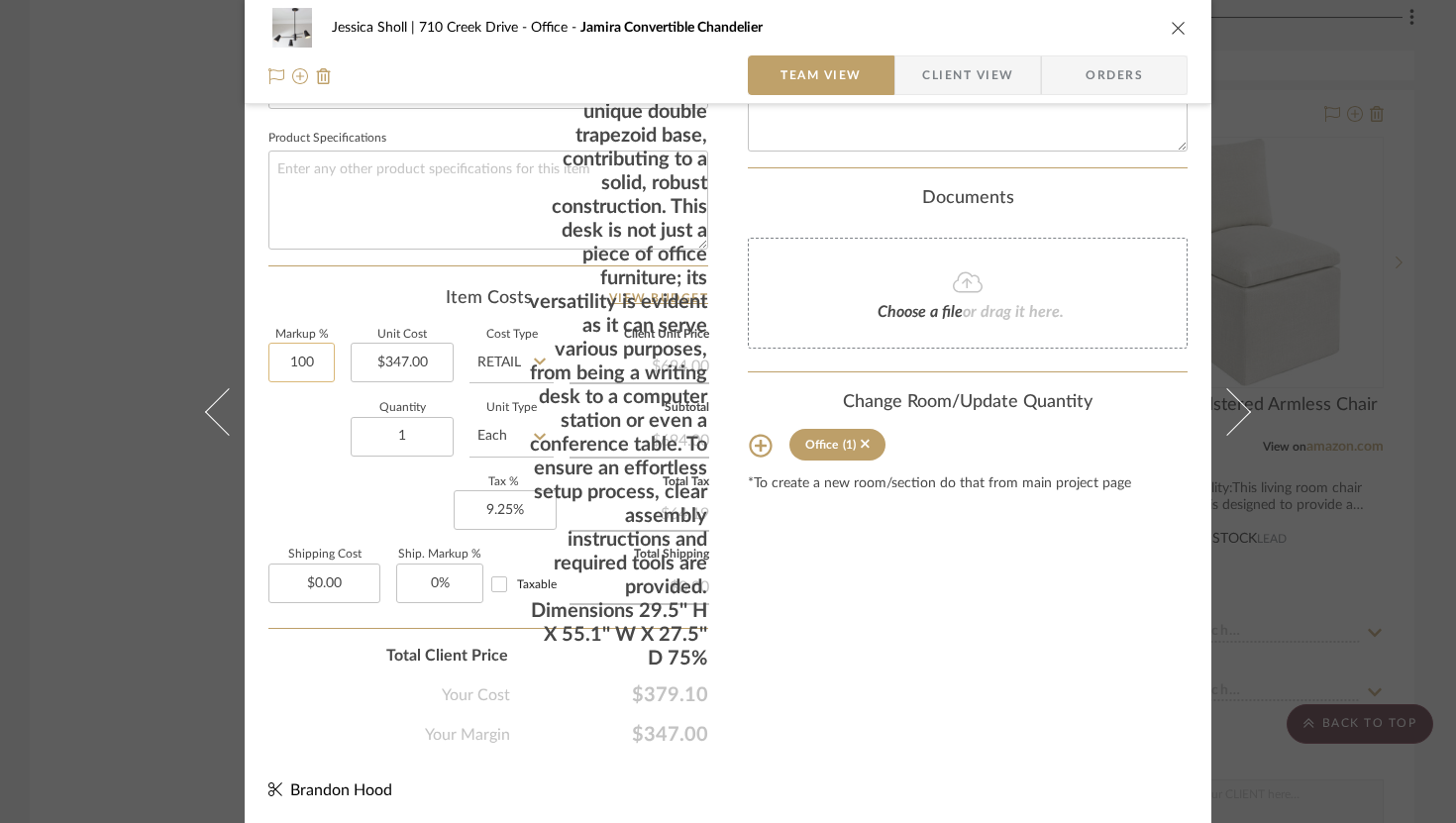 click on "100" 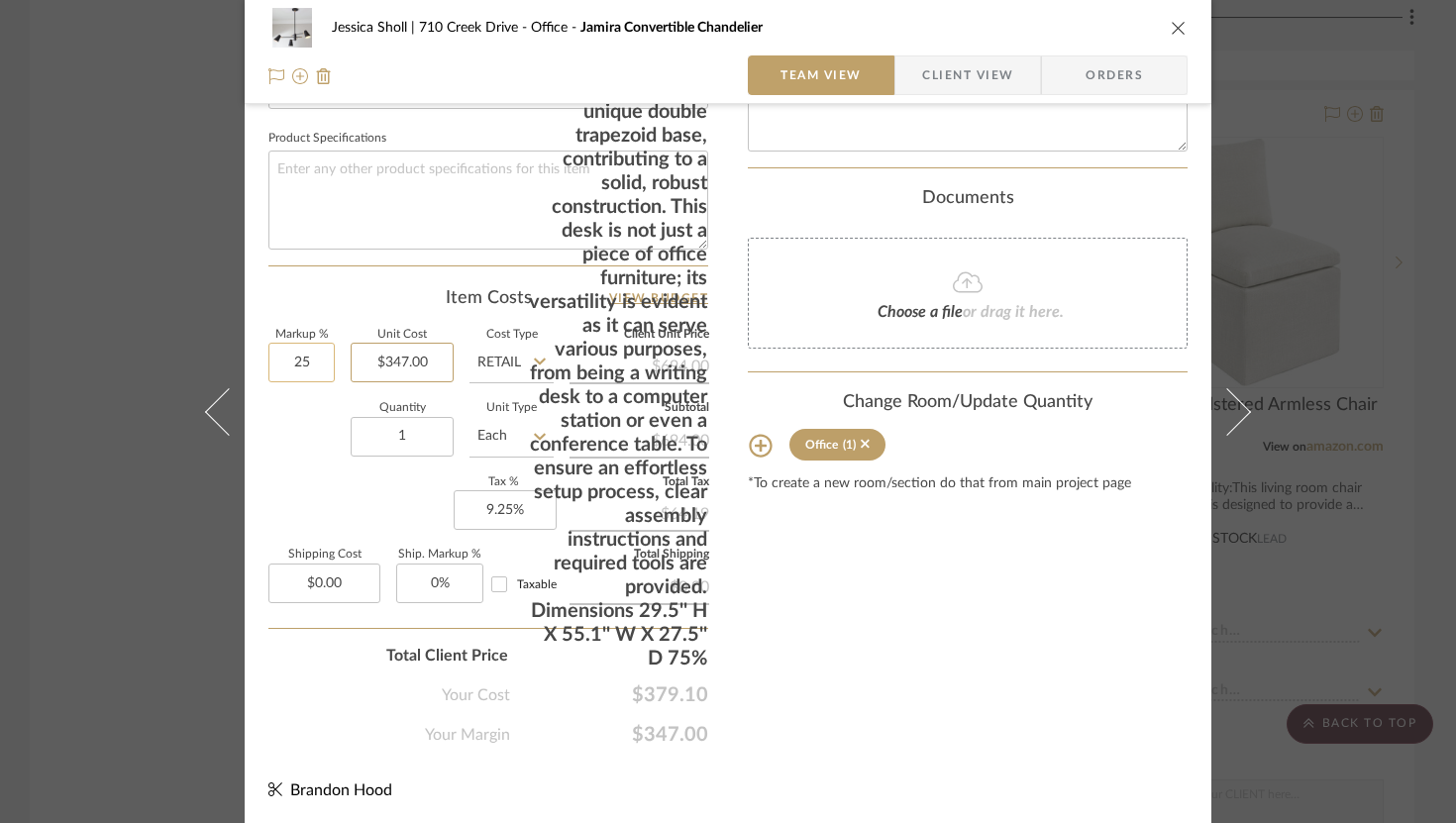 type on "25%" 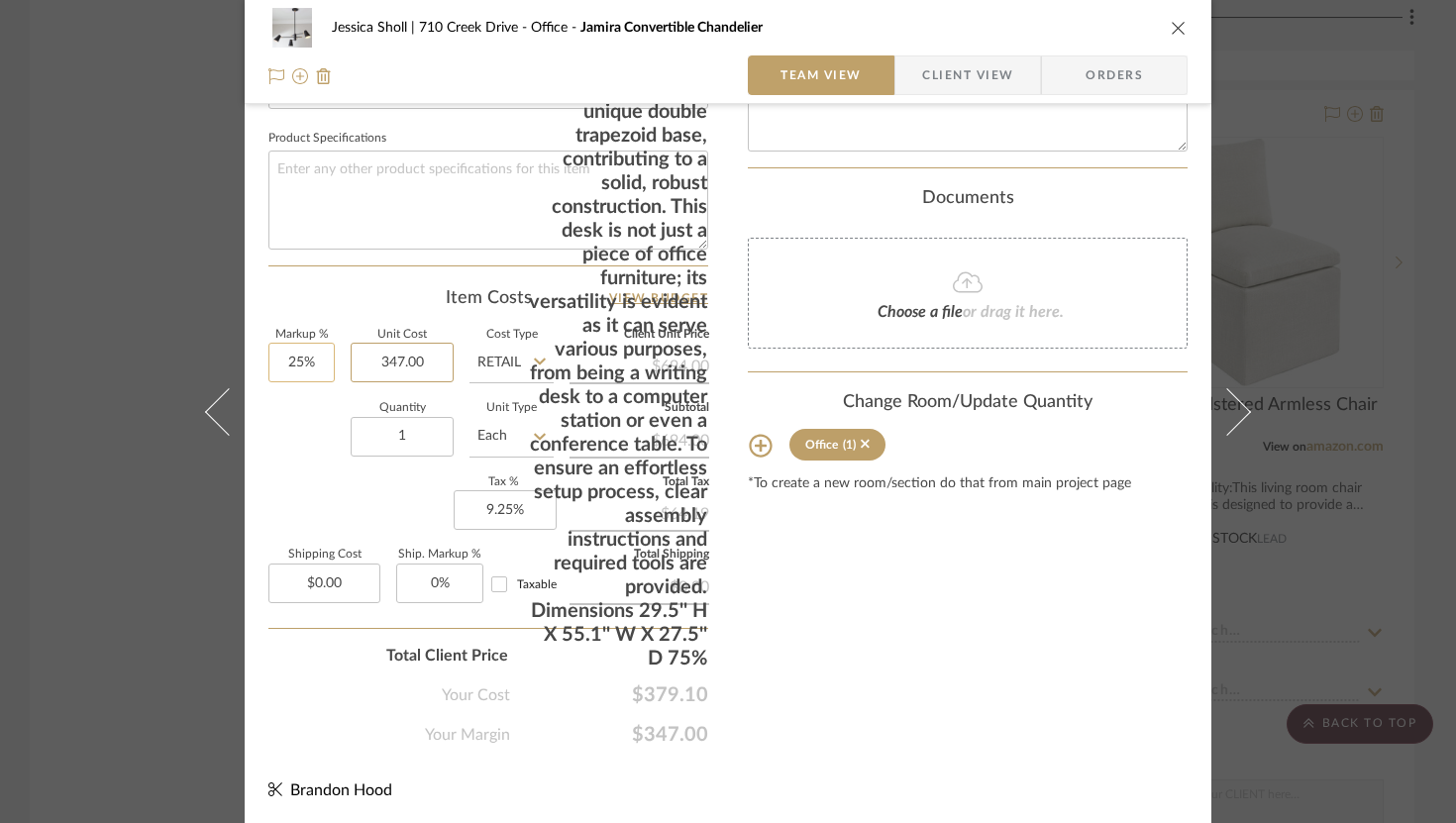 type 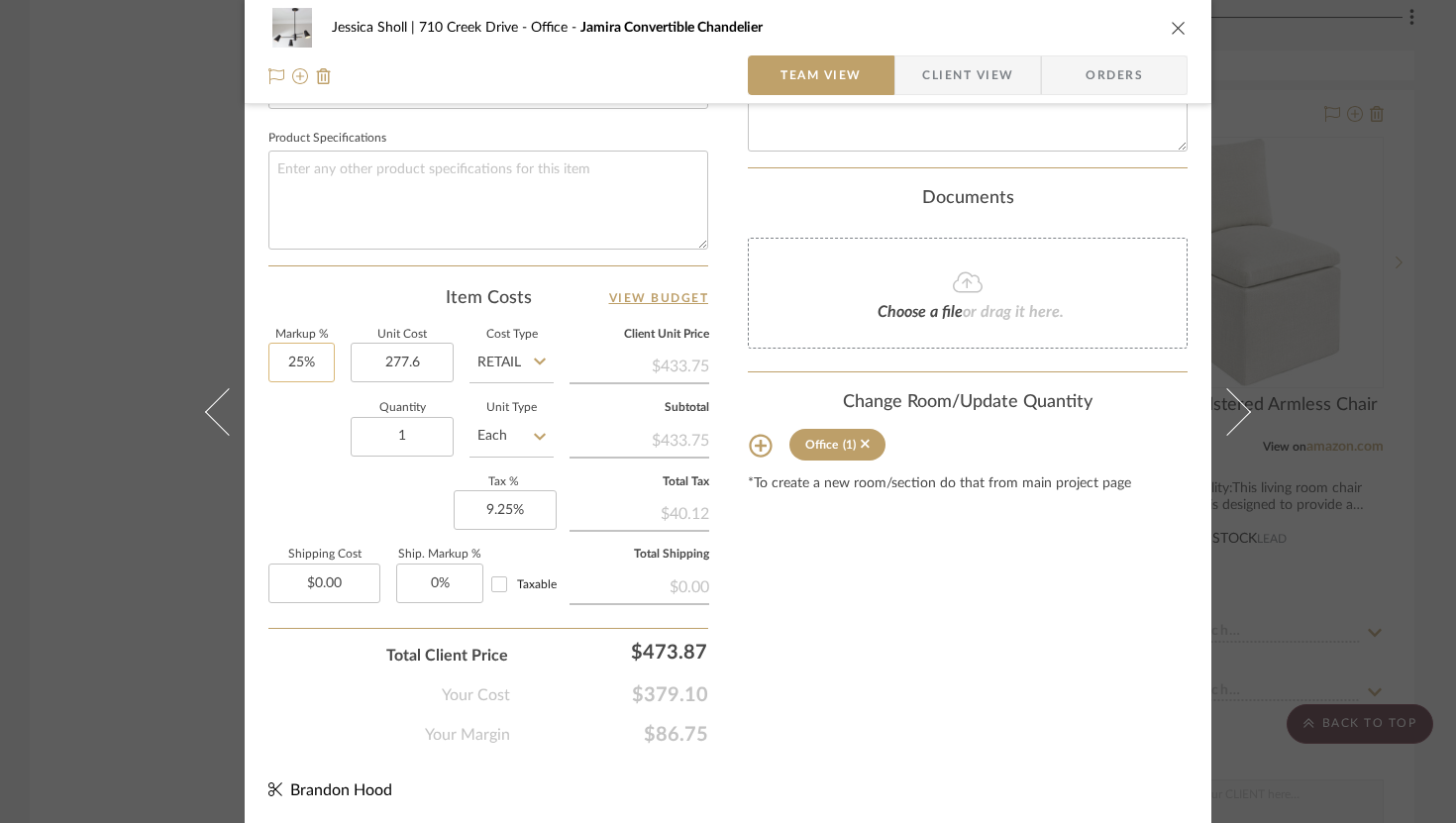 type on "$277.60" 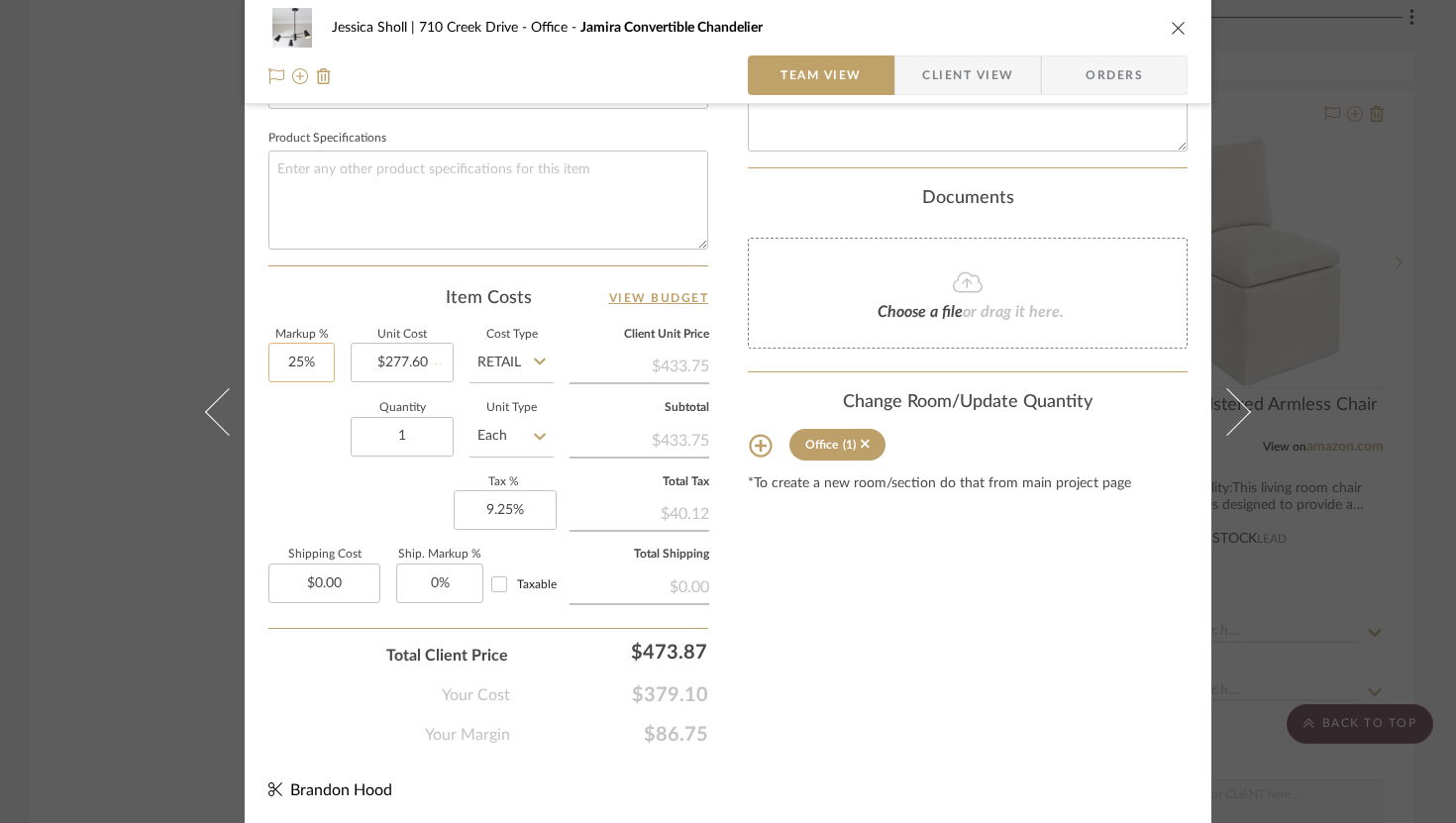 type 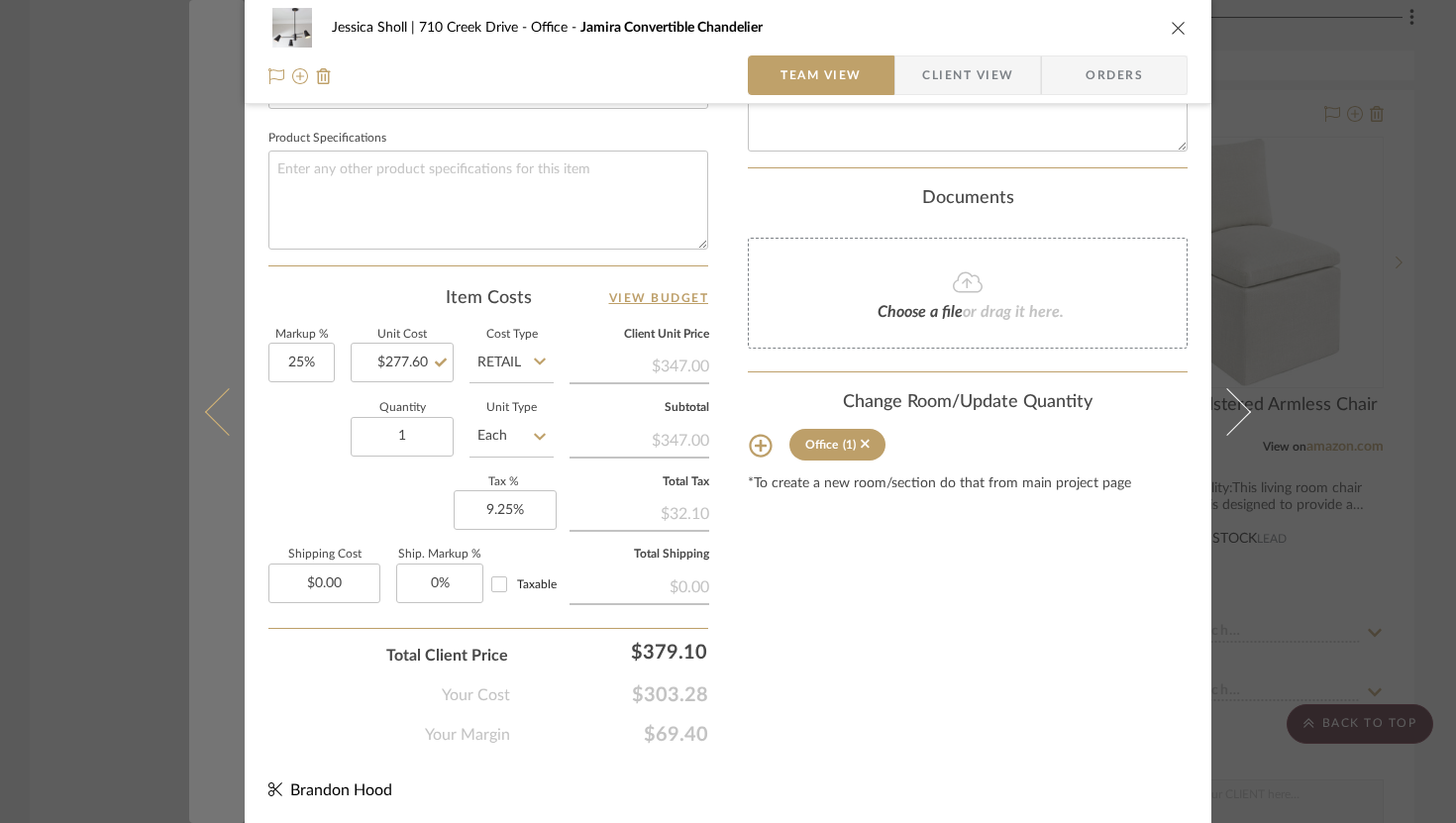 click at bounding box center [229, 411] 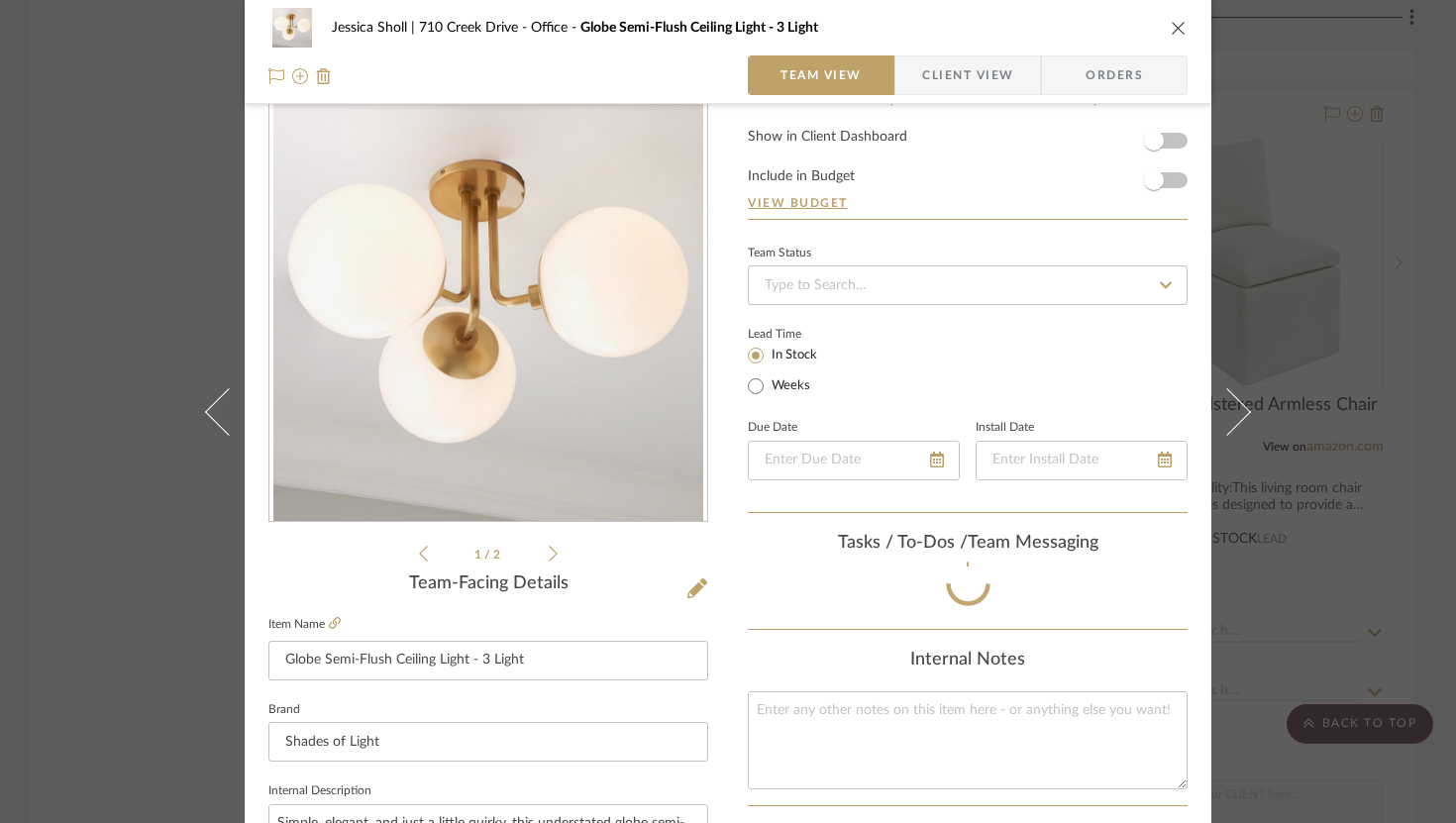 scroll, scrollTop: 920, scrollLeft: 0, axis: vertical 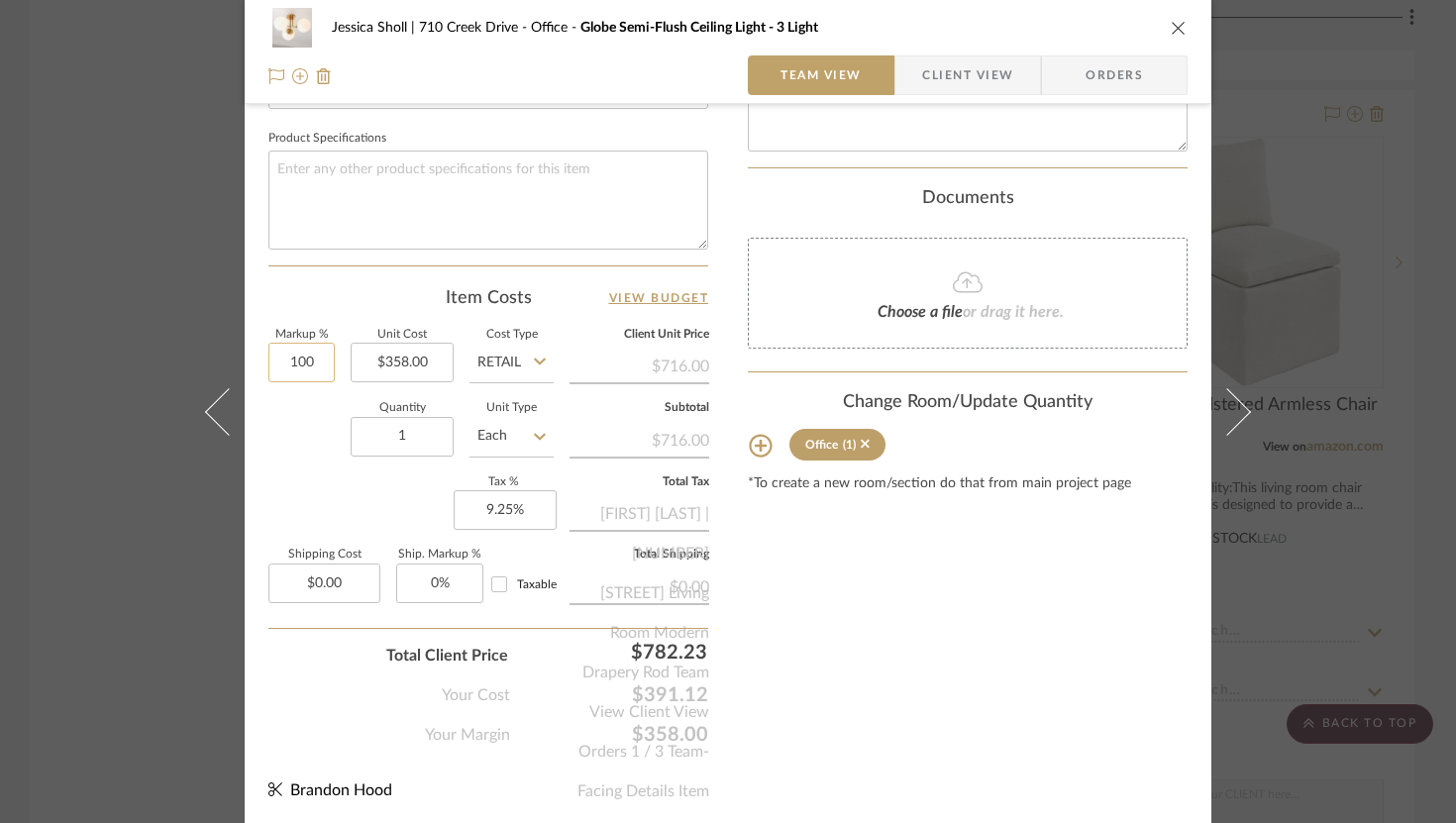 click on "100" 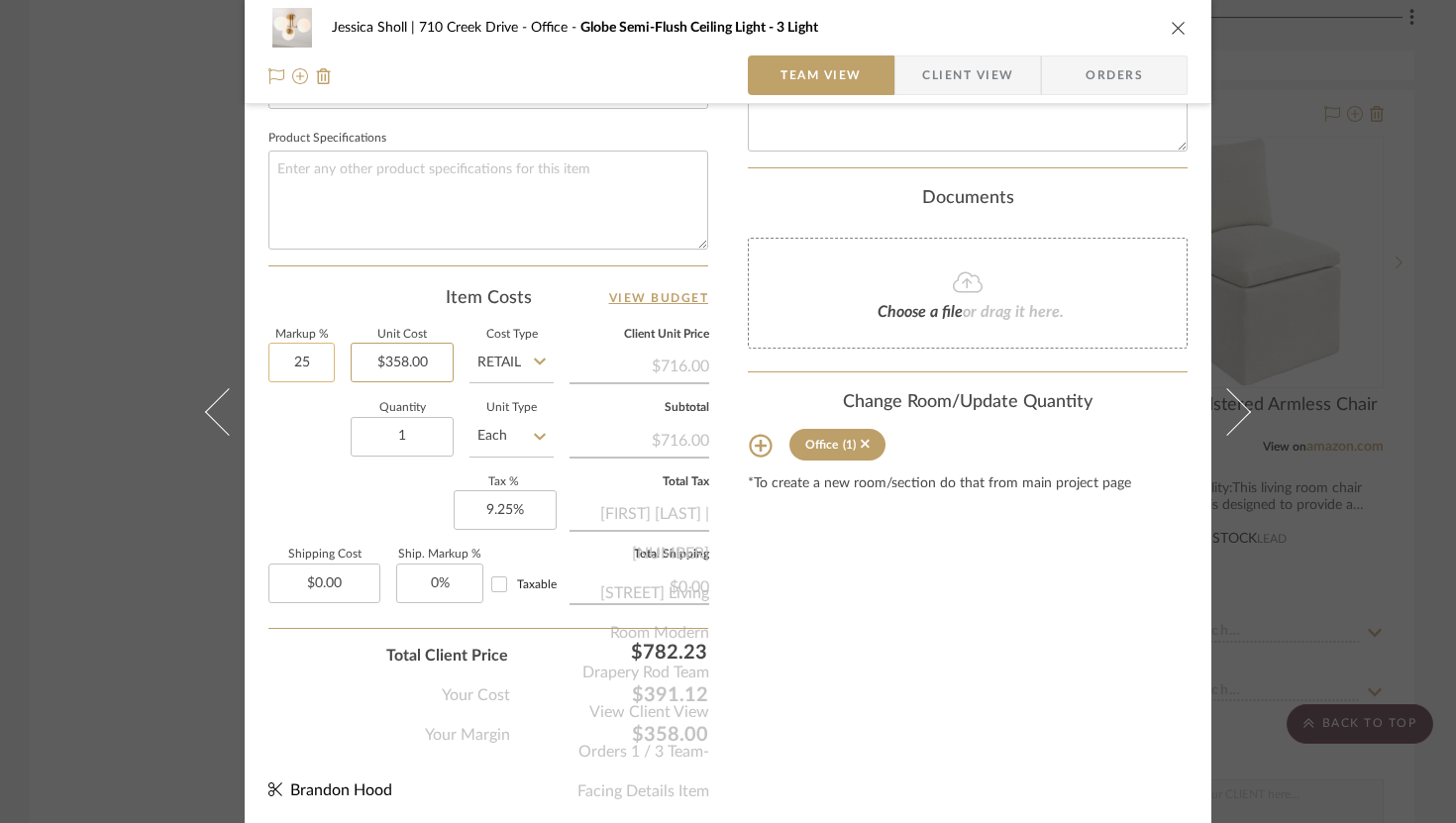 type on "25%" 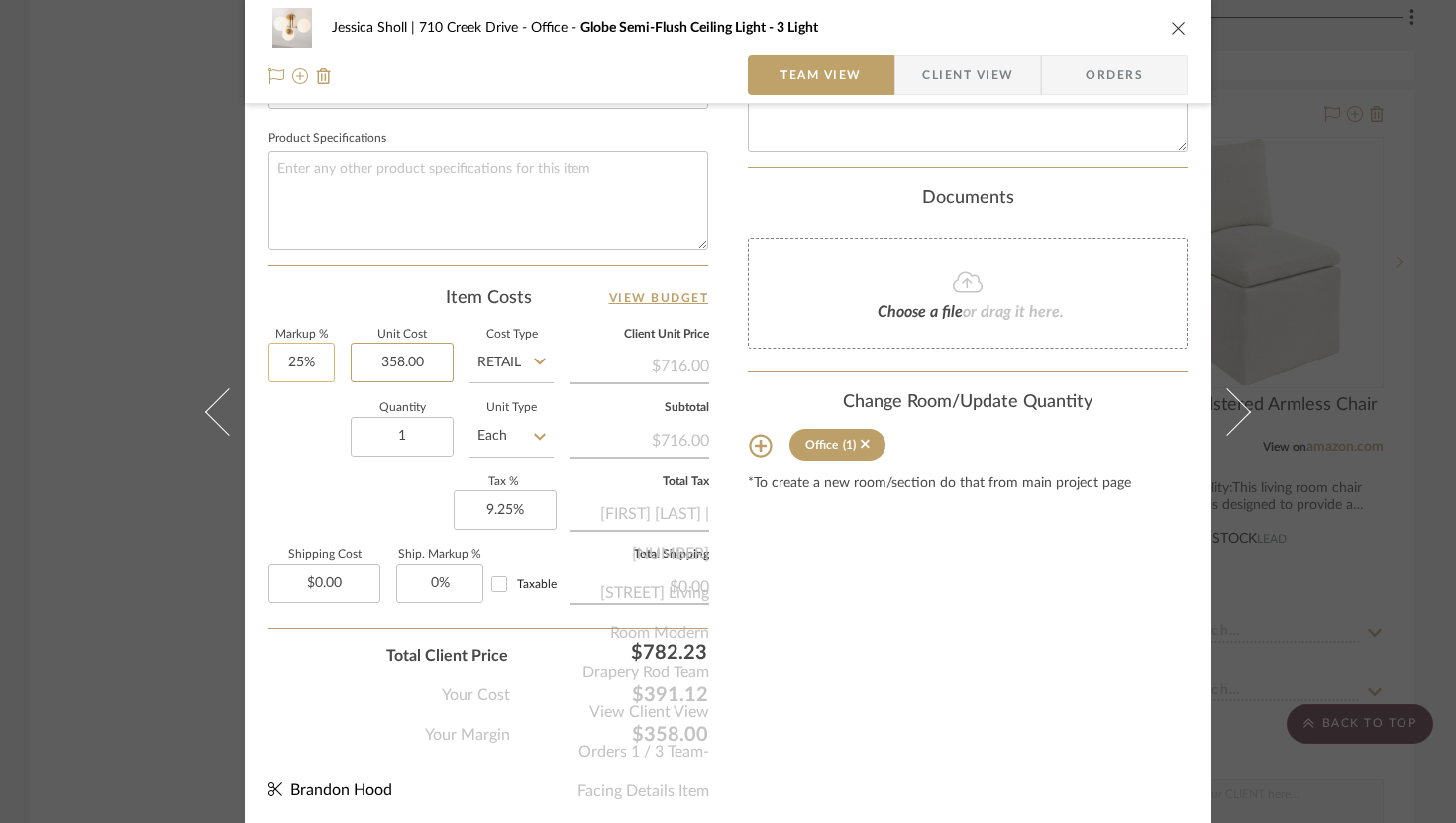 type 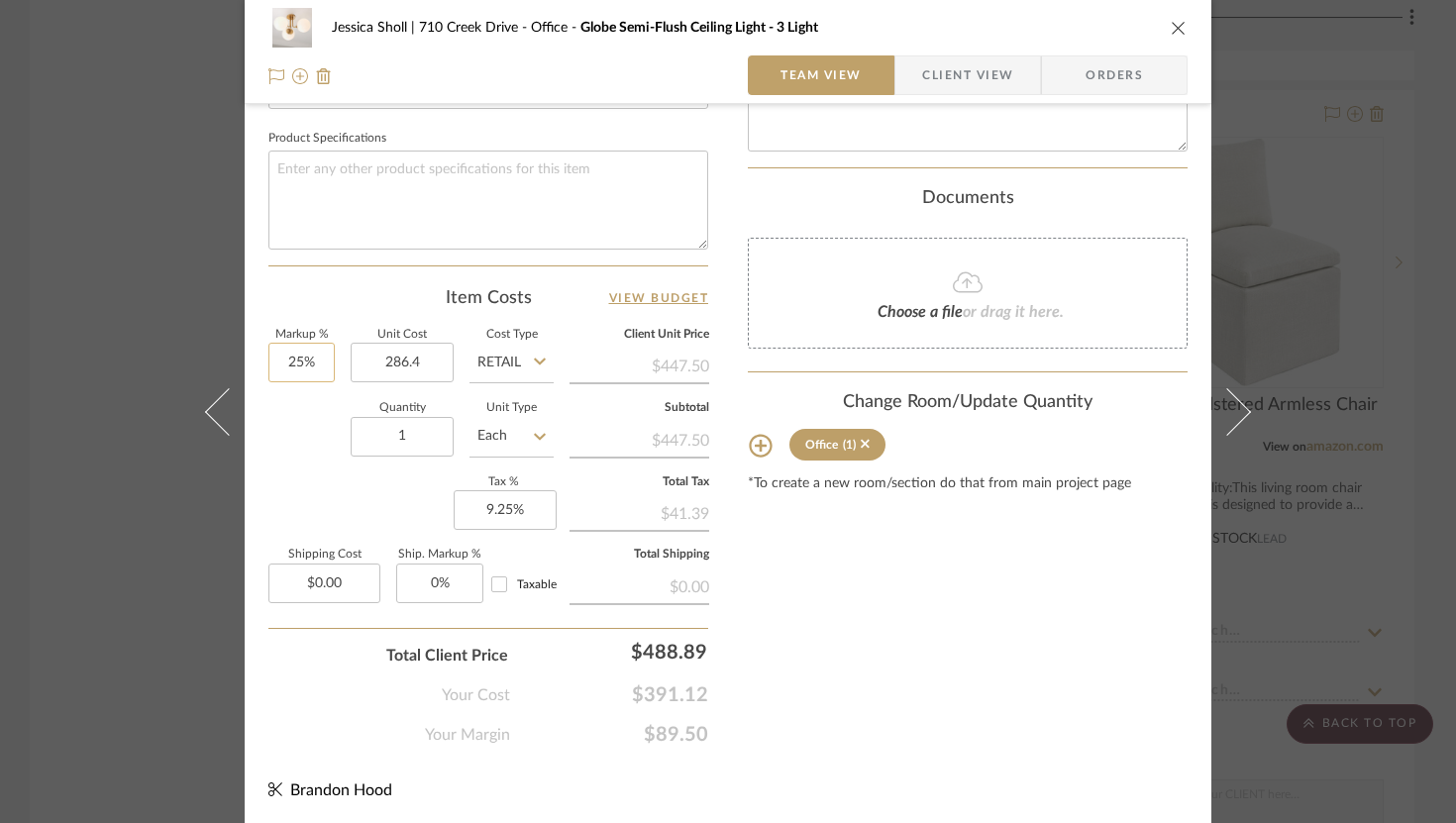 type on "$286.40" 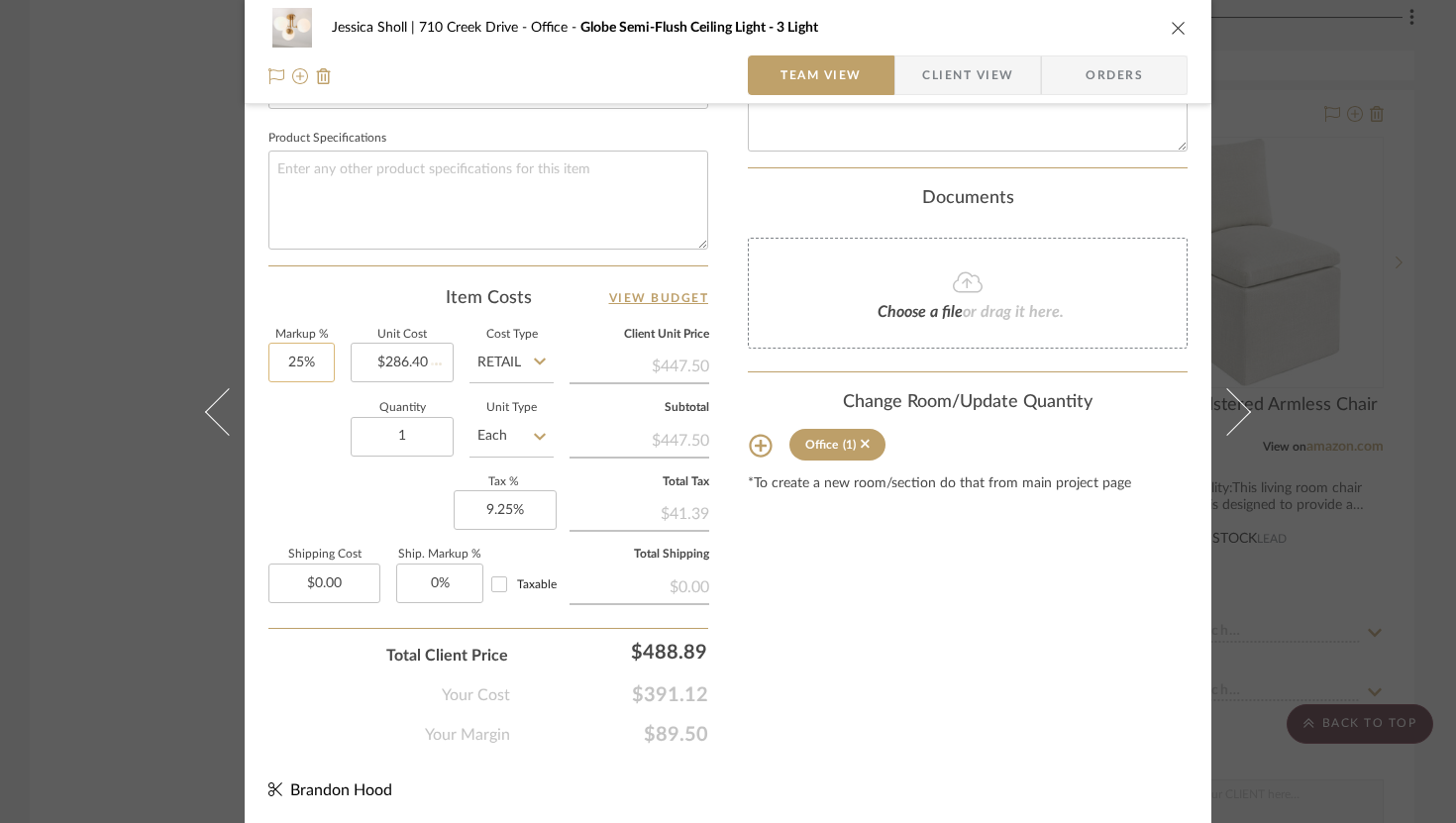 type 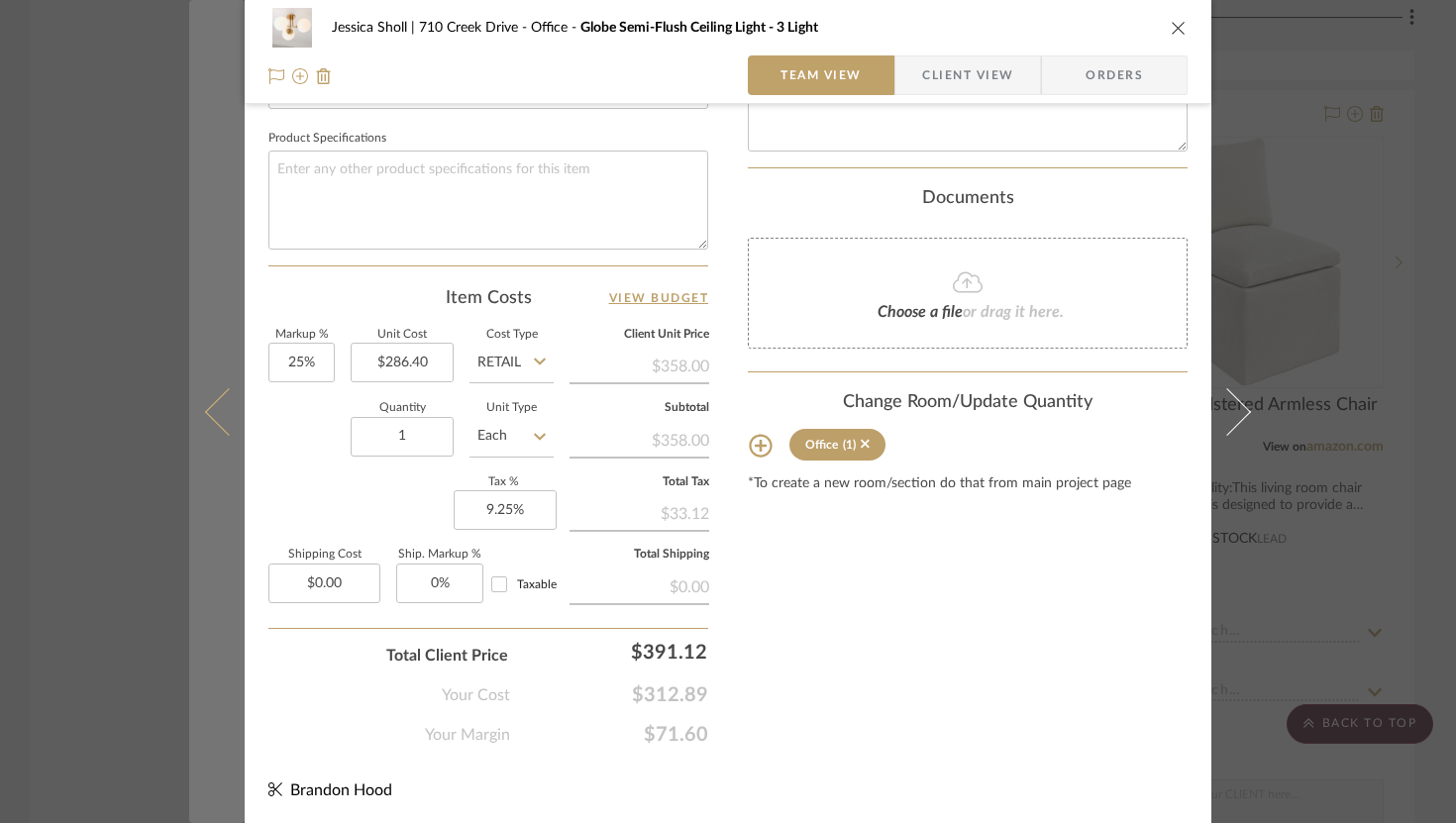 click at bounding box center (229, 411) 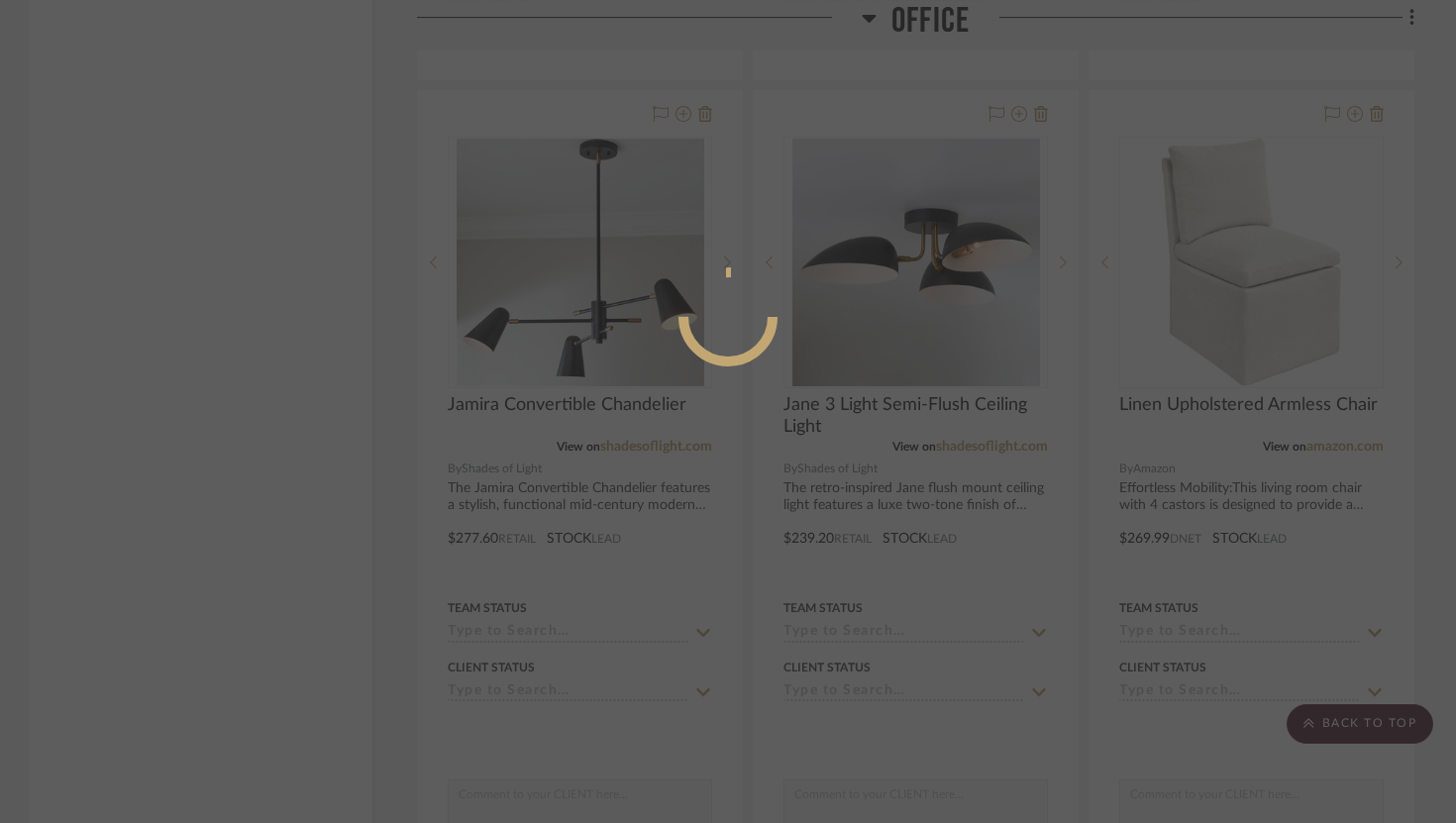 scroll, scrollTop: 920, scrollLeft: 0, axis: vertical 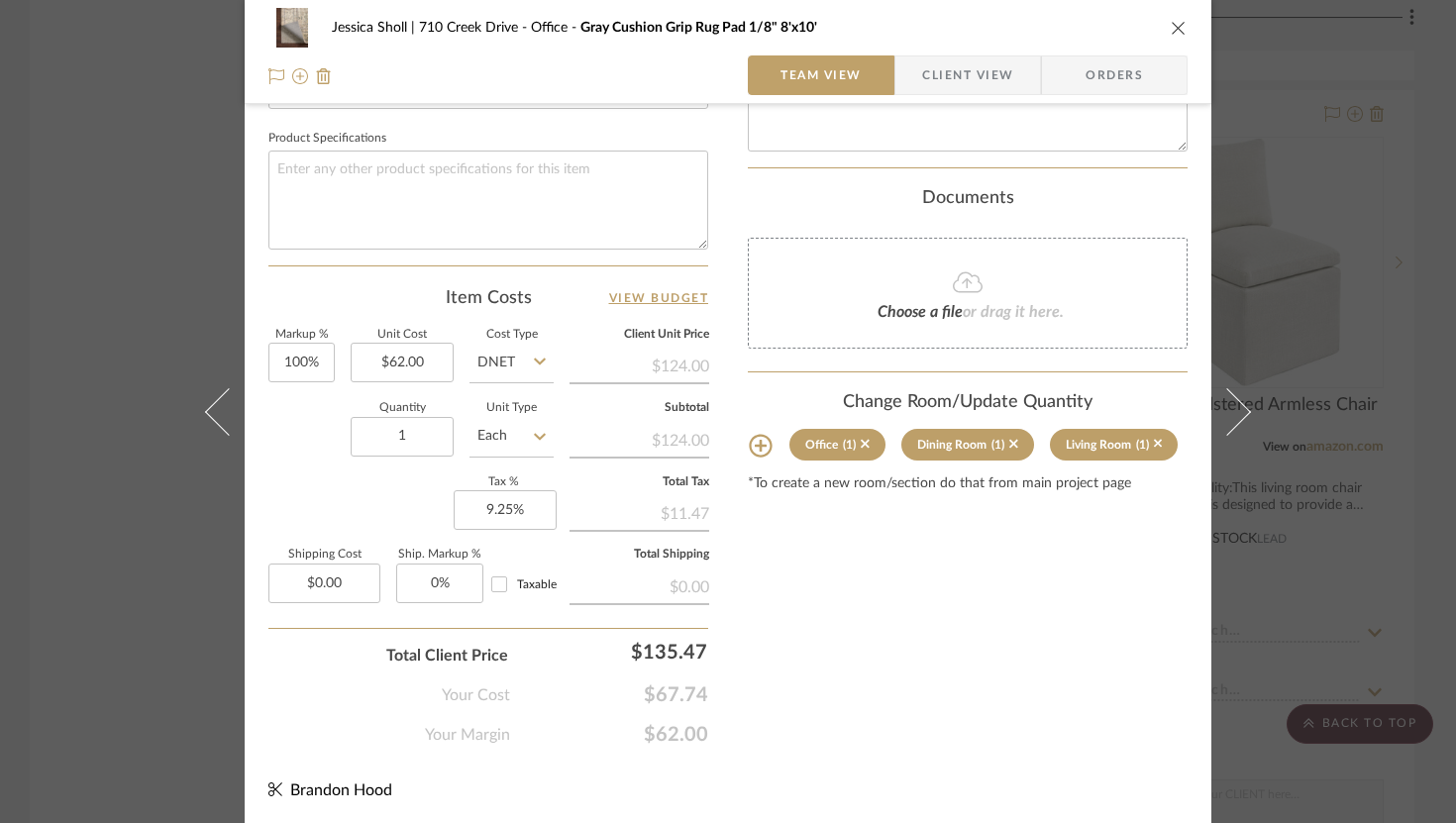 click at bounding box center [1179, 28] 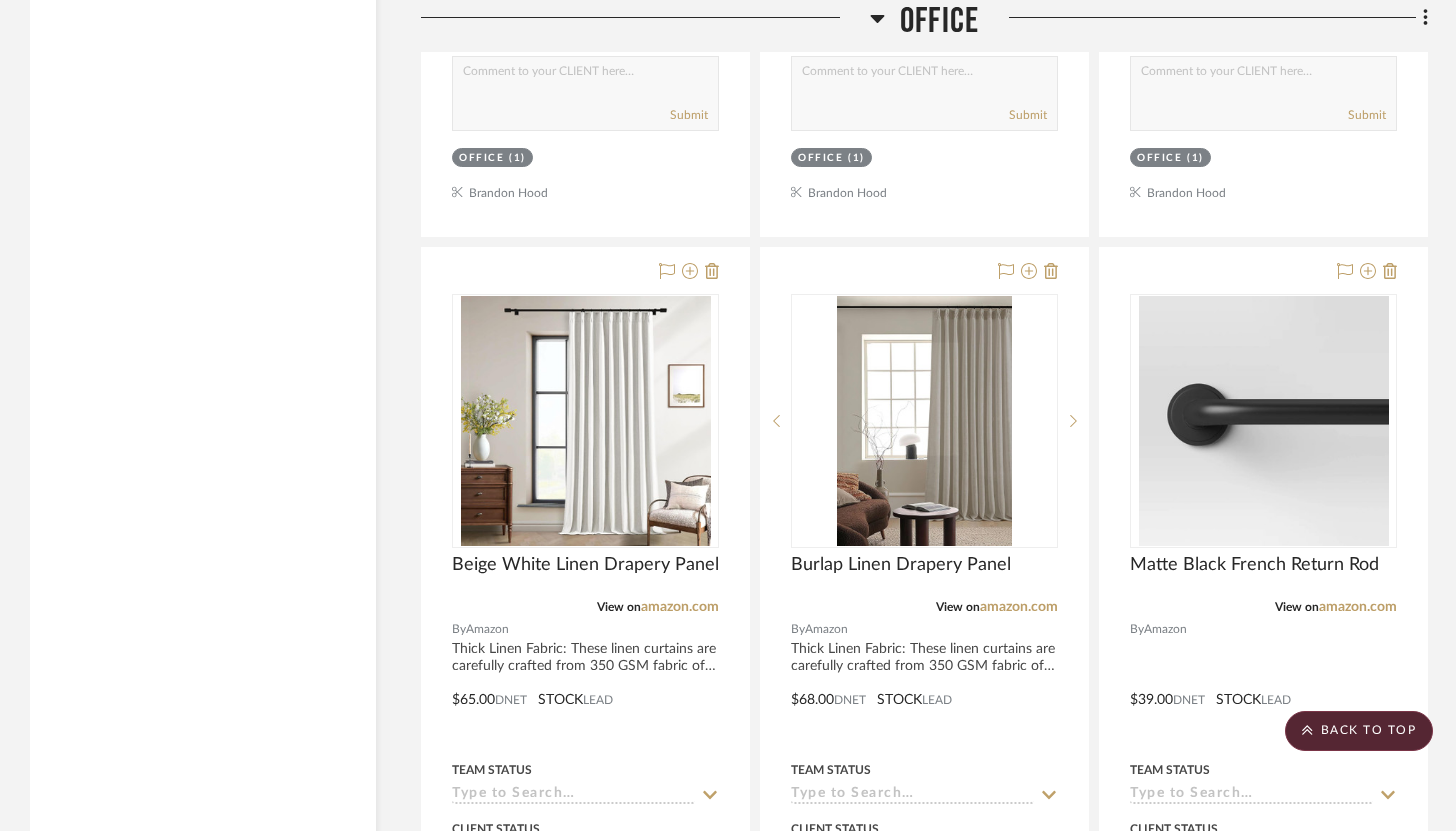 scroll, scrollTop: 26777, scrollLeft: 0, axis: vertical 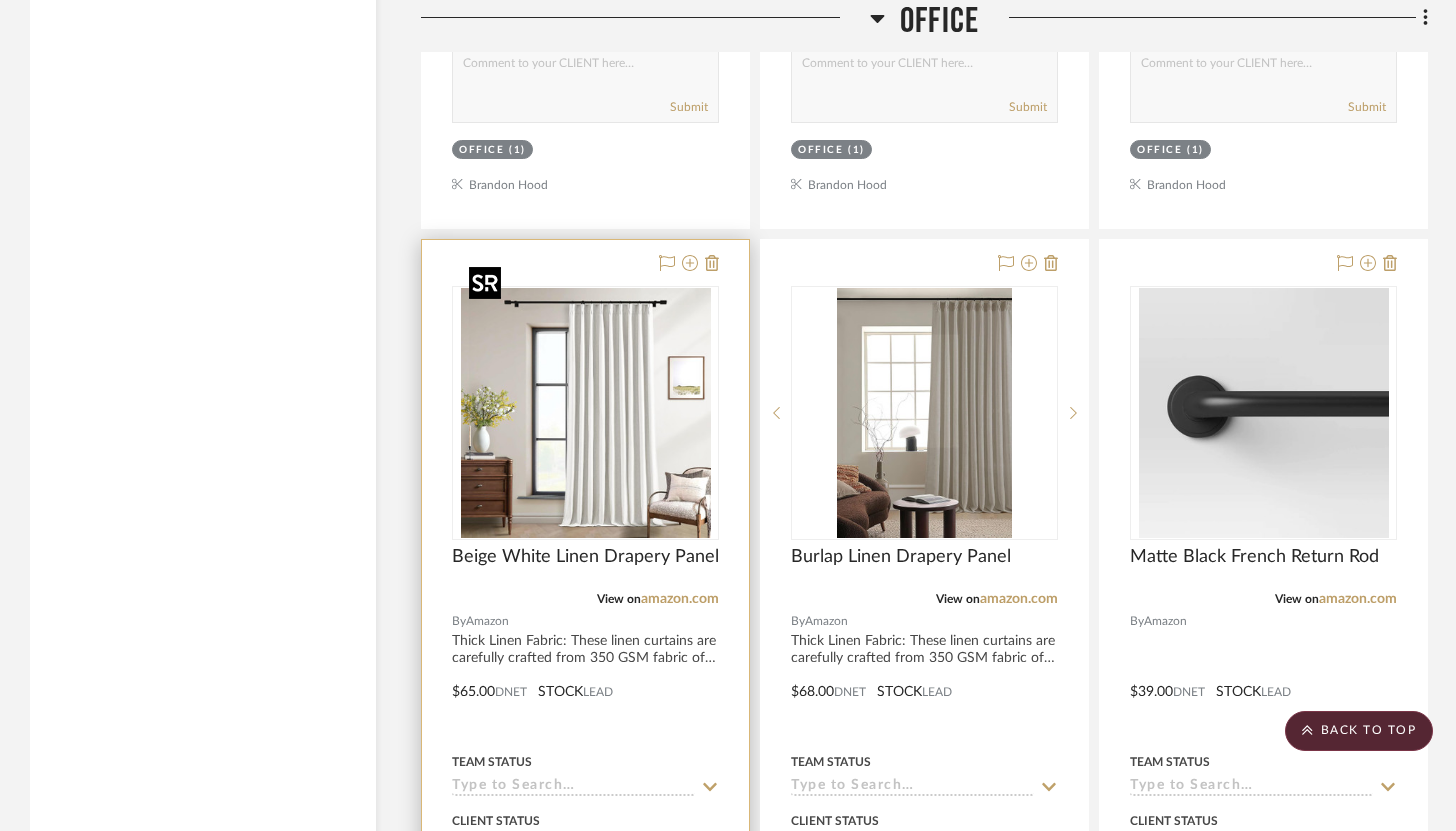 click at bounding box center [0, 0] 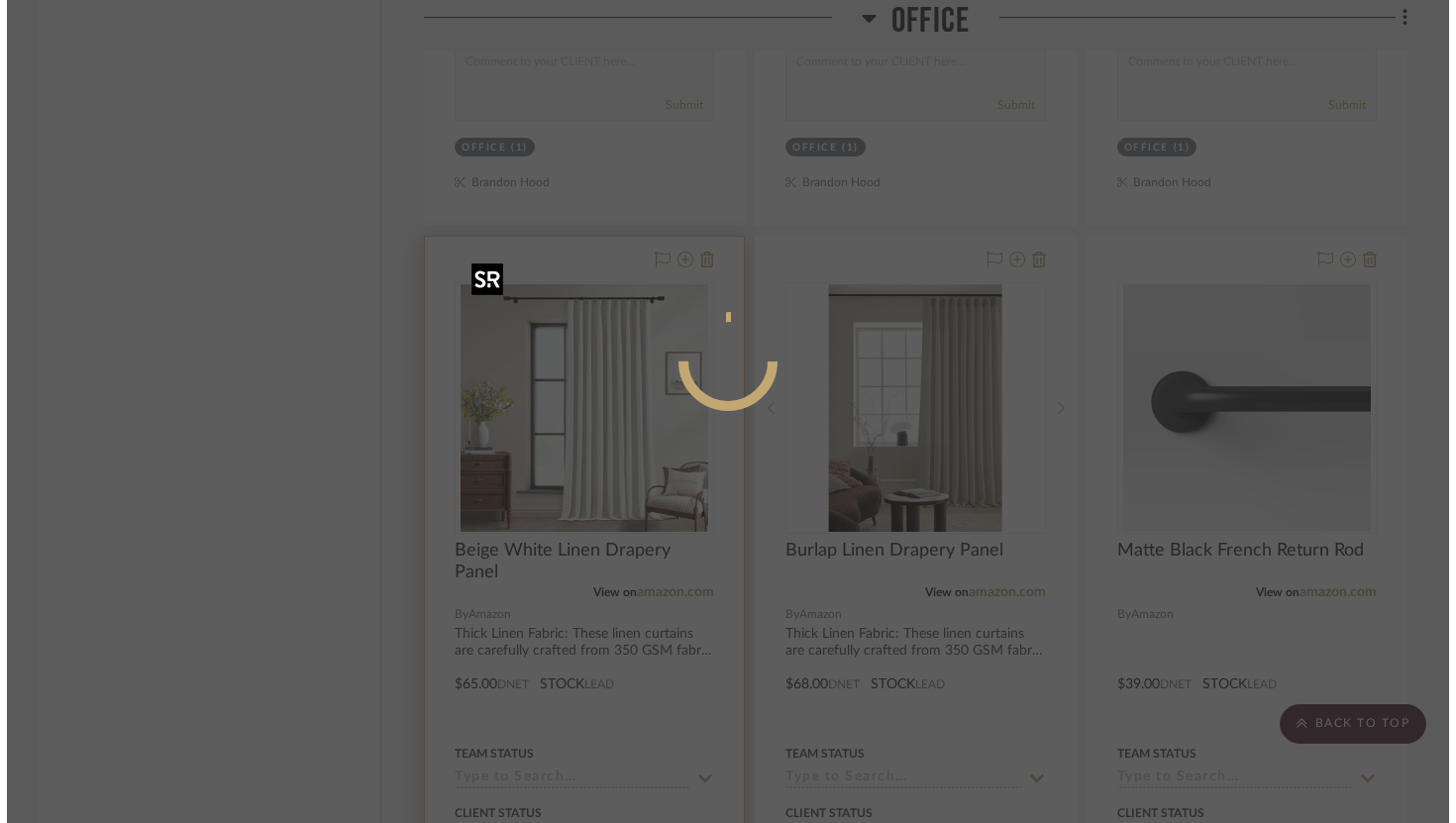 scroll, scrollTop: 0, scrollLeft: 0, axis: both 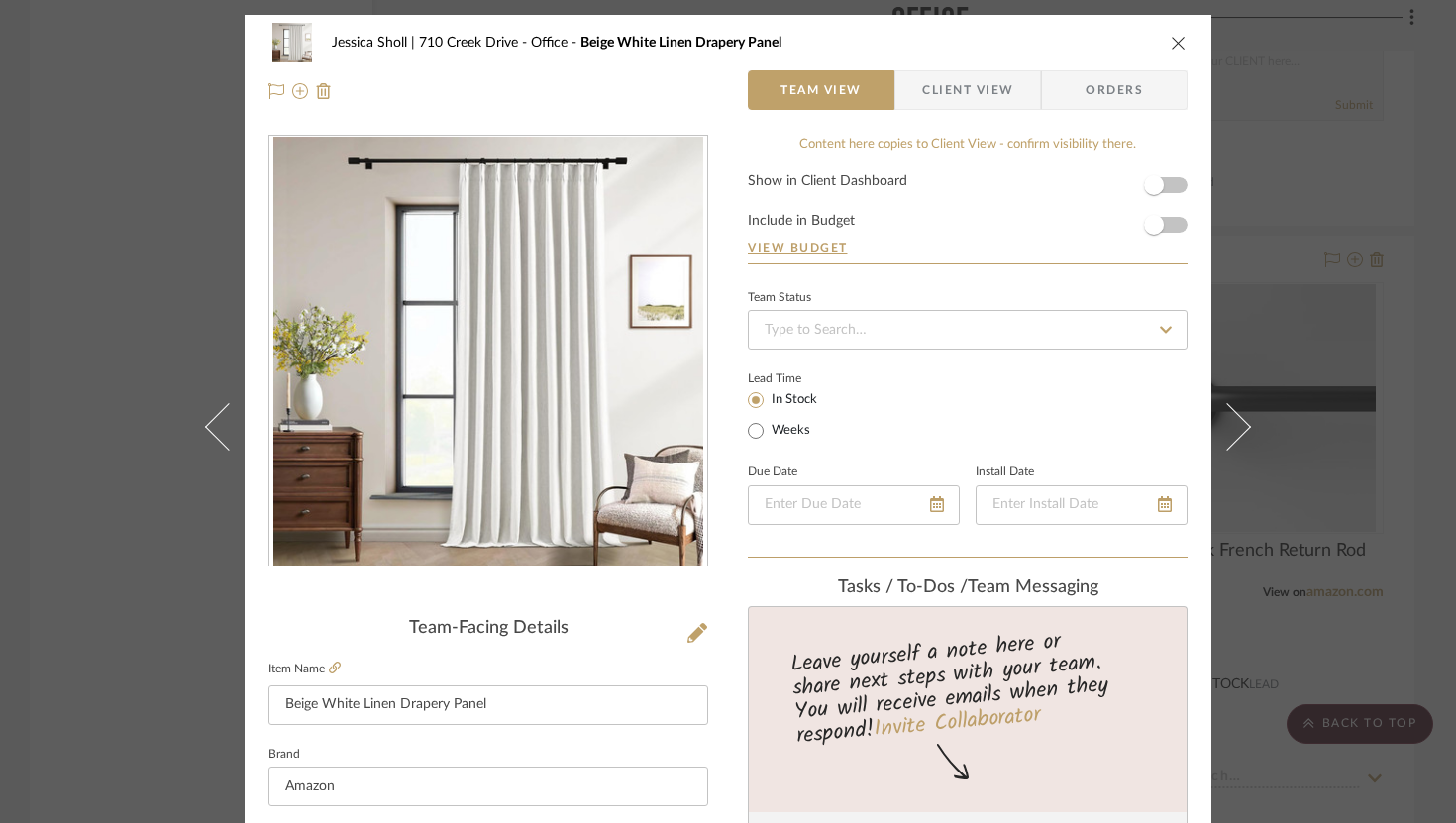 click at bounding box center (1179, 43) 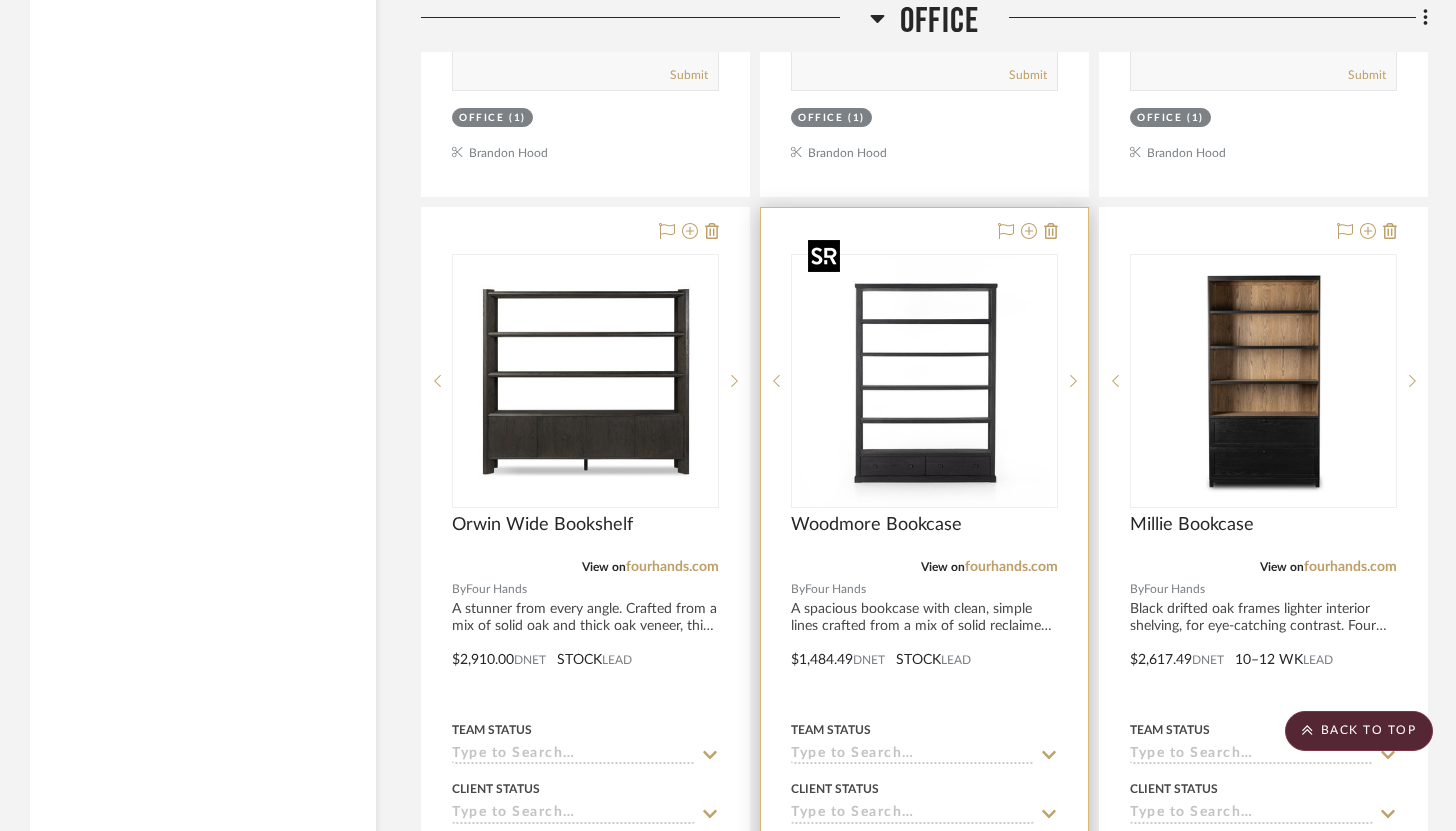 scroll, scrollTop: 22318, scrollLeft: 0, axis: vertical 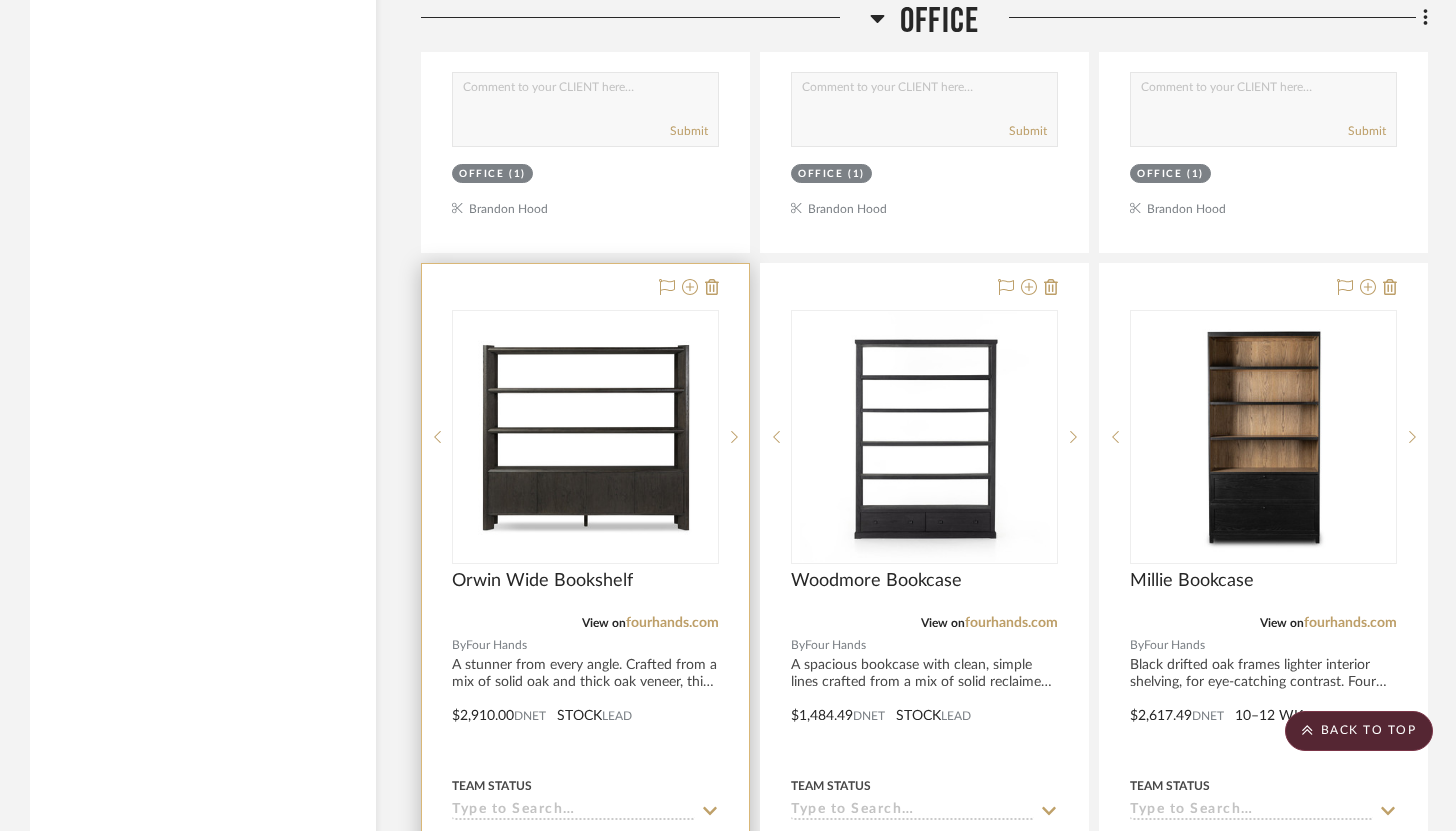 click at bounding box center [585, 701] 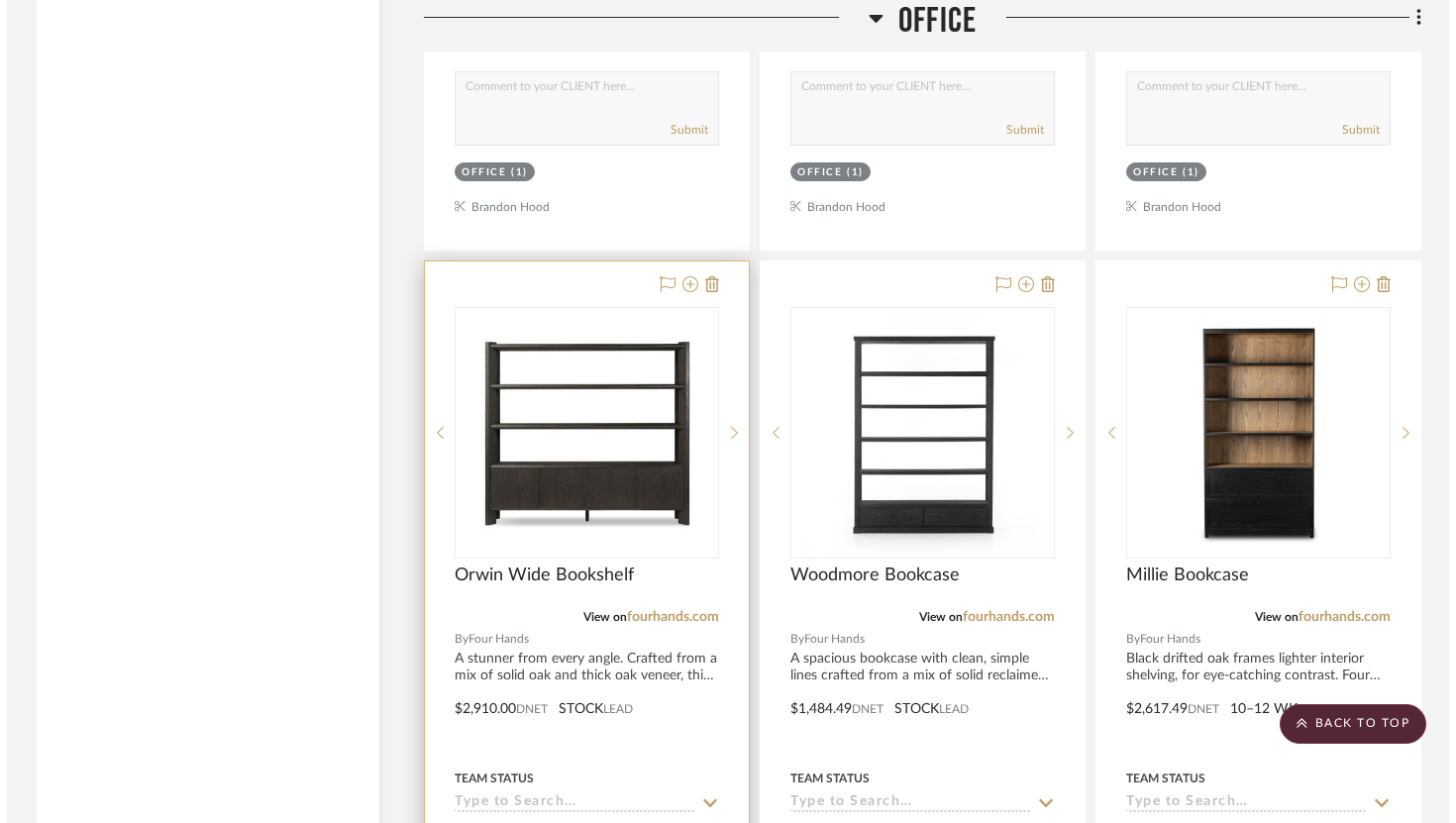 scroll, scrollTop: 0, scrollLeft: 0, axis: both 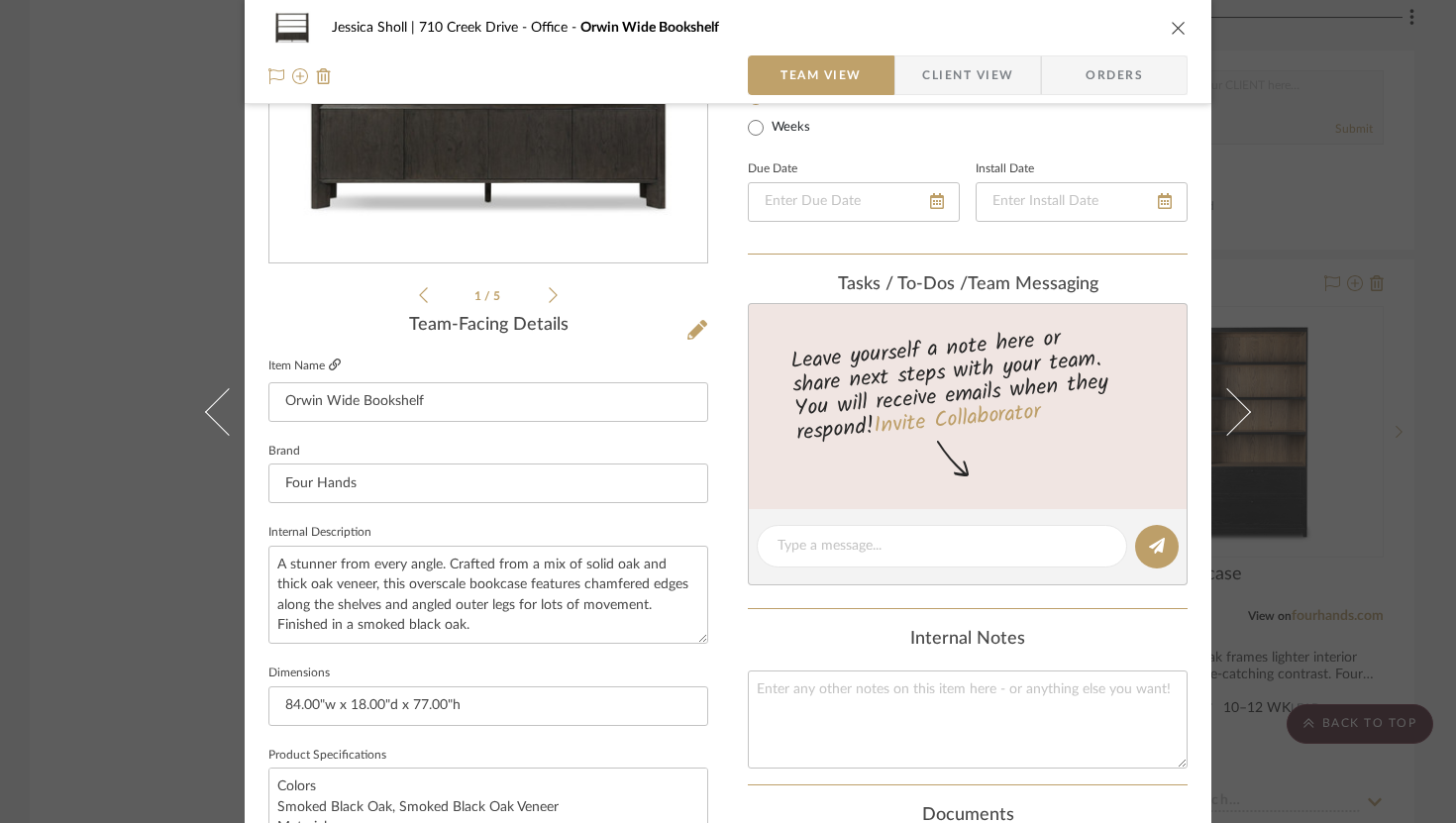 click 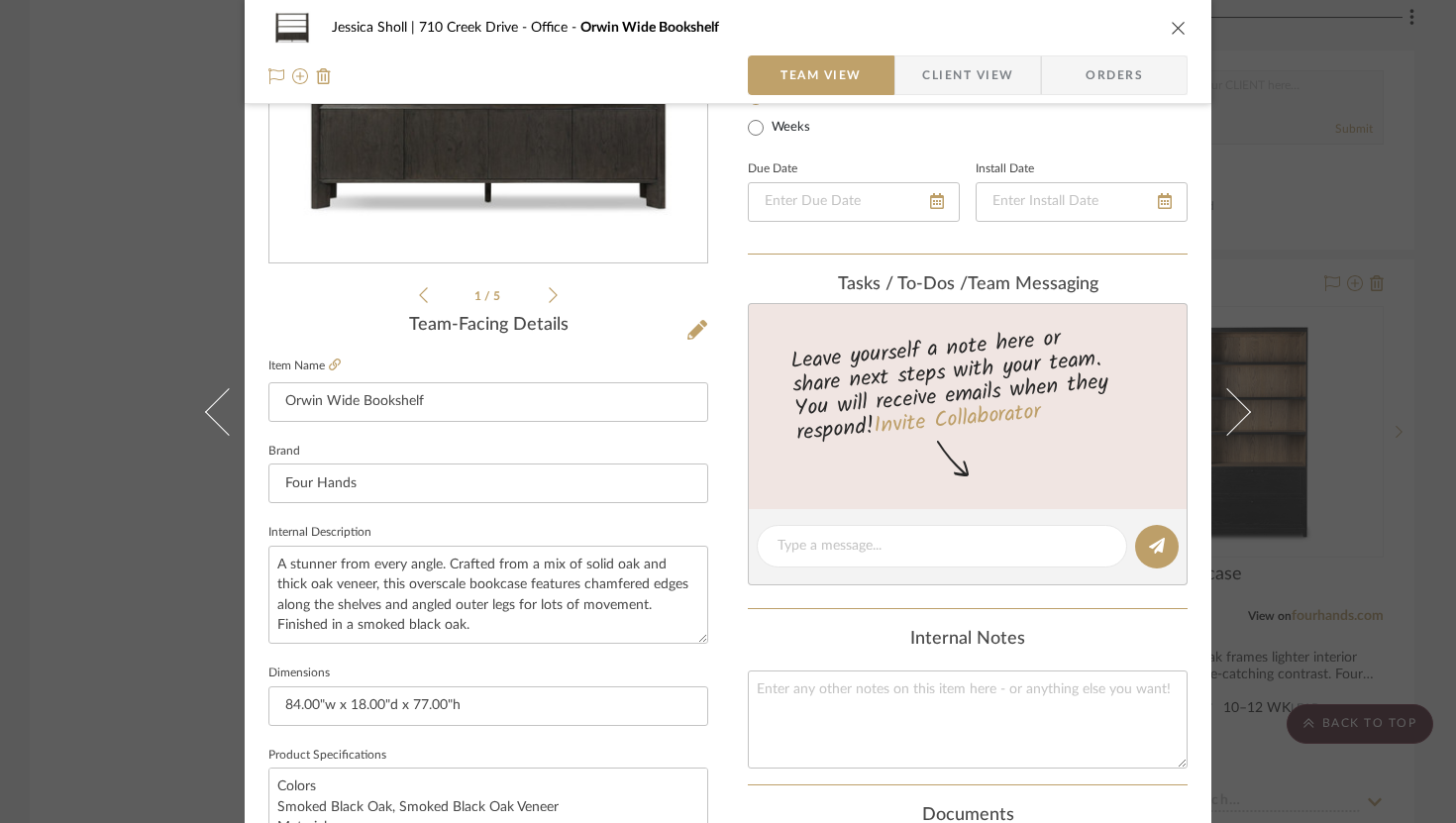 click at bounding box center (1179, 28) 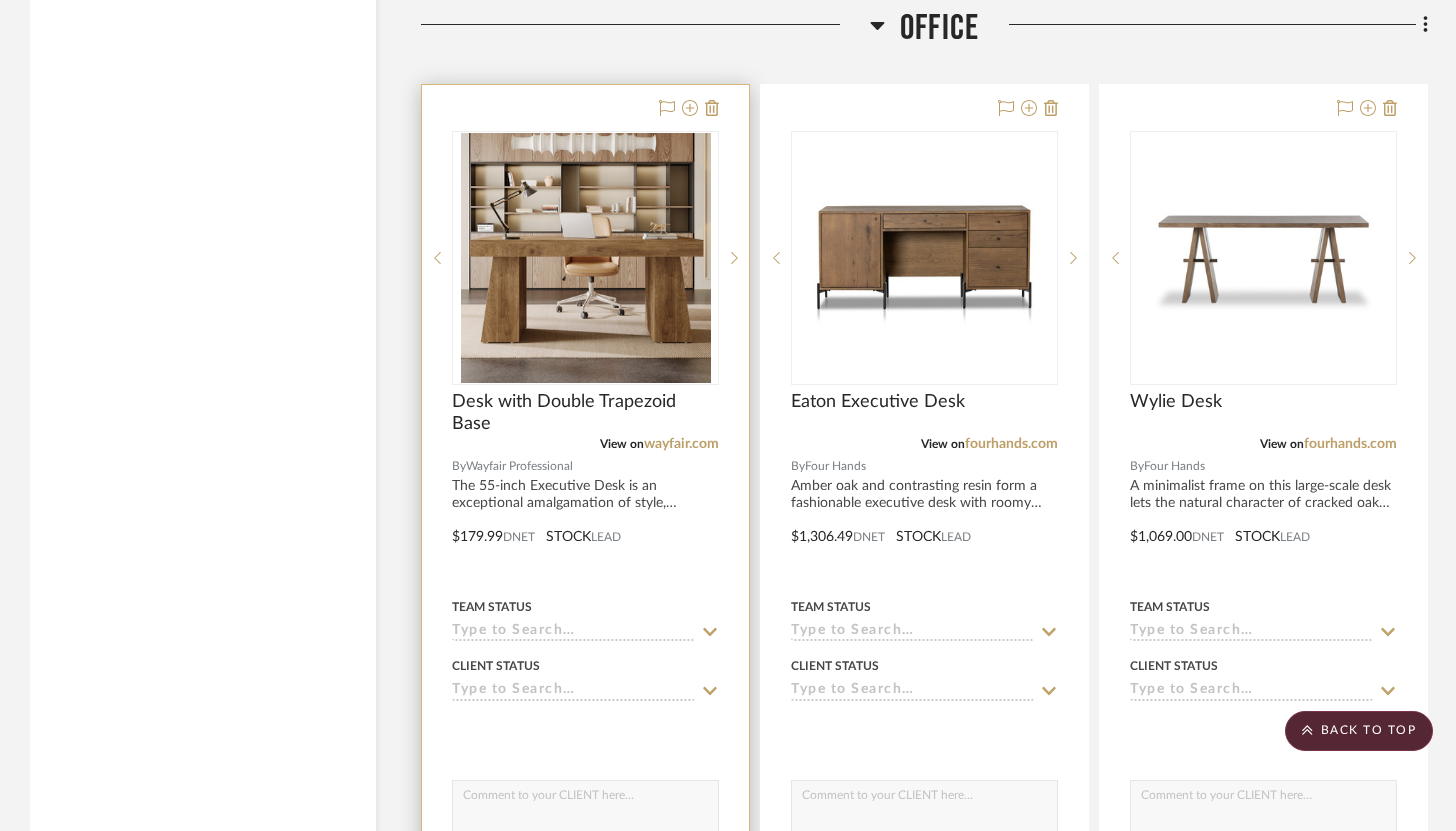 scroll, scrollTop: 21608, scrollLeft: 0, axis: vertical 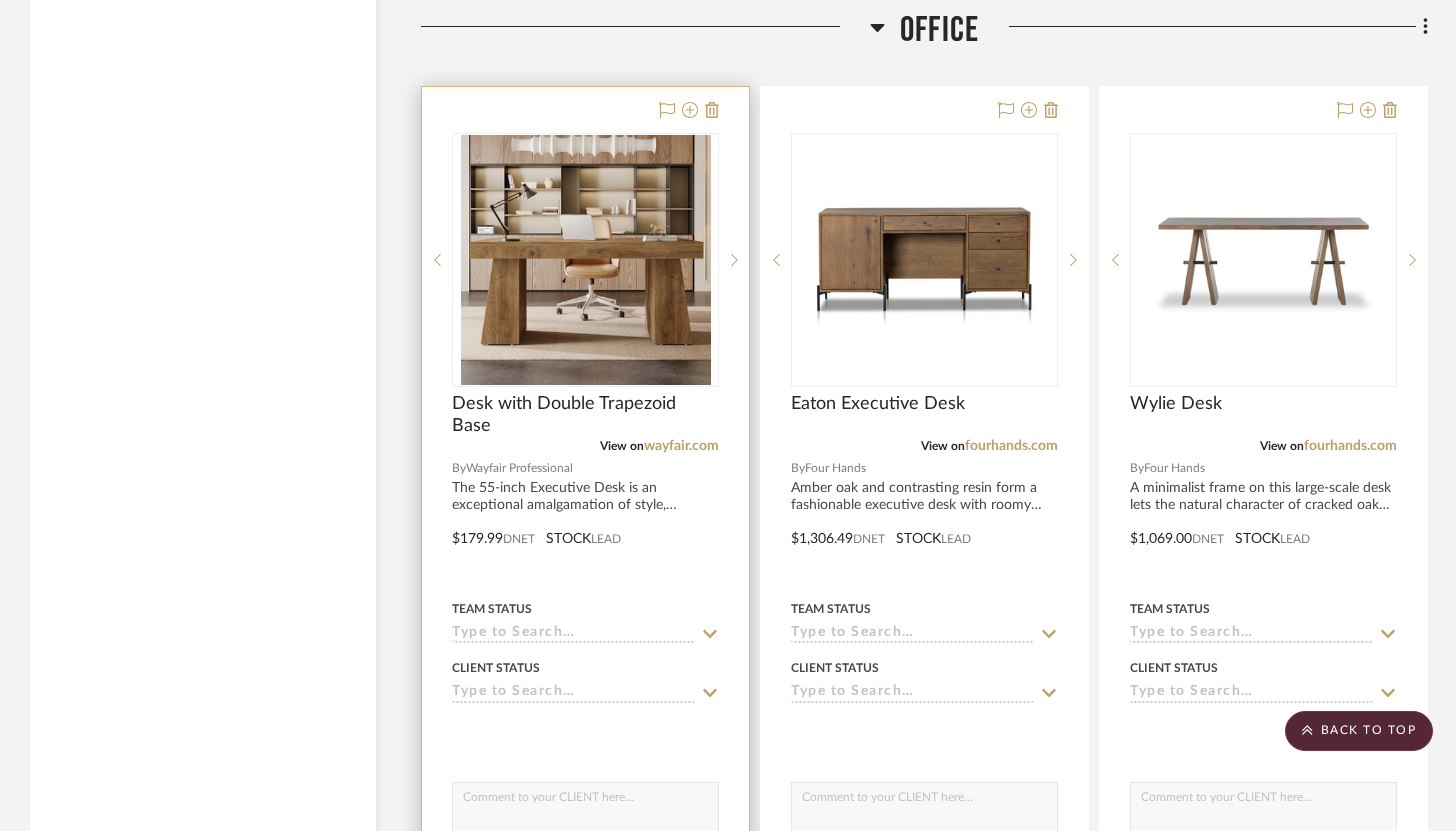 click at bounding box center [585, 524] 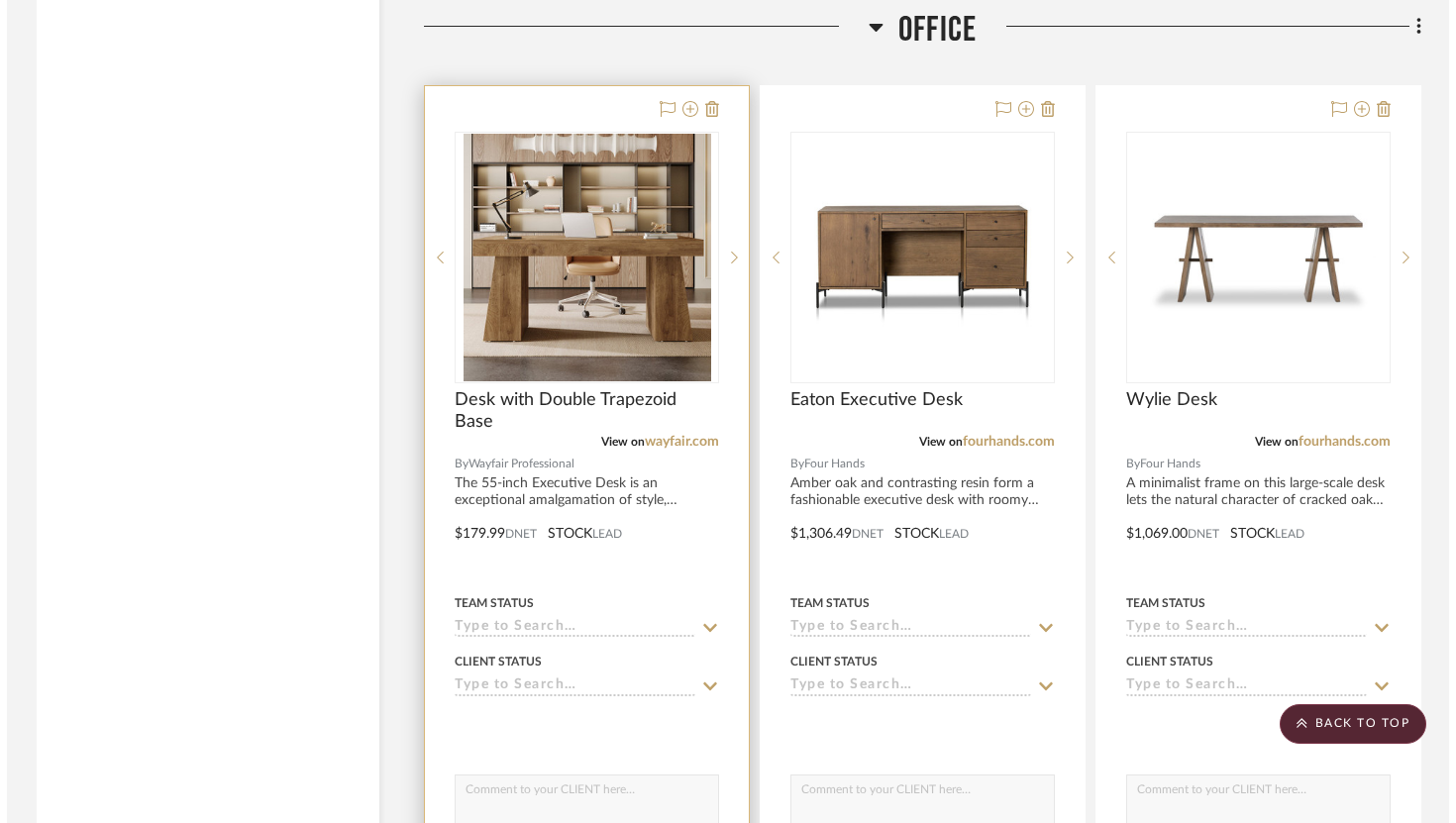 scroll, scrollTop: 0, scrollLeft: 0, axis: both 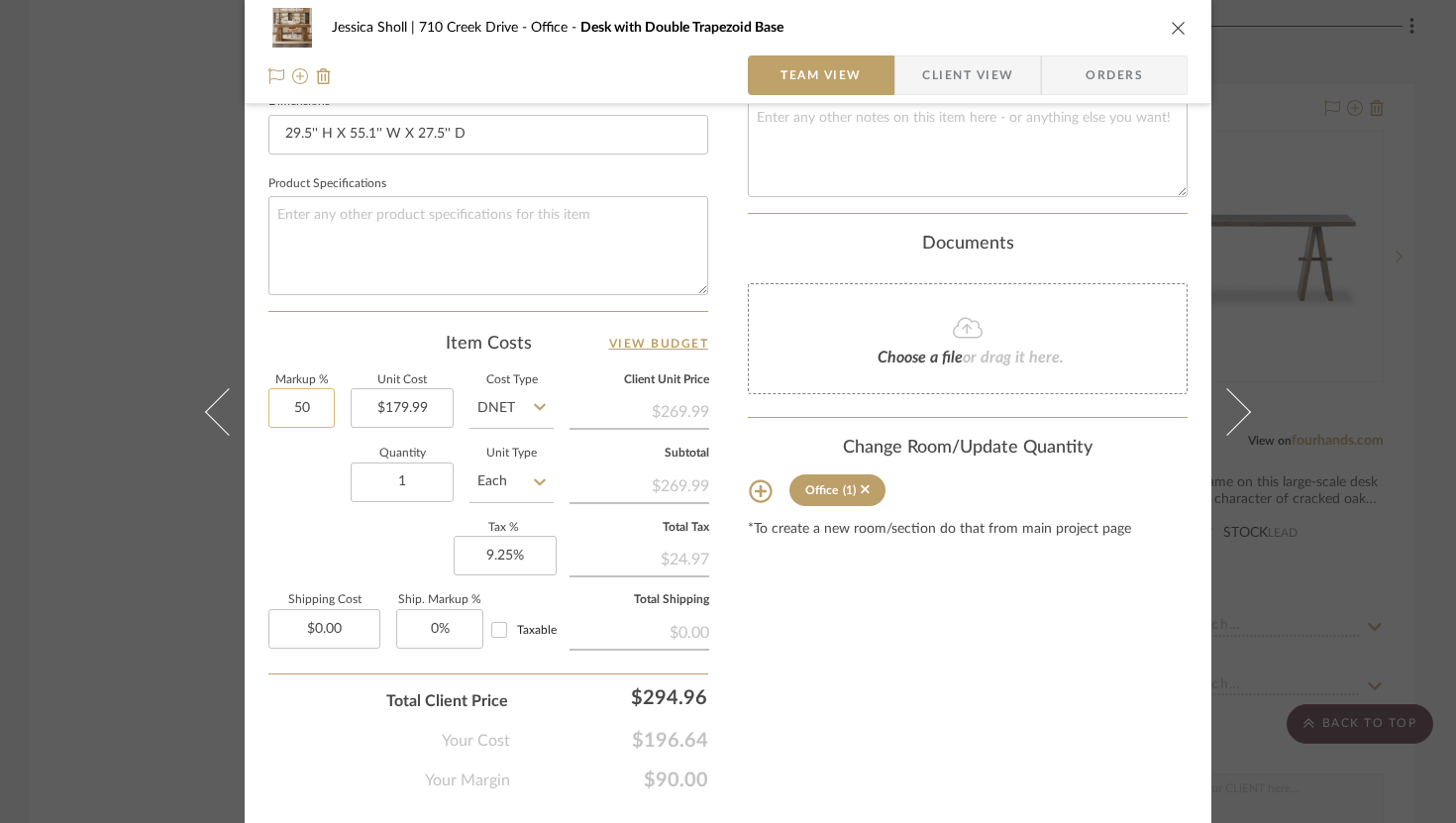 click on "50" 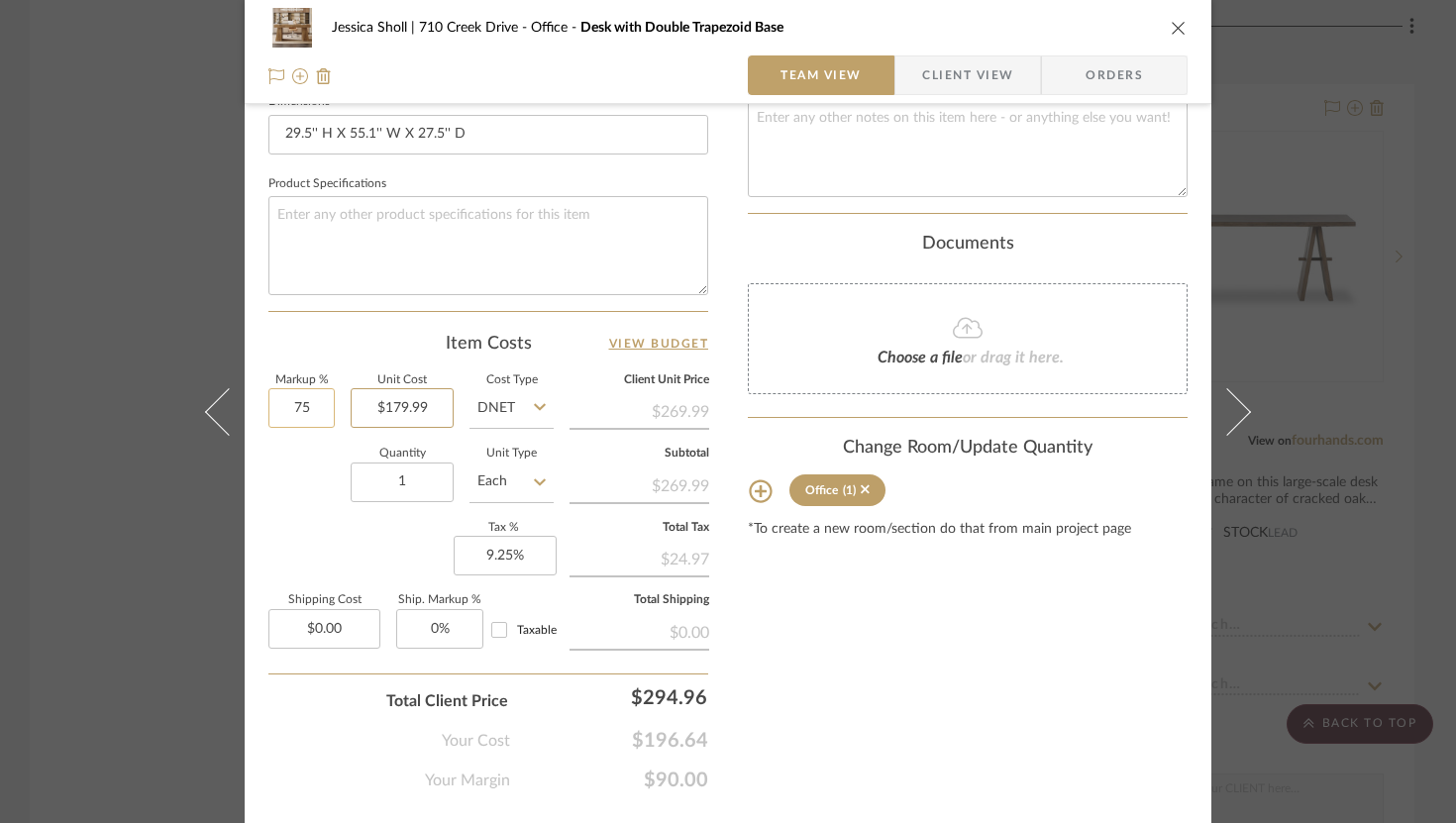type on "75%" 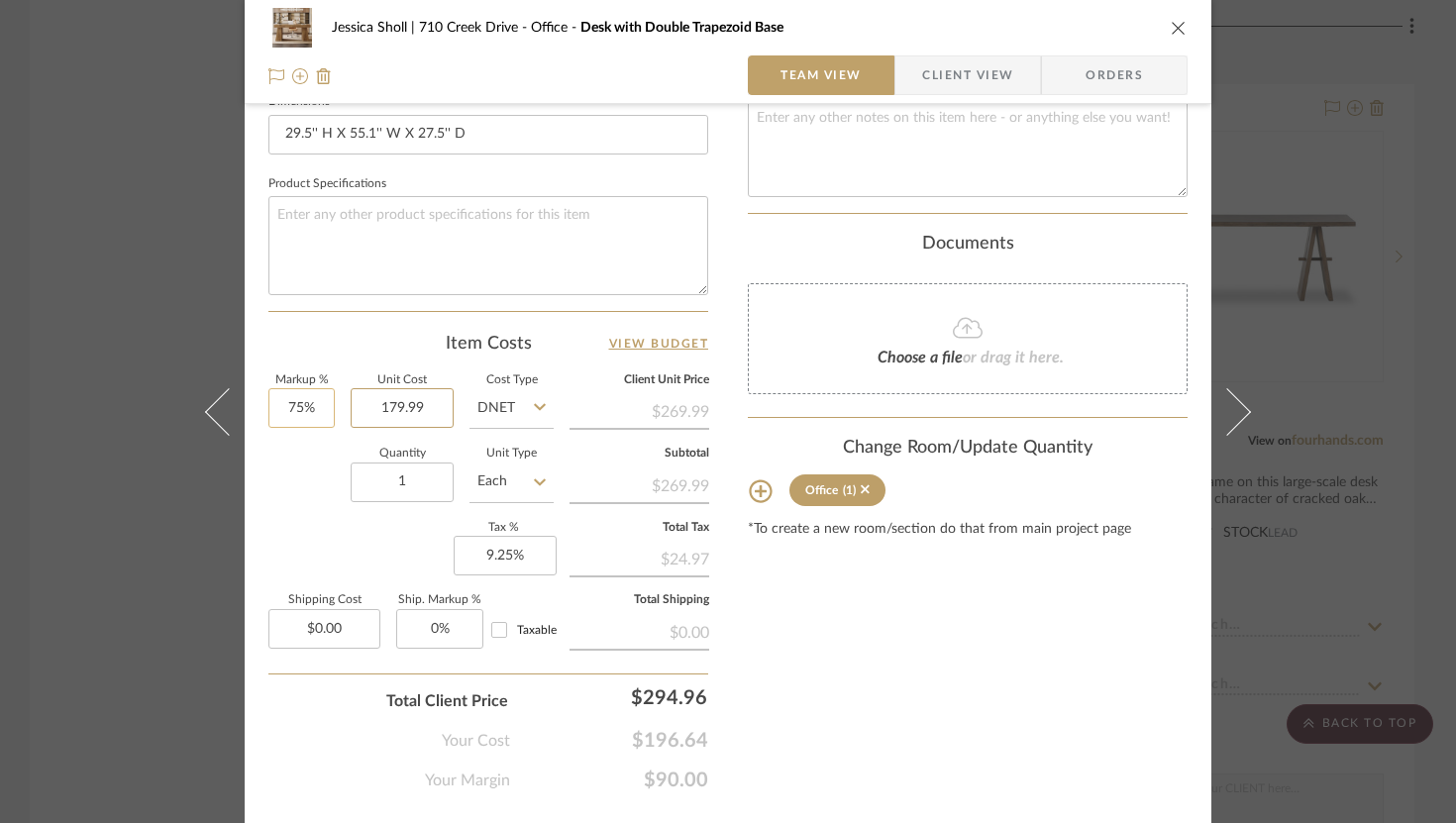 type 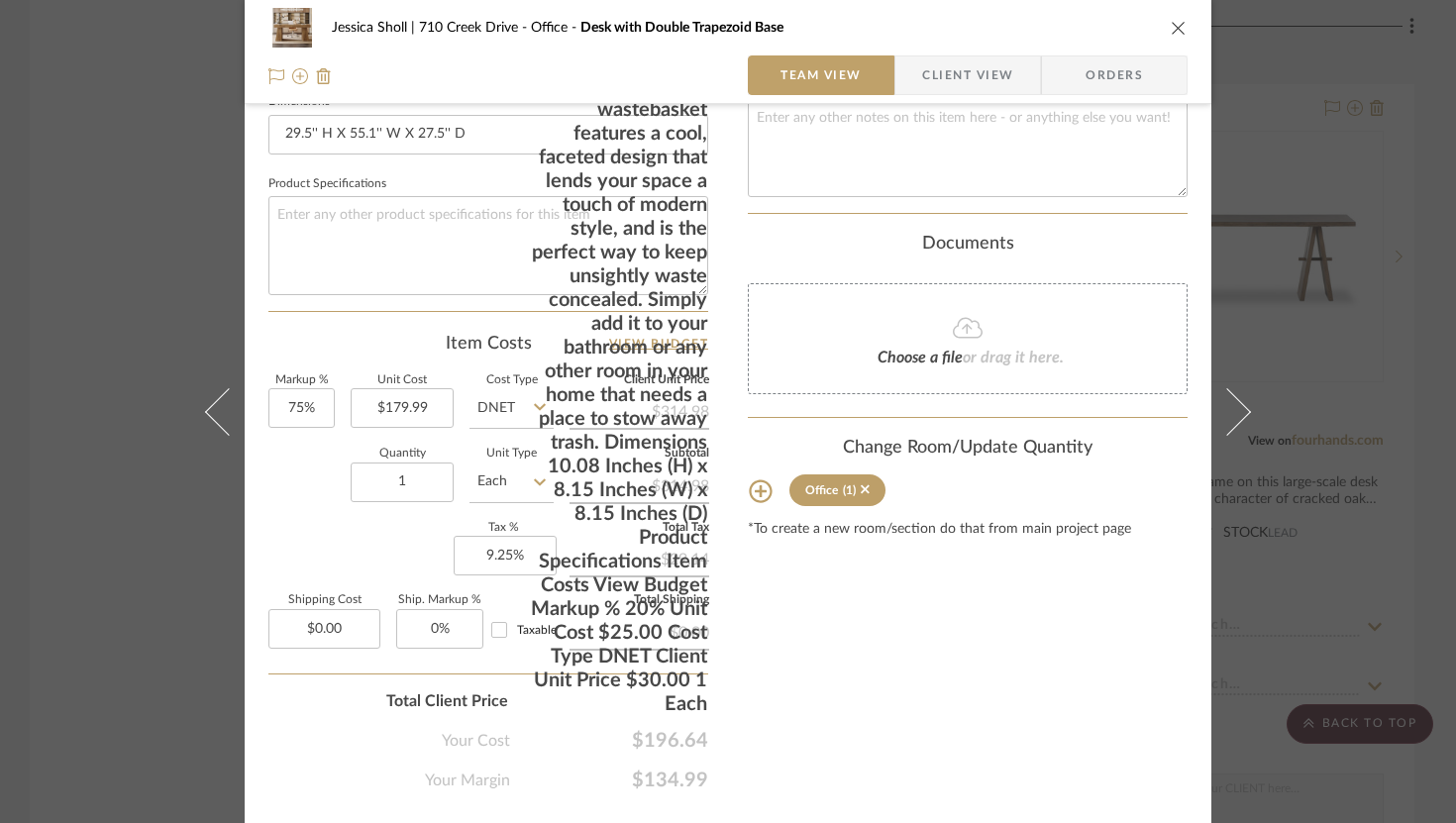click on "Content here copies to Client View - confirm visibility there.  Show in Client Dashboard   Include in Budget   View Budget  Team Status  Lead Time  In Stock Weeks  Due Date   Install Date  Tasks / To-Dos /  team Messaging  Leave yourself a note here or share next steps with your team. You will receive emails when they
respond!  Invite Collaborator Internal Notes  Documents  Choose a file  or drag it here. Change Room/Update Quantity  Office  (1) *To create a new room/section do that from main project page" at bounding box center [968, 26] 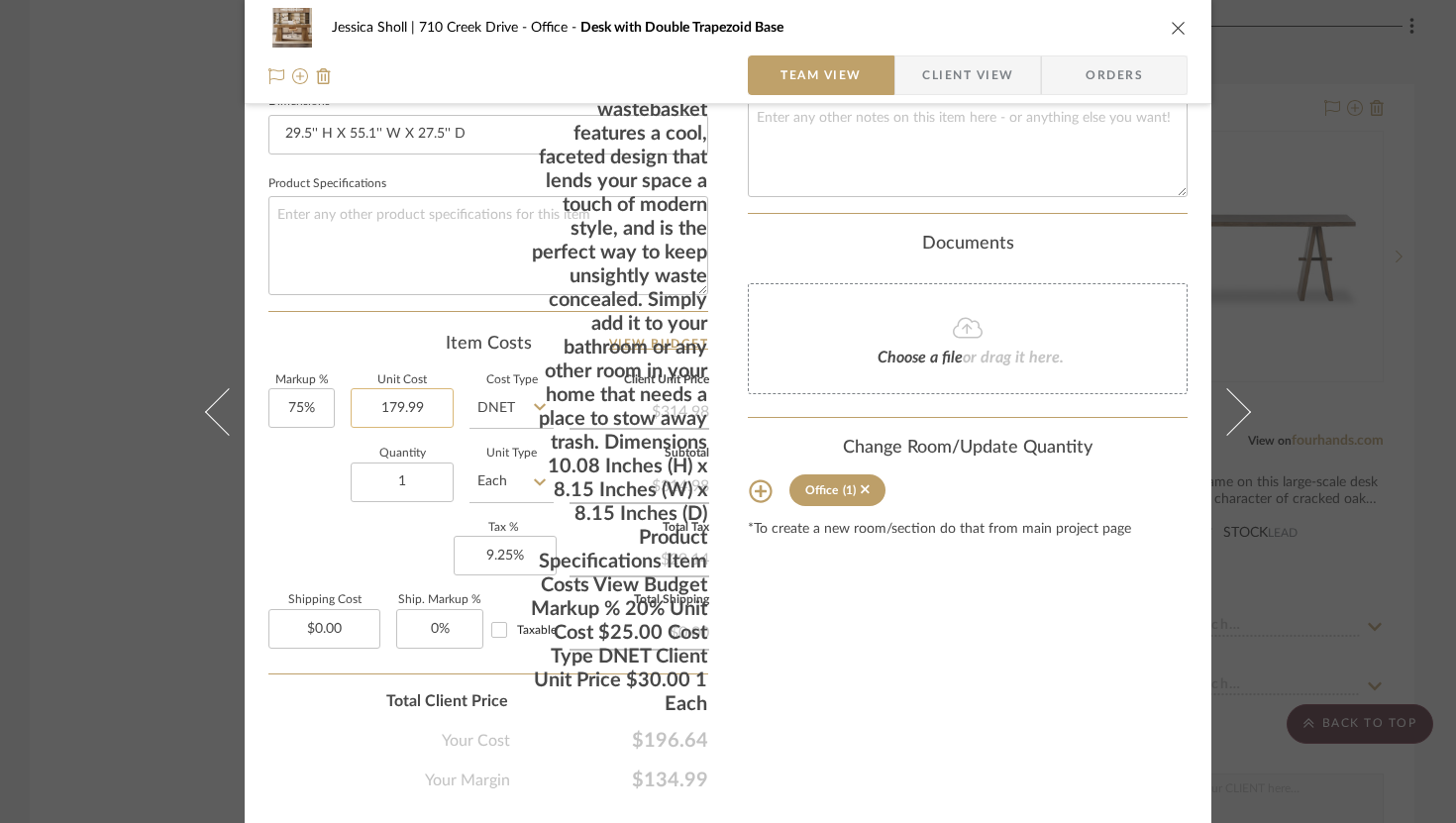 click on "179.99" 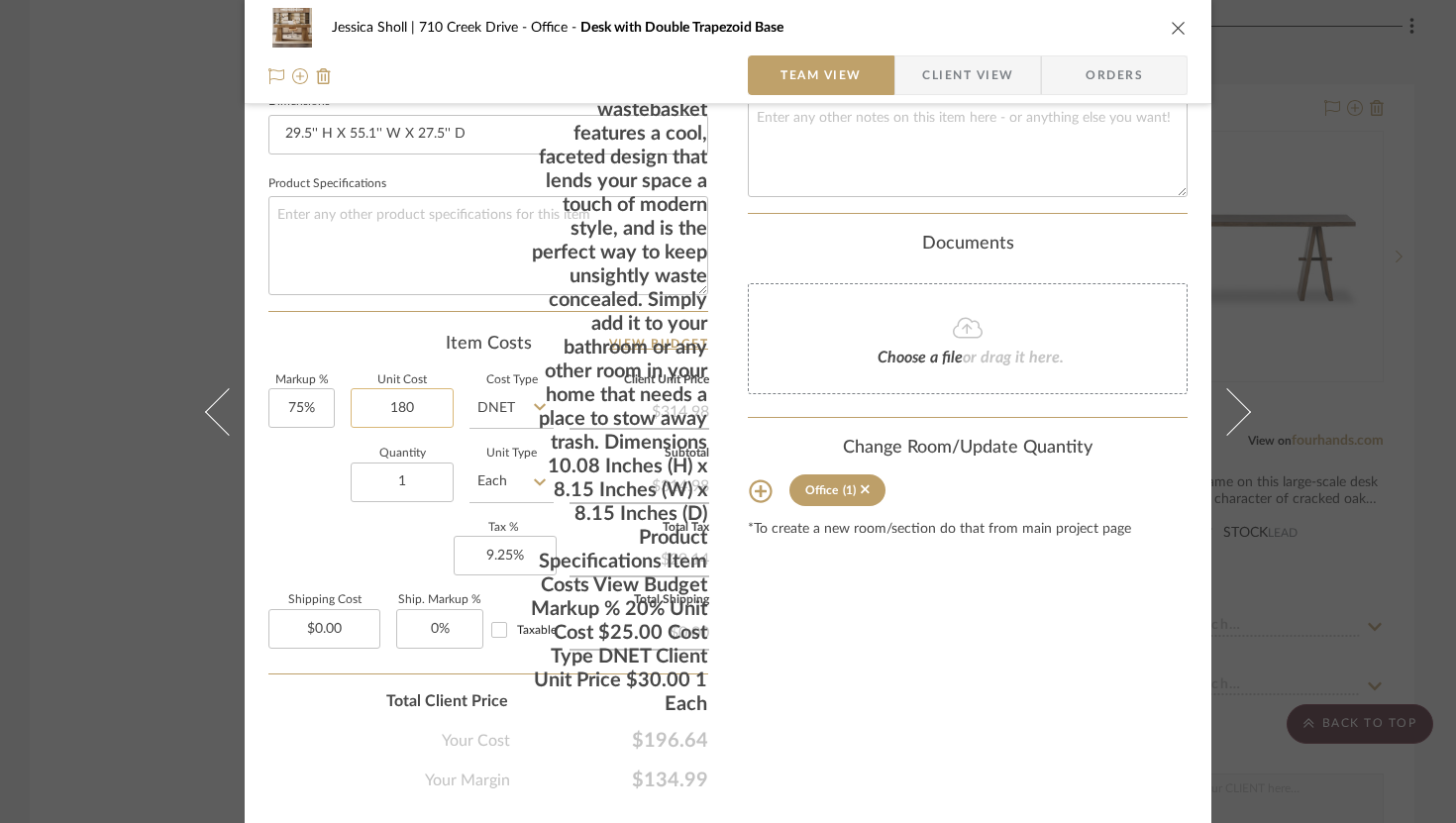 type on "$180.00" 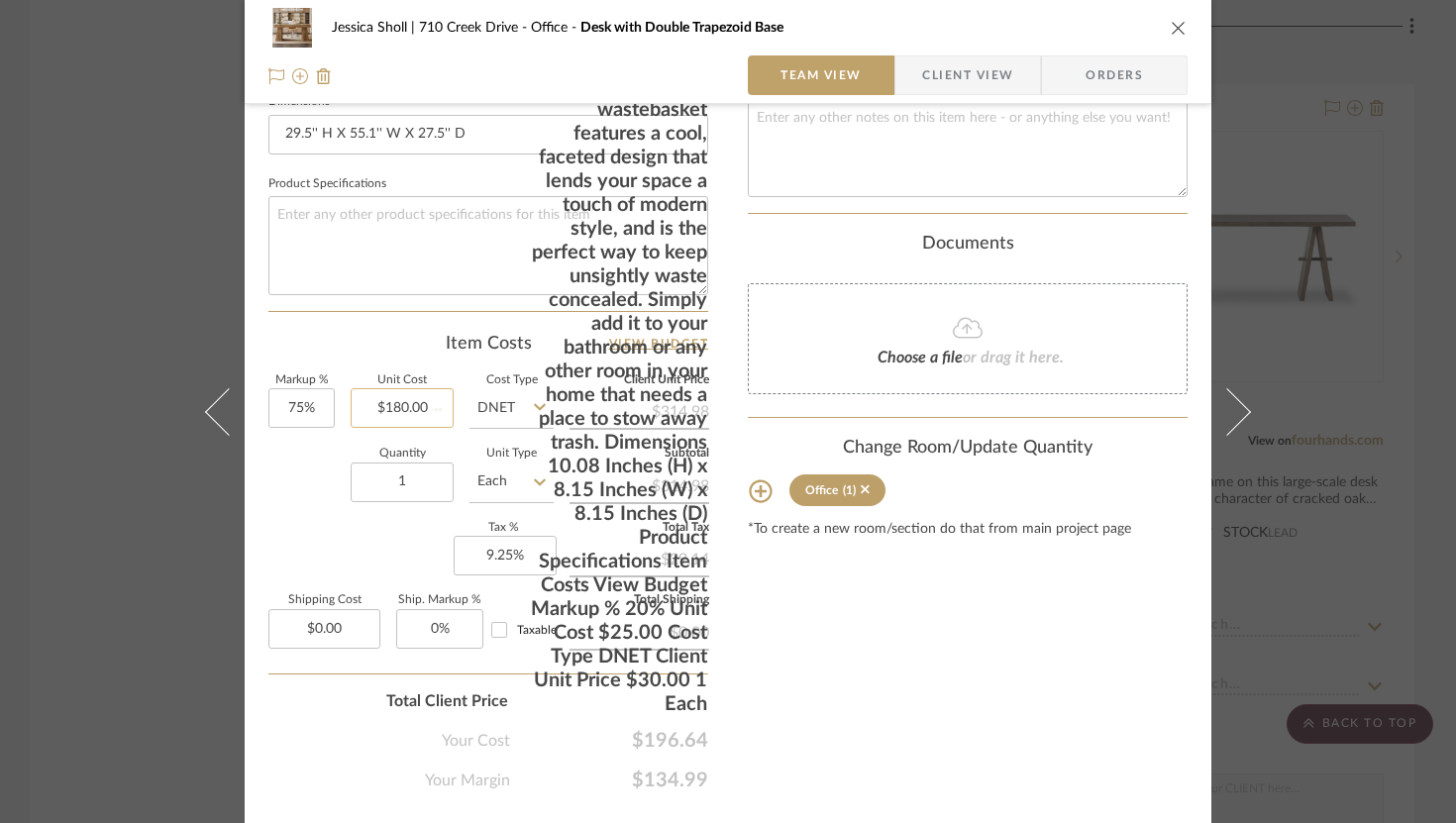 type 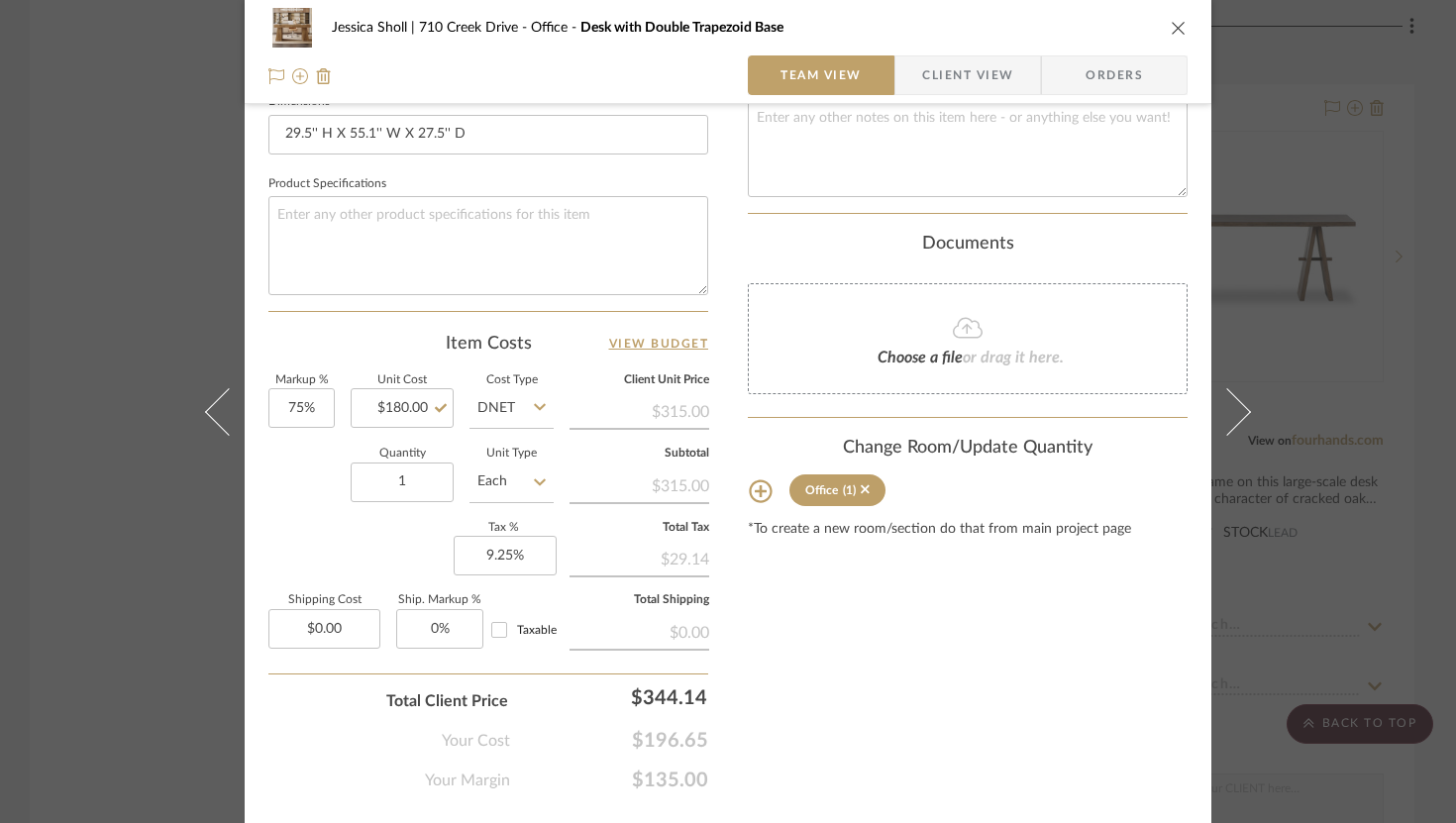 click on "Content here copies to Client View - confirm visibility there.  Show in Client Dashboard   Include in Budget   View Budget  Team Status  Lead Time  In Stock Weeks  Due Date   Install Date  Tasks / To-Dos /  team Messaging  Leave yourself a note here or share next steps with your team. You will receive emails when they
respond!  Invite Collaborator Internal Notes  Documents  Choose a file  or drag it here. Change Room/Update Quantity  Office  (1) *To create a new room/section do that from main project page" at bounding box center (968, 26) 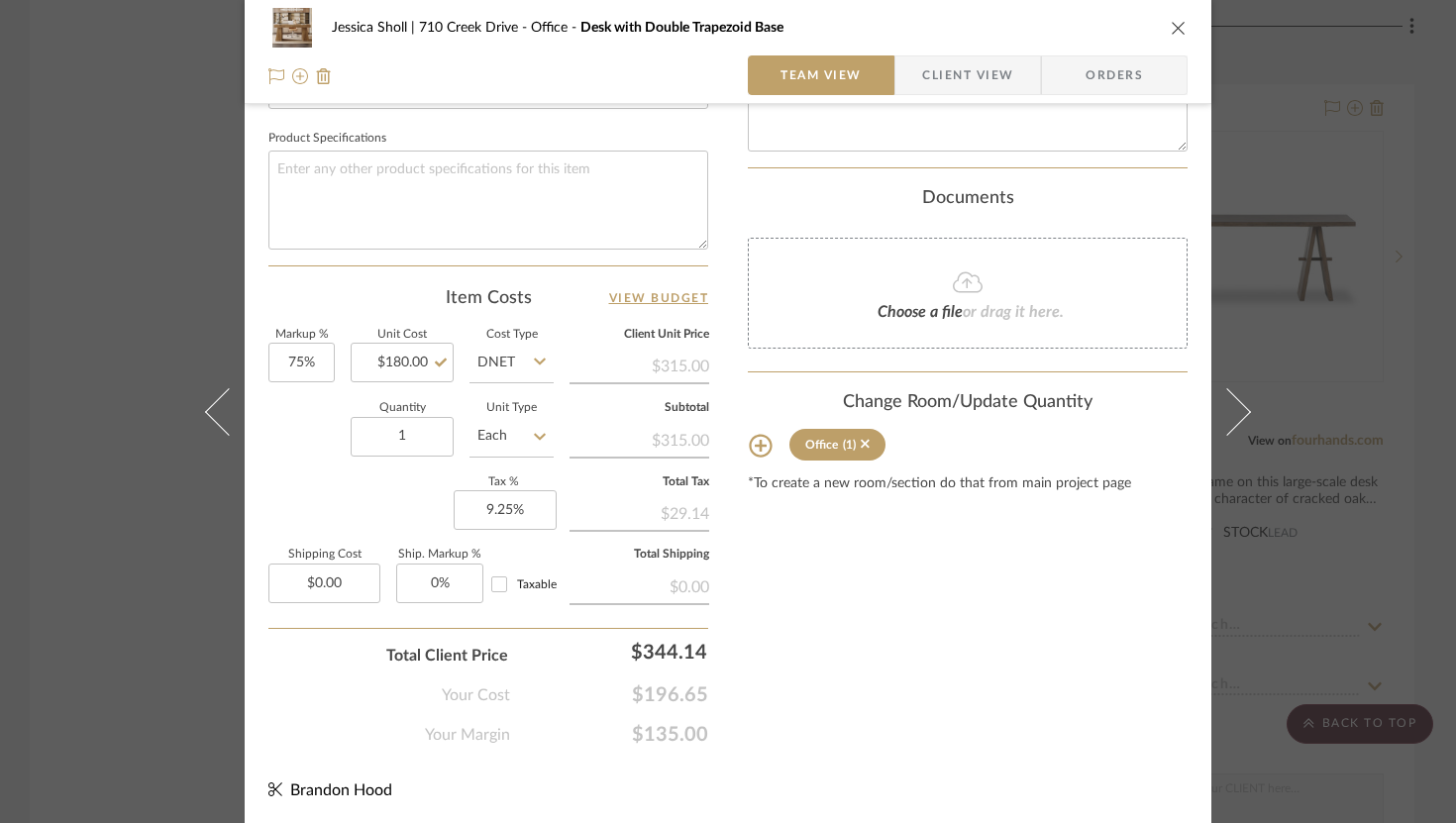 scroll, scrollTop: 0, scrollLeft: 0, axis: both 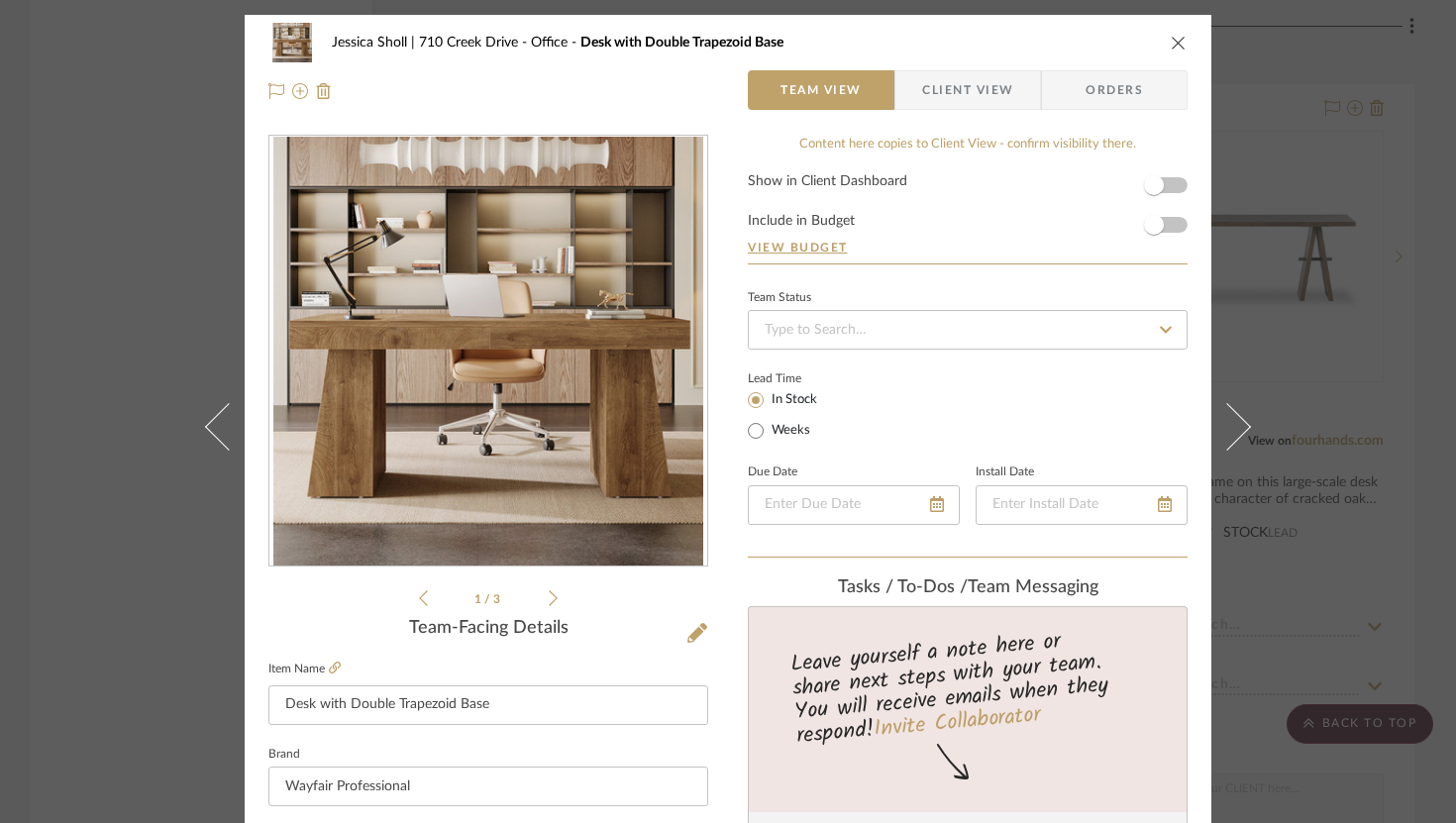 click at bounding box center [1179, 43] 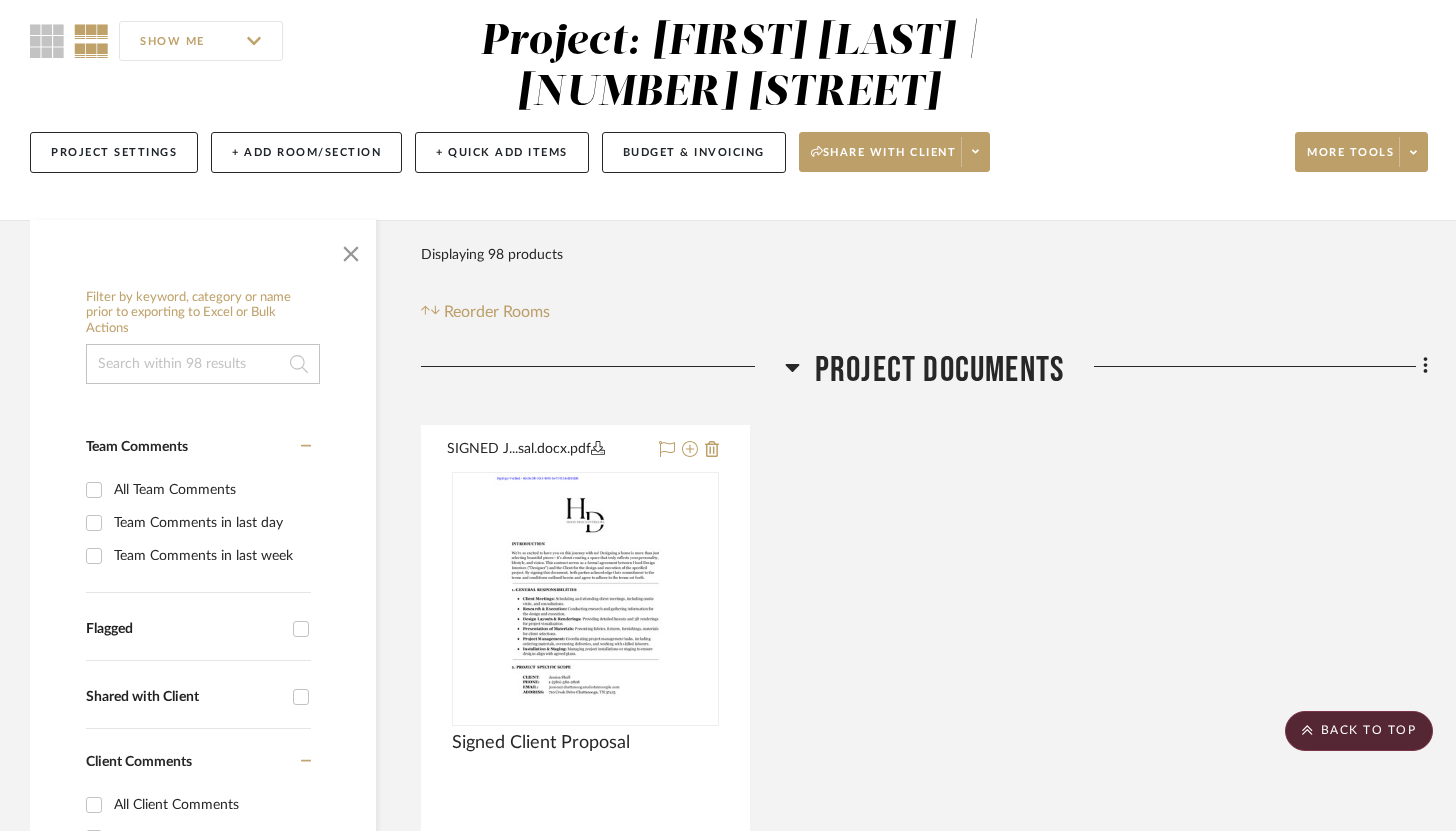 scroll, scrollTop: 0, scrollLeft: 0, axis: both 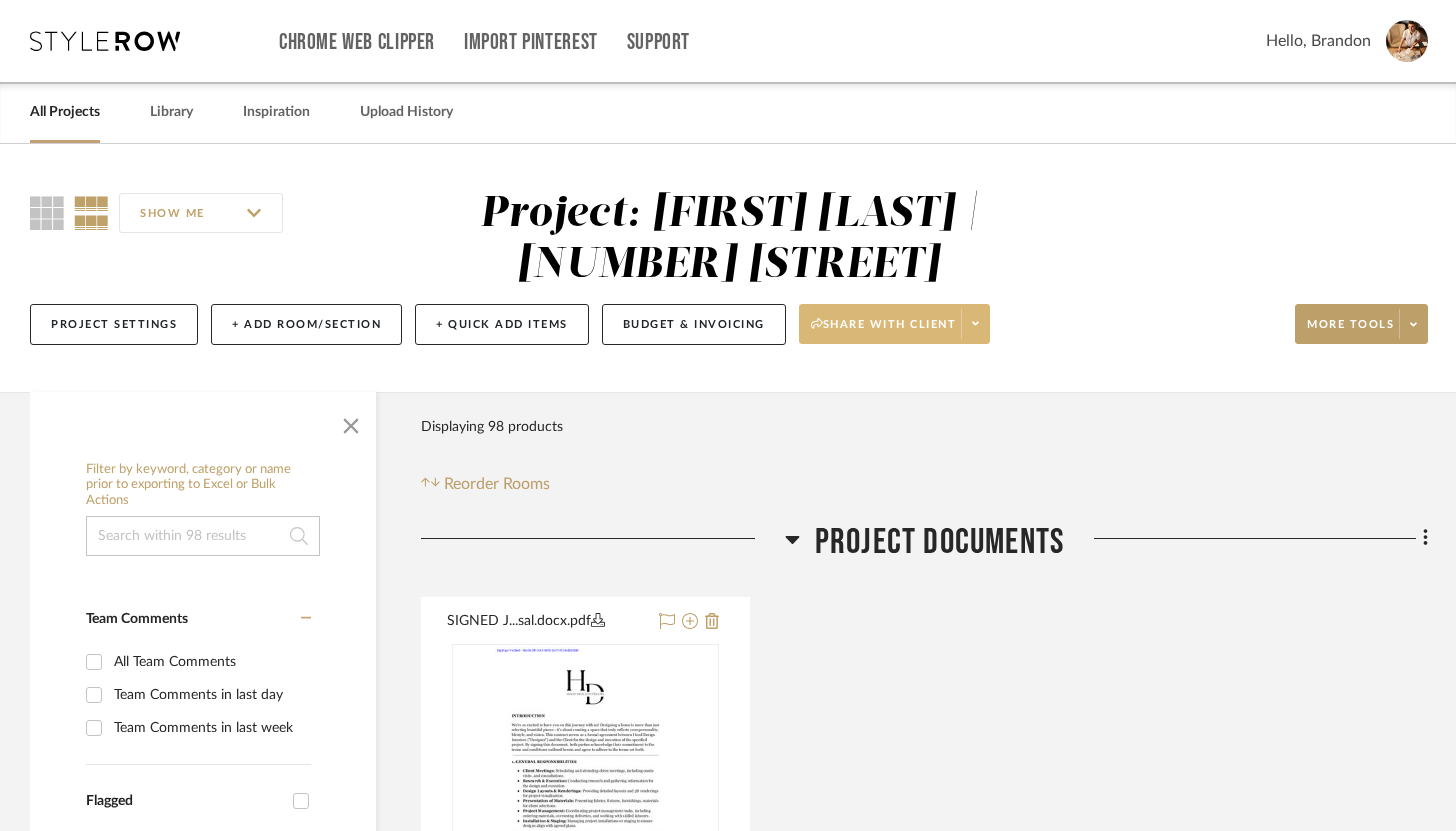 click on "Share with client" 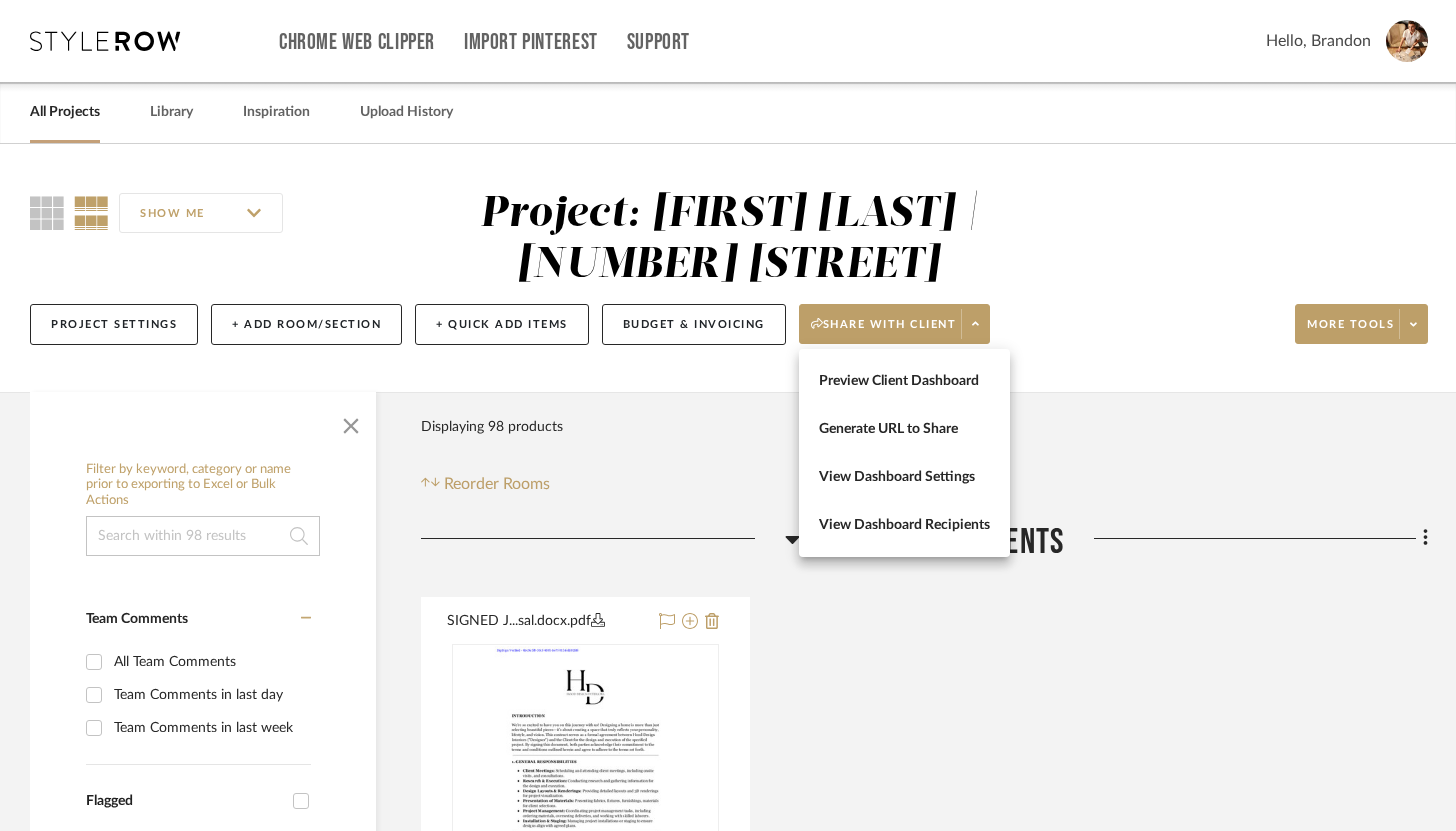 click at bounding box center (728, 415) 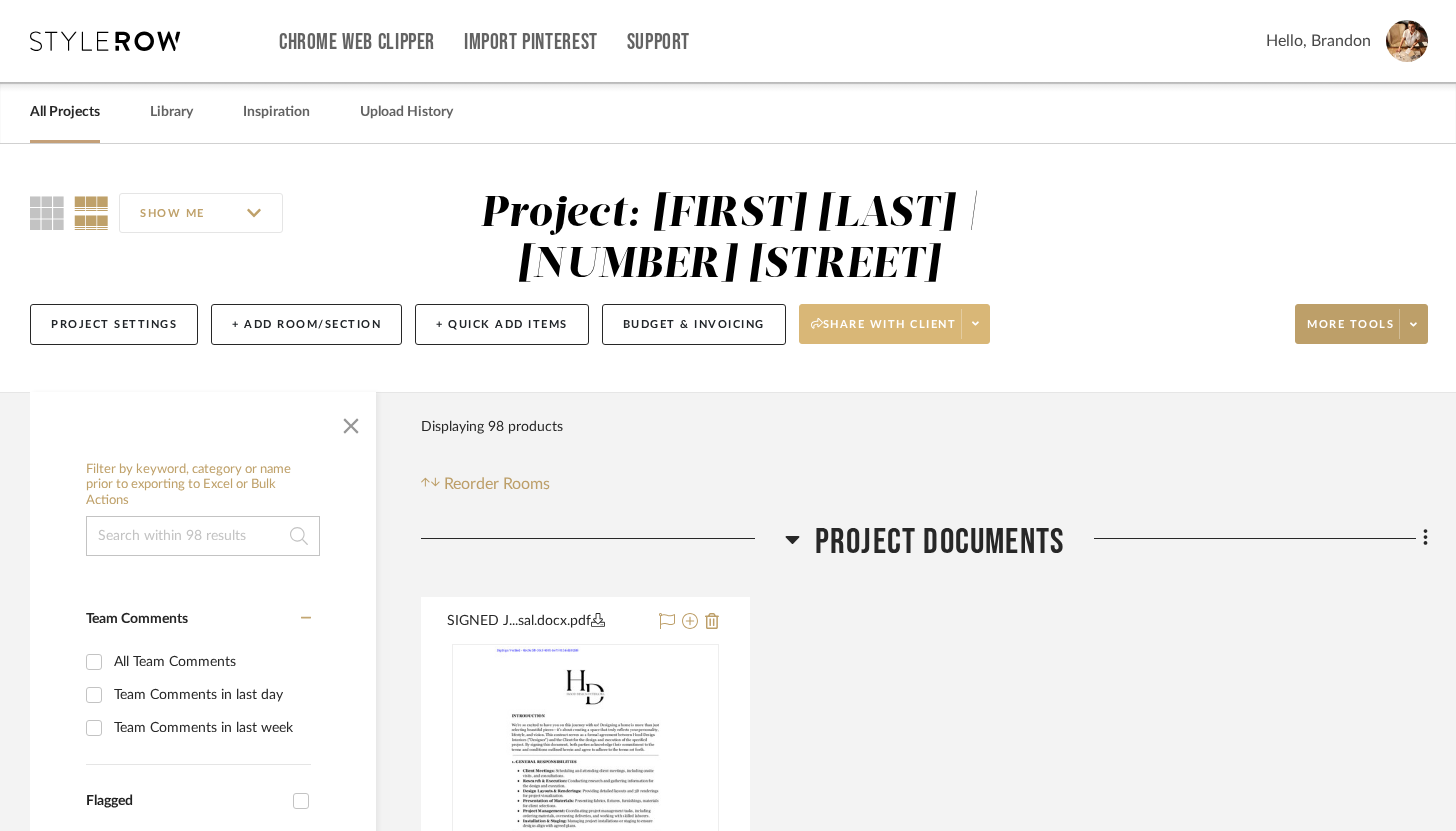 click 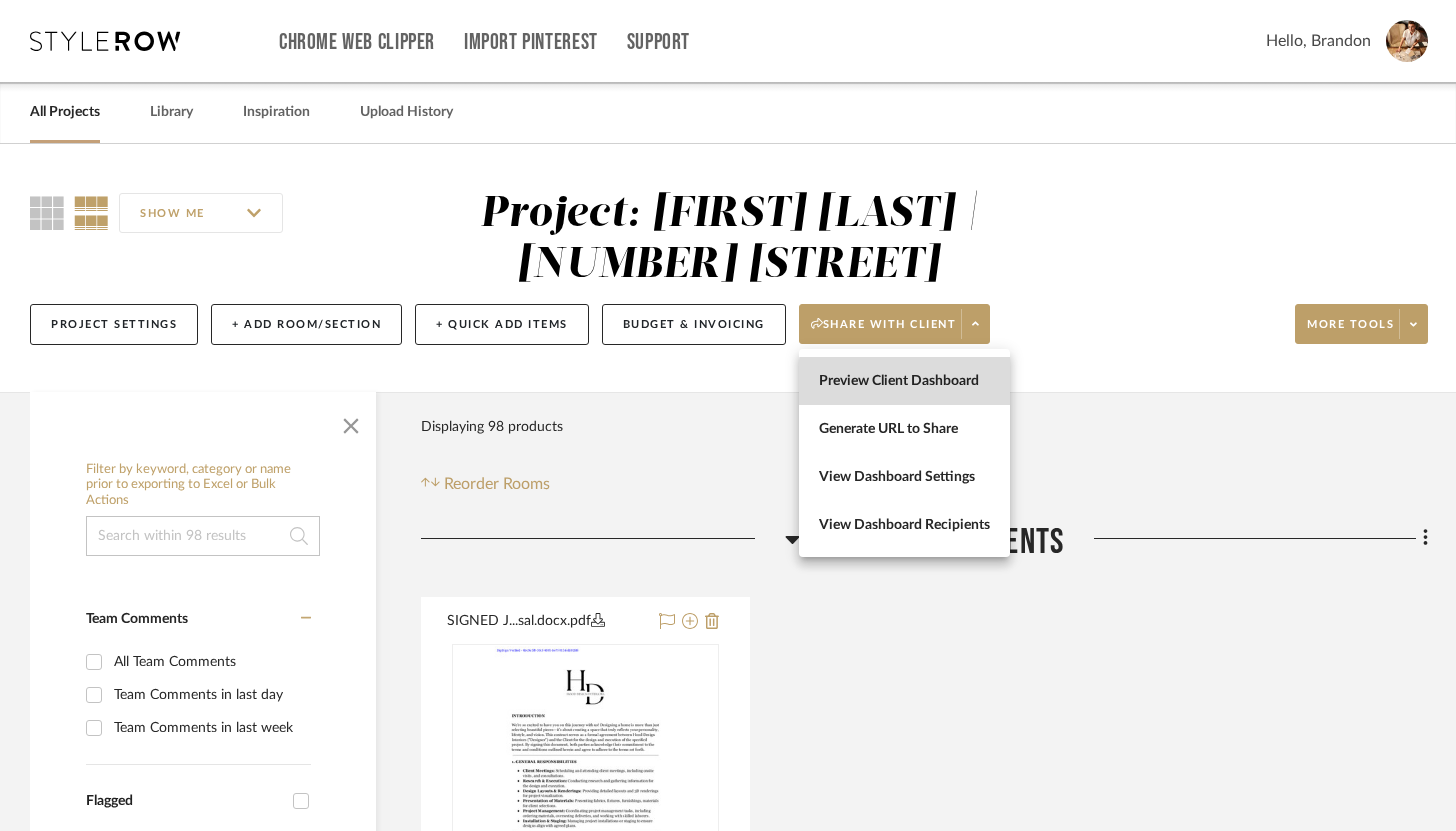 click on "Preview Client Dashboard" at bounding box center [904, 381] 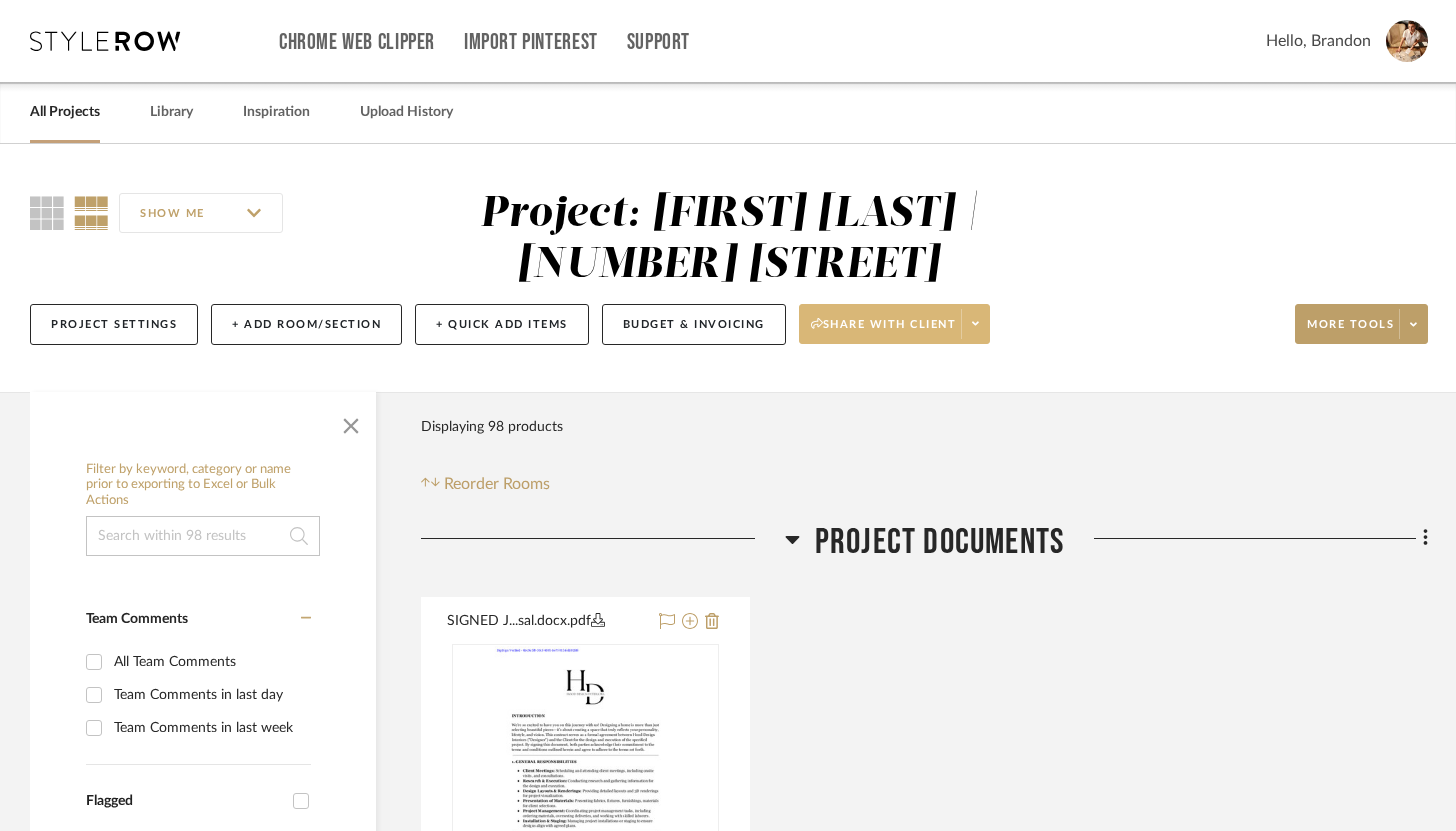 click on "Share with client" 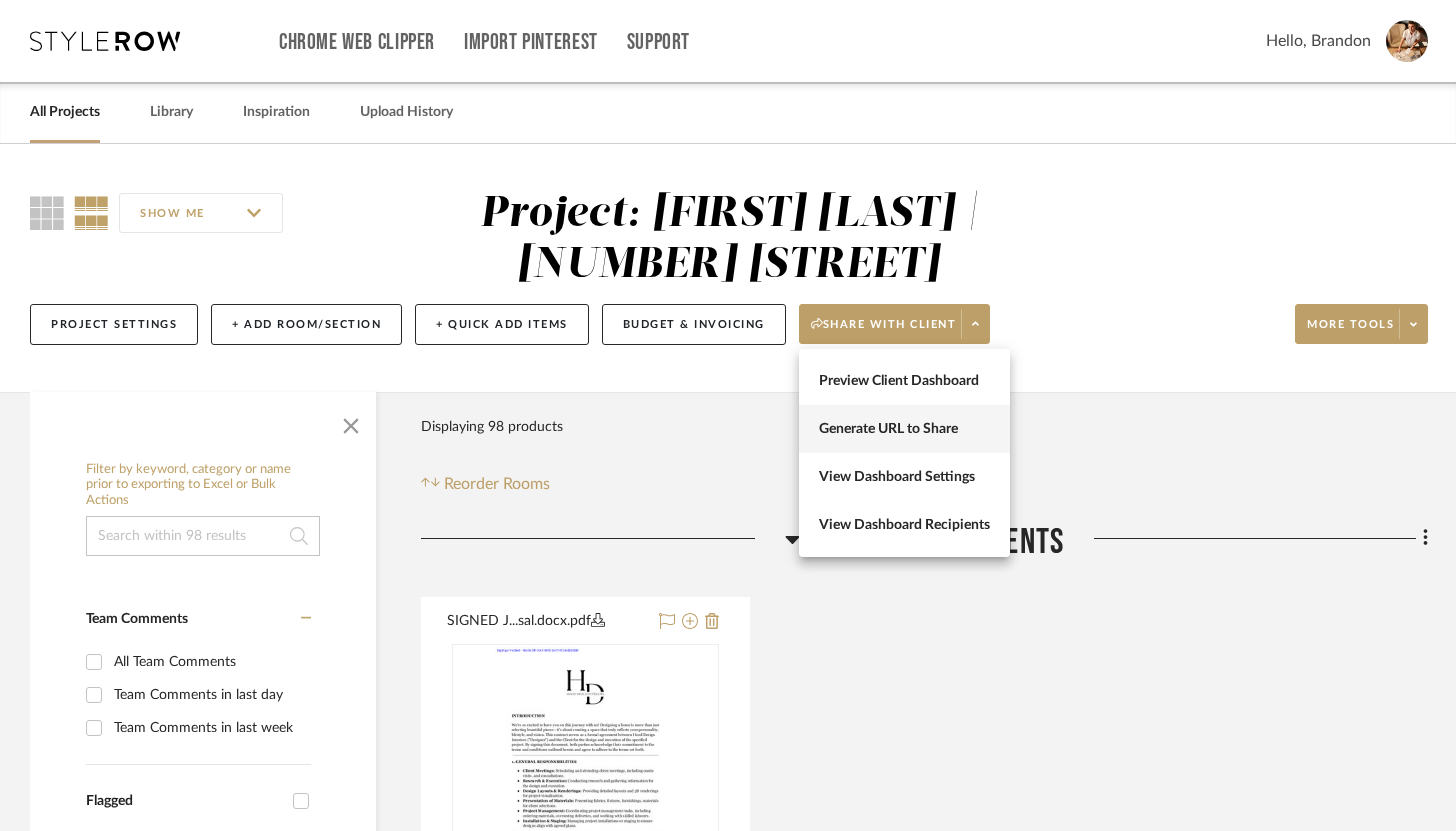 click on "Generate URL to Share" at bounding box center [904, 429] 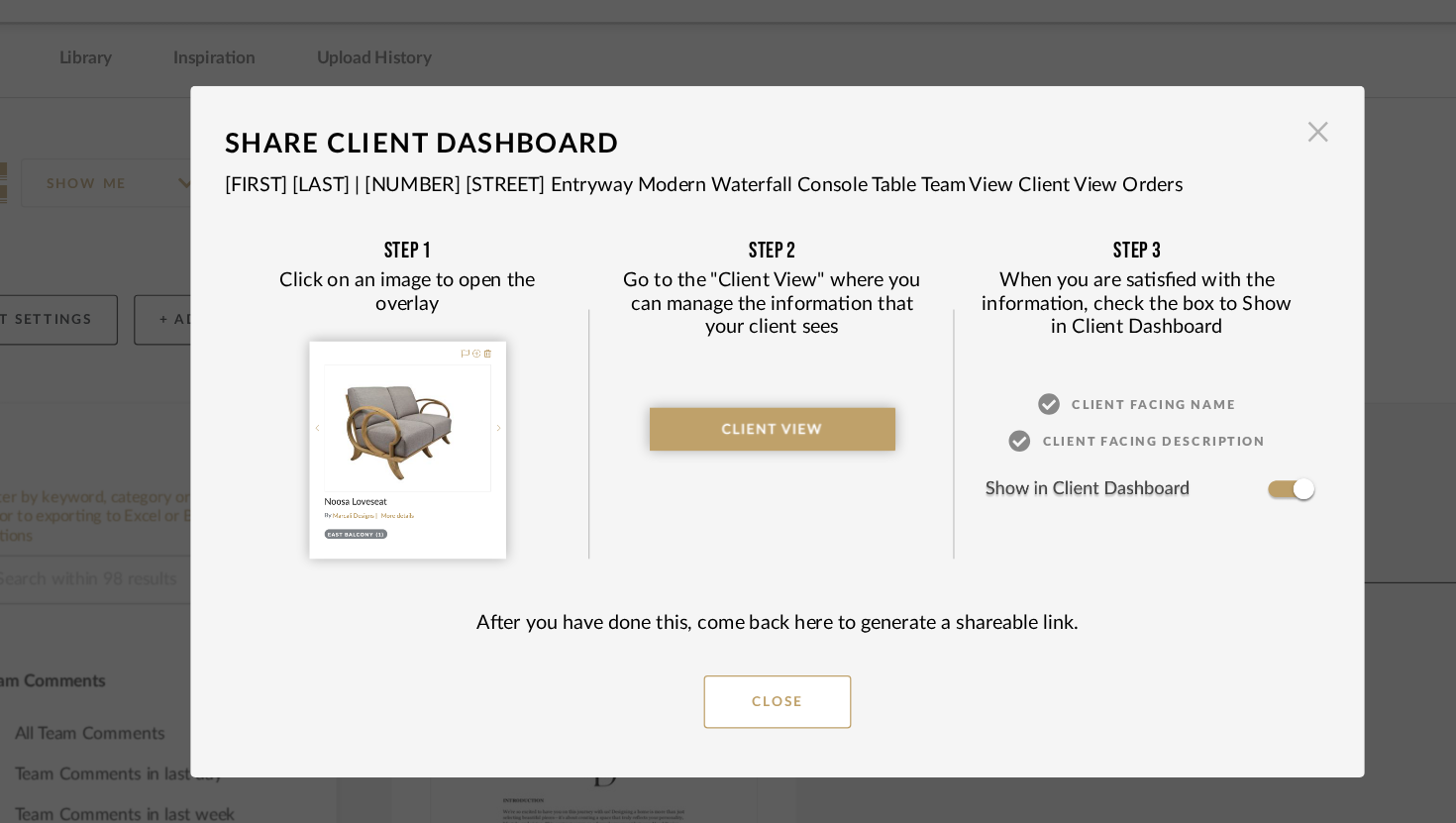 click at bounding box center (1164, 169) 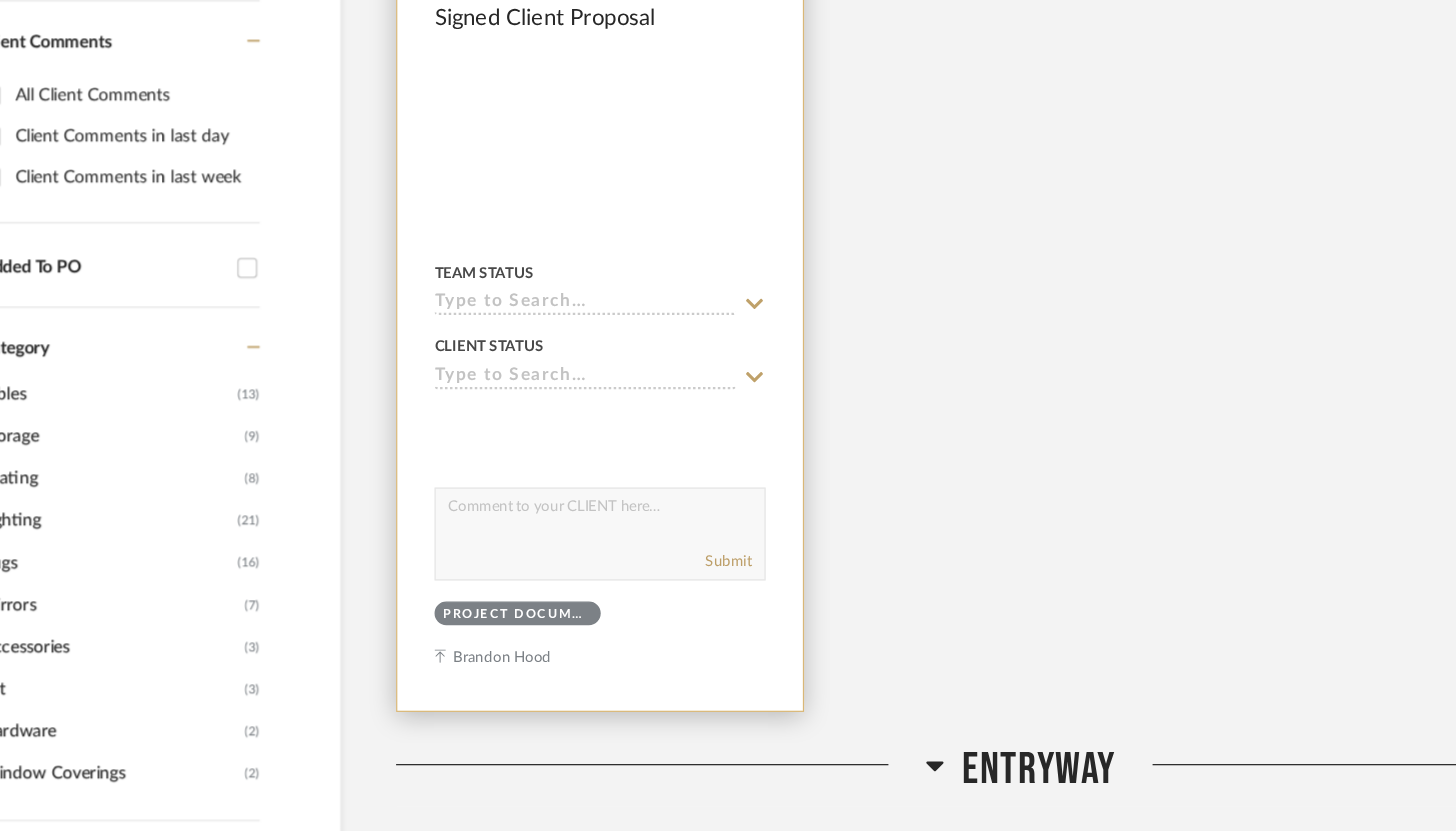 scroll, scrollTop: 1154, scrollLeft: 0, axis: vertical 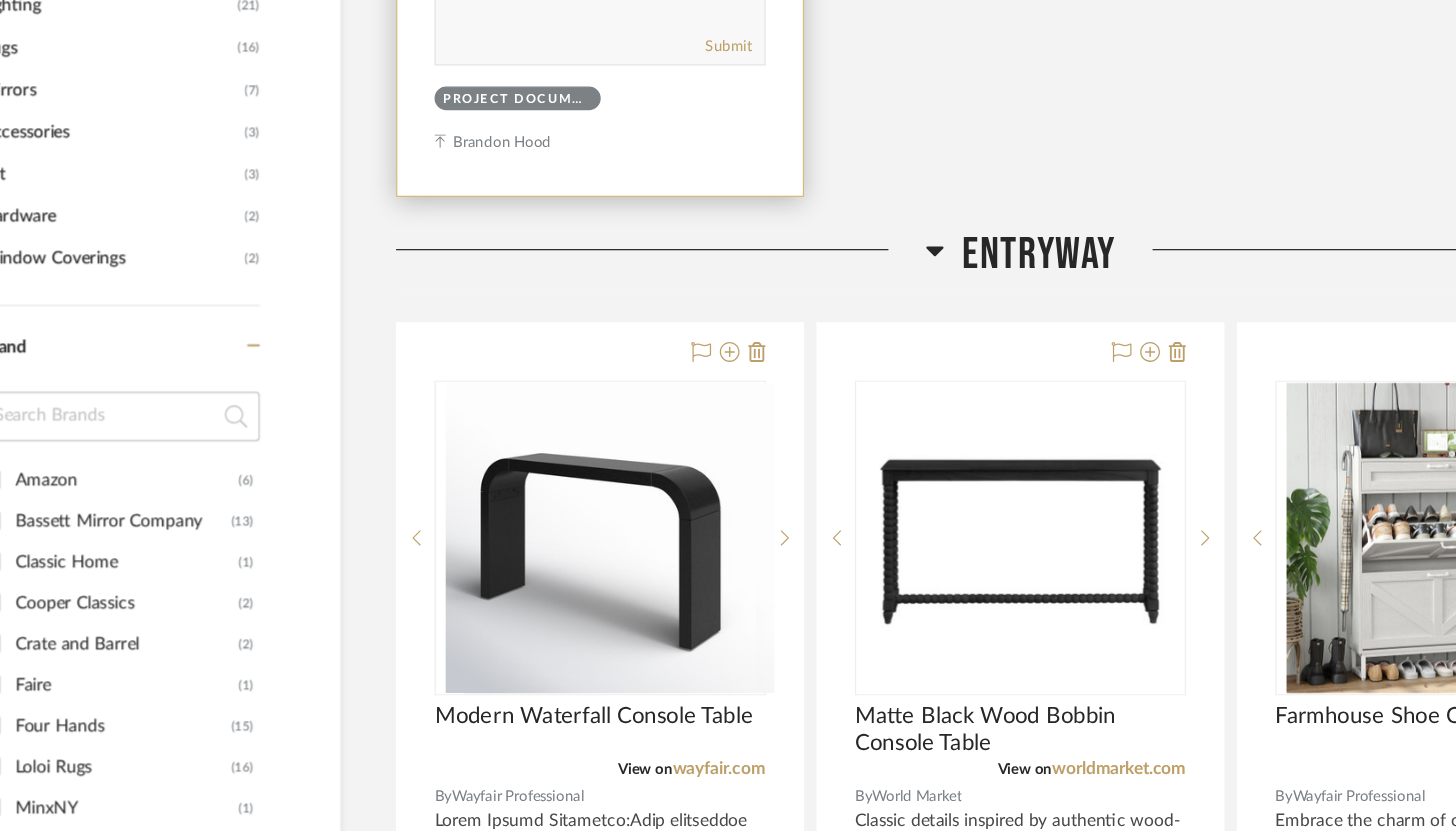click at bounding box center [601, 595] 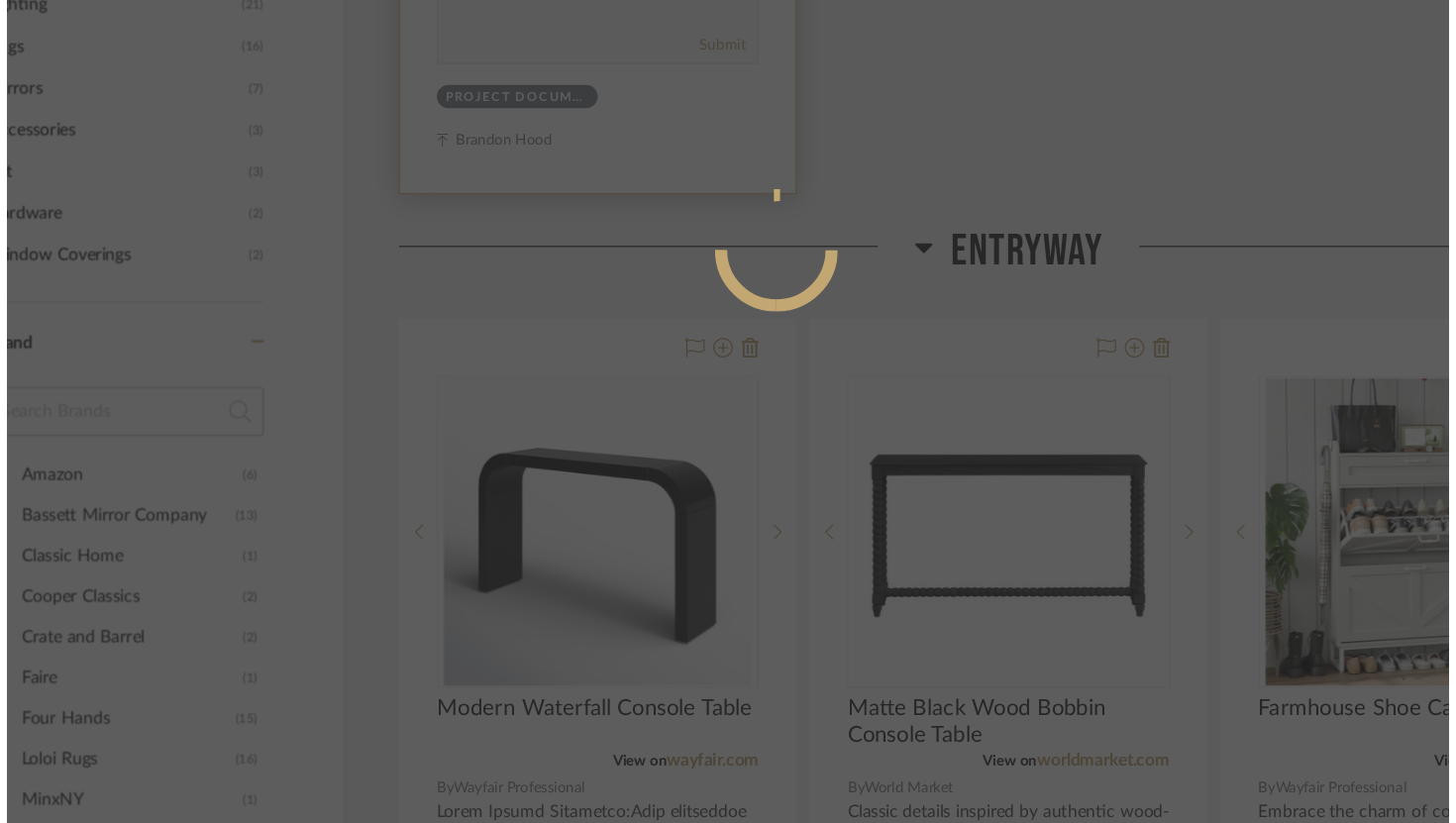 scroll, scrollTop: 0, scrollLeft: 0, axis: both 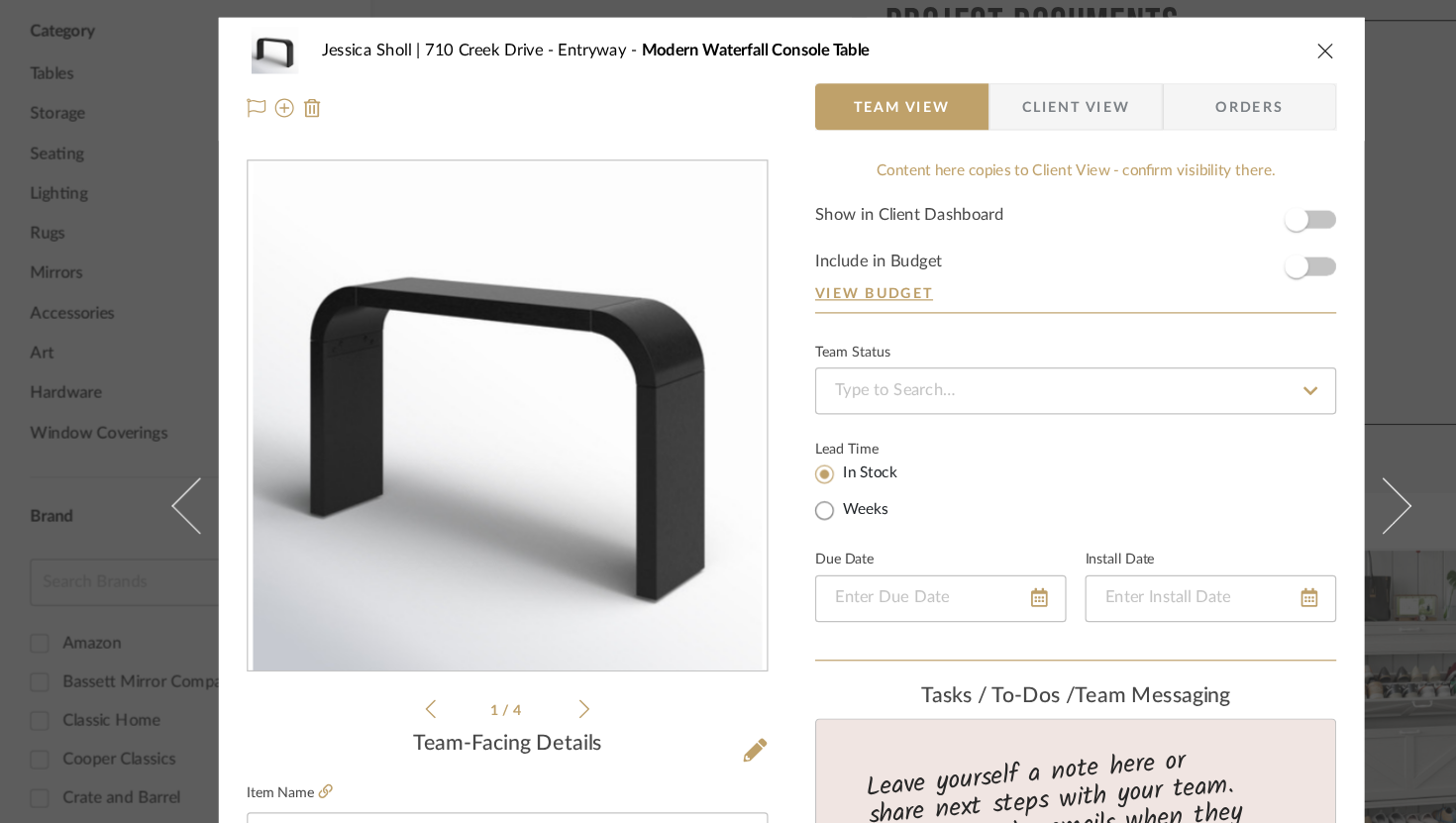 click on "Jessica Sholl | 710 Creek Drive Entryway Modern Waterfall Console Table Team View Client View Orders" at bounding box center [728, 66] 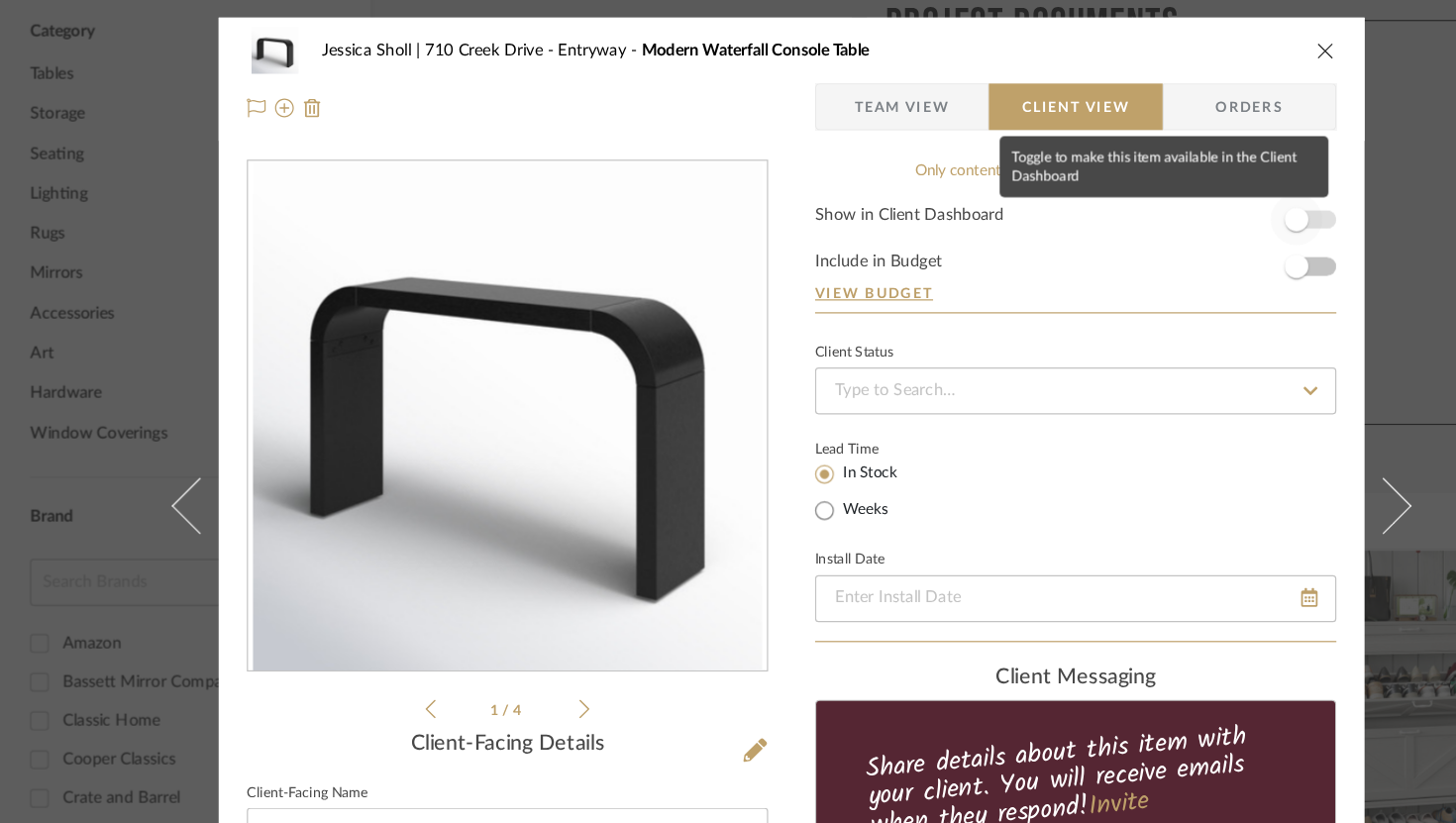 click at bounding box center (1154, 185) 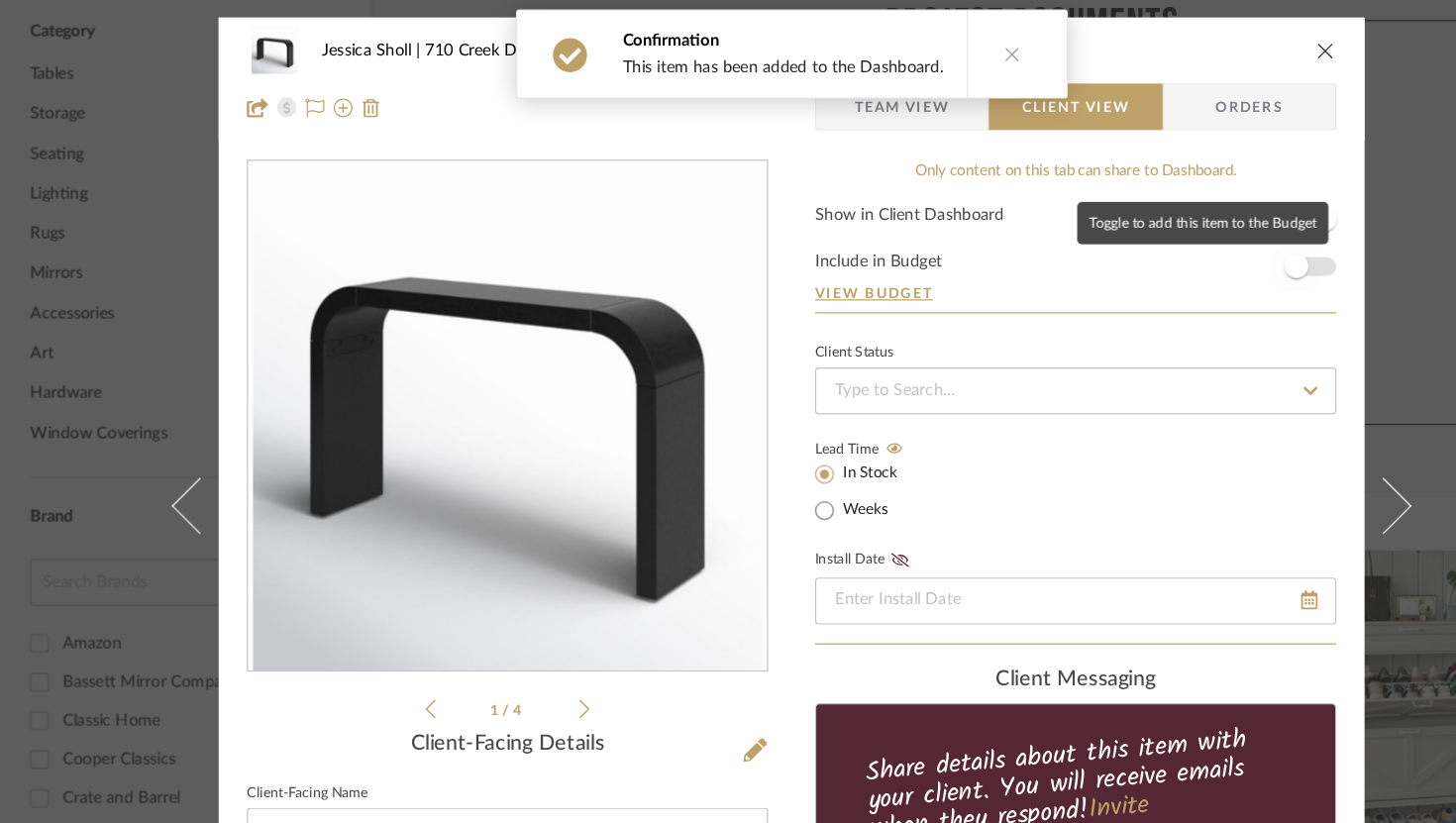 click at bounding box center [1154, 225] 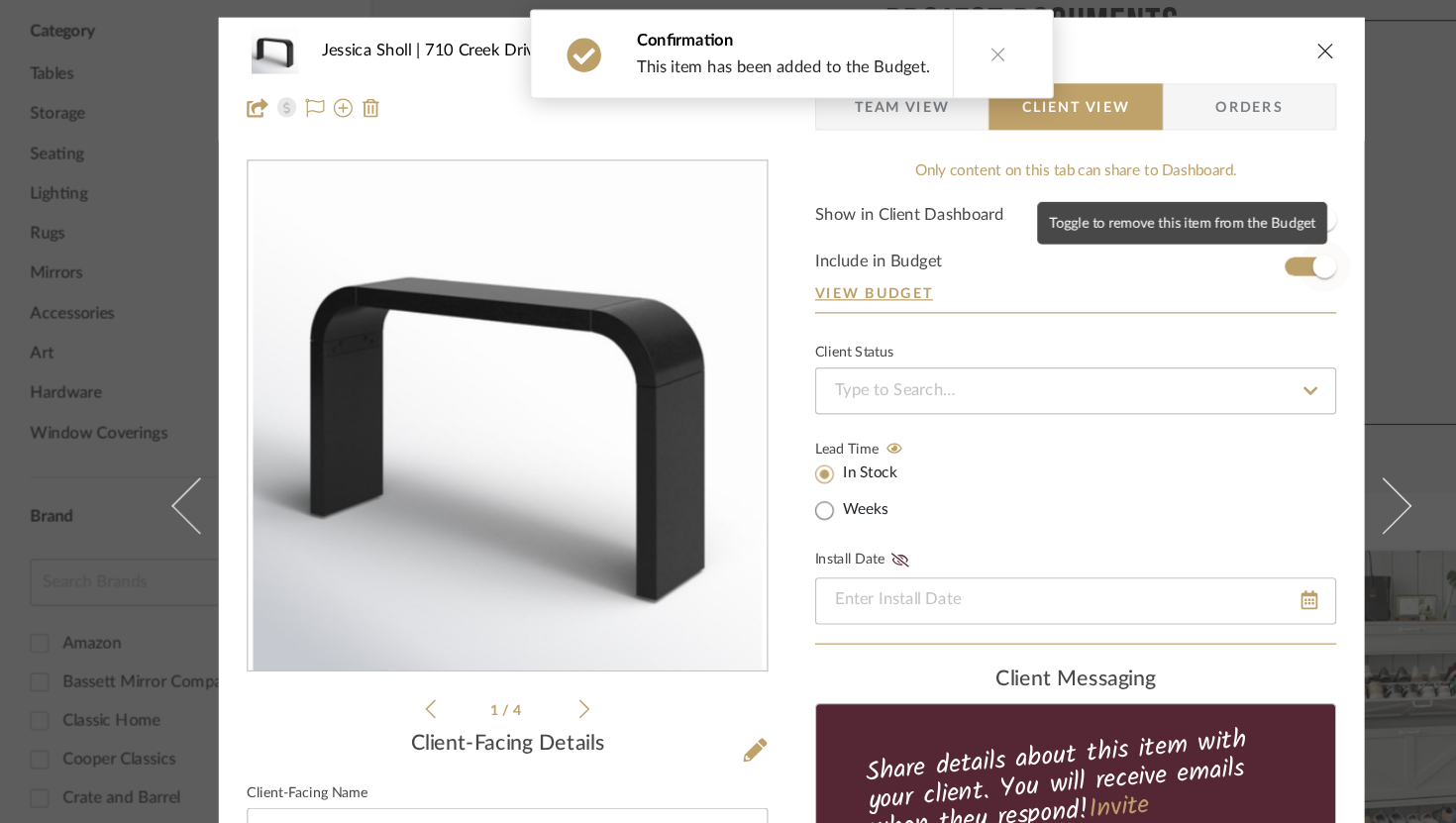 click at bounding box center (1178, 225) 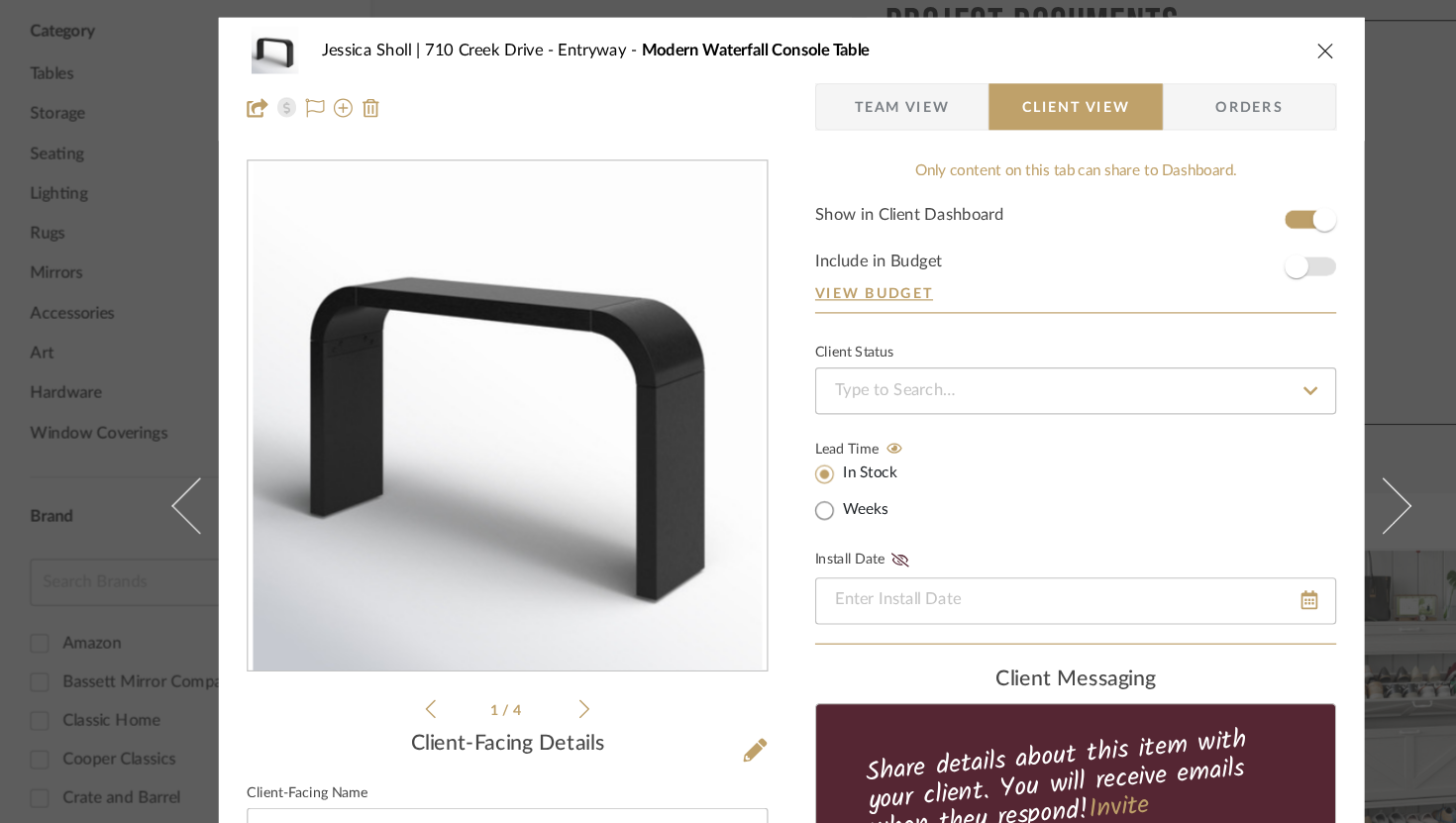 type 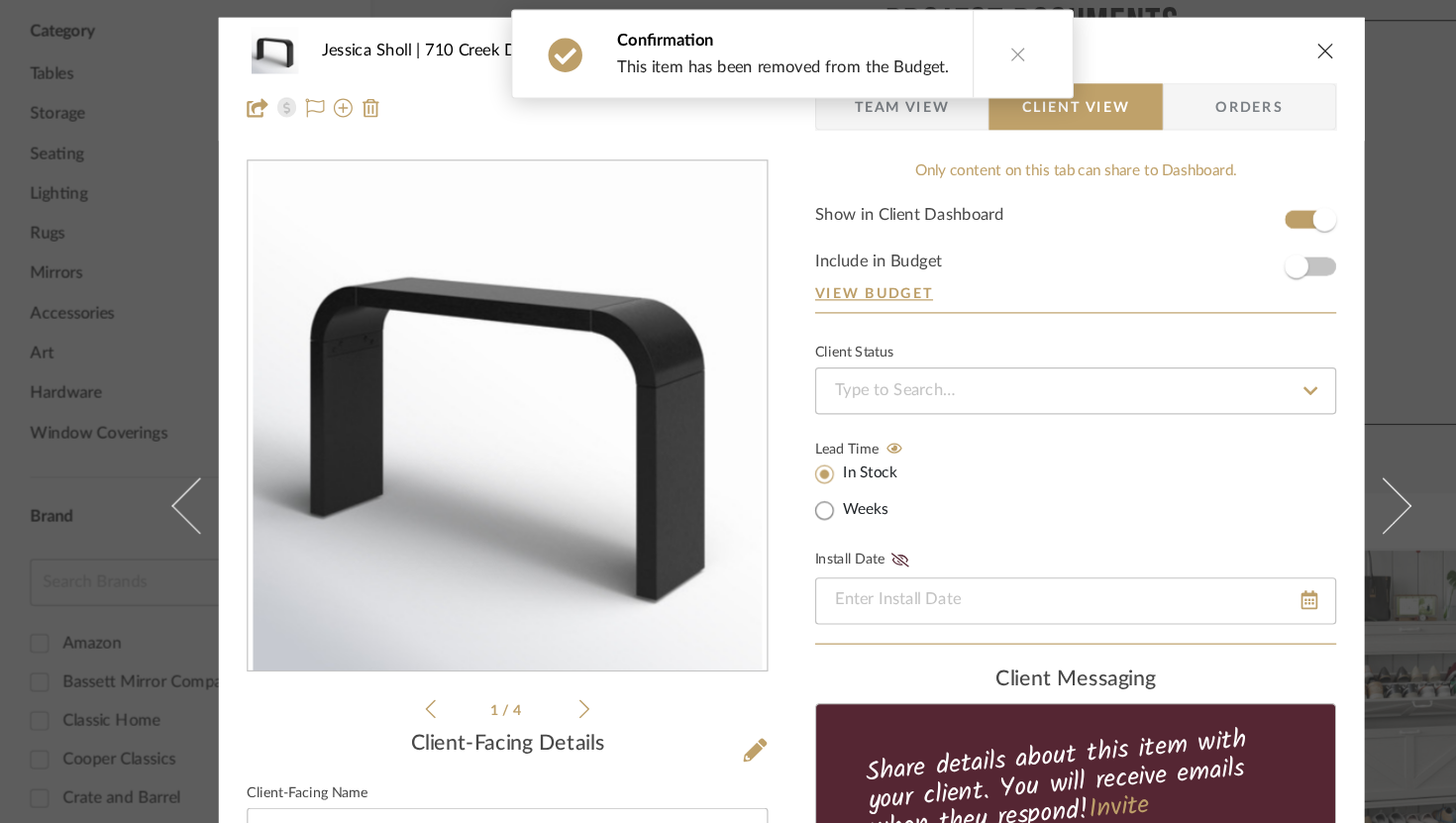 click on "Jessica Sholl | 710 Creek Drive Entryway Modern Waterfall Console Table" at bounding box center (728, 43) 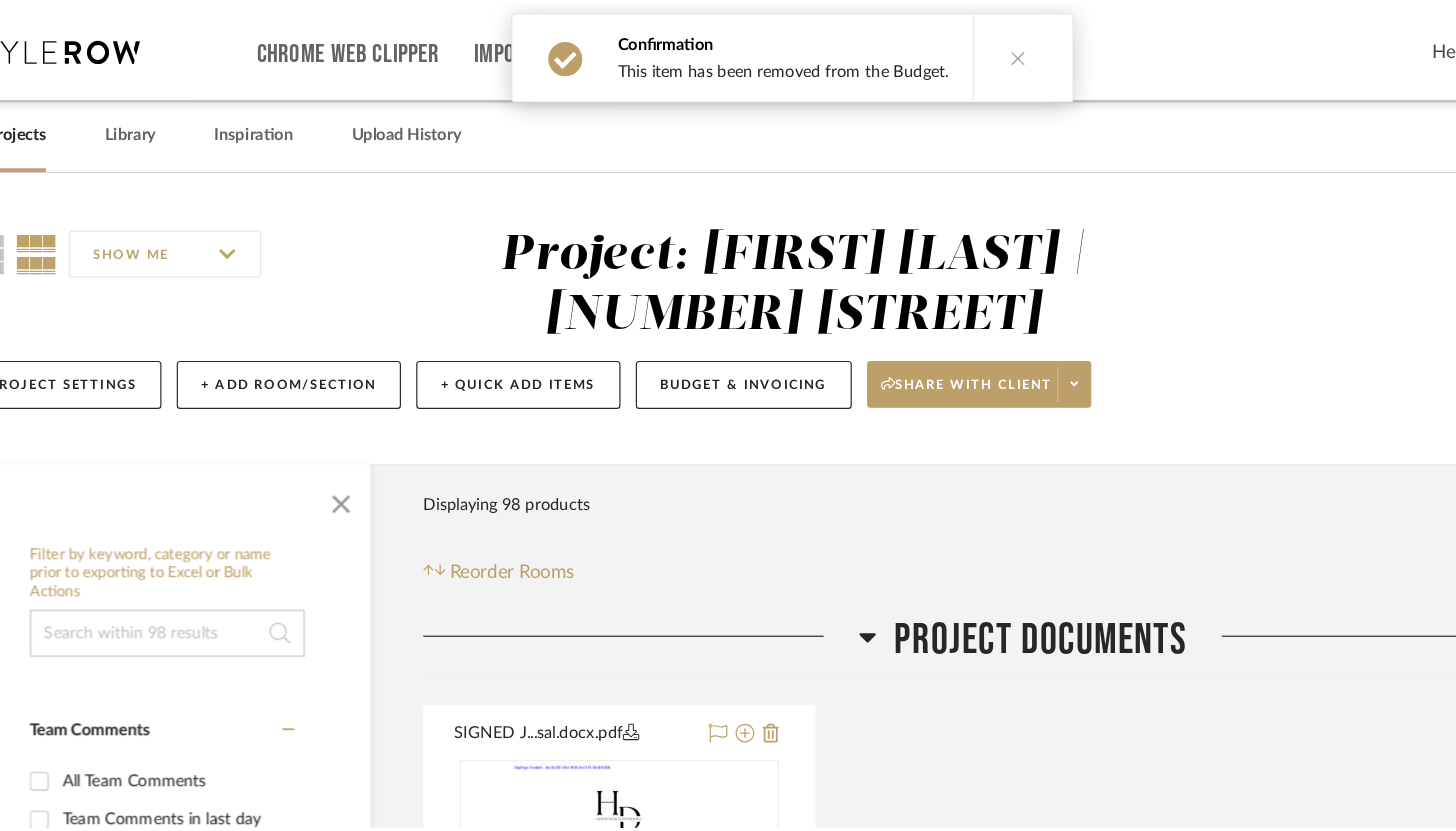scroll, scrollTop: 1154, scrollLeft: 0, axis: vertical 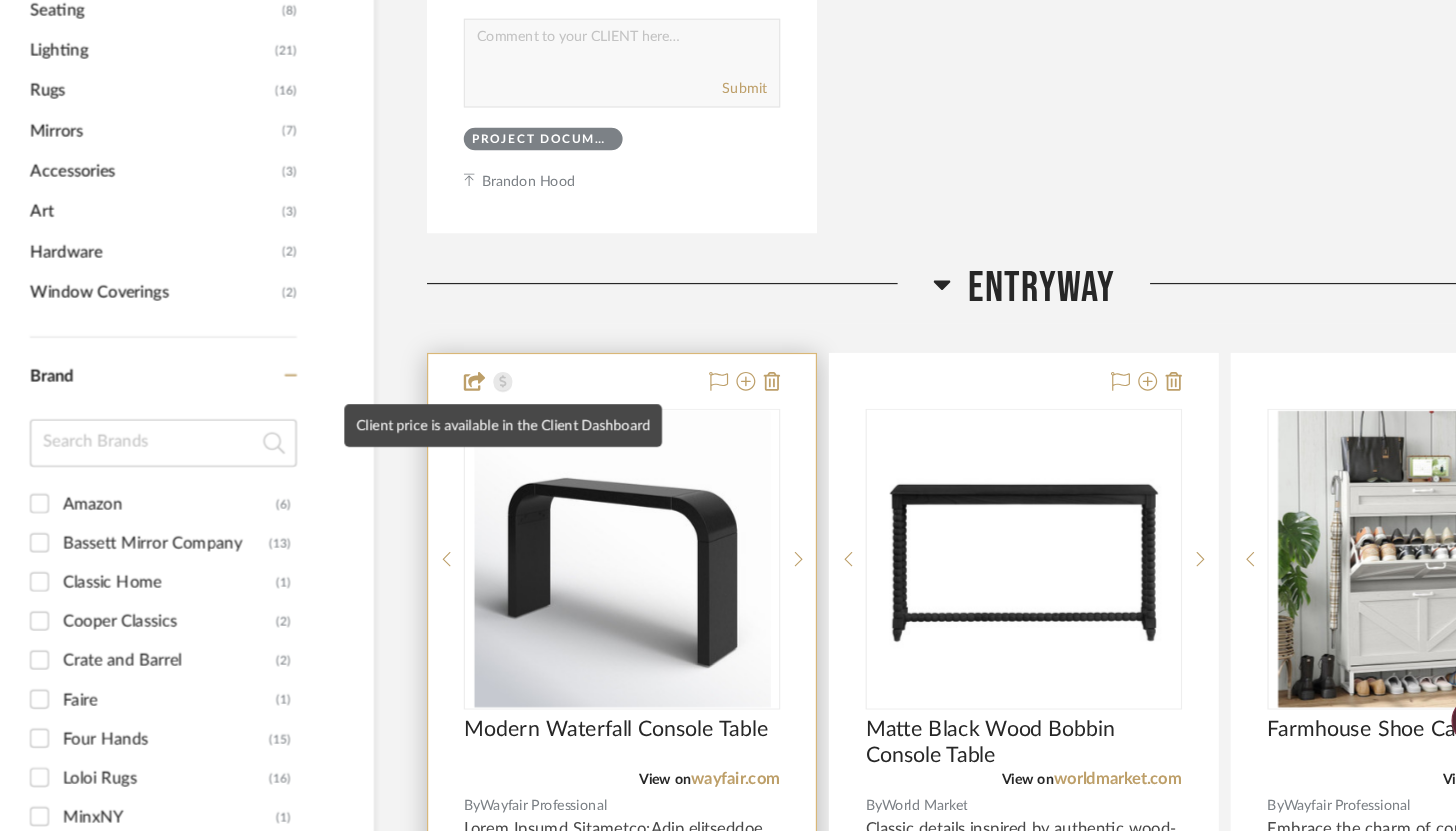click 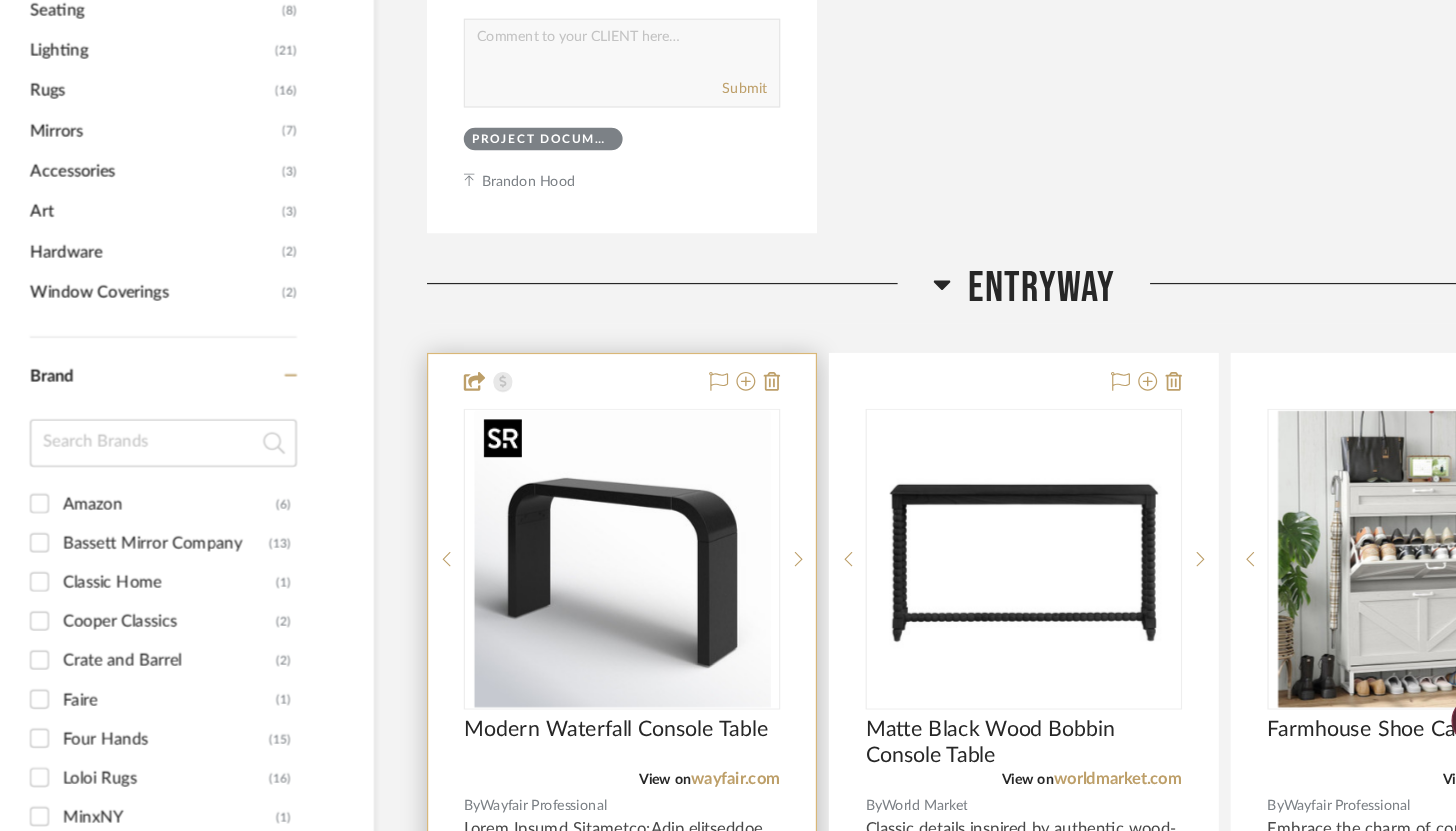 click at bounding box center (586, 595) 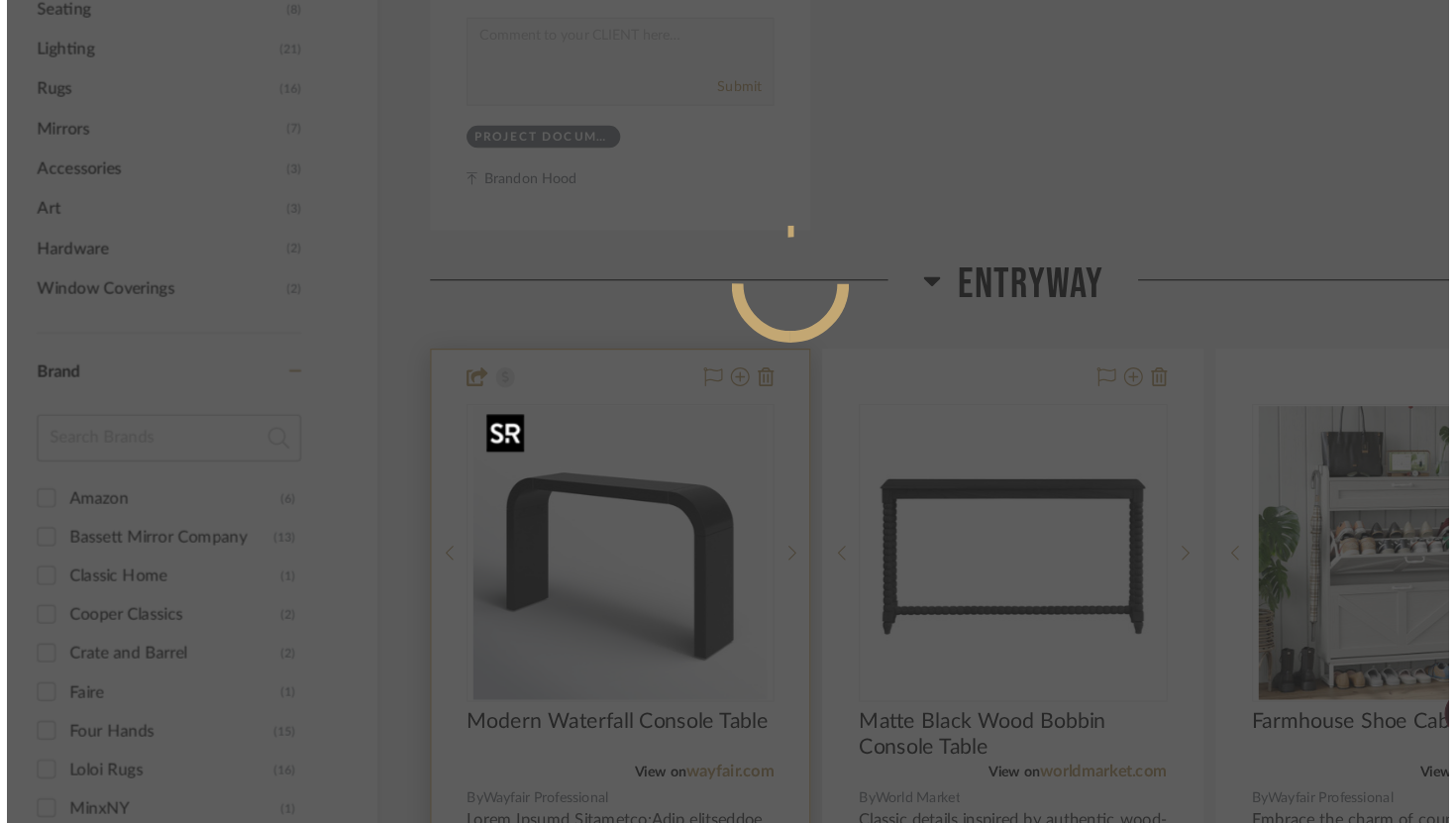 scroll, scrollTop: 0, scrollLeft: 0, axis: both 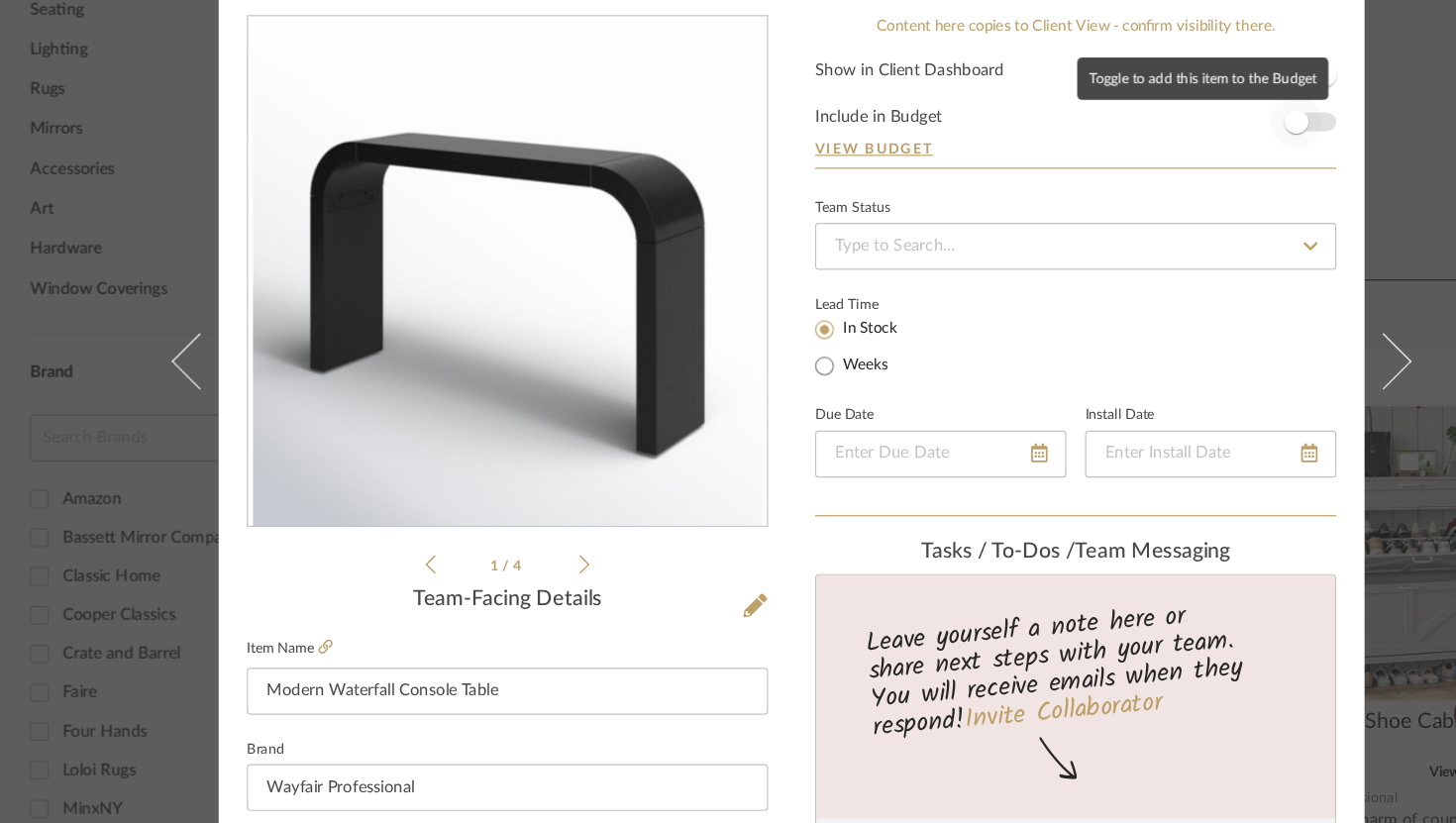 click at bounding box center [1154, 225] 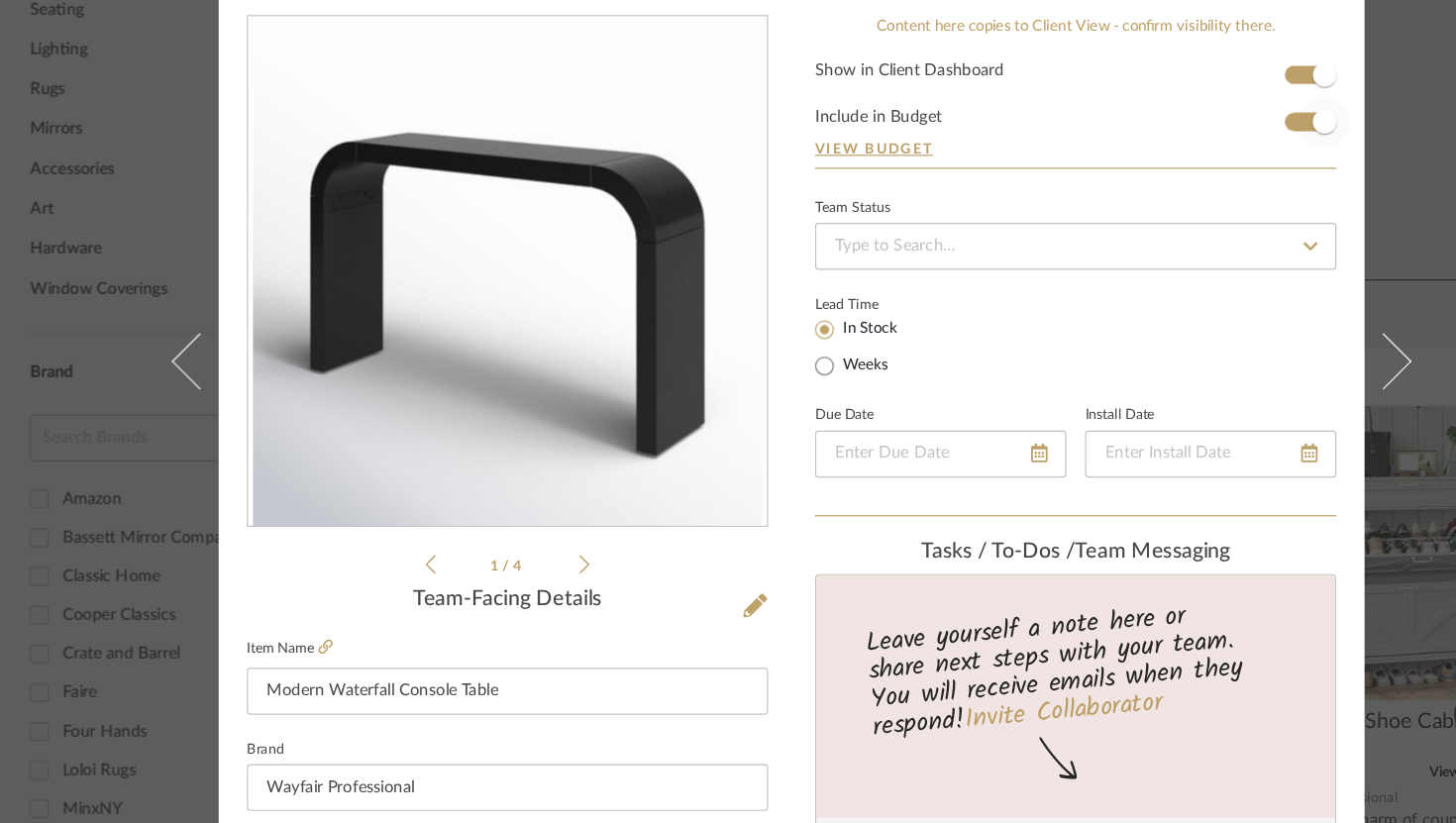 type 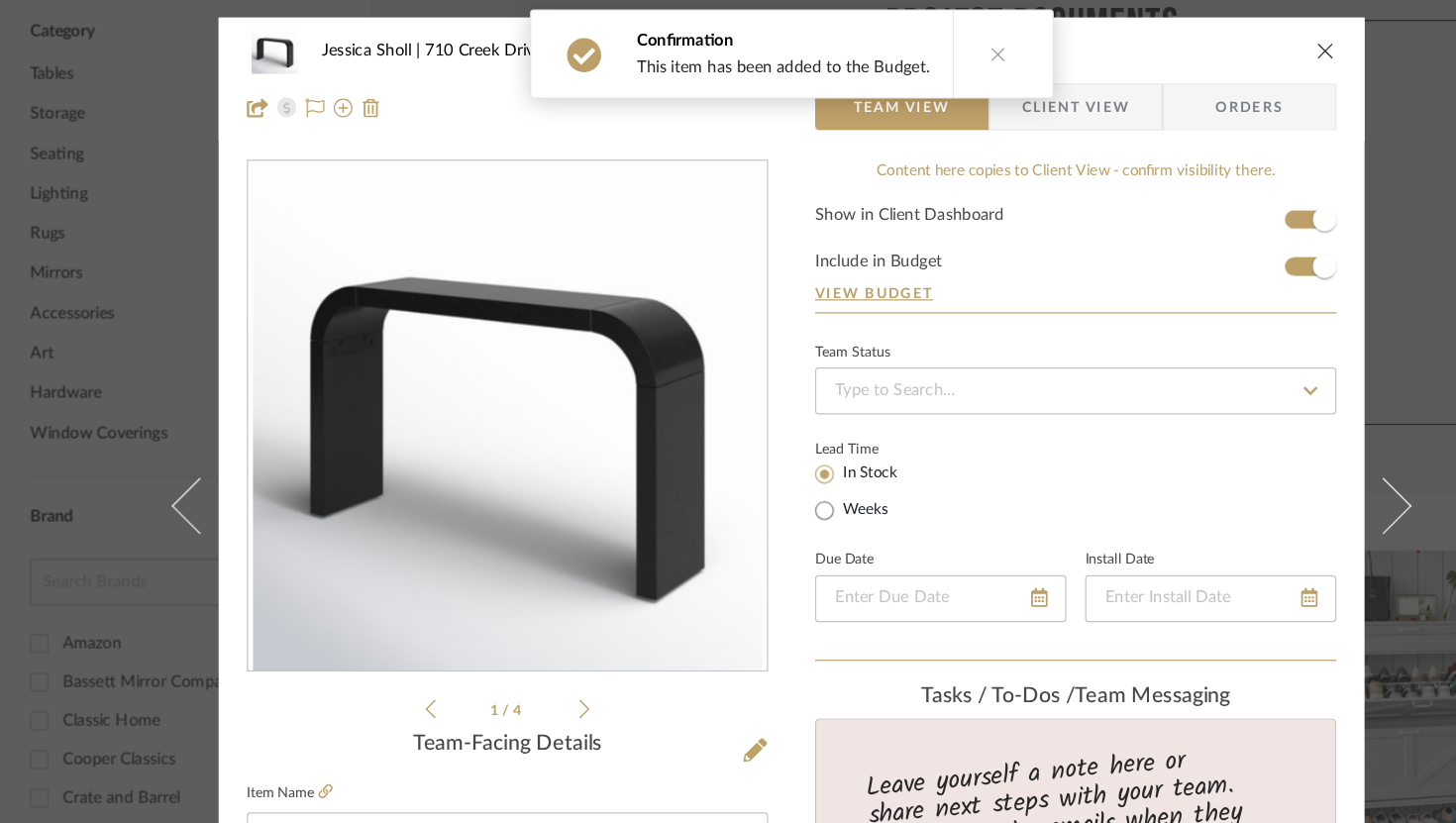 click at bounding box center (1179, 43) 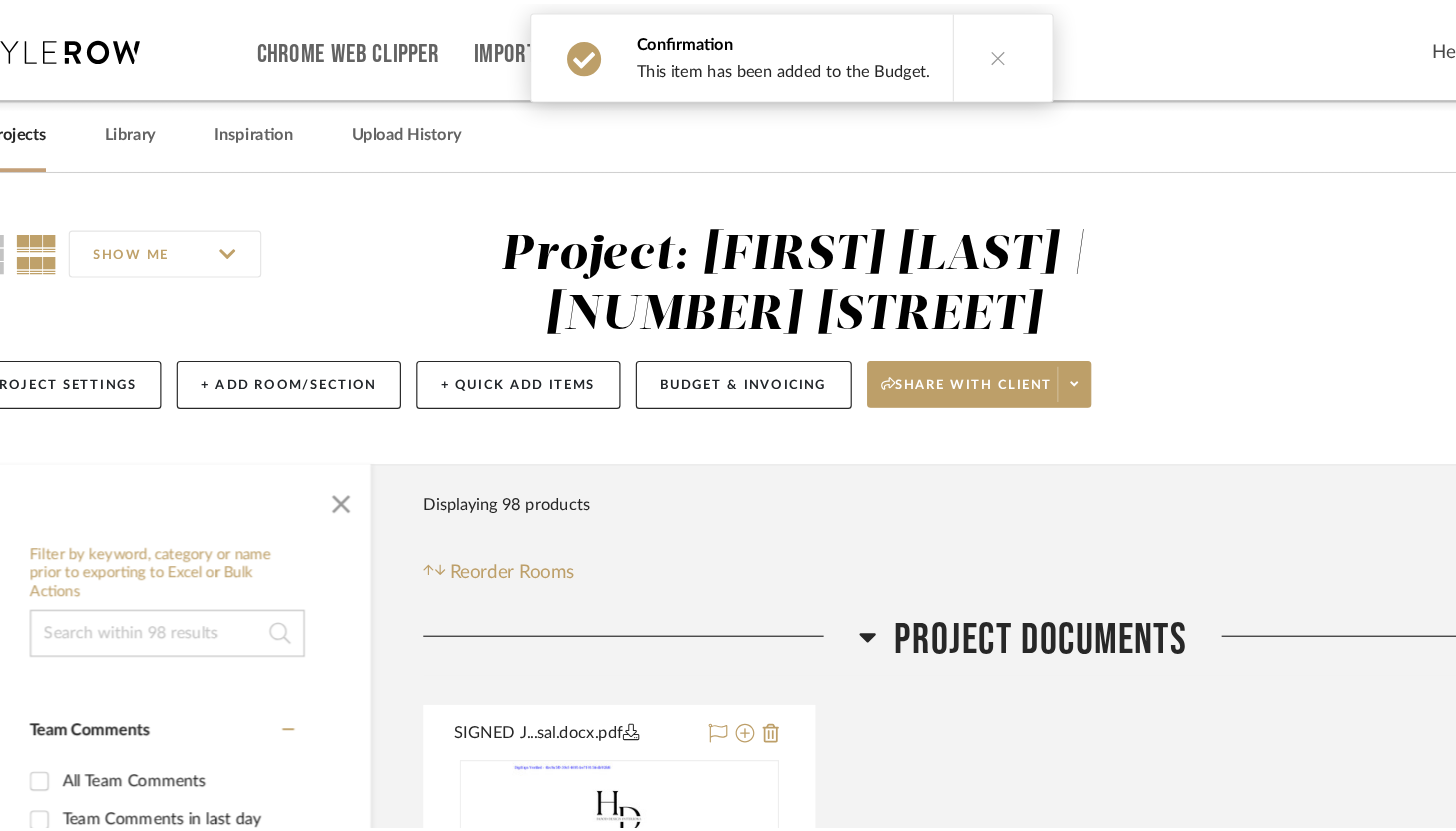 scroll, scrollTop: 1154, scrollLeft: 0, axis: vertical 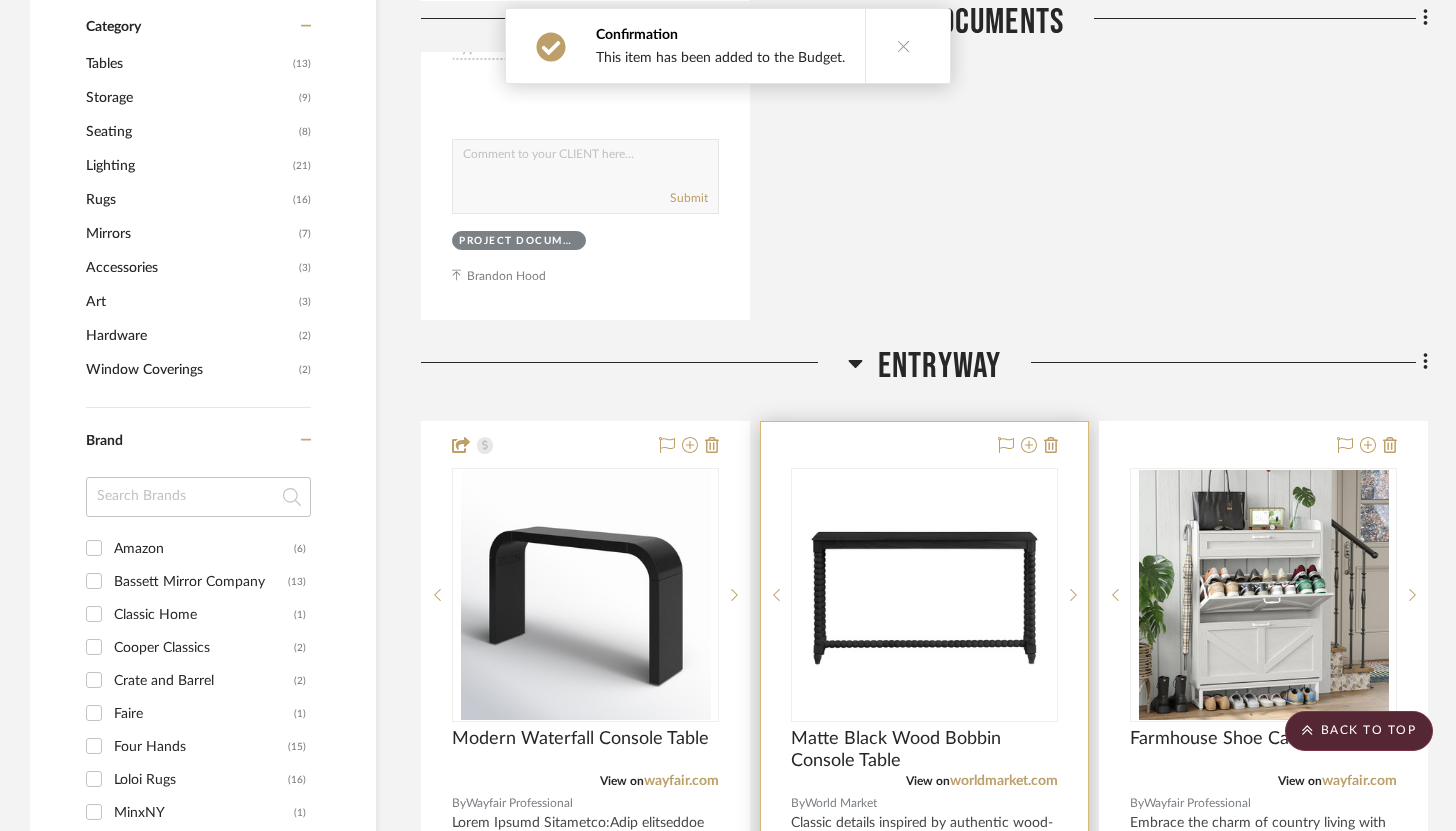 click at bounding box center [924, 859] 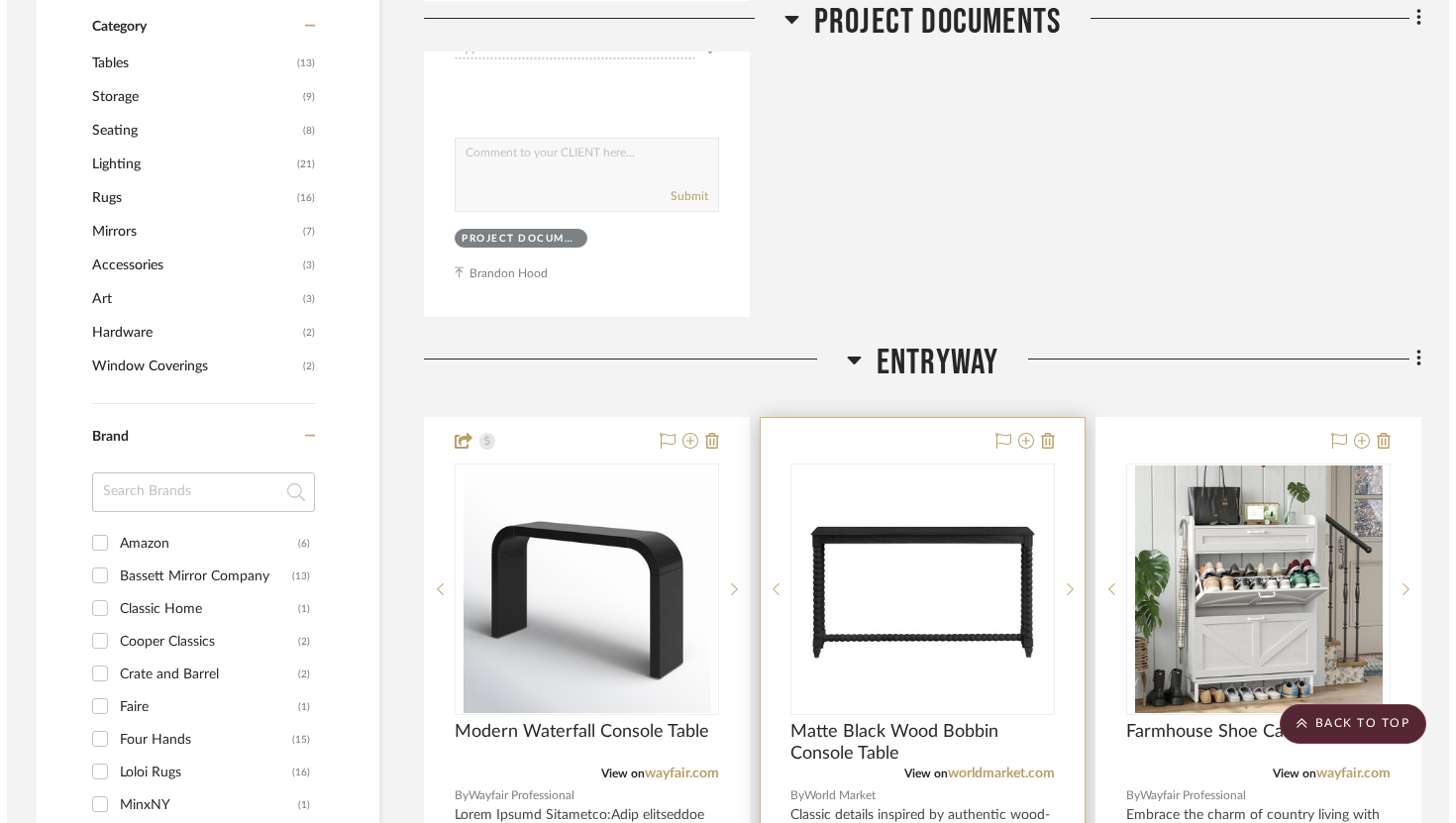 scroll, scrollTop: 0, scrollLeft: 0, axis: both 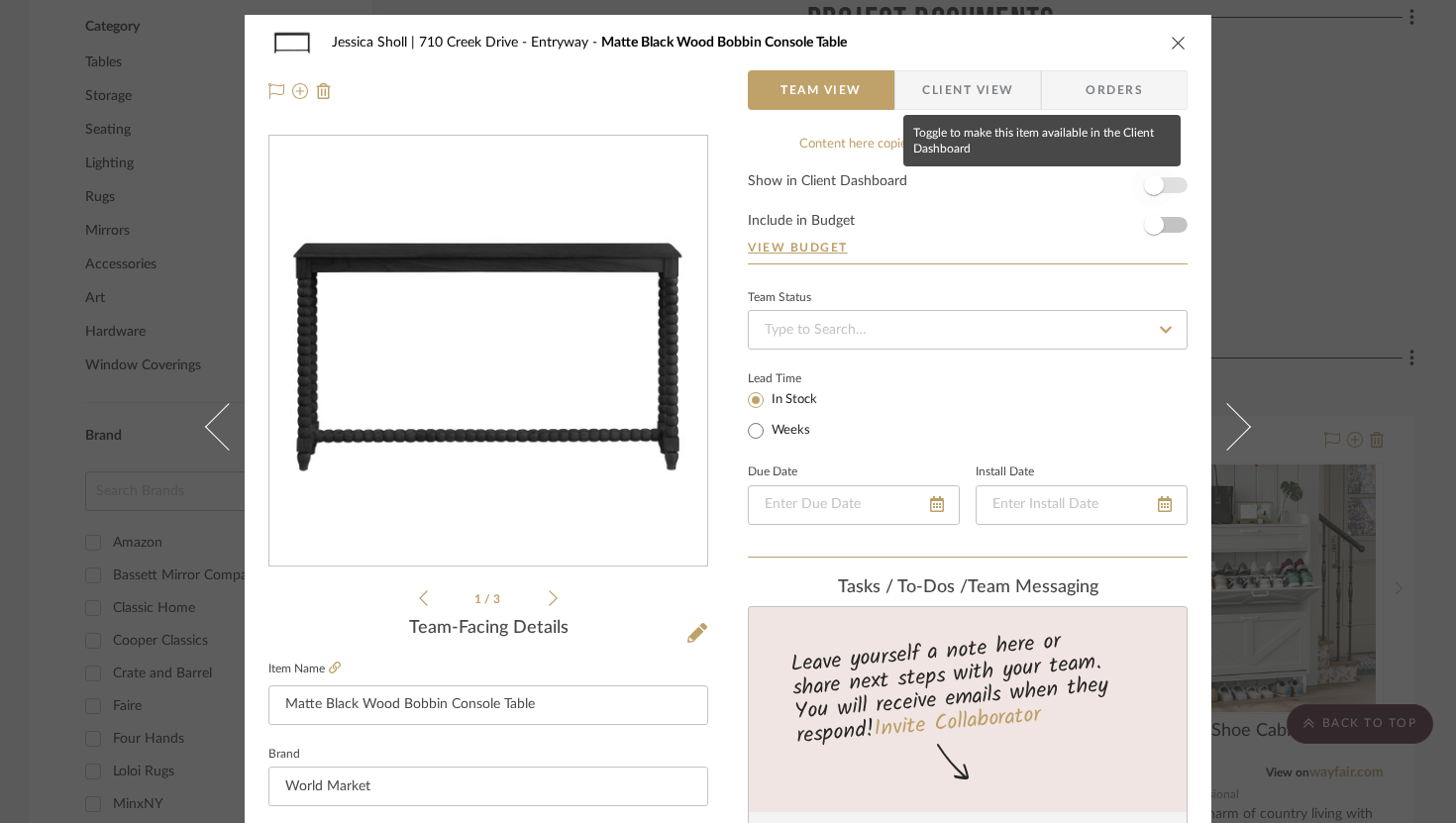 click at bounding box center [1154, 185] 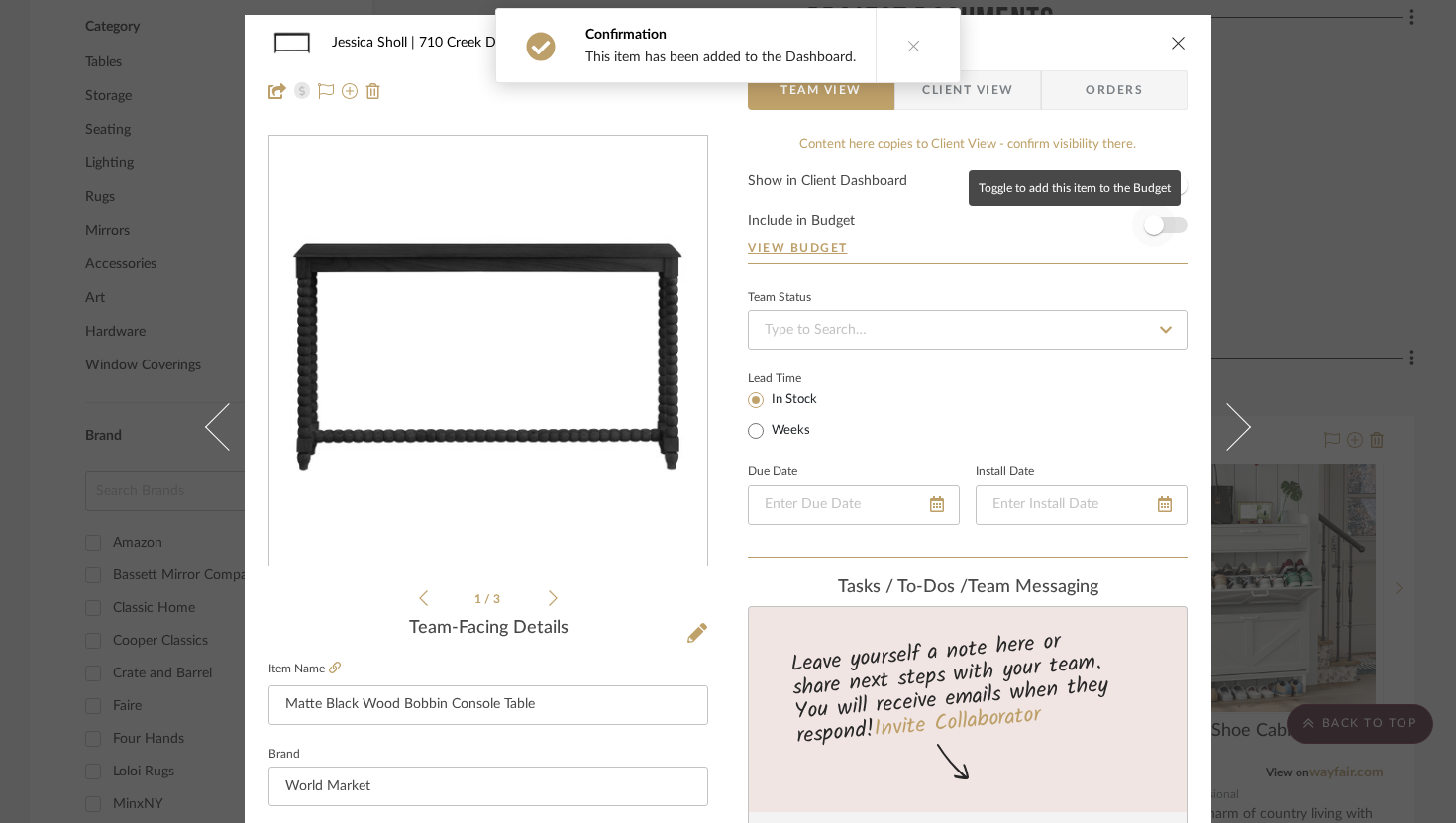 click at bounding box center (1154, 225) 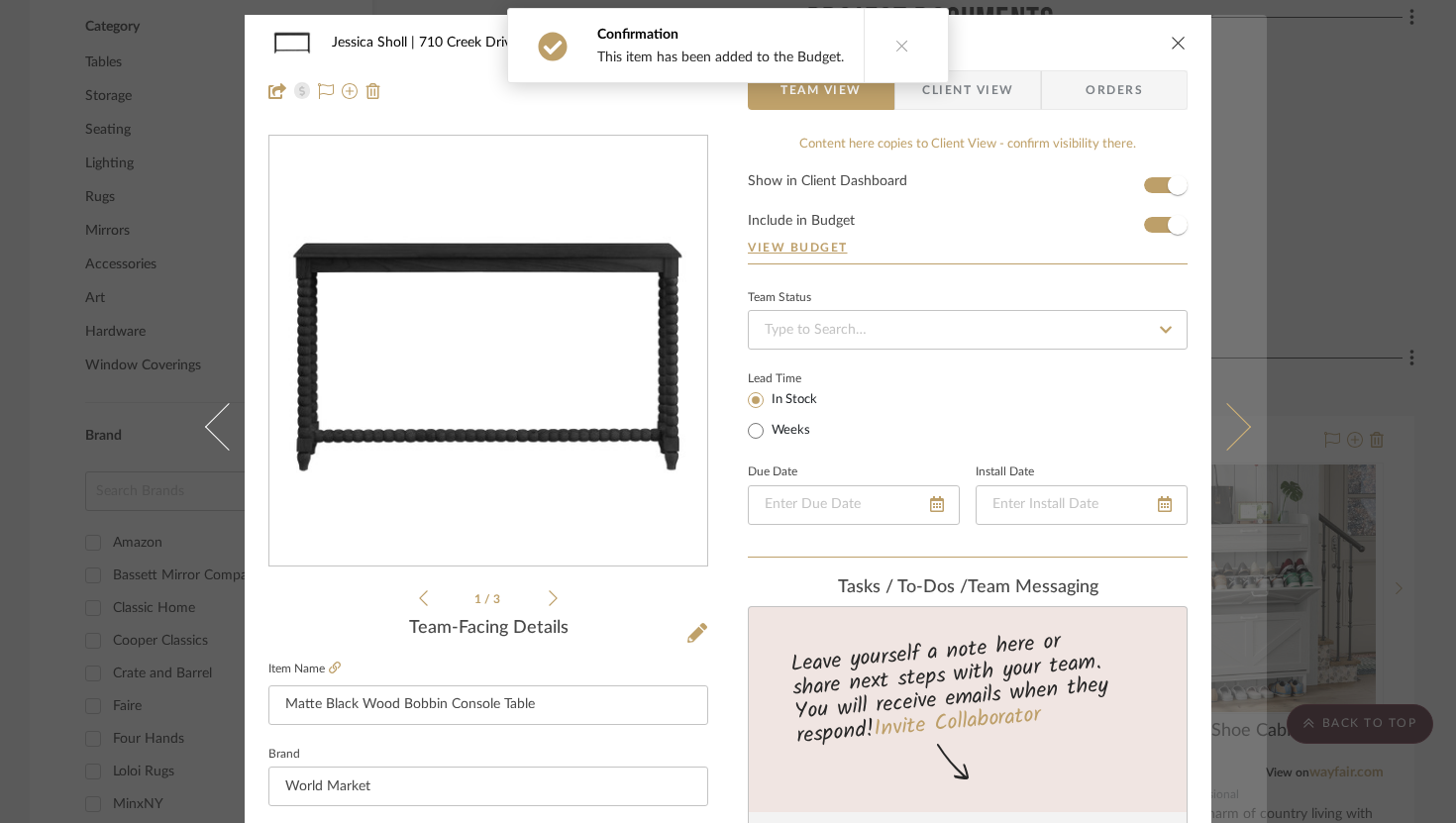 click at bounding box center [1239, 426] 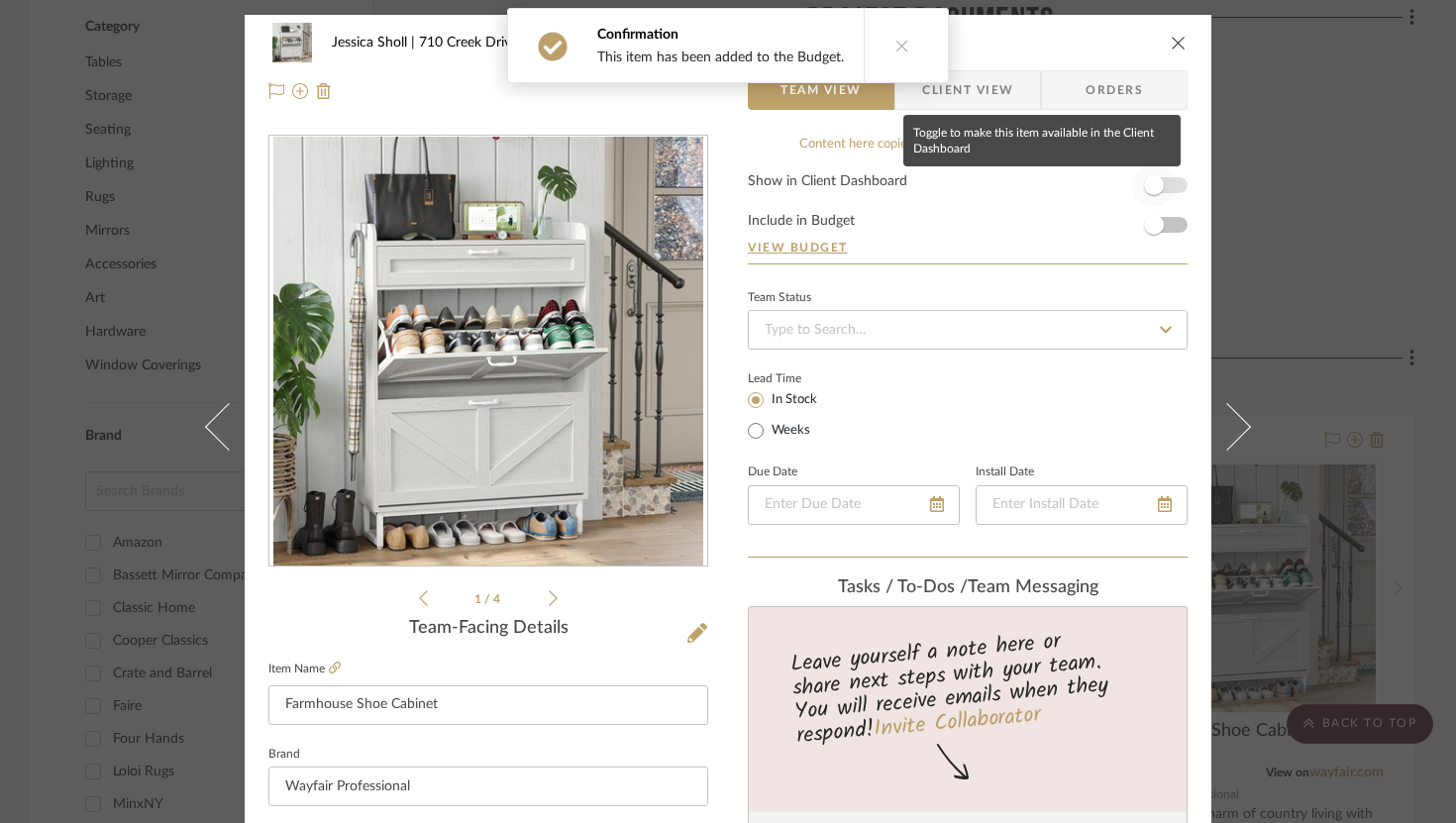 click at bounding box center (1154, 185) 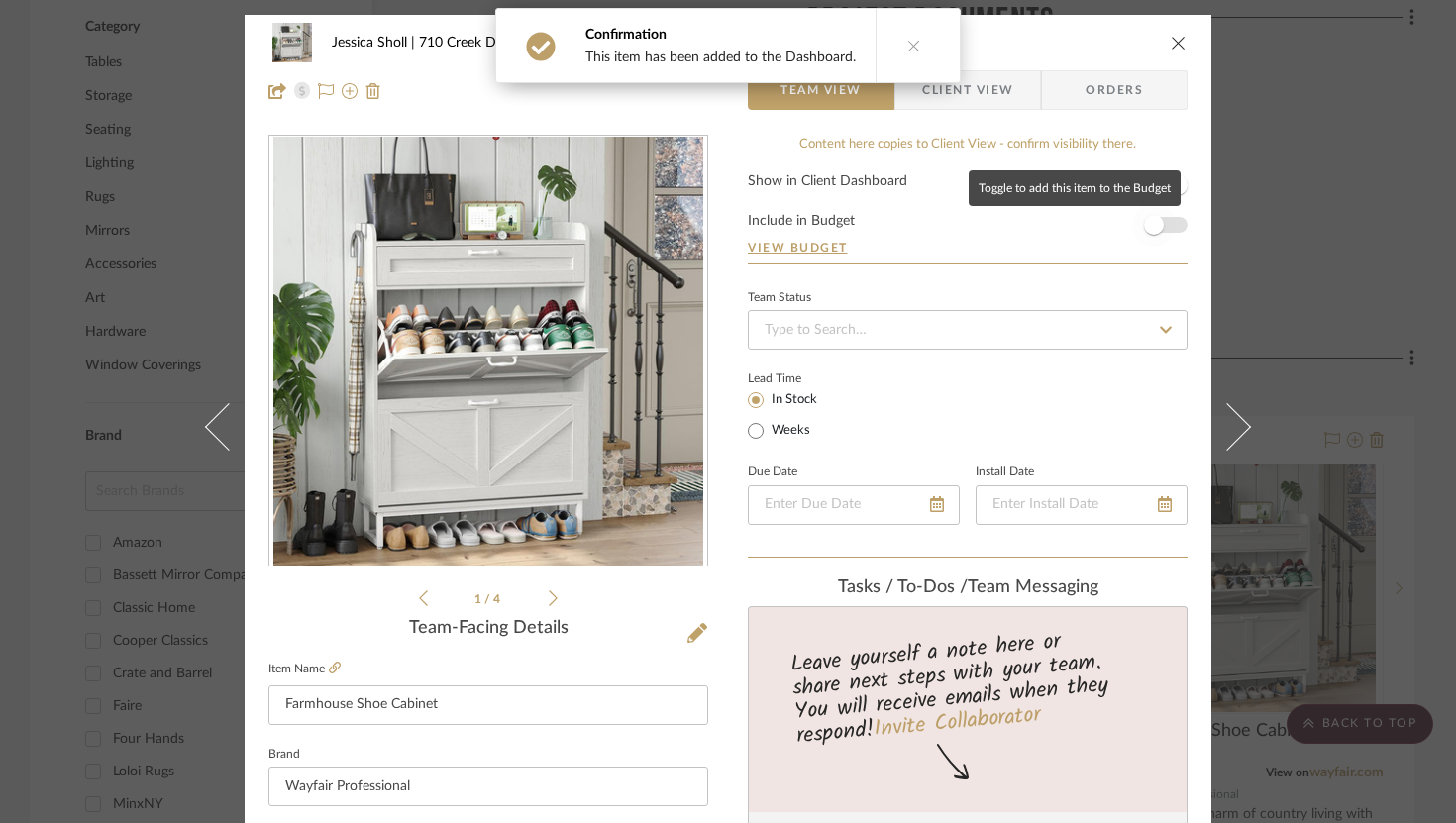 click at bounding box center (1154, 225) 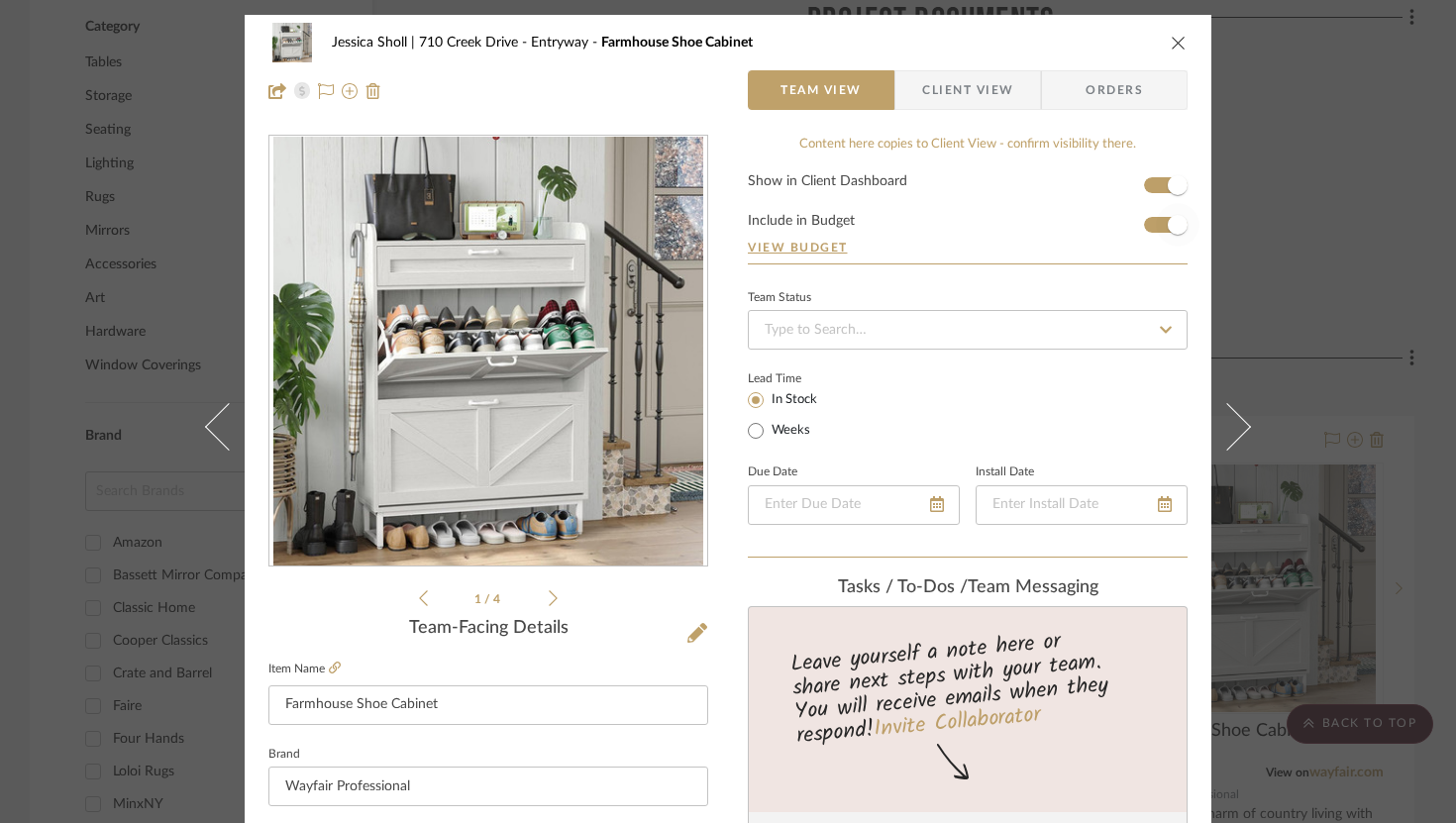 type 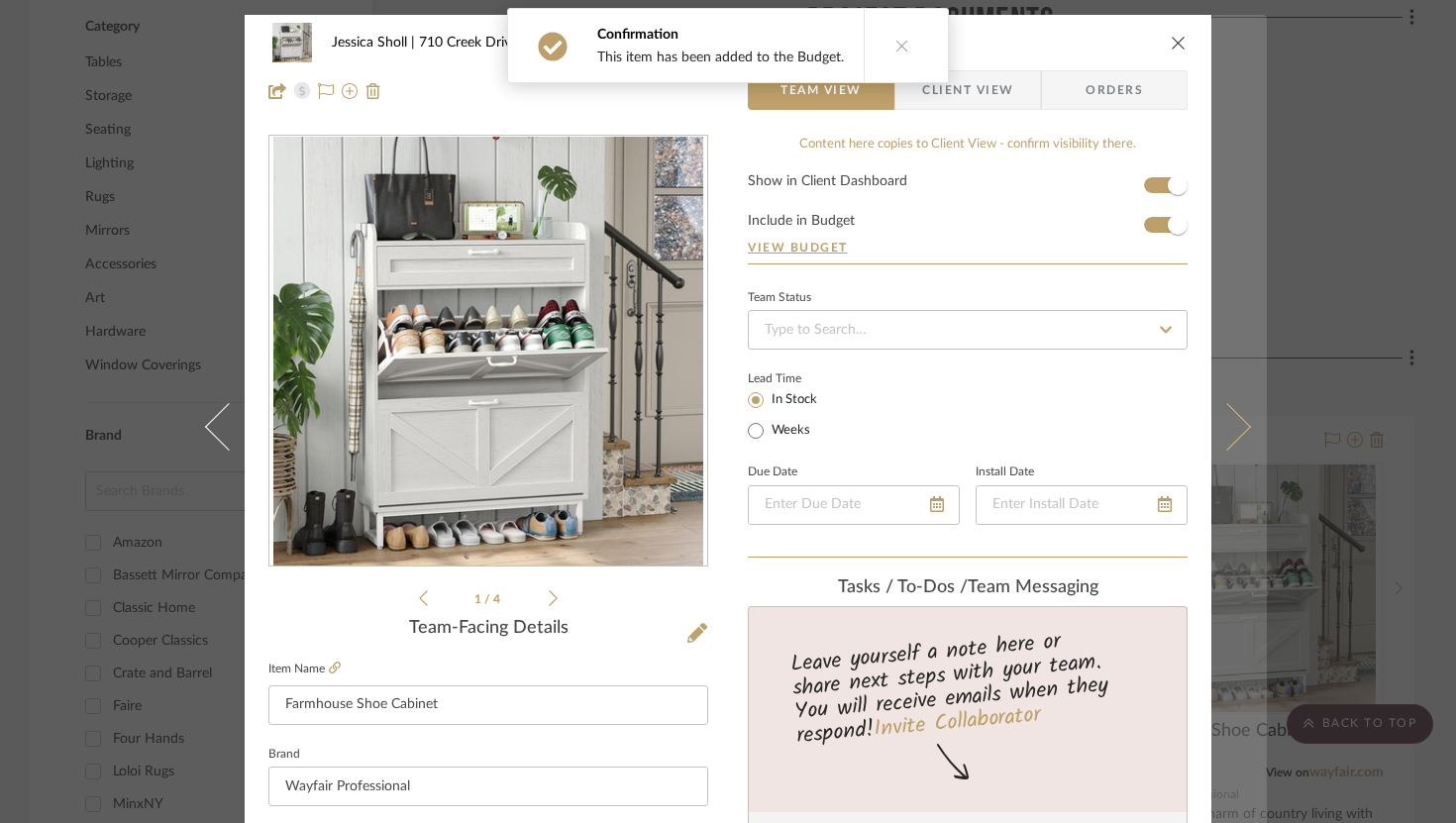 click at bounding box center (1227, 426) 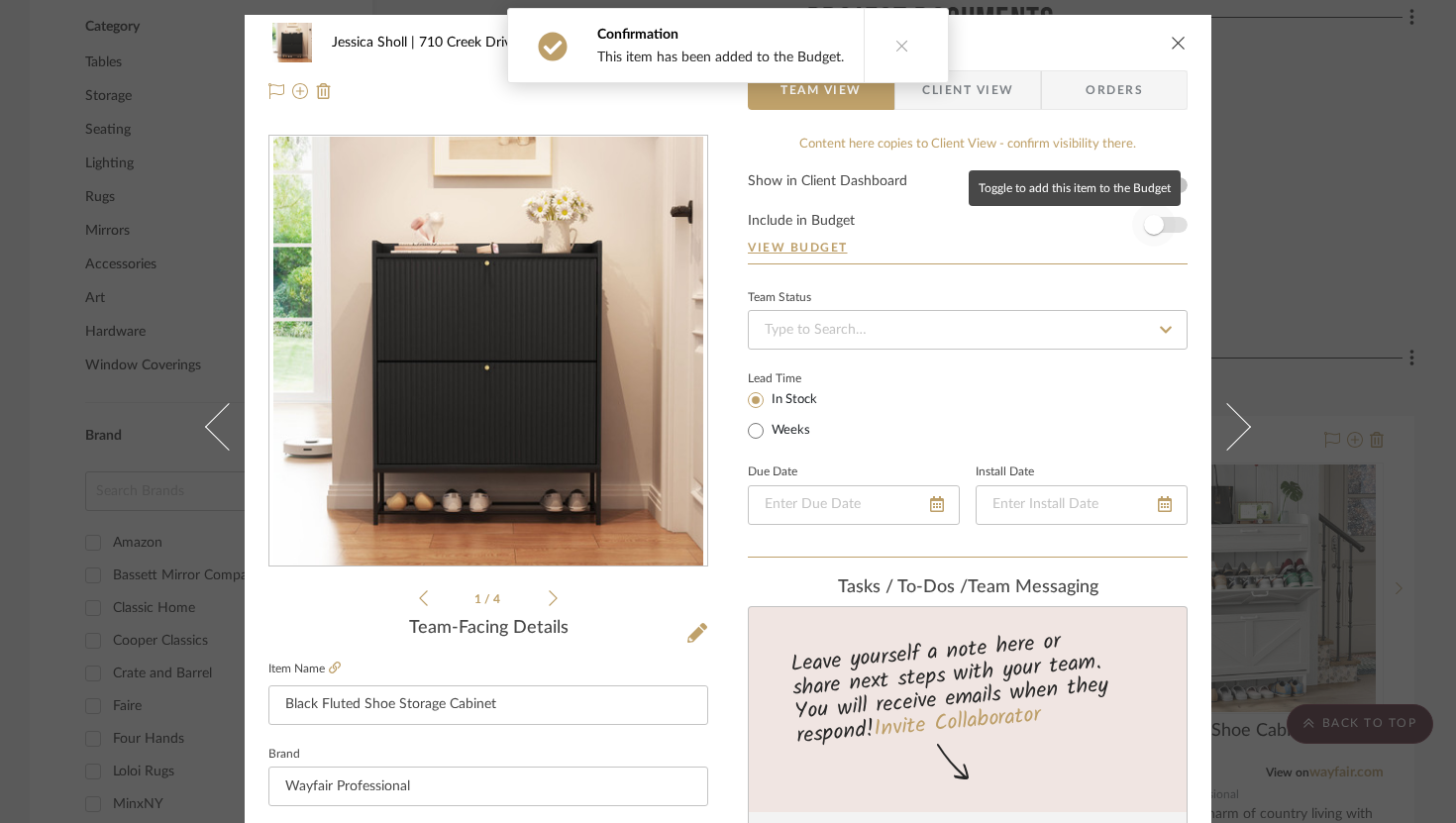 click at bounding box center [1154, 225] 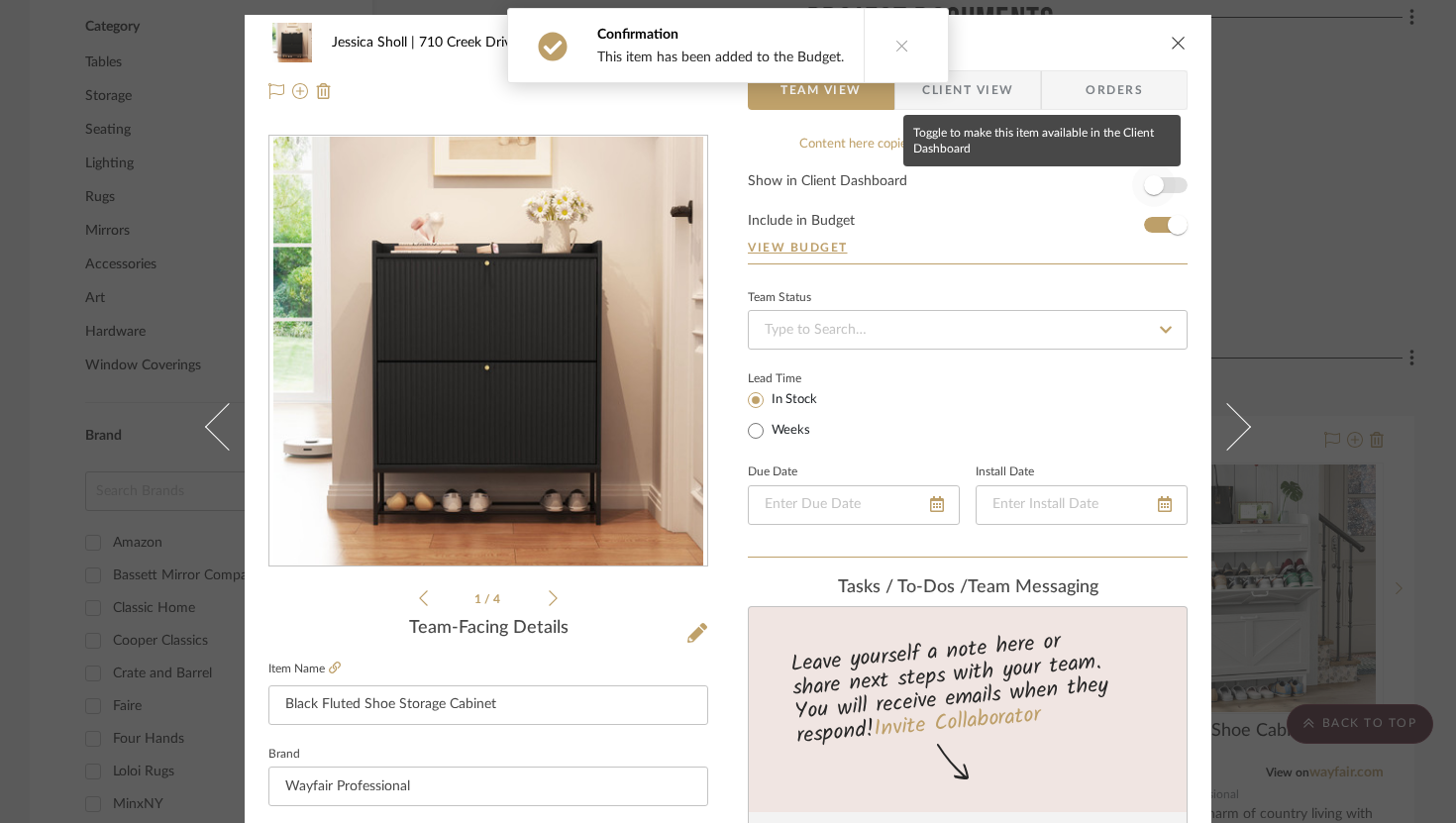 click at bounding box center (1154, 185) 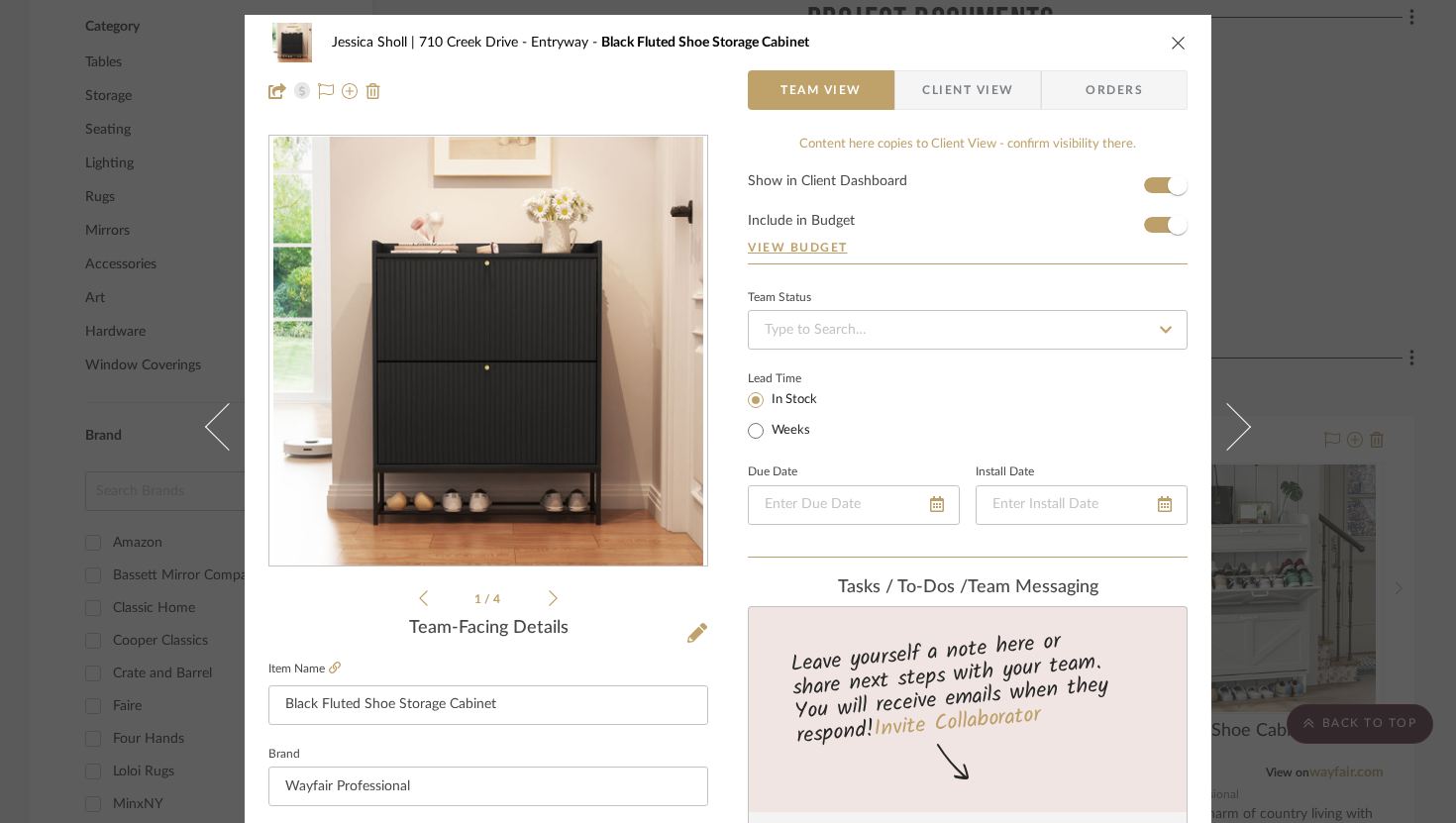 type 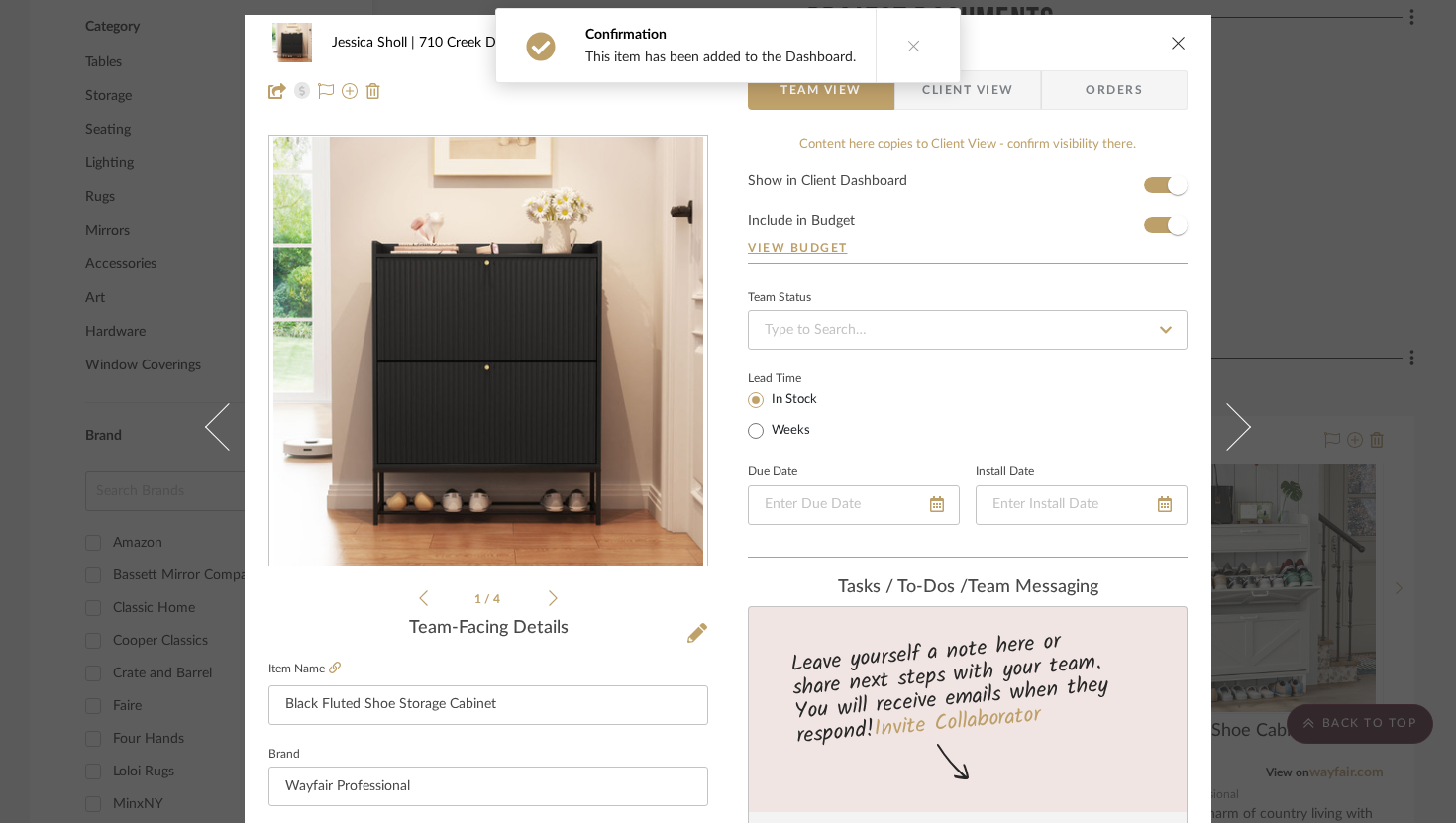 click on "Client View" at bounding box center [968, 90] 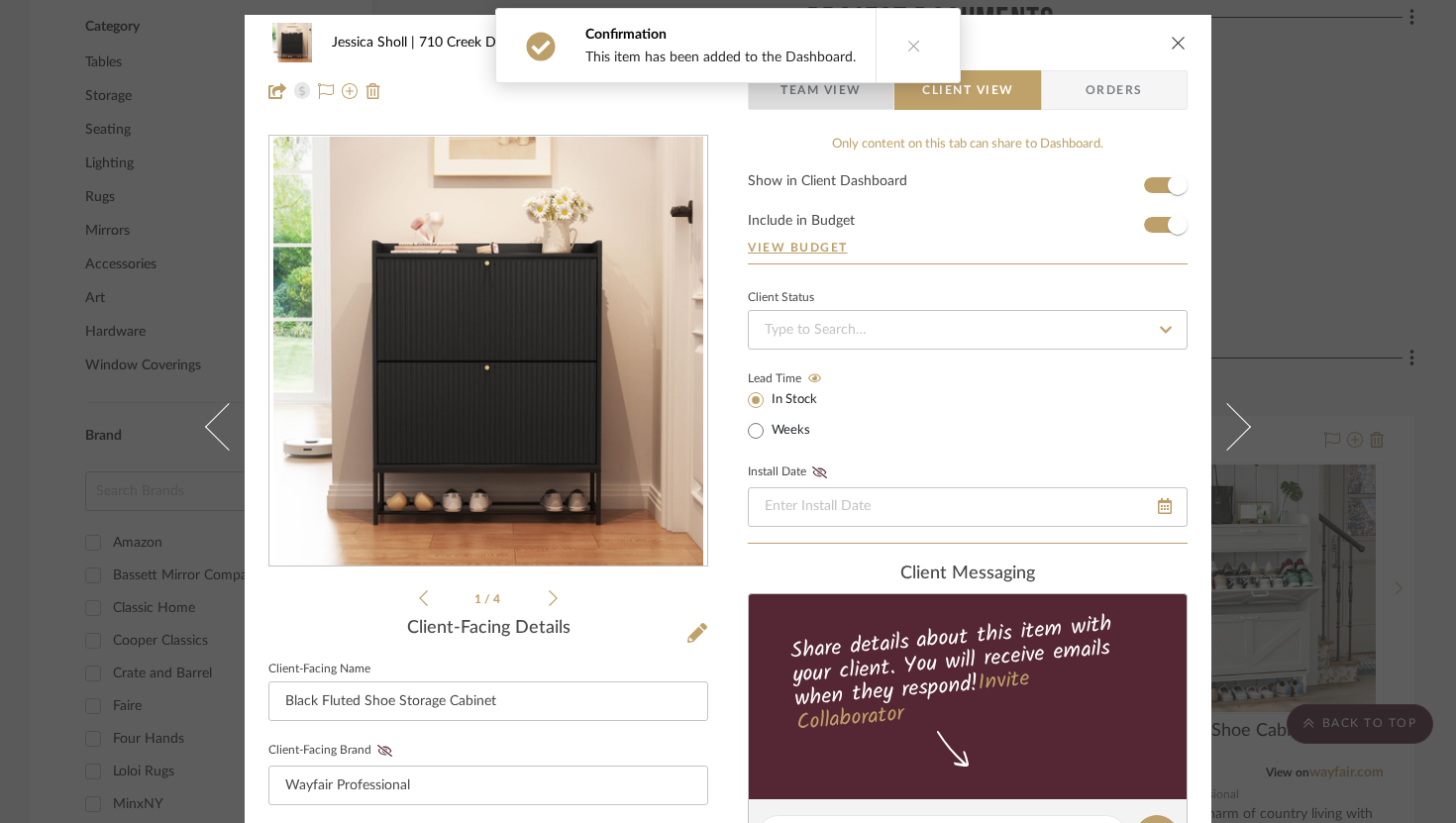 click on "Team View" at bounding box center [821, 90] 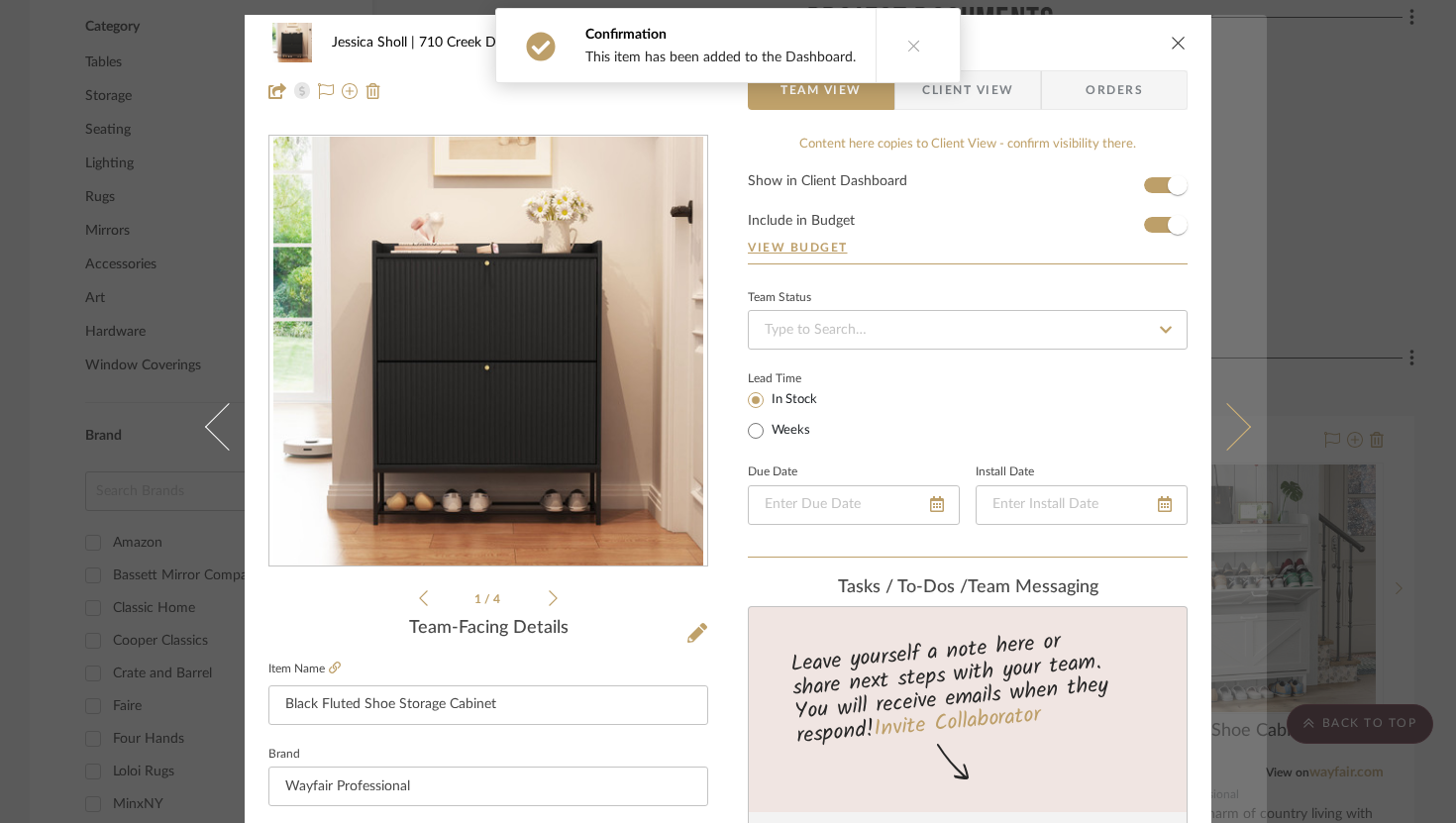 click at bounding box center [1227, 426] 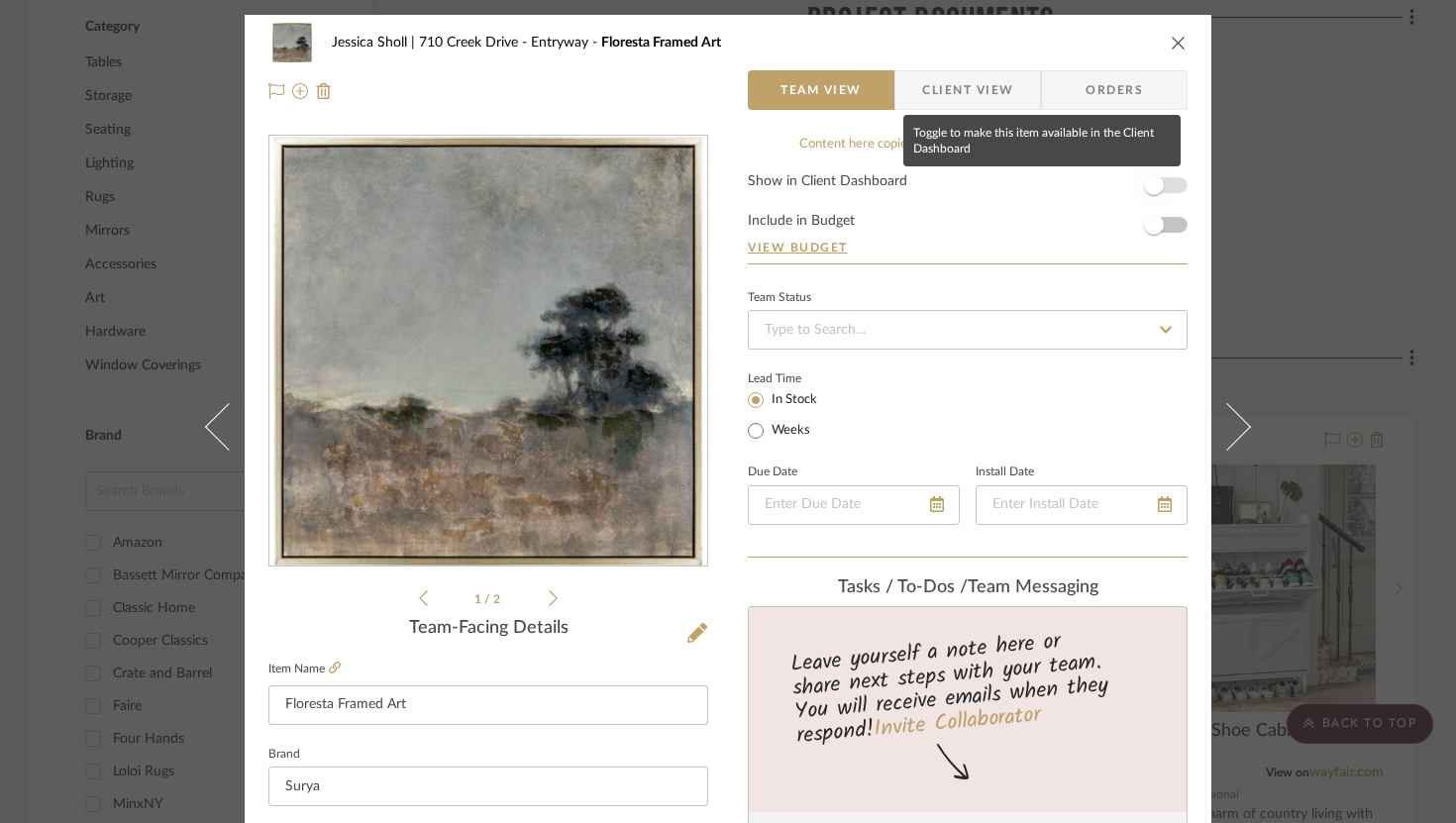 click at bounding box center (1154, 185) 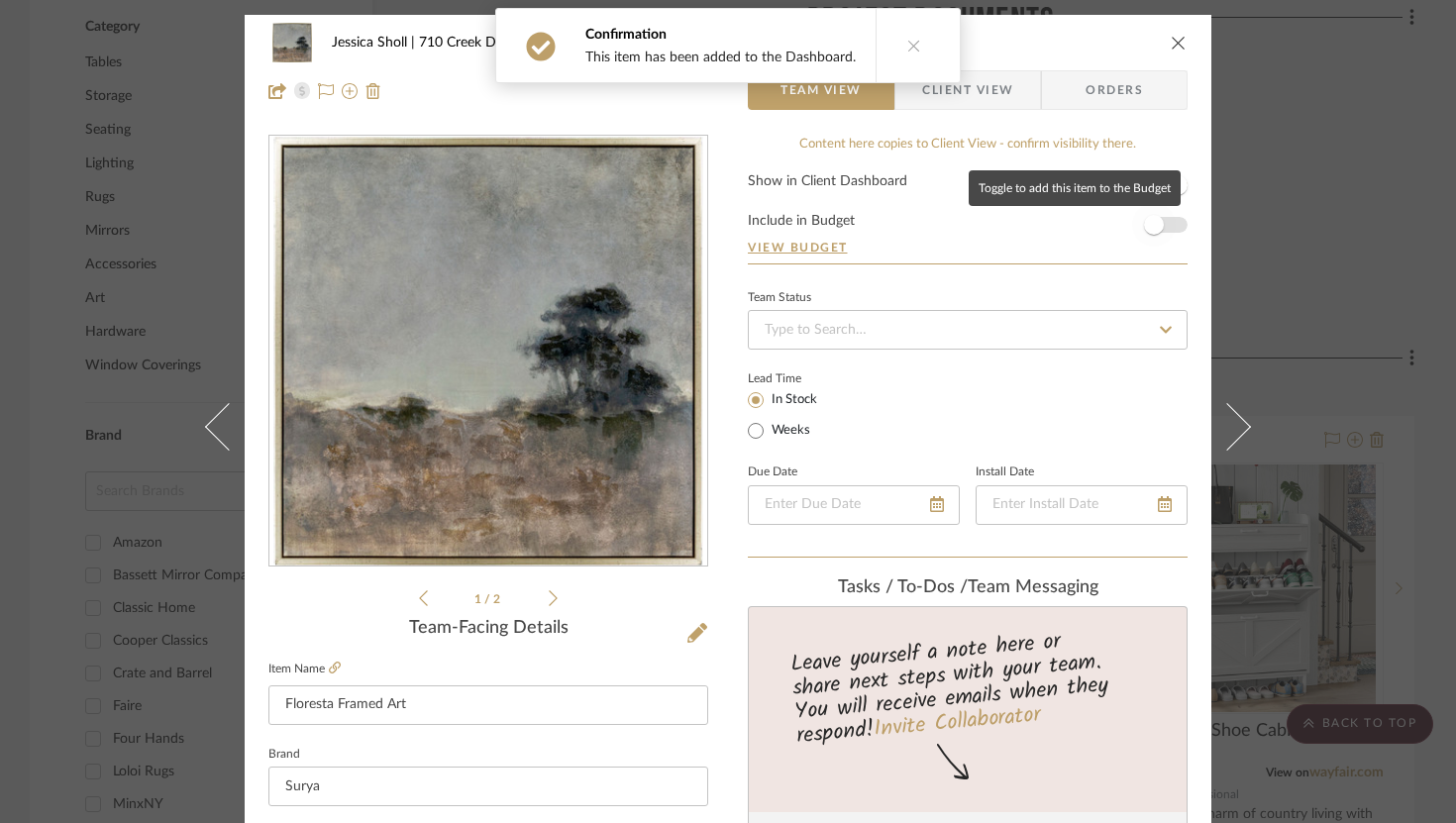 click at bounding box center [1154, 225] 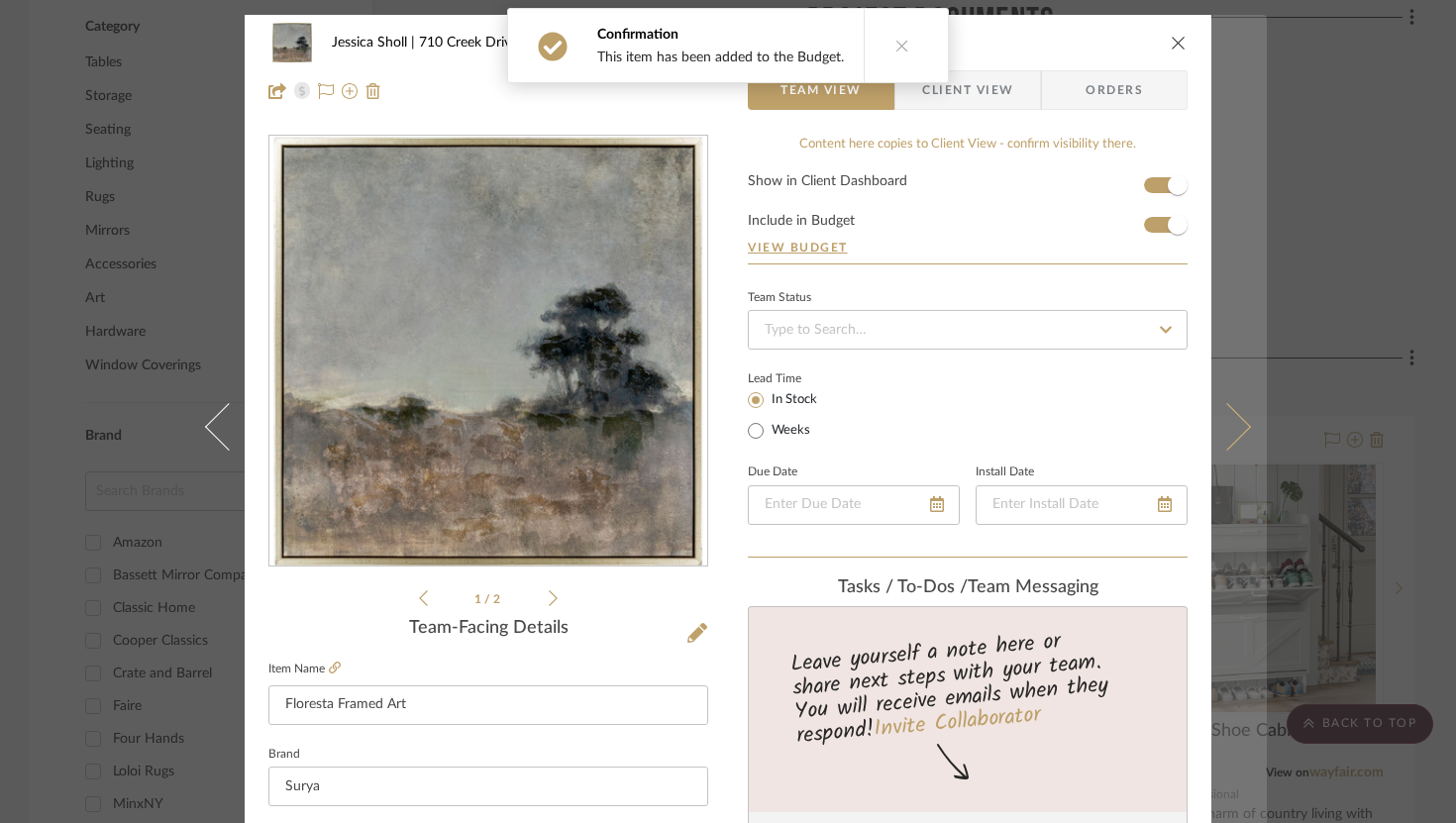 click at bounding box center (1227, 426) 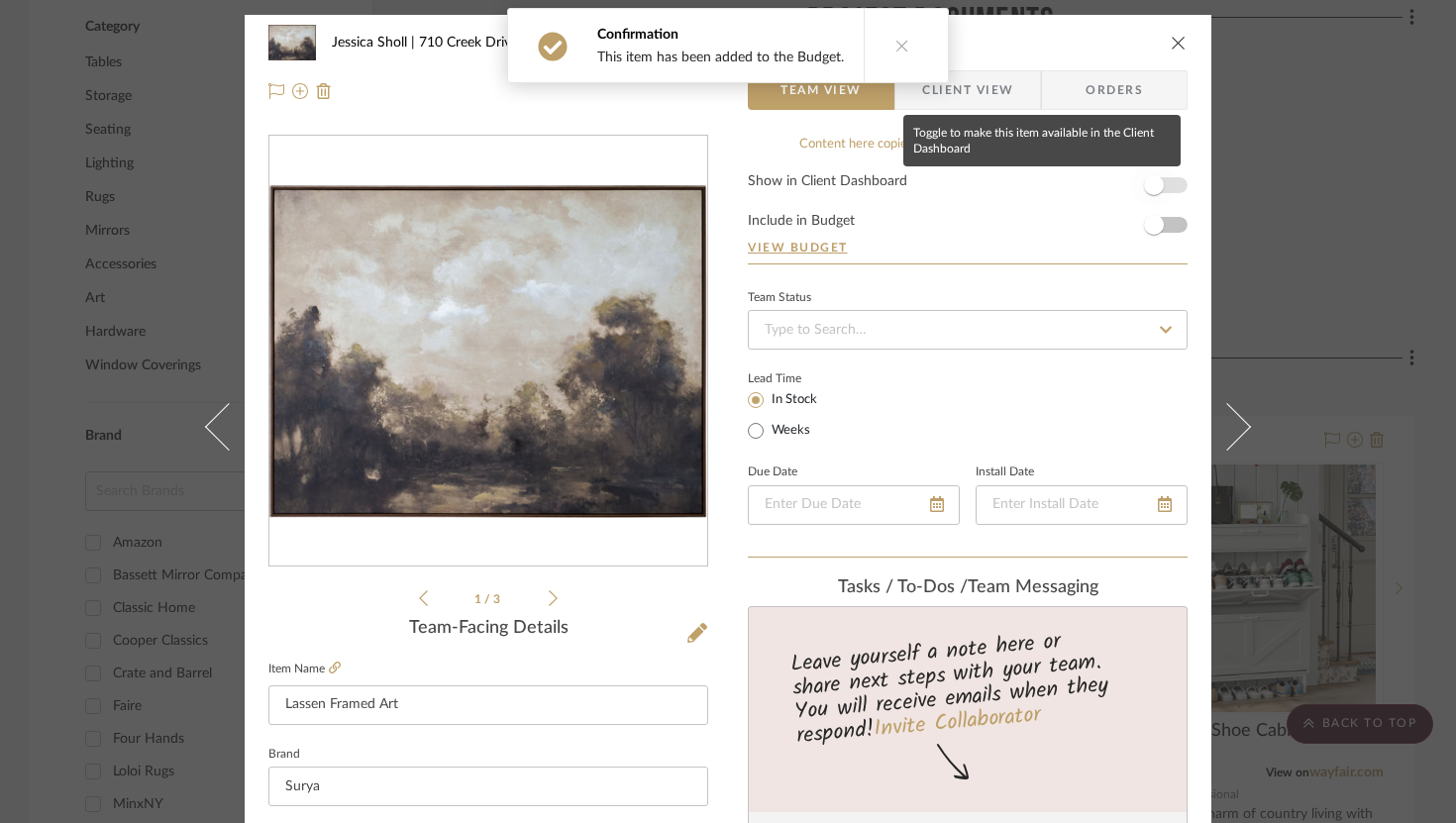 click at bounding box center [1154, 185] 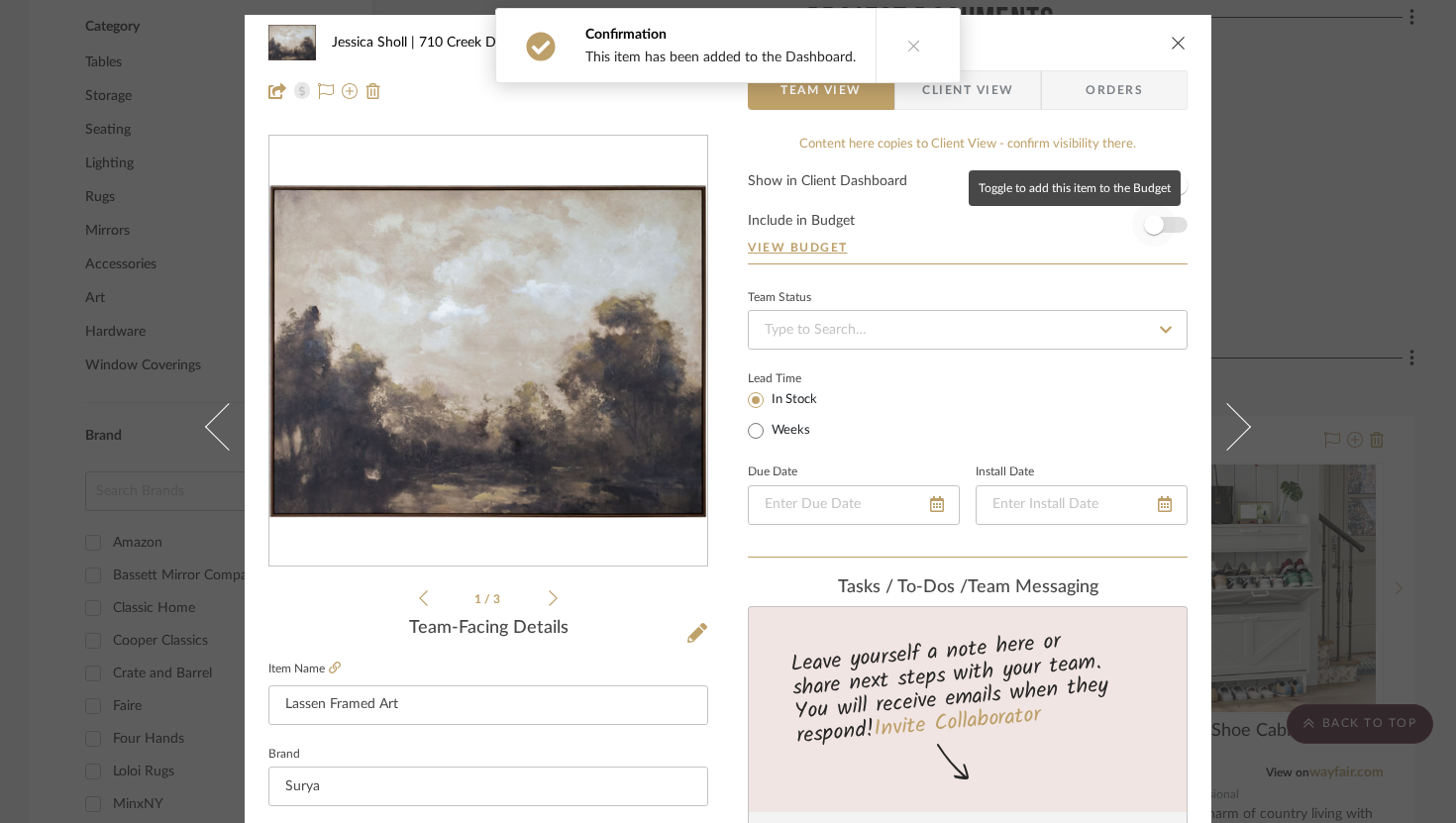 click at bounding box center (1154, 225) 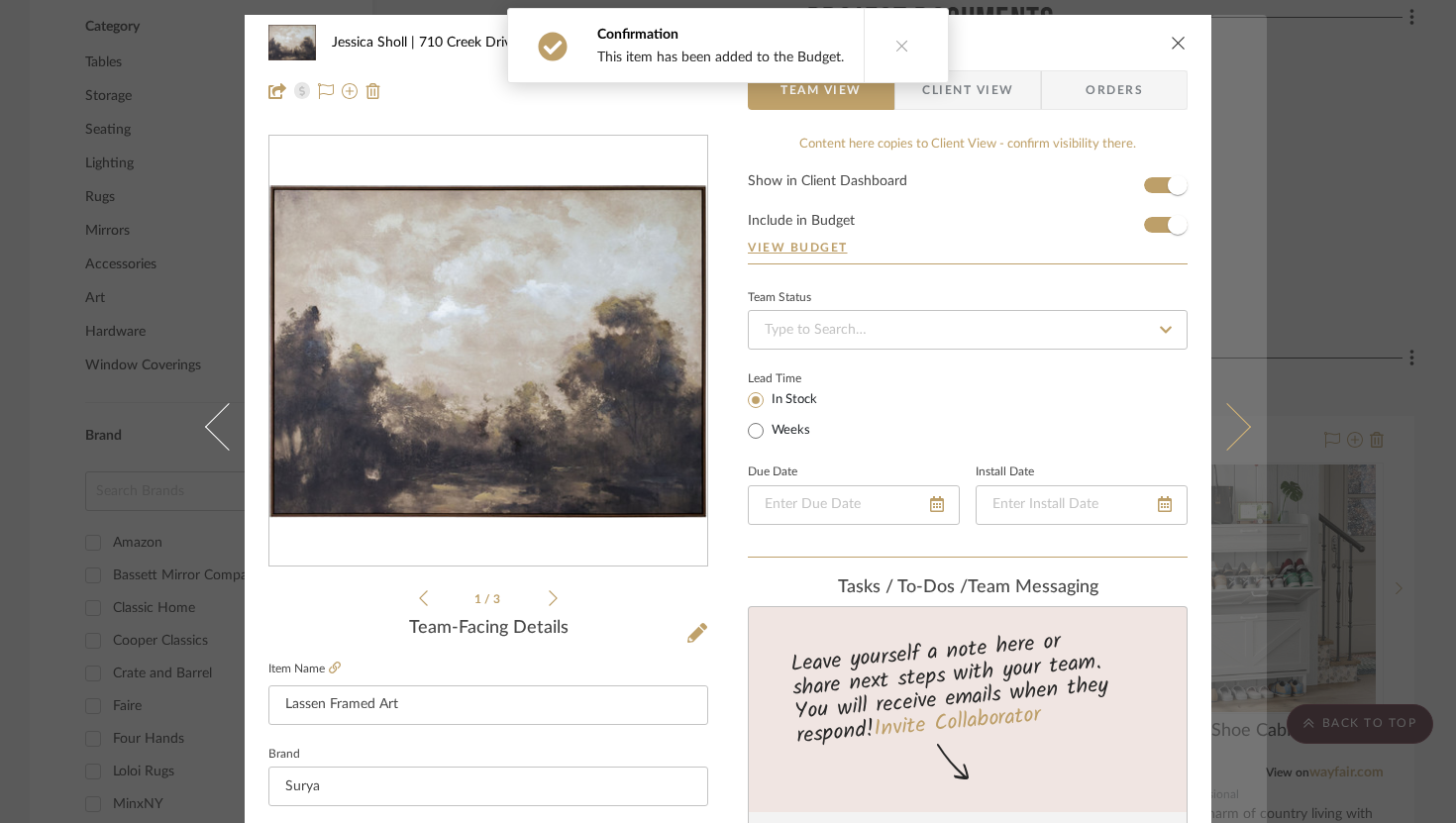 click at bounding box center (1227, 426) 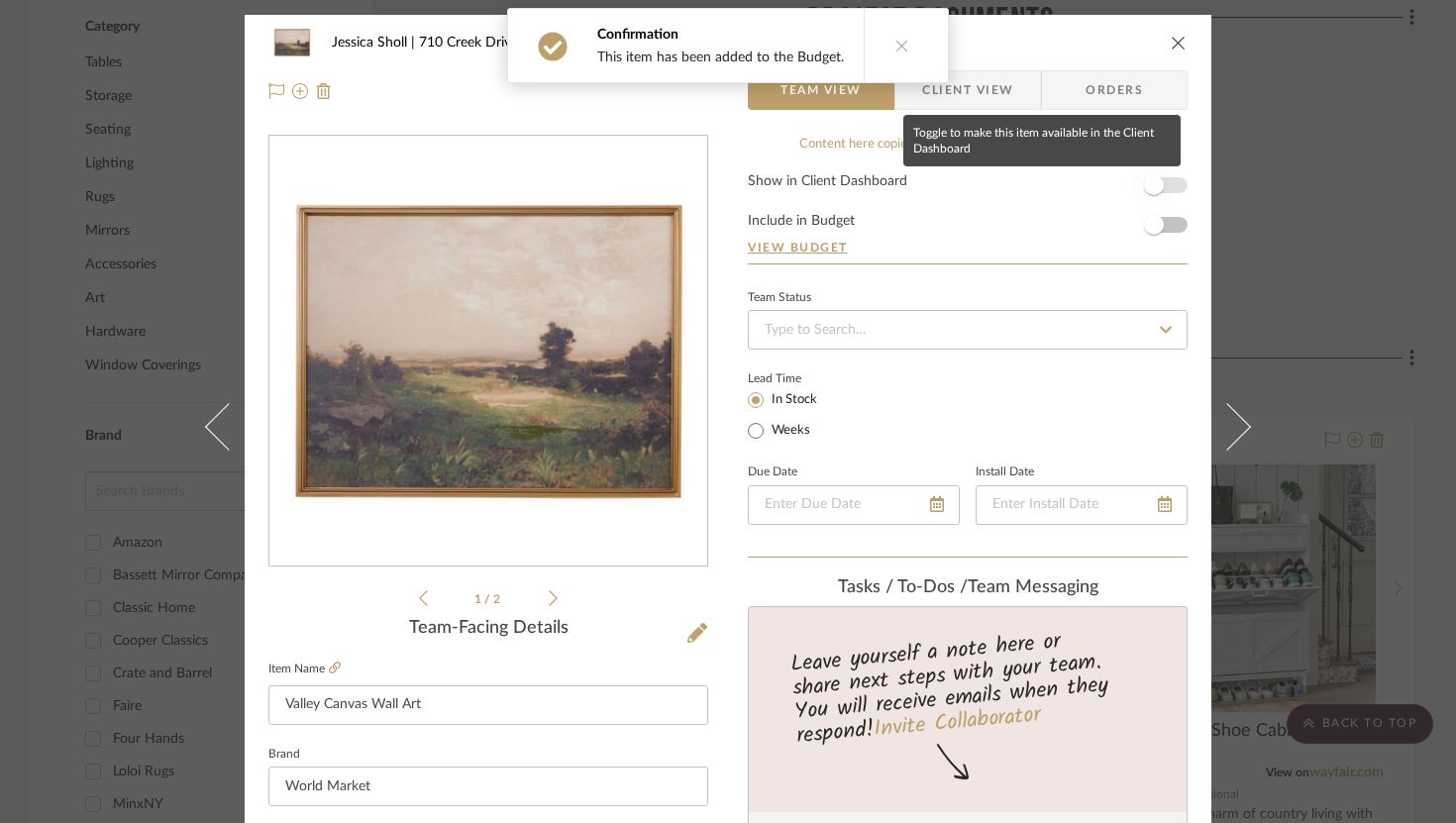 click at bounding box center (1154, 185) 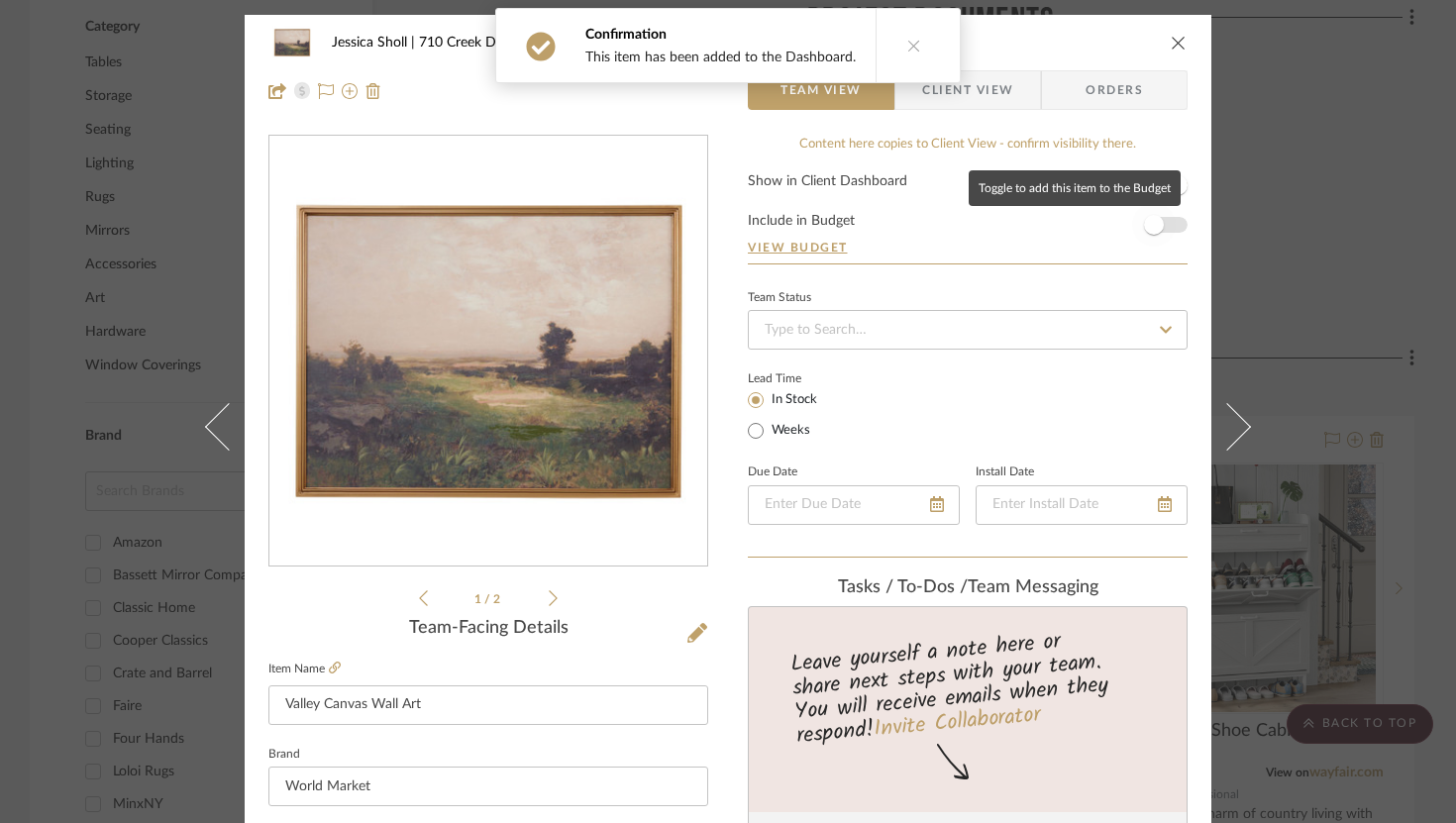 click at bounding box center [1154, 225] 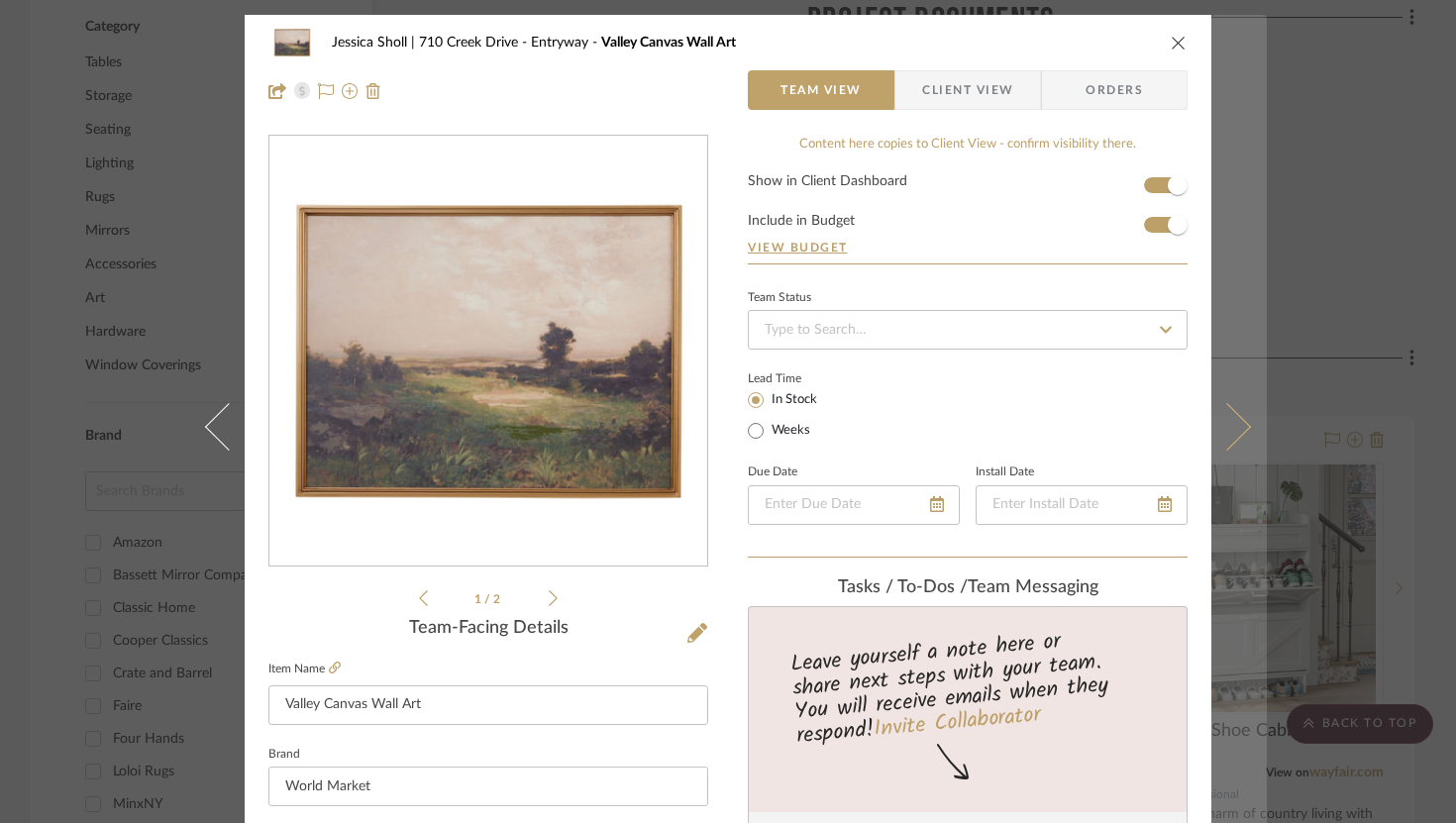 type 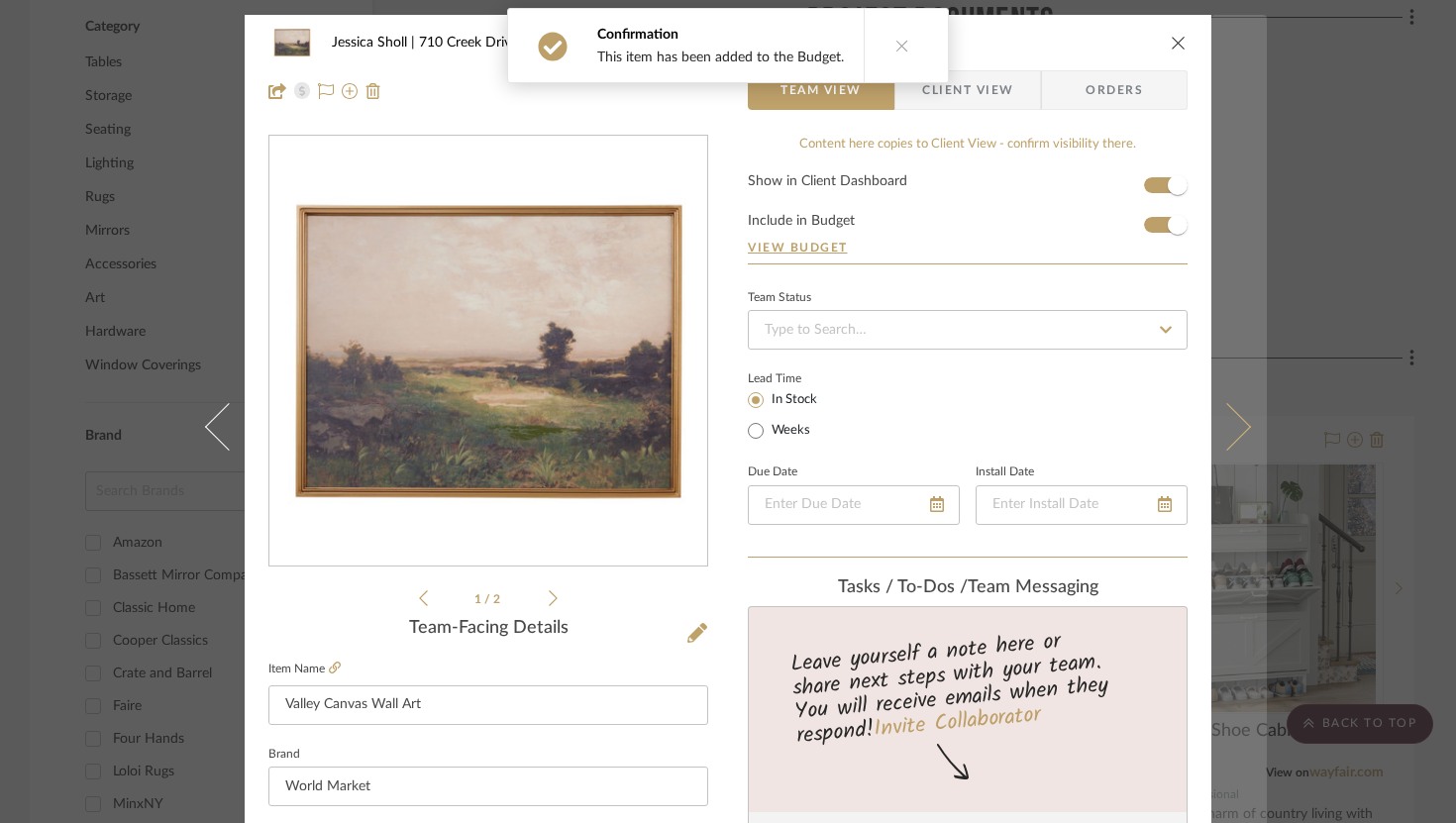 click at bounding box center [1227, 426] 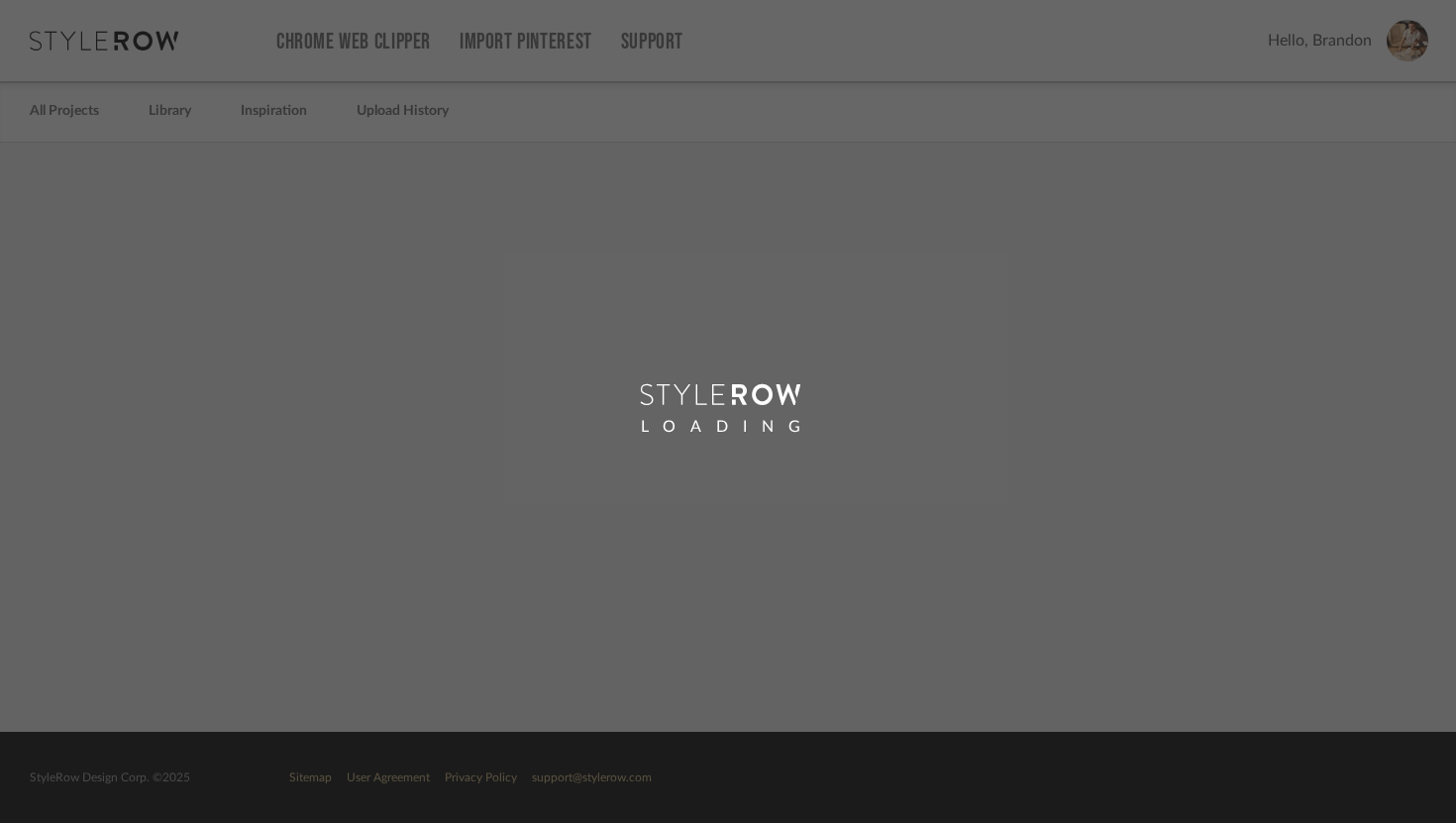 scroll, scrollTop: 0, scrollLeft: 0, axis: both 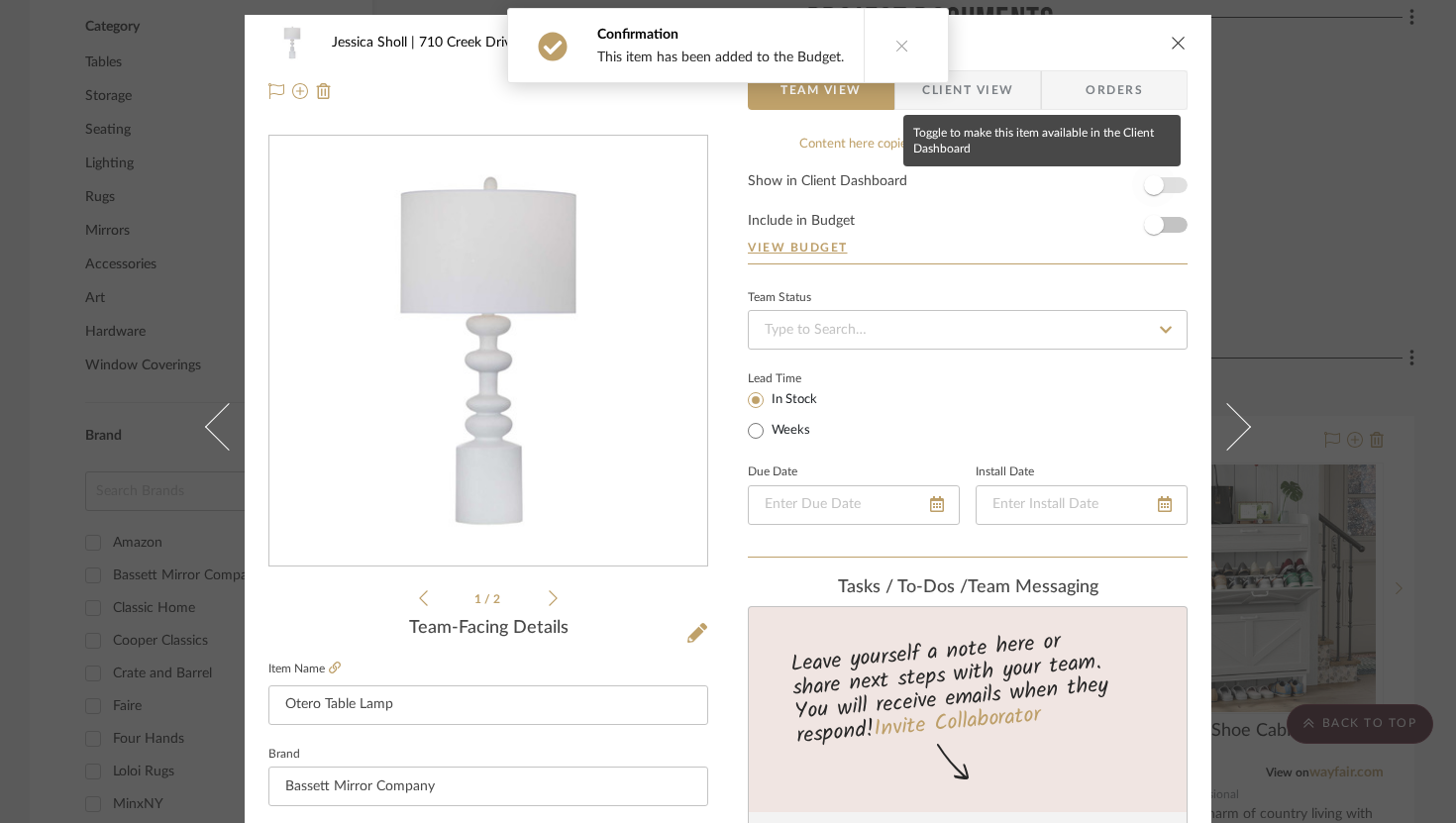 click at bounding box center (1154, 185) 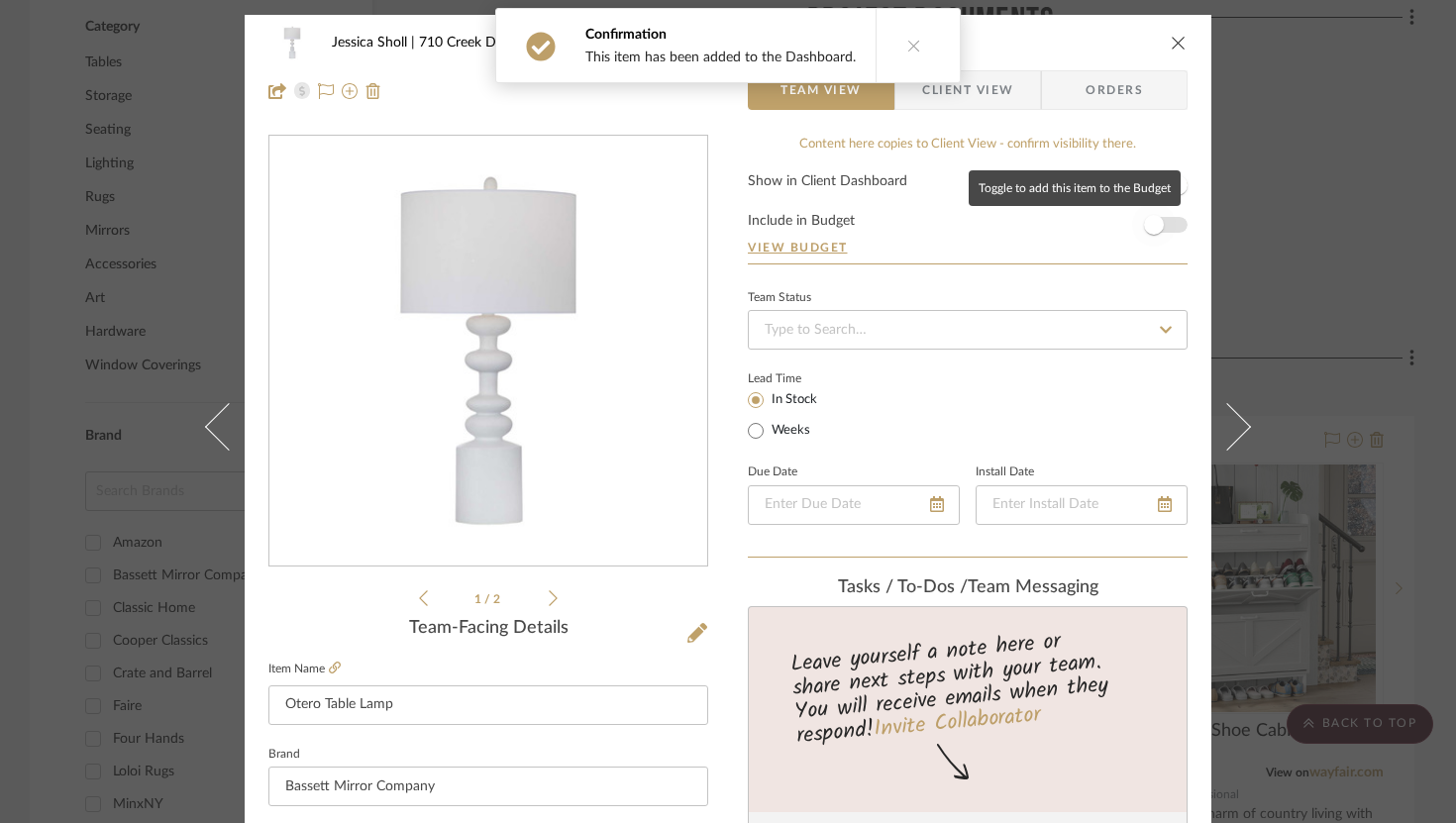 click at bounding box center (1154, 225) 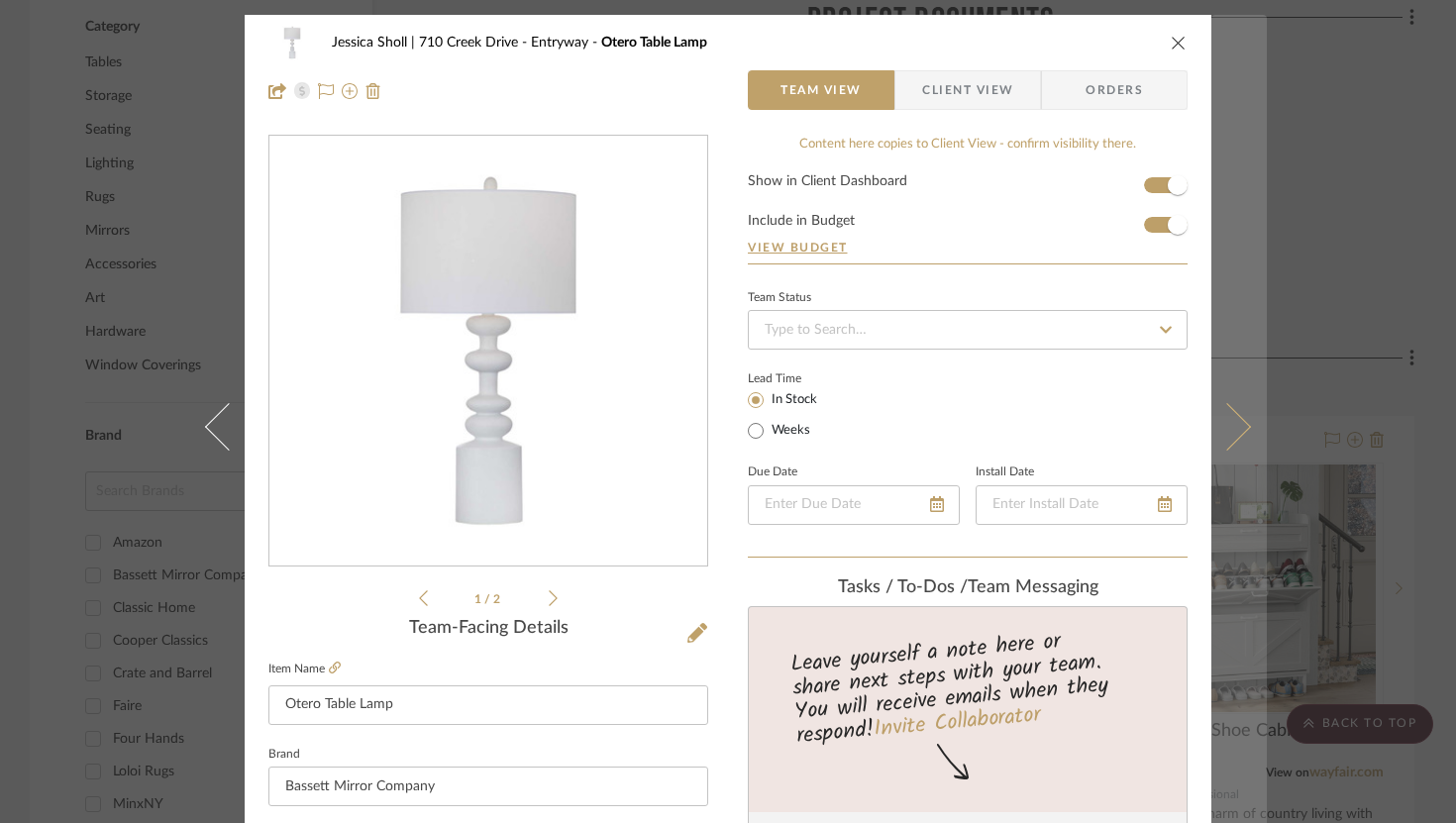 type 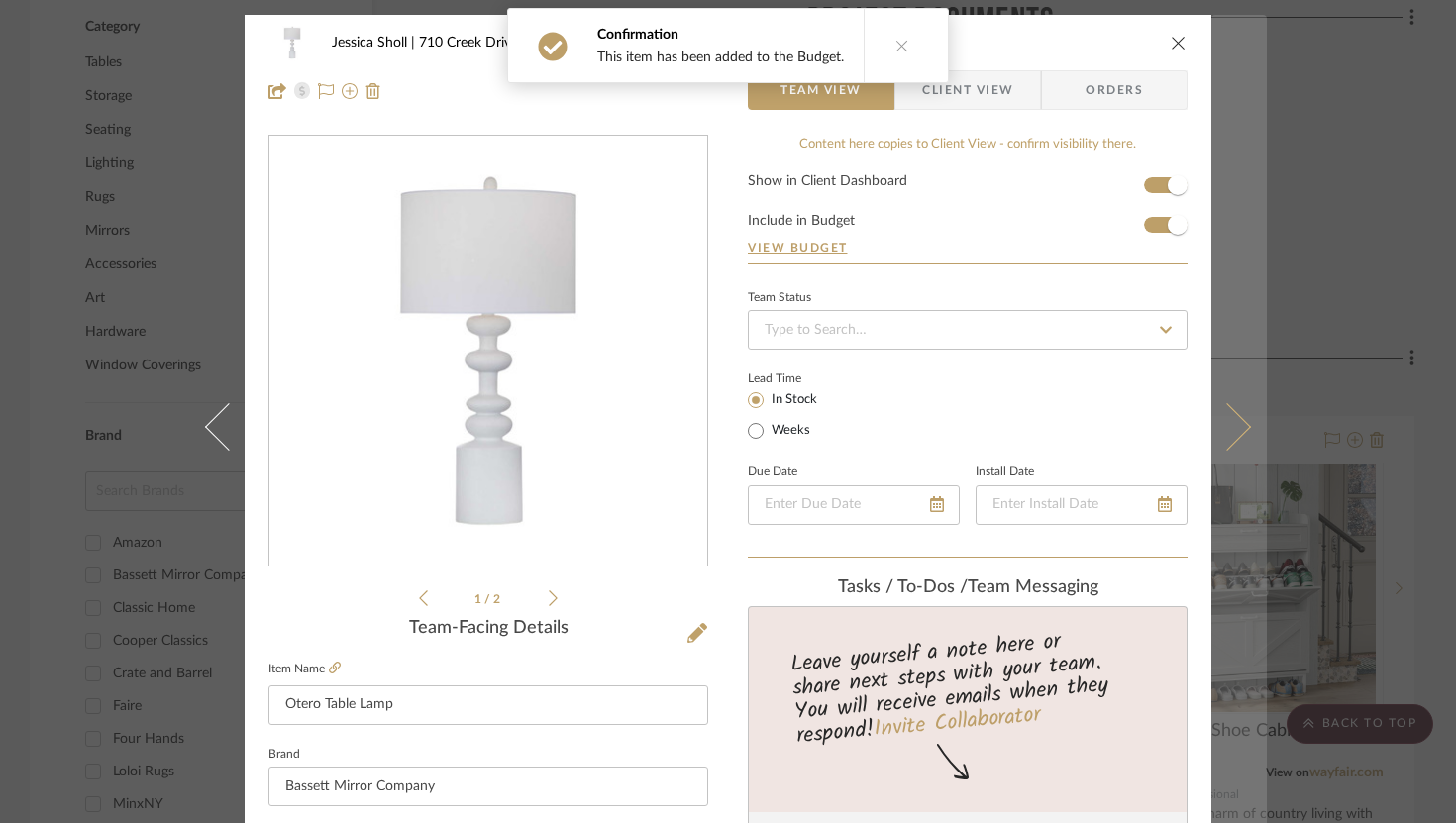 click at bounding box center (1239, 426) 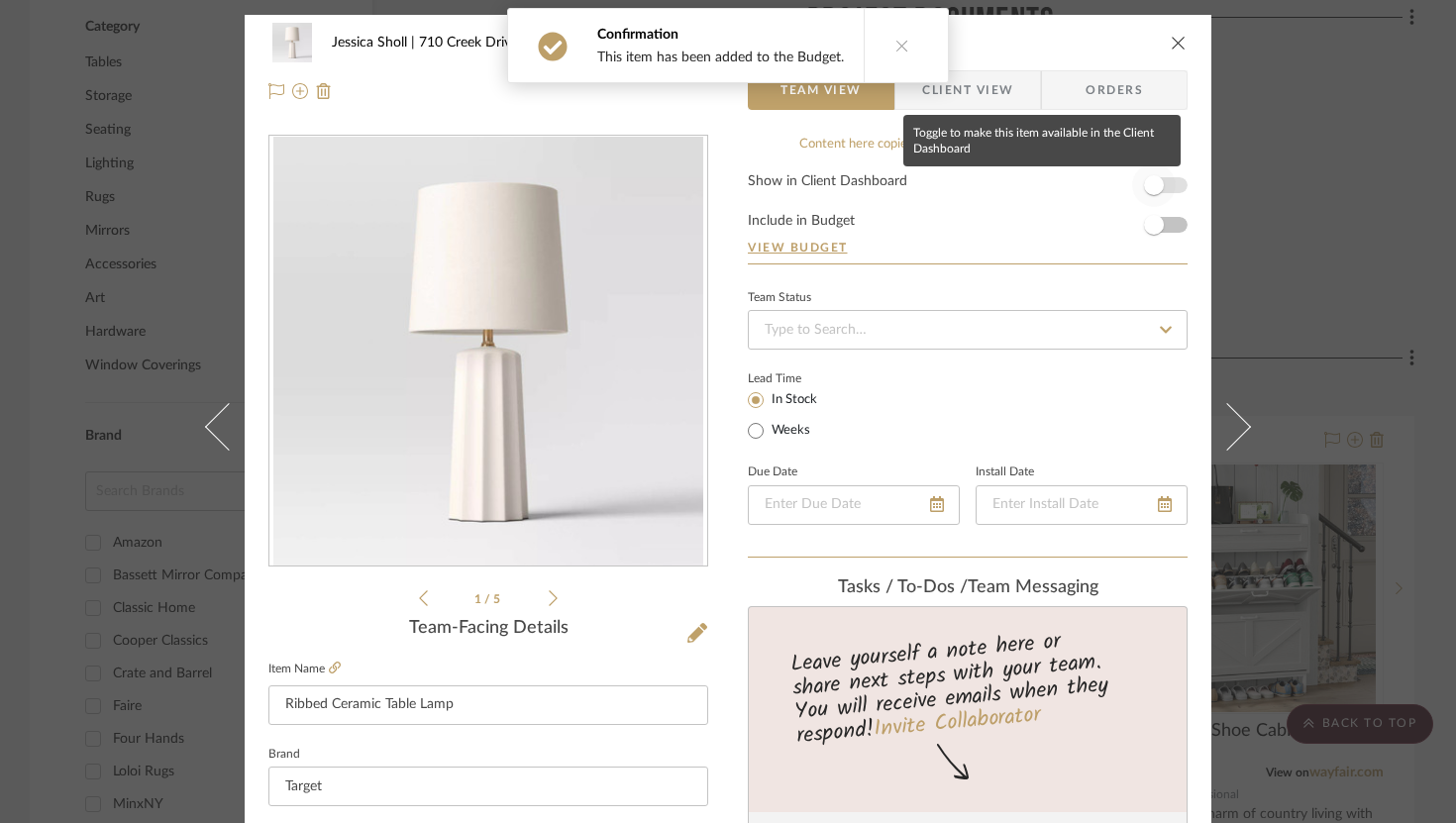 click at bounding box center (1154, 185) 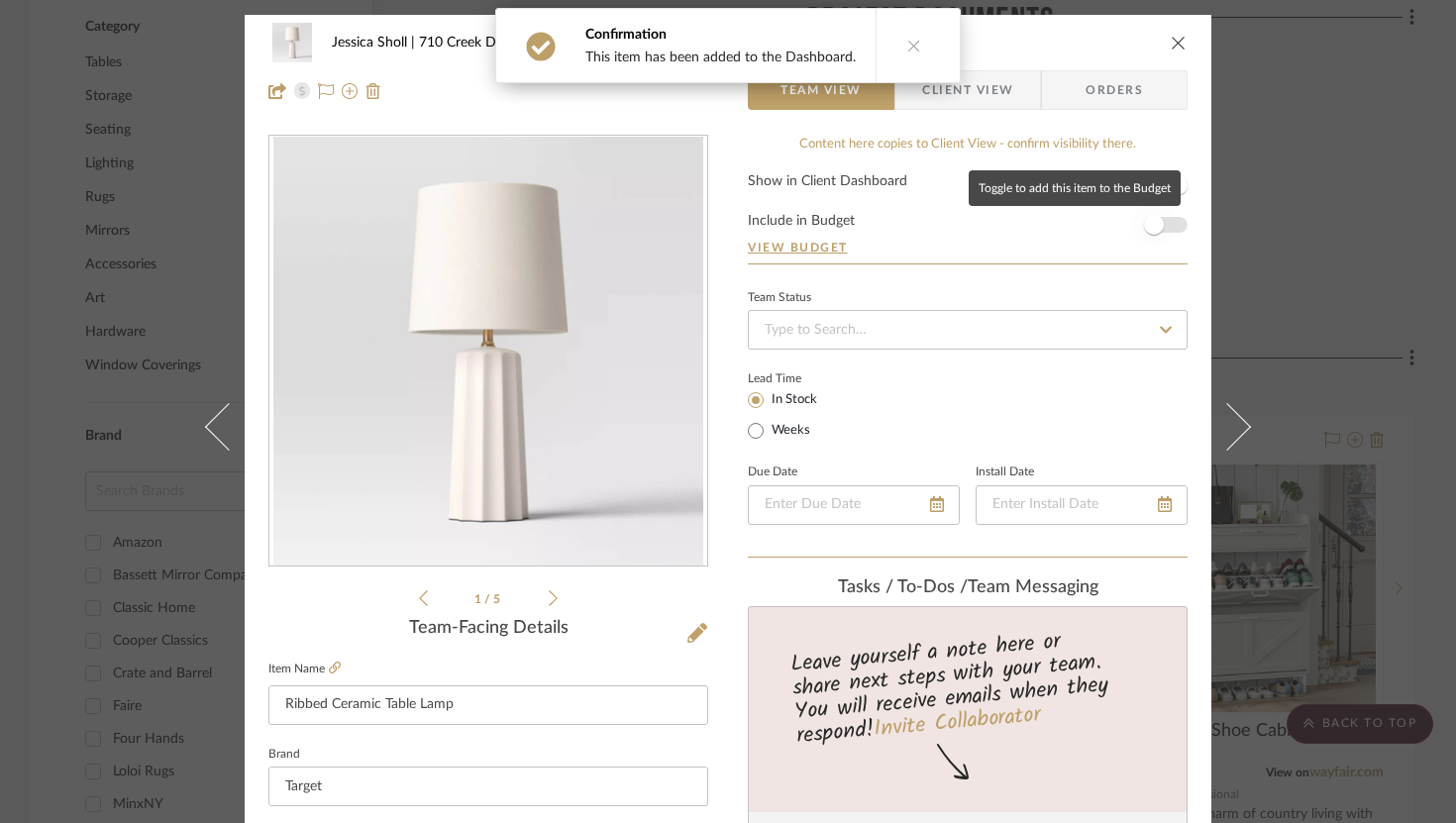 click at bounding box center [1154, 225] 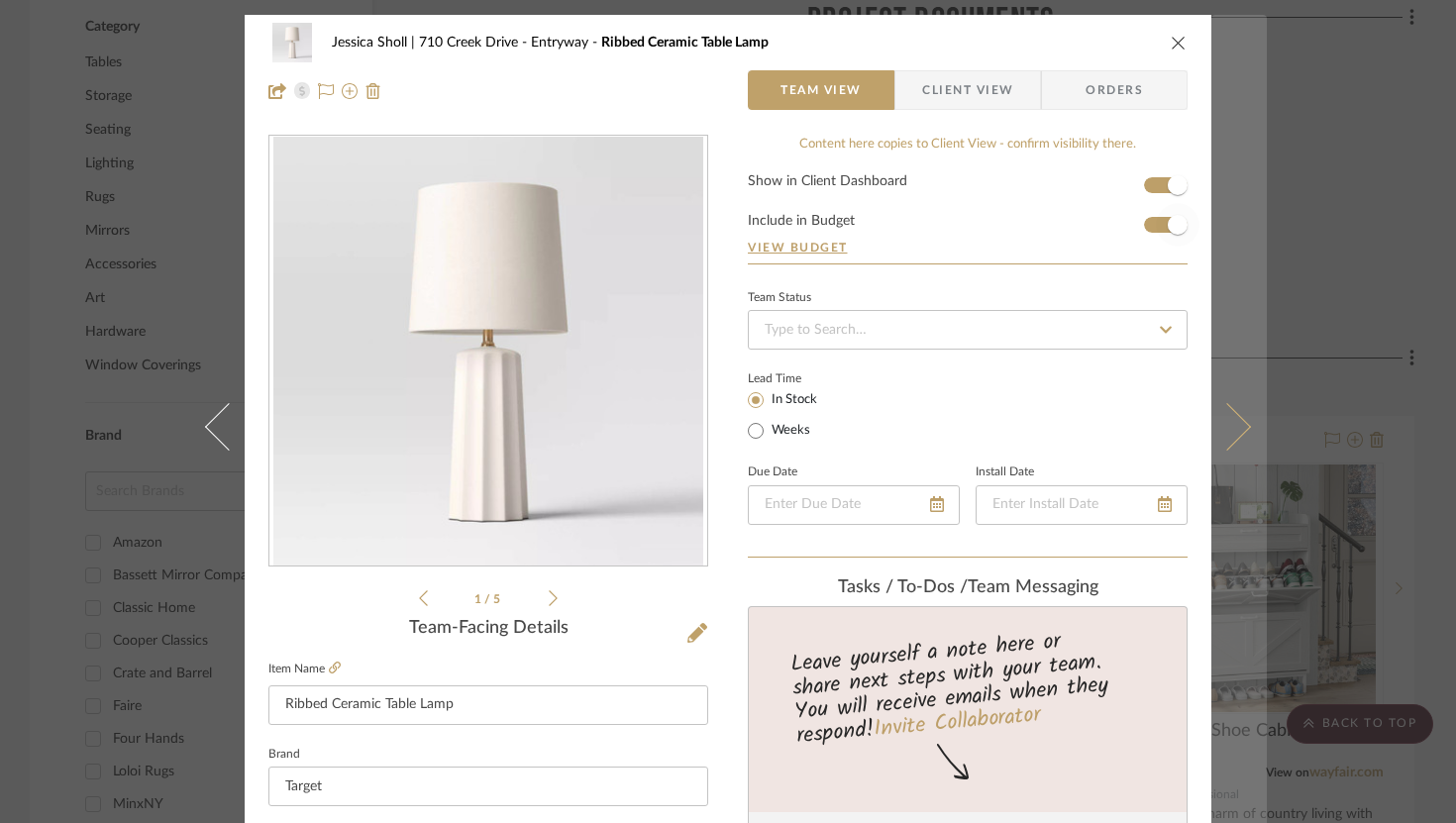 type 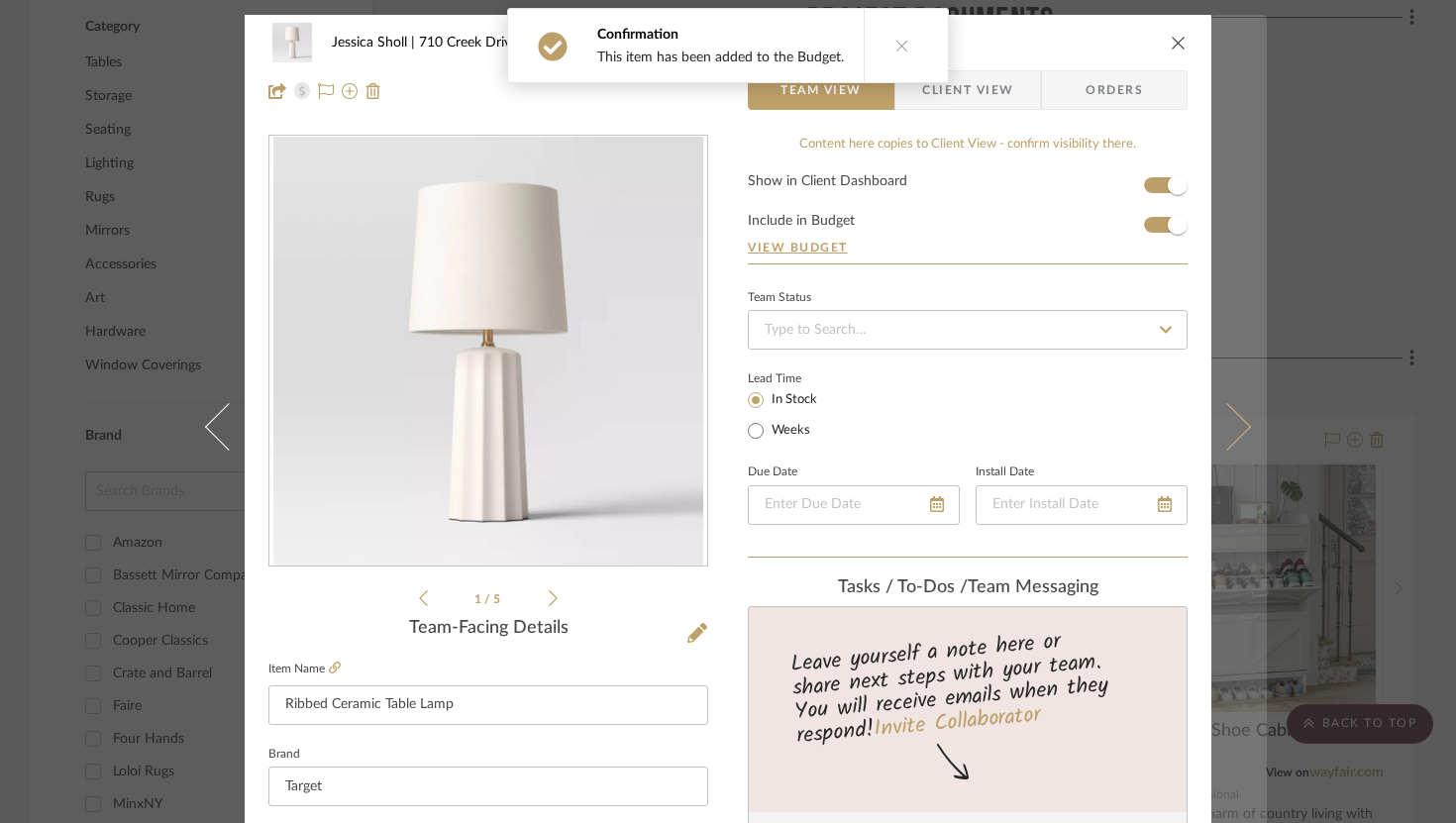 click at bounding box center [1239, 426] 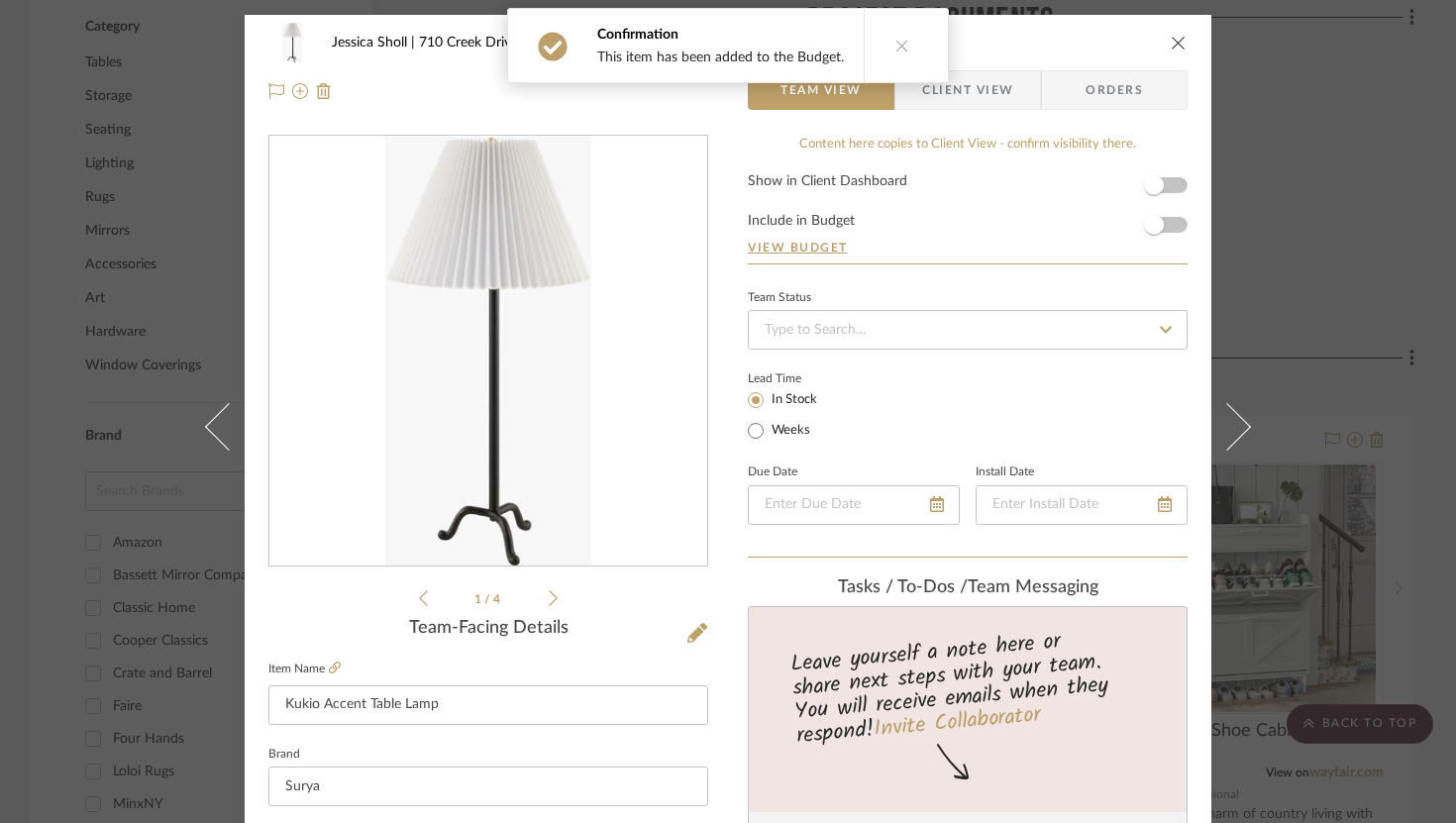 click on "Show in Client Dashboard   Include in Budget   View Budget" at bounding box center [968, 219] 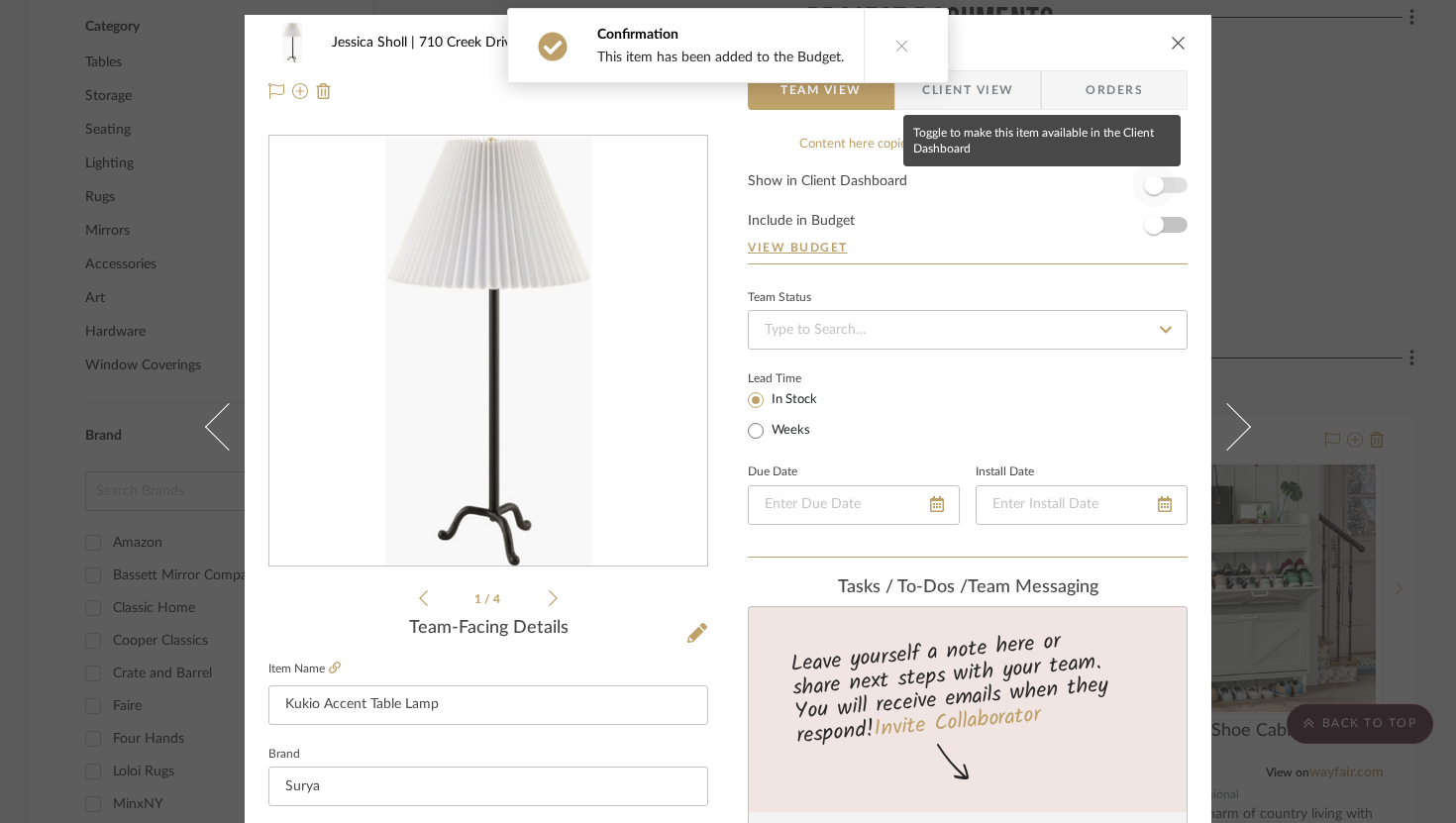 click at bounding box center (1154, 185) 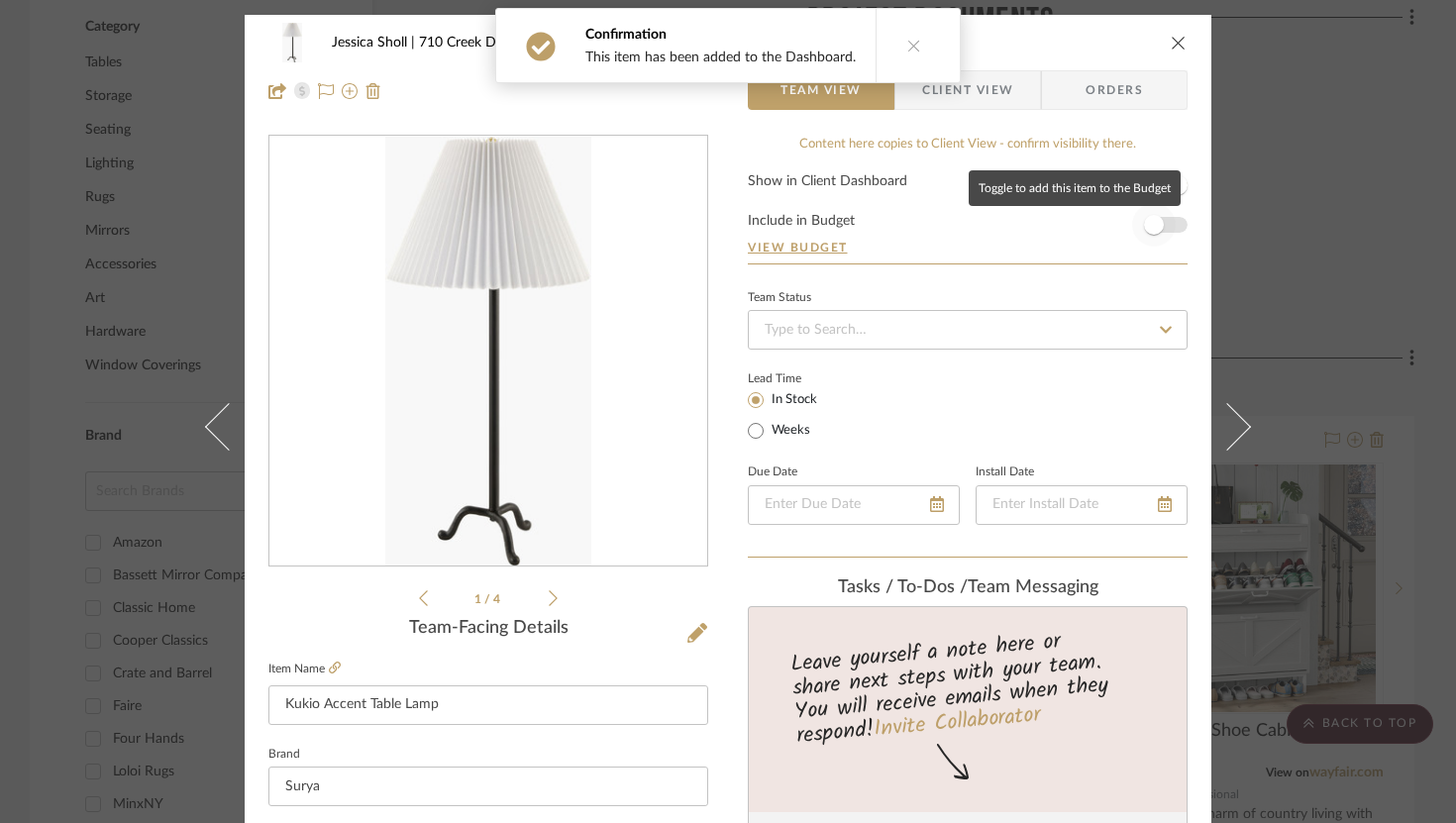 click at bounding box center [1154, 225] 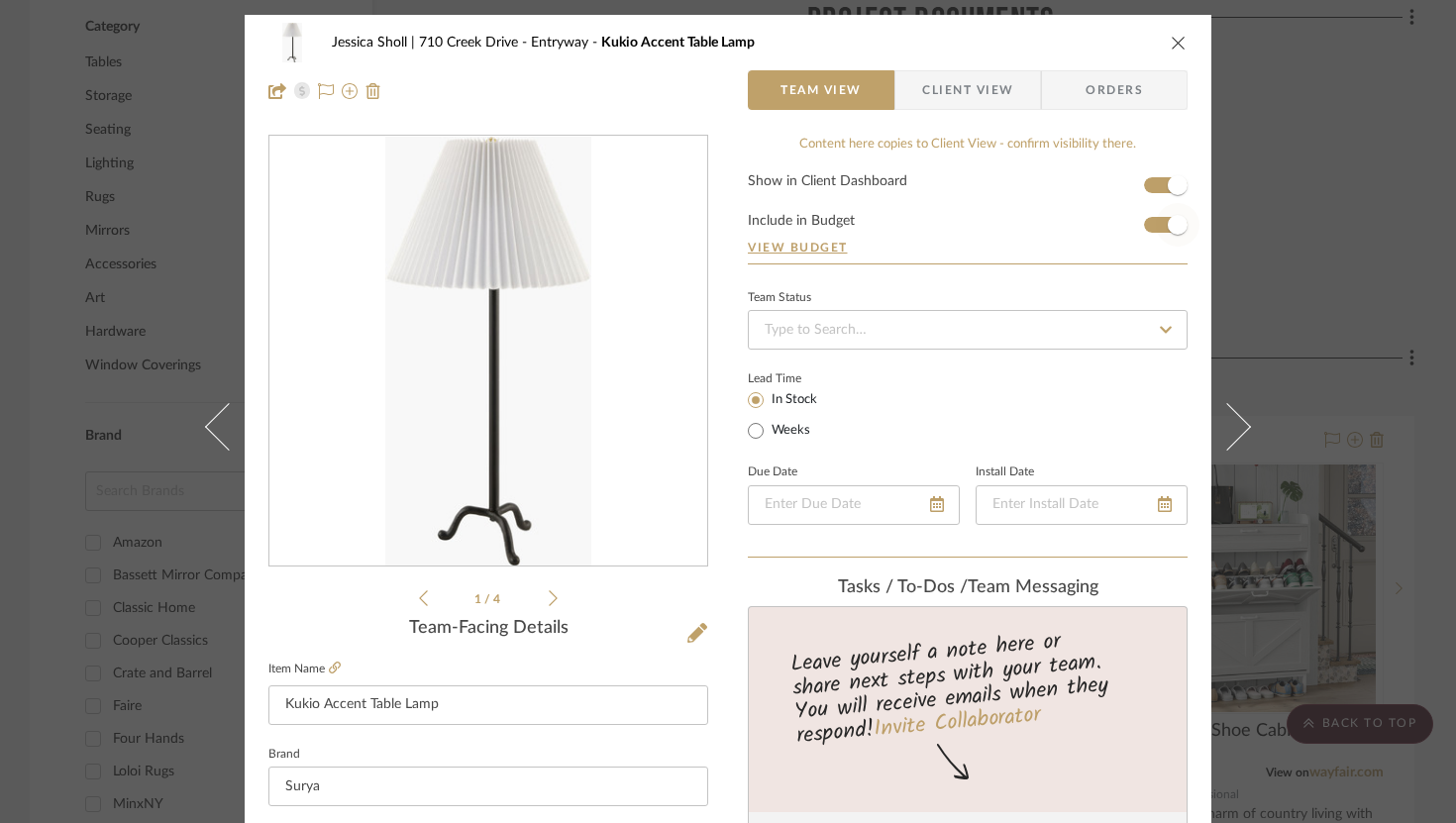 type 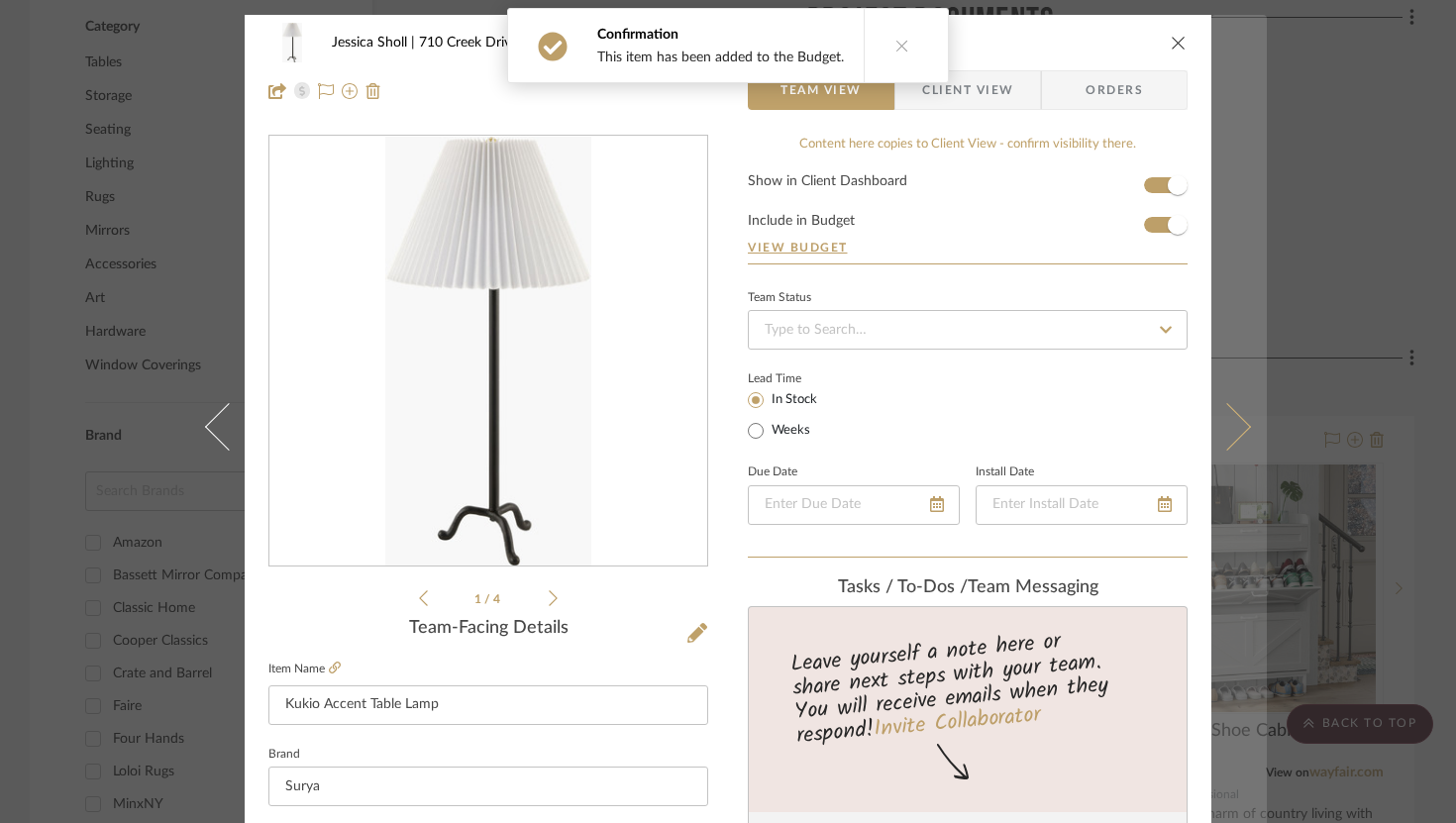 click at bounding box center (1239, 426) 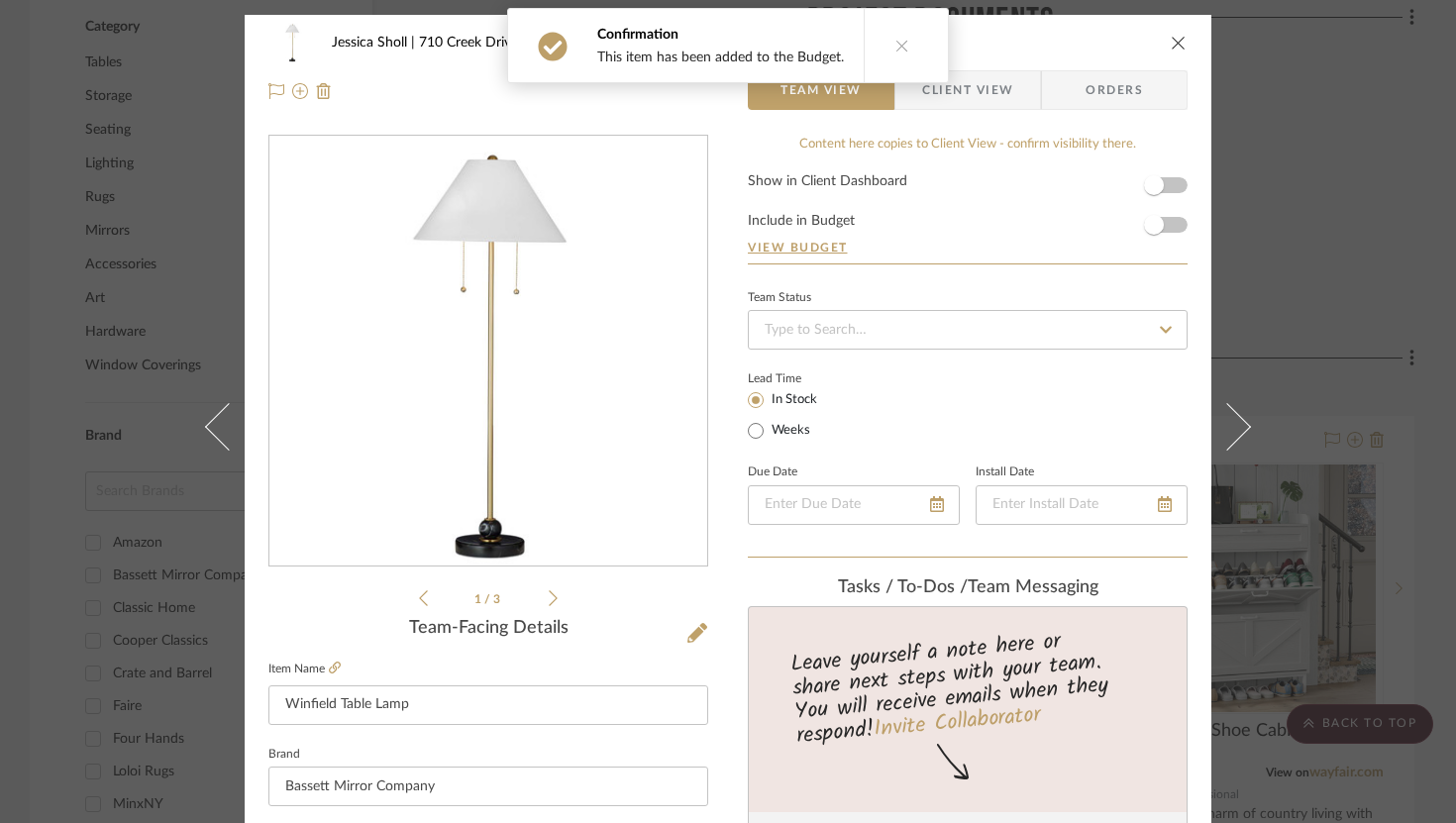 click on "Show in Client Dashboard   Include in Budget   View Budget" at bounding box center (968, 219) 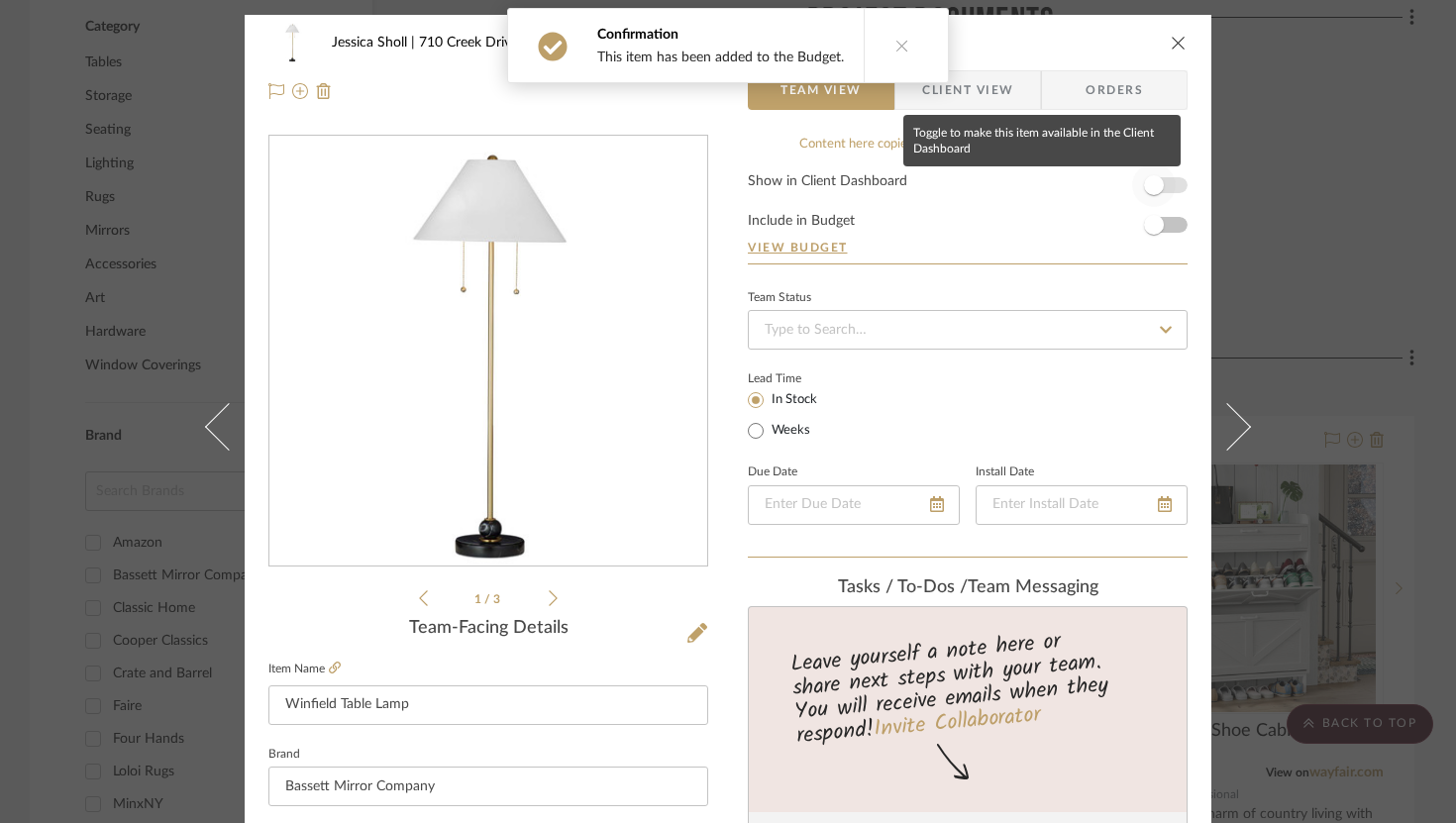 click at bounding box center [1154, 185] 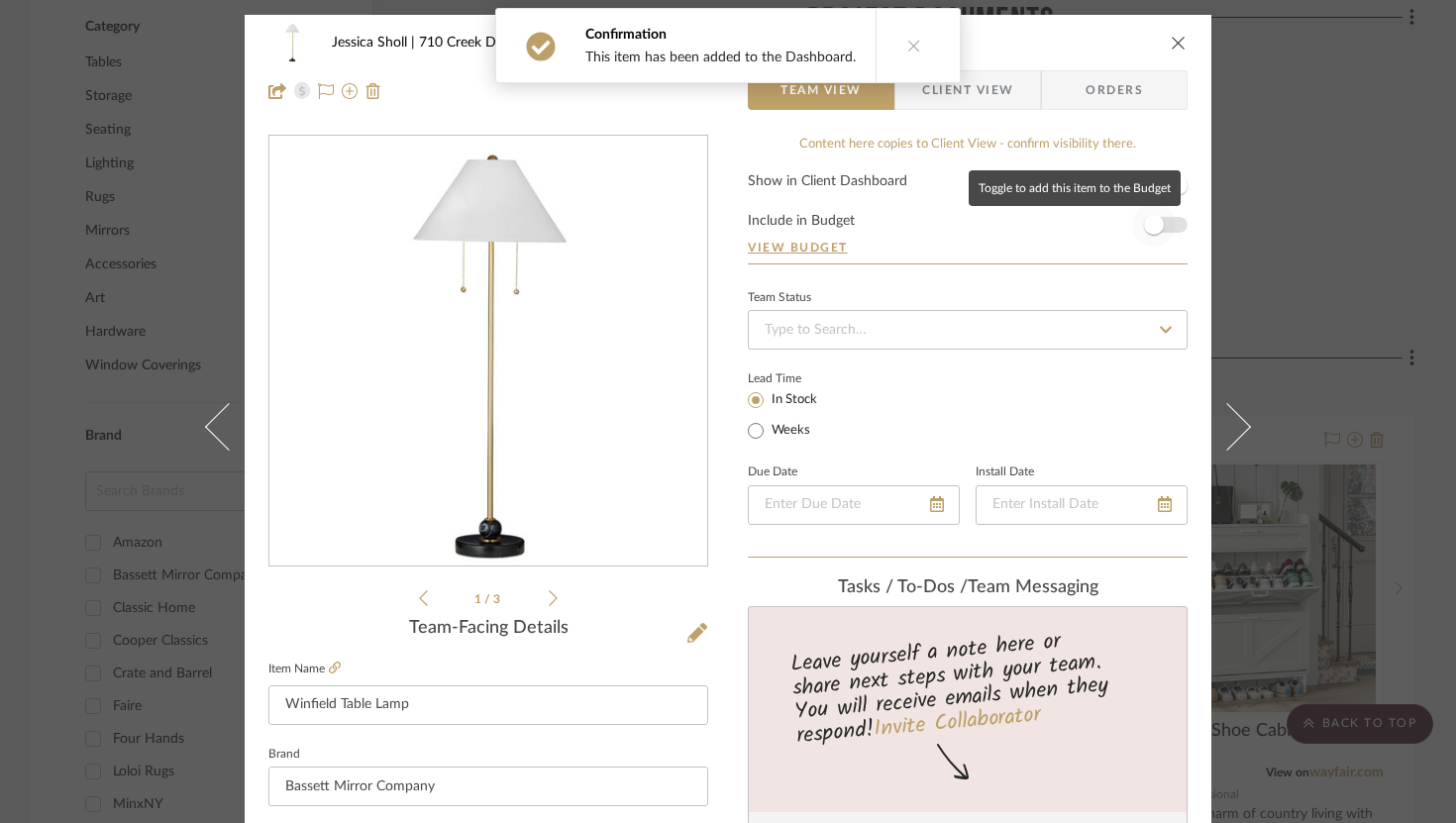 click at bounding box center (1154, 225) 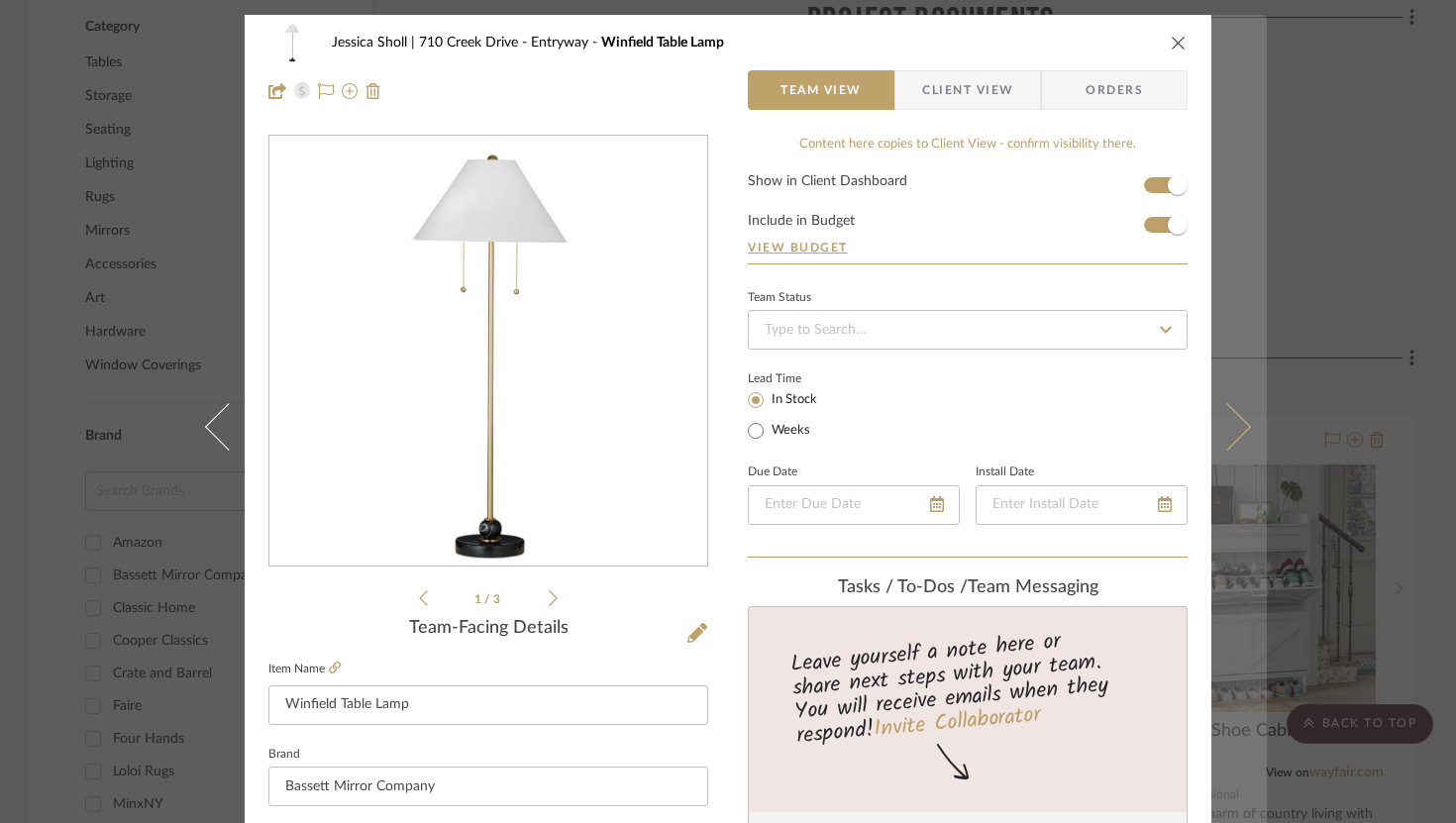 type 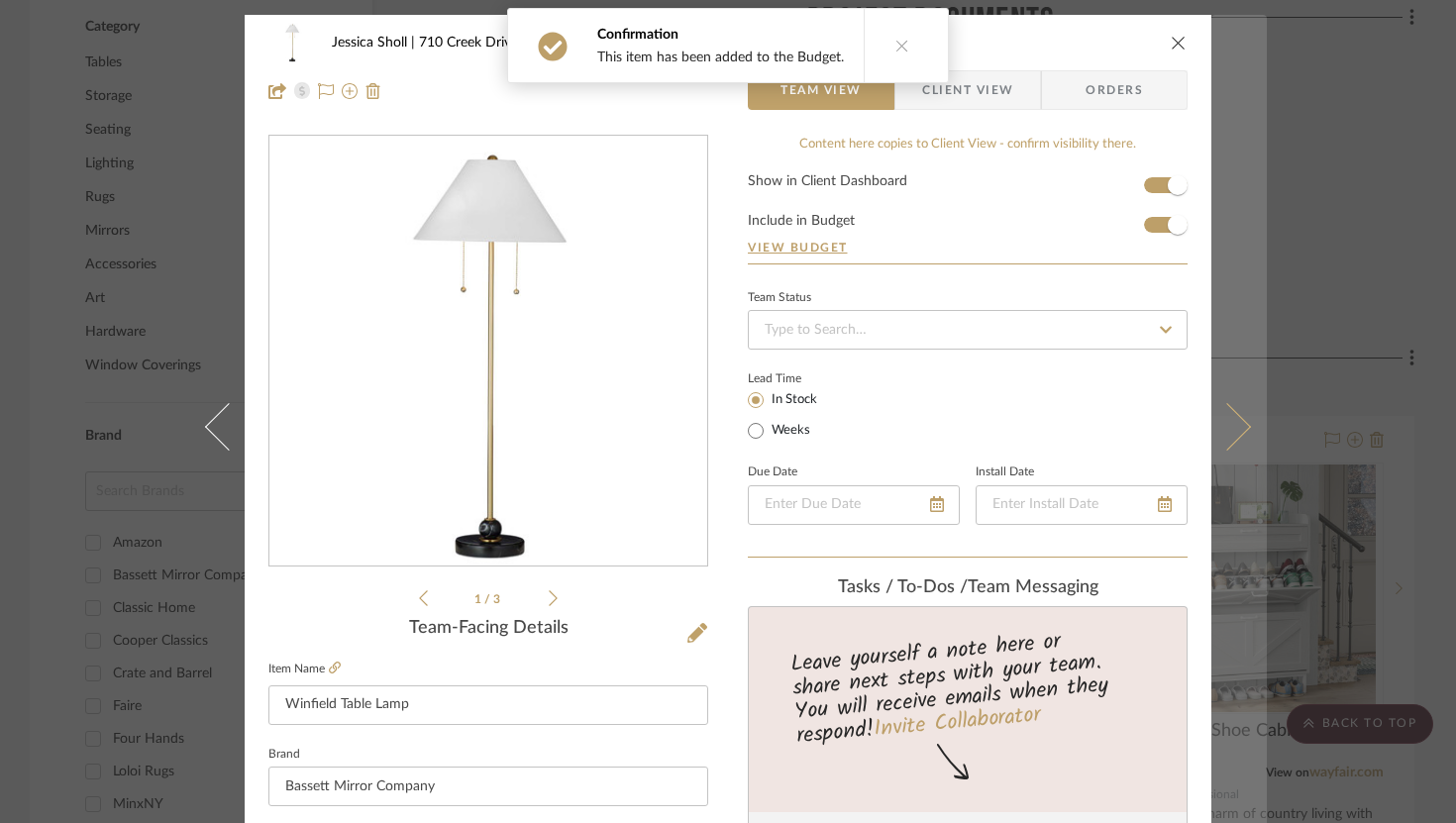 click at bounding box center [1227, 426] 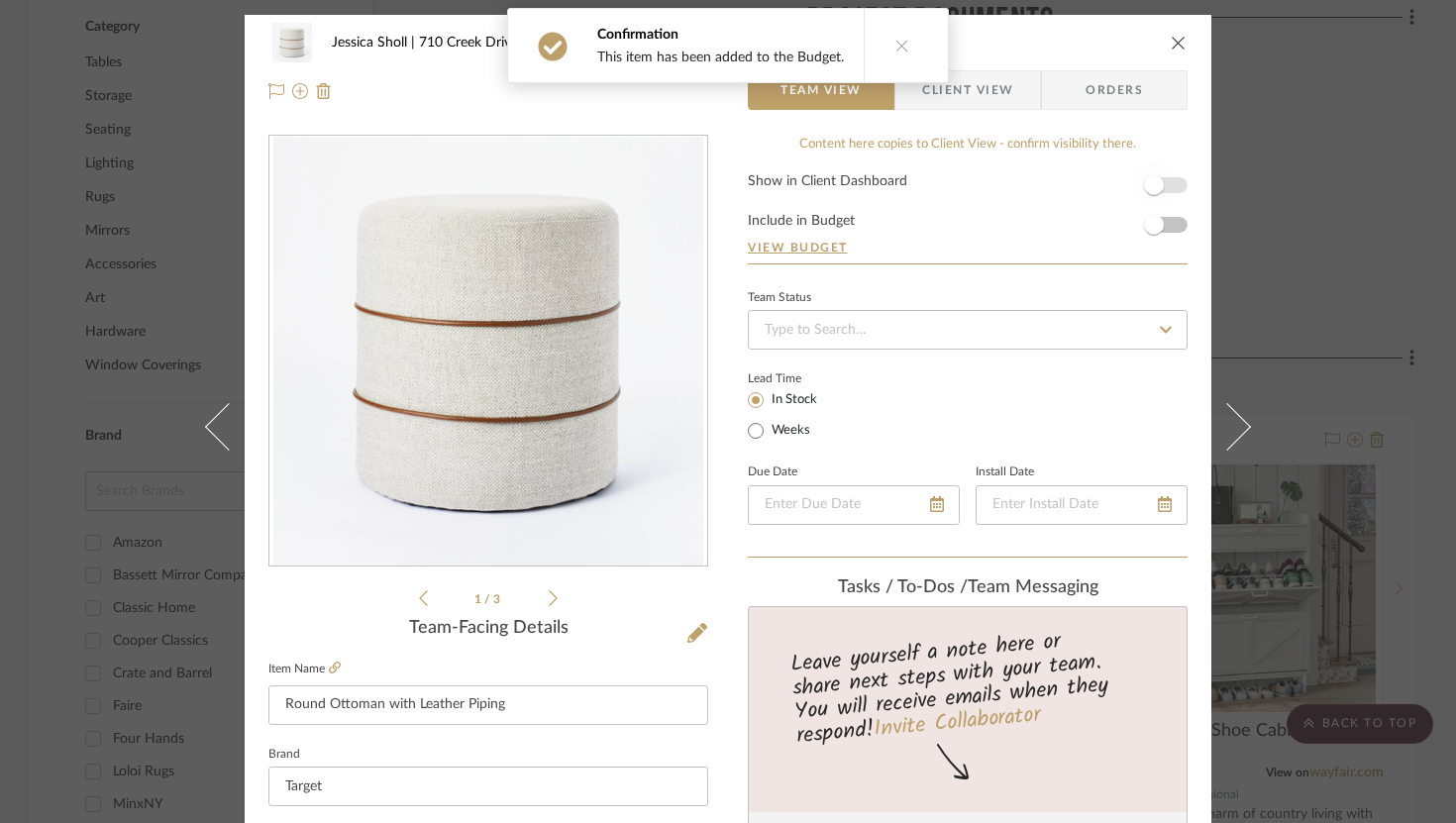 click at bounding box center (1154, 185) 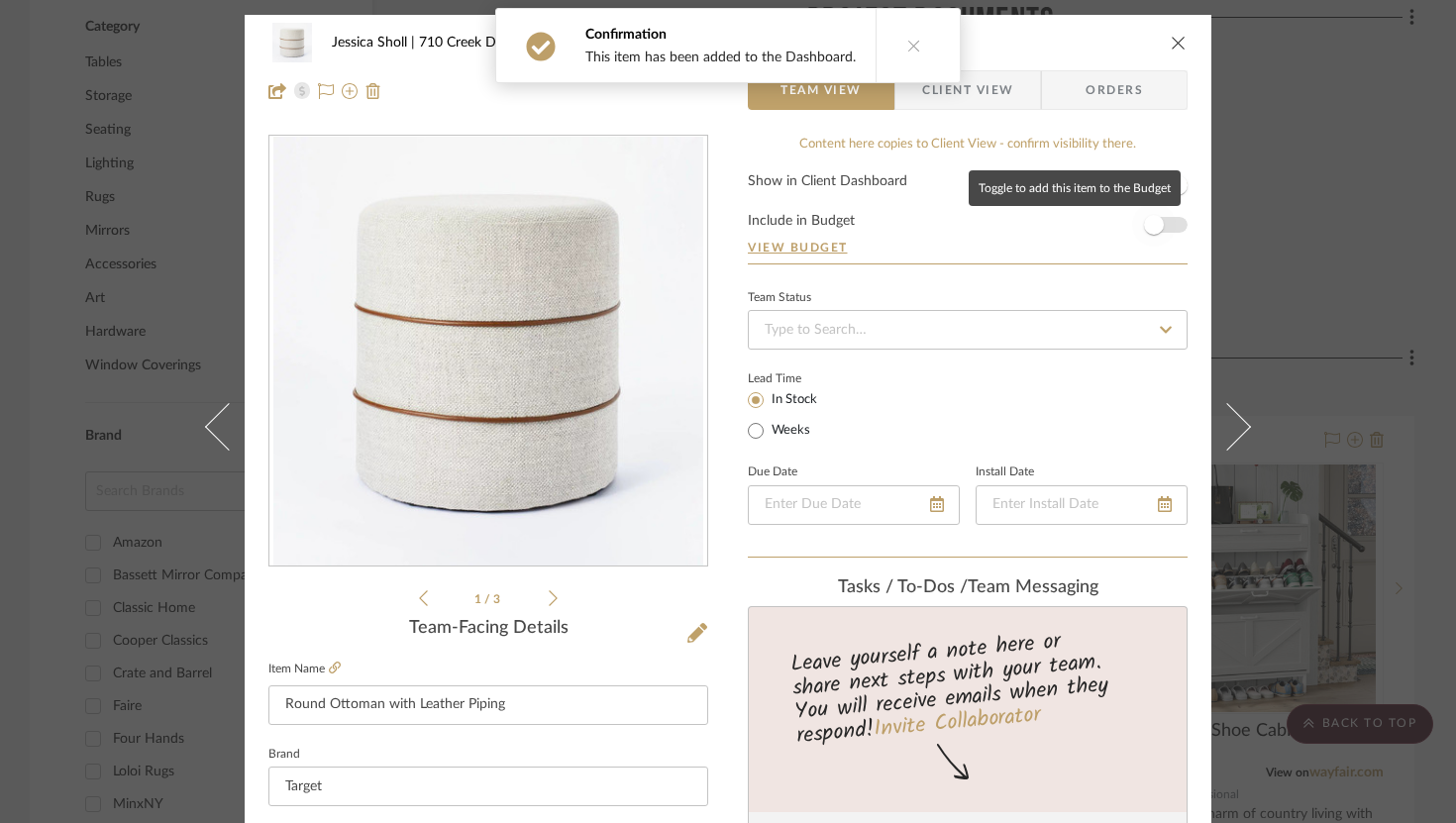 click at bounding box center (1154, 225) 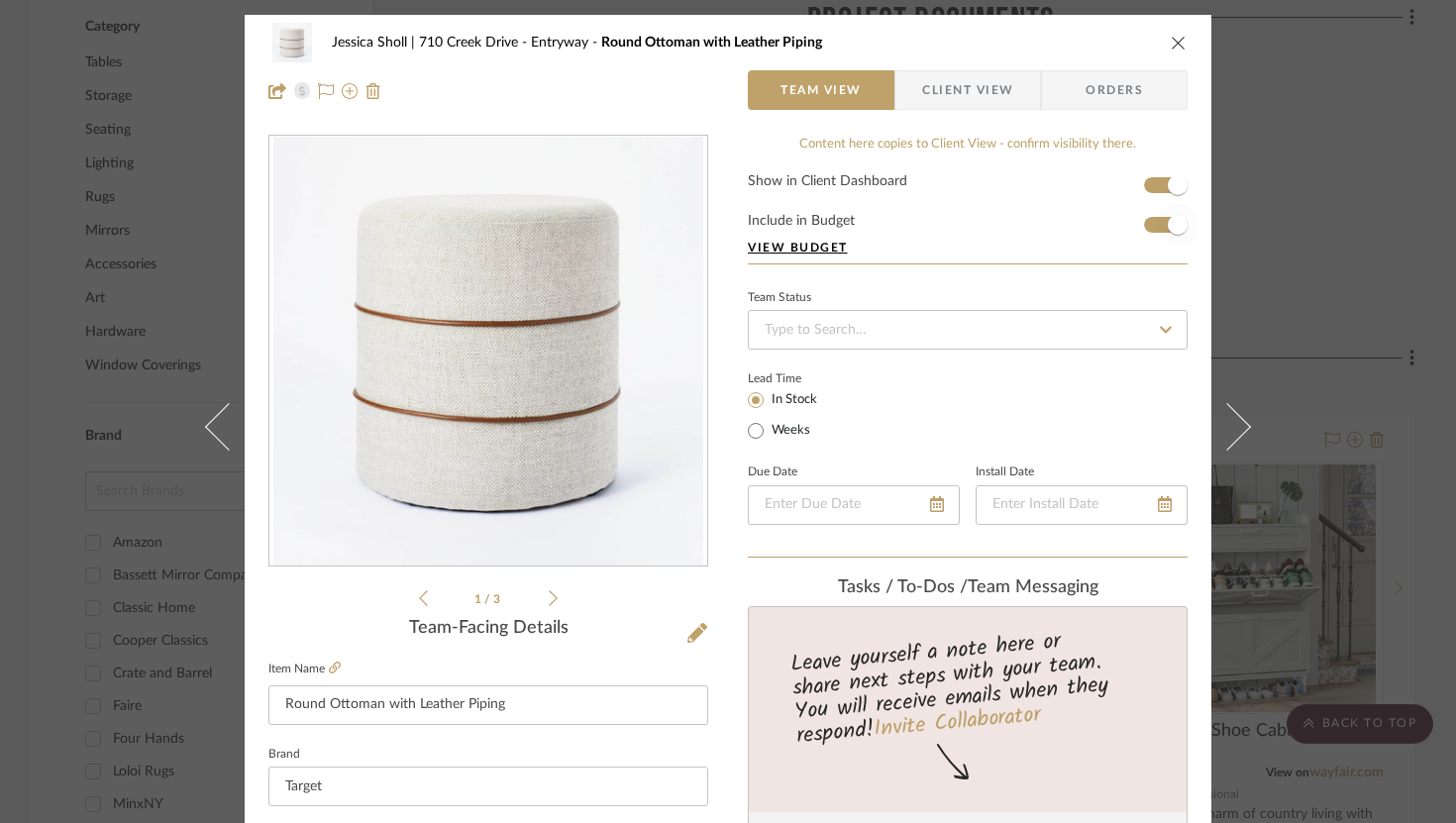 type 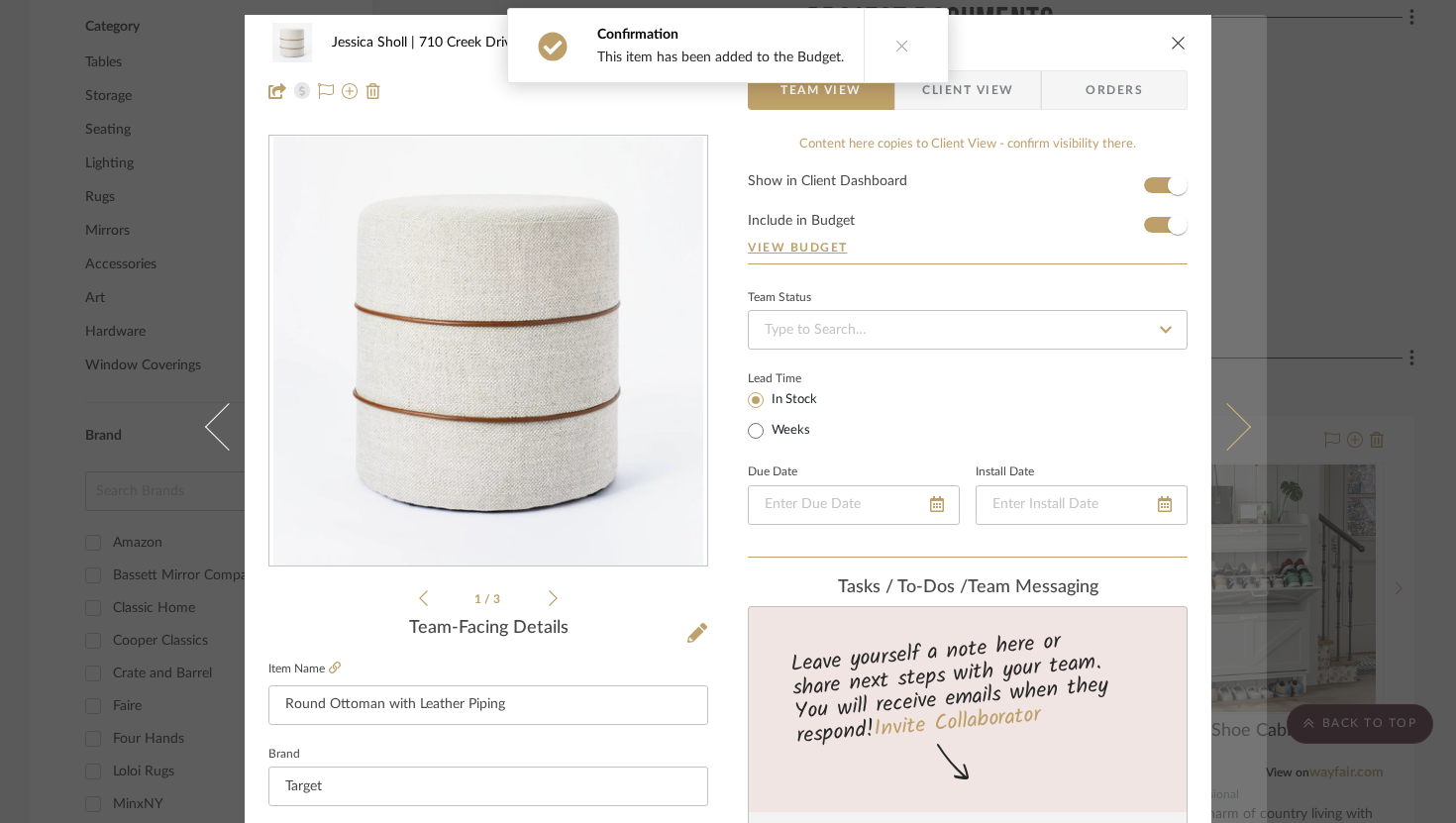 click at bounding box center (1239, 426) 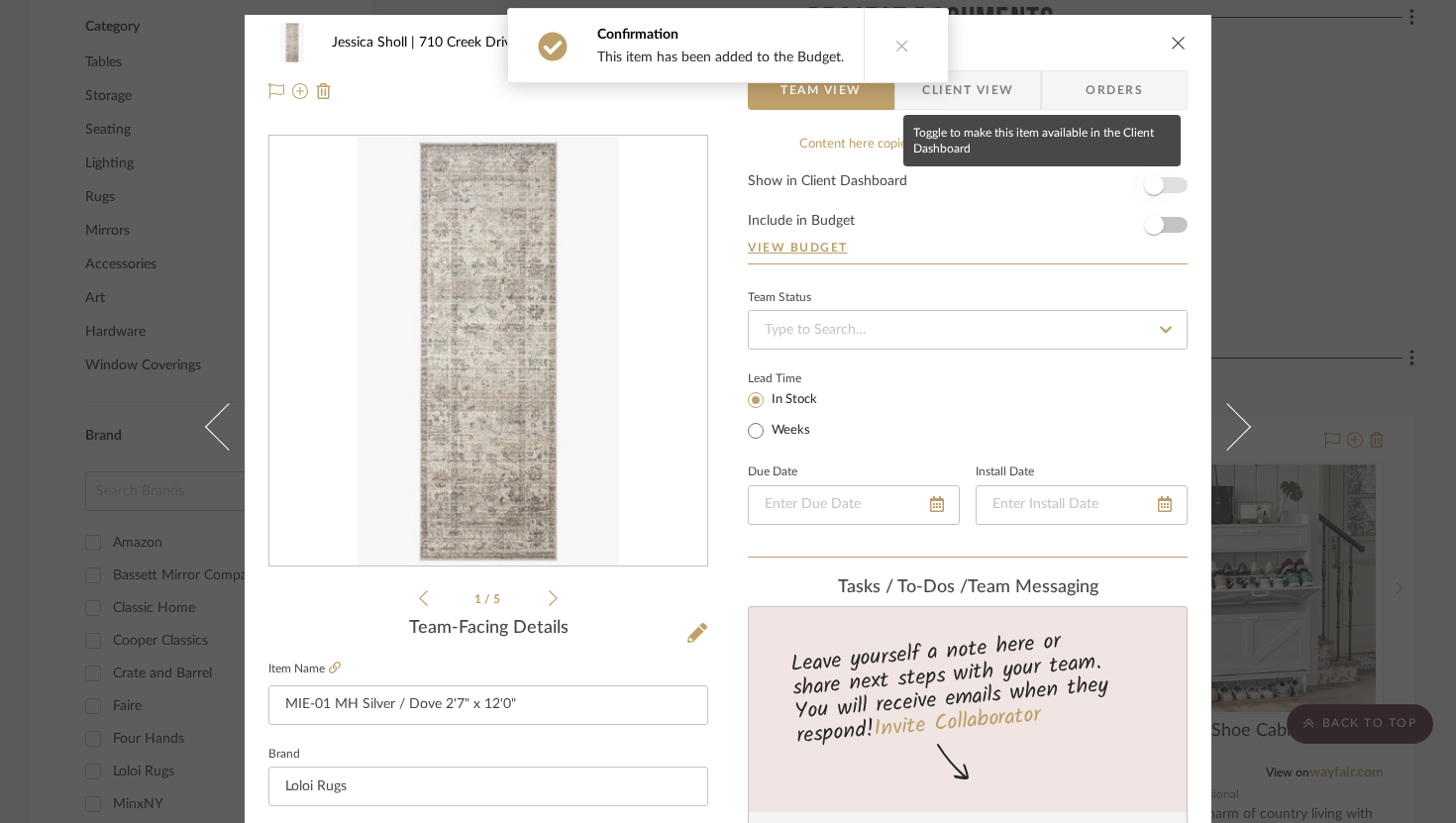 click at bounding box center (1154, 185) 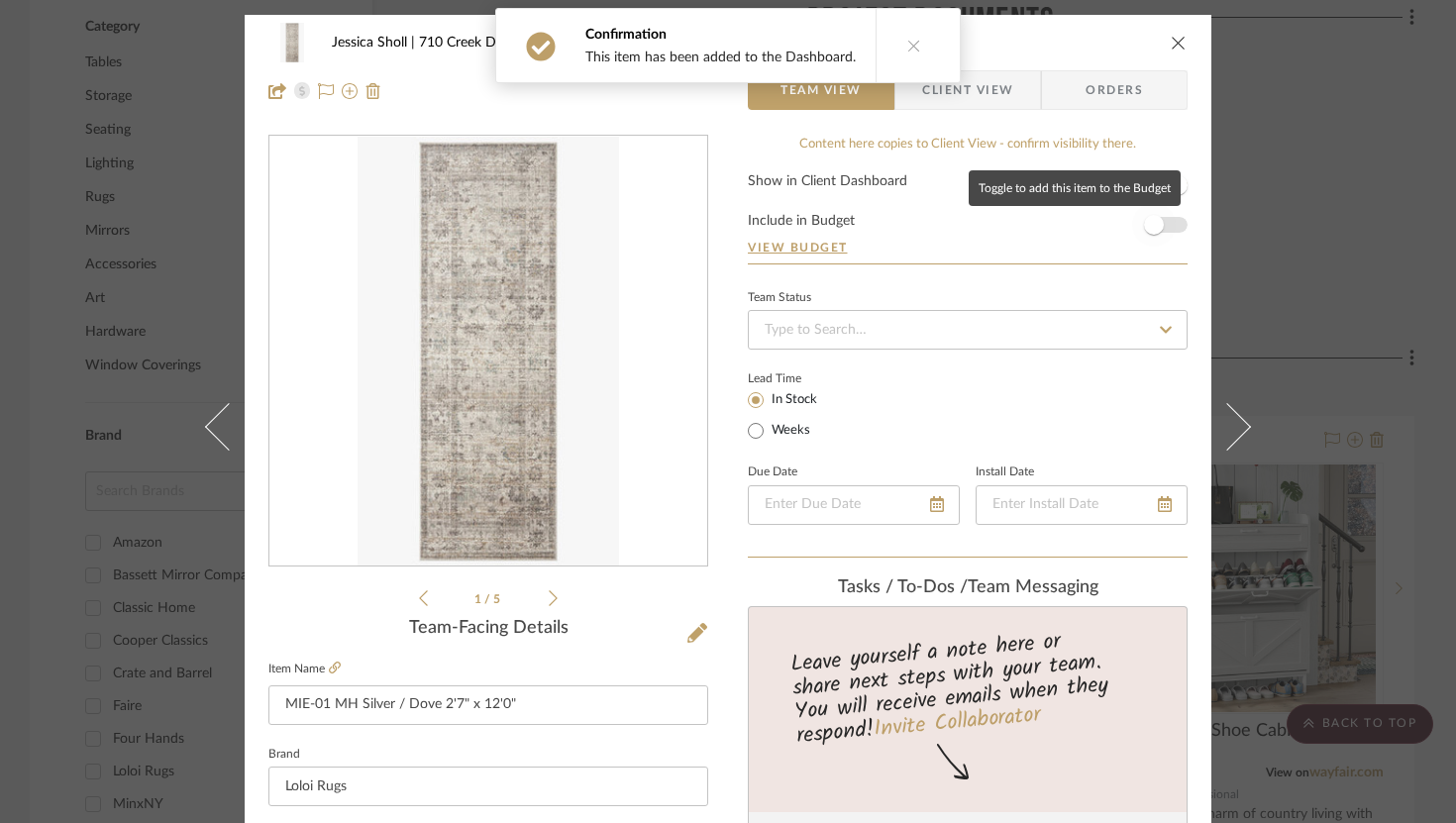 click at bounding box center (1154, 225) 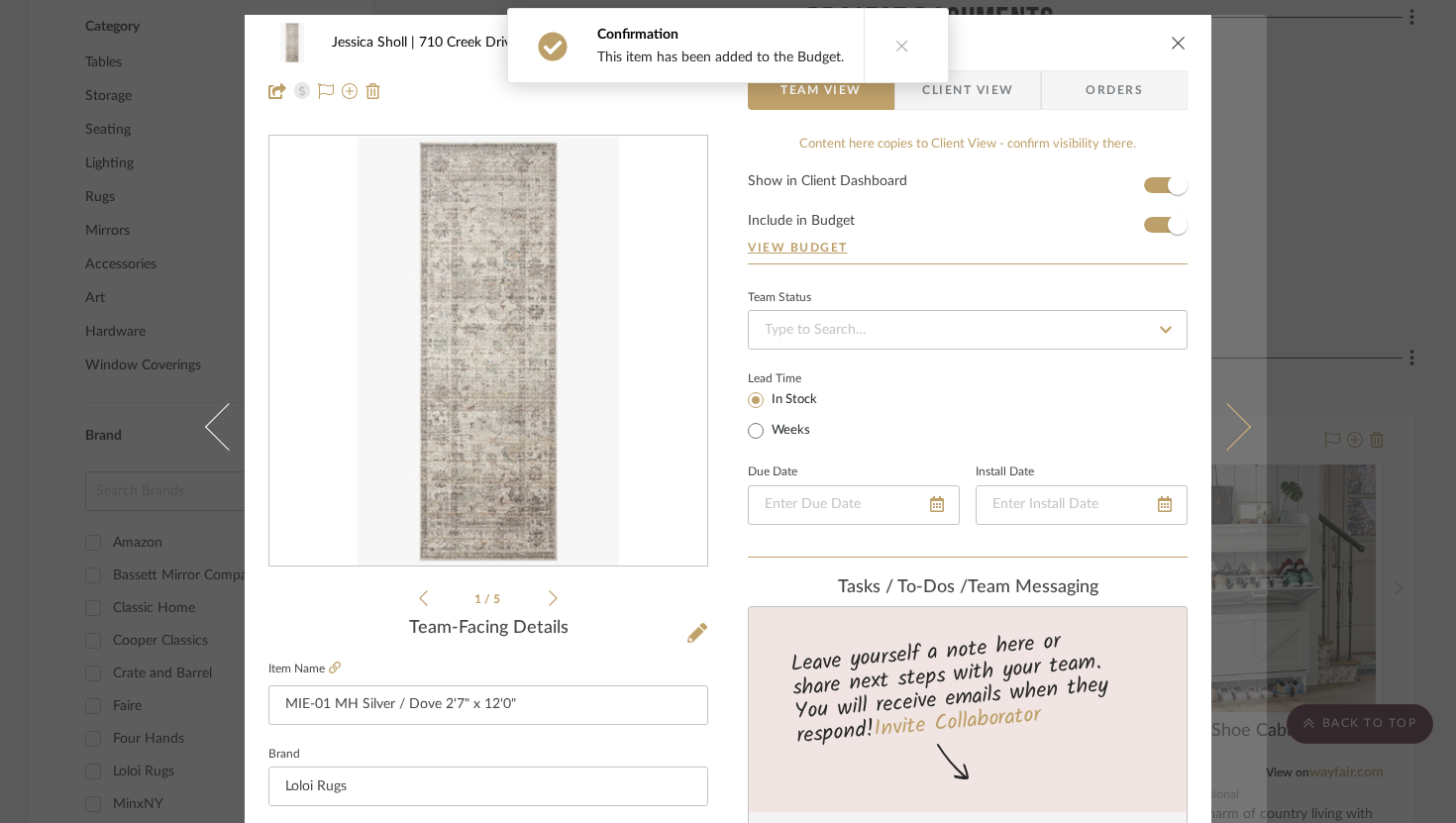 click at bounding box center (1227, 426) 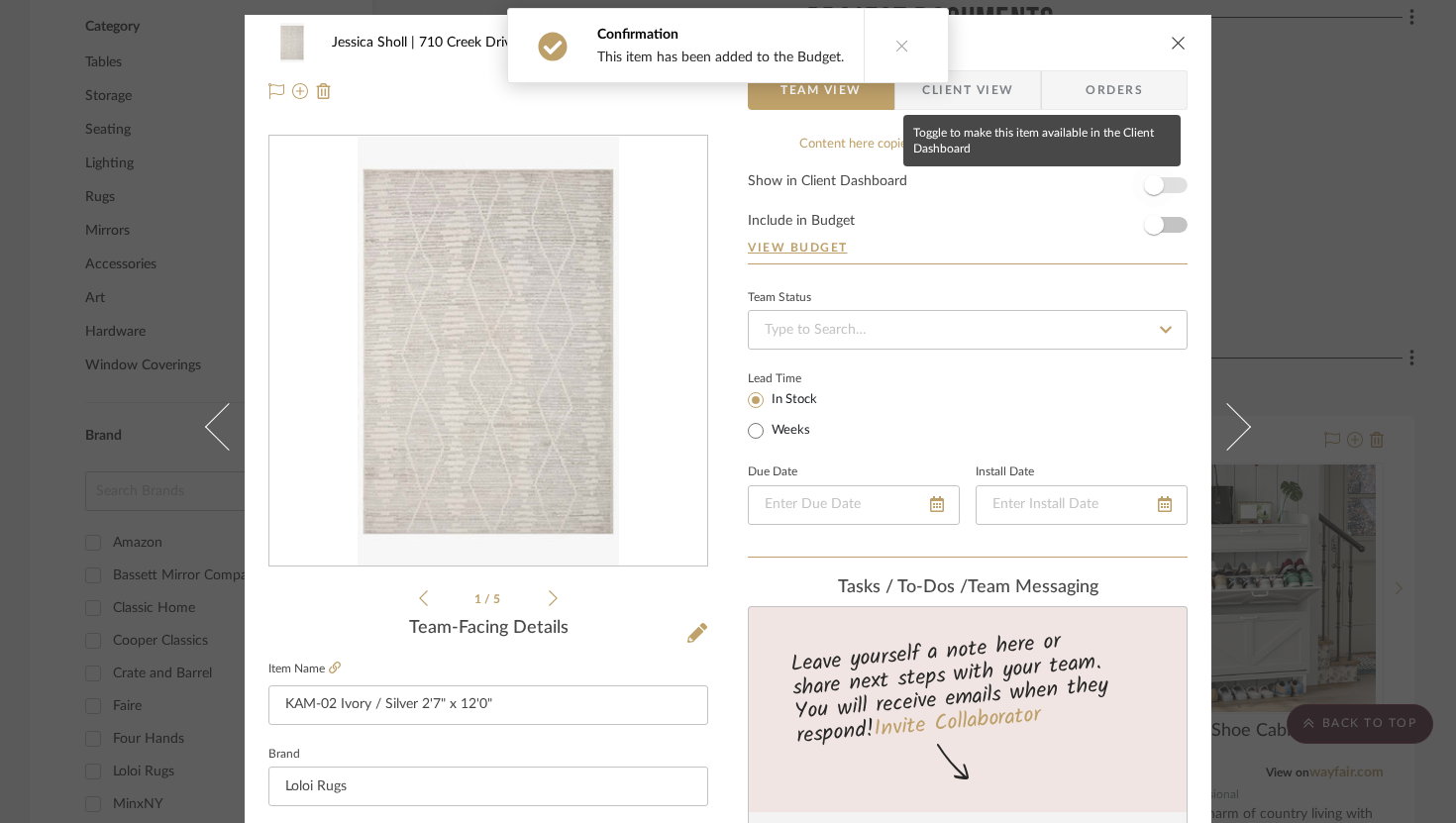 click at bounding box center (1154, 185) 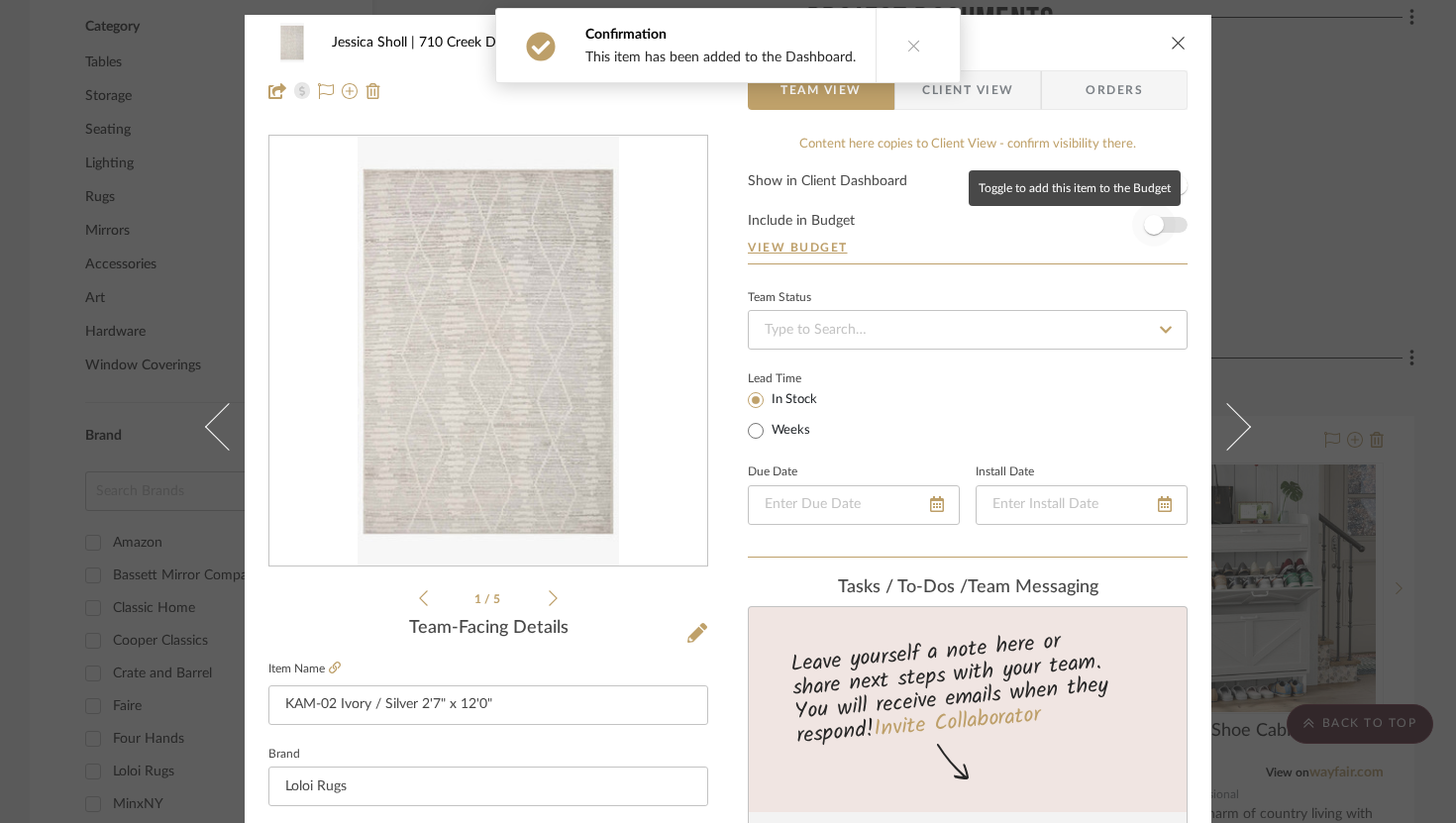 click at bounding box center (1154, 225) 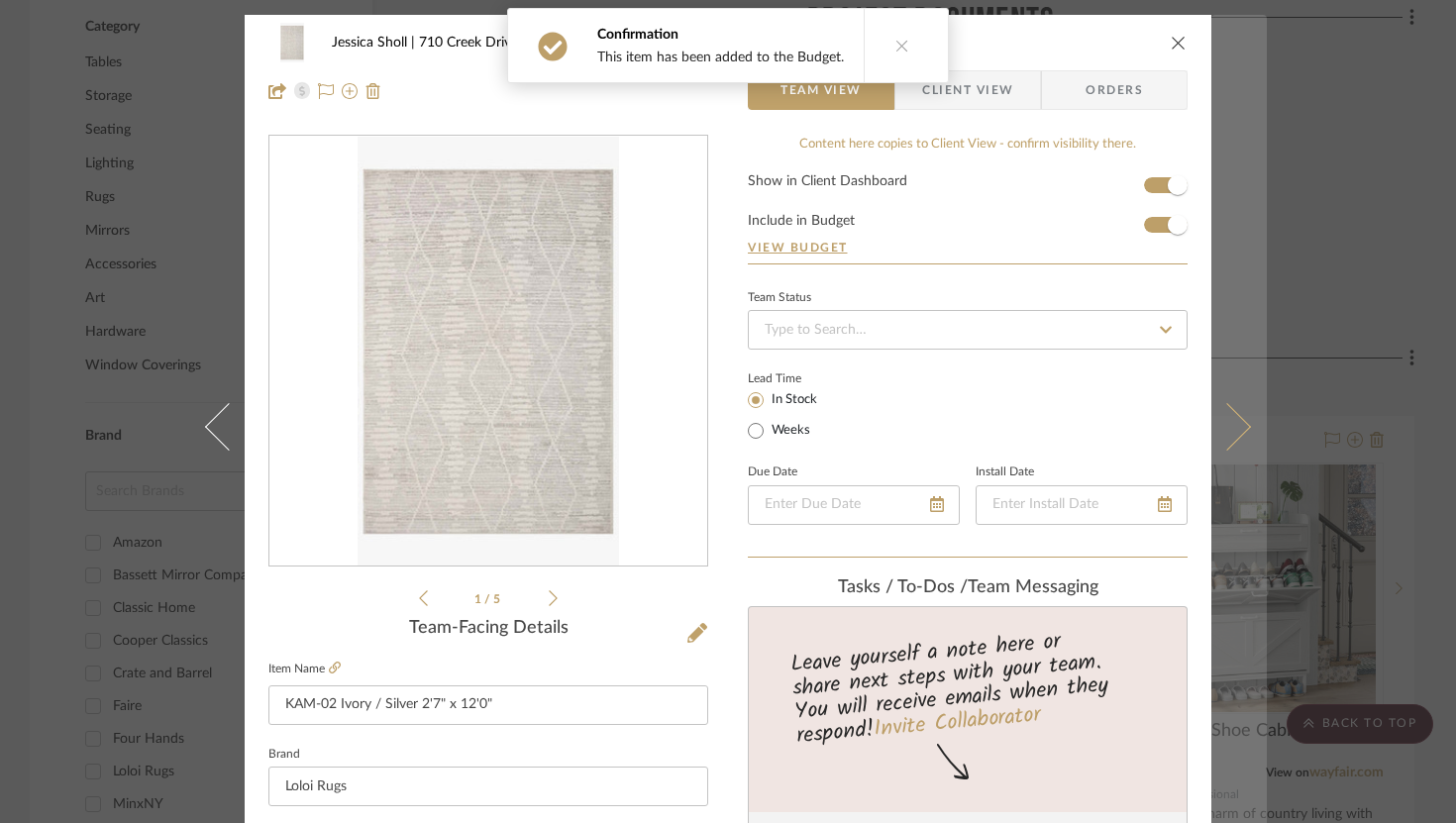 click at bounding box center [1227, 426] 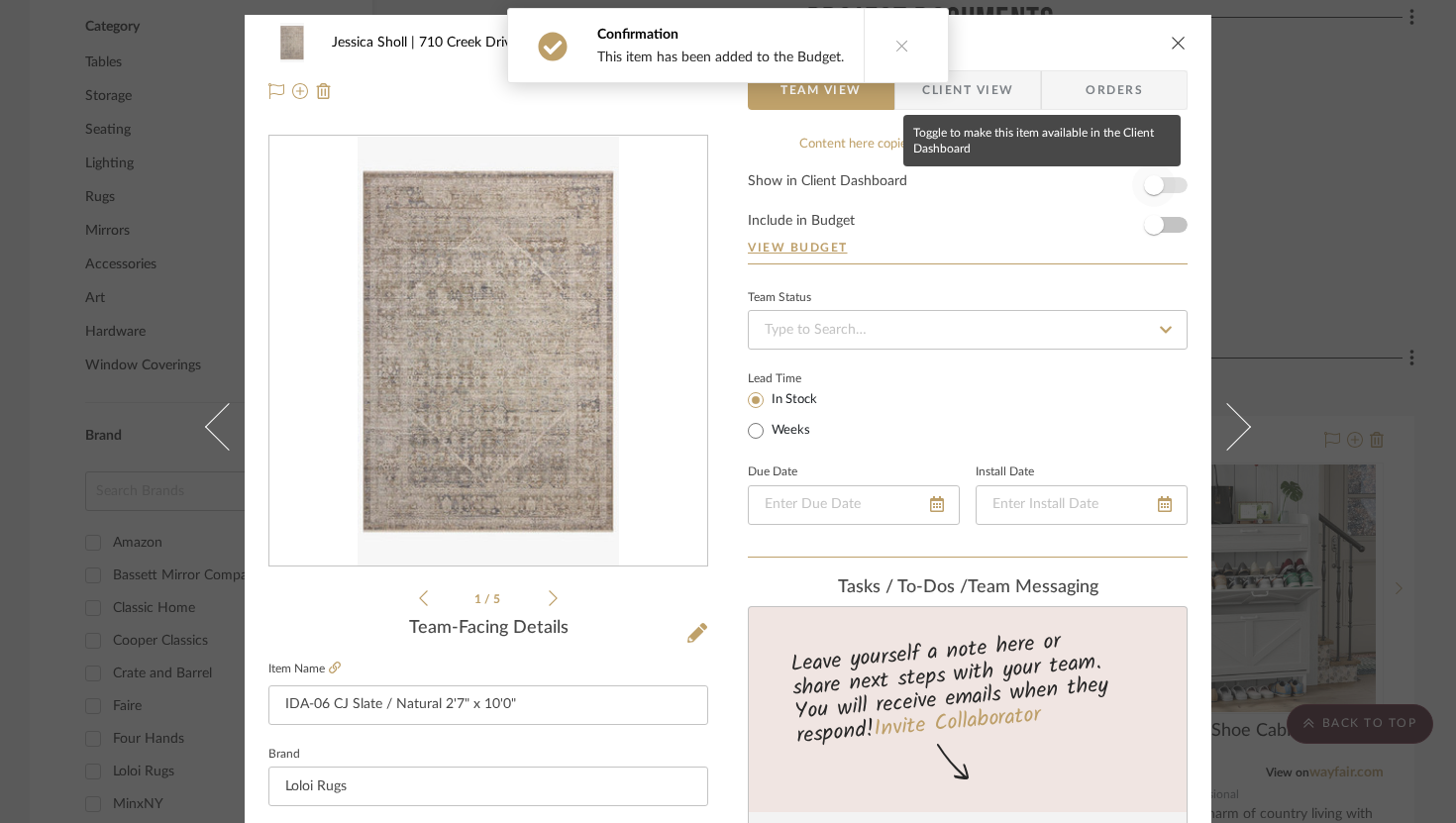 click at bounding box center [1154, 185] 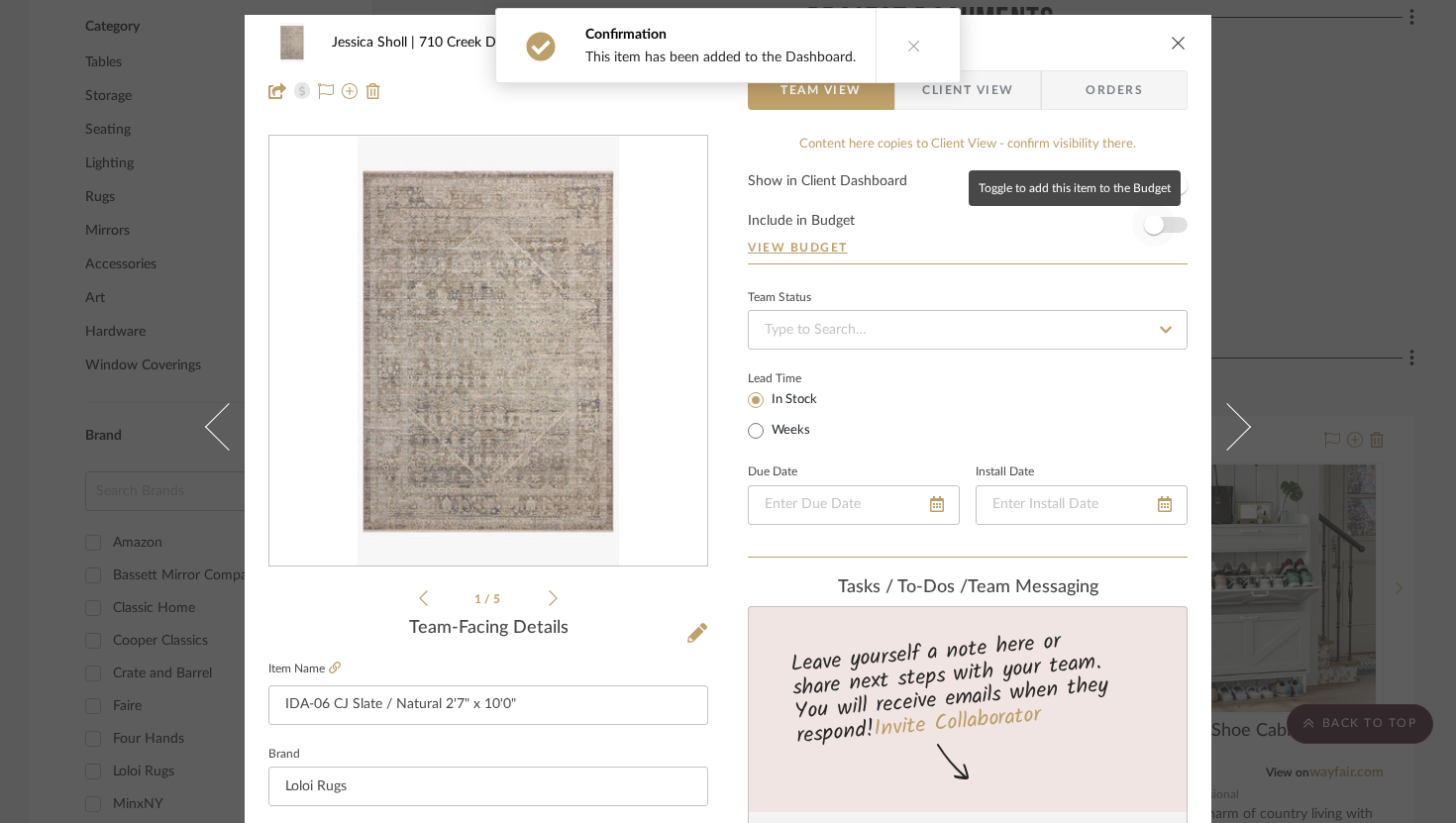 click at bounding box center (1154, 225) 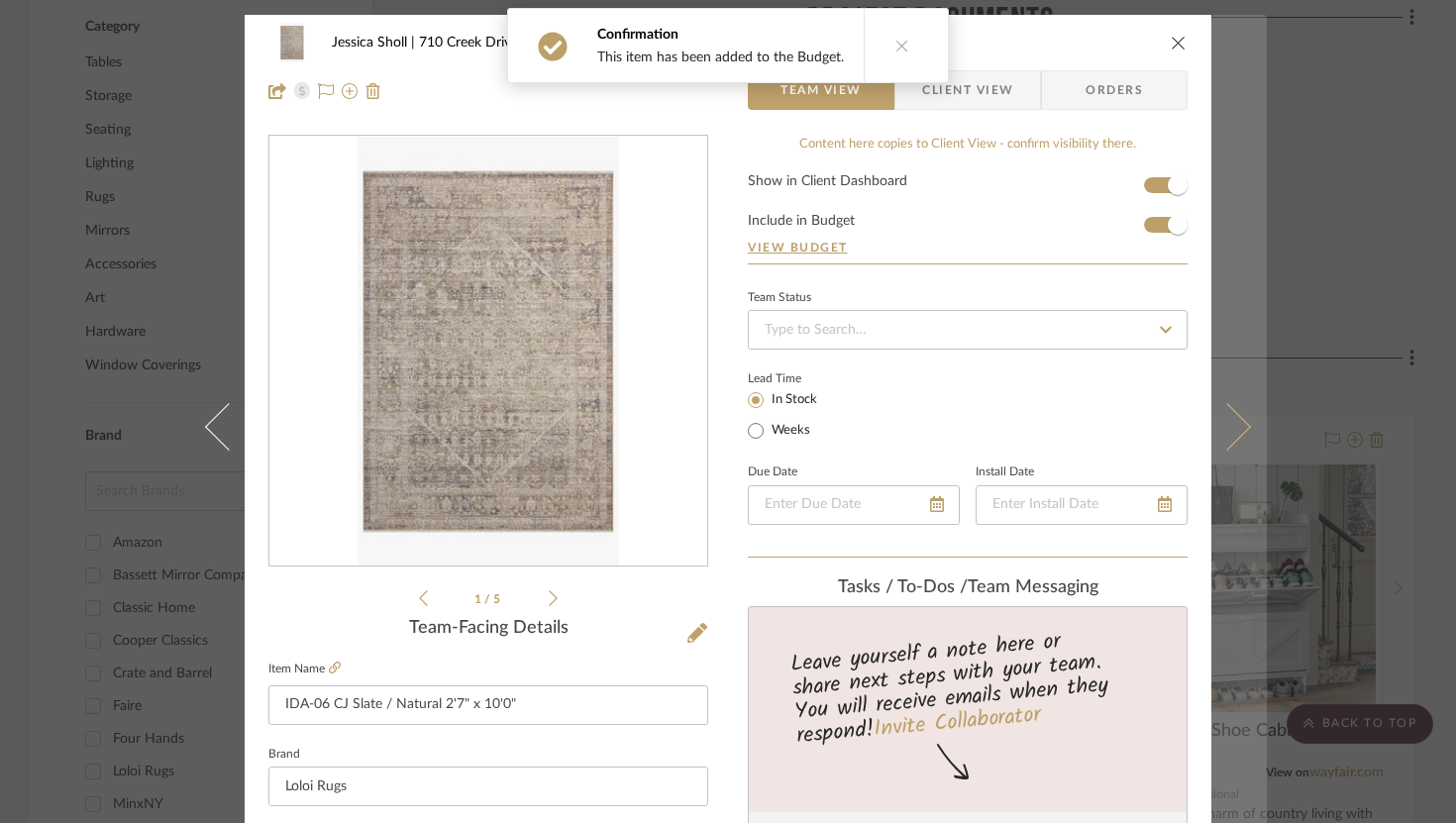 click at bounding box center [1227, 426] 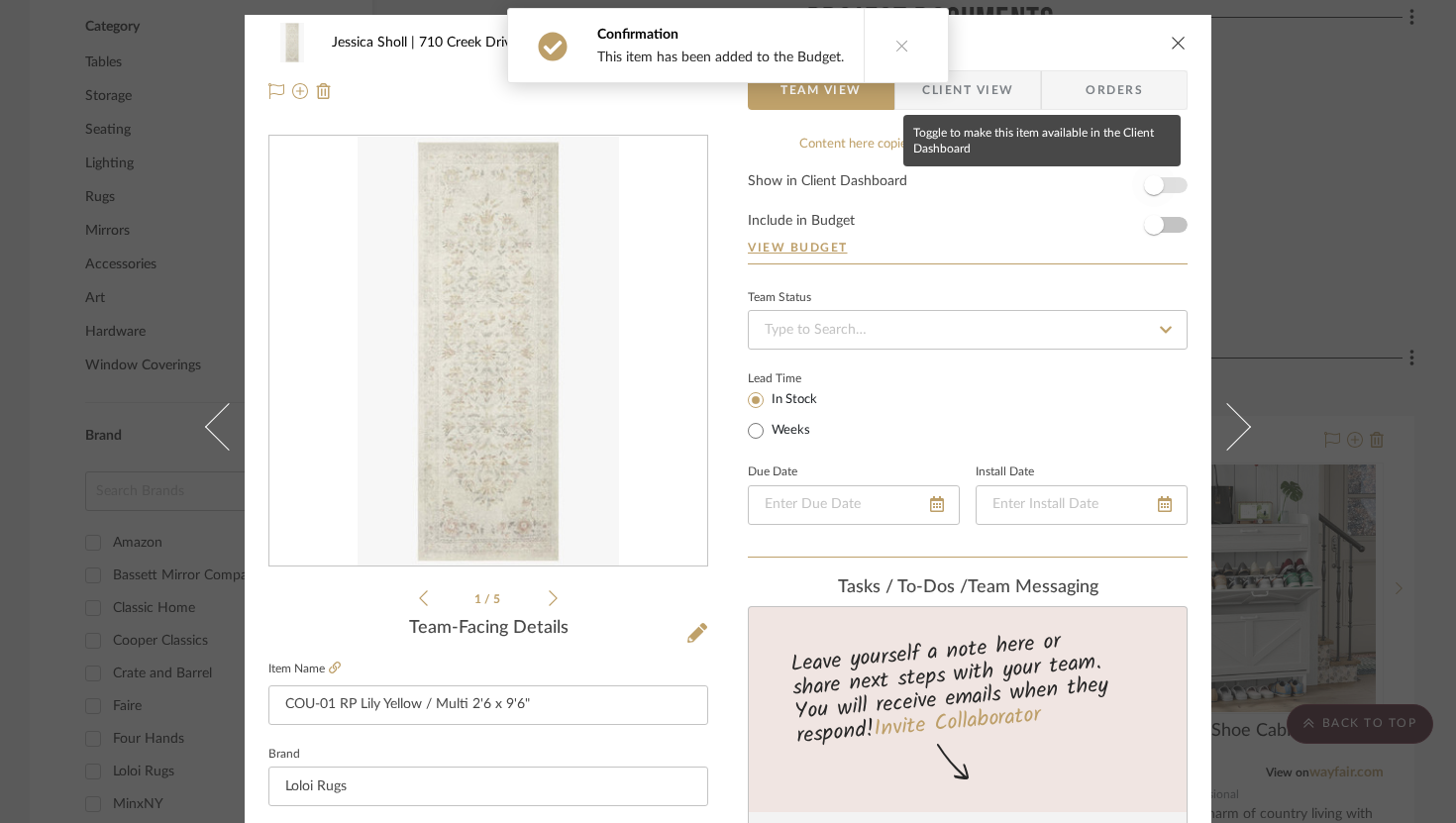 click at bounding box center [1154, 185] 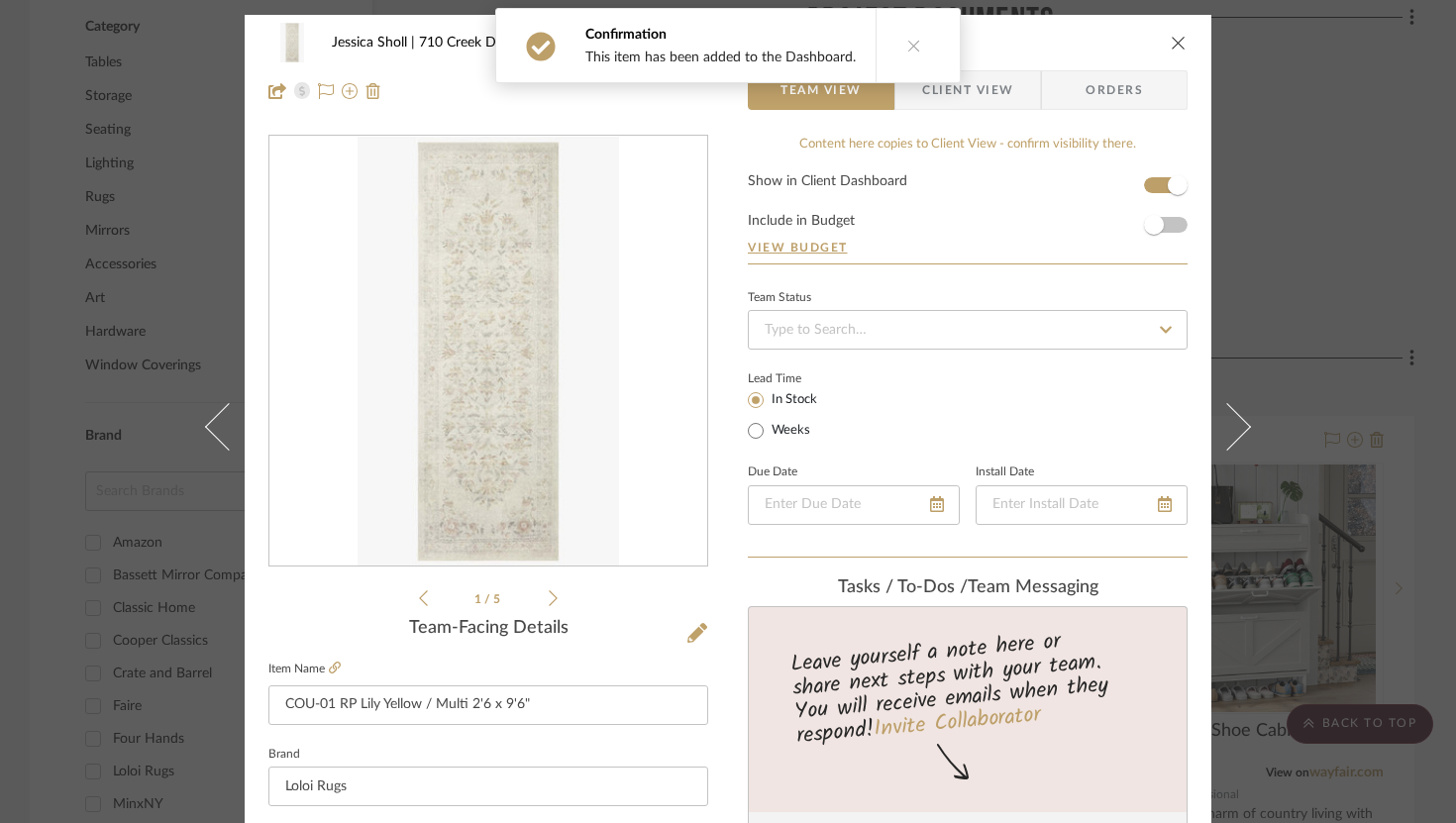 click on "Show in Client Dashboard   Include in Budget   View Budget" at bounding box center [968, 219] 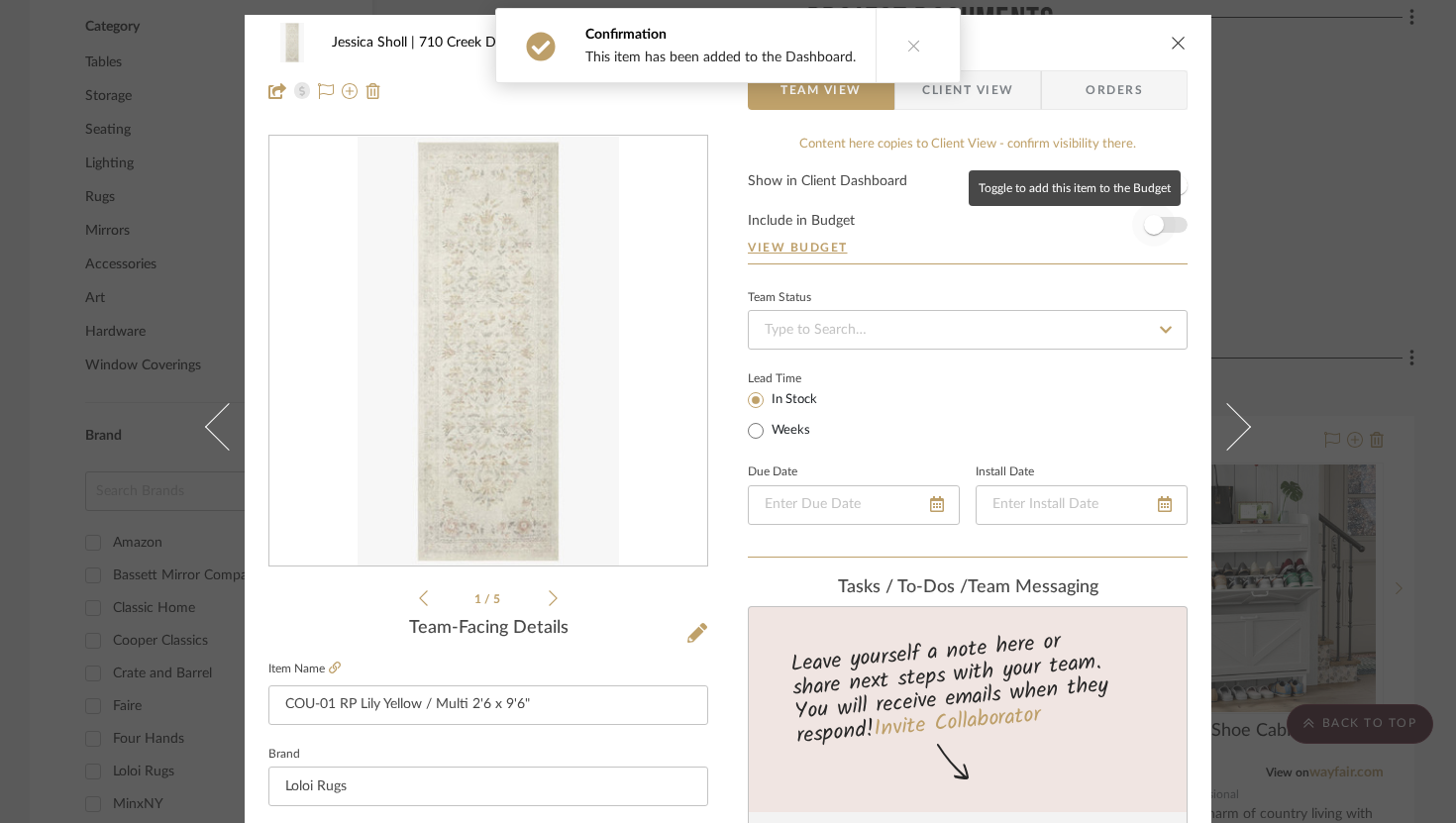click at bounding box center [1154, 225] 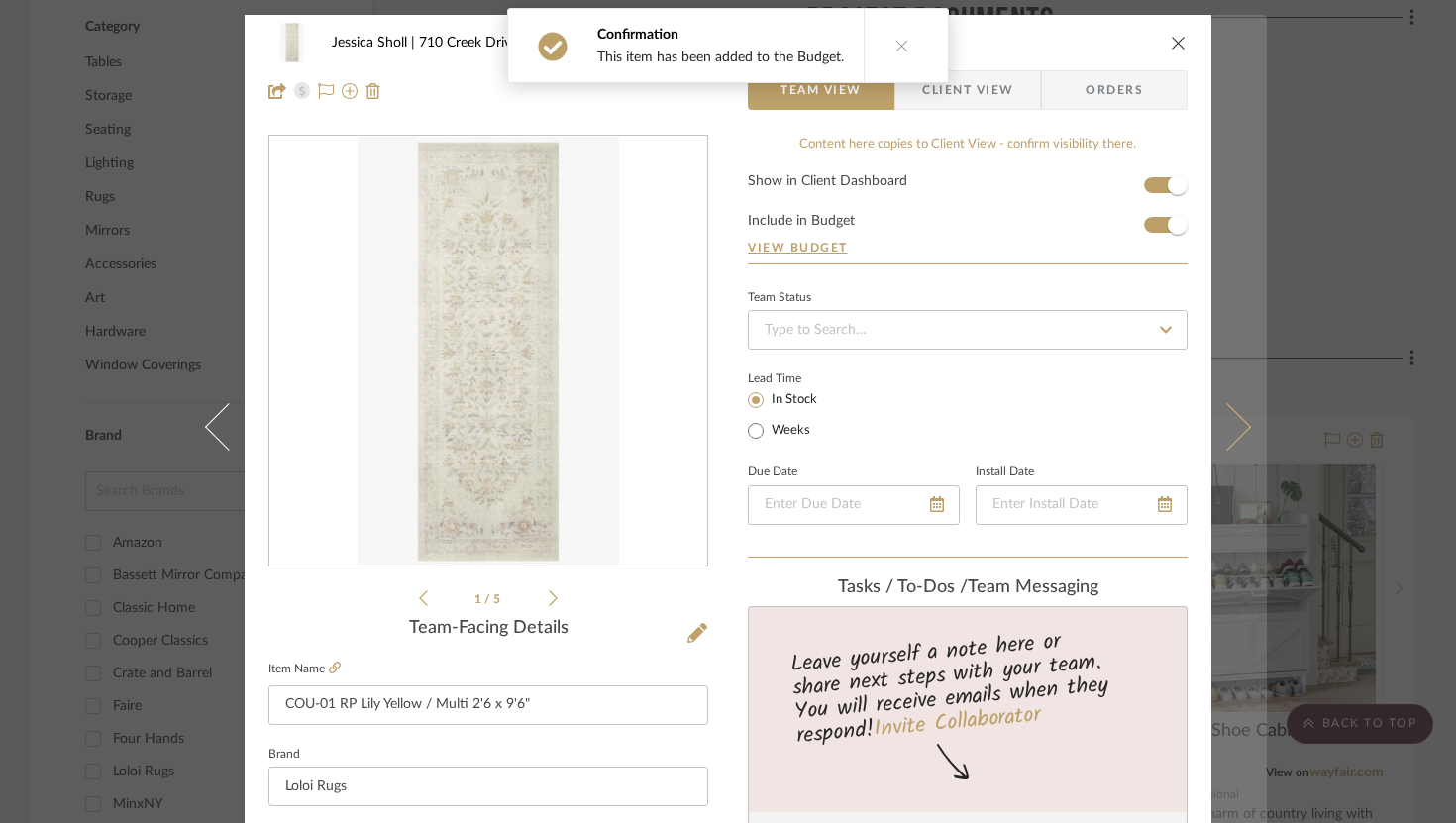 click at bounding box center (1239, 426) 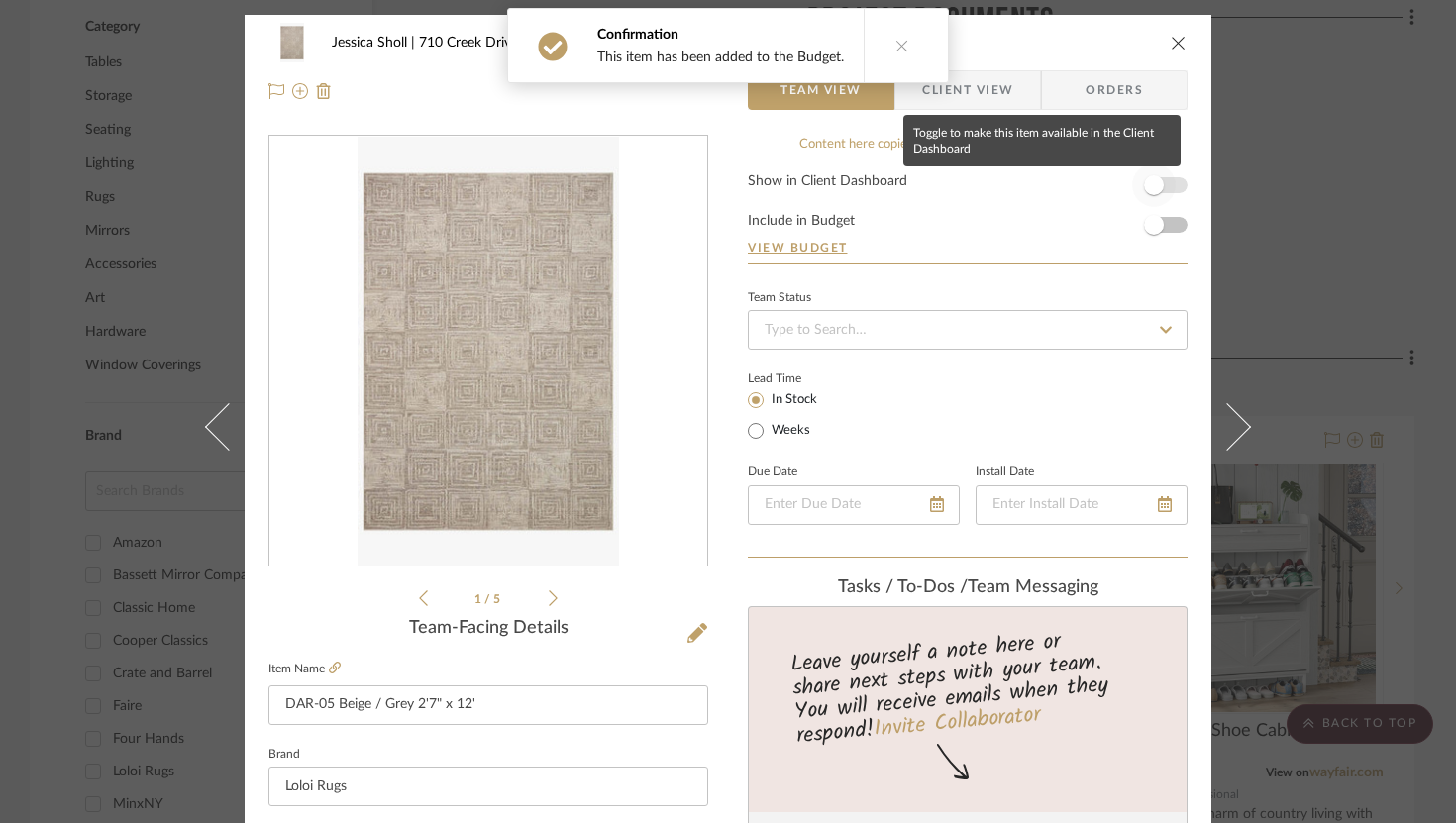 click at bounding box center (1154, 185) 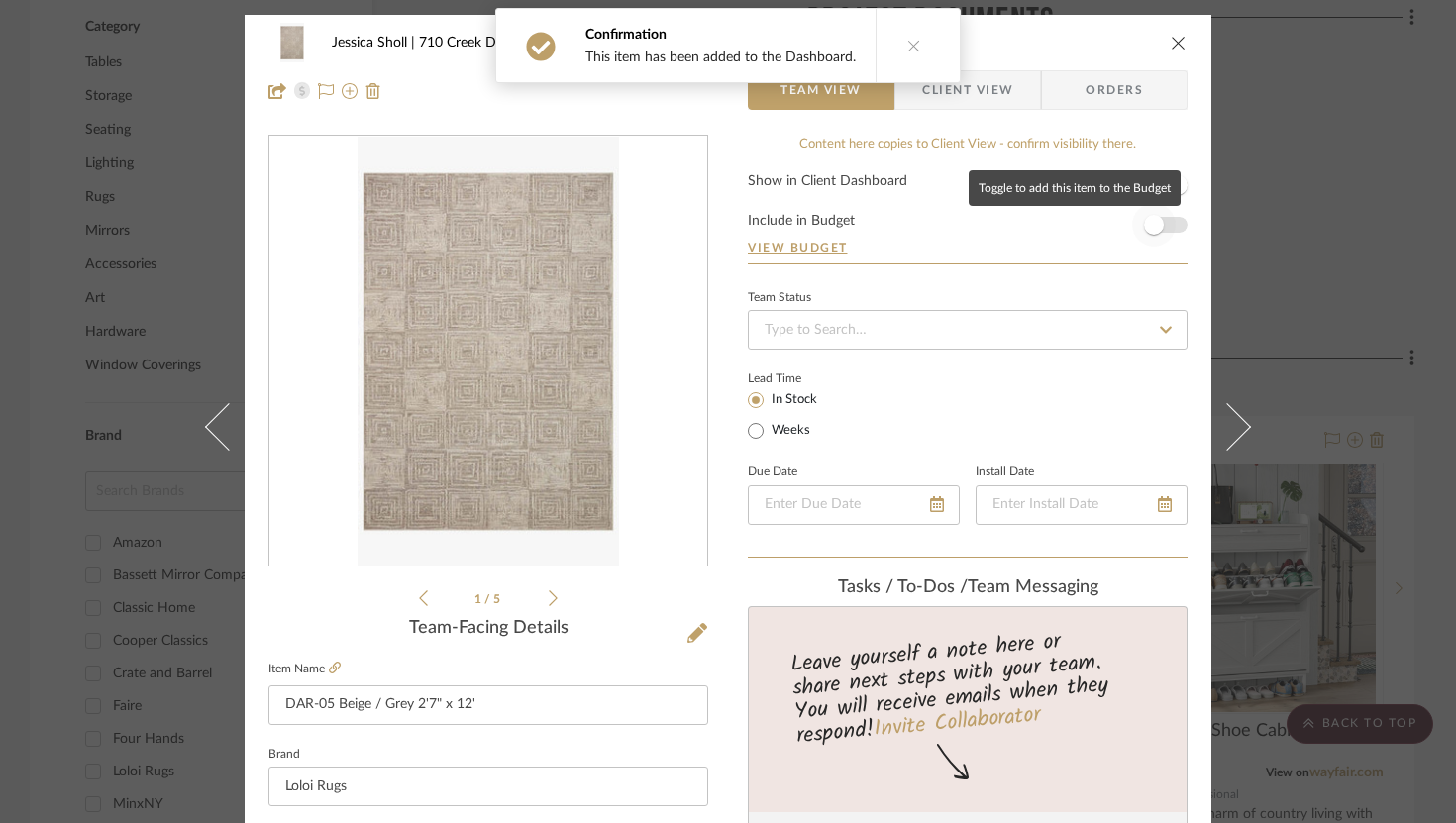 click at bounding box center (1154, 225) 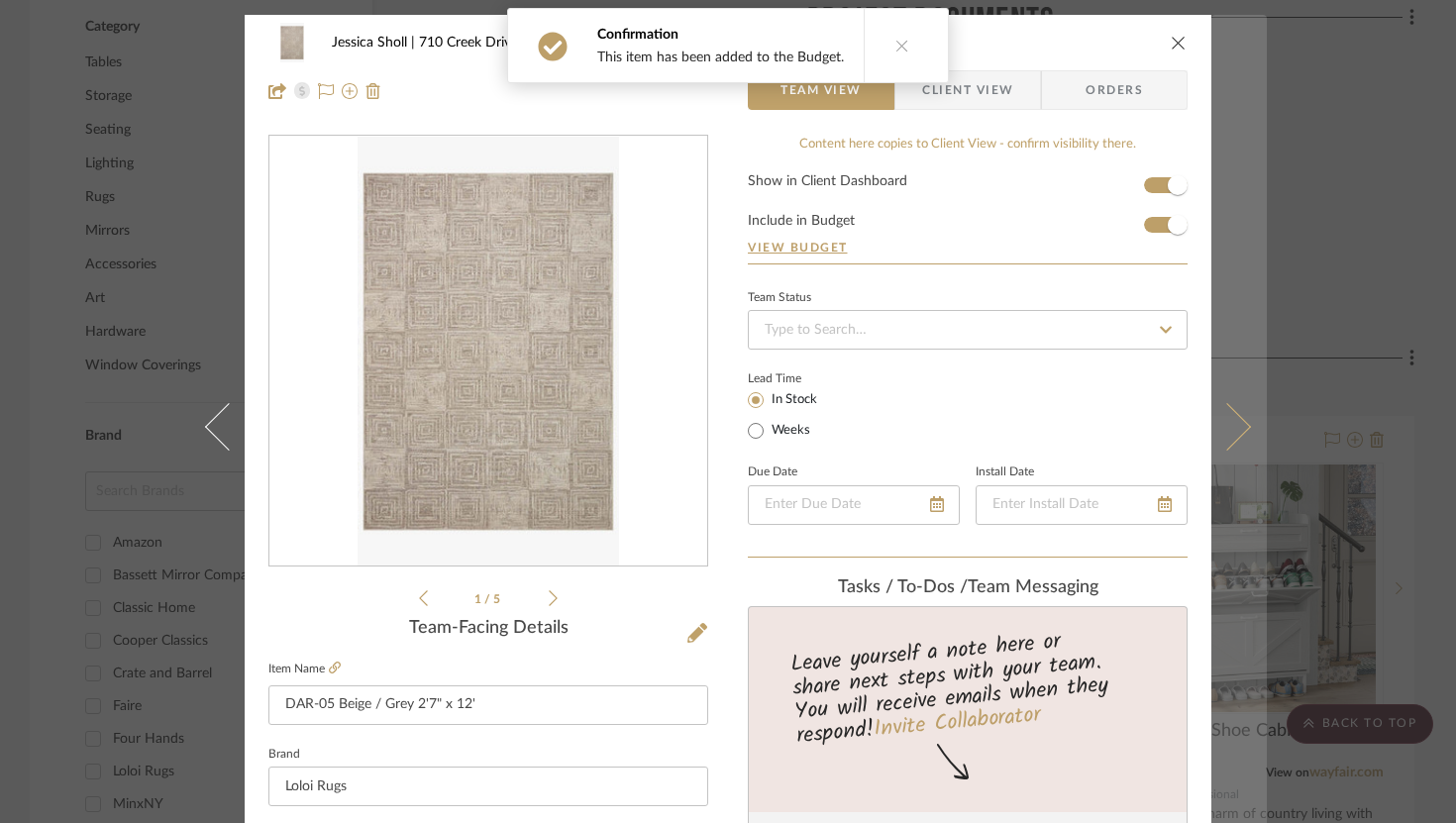 click at bounding box center (1239, 426) 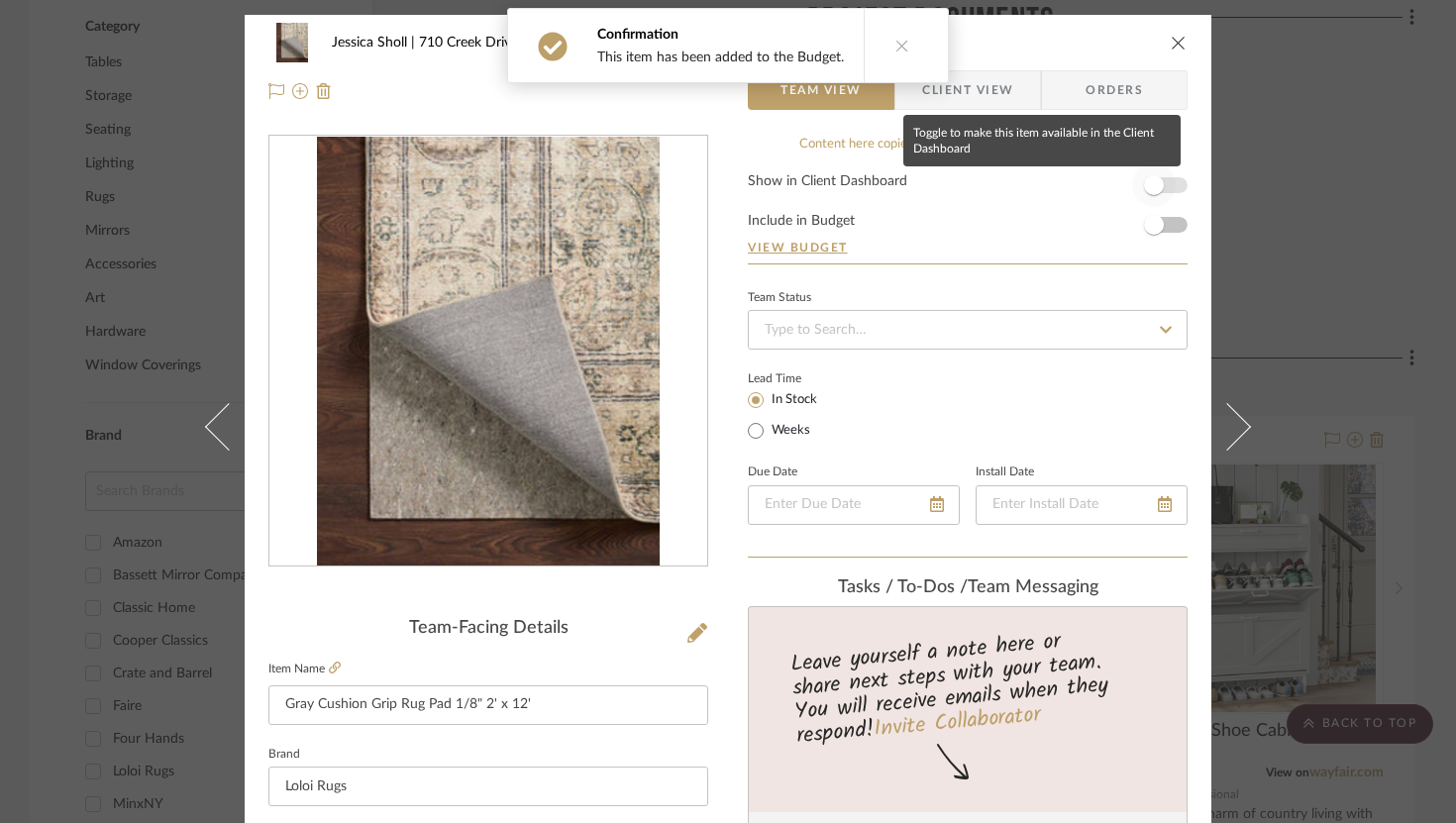 click at bounding box center [1154, 185] 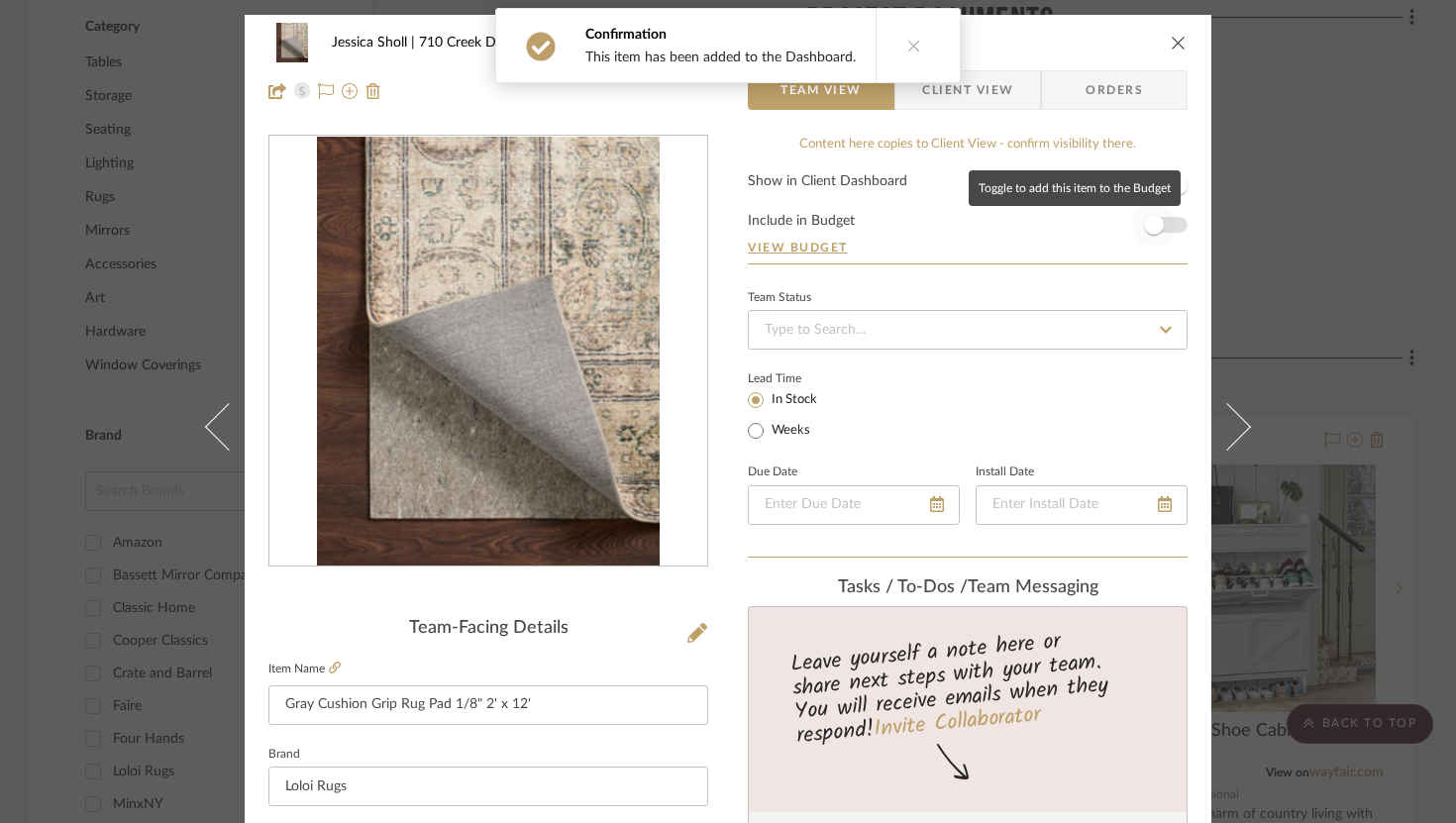 click at bounding box center (1154, 225) 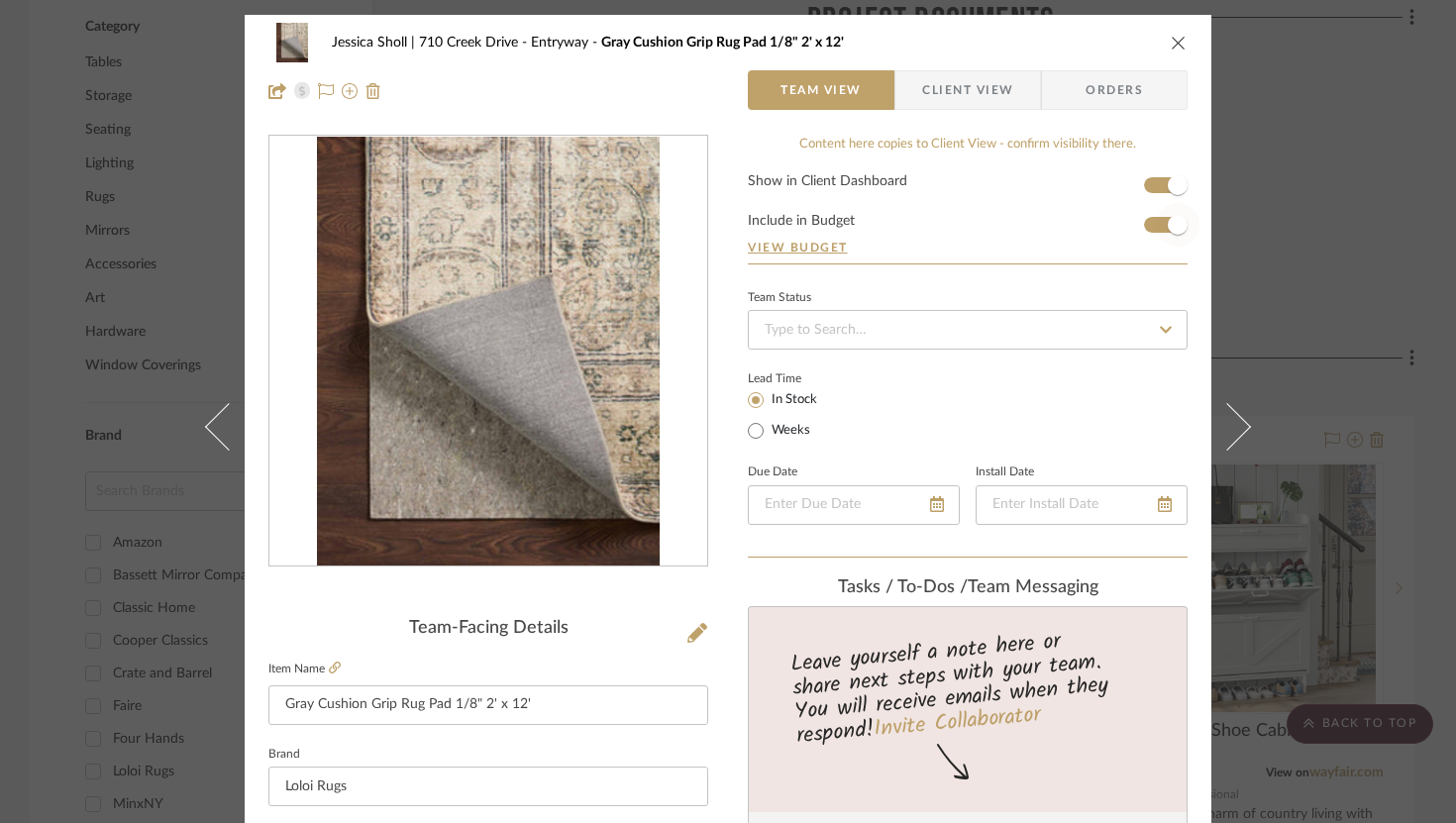 type 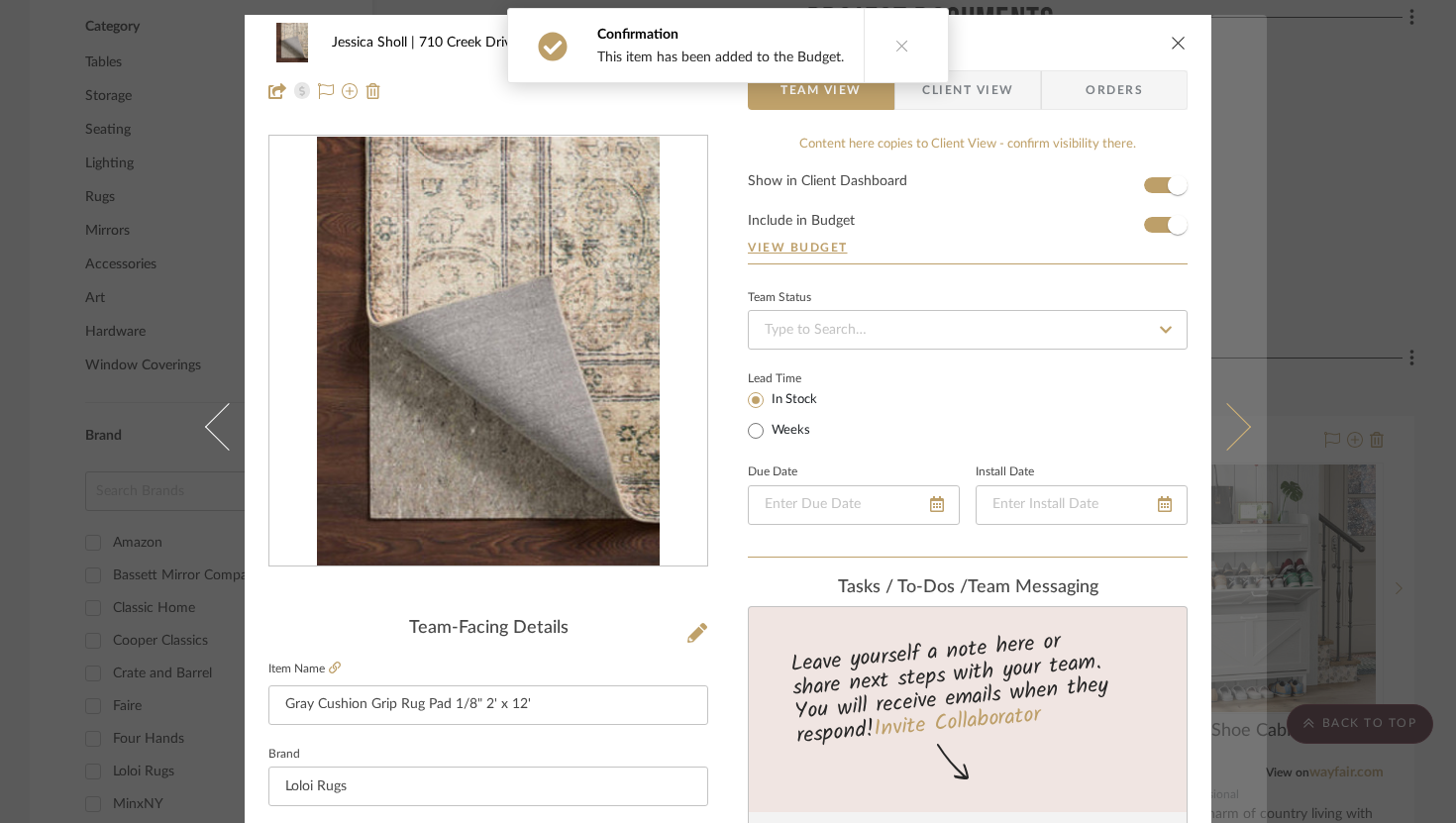 click at bounding box center [1227, 426] 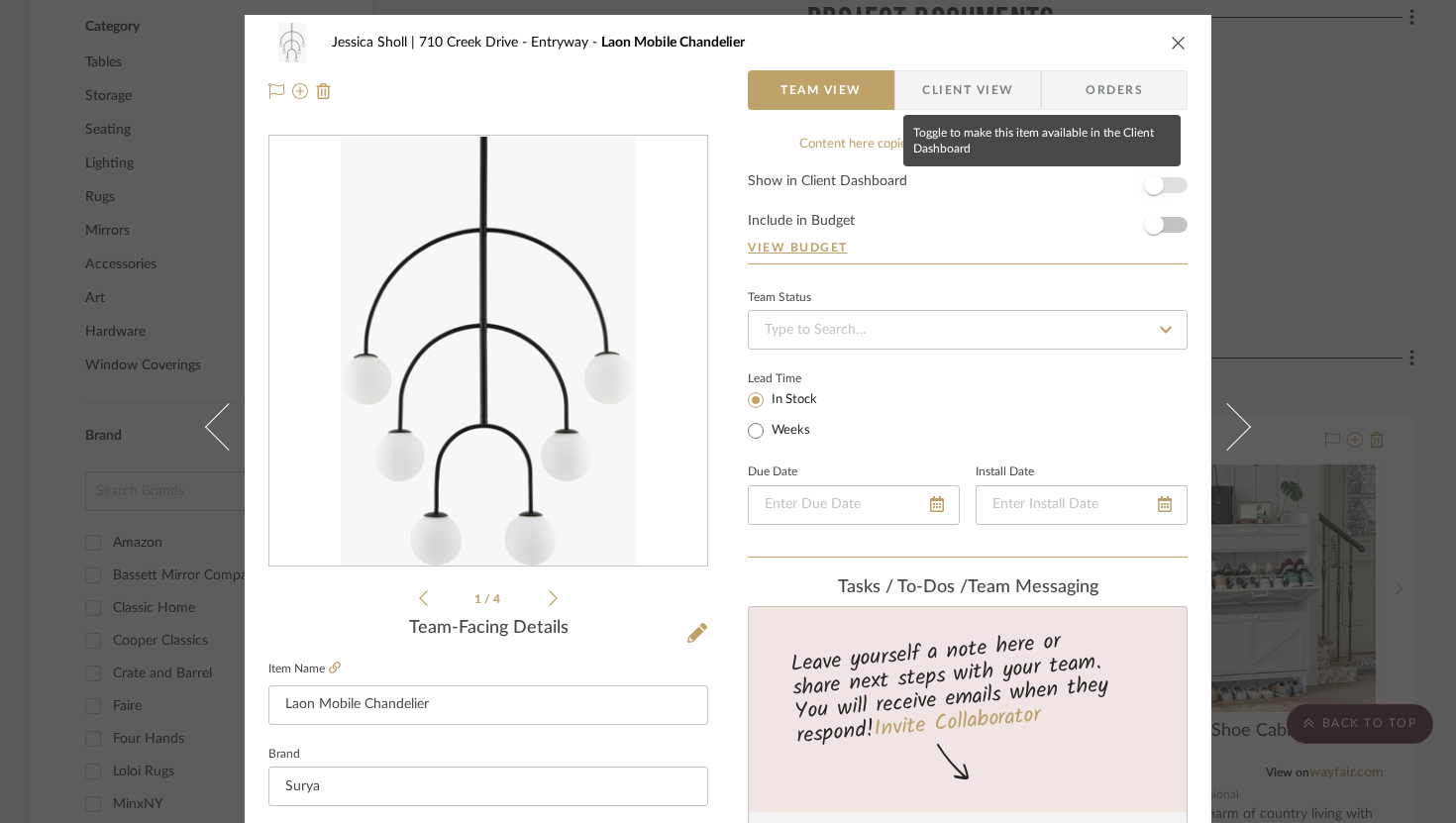click at bounding box center [1154, 185] 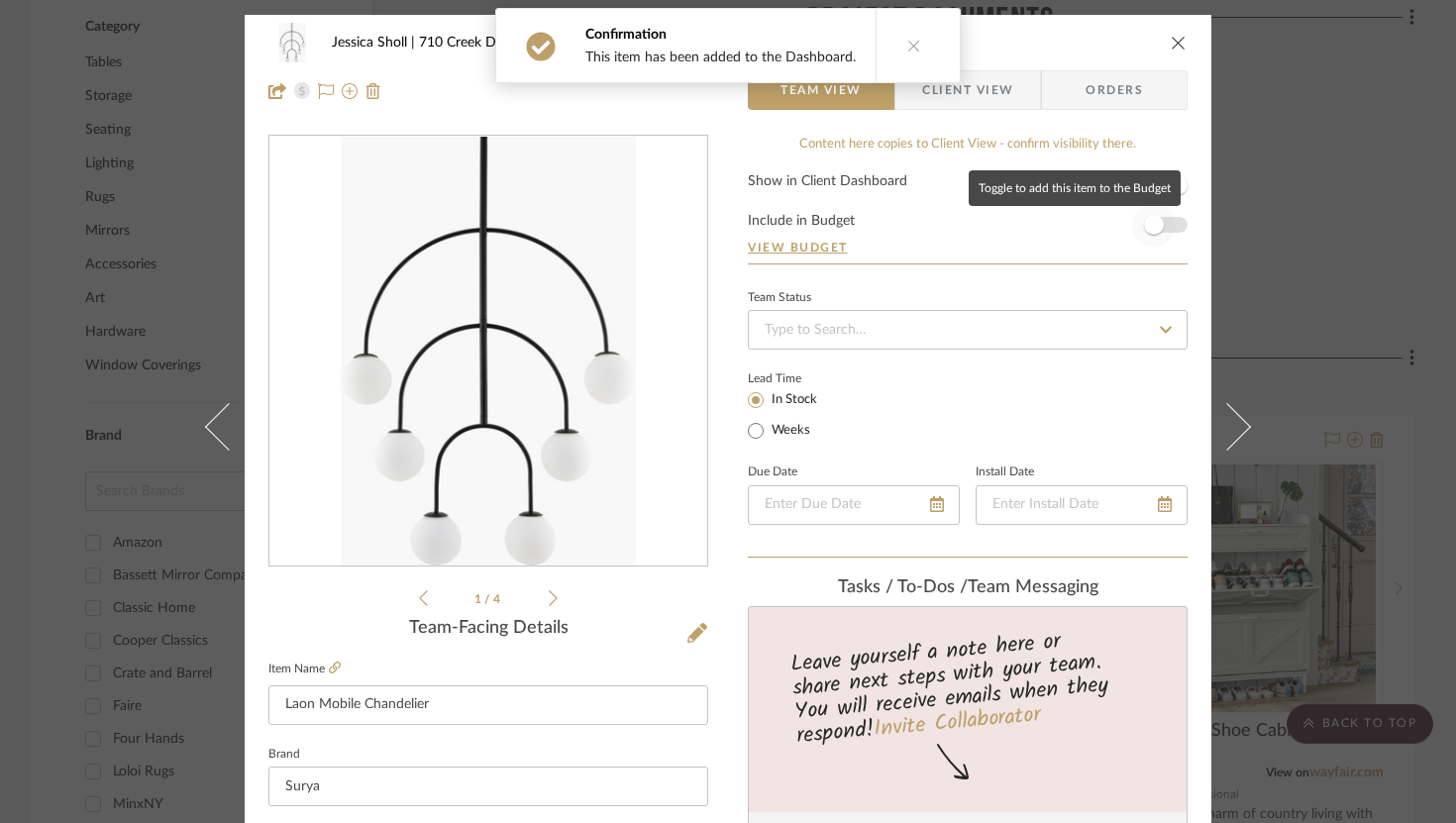 click at bounding box center (1154, 225) 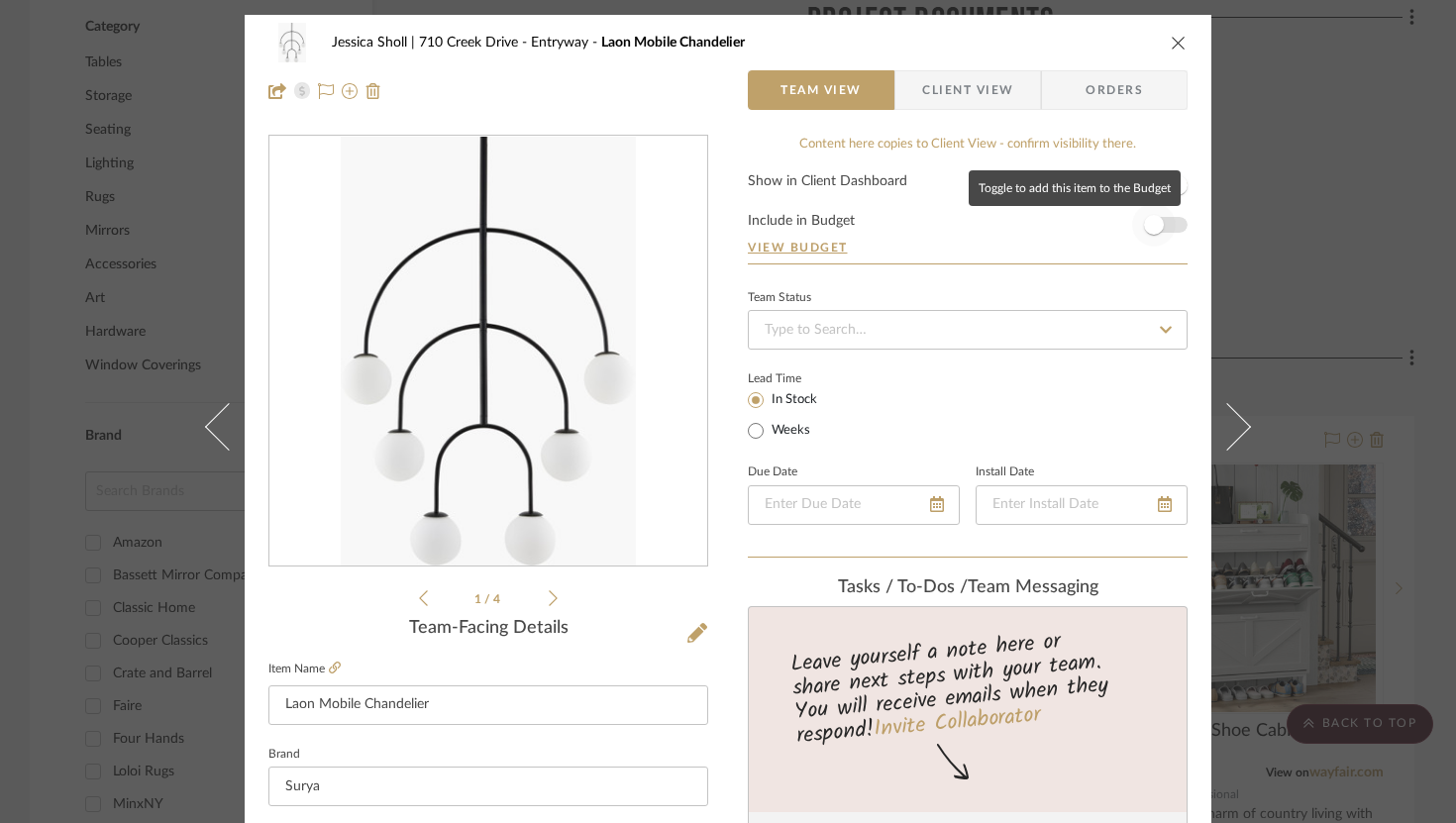 type 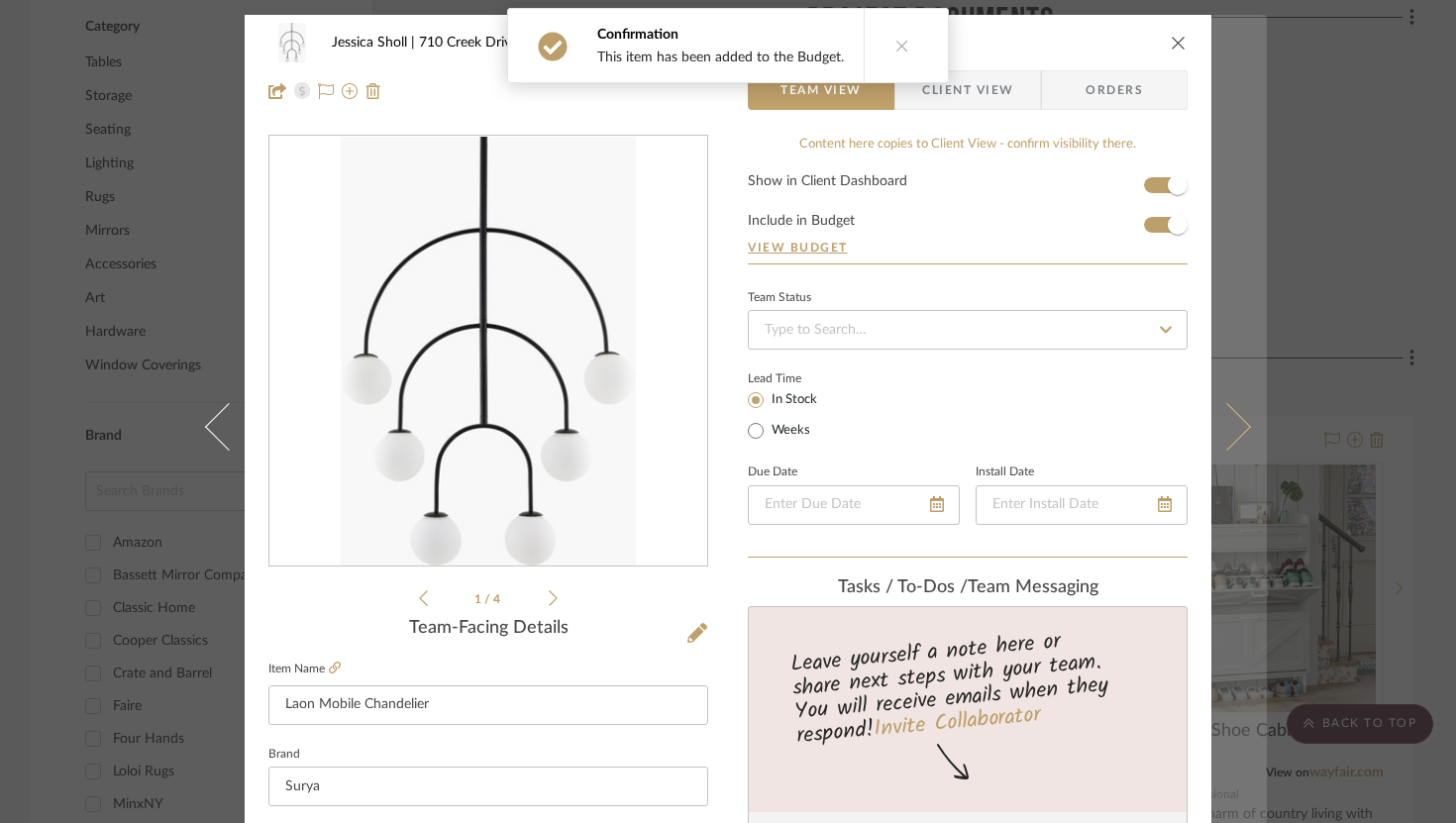 click at bounding box center [1227, 426] 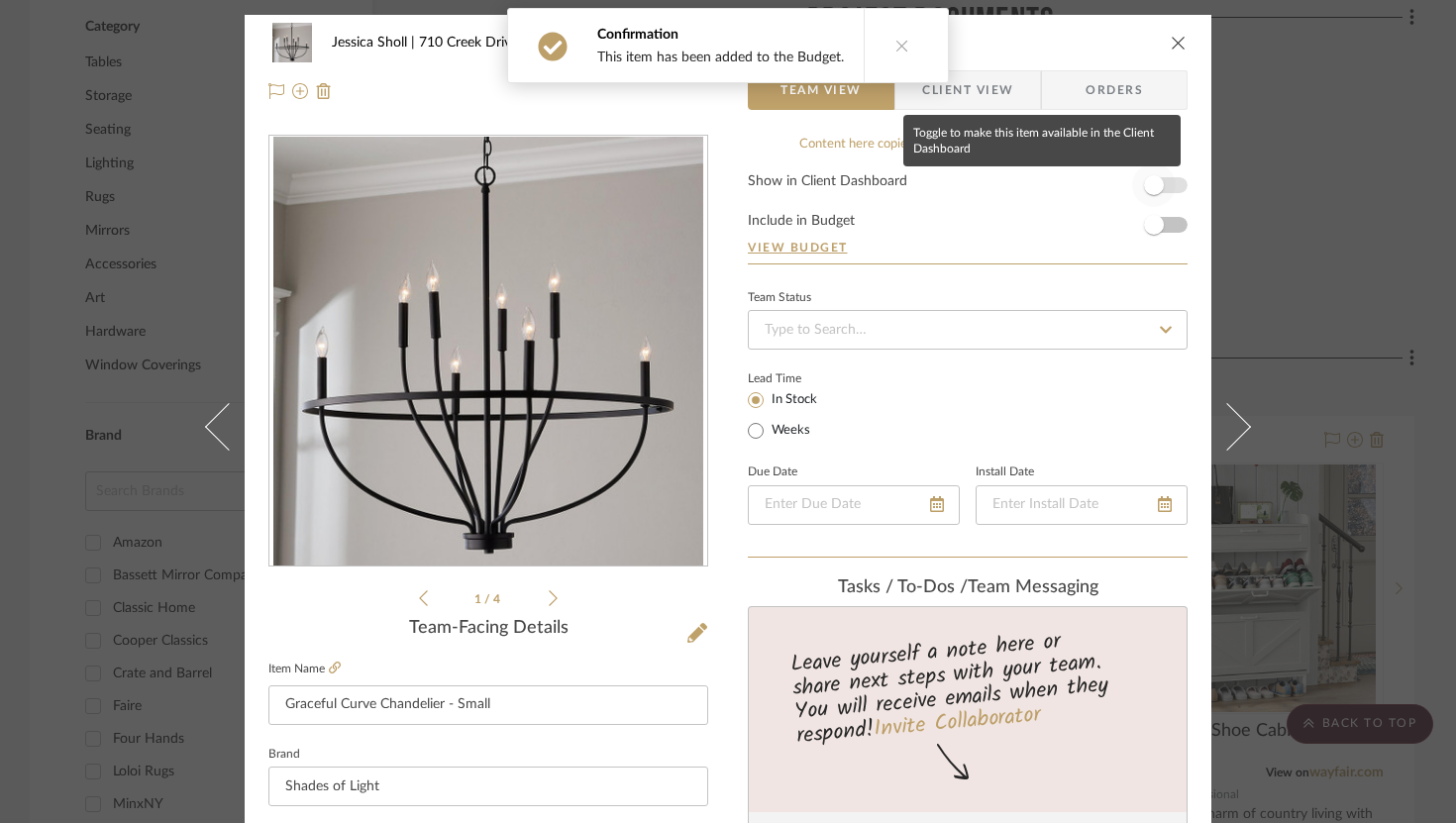 click at bounding box center [1154, 185] 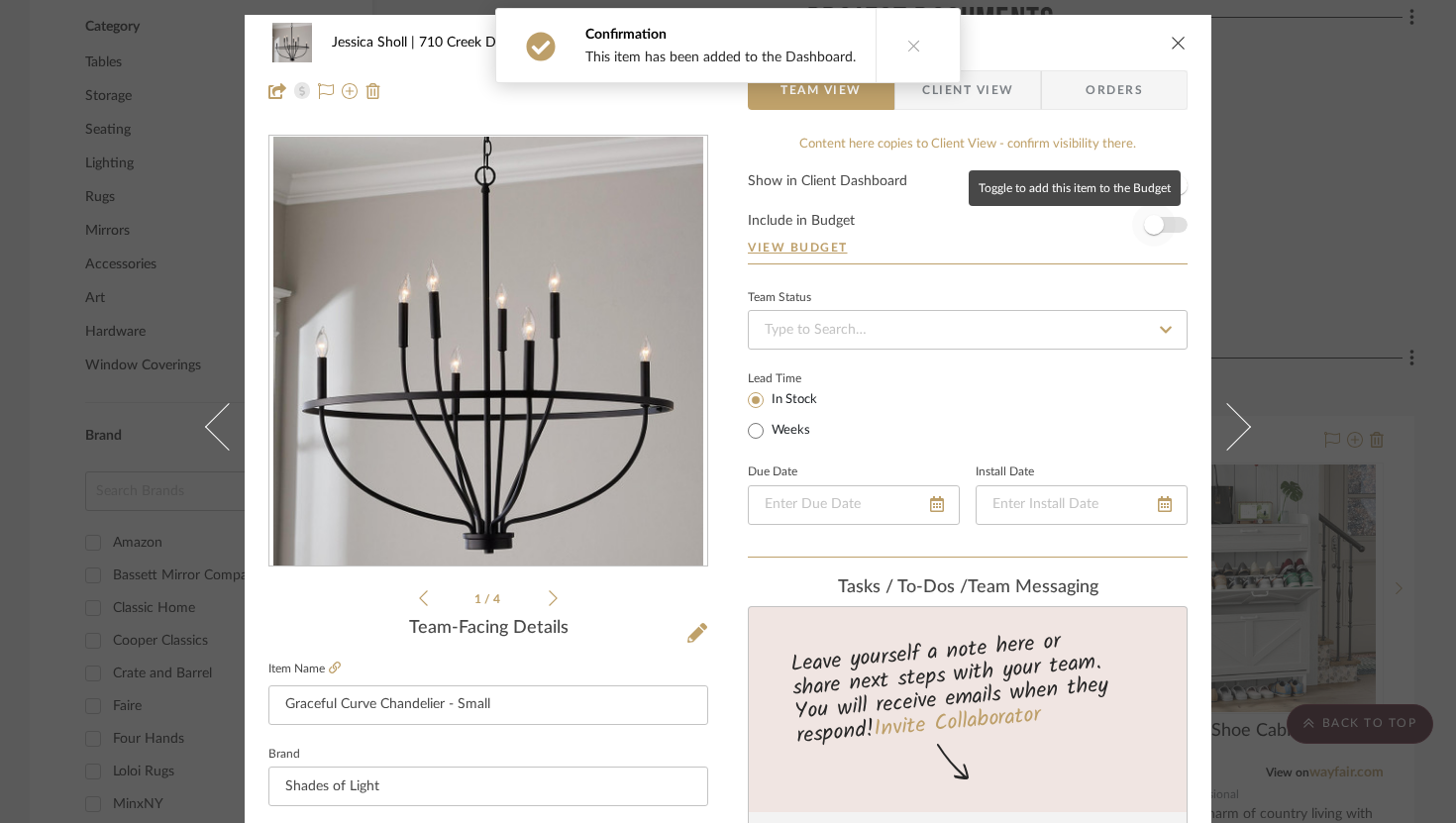 click at bounding box center [1154, 225] 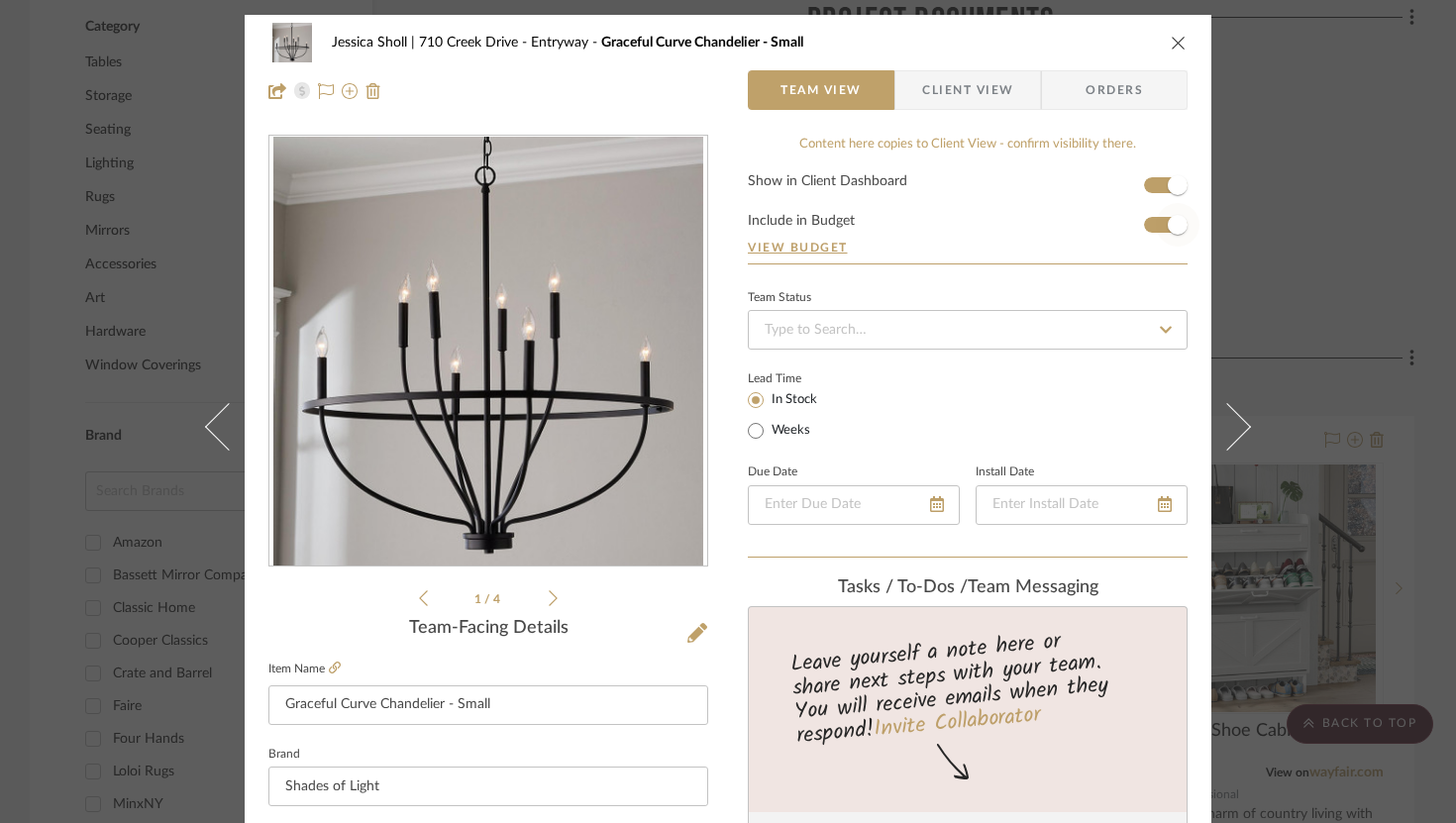 type 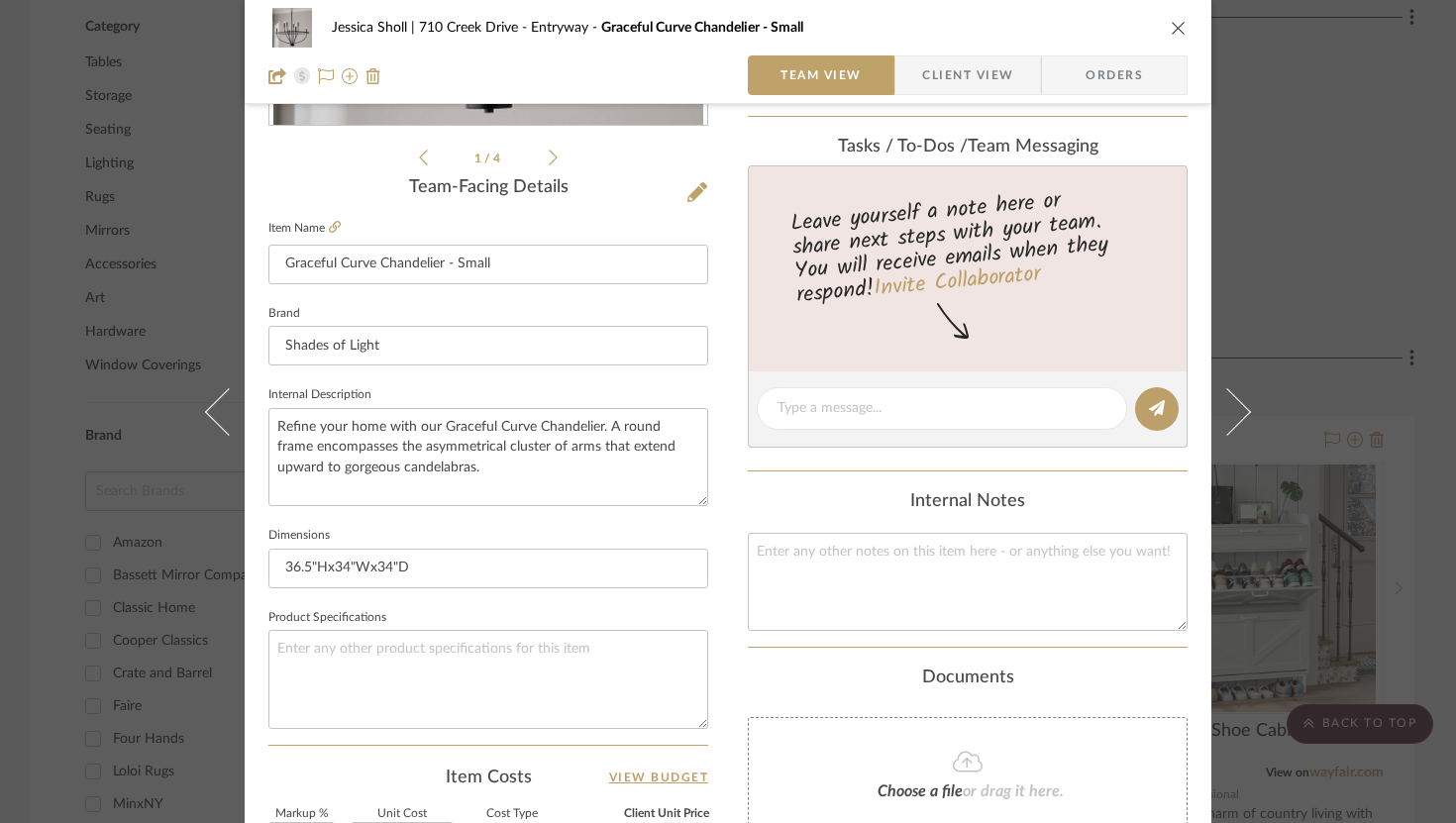 scroll, scrollTop: 442, scrollLeft: 0, axis: vertical 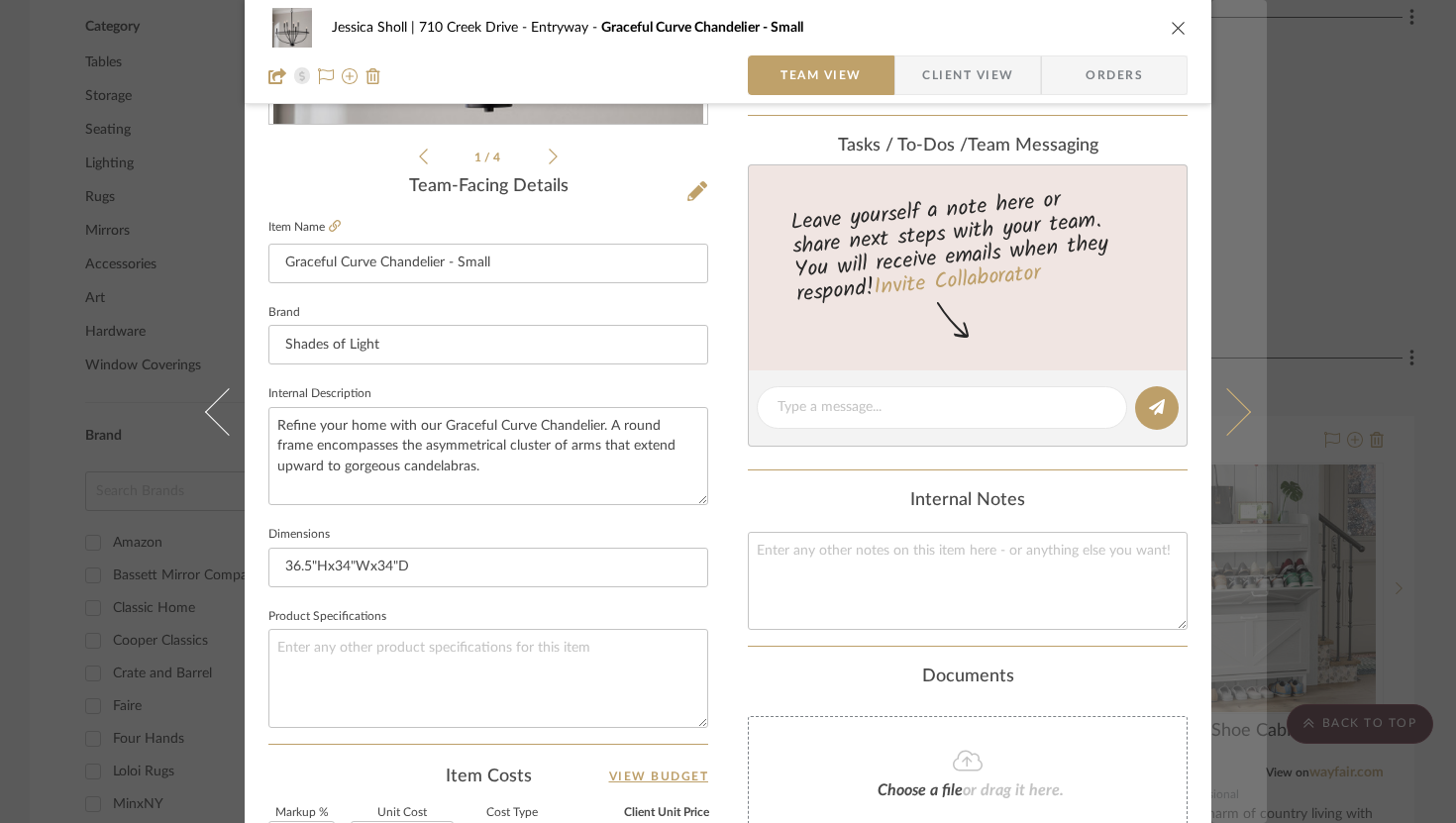 click at bounding box center [1227, 411] 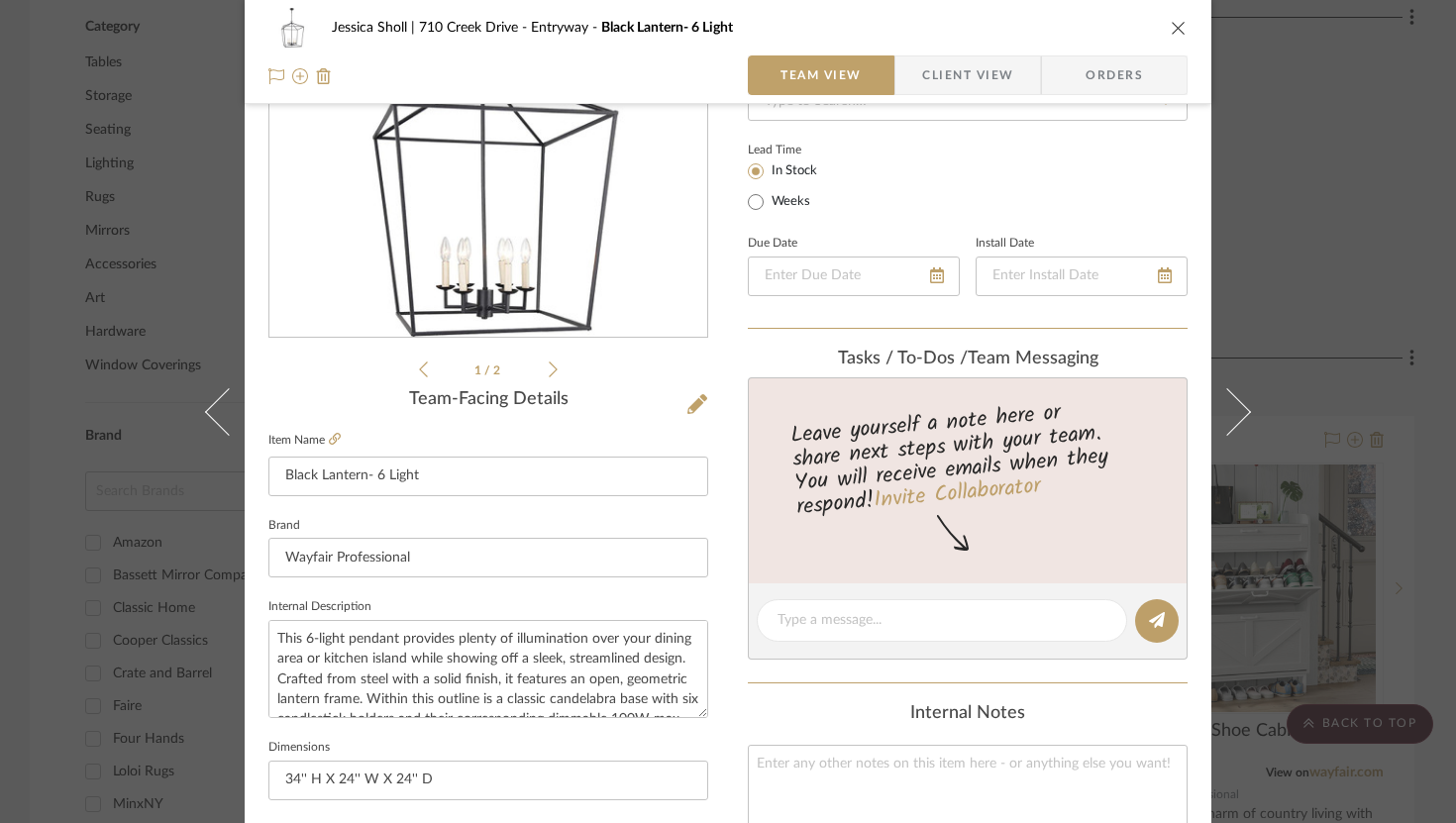 scroll, scrollTop: 0, scrollLeft: 0, axis: both 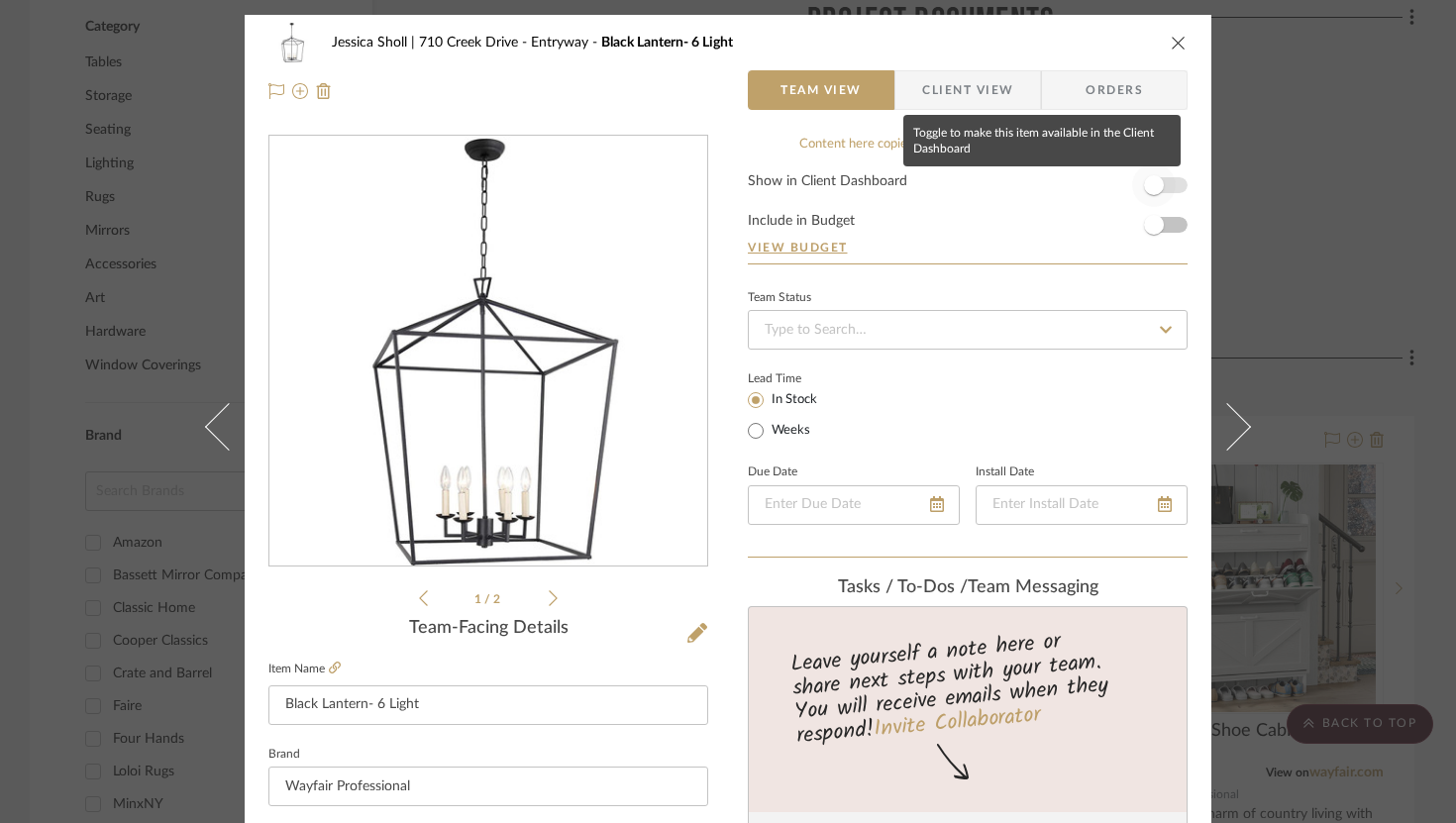 click at bounding box center [1154, 185] 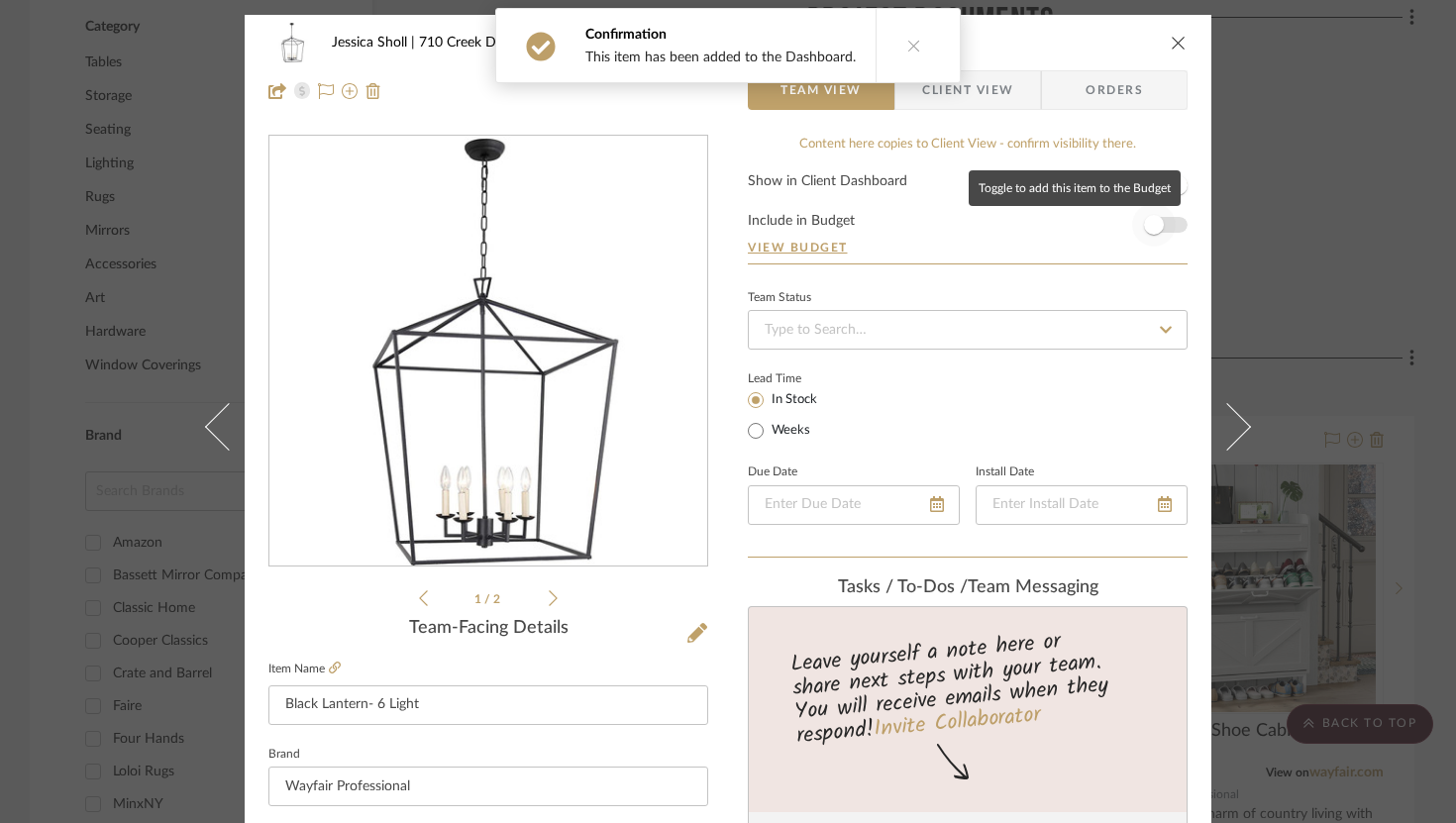 click at bounding box center (1154, 225) 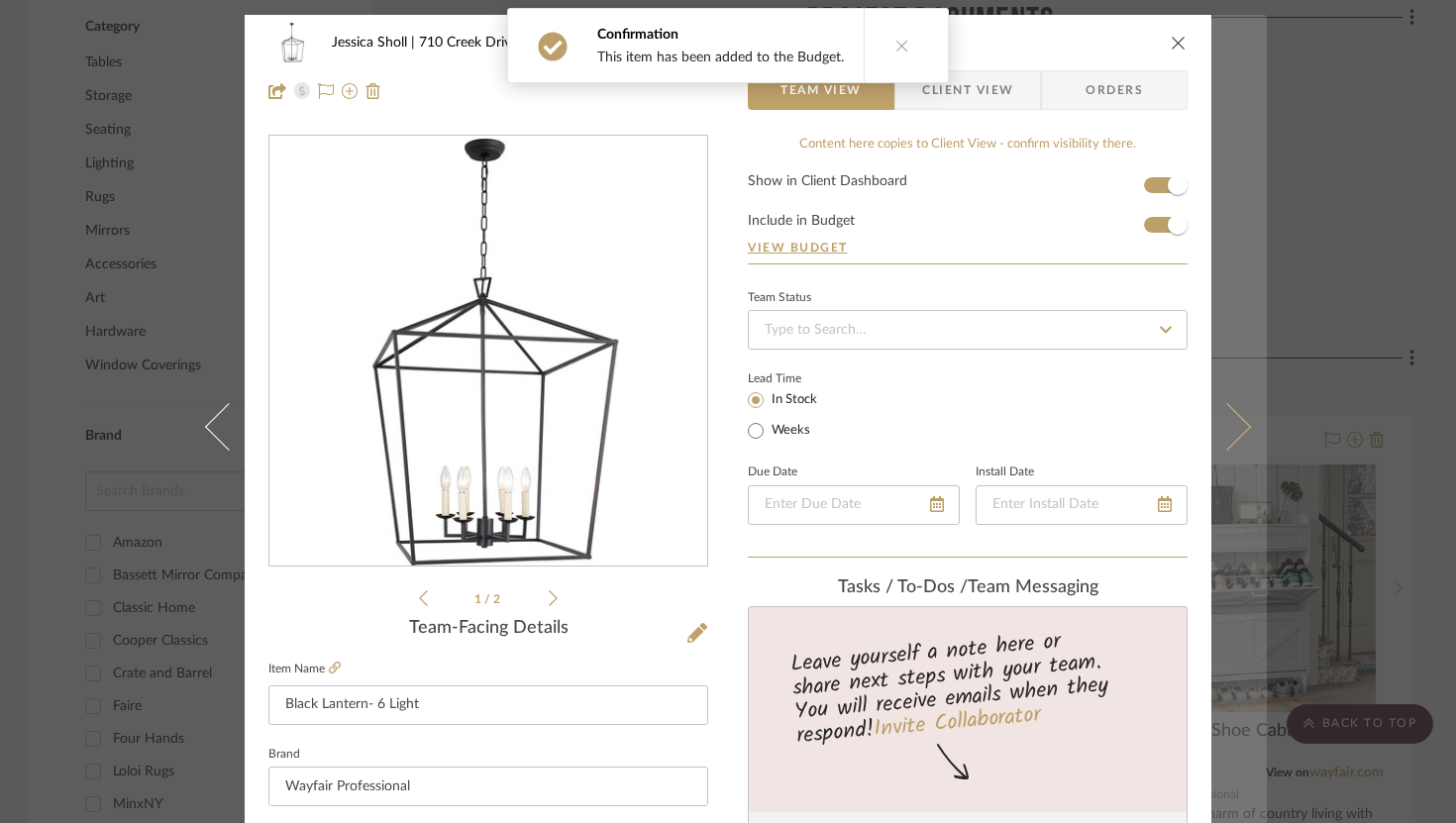 click at bounding box center [1227, 426] 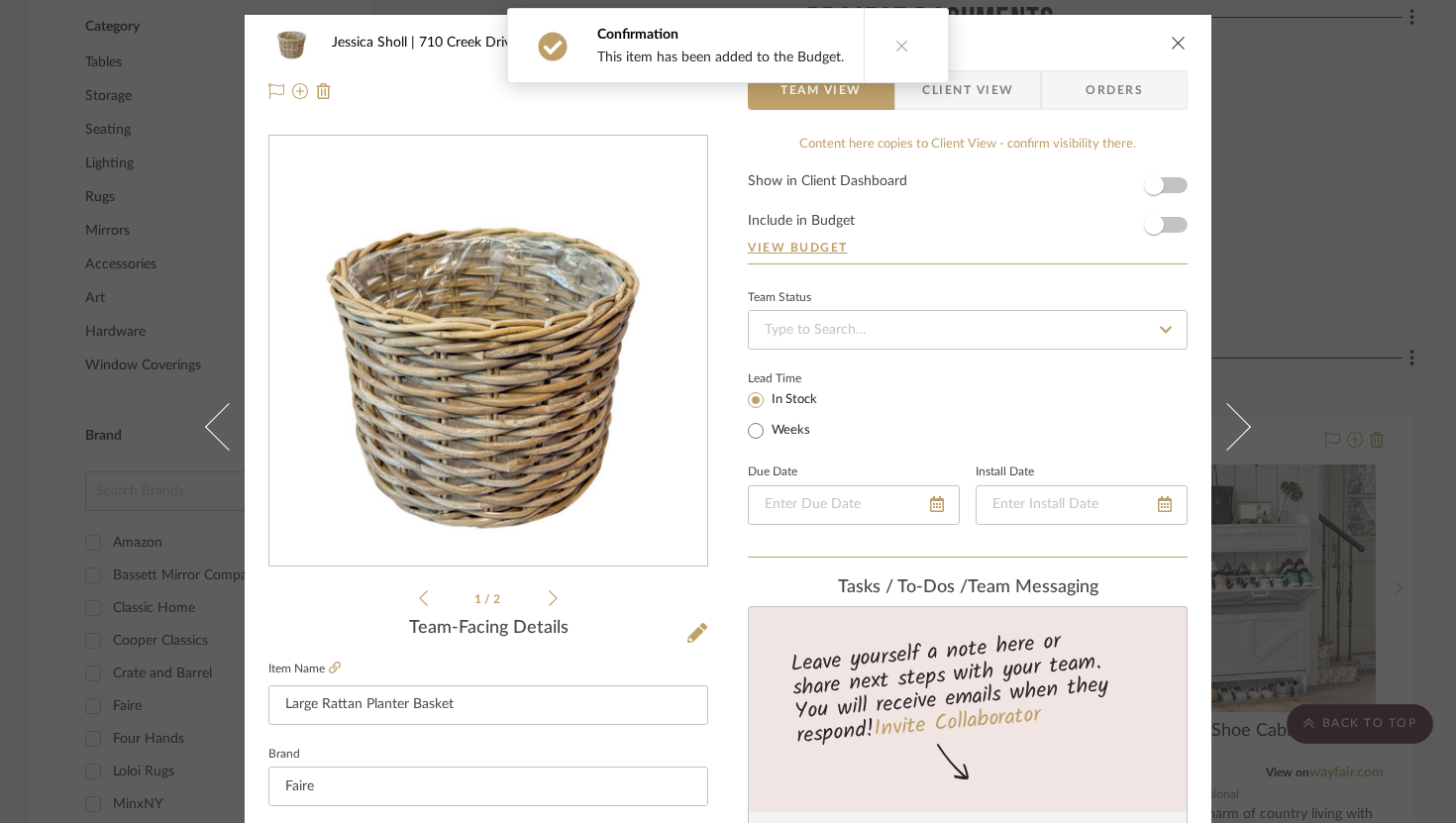 click on "Show in Client Dashboard   Include in Budget   View Budget" at bounding box center (968, 219) 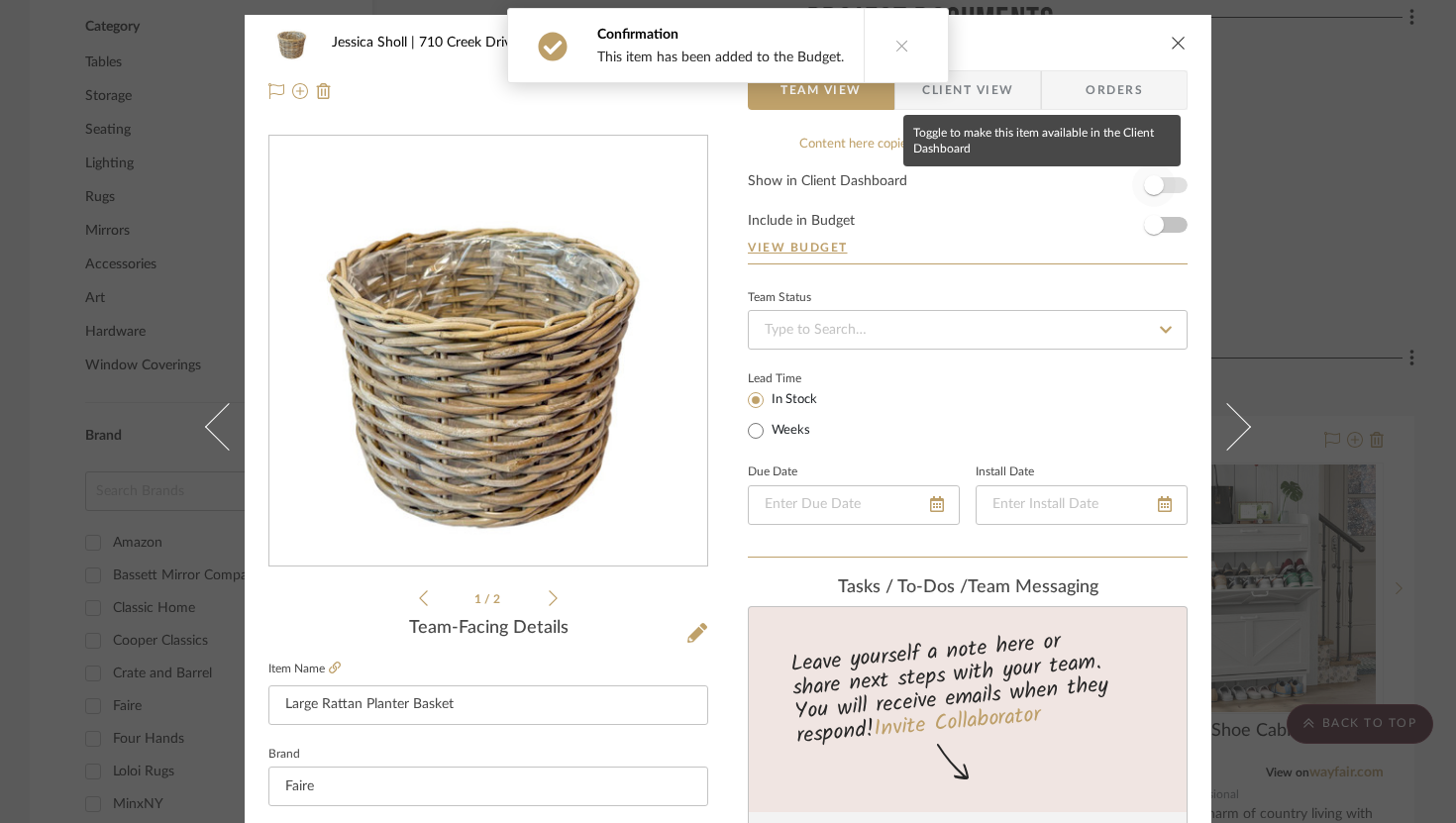 click at bounding box center [1154, 185] 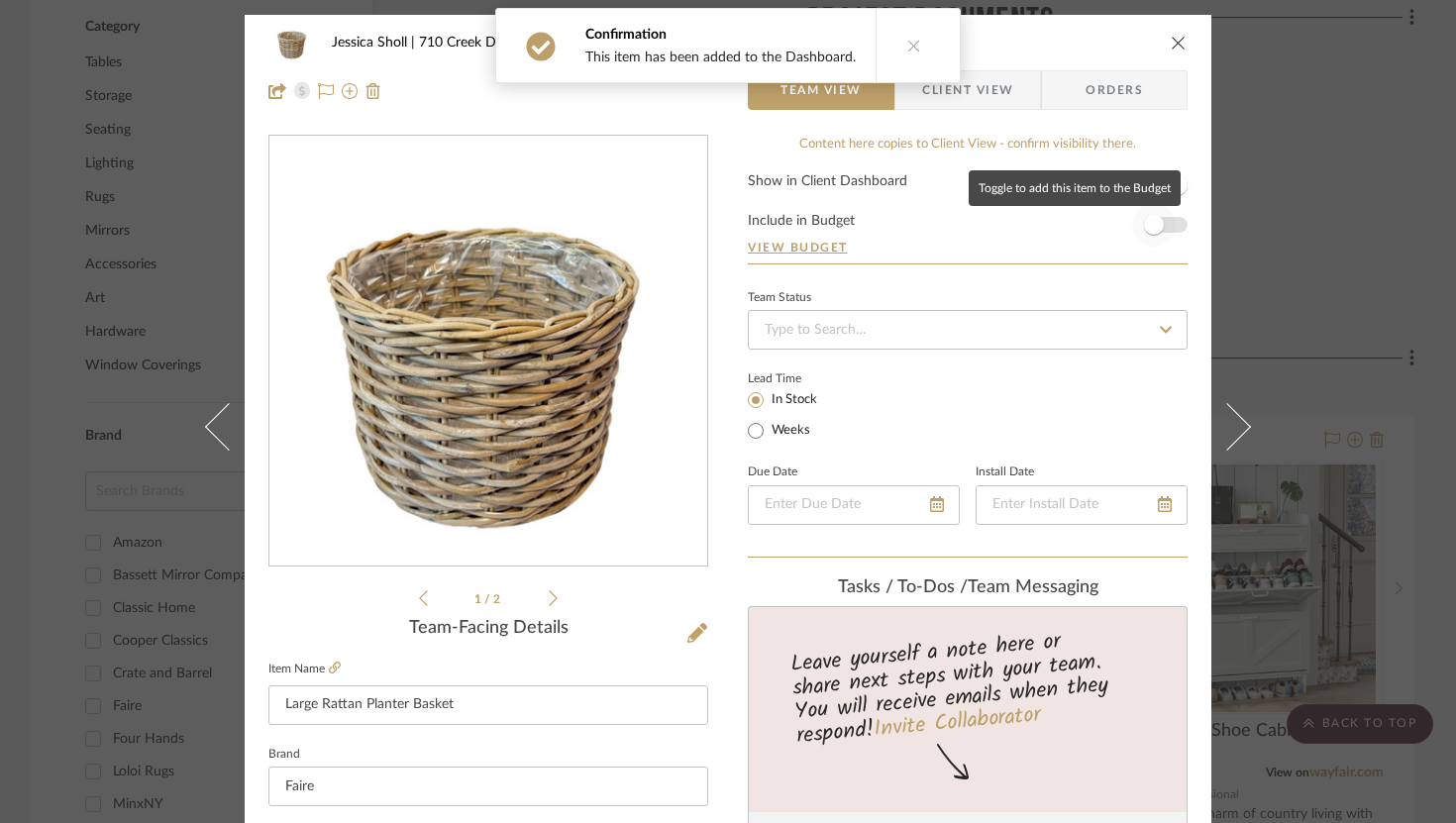 click at bounding box center (1154, 225) 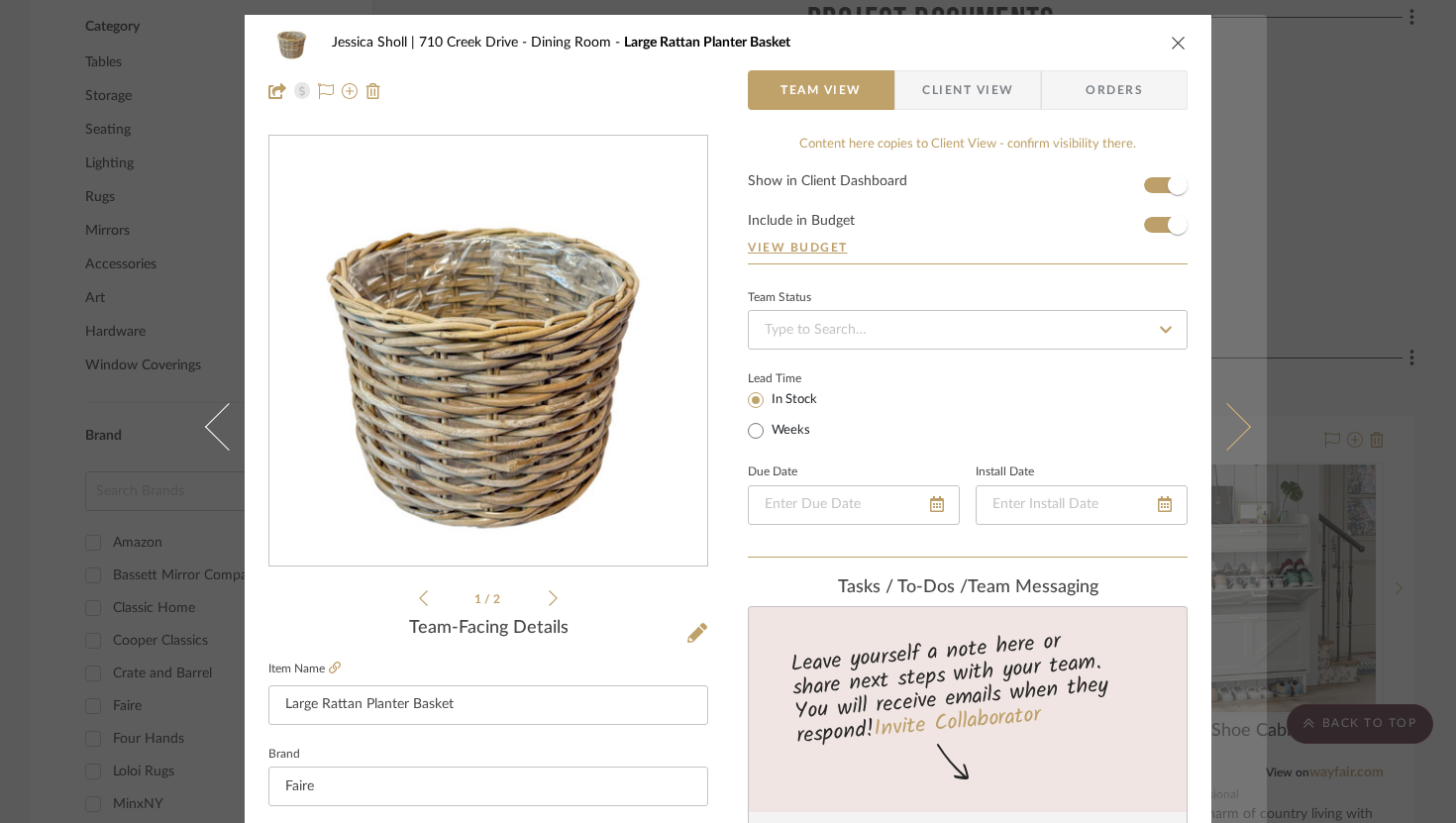 type 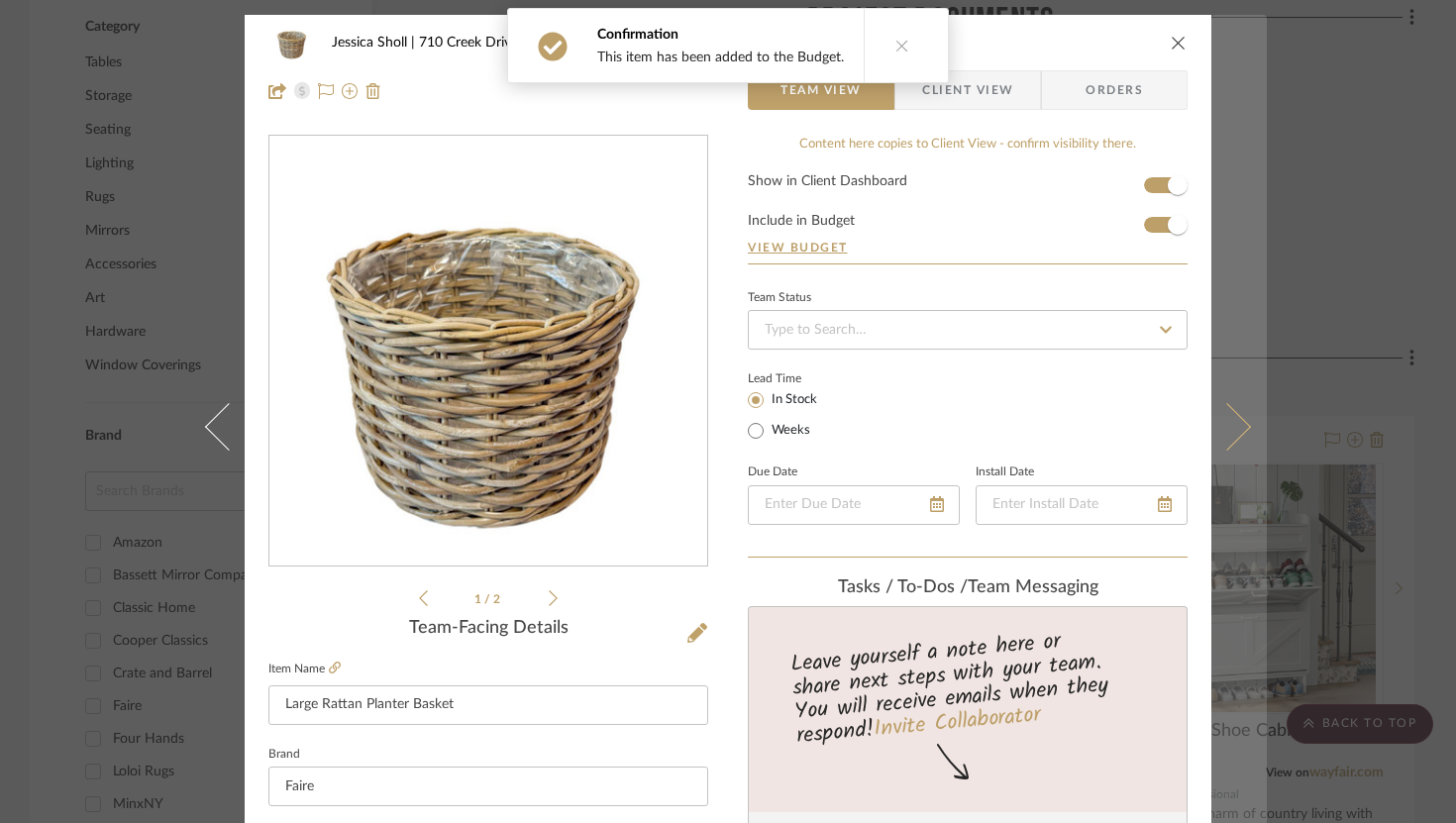 click at bounding box center (1227, 426) 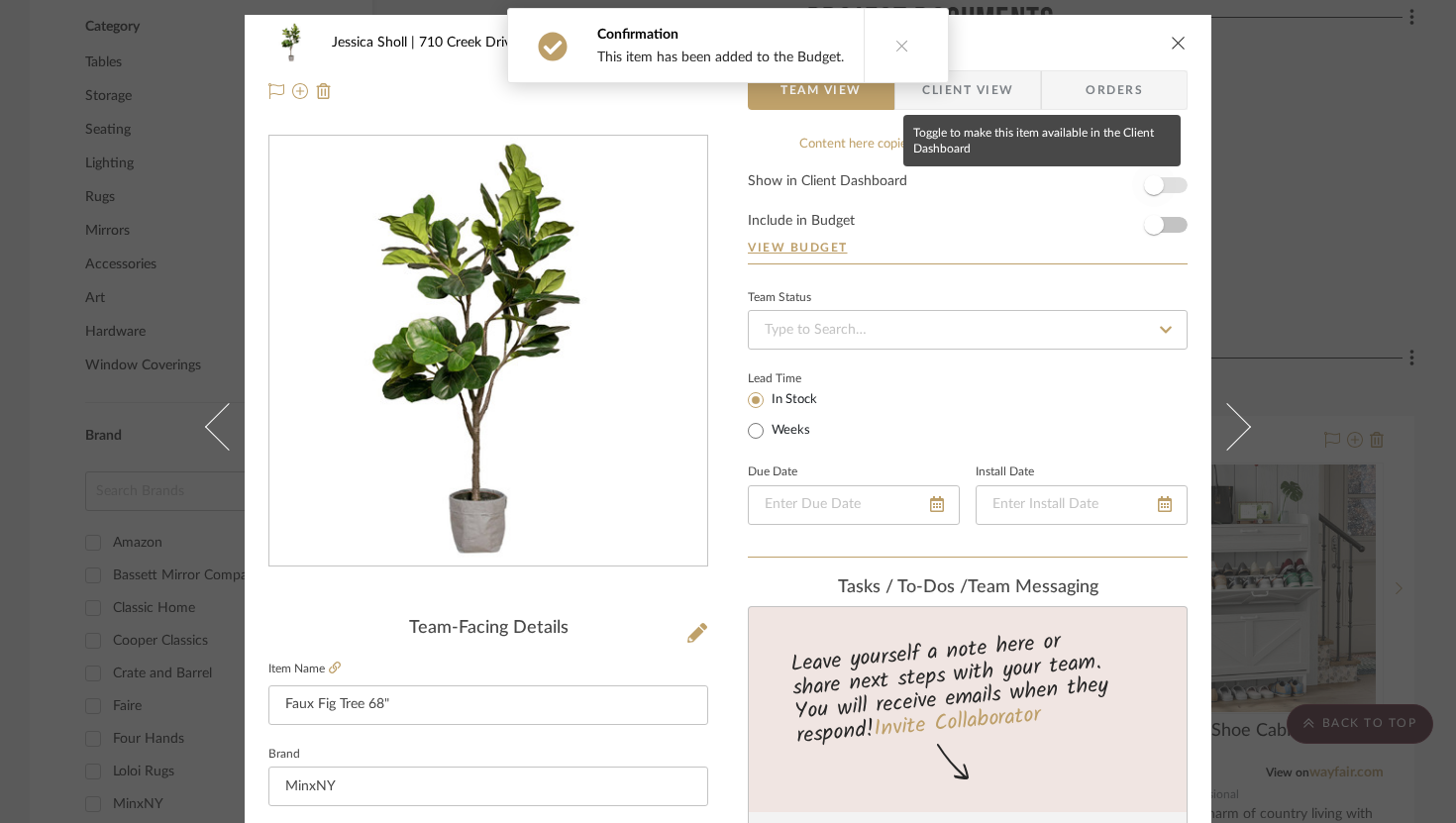 click at bounding box center (1154, 185) 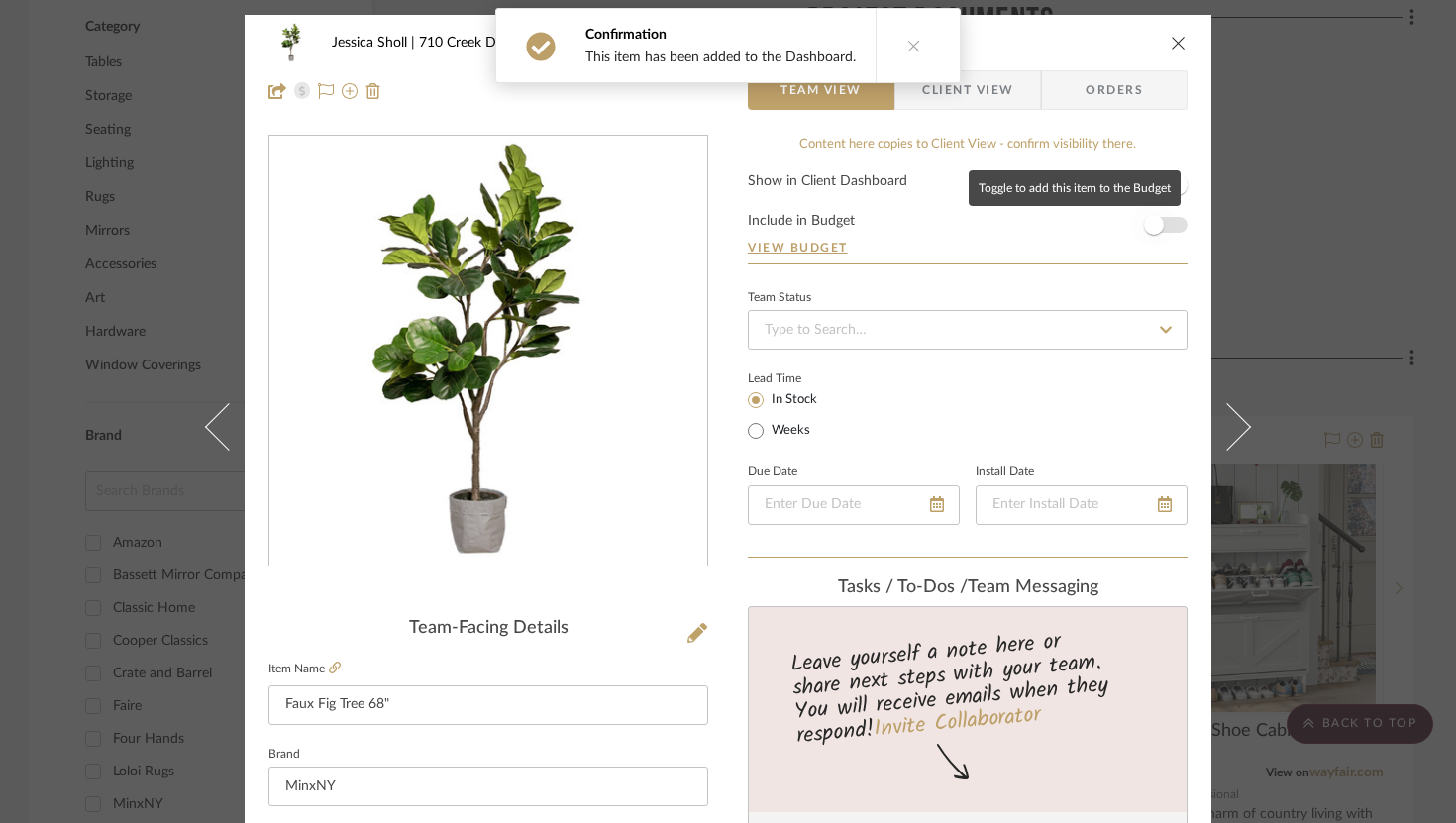 click at bounding box center [1154, 225] 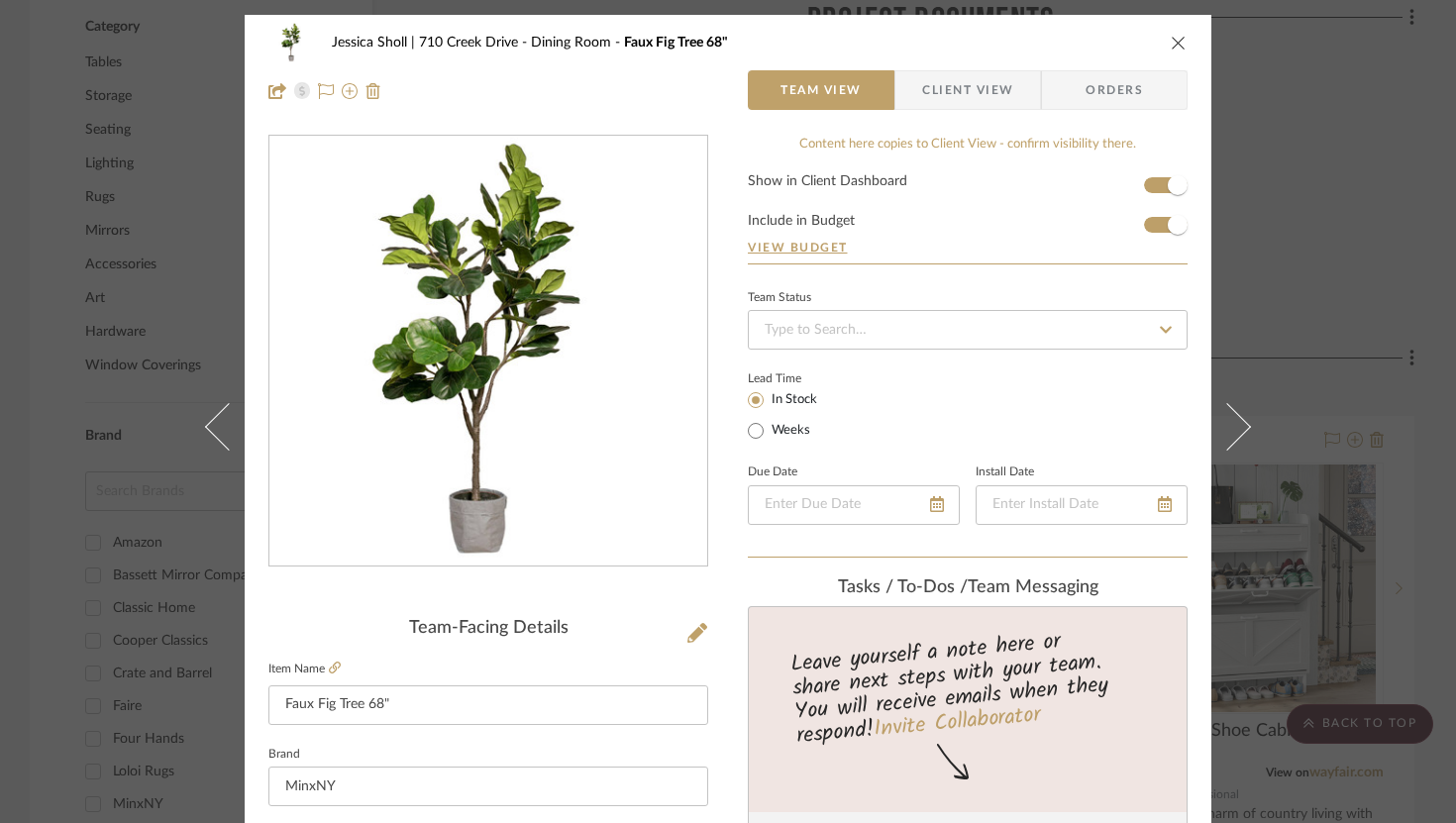 type 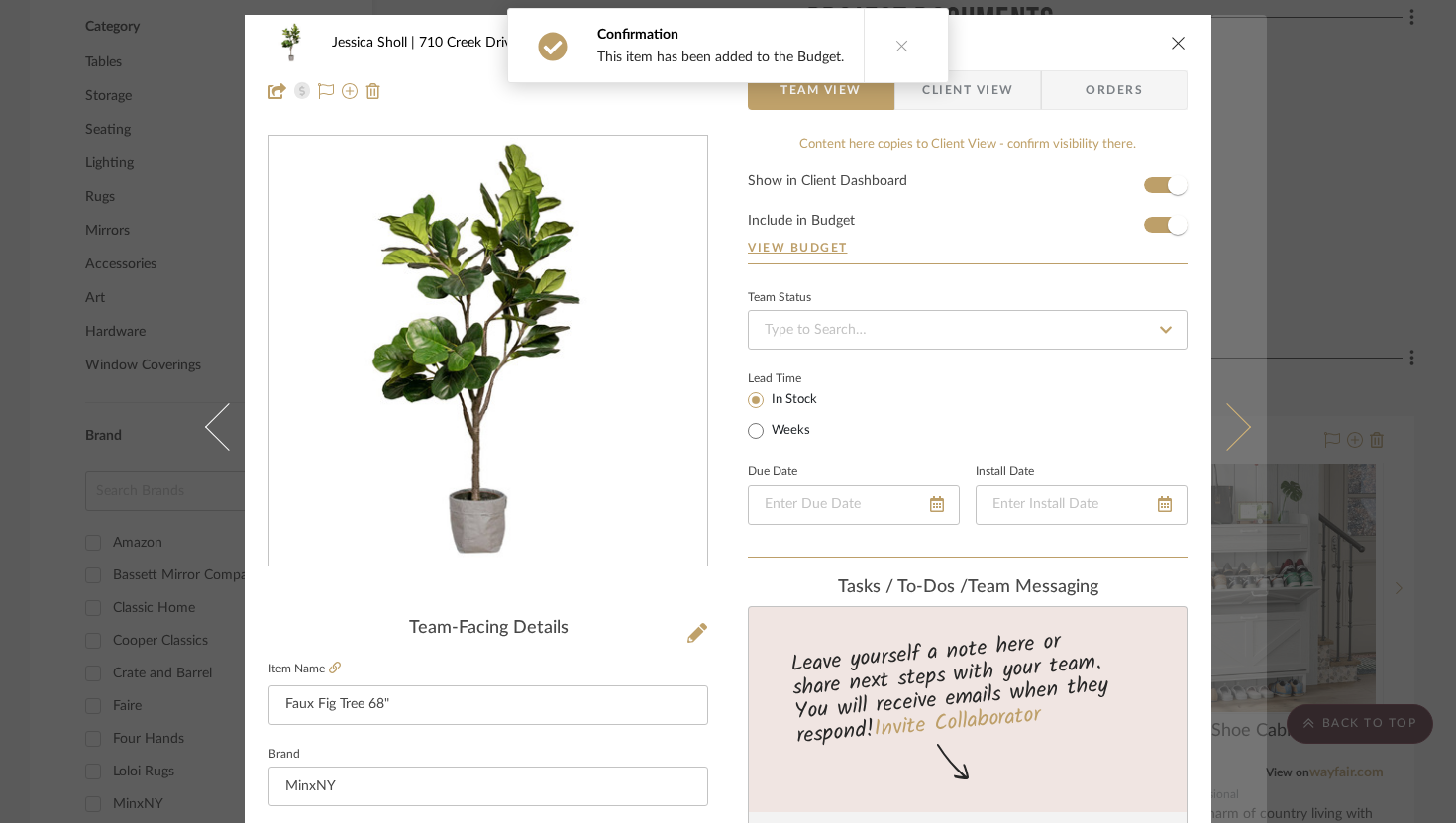 click at bounding box center [1227, 426] 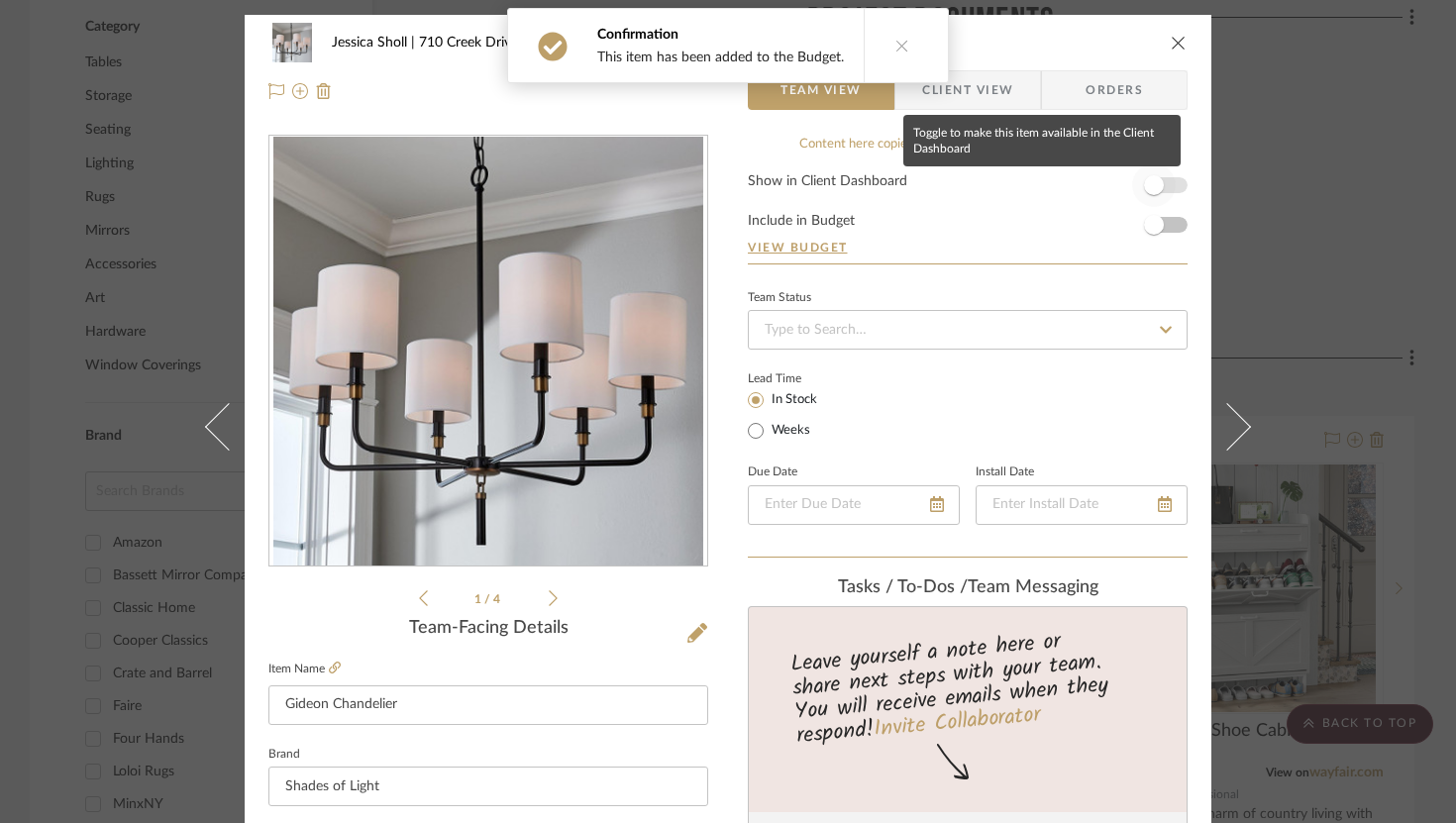 click at bounding box center (1154, 185) 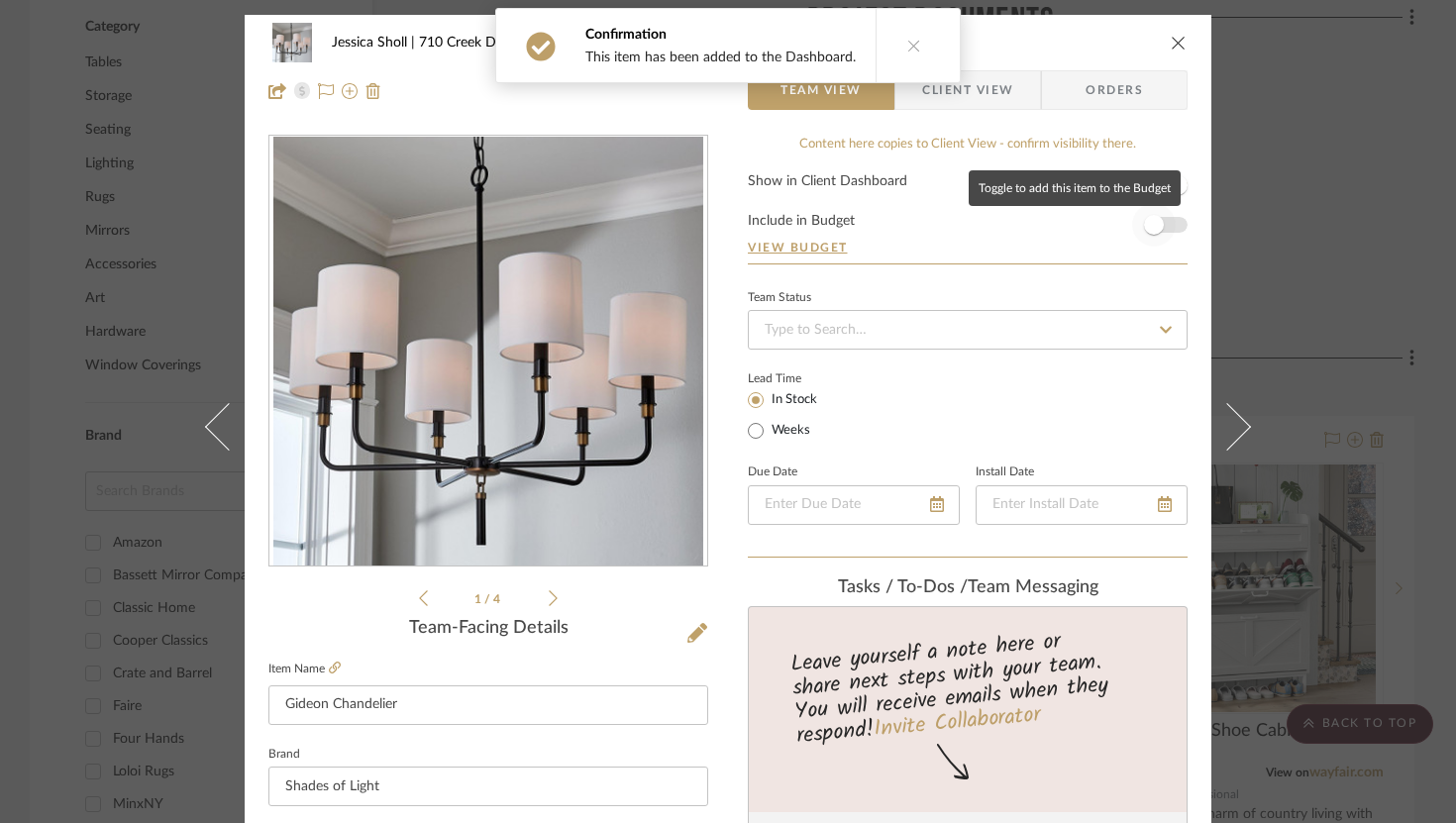 click at bounding box center [1154, 225] 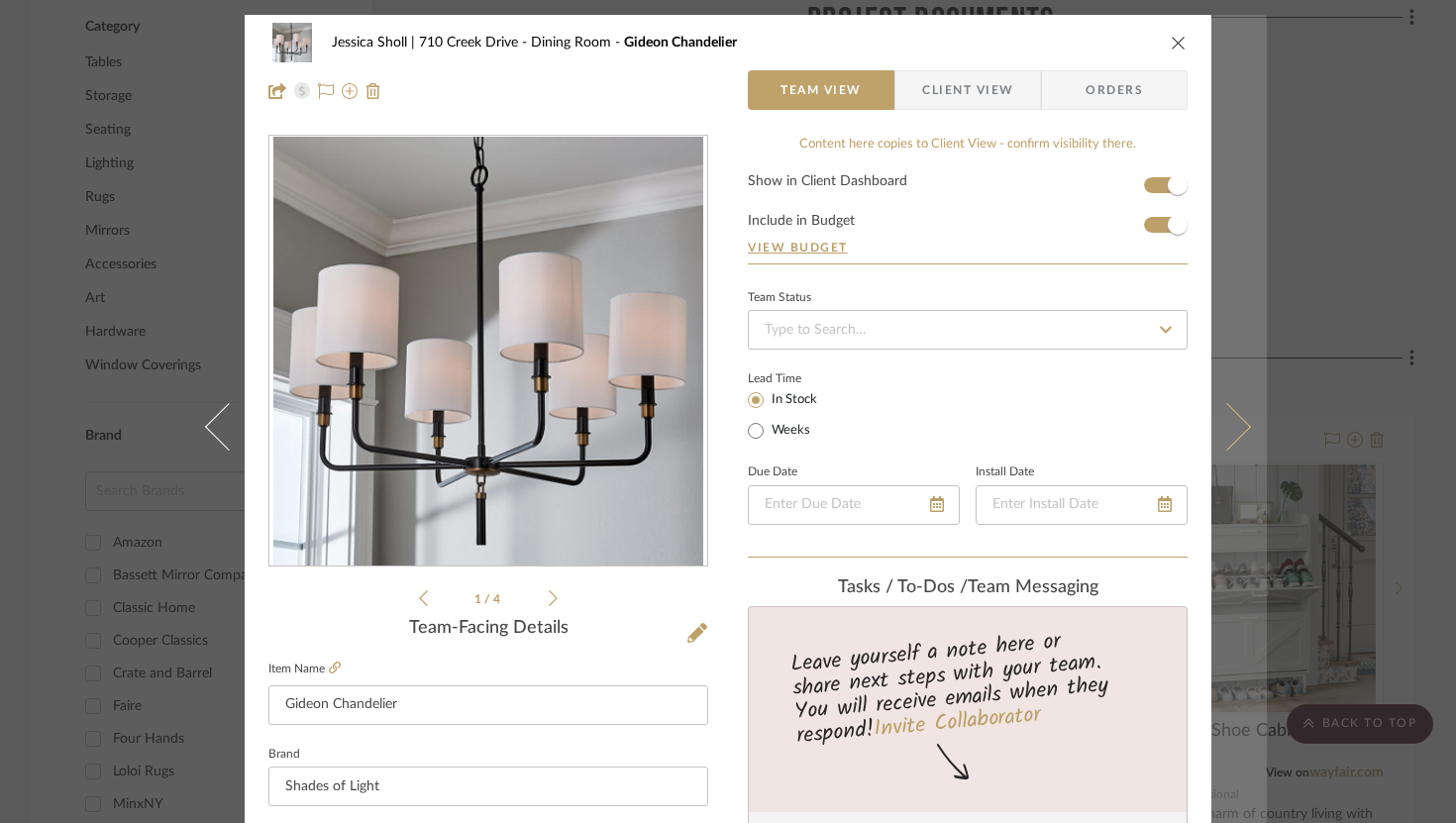 type 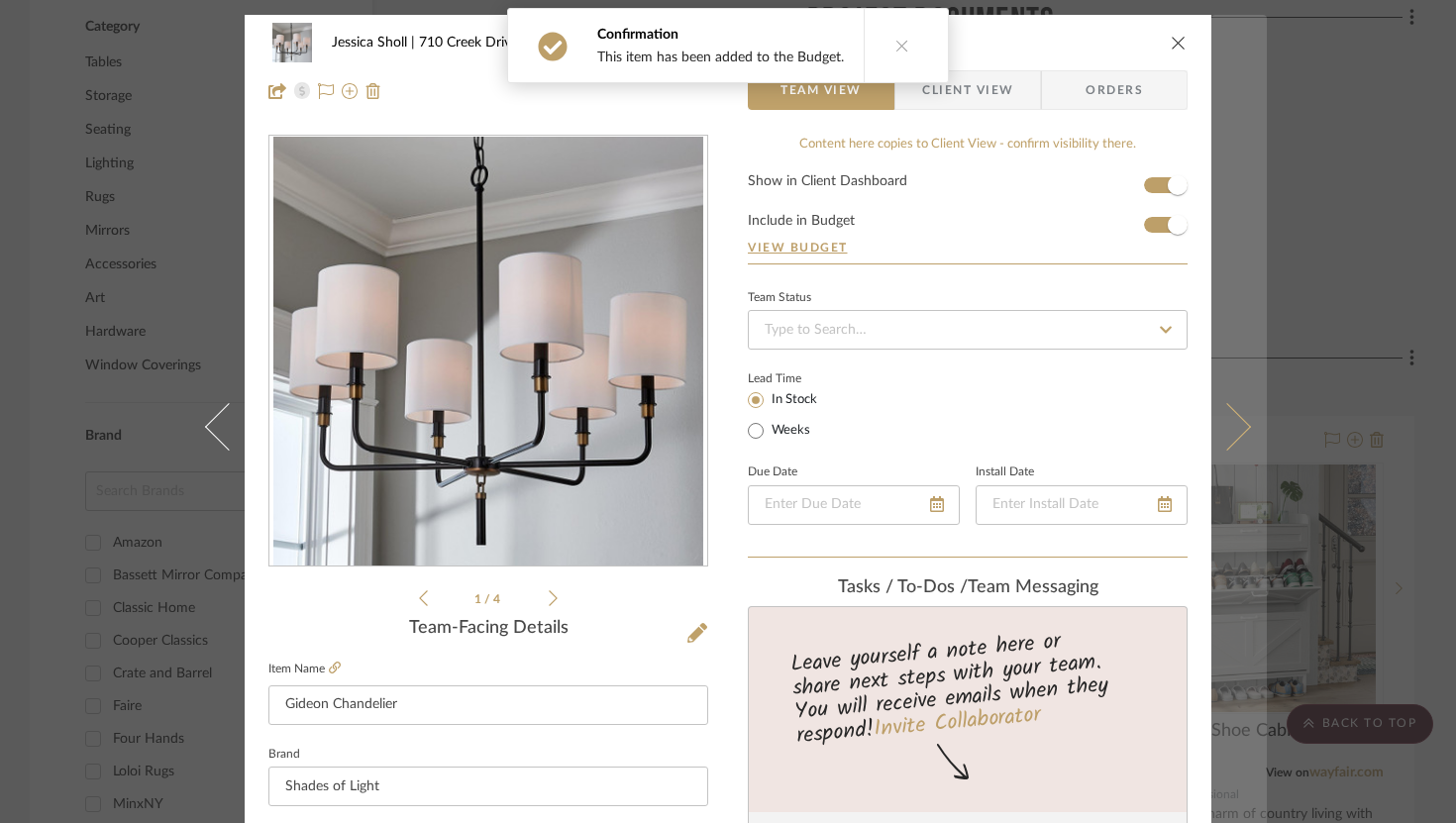 click at bounding box center (1239, 426) 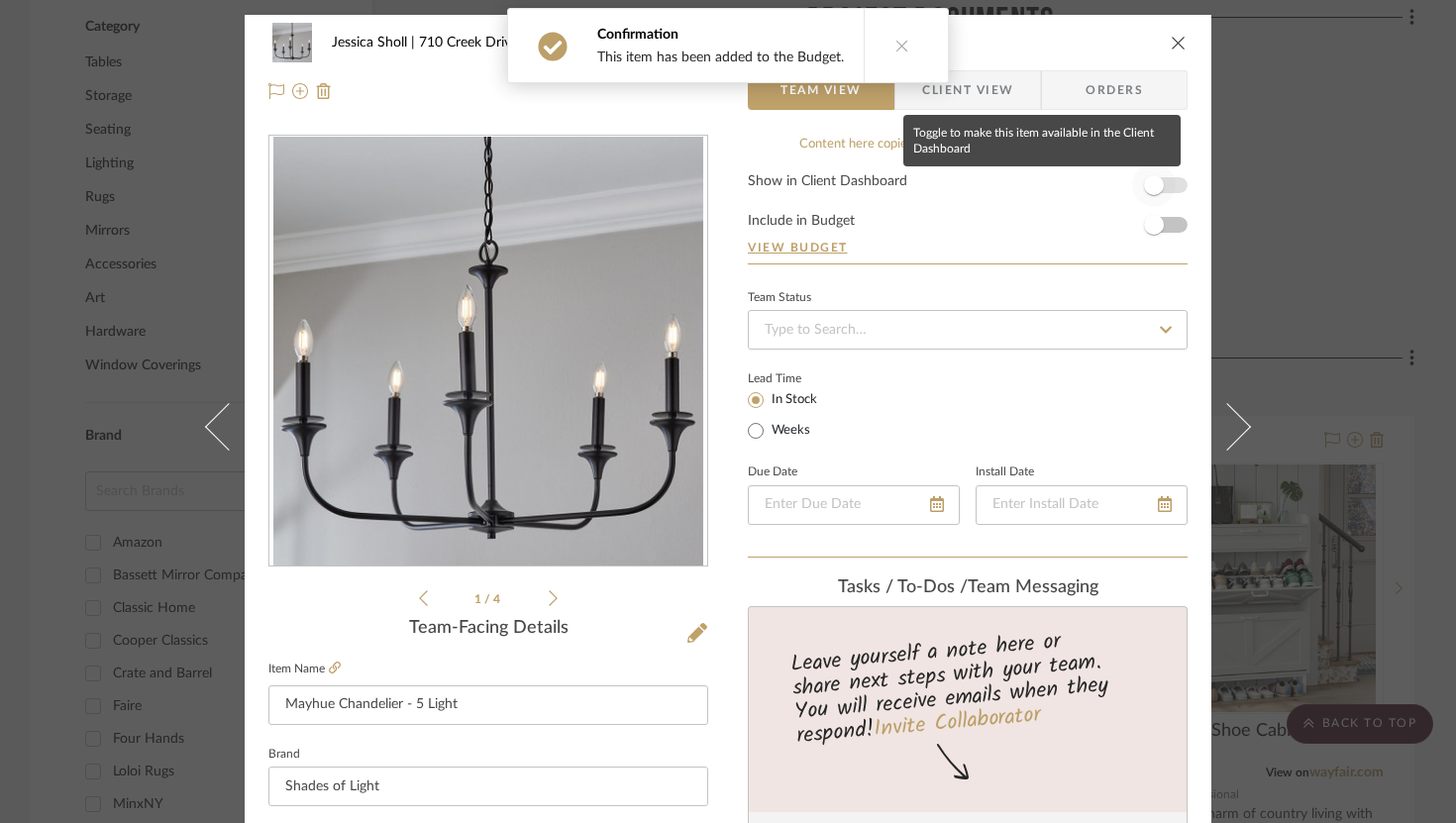 click at bounding box center [1154, 185] 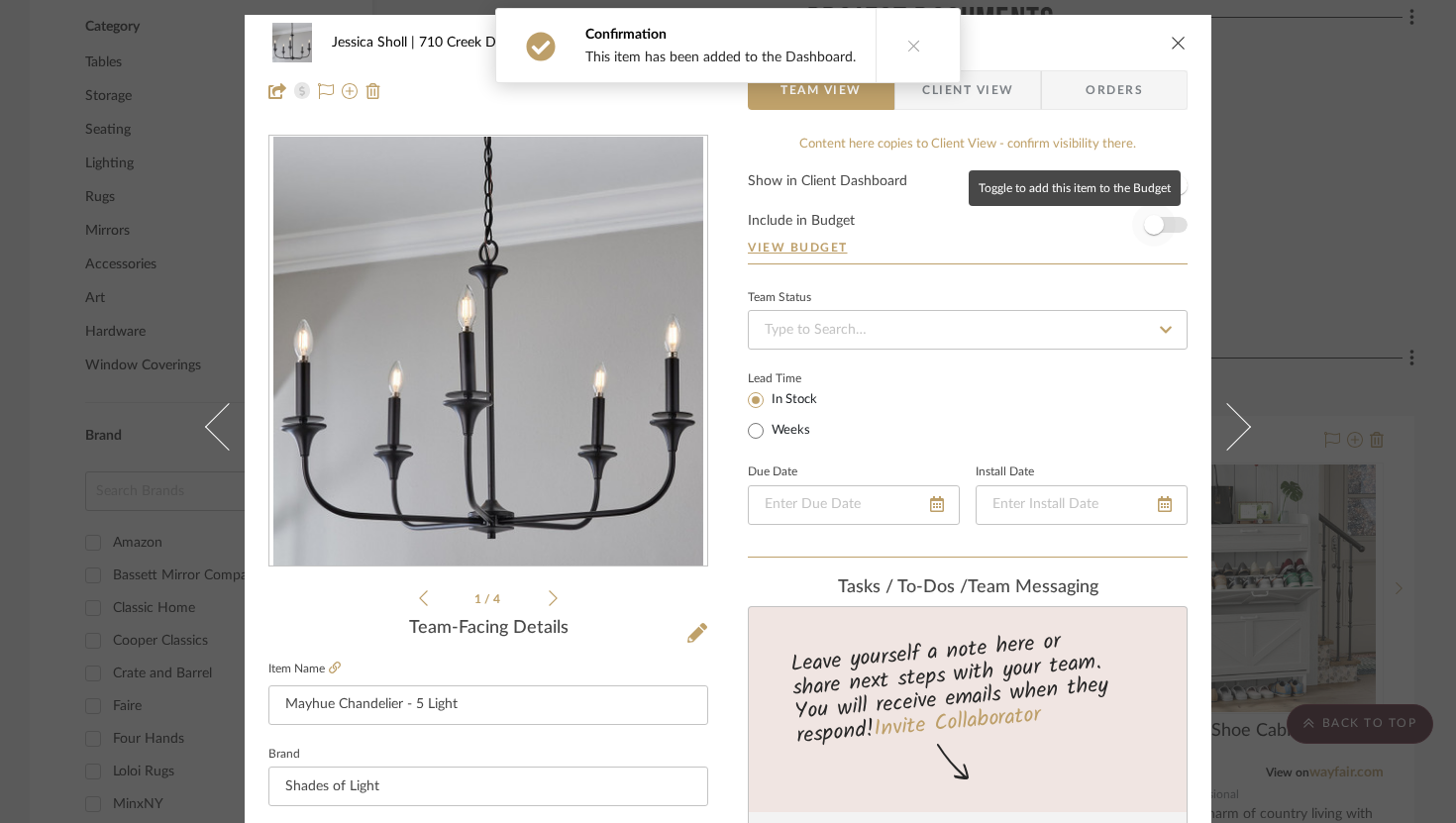 click at bounding box center (1154, 225) 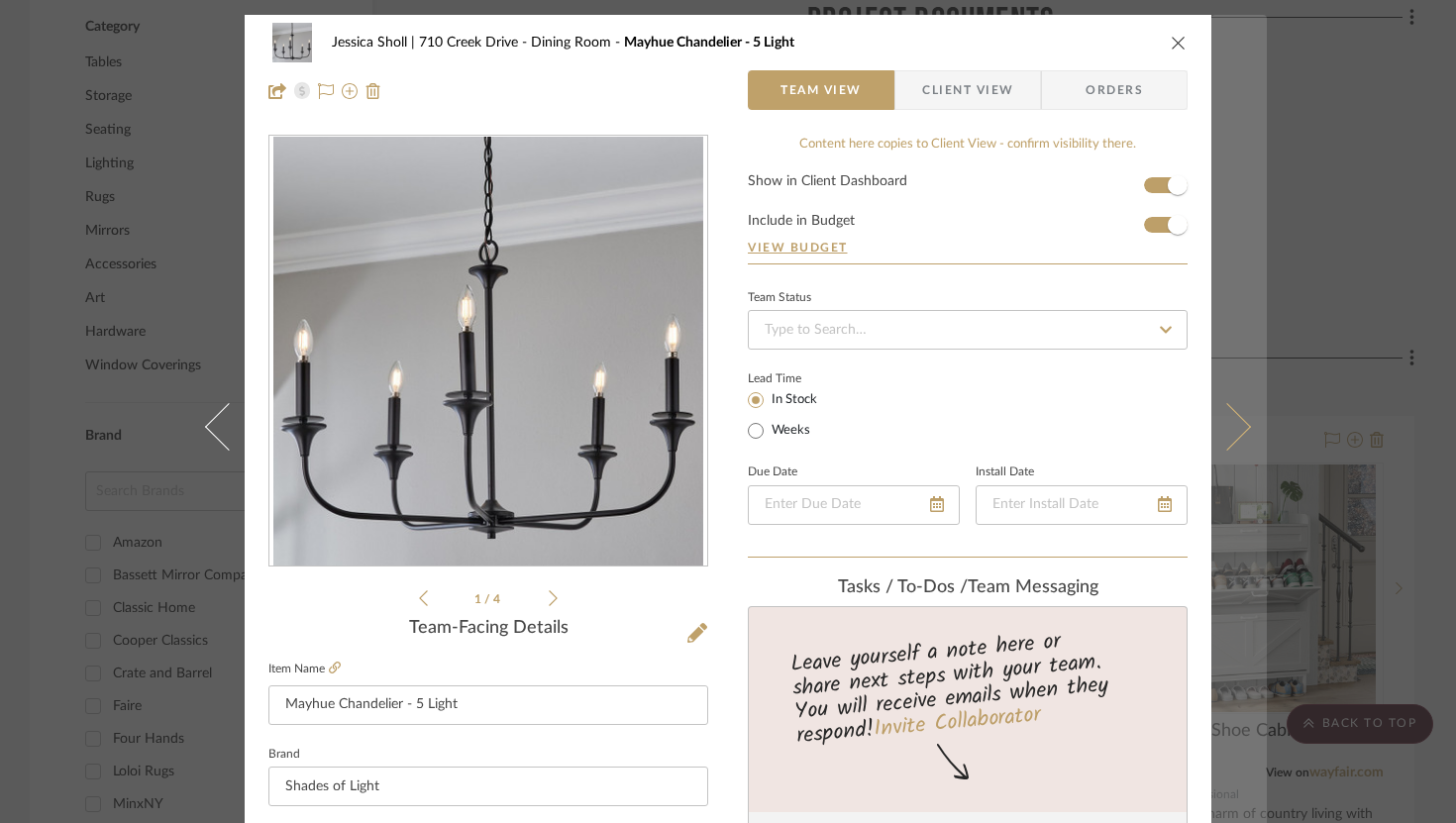 type 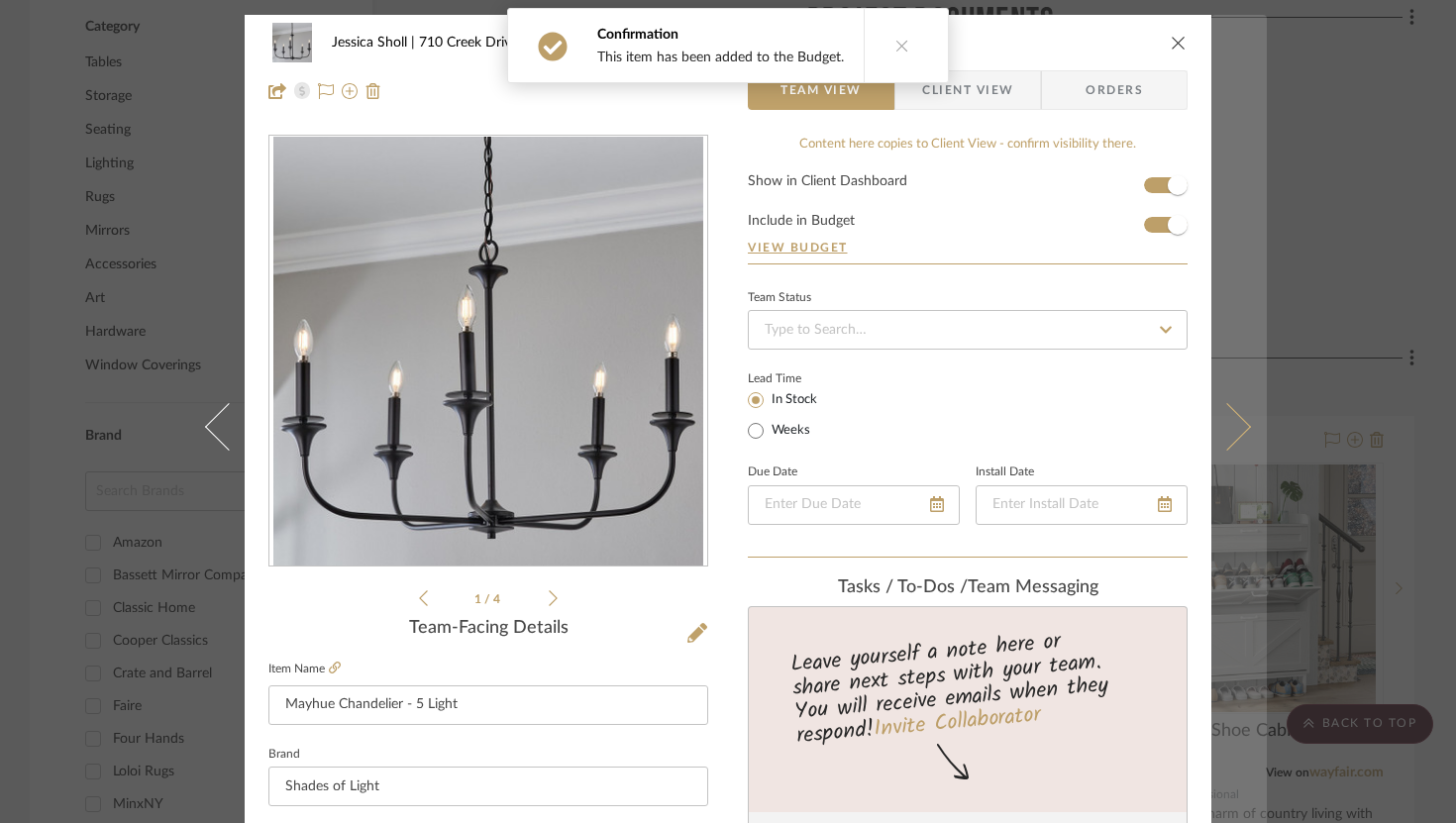 click at bounding box center (1227, 426) 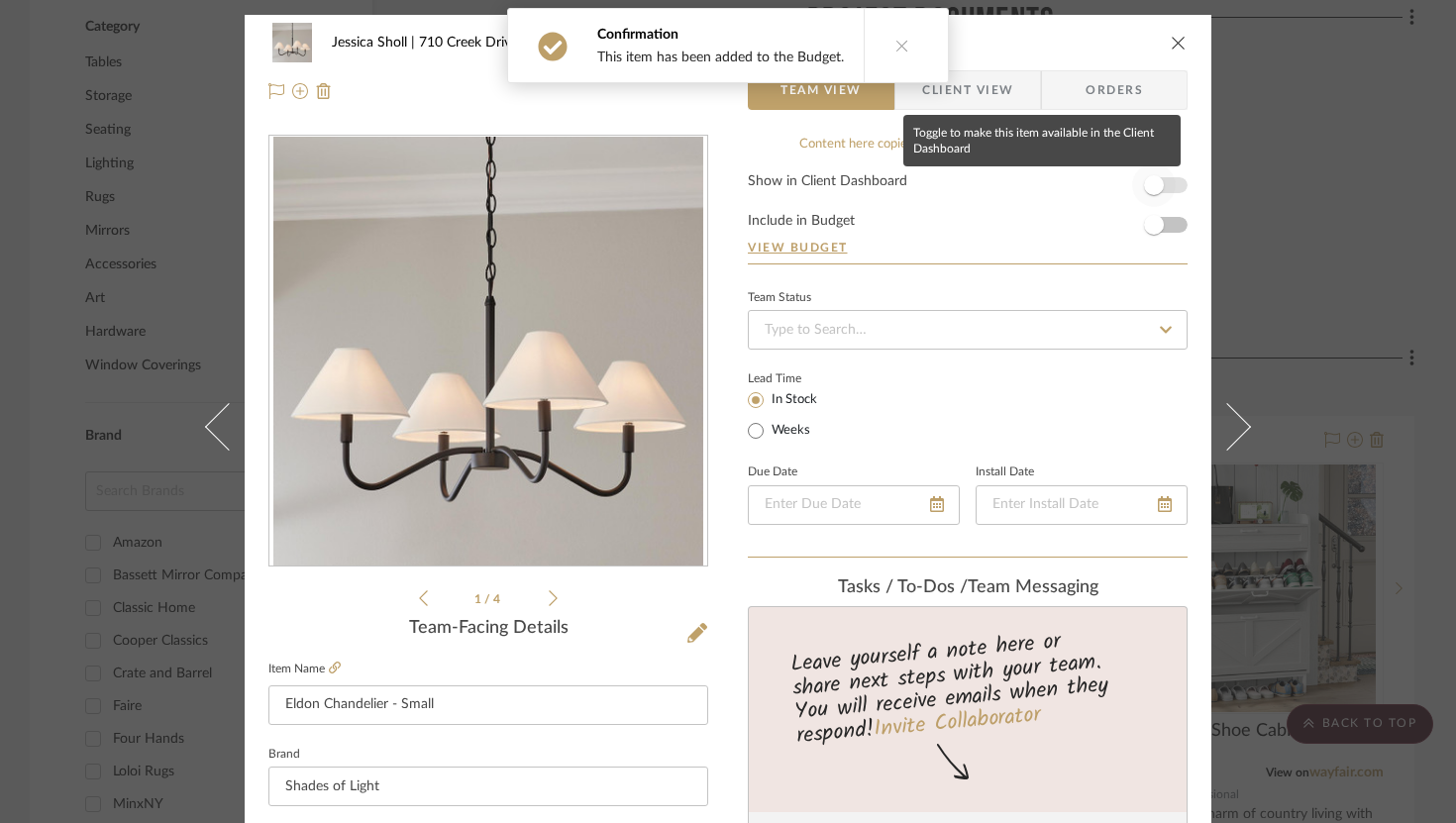 click at bounding box center (1154, 185) 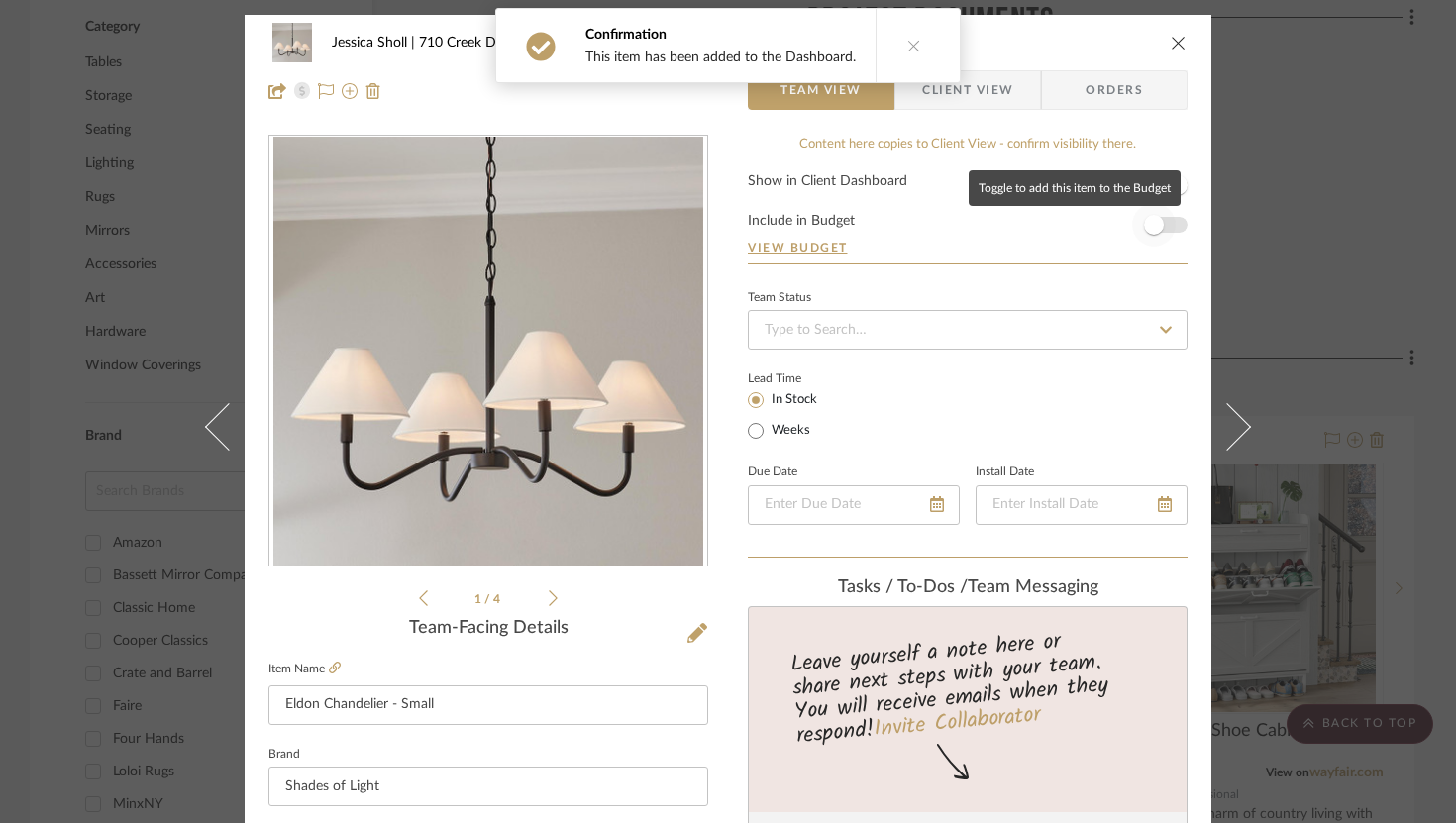 click at bounding box center (1154, 225) 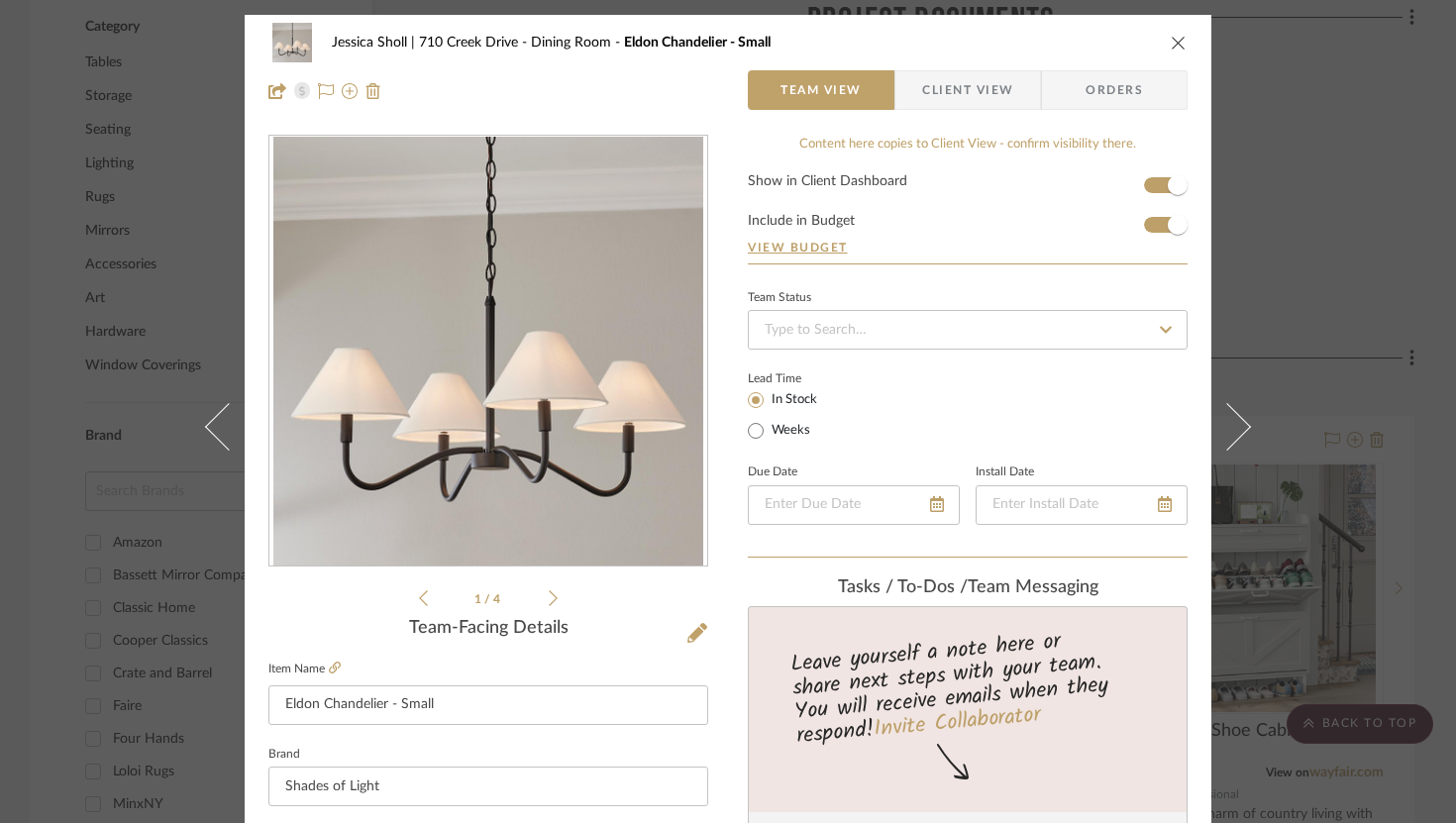 type 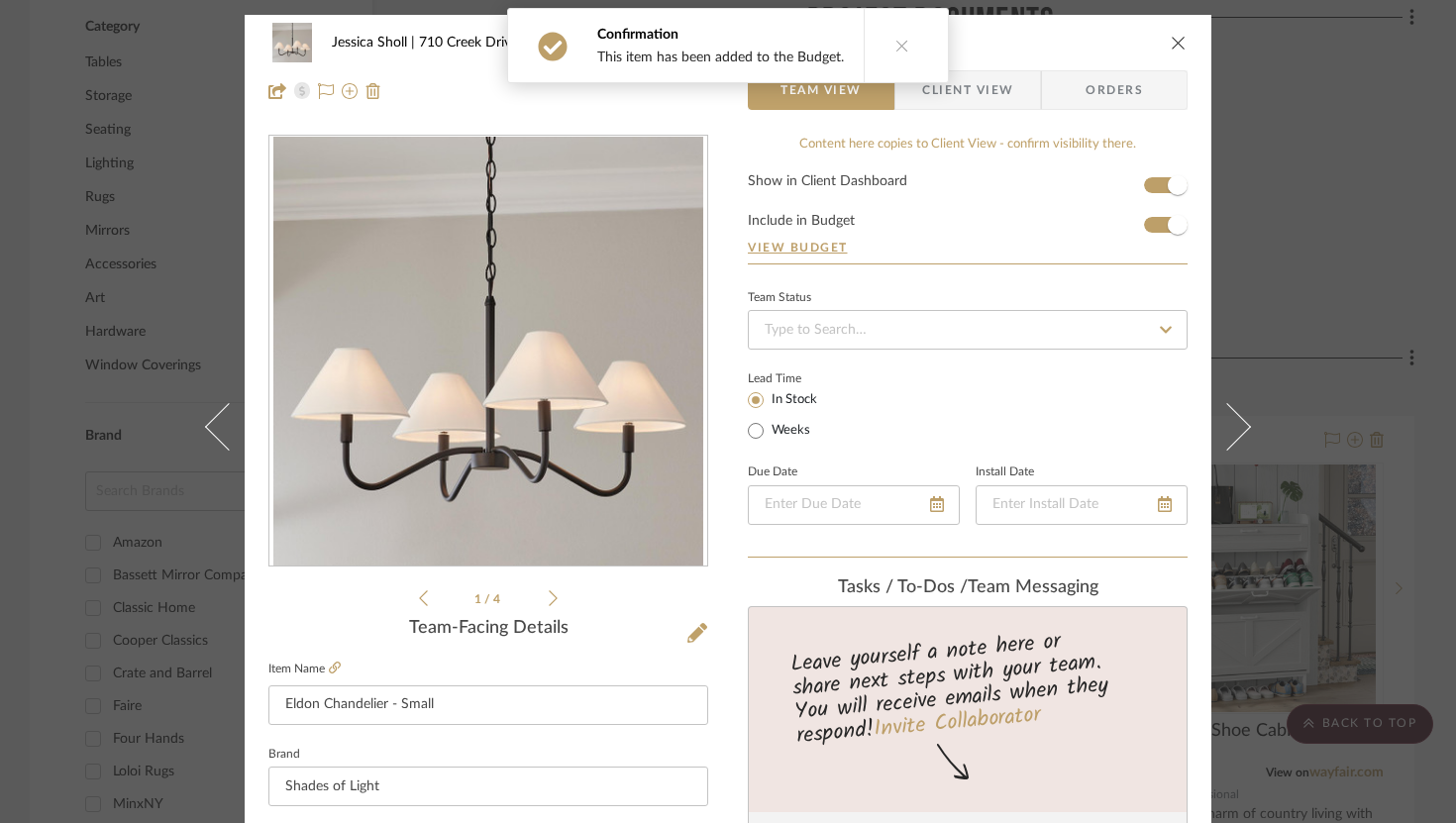 click at bounding box center [1227, 426] 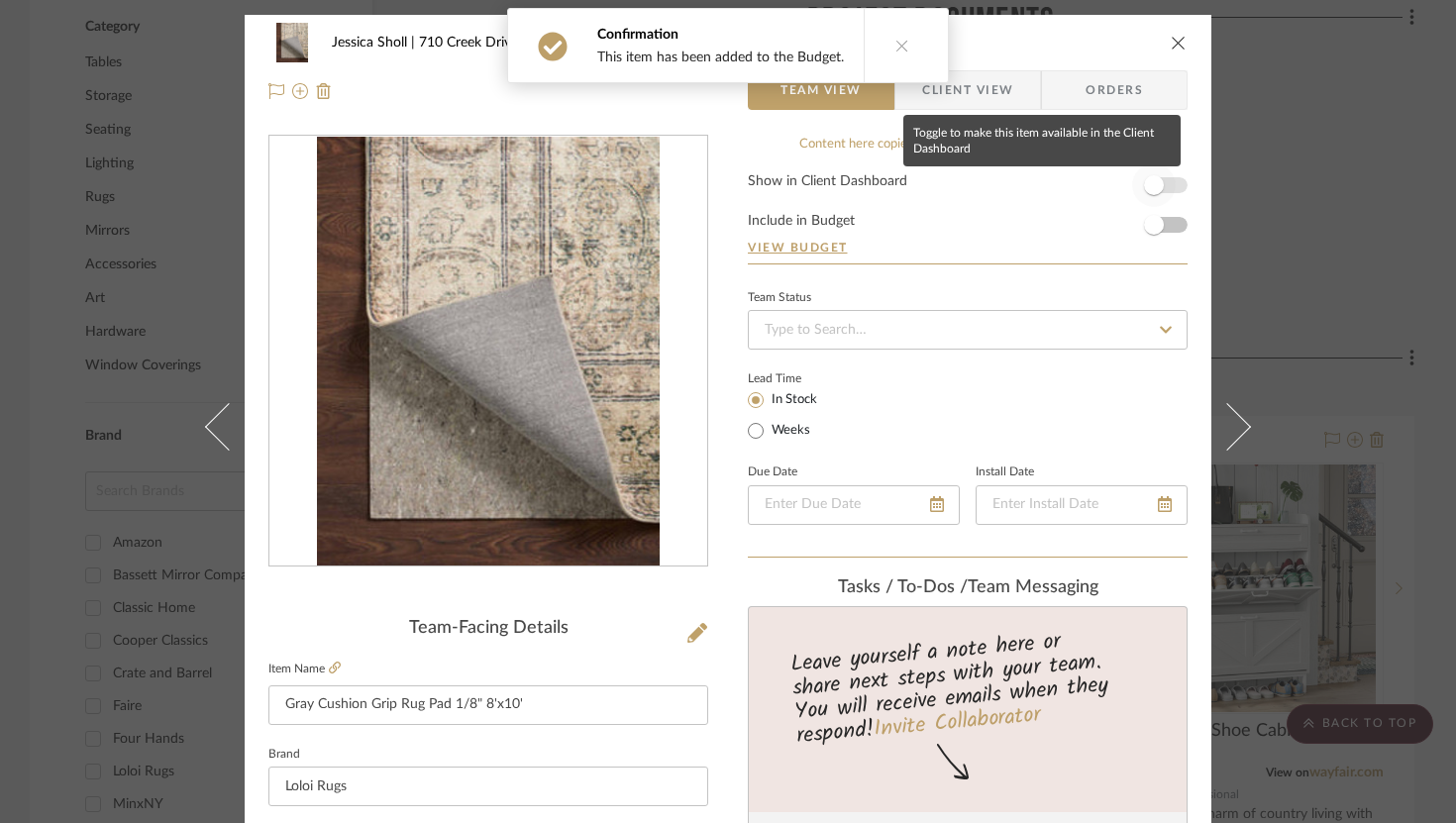 click at bounding box center (1154, 185) 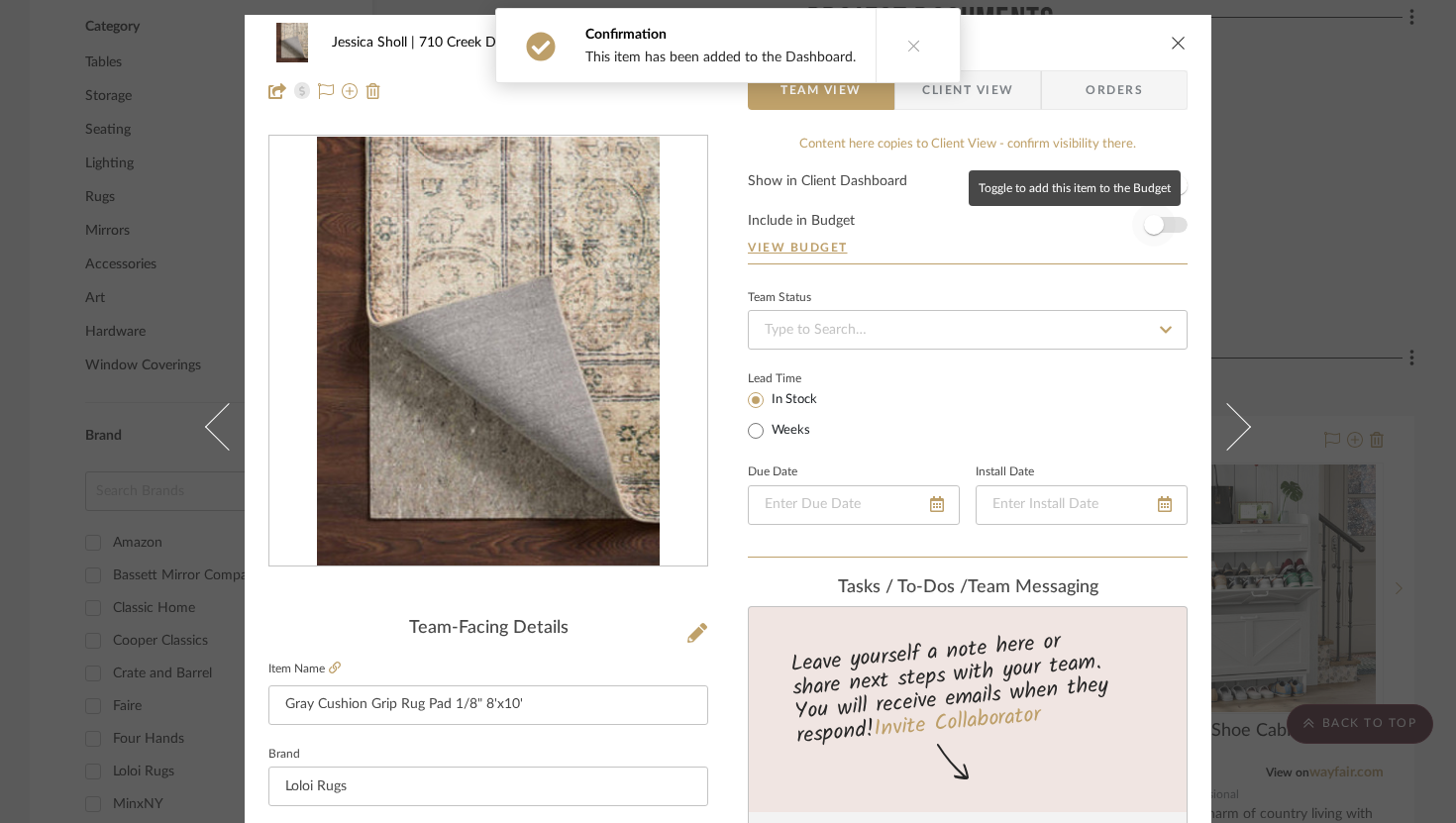 click at bounding box center [1154, 225] 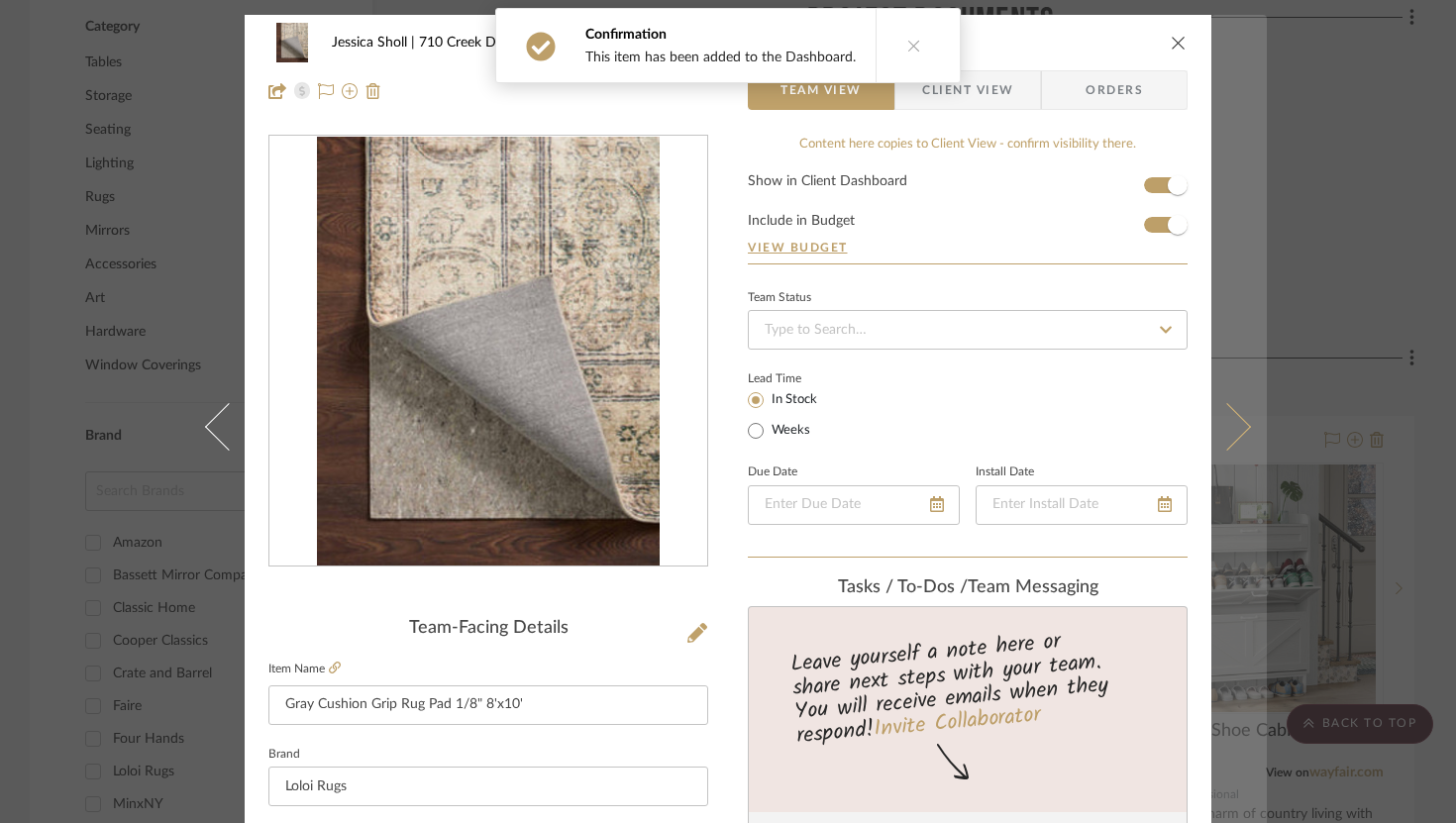 type 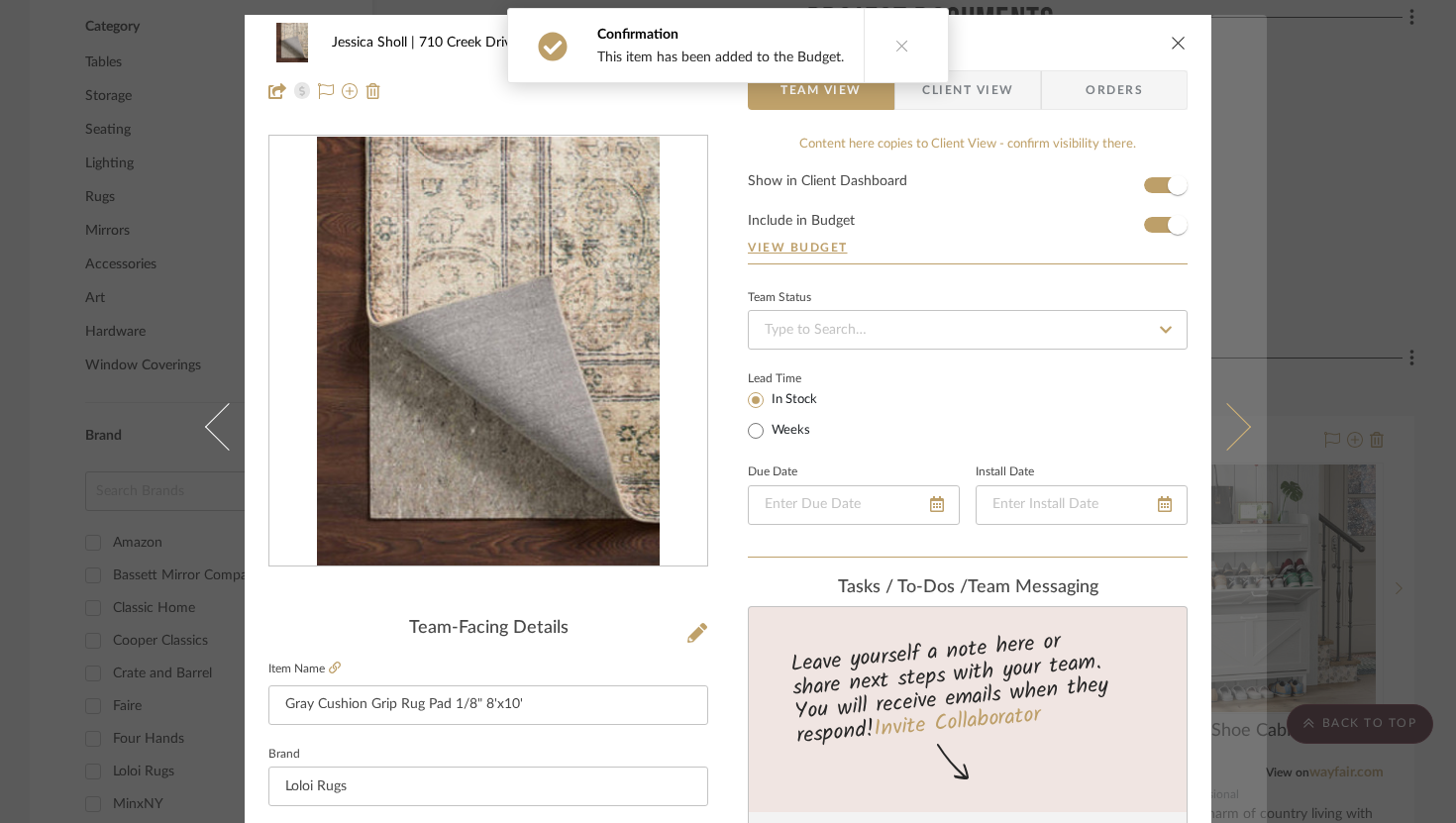 click at bounding box center [1239, 426] 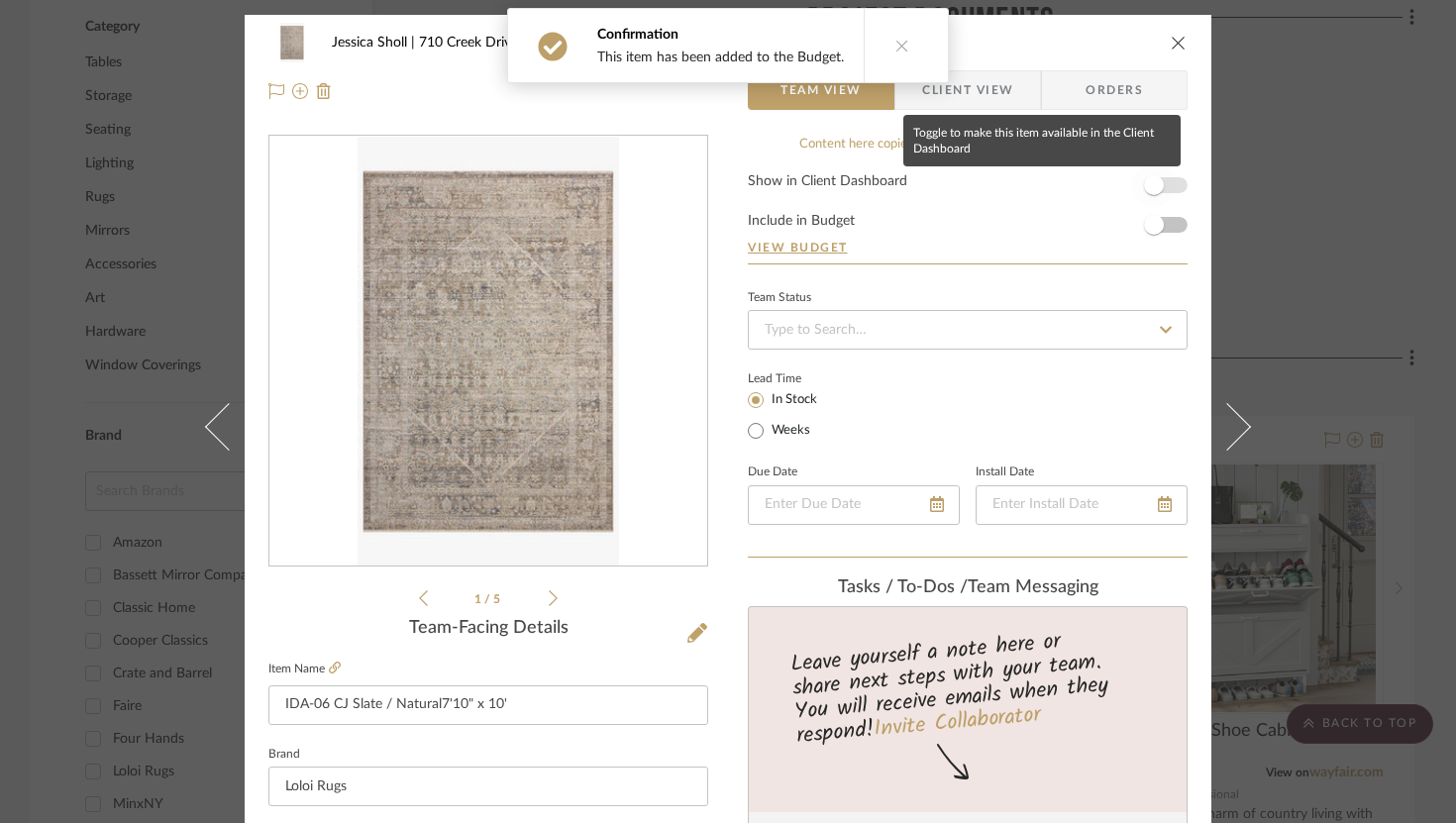 click at bounding box center (1154, 185) 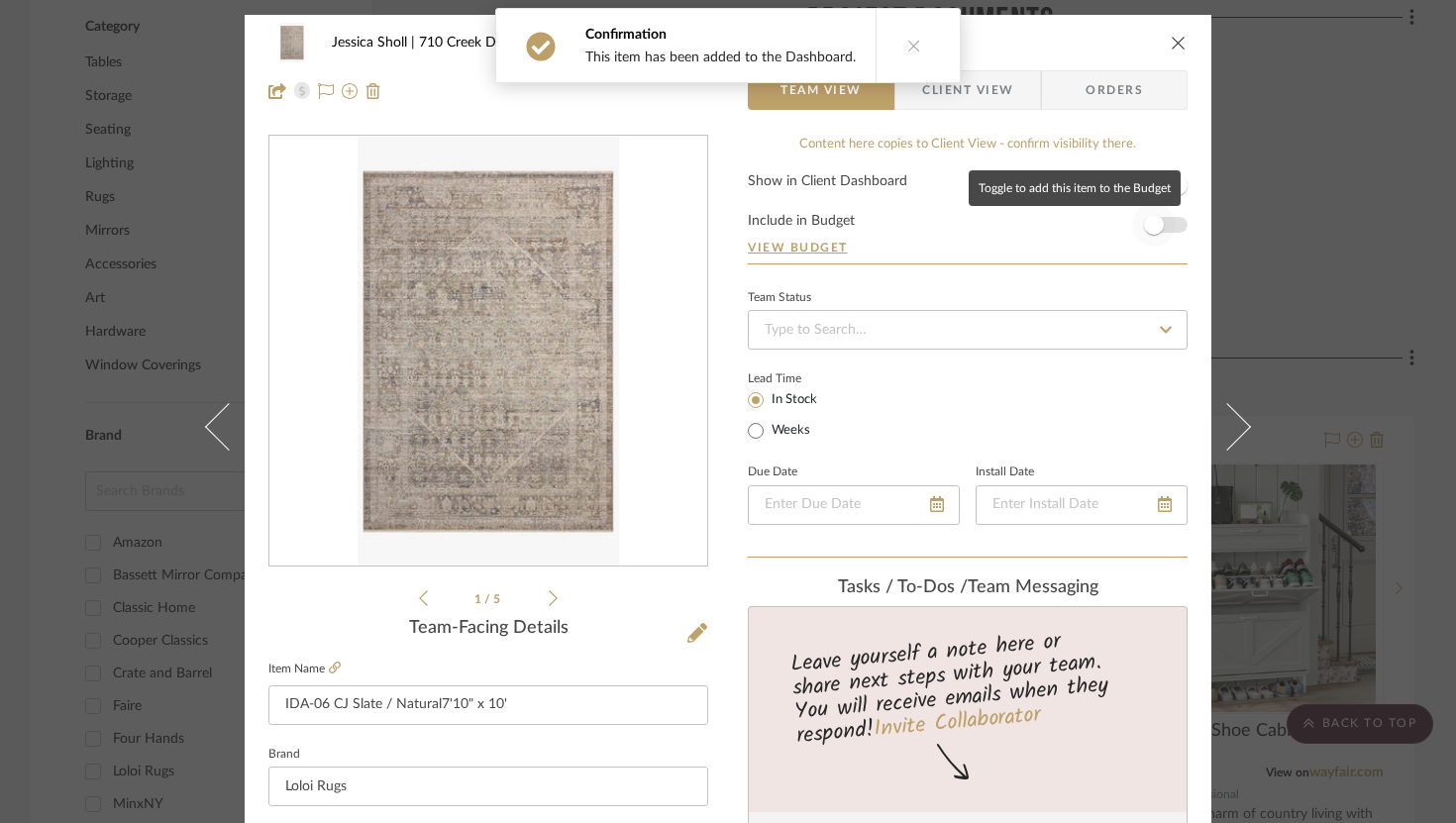 click at bounding box center [1154, 225] 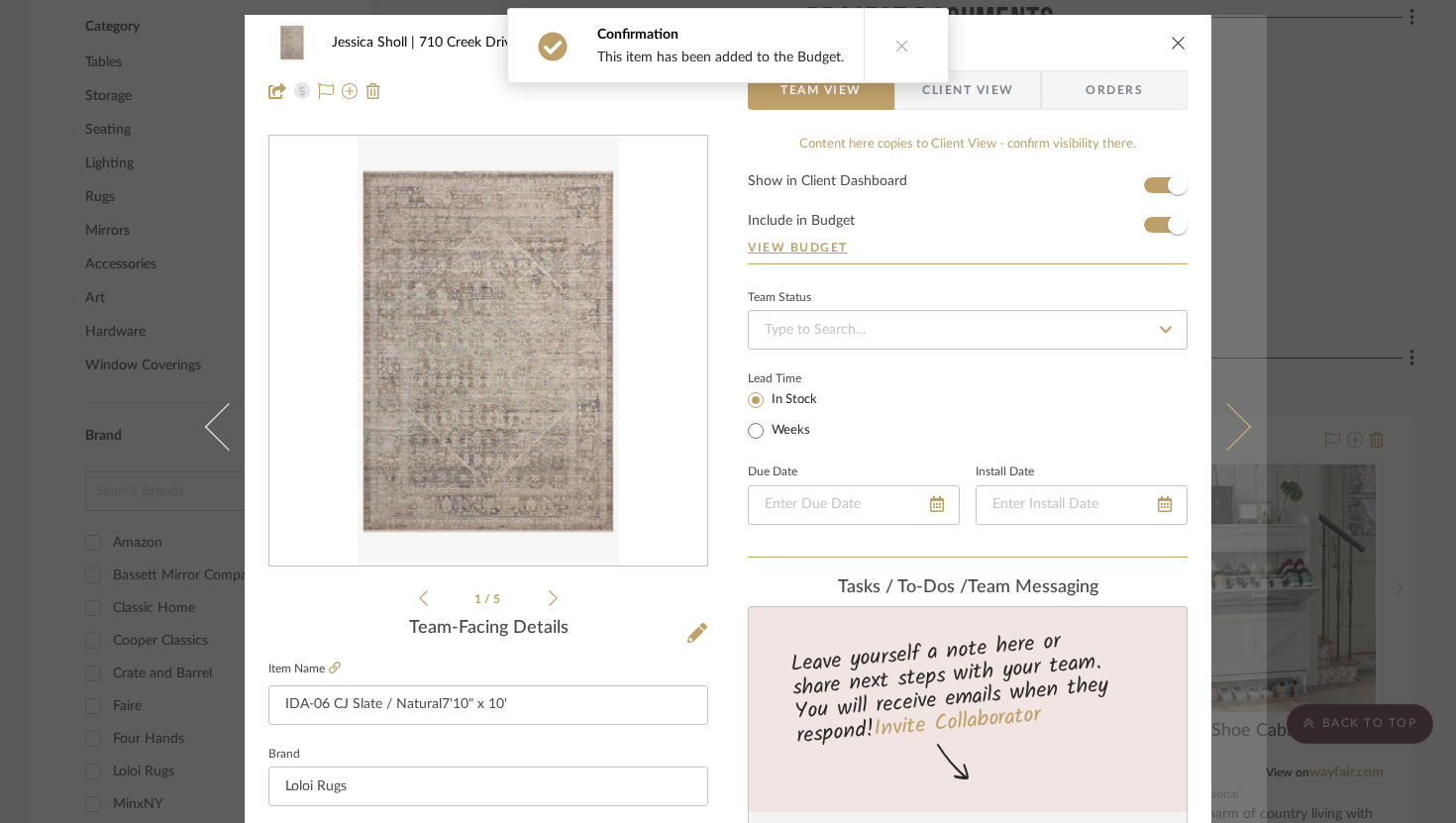 click at bounding box center [1239, 426] 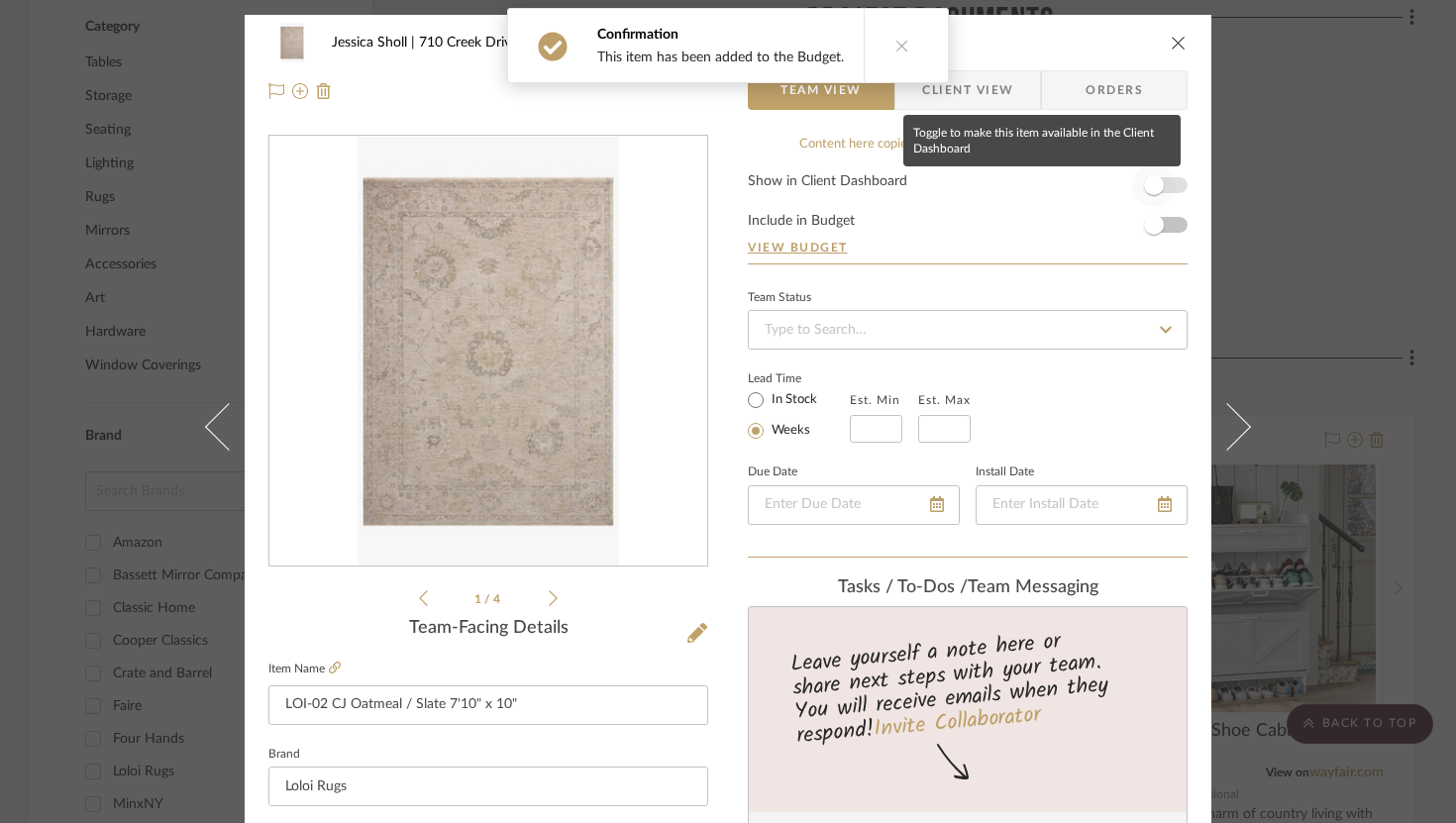 click at bounding box center (1154, 185) 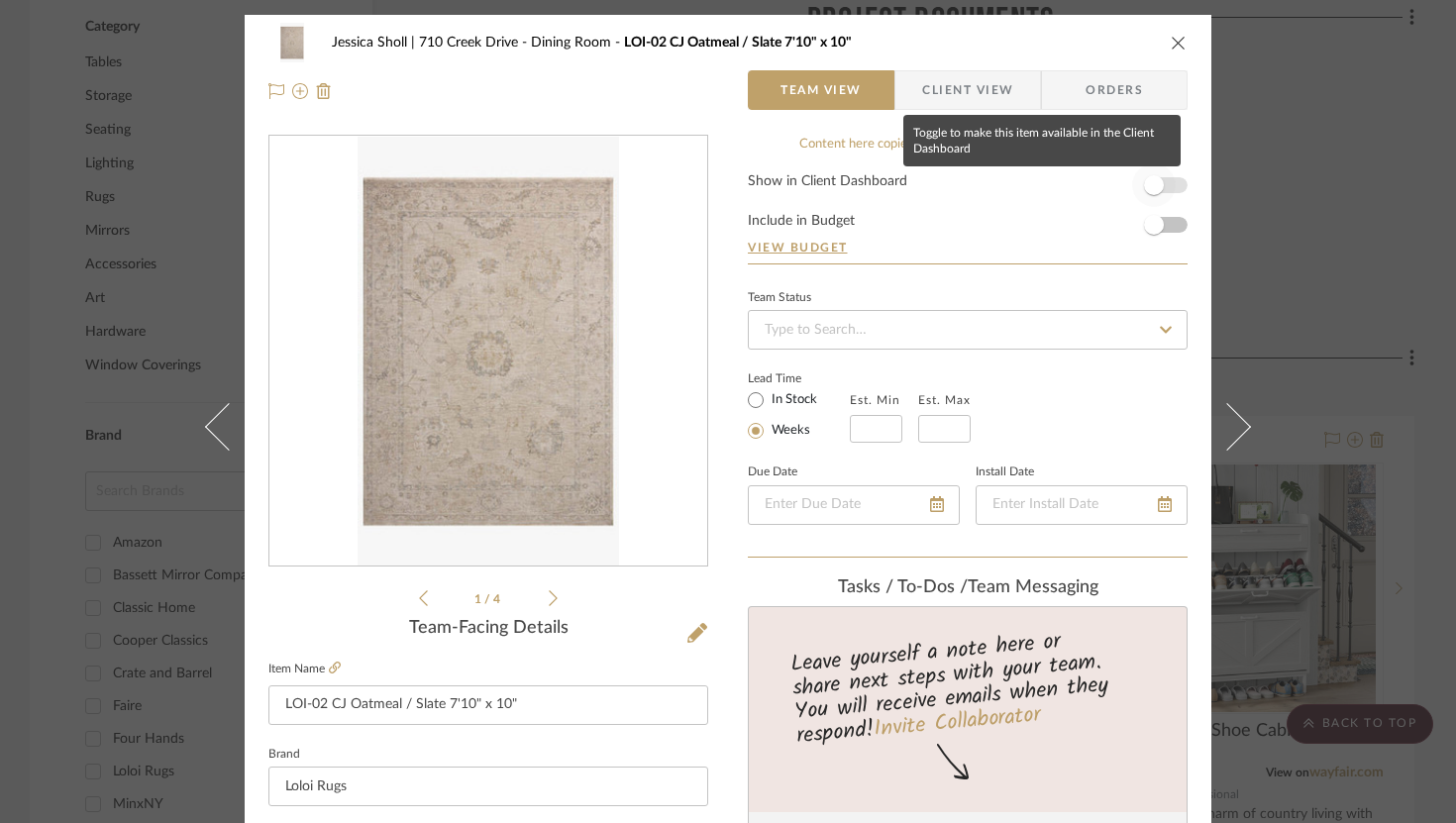 type 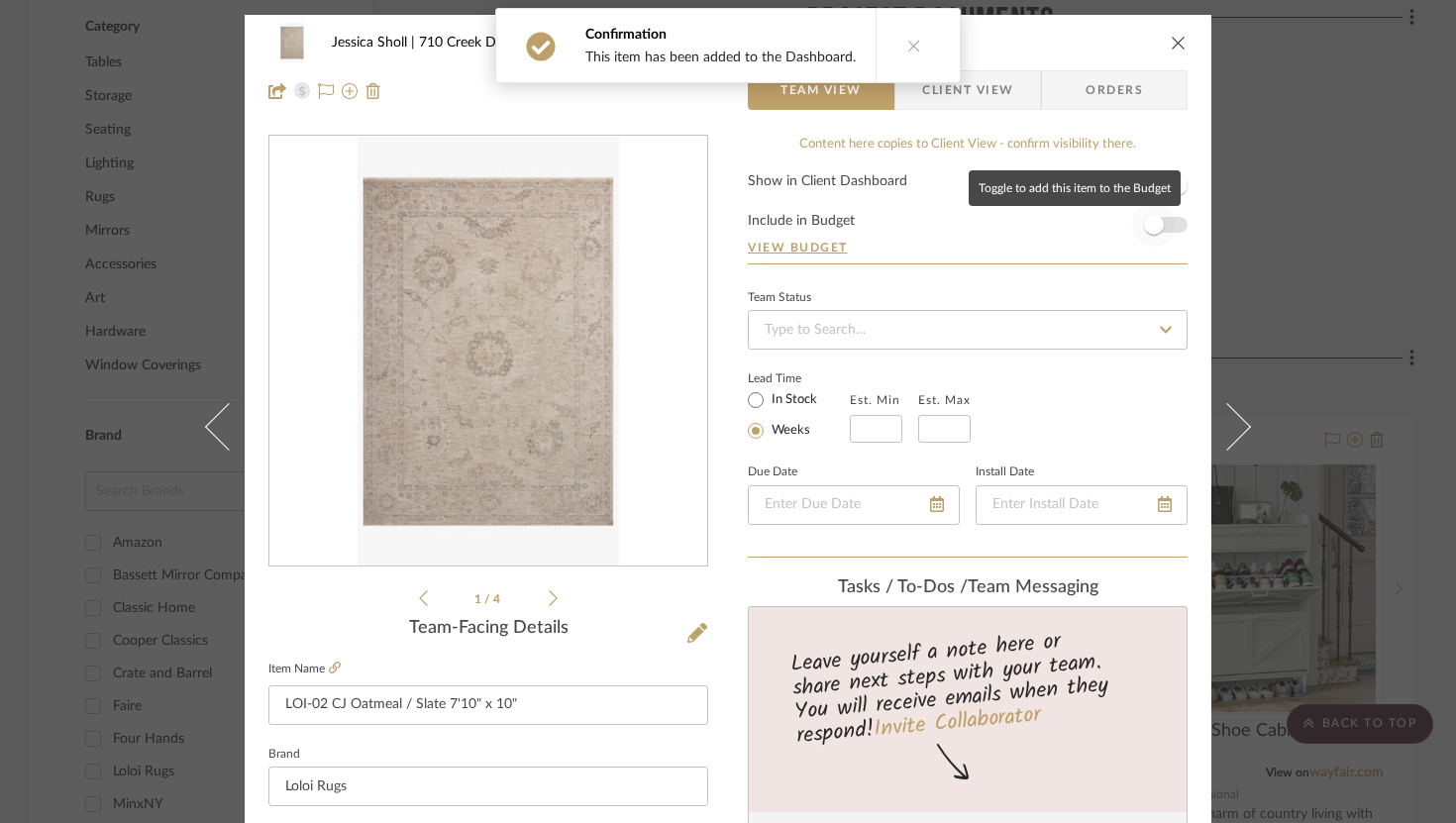 click at bounding box center (1154, 225) 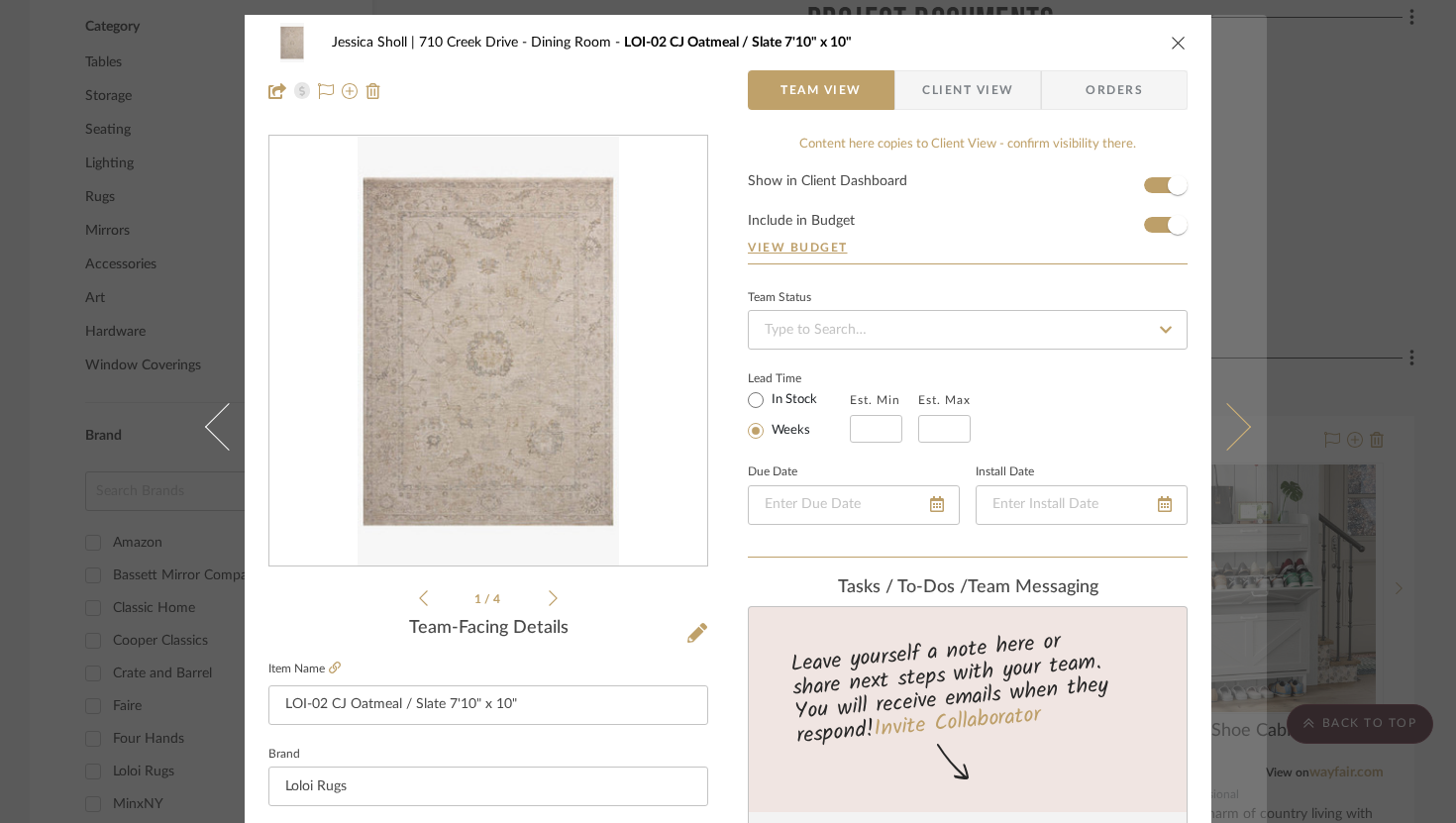 type 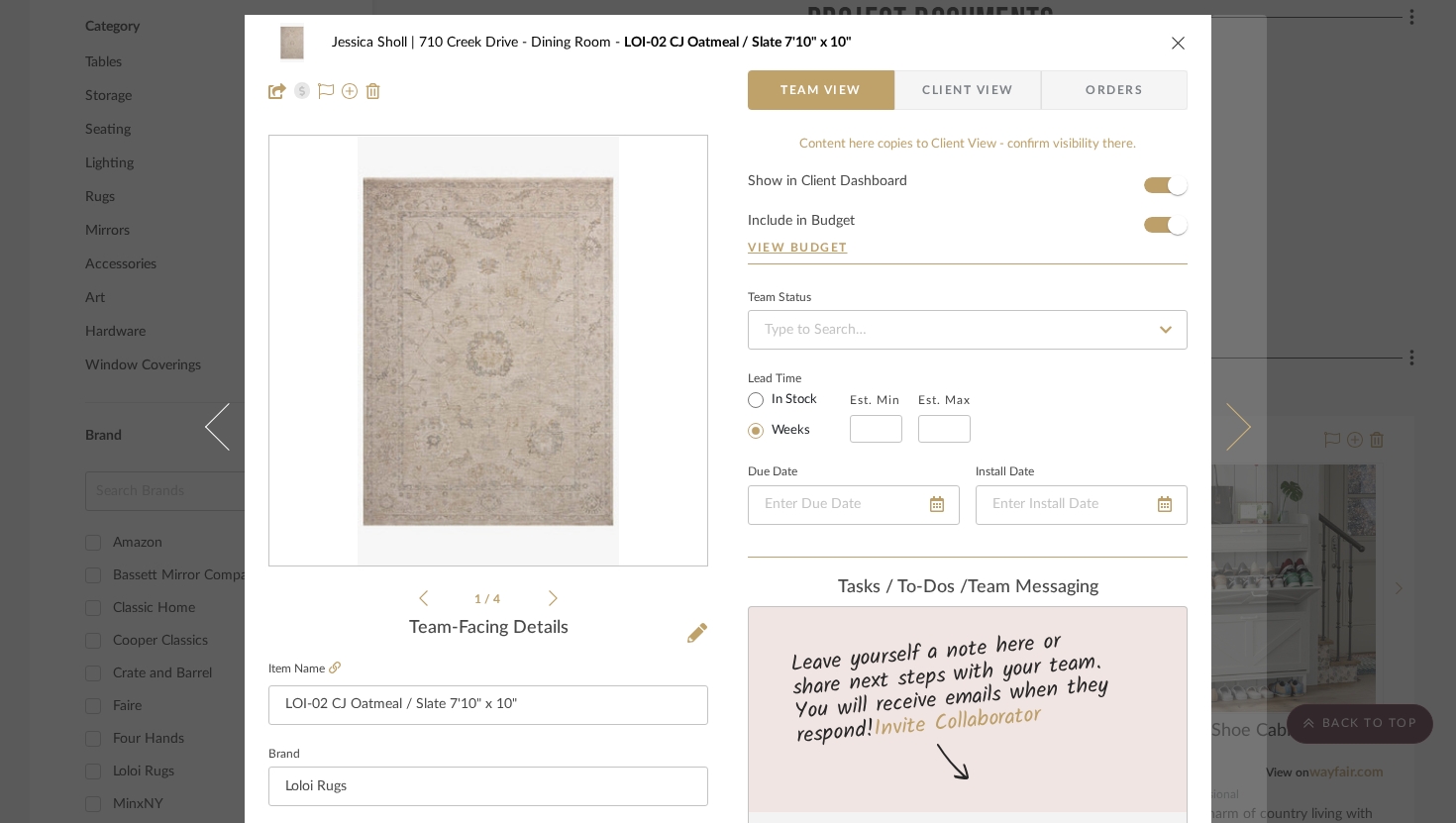 click at bounding box center (1227, 426) 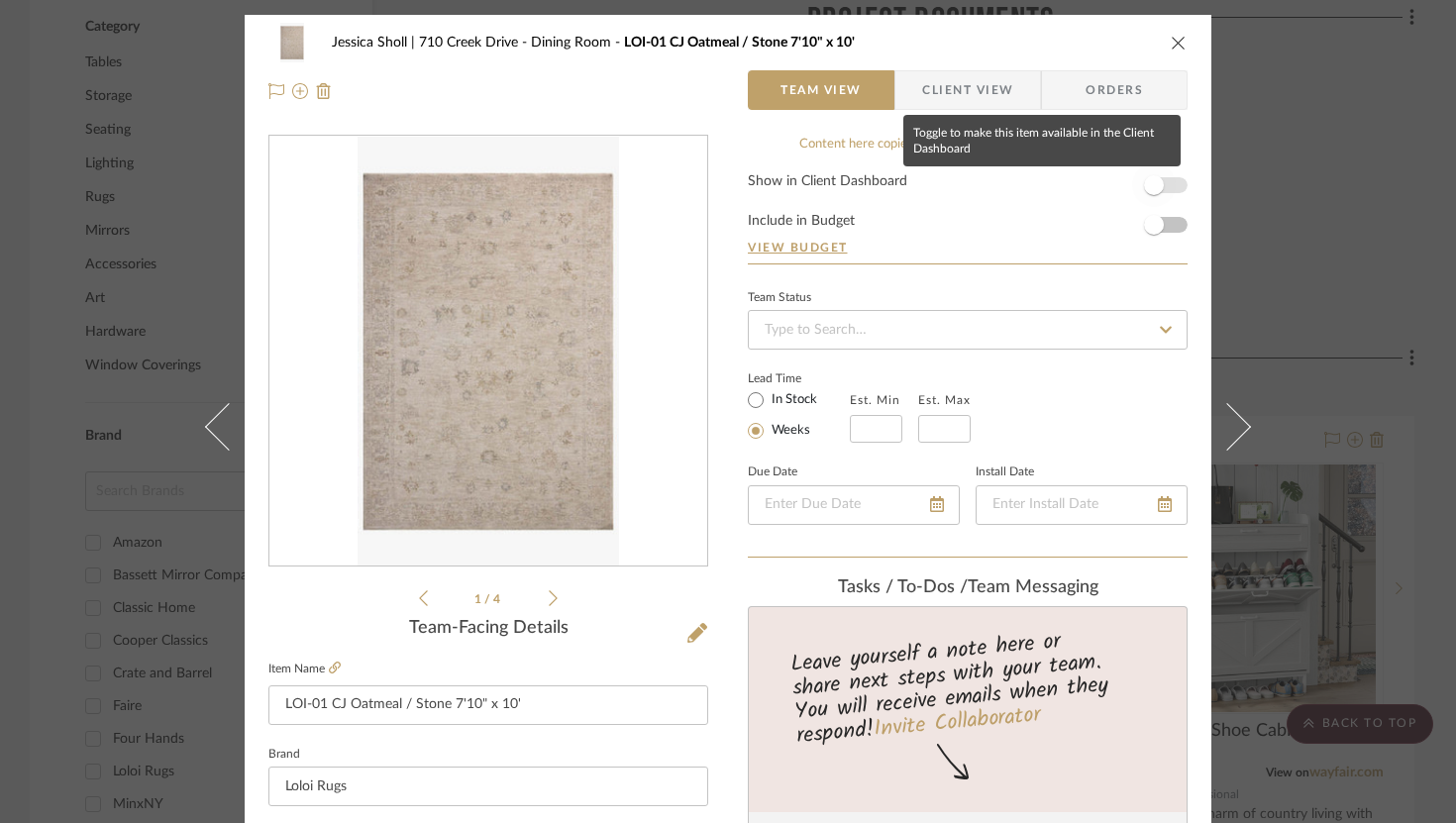 click at bounding box center (1154, 185) 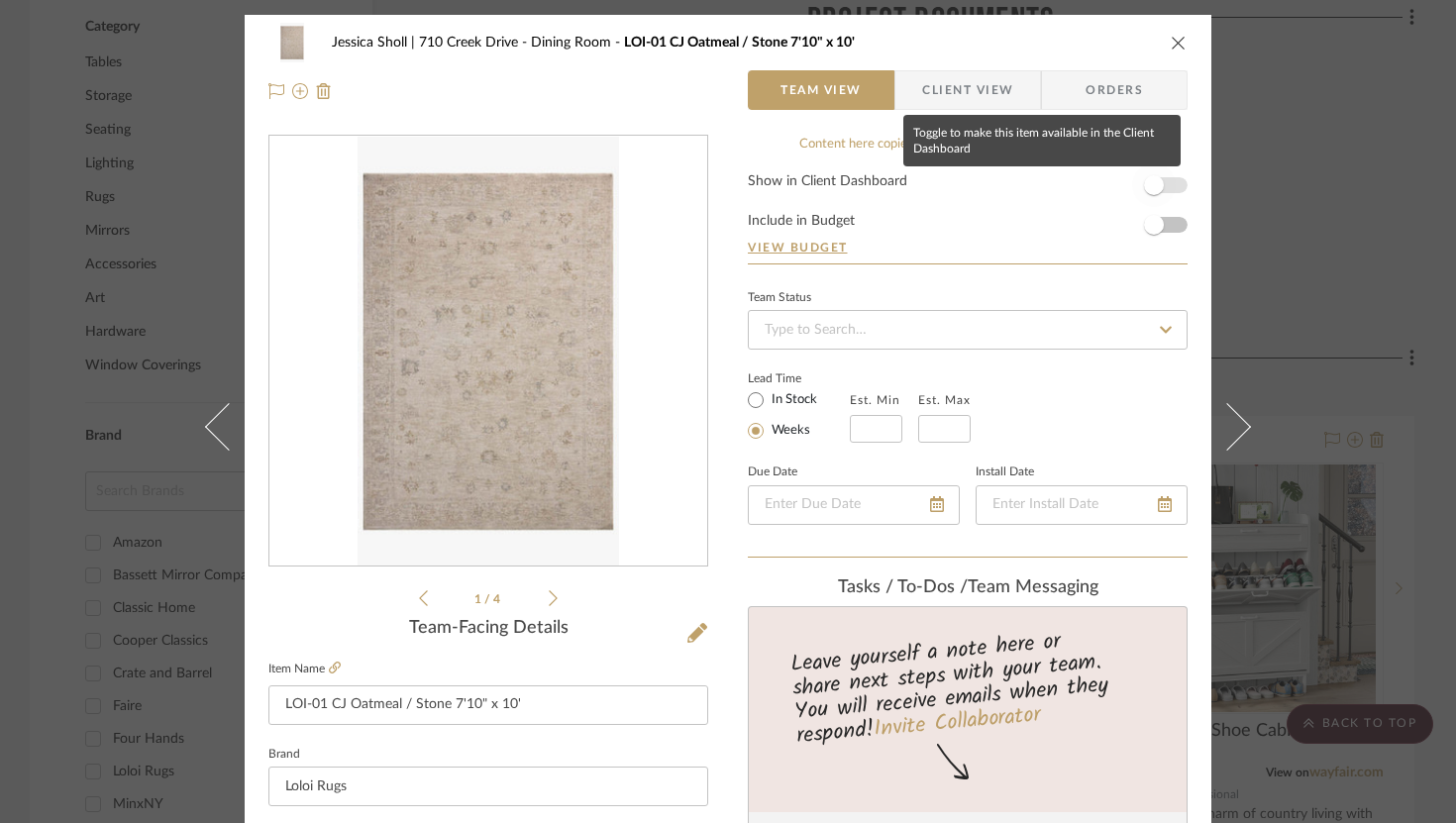 type 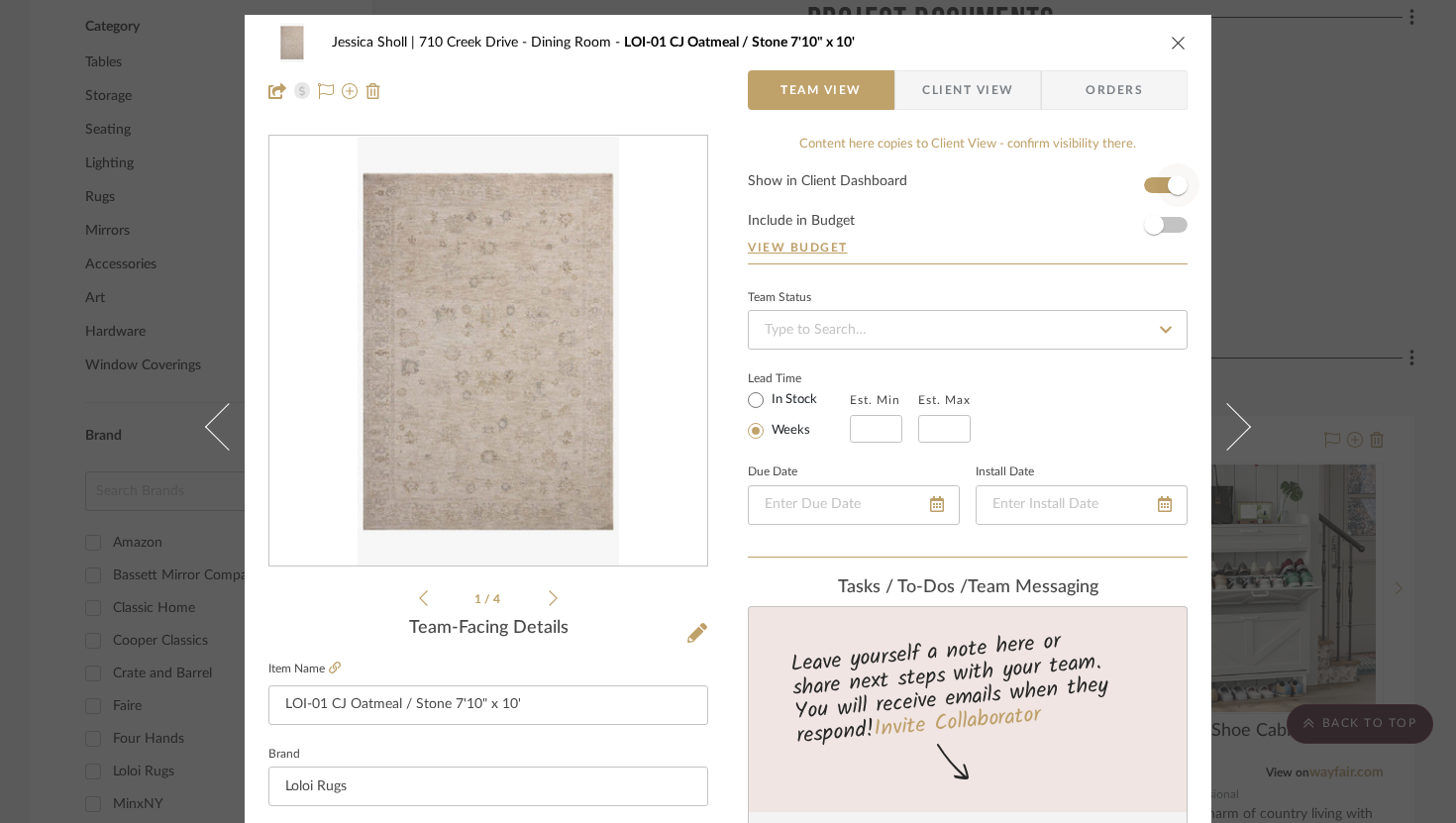 type 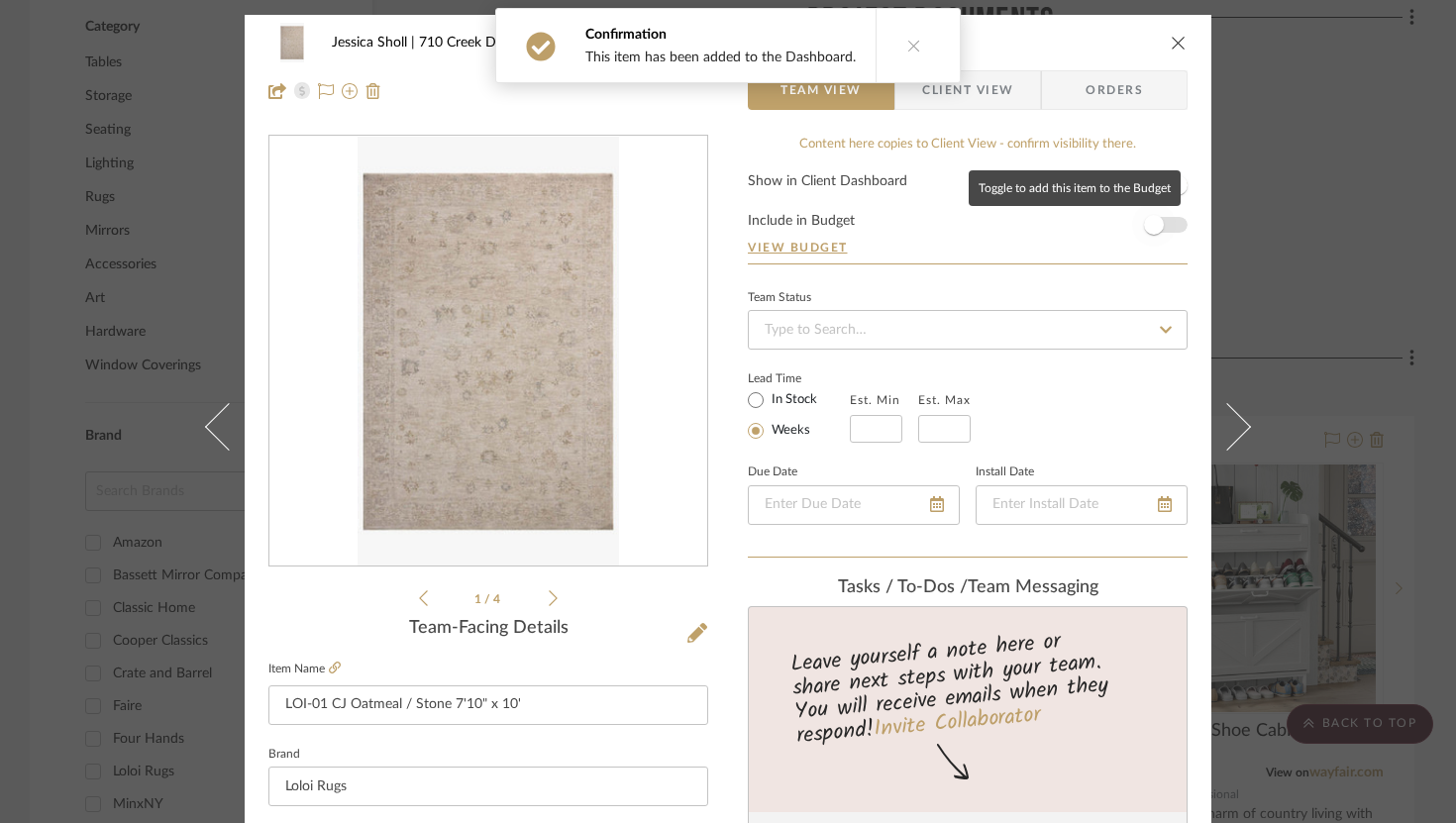 click at bounding box center (1154, 225) 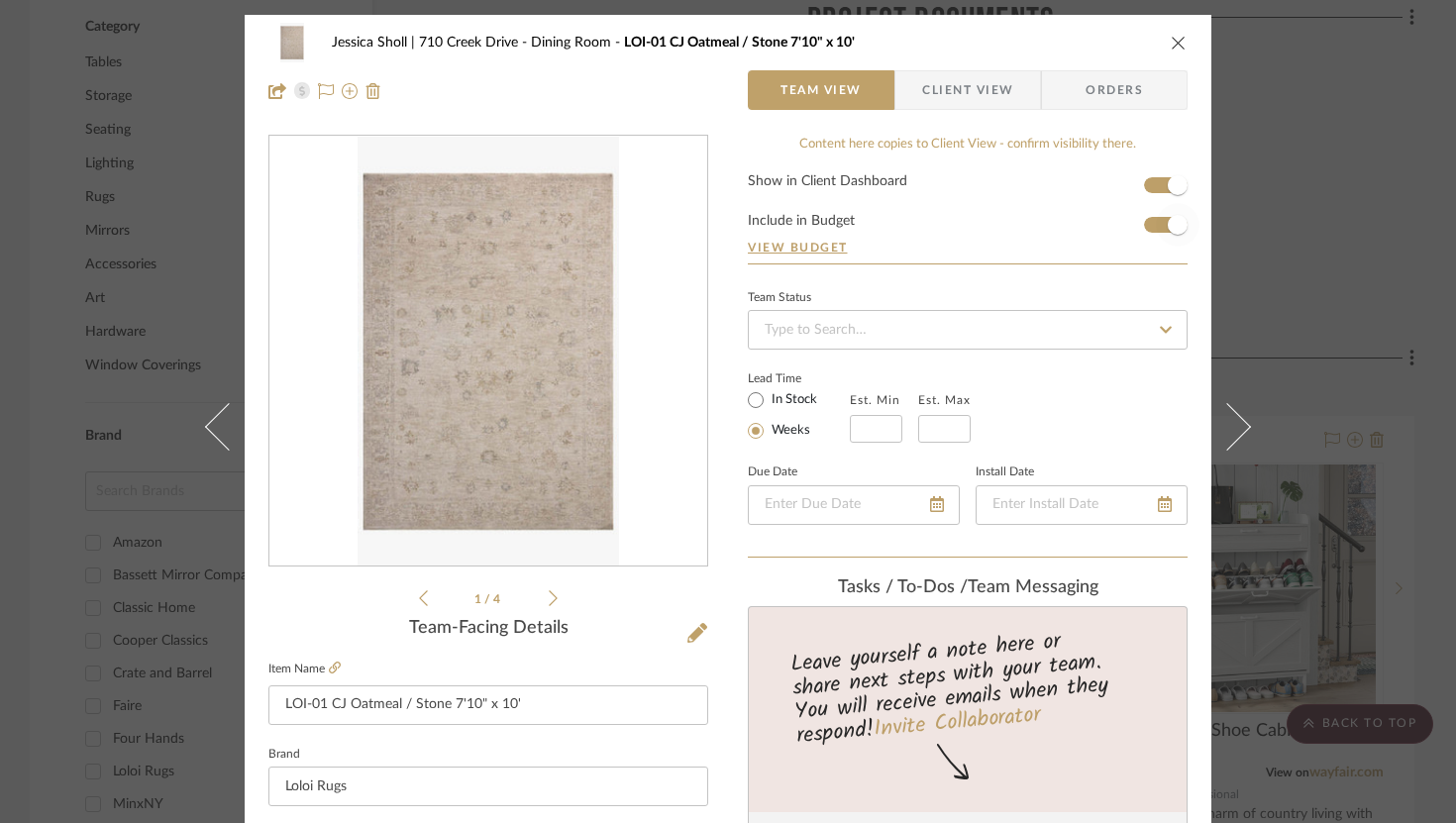 type 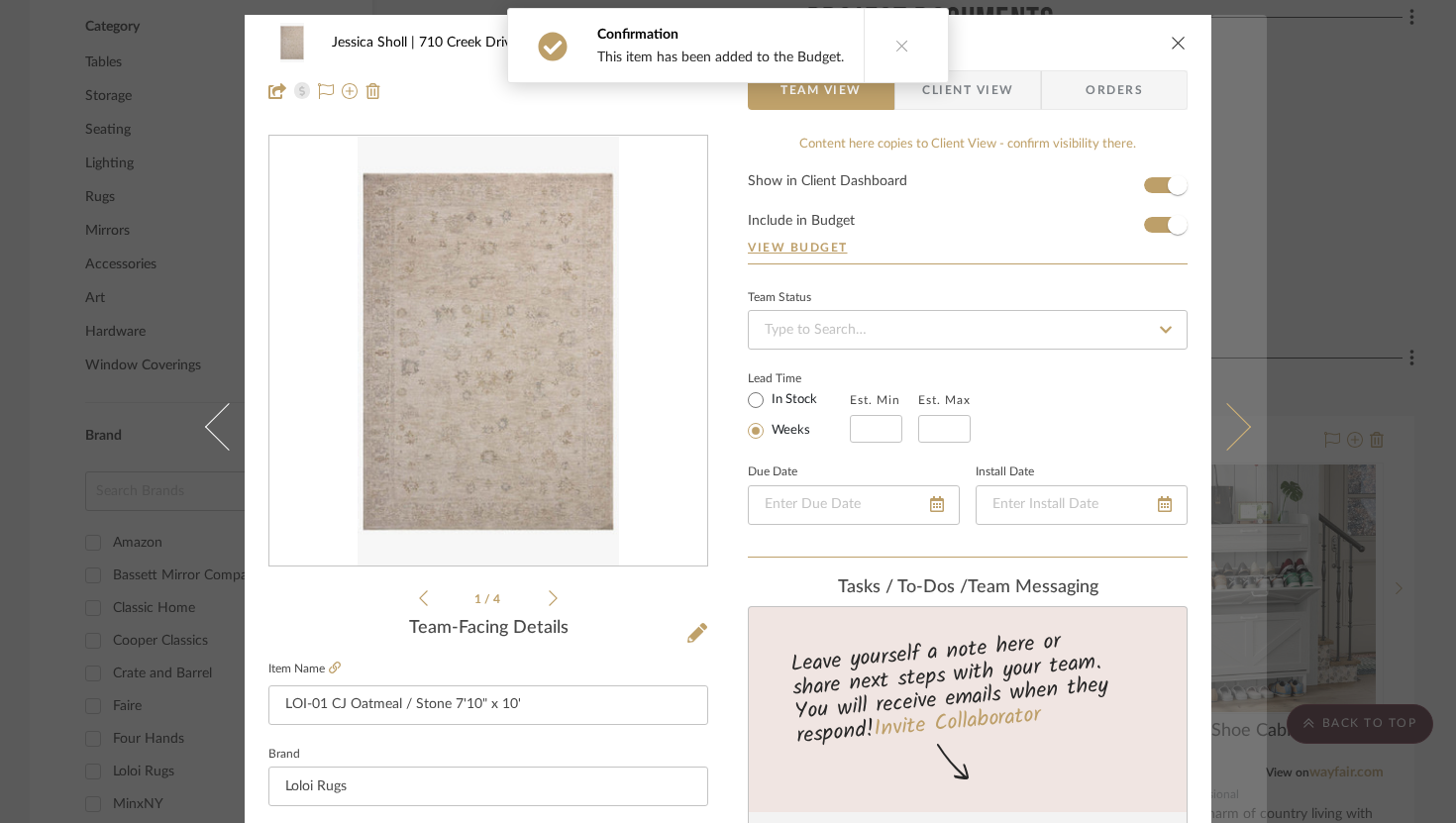 click at bounding box center (1239, 426) 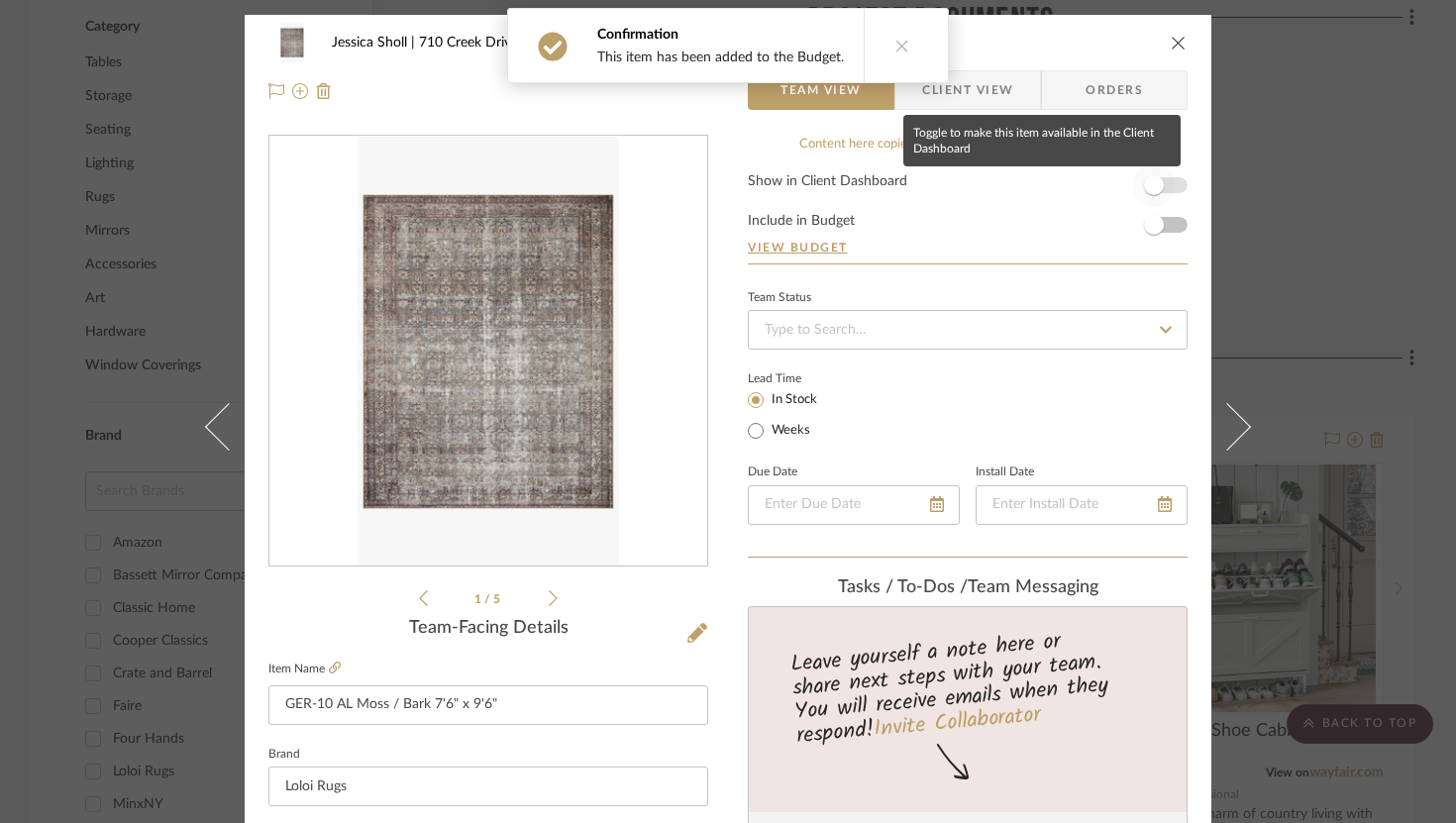 click at bounding box center (1154, 185) 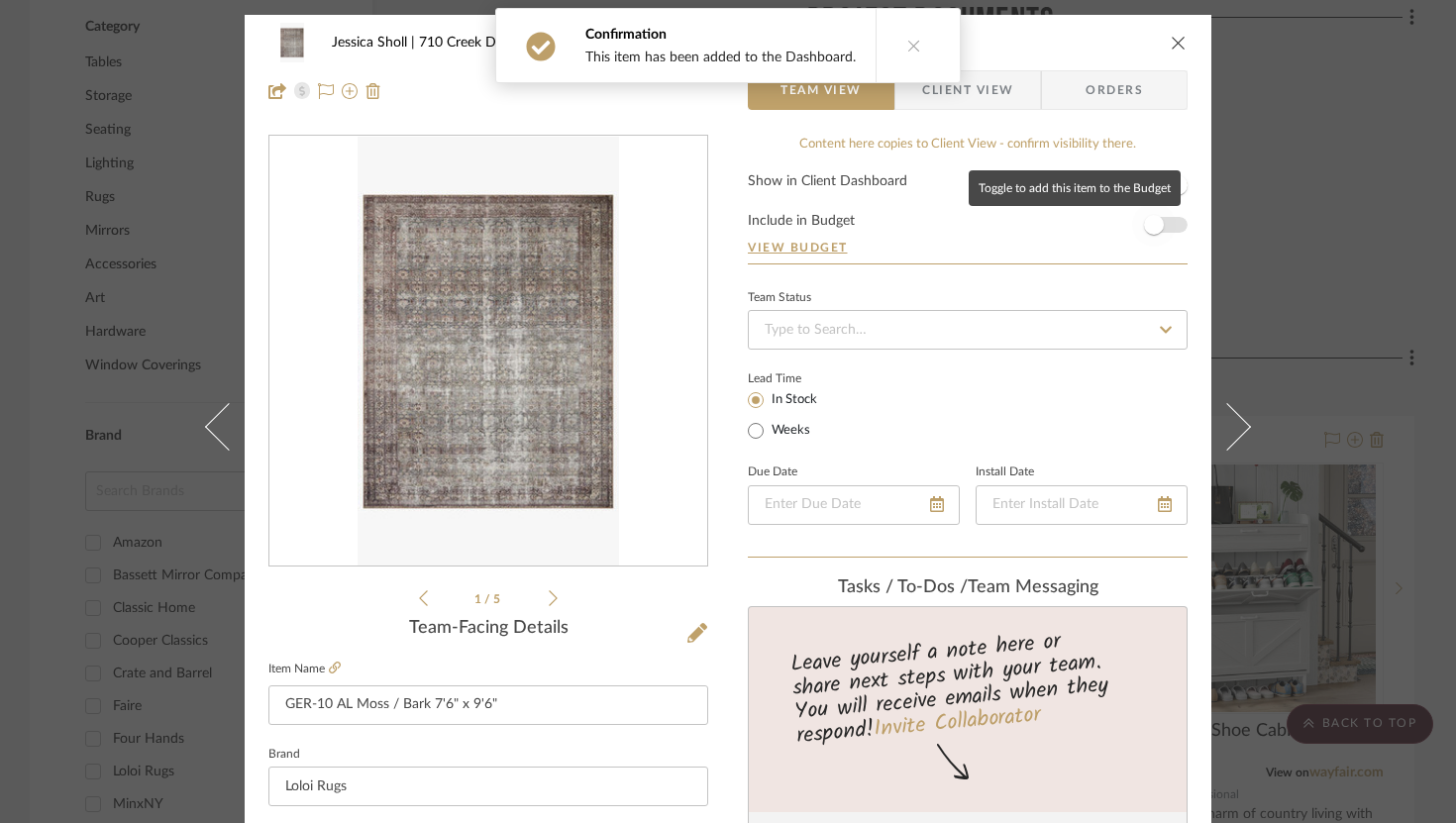 click at bounding box center (1154, 225) 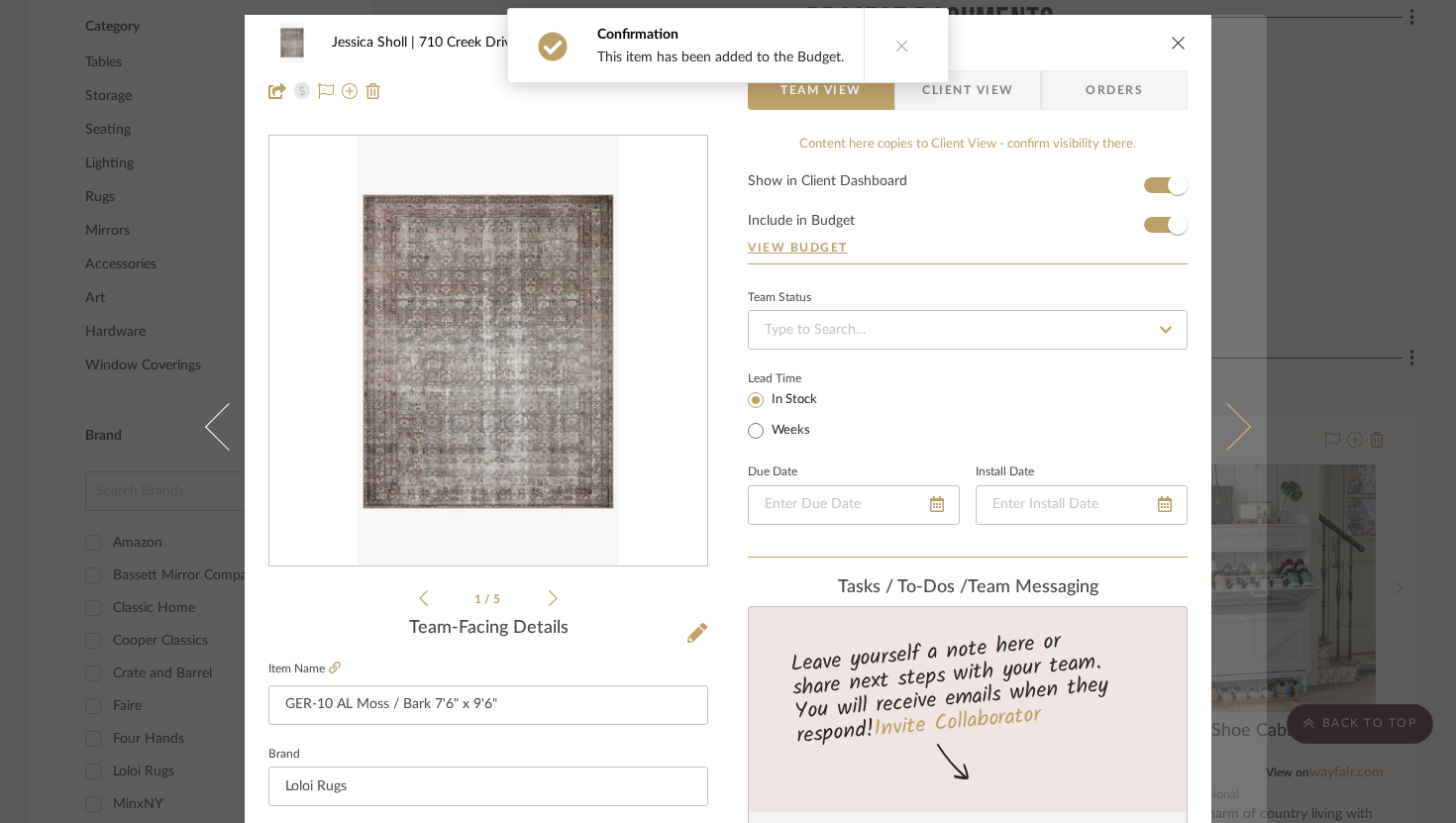 click at bounding box center (1239, 426) 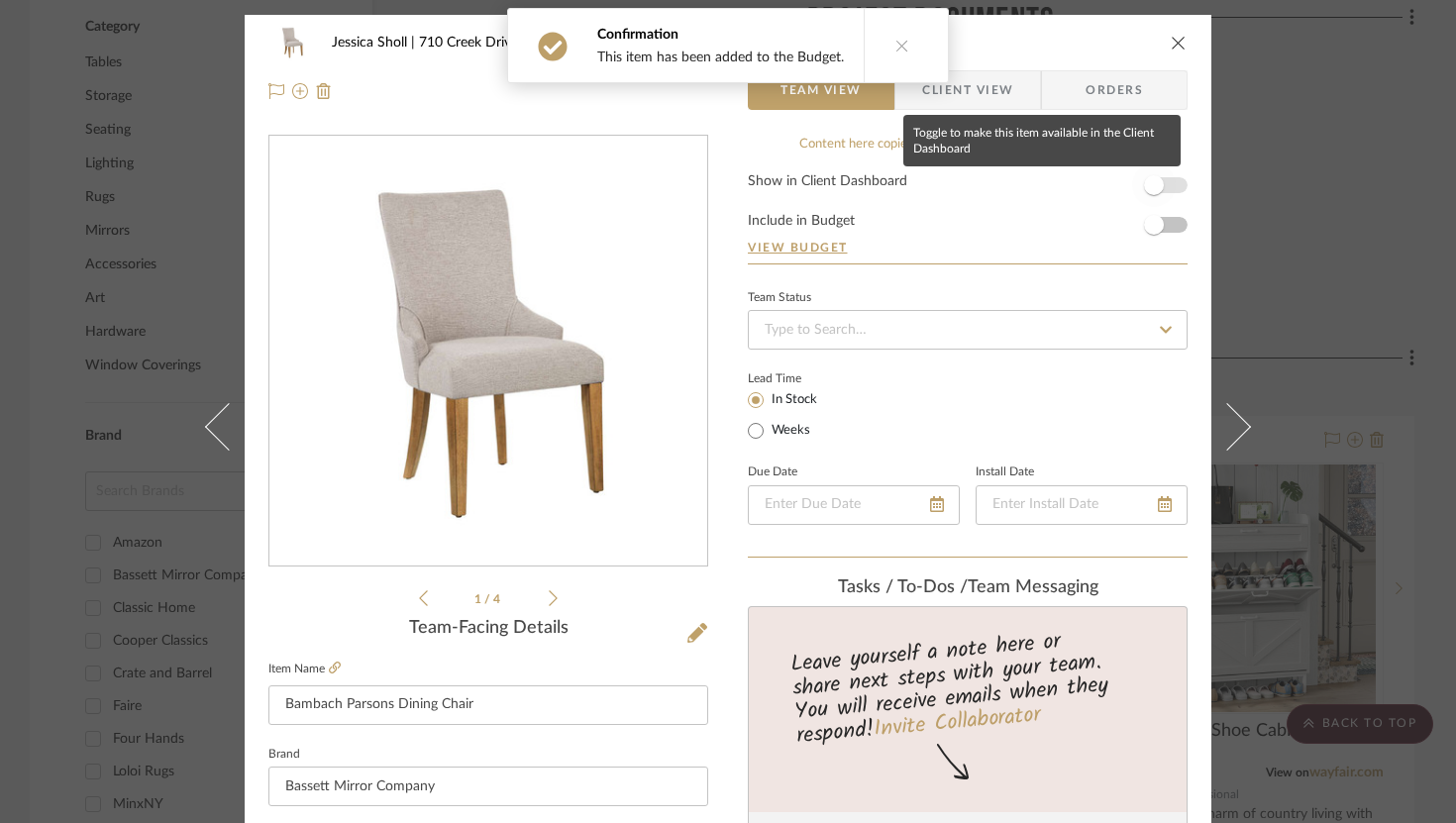 click at bounding box center [1154, 185] 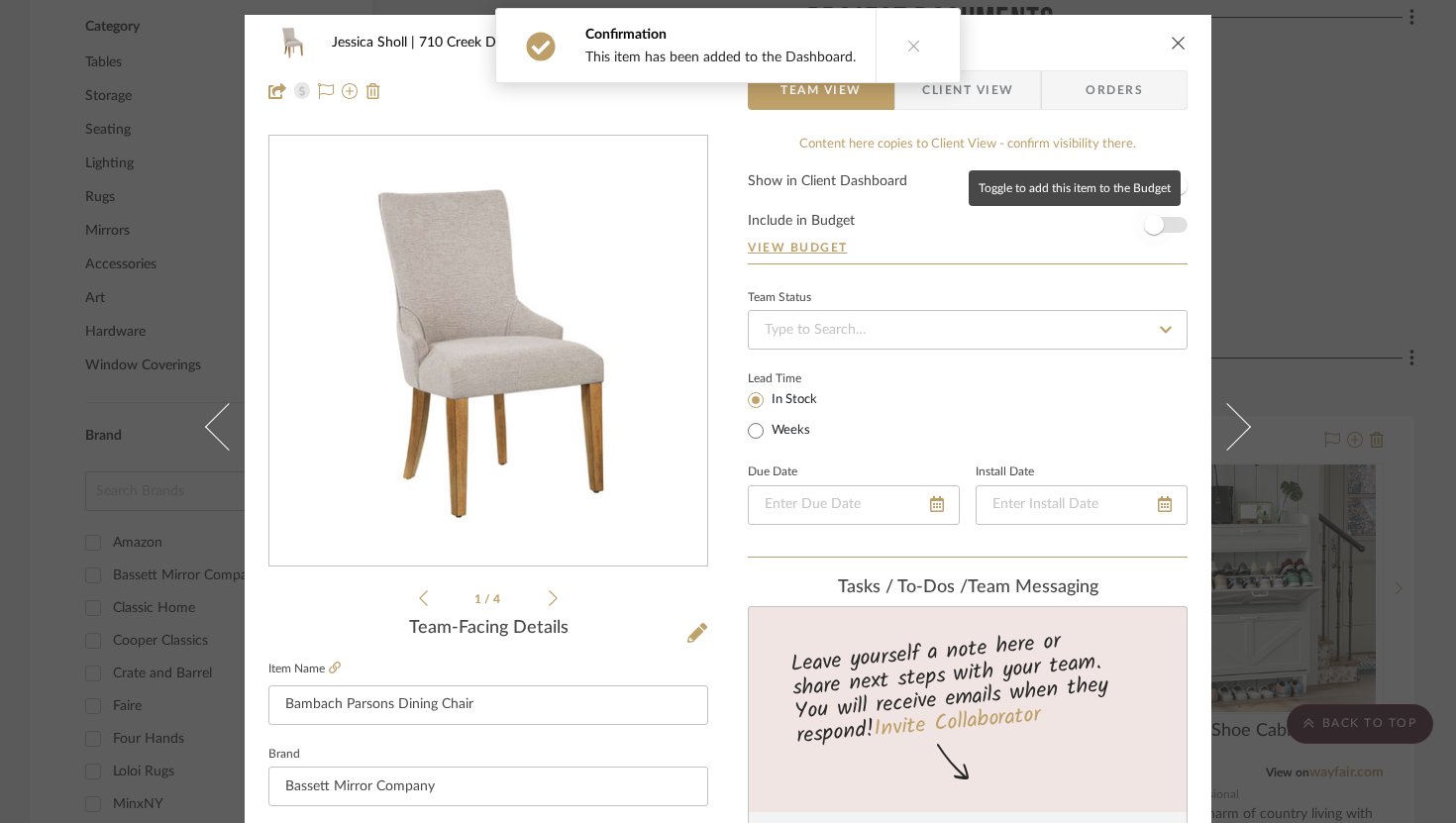 click at bounding box center (1154, 225) 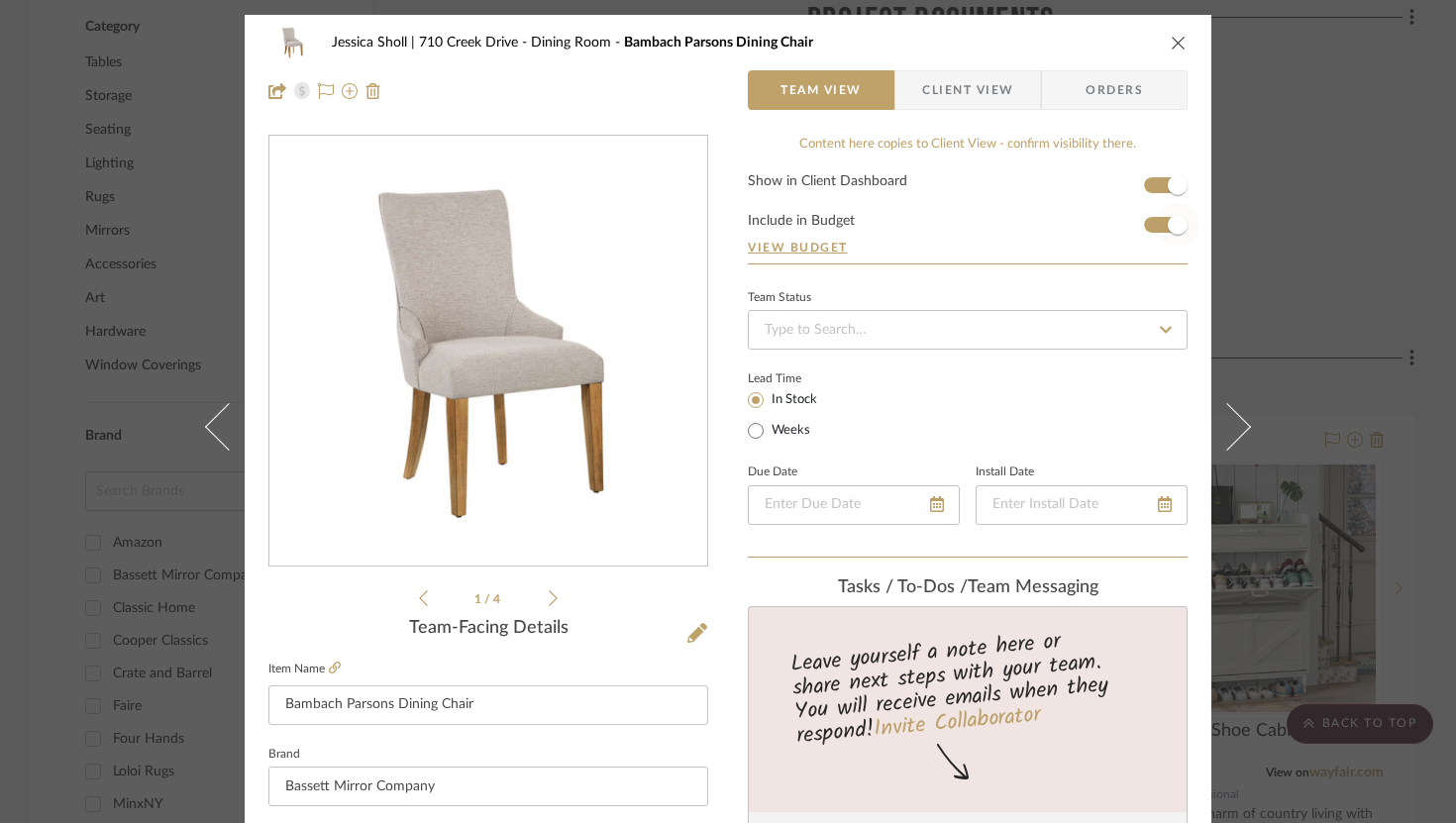 type 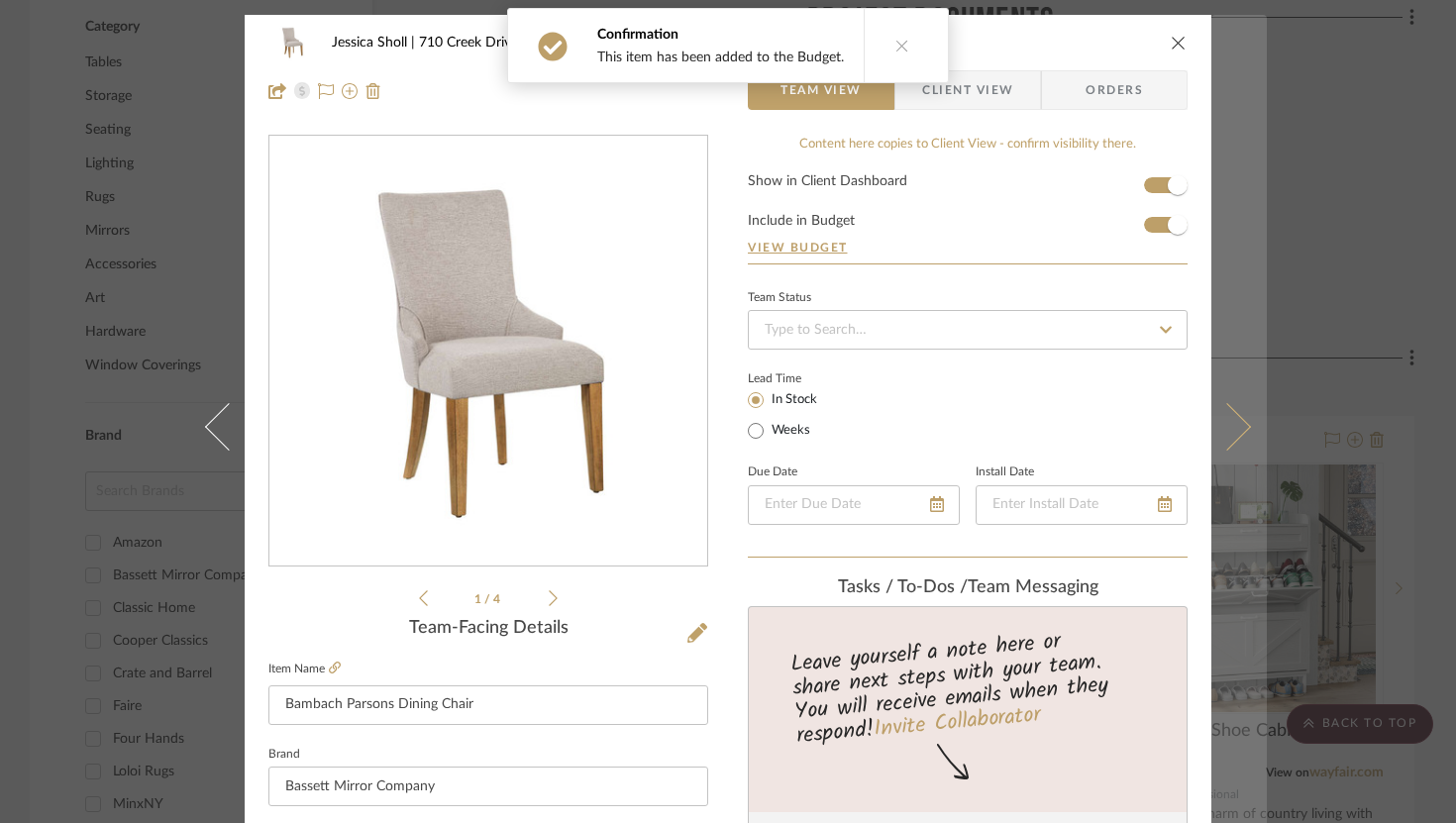 click at bounding box center (1227, 426) 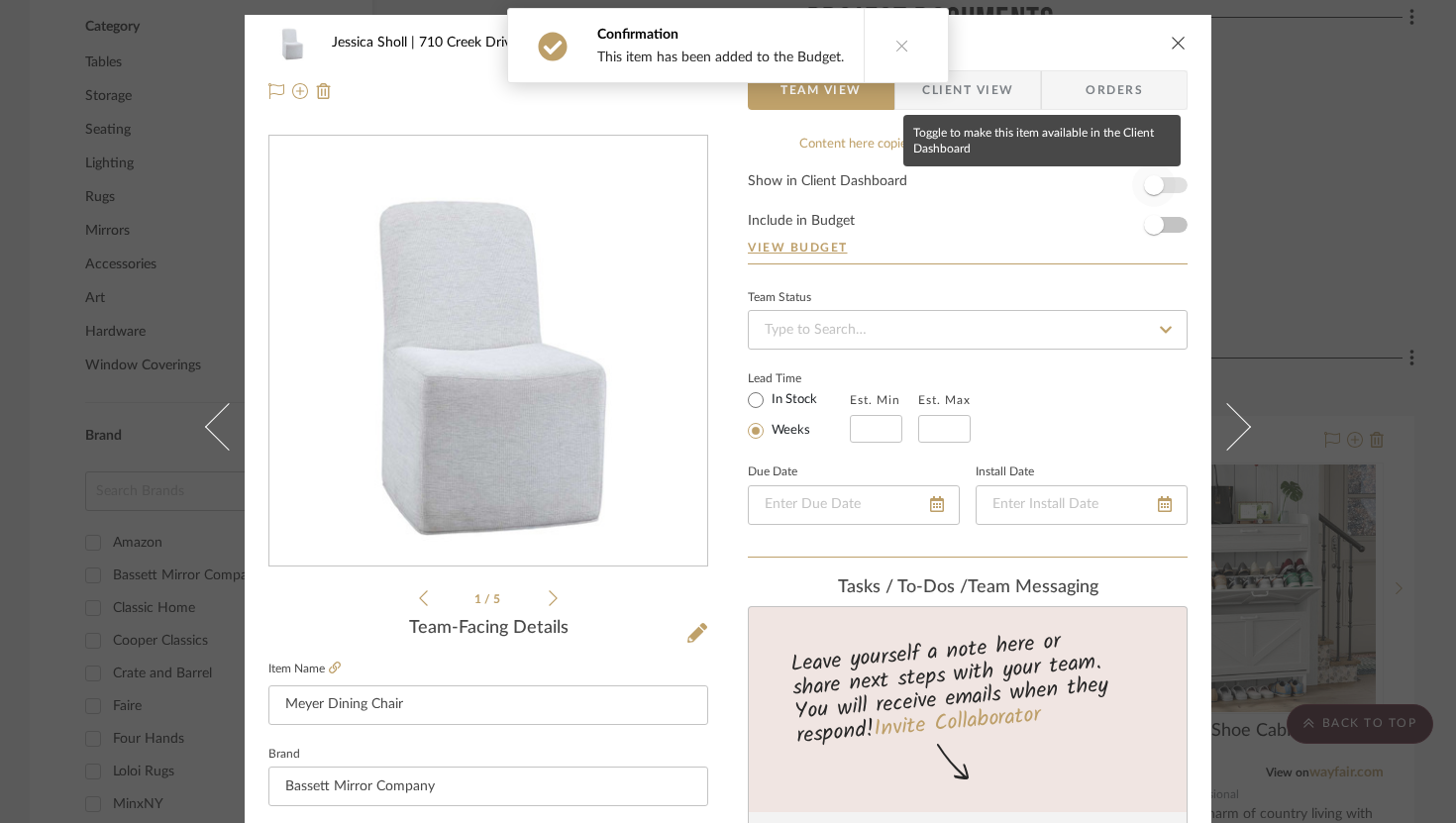 click at bounding box center (1154, 185) 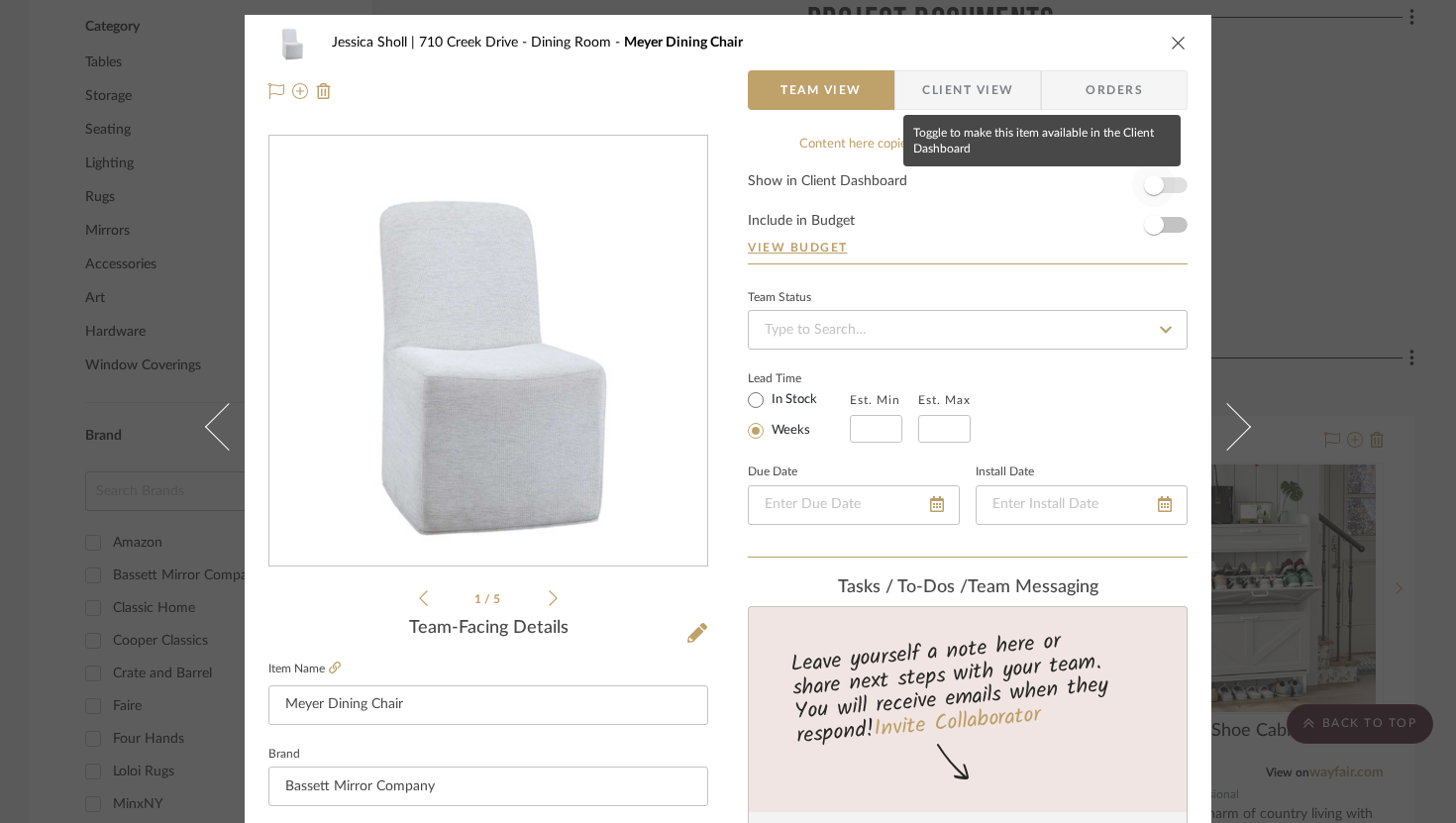 type 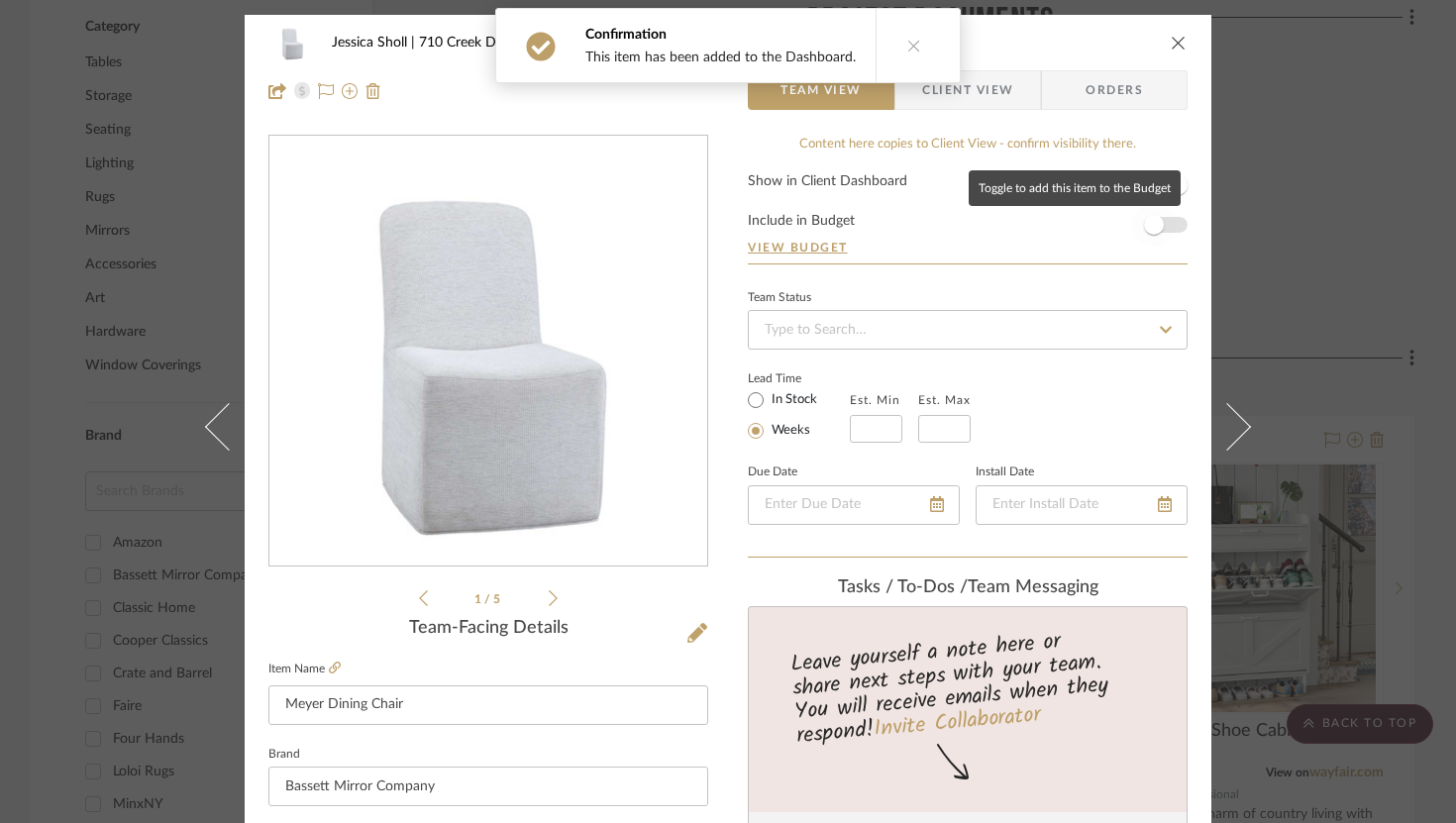 click at bounding box center [1154, 225] 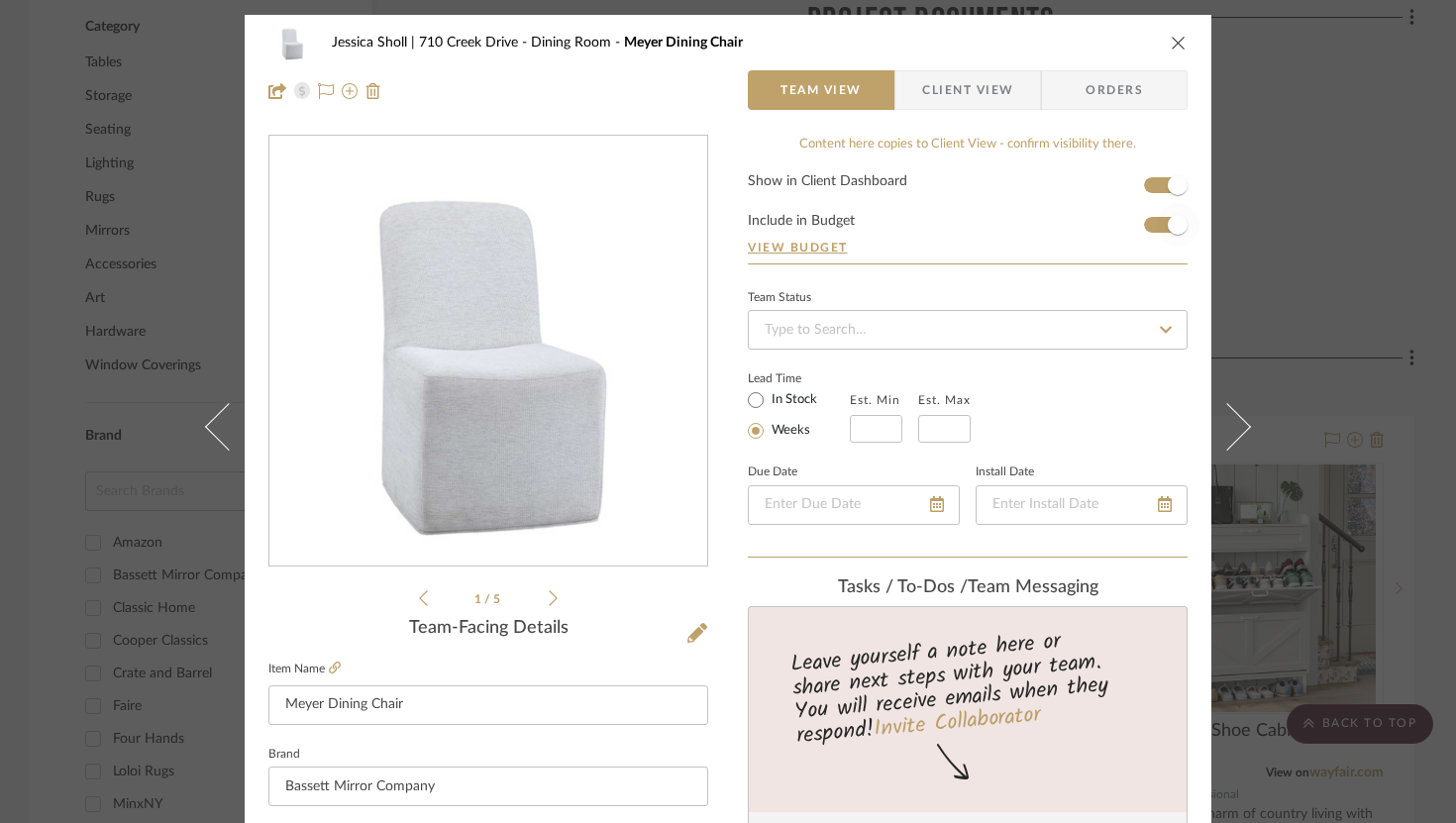 type 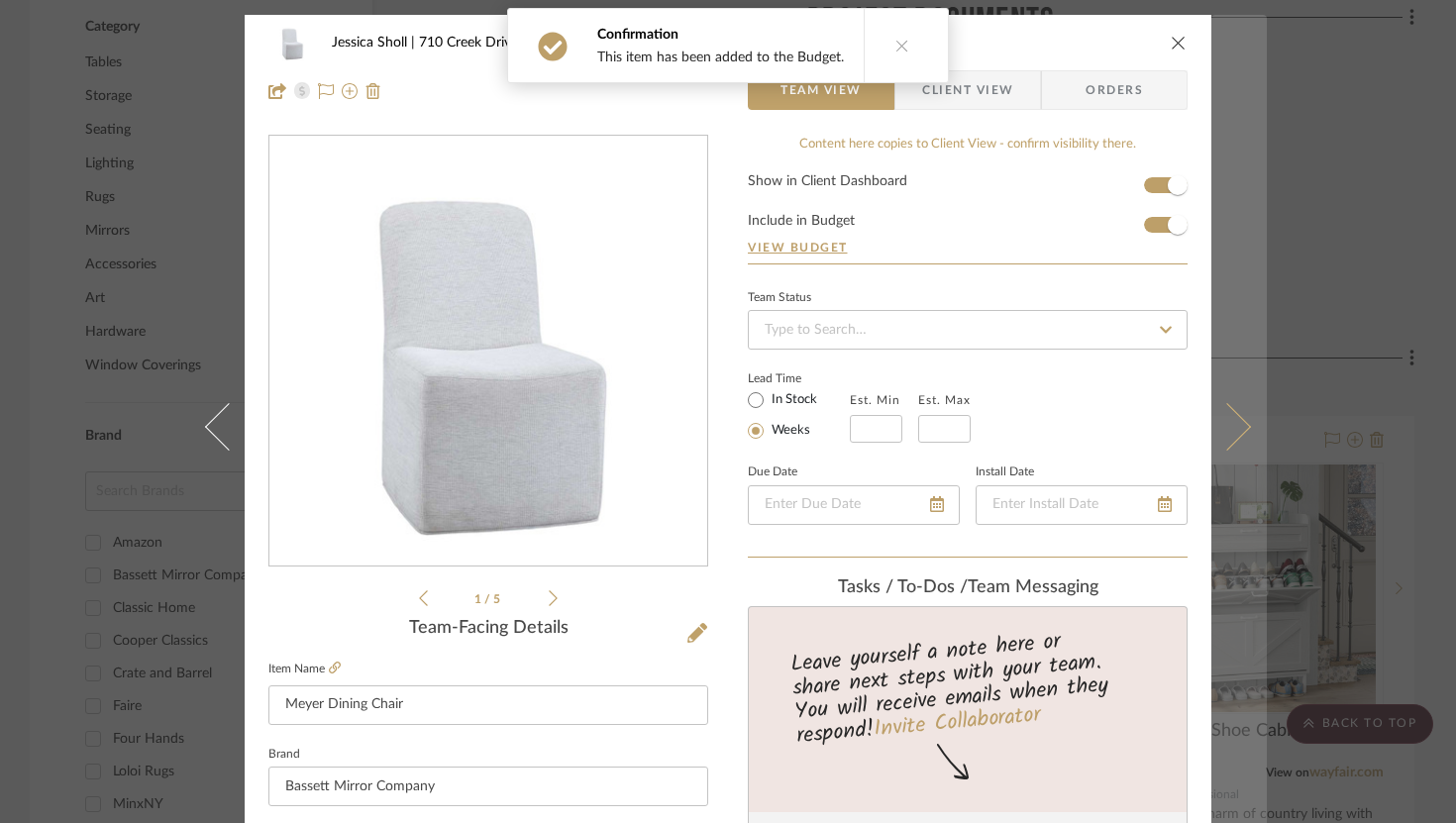 click at bounding box center (1227, 426) 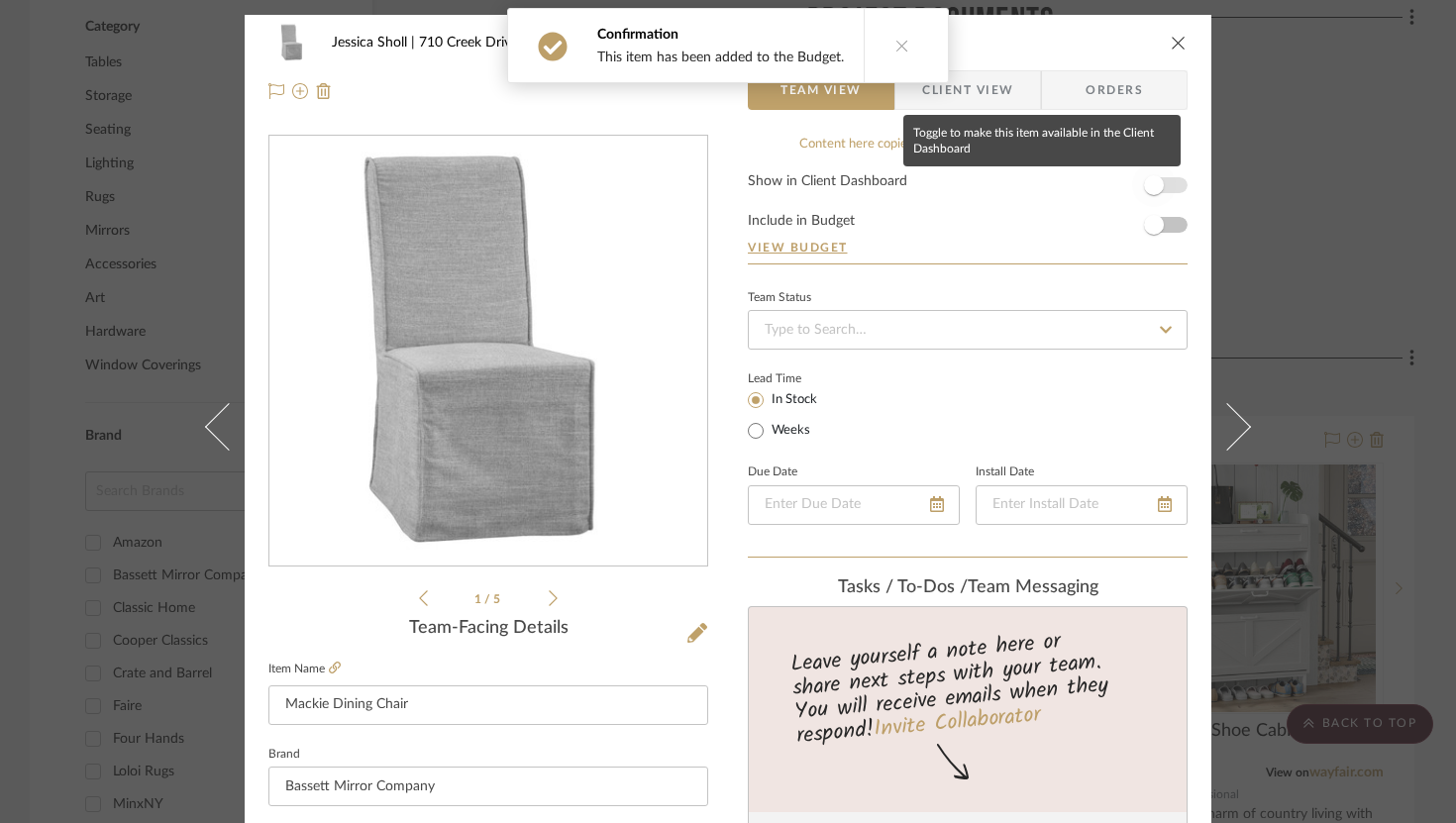 click at bounding box center [1154, 185] 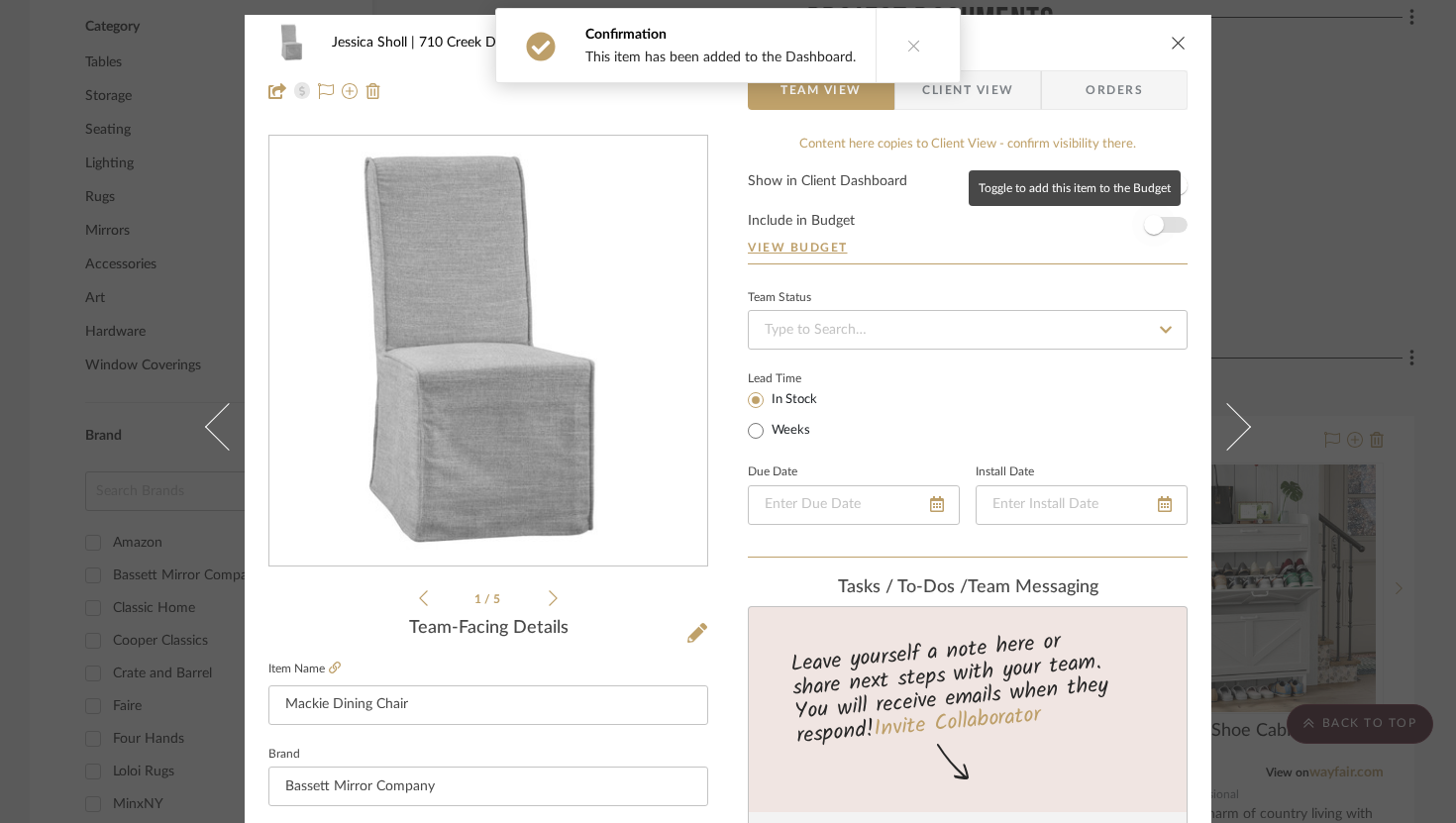 click at bounding box center (1154, 225) 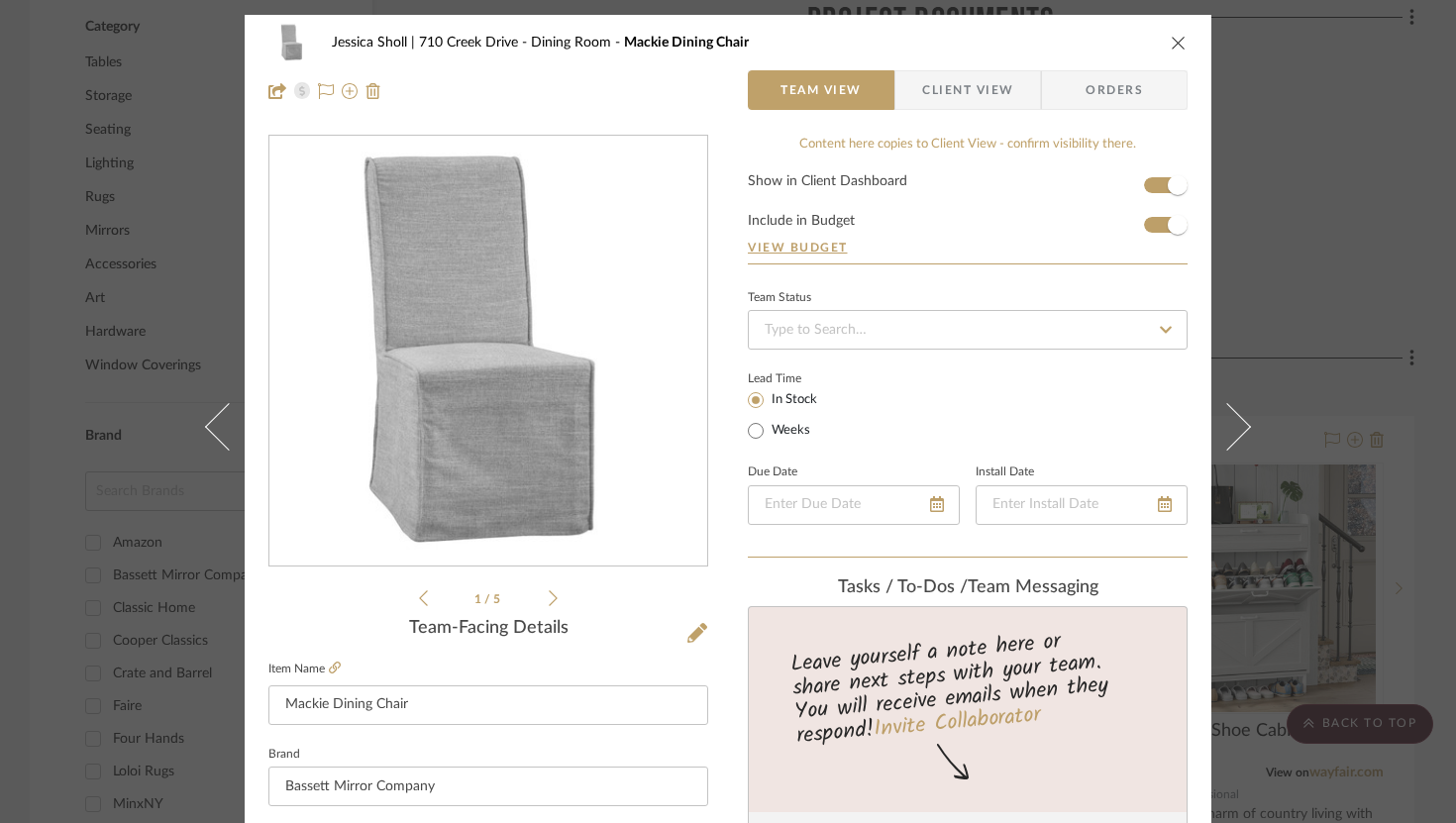 type 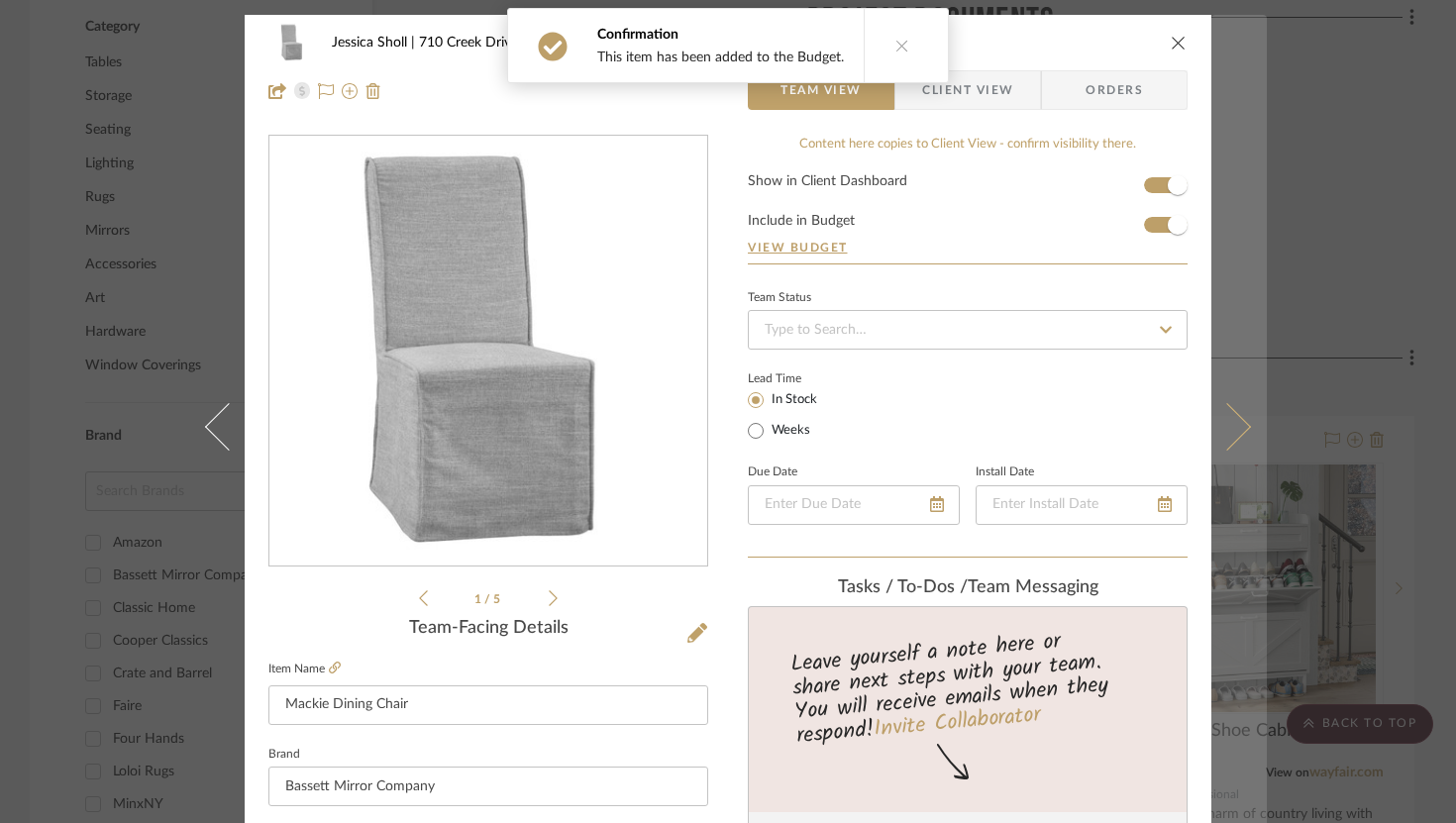 click at bounding box center (1239, 426) 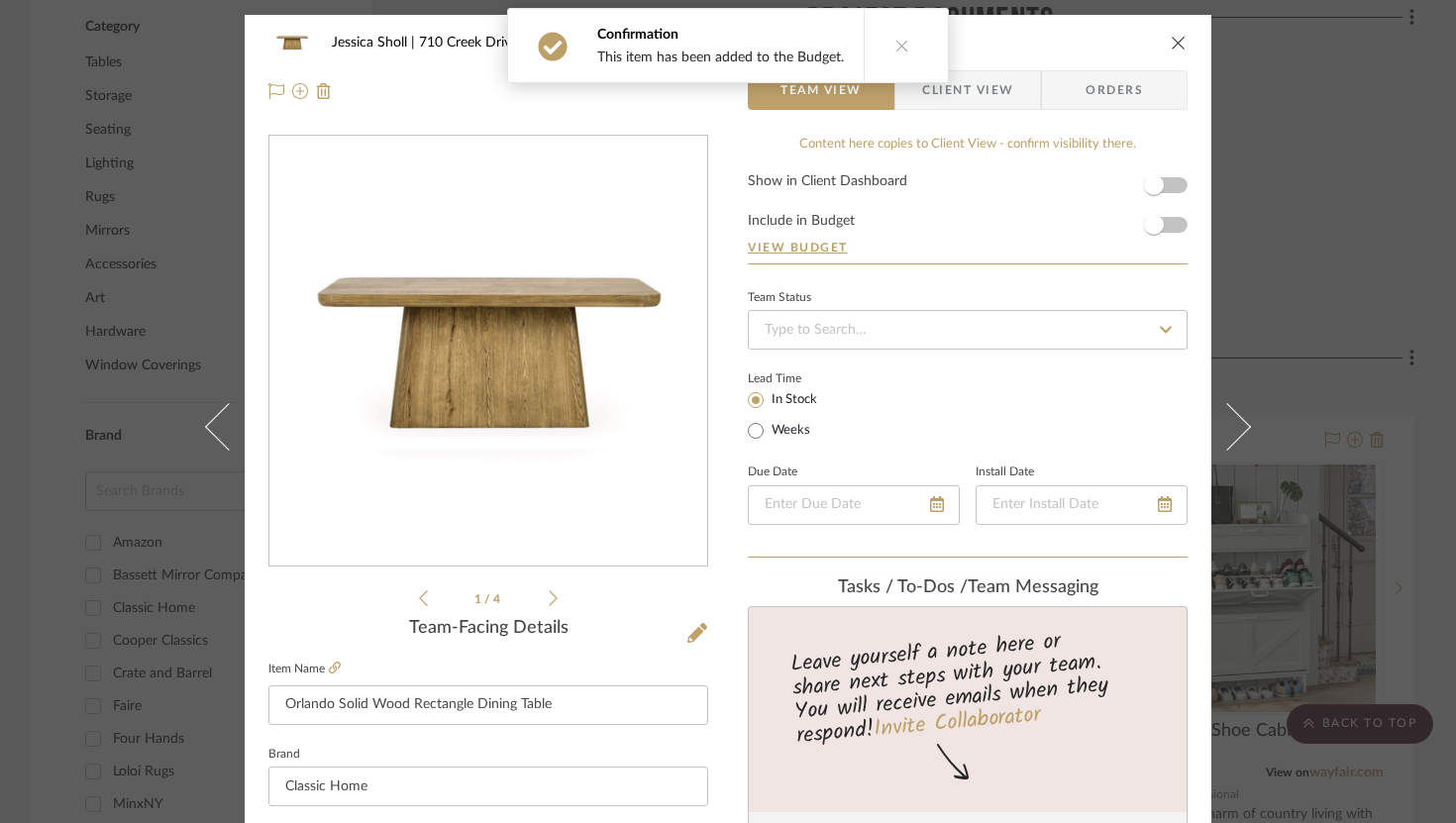 click on "Show in Client Dashboard   Include in Budget   View Budget" at bounding box center (968, 219) 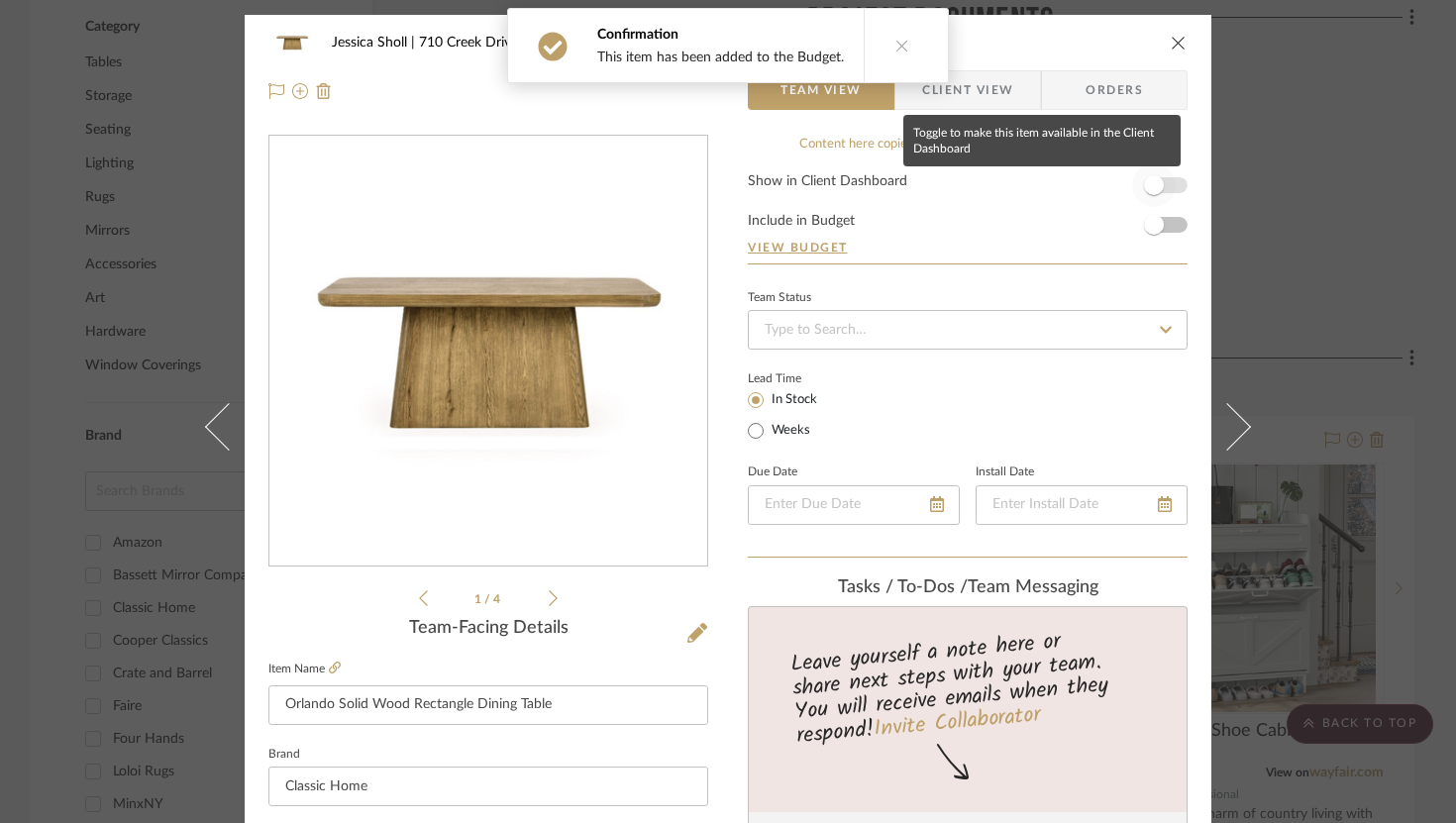 click at bounding box center [1154, 185] 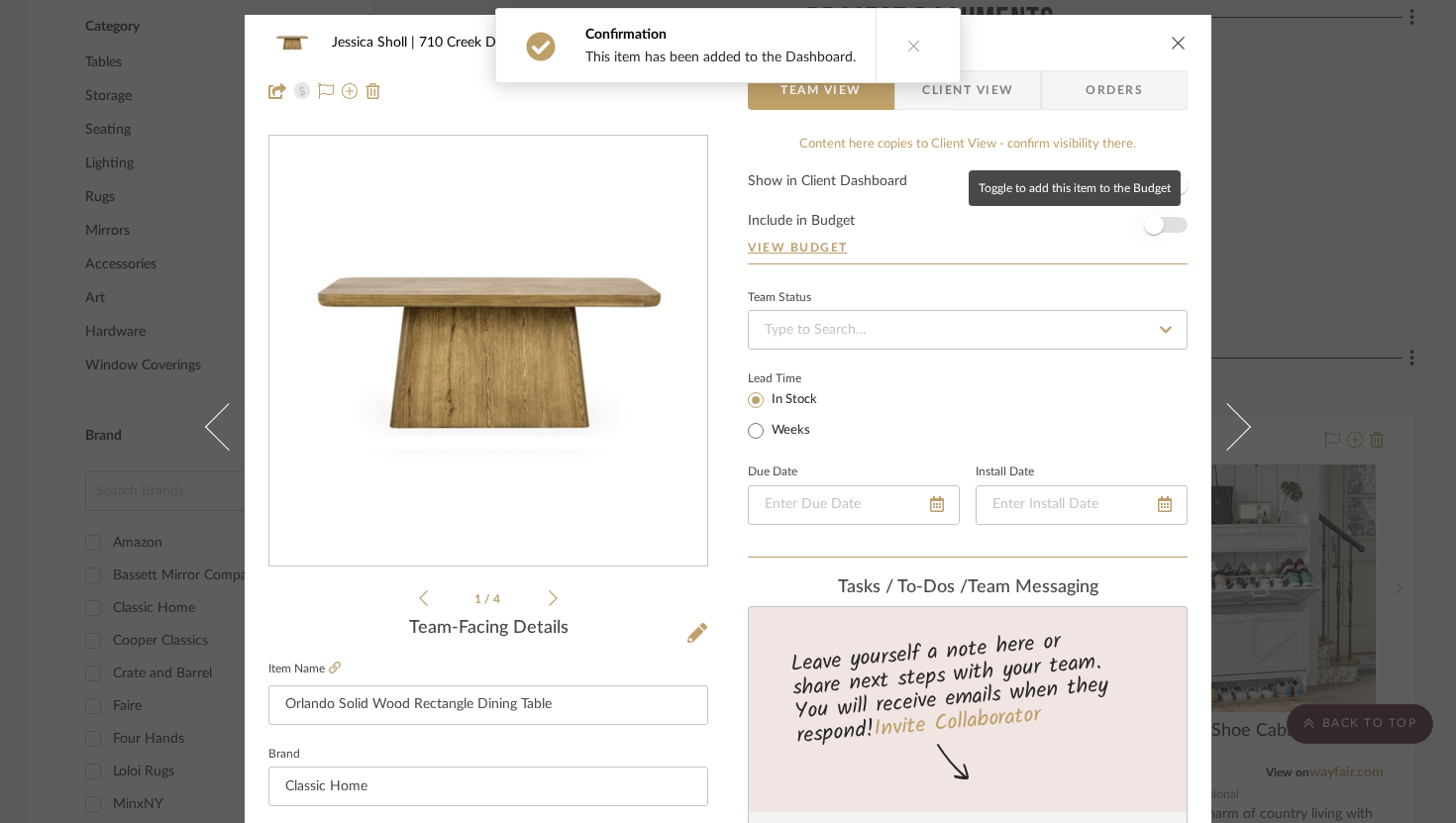 click at bounding box center [1154, 225] 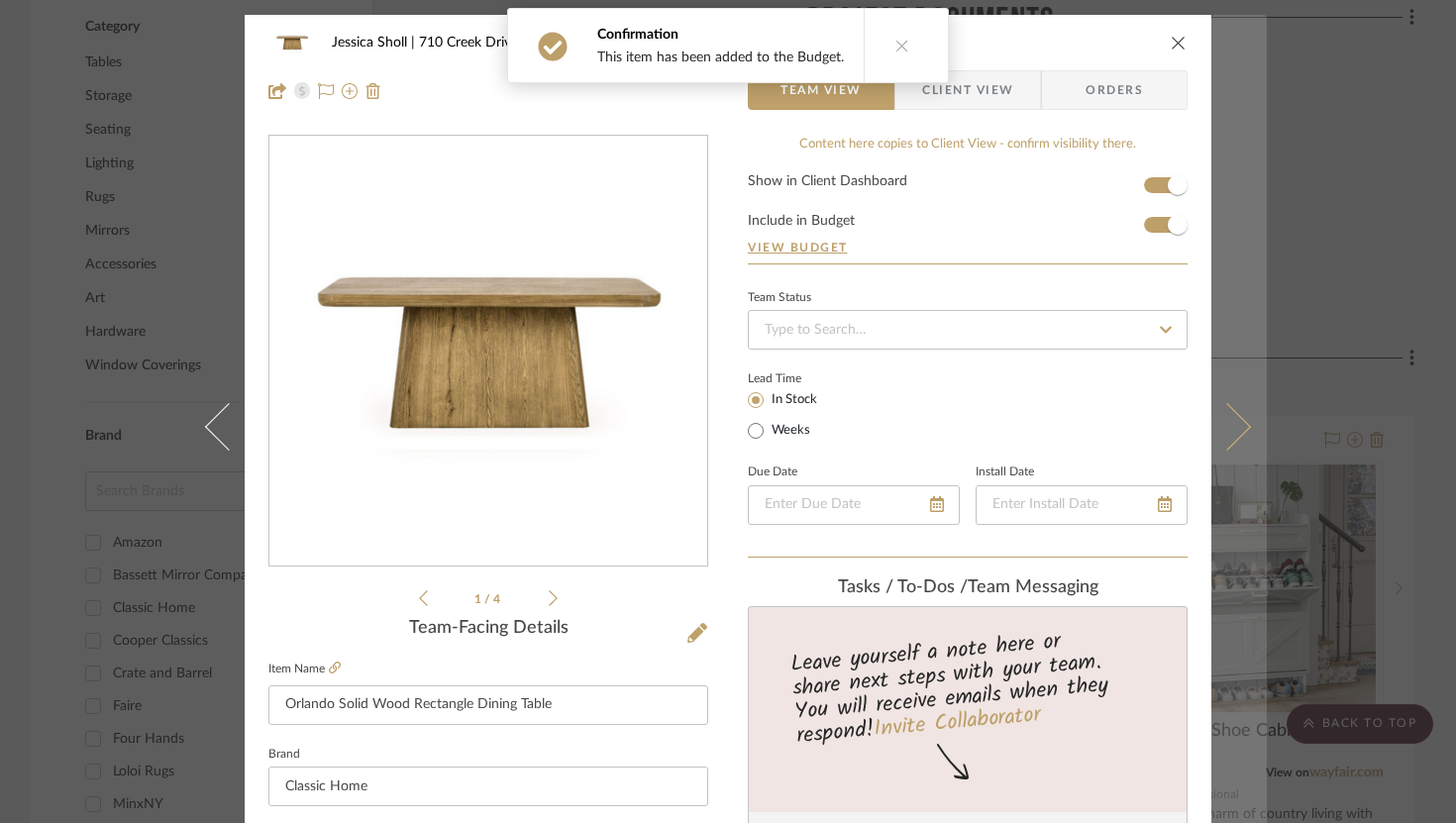 click at bounding box center [1227, 426] 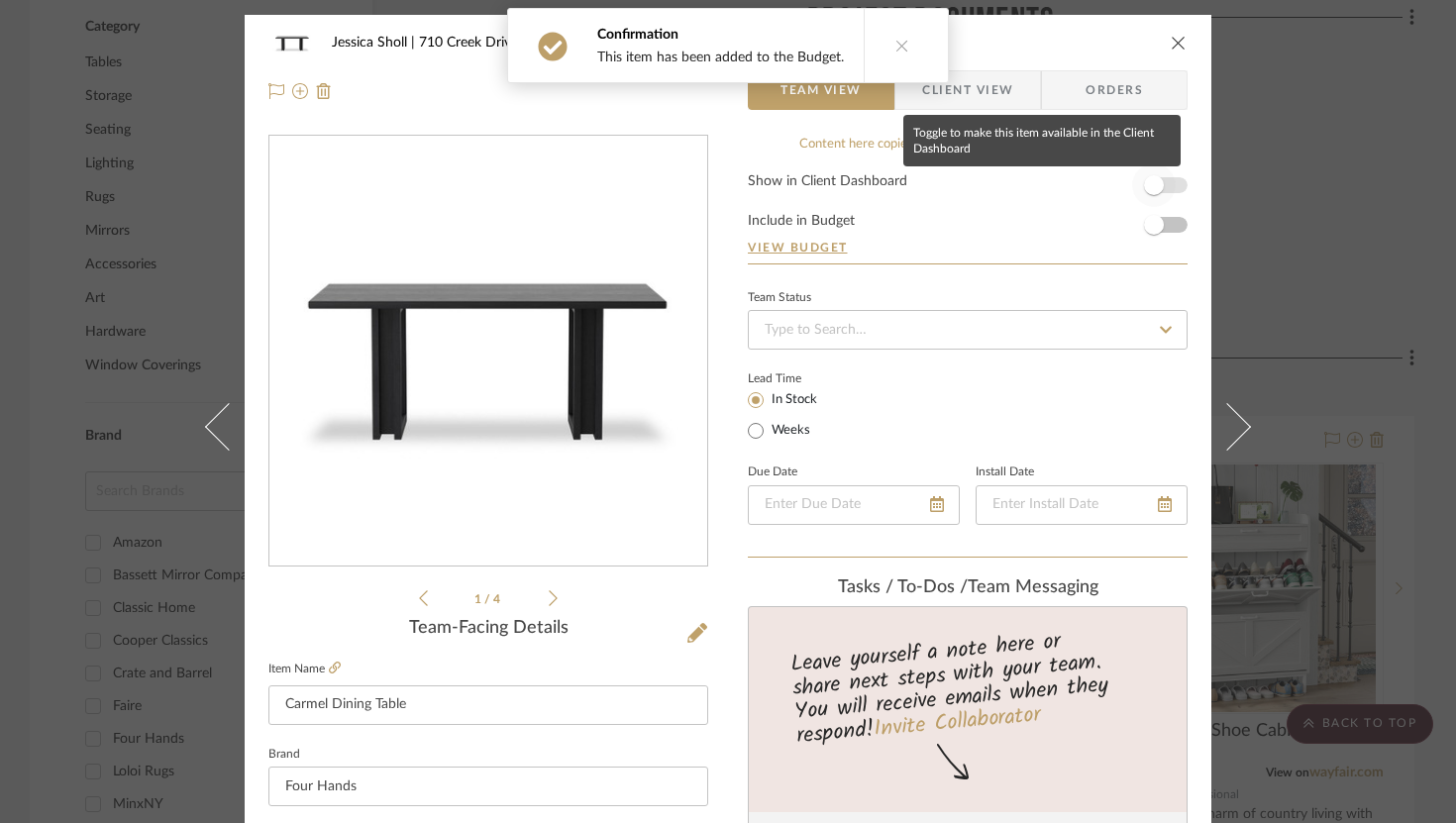 click at bounding box center [1154, 185] 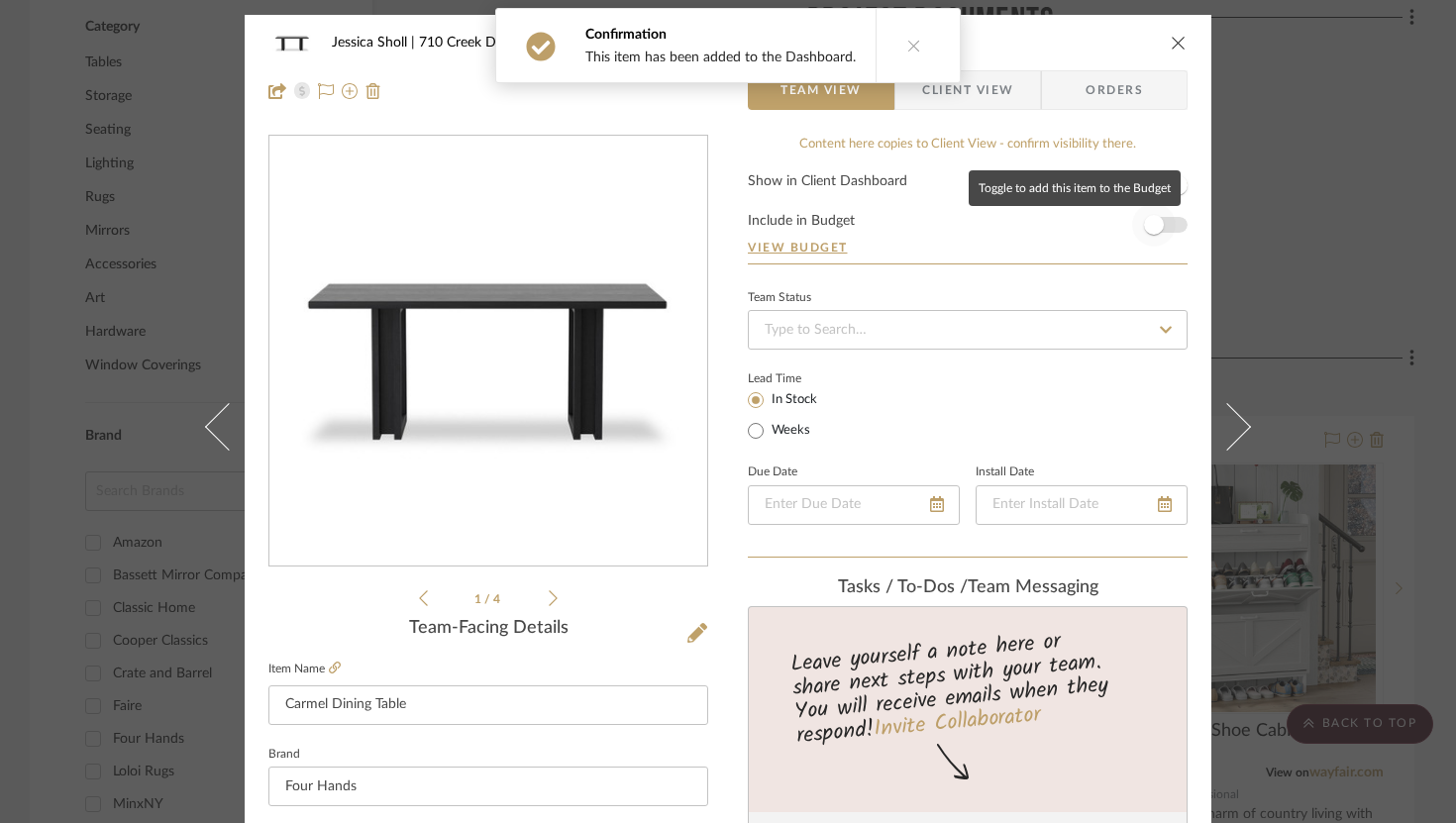 click at bounding box center (1154, 225) 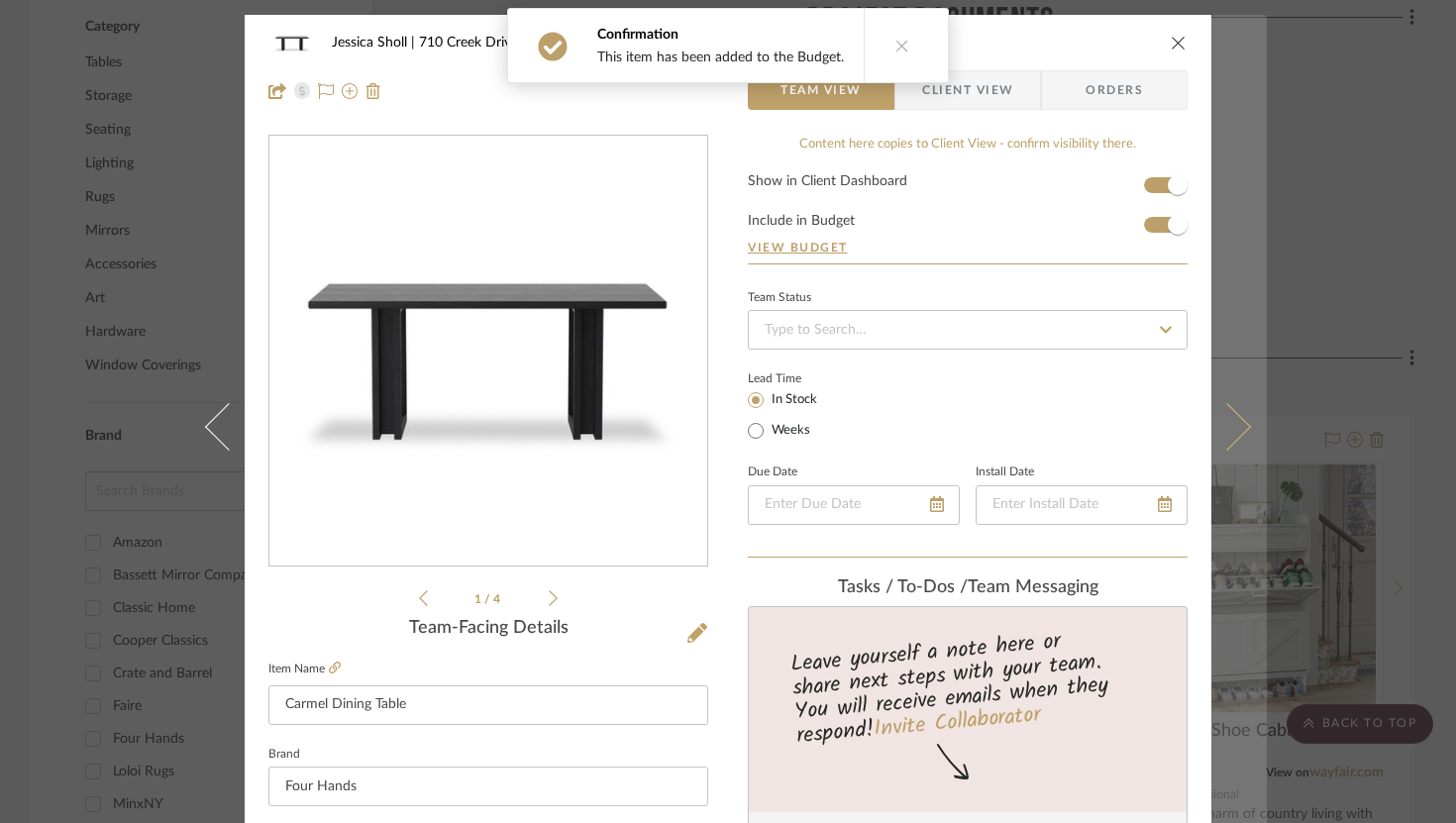 click at bounding box center (1239, 426) 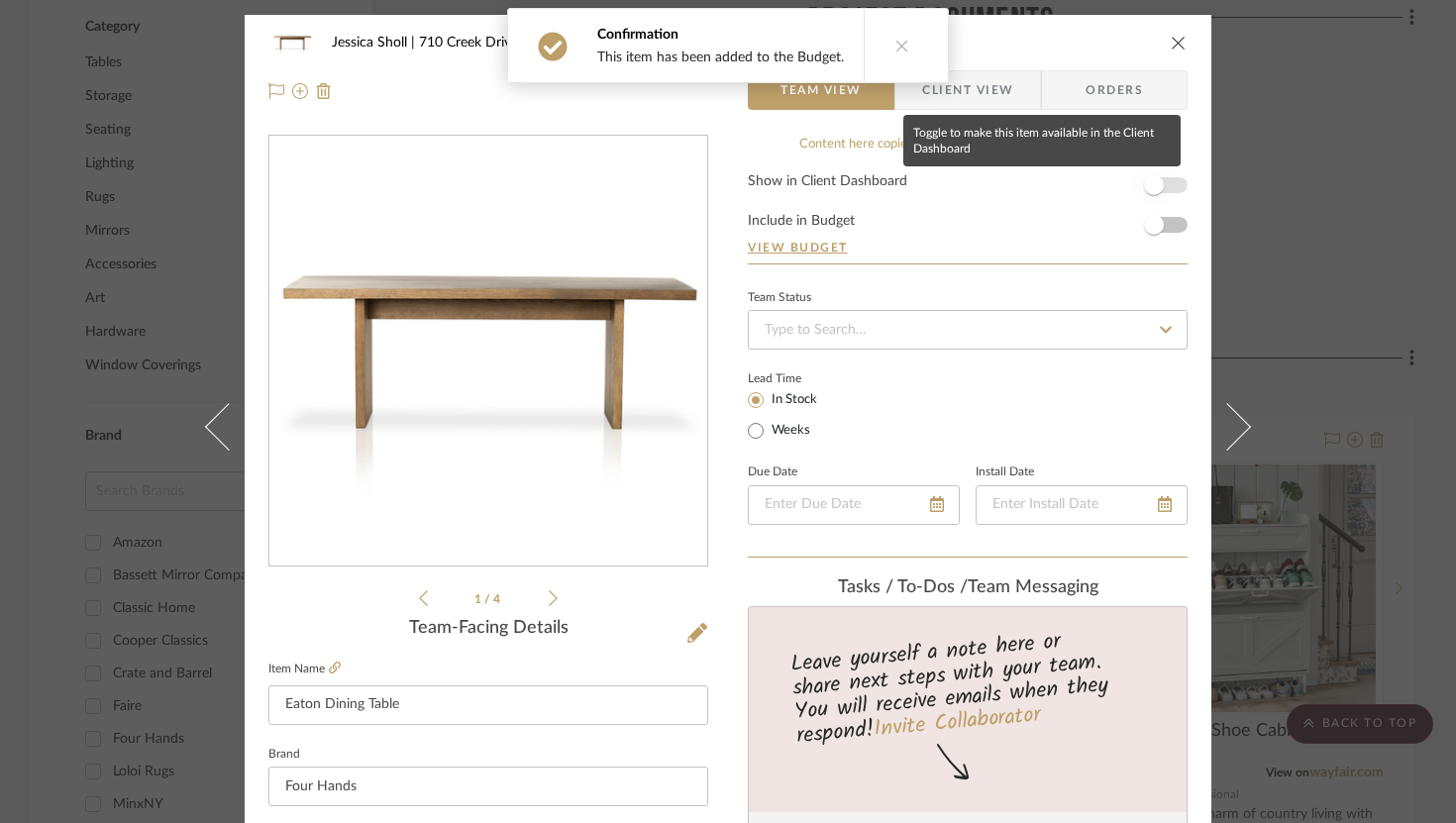 click at bounding box center (1154, 185) 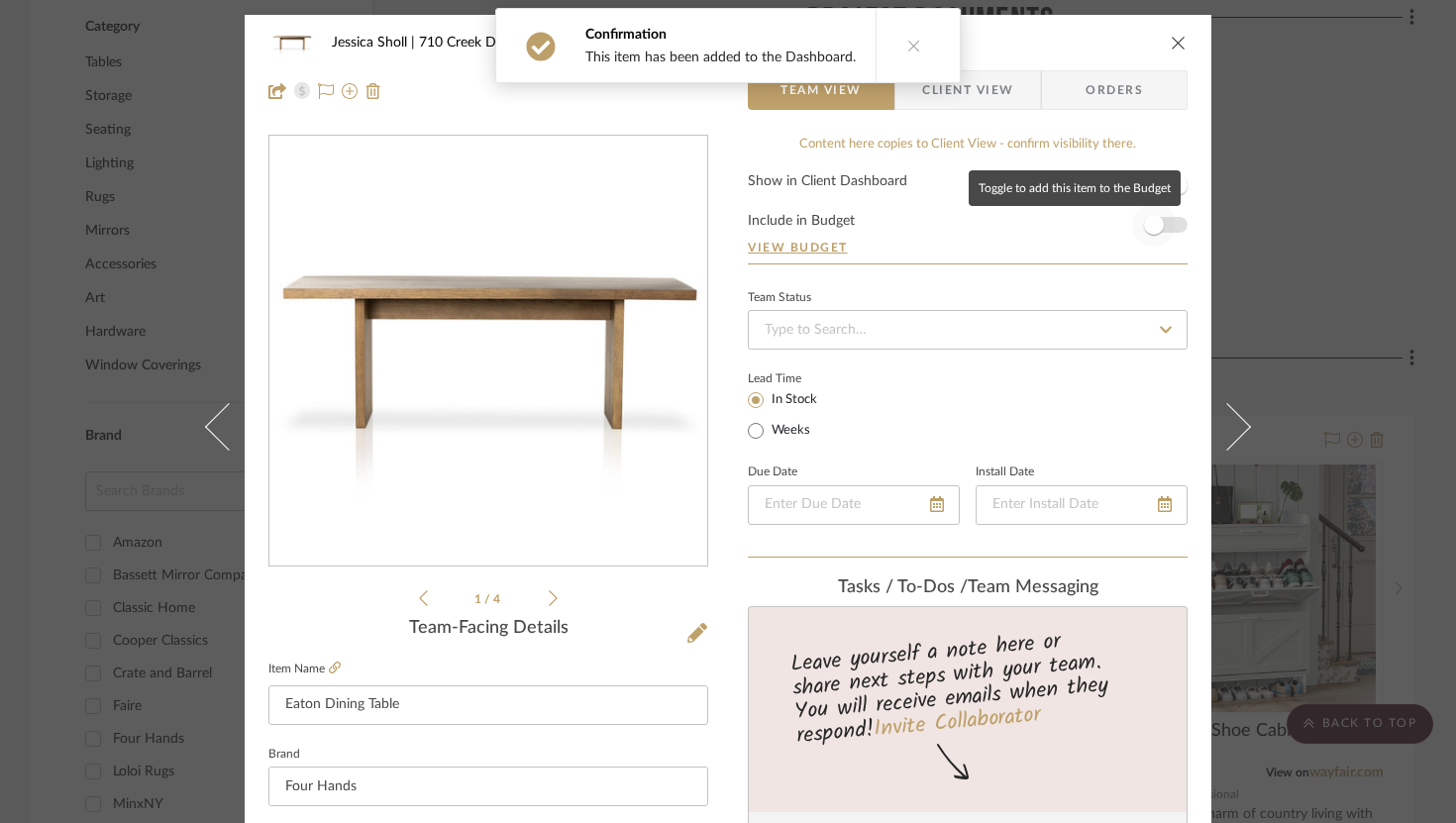 click at bounding box center [1154, 225] 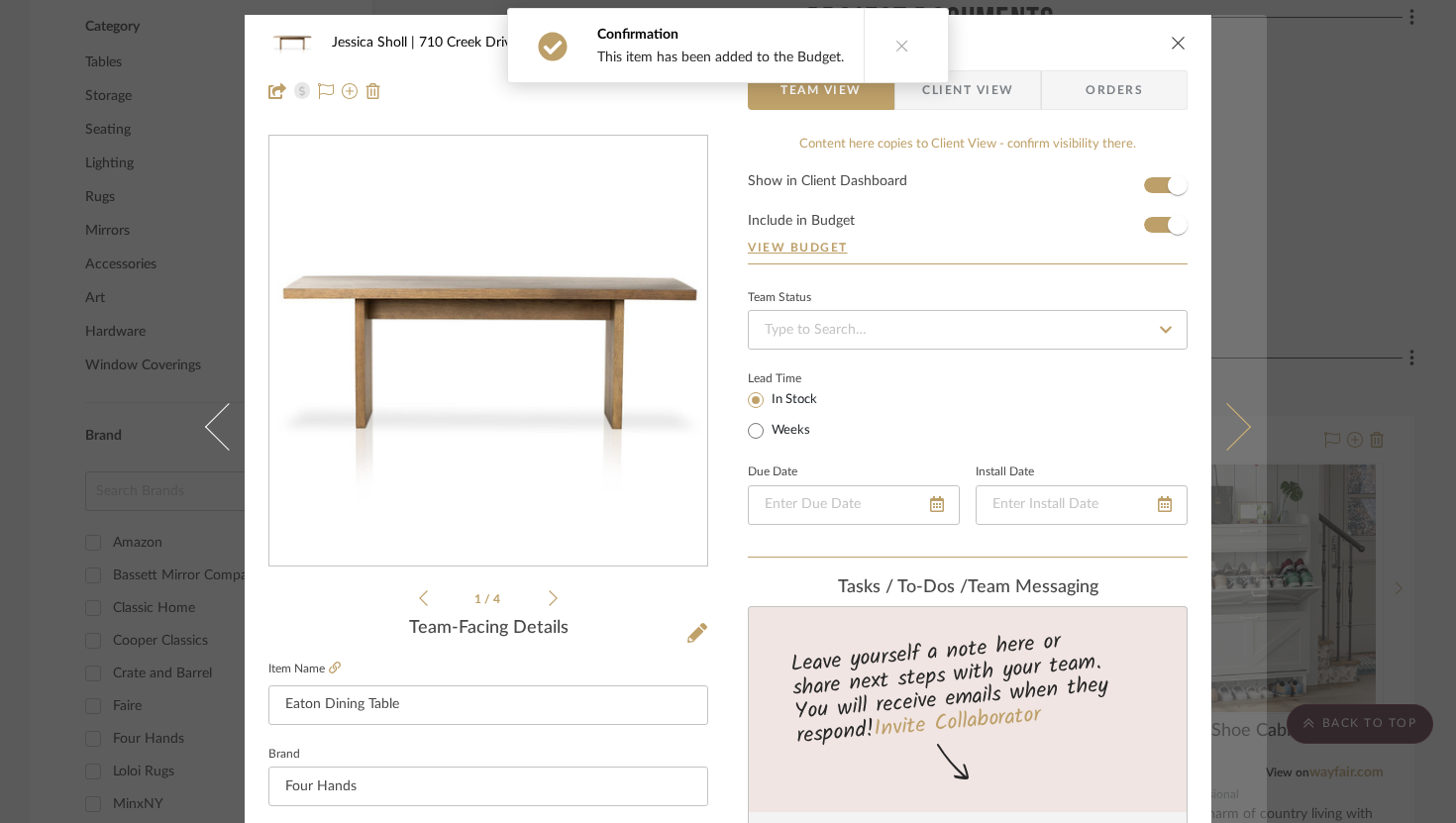 click at bounding box center [1227, 426] 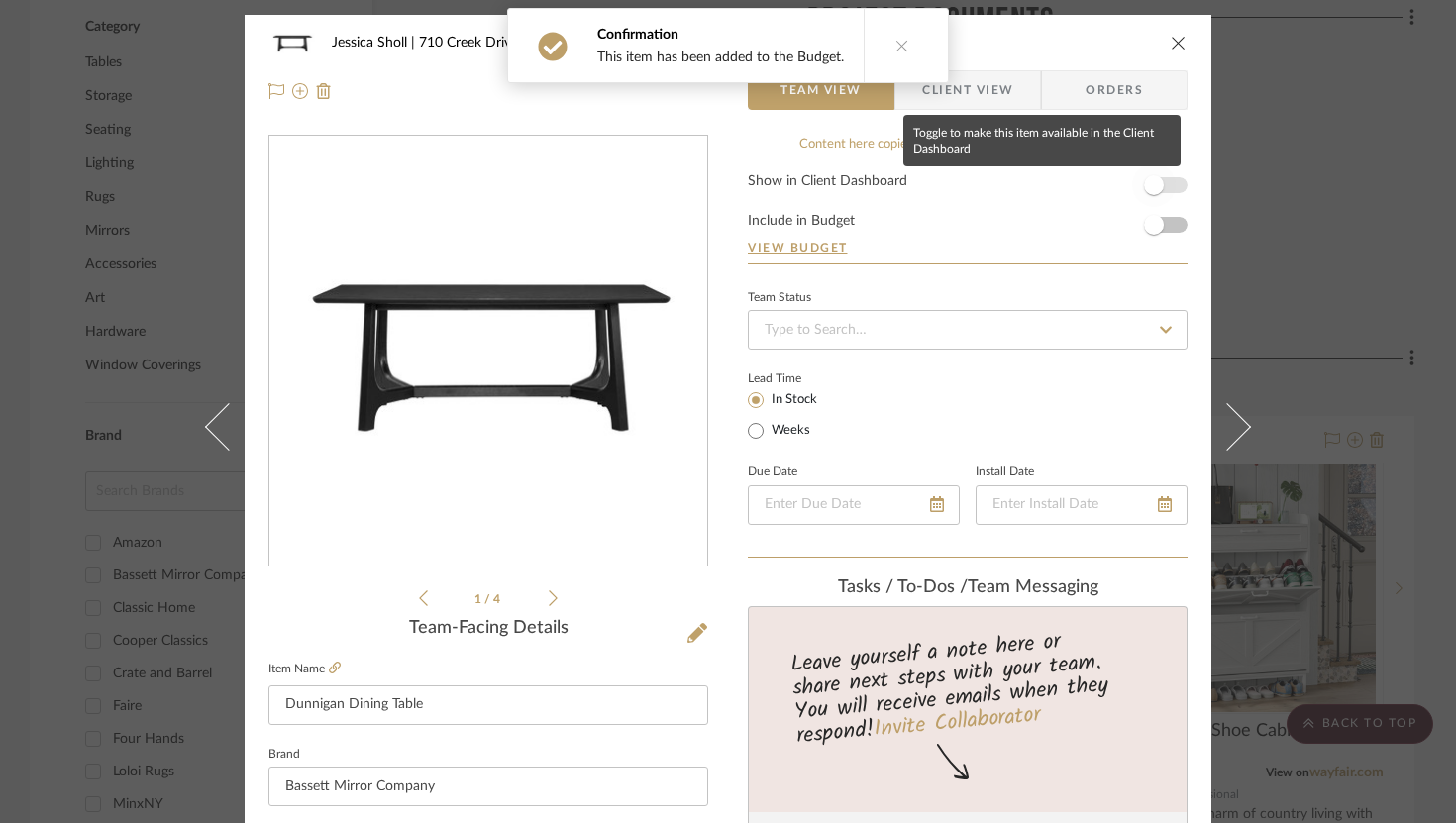 click at bounding box center (1154, 185) 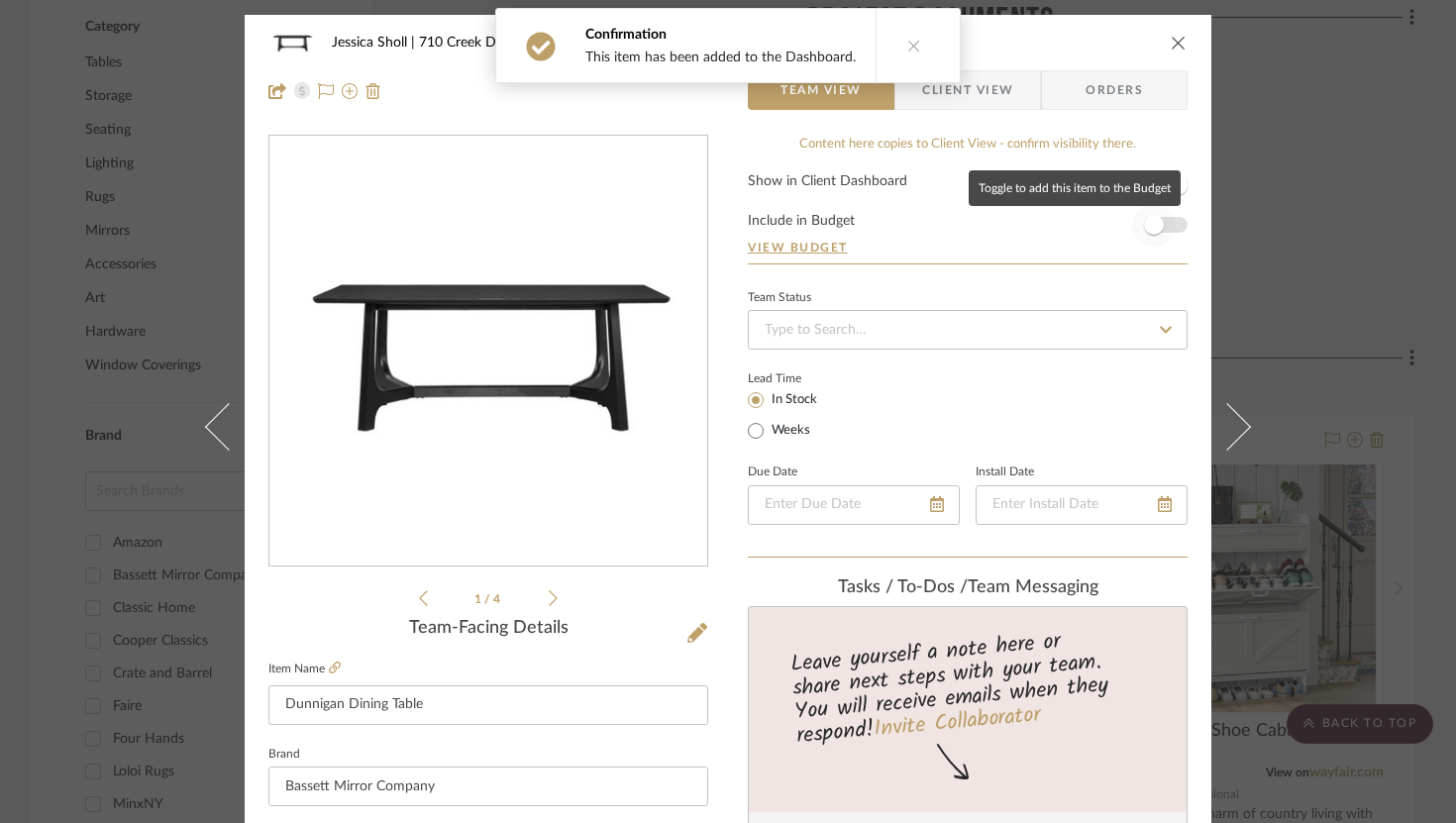 click at bounding box center [1154, 225] 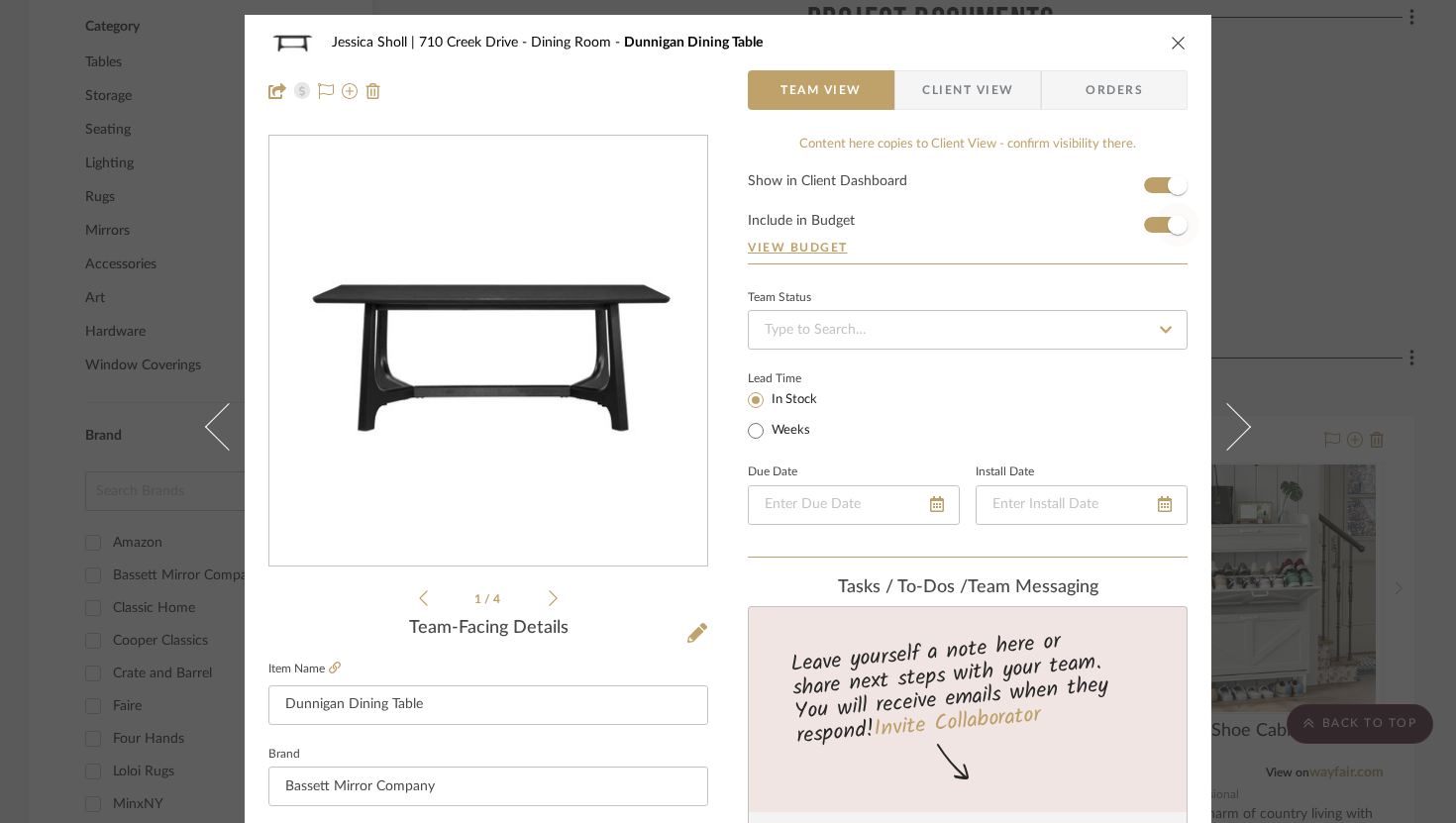 type 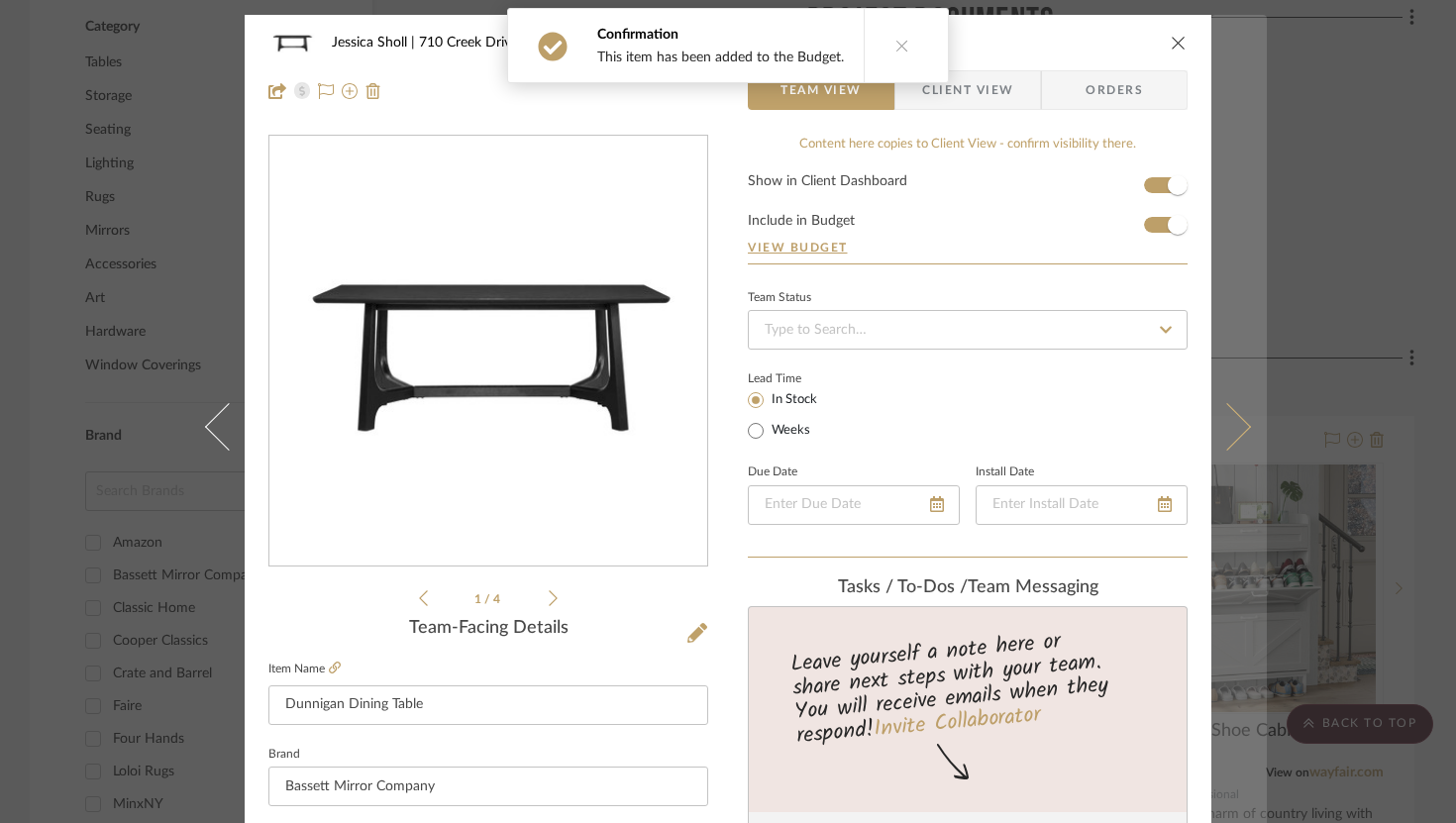 click at bounding box center [1227, 426] 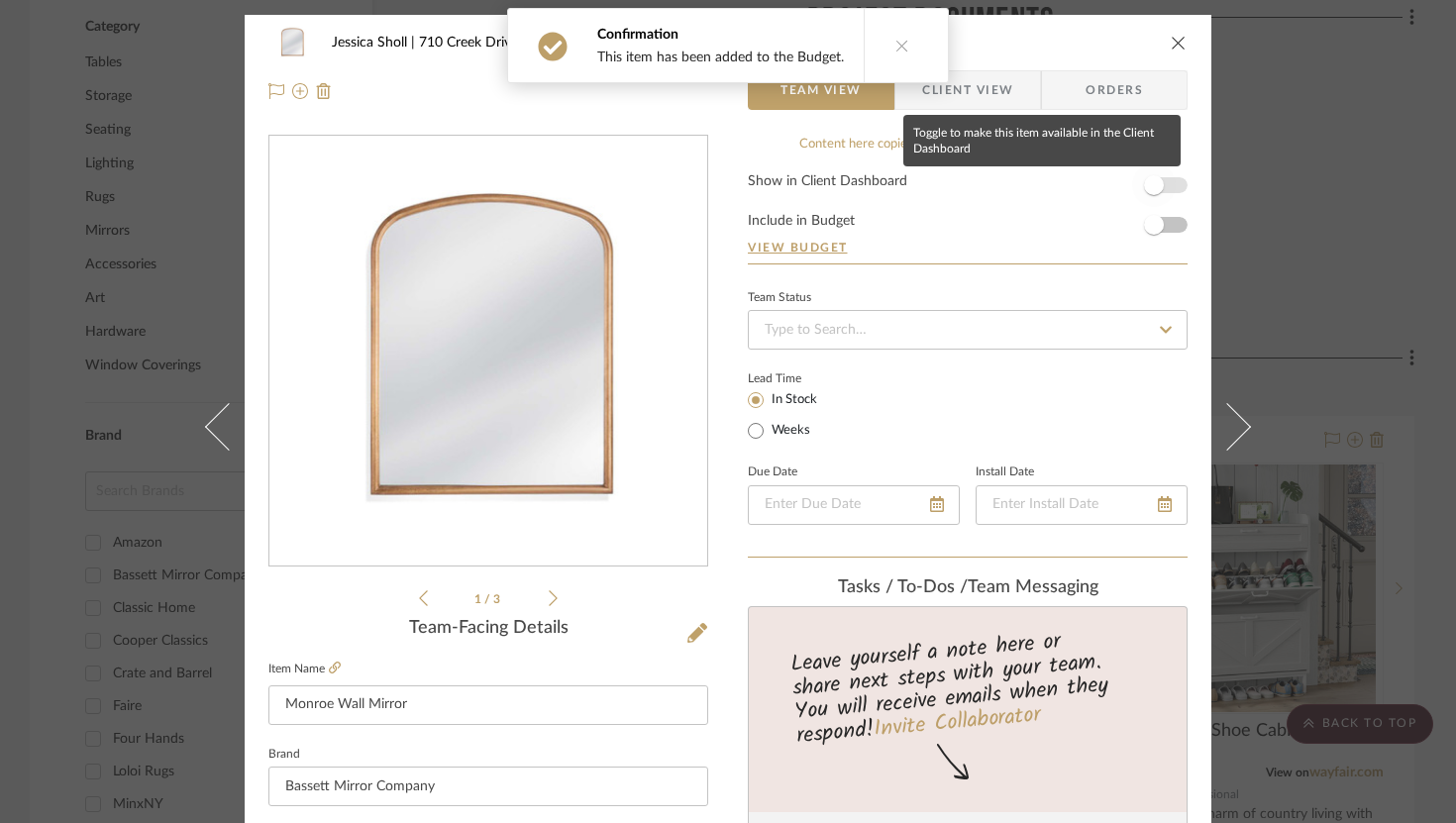 click at bounding box center [1154, 185] 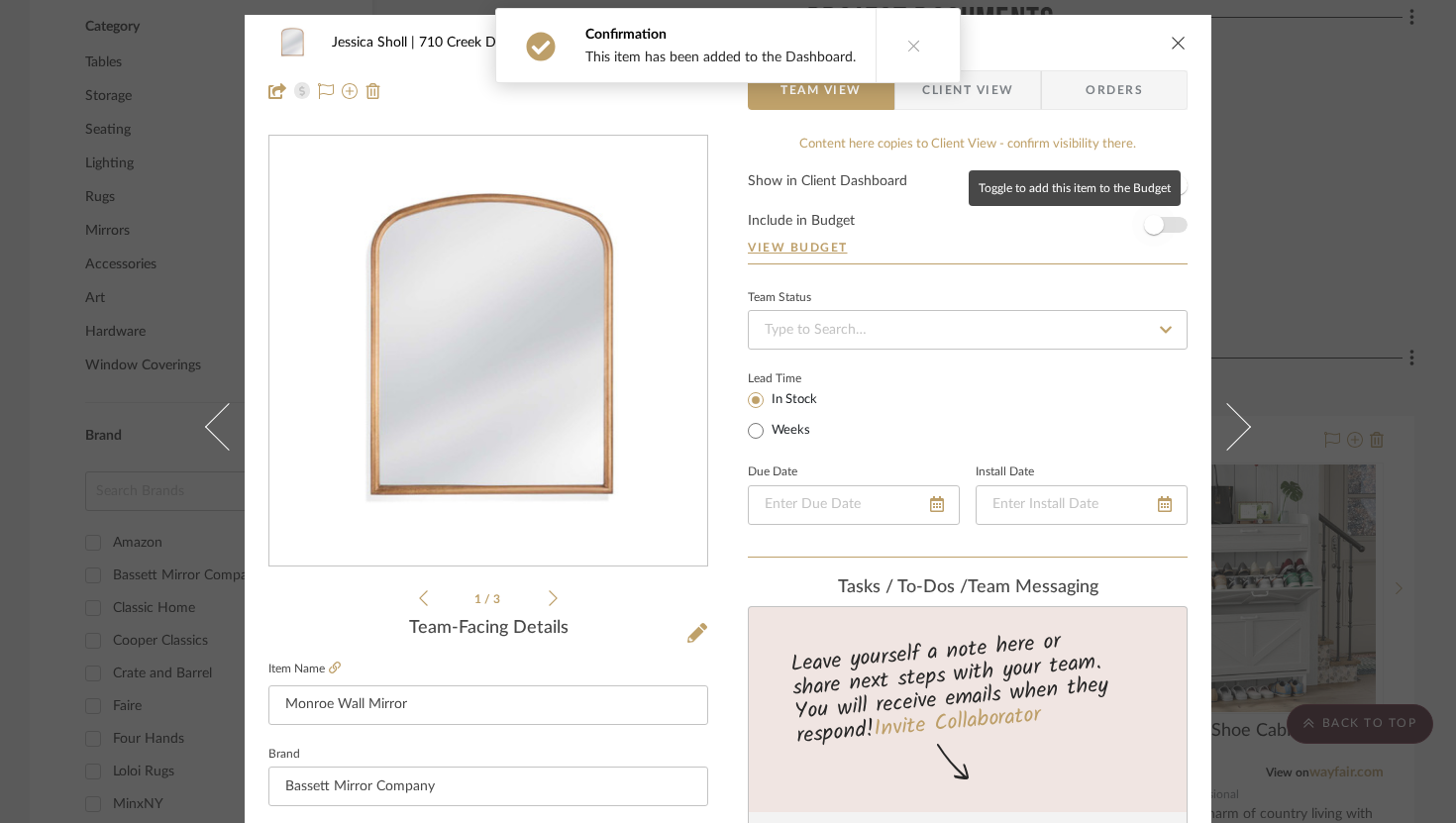 click at bounding box center [1154, 225] 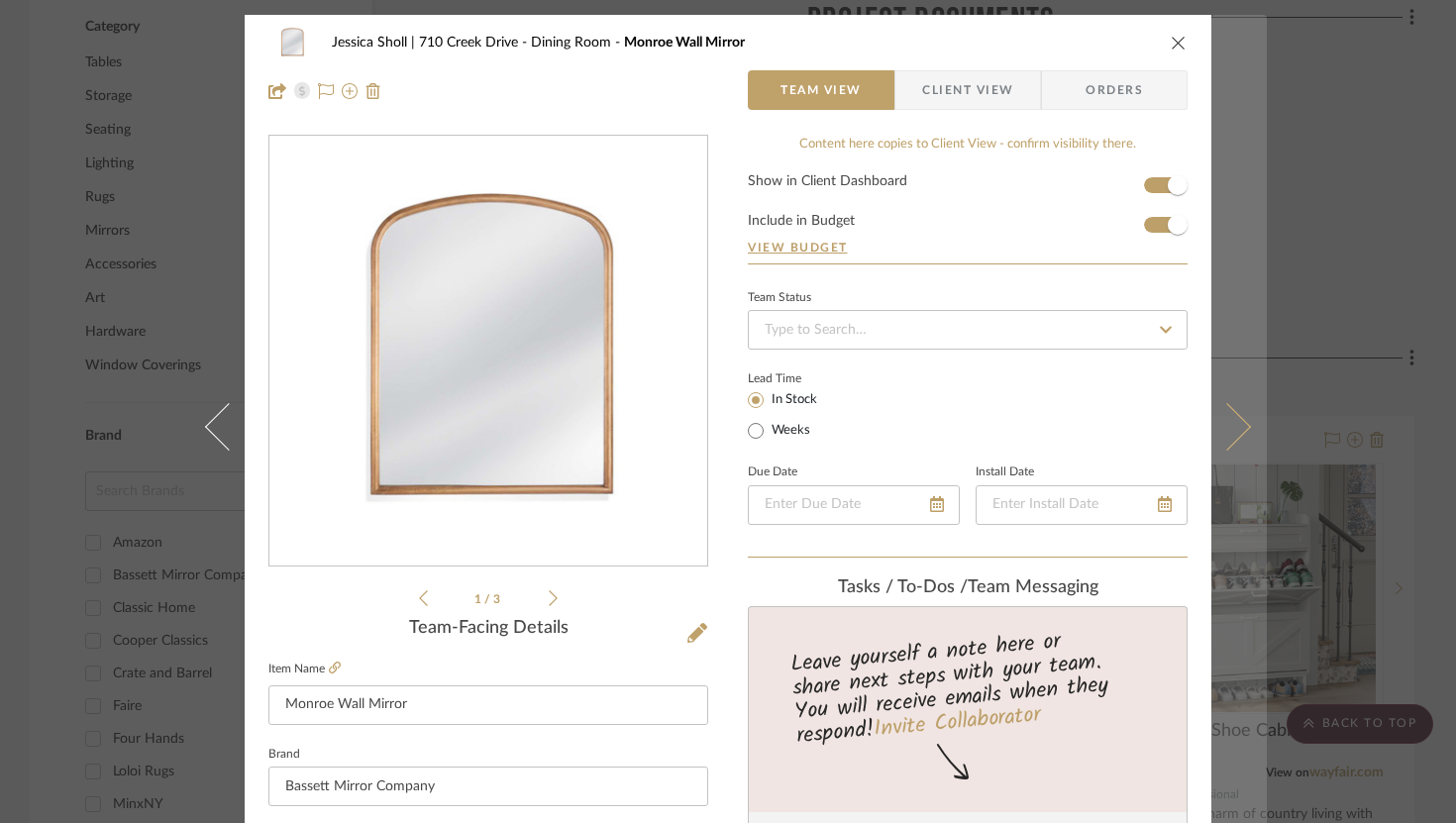 type 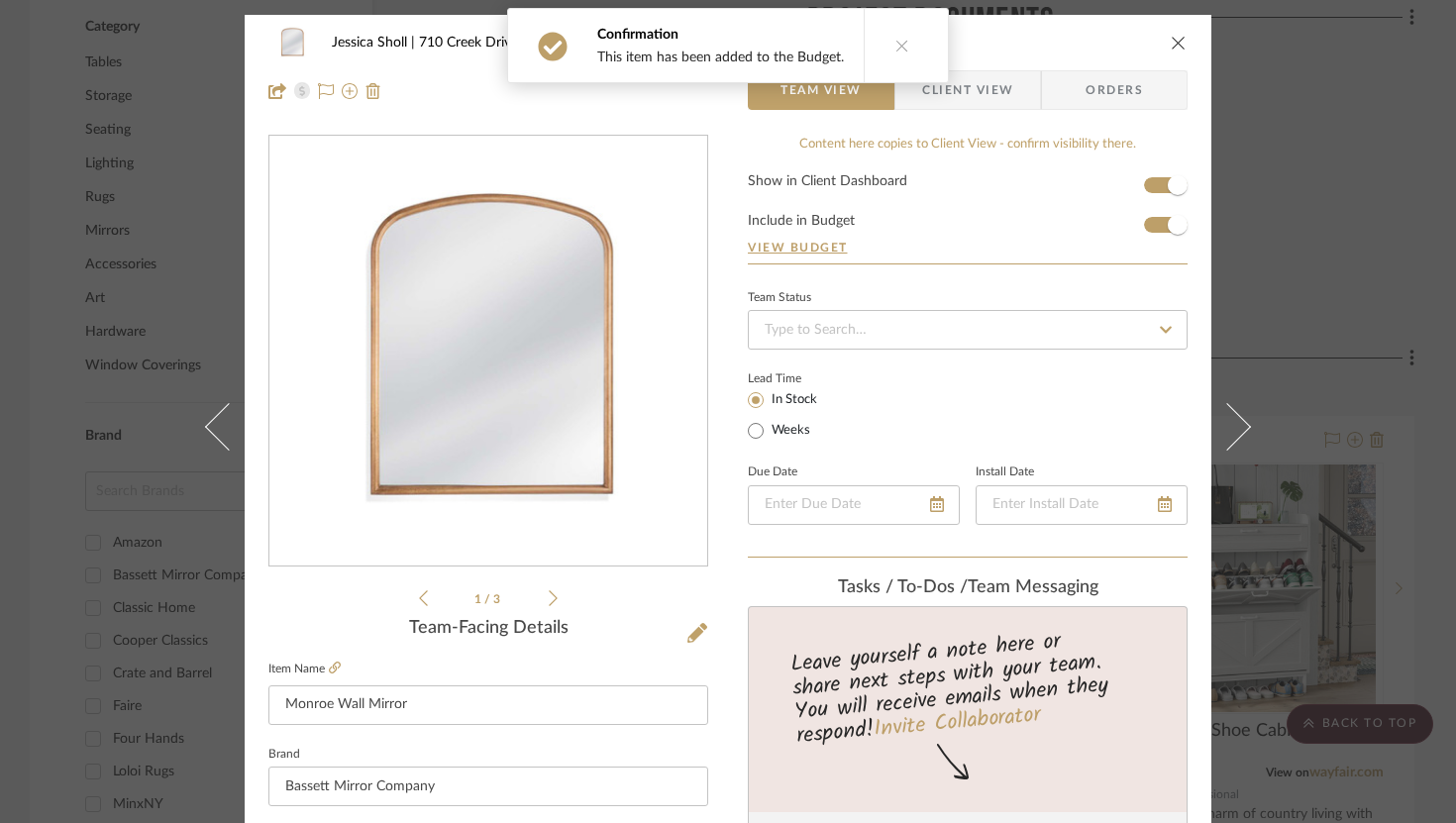 click at bounding box center (1227, 426) 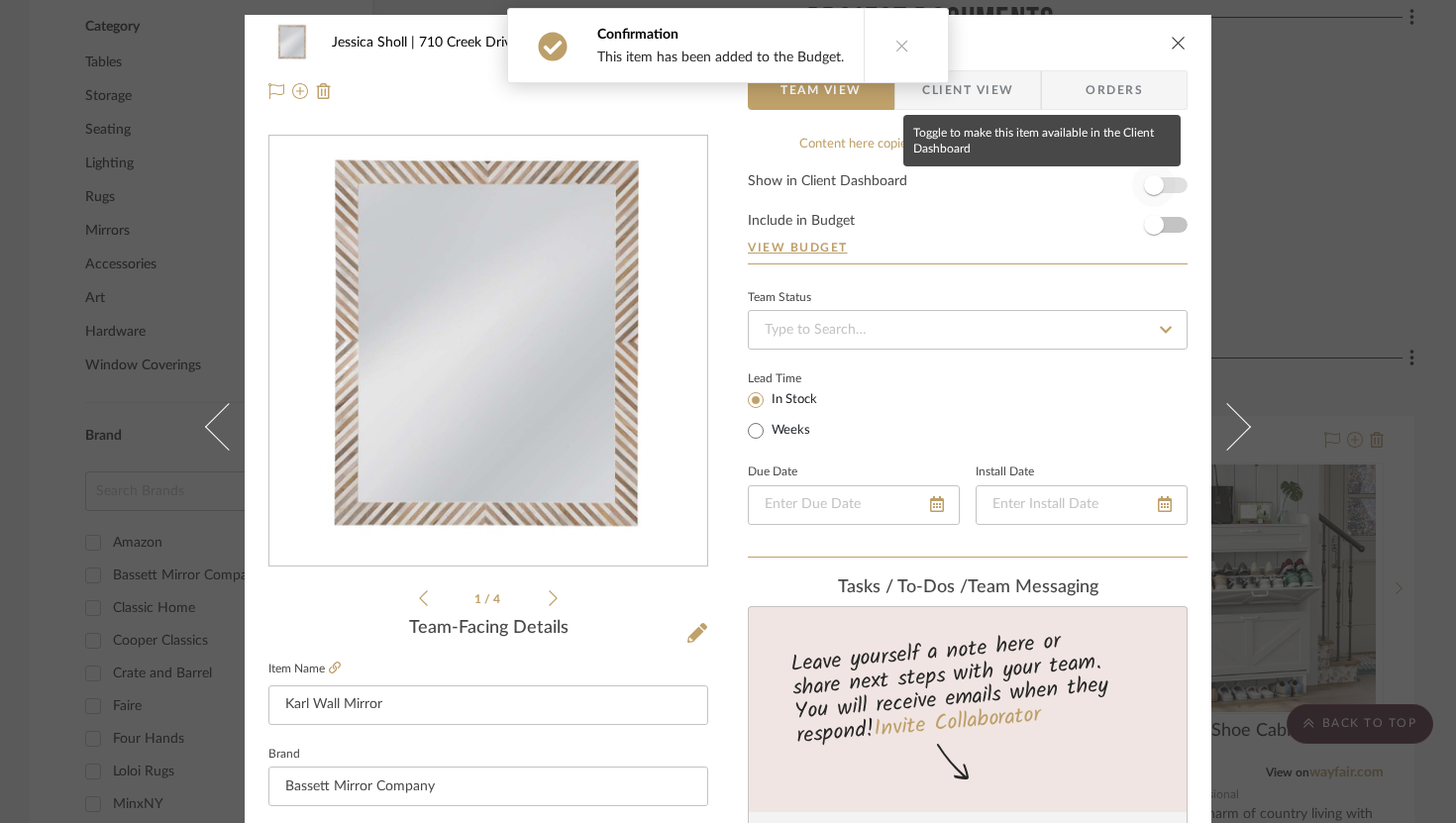 click at bounding box center [1154, 185] 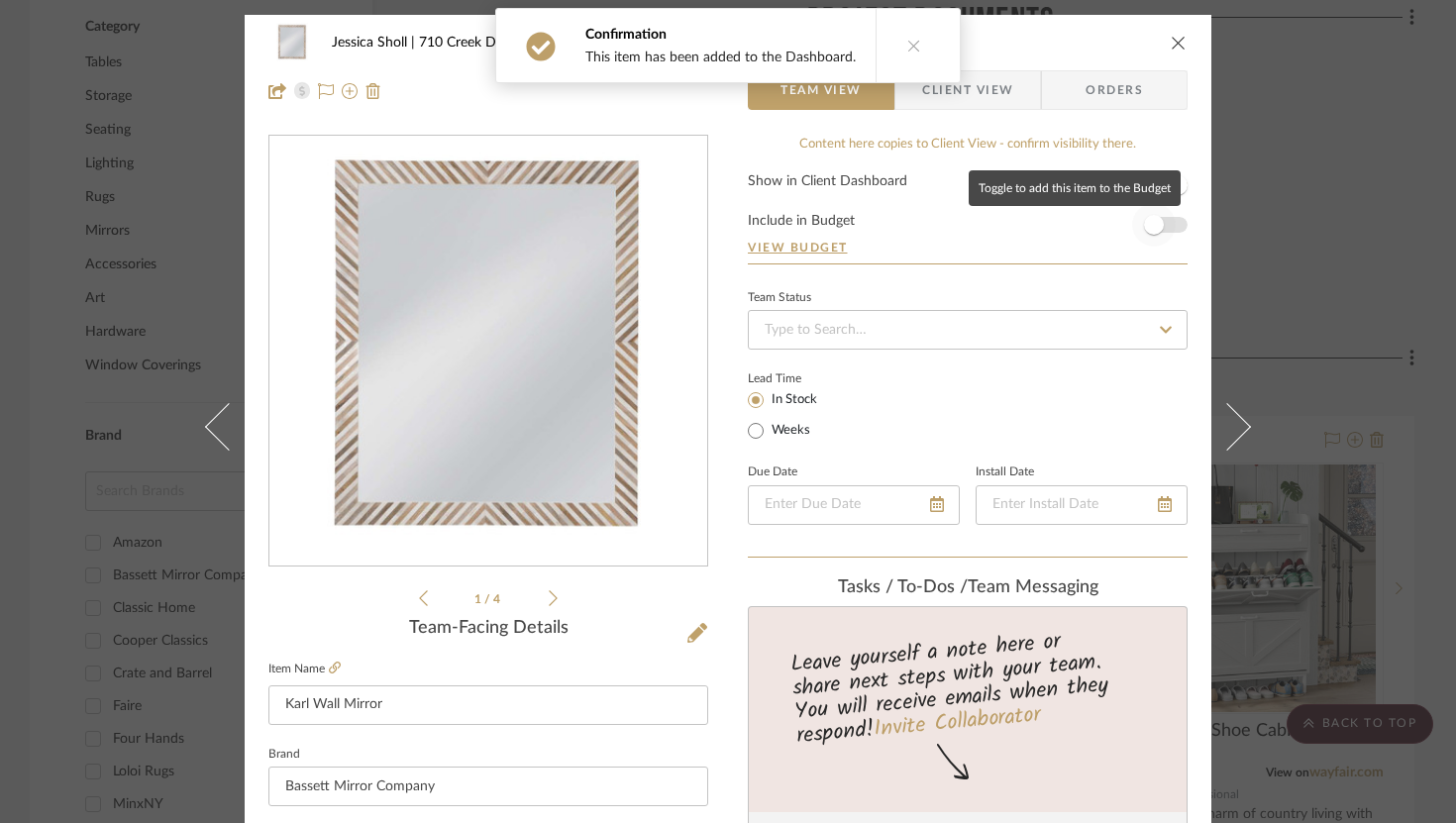 click at bounding box center [1154, 225] 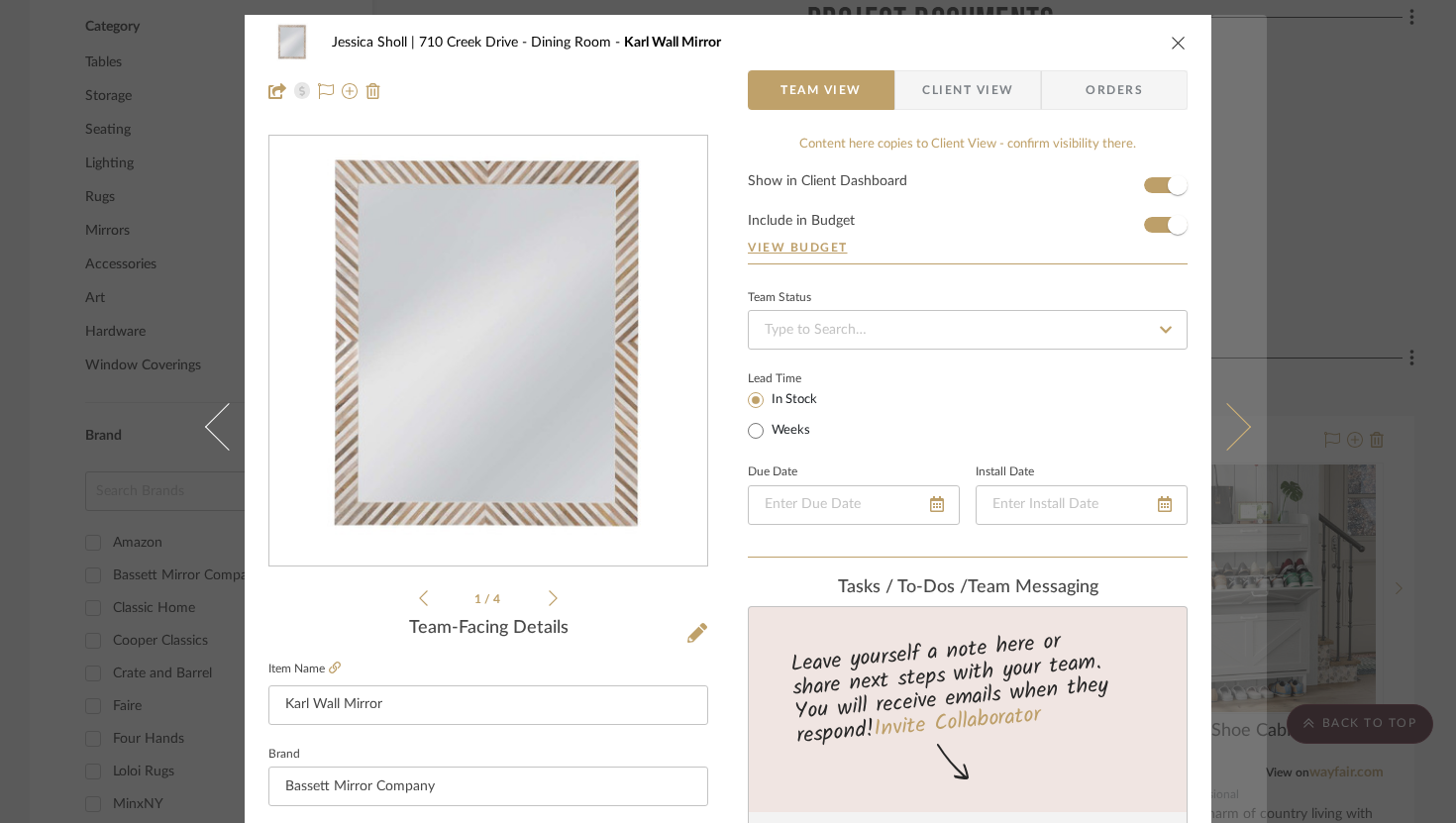 type 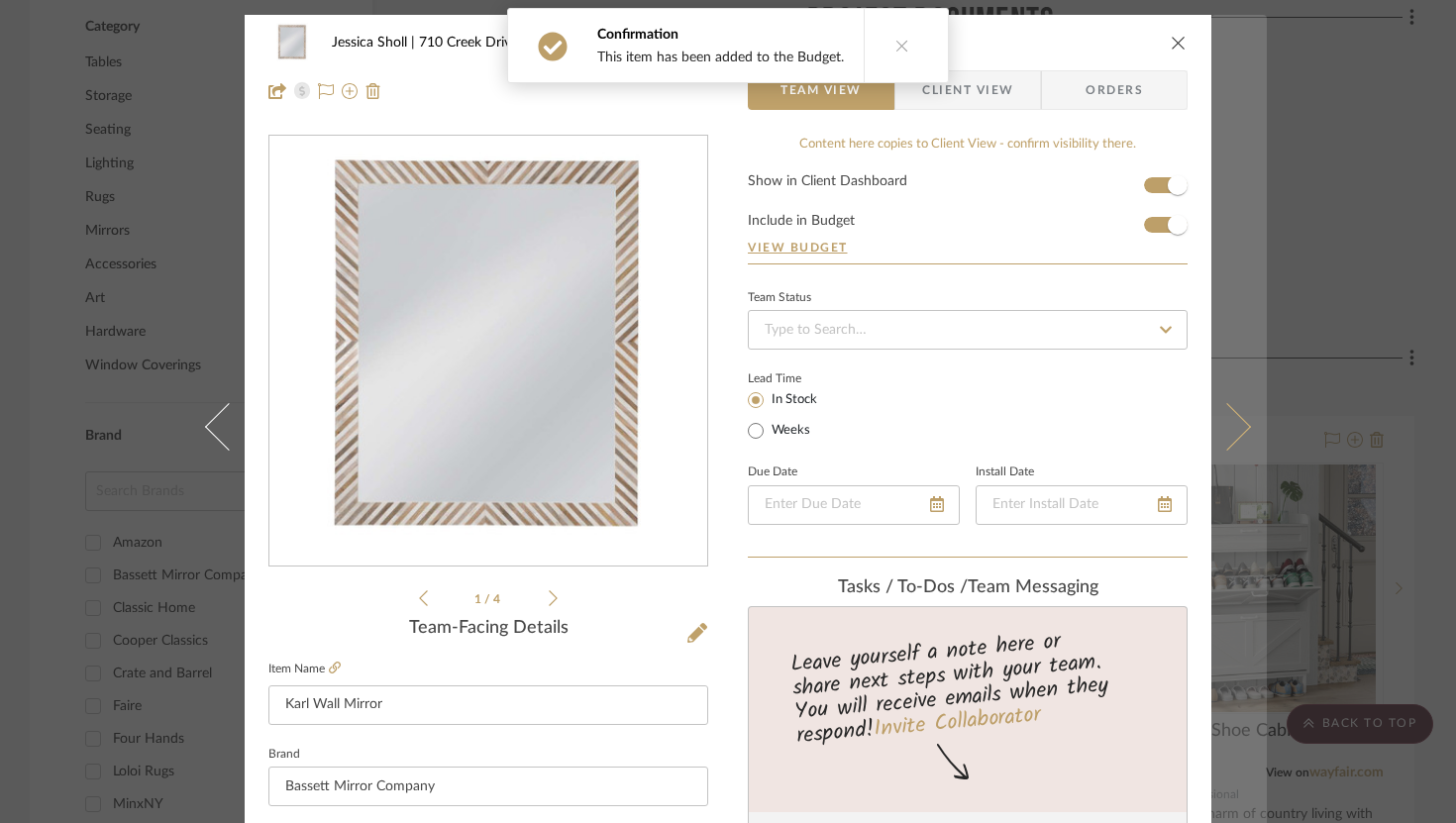 click at bounding box center [1239, 426] 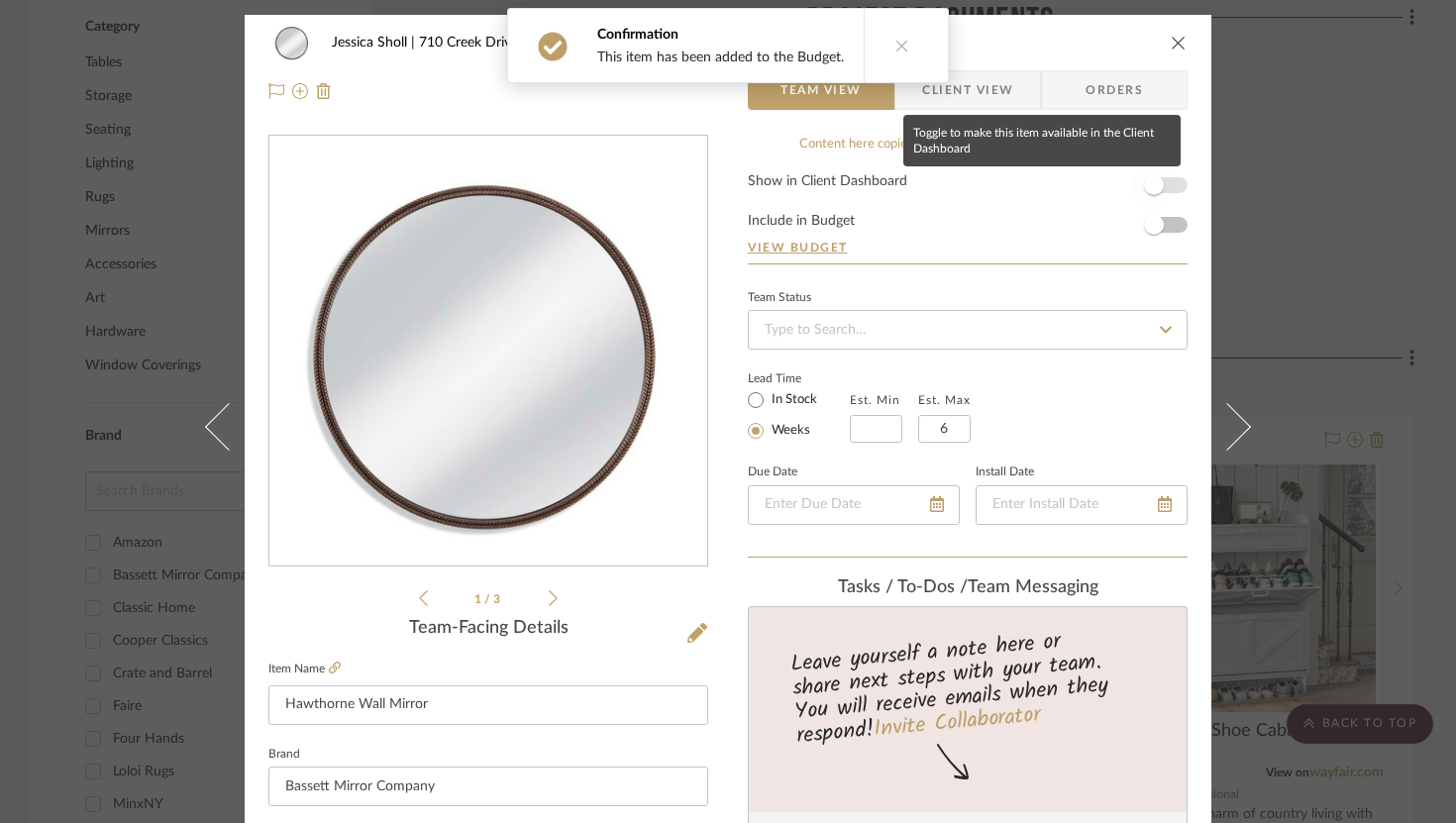 click at bounding box center [1154, 185] 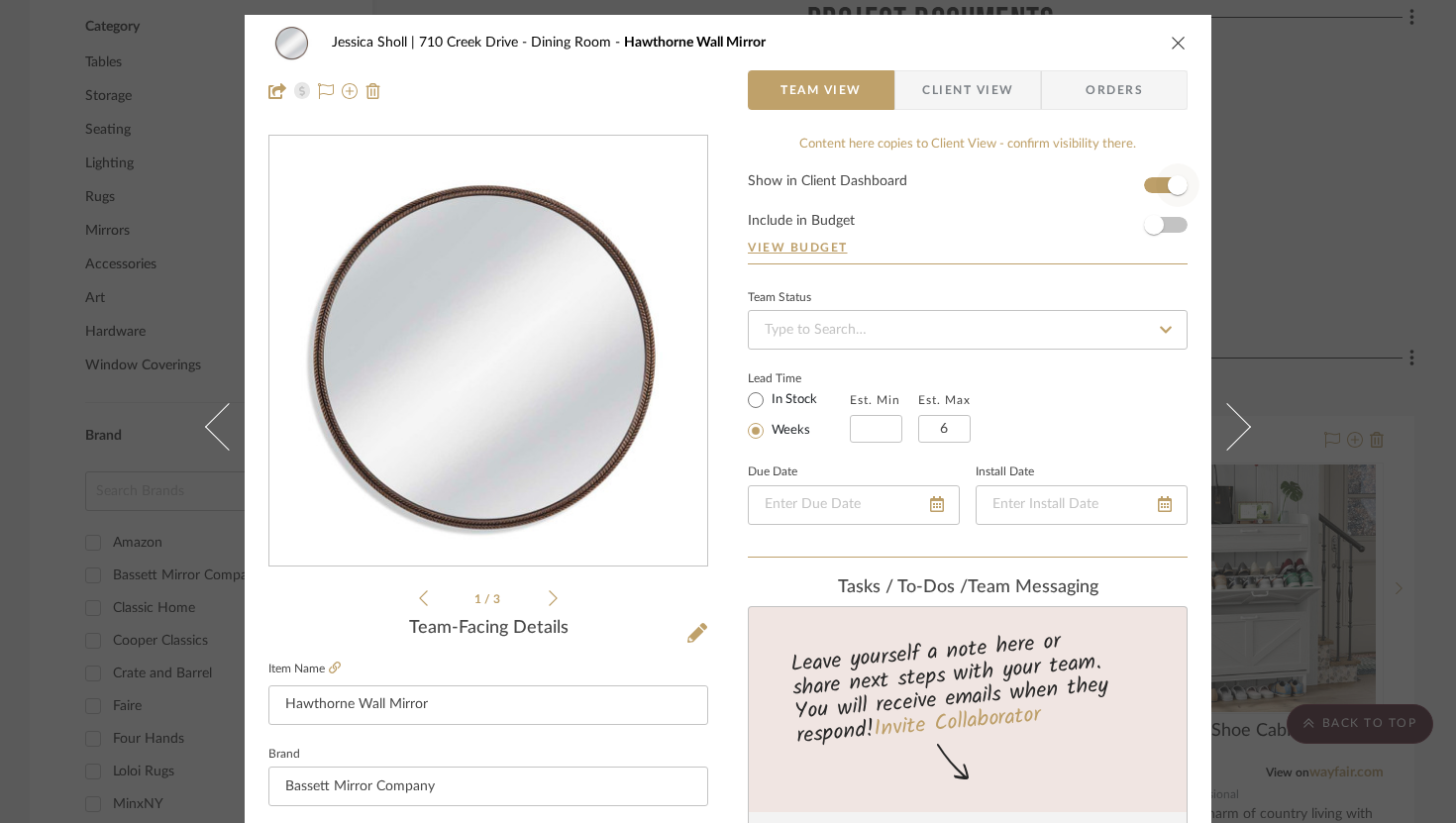 type 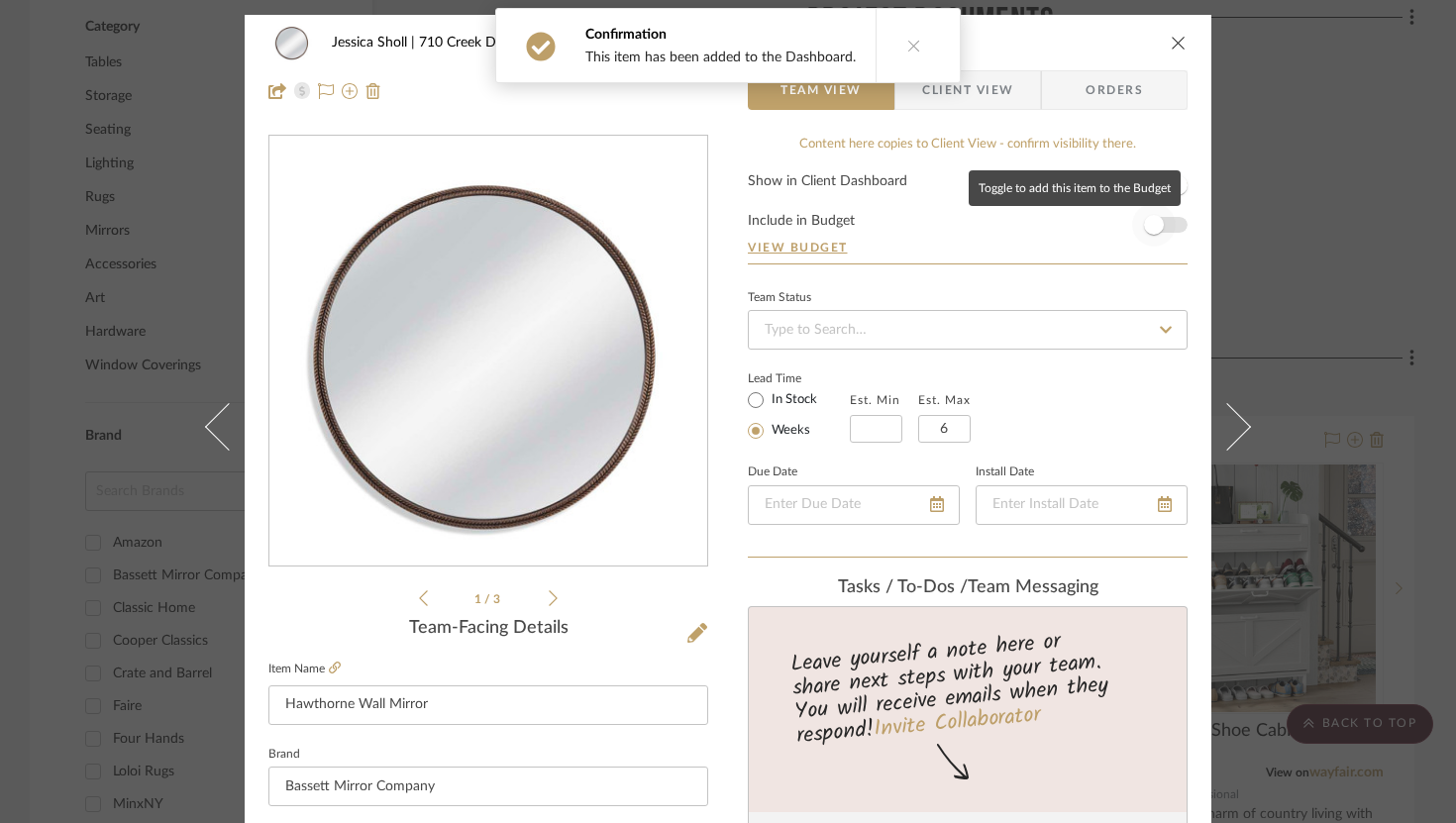 click at bounding box center (1154, 225) 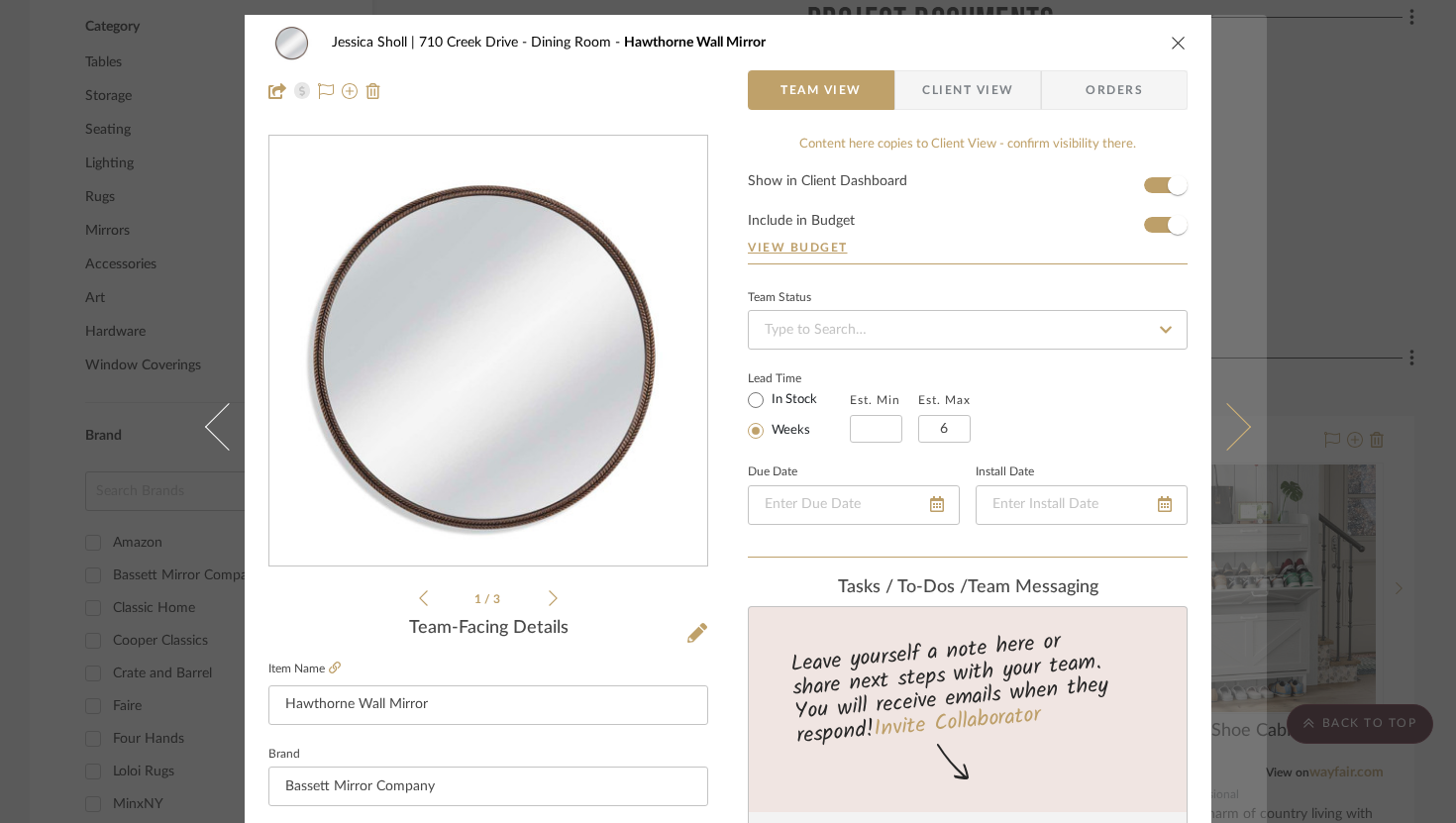 type 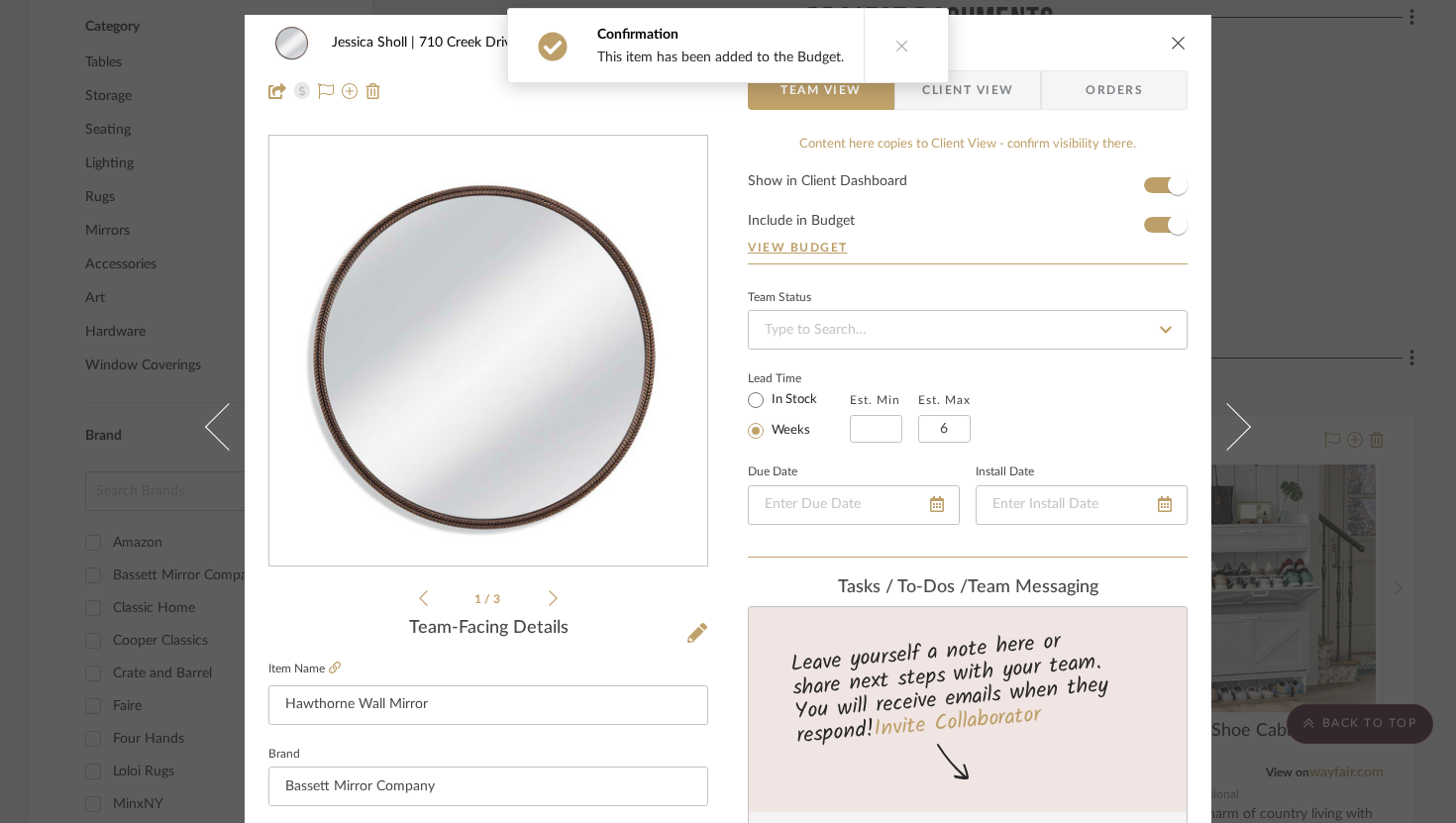 click at bounding box center (1239, 426) 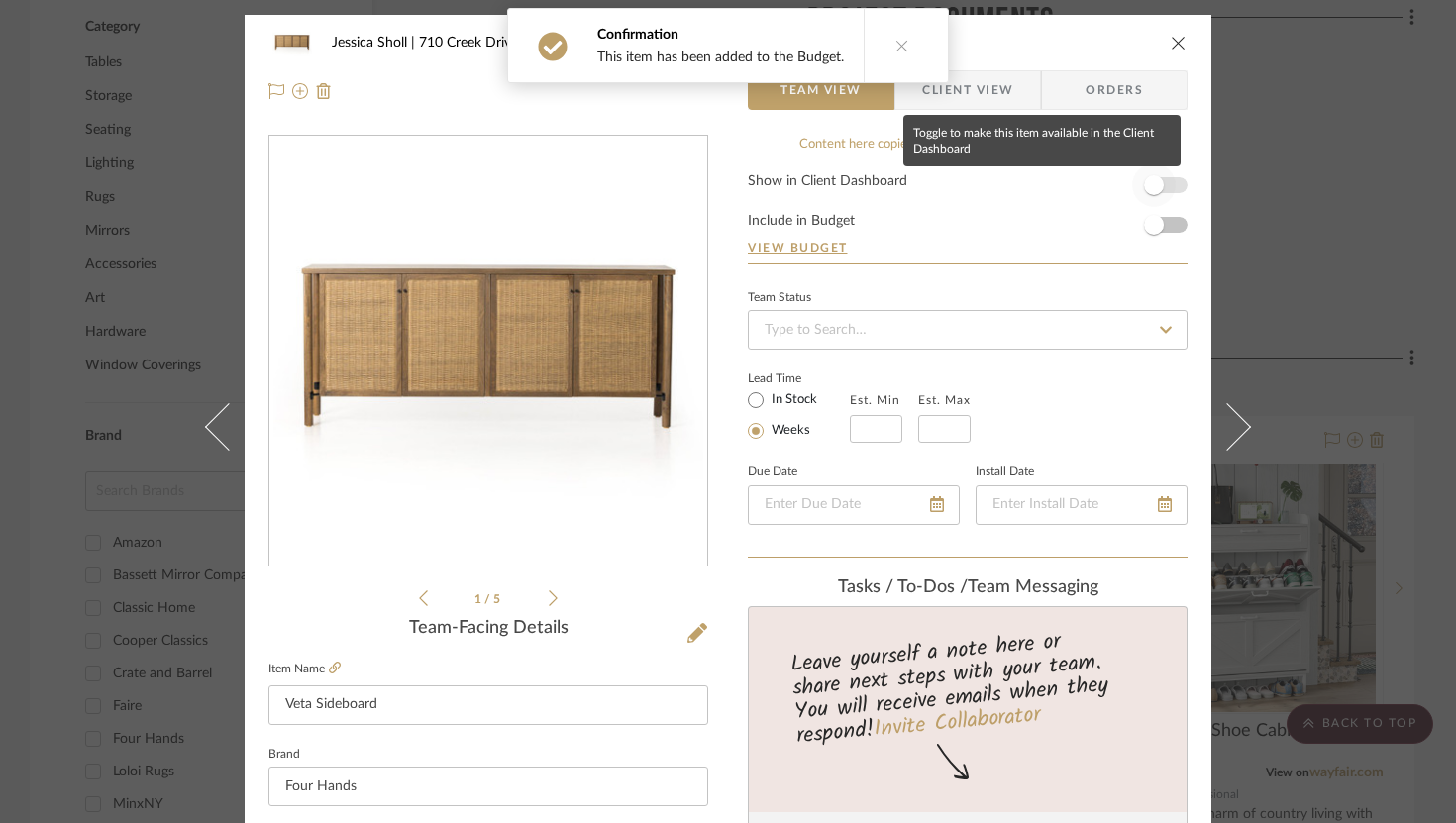 click at bounding box center [1154, 185] 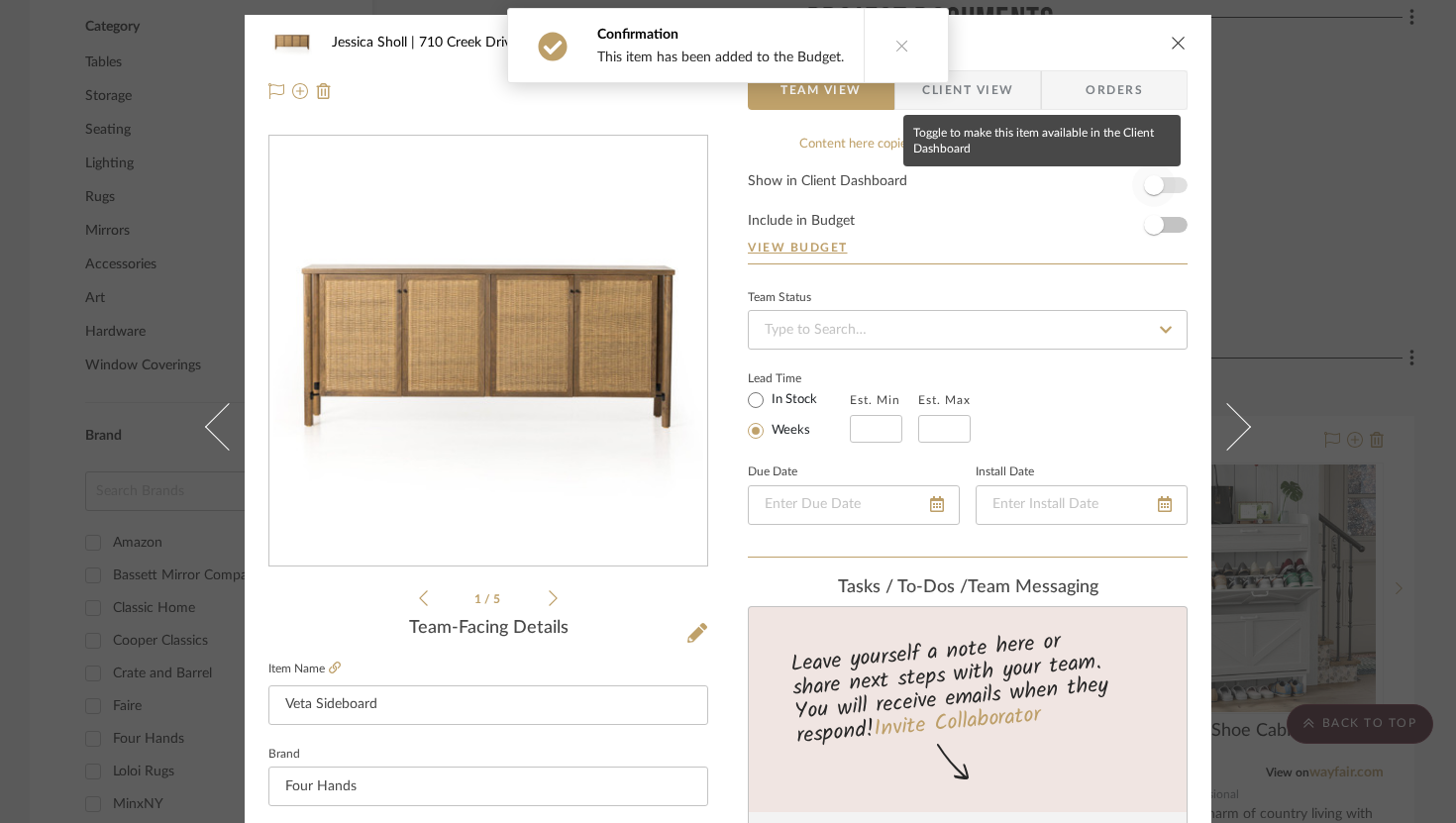 type 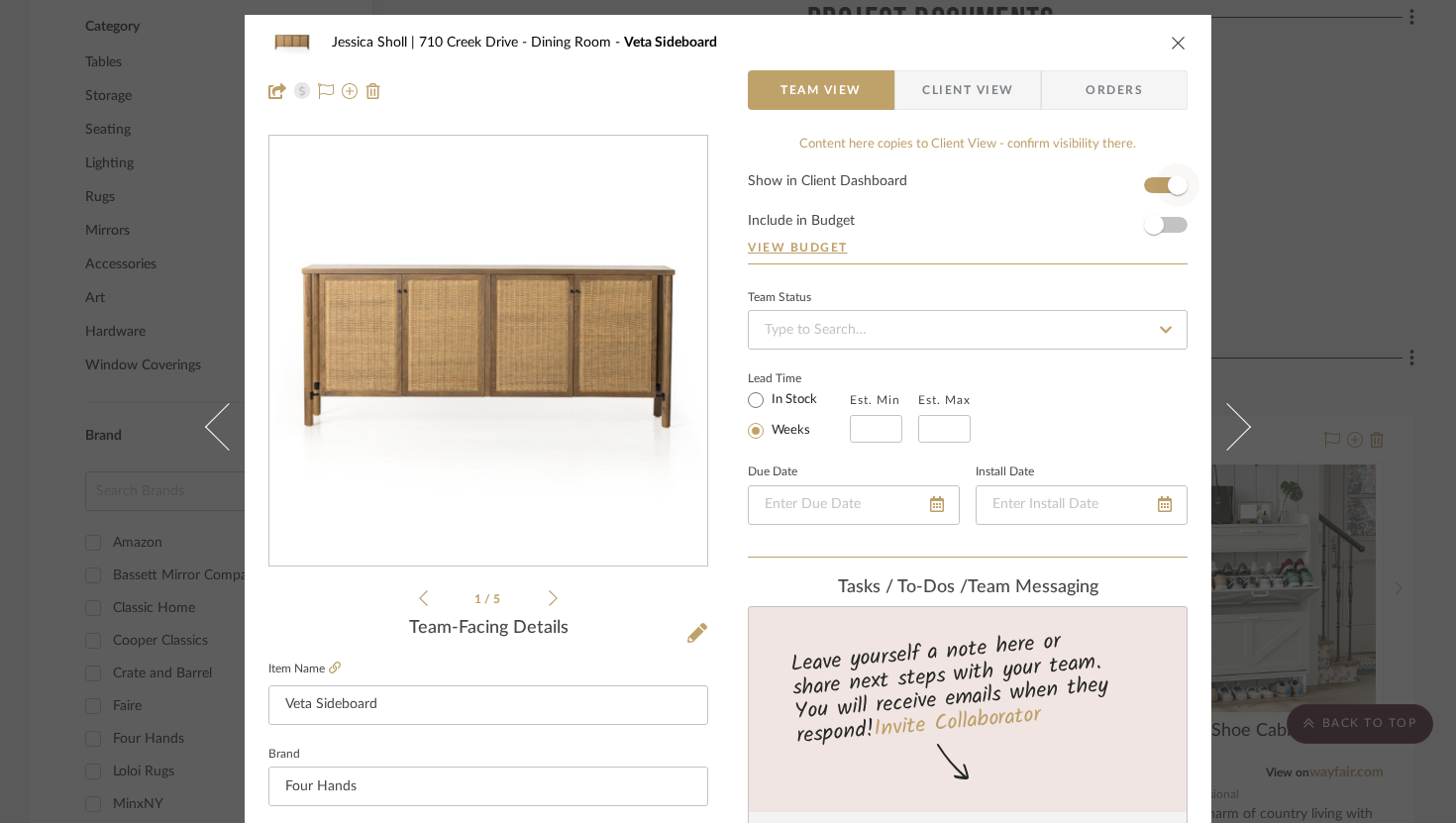 type 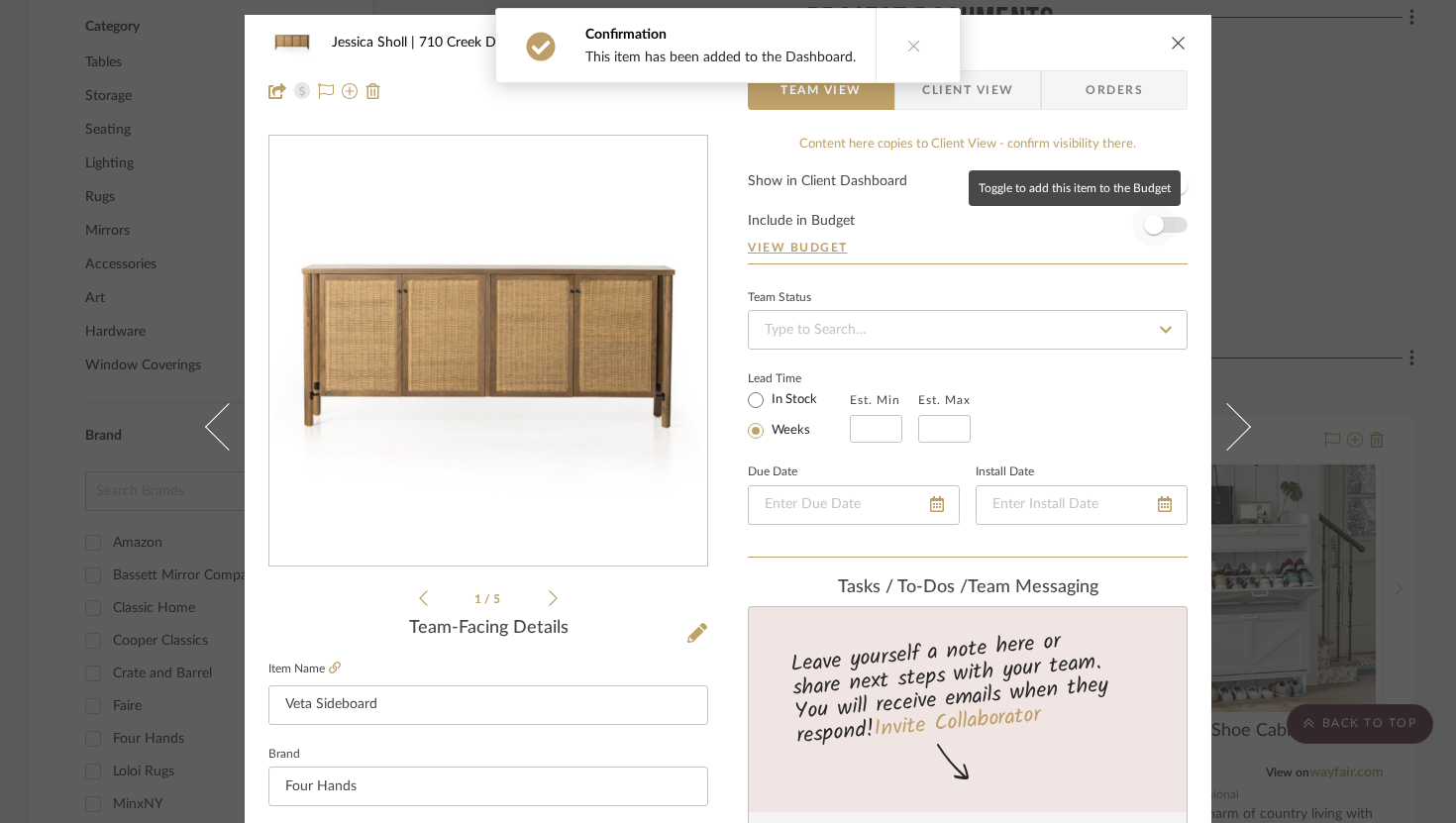 click at bounding box center [1154, 225] 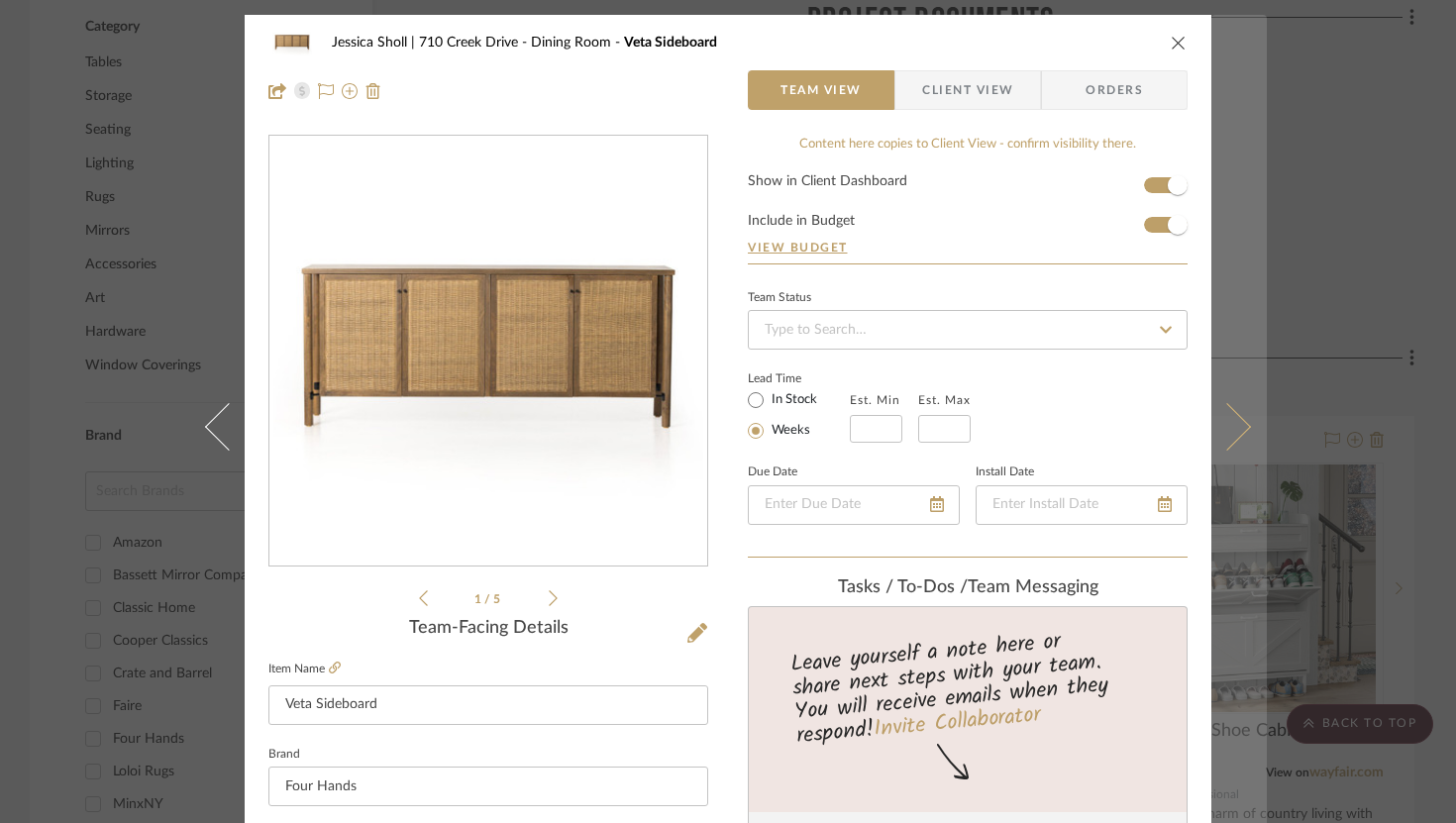 type 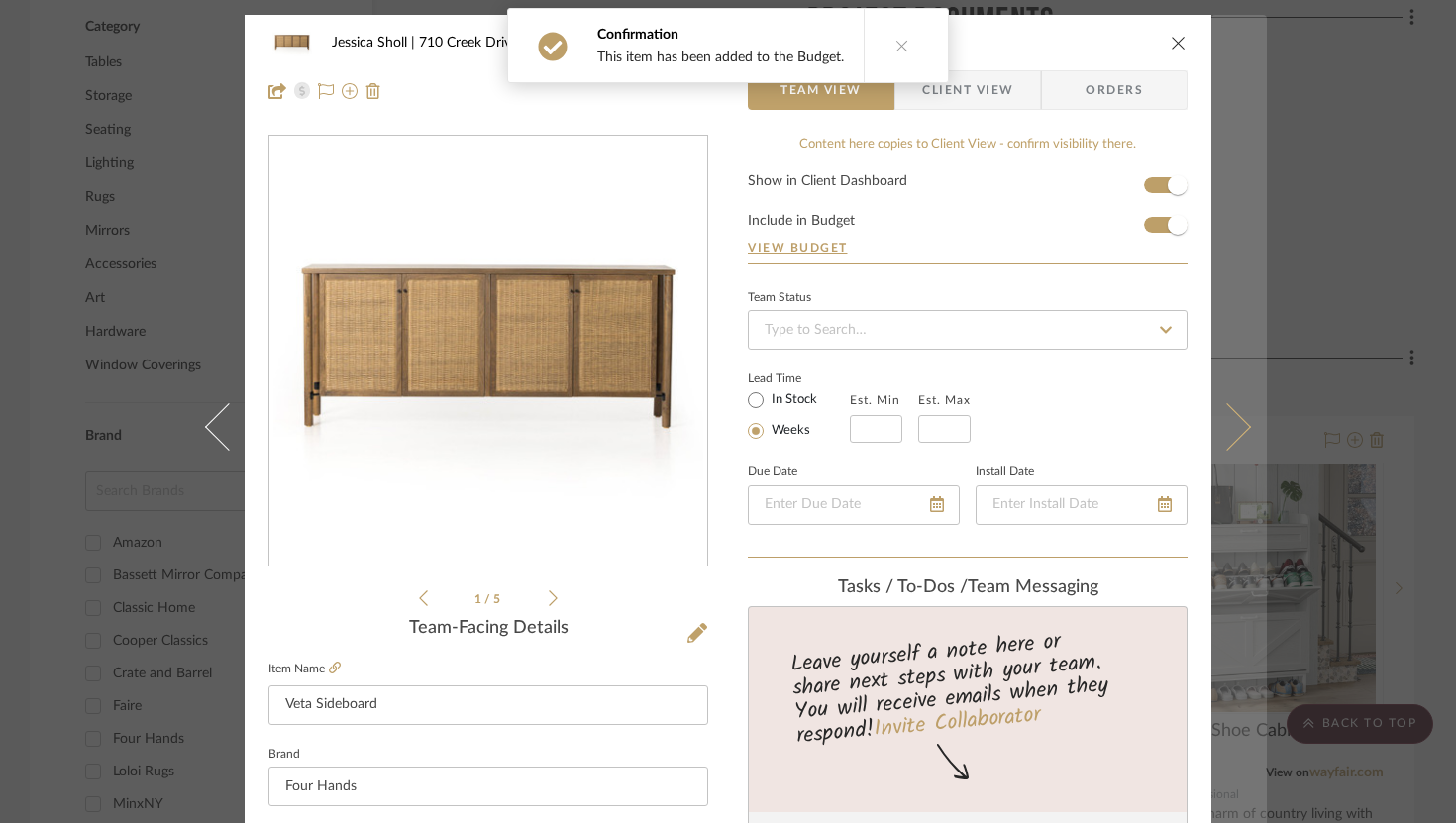 click at bounding box center [1227, 426] 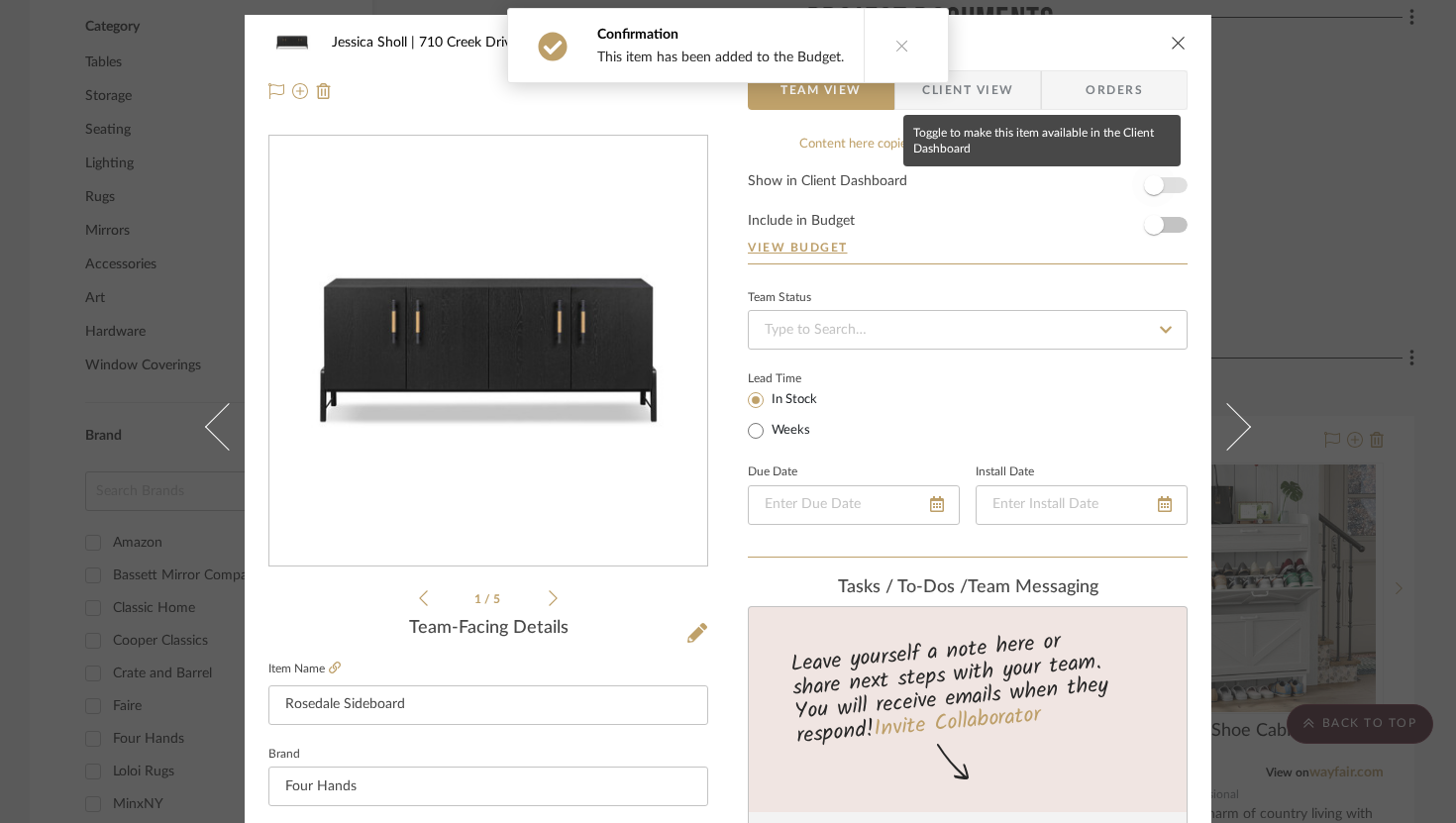 click at bounding box center [1154, 185] 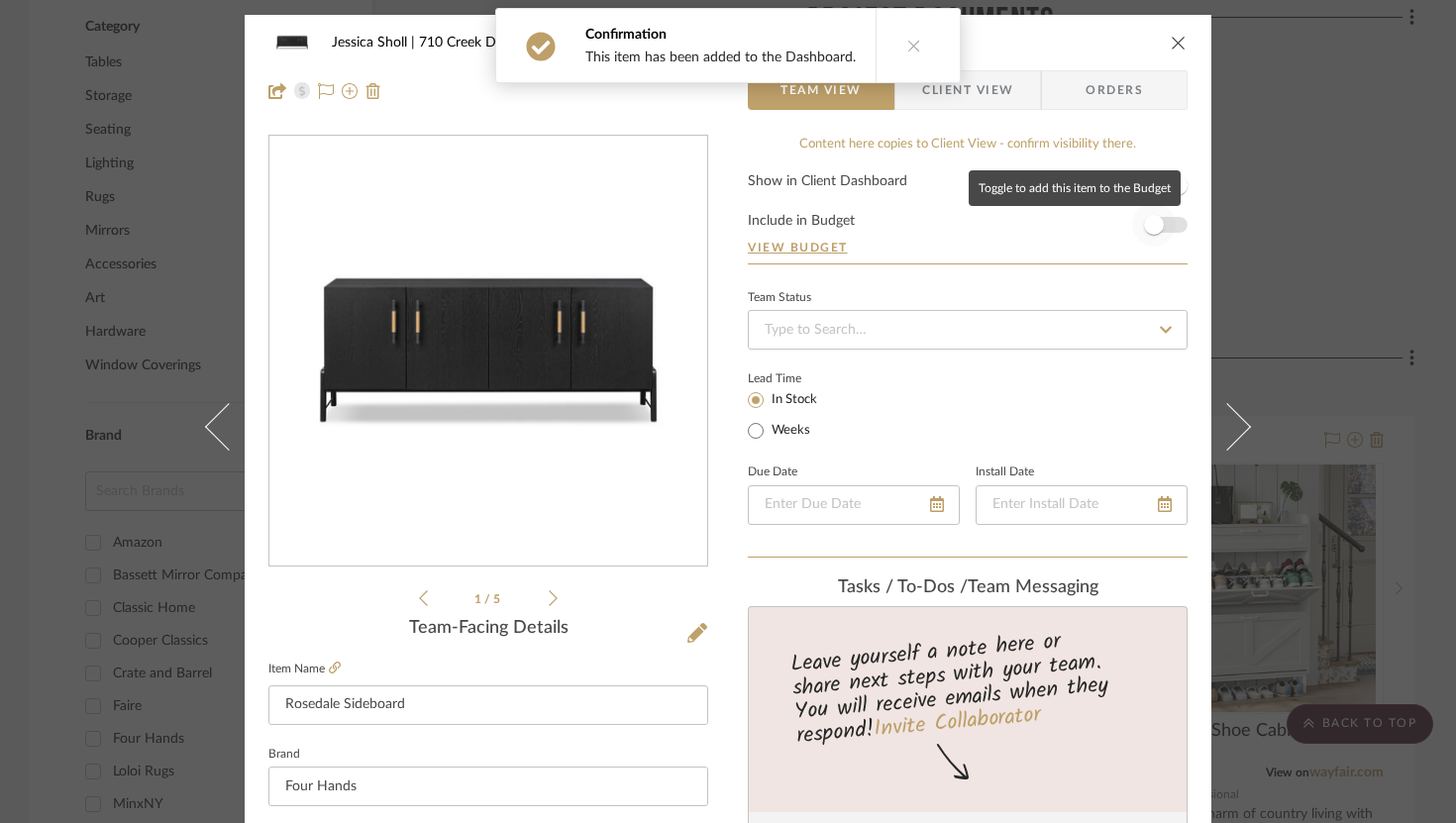 click at bounding box center [1154, 225] 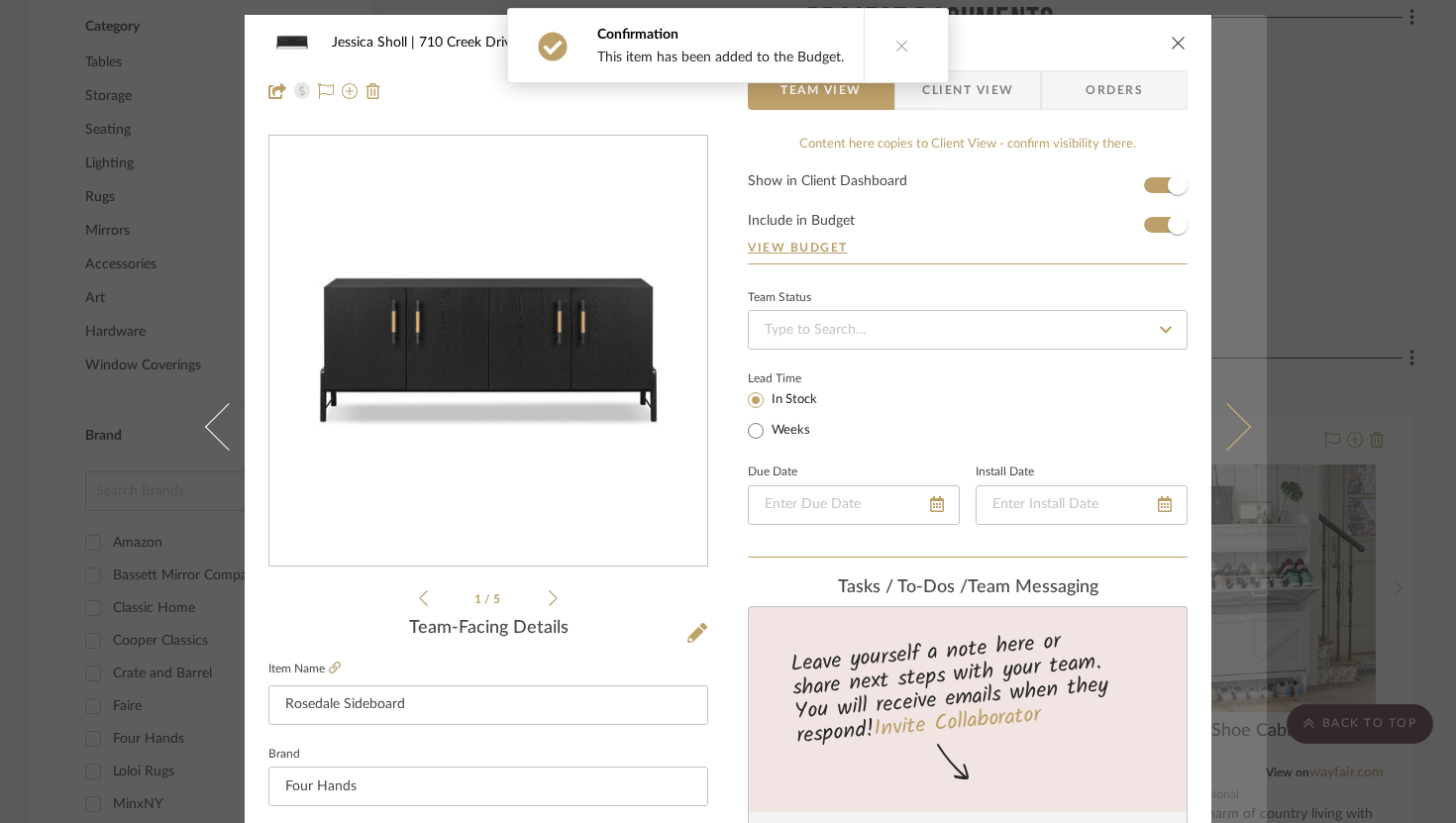 click at bounding box center [1239, 426] 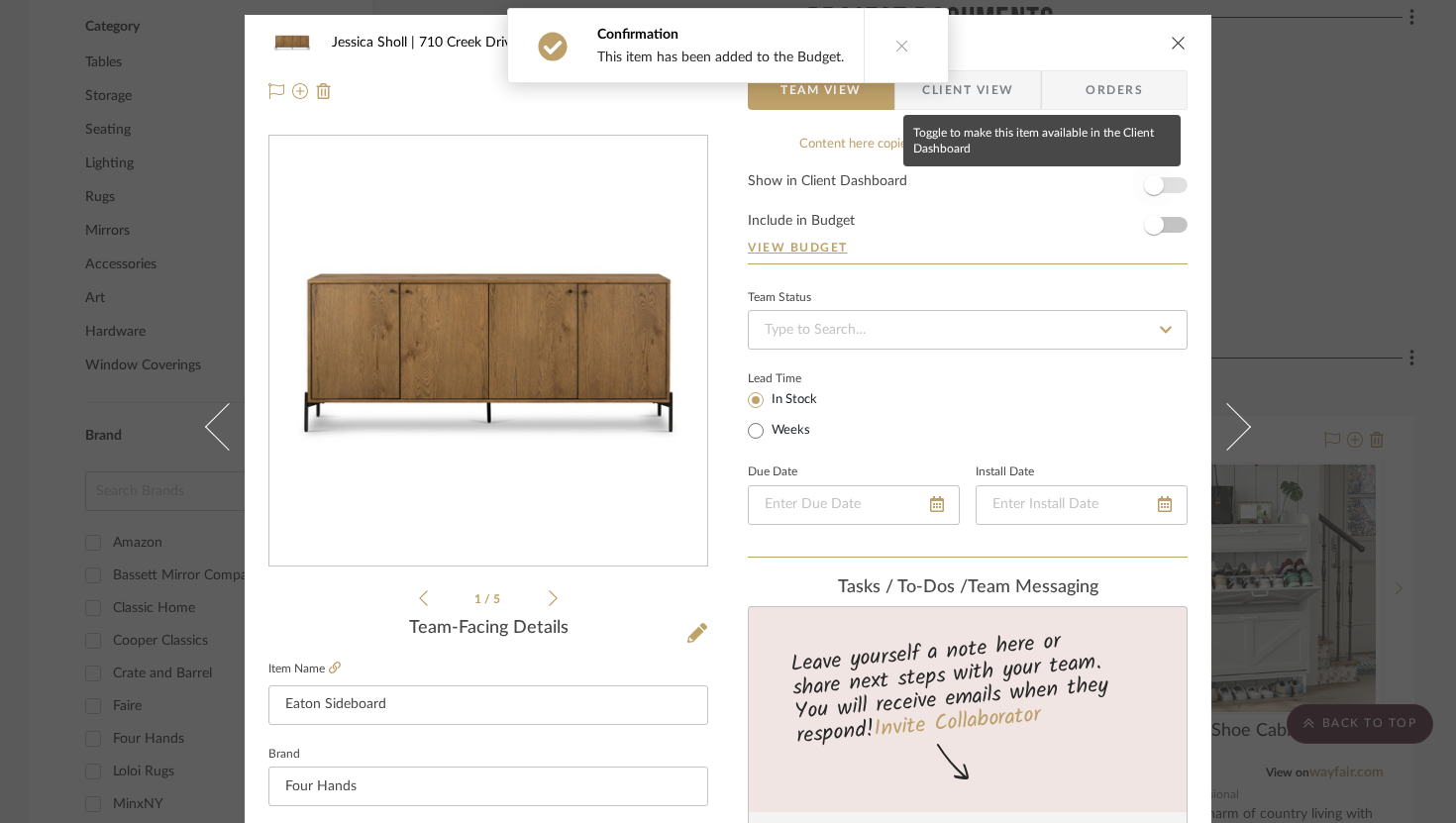 click at bounding box center (1154, 185) 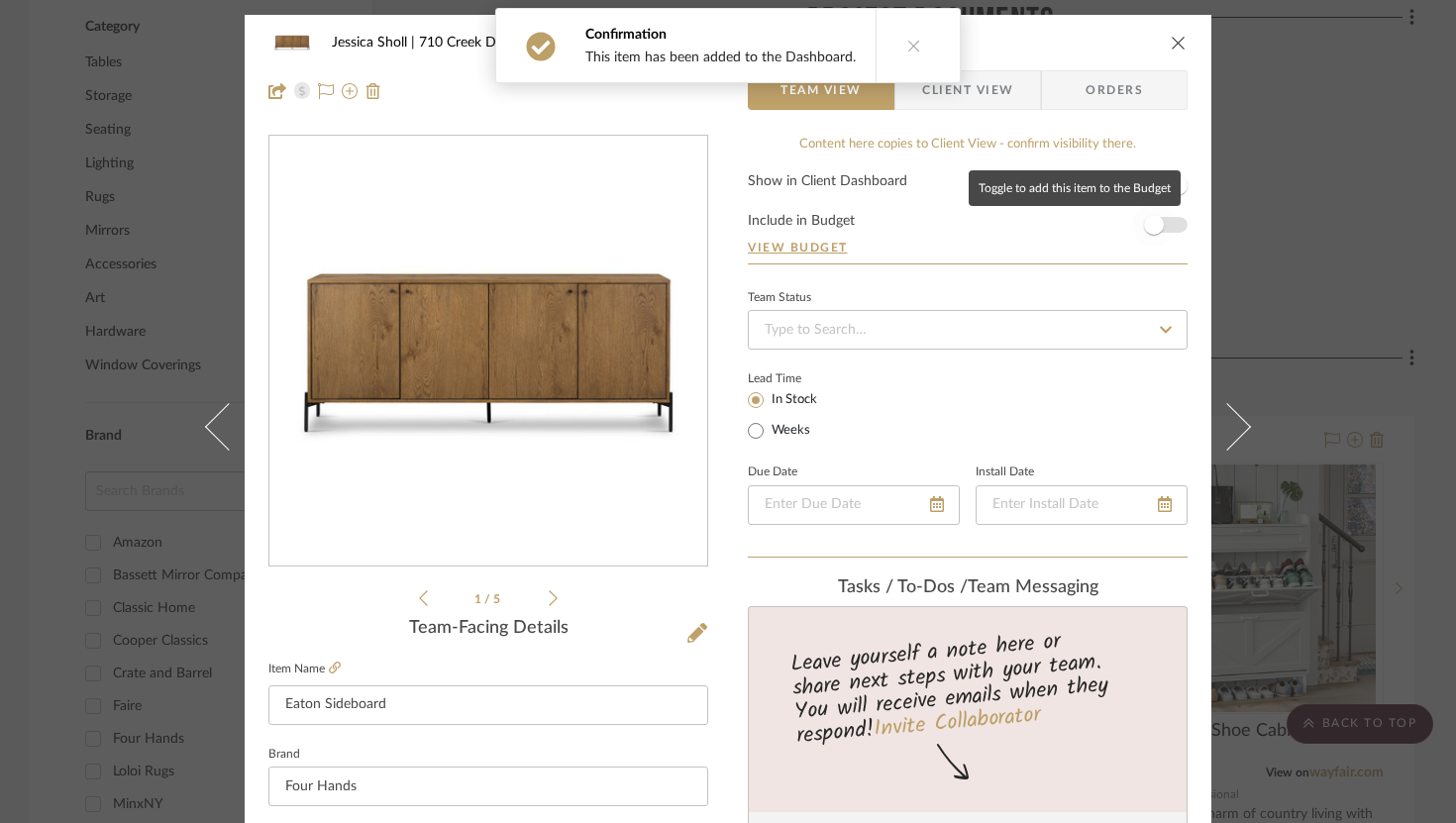 click at bounding box center (1154, 225) 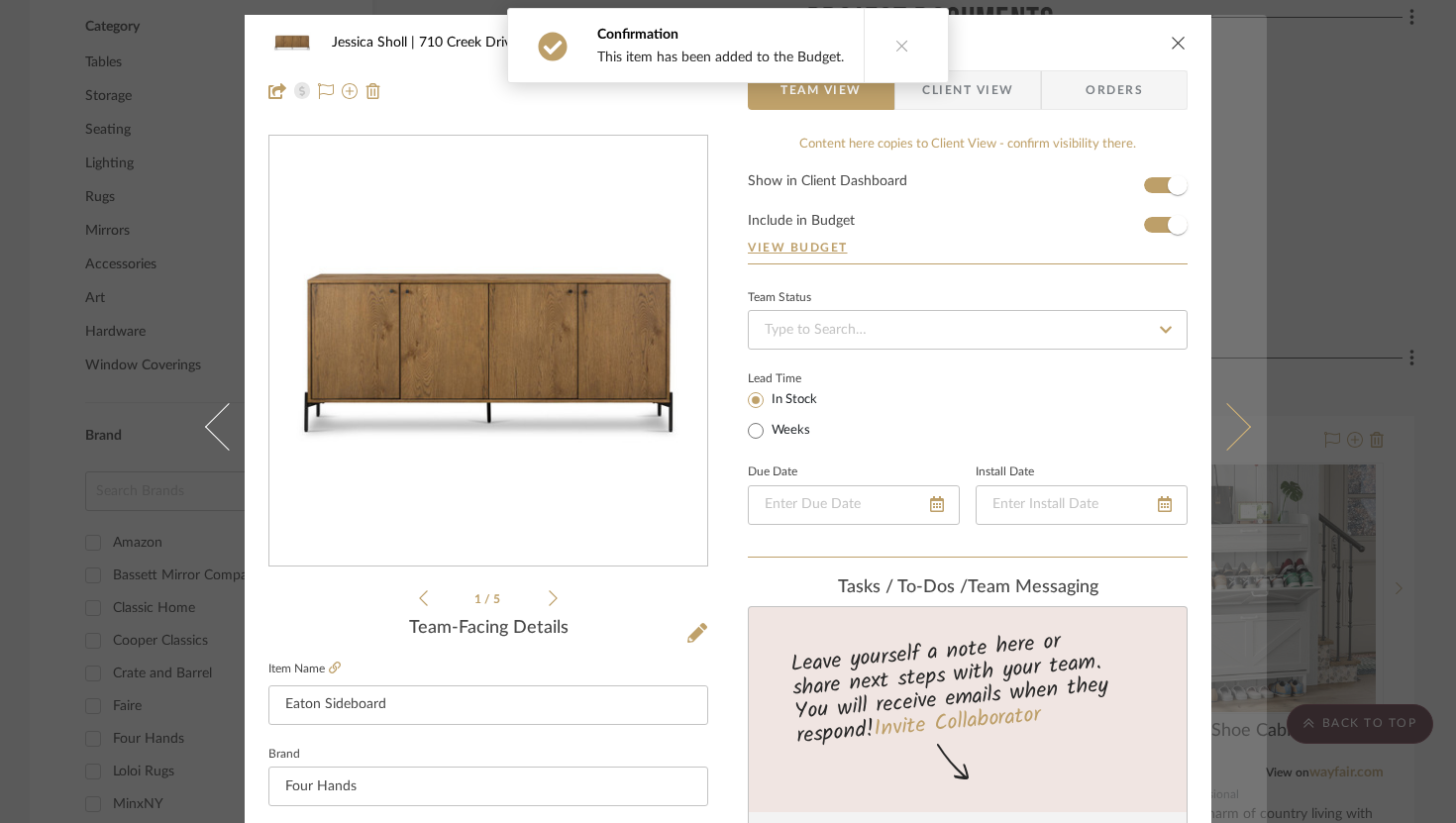 click at bounding box center [1239, 426] 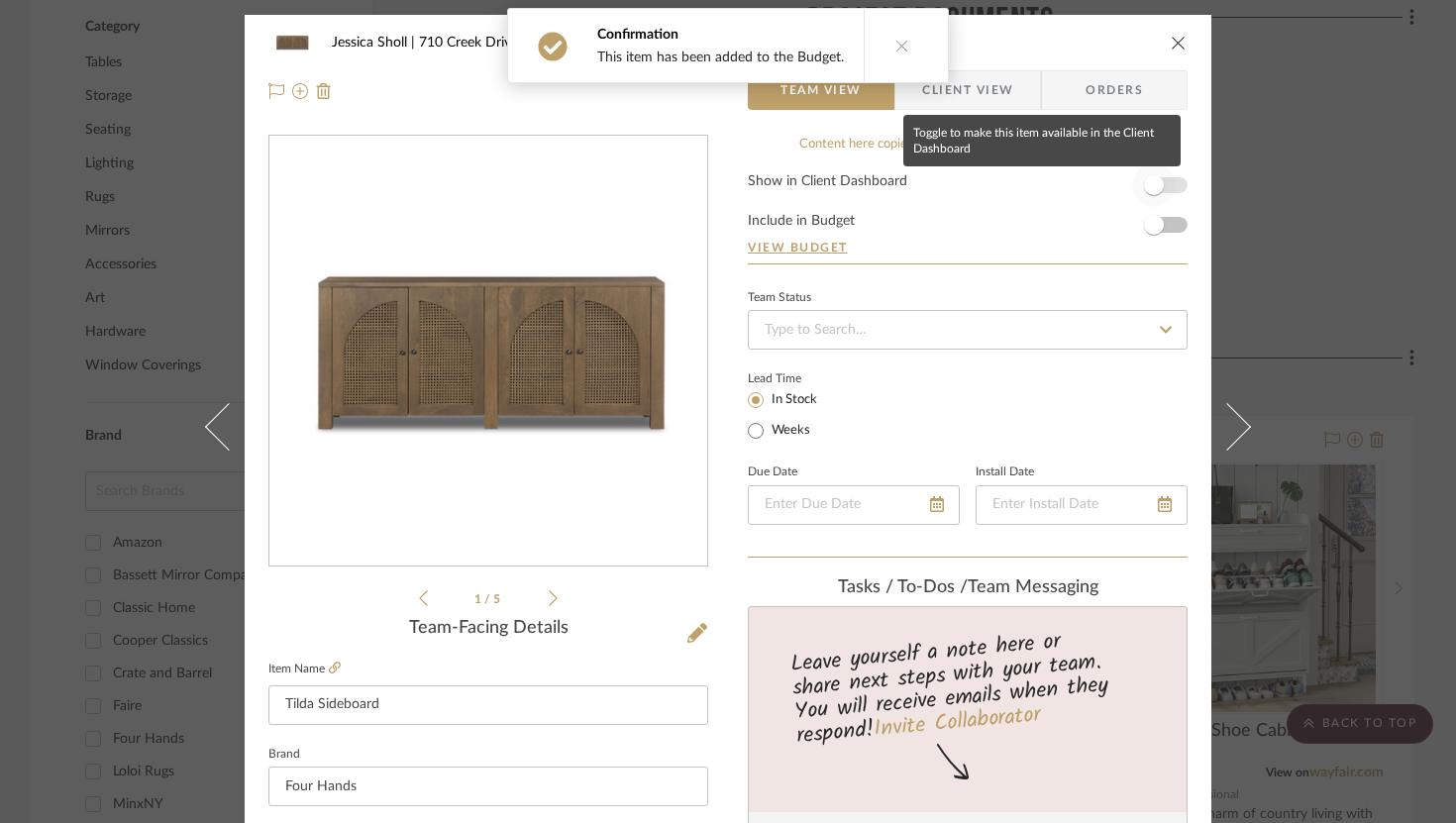 click at bounding box center [1154, 185] 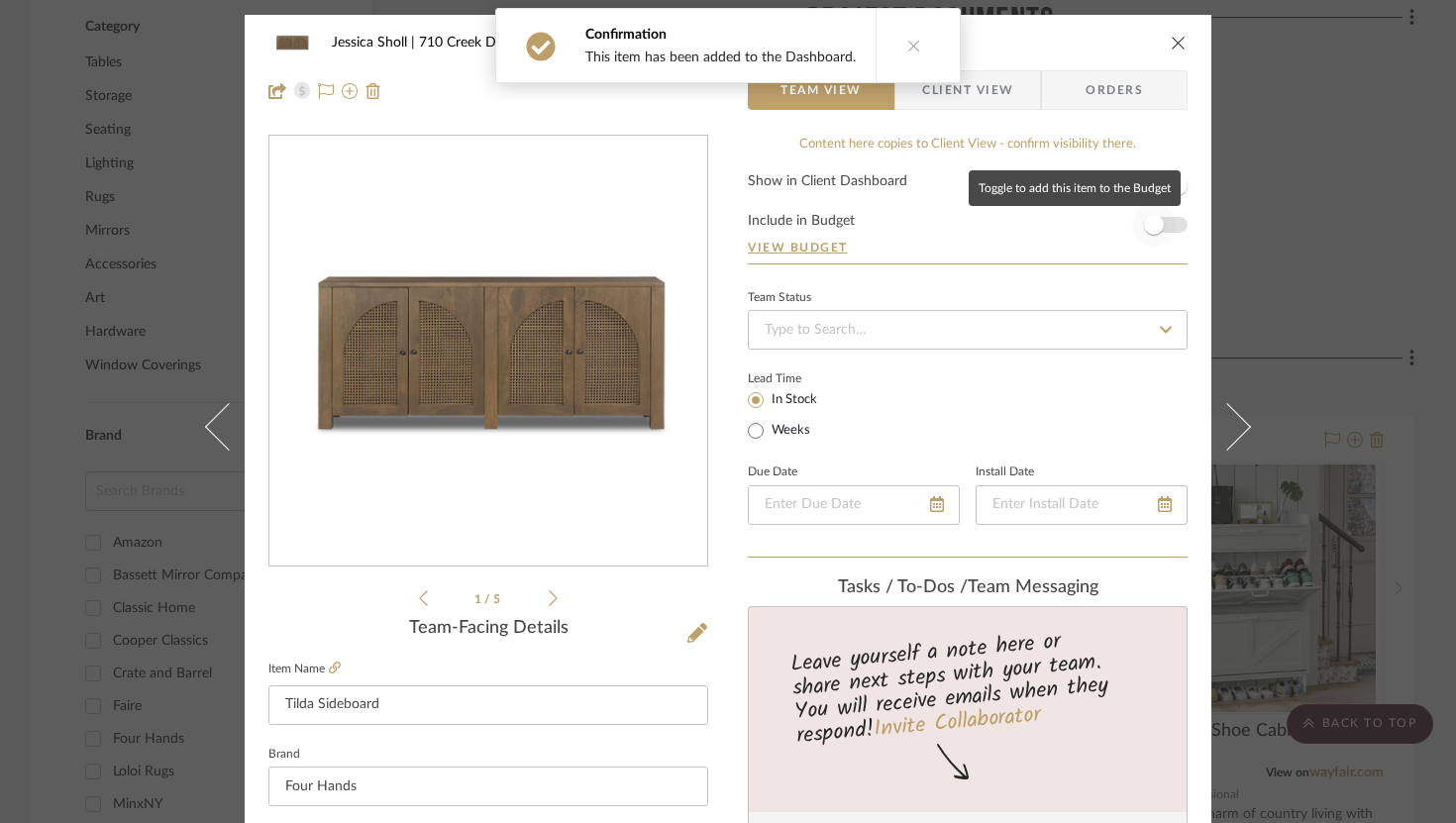 click at bounding box center [1154, 225] 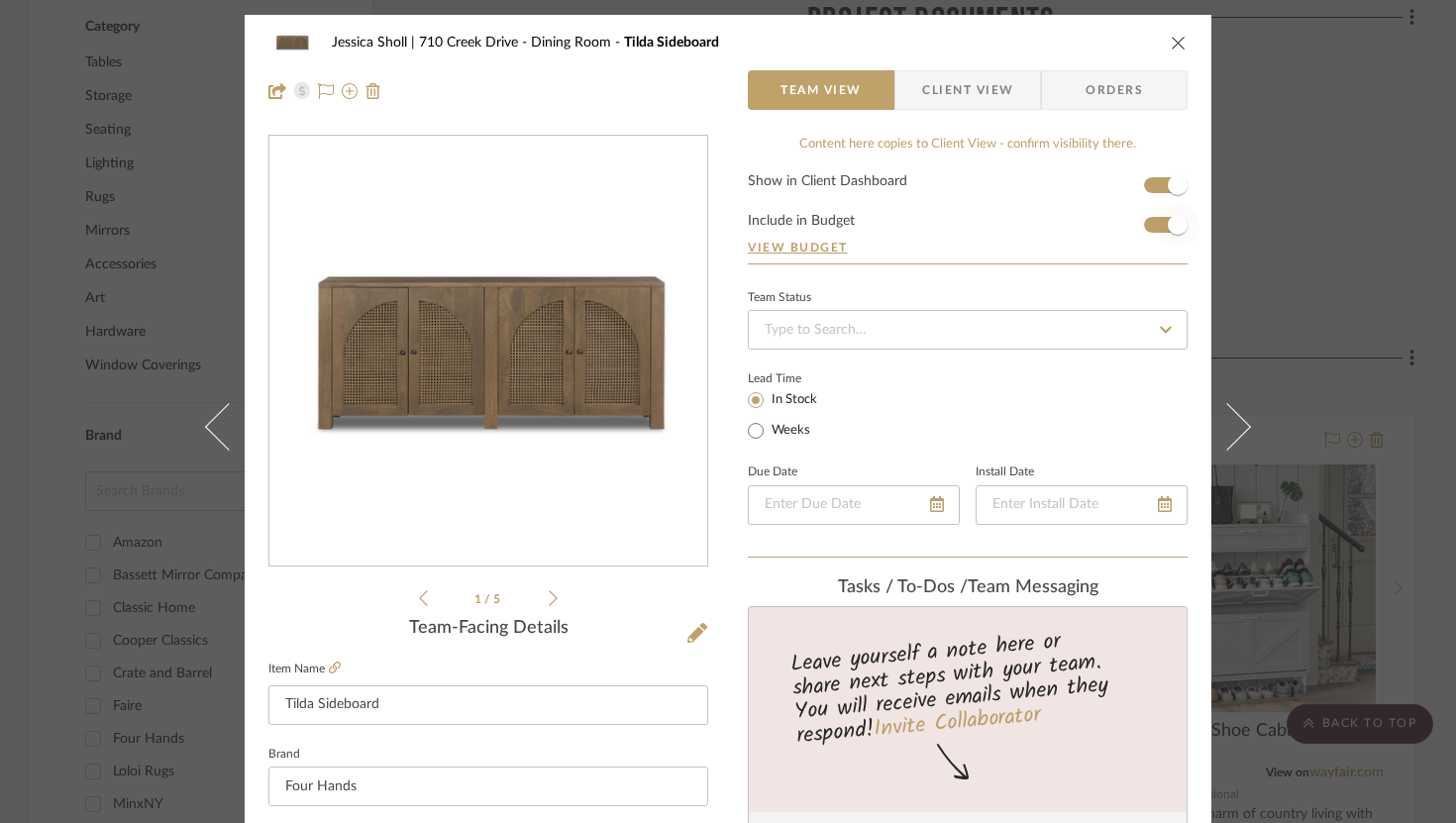 type 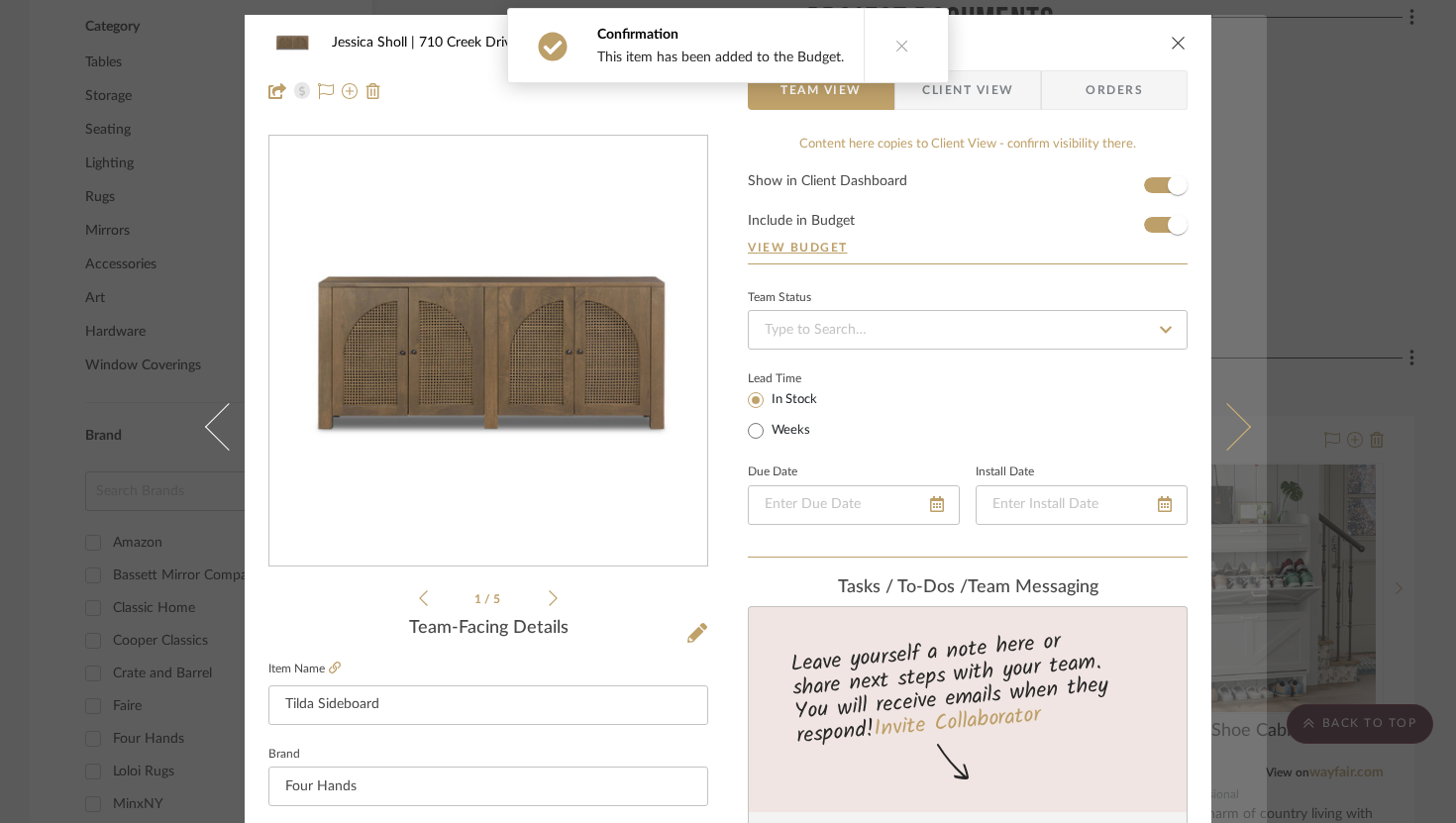 click at bounding box center (1227, 426) 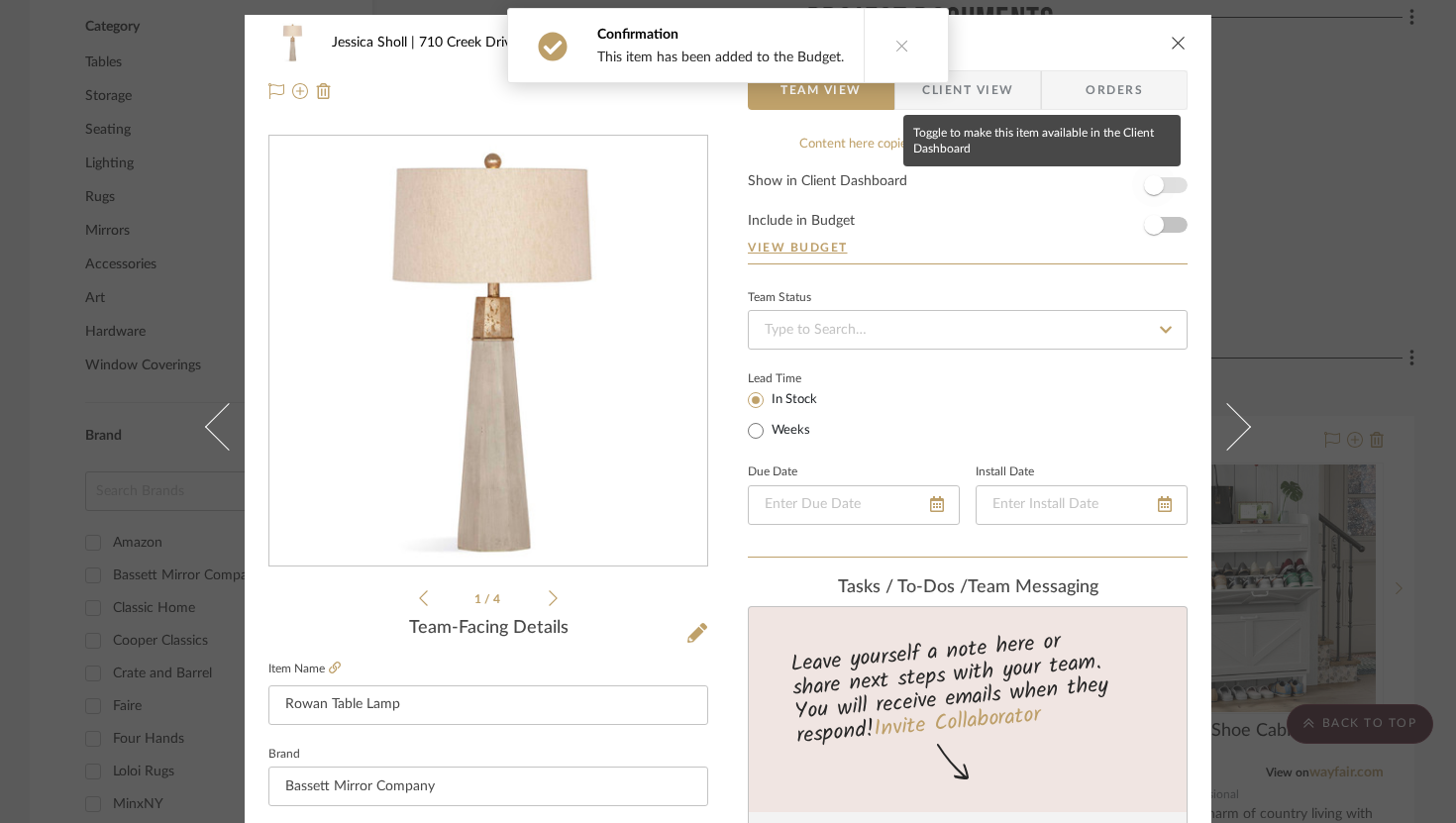 click at bounding box center (1154, 185) 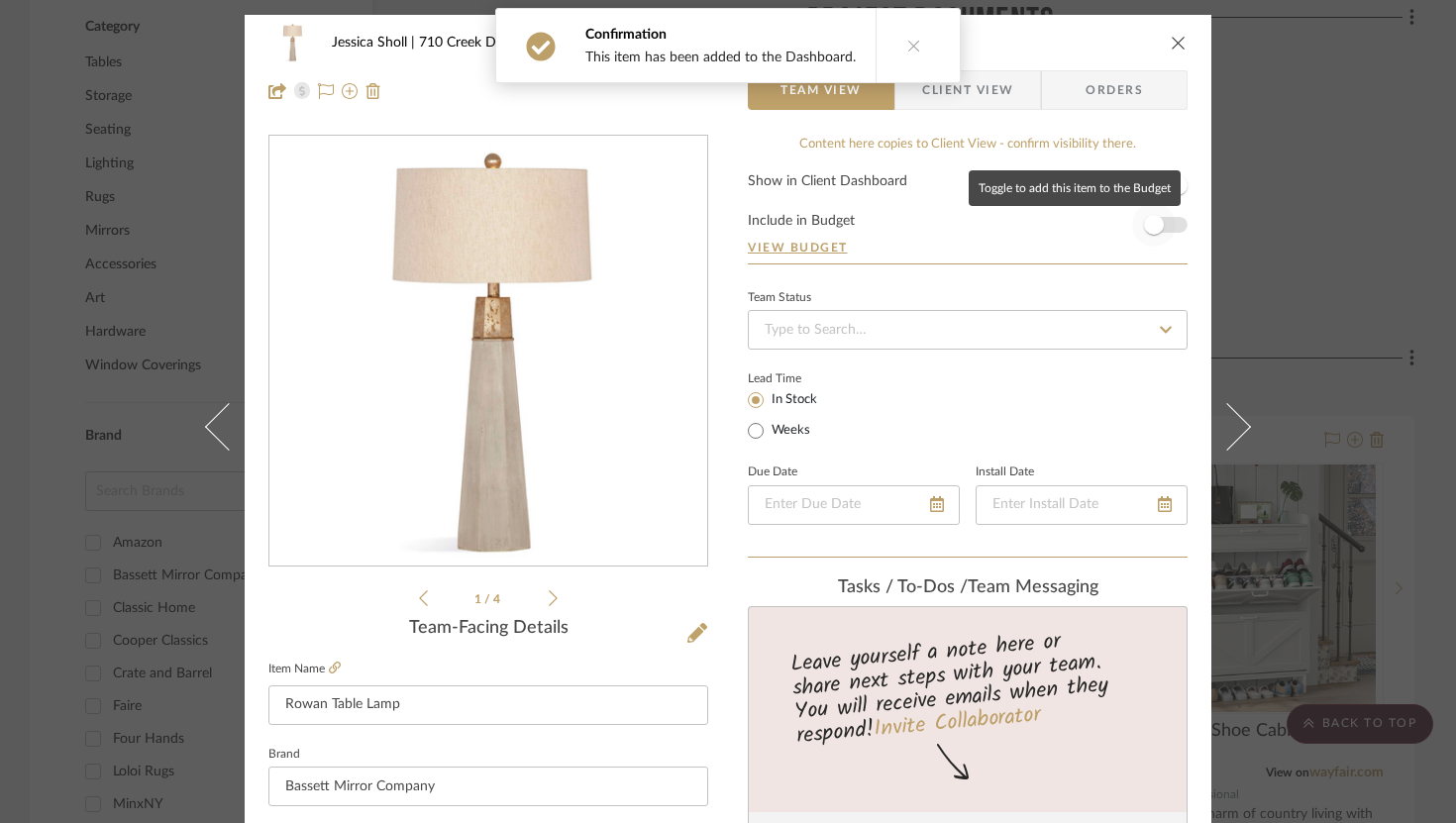 click at bounding box center (1154, 225) 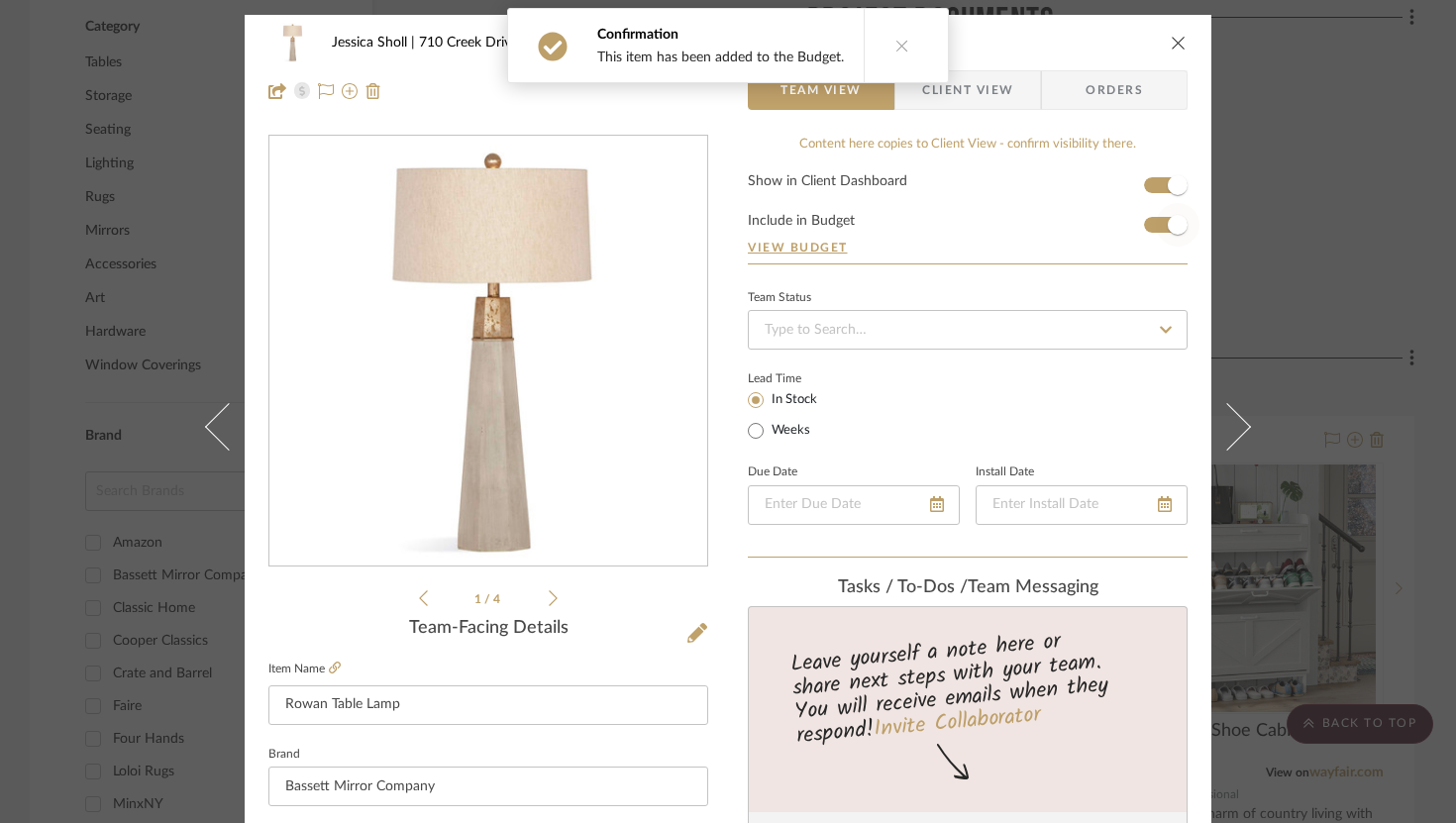 type 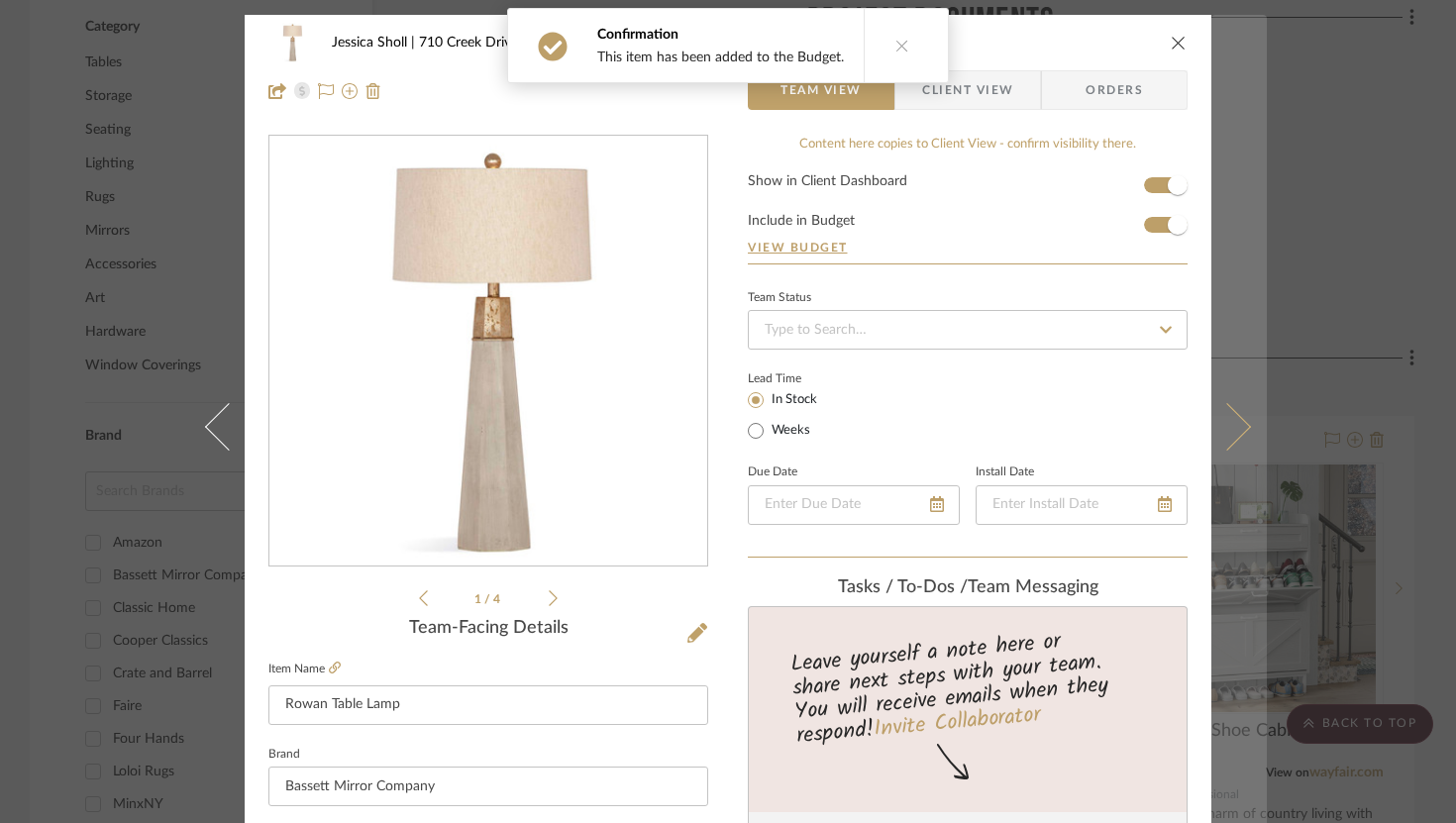 click at bounding box center (1239, 426) 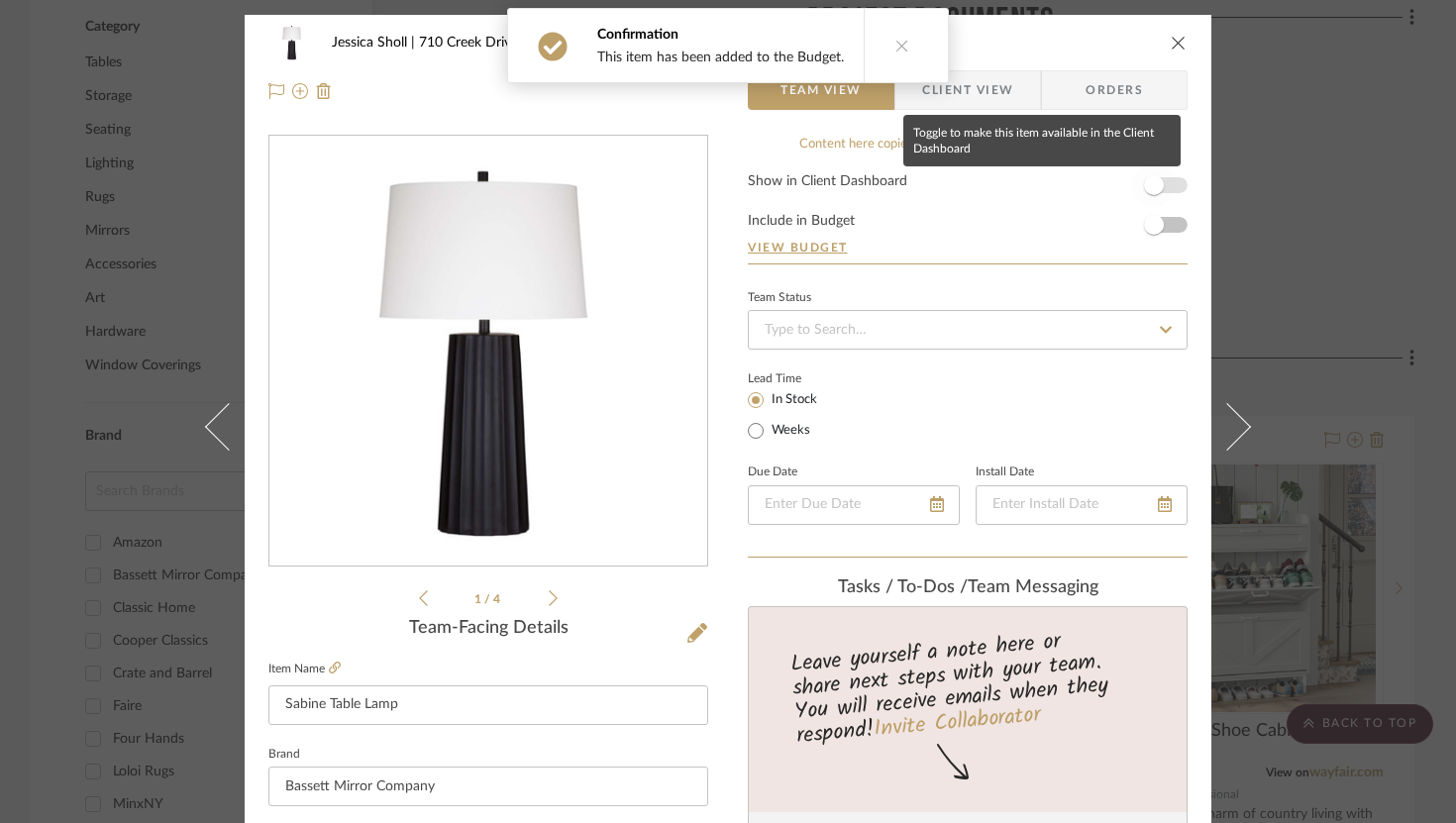 click at bounding box center [1154, 185] 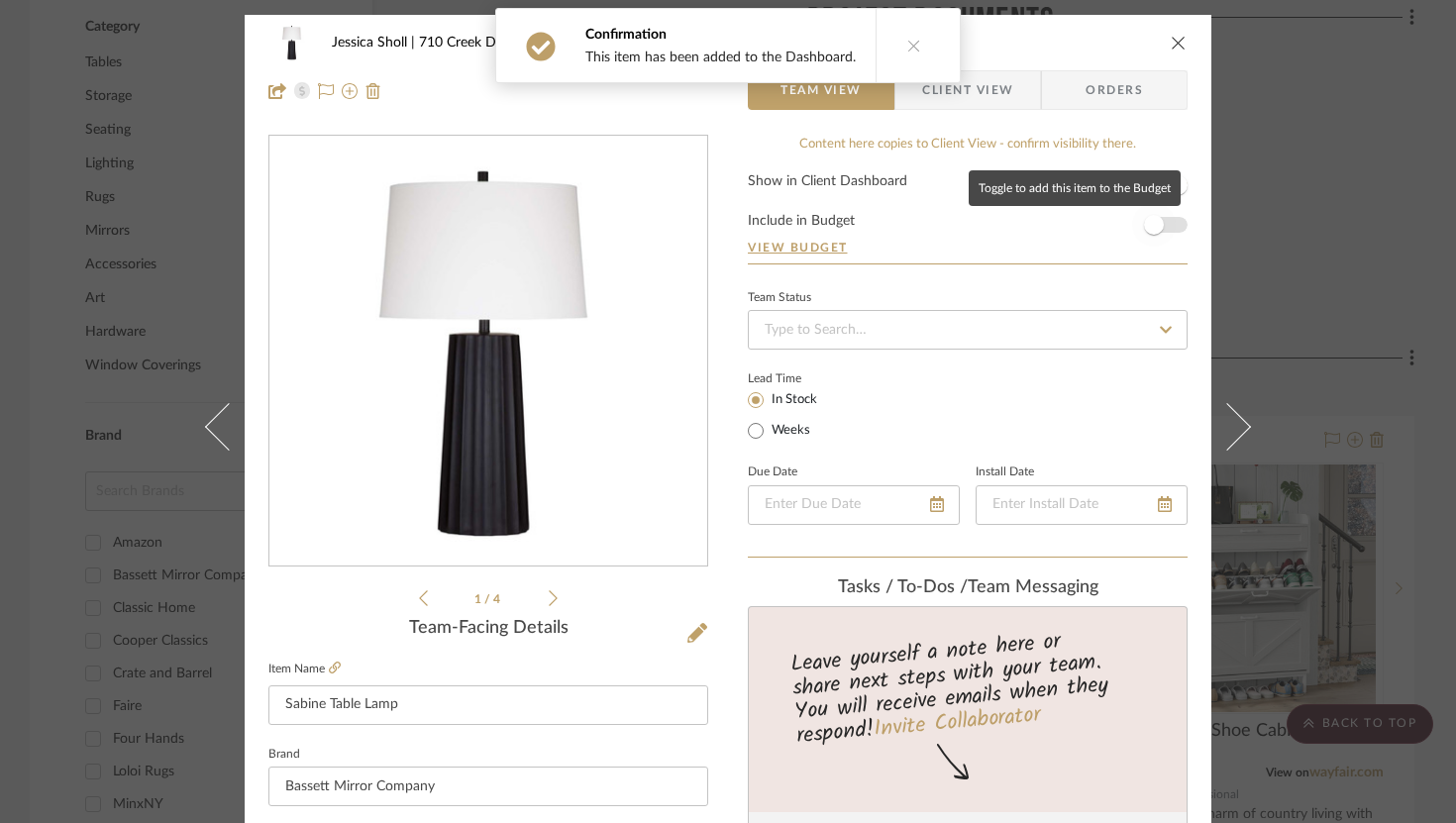 click at bounding box center (1154, 225) 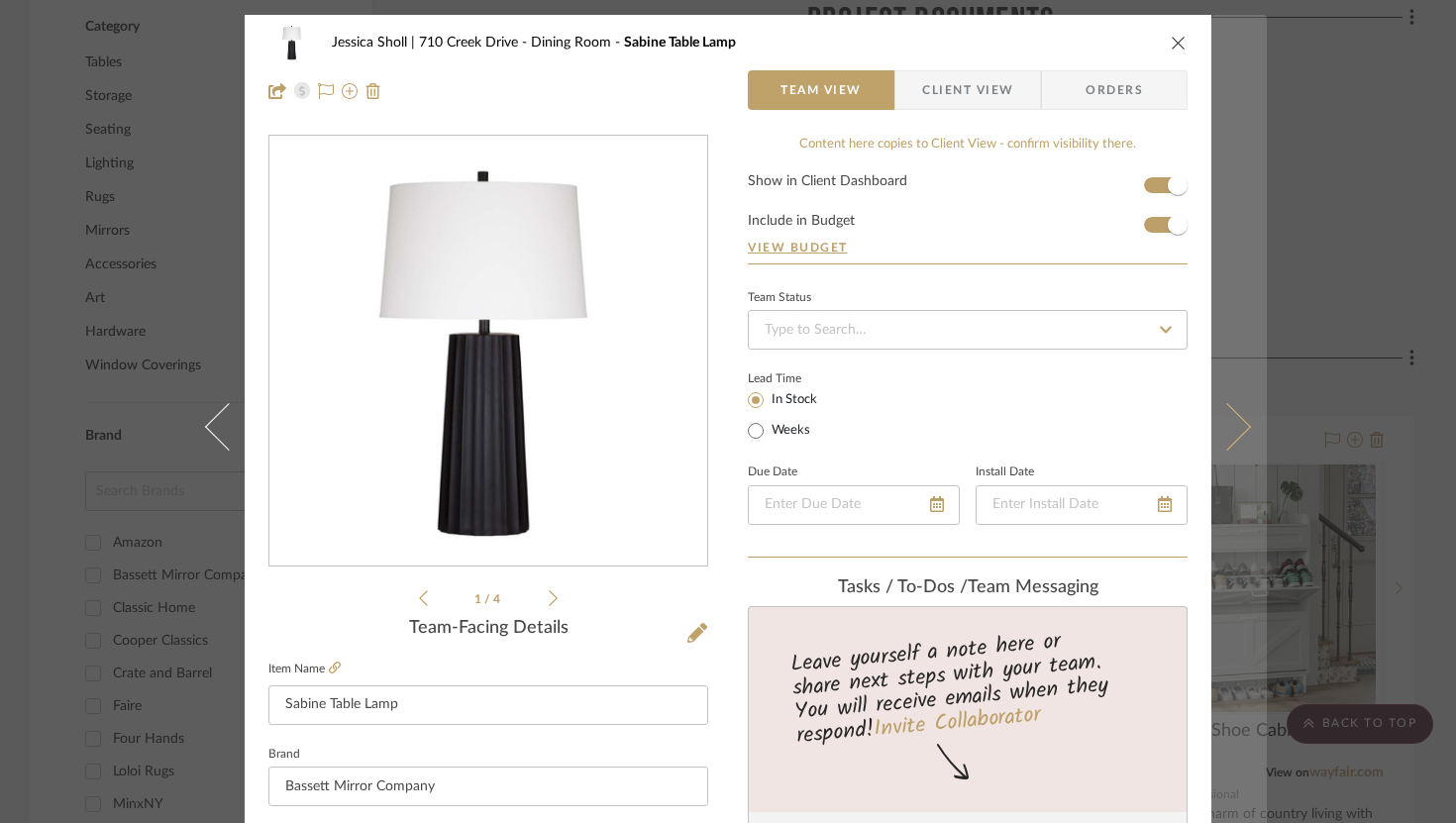 type 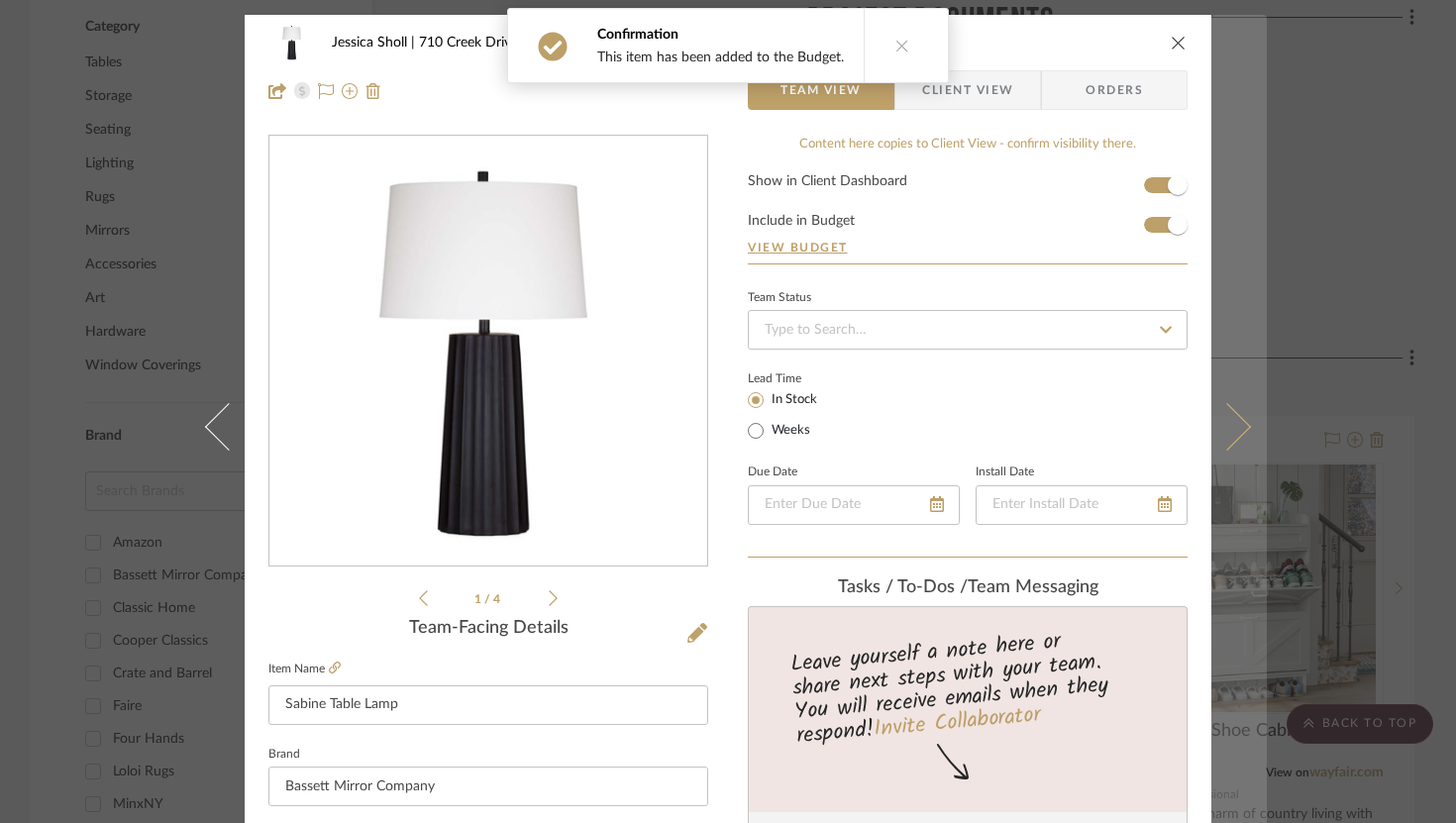 click at bounding box center [1239, 426] 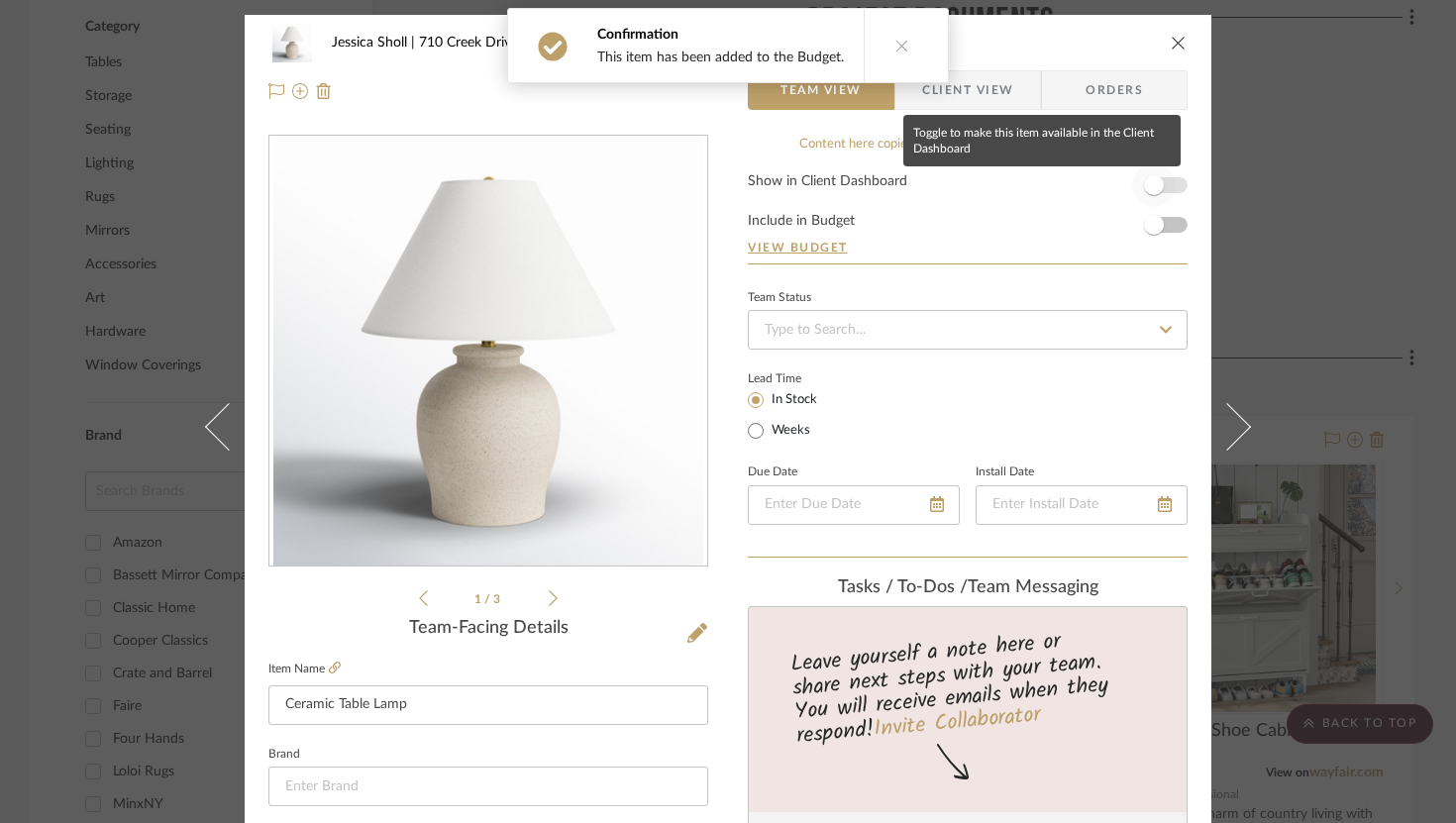 click at bounding box center (1154, 185) 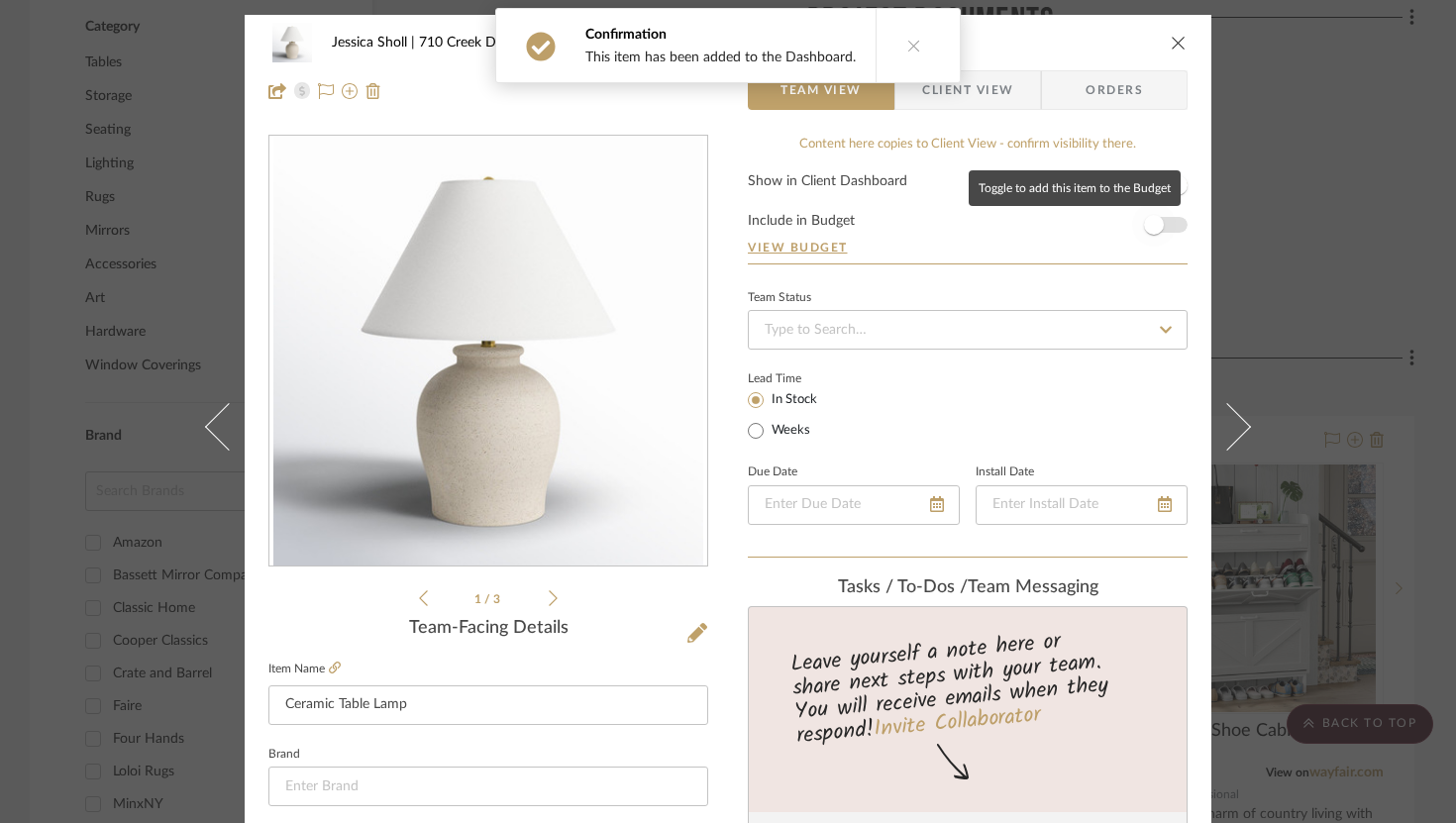 click at bounding box center [1154, 225] 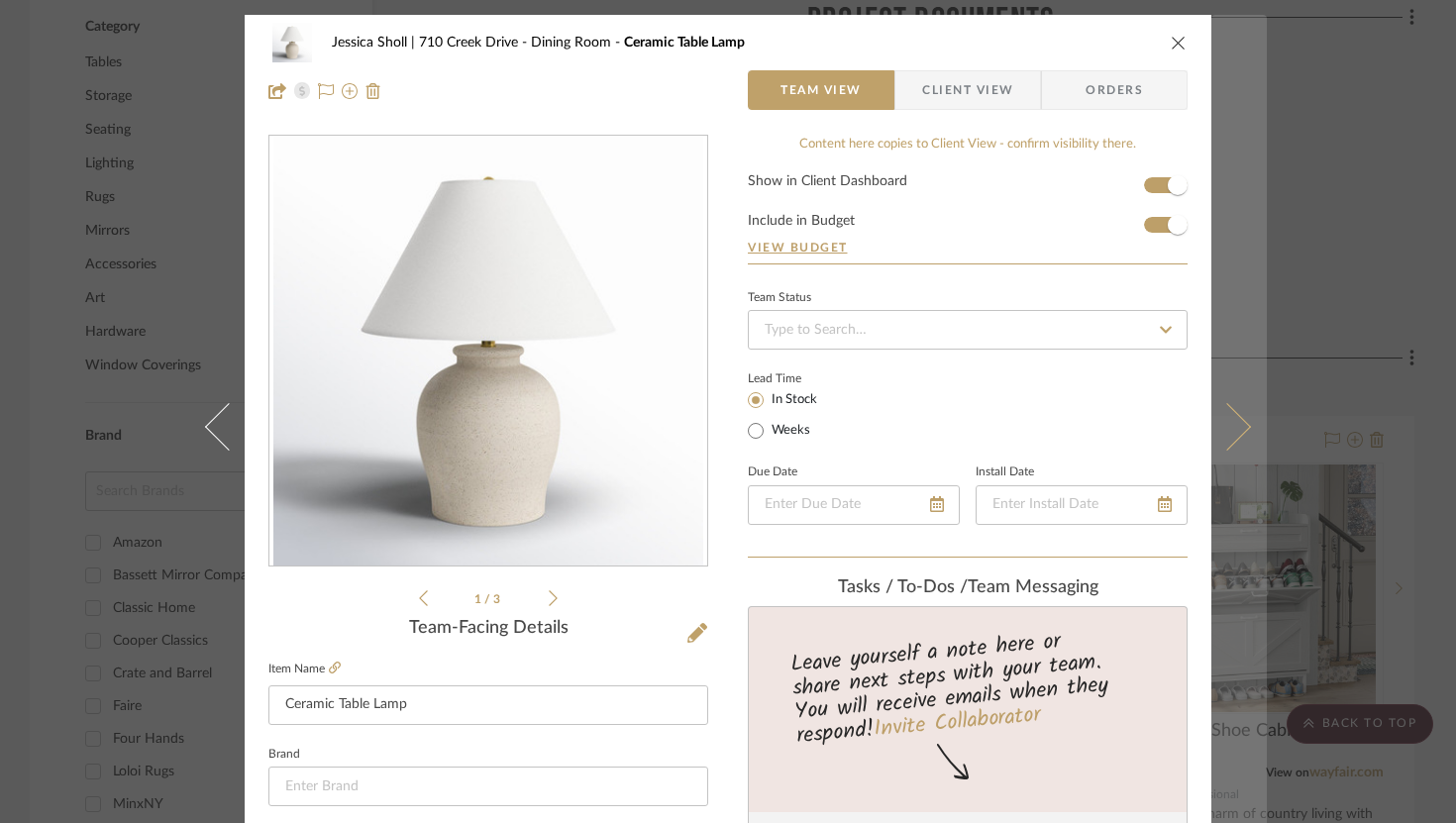 type 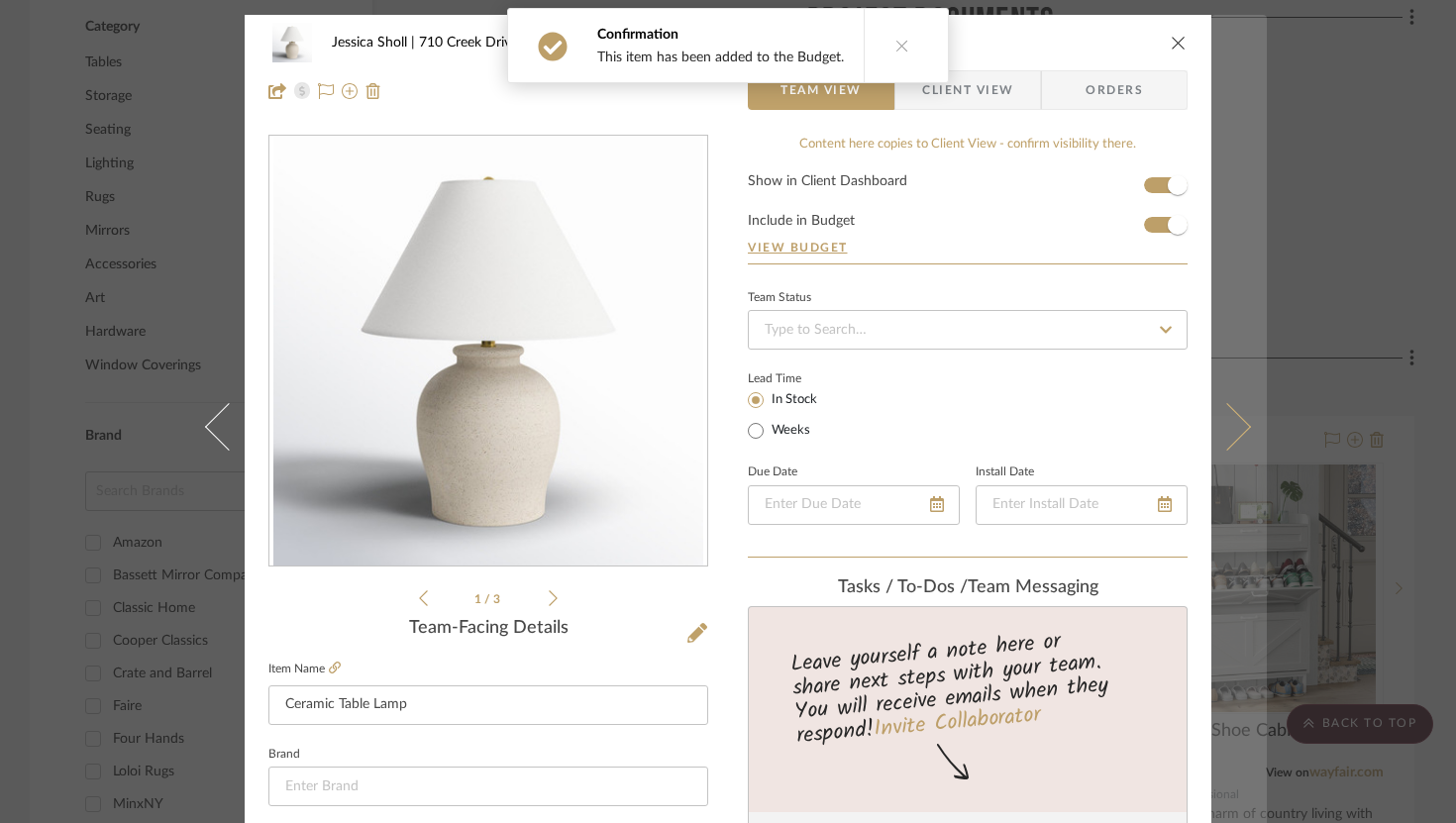 click at bounding box center (1239, 426) 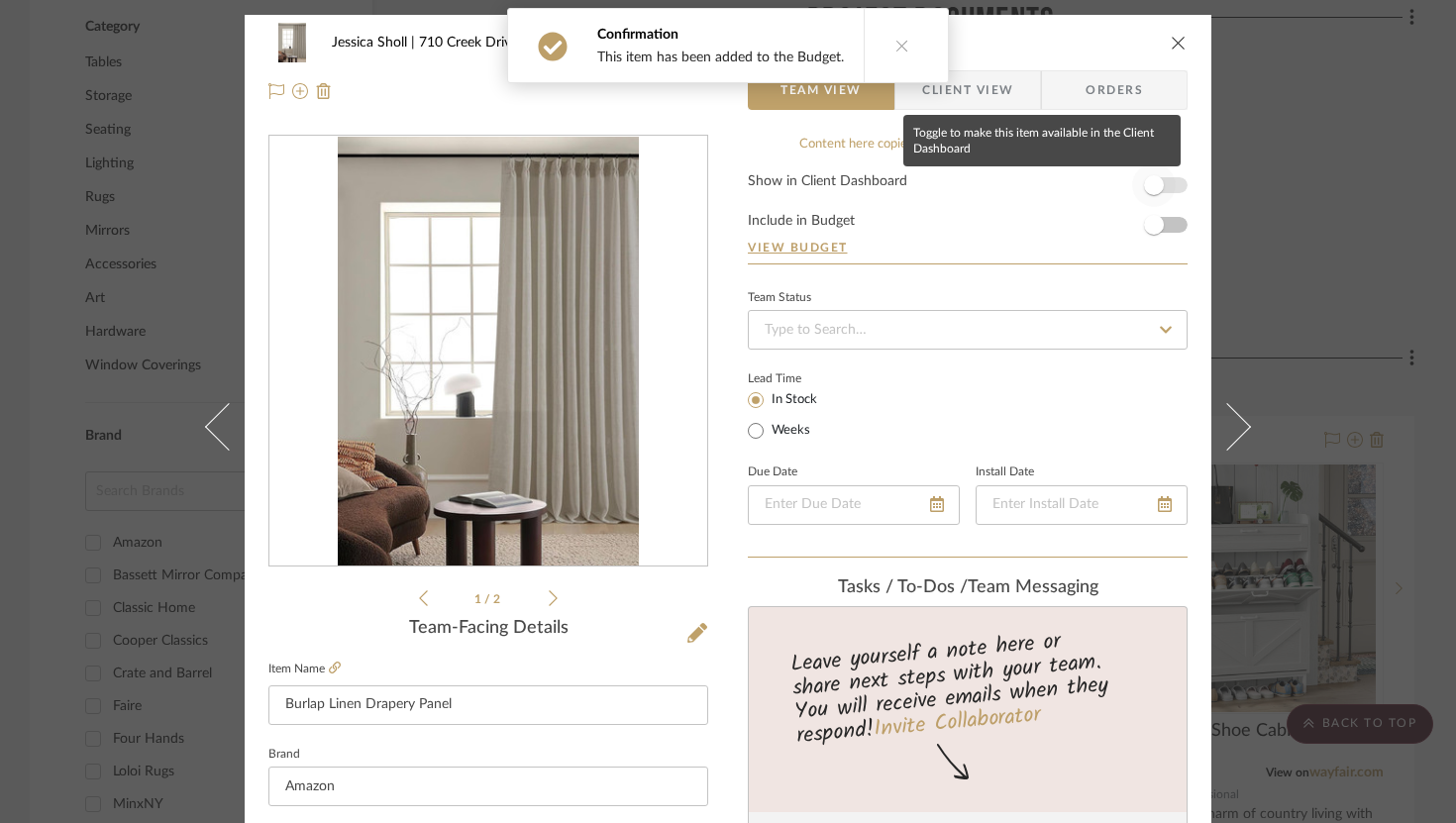 click at bounding box center [1154, 185] 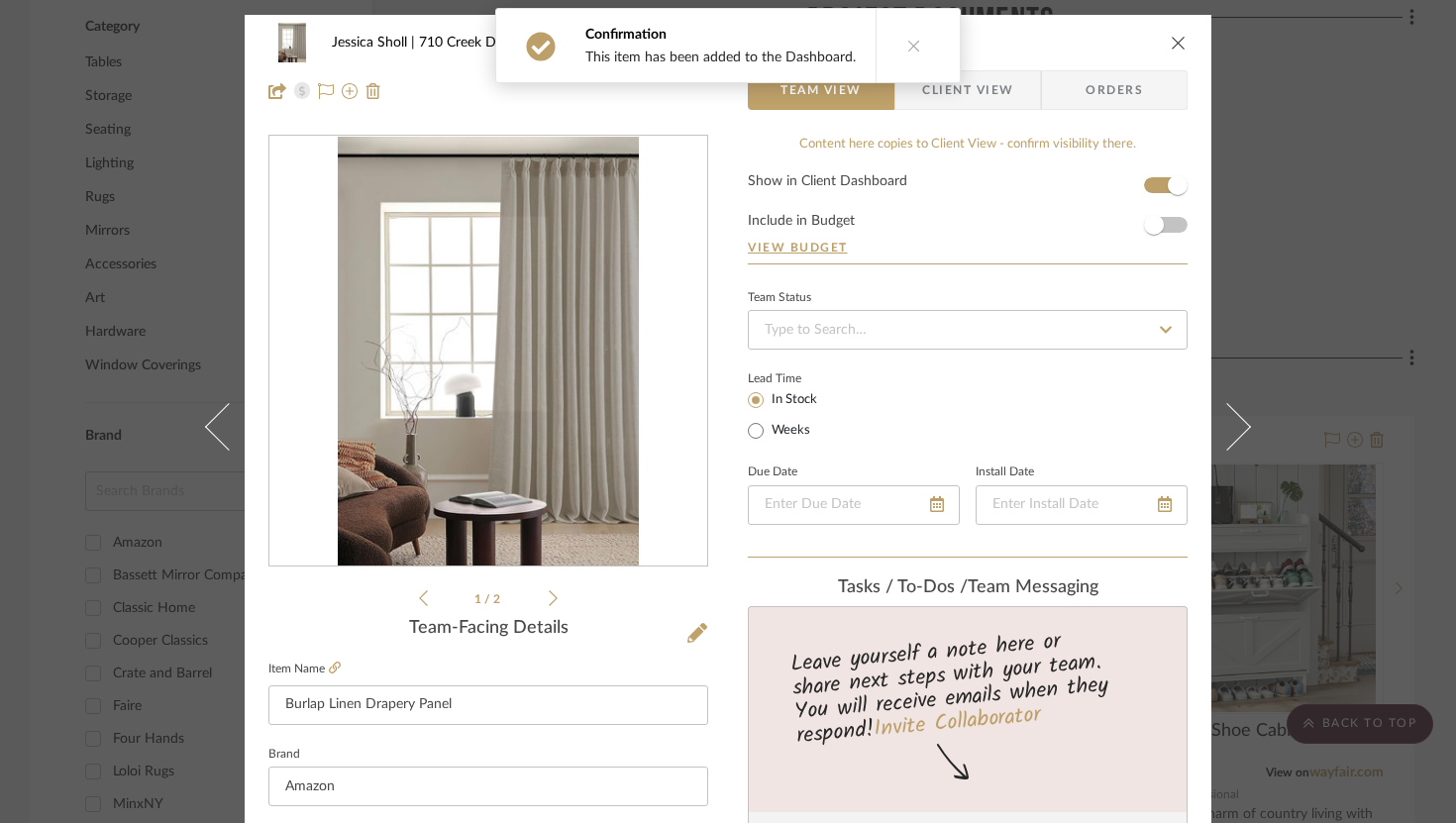 click on "Show in Client Dashboard   Include in Budget   View Budget" at bounding box center (968, 219) 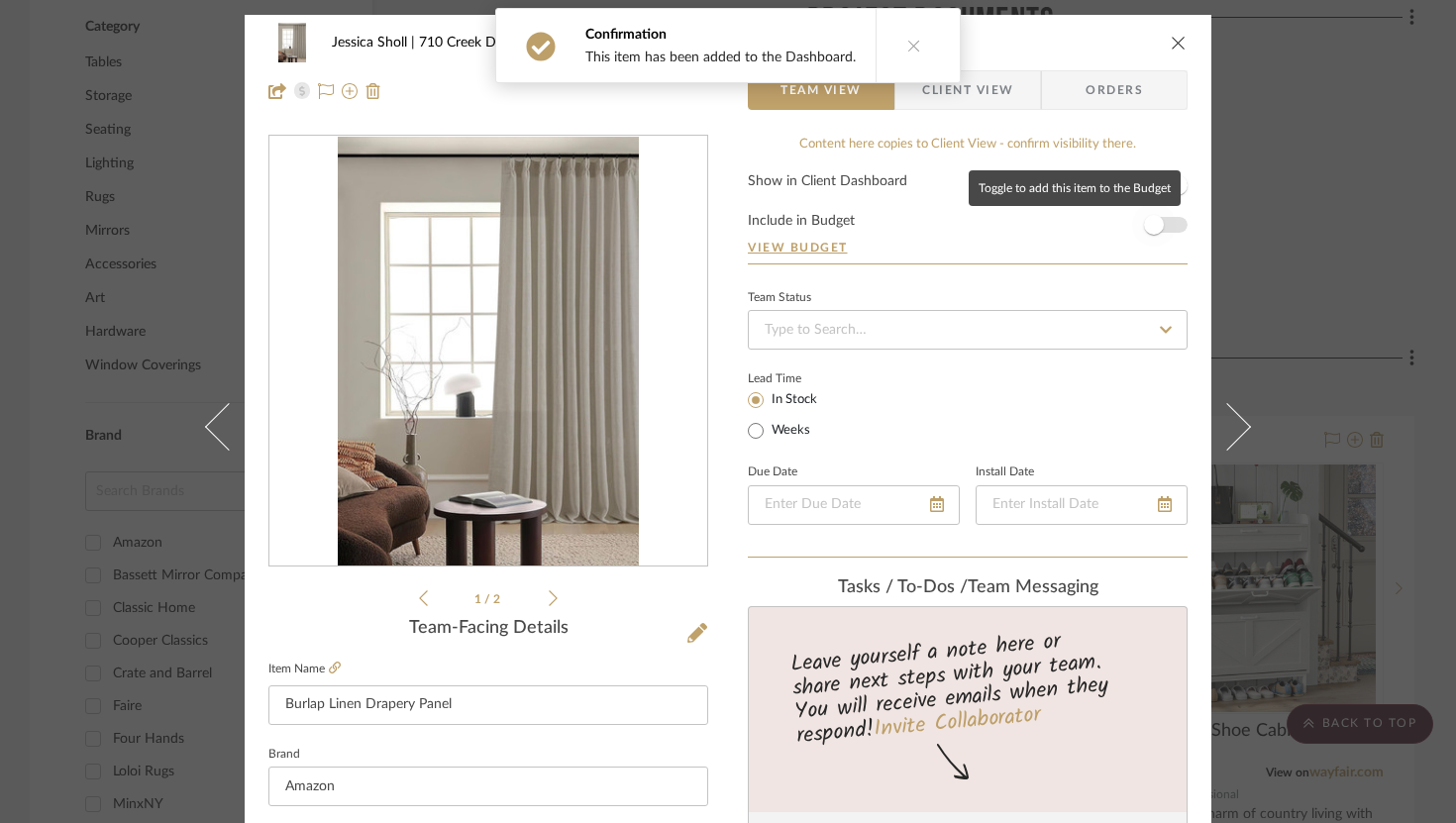 click at bounding box center (1154, 225) 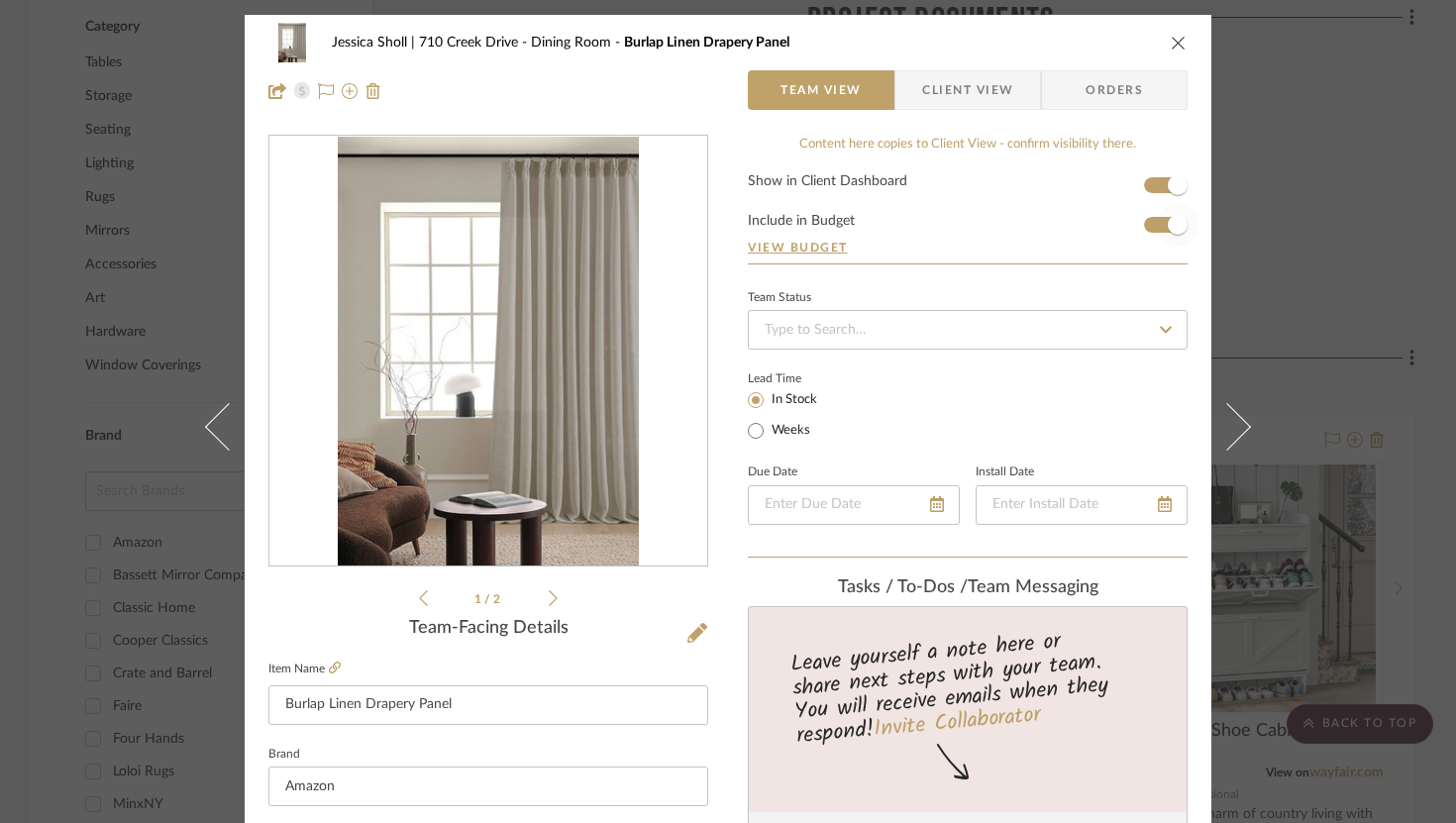 type 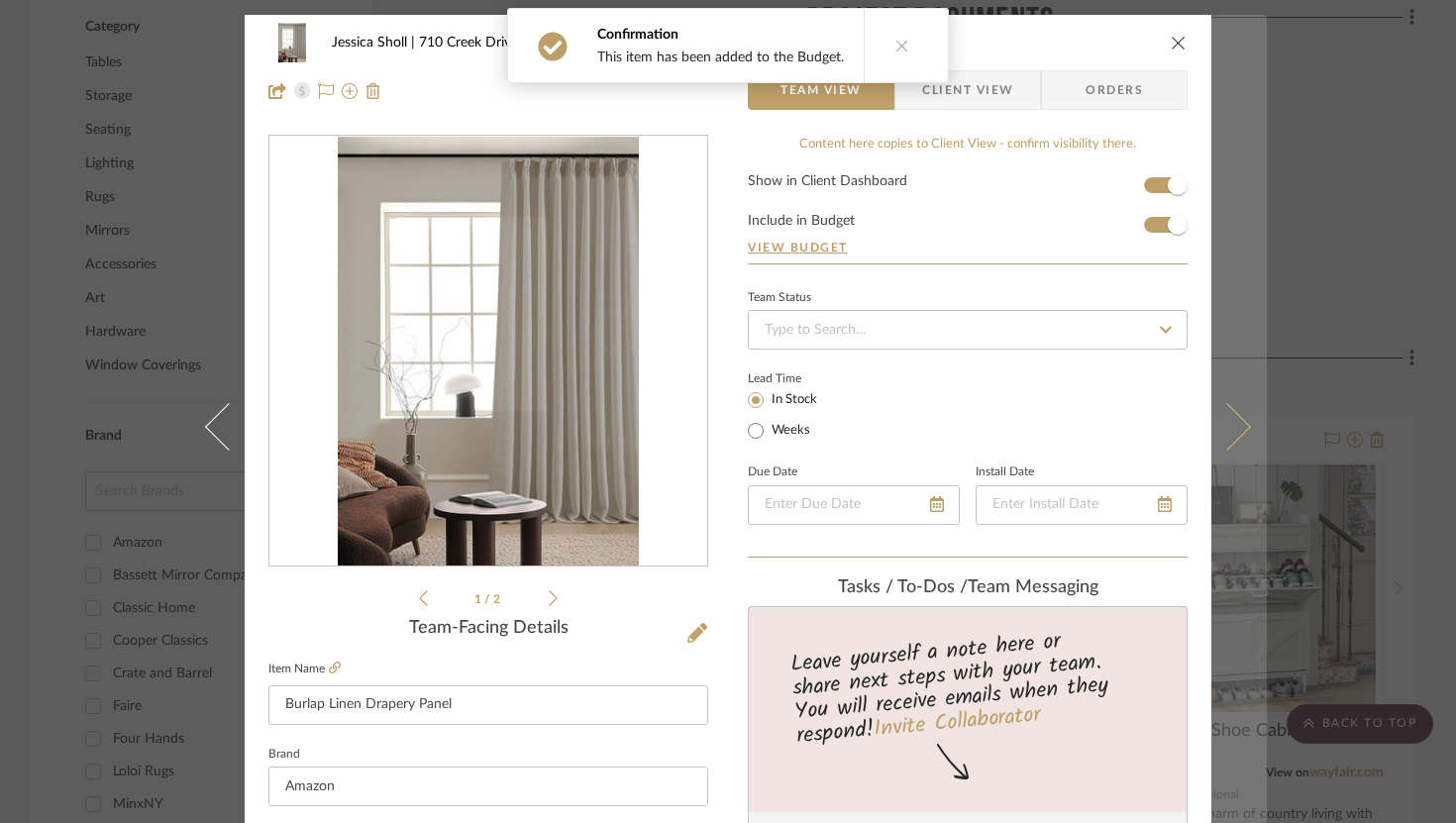 click at bounding box center (1227, 426) 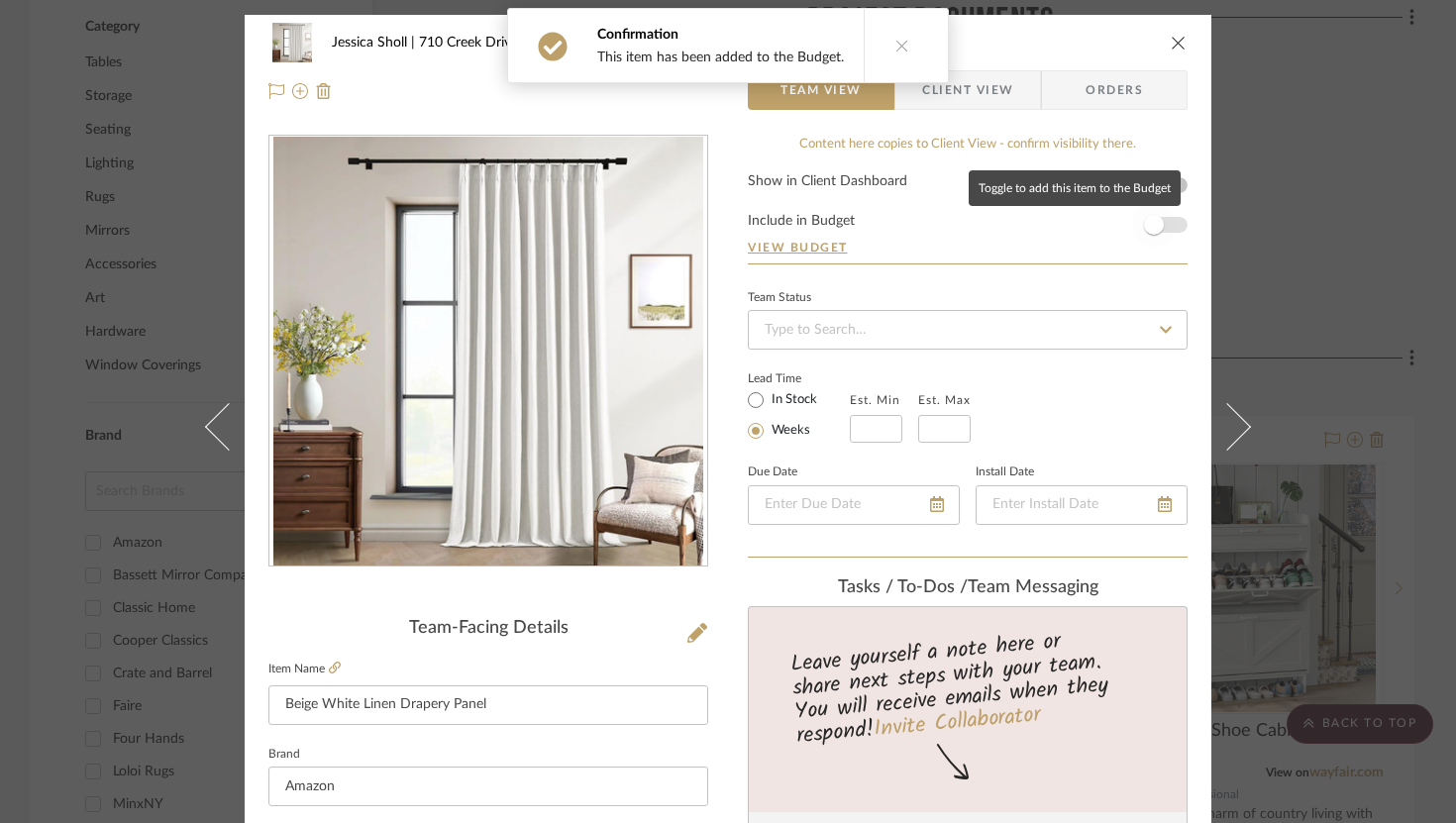 click at bounding box center (1154, 225) 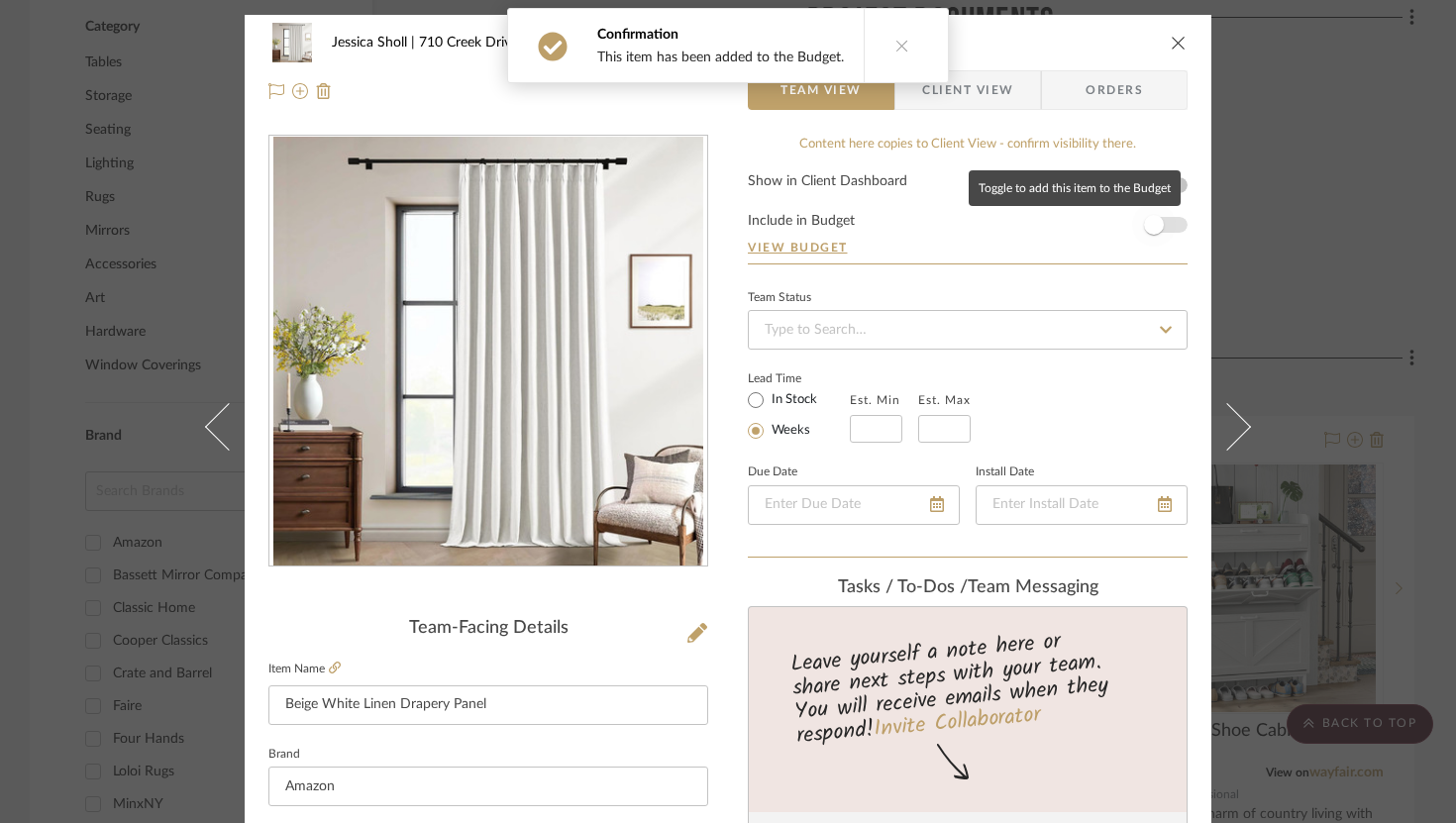 type 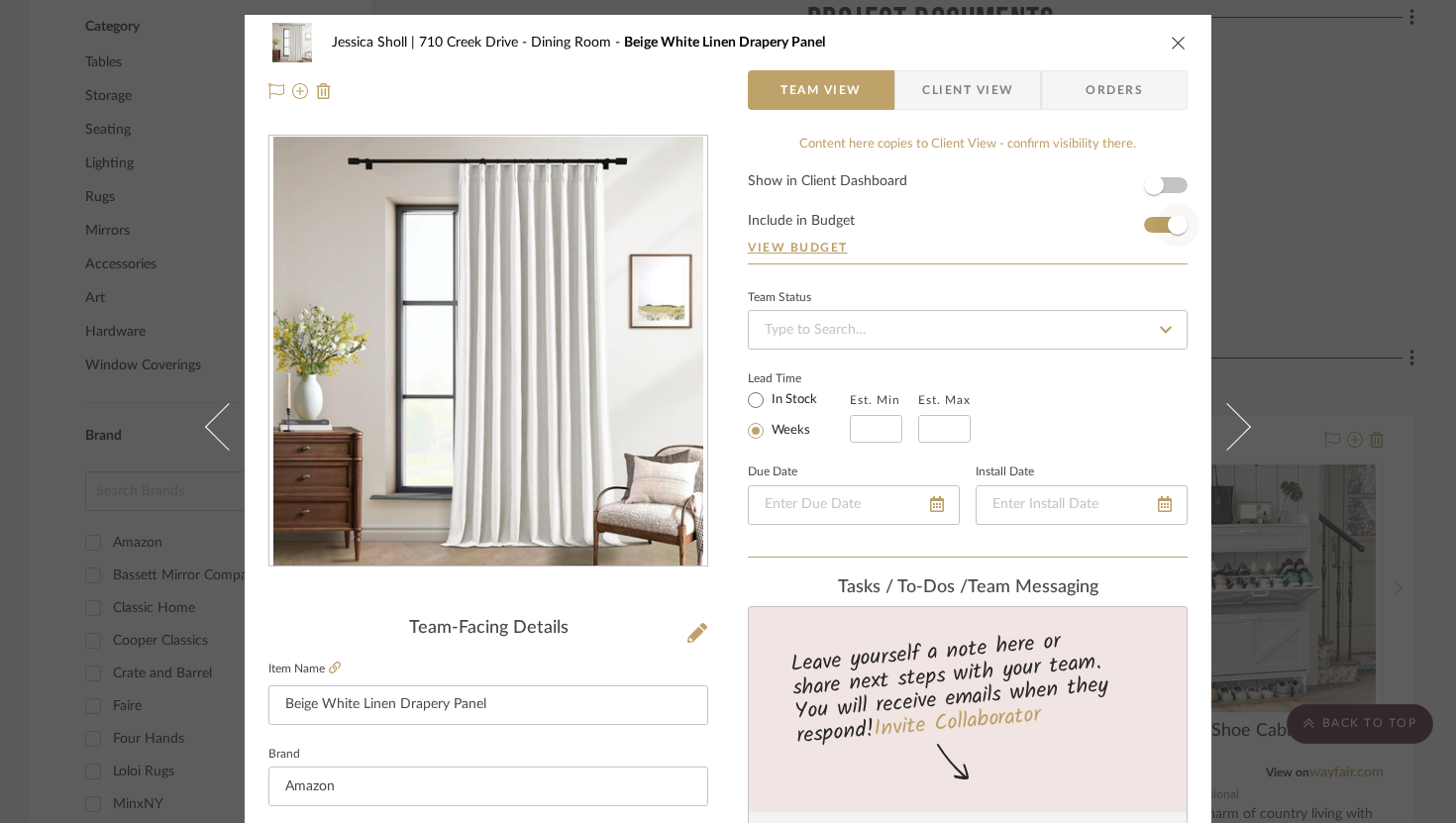 type 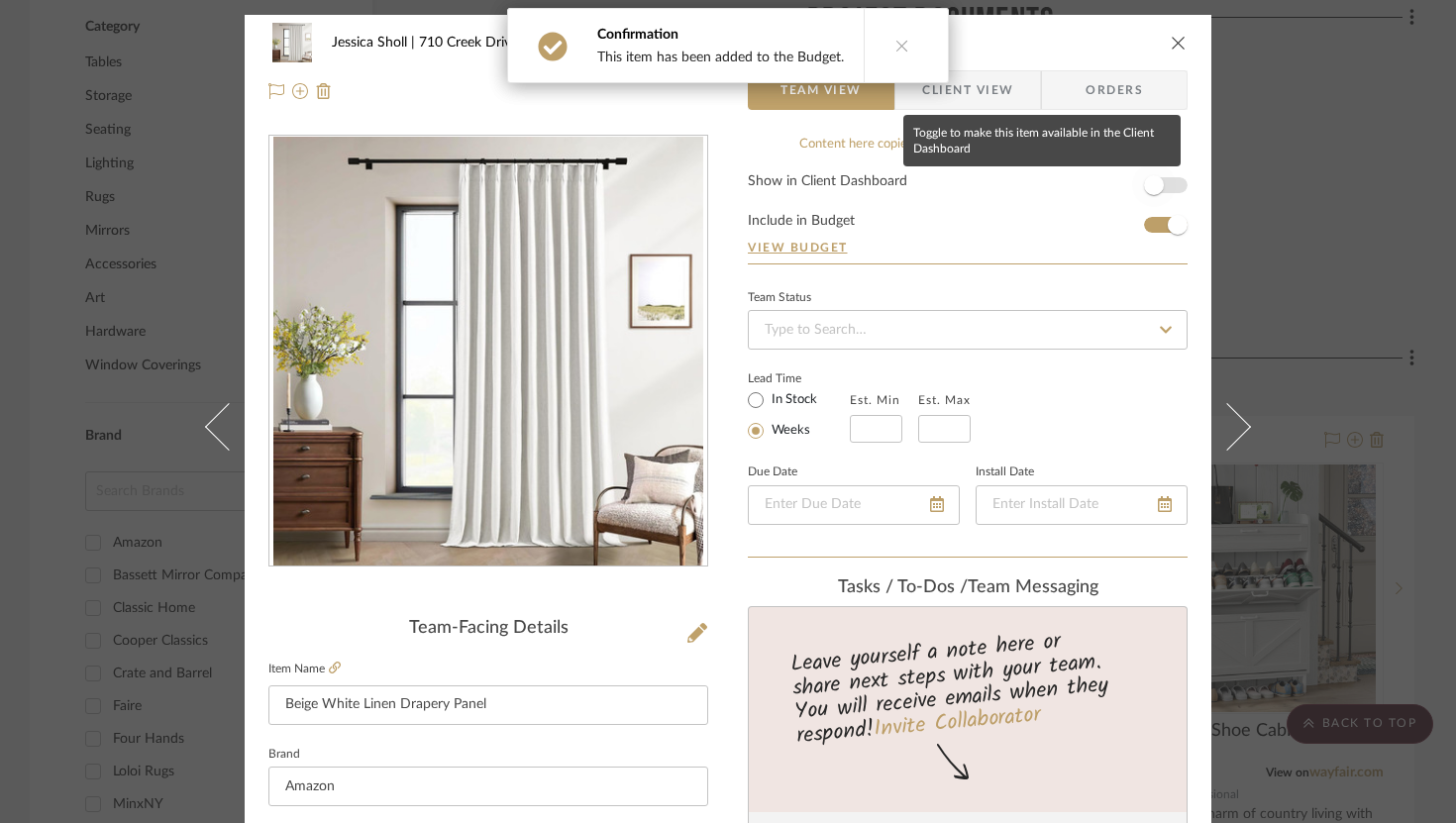 click at bounding box center (1154, 185) 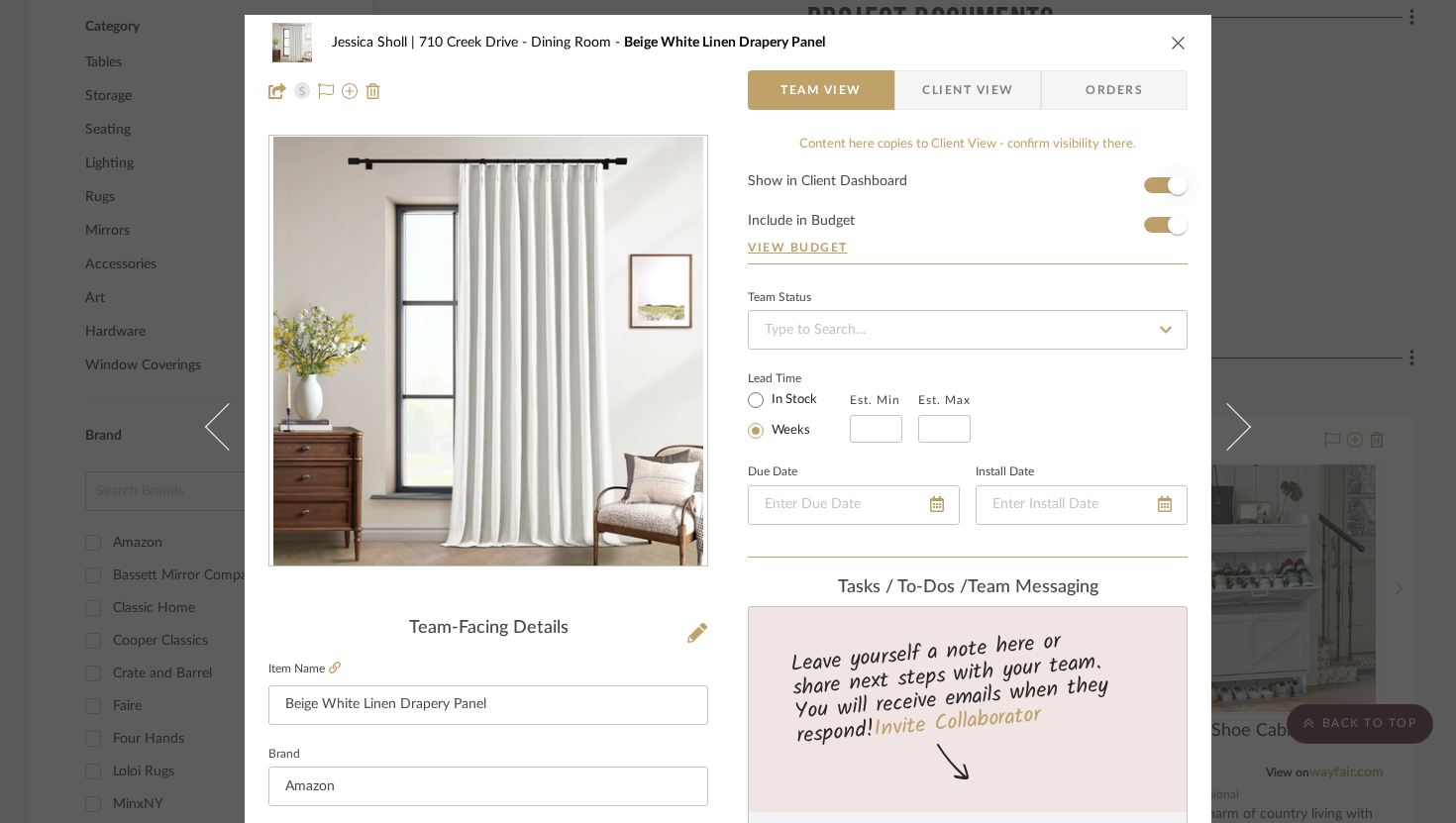 type 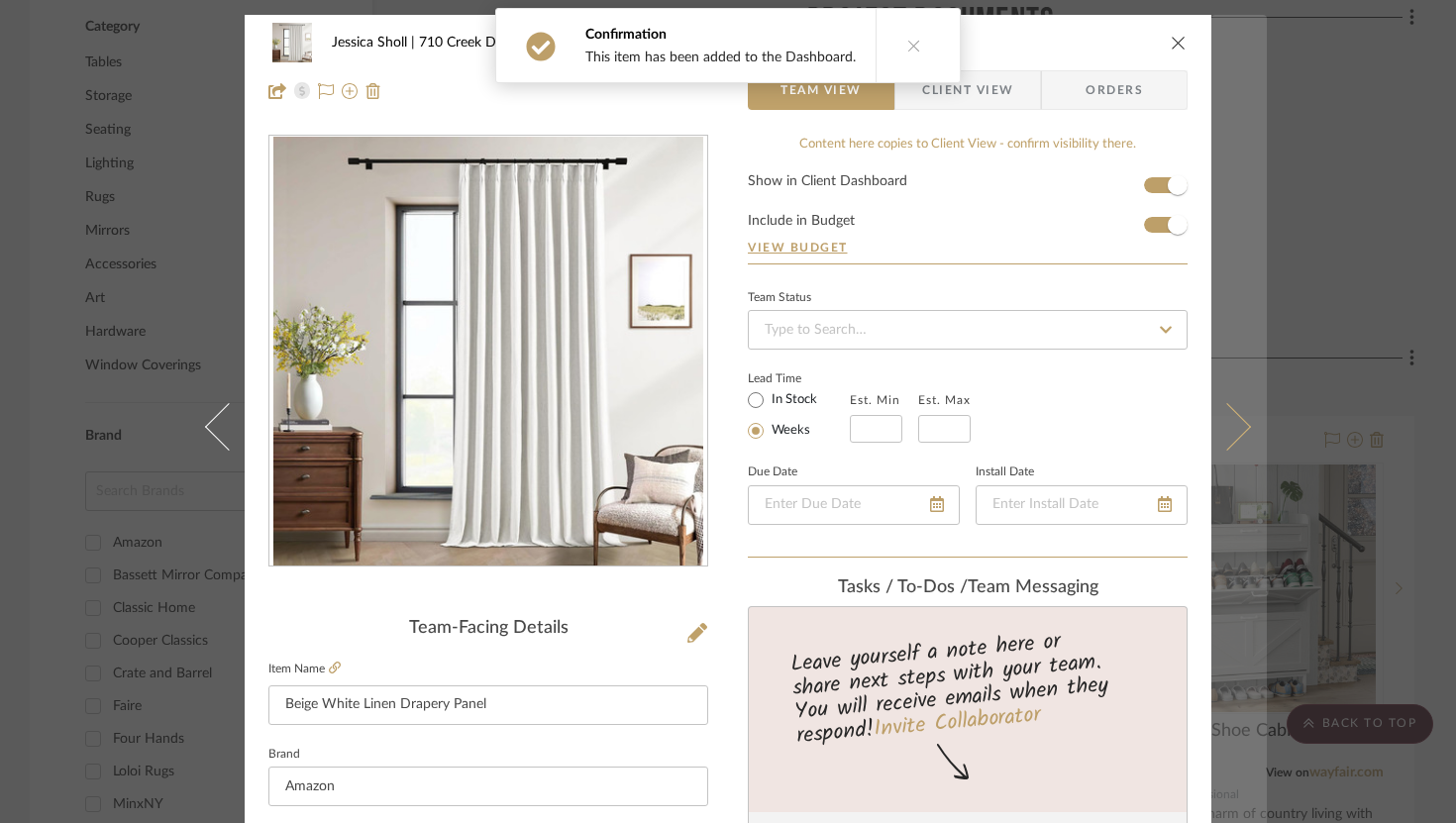 click at bounding box center (1227, 426) 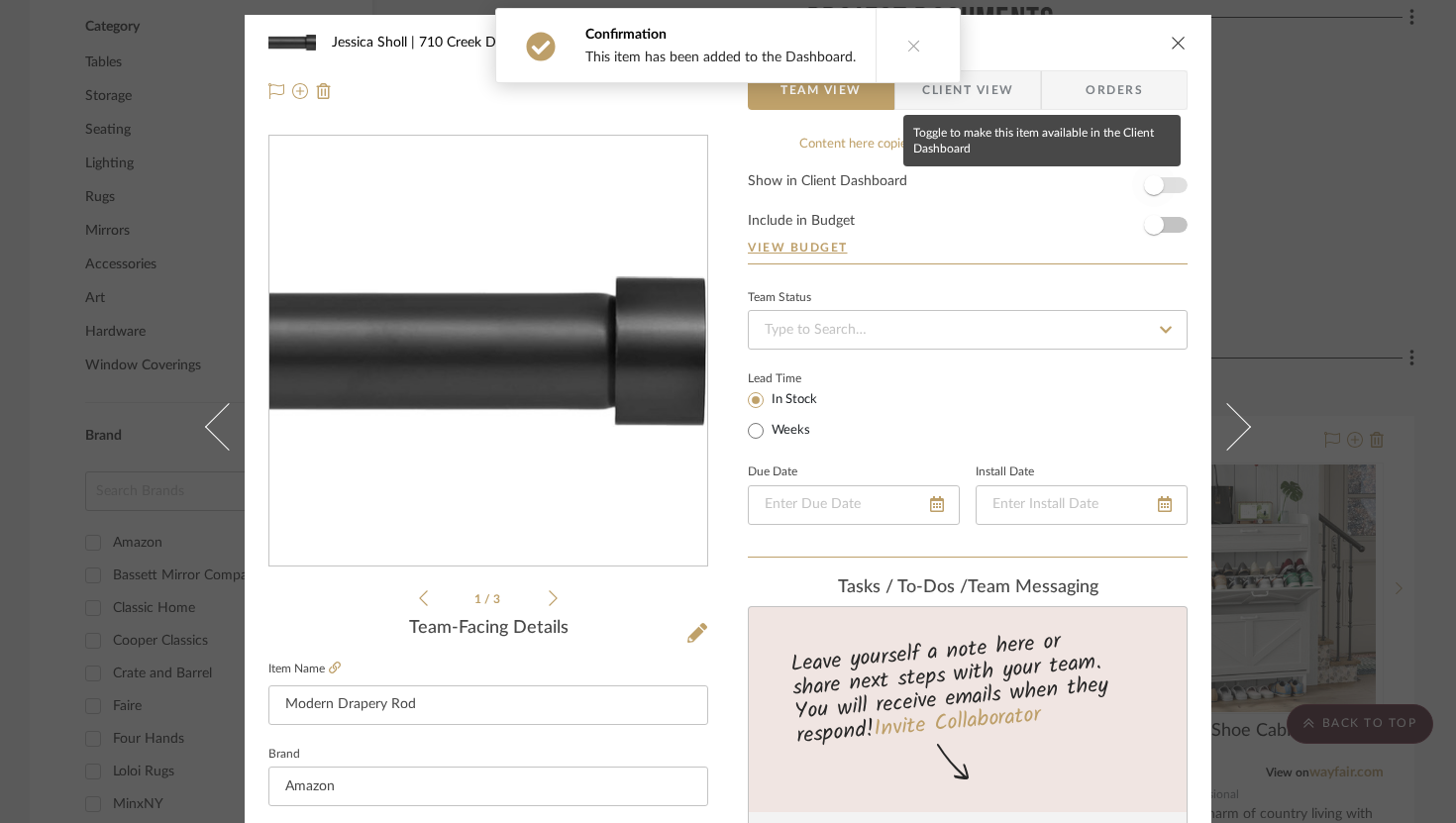 click at bounding box center (1154, 185) 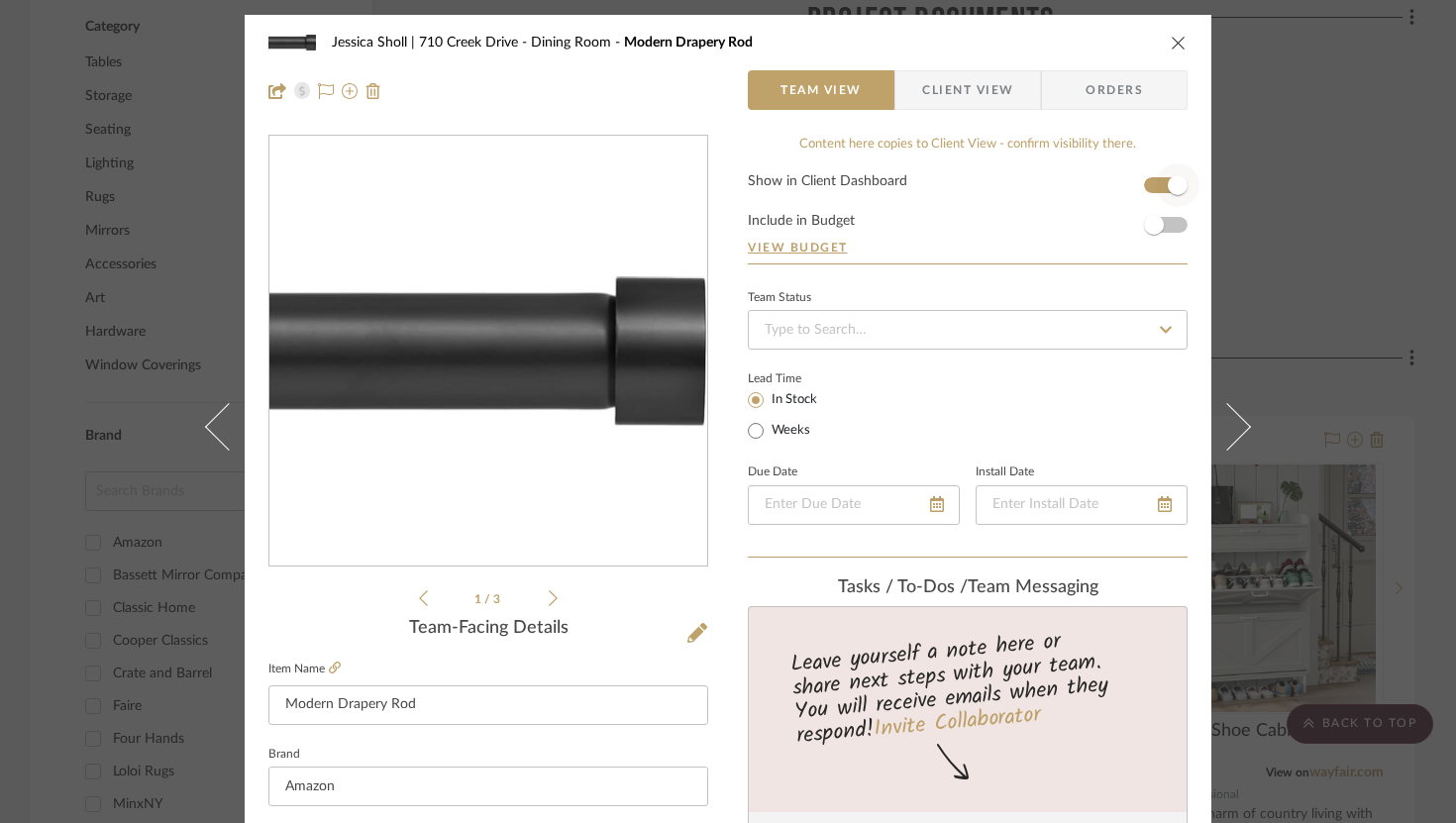 type 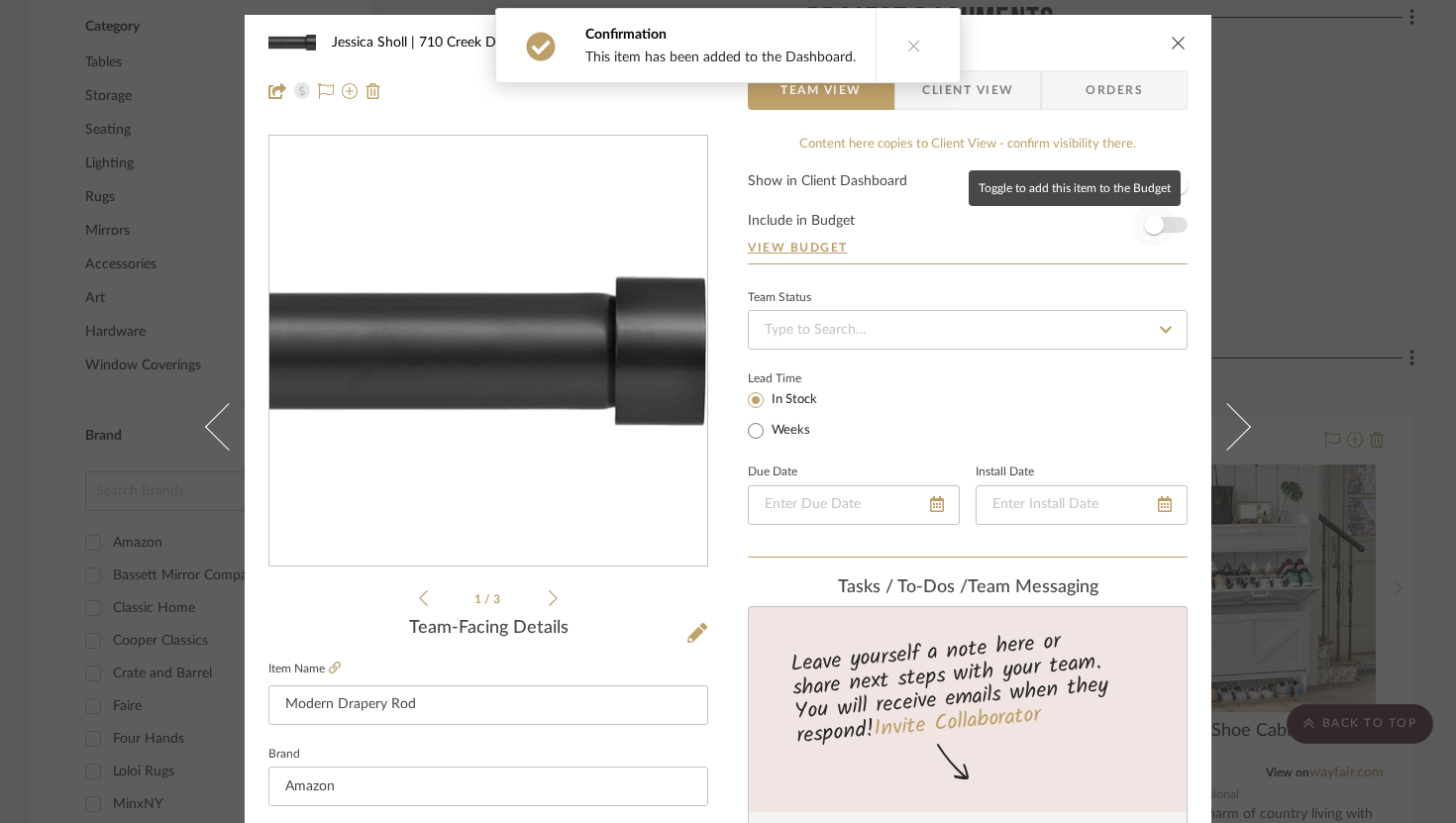 click at bounding box center (1154, 225) 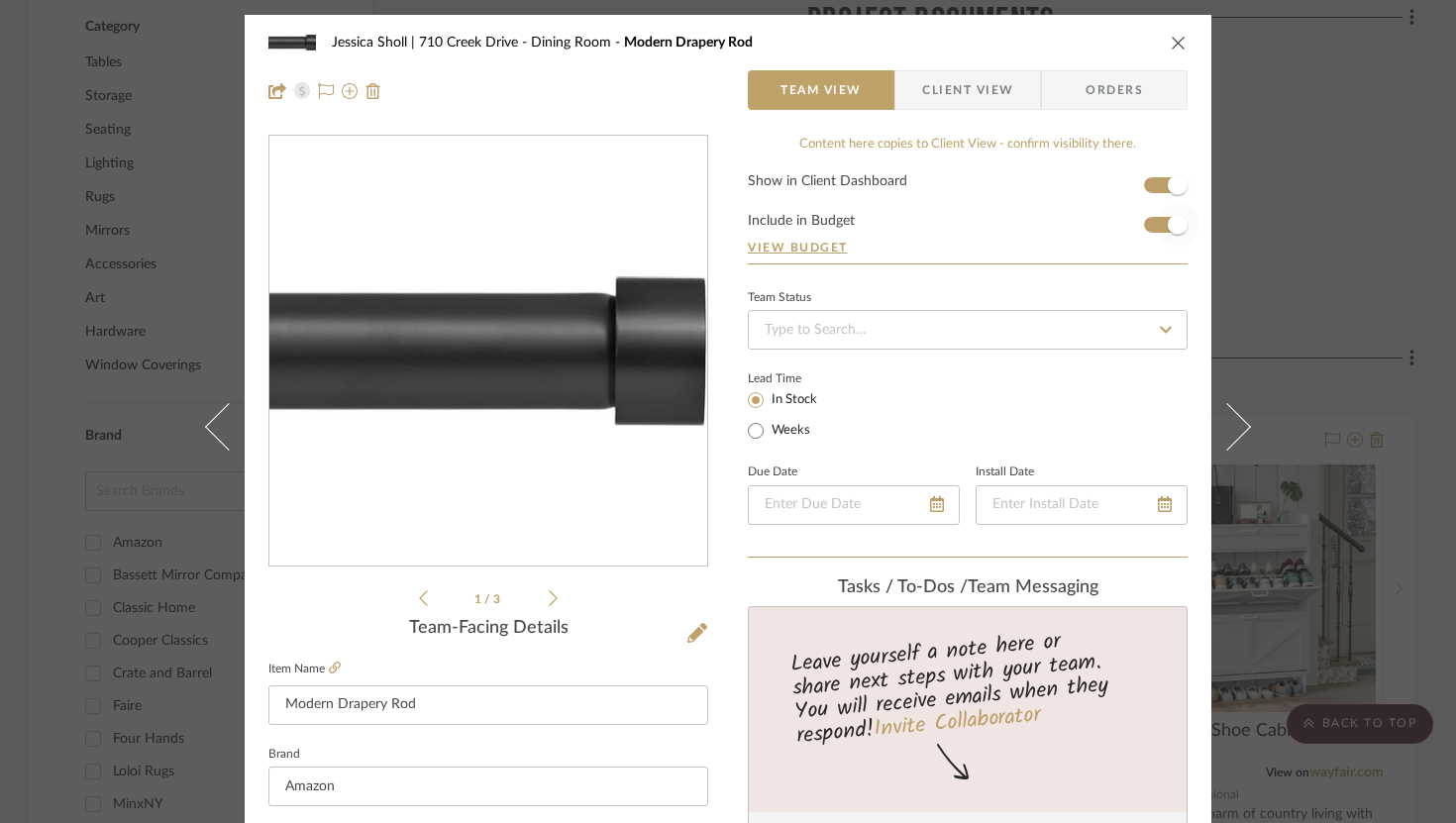 type 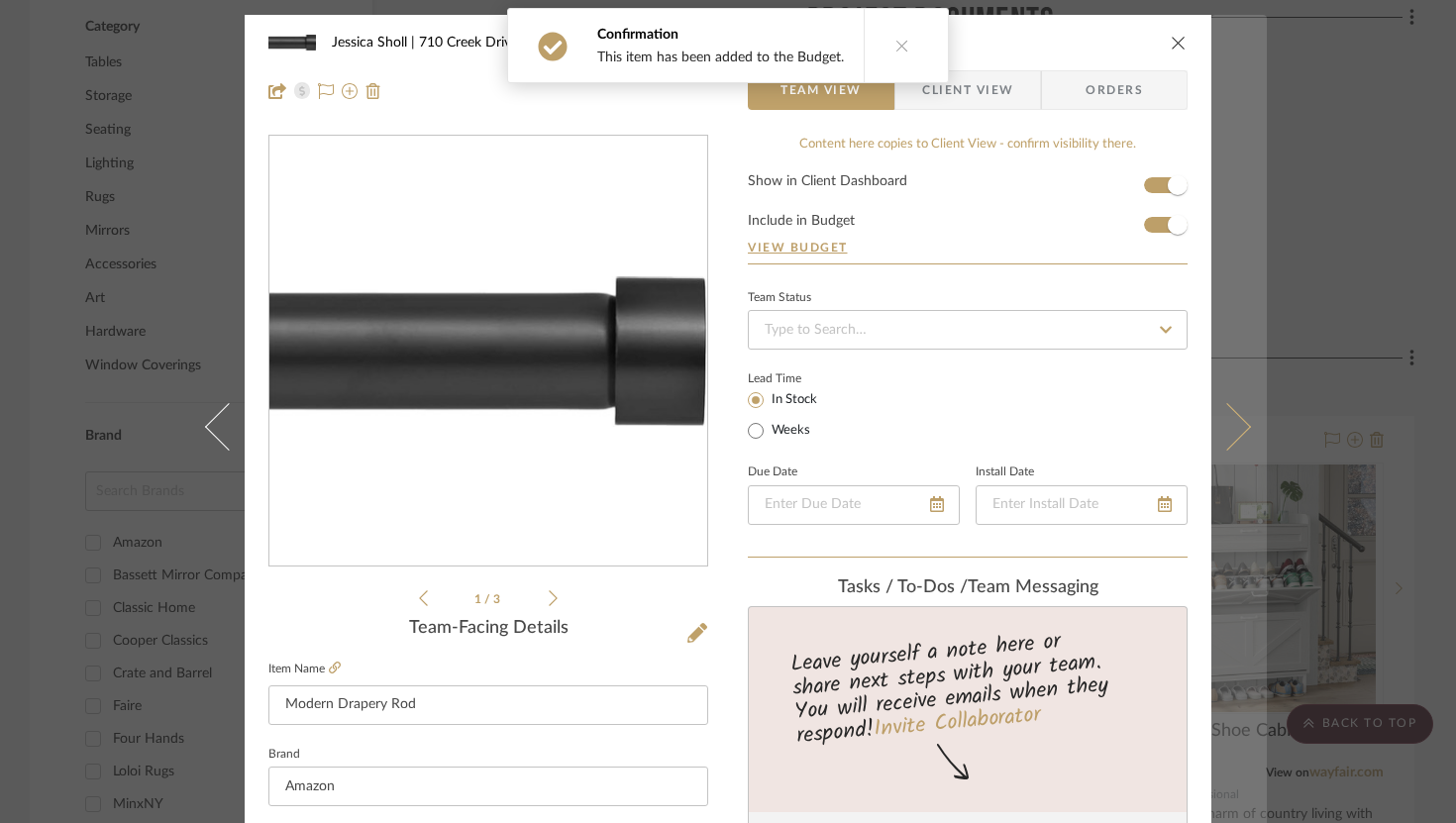 click at bounding box center [1227, 426] 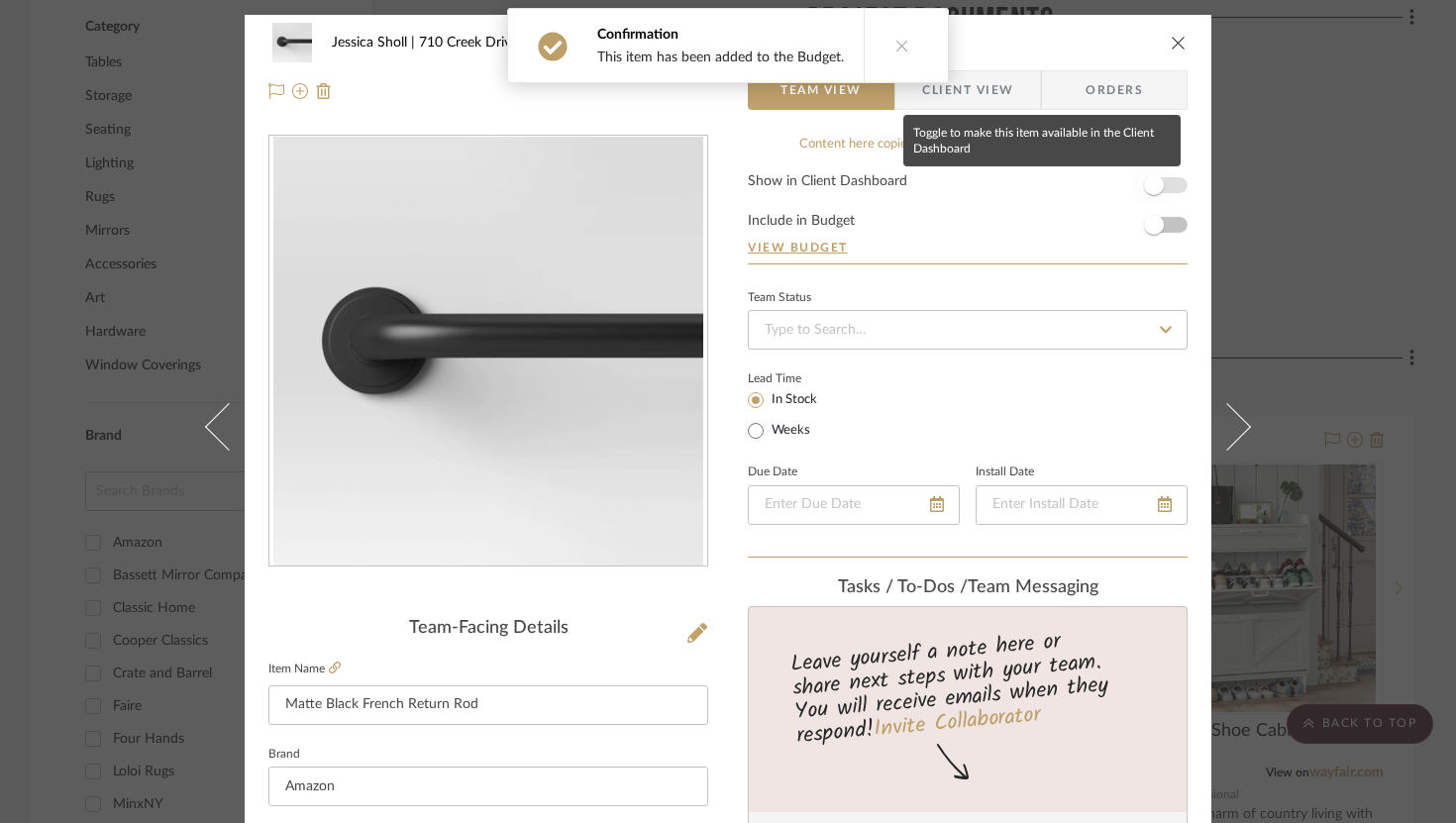 click at bounding box center (1154, 185) 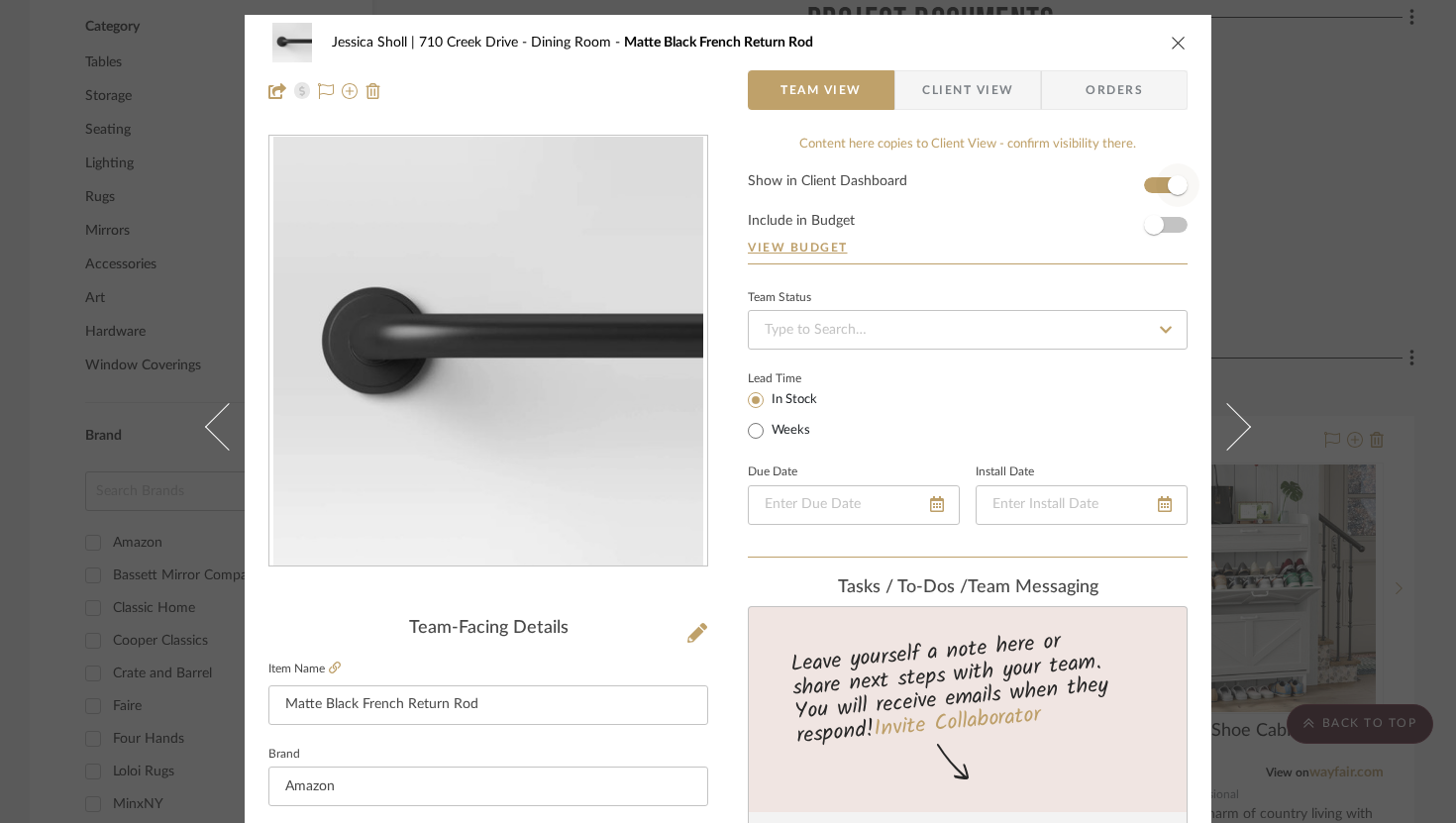 type 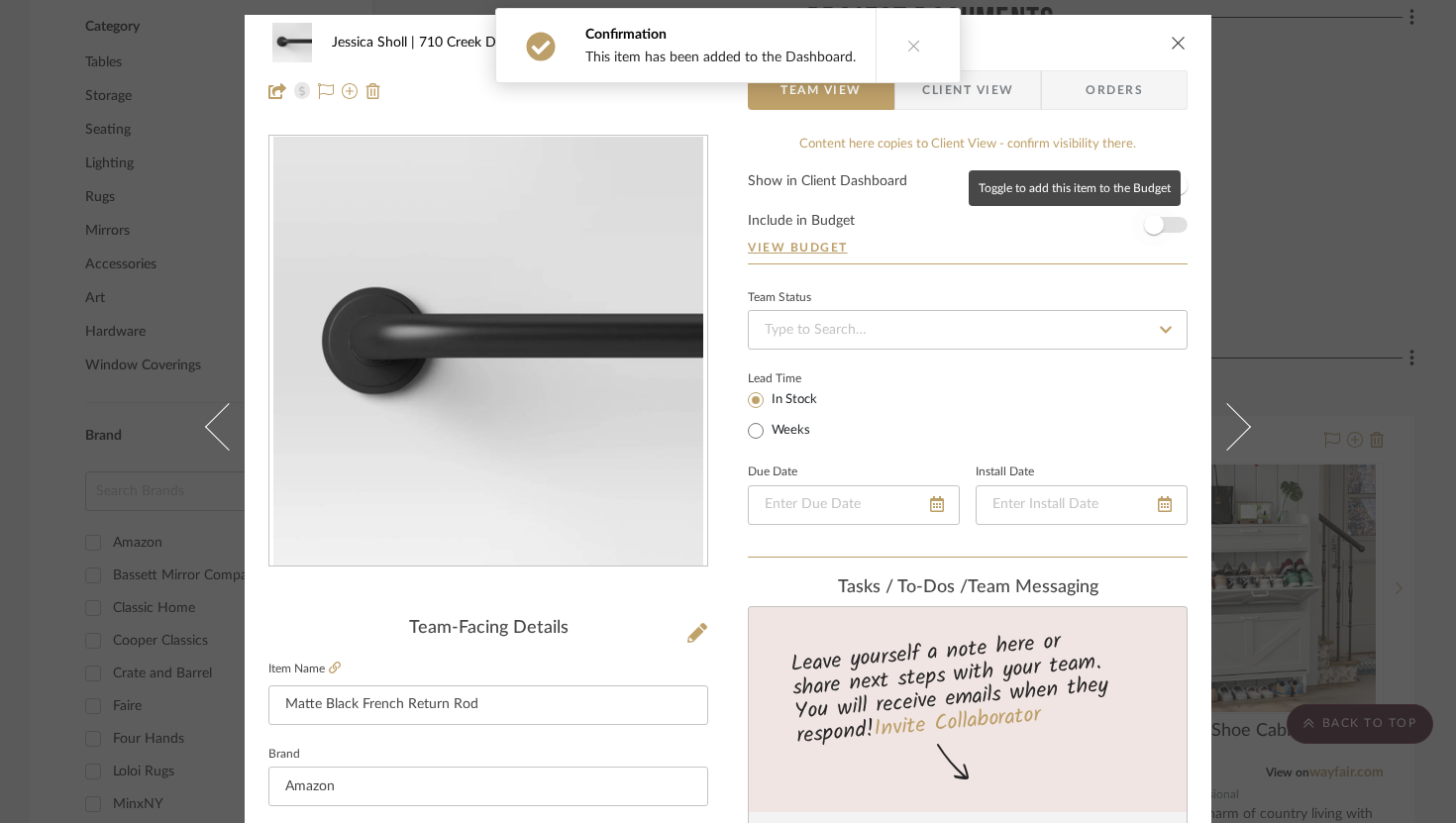 click at bounding box center (1154, 225) 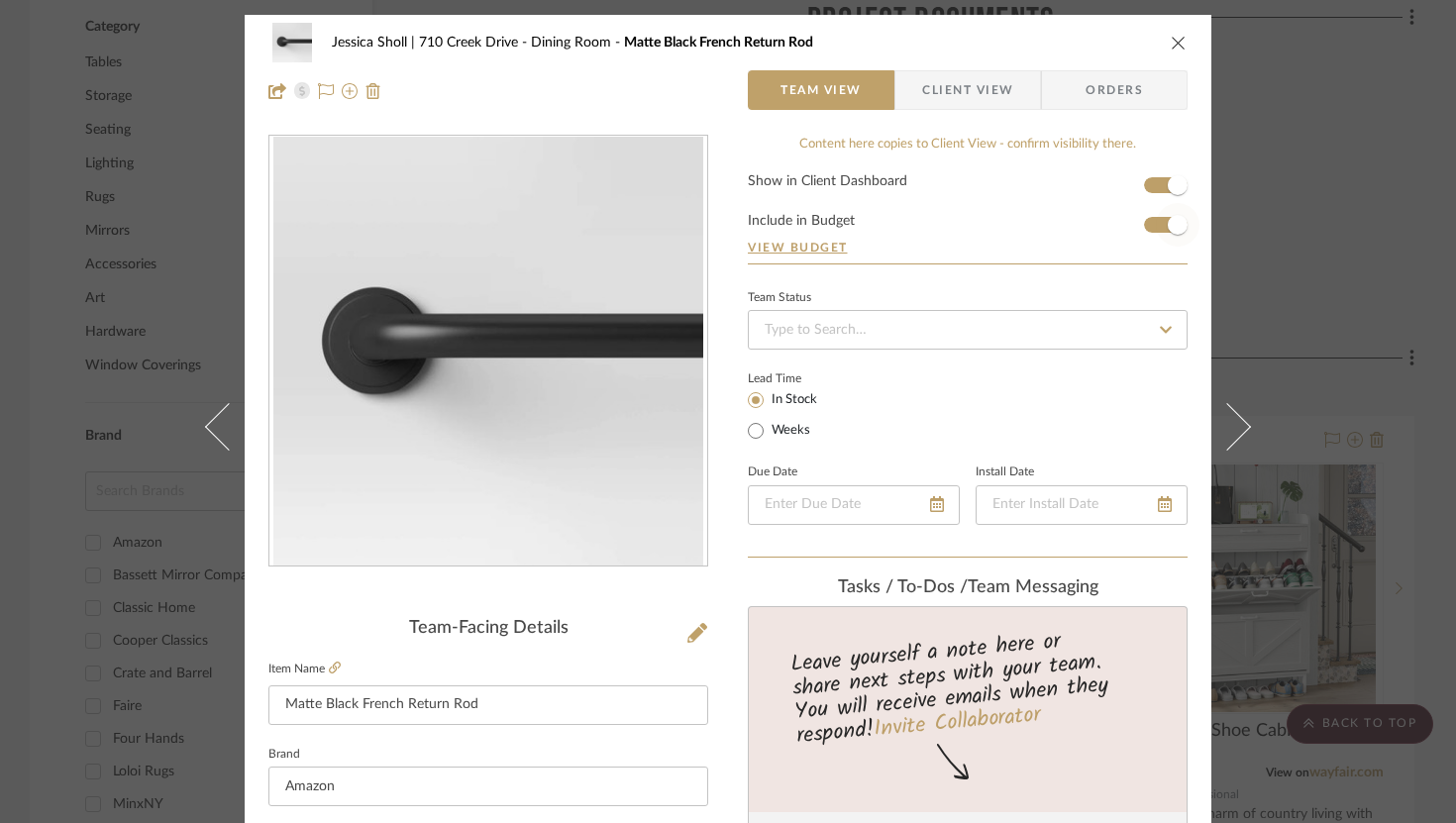 type 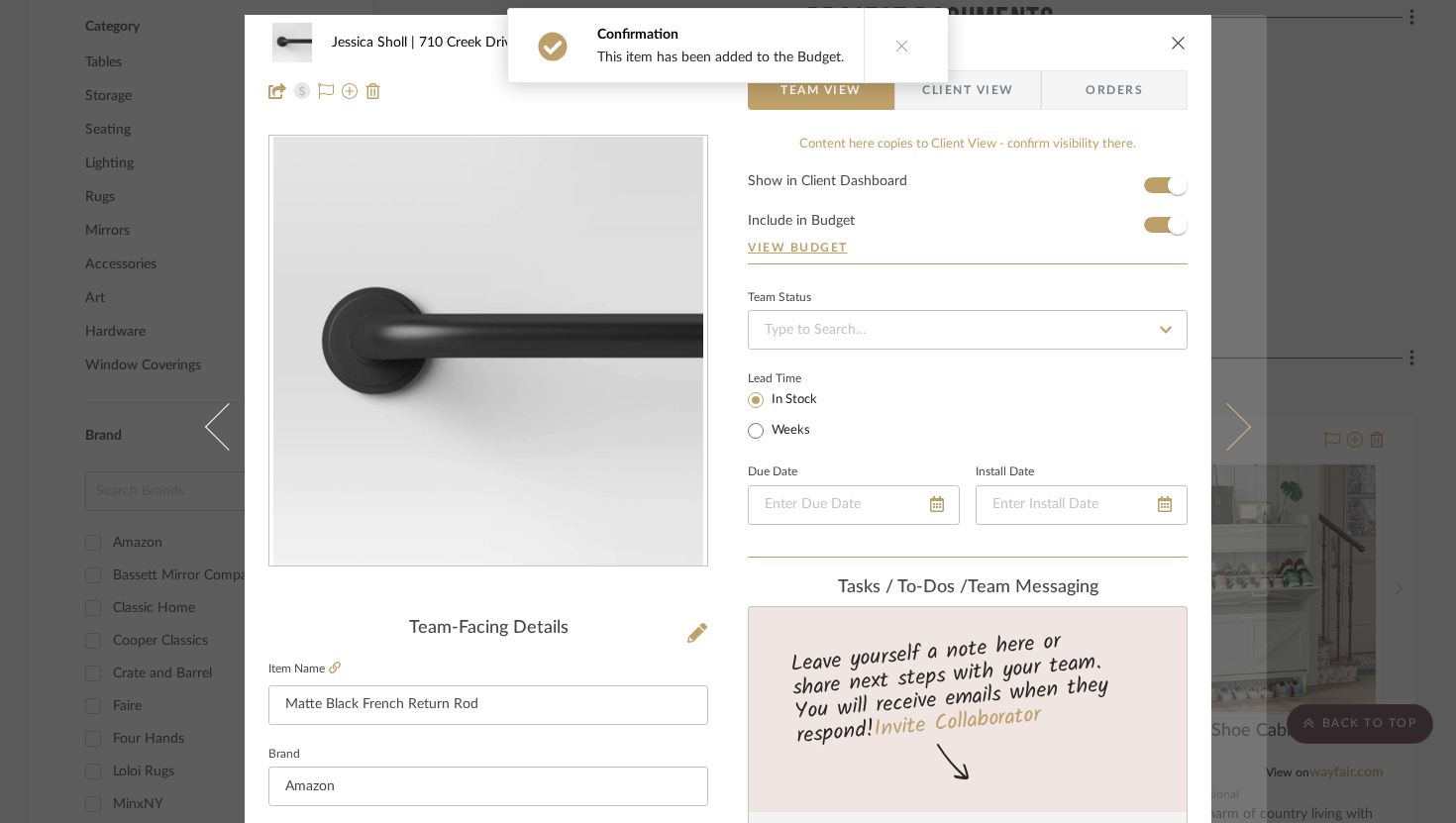 click at bounding box center [1227, 426] 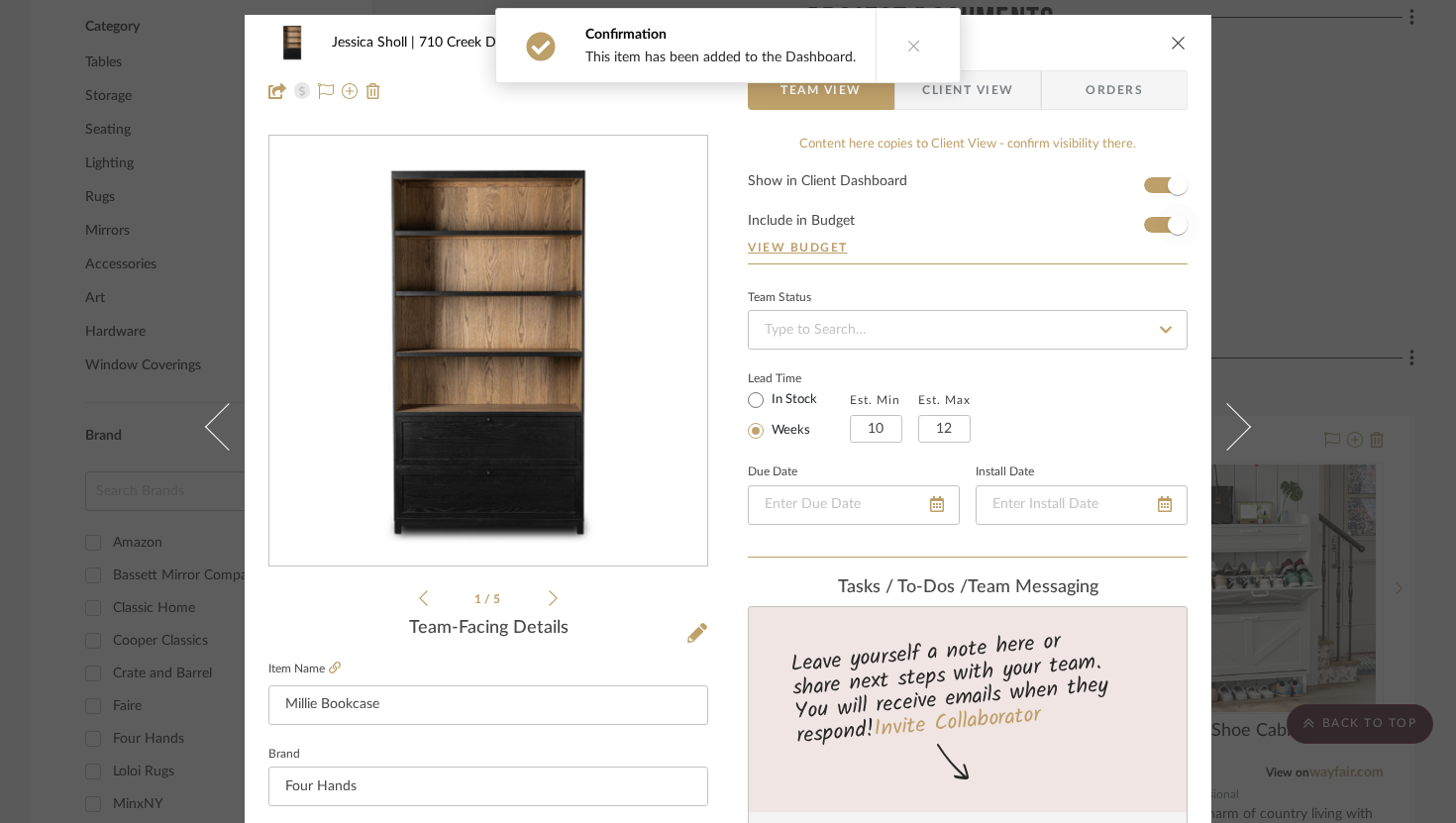 scroll, scrollTop: 0, scrollLeft: 0, axis: both 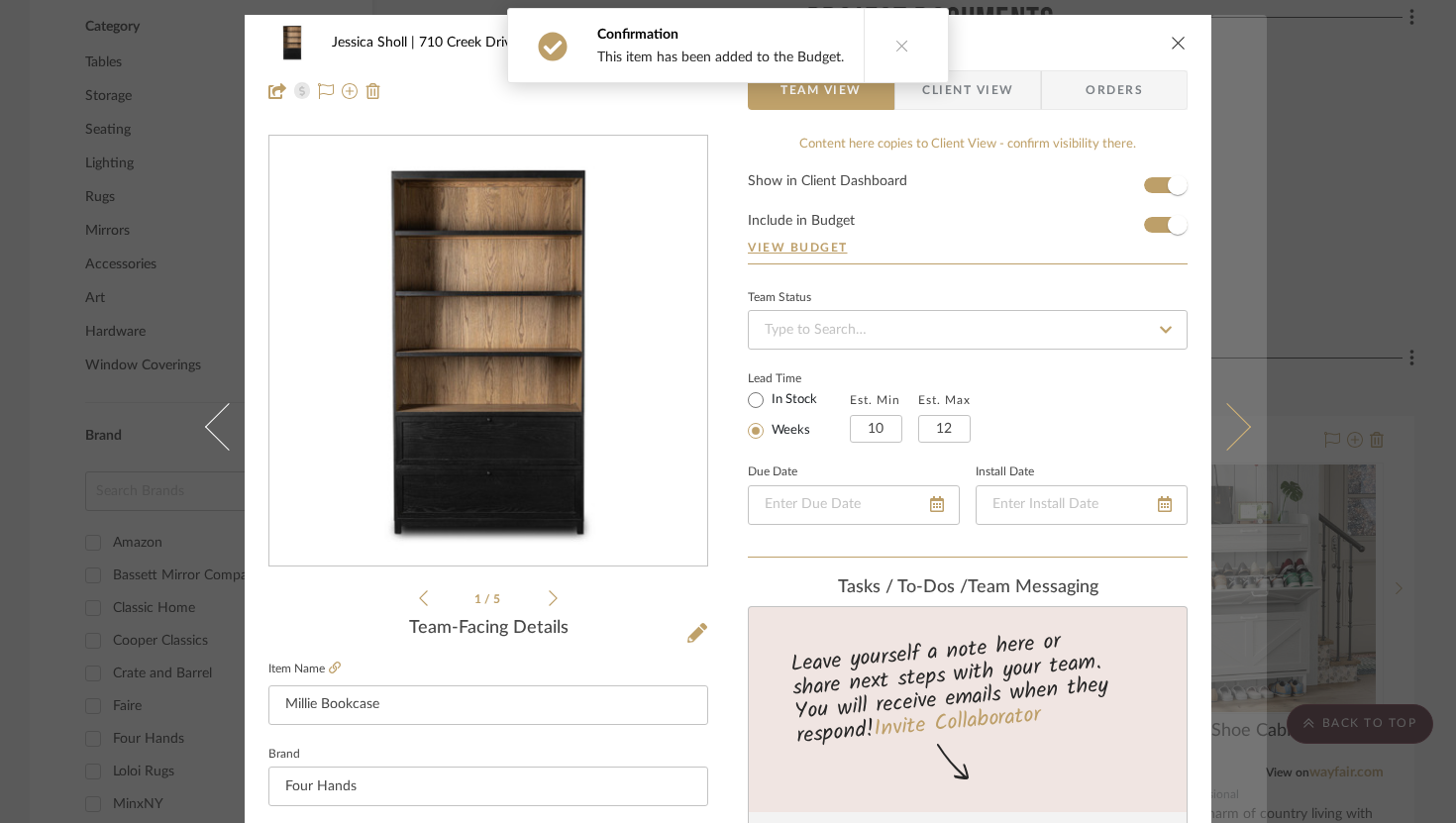 click at bounding box center (1227, 426) 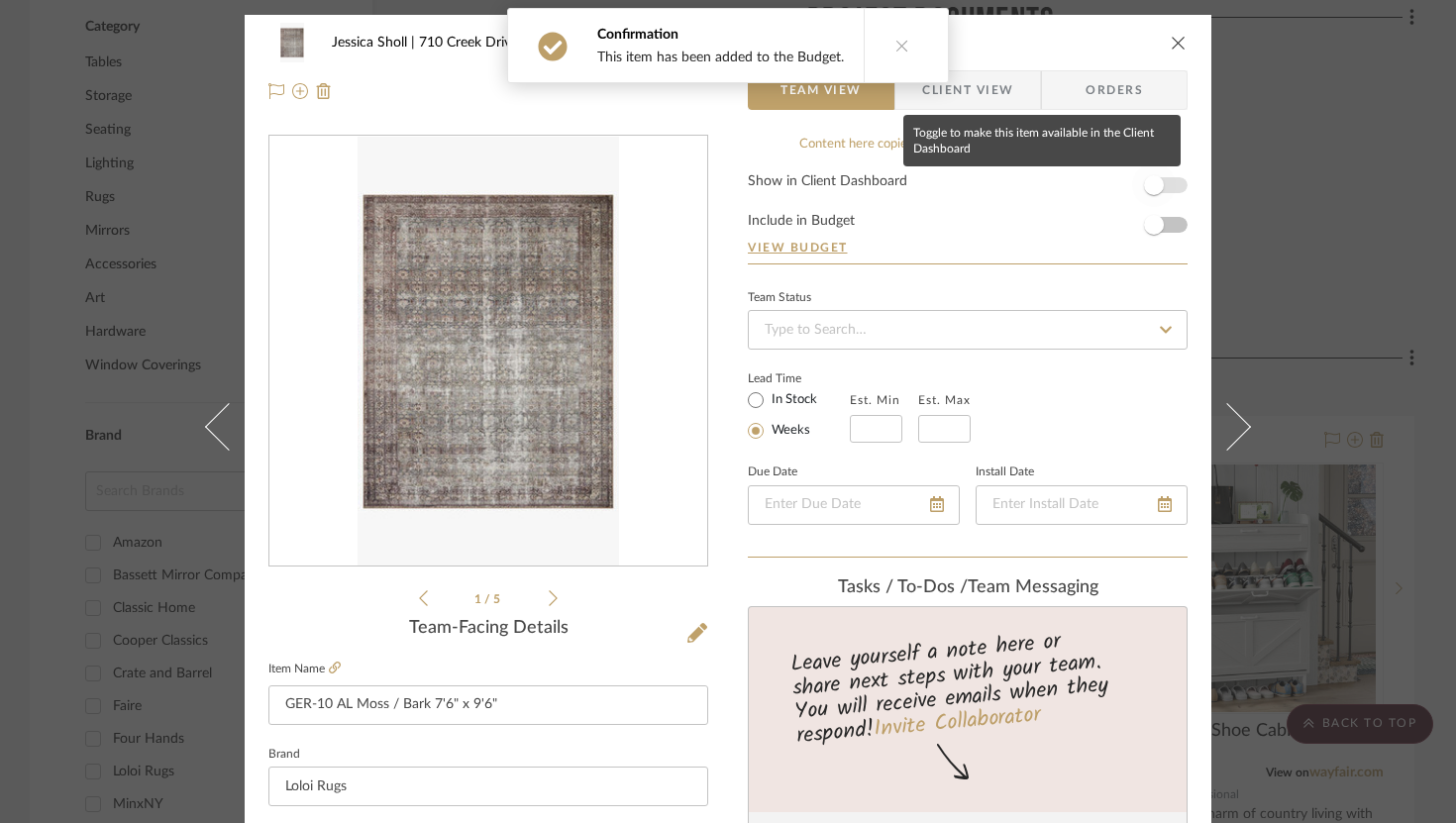 click at bounding box center (1154, 185) 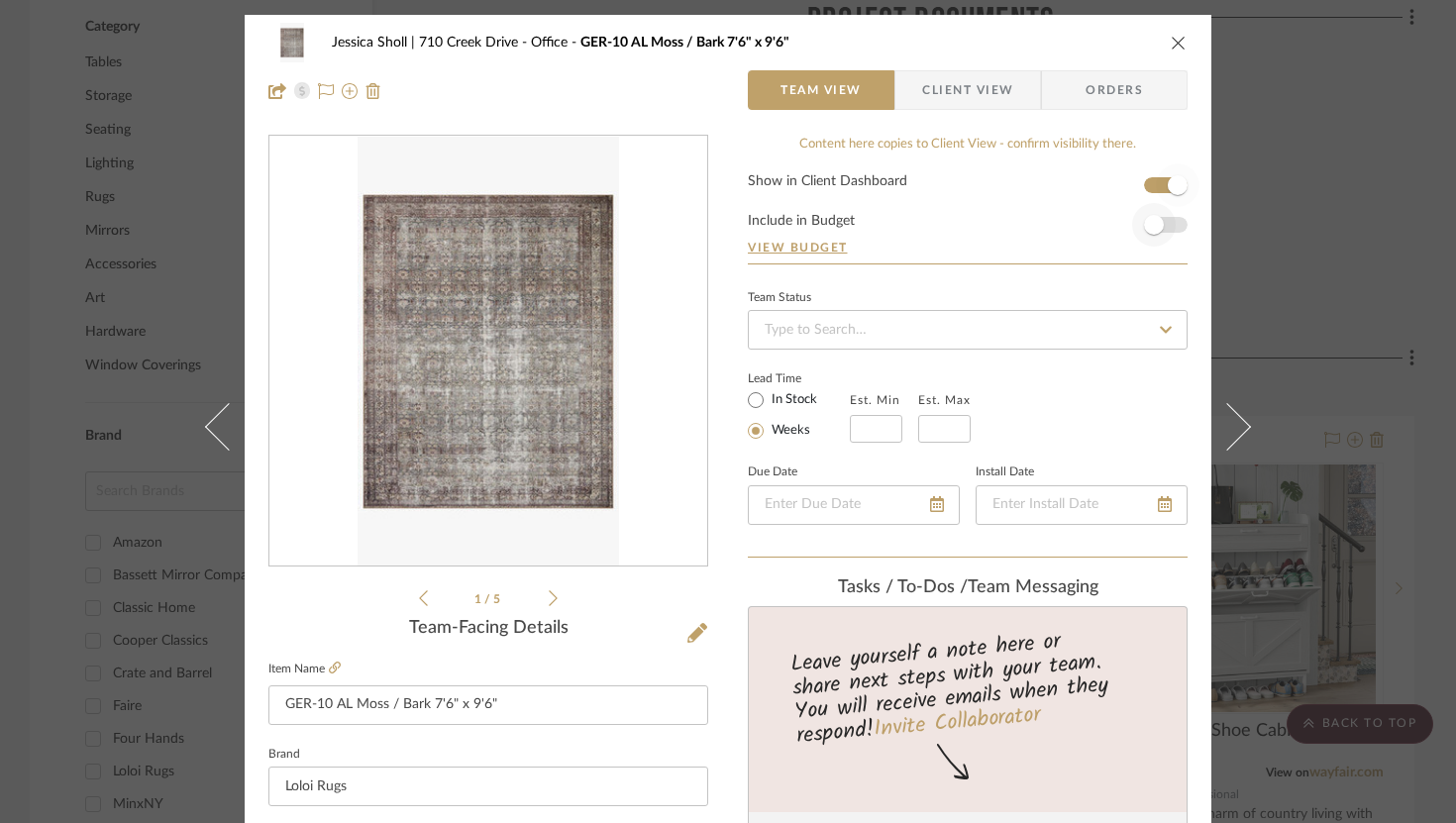 type 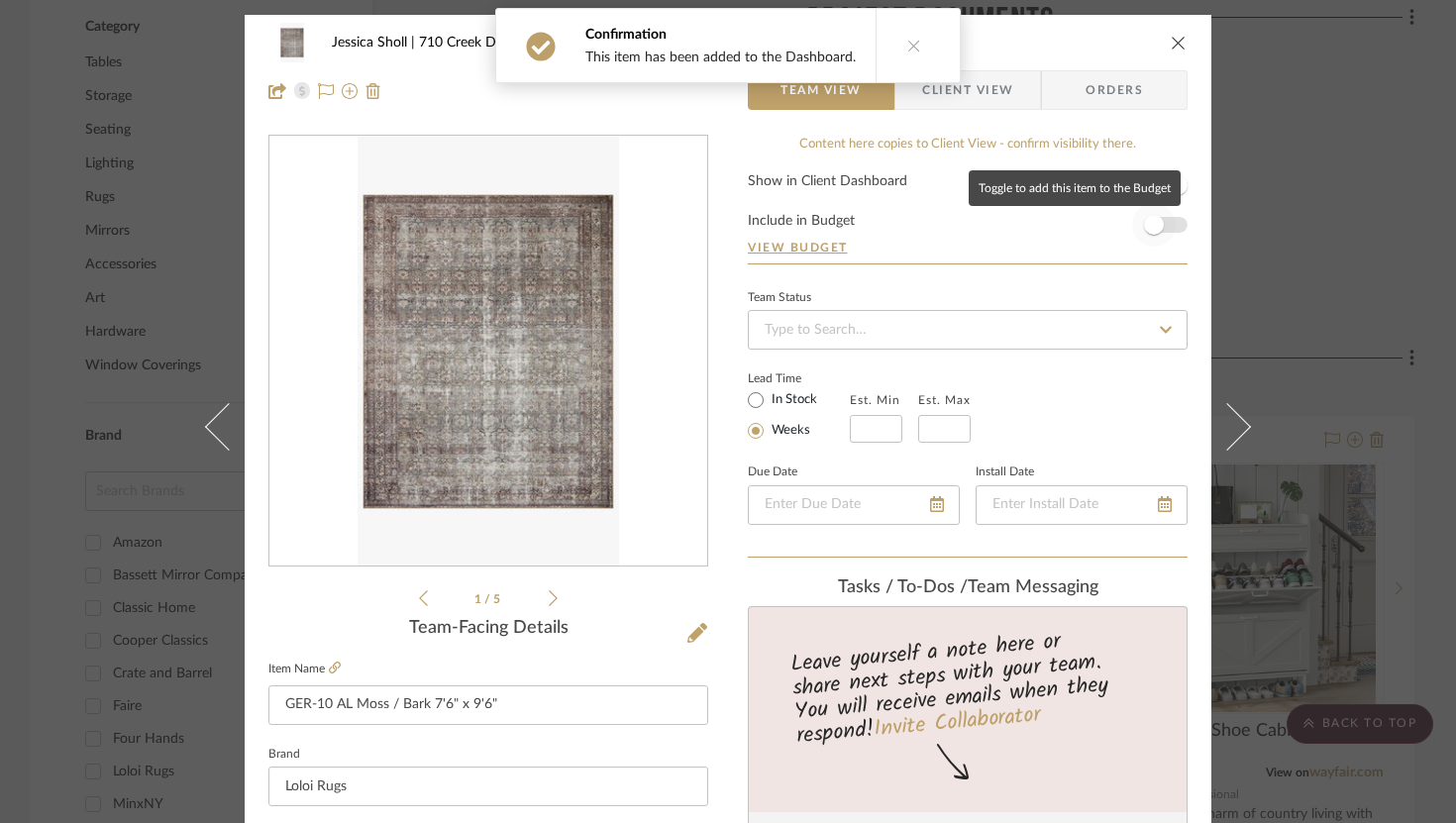 click at bounding box center [1154, 225] 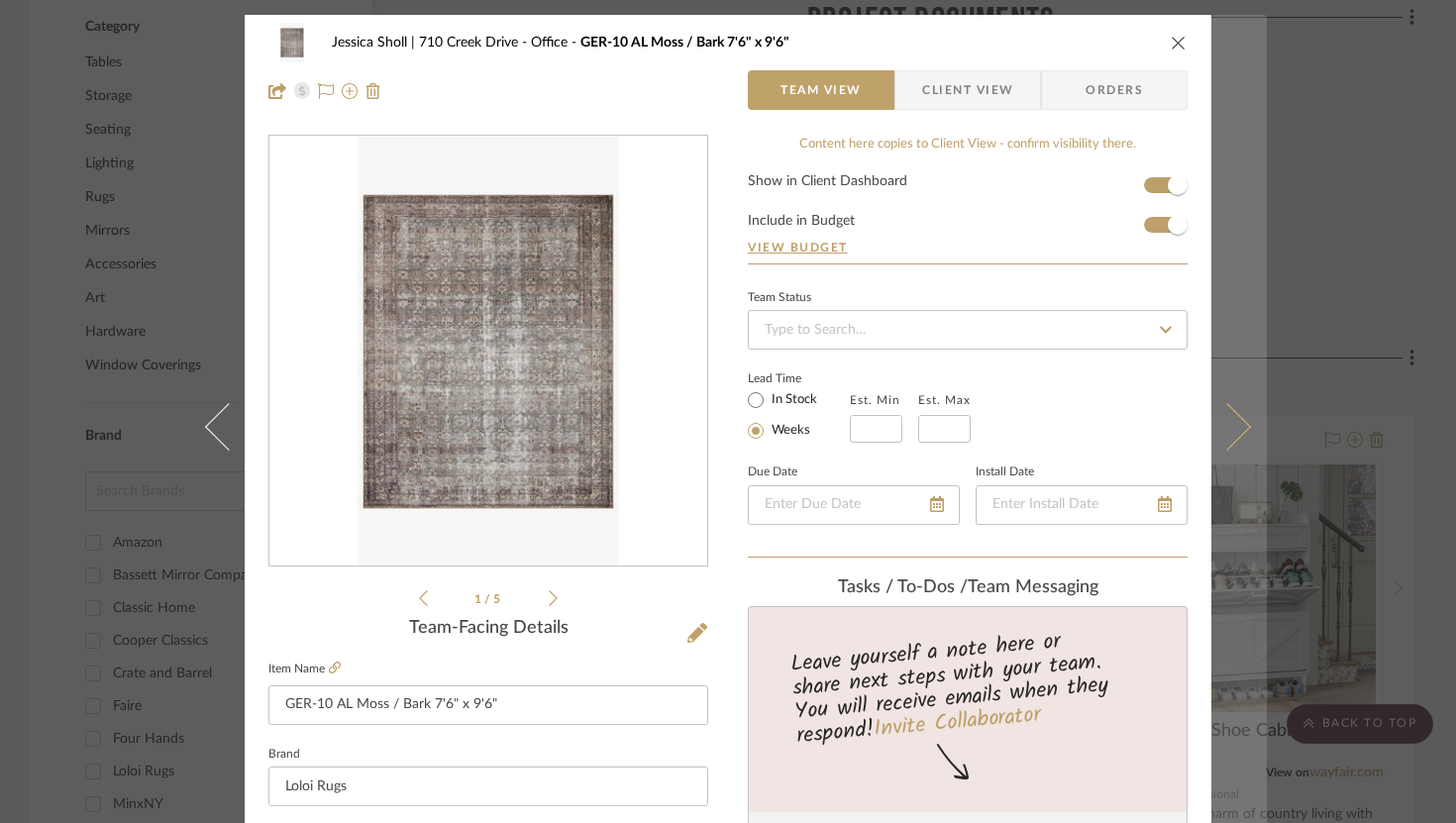 type 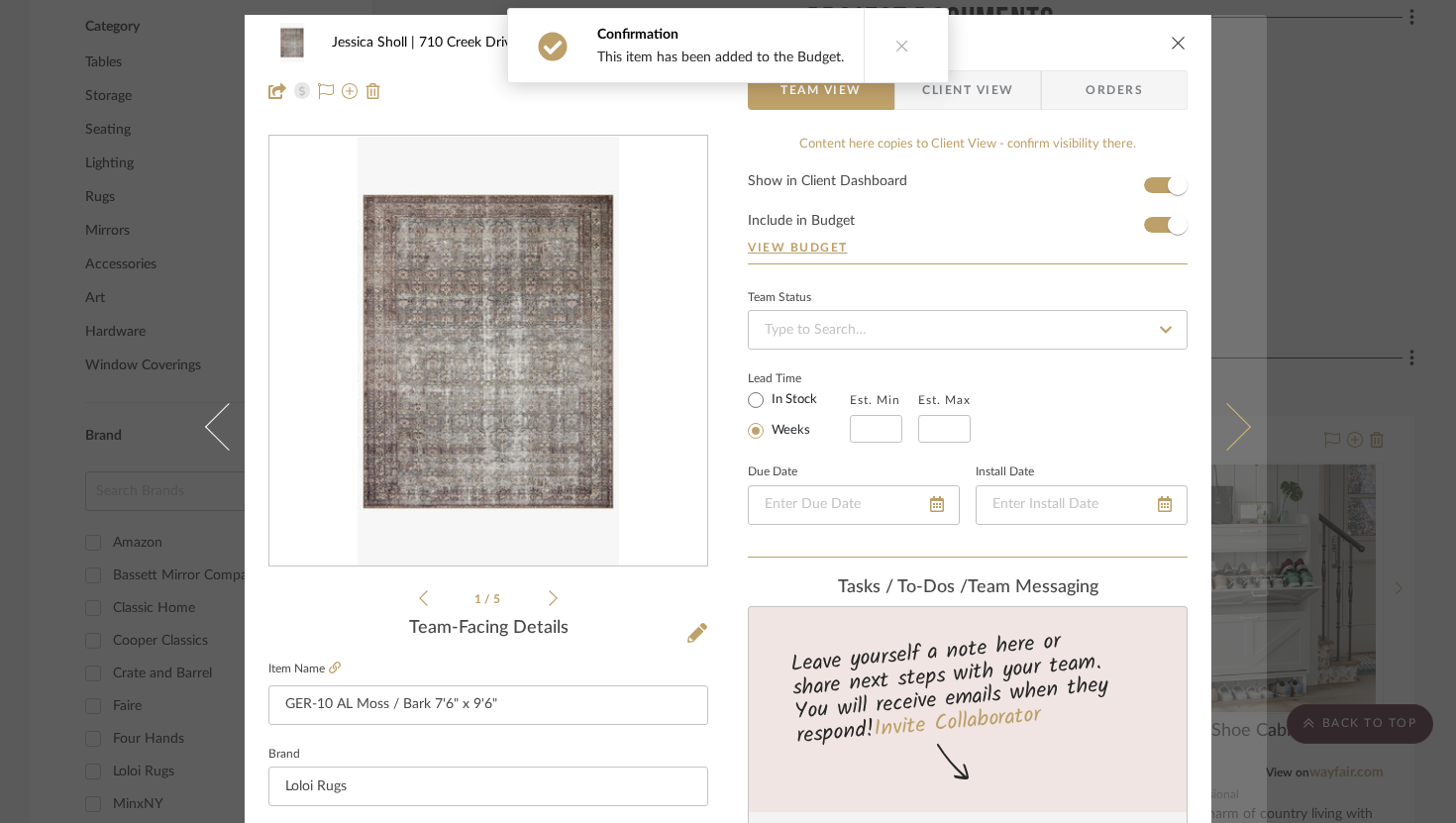 click at bounding box center (1239, 426) 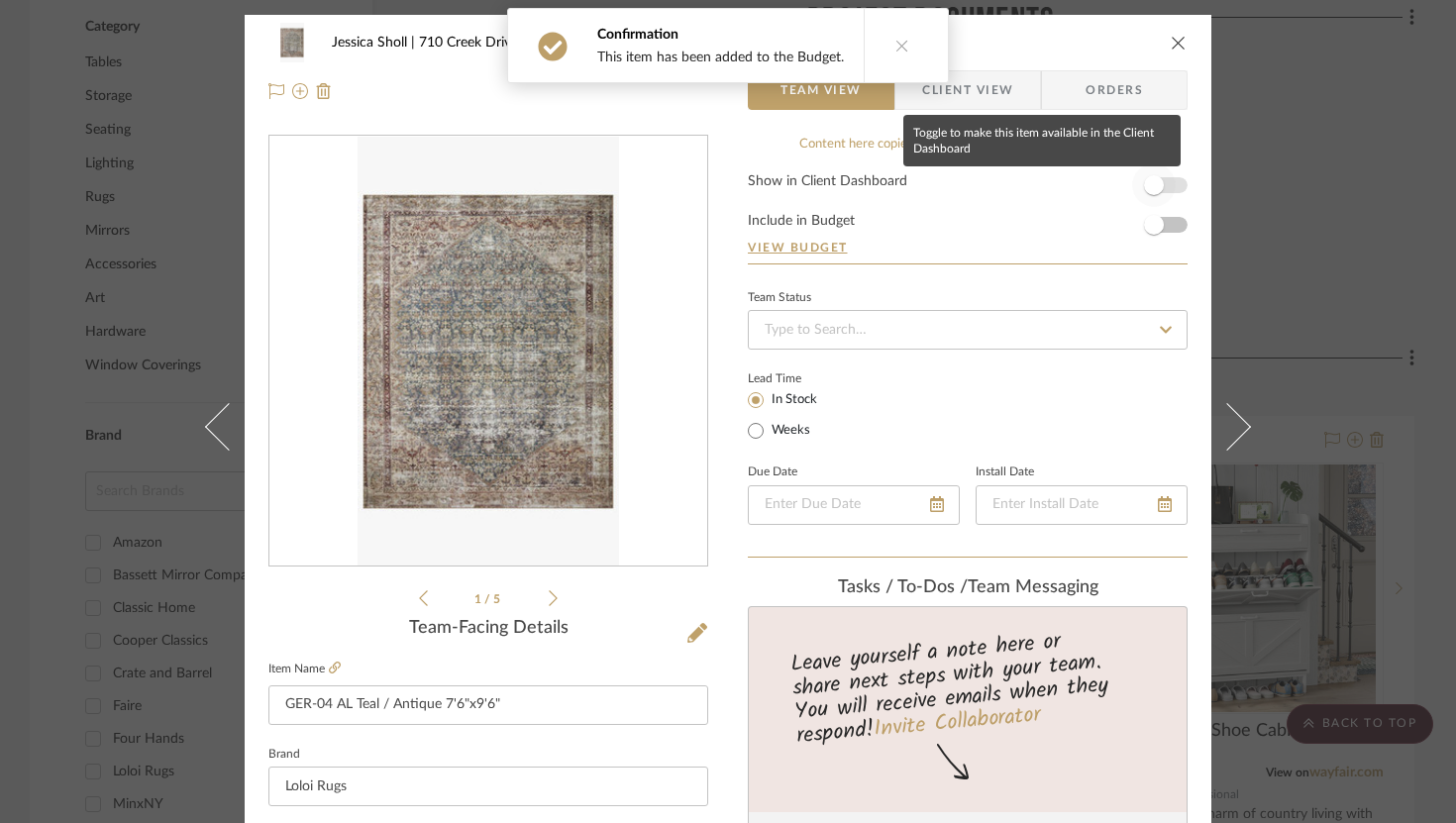 click at bounding box center [1154, 185] 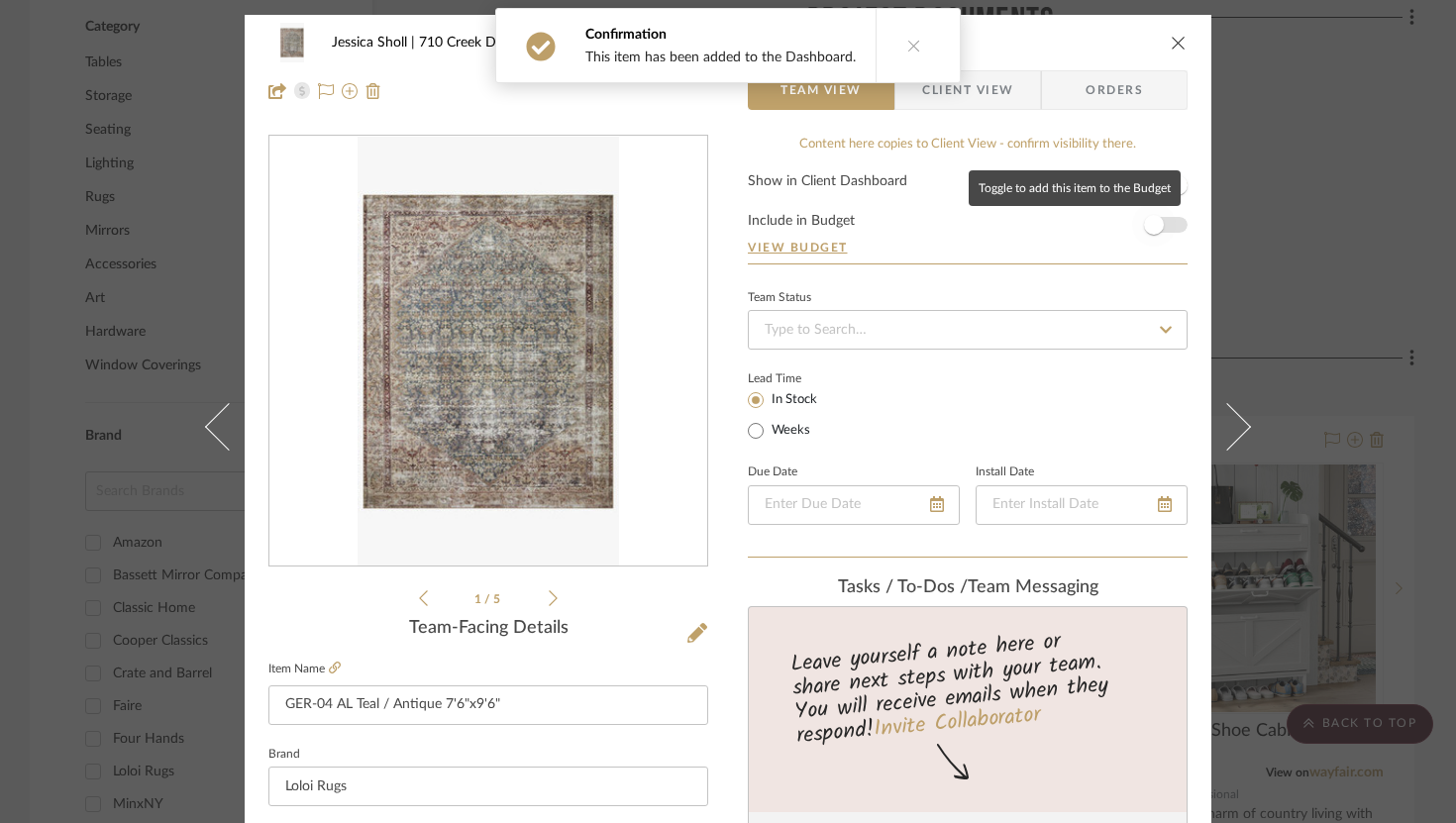 click at bounding box center (1154, 225) 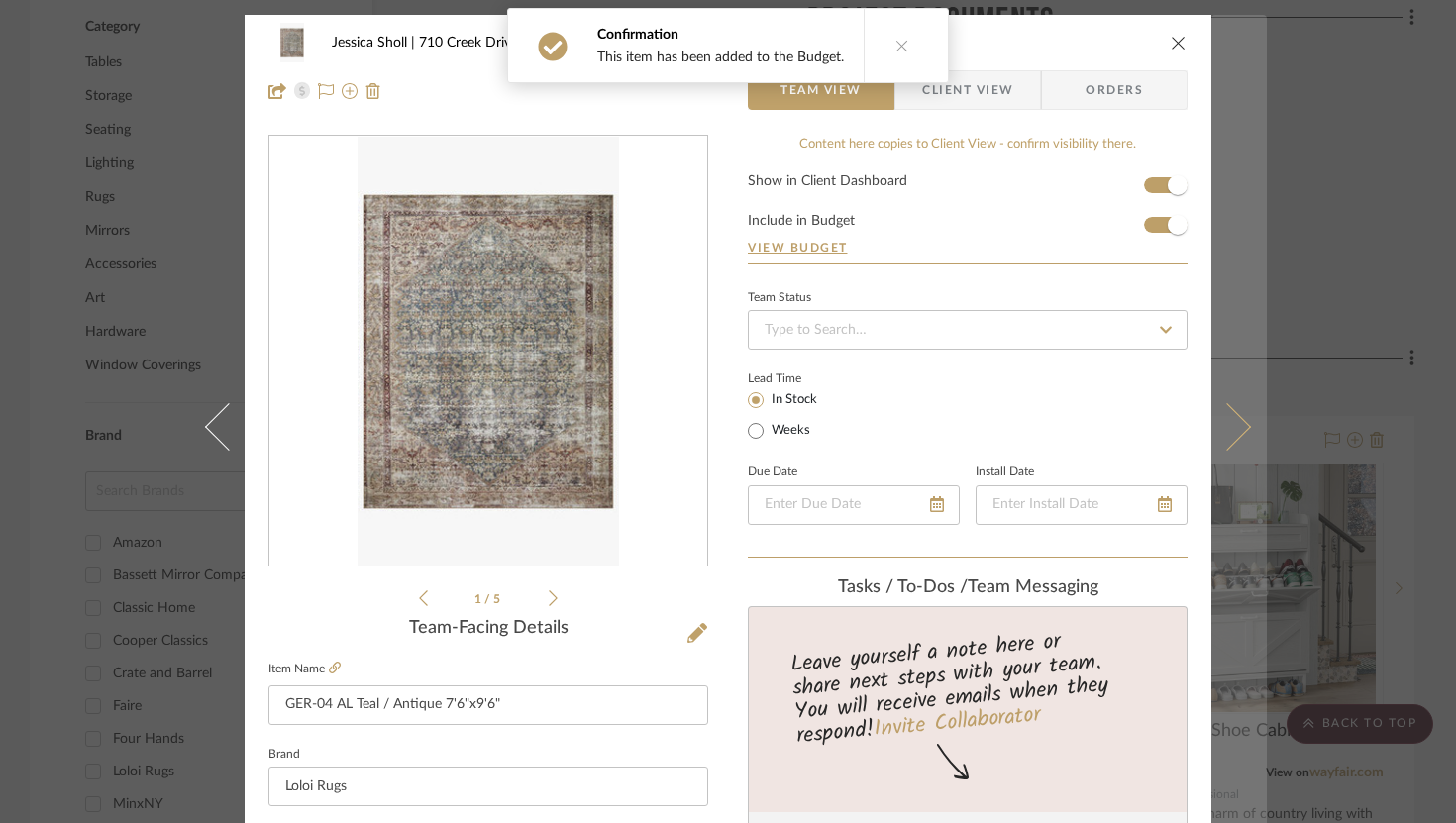 click at bounding box center (1227, 426) 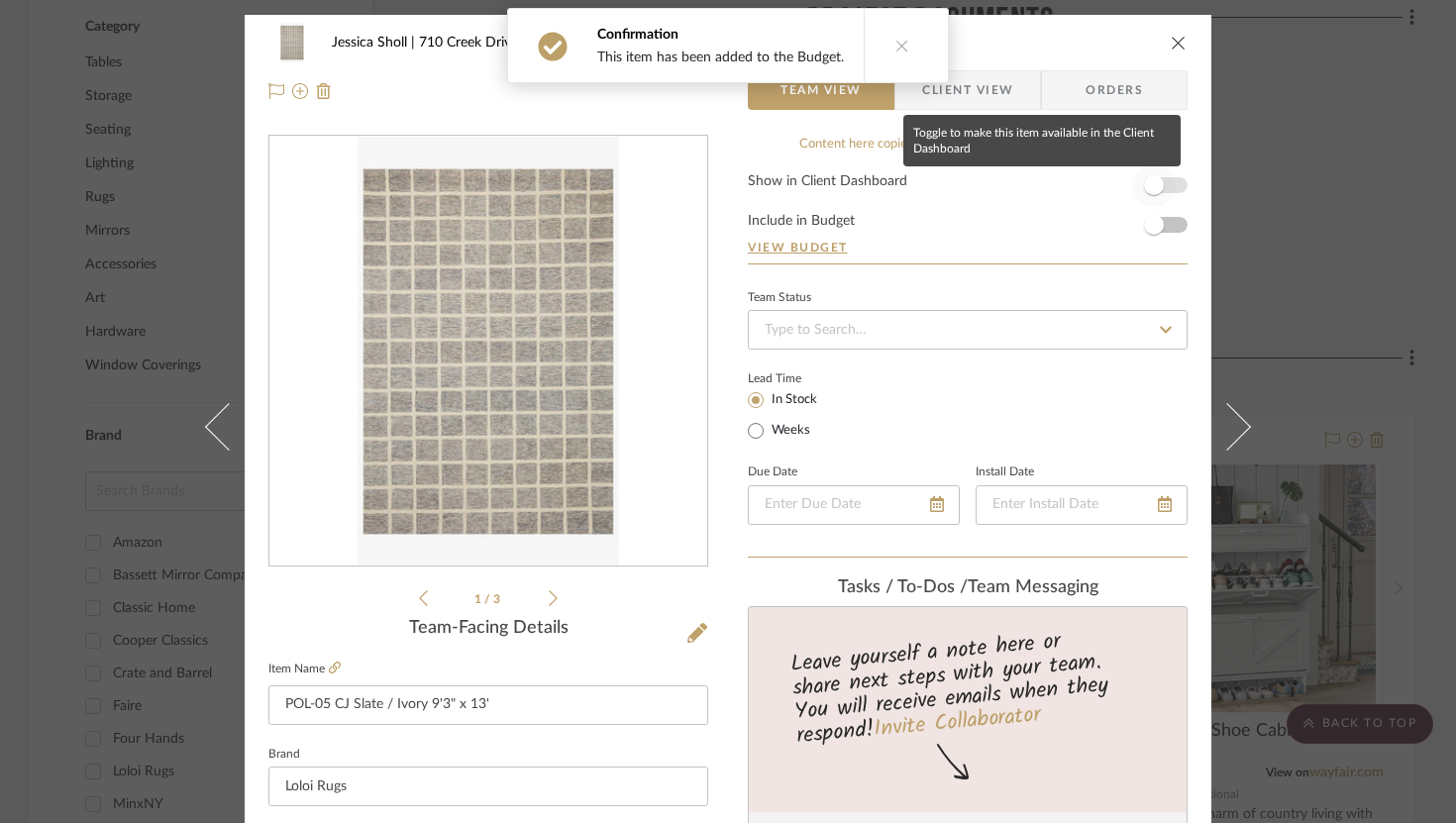 click at bounding box center (1154, 185) 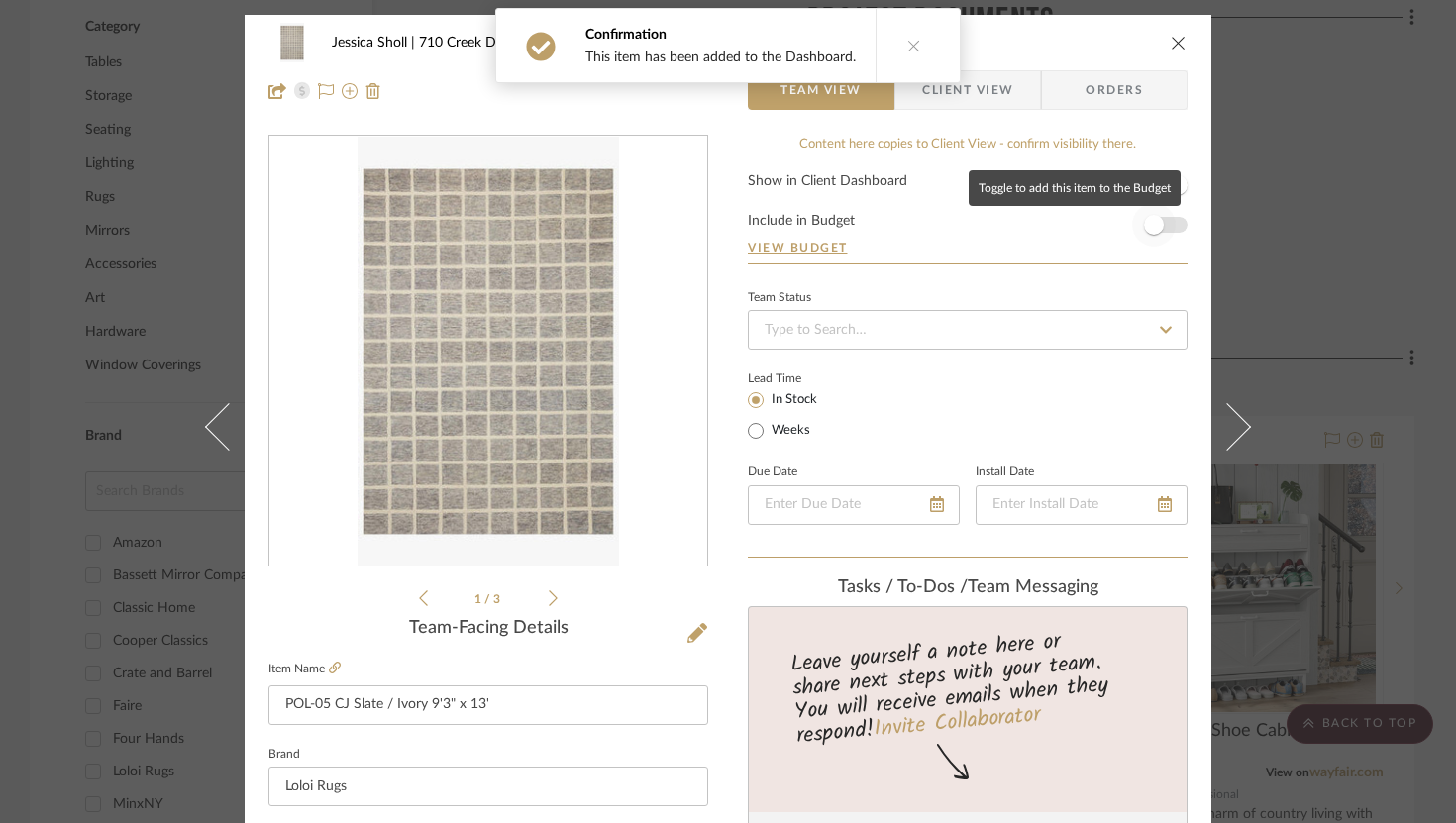 click at bounding box center (1154, 225) 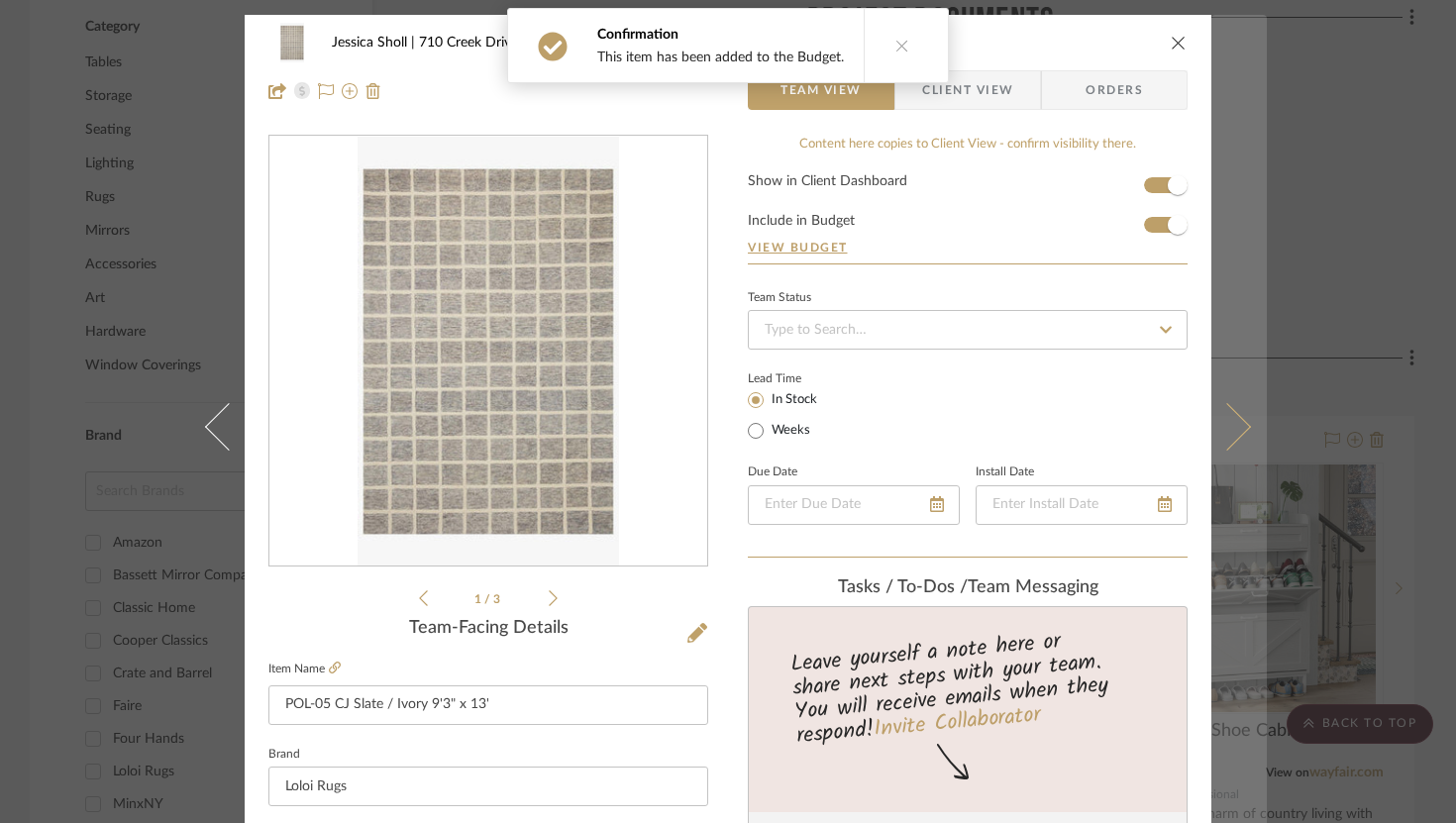 click at bounding box center [1227, 426] 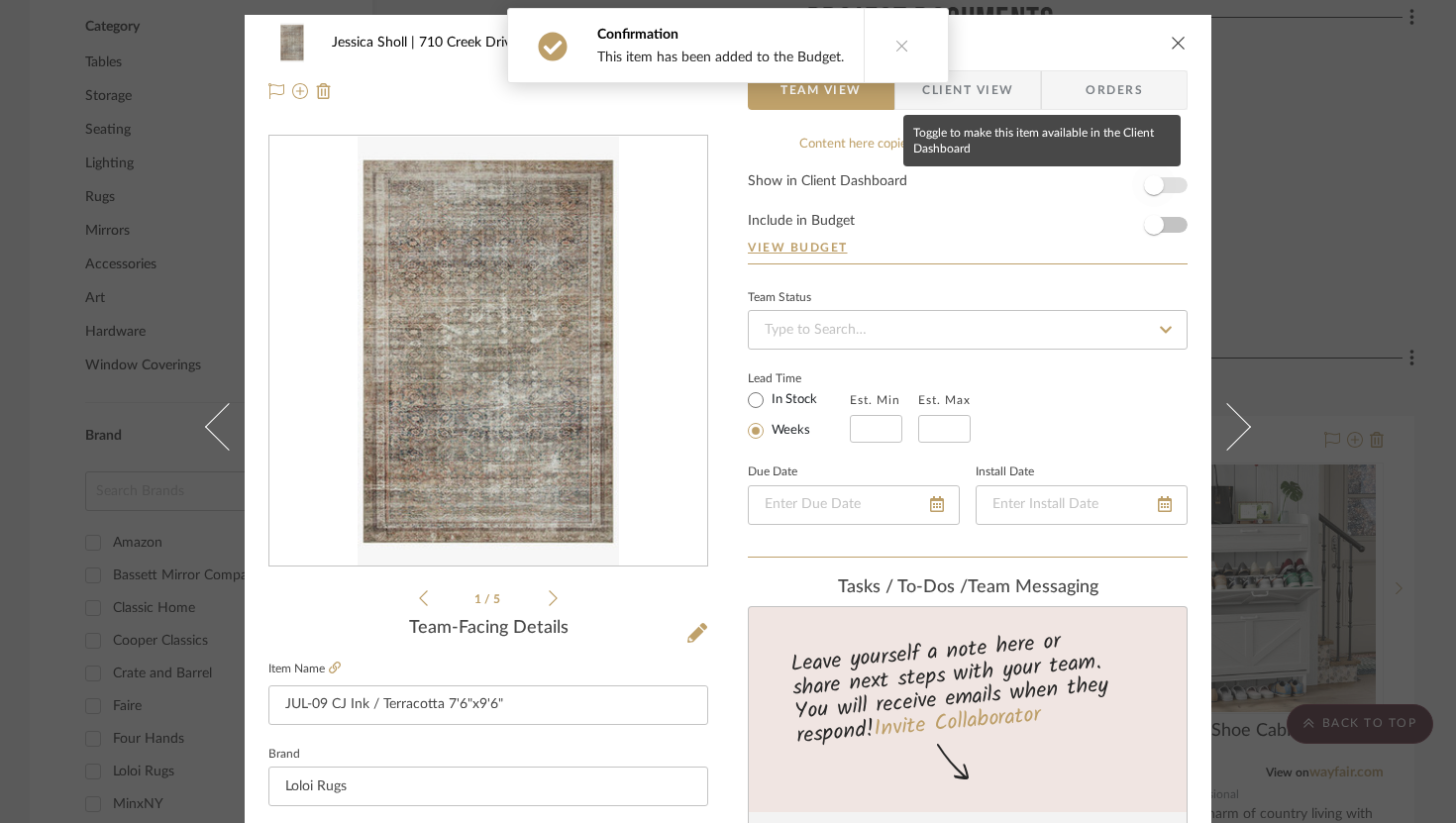 click at bounding box center [1154, 185] 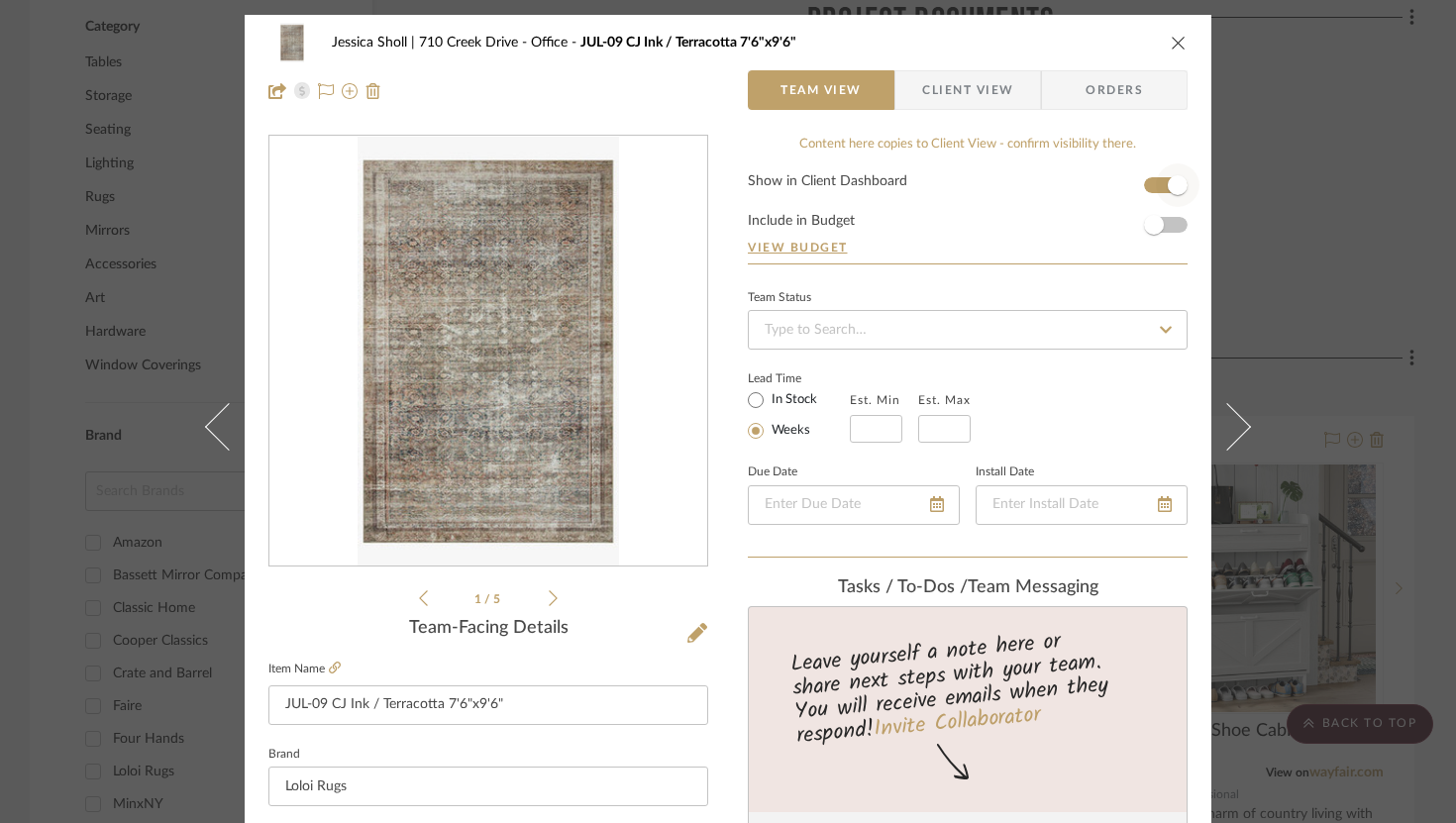 type 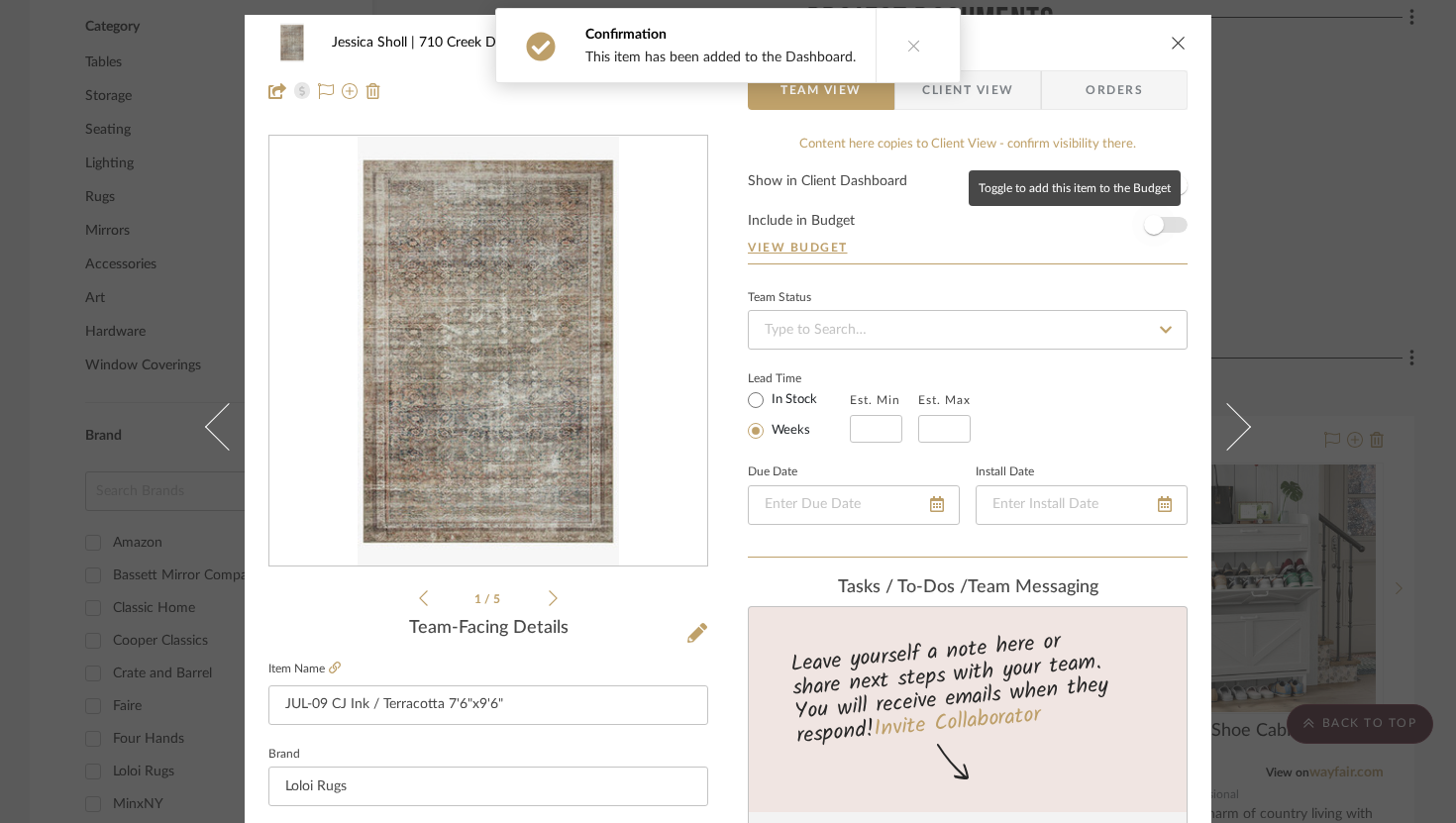 click at bounding box center [1154, 225] 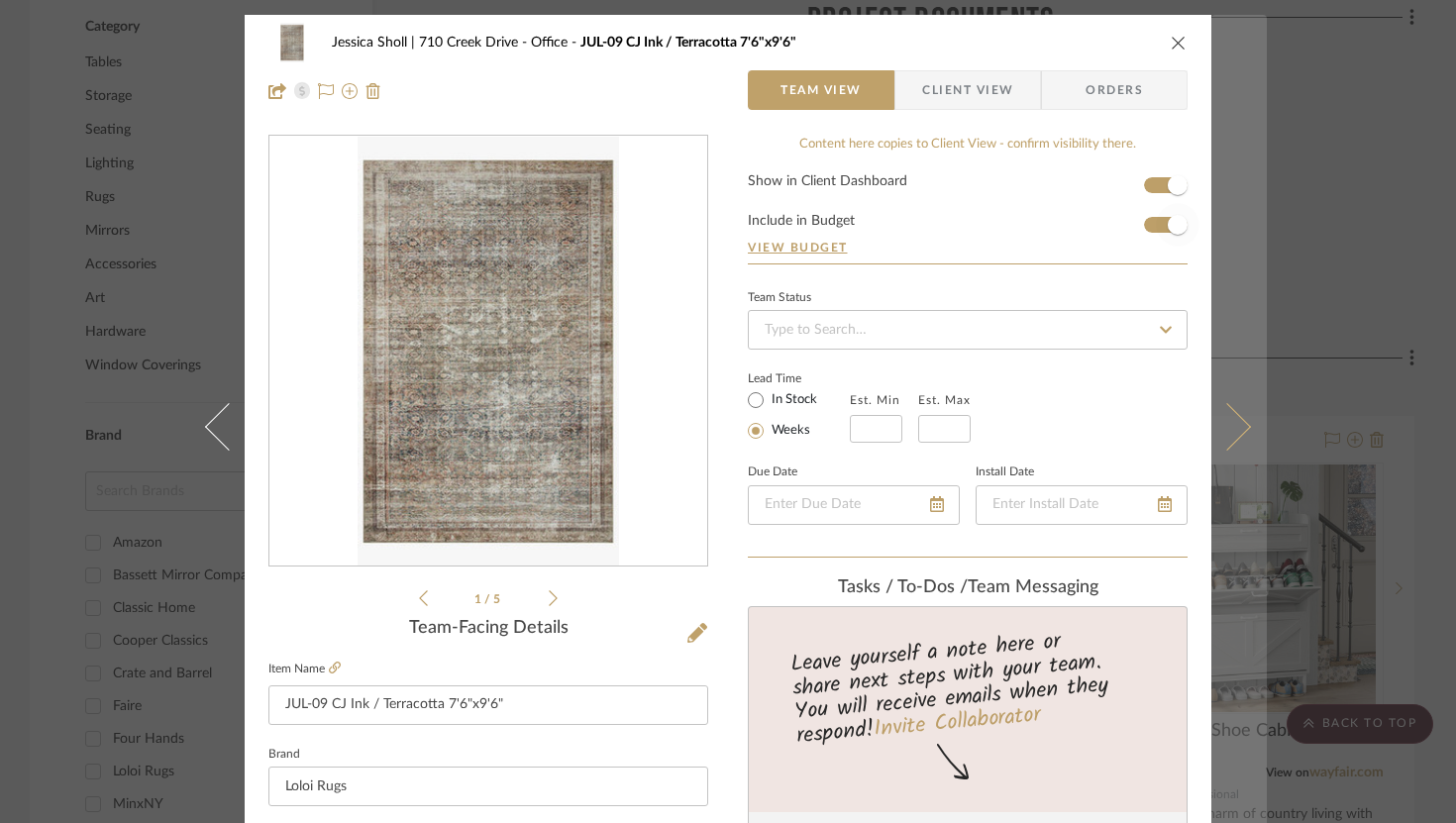 type 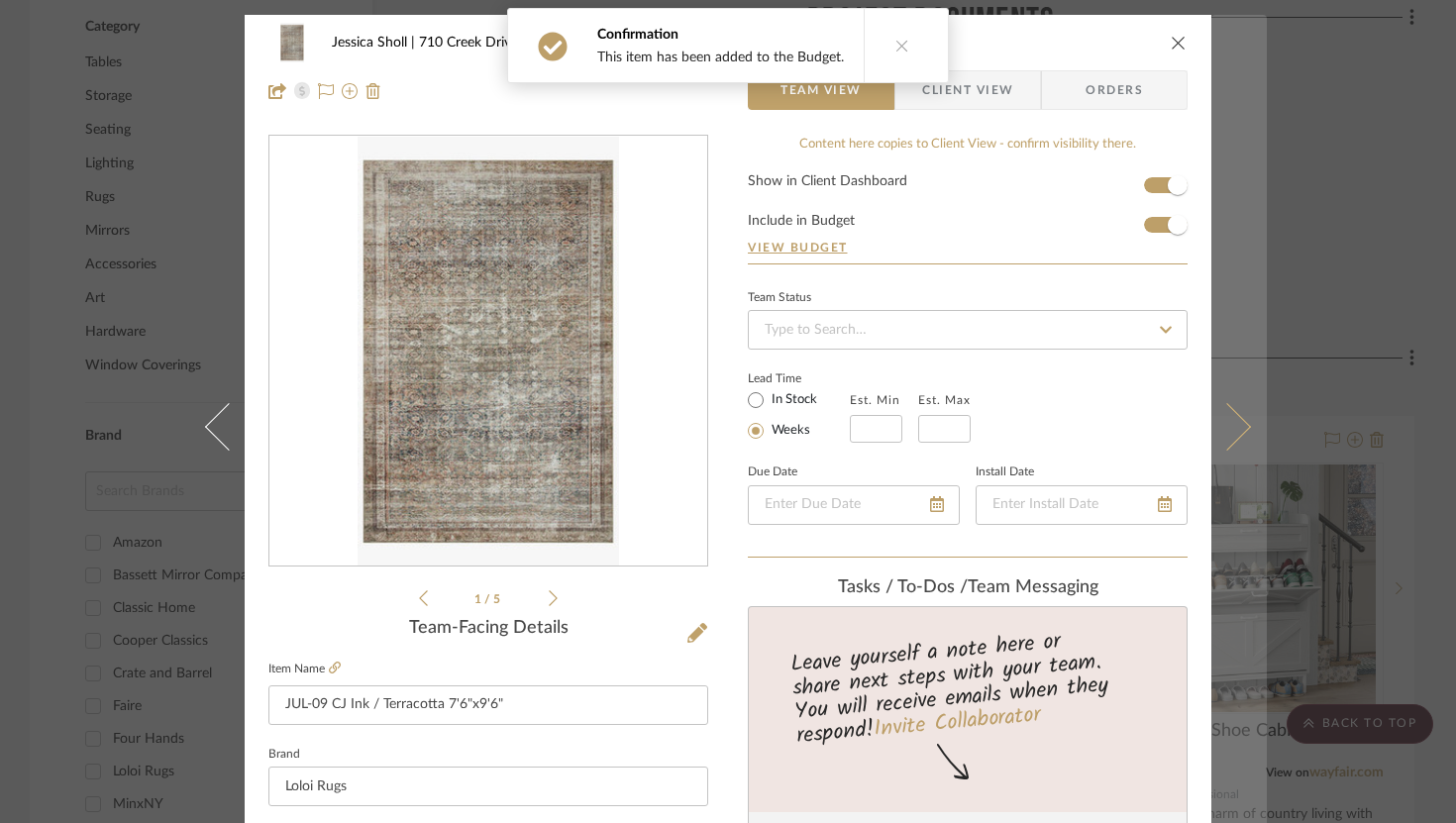 click at bounding box center (1239, 426) 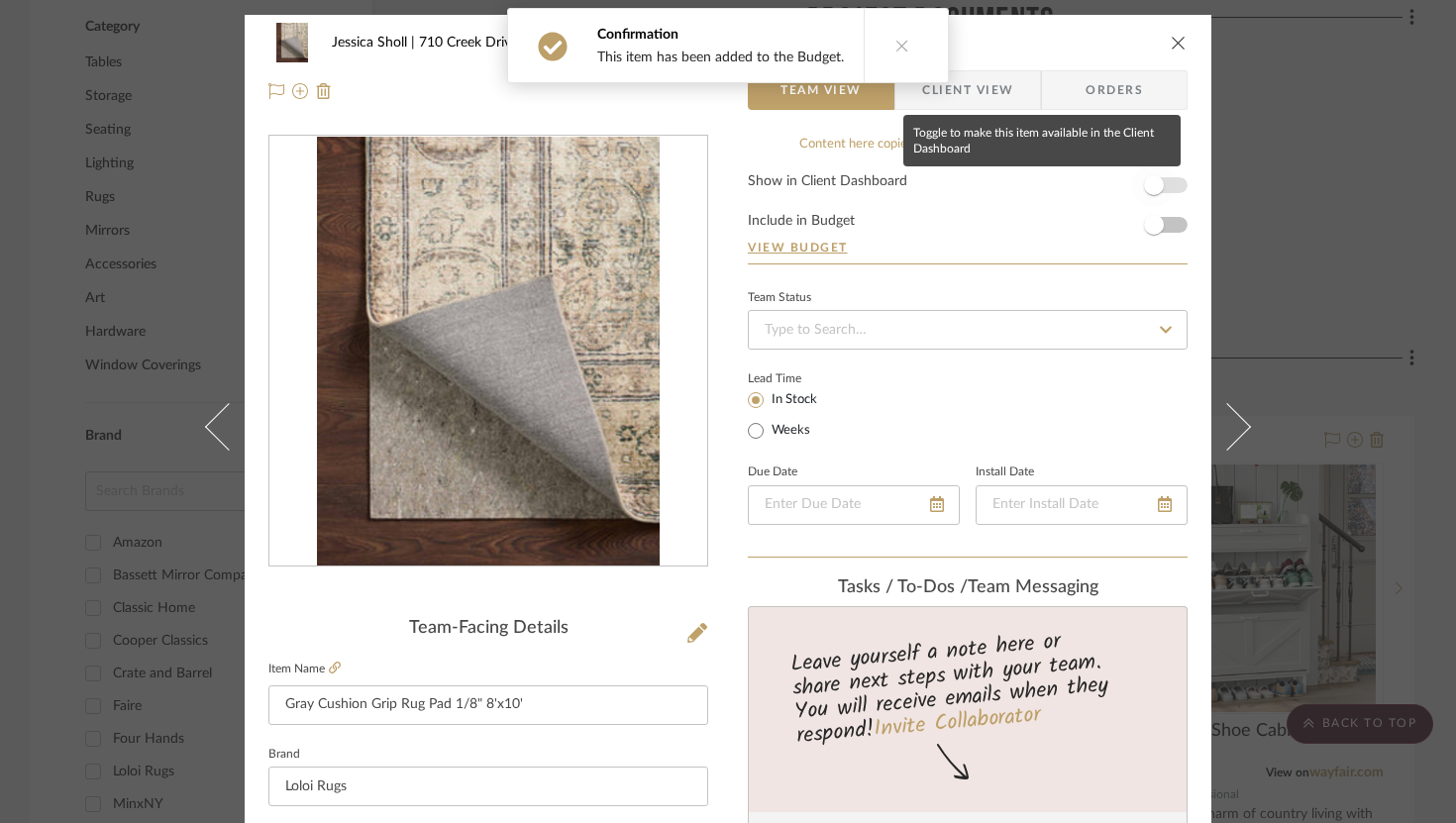 click at bounding box center (1154, 185) 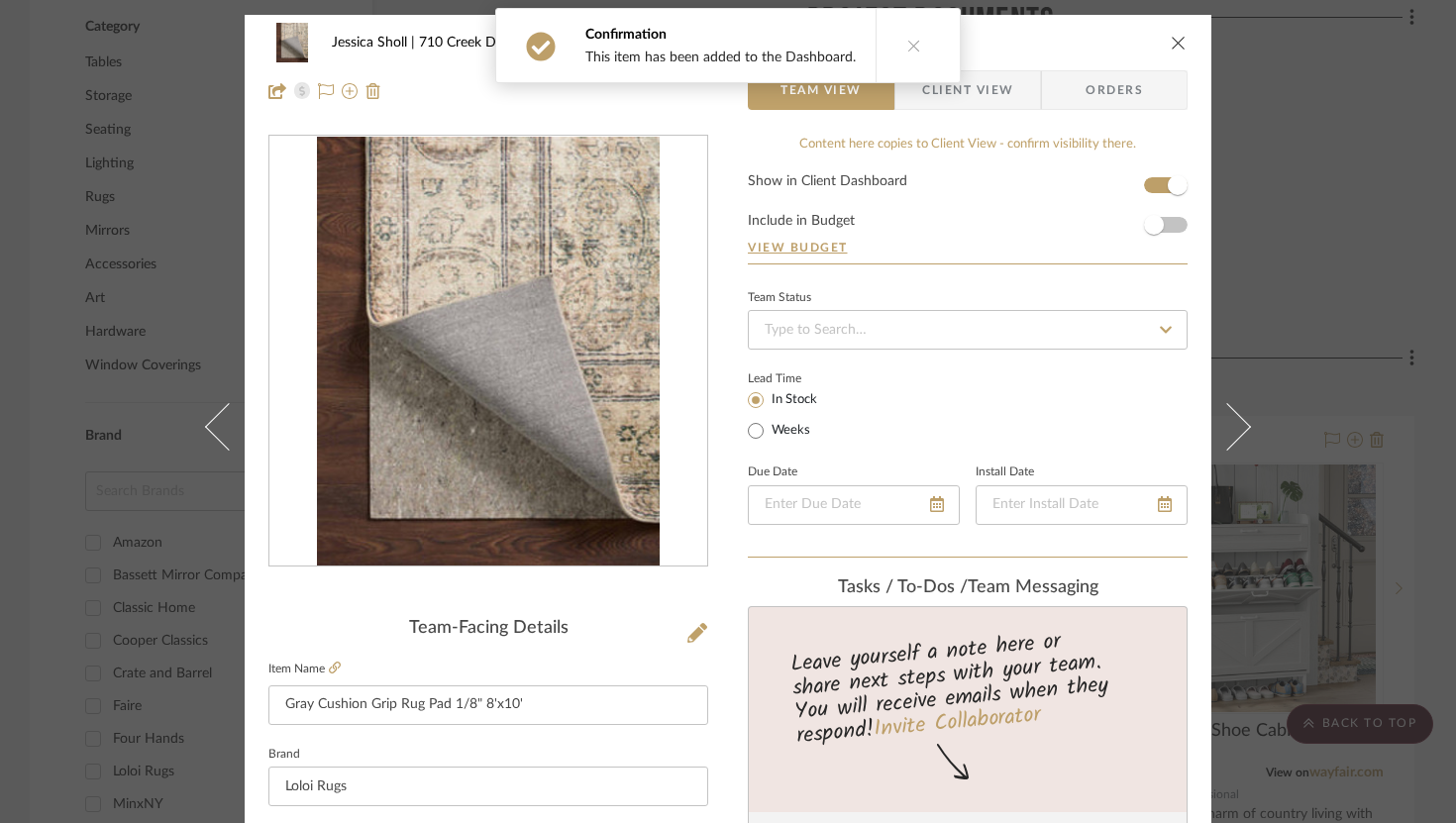 click on "Show in Client Dashboard   Include in Budget   View Budget" at bounding box center (968, 219) 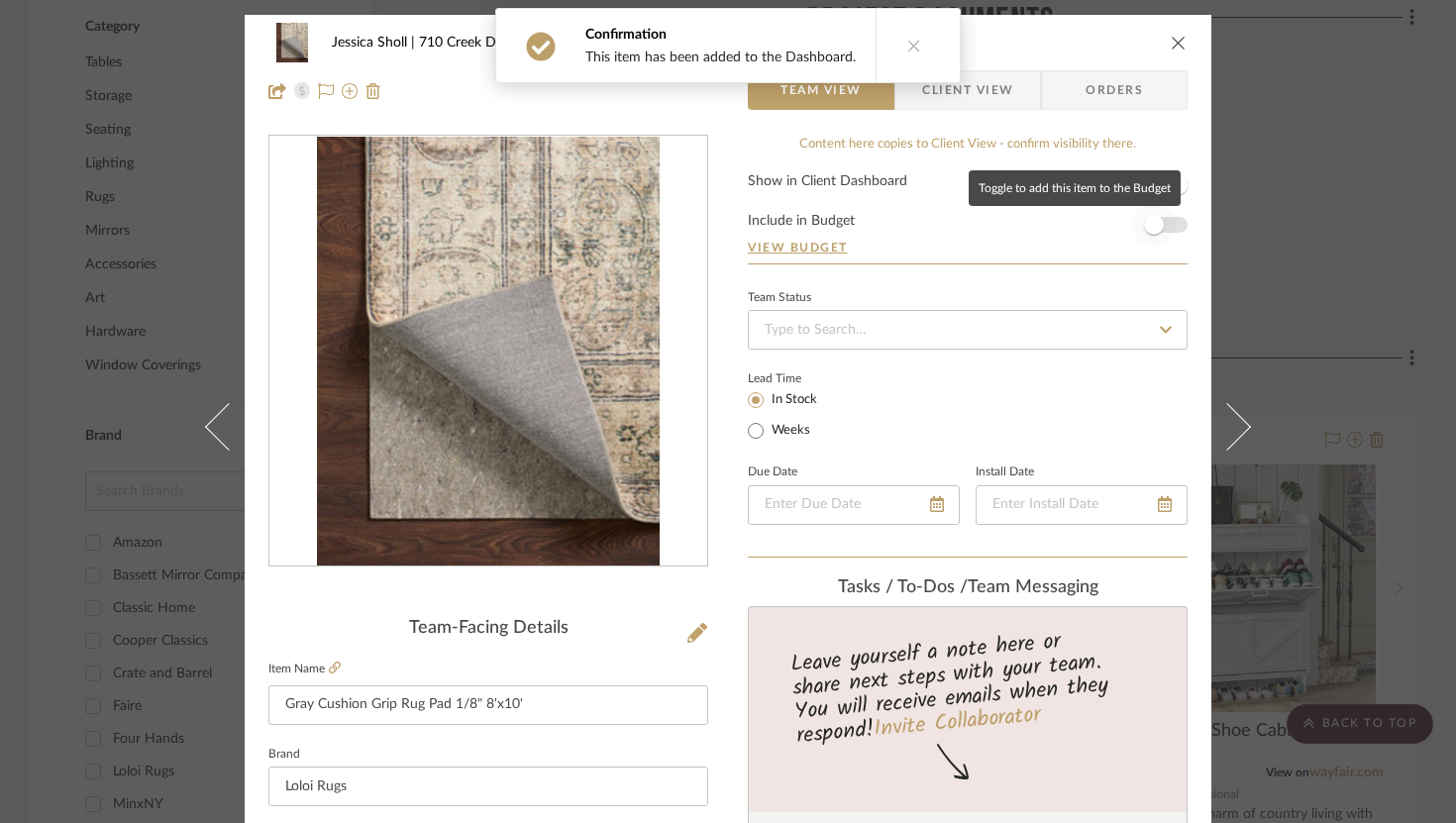 click at bounding box center [1154, 225] 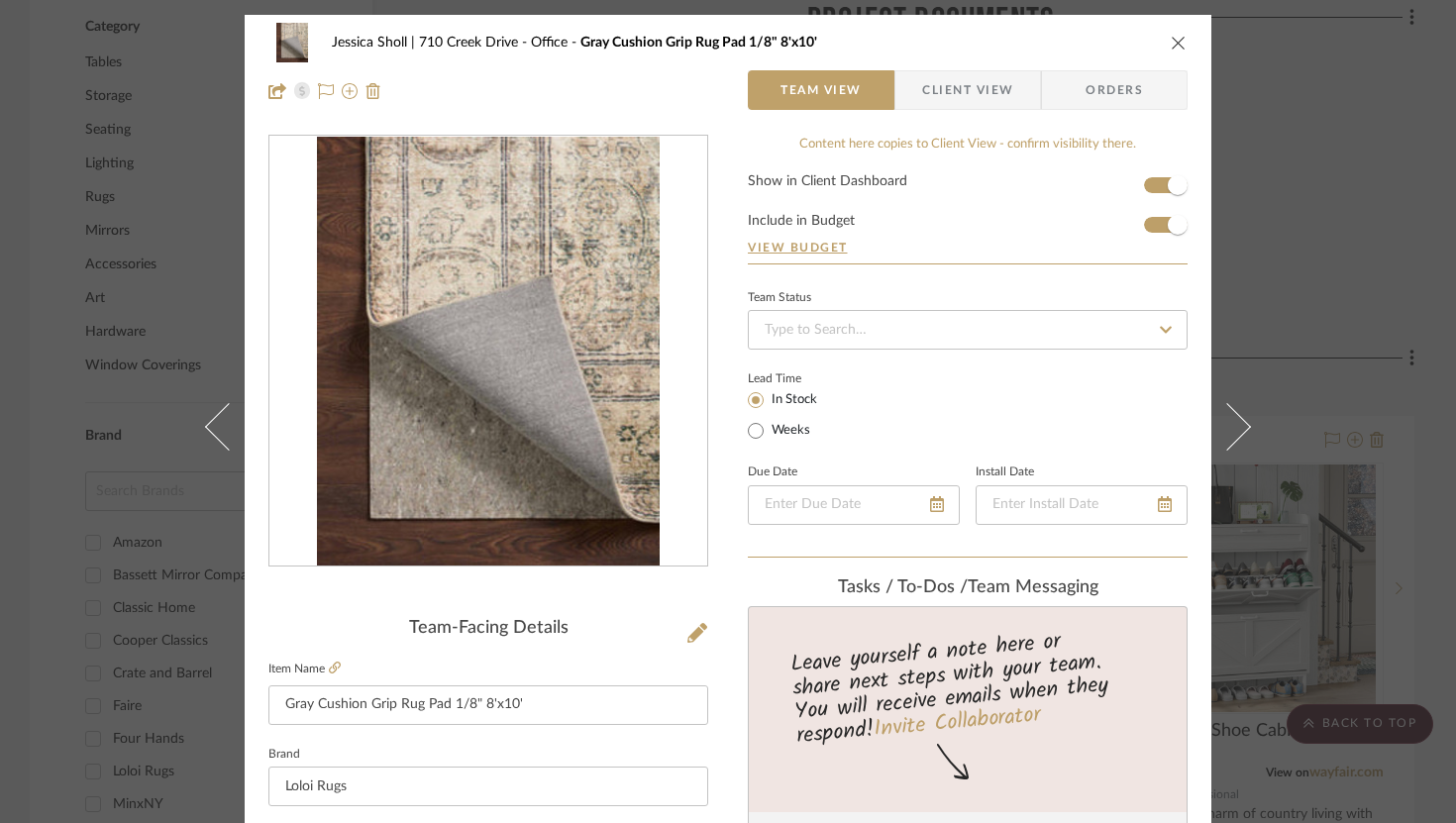 type 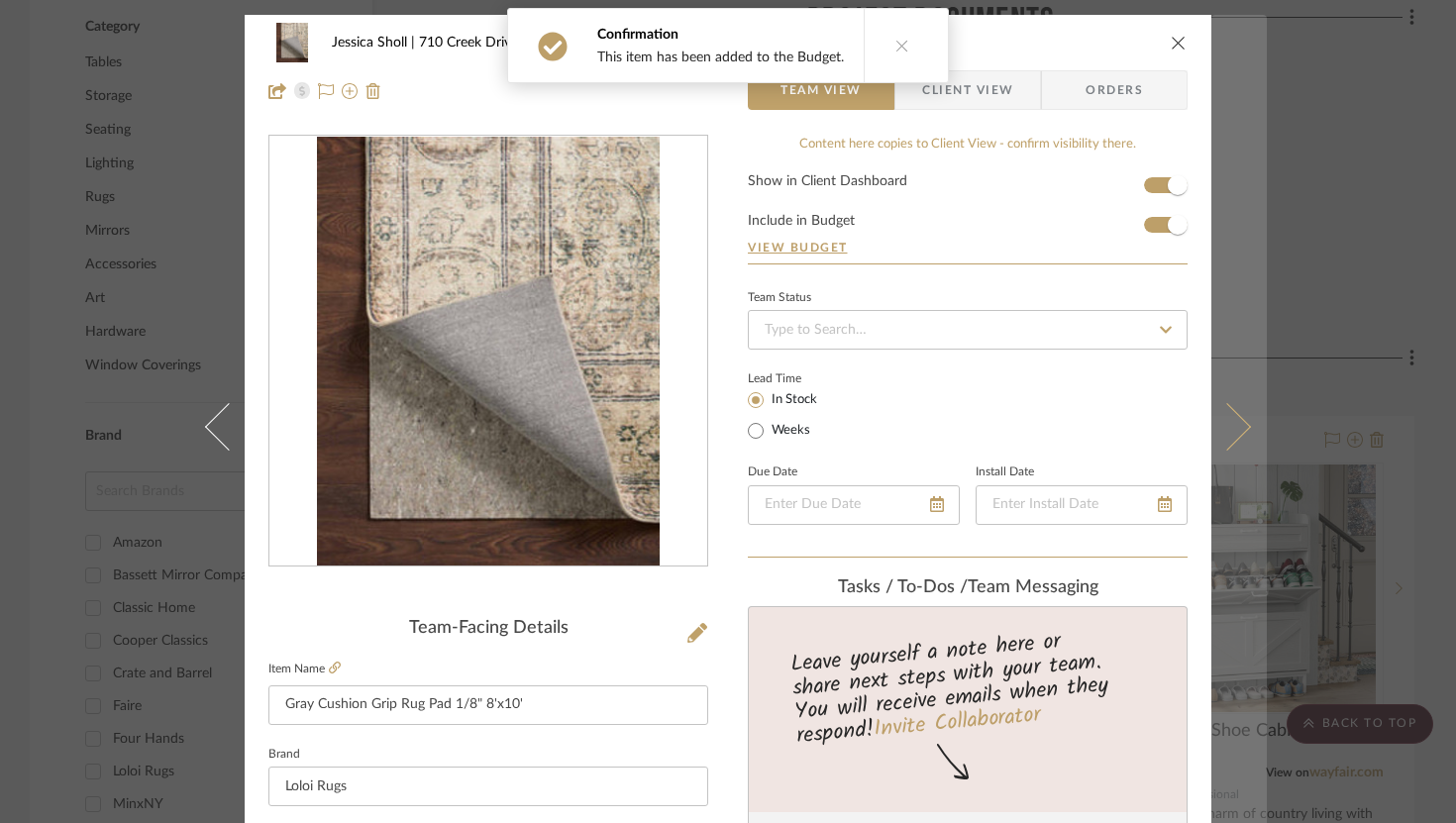click at bounding box center [1227, 426] 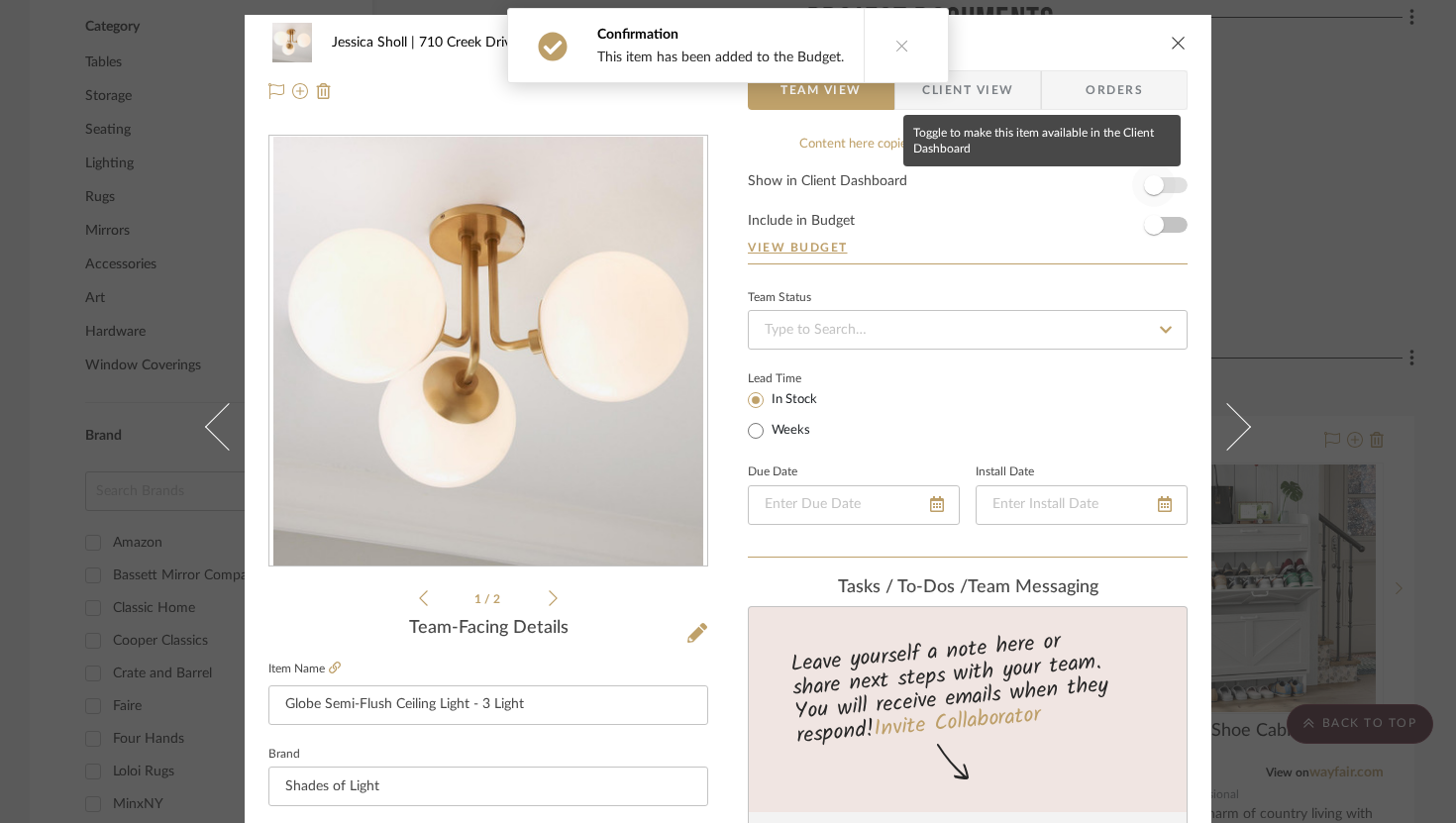 click at bounding box center [1154, 185] 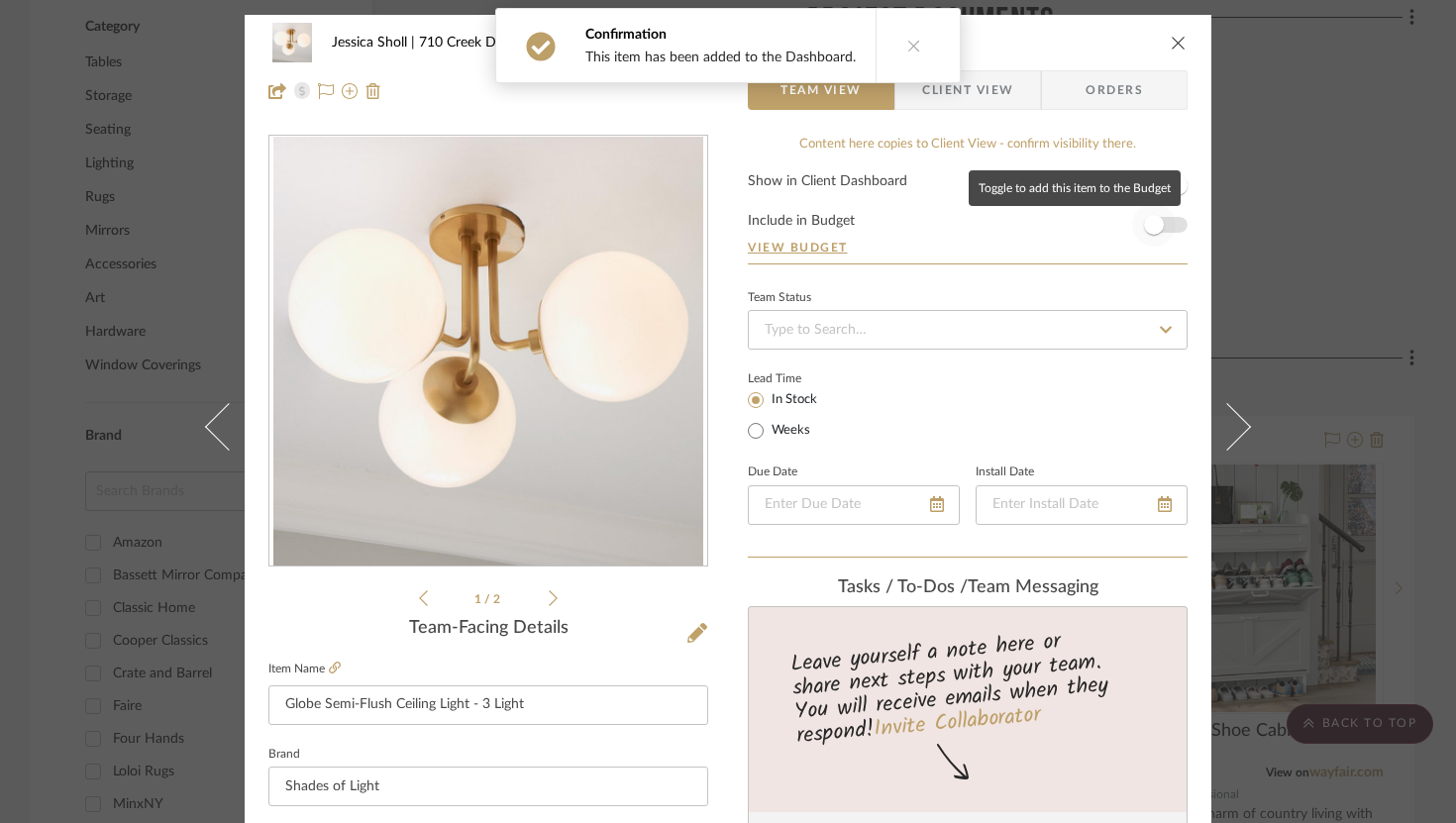 click at bounding box center (1154, 225) 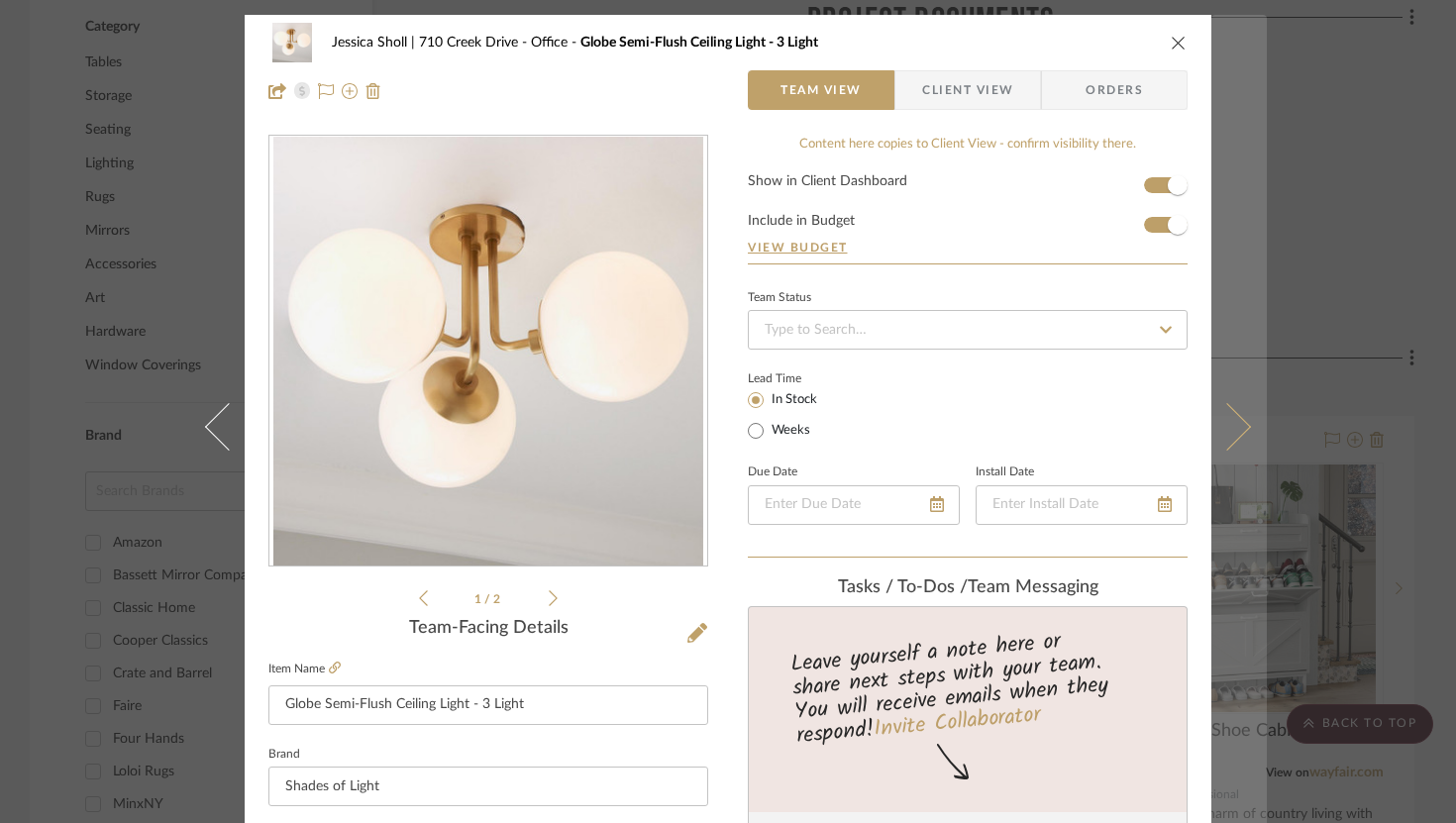 type 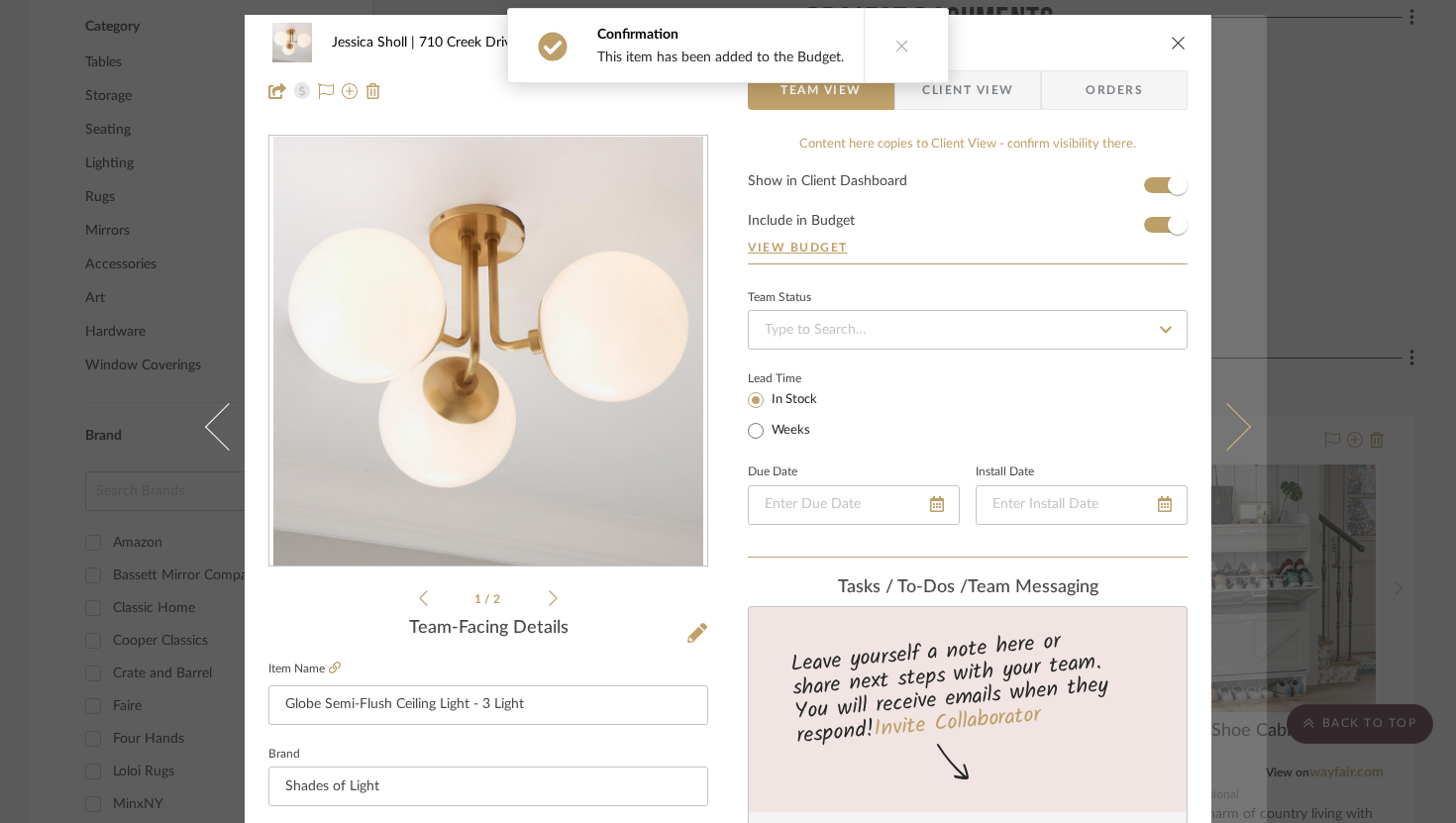 click at bounding box center [1227, 426] 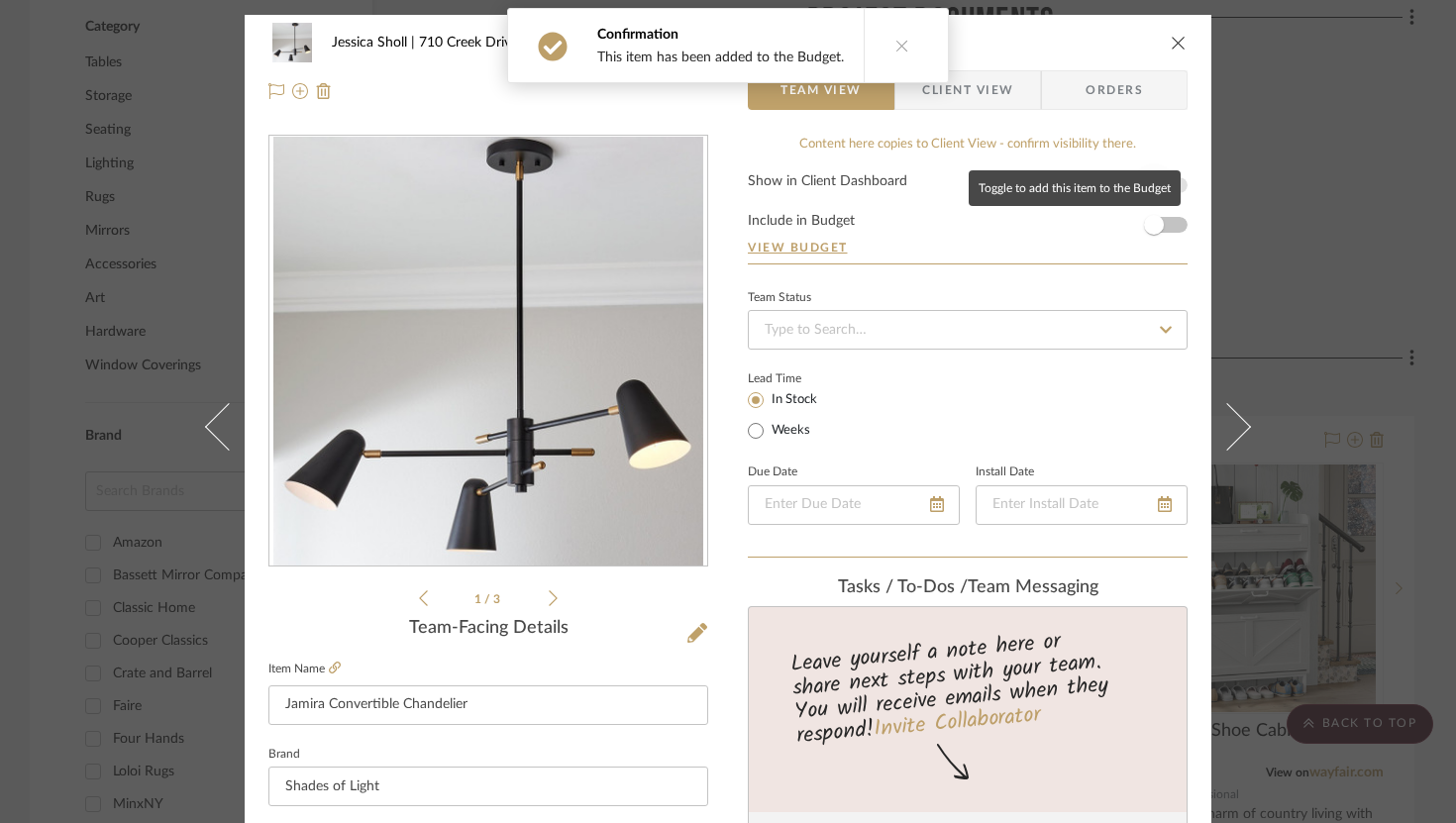 click at bounding box center (1154, 185) 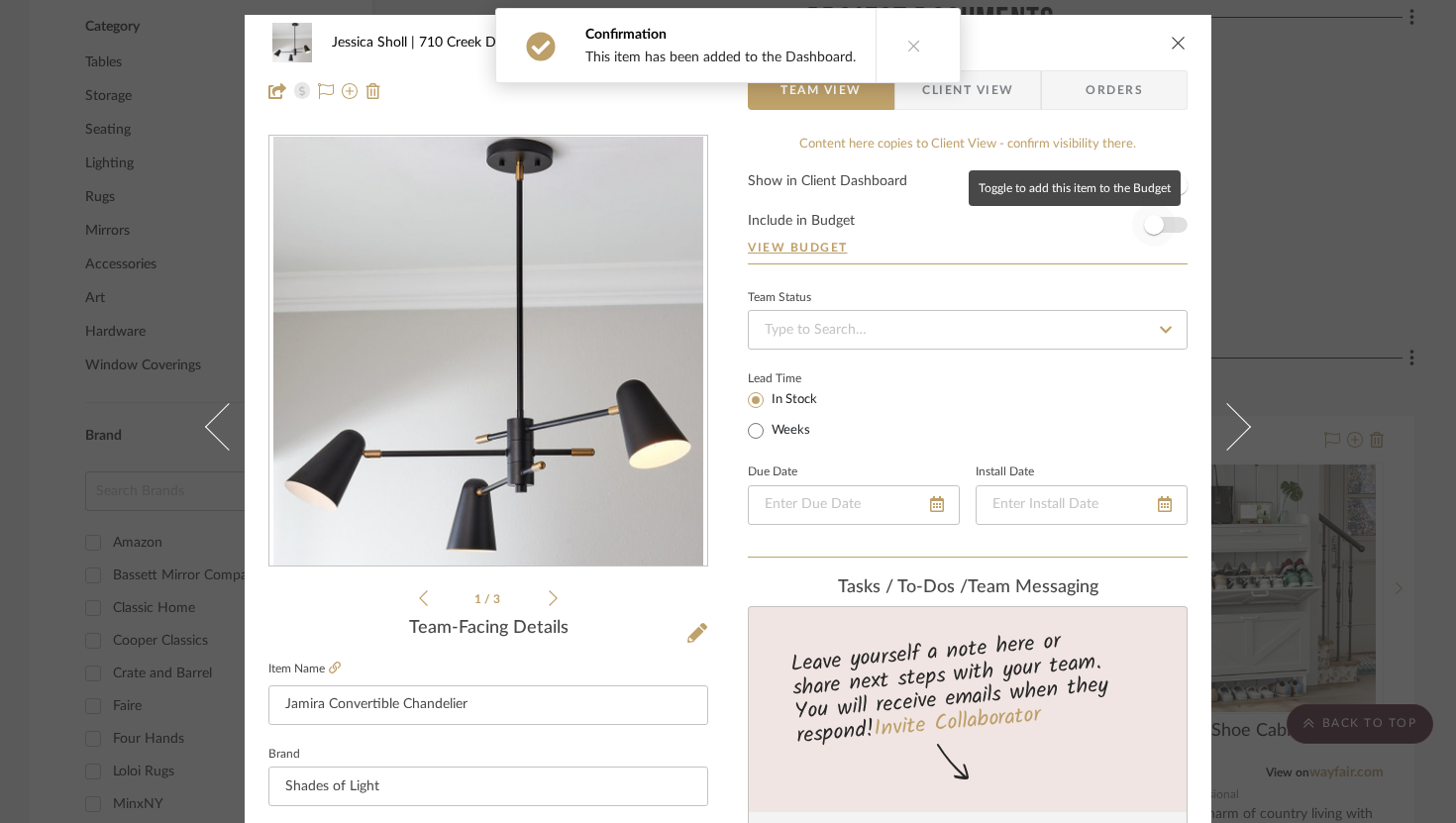 click at bounding box center (1154, 225) 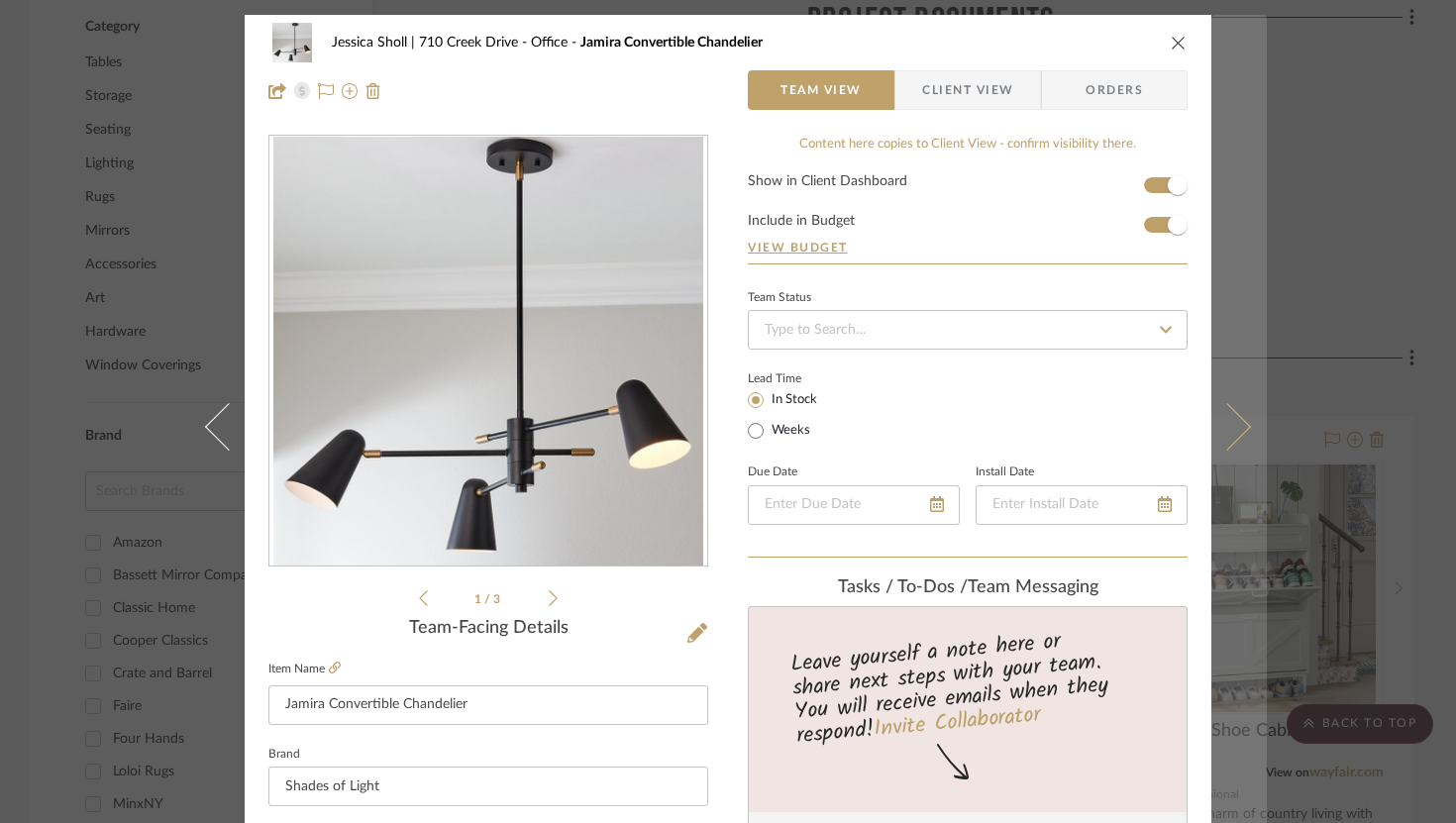 type 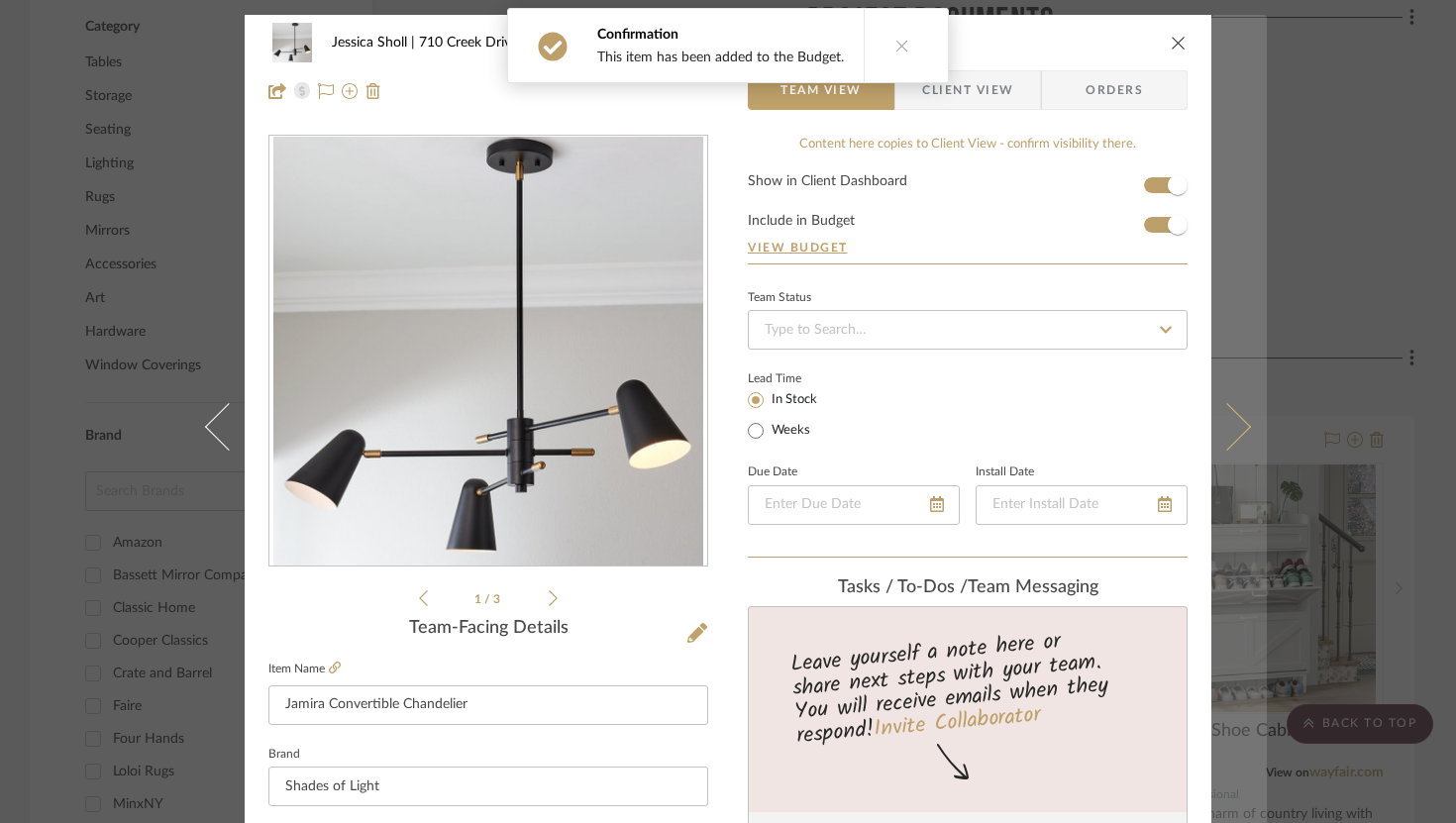 click at bounding box center [1227, 426] 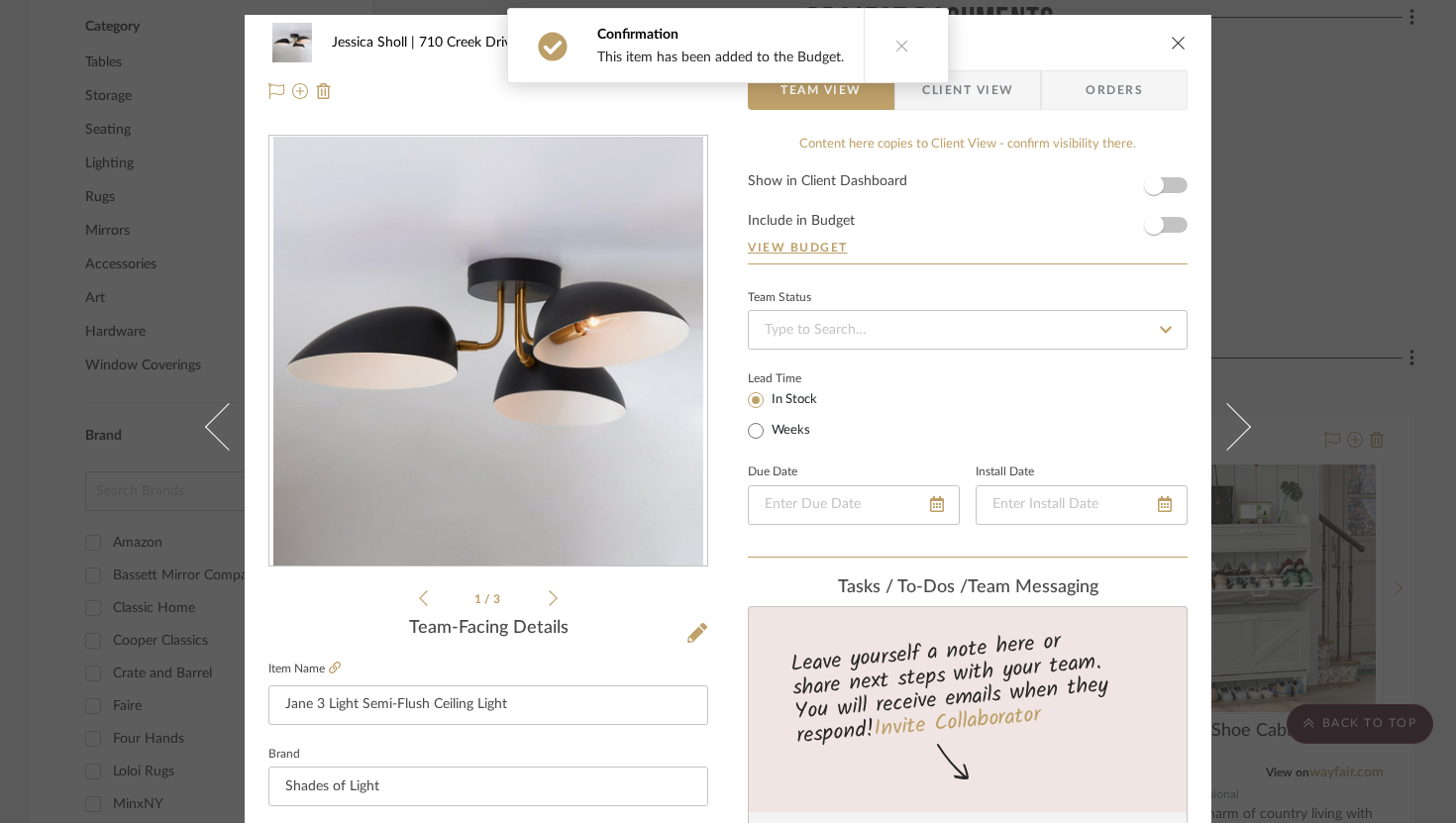 click on "Show in Client Dashboard   Include in Budget   View Budget" at bounding box center [968, 219] 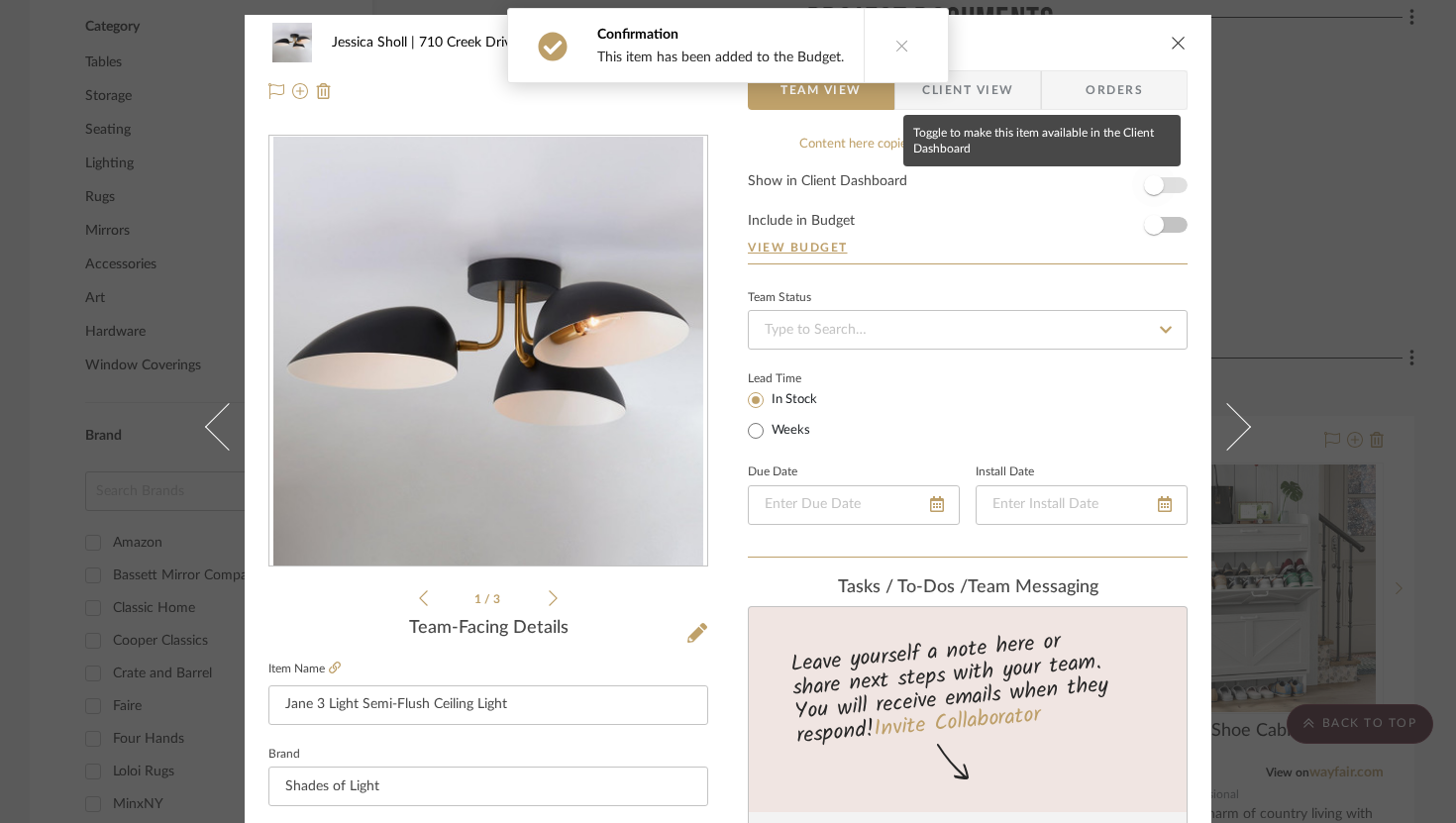 click at bounding box center (1154, 185) 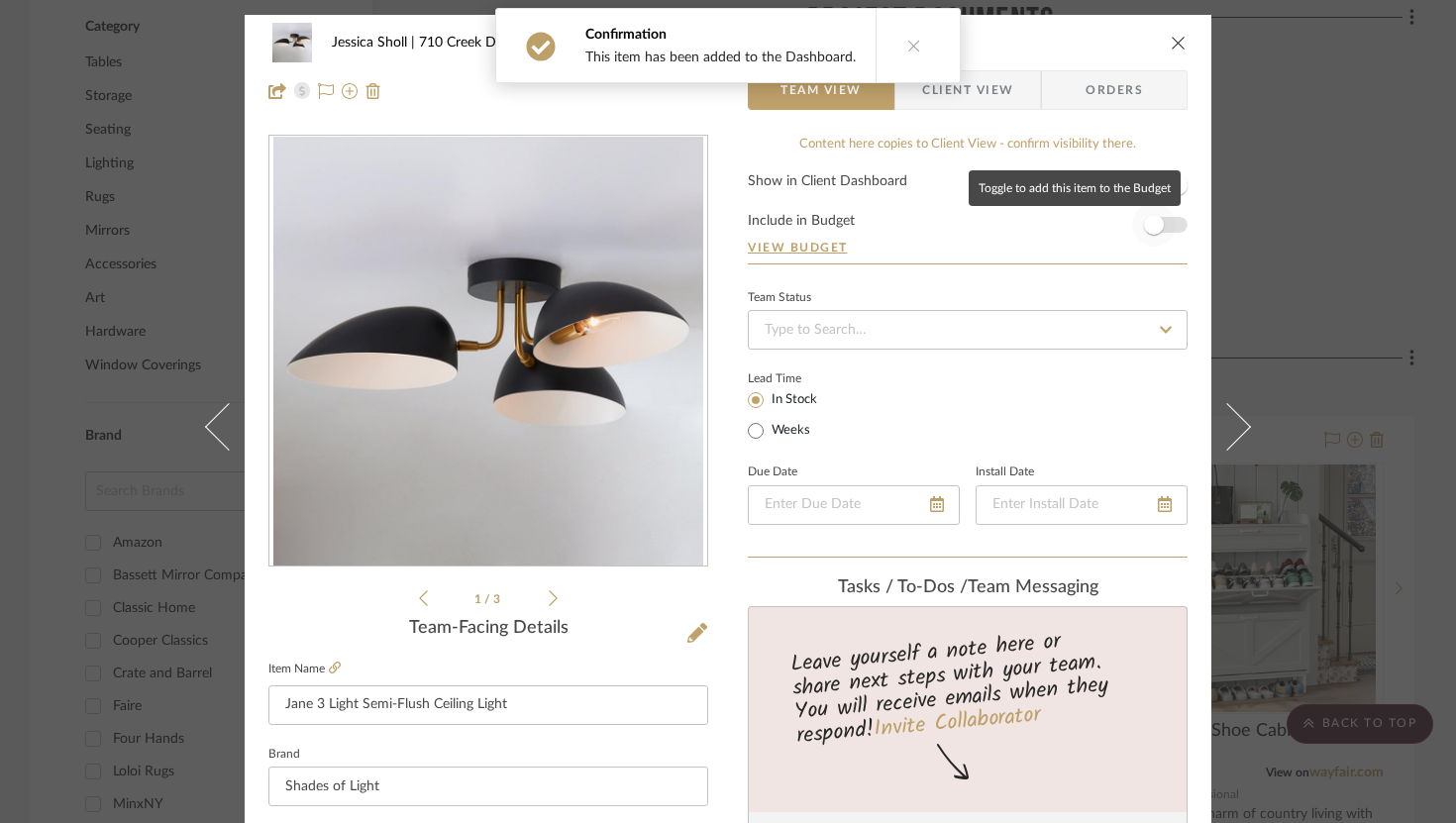 click at bounding box center [1154, 225] 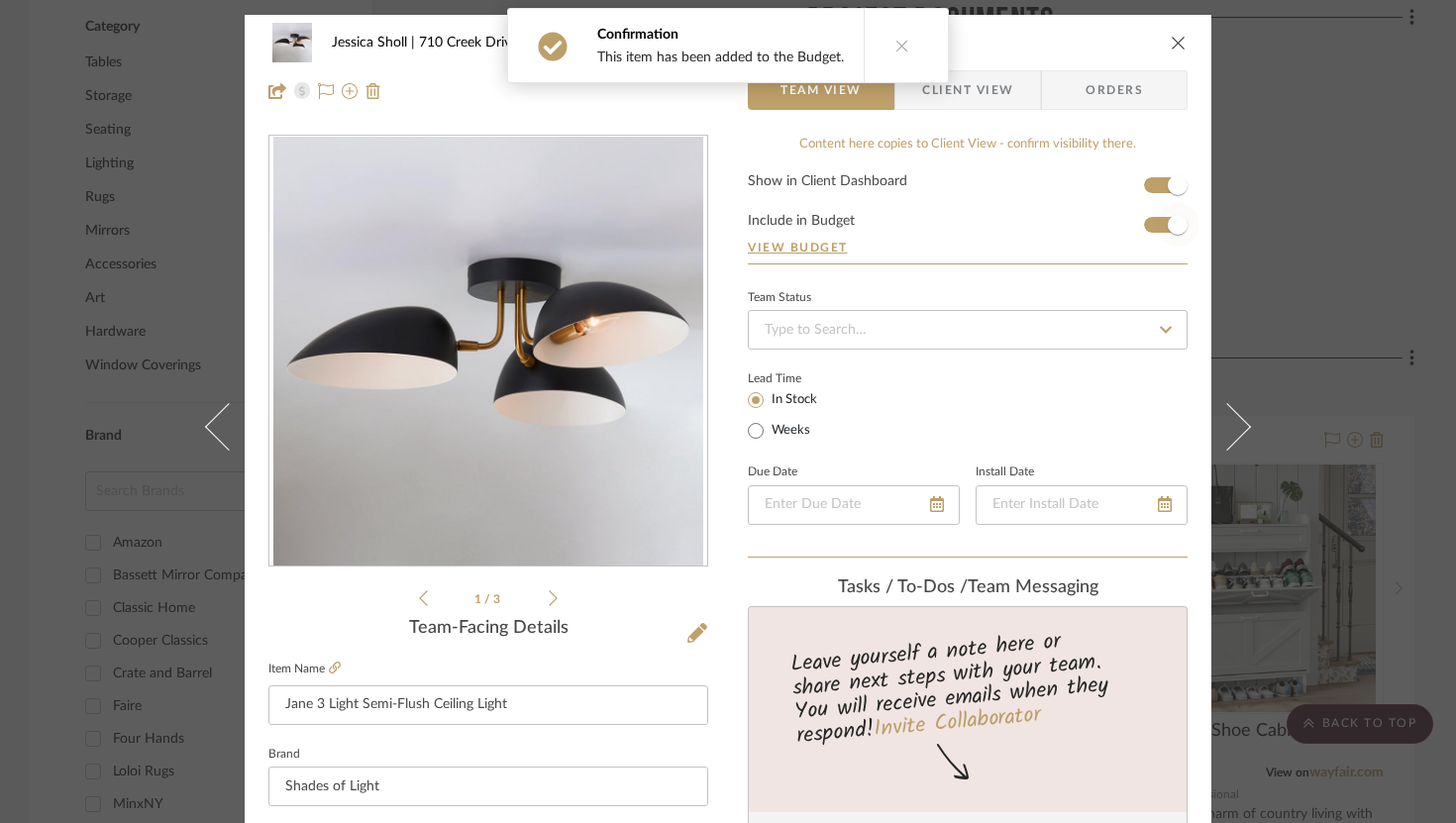 type 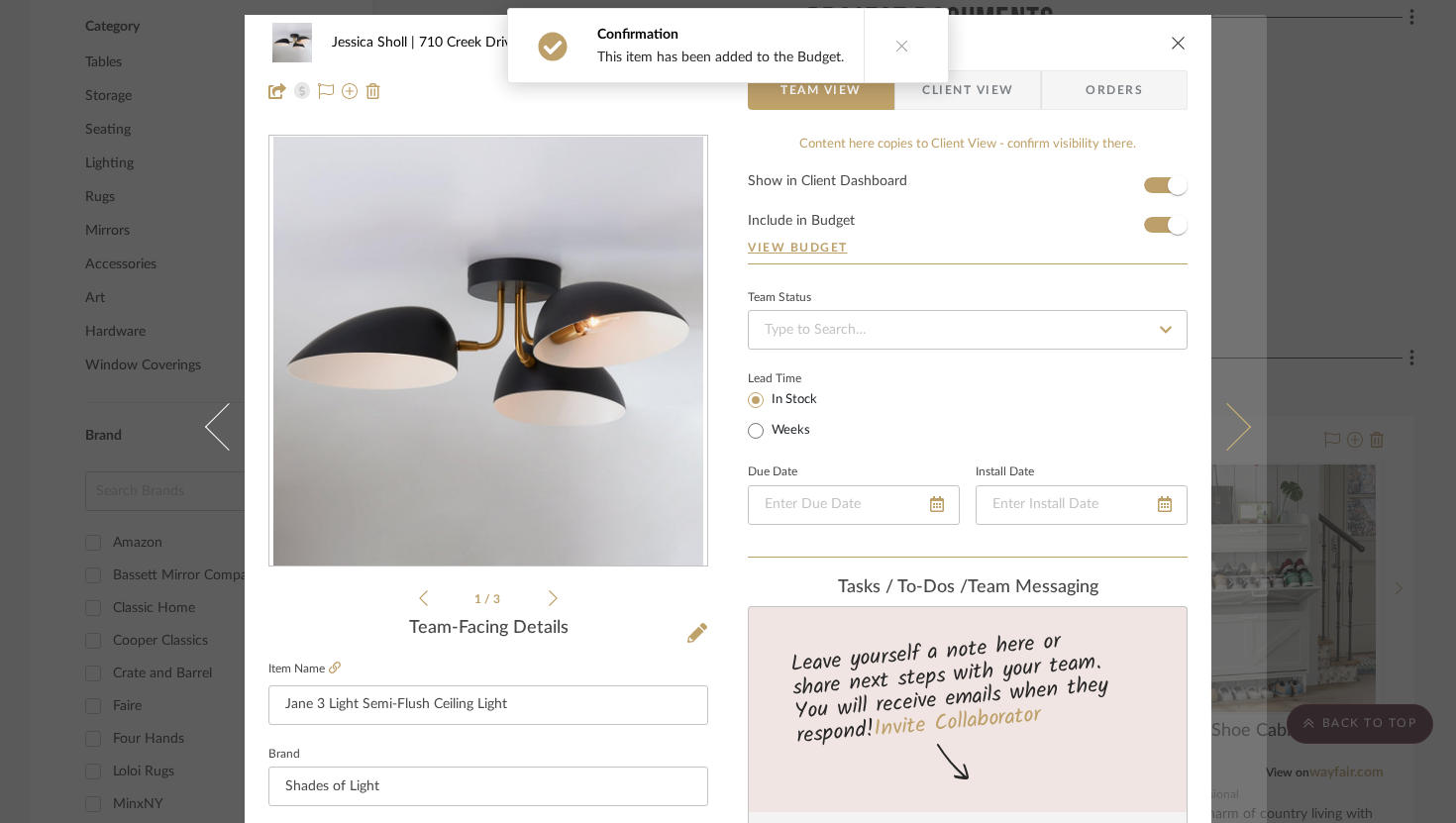 click at bounding box center [1239, 426] 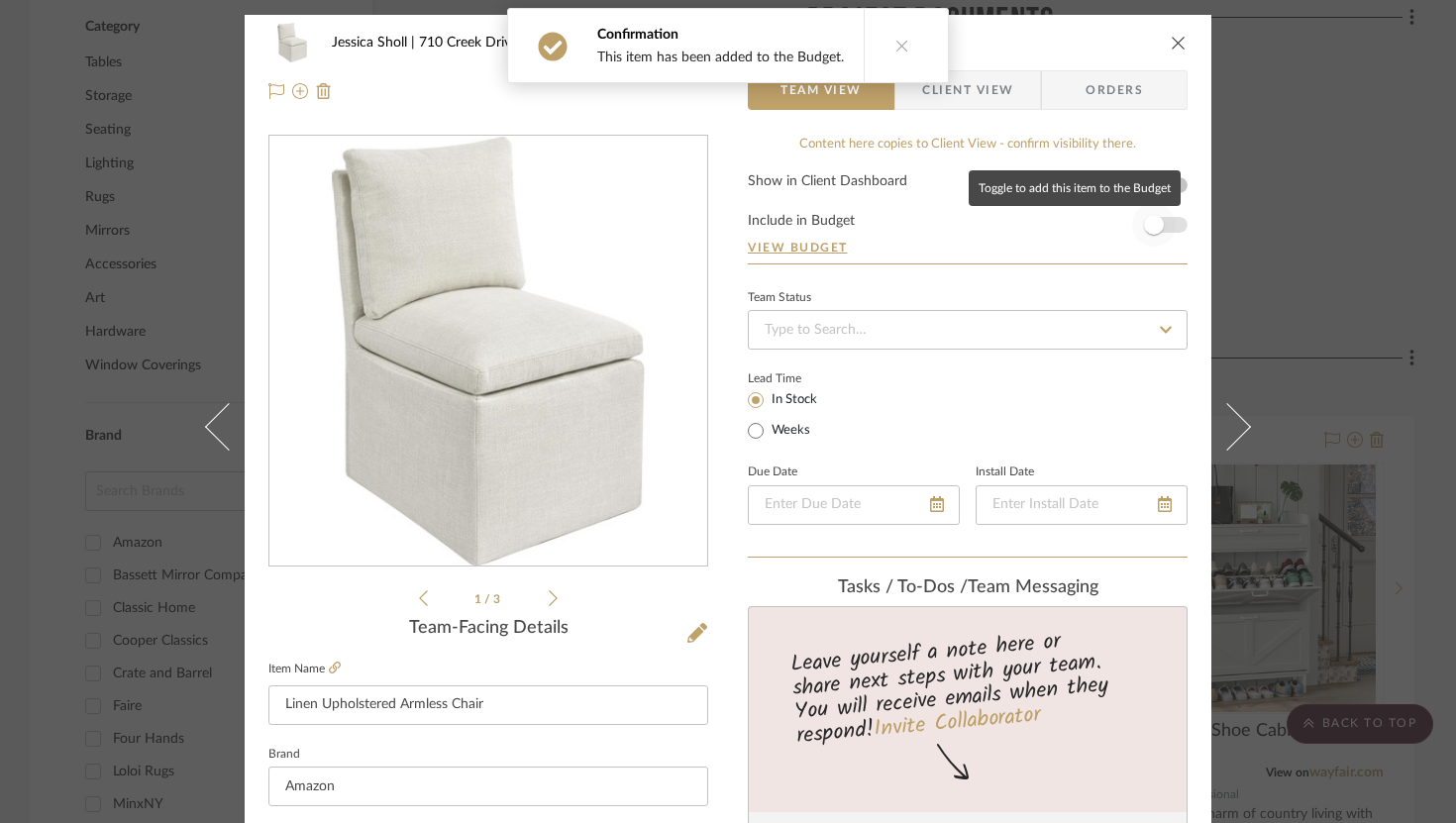 click at bounding box center (1154, 225) 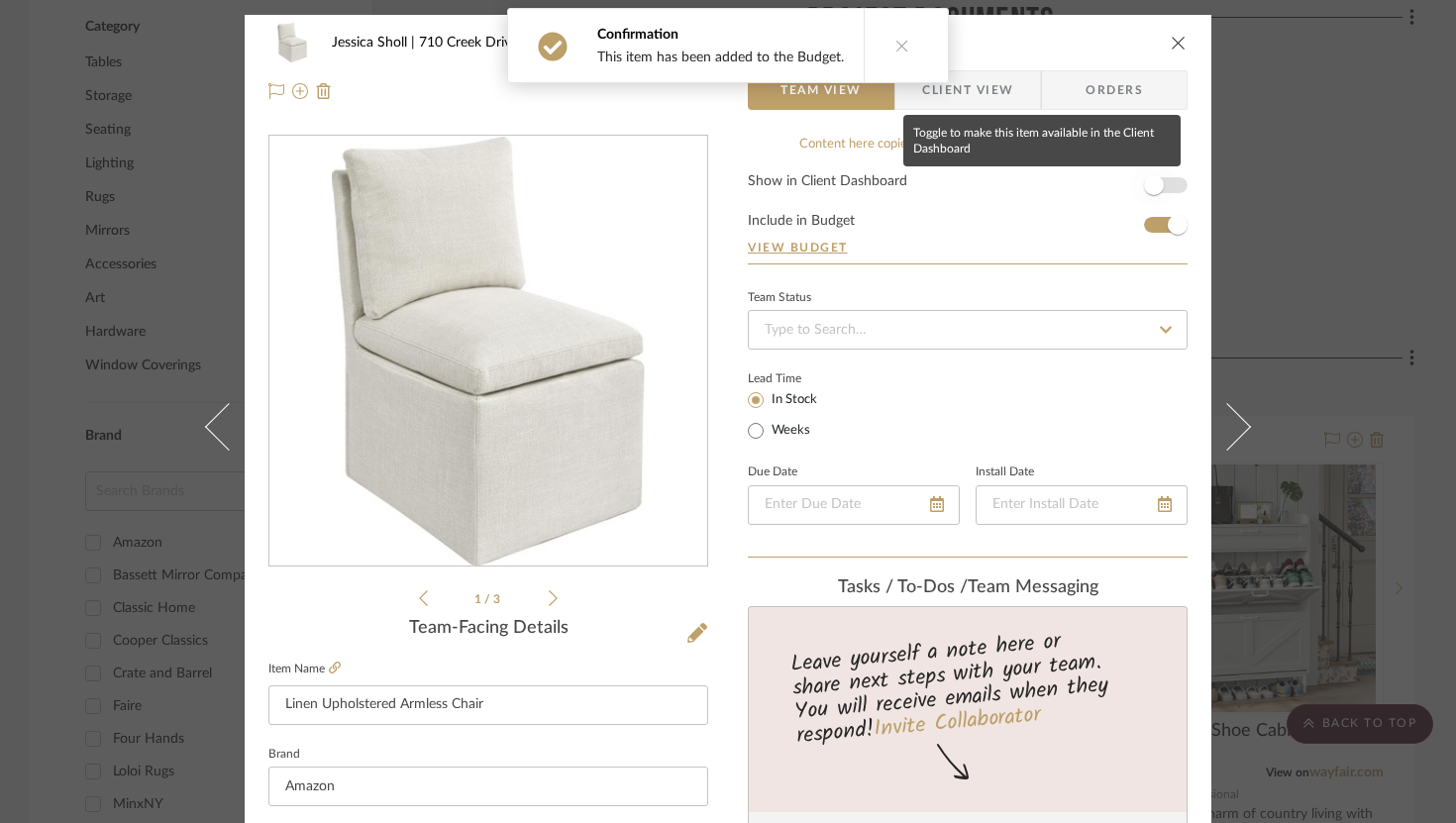 click at bounding box center (1154, 185) 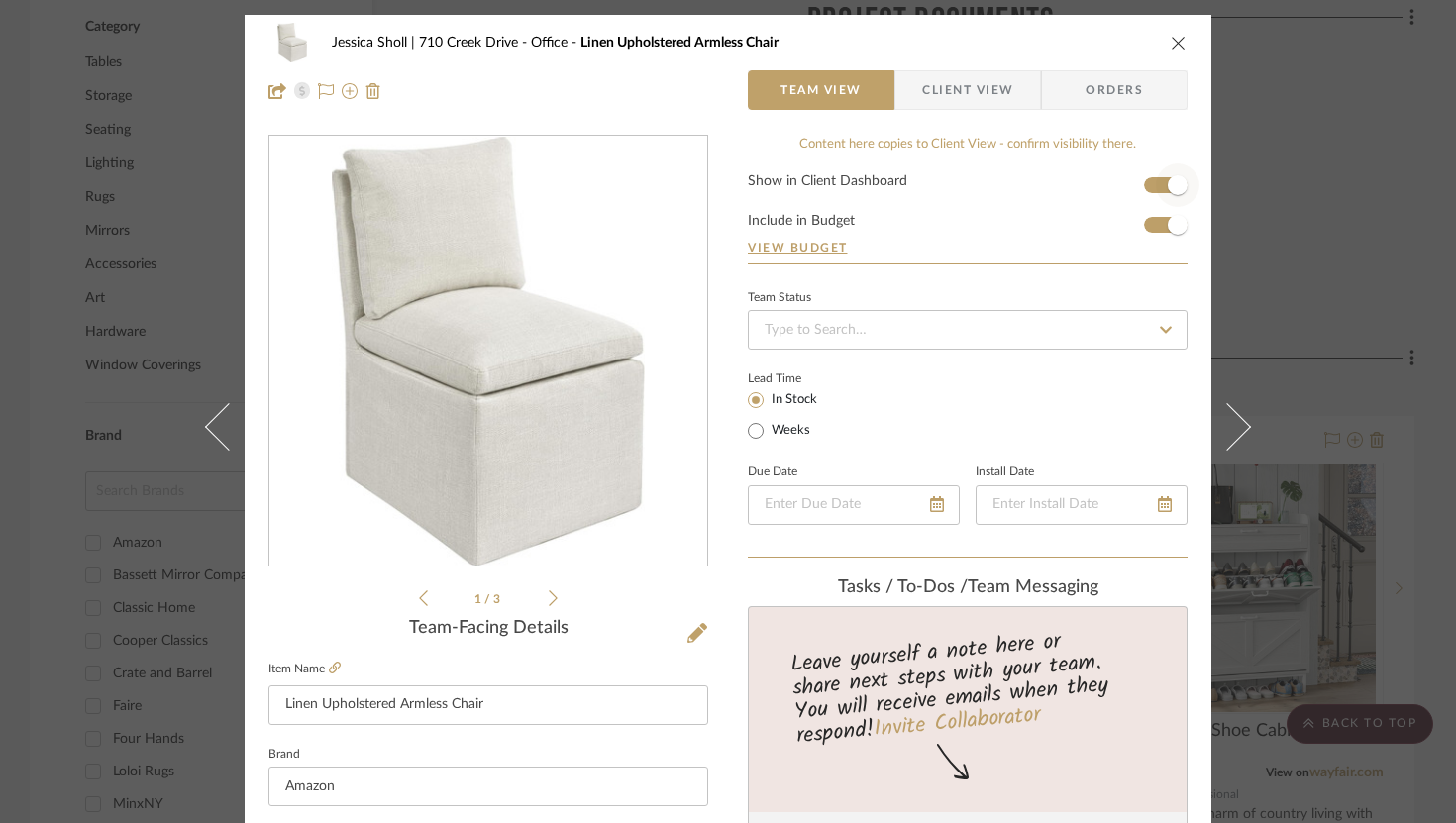 type 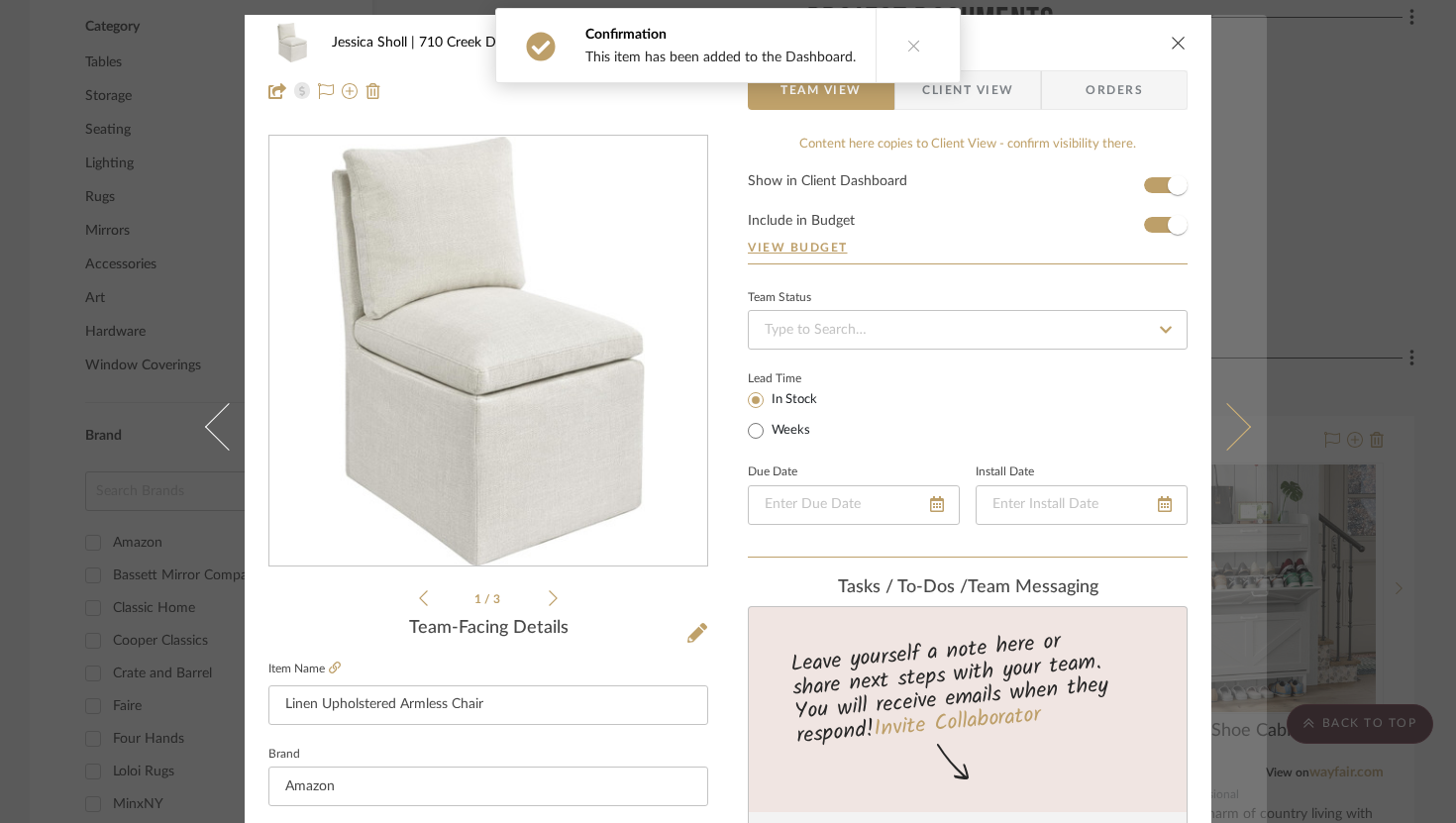 click at bounding box center [1227, 426] 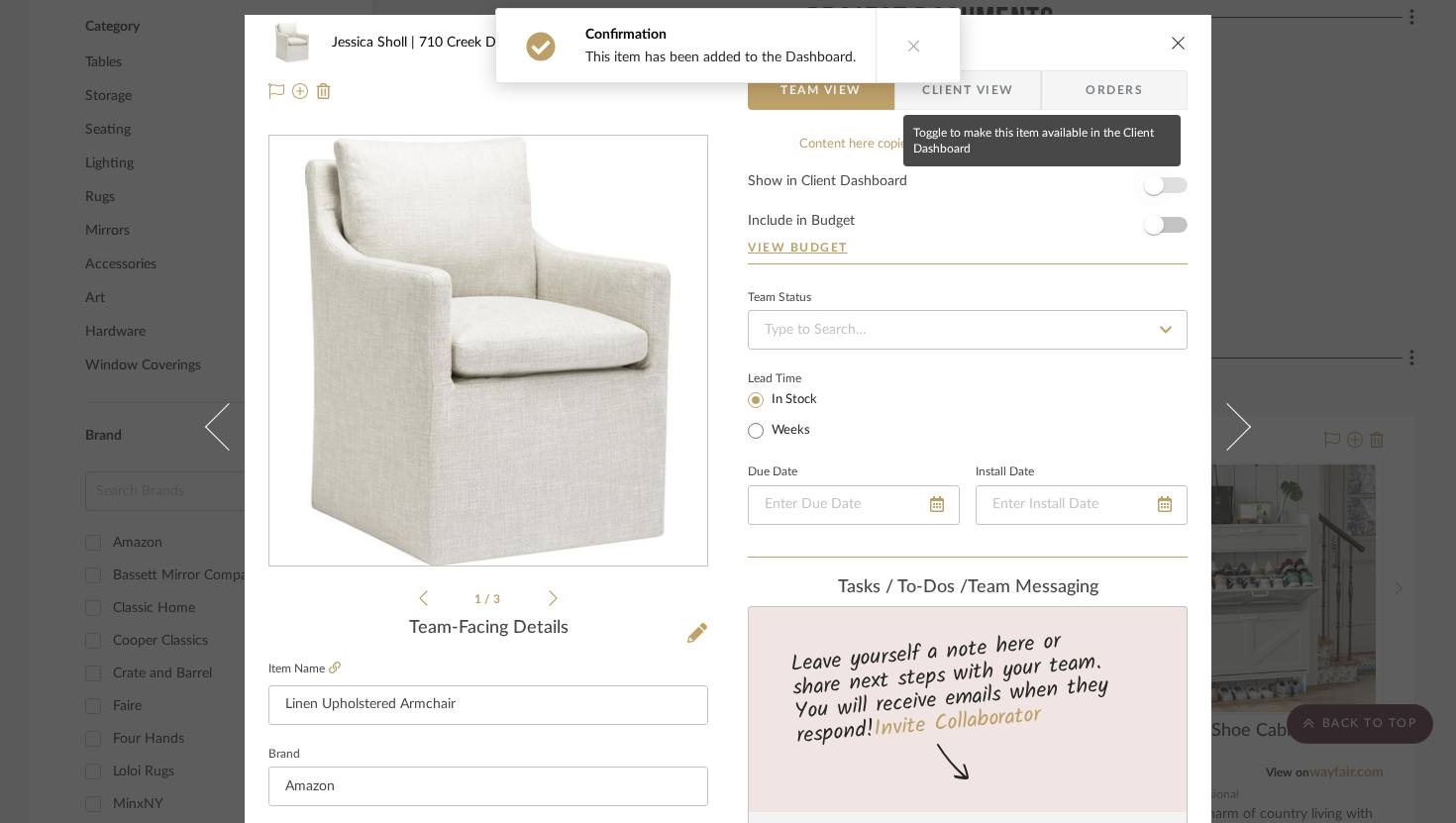 click at bounding box center [1154, 185] 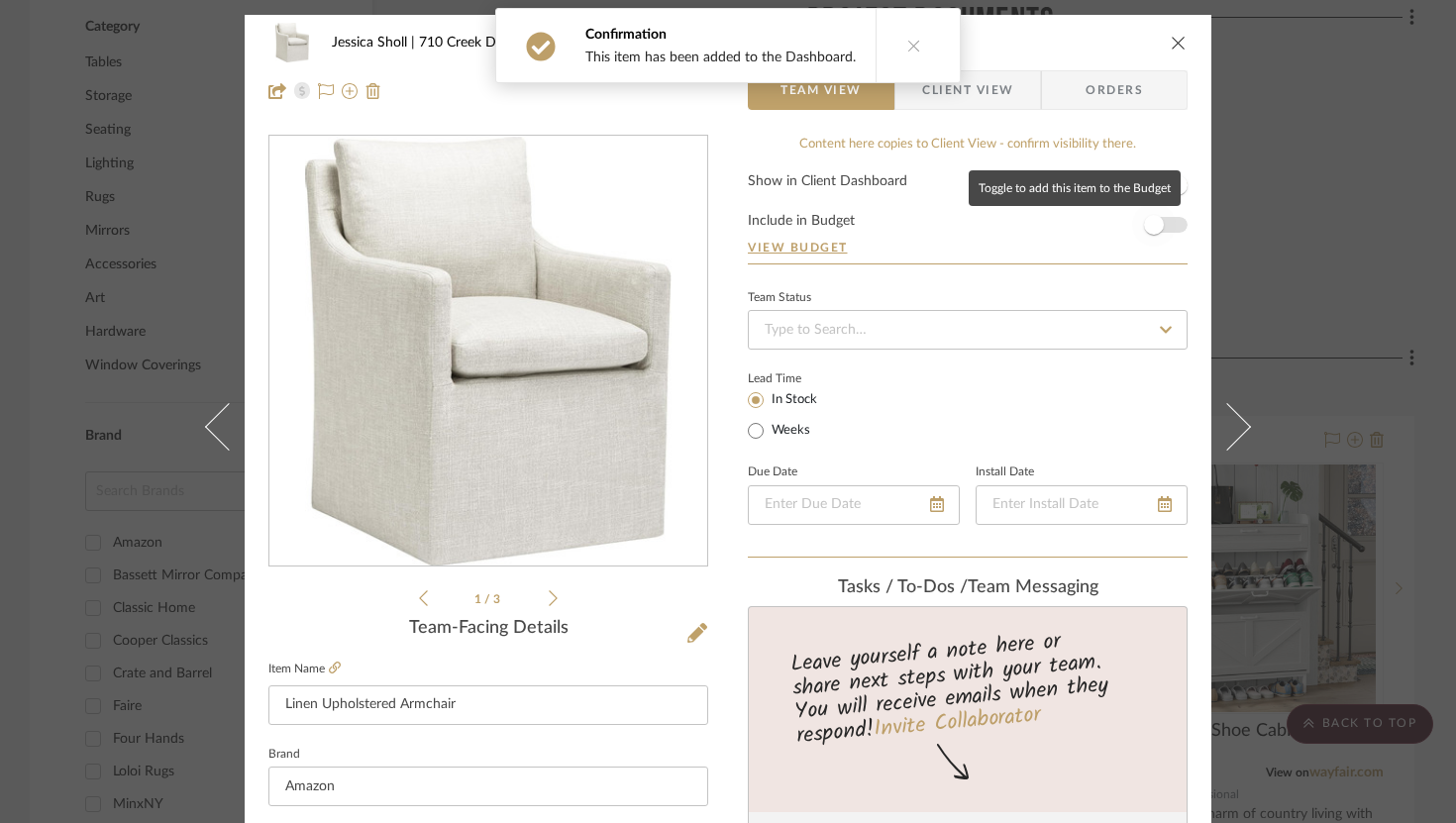 click at bounding box center [1154, 225] 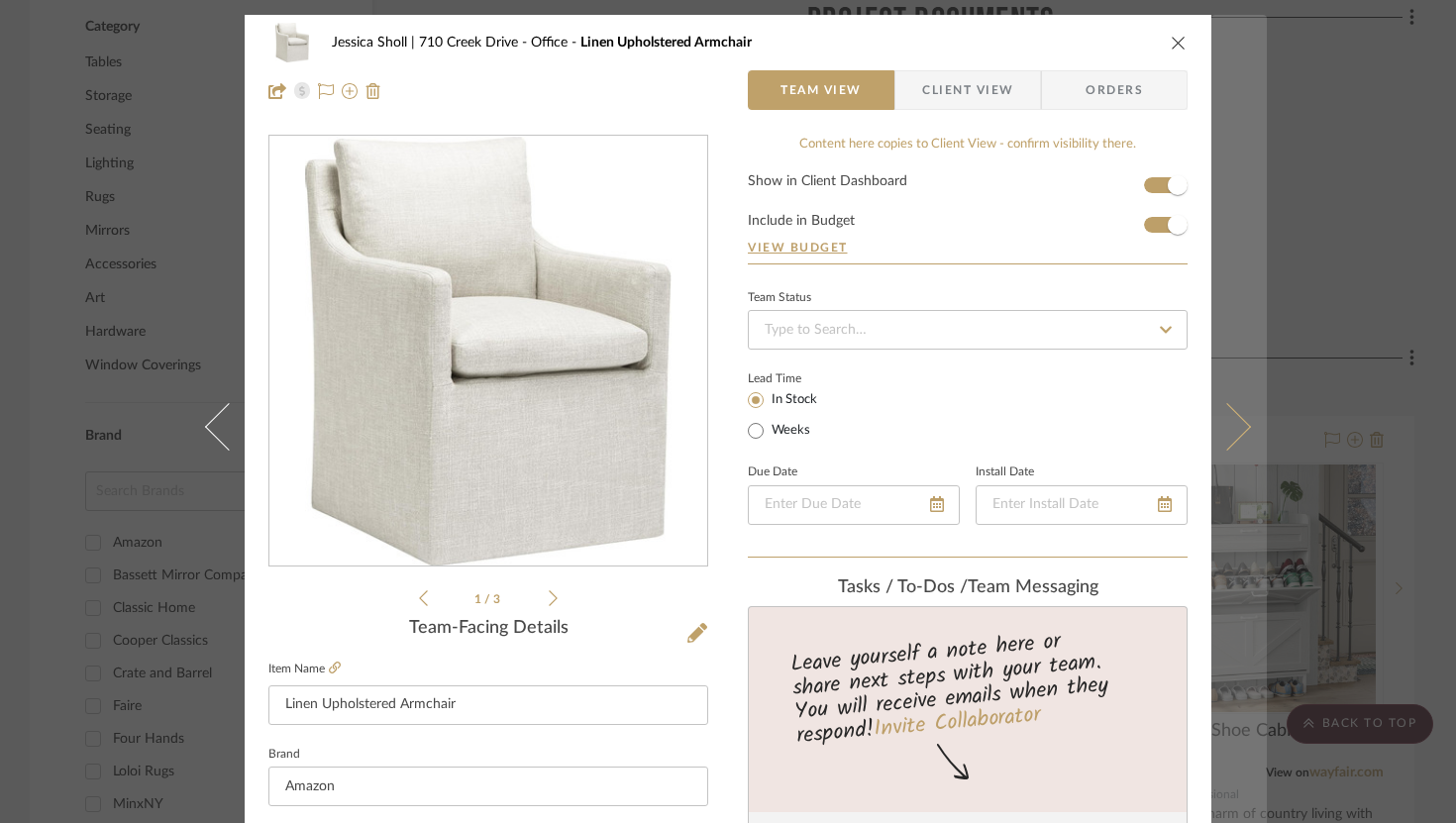 type 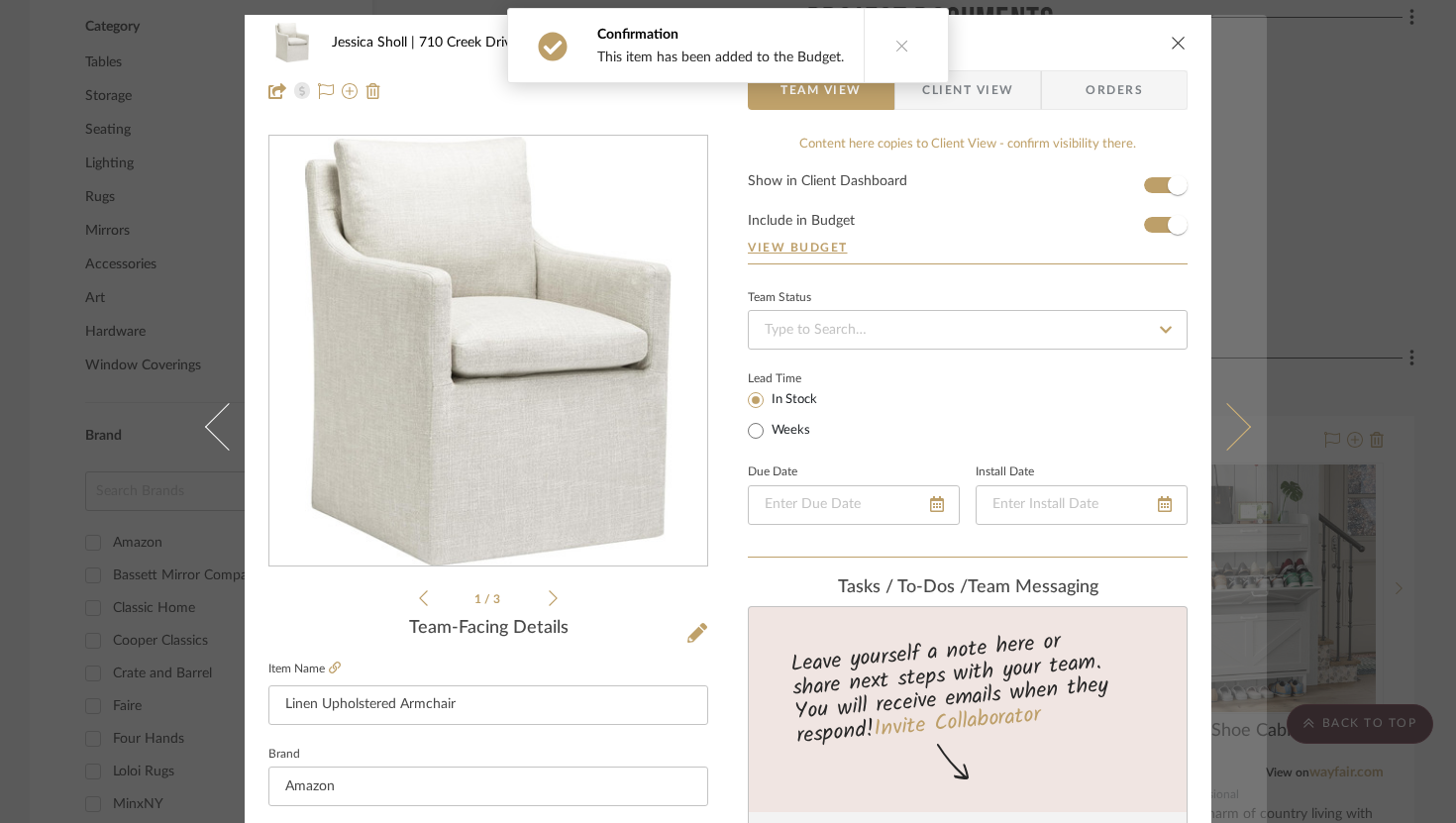 click at bounding box center (1239, 426) 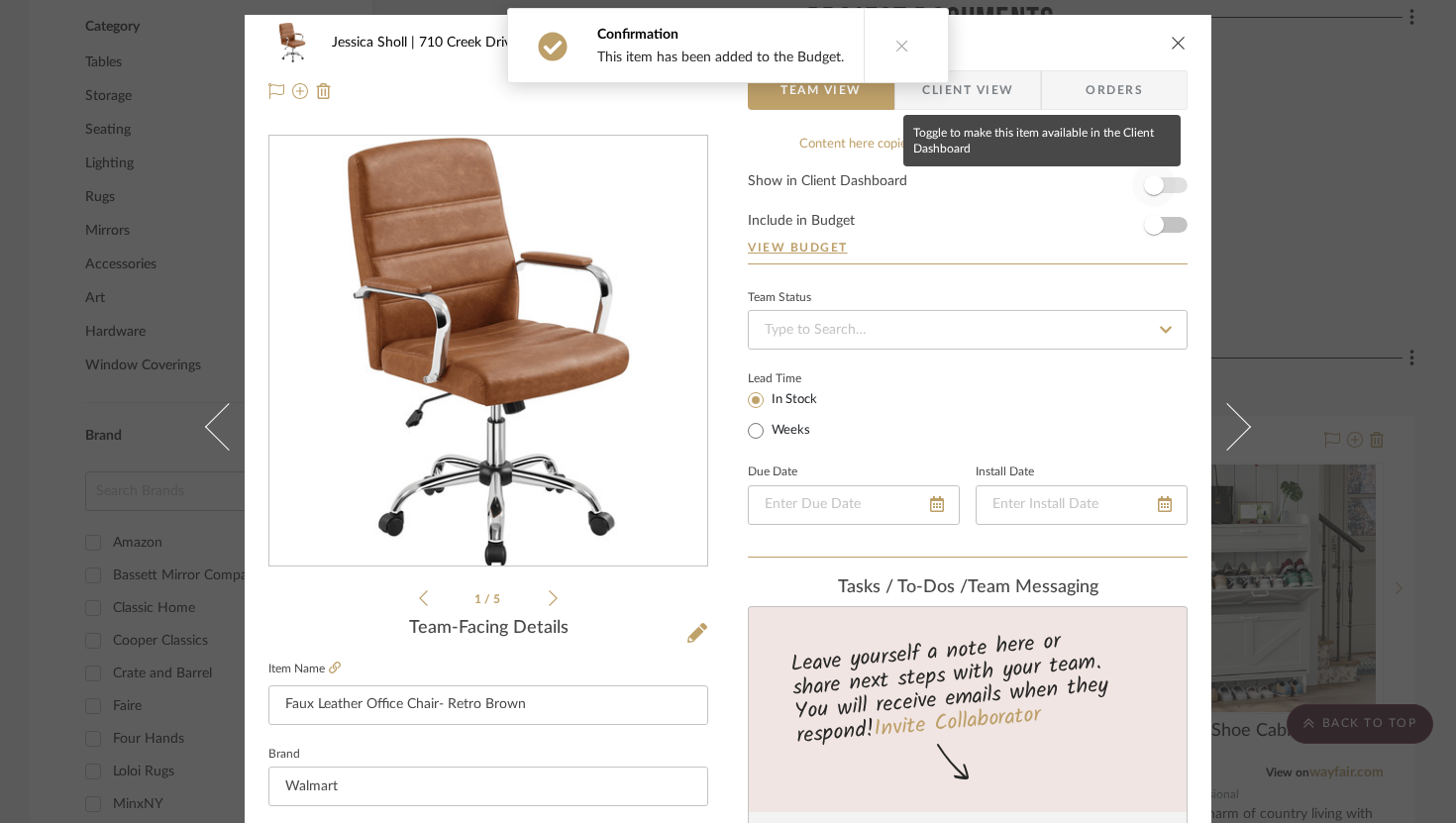 click at bounding box center [1154, 185] 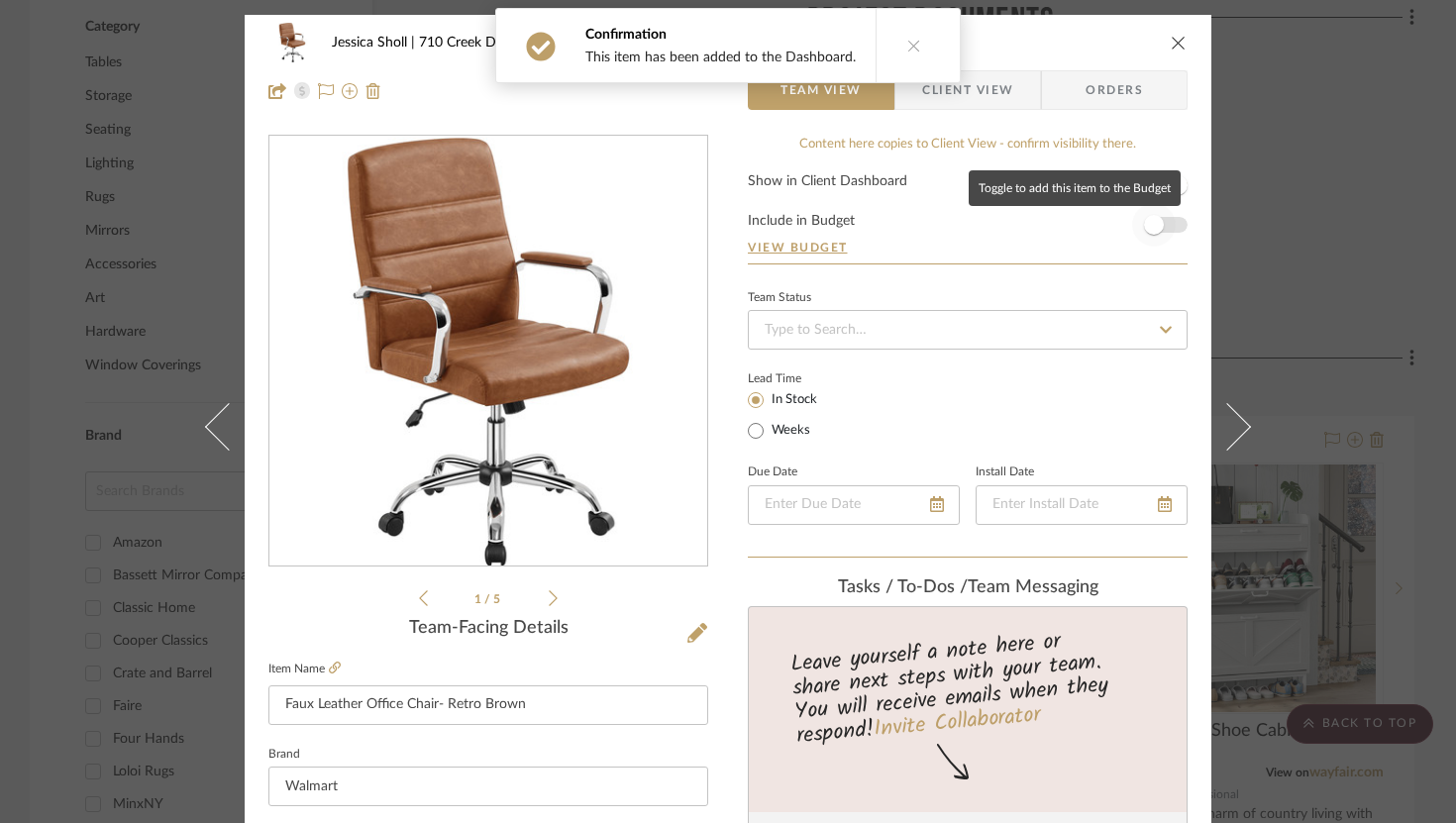 click at bounding box center (1154, 225) 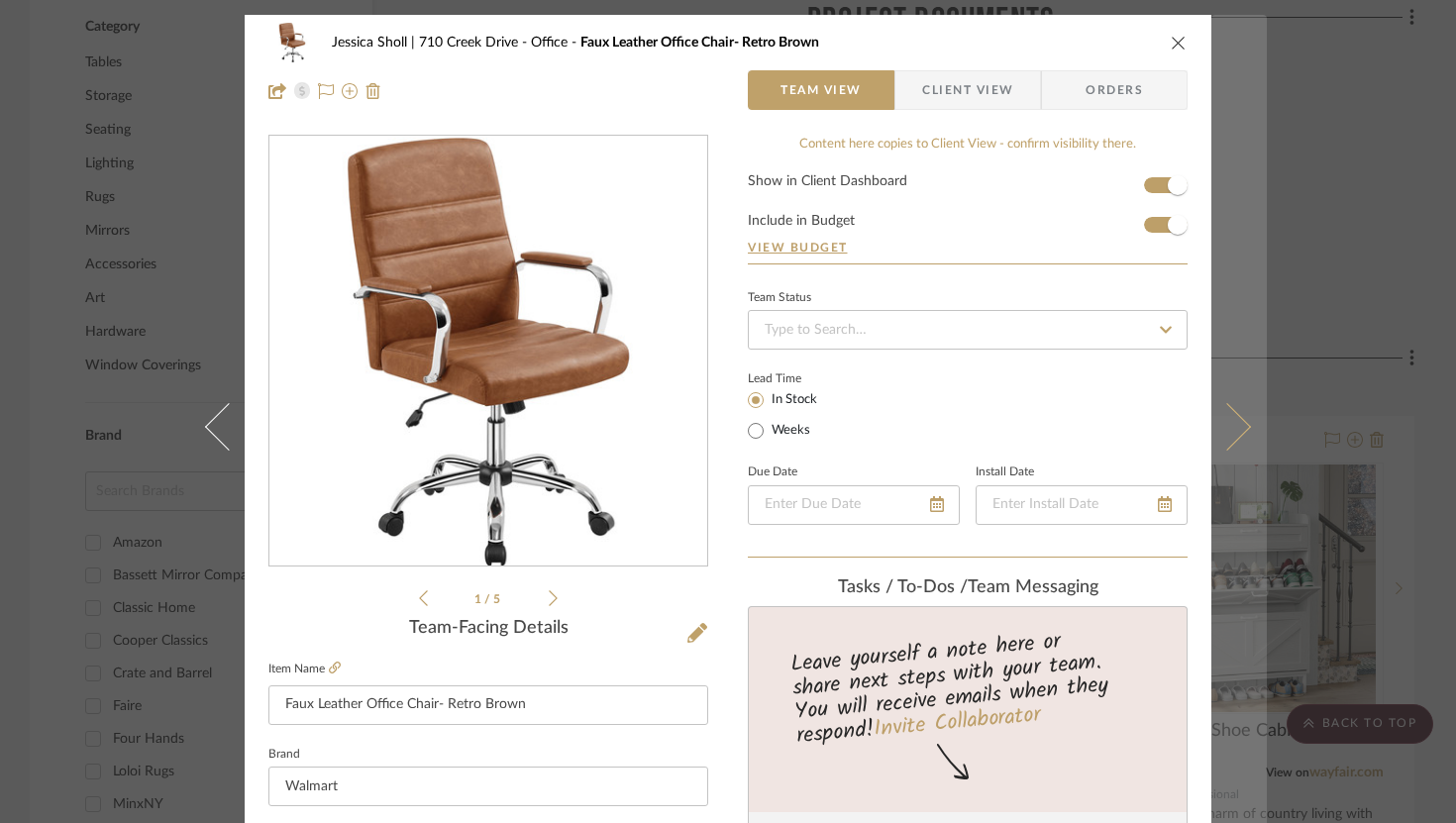 type 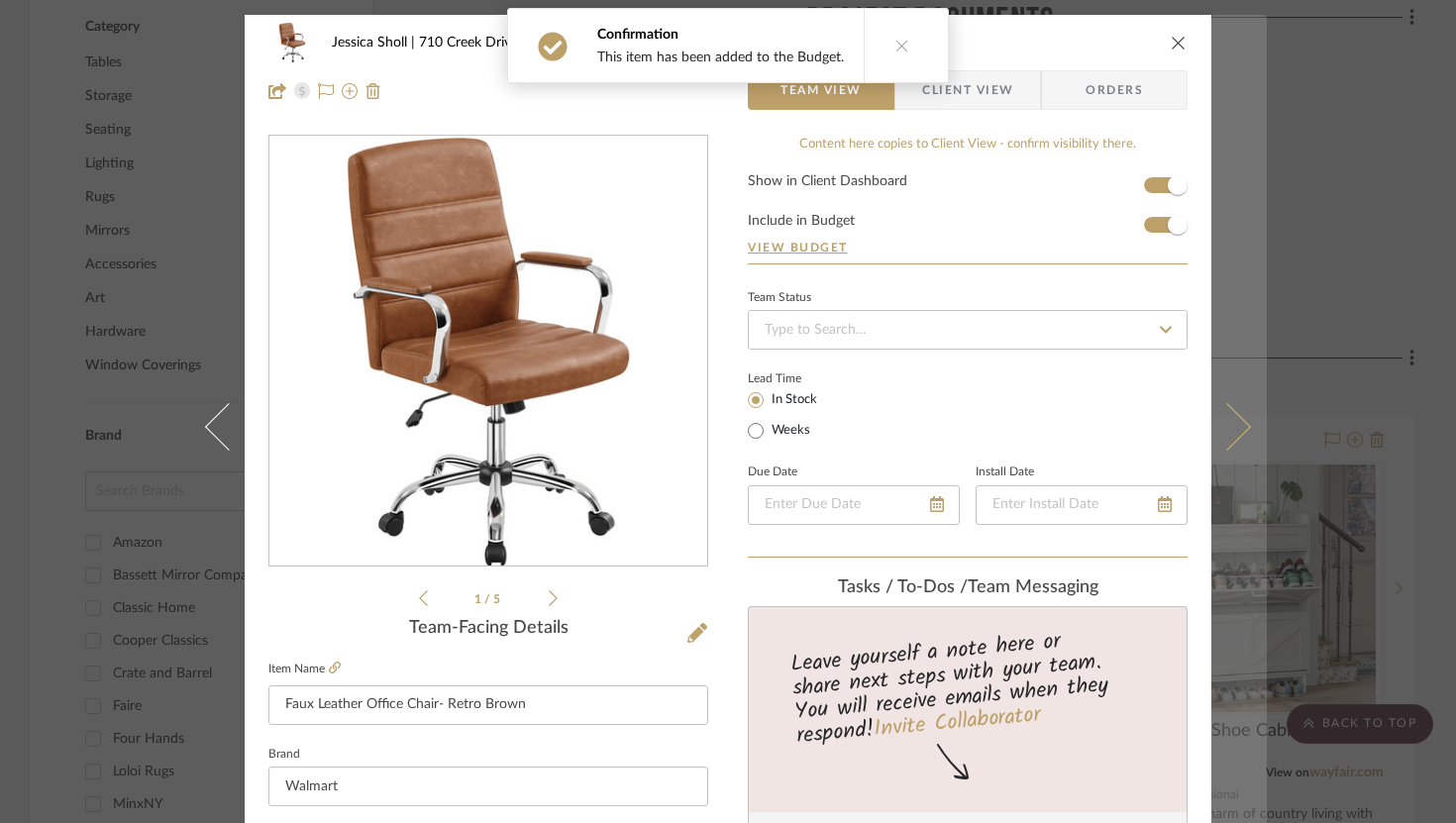 click at bounding box center [1227, 426] 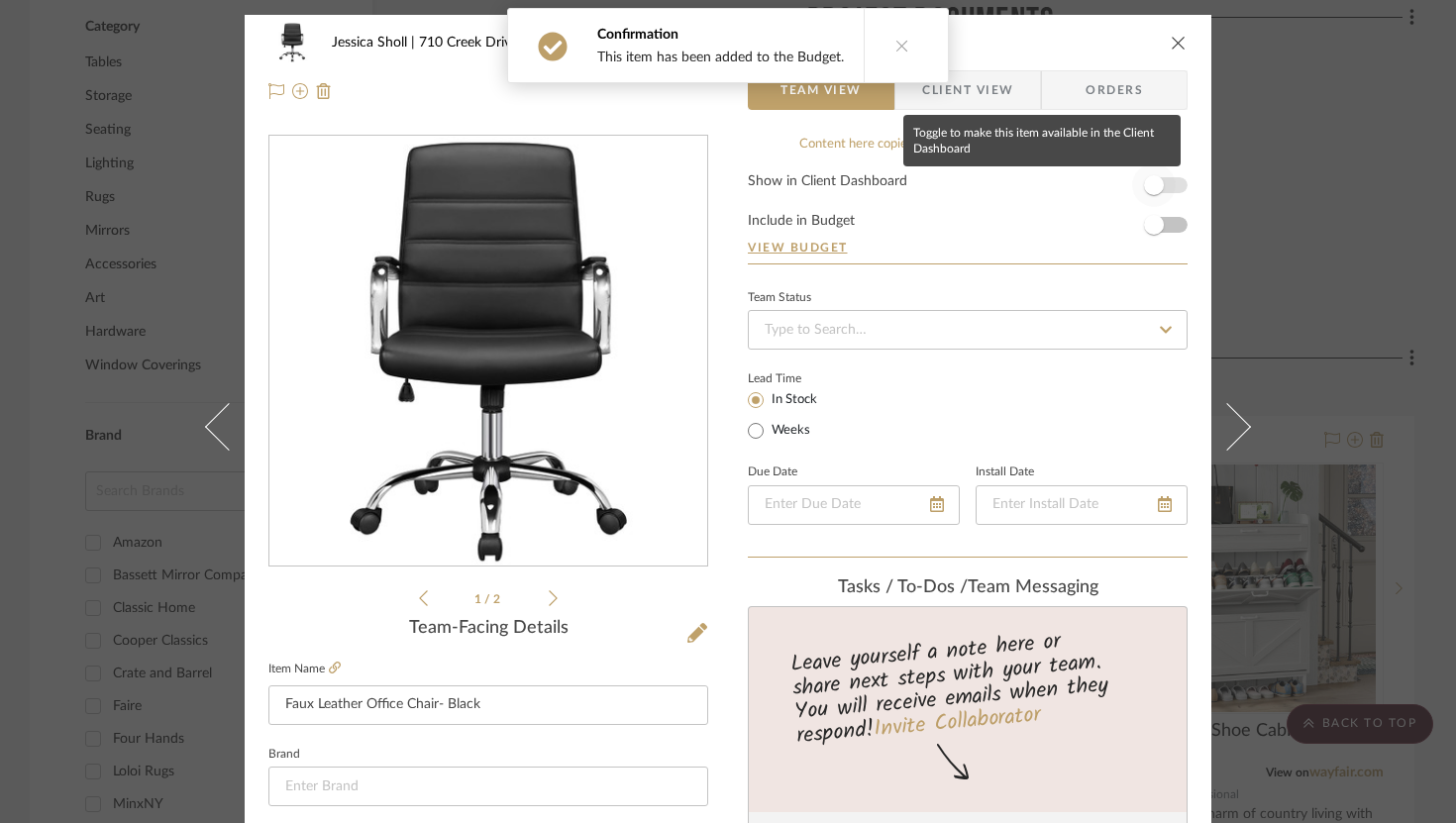 click at bounding box center [1154, 185] 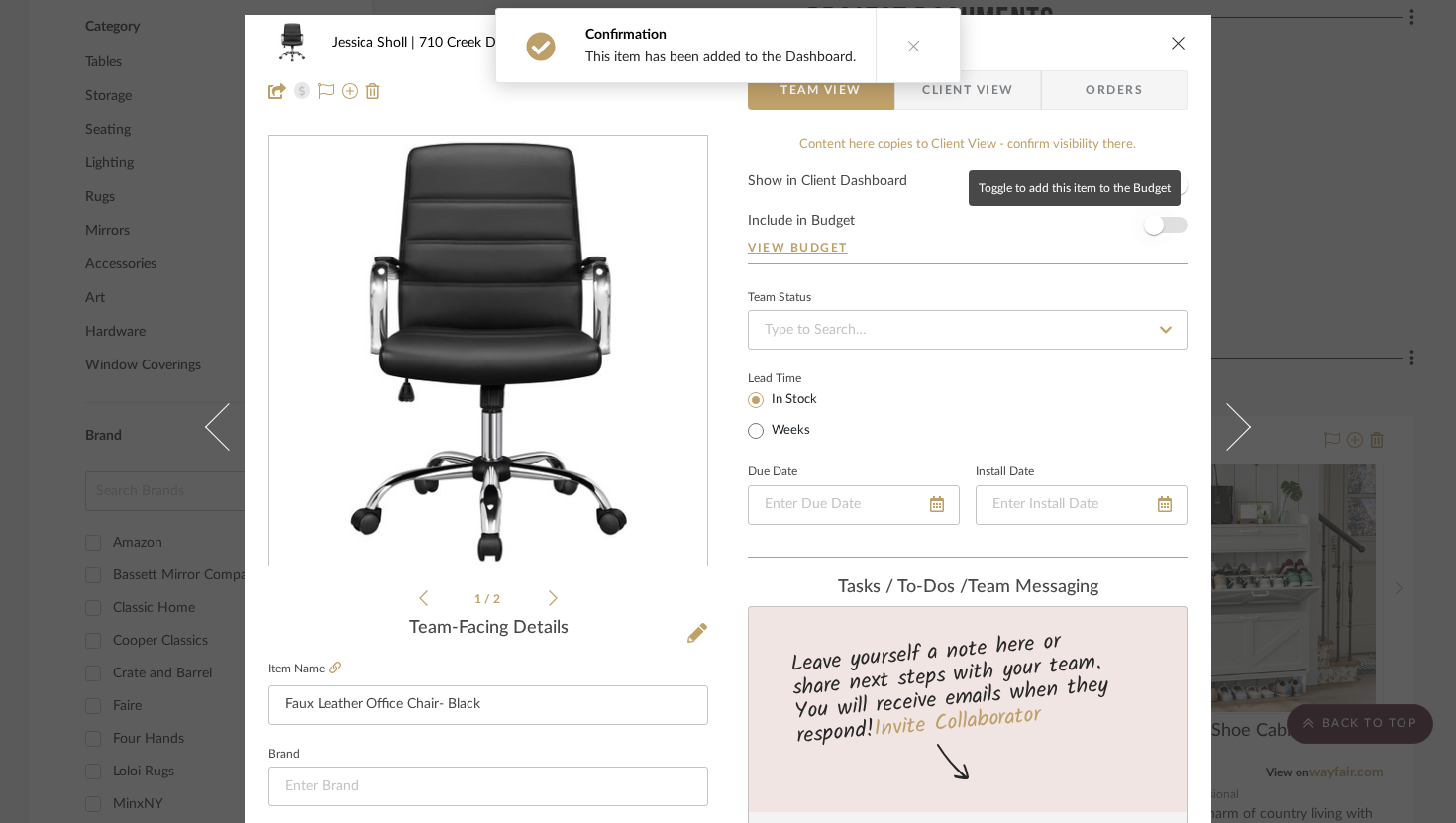 click at bounding box center [1154, 225] 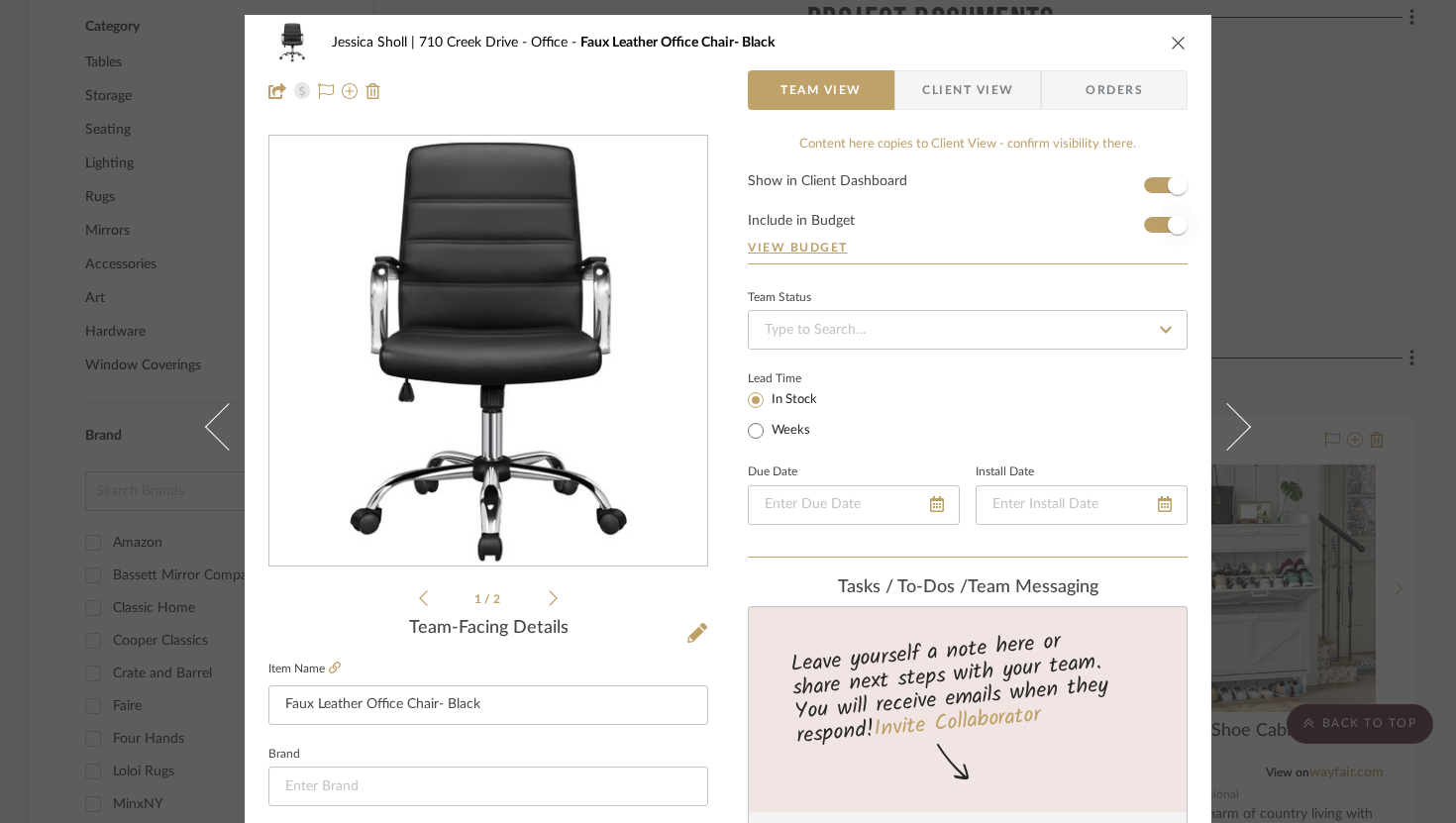 type 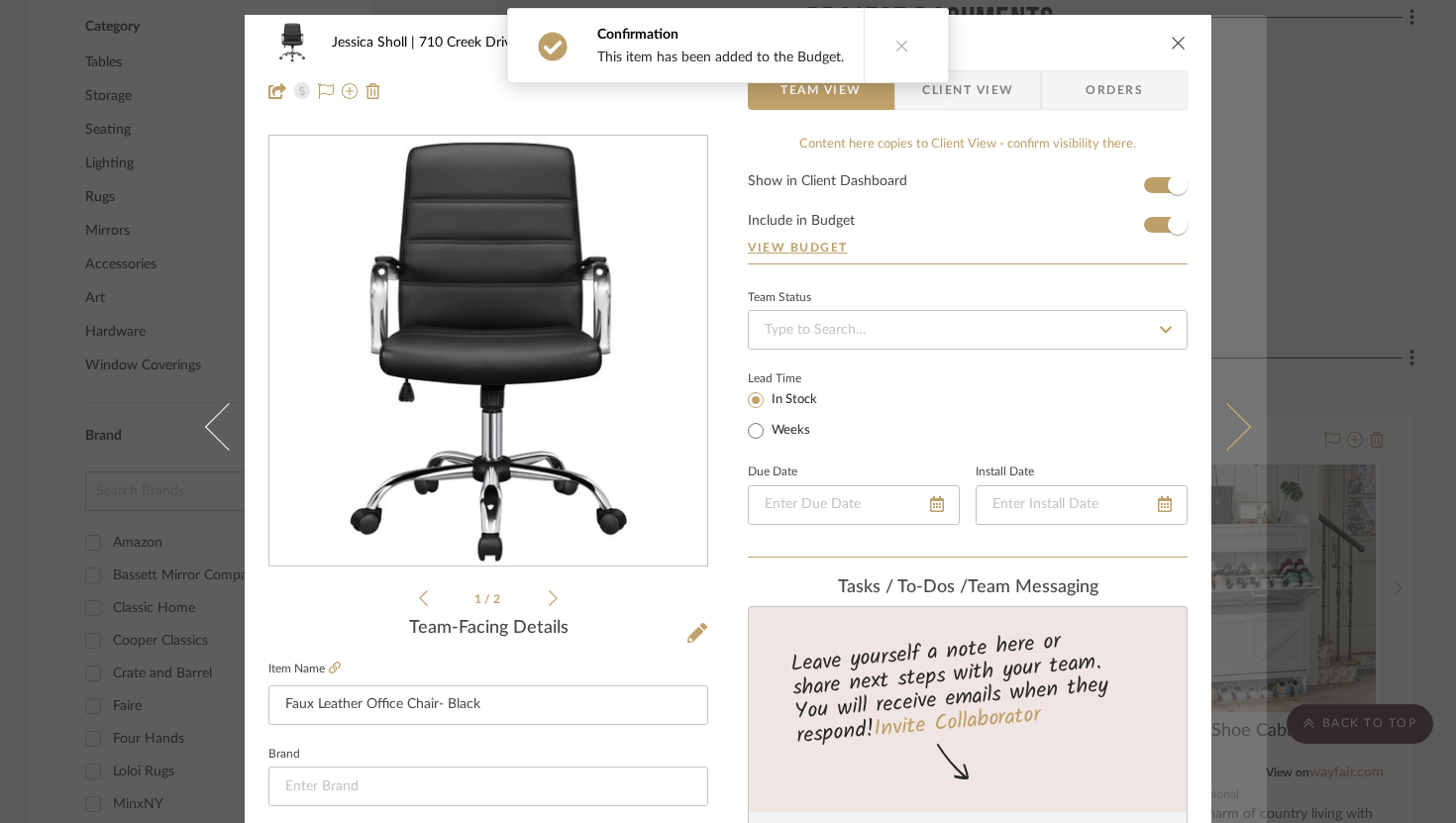 click at bounding box center (1239, 426) 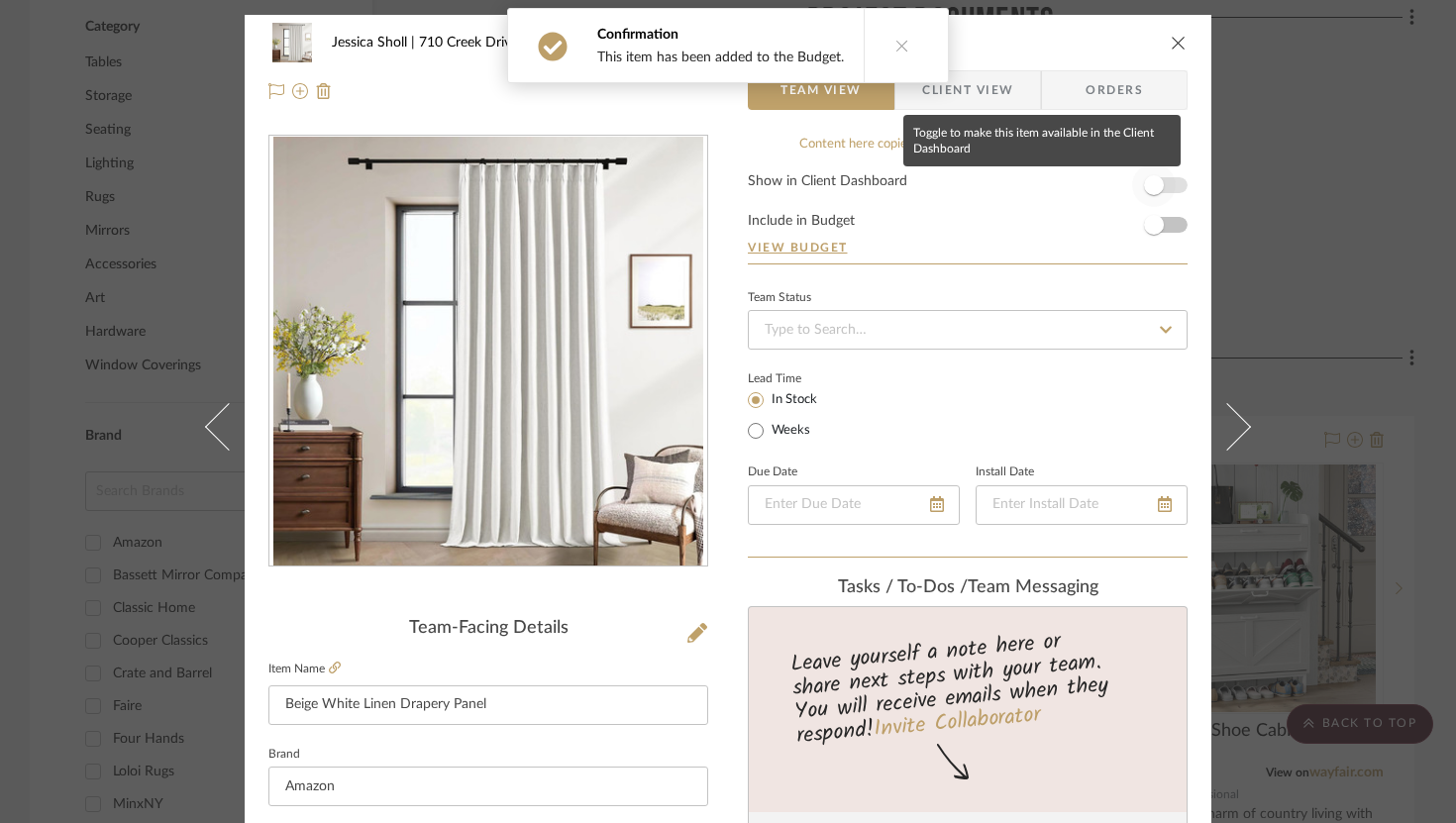 click at bounding box center (1154, 185) 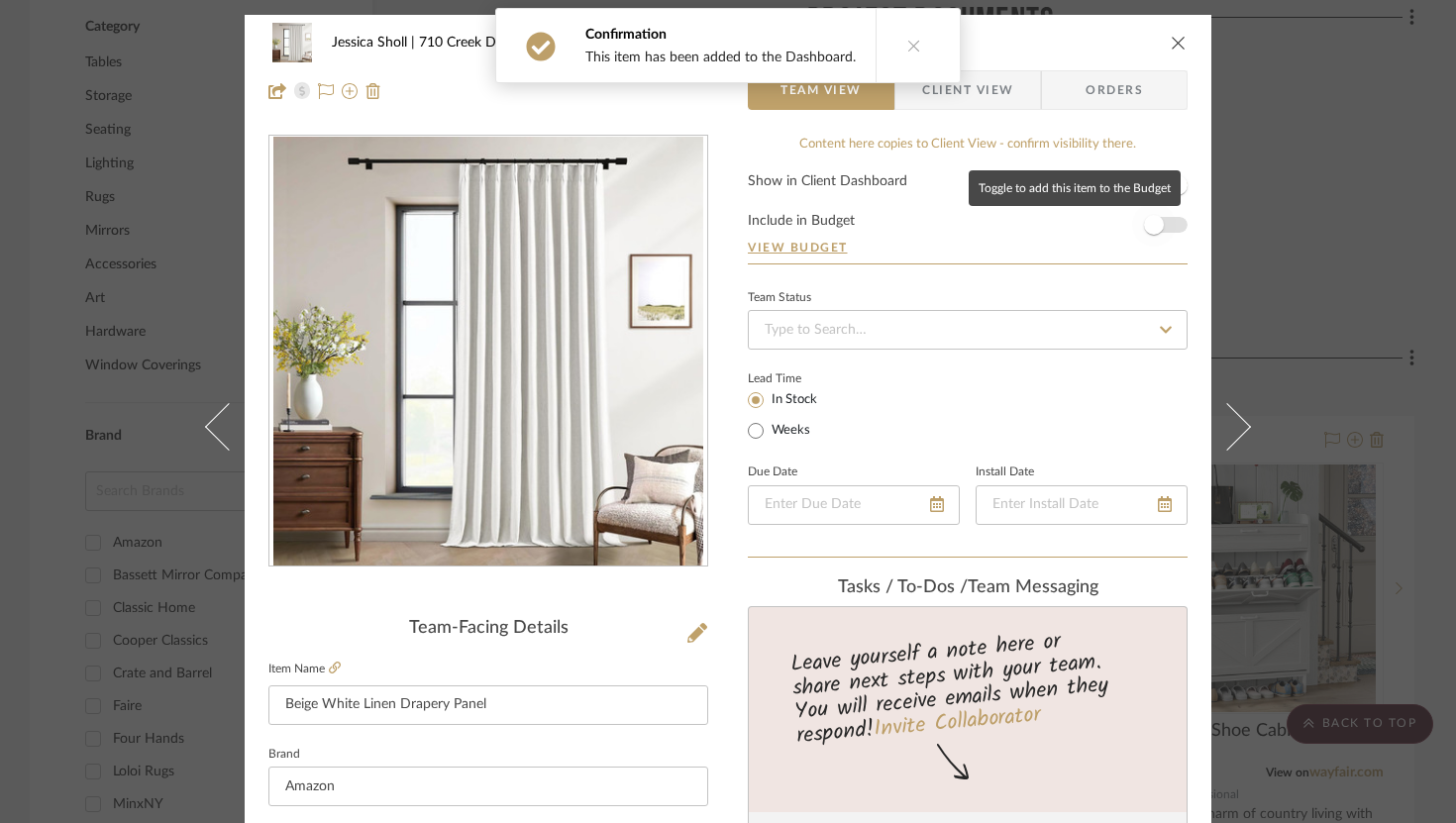 click at bounding box center (1154, 225) 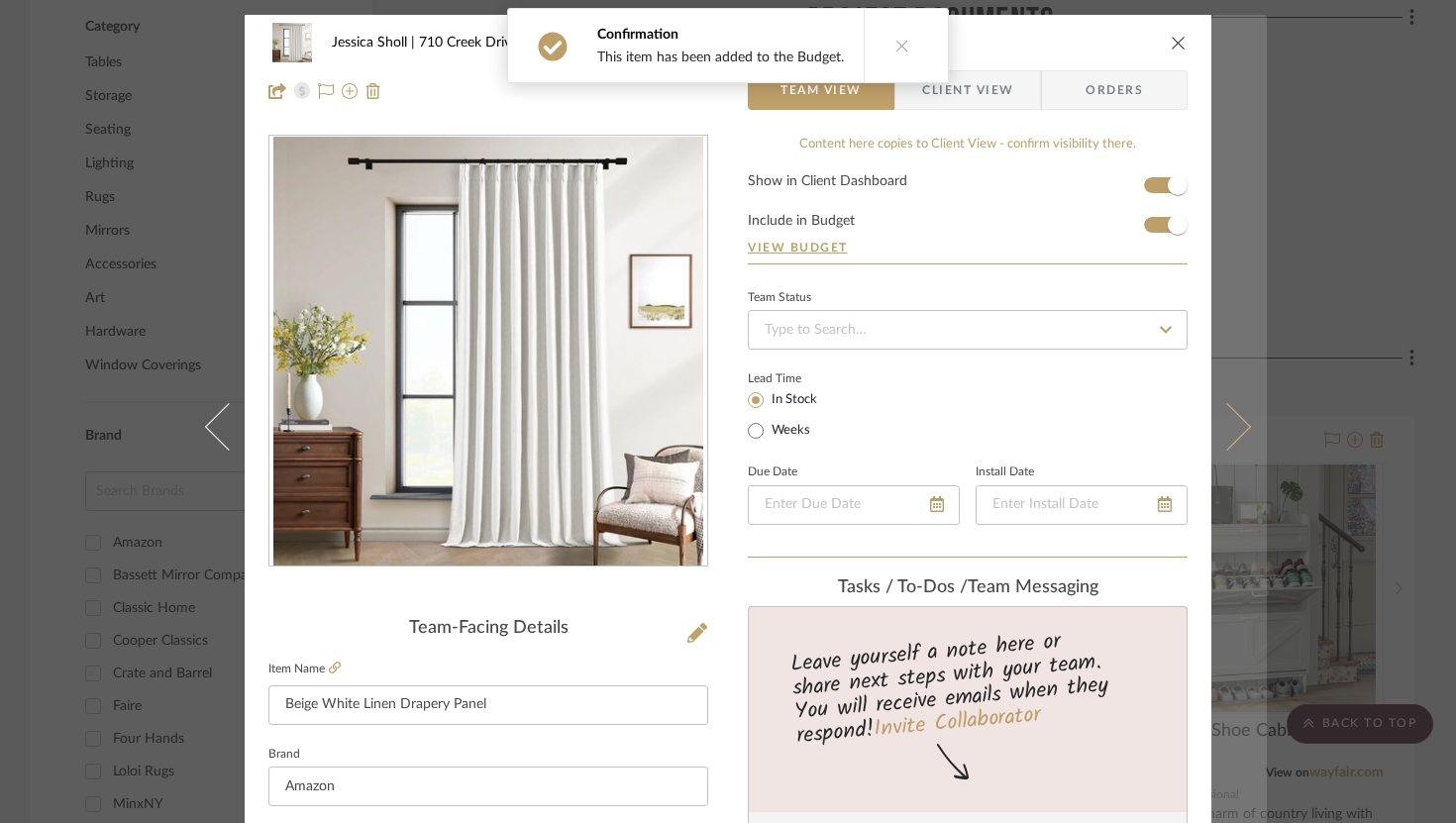 click at bounding box center [1227, 426] 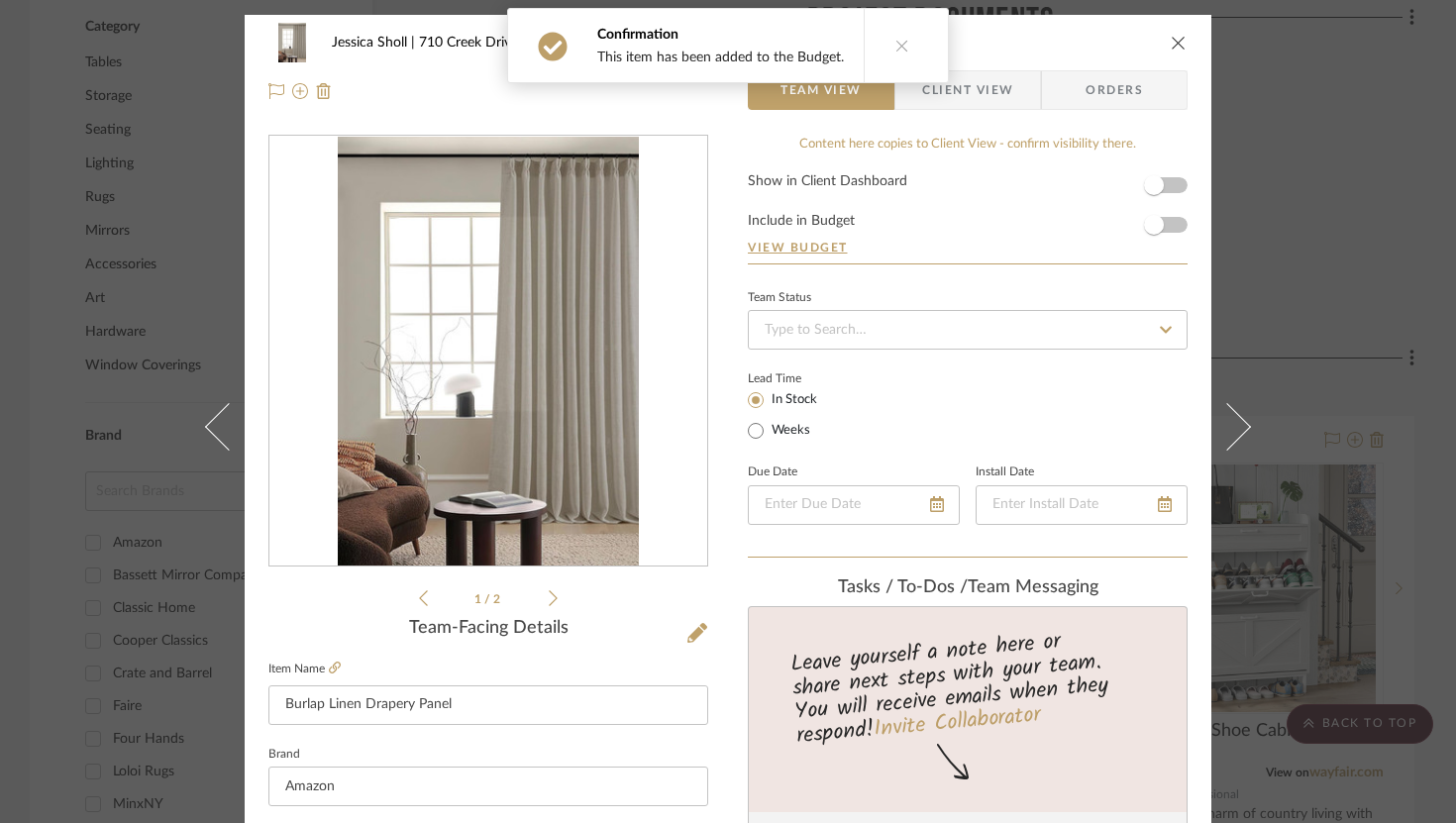 click on "Content here copies to Client View - confirm visibility there.  Show in Client Dashboard   Include in Budget   View Budget  Team Status  Lead Time  In Stock Weeks  Due Date   Install Date  Tasks / To-Dos /  team Messaging  Leave yourself a note here or share next steps with your team. You will receive emails when they
respond!  Invite Collaborator Internal Notes  Documents  Choose a file  or drag it here. Change Room/Update Quantity  Office  (2)  Dining Room  (2)  Living Room  (2) *To create a new room/section do that from main project page" at bounding box center [968, 900] 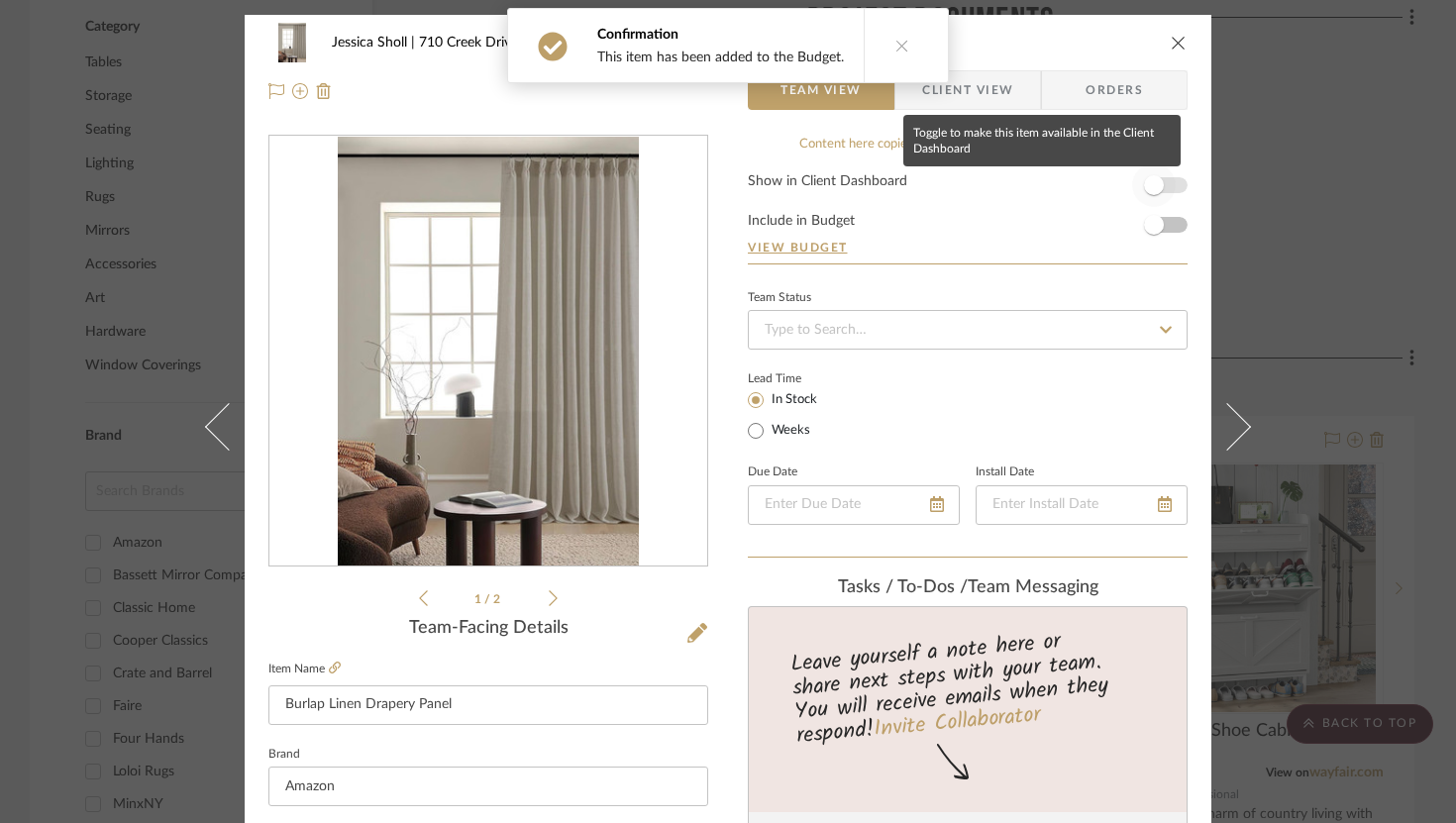 click at bounding box center (1154, 185) 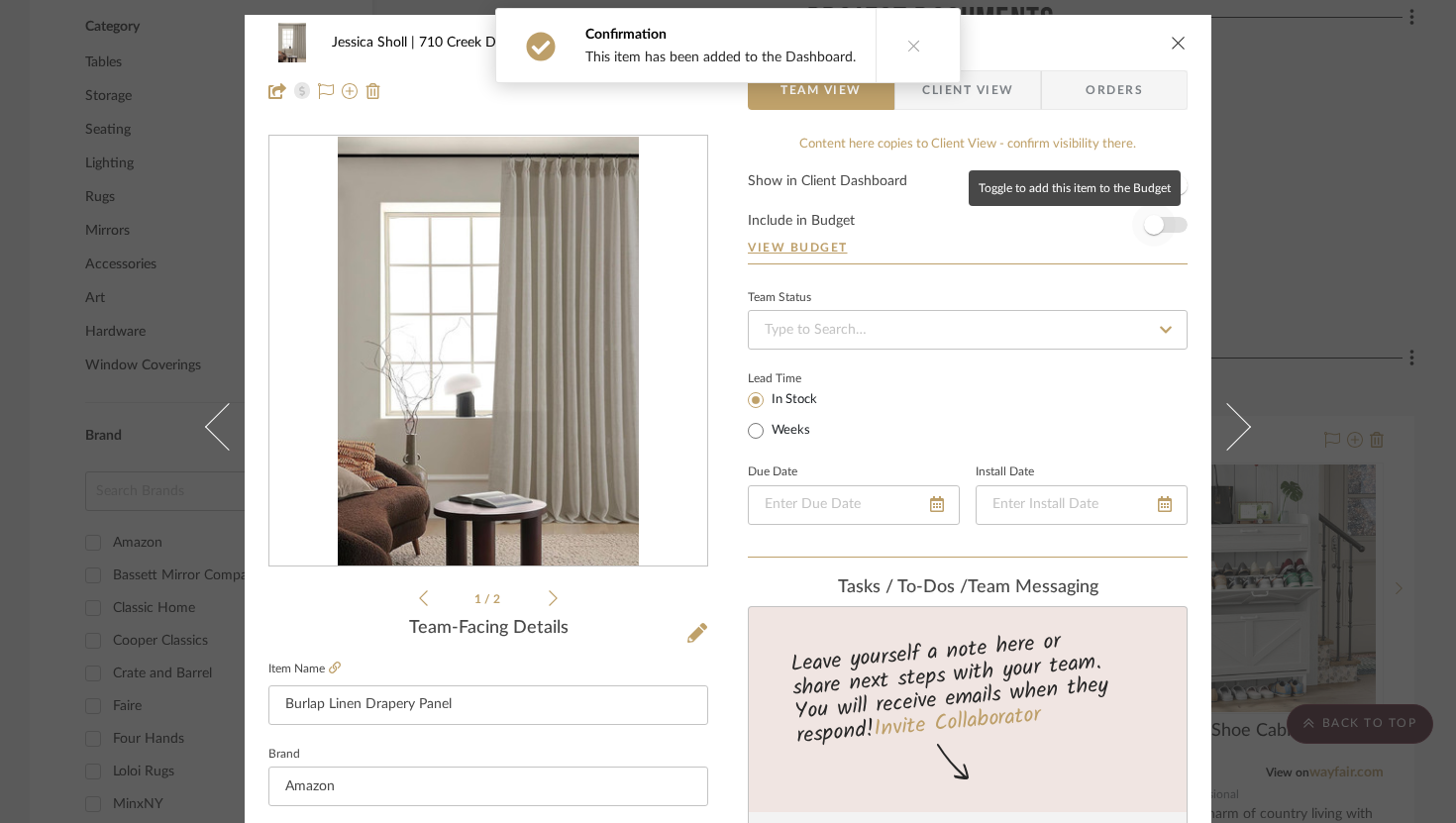 click at bounding box center [1154, 225] 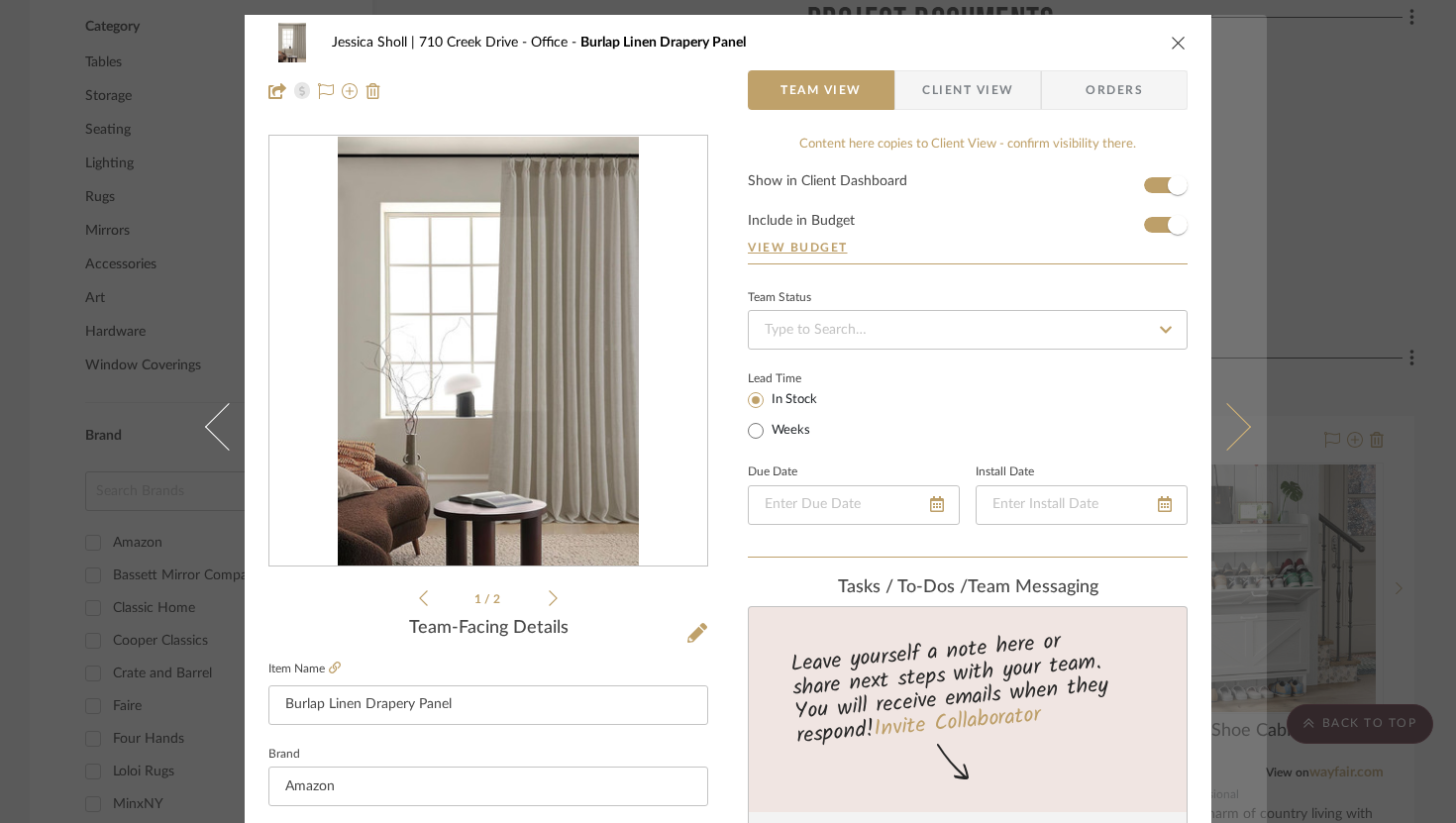 type 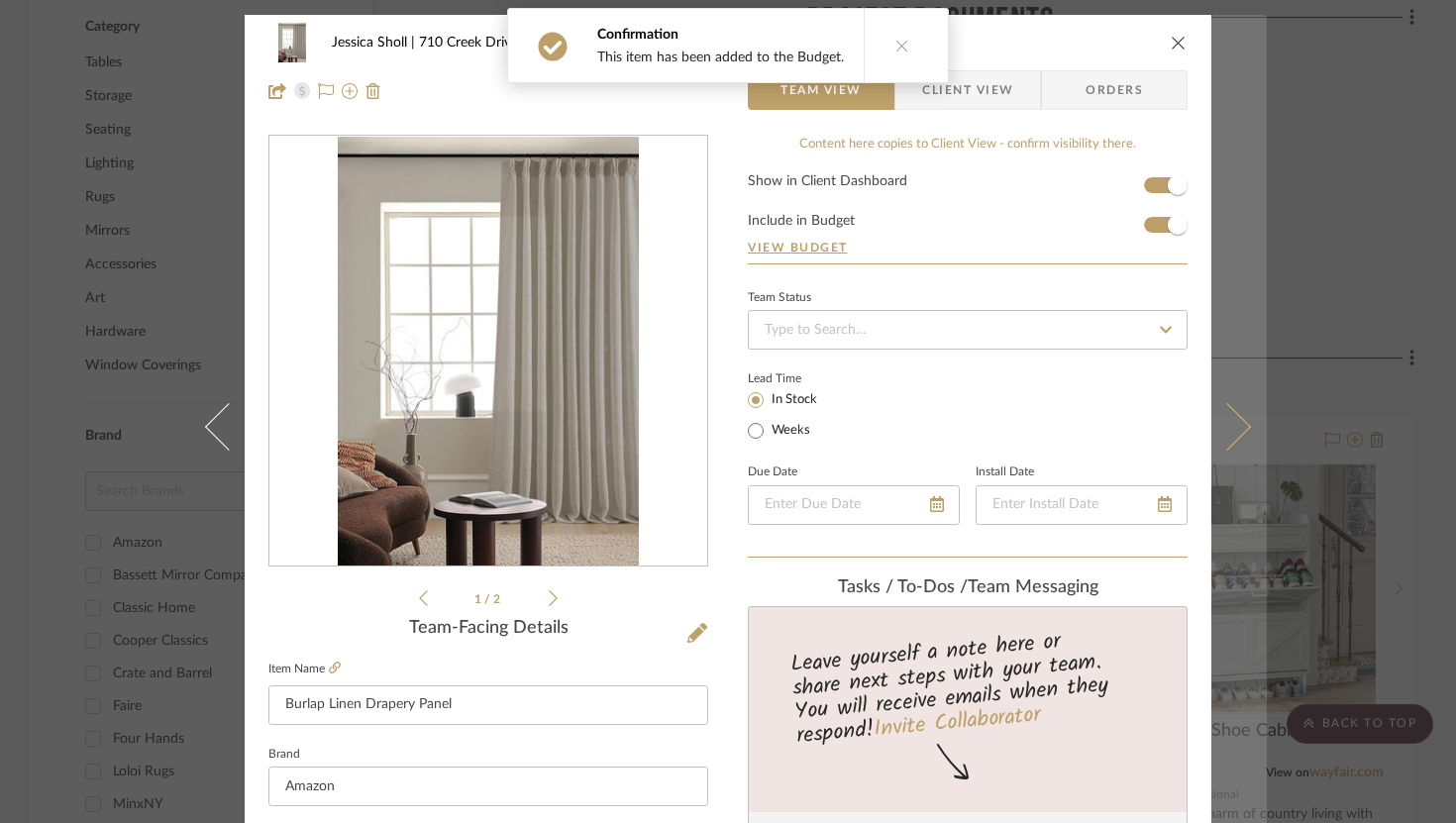 click at bounding box center (1227, 426) 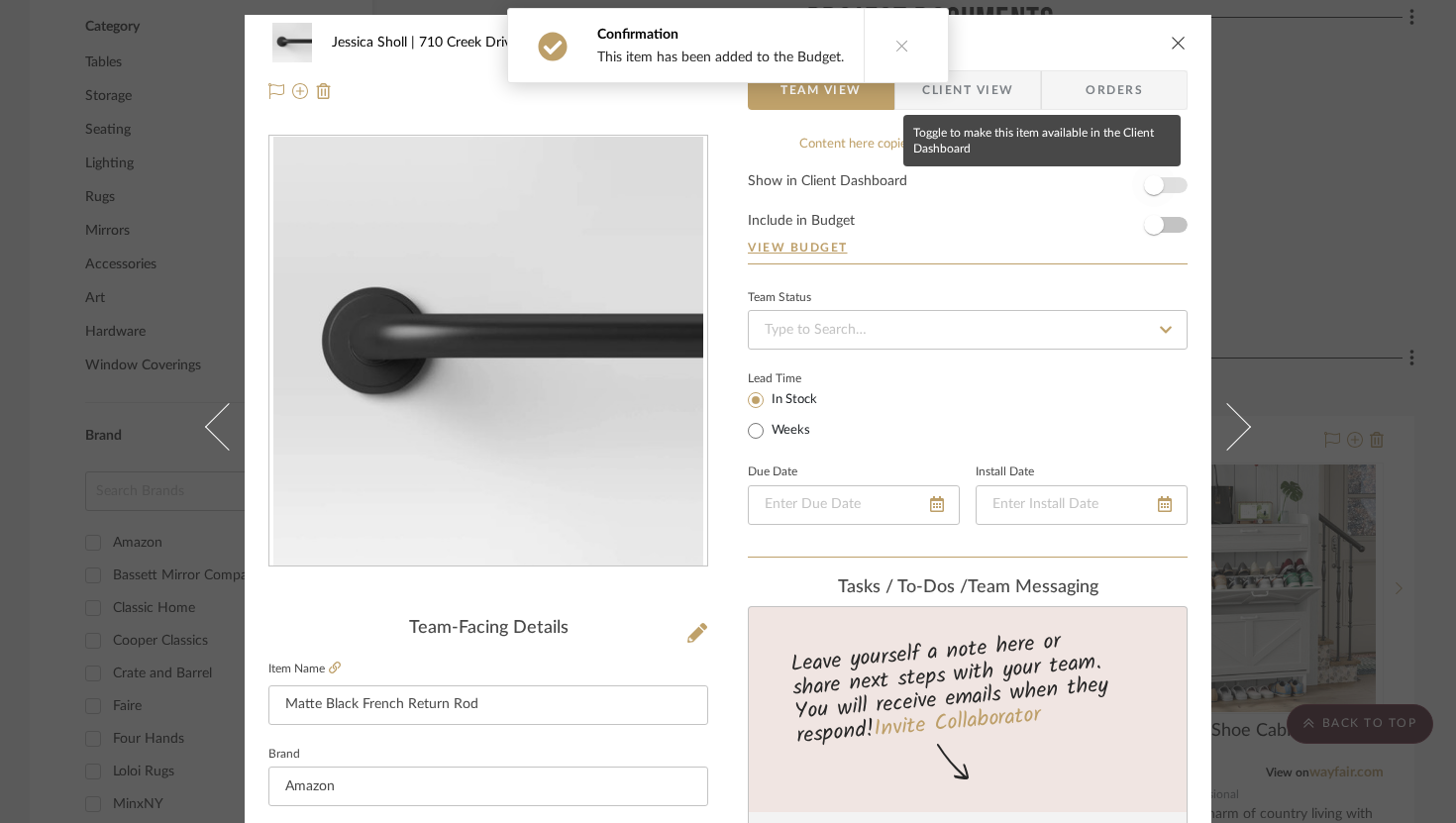 click at bounding box center [1154, 185] 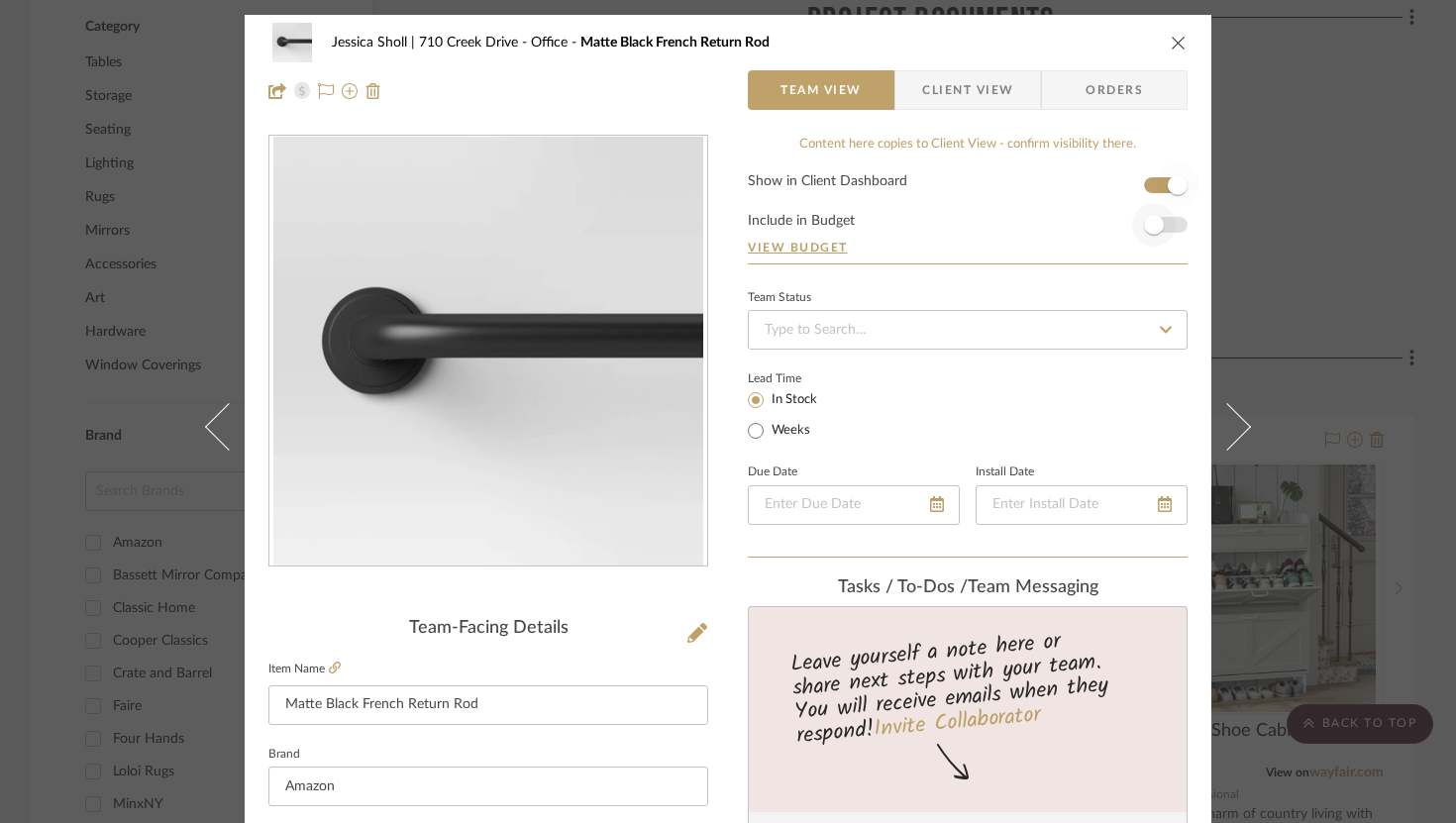 type 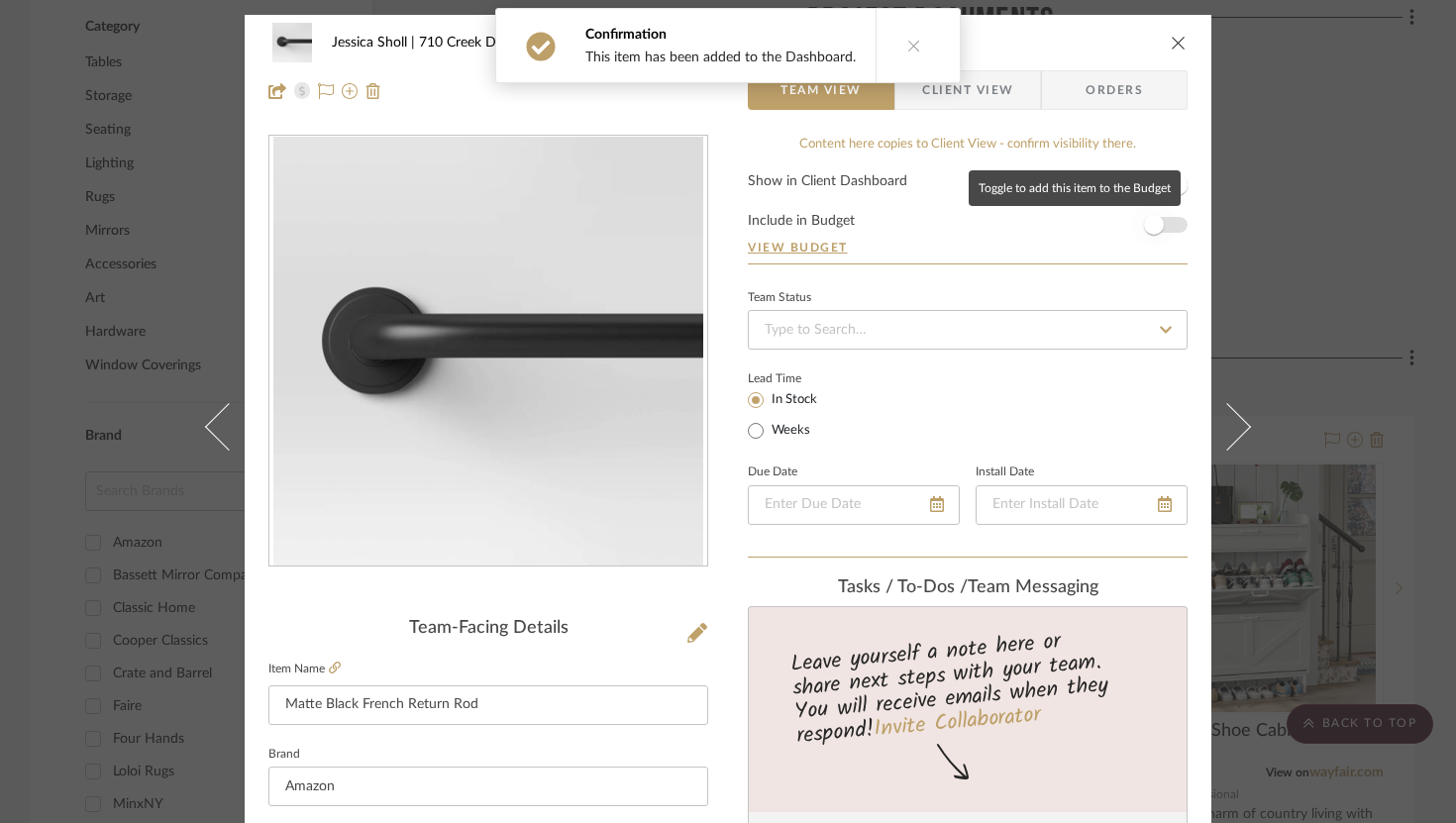 click at bounding box center (1154, 225) 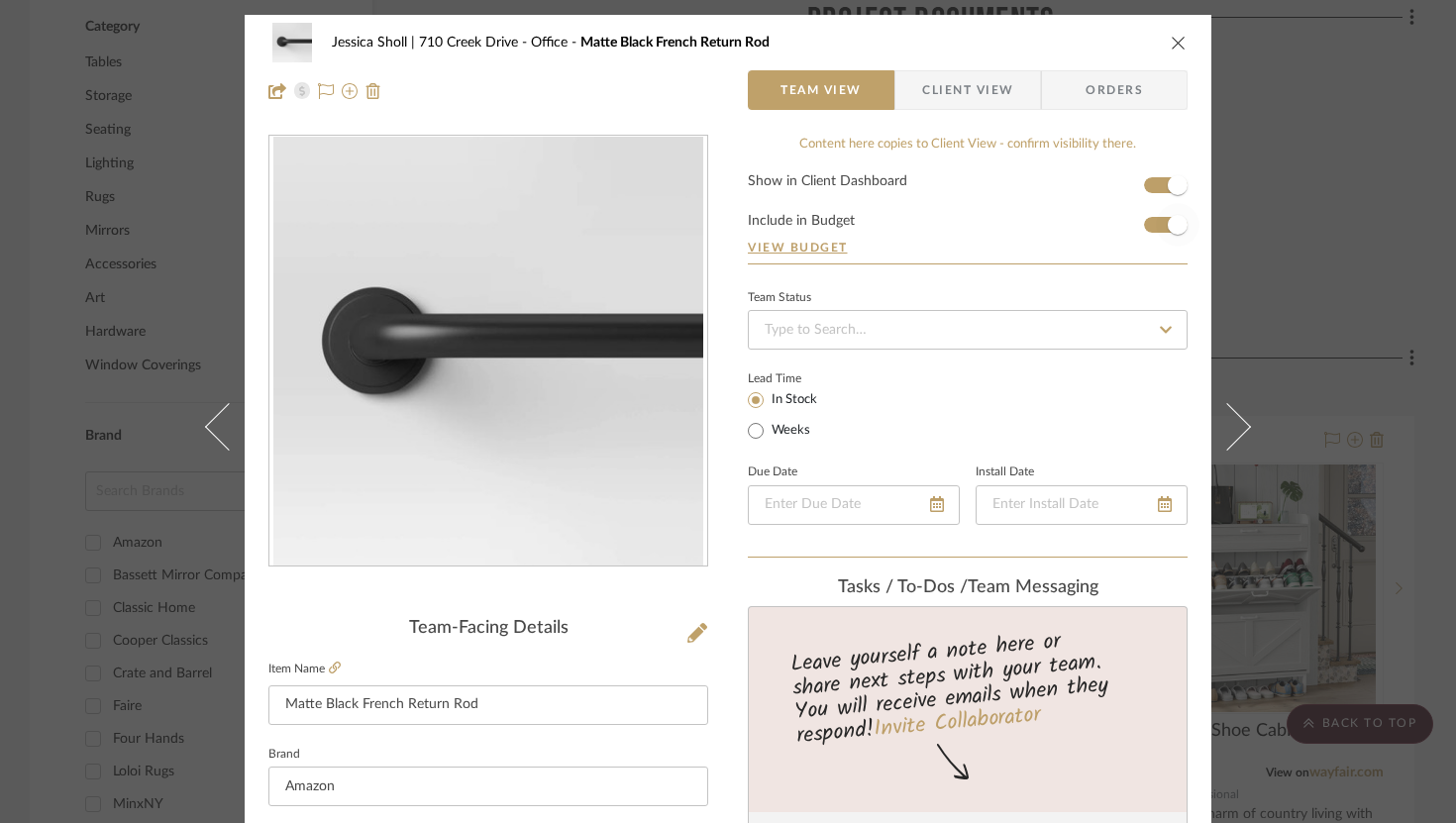 type 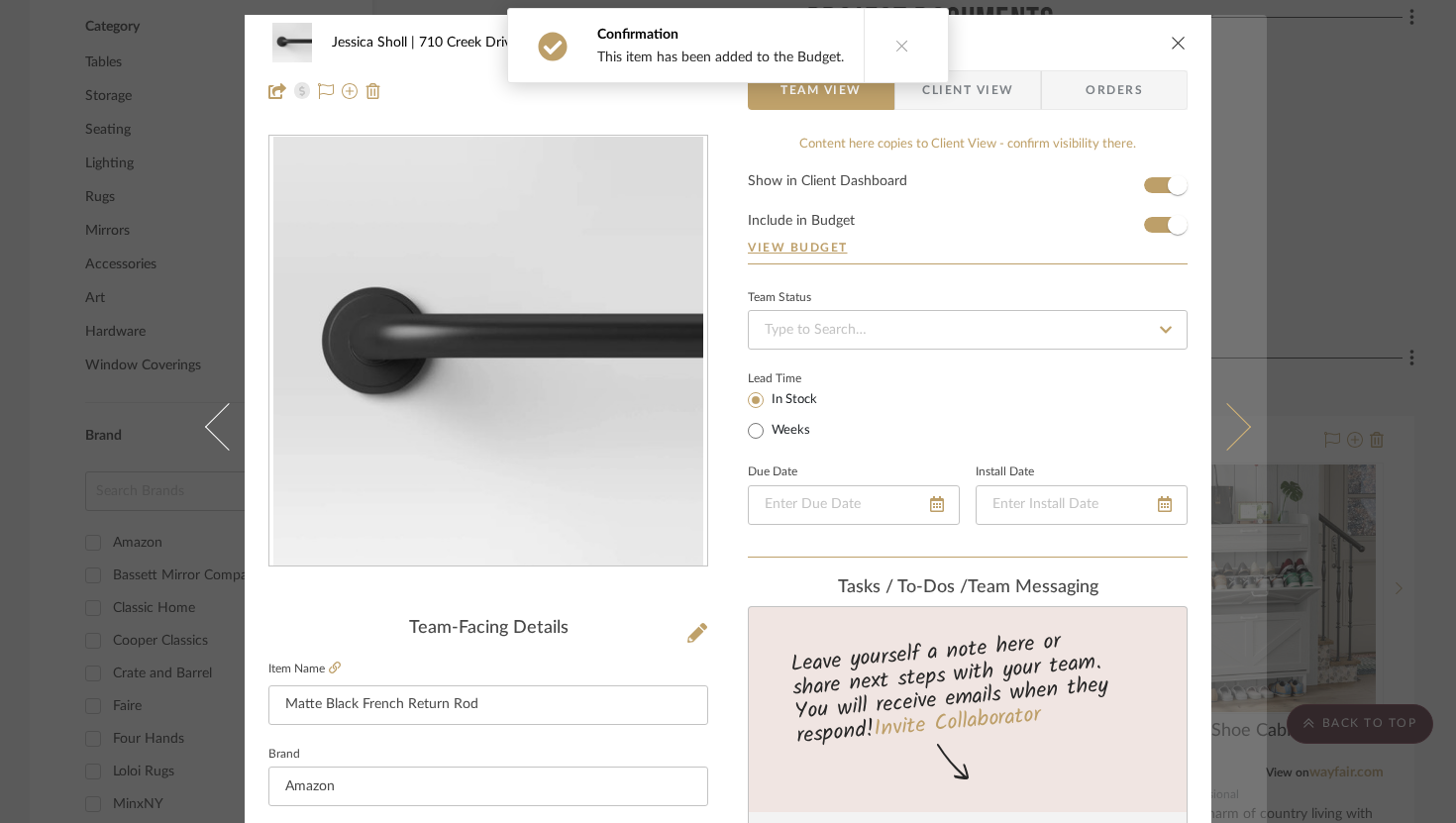 click at bounding box center [1227, 426] 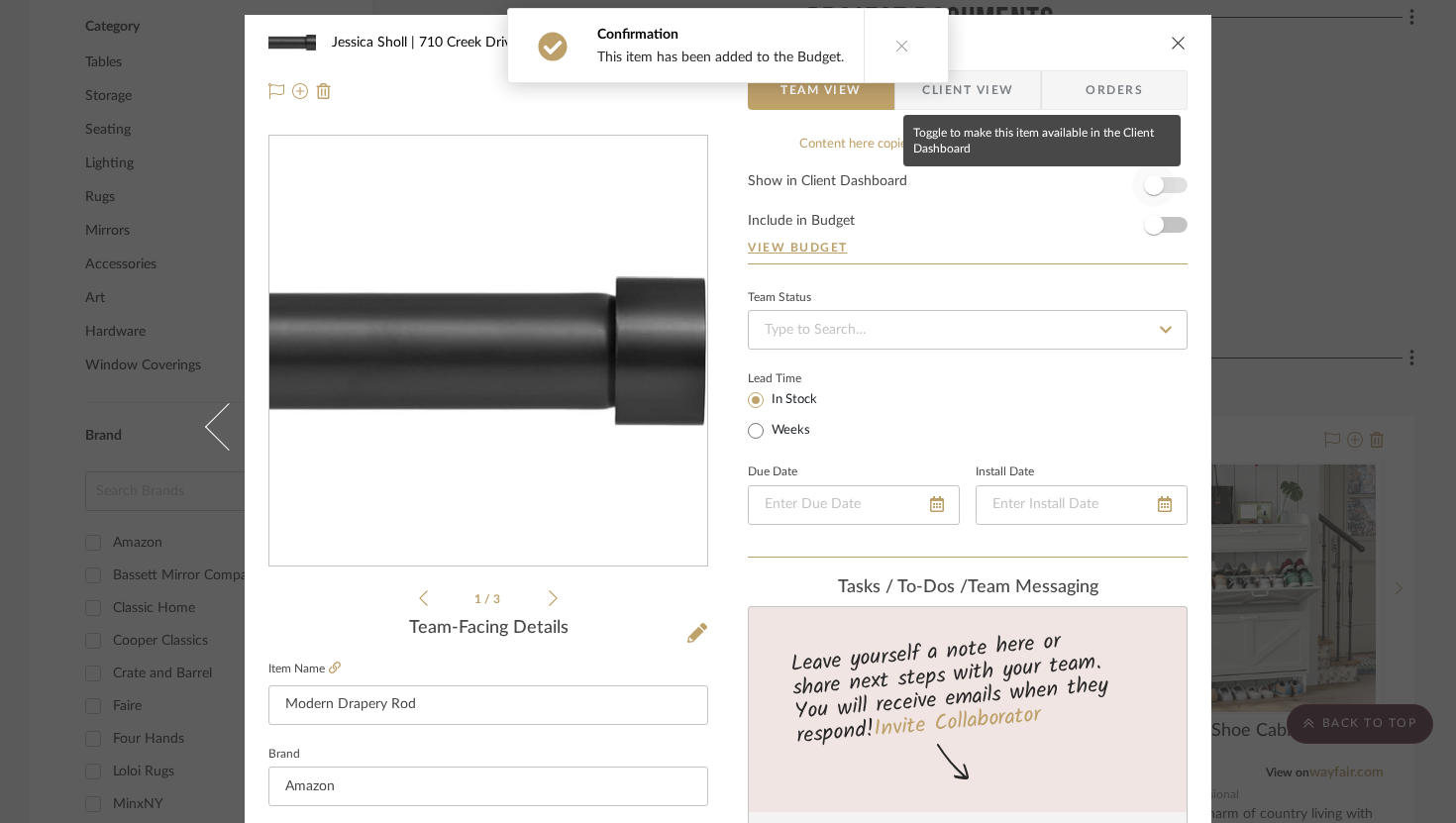 click at bounding box center [1154, 185] 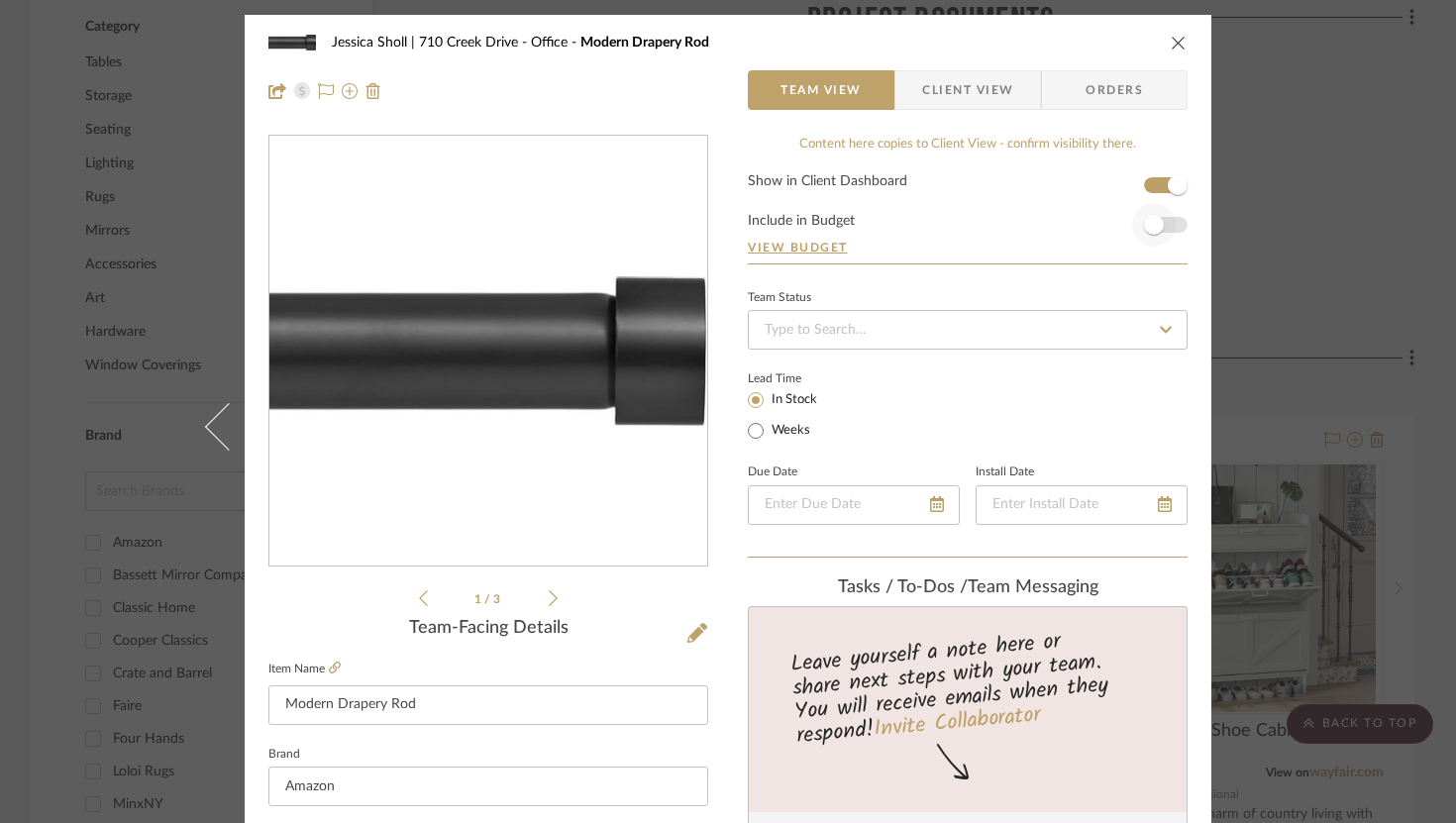 type 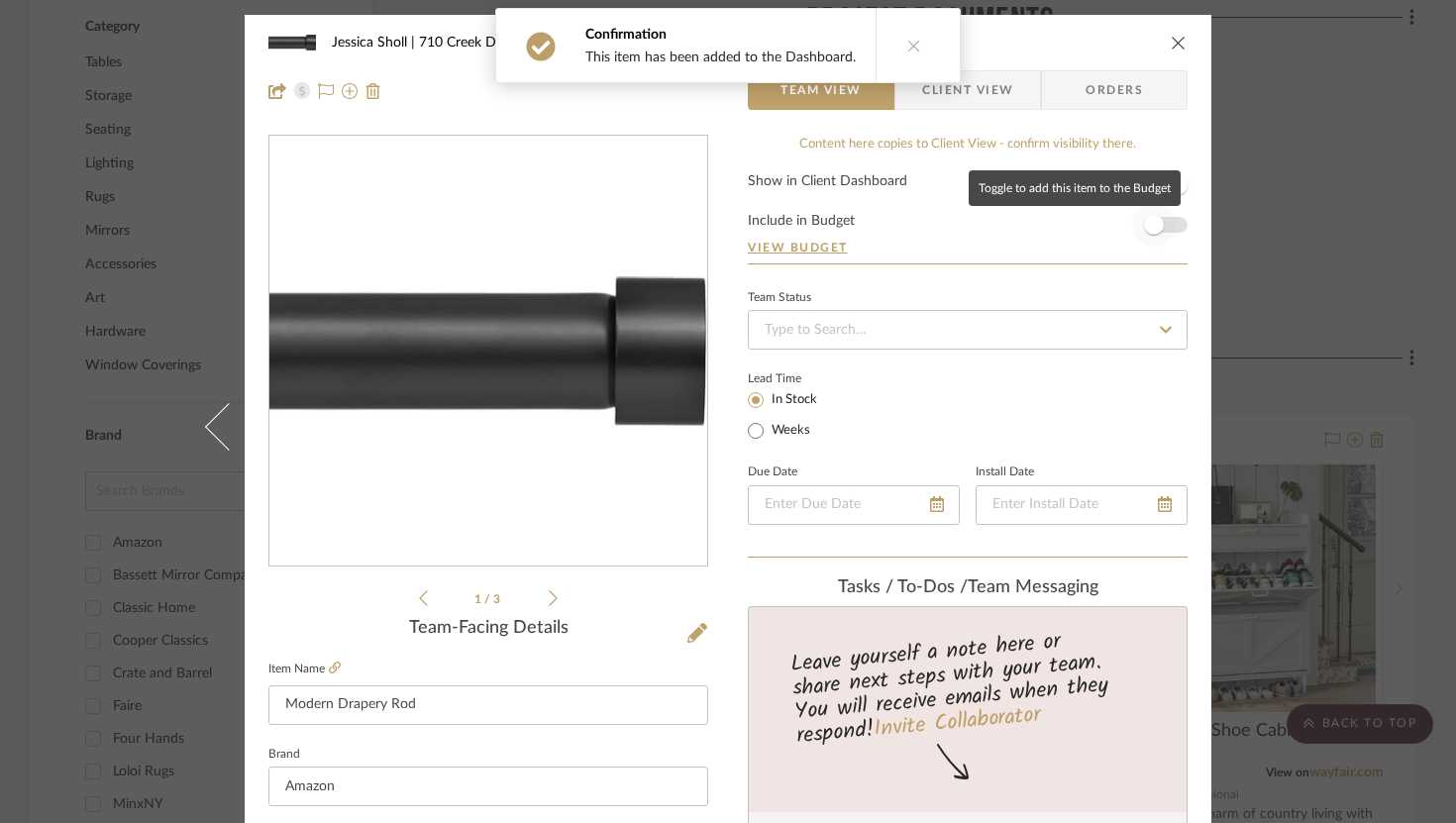 click at bounding box center [1154, 225] 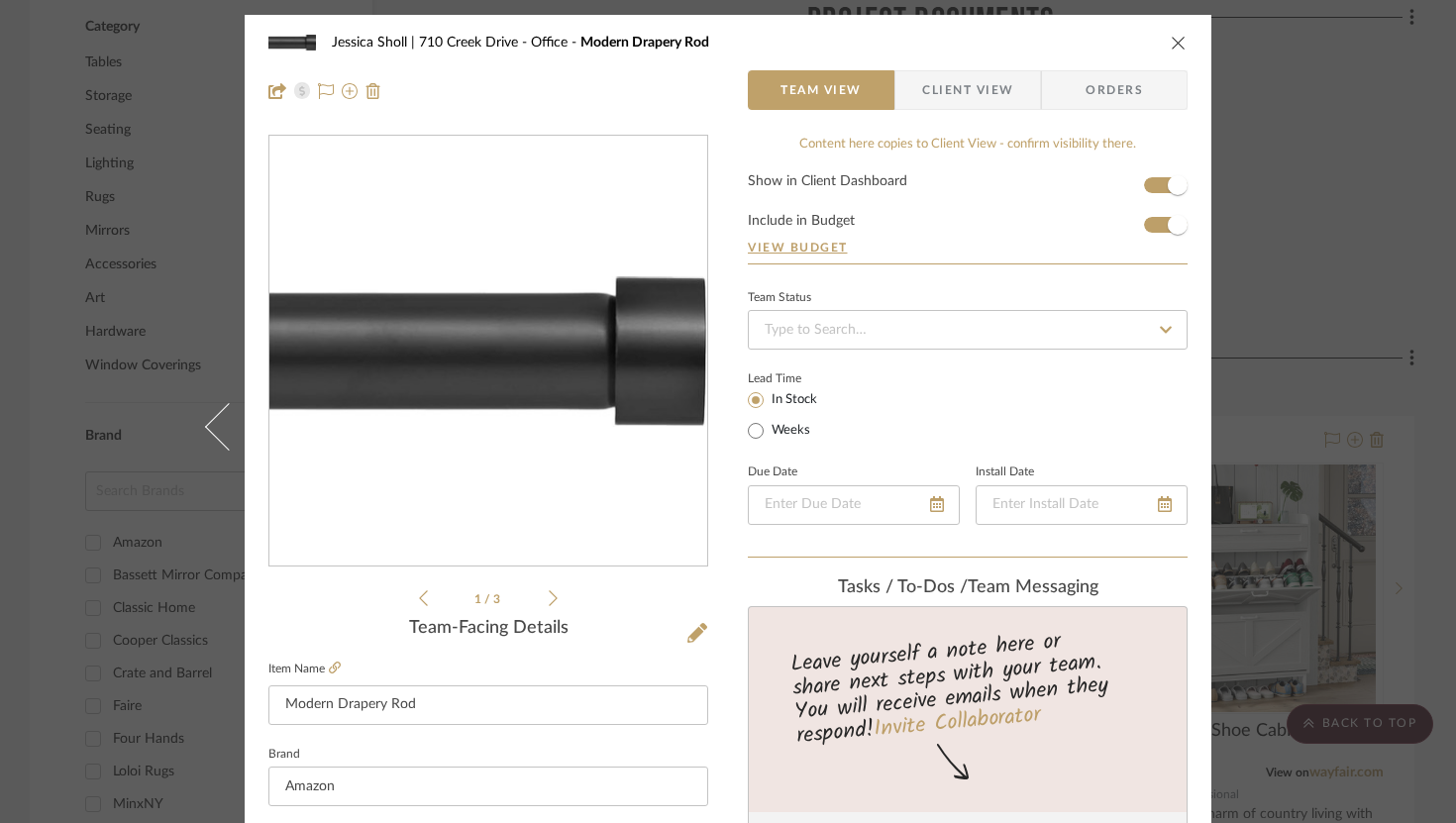 type 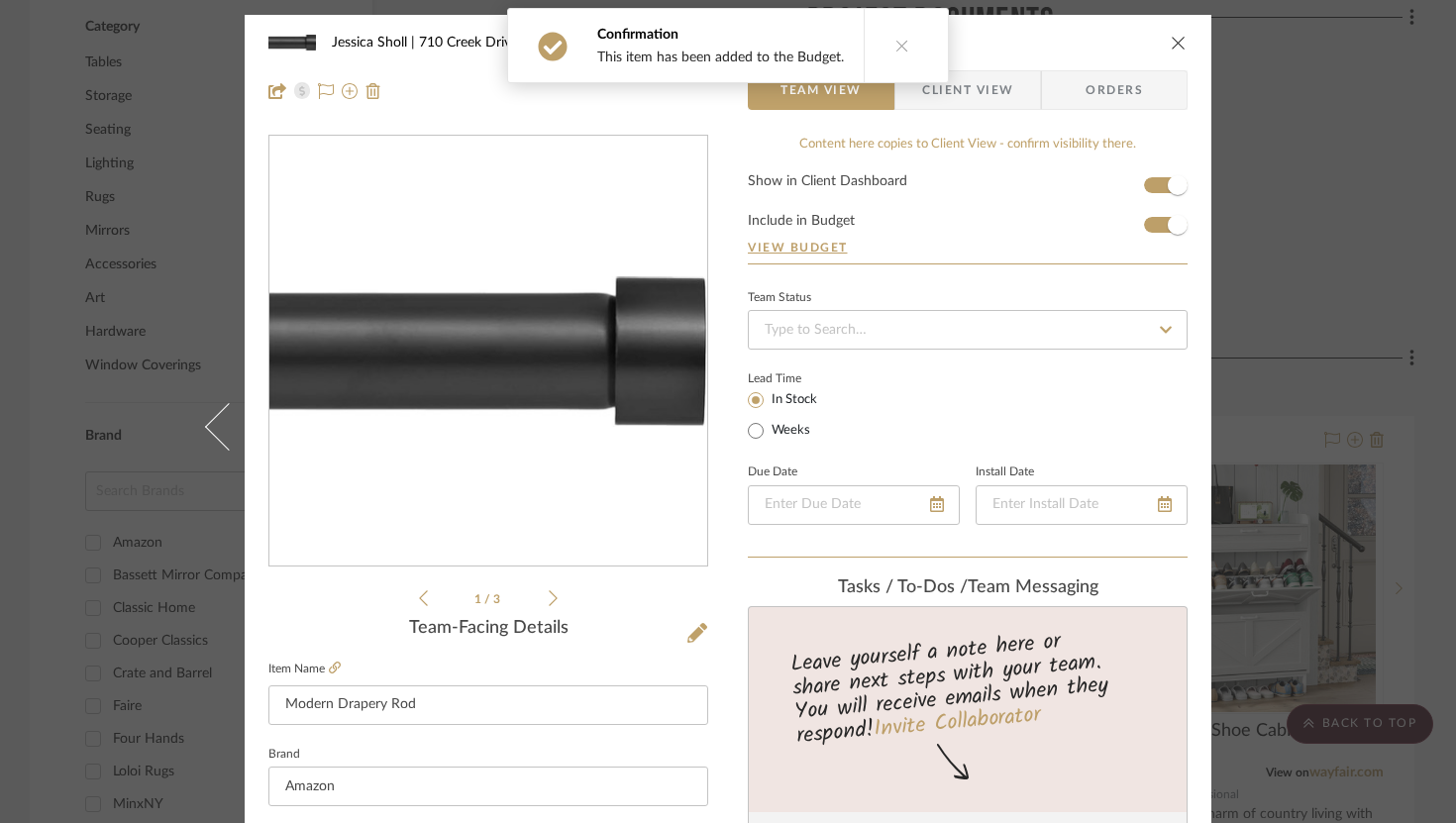 click on "[FIRST] [LAST] | [NUMBER] [STREET] Office [PRODUCT] Team View Client View Orders 1 / 3  Team-Facing Details   Item Name  [PRODUCT]  Brand  Amazon  Internal Description  The Ivilon End Cap Design Rod Set will bring a new look of elegance to a wide variety of decor. Versatile with a extendable telescoping design for rod adjustment, this set is easy to install with instructions and hardware included. Ideally suited for any room in your home, this set features a minimalist and modern design and is simple design will elevate and beautify your interior space. Each set is carefully packed on a strong Eco-Friendly corrugated box.  Dimensions   Product Specifications   Item Costs   View Budget   Markup %  100%  Unit Cost  $32.00  Cost Type  DNET  Client Unit Price   $64.00   Quantity  1  Unit Type  Each  Subtotal   $64.00   Tax %  9.25%  Total Tax   $5.92   Shipping Cost  $0.00  Ship. Markup %  0% Taxable  Total Shipping   $0.00  Total Client Price  $69.92  Your Cost  $34.96  Your Margin  $32.00  Weeks" at bounding box center [728, 411] 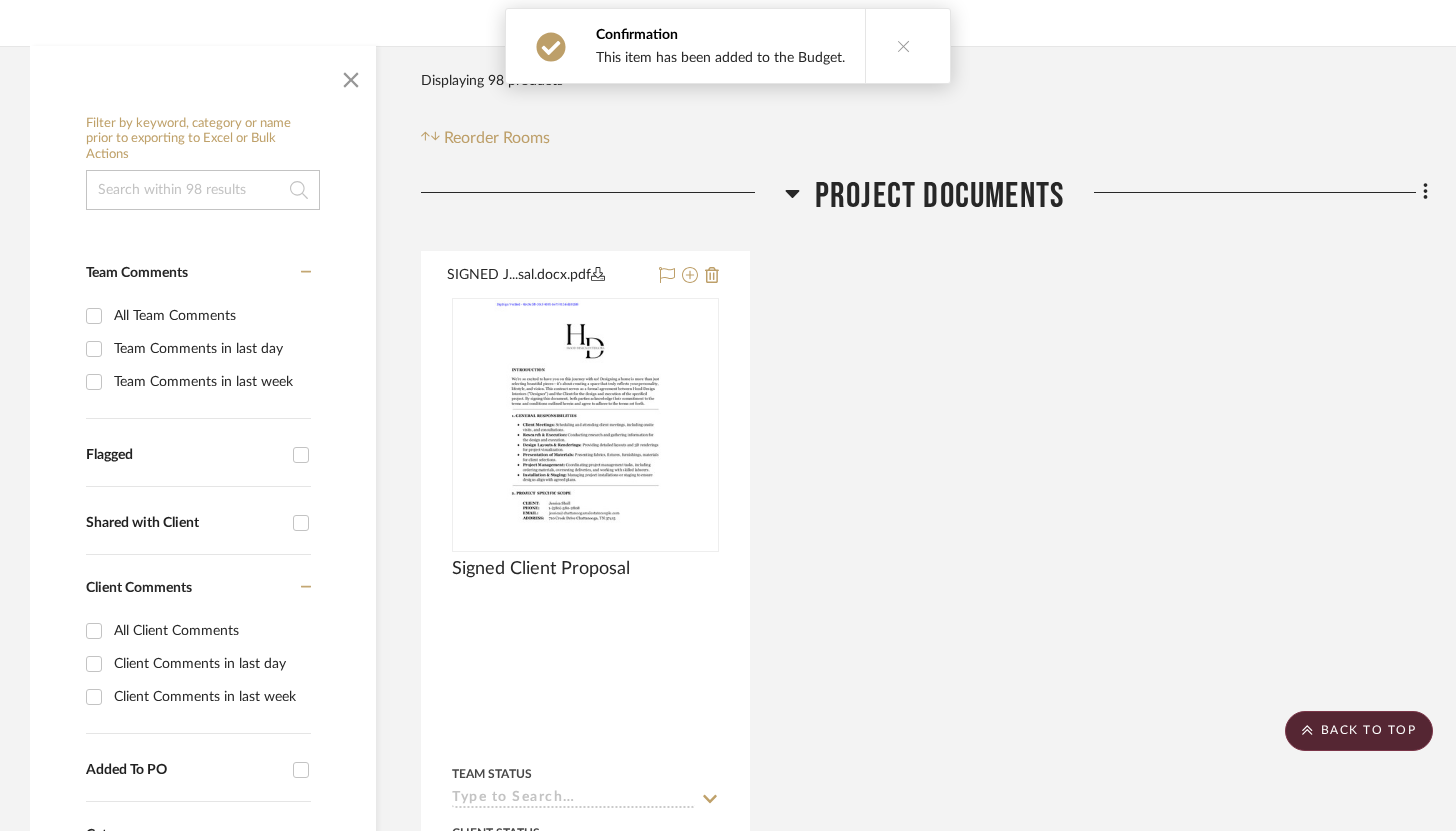 scroll, scrollTop: 0, scrollLeft: 0, axis: both 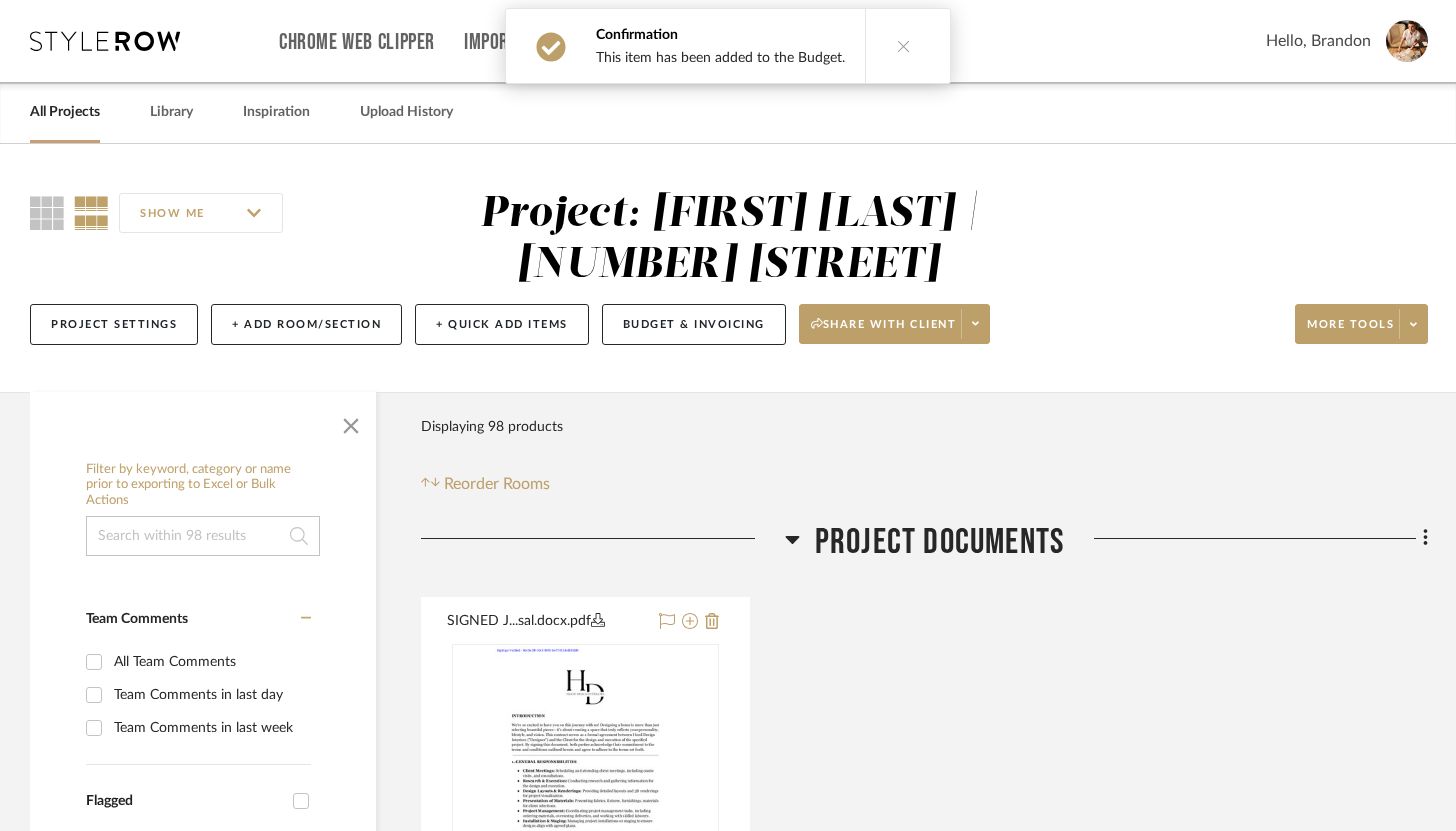 click at bounding box center [904, 46] 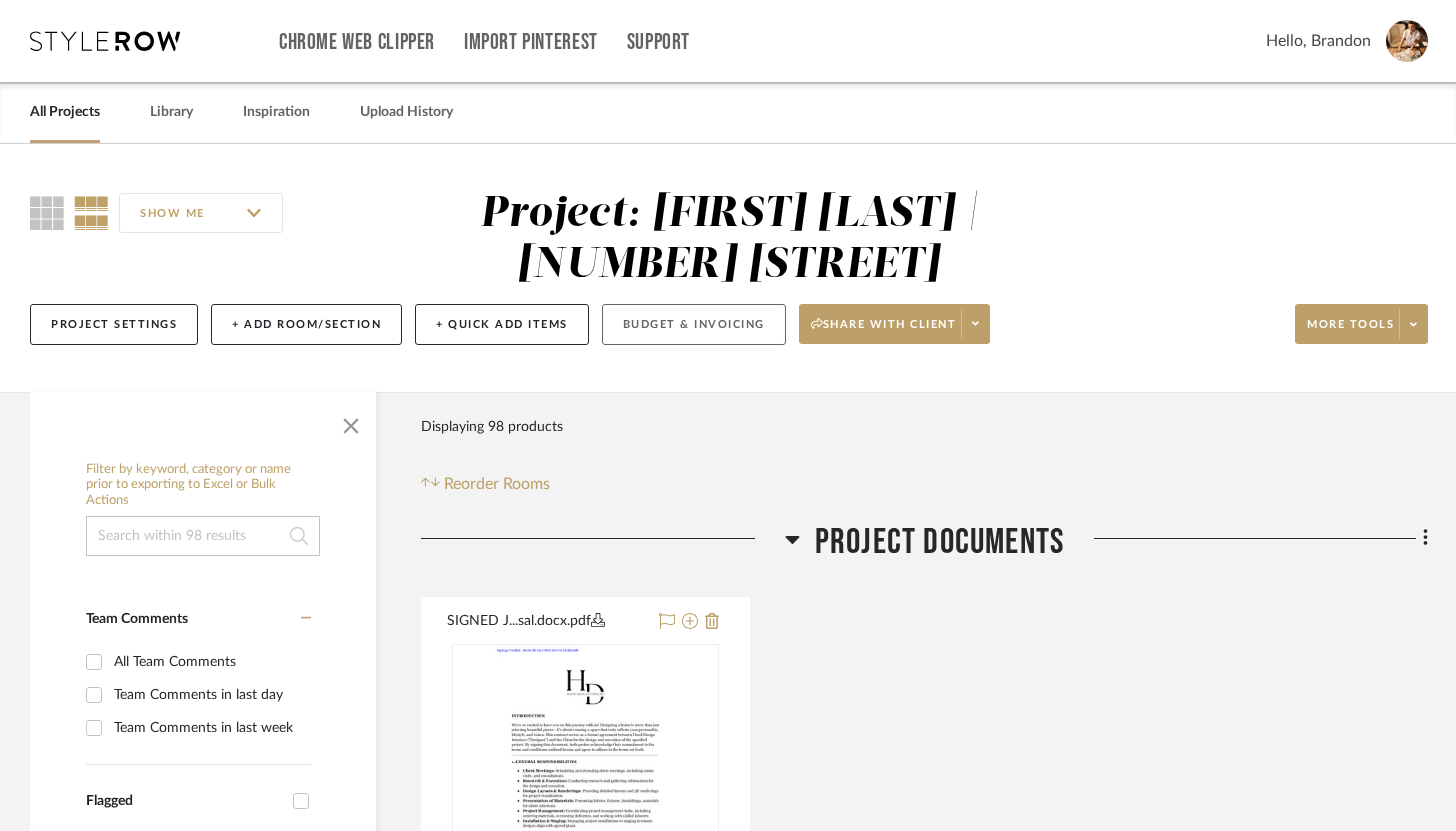 click on "Budget & Invoicing" 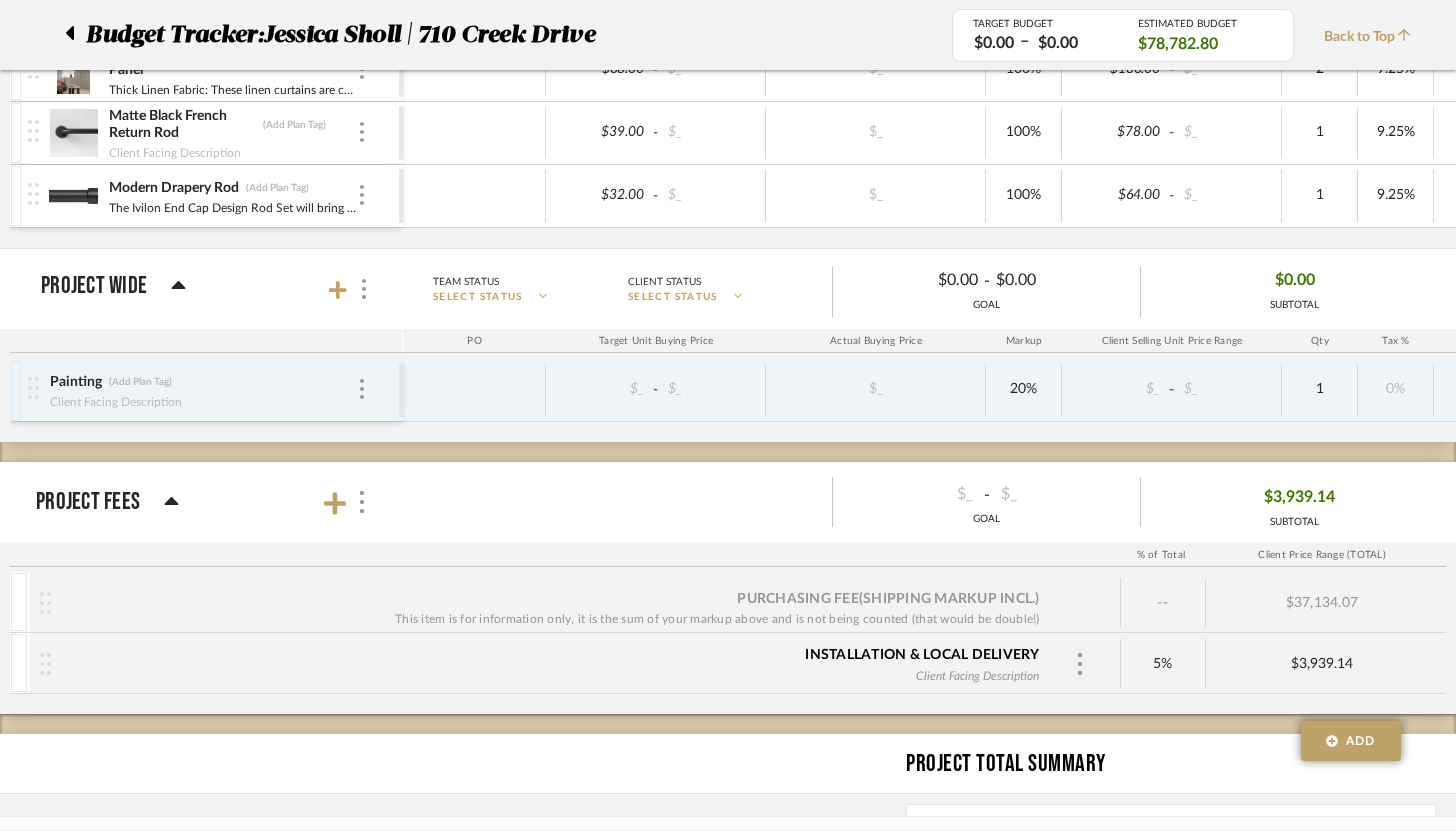 scroll, scrollTop: 6989, scrollLeft: 0, axis: vertical 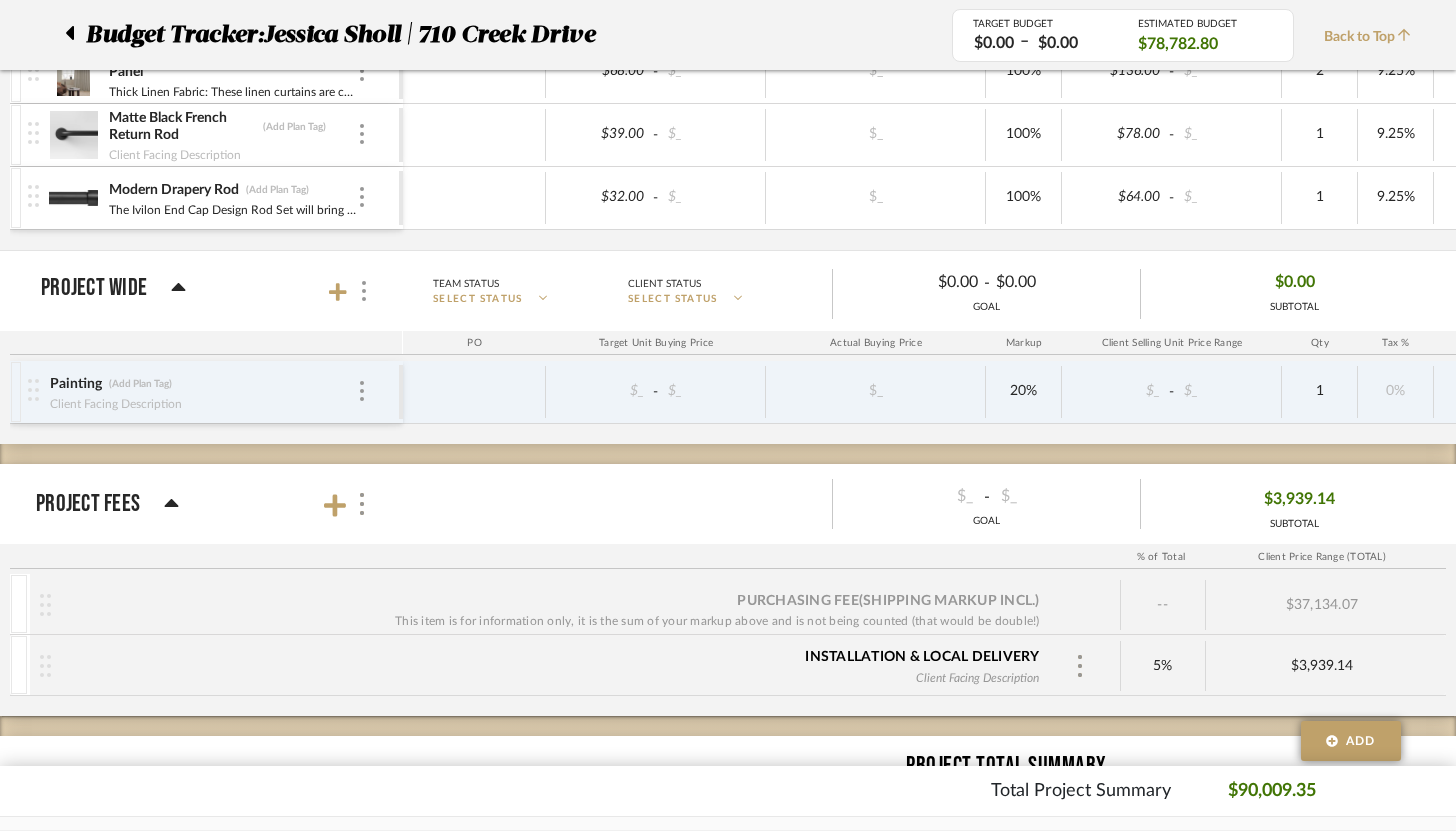 click on "$3,939.14" 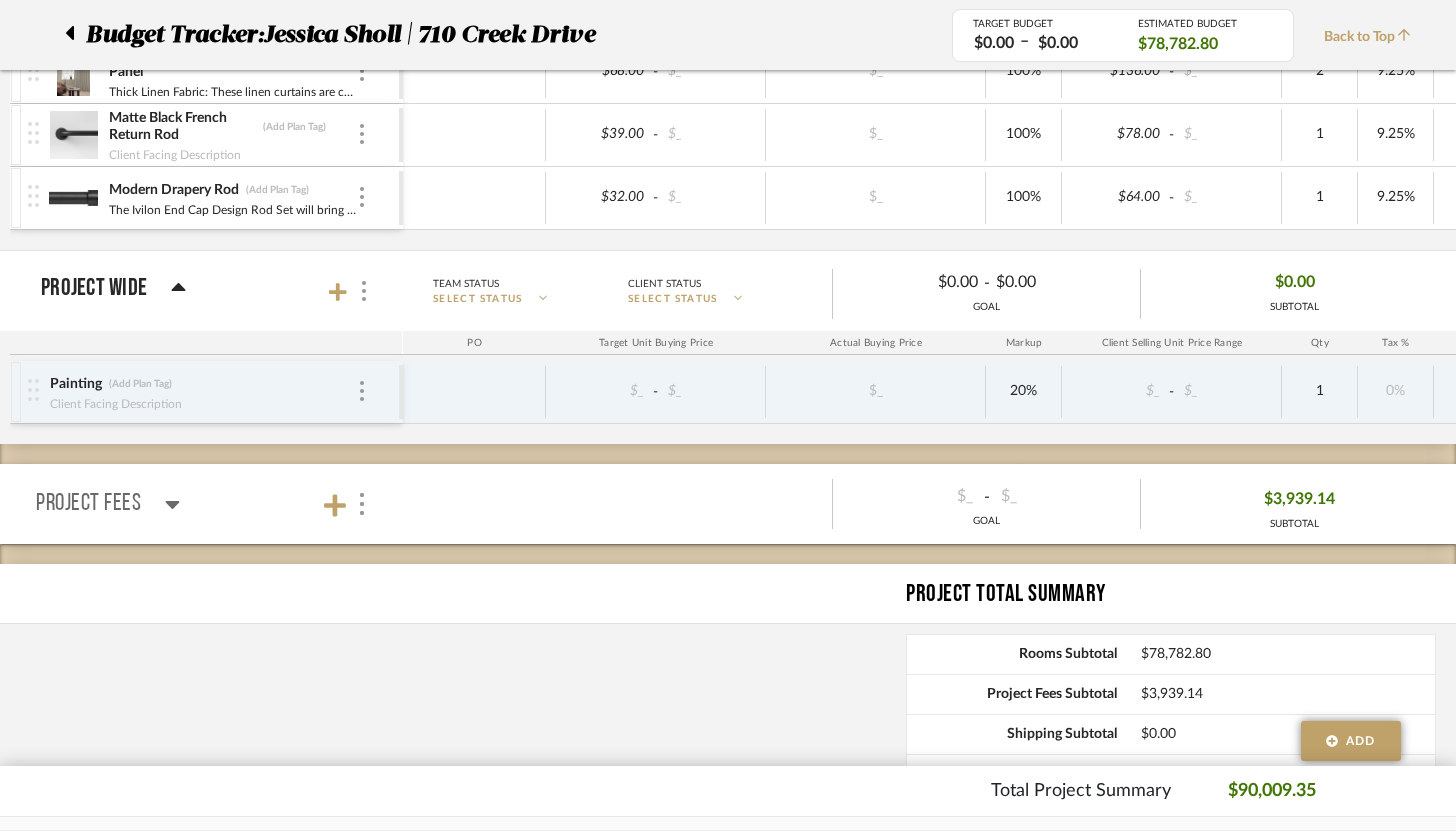 click on "$3,939.14" 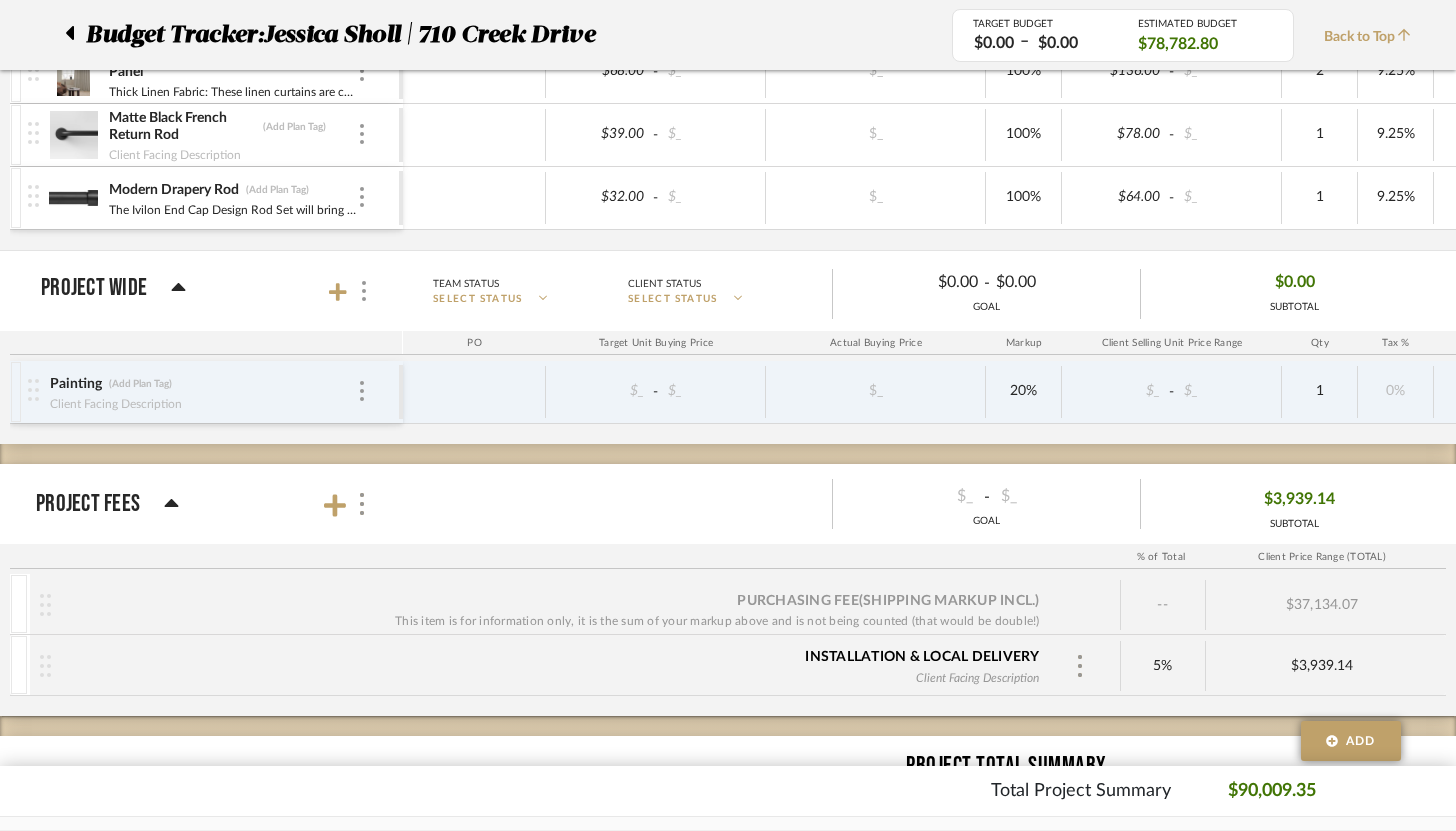 scroll, scrollTop: 6882, scrollLeft: 0, axis: vertical 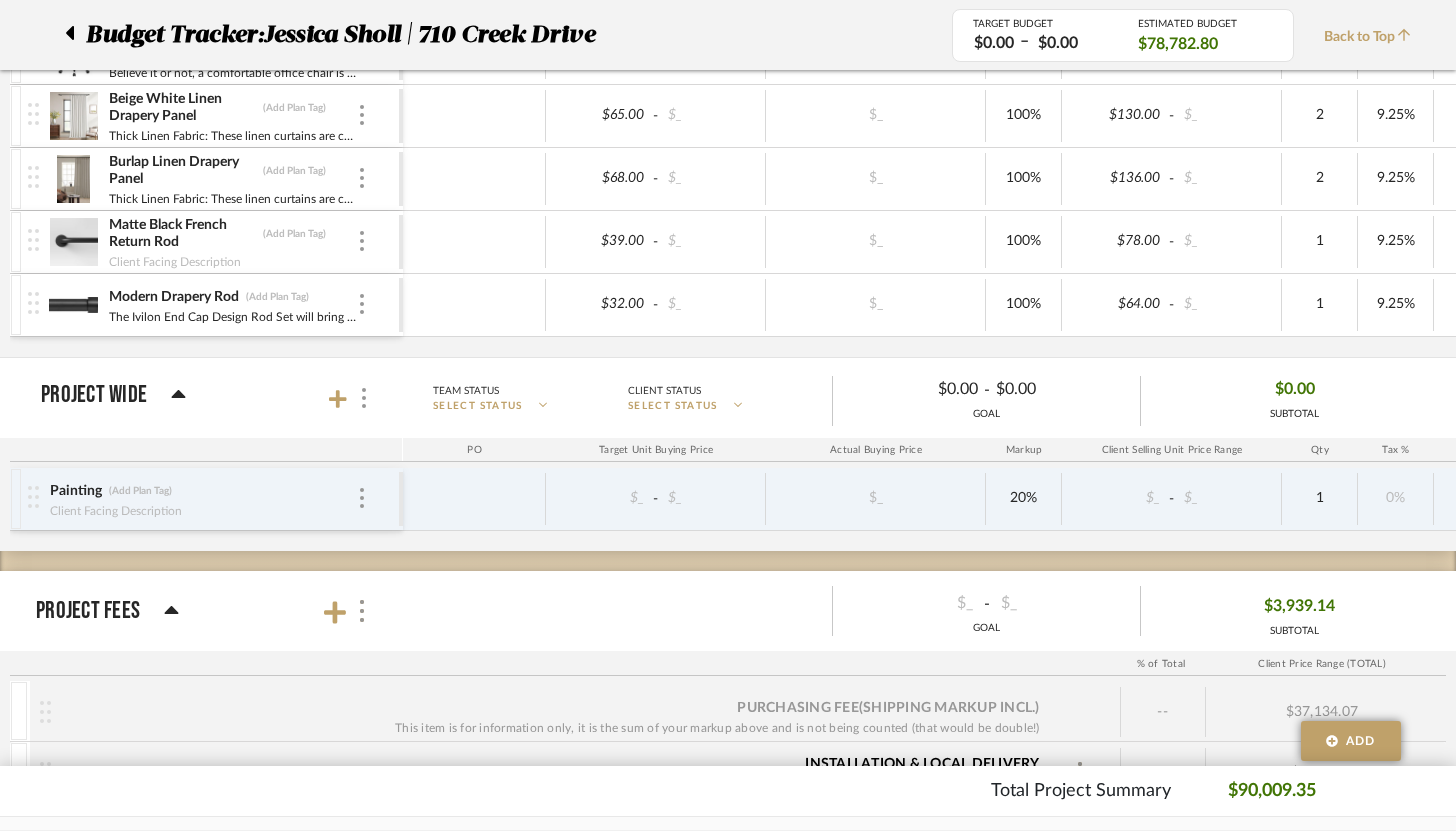 click 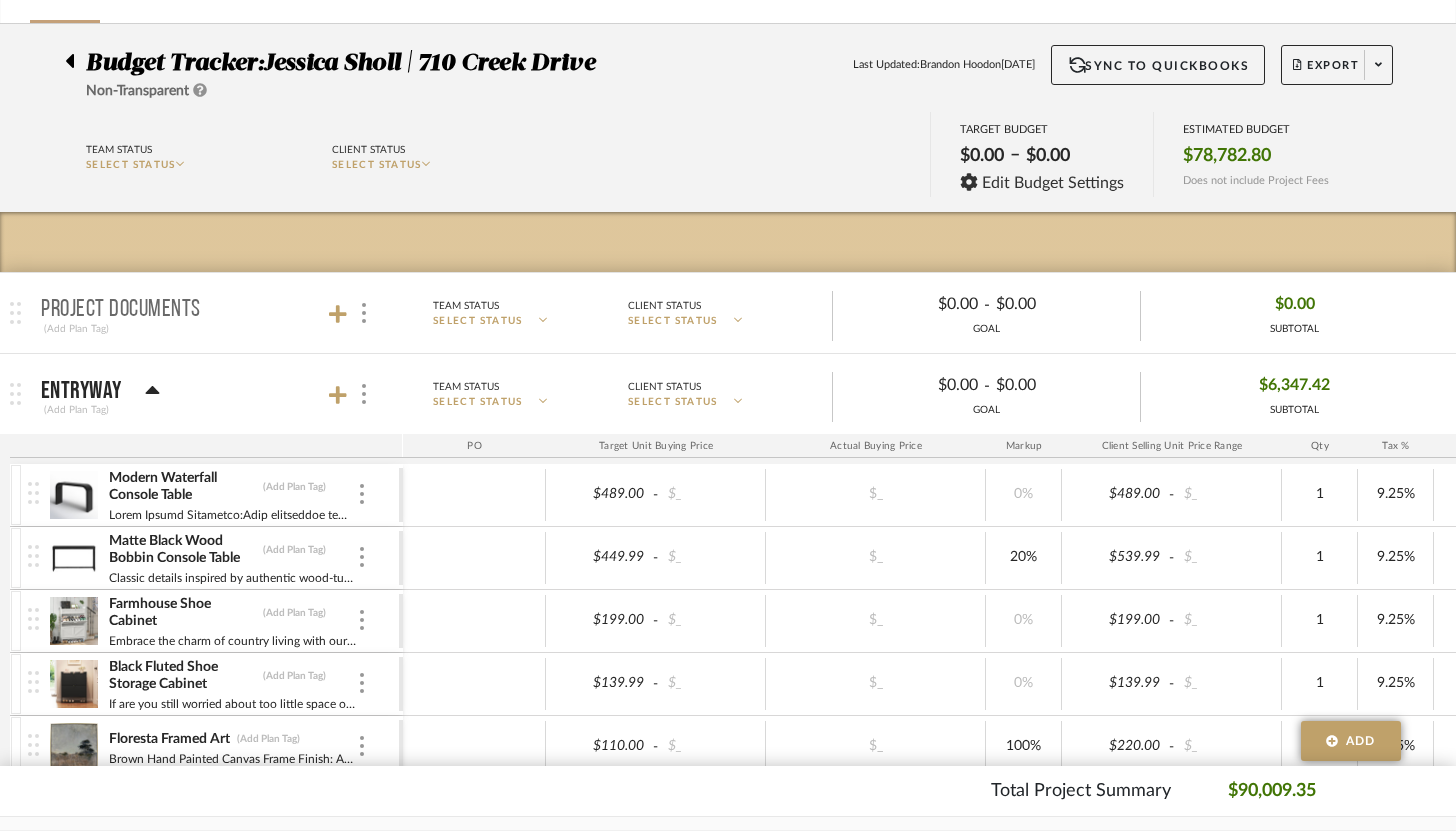 scroll, scrollTop: 122, scrollLeft: 0, axis: vertical 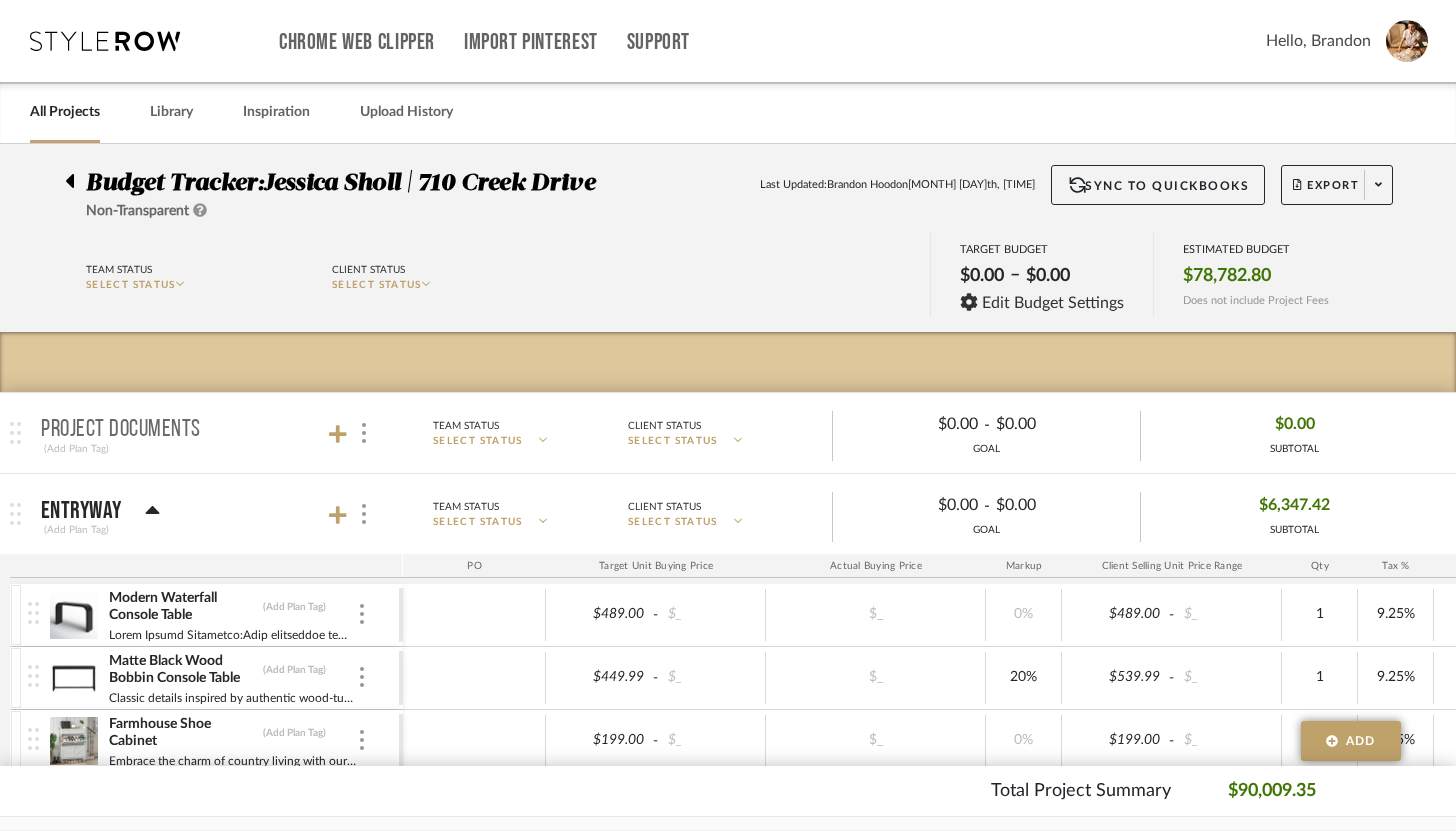 click 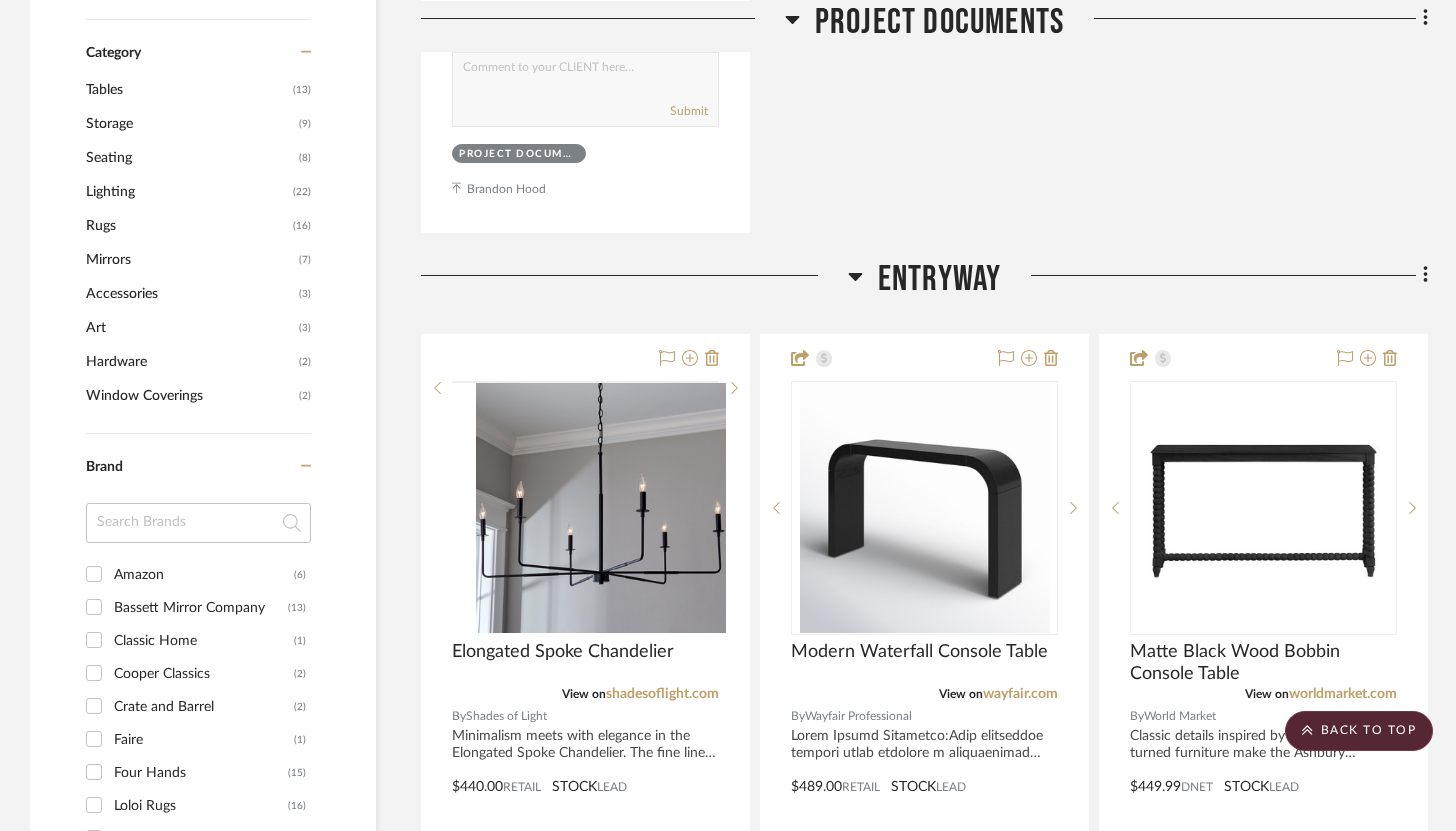 scroll, scrollTop: 1452, scrollLeft: 0, axis: vertical 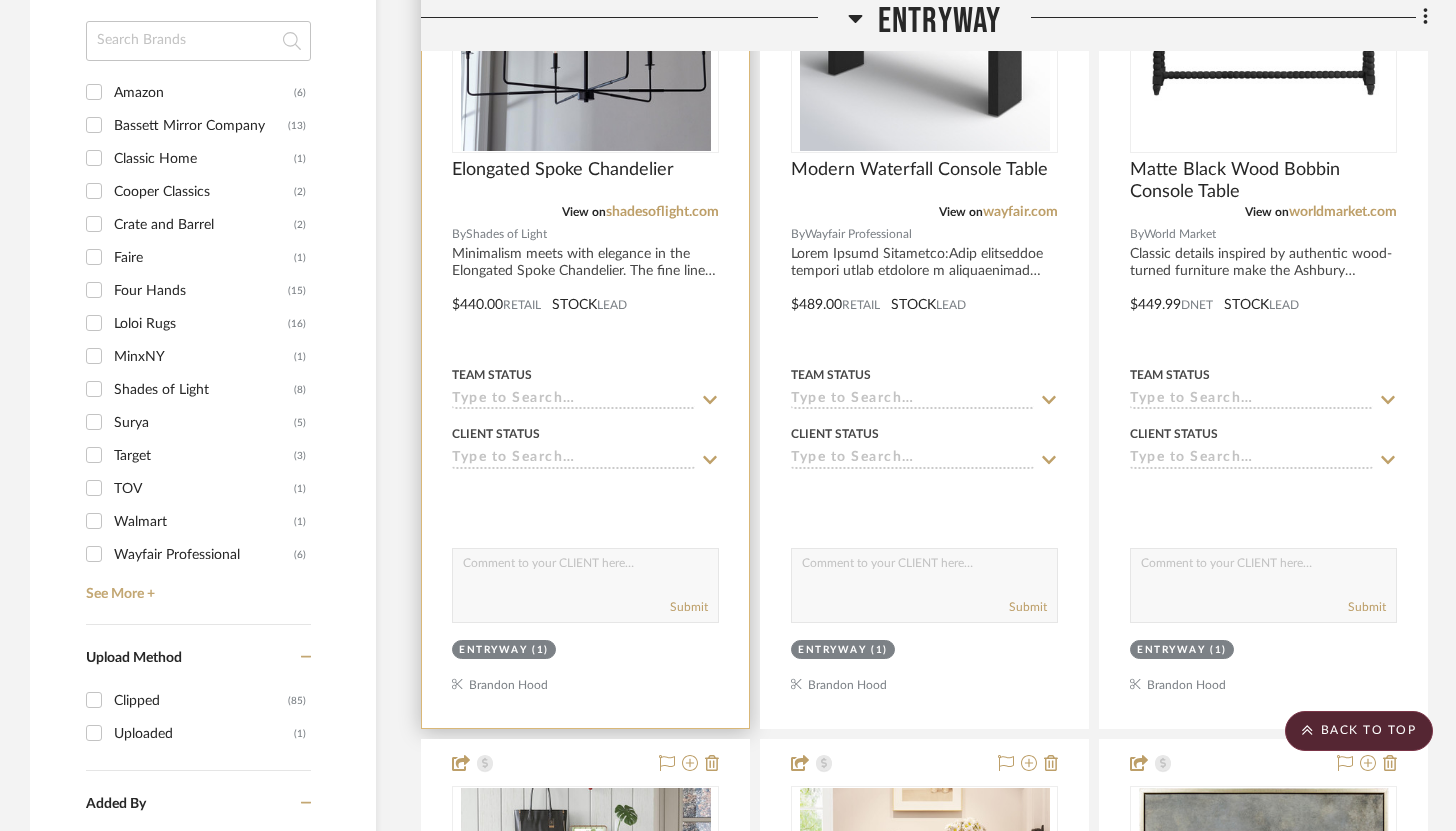 type 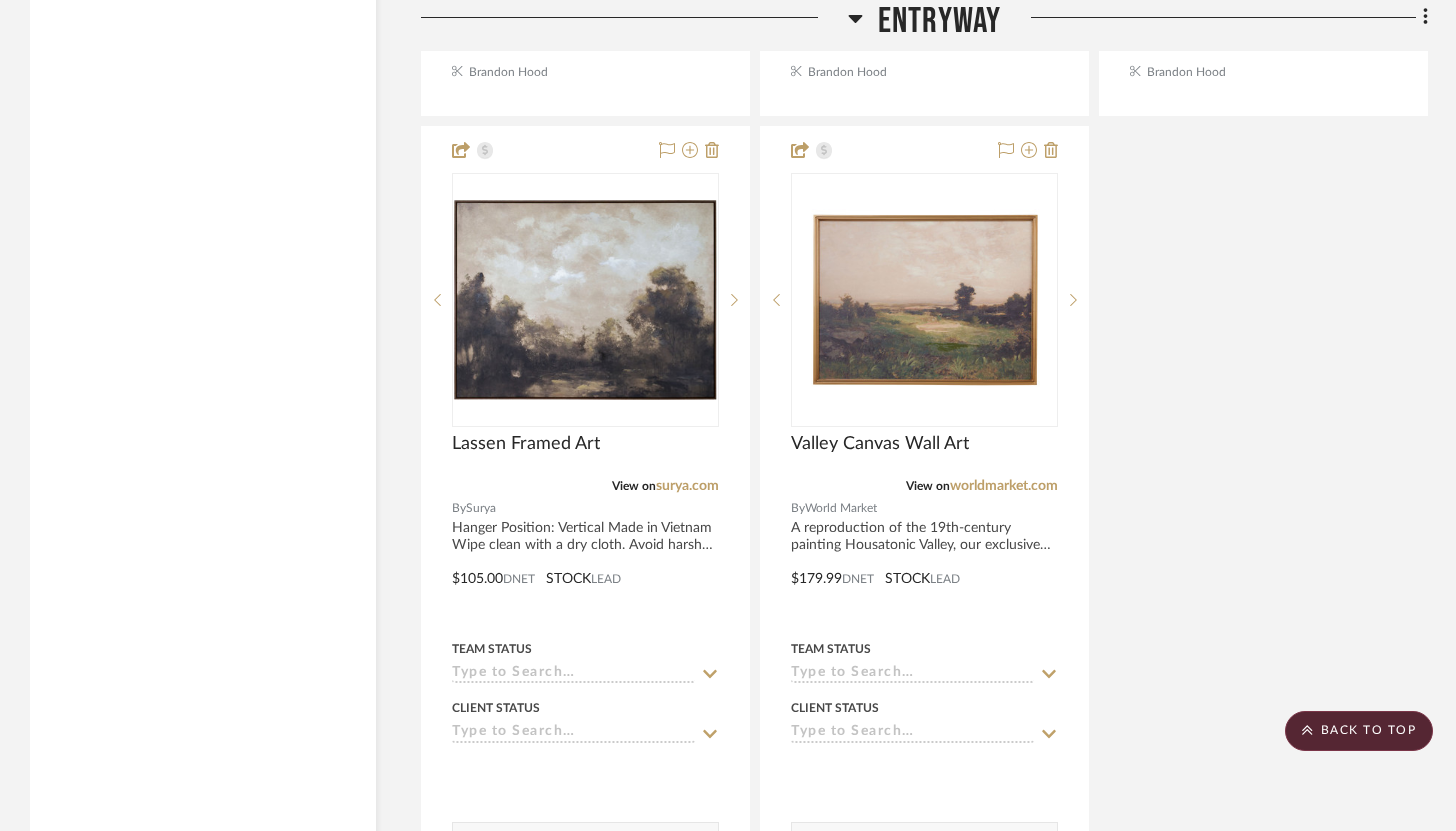 scroll, scrollTop: 3266, scrollLeft: 0, axis: vertical 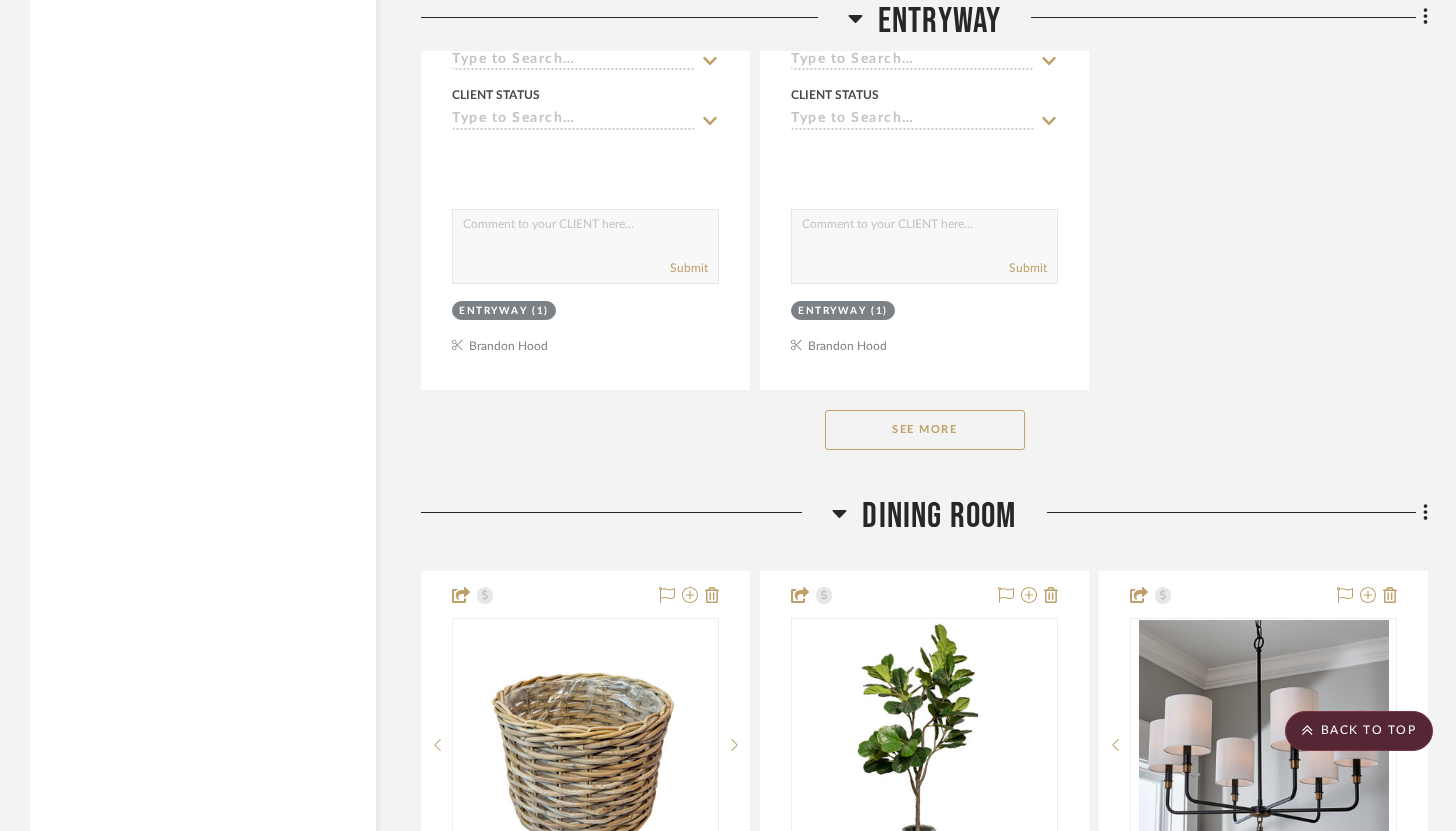 click on "See More" 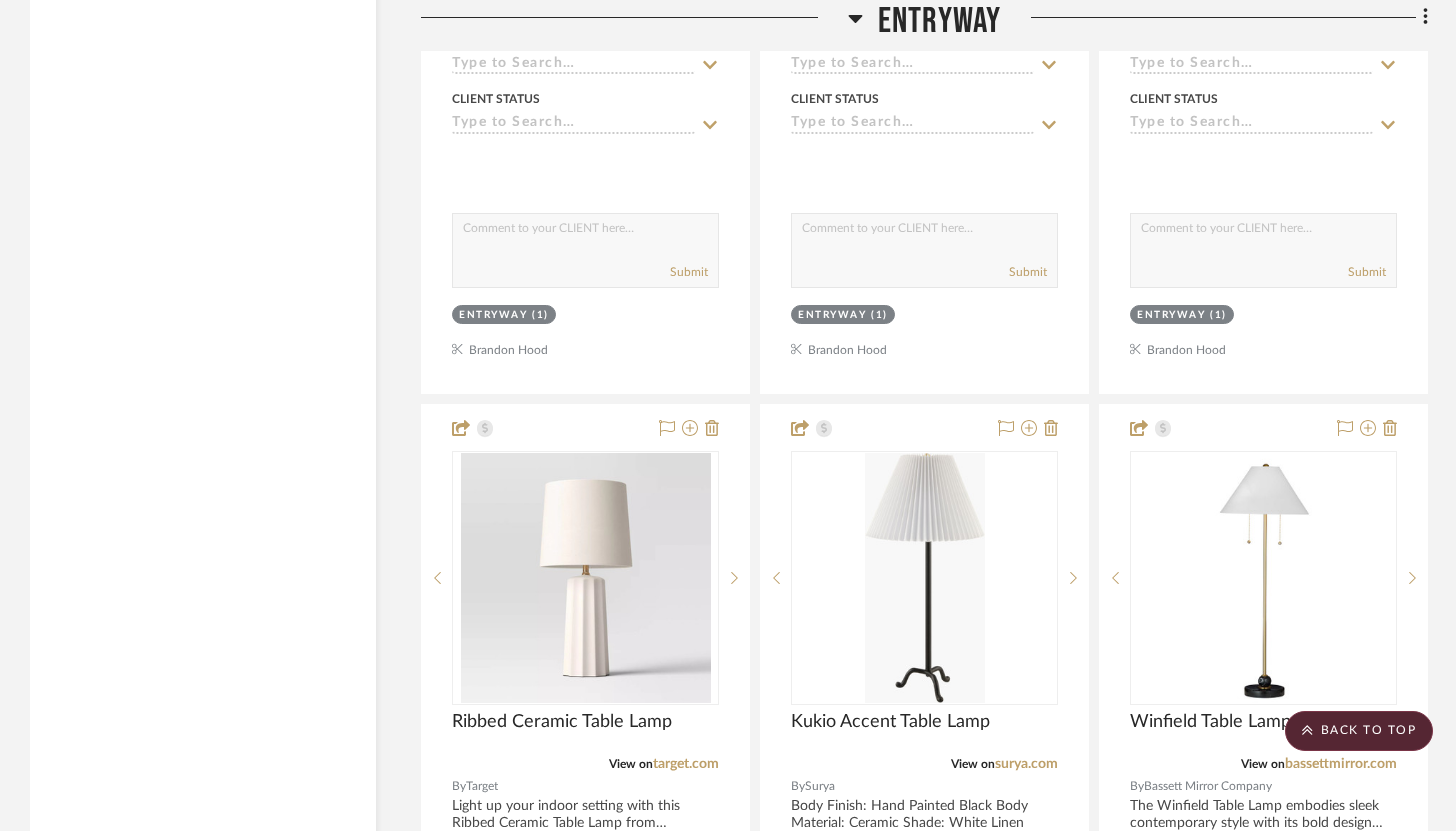 scroll, scrollTop: 3831, scrollLeft: 0, axis: vertical 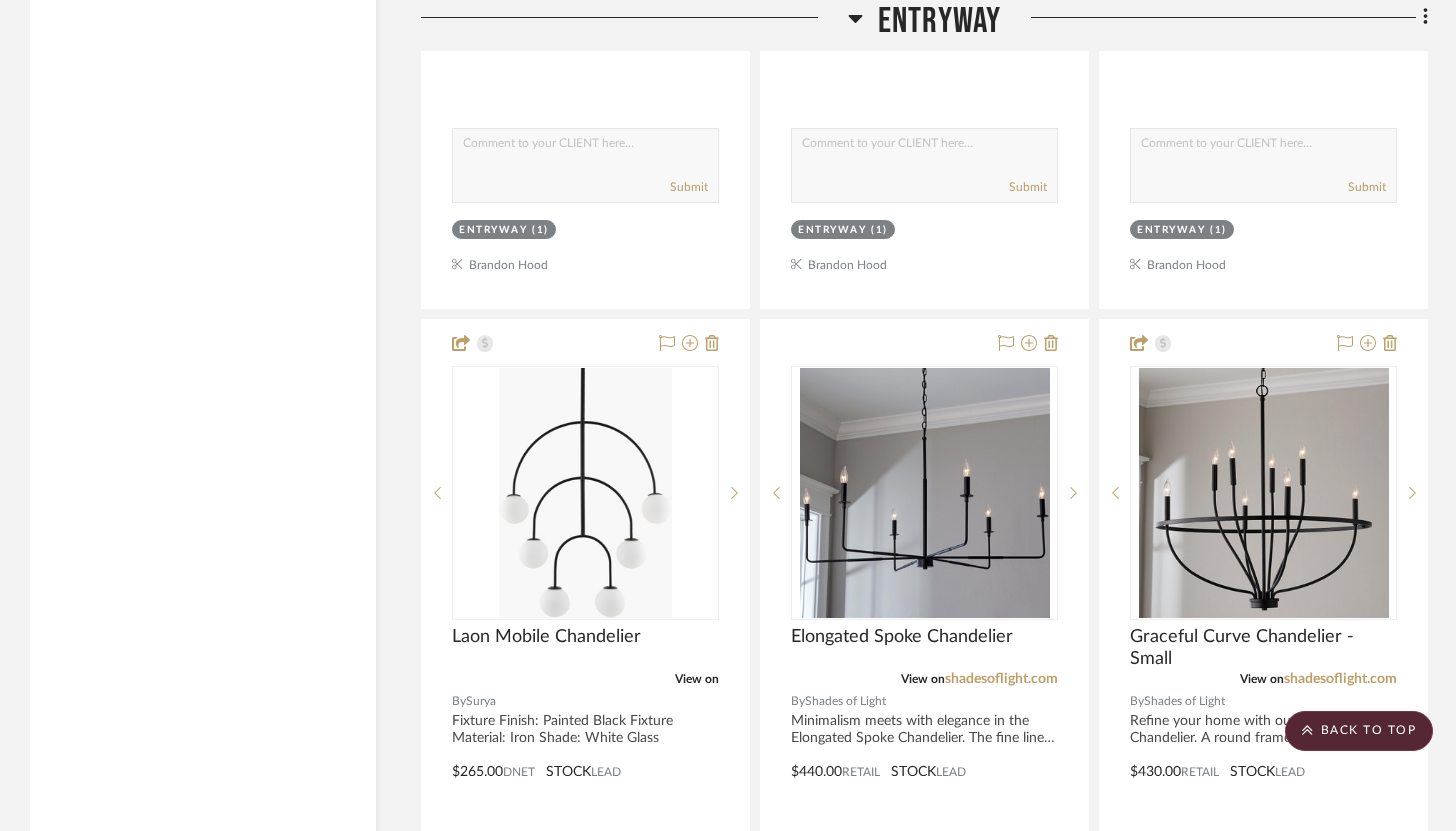 drag, startPoint x: 602, startPoint y: 509, endPoint x: 199, endPoint y: 5, distance: 645.31 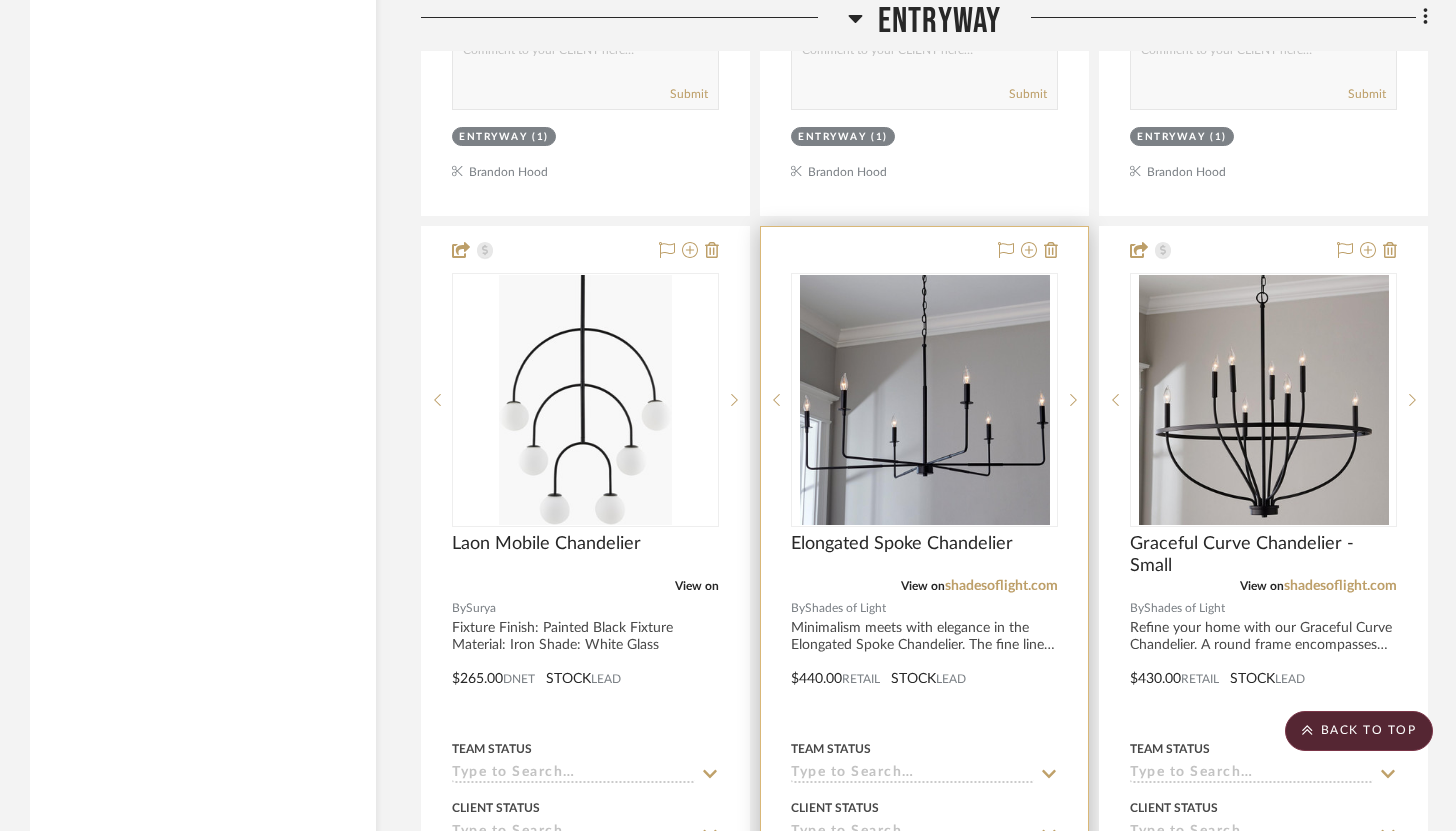 scroll, scrollTop: 6709, scrollLeft: 0, axis: vertical 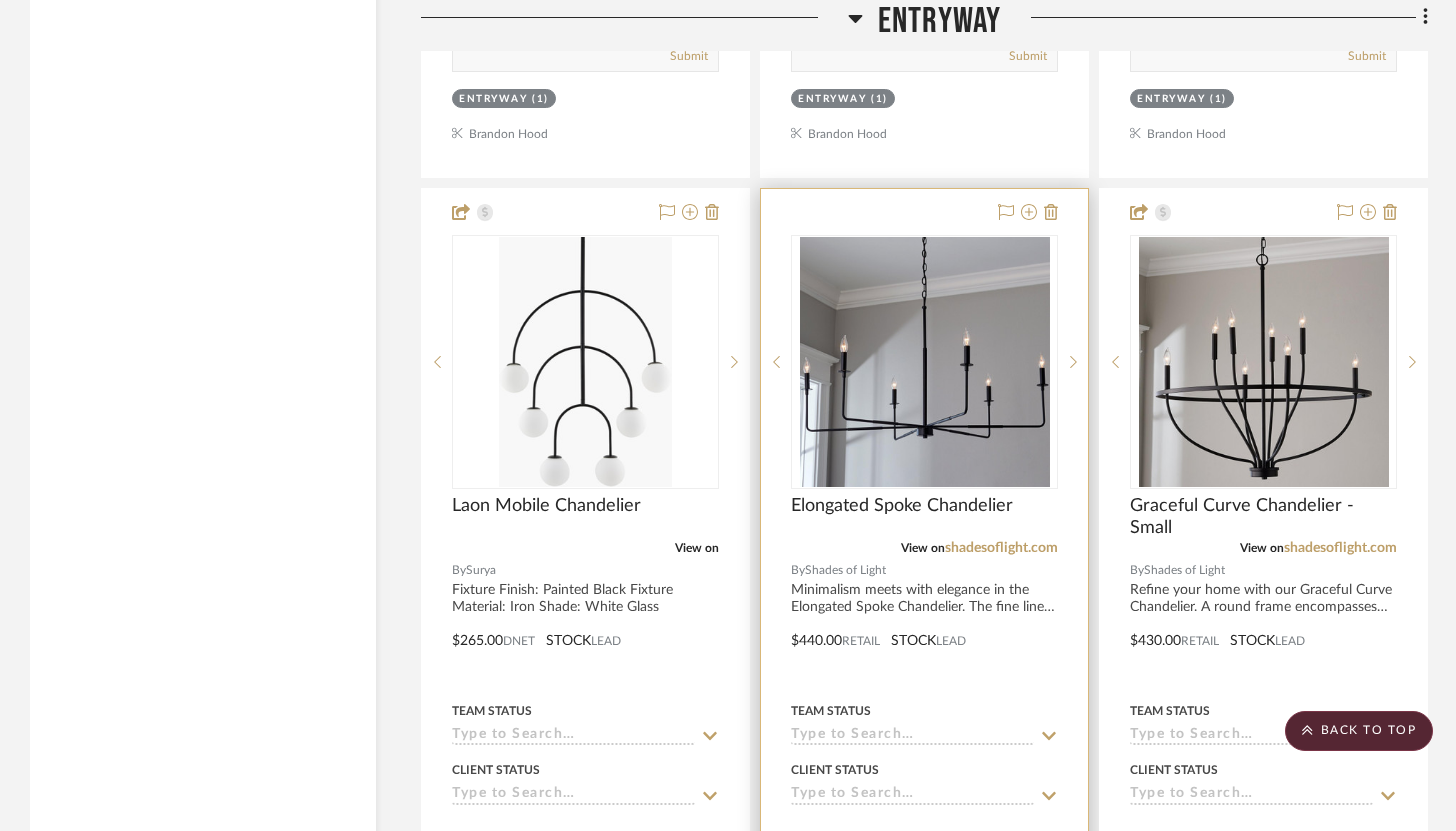 click at bounding box center [924, 626] 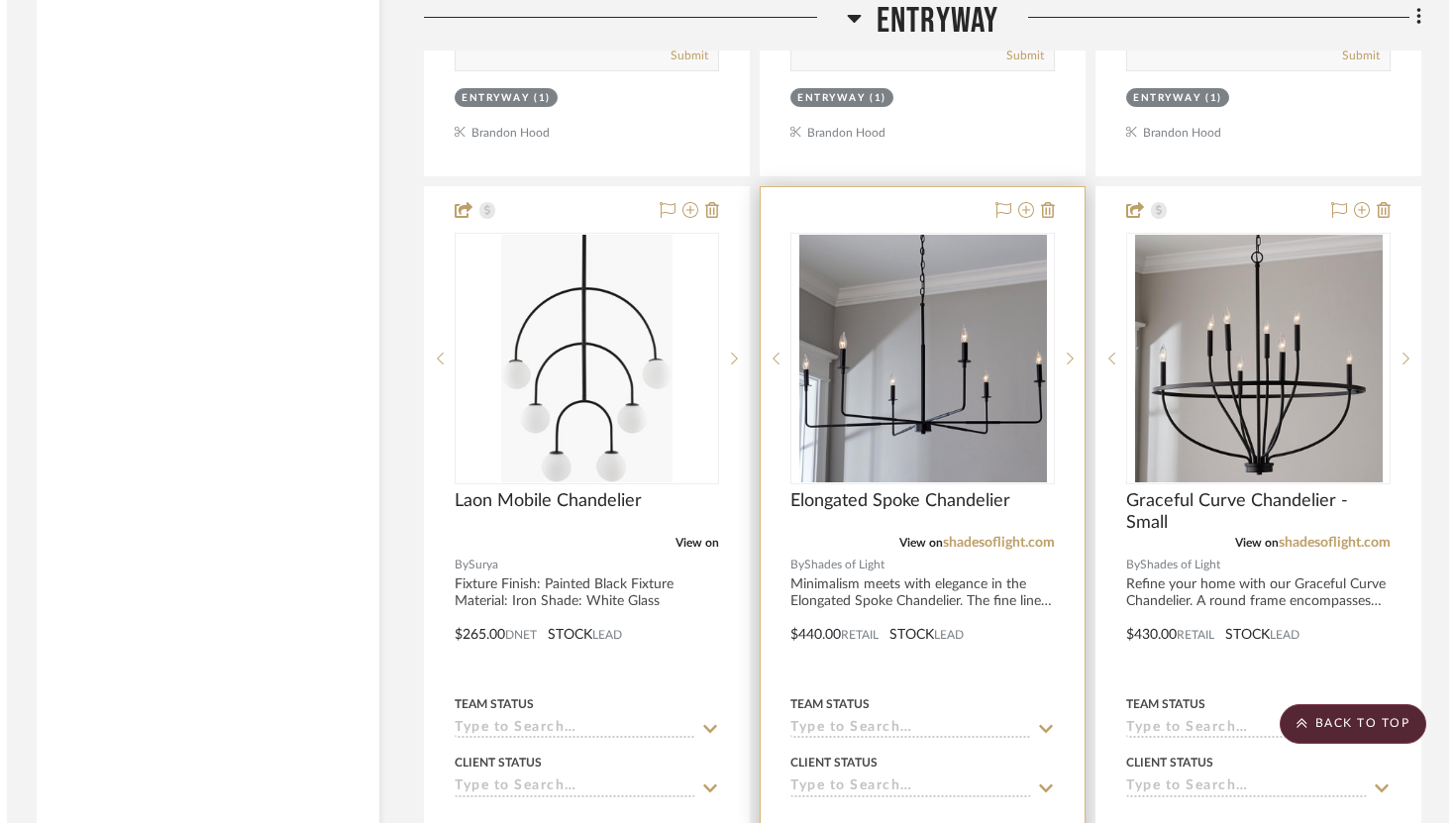 scroll, scrollTop: 0, scrollLeft: 0, axis: both 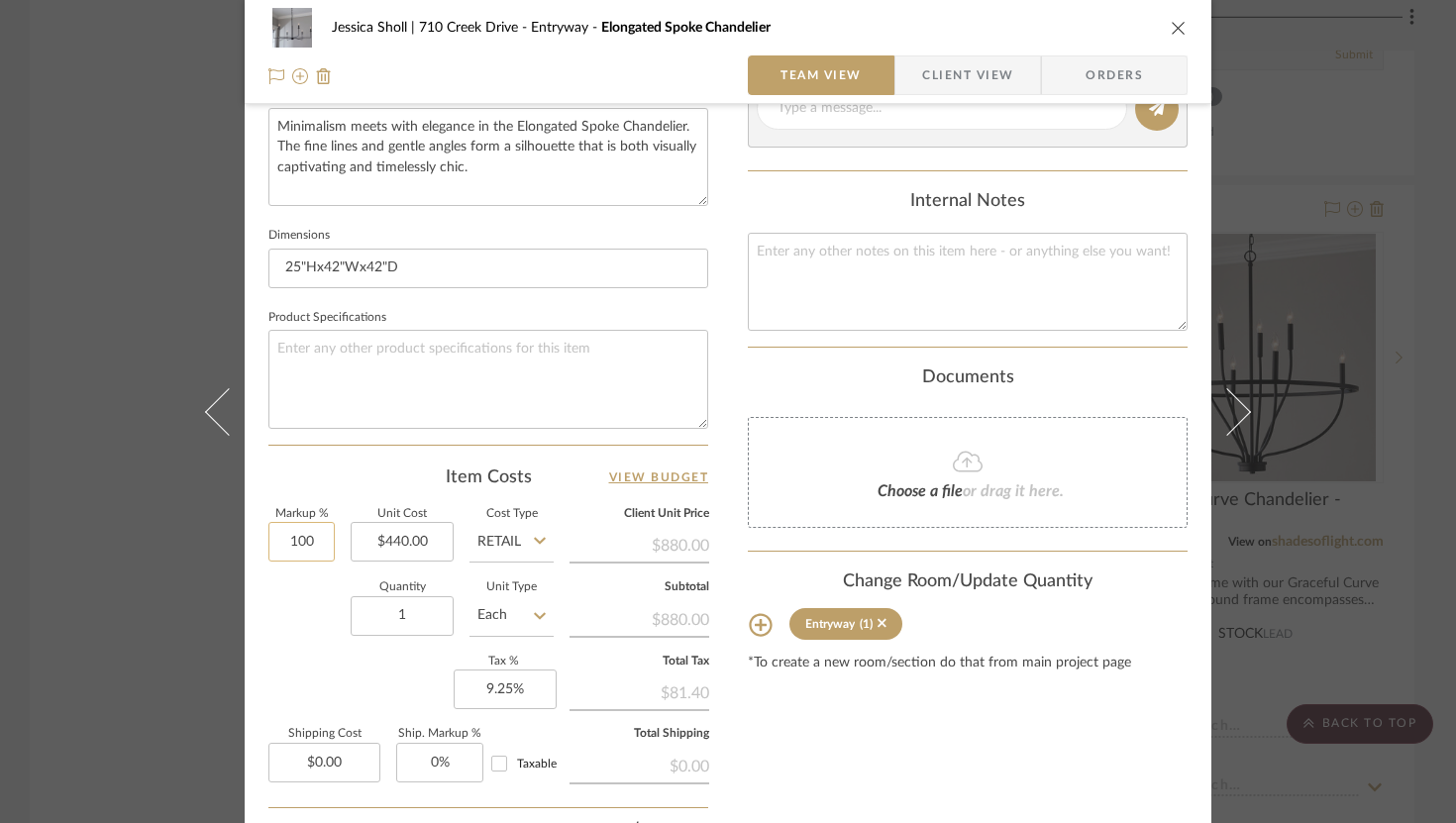 click on "100" 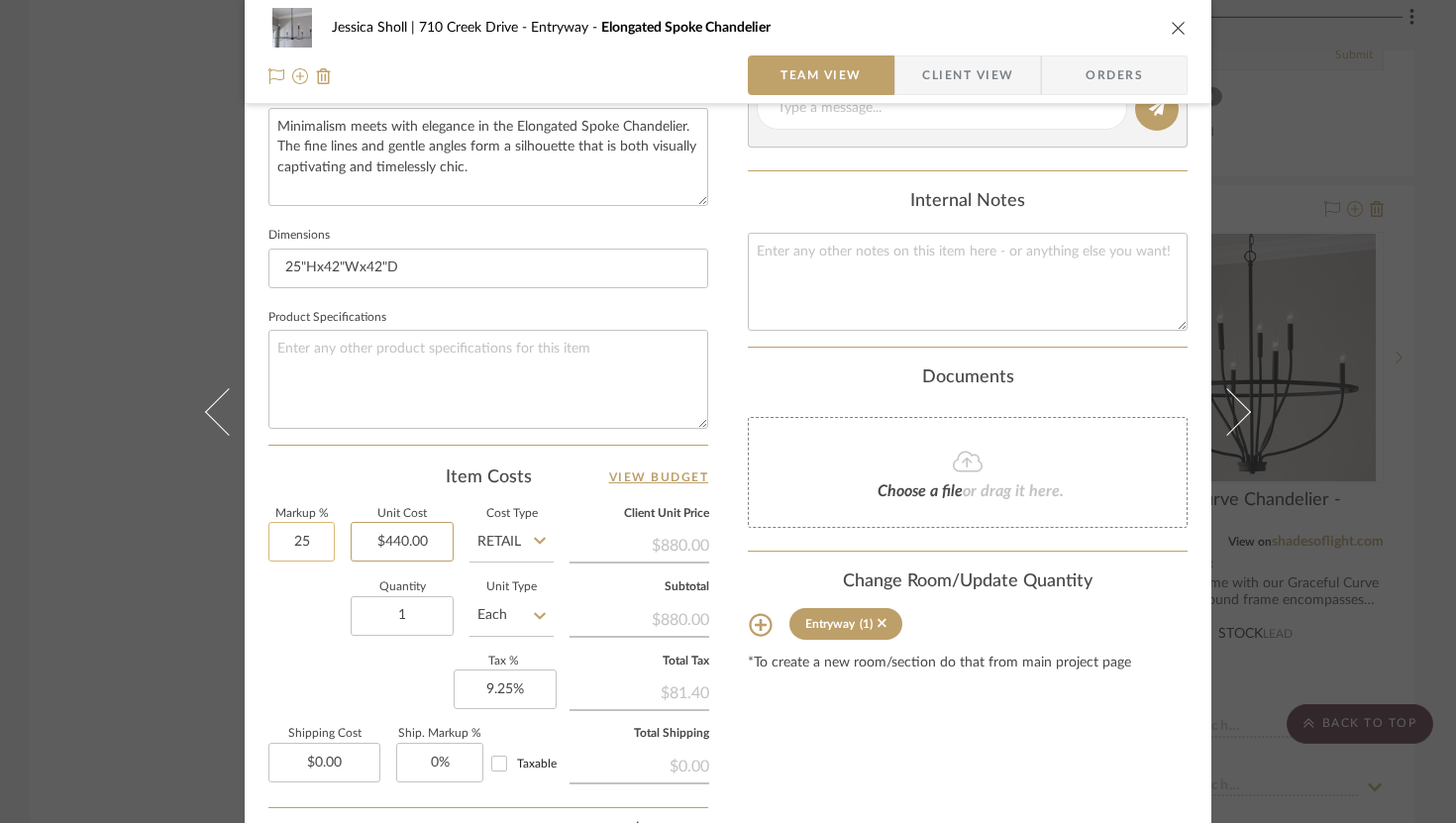 type on "25%" 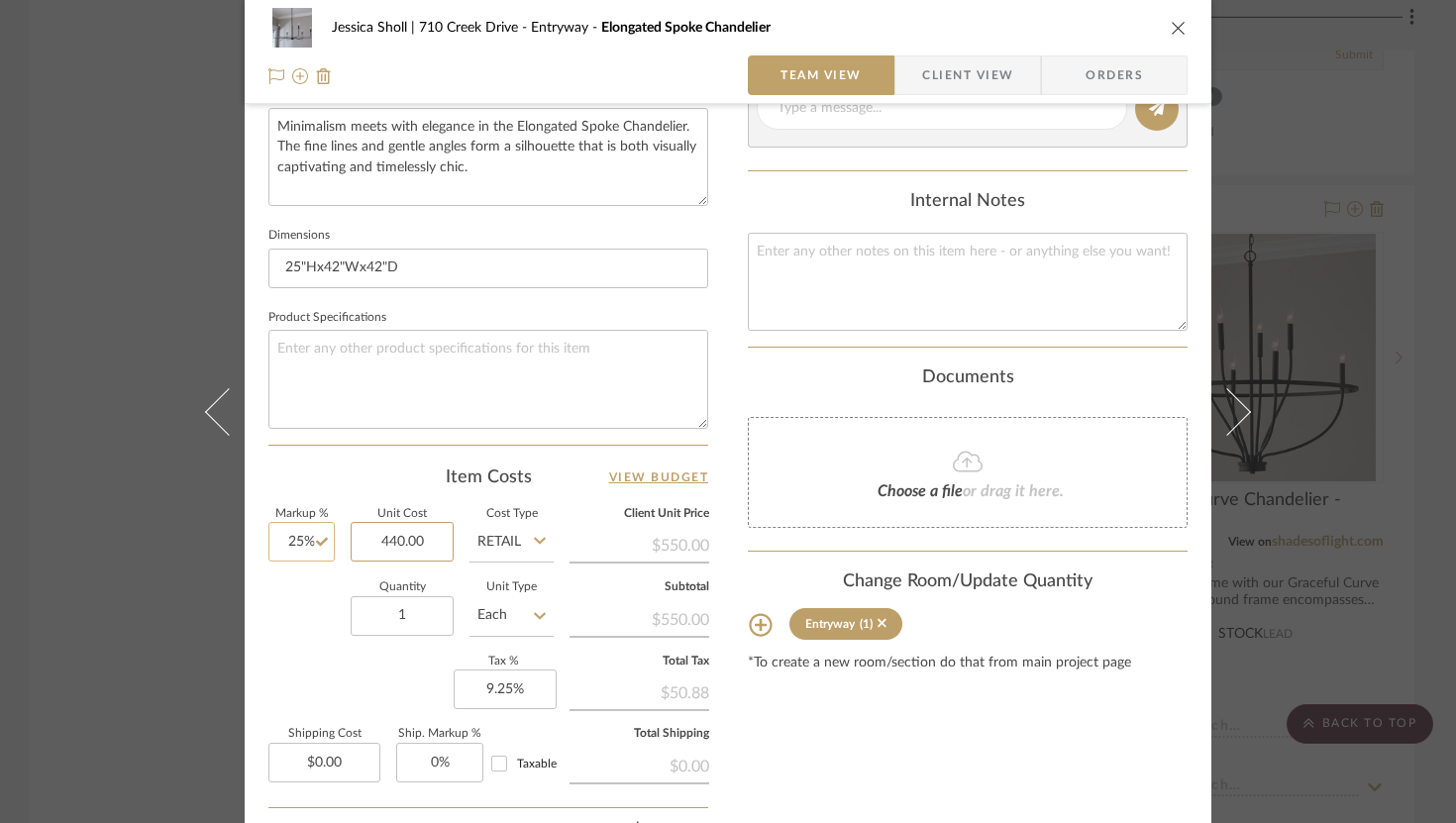 type 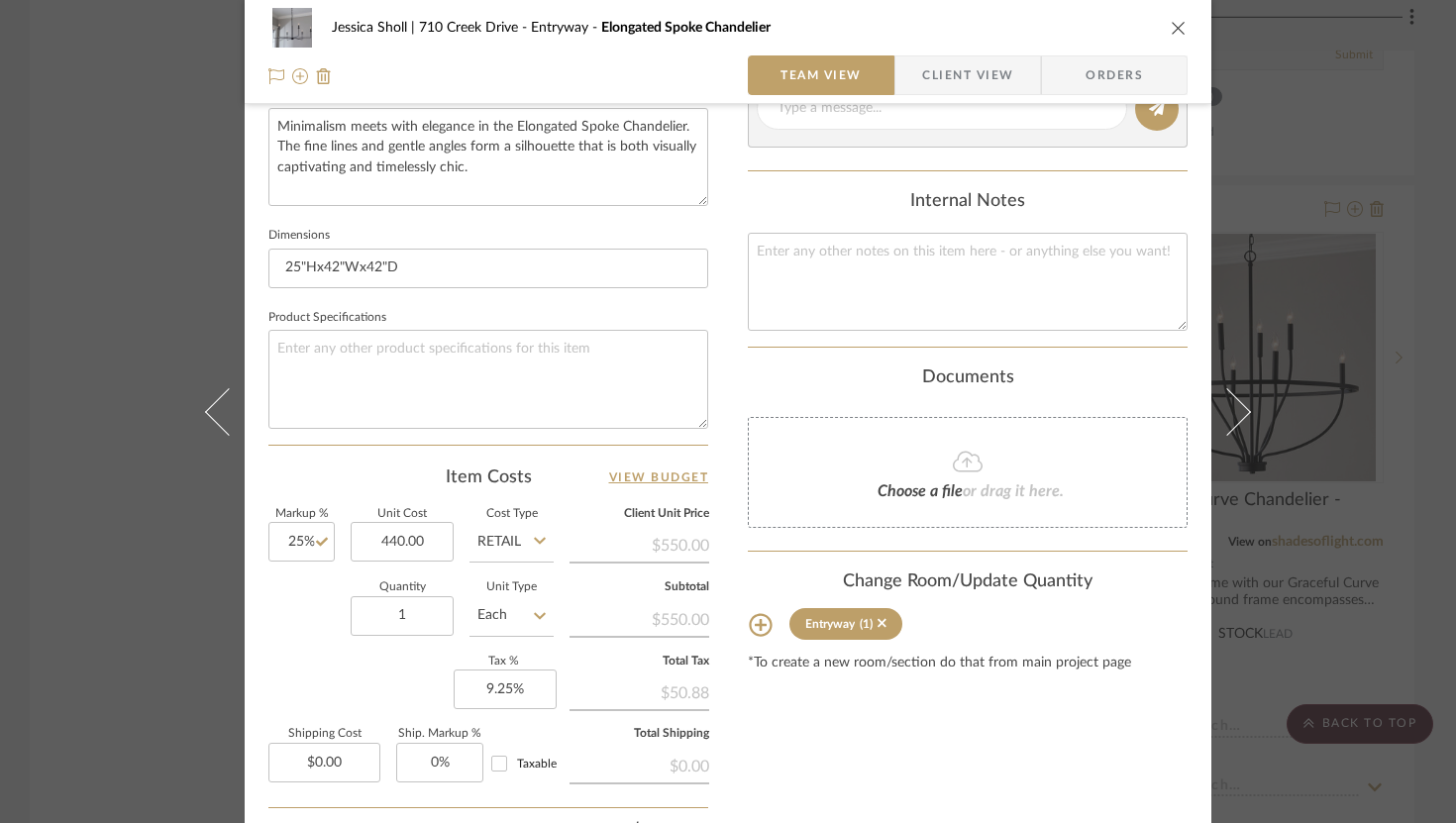 type on "$440.00" 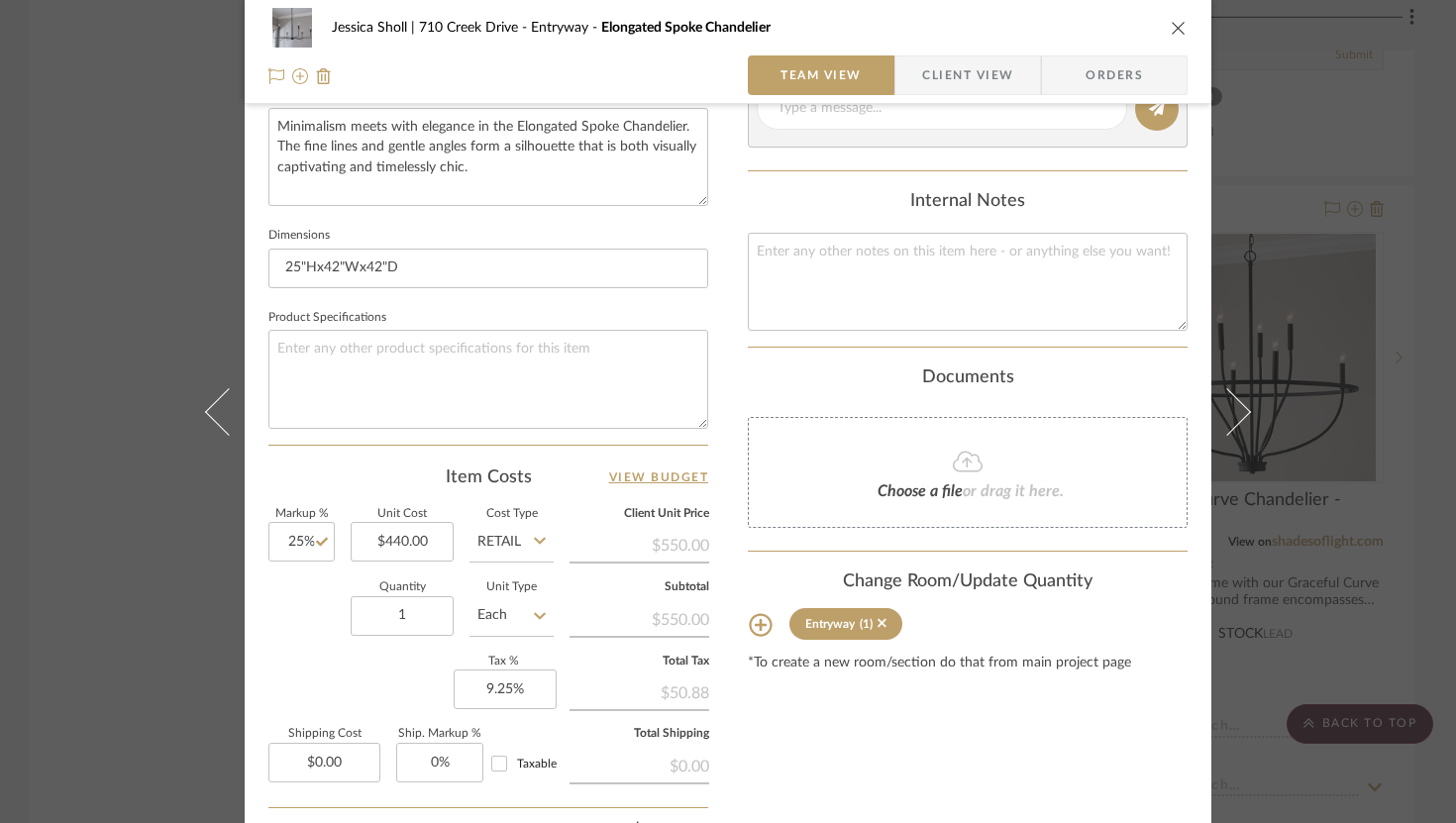 click on "Content here copies to Client View - confirm visibility there.  Show in Client Dashboard   Include in Budget   View Budget  Team Status  Lead Time  In Stock Weeks  Due Date   Install Date  Tasks / To-Dos /  team Messaging  Leave yourself a note here or share next steps with your team. You will receive emails when they
respond!  Invite Collaborator Internal Notes  Documents  Choose a file  or drag it here. Change Room/Update Quantity  Entryway  (1) *To create a new room/section do that from main project page" at bounding box center [968, 159] 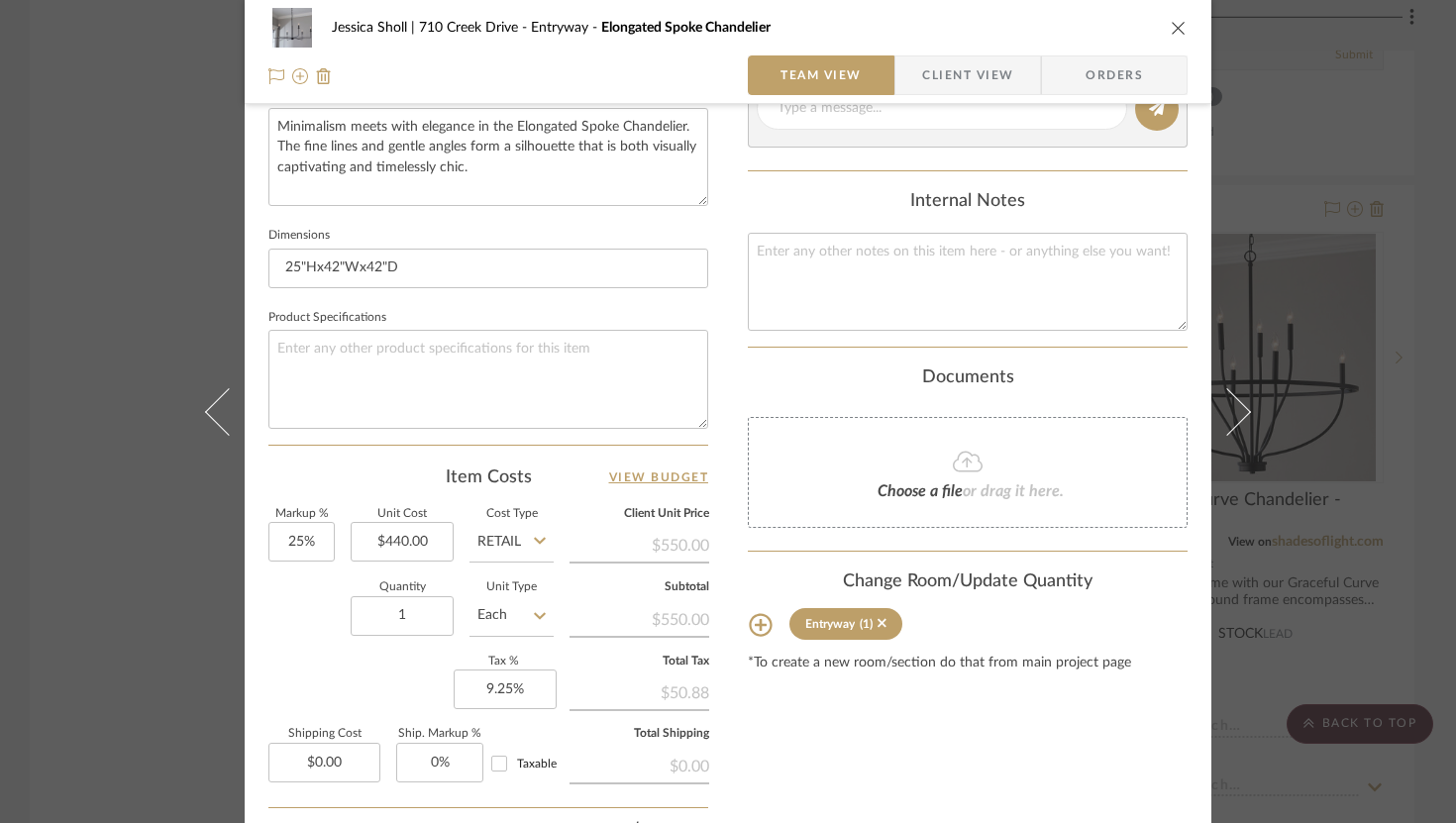 scroll, scrollTop: 0, scrollLeft: 0, axis: both 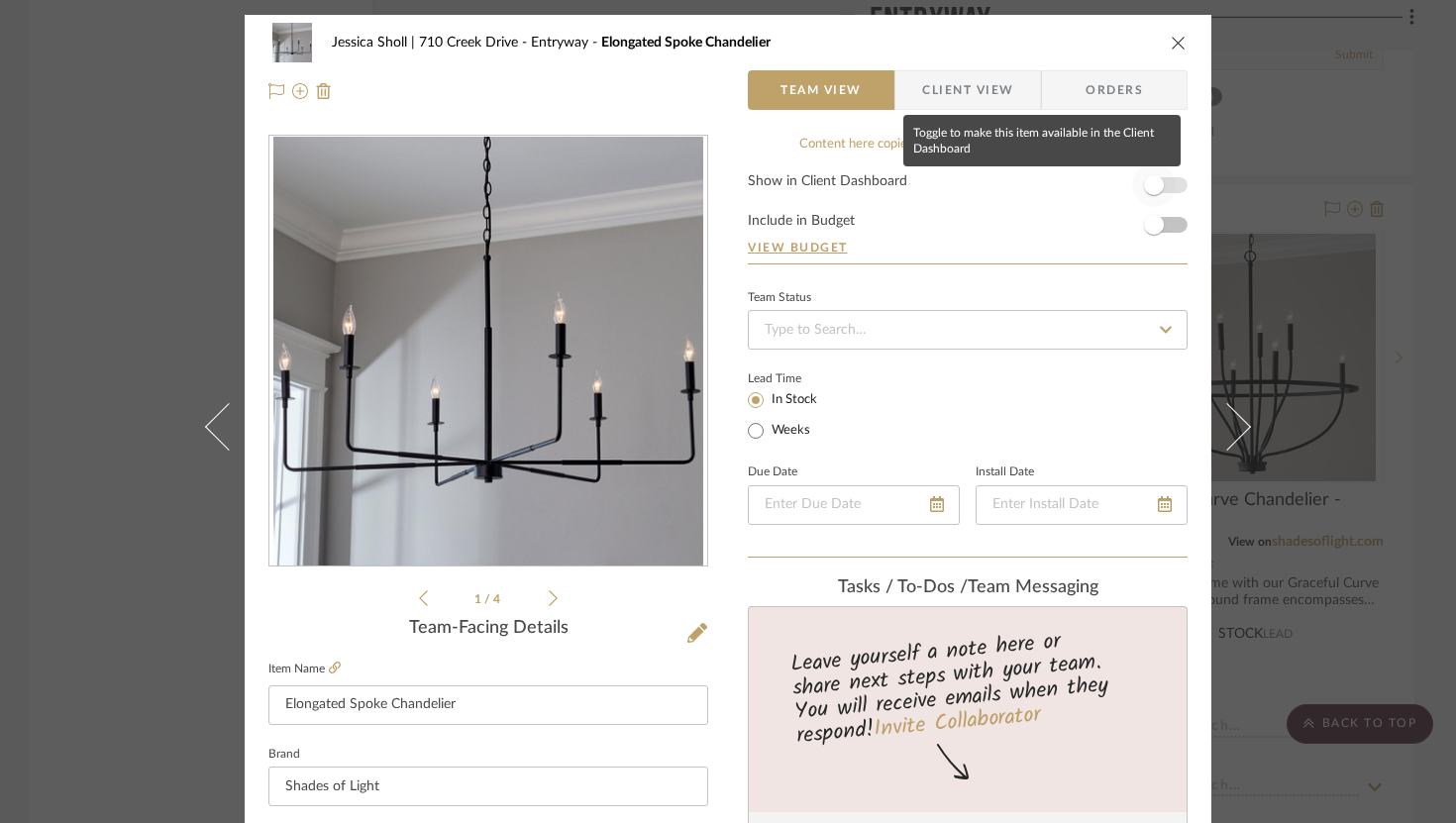 click at bounding box center (1154, 185) 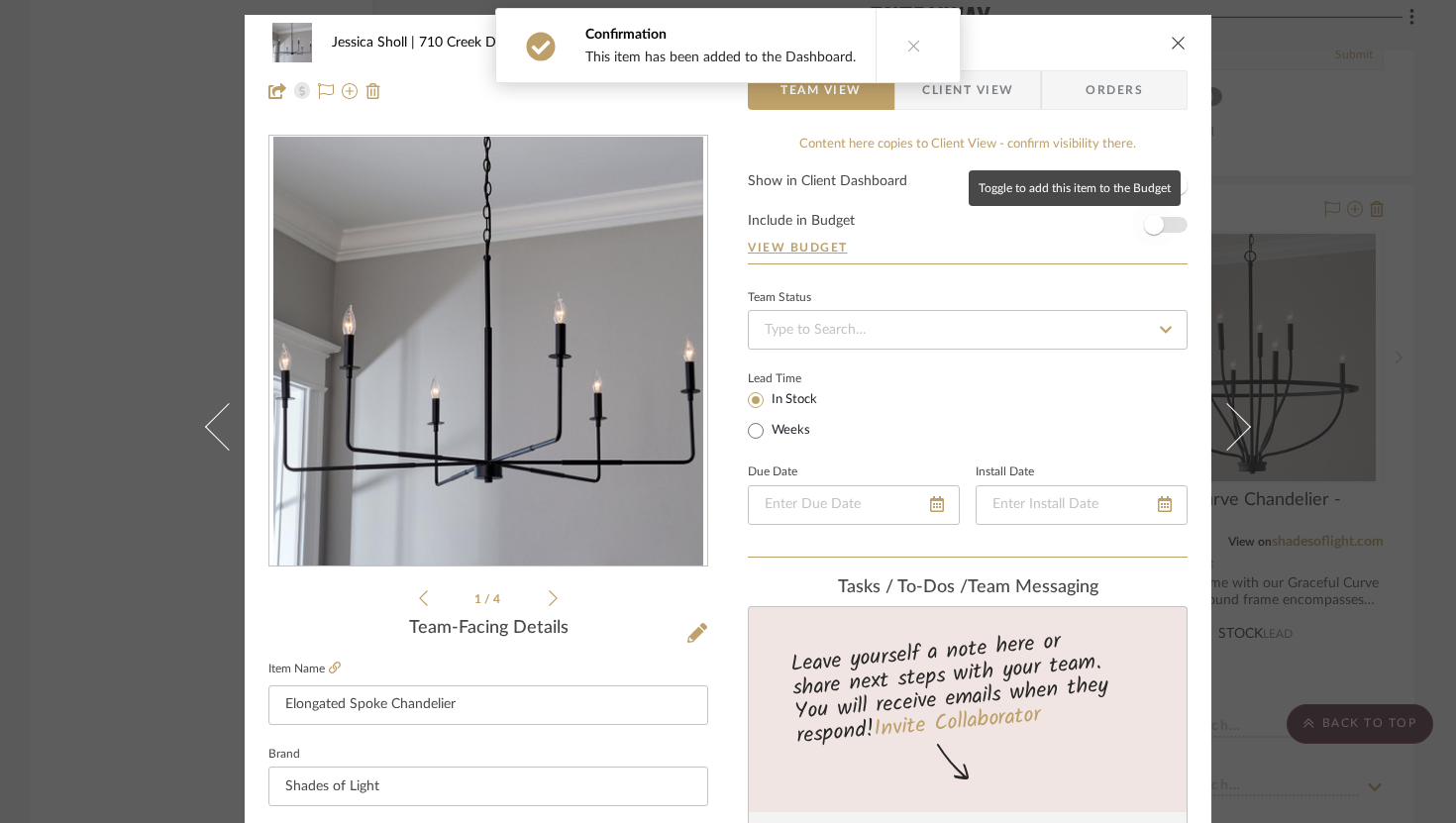 click at bounding box center [1154, 225] 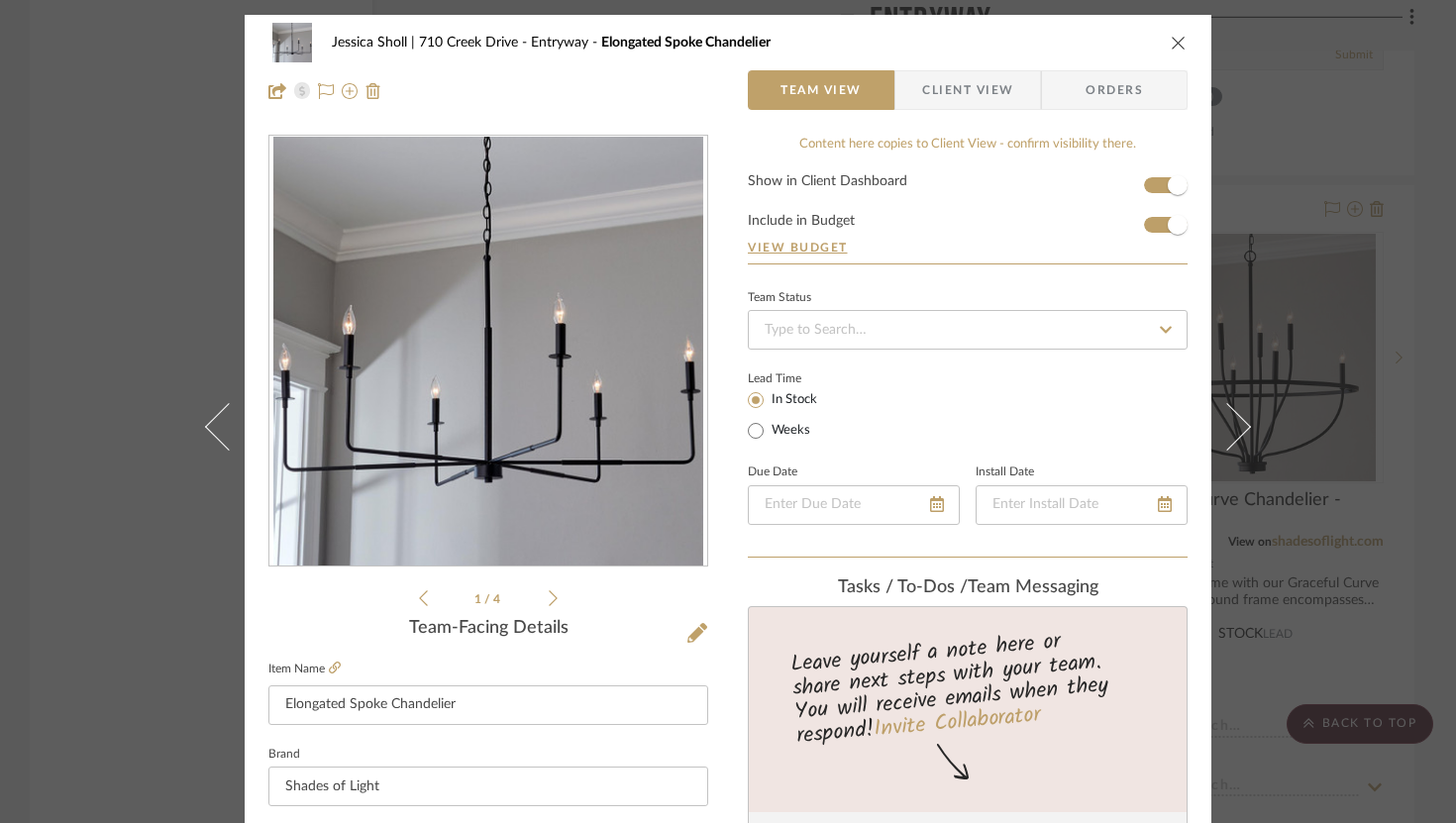 type 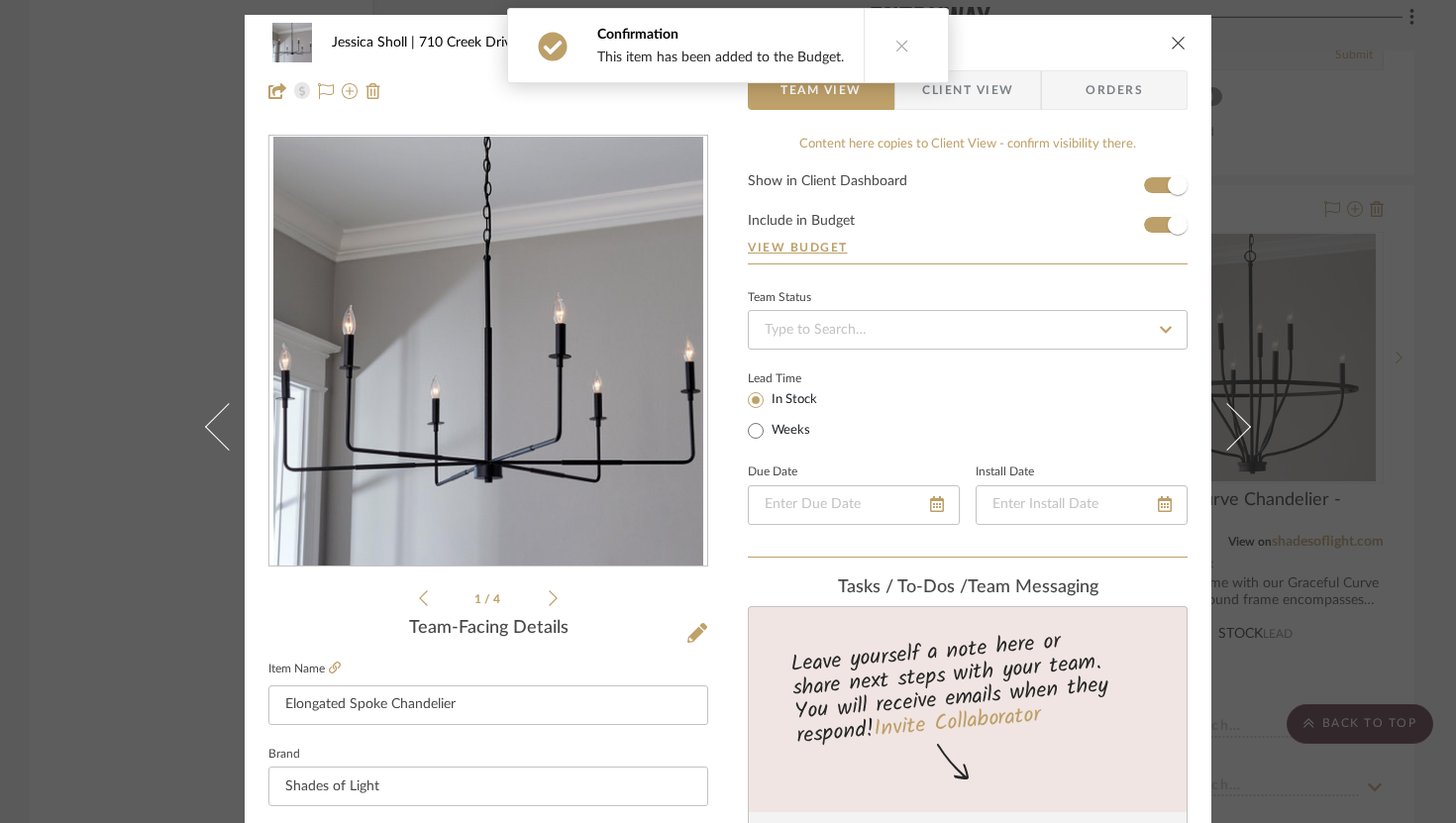 click at bounding box center [1179, 43] 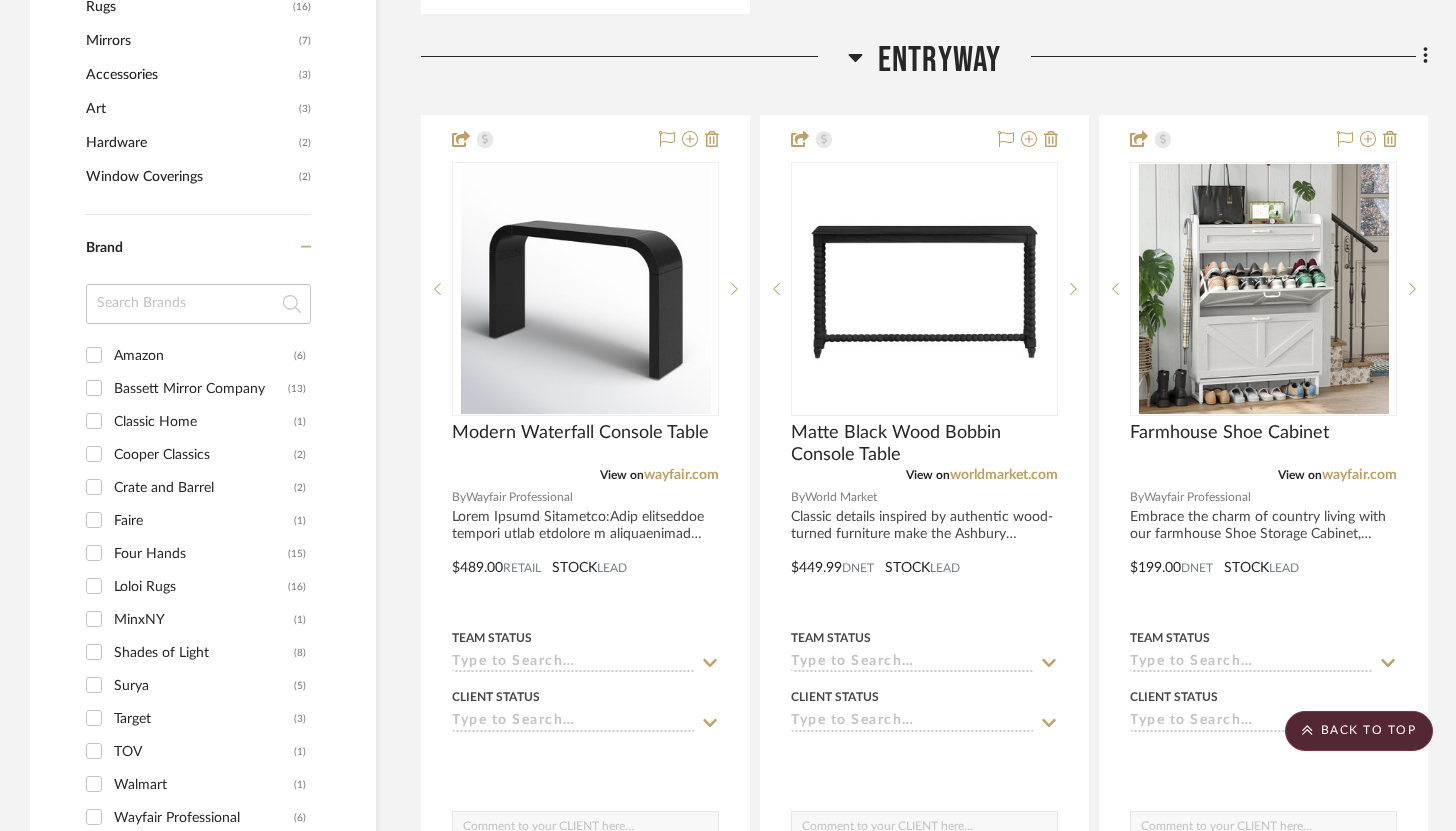 scroll, scrollTop: 1495, scrollLeft: 0, axis: vertical 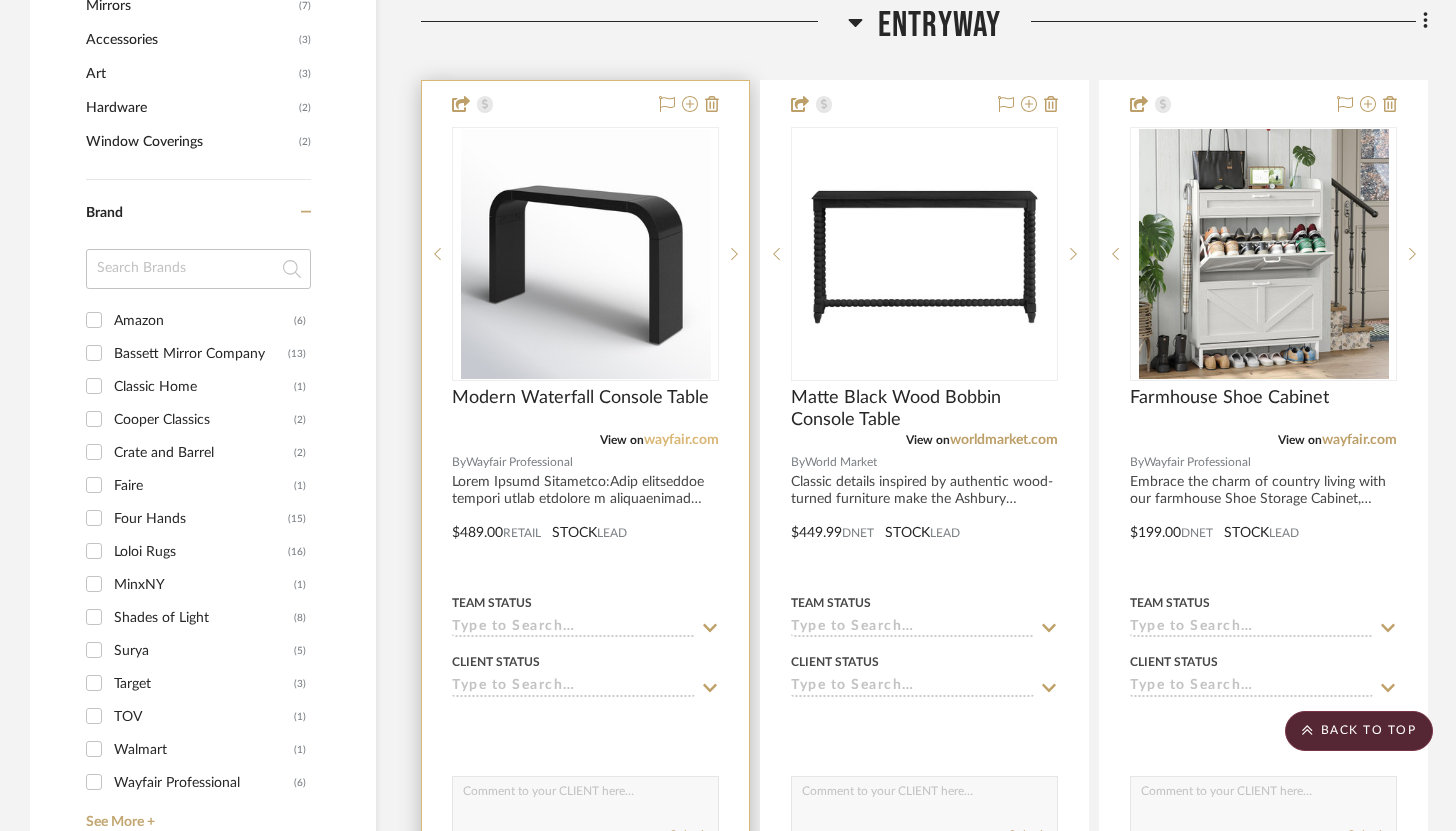 click on "wayfair.com" at bounding box center [681, 440] 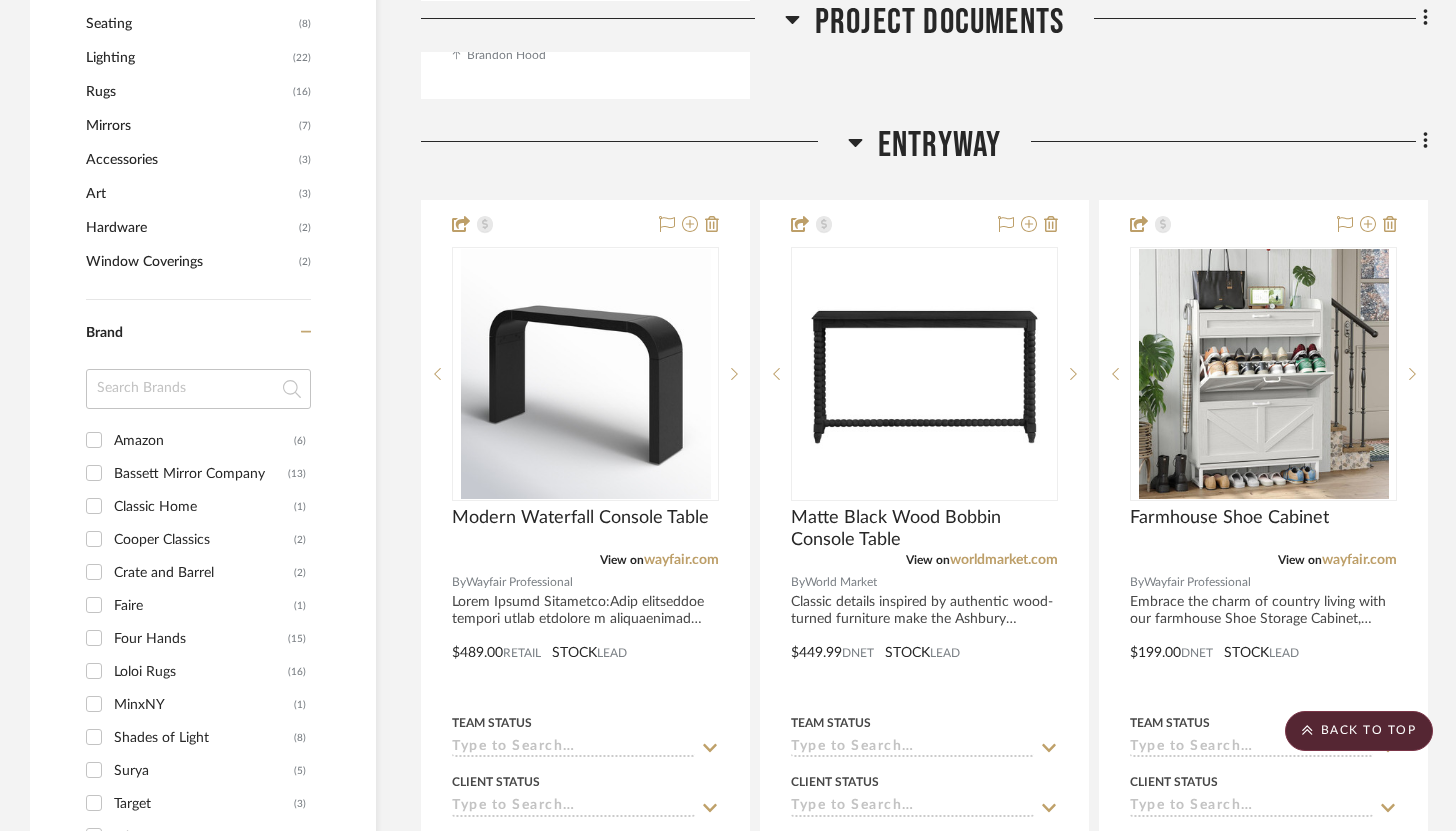 scroll, scrollTop: 1242, scrollLeft: 0, axis: vertical 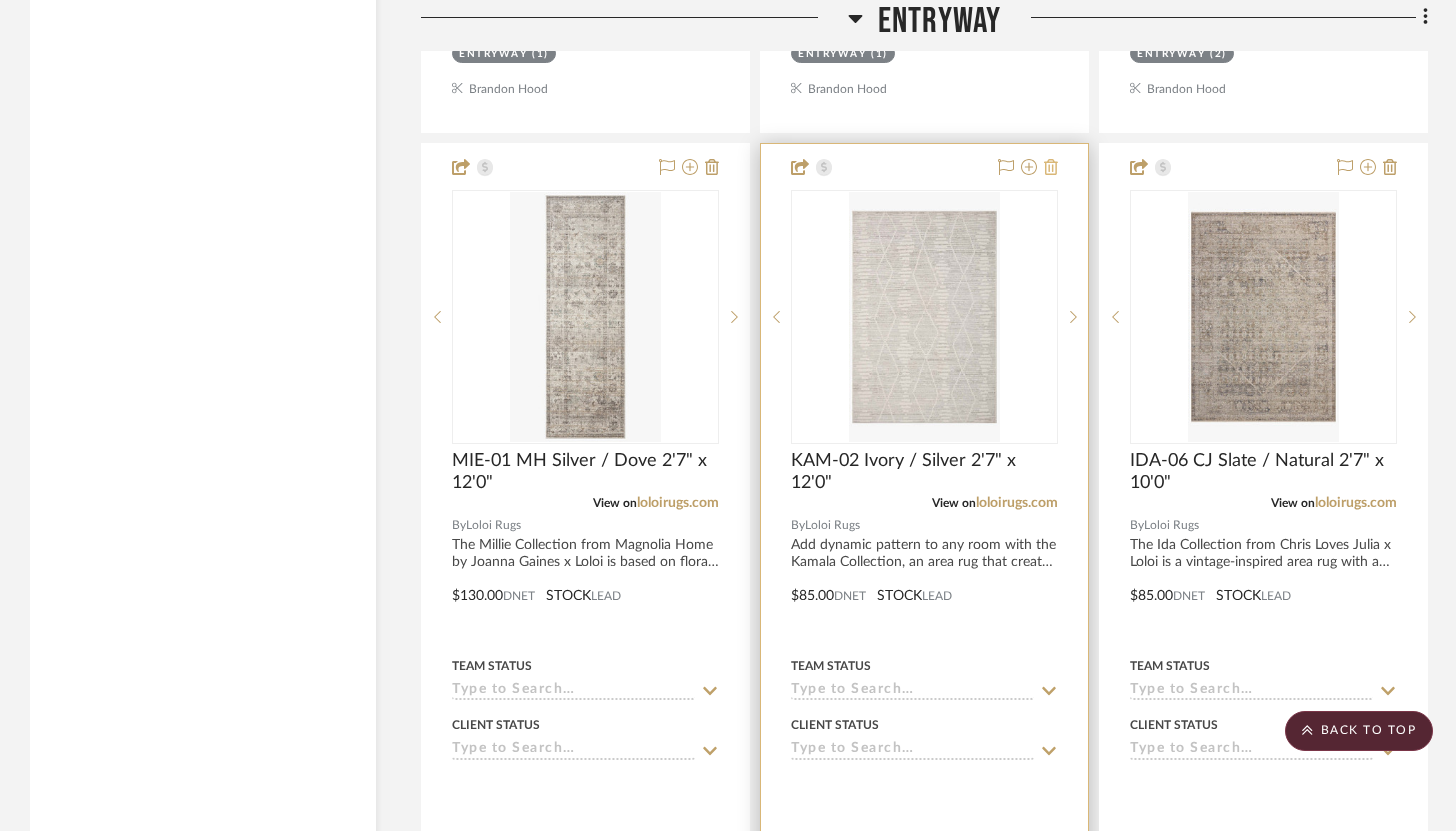 click 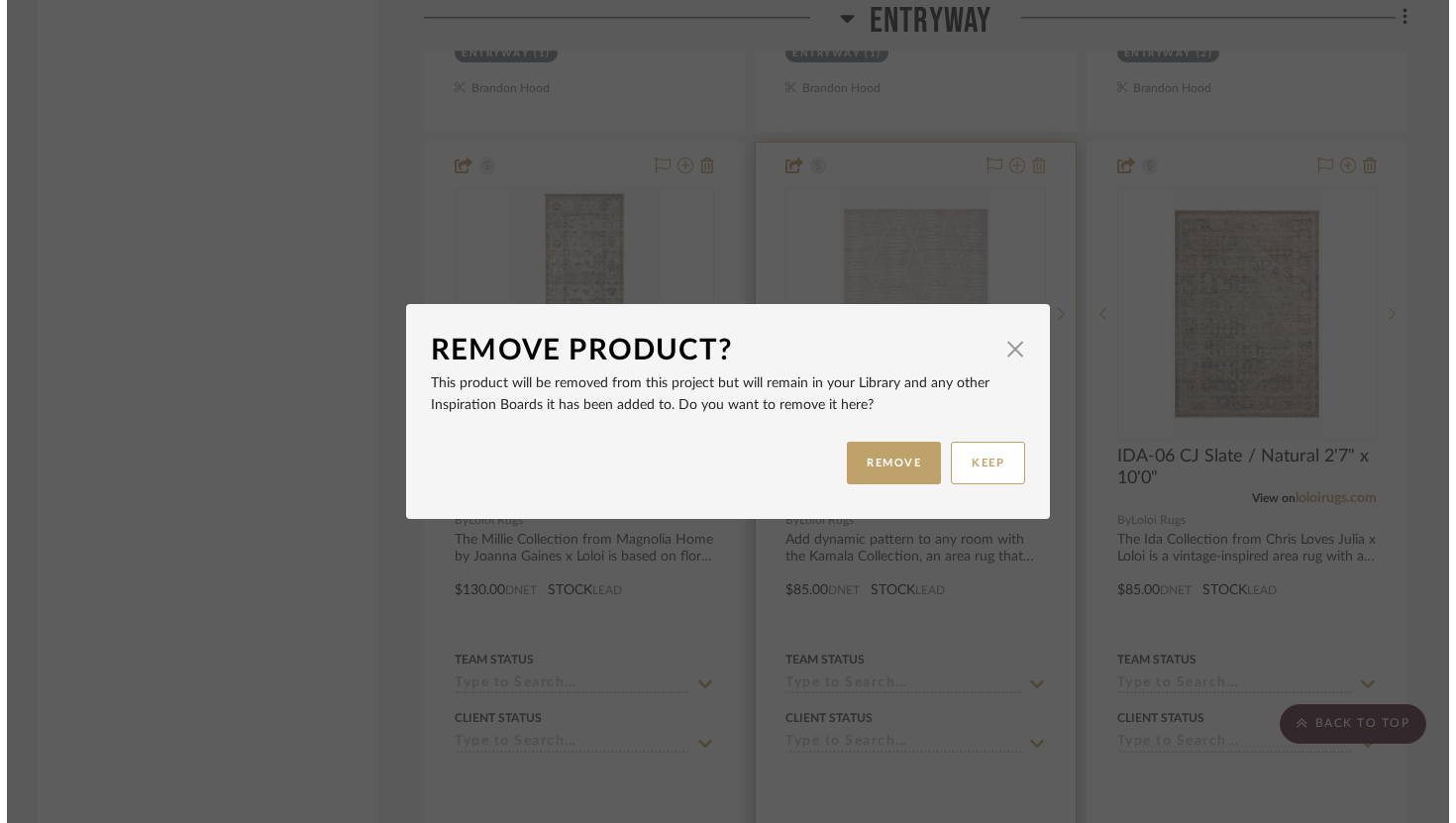scroll, scrollTop: 0, scrollLeft: 0, axis: both 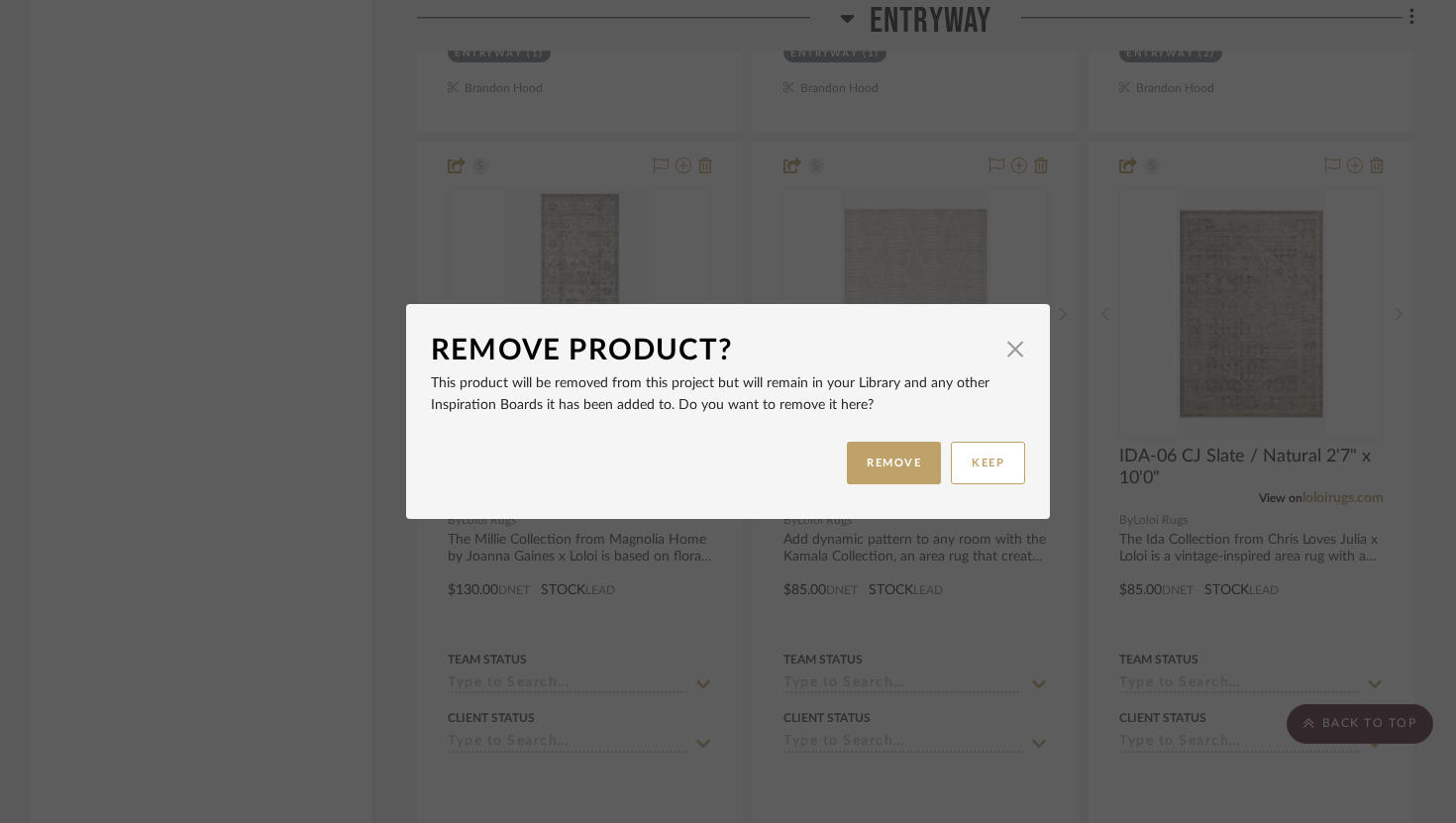 click on "Remove Product? ×  This product will be removed from this project but will remain in your Library and any other Inspiration Boards it has been added to. Do you want to remove it here?
REMOVE   KEEP" at bounding box center [728, 411] 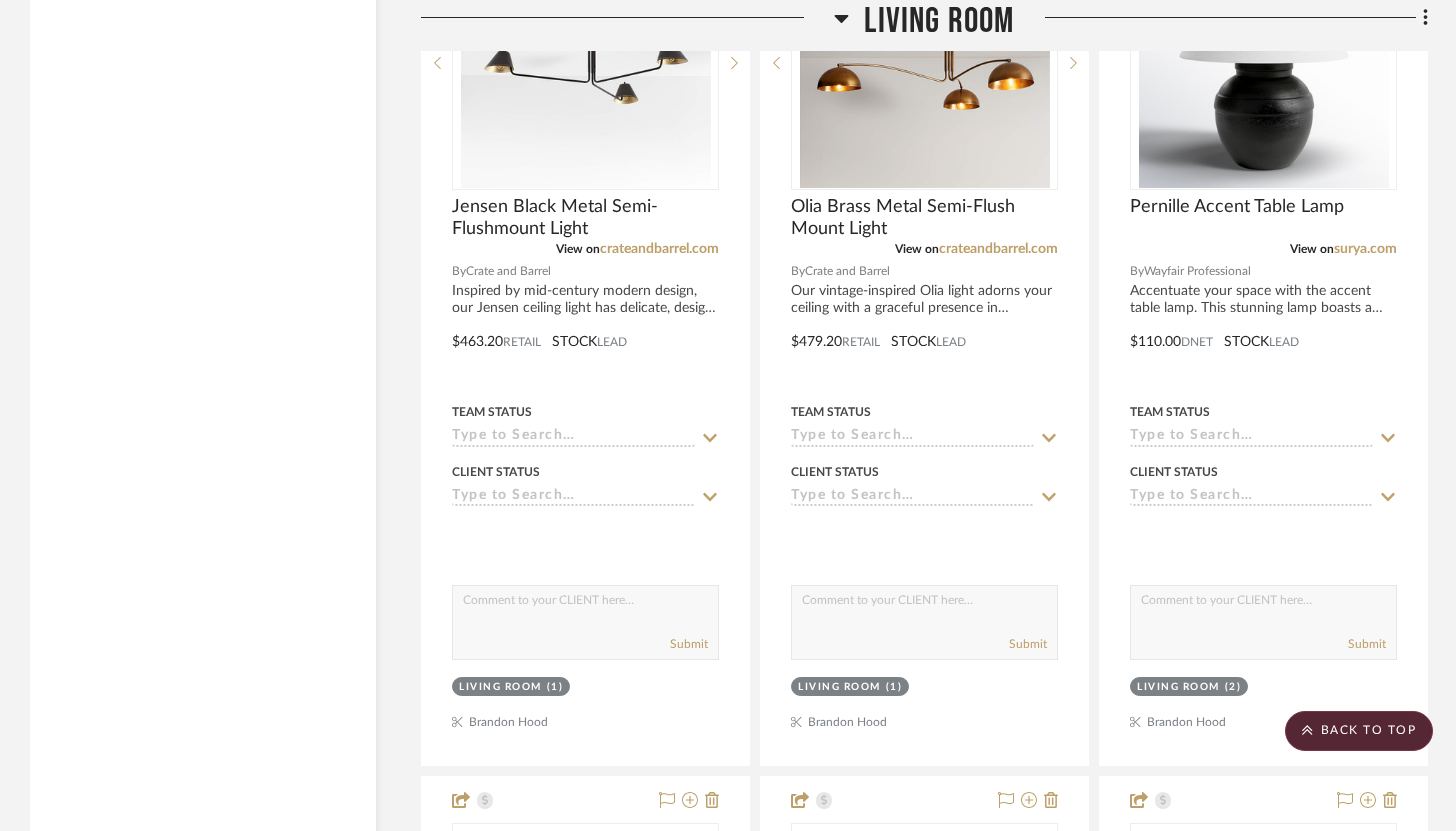 scroll, scrollTop: 13645, scrollLeft: 0, axis: vertical 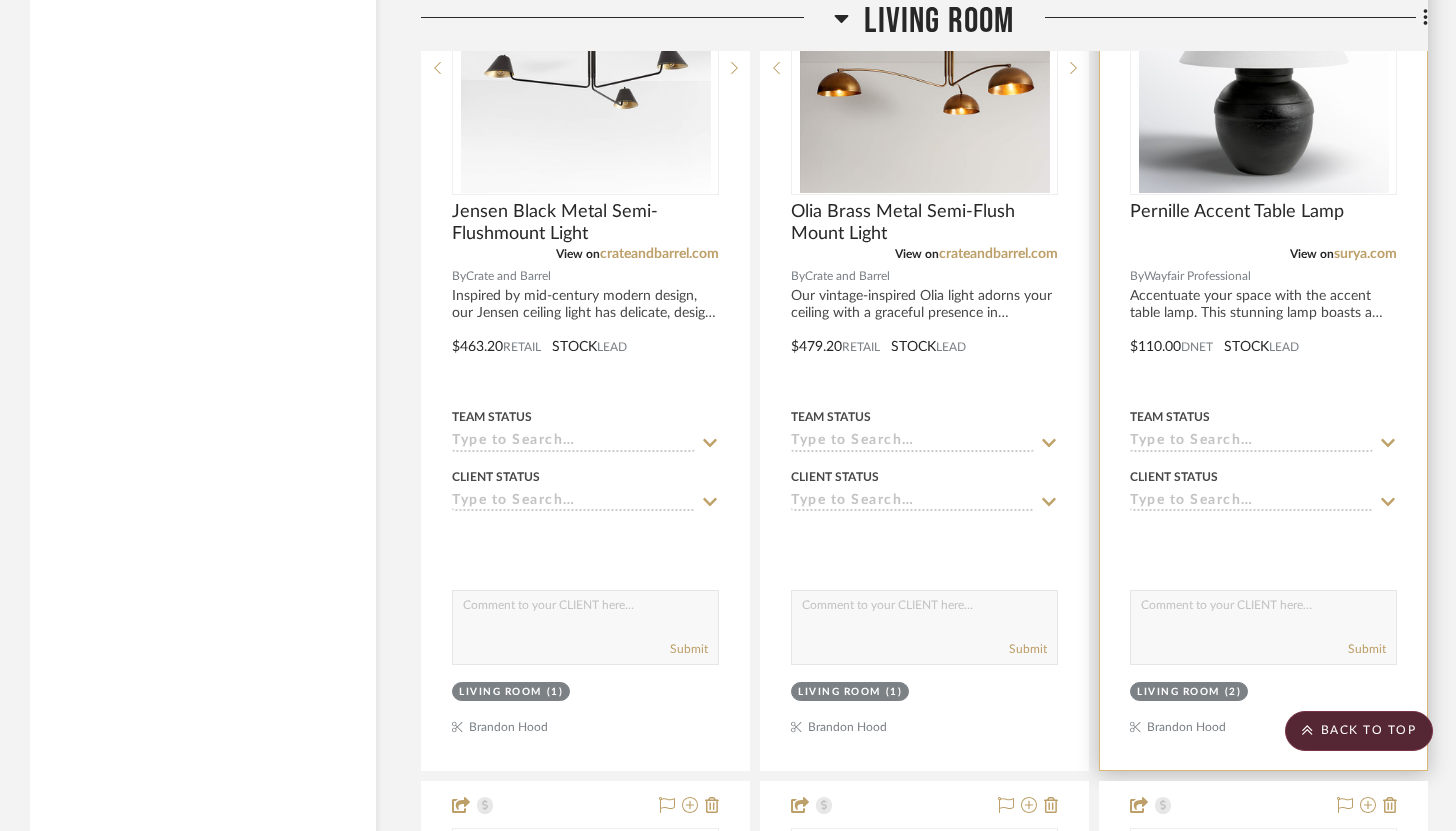 click at bounding box center [1263, 332] 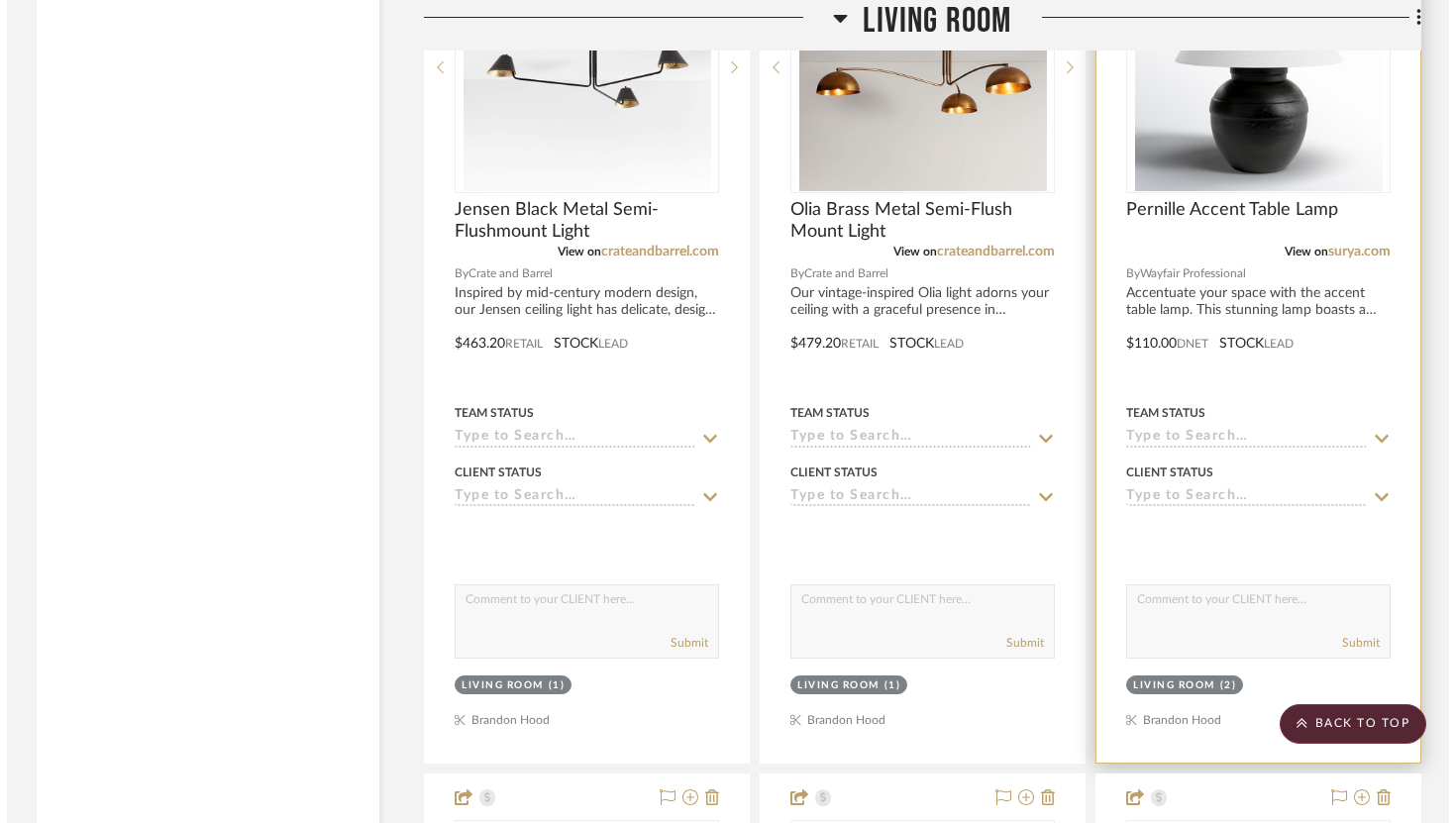 scroll, scrollTop: 0, scrollLeft: 0, axis: both 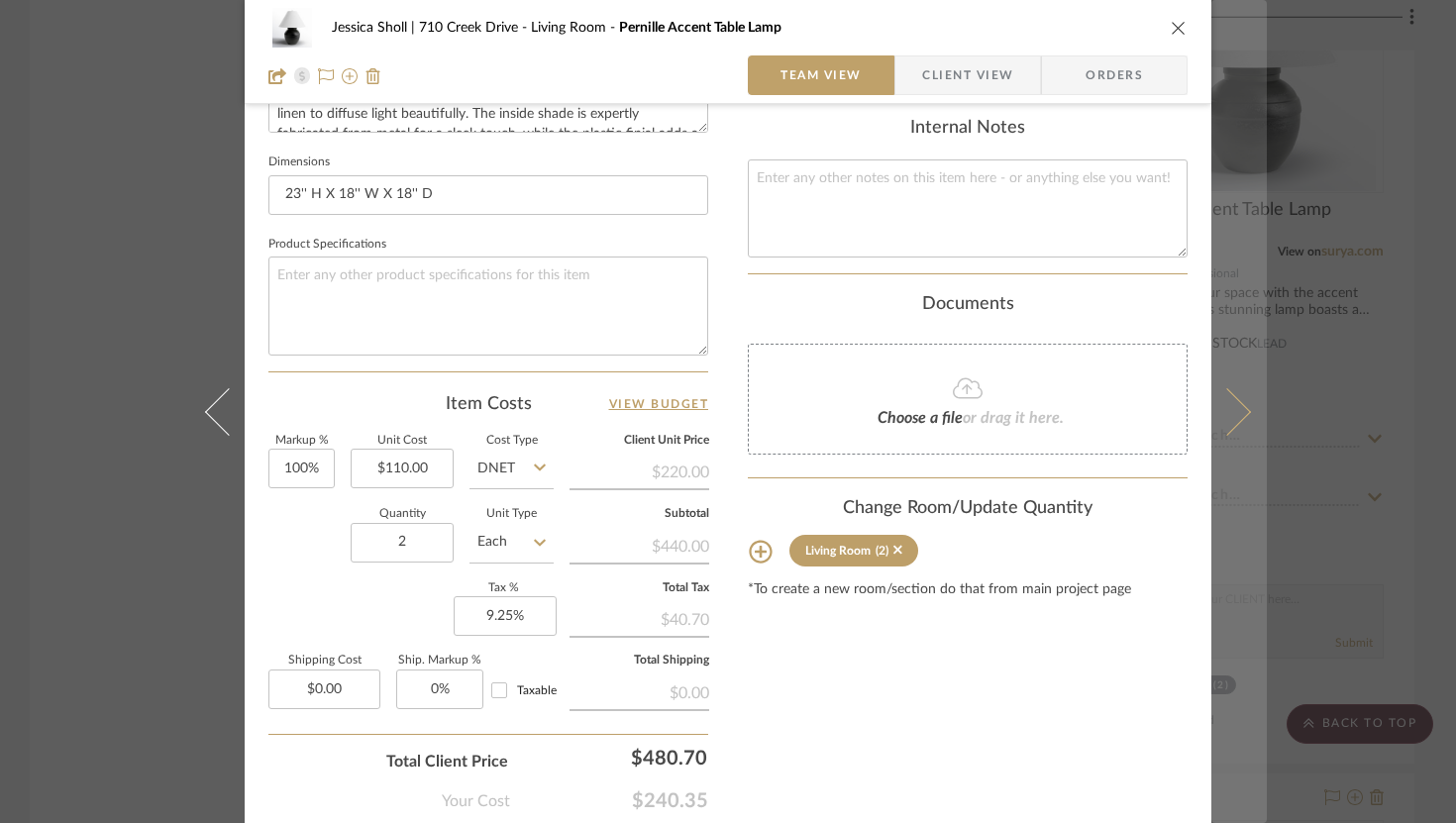 click at bounding box center (1239, 411) 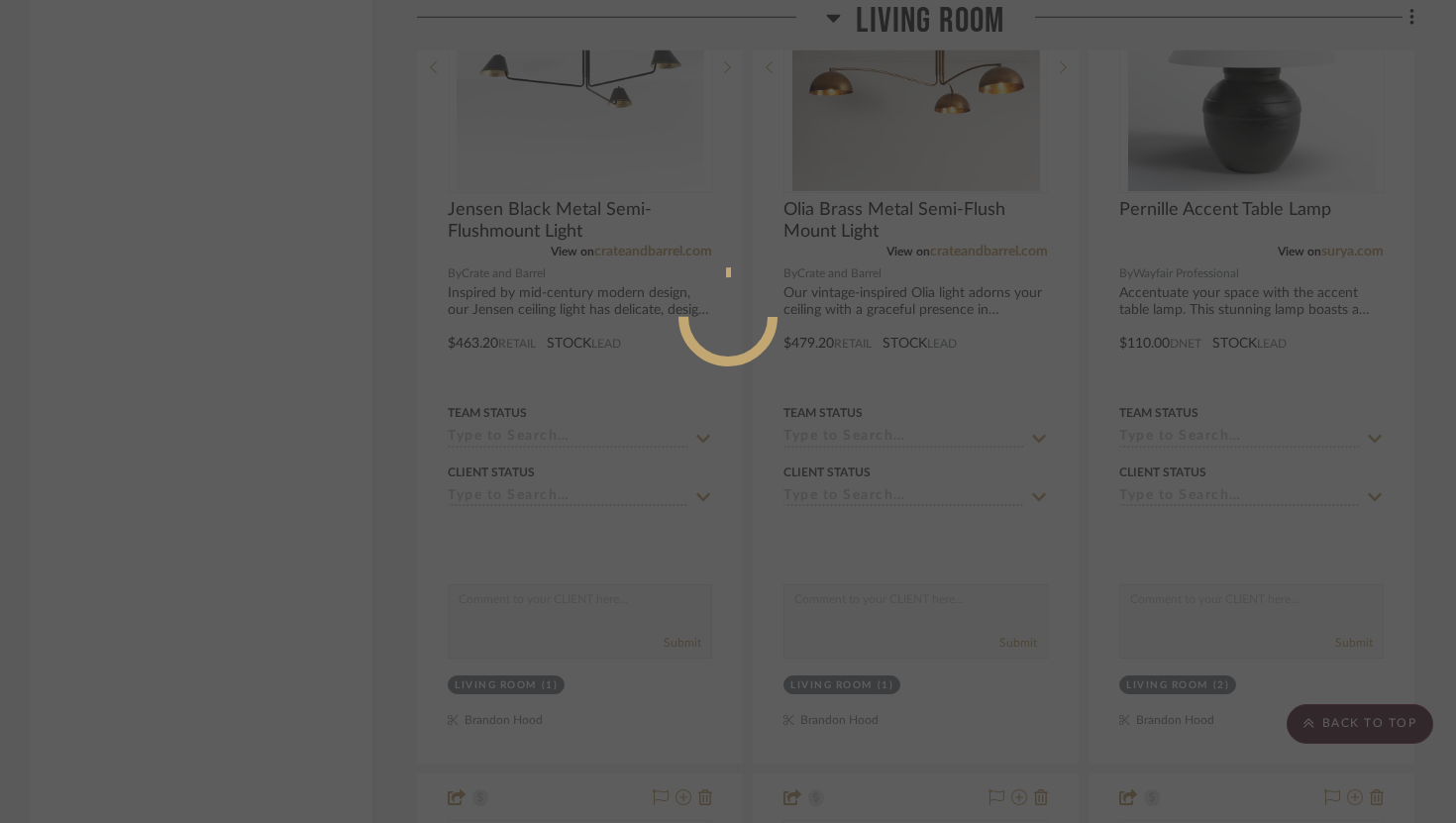 scroll, scrollTop: 814, scrollLeft: 0, axis: vertical 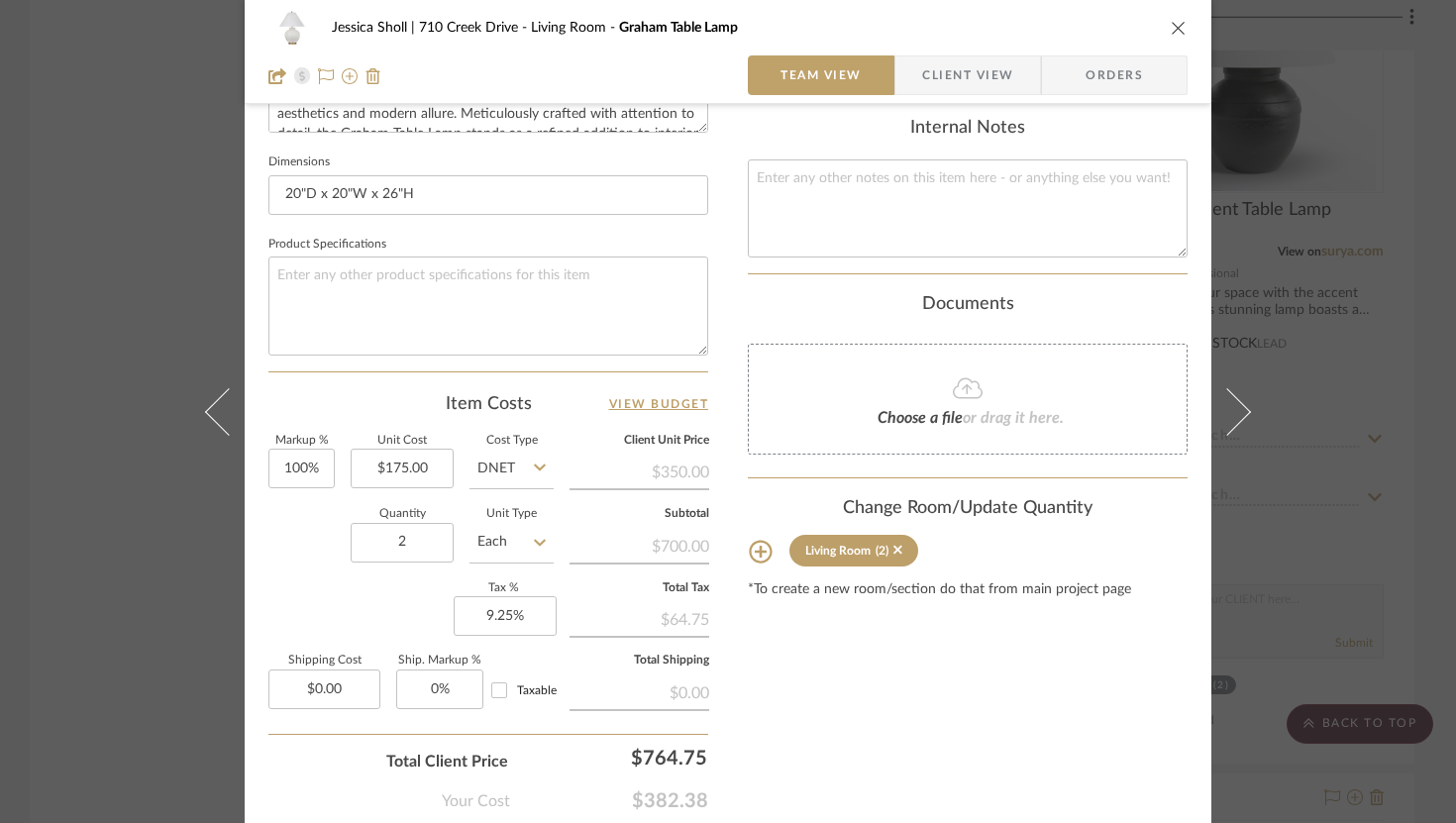 click at bounding box center [1239, 411] 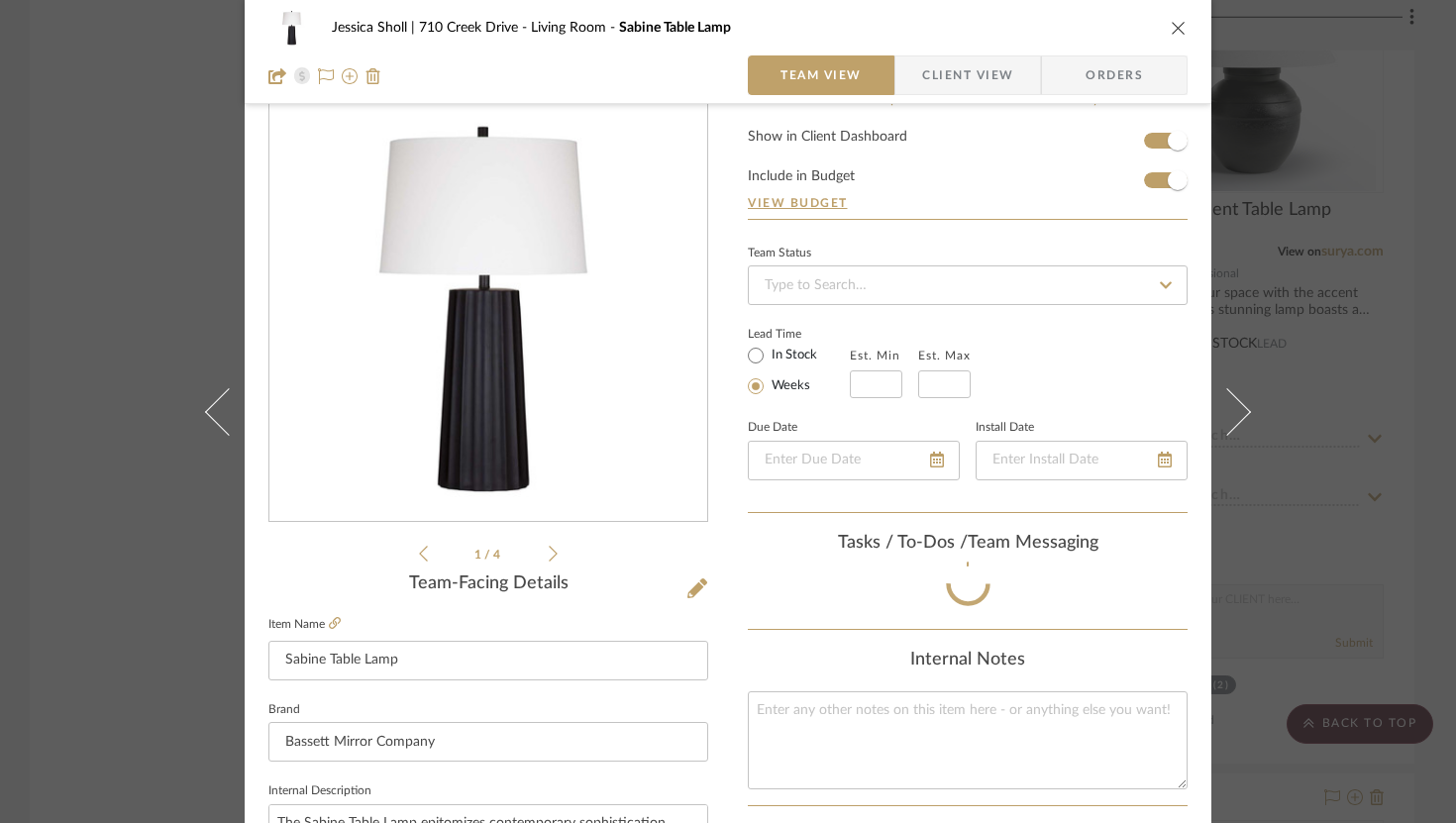 scroll, scrollTop: 814, scrollLeft: 0, axis: vertical 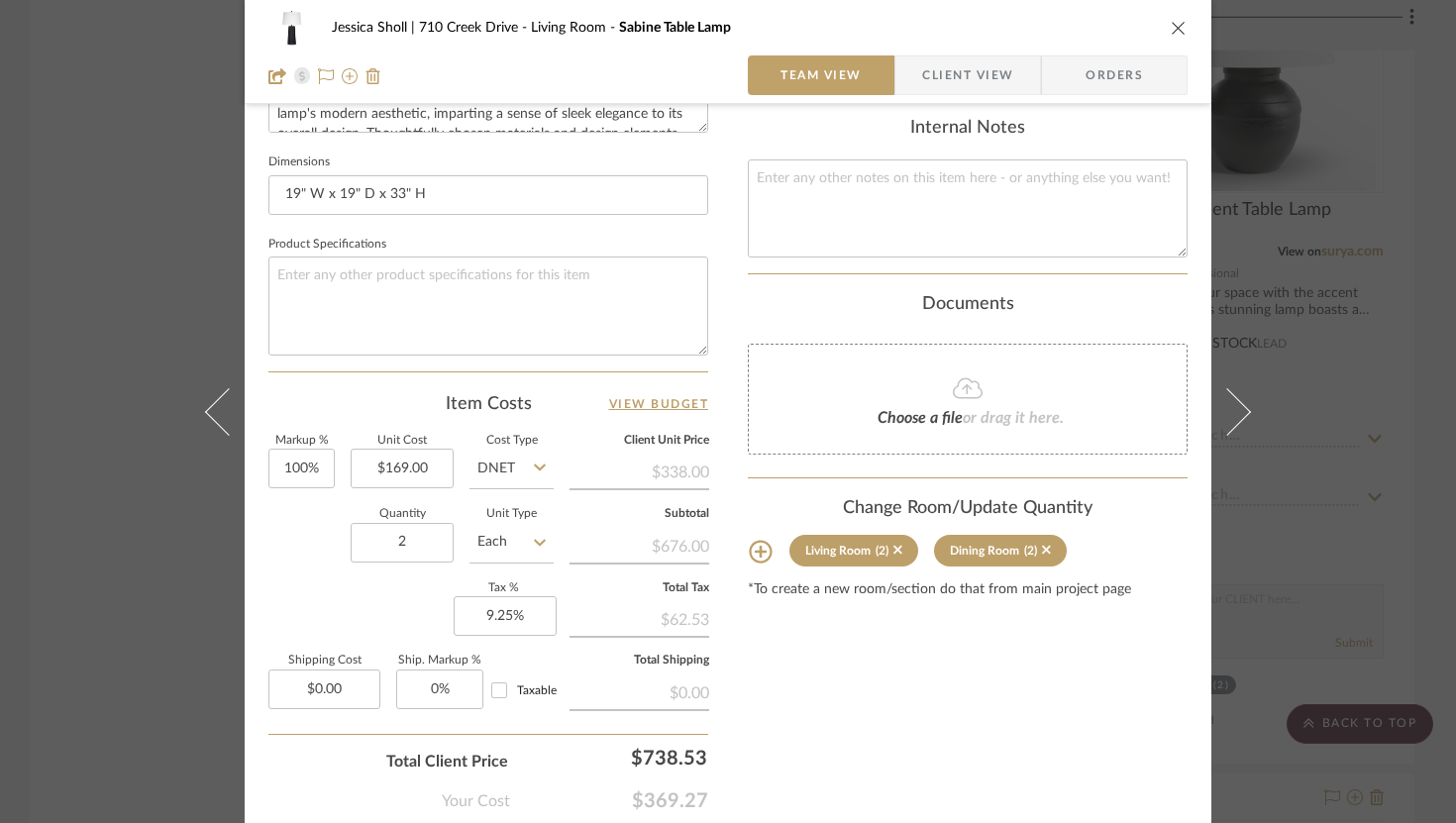 click at bounding box center [1239, 411] 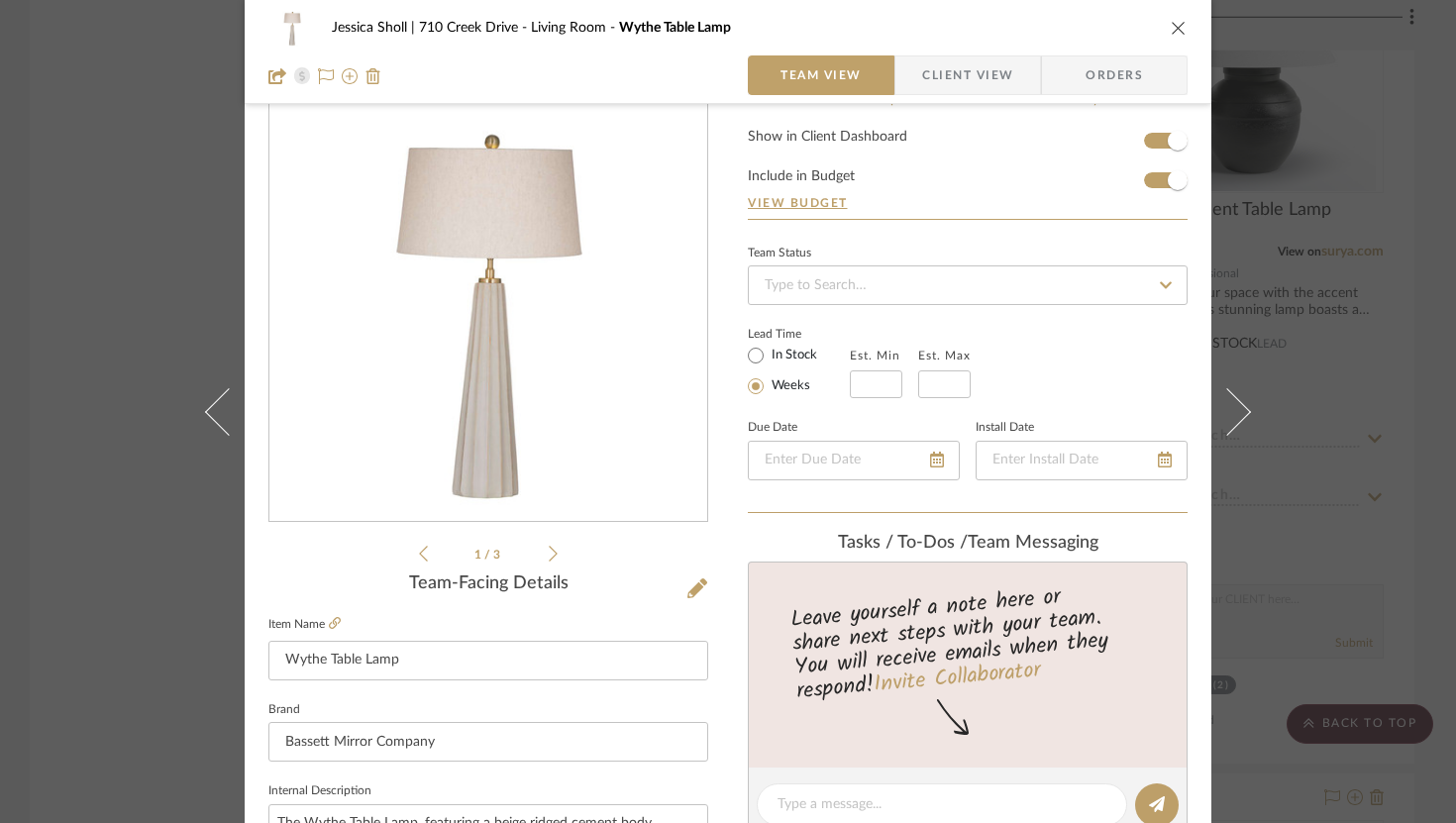 scroll, scrollTop: 814, scrollLeft: 0, axis: vertical 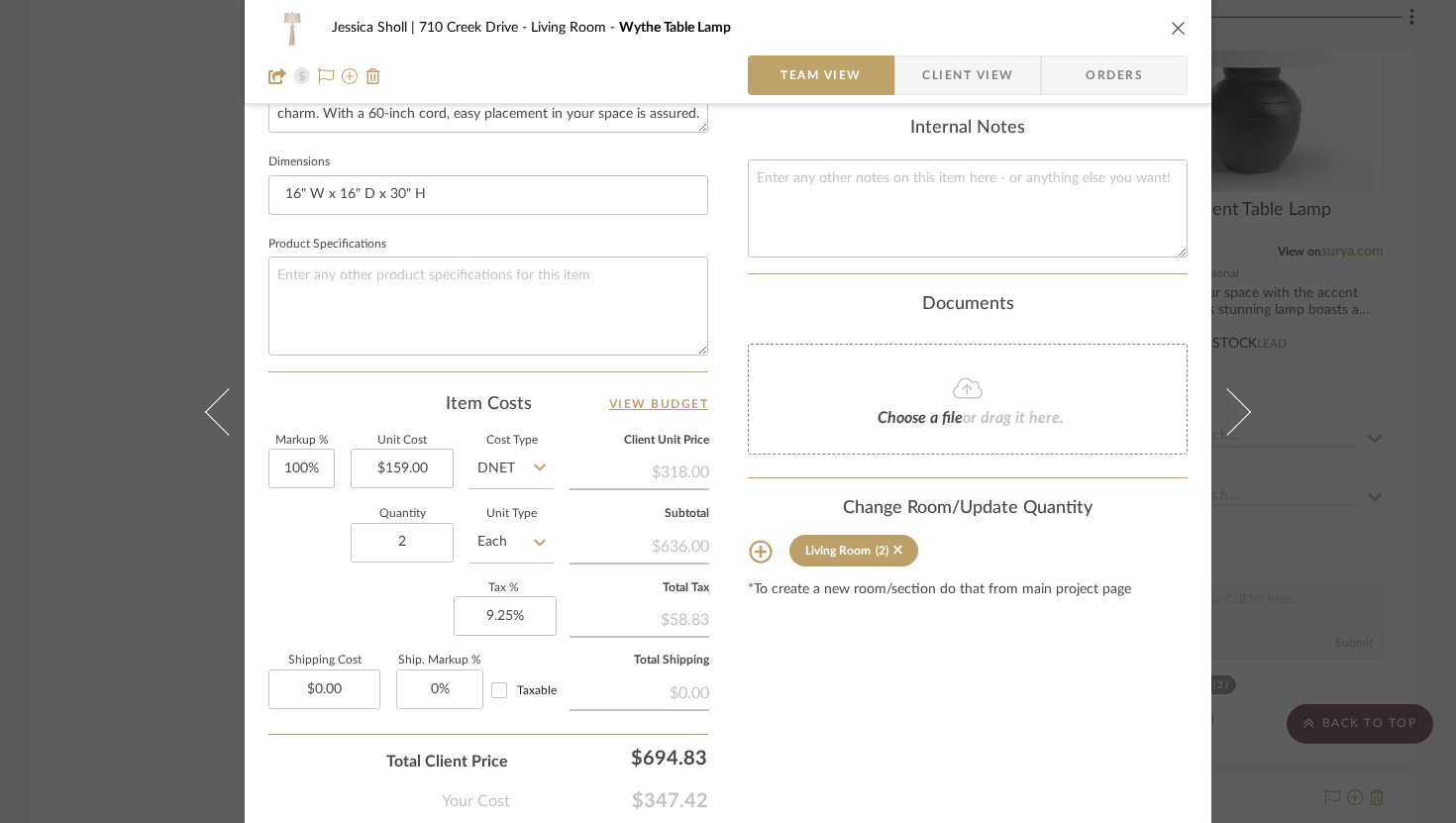 click at bounding box center [1239, 411] 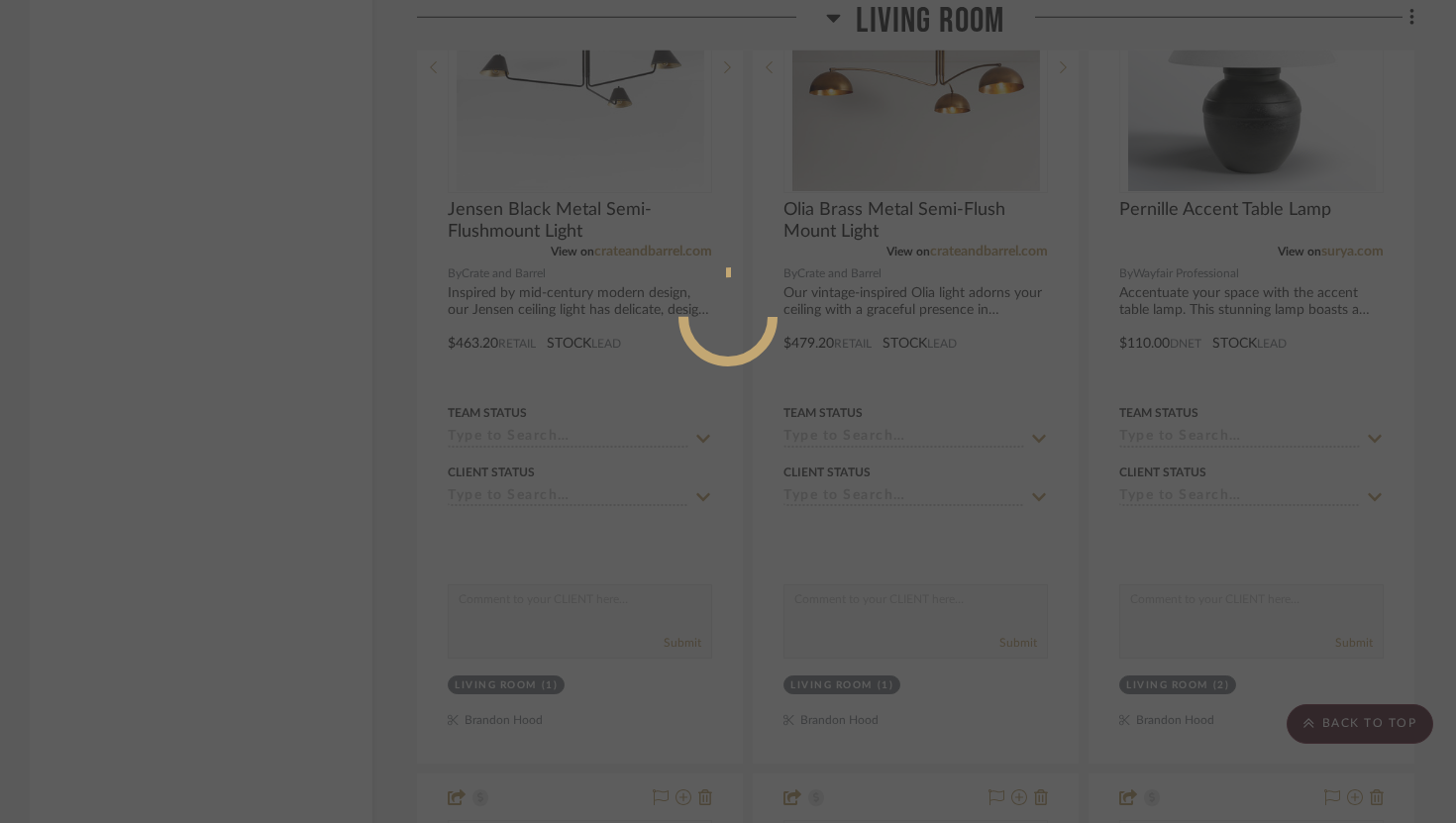 scroll, scrollTop: 814, scrollLeft: 0, axis: vertical 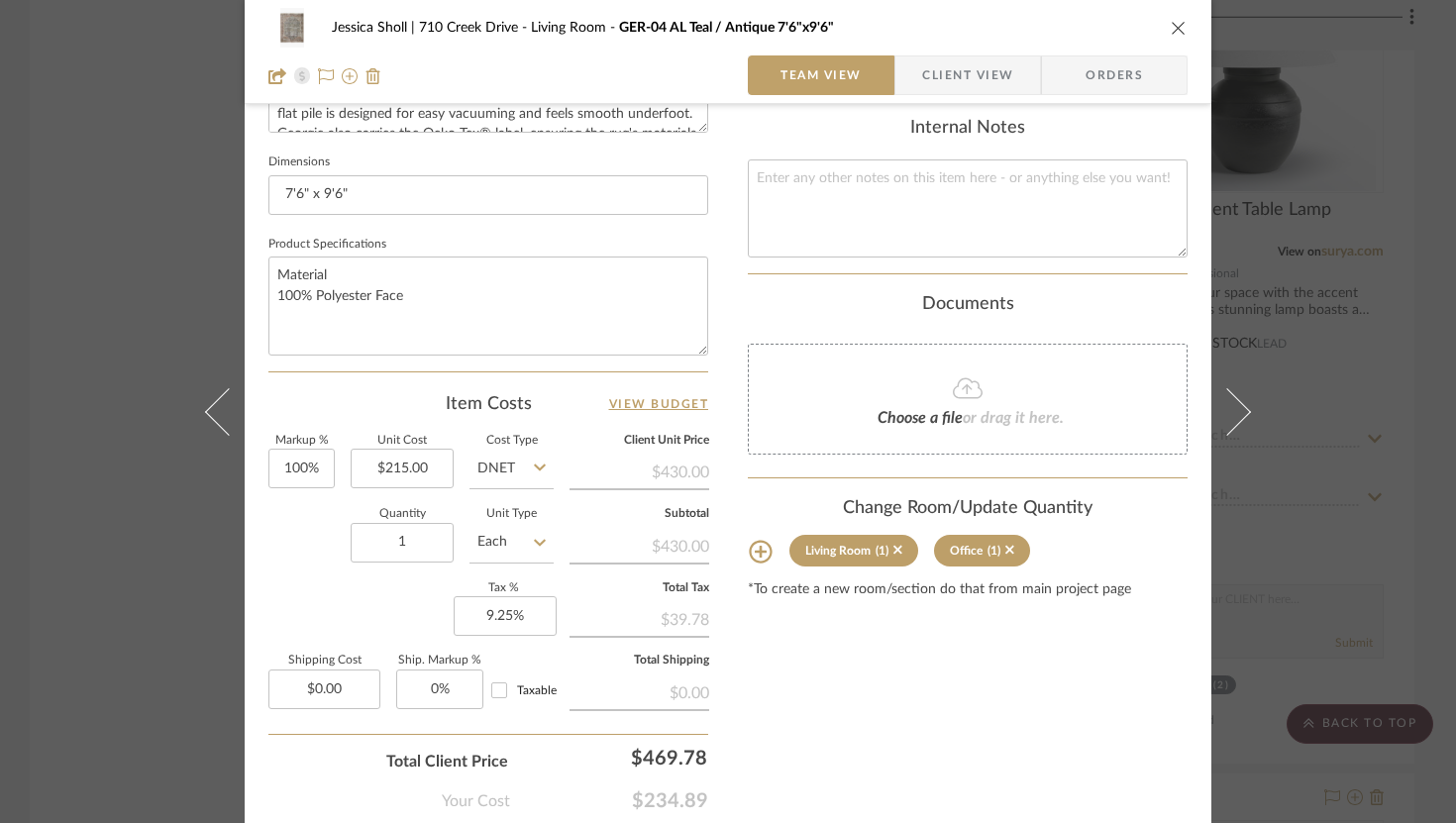 click at bounding box center (1179, 28) 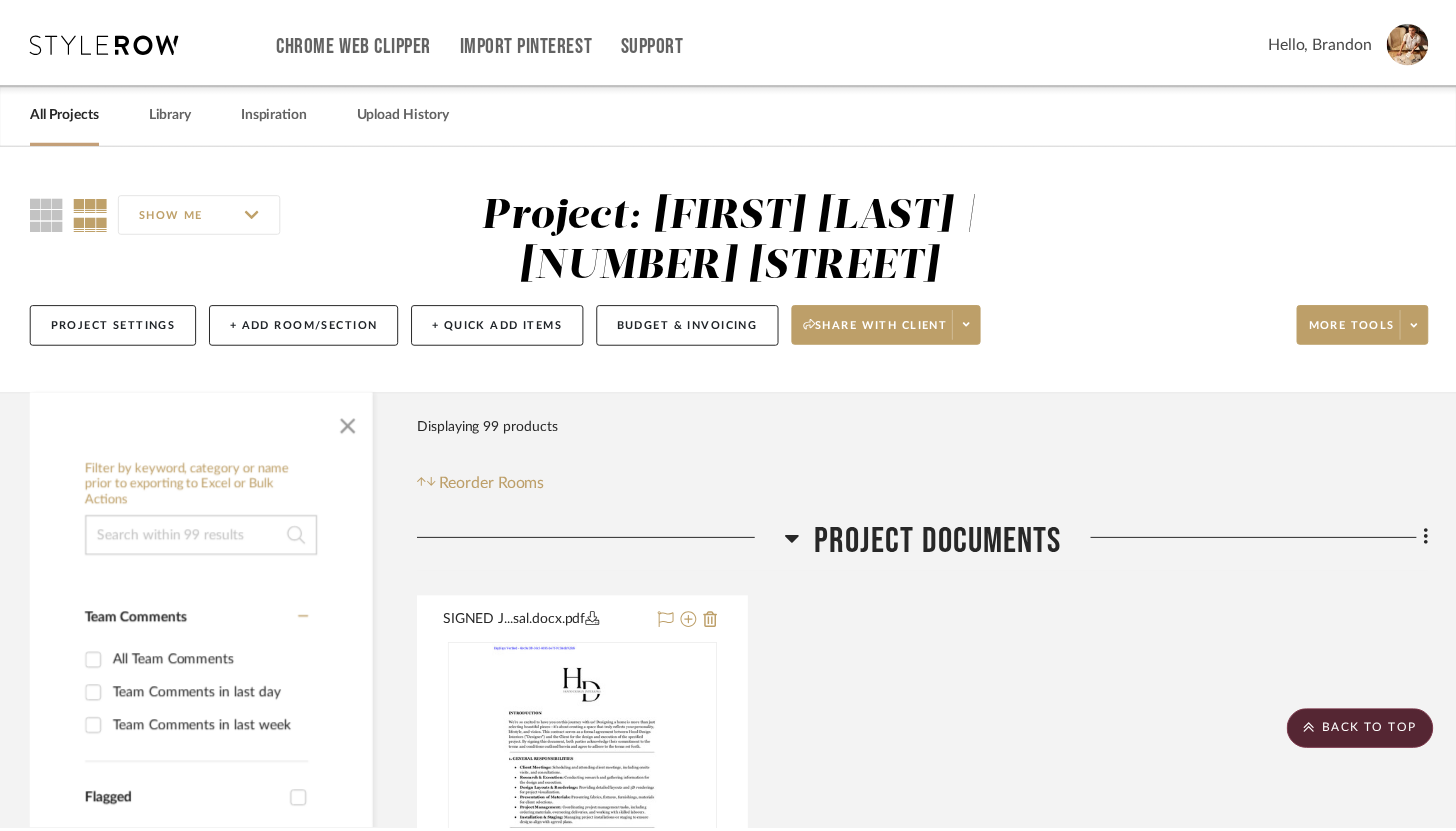scroll, scrollTop: 13645, scrollLeft: 0, axis: vertical 